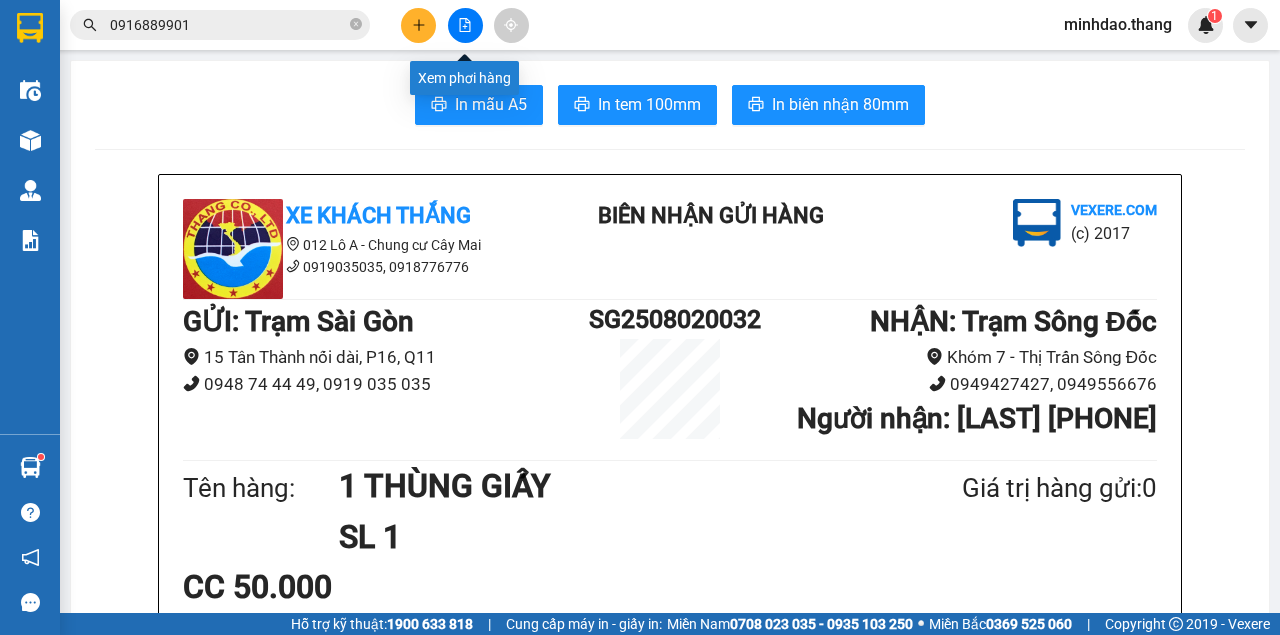 scroll, scrollTop: 0, scrollLeft: 0, axis: both 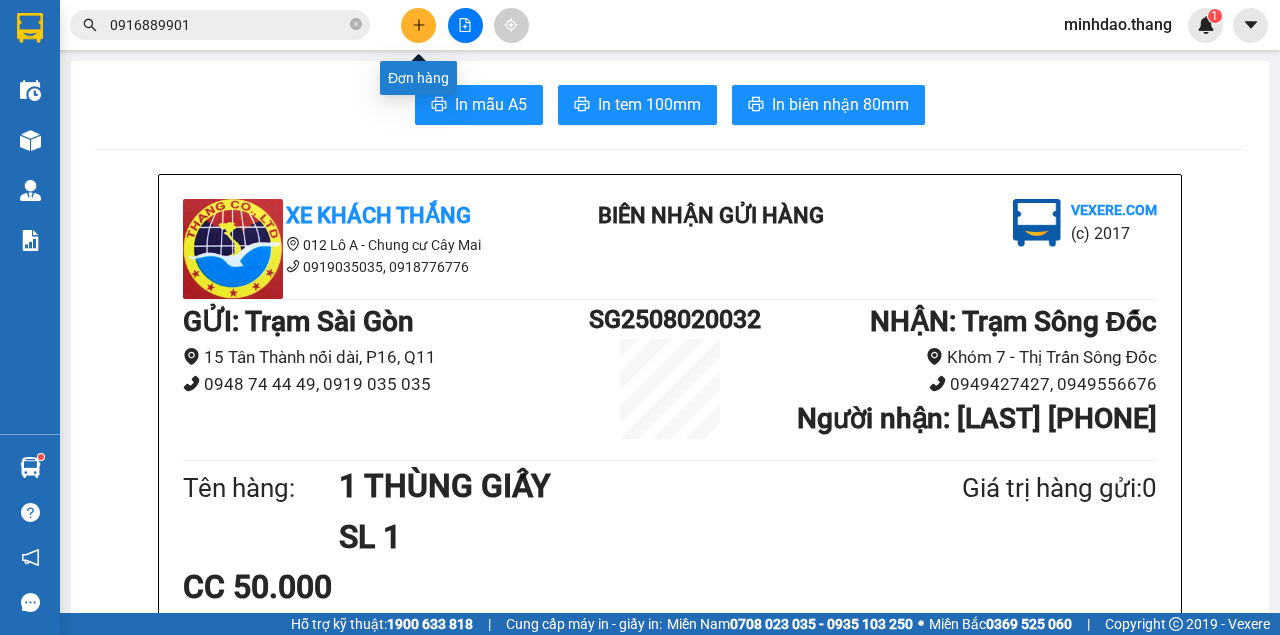 click at bounding box center (418, 25) 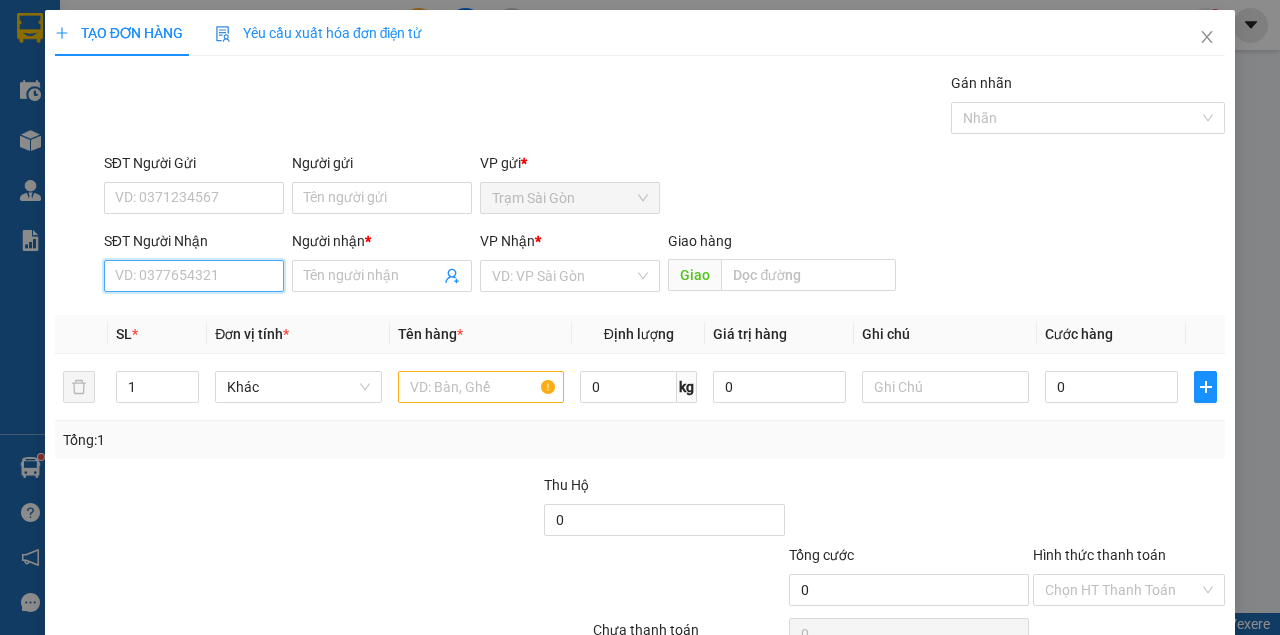 drag, startPoint x: 228, startPoint y: 259, endPoint x: 219, endPoint y: 273, distance: 16.643316 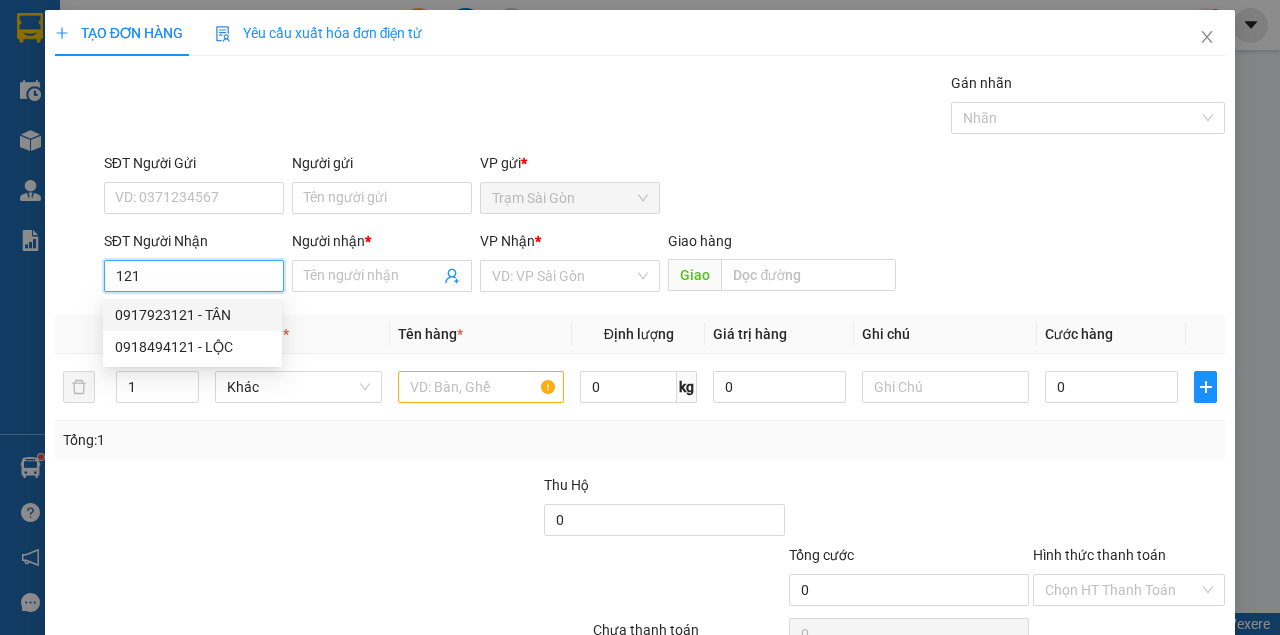 click on "0917923121 - TÂN" at bounding box center (192, 315) 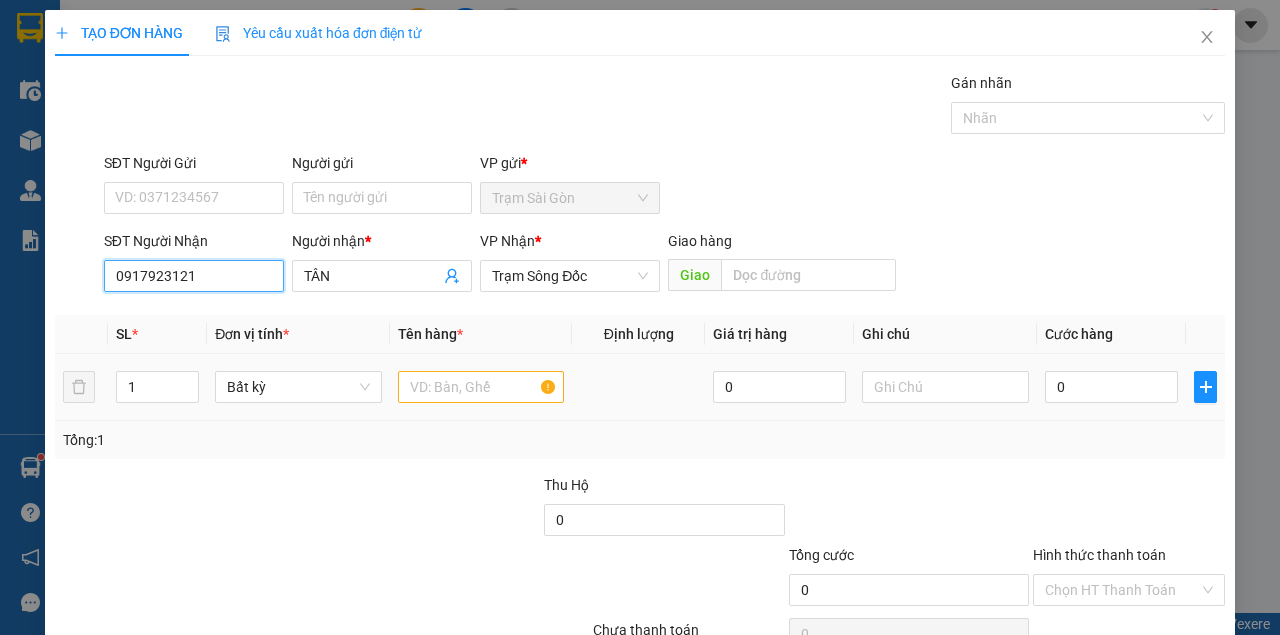 type on "0917923121" 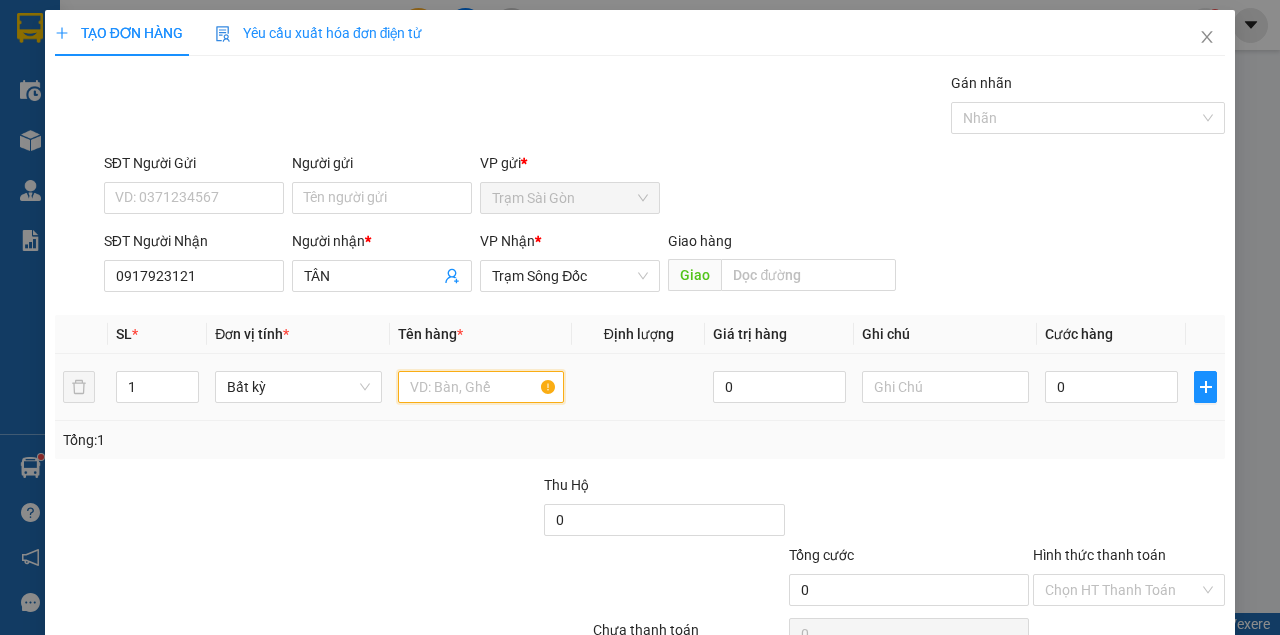 drag, startPoint x: 426, startPoint y: 394, endPoint x: 432, endPoint y: 375, distance: 19.924858 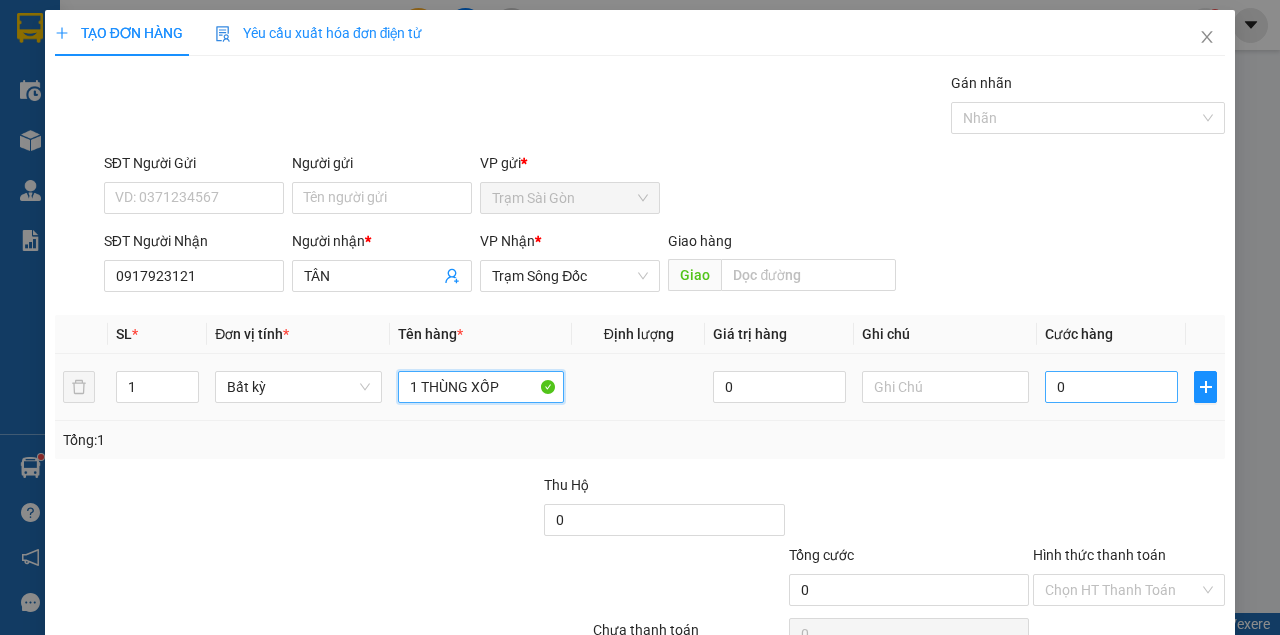 type on "1 THÙNG XỐP" 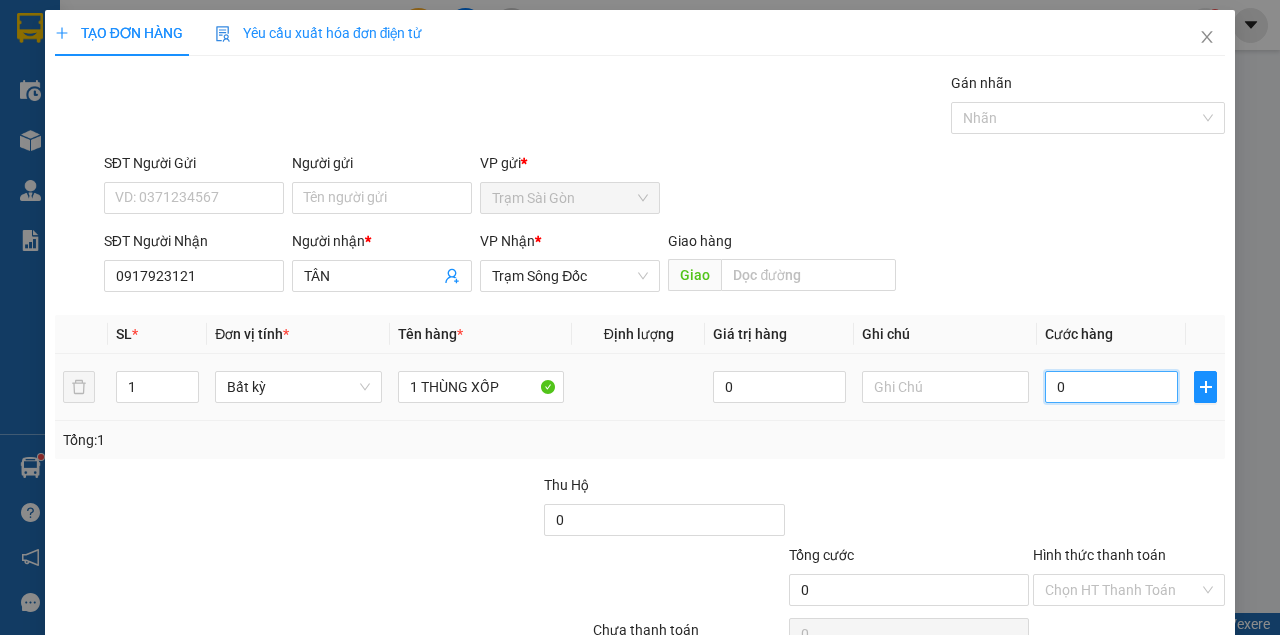 click on "0" at bounding box center [1111, 387] 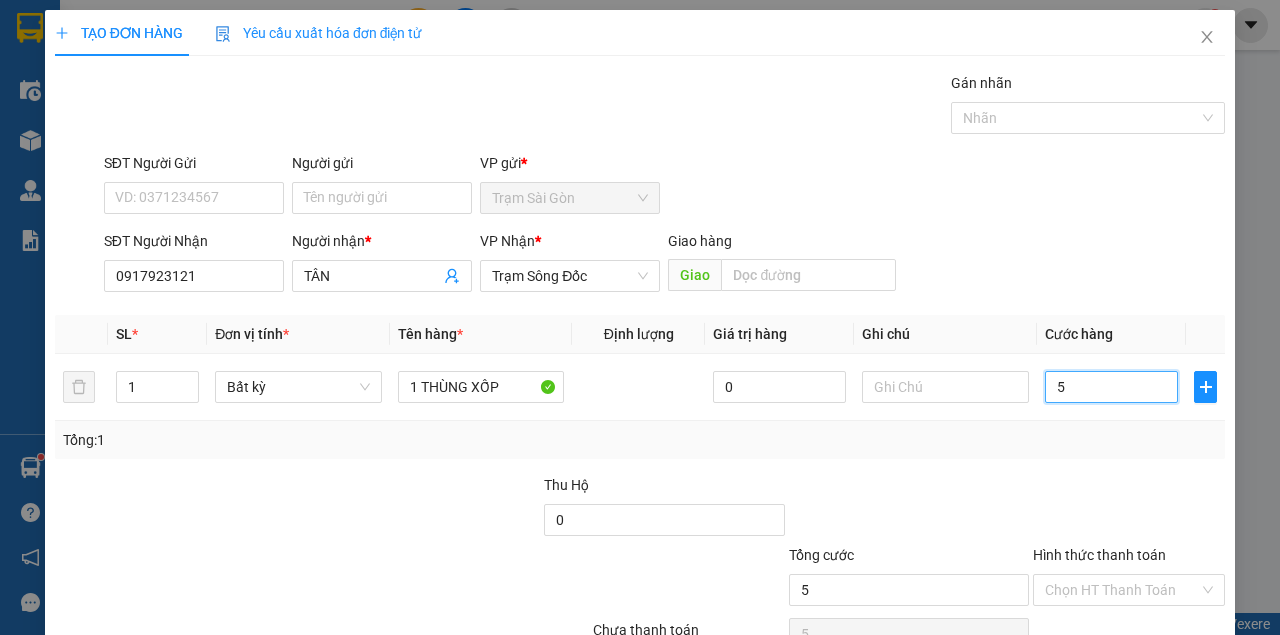 type on "50" 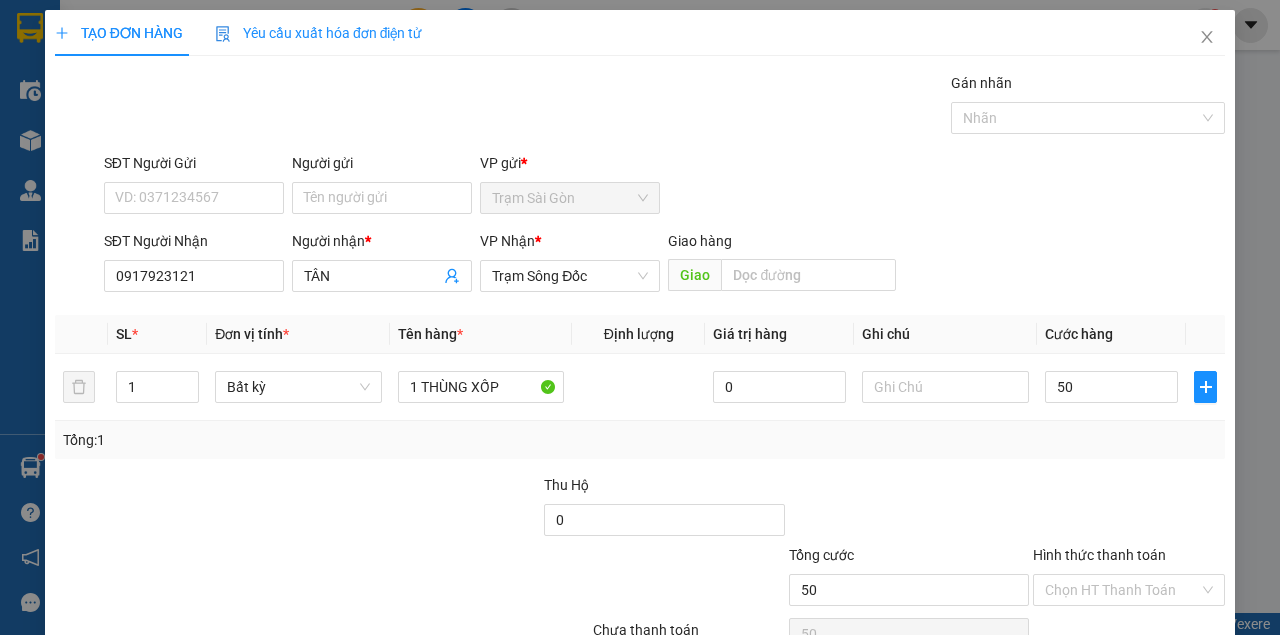 type on "50.000" 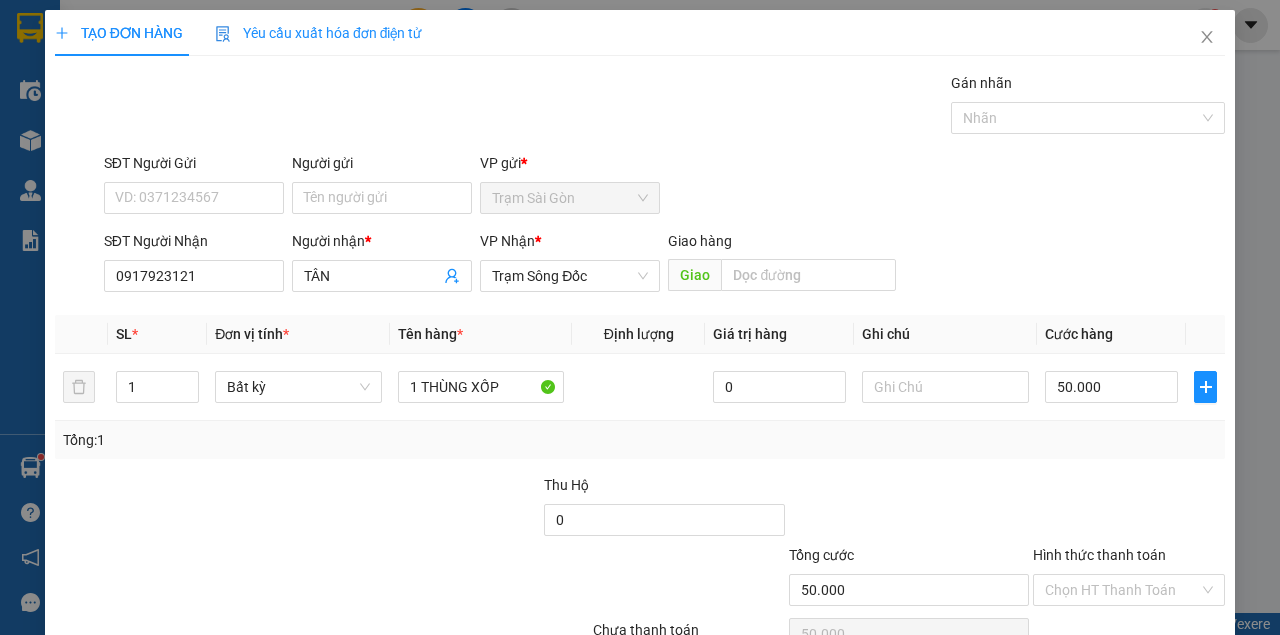 click on "Tổng:  1" at bounding box center [640, 440] 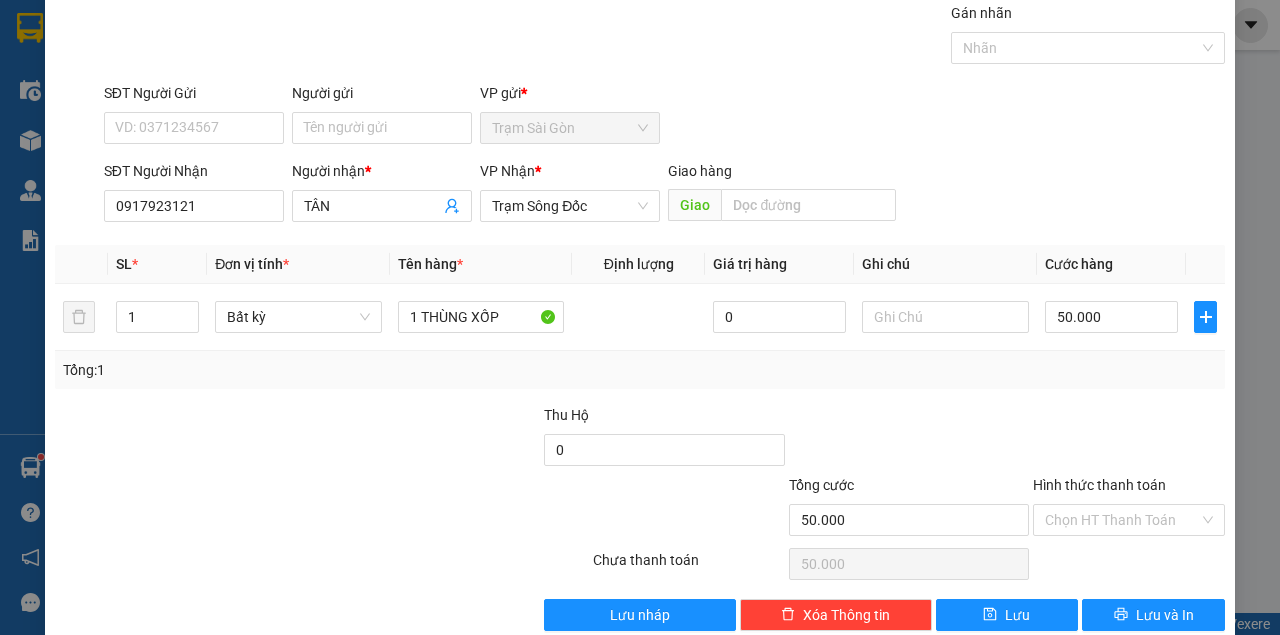 scroll, scrollTop: 102, scrollLeft: 0, axis: vertical 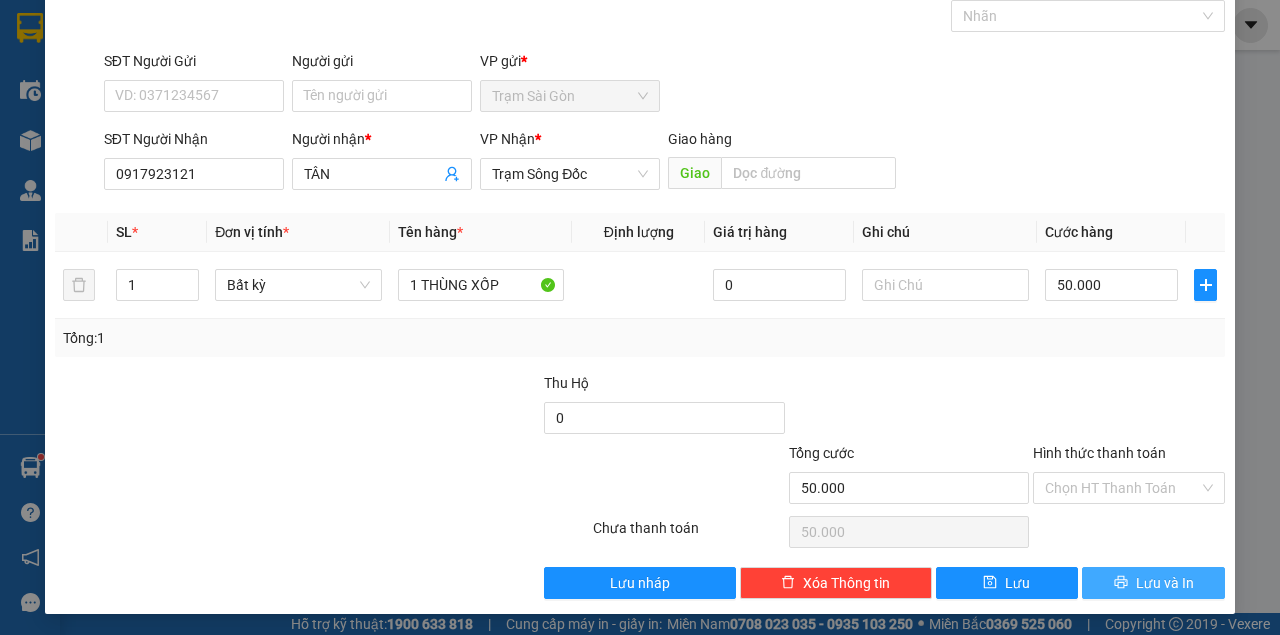 click on "Lưu và In" at bounding box center [1165, 583] 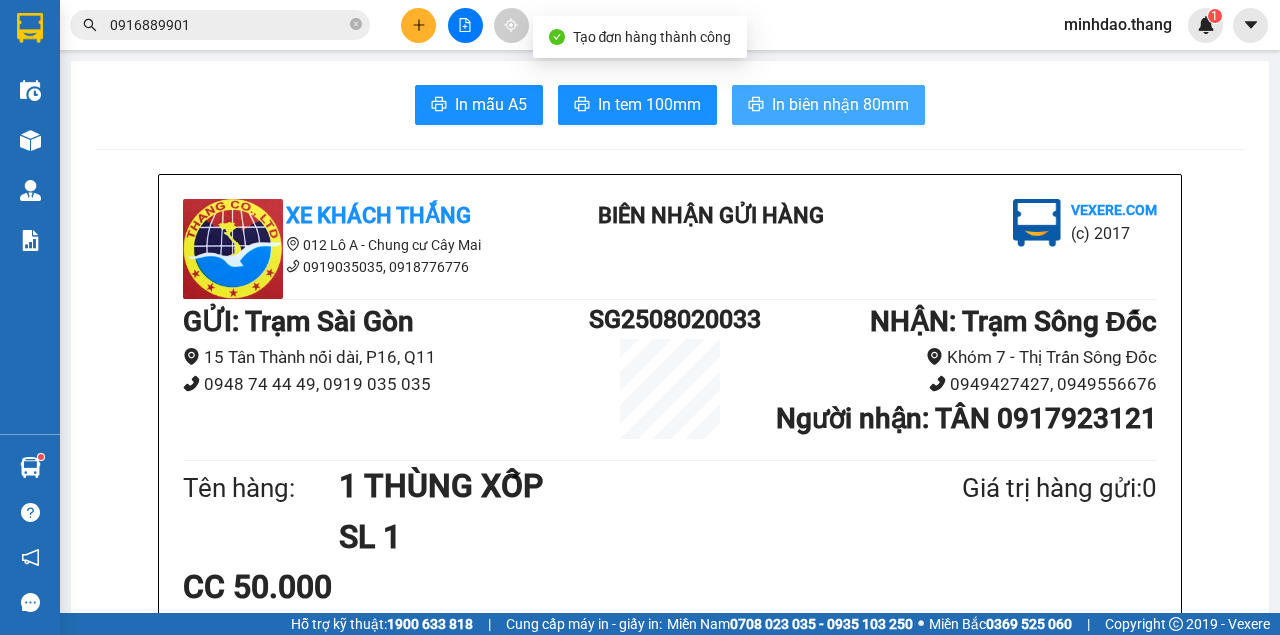 click on "In biên nhận 80mm" at bounding box center (840, 104) 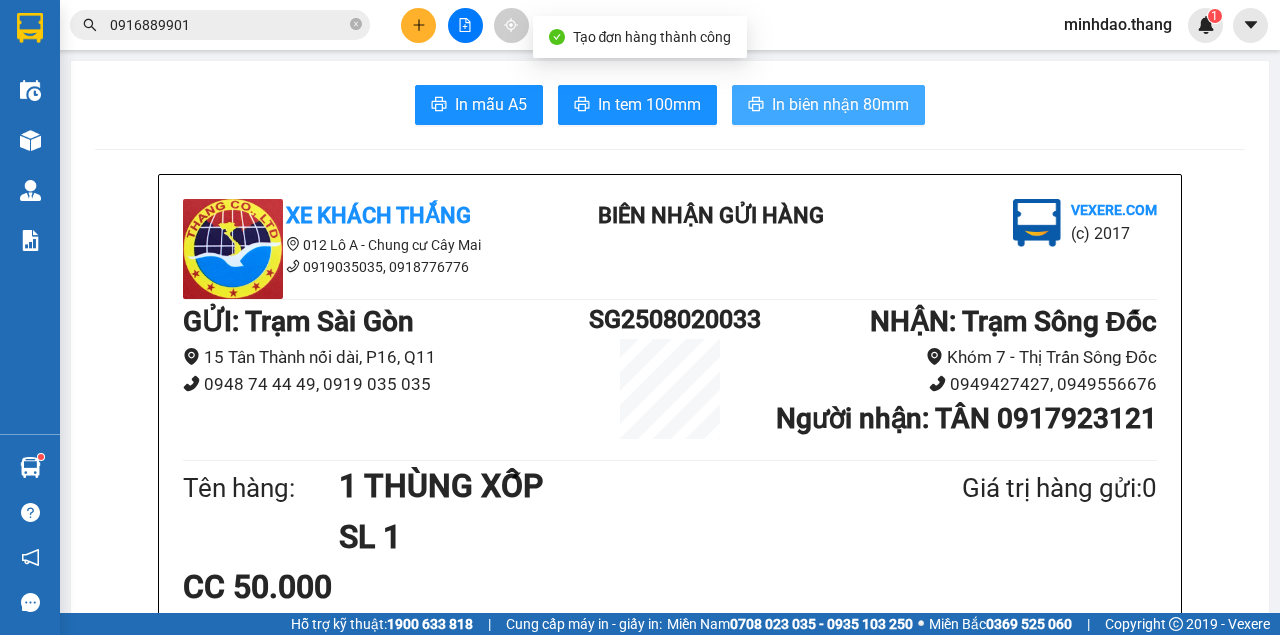 scroll, scrollTop: 0, scrollLeft: 0, axis: both 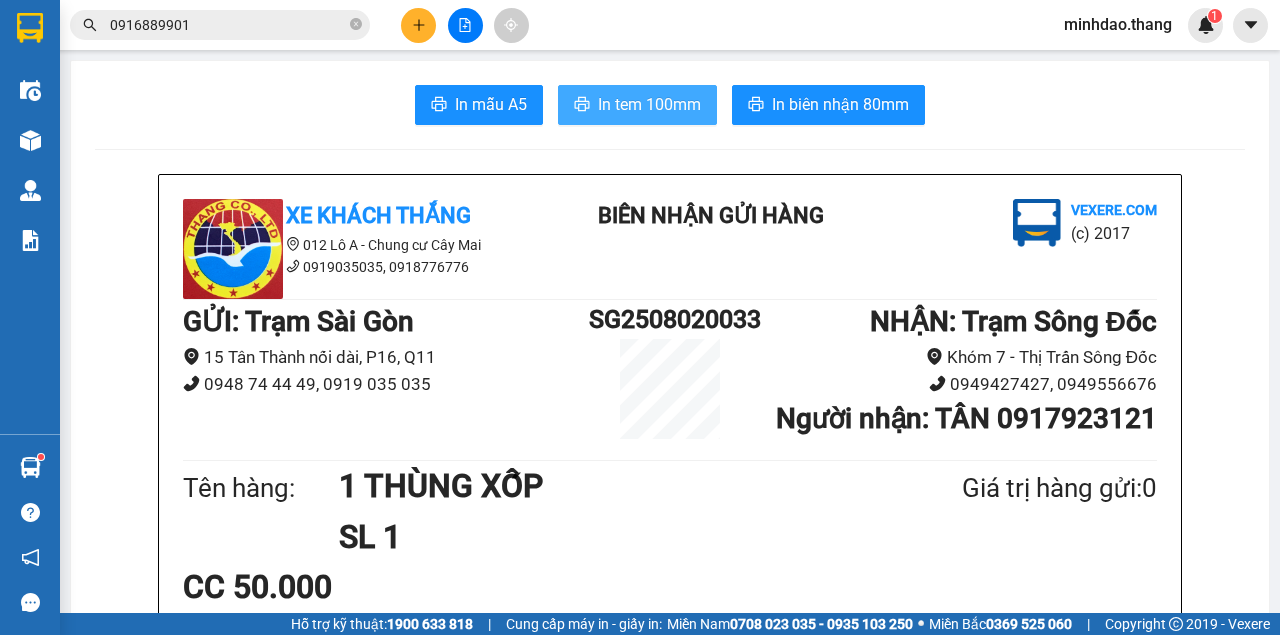 click on "In tem 100mm" at bounding box center [649, 104] 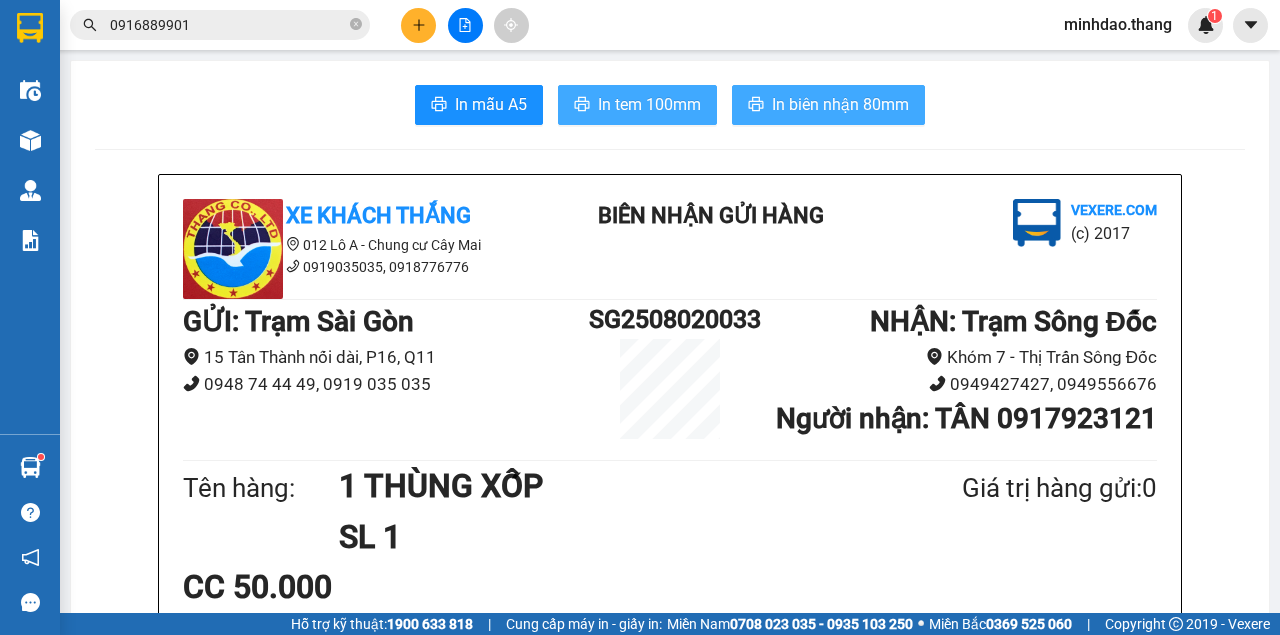 scroll, scrollTop: 0, scrollLeft: 0, axis: both 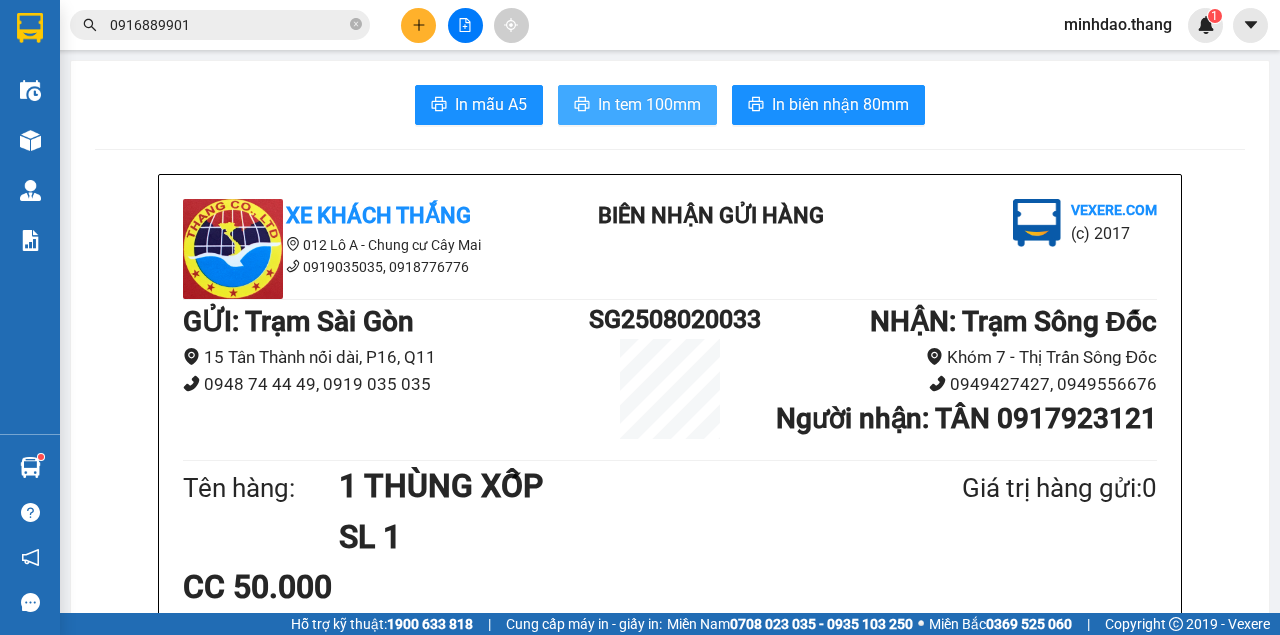 click on "In tem 100mm" at bounding box center [649, 104] 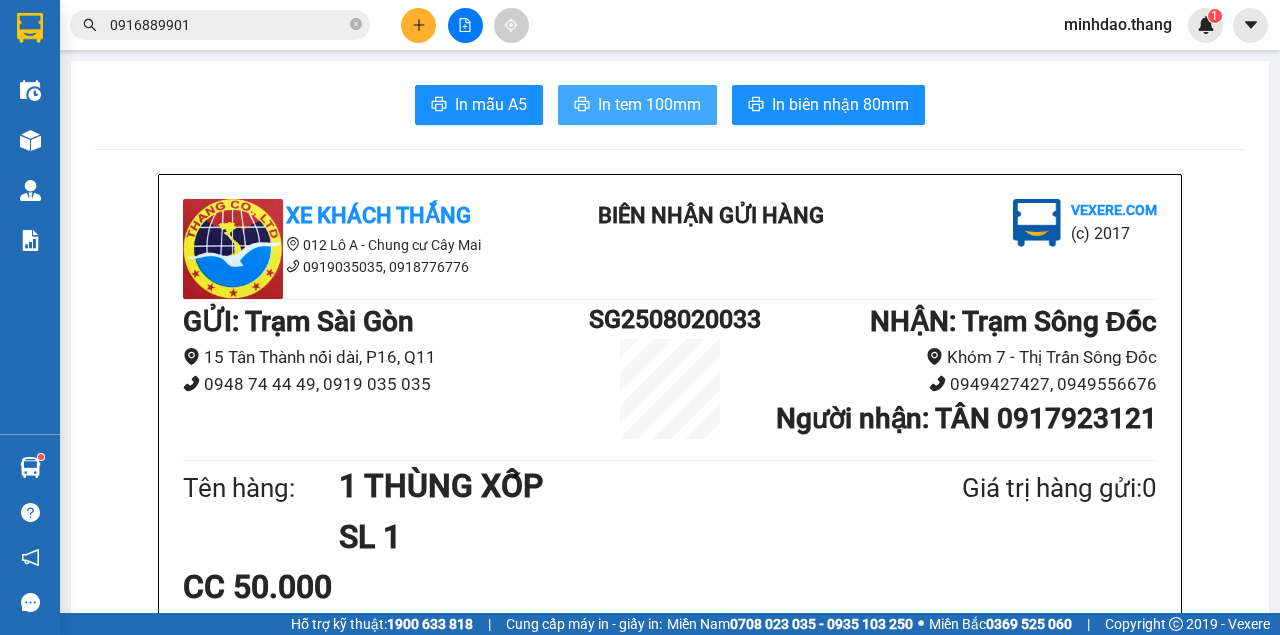 scroll, scrollTop: 0, scrollLeft: 0, axis: both 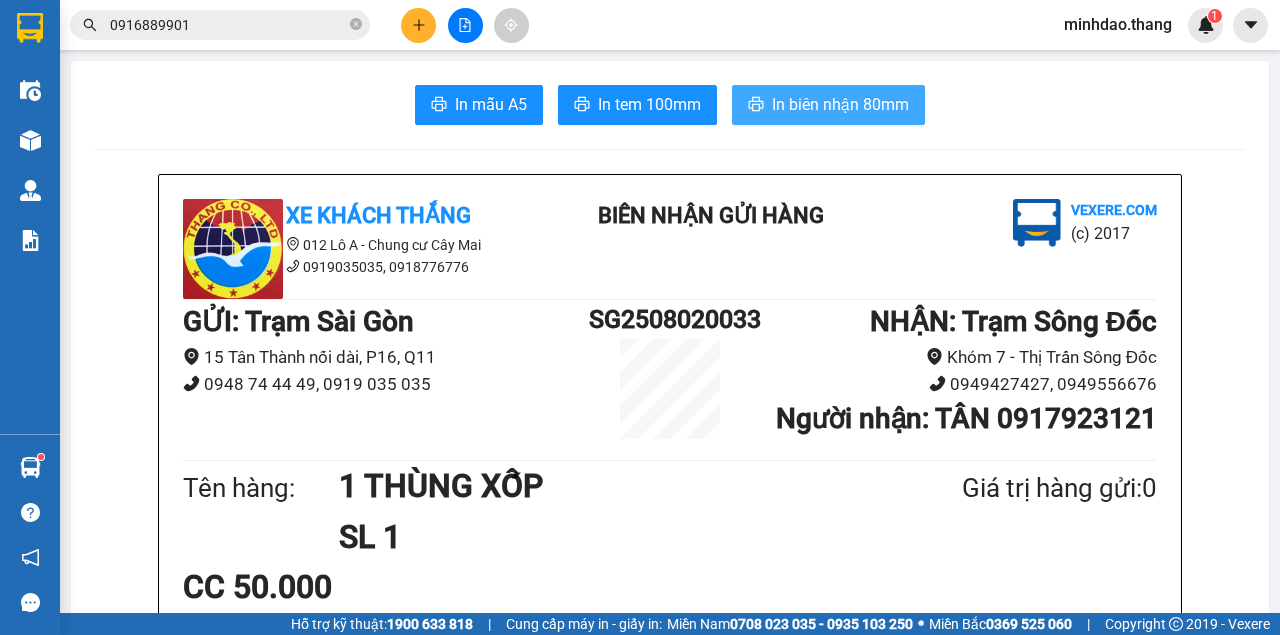 click on "In biên nhận 80mm" at bounding box center (840, 104) 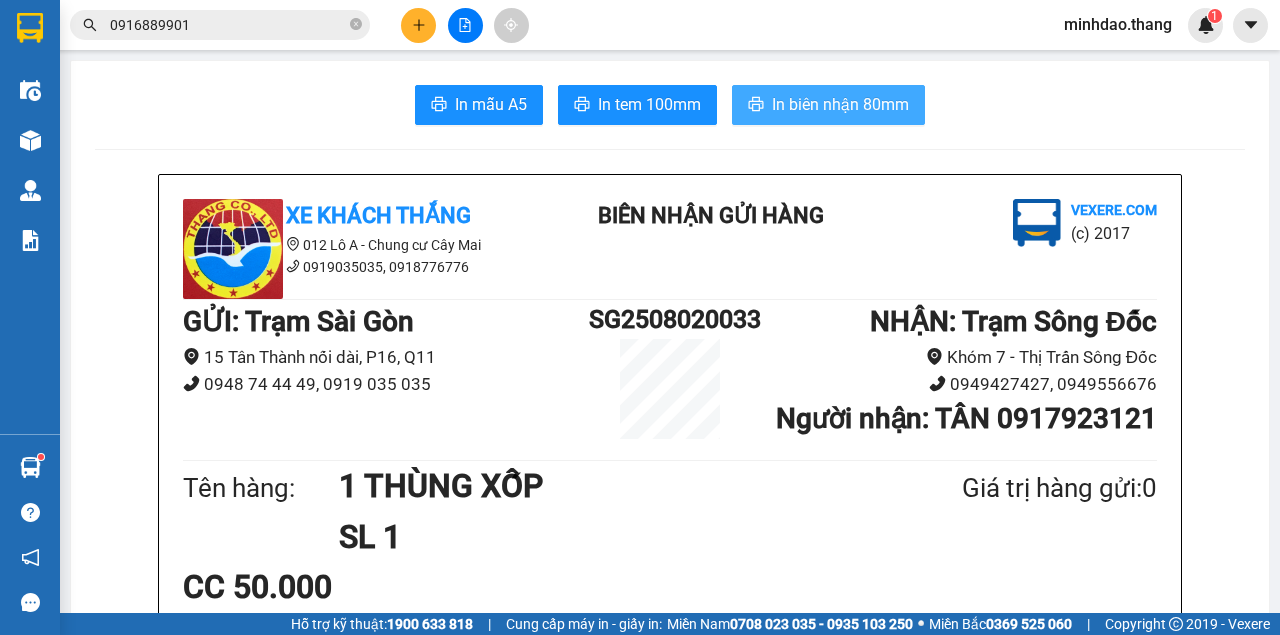 scroll, scrollTop: 0, scrollLeft: 0, axis: both 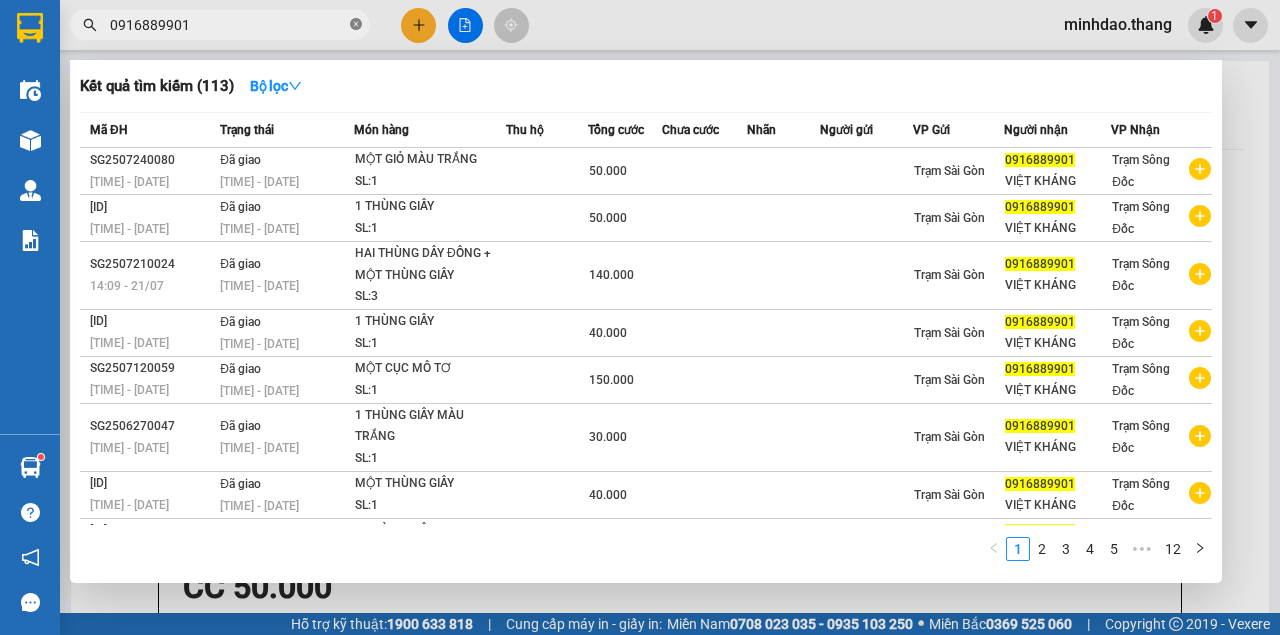click 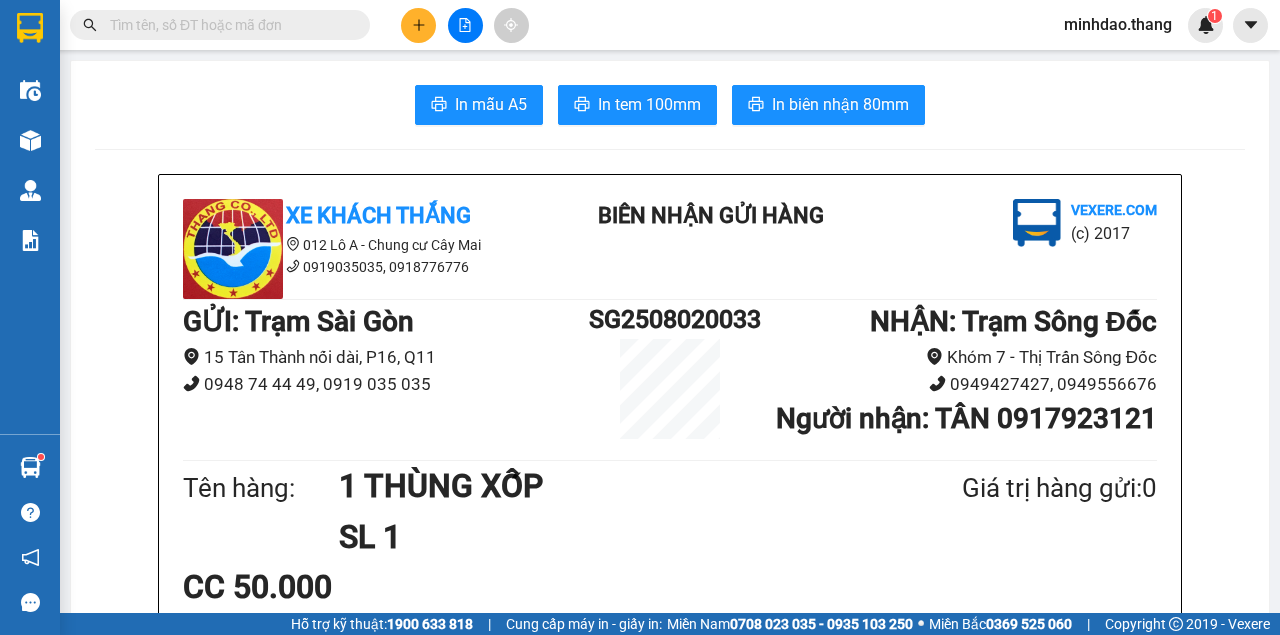 click at bounding box center (228, 25) 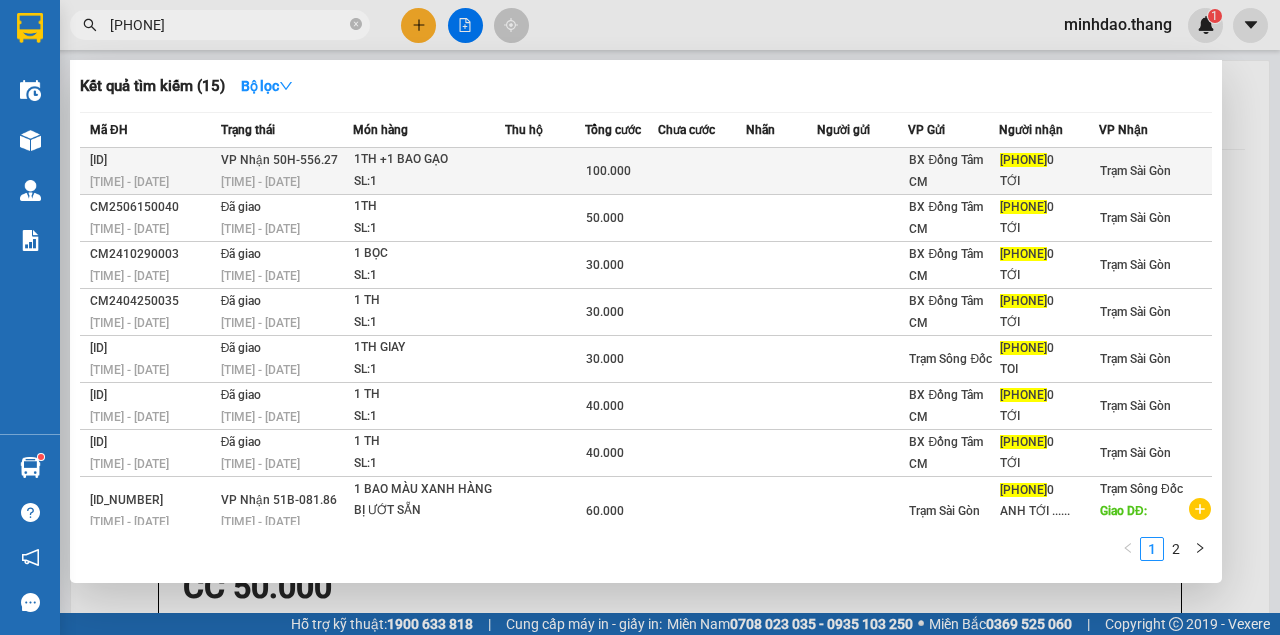 type on "094433996" 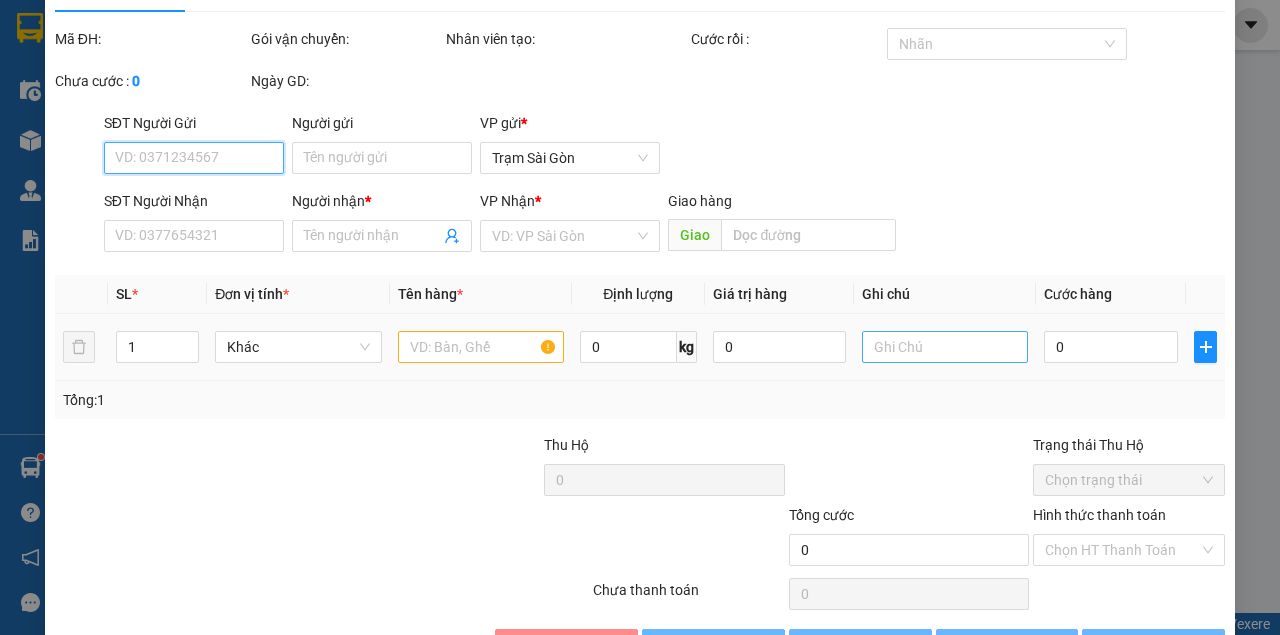 scroll, scrollTop: 107, scrollLeft: 0, axis: vertical 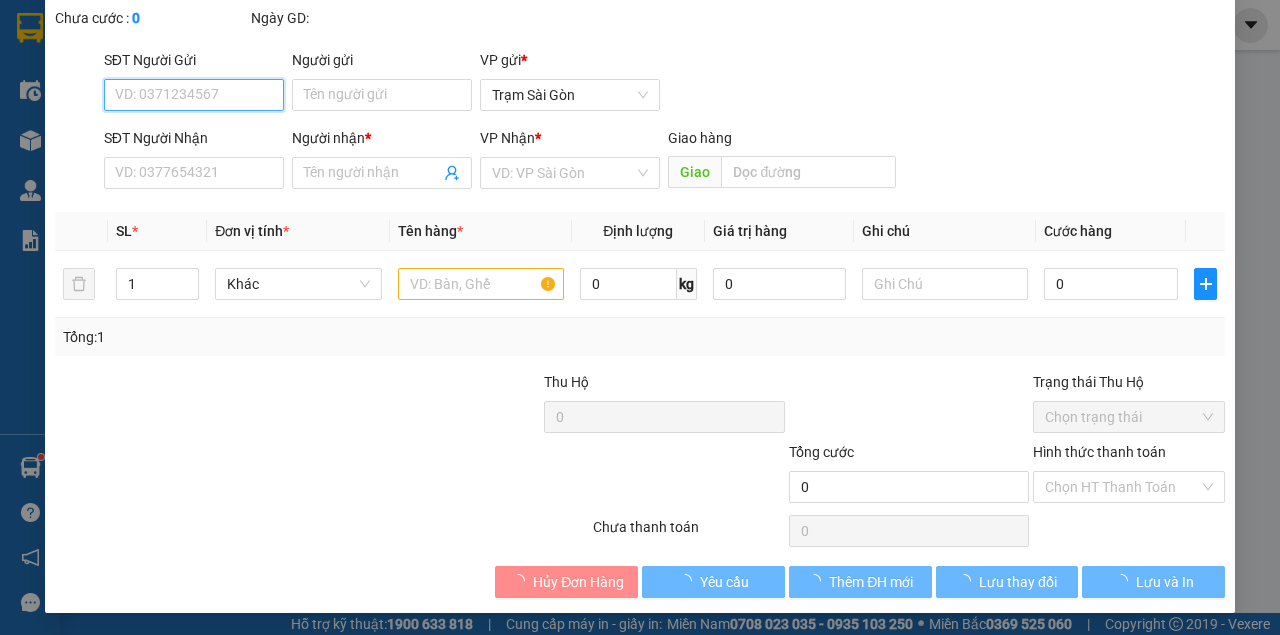type on "0944339960" 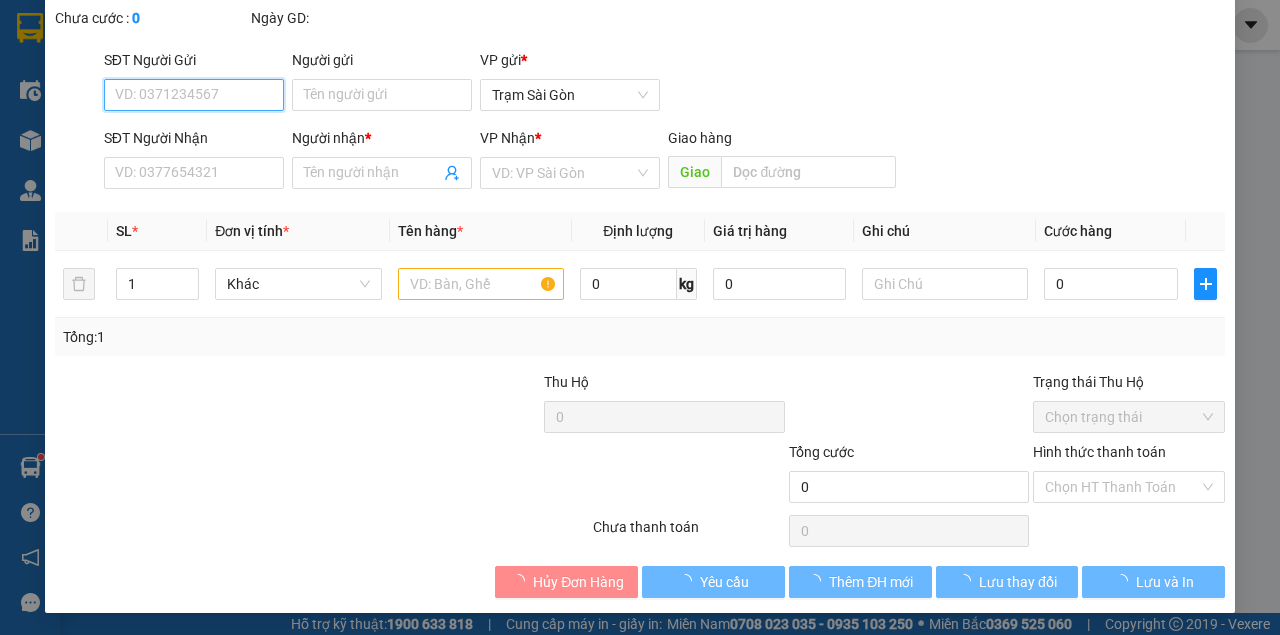 type on "TỚI" 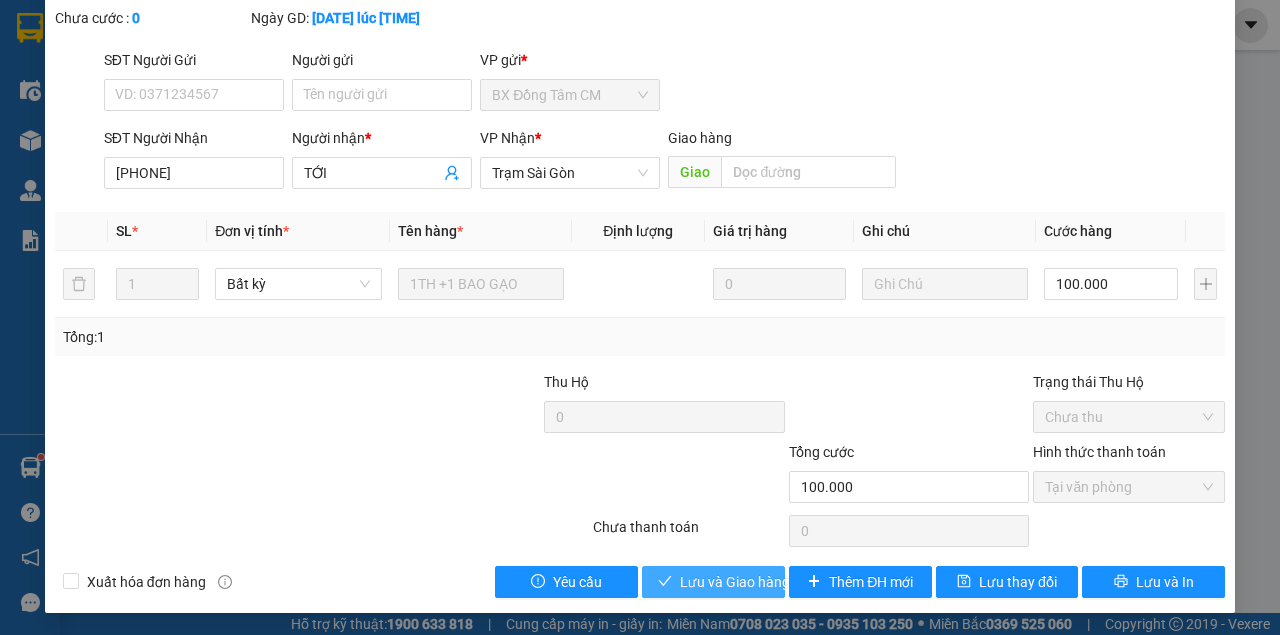 click on "Lưu và Giao hàng" at bounding box center (713, 582) 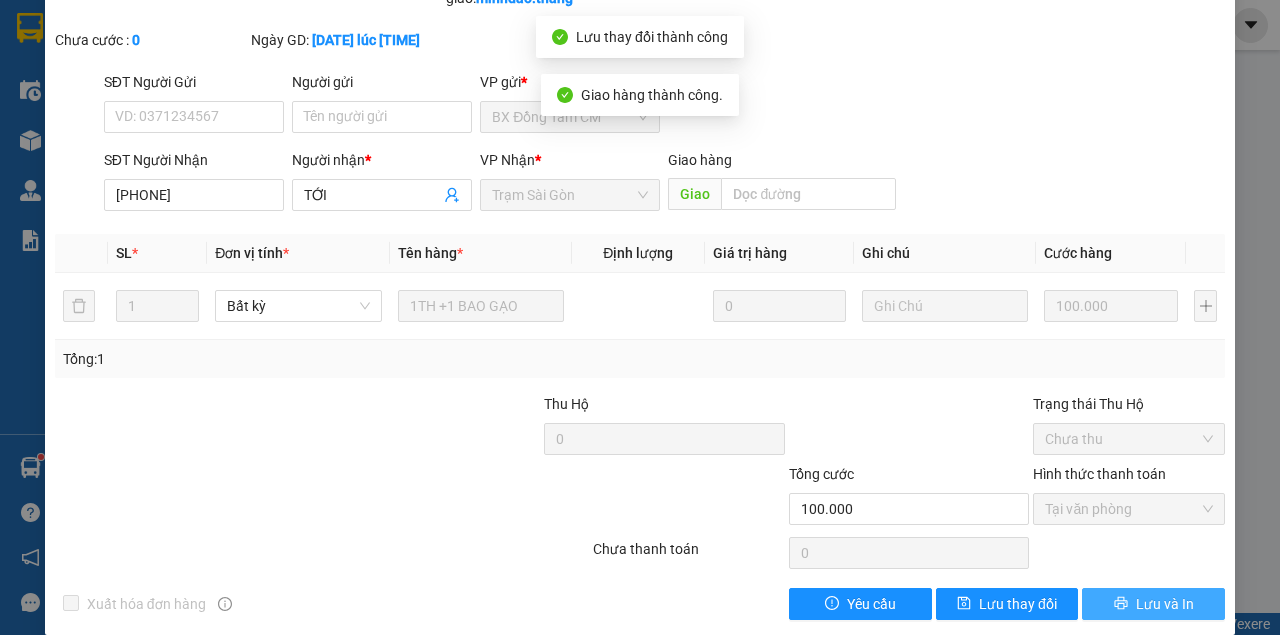 drag, startPoint x: 1186, startPoint y: 610, endPoint x: 1182, endPoint y: 594, distance: 16.492422 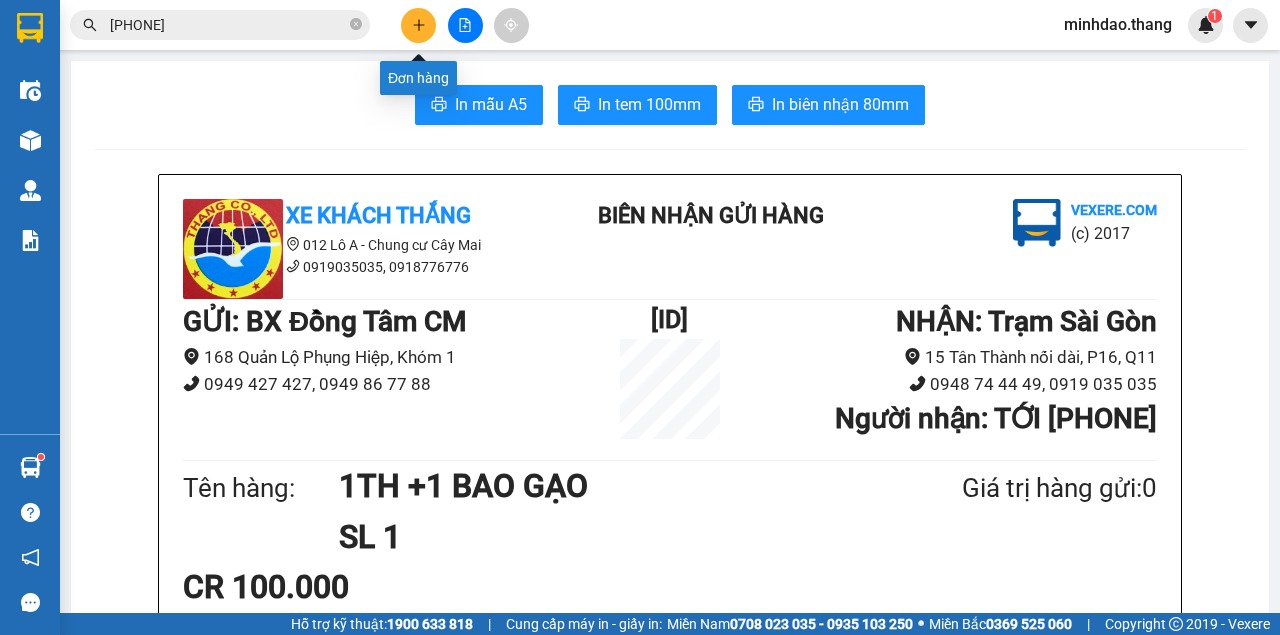 click at bounding box center [418, 25] 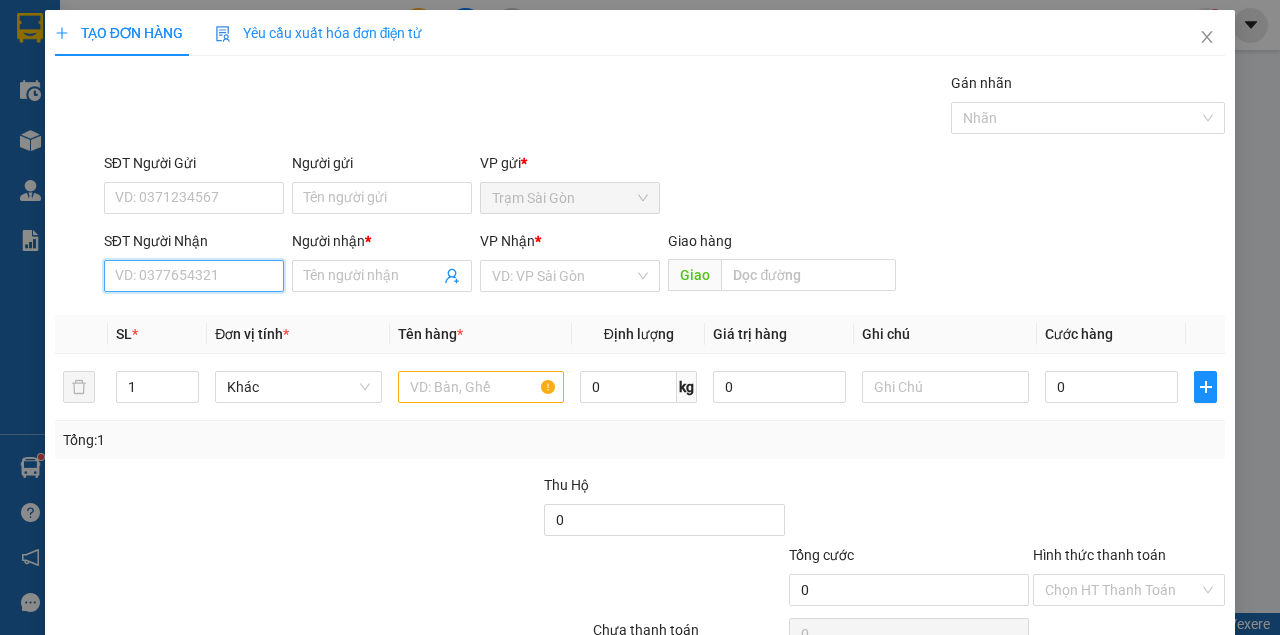 click on "SĐT Người Nhận" at bounding box center (194, 276) 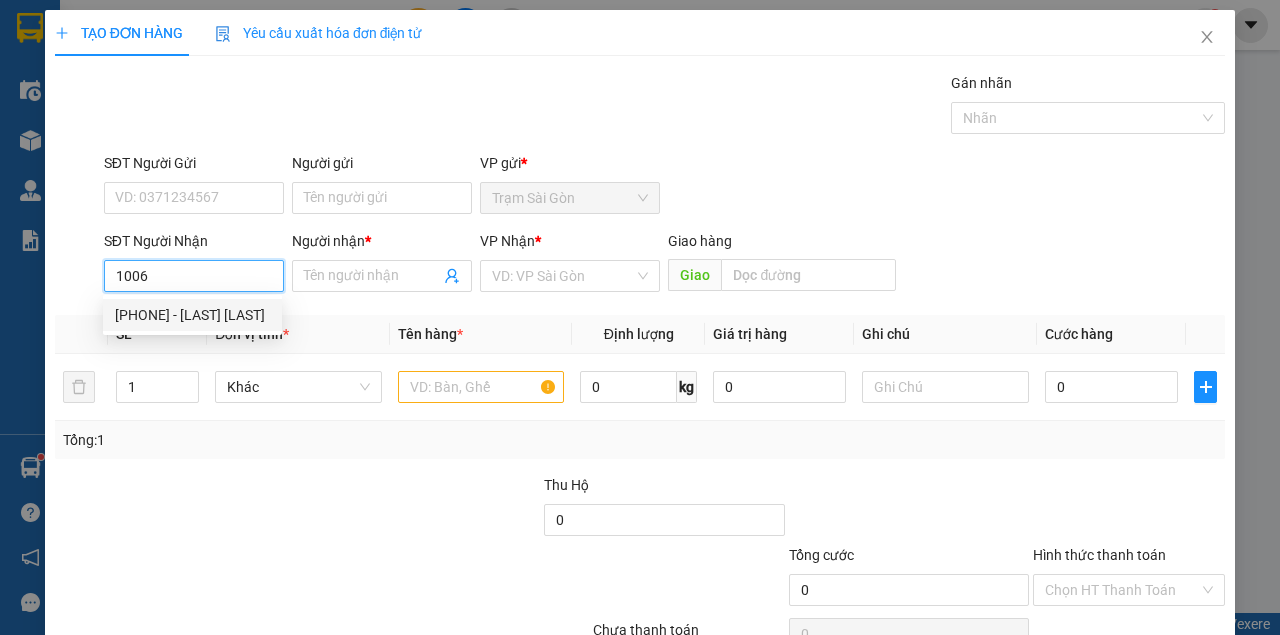 click on "0946411006 - TRẦN VĂN HOÀNG" at bounding box center [192, 315] 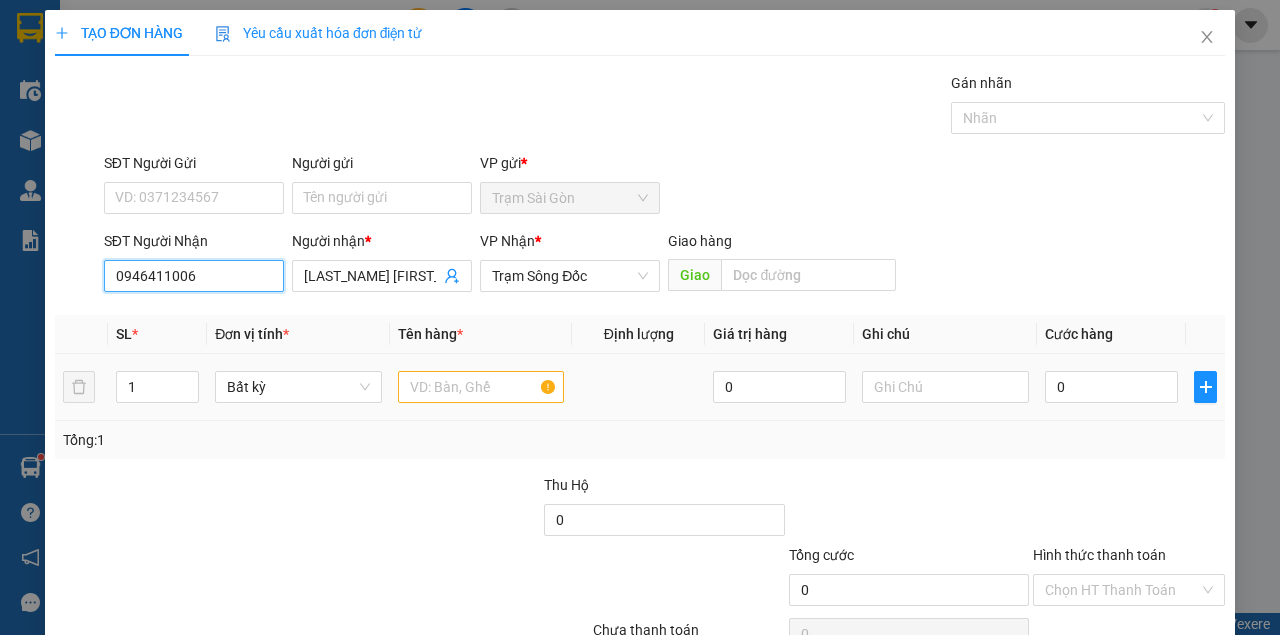 type on "0946411006" 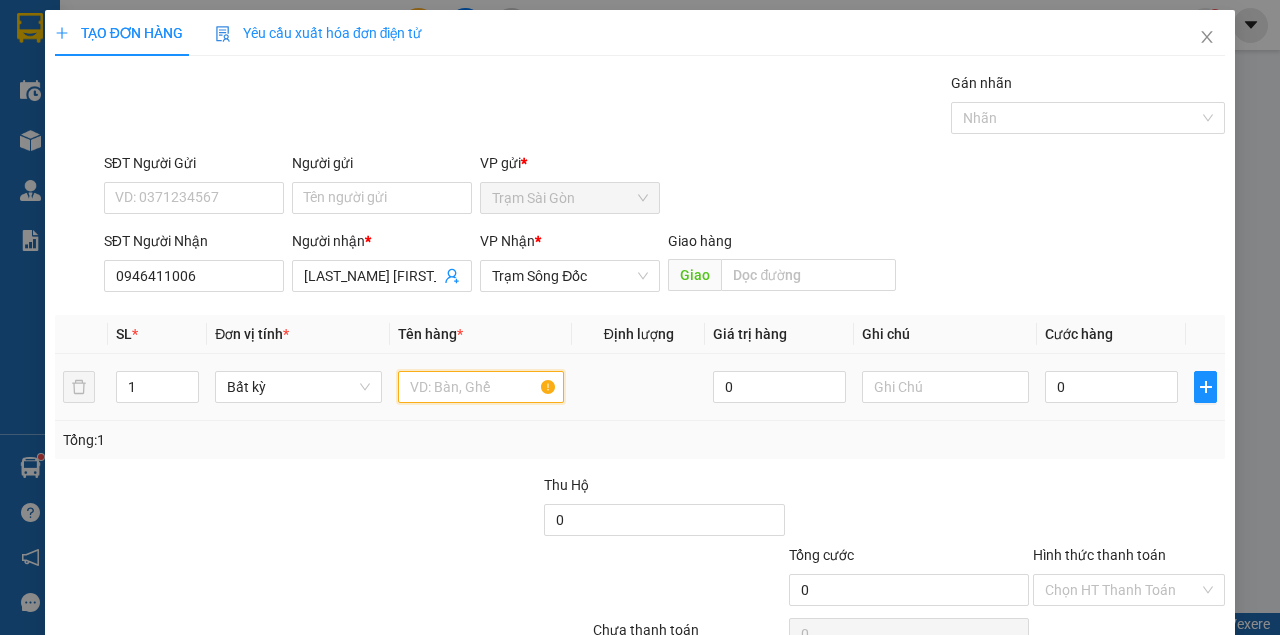 click at bounding box center [481, 387] 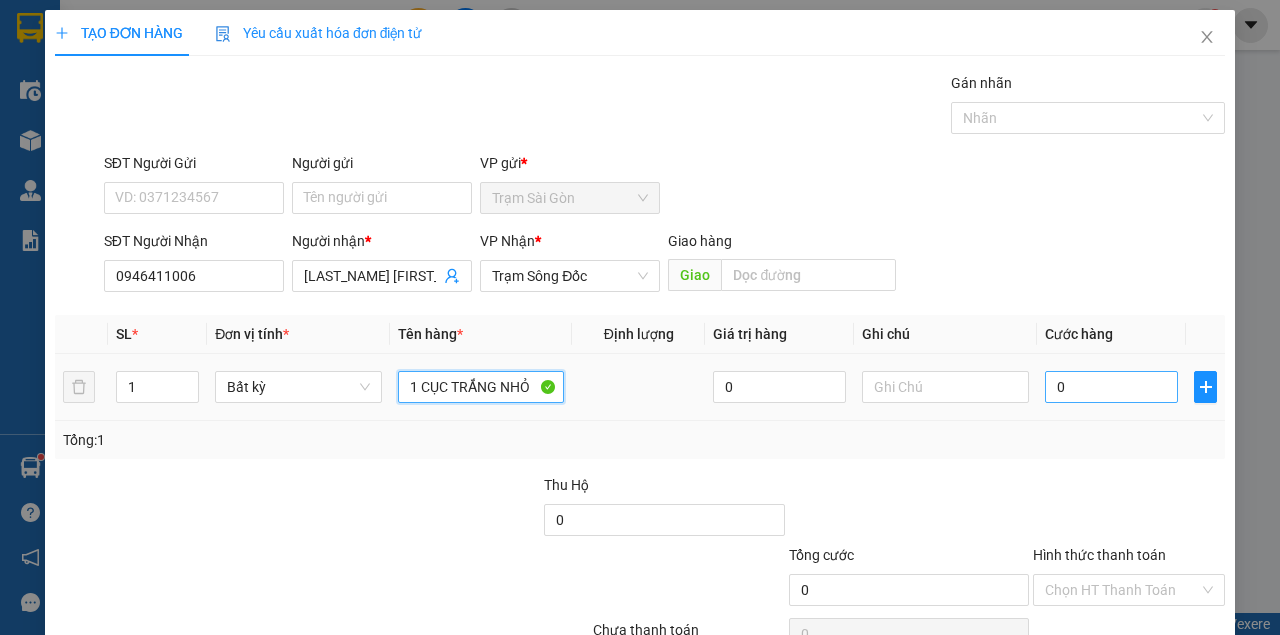 type on "1 CỤC TRẮNG NHỎ" 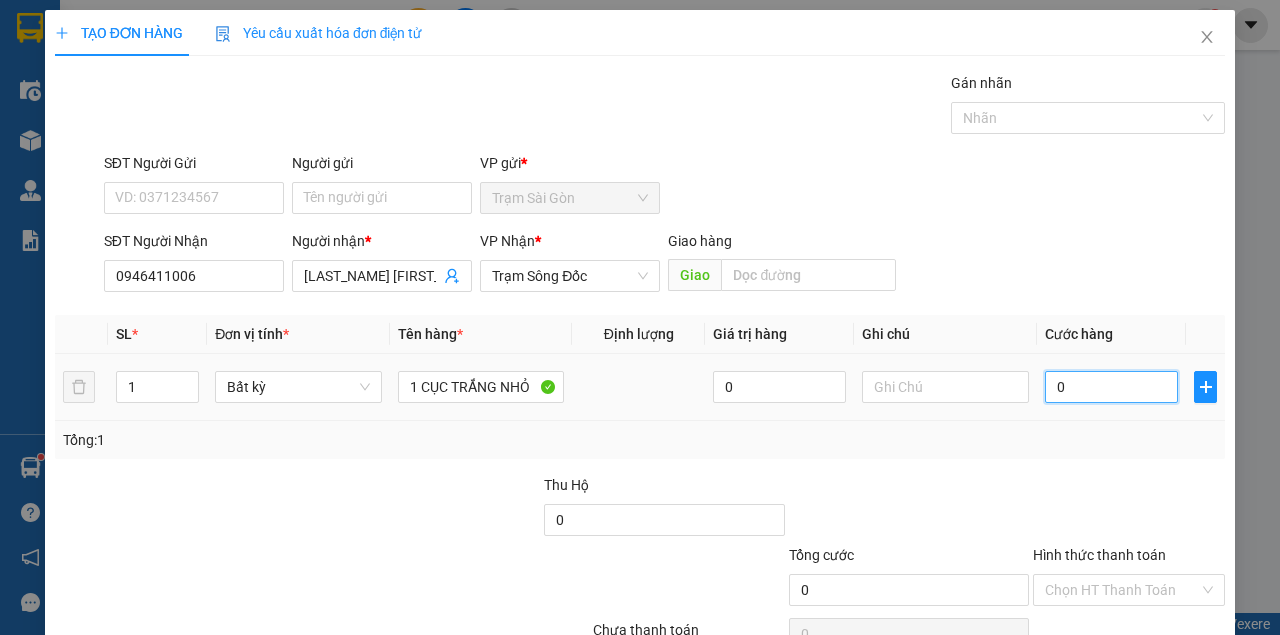 click on "0" at bounding box center (1111, 387) 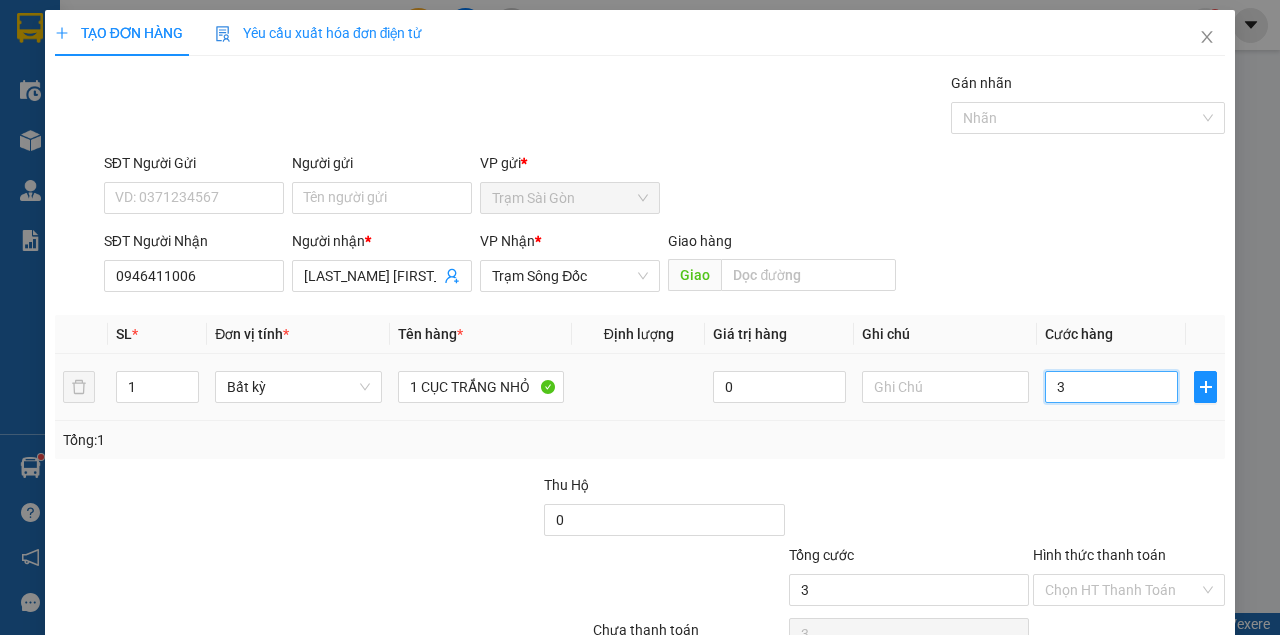 type on "30" 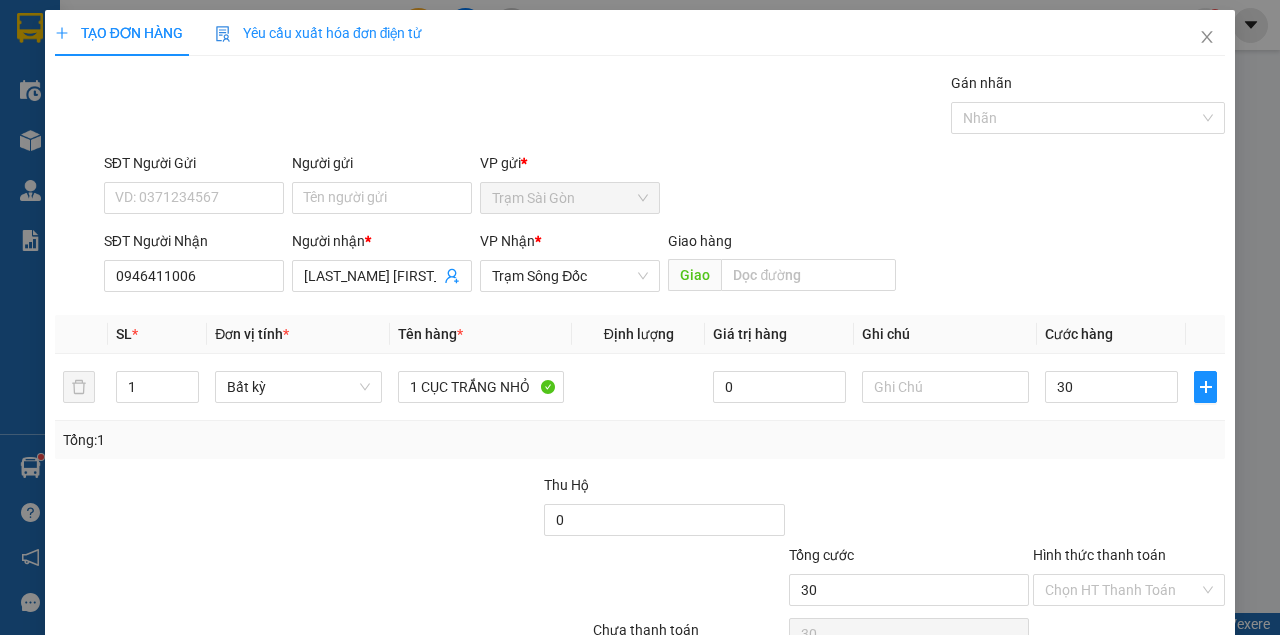 type on "30.000" 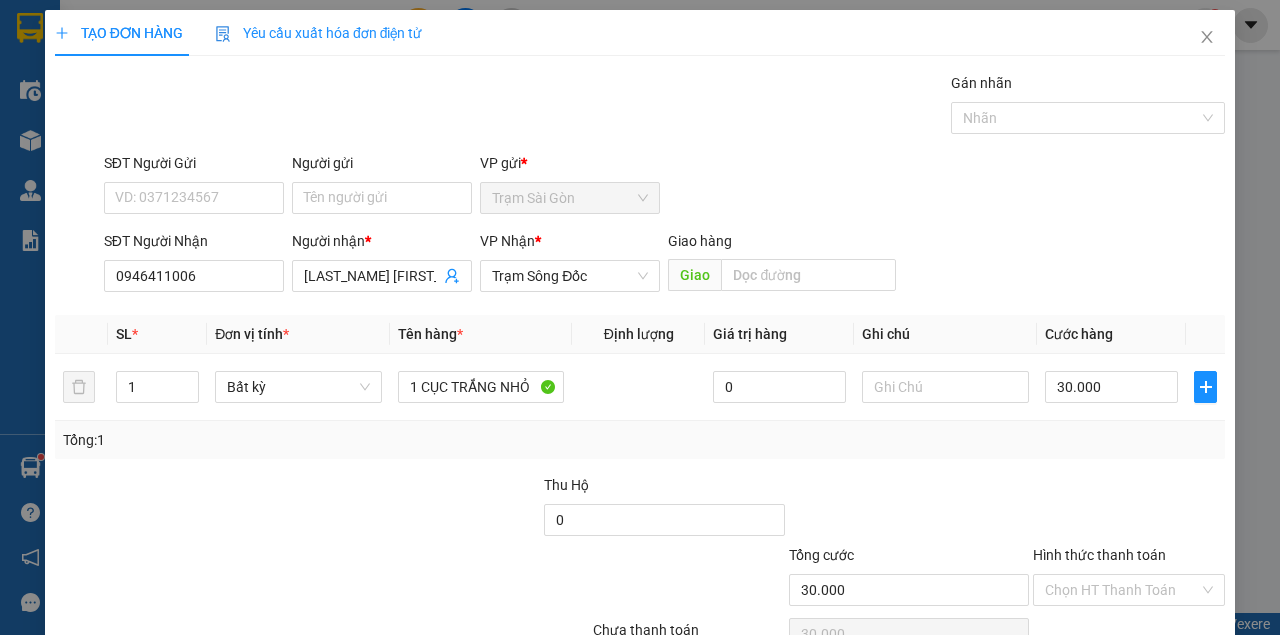 click at bounding box center [1129, 509] 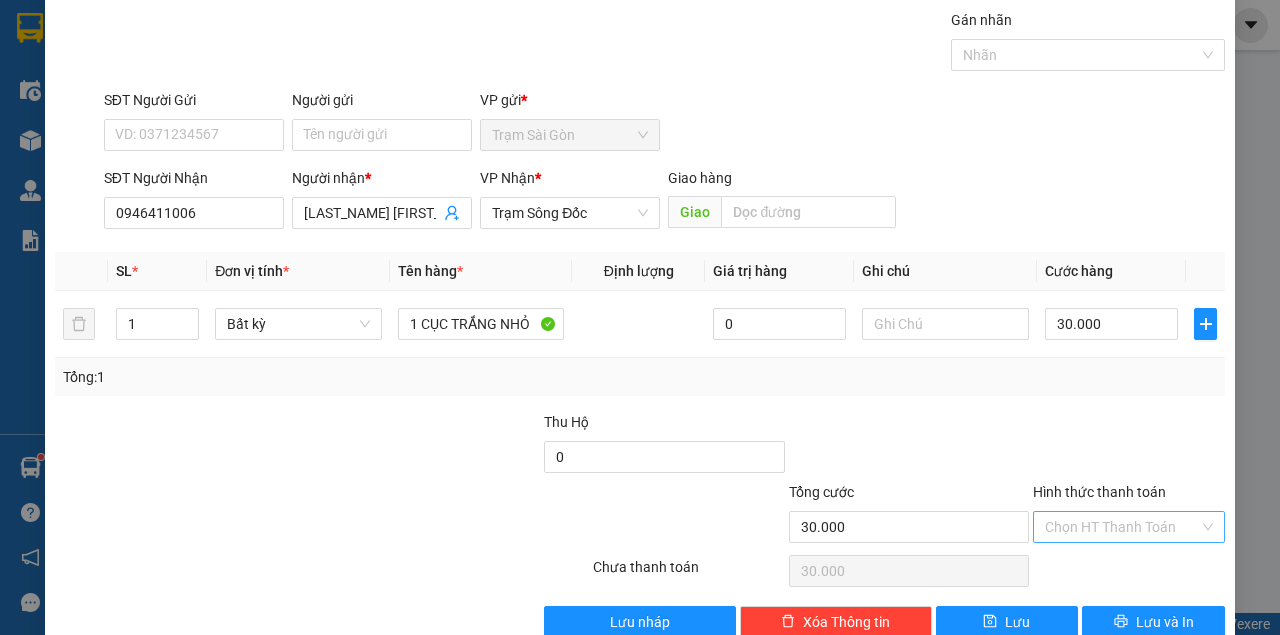 scroll, scrollTop: 102, scrollLeft: 0, axis: vertical 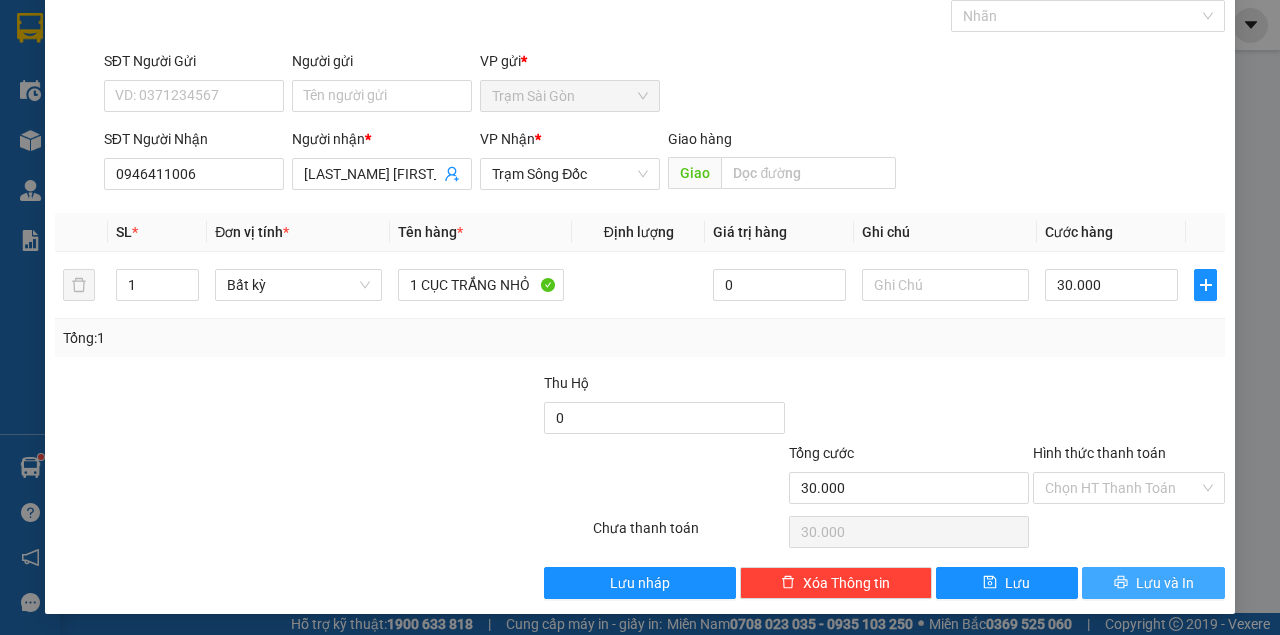 drag, startPoint x: 1102, startPoint y: 568, endPoint x: 1072, endPoint y: 561, distance: 30.805843 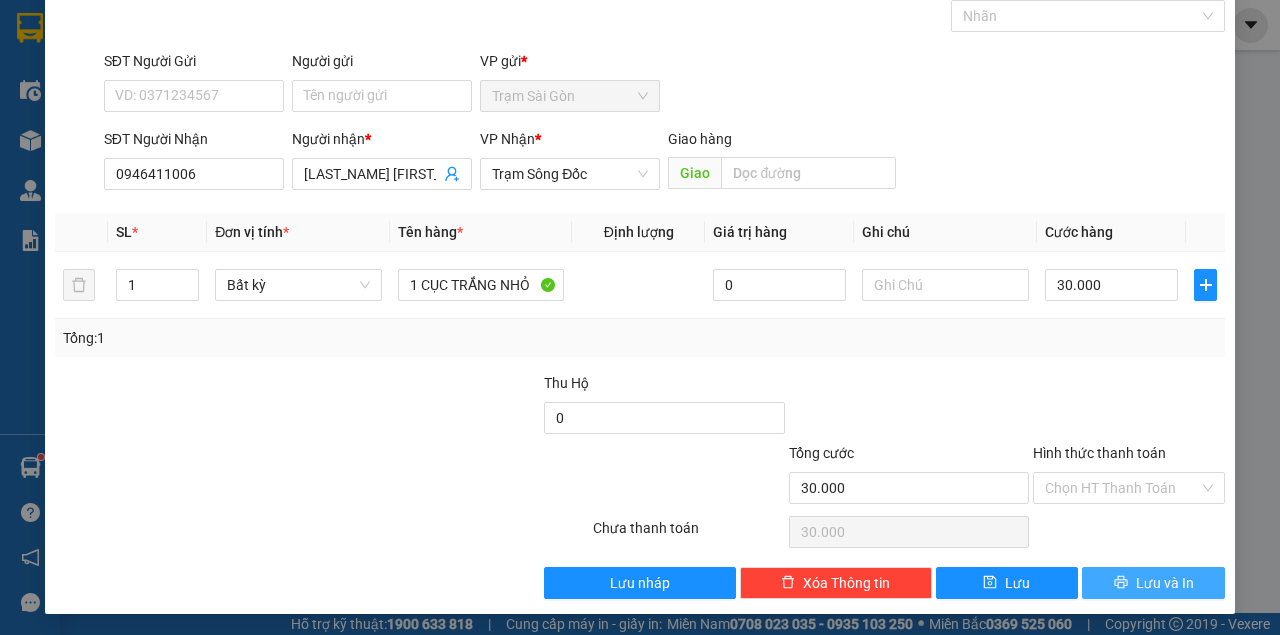 click 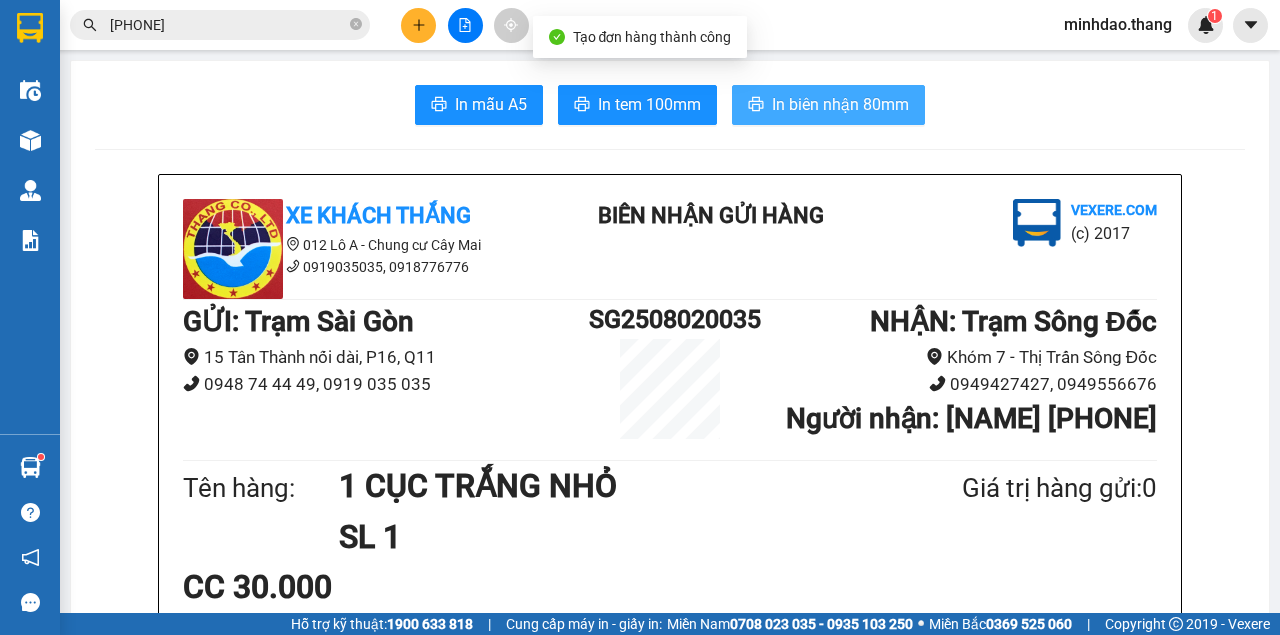 drag, startPoint x: 806, startPoint y: 75, endPoint x: 820, endPoint y: 95, distance: 24.41311 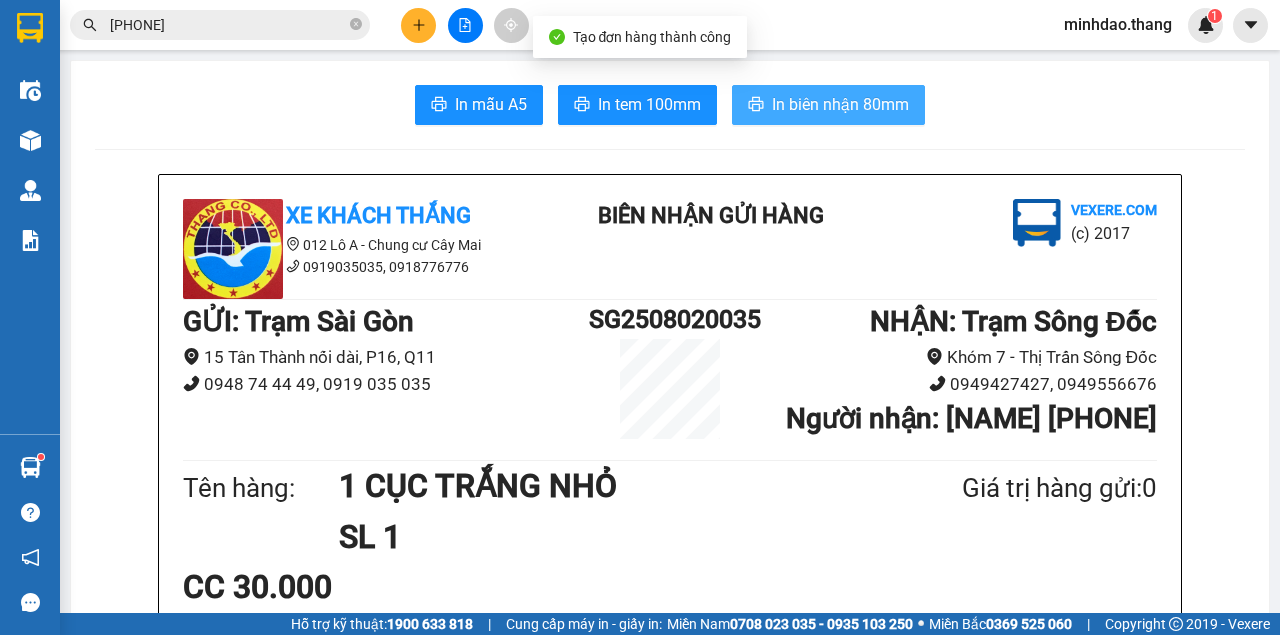 click on "In biên nhận 80mm" at bounding box center (840, 104) 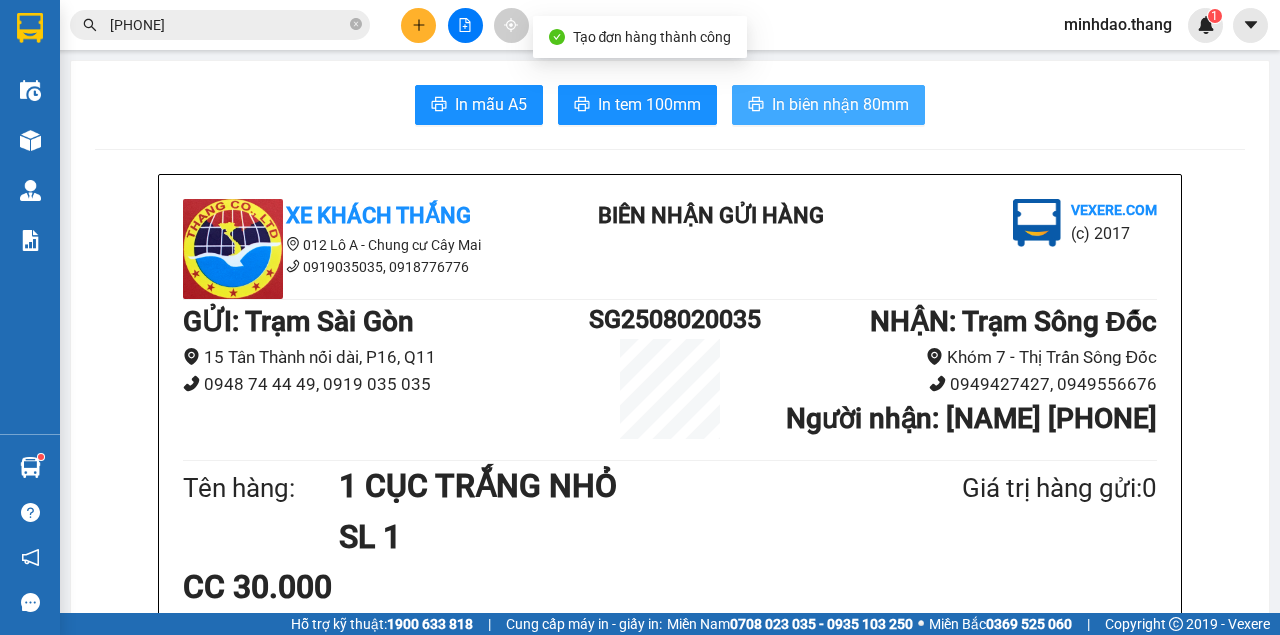 scroll, scrollTop: 0, scrollLeft: 0, axis: both 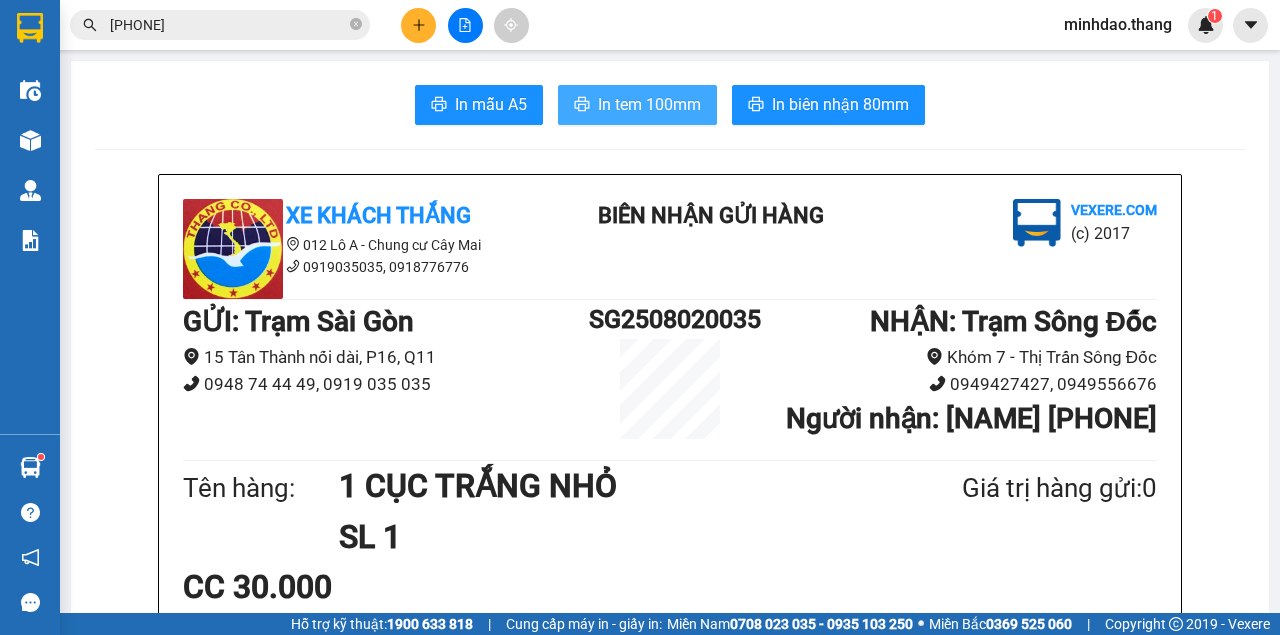 drag, startPoint x: 674, startPoint y: 112, endPoint x: 690, endPoint y: 108, distance: 16.492422 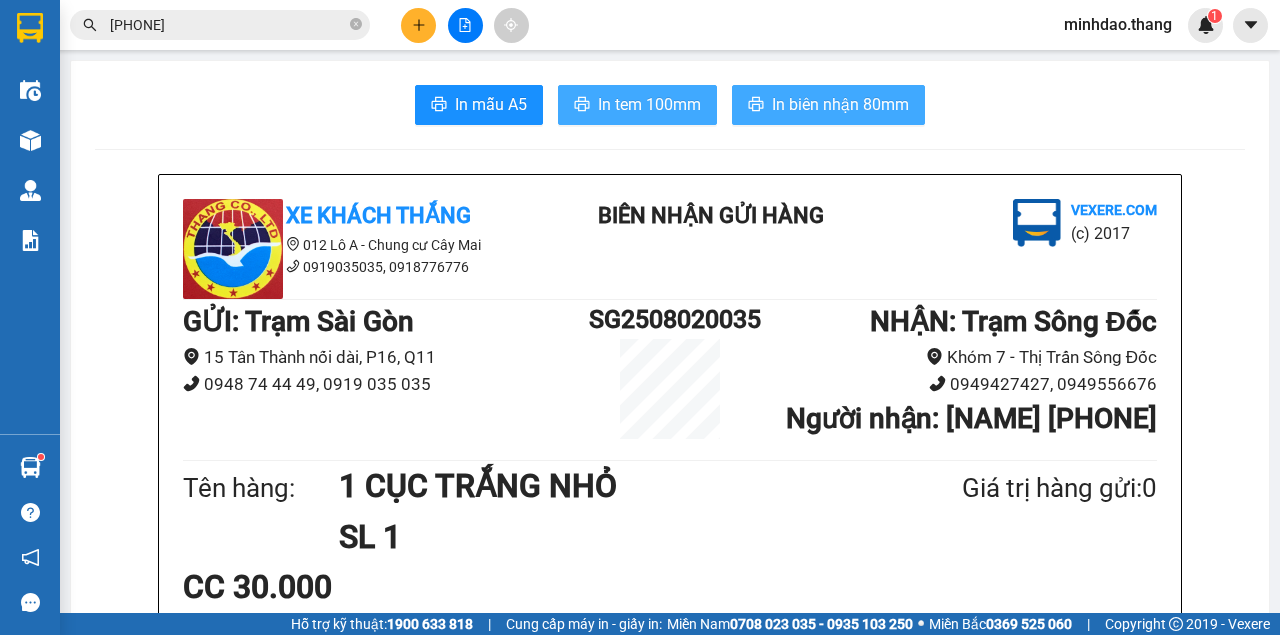 scroll, scrollTop: 0, scrollLeft: 0, axis: both 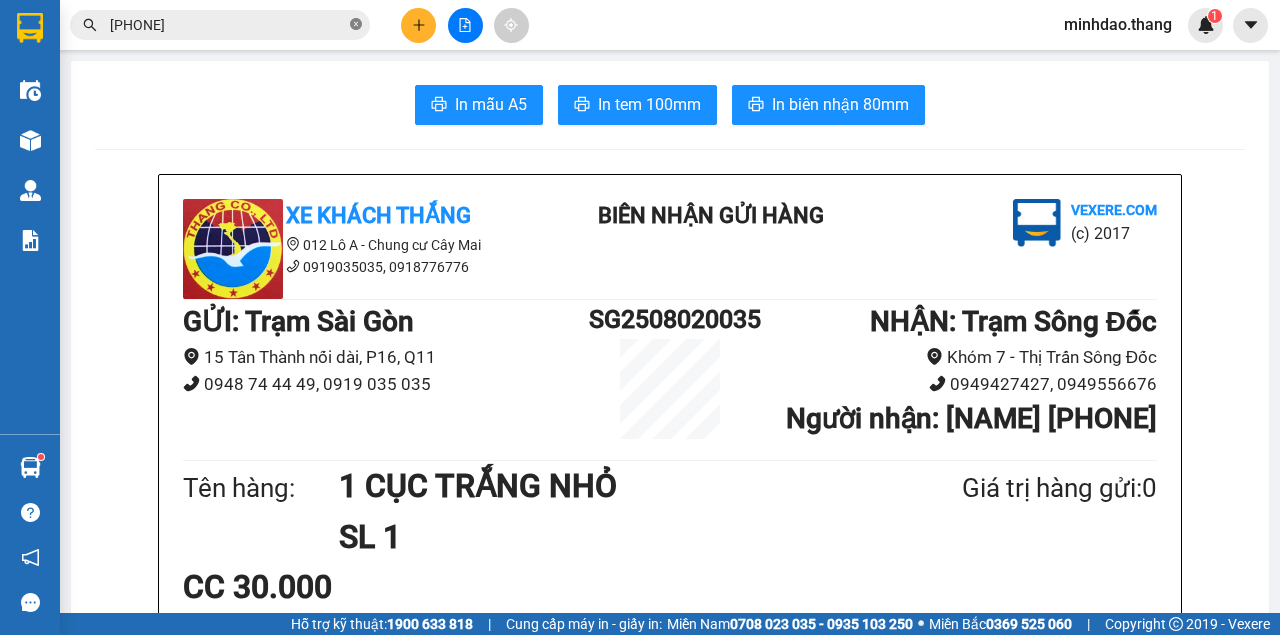 click 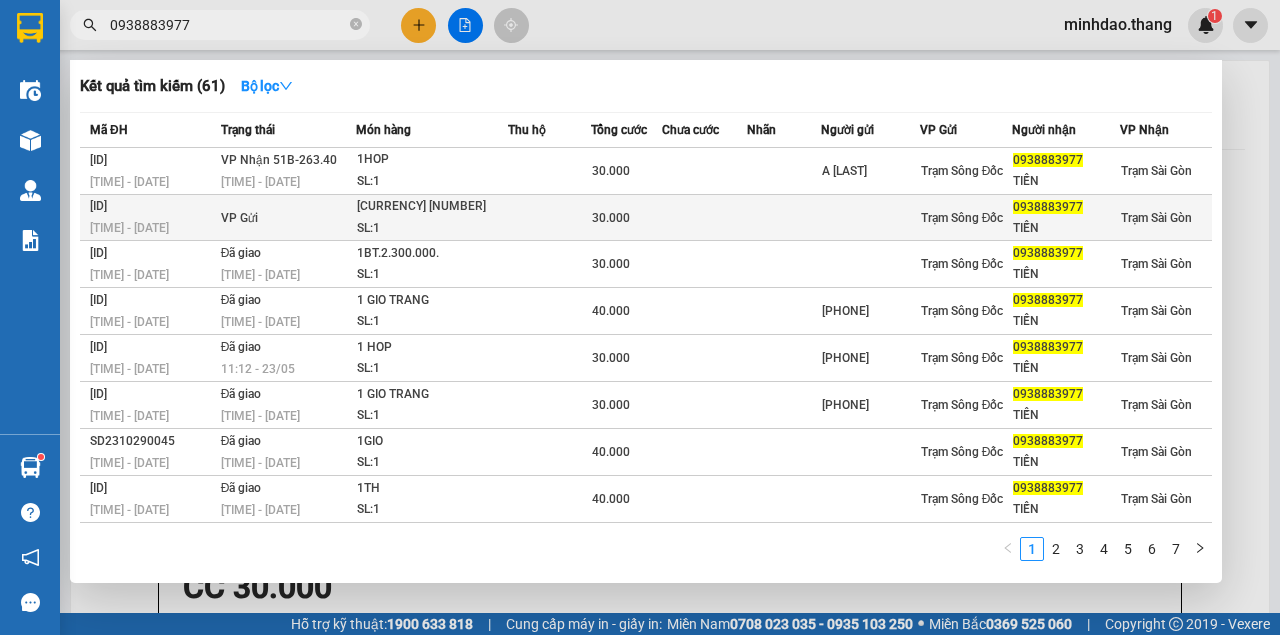 type on "0938883977" 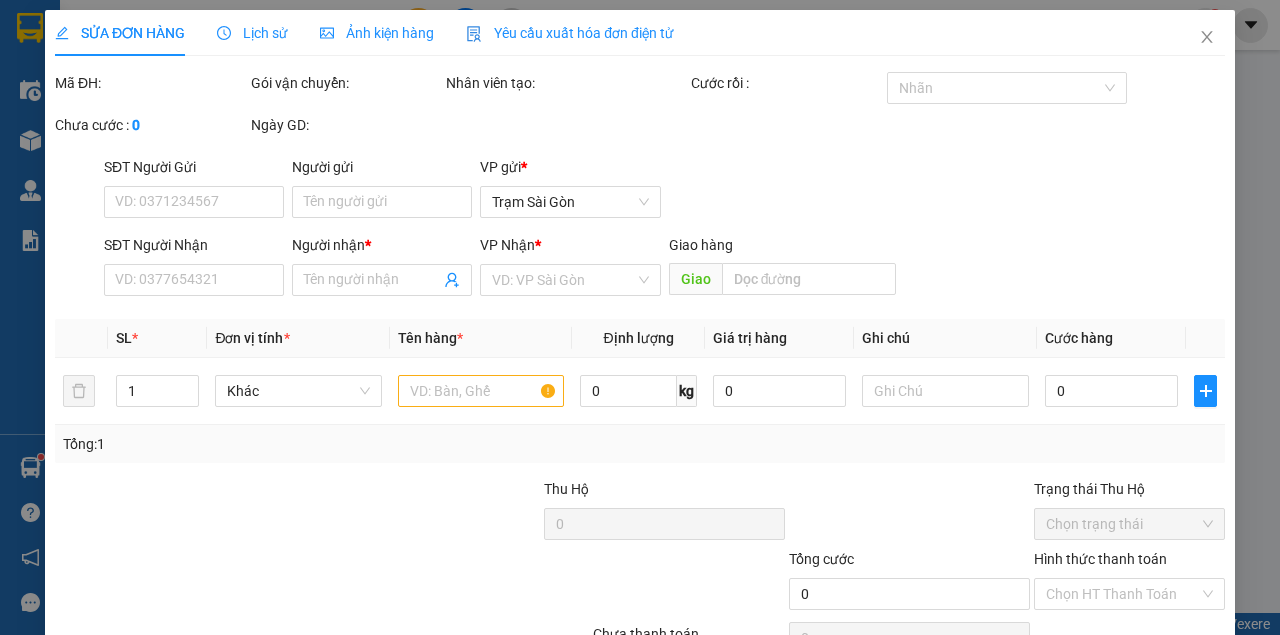 type on "0938883977" 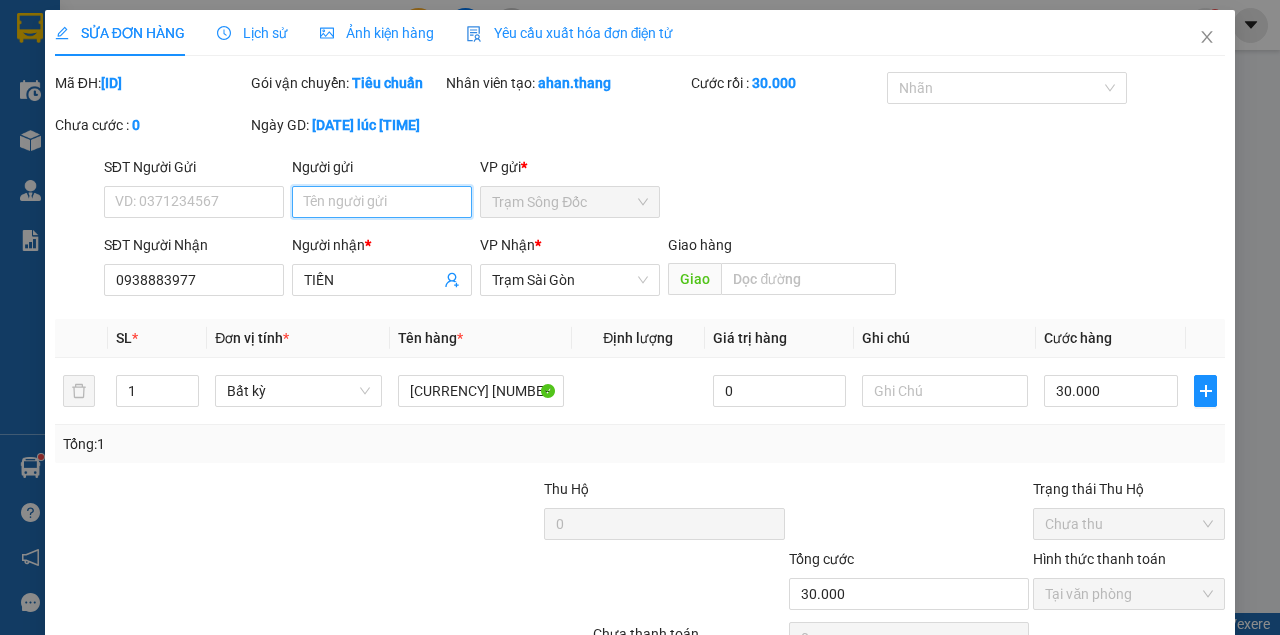 click on "Người gửi" at bounding box center [382, 202] 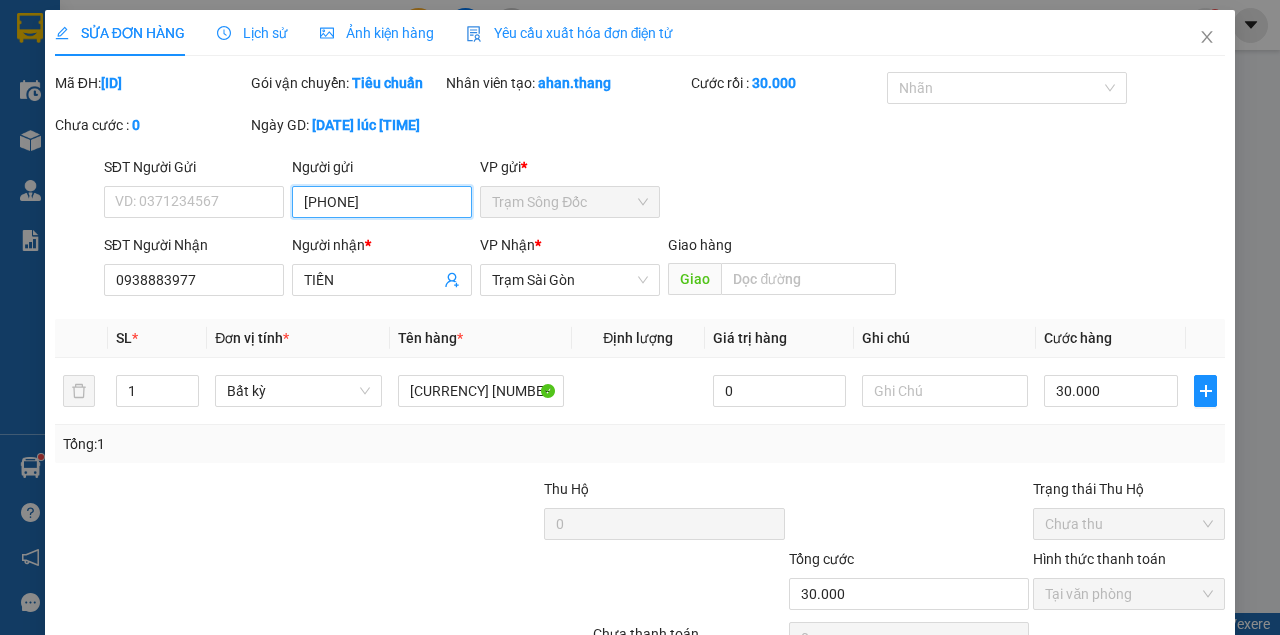 type on "077863302" 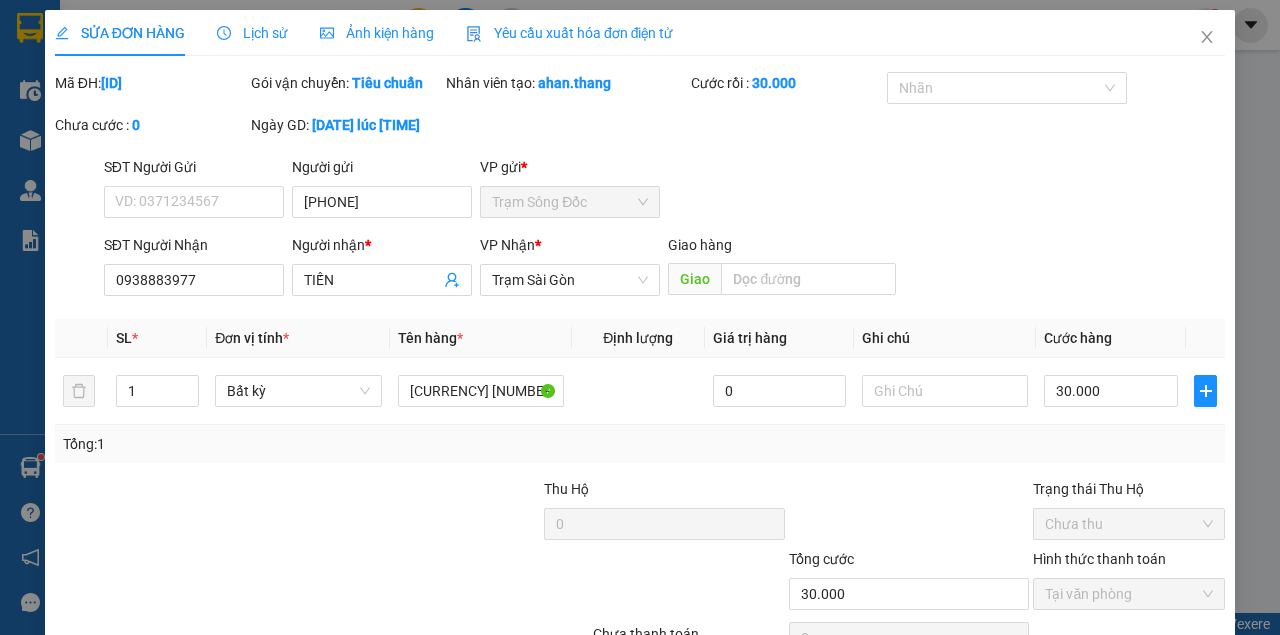 click on "Lưu thay đổi" at bounding box center (1018, 689) 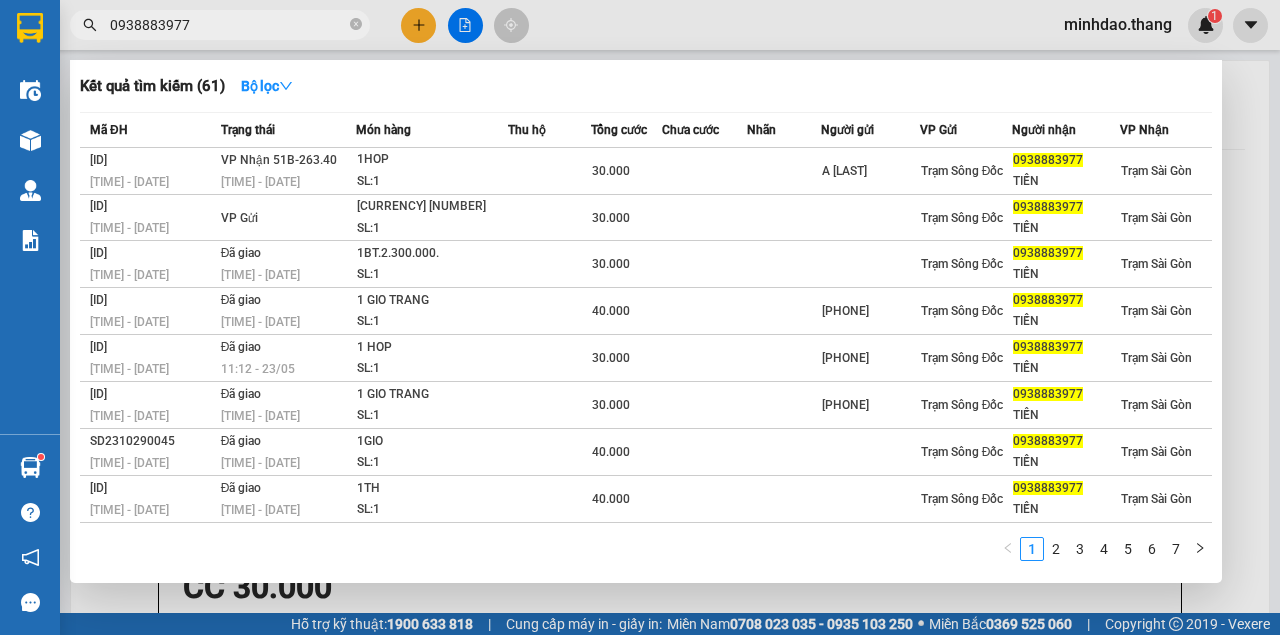 click on "0938883977" at bounding box center [228, 25] 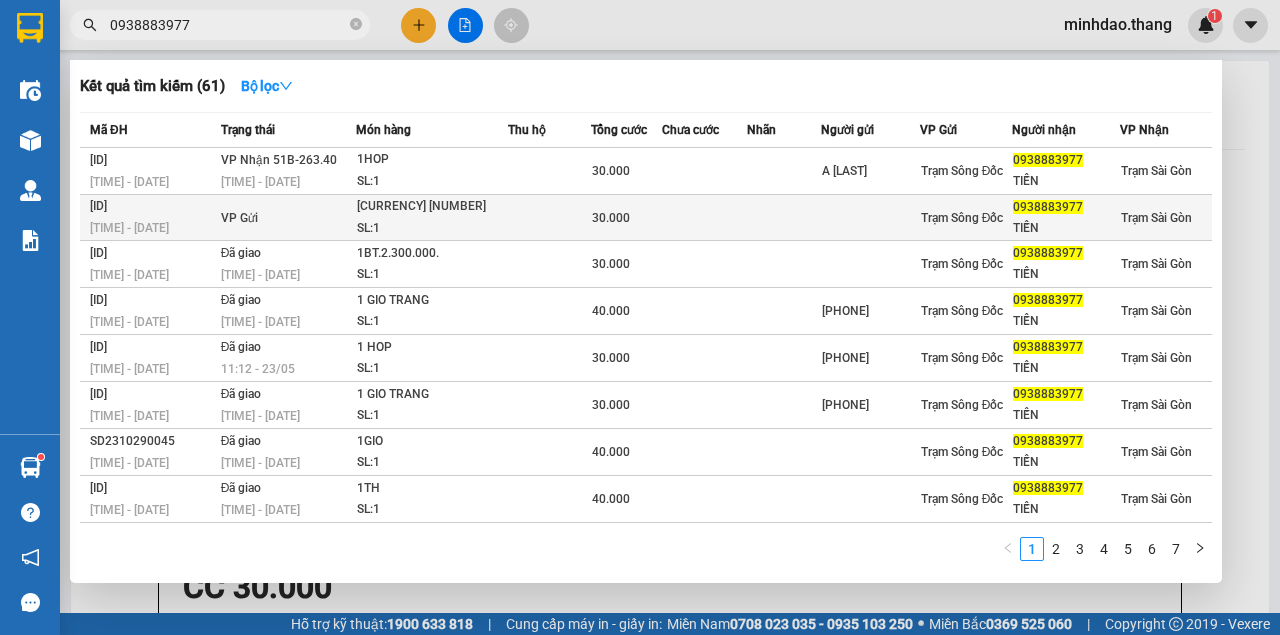 click at bounding box center (704, 218) 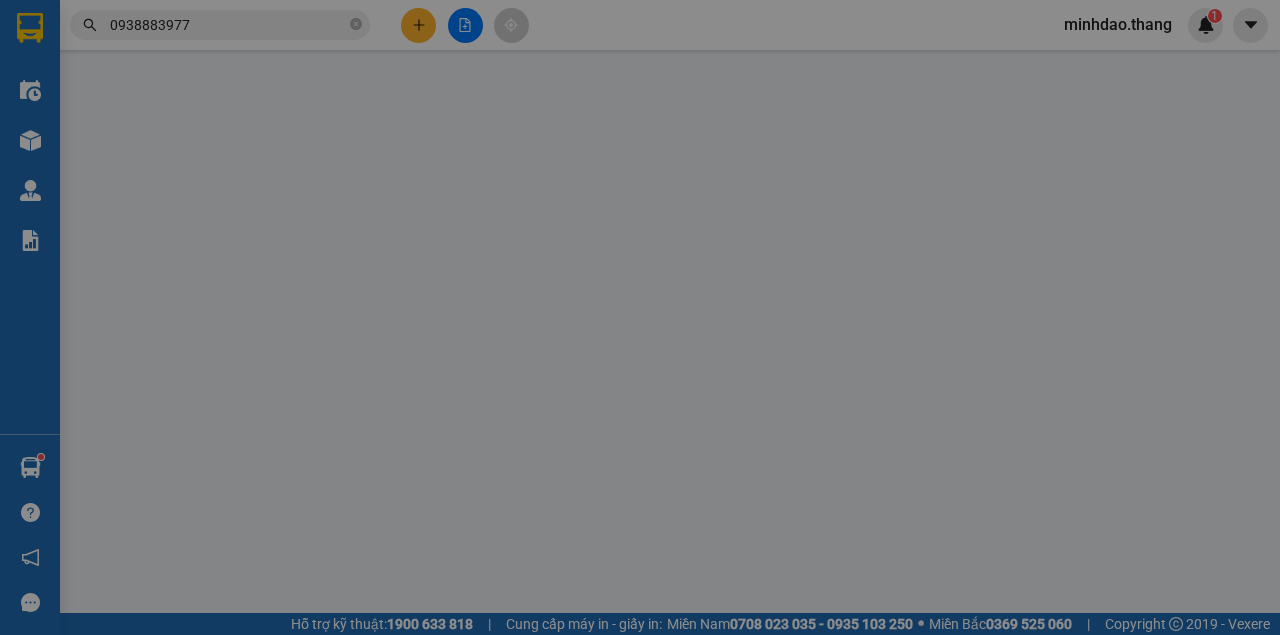 type on "0778633026" 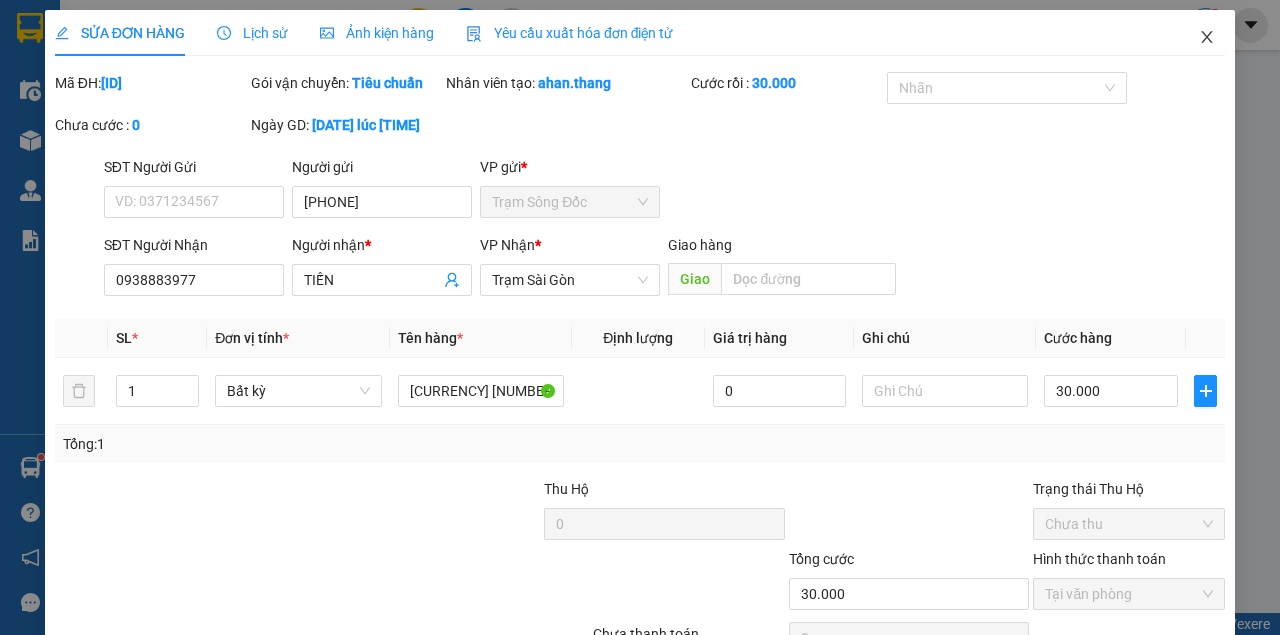 click 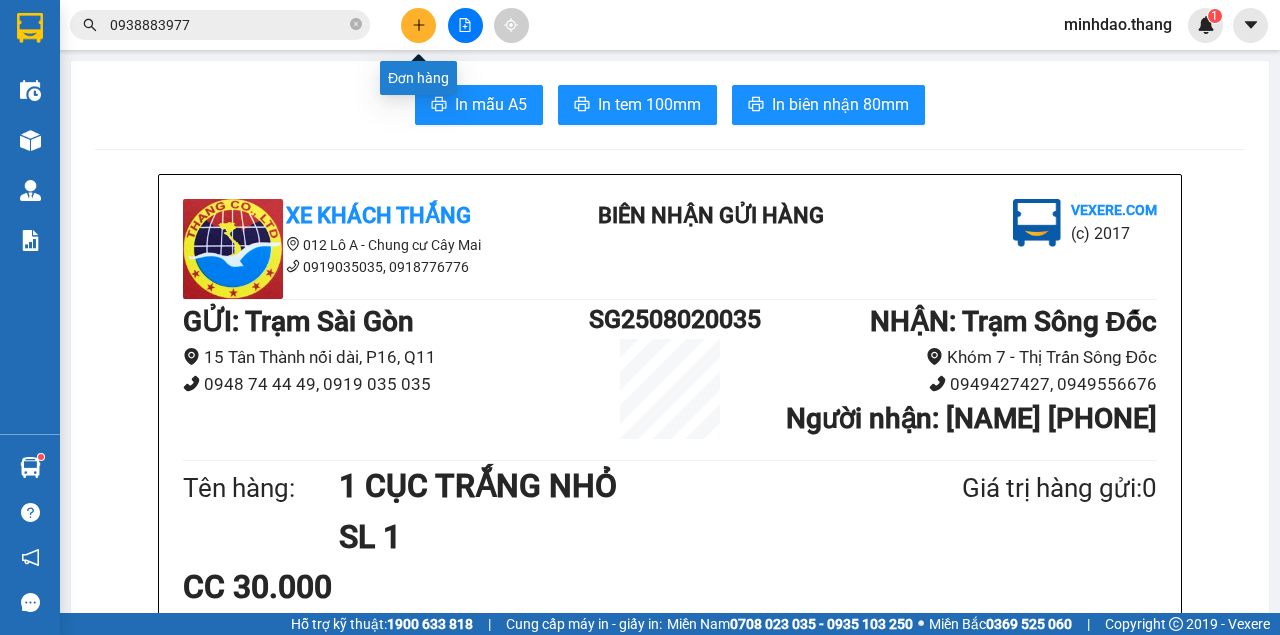 click 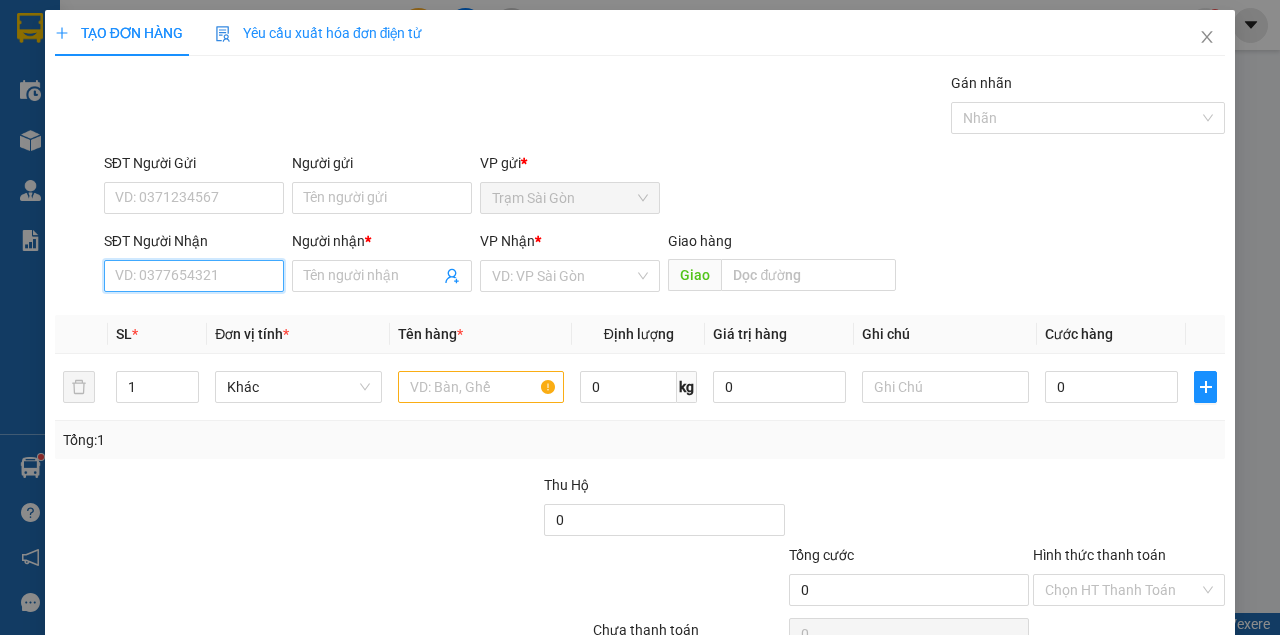 click on "SĐT Người Nhận" at bounding box center (194, 276) 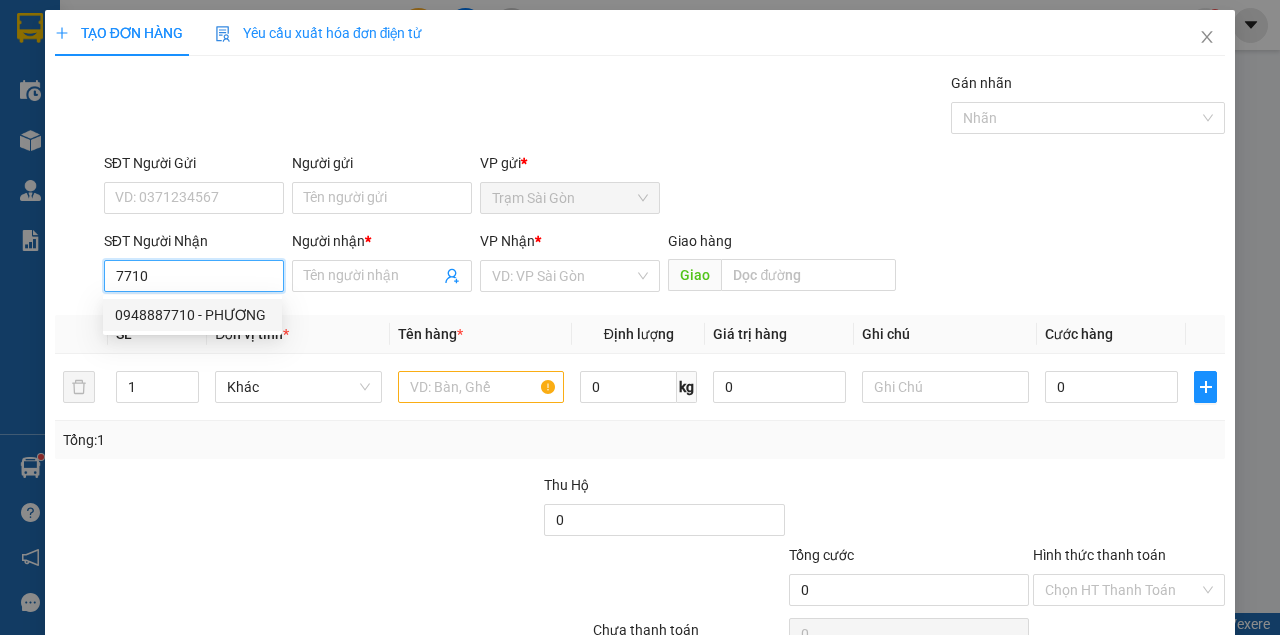 drag, startPoint x: 170, startPoint y: 324, endPoint x: 212, endPoint y: 316, distance: 42.755116 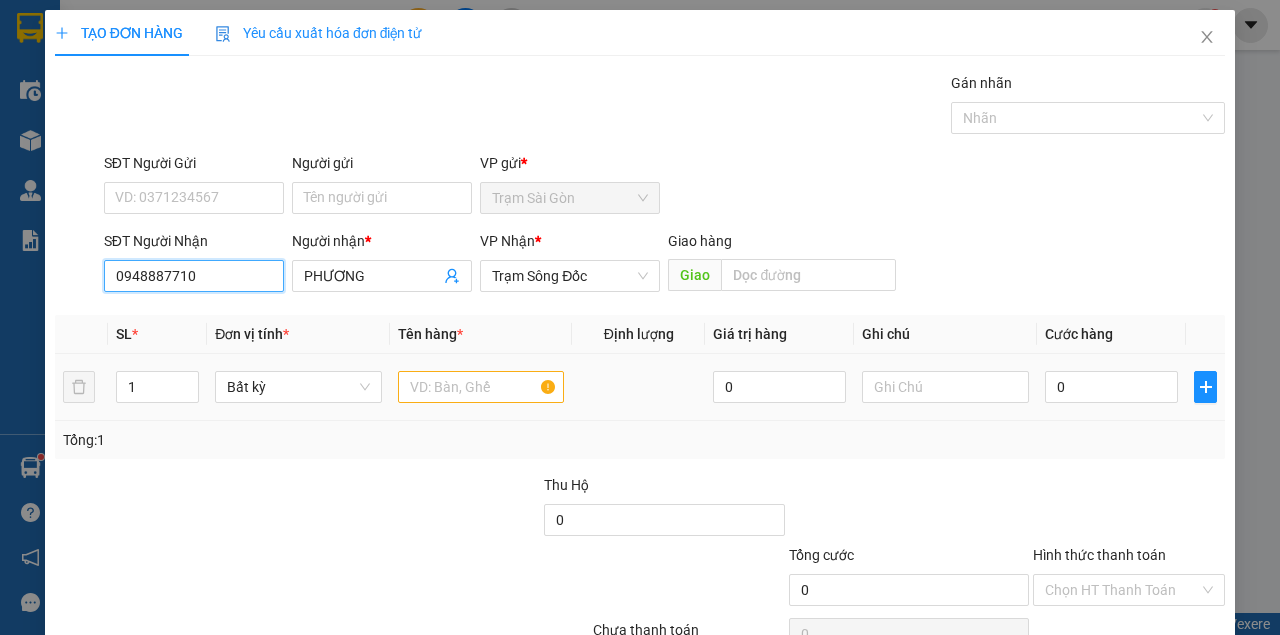 type on "0948887710" 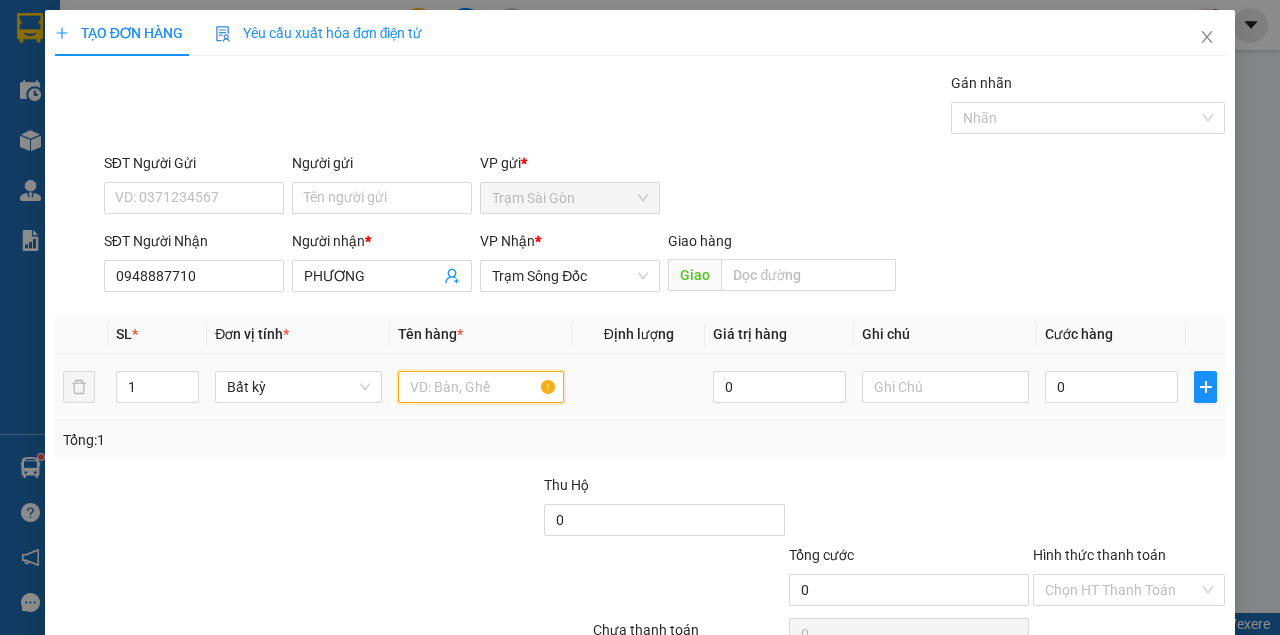click at bounding box center [481, 387] 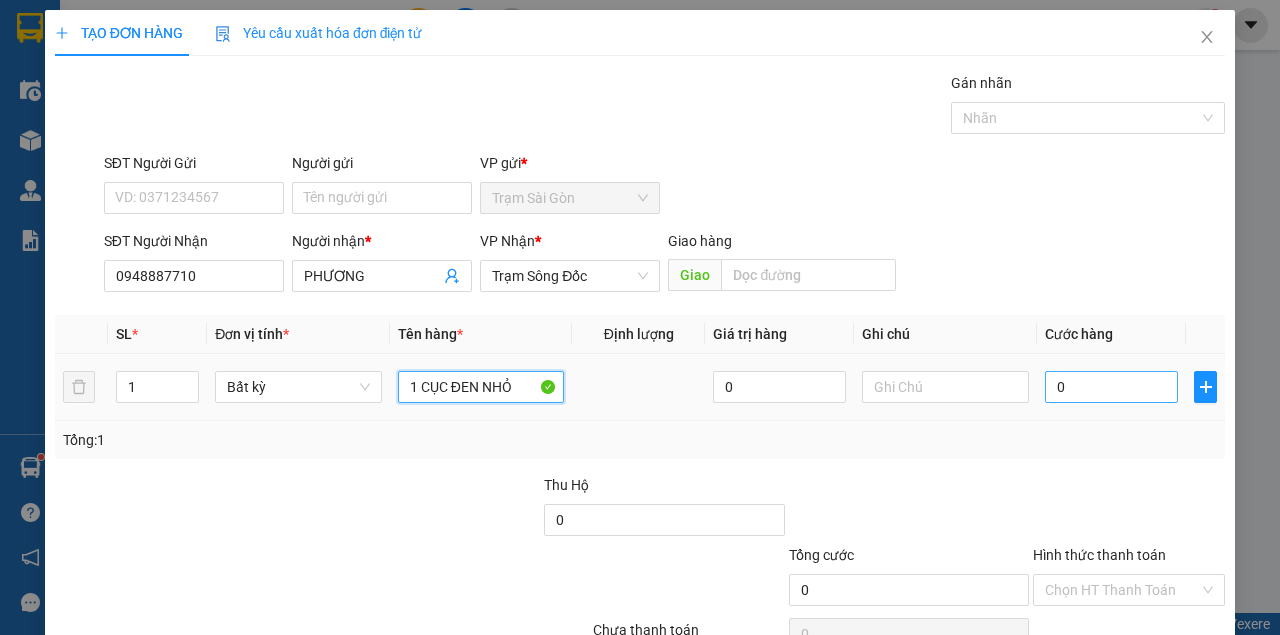 type on "1 CỤC ĐEN NHỎ" 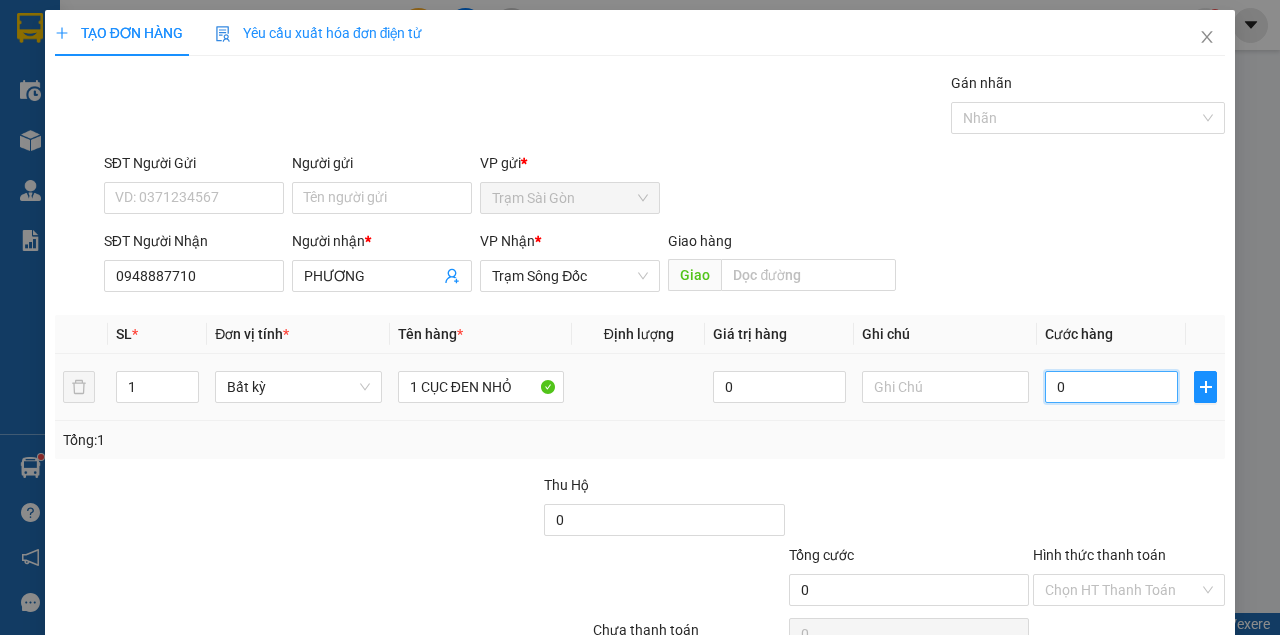 click on "0" at bounding box center (1111, 387) 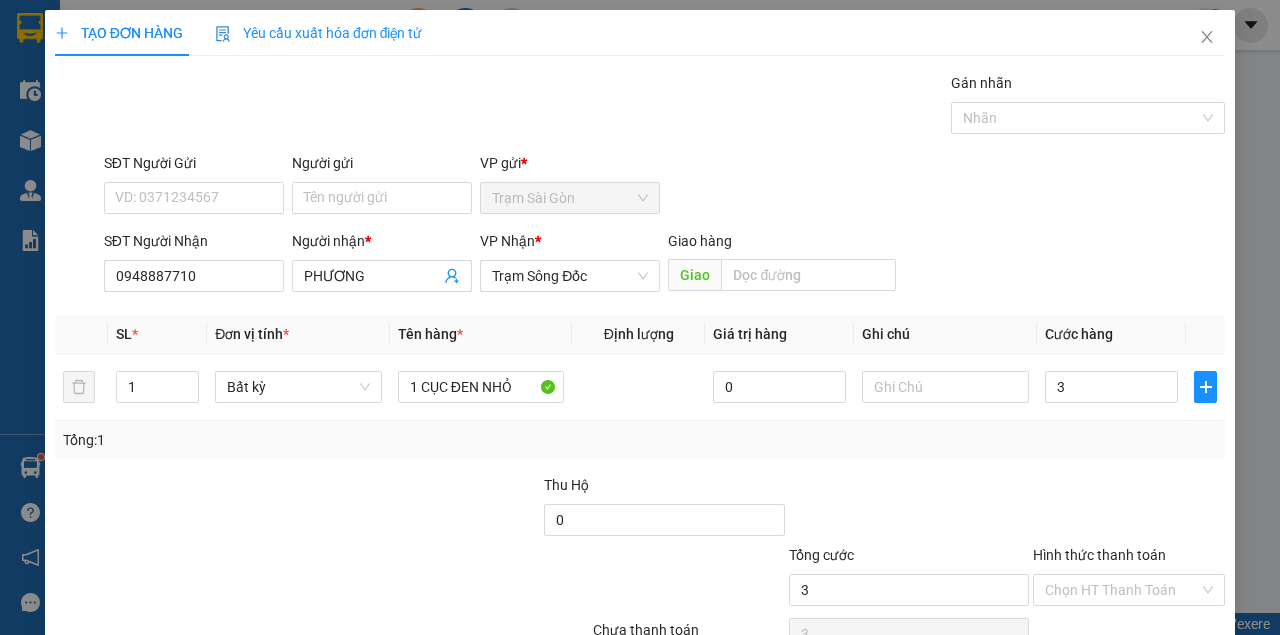 type on "3.000" 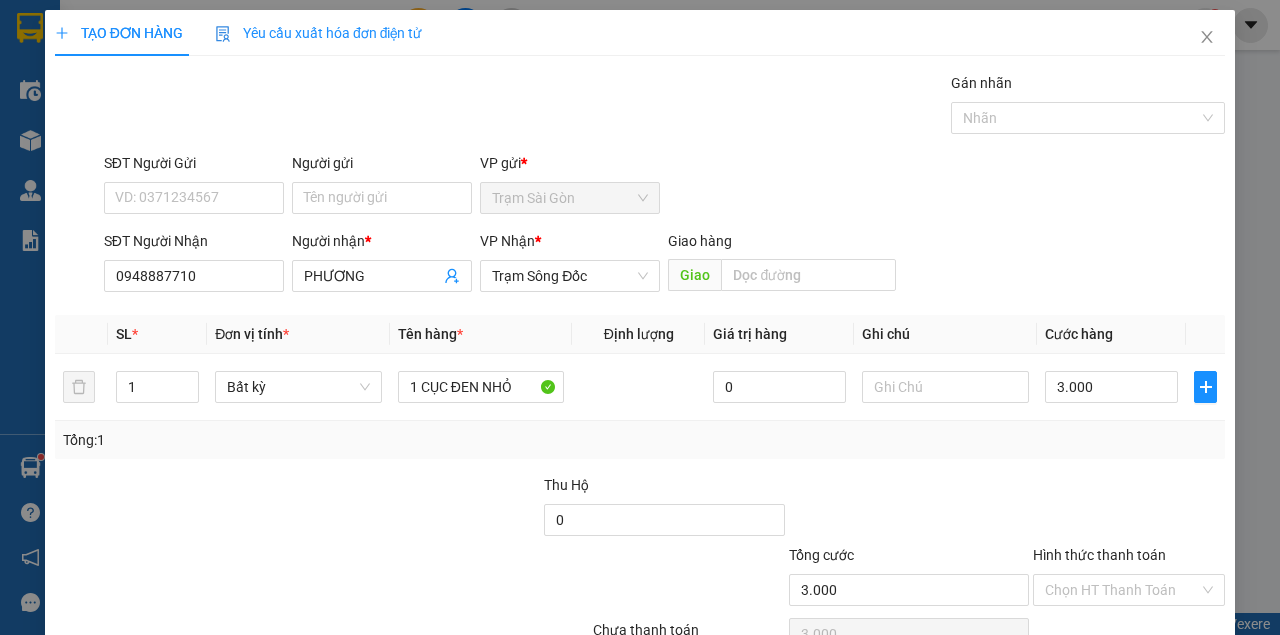 click at bounding box center [1129, 509] 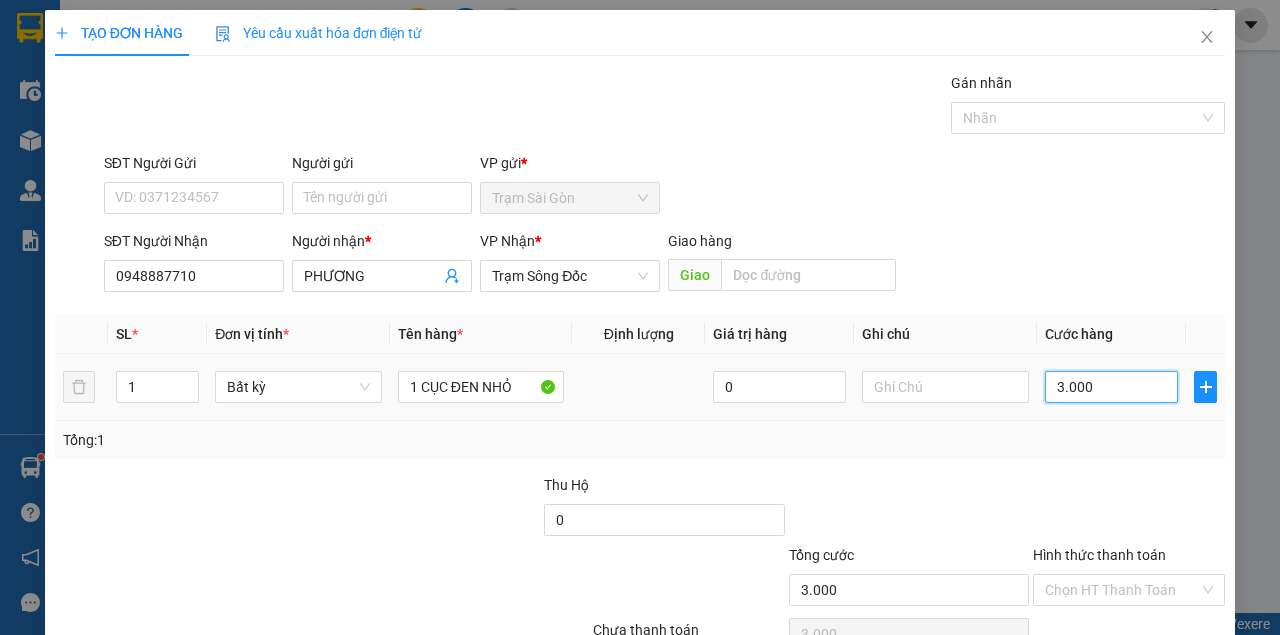 click on "3.000" at bounding box center (1111, 387) 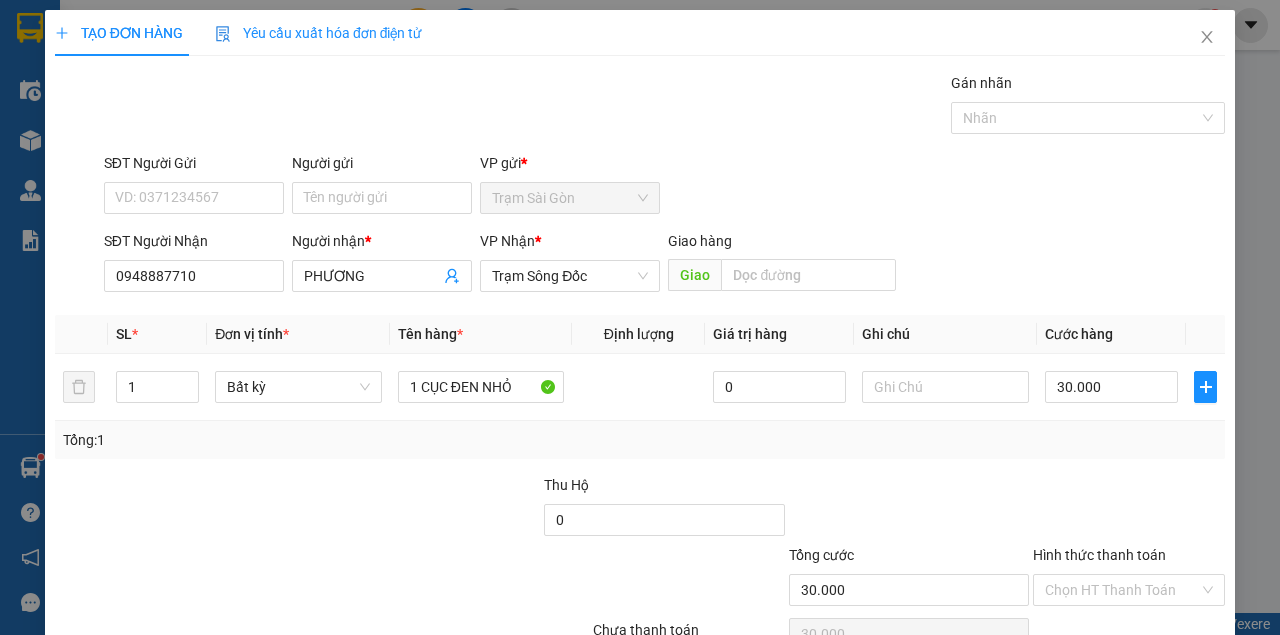 drag, startPoint x: 1108, startPoint y: 453, endPoint x: 1113, endPoint y: 478, distance: 25.495098 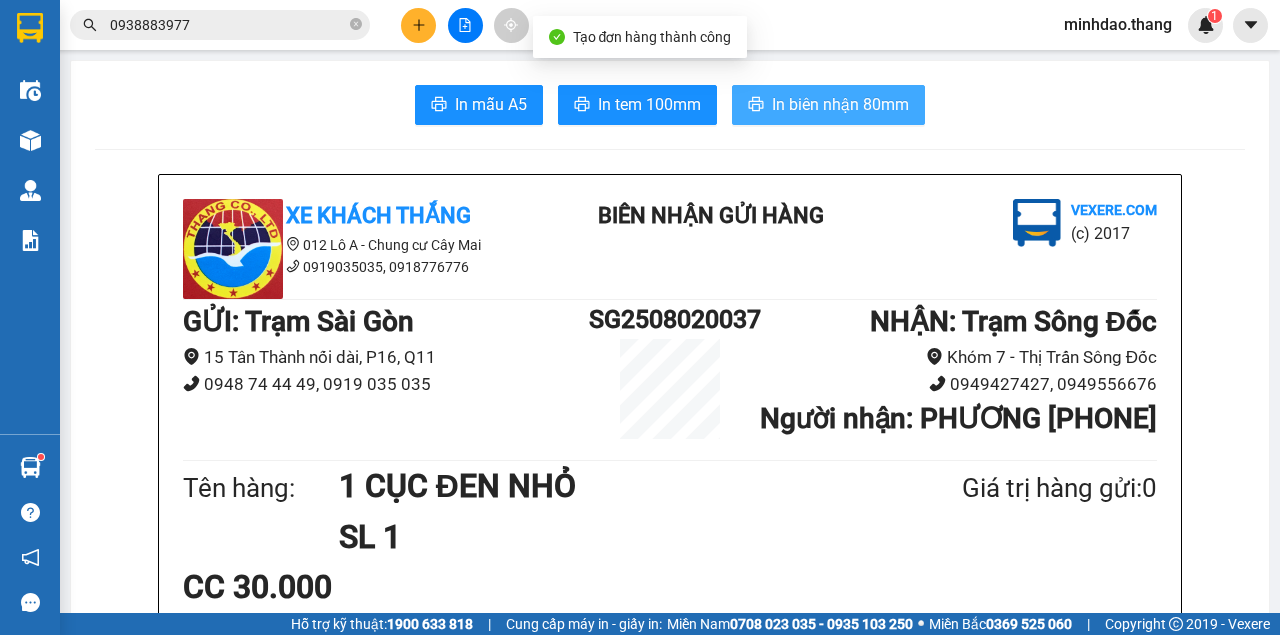 click on "In biên nhận 80mm" at bounding box center (828, 105) 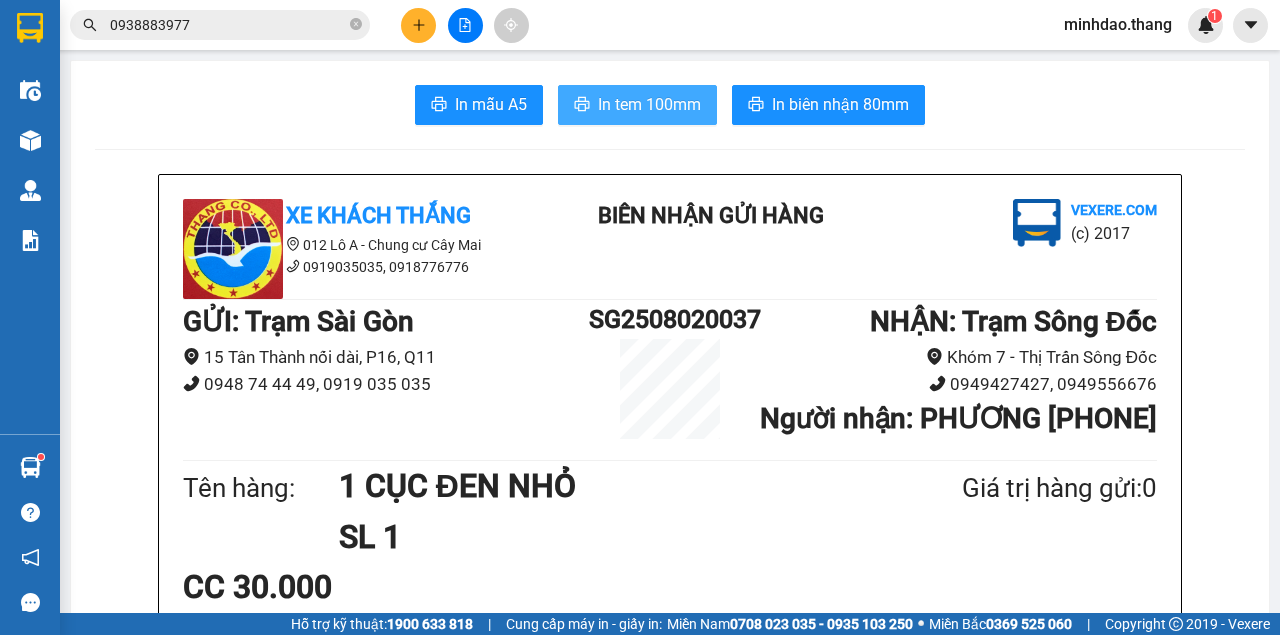 drag, startPoint x: 632, startPoint y: 116, endPoint x: 650, endPoint y: 108, distance: 19.697716 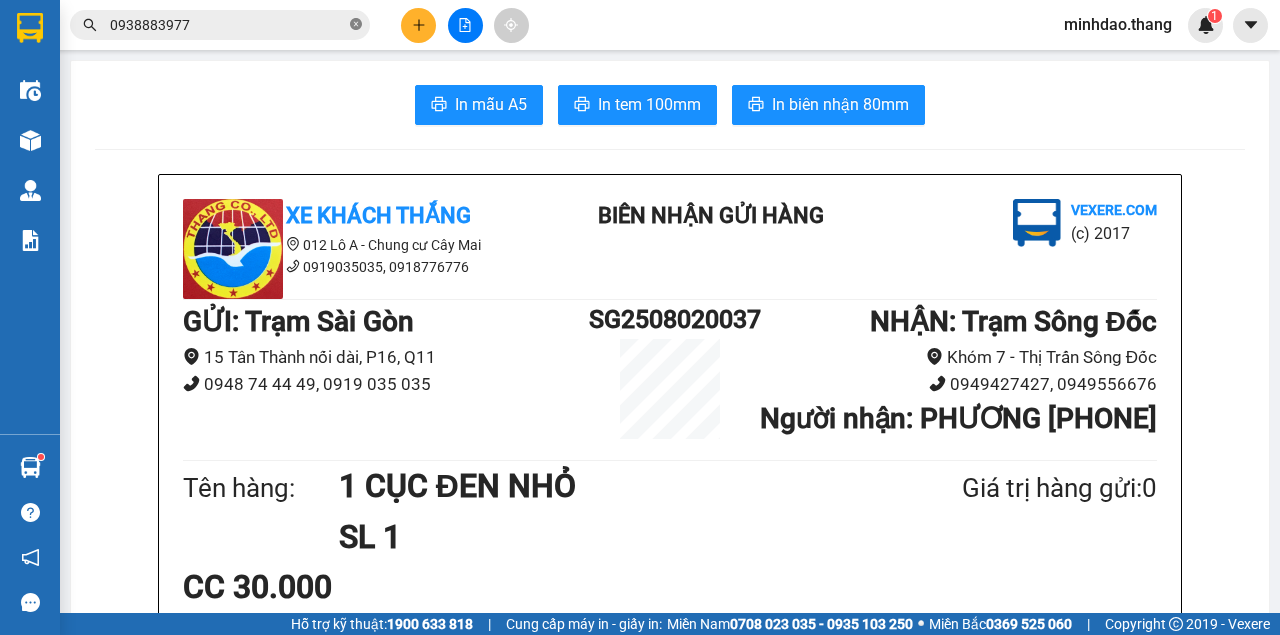 click 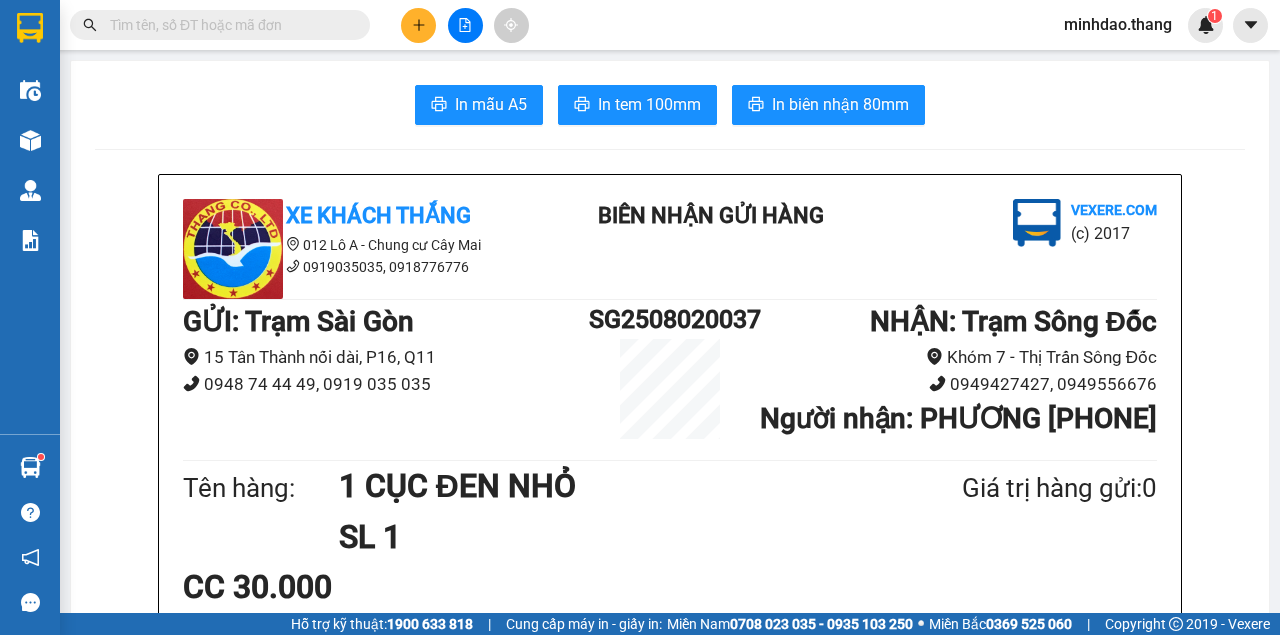 click at bounding box center (228, 25) 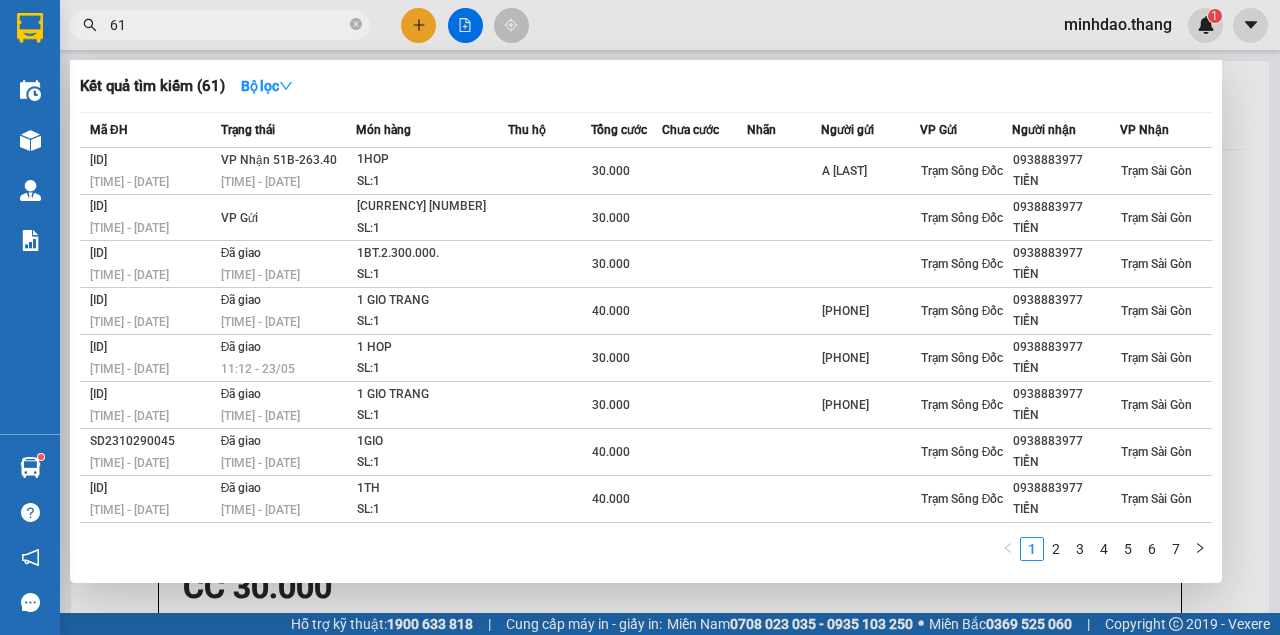 type on "610" 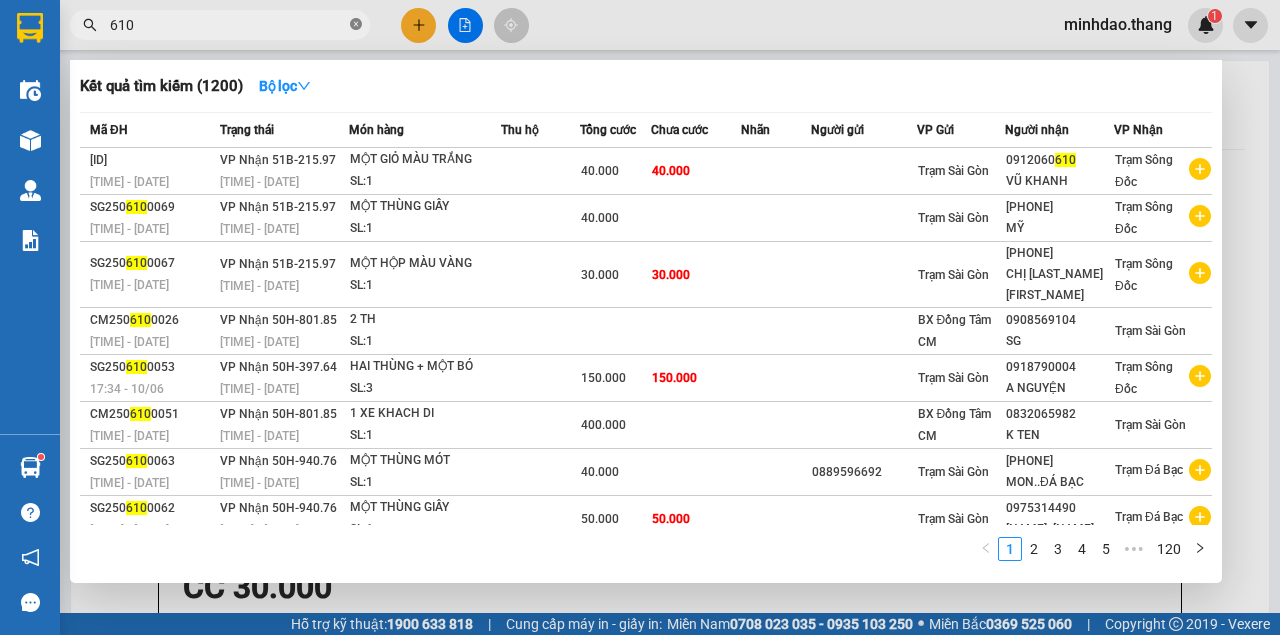 click 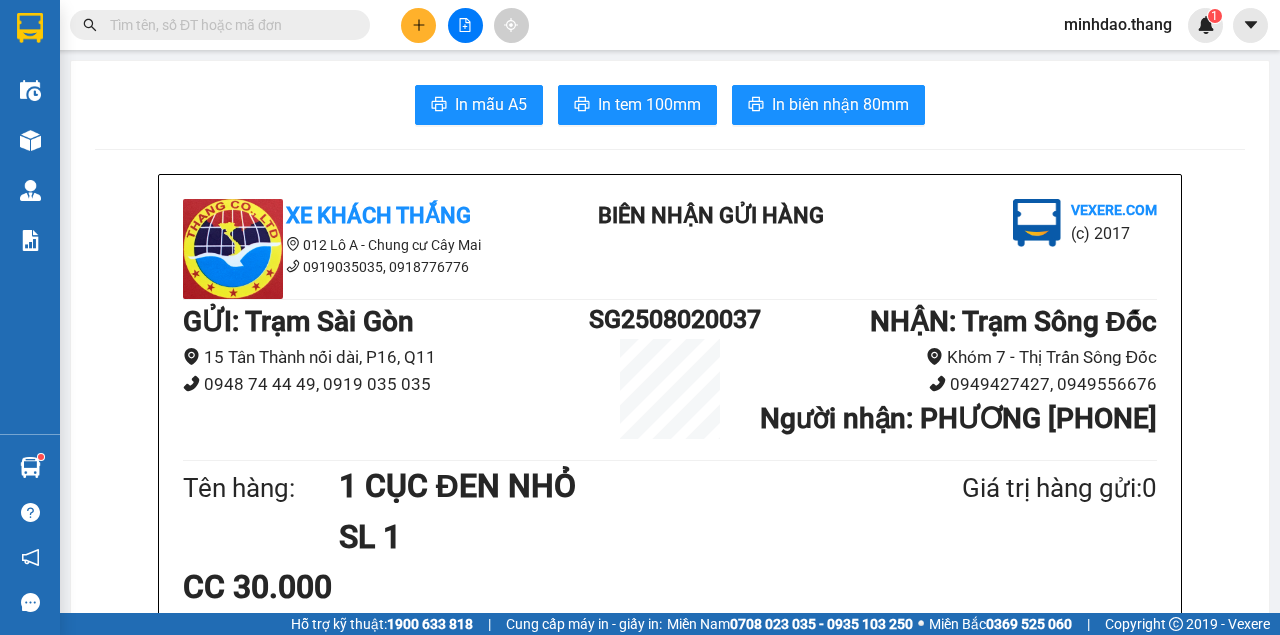 click at bounding box center [228, 25] 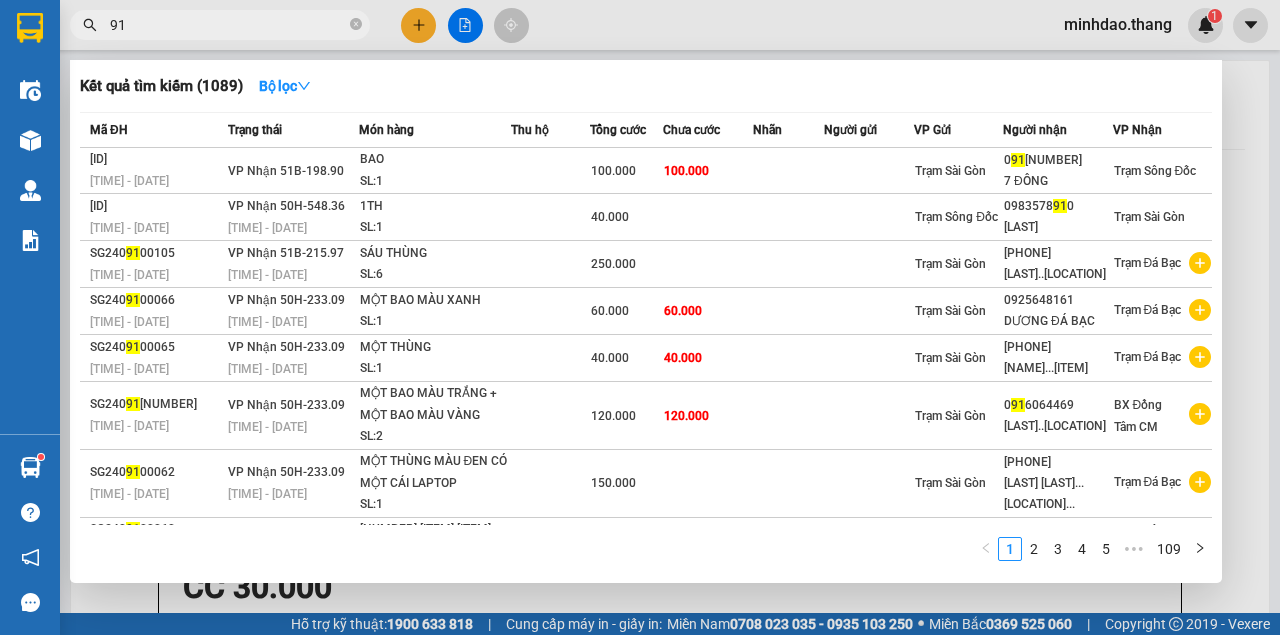 type on "9" 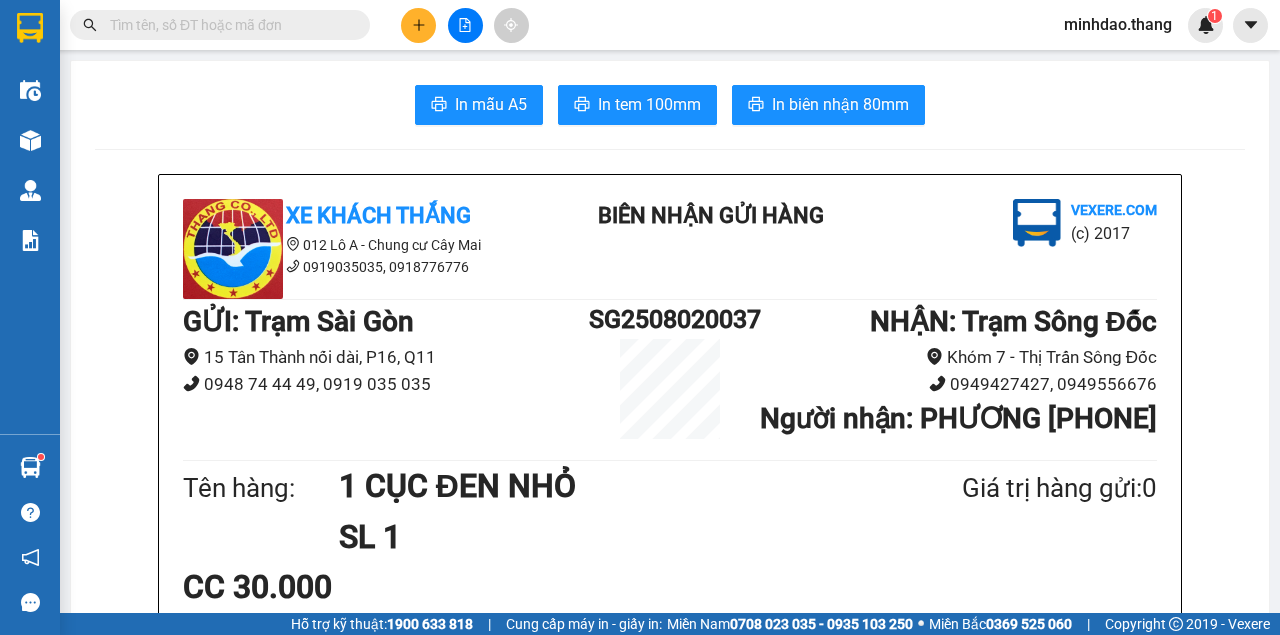click at bounding box center (228, 25) 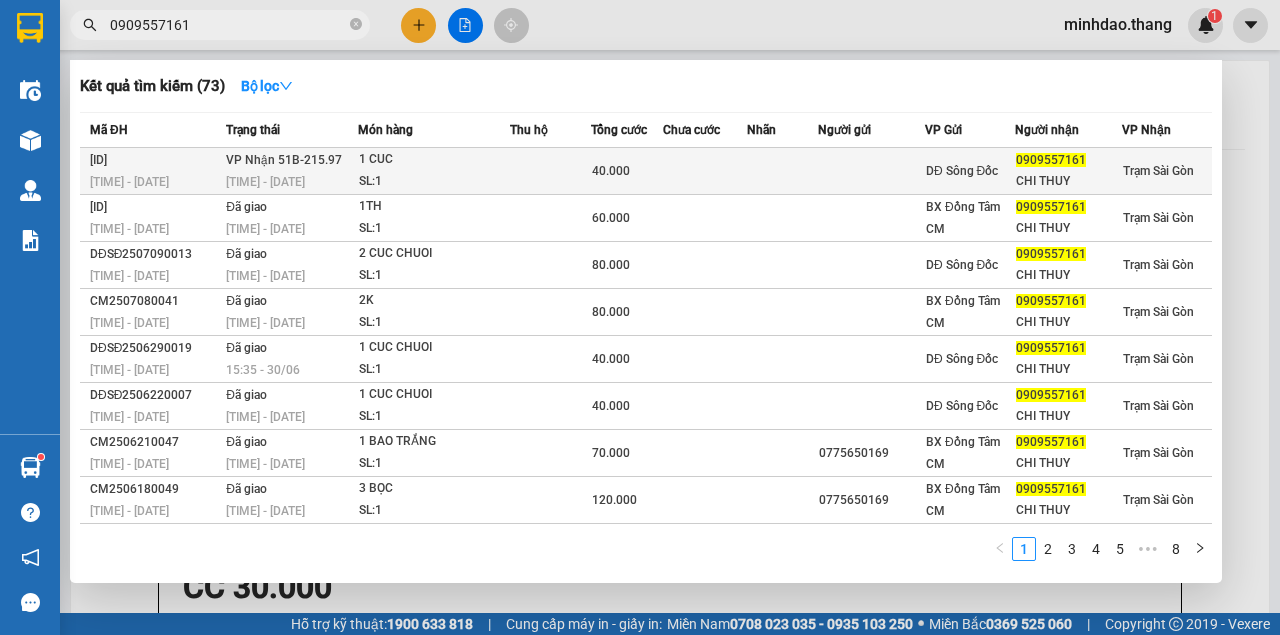 type on "0909557161" 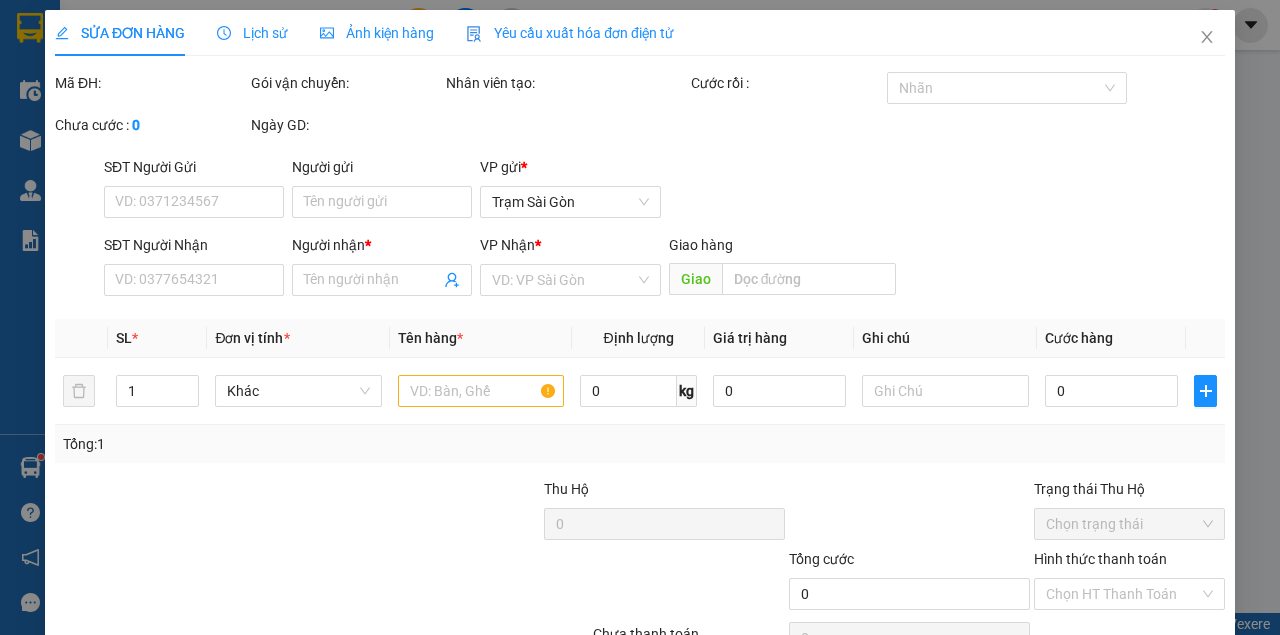 type on "0909557161" 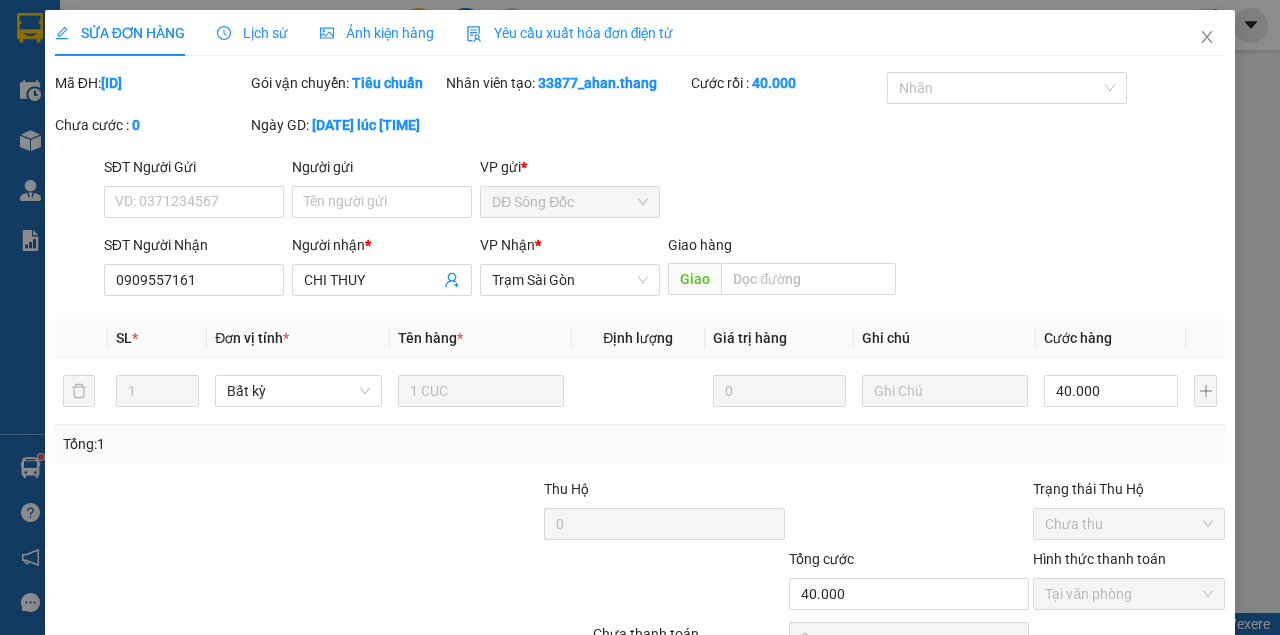 click on "Lưu và Giao hàng" at bounding box center (735, 689) 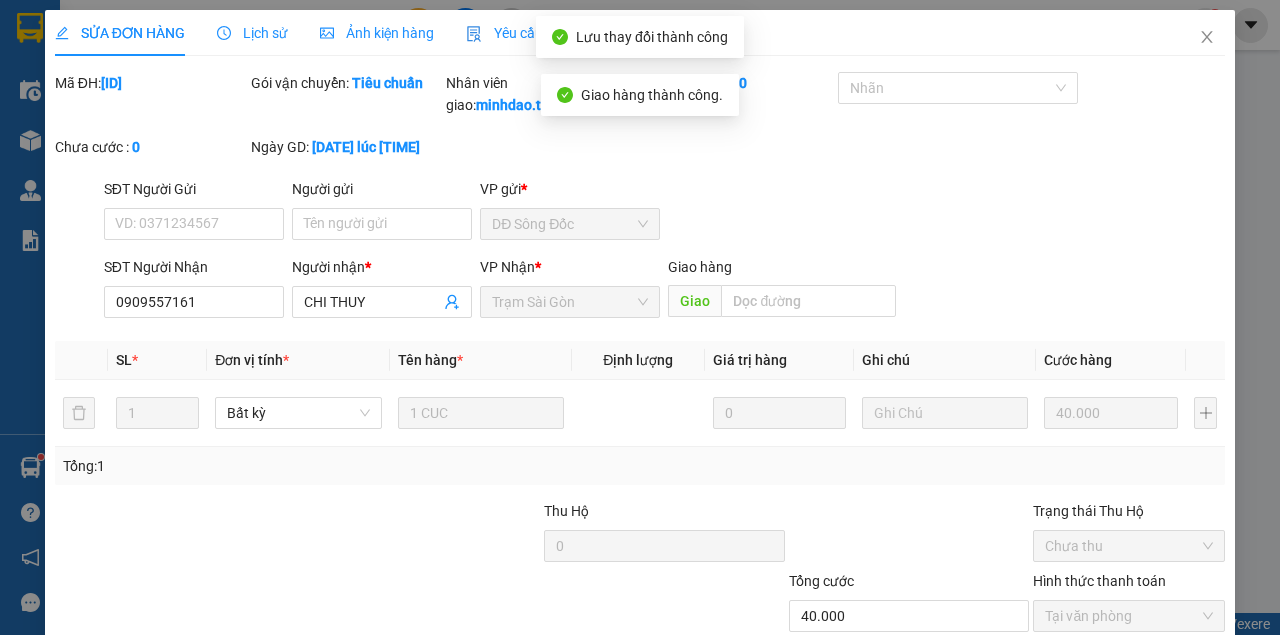 click on "Lưu và In" at bounding box center [1165, 711] 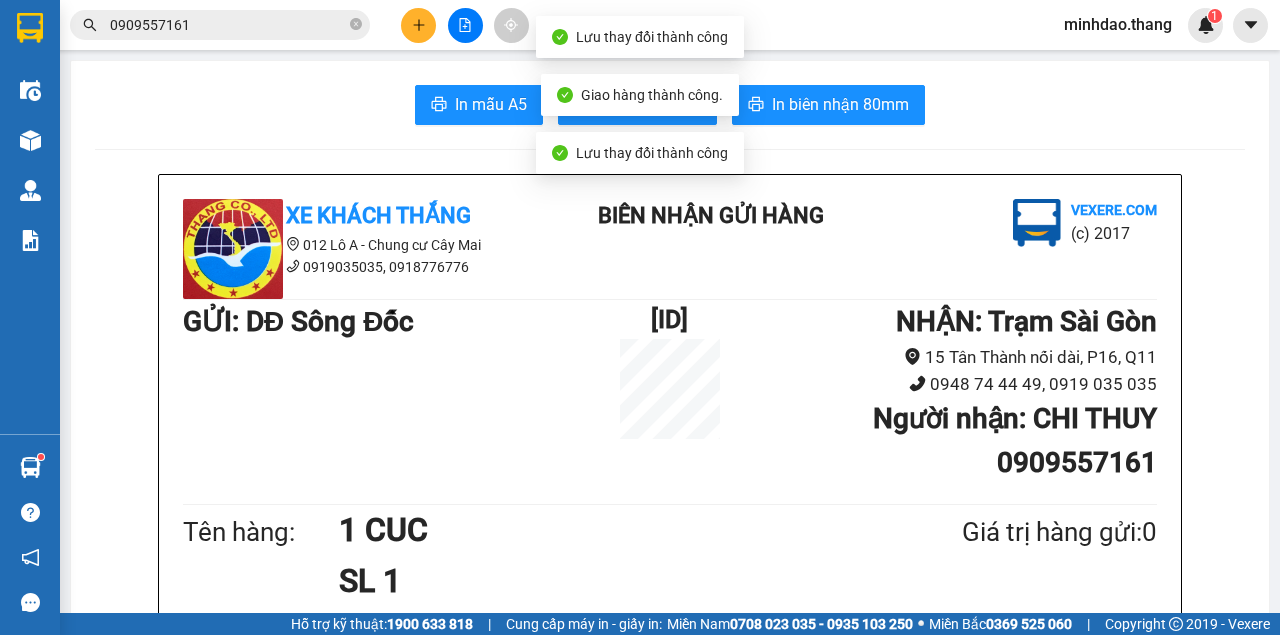 click on "0909557161" at bounding box center (228, 25) 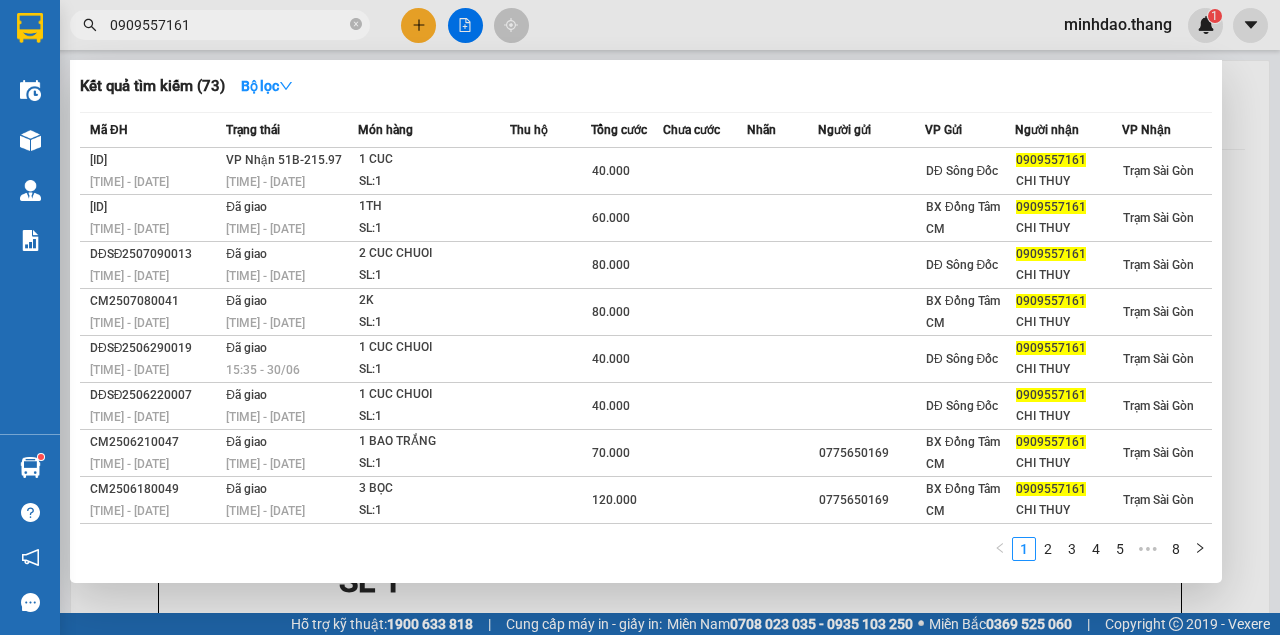 click at bounding box center [640, 317] 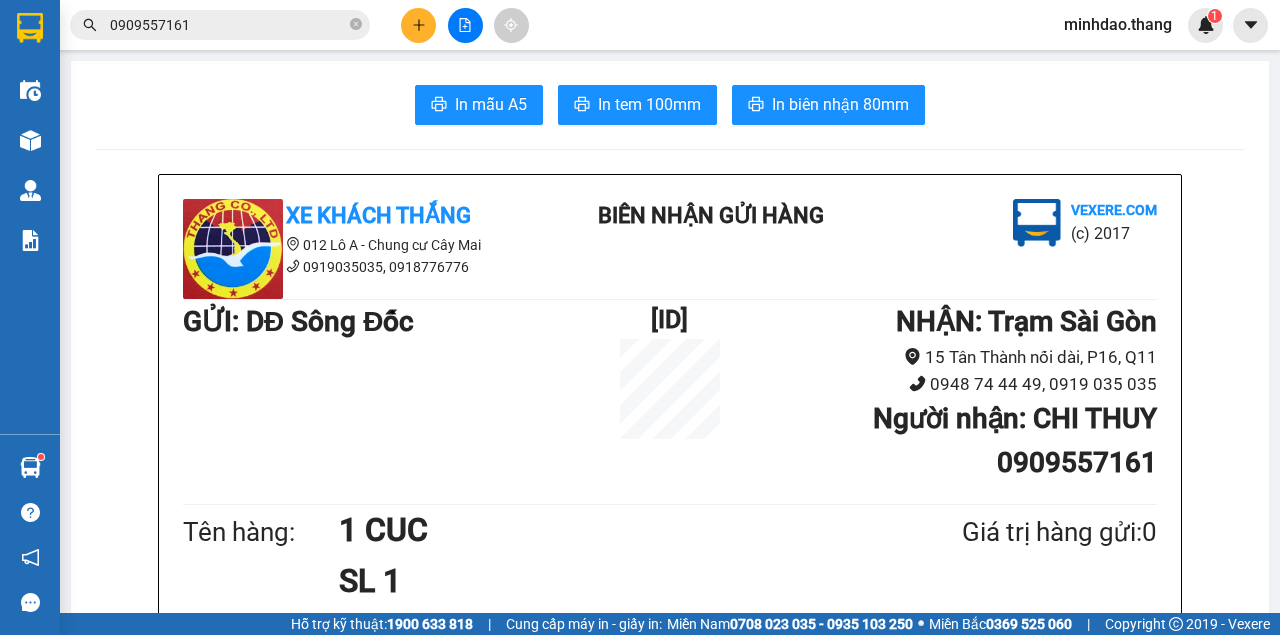 drag, startPoint x: 465, startPoint y: 25, endPoint x: 372, endPoint y: 50, distance: 96.30161 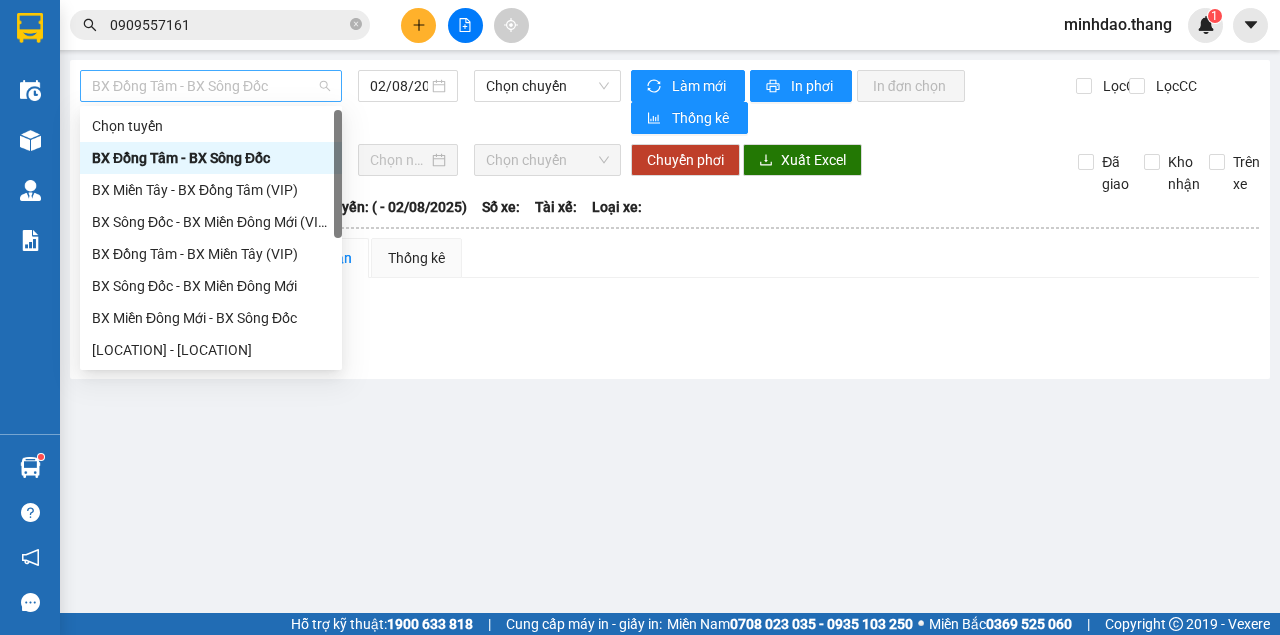 click on "BX Đồng Tâm - BX Sông Đốc" at bounding box center [211, 86] 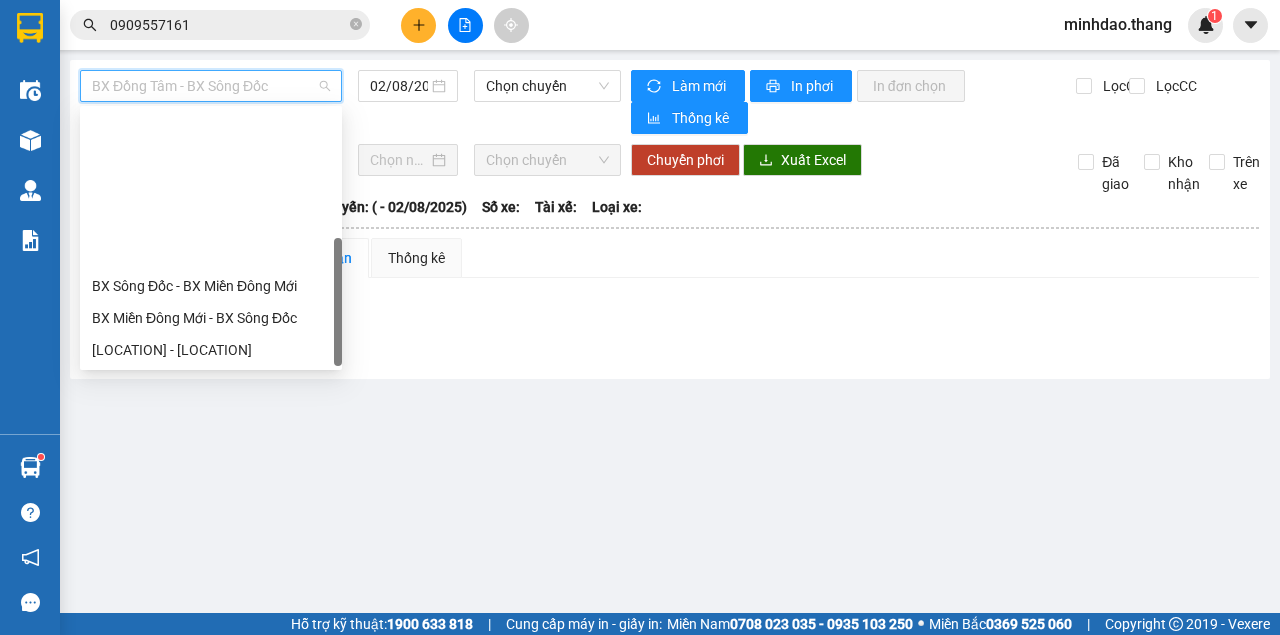 click on "BX Đồng Tâm - BX Miền Tây" at bounding box center (211, 510) 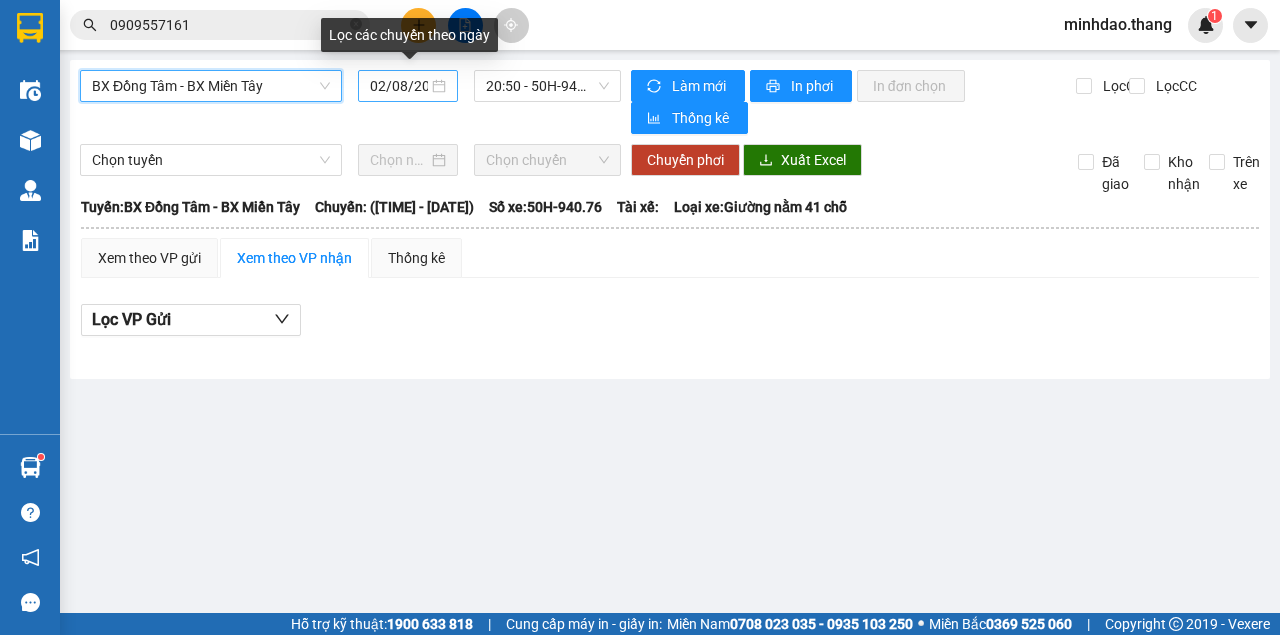 click on "02/08/2025" at bounding box center [399, 86] 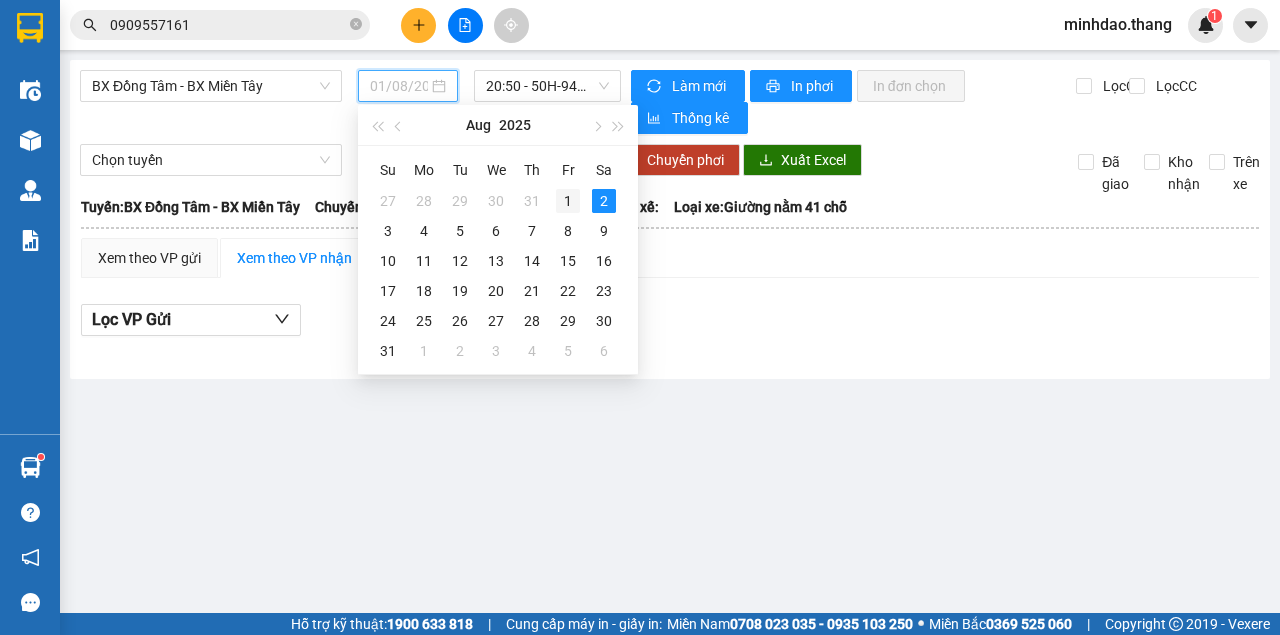 click on "1" at bounding box center [568, 201] 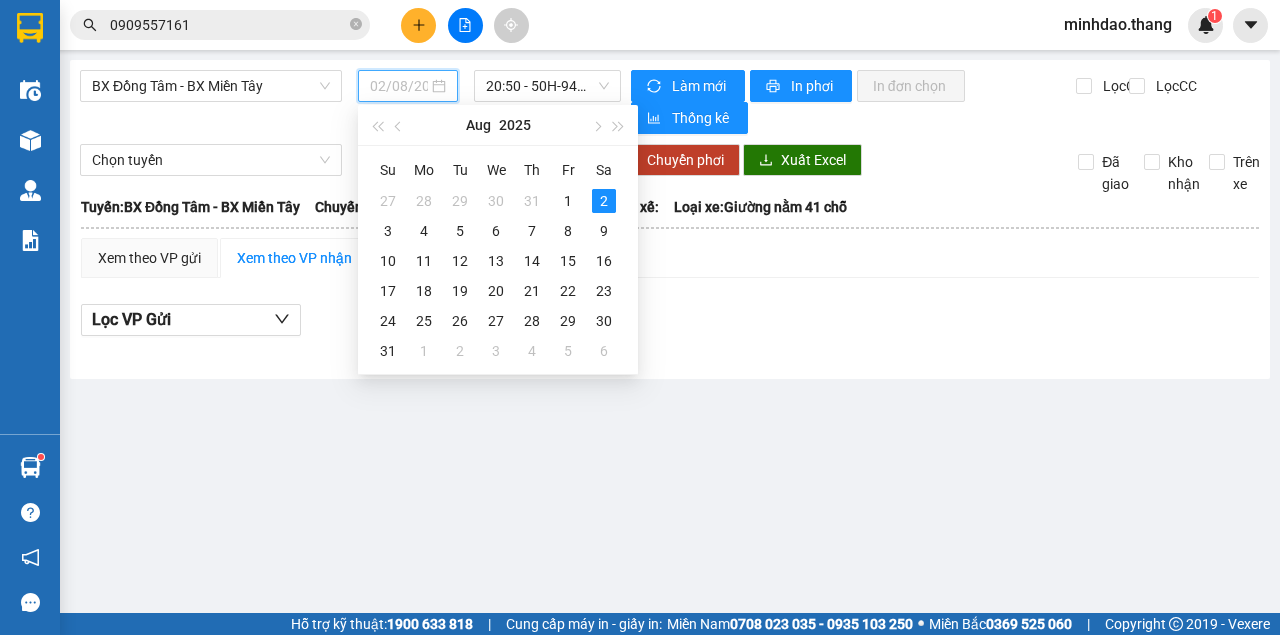 type on "01/08/2025" 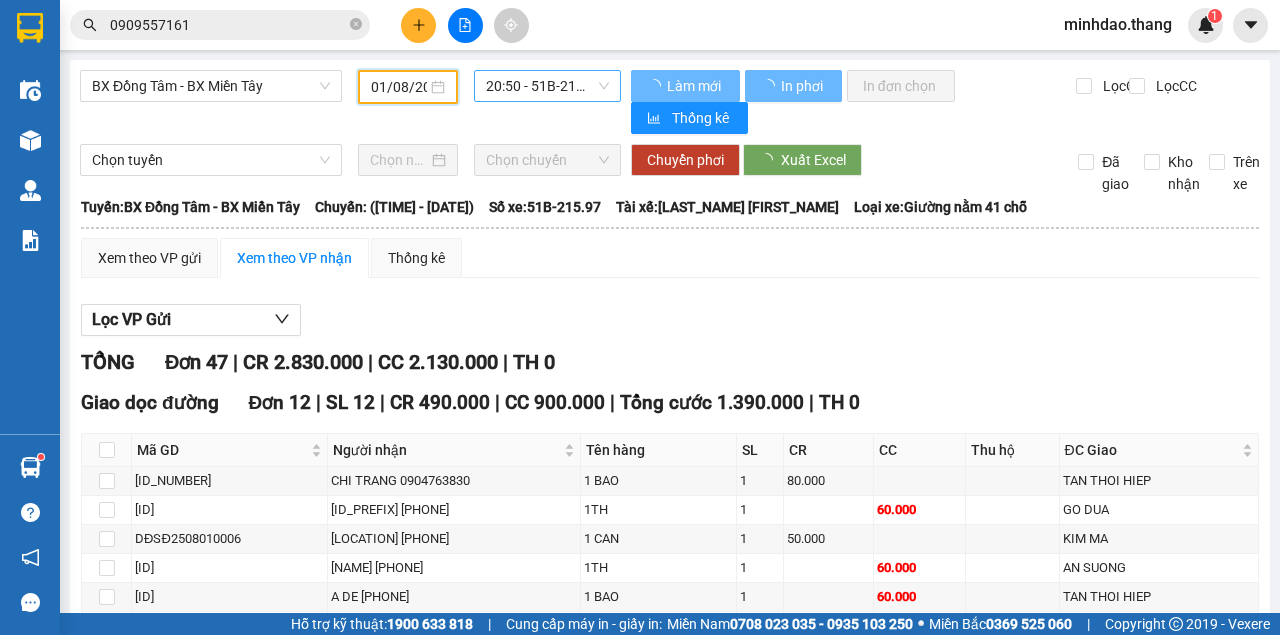 click on "20:50     - 51B-215.97" at bounding box center (547, 86) 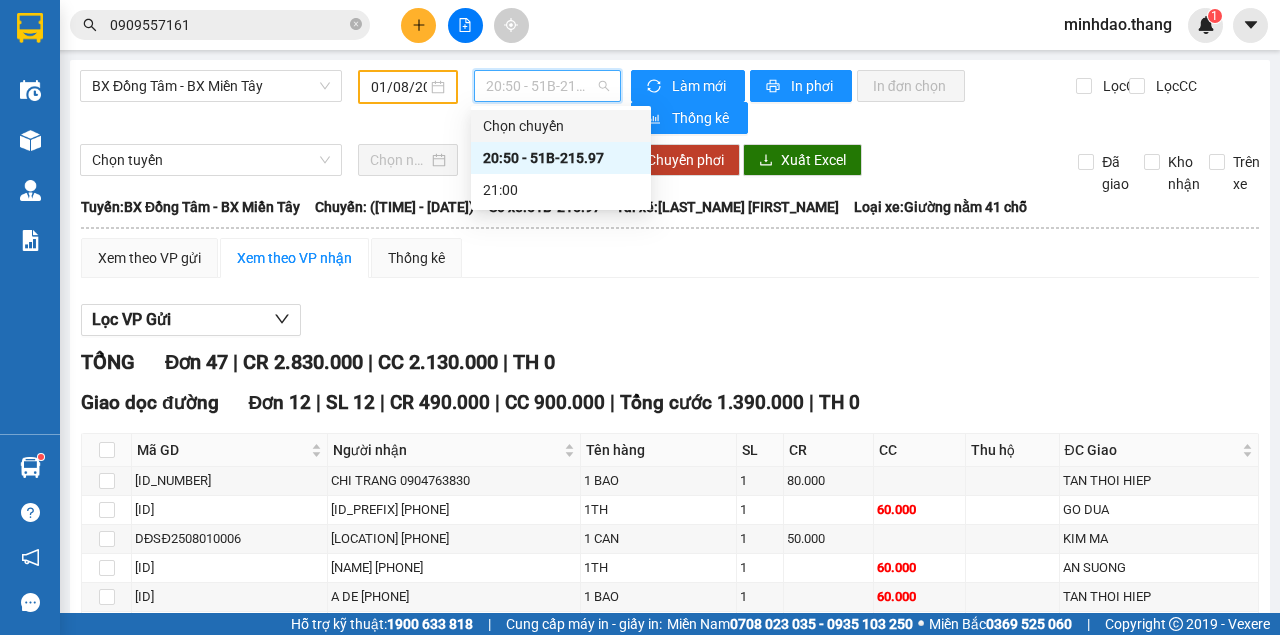 click on "20:50     - 51B-215.97" at bounding box center [547, 86] 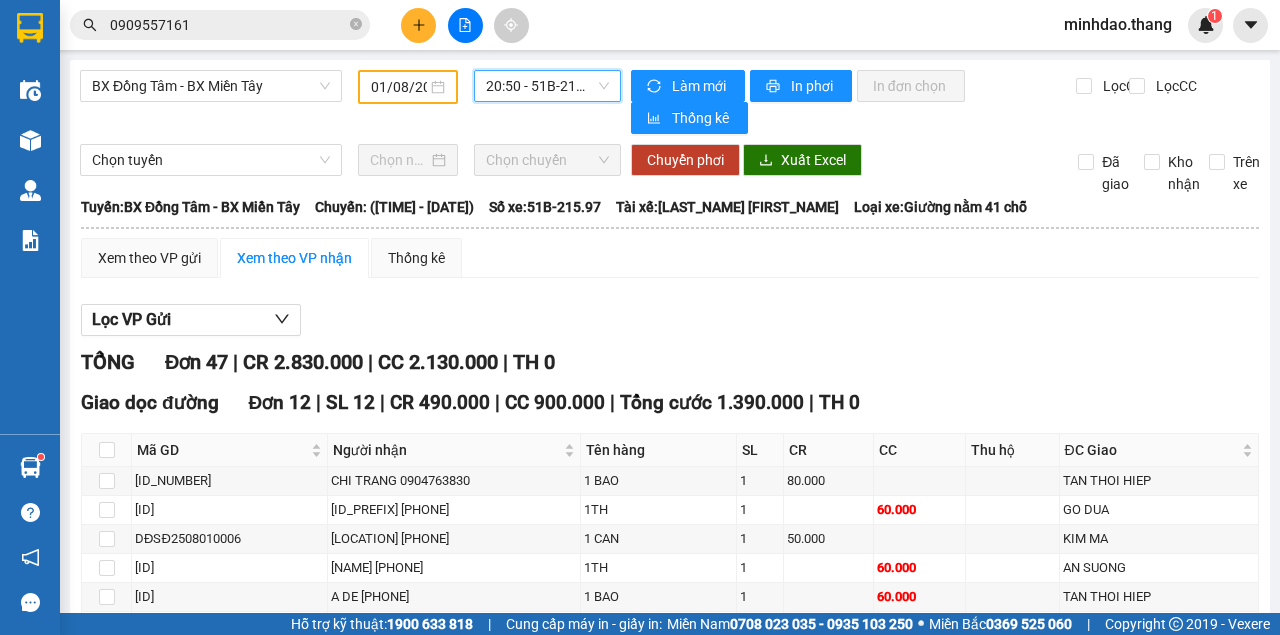 click 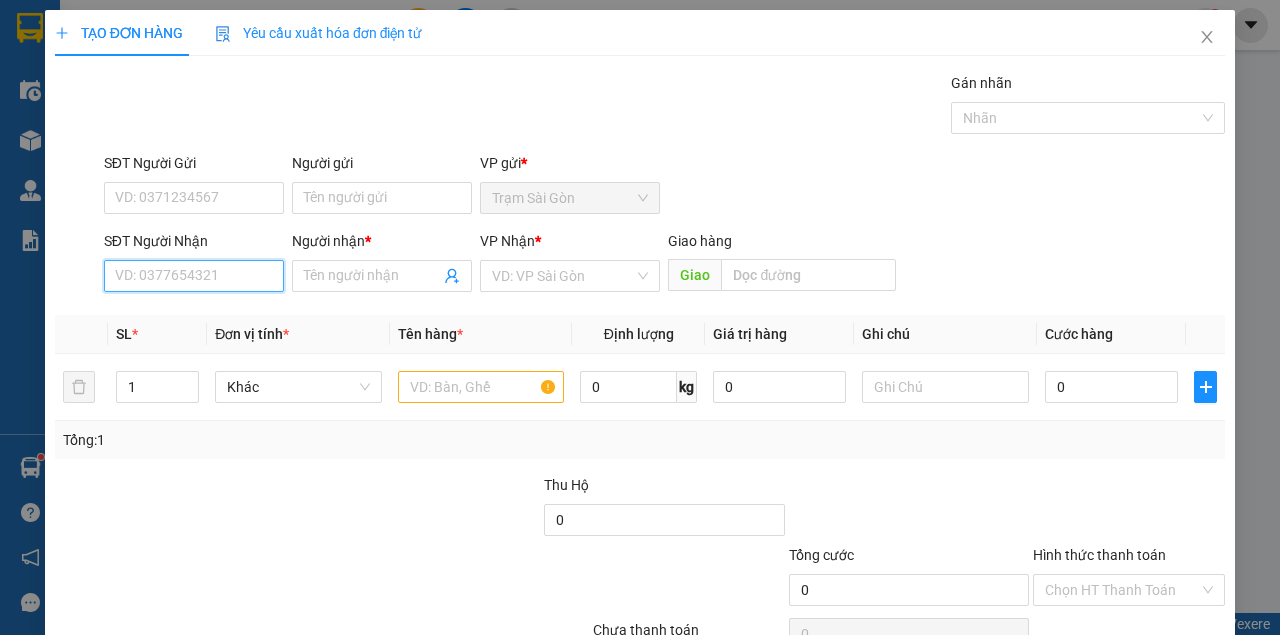 click on "SĐT Người Nhận" at bounding box center (194, 276) 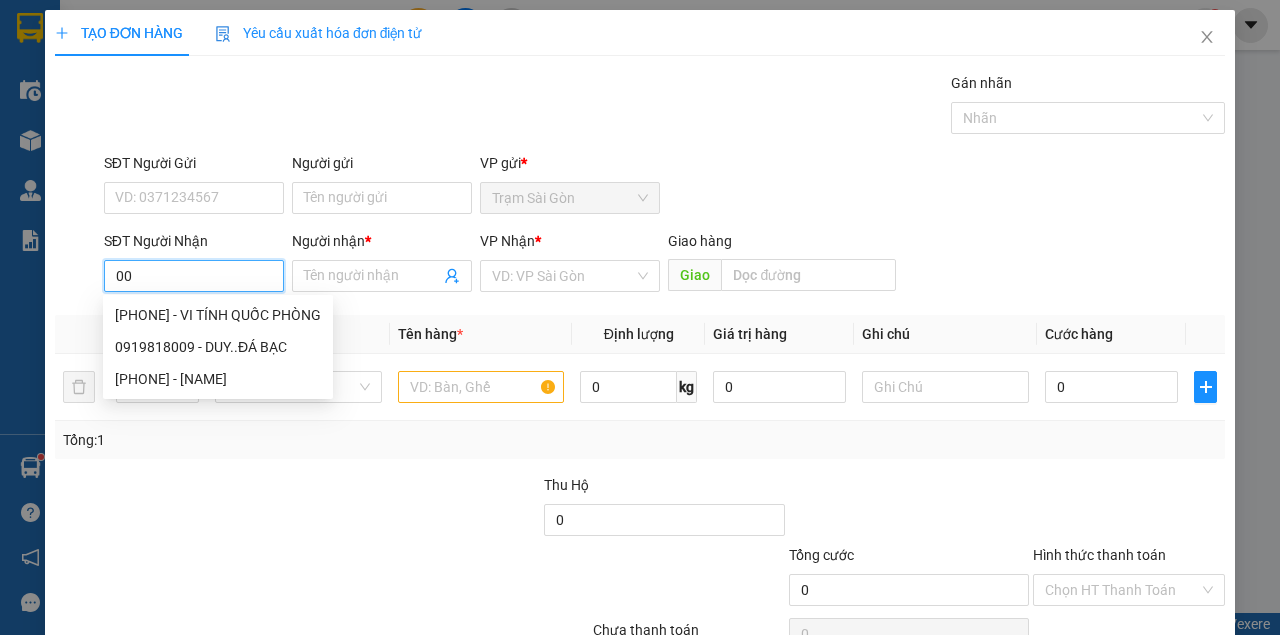 type on "0" 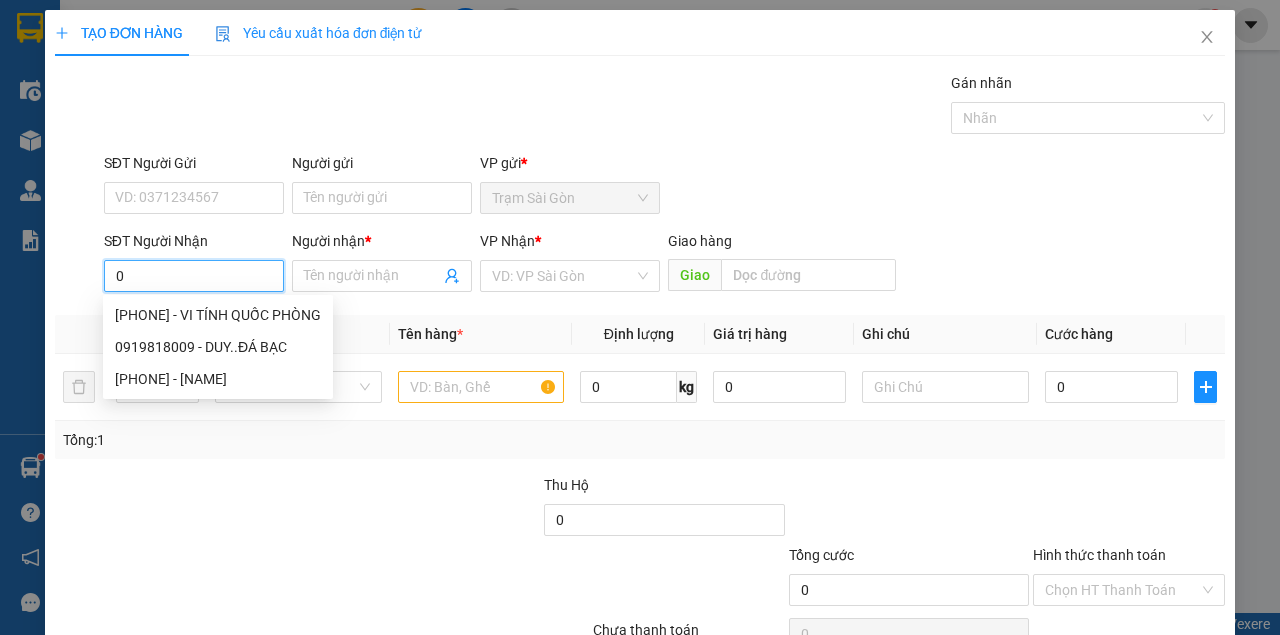 type 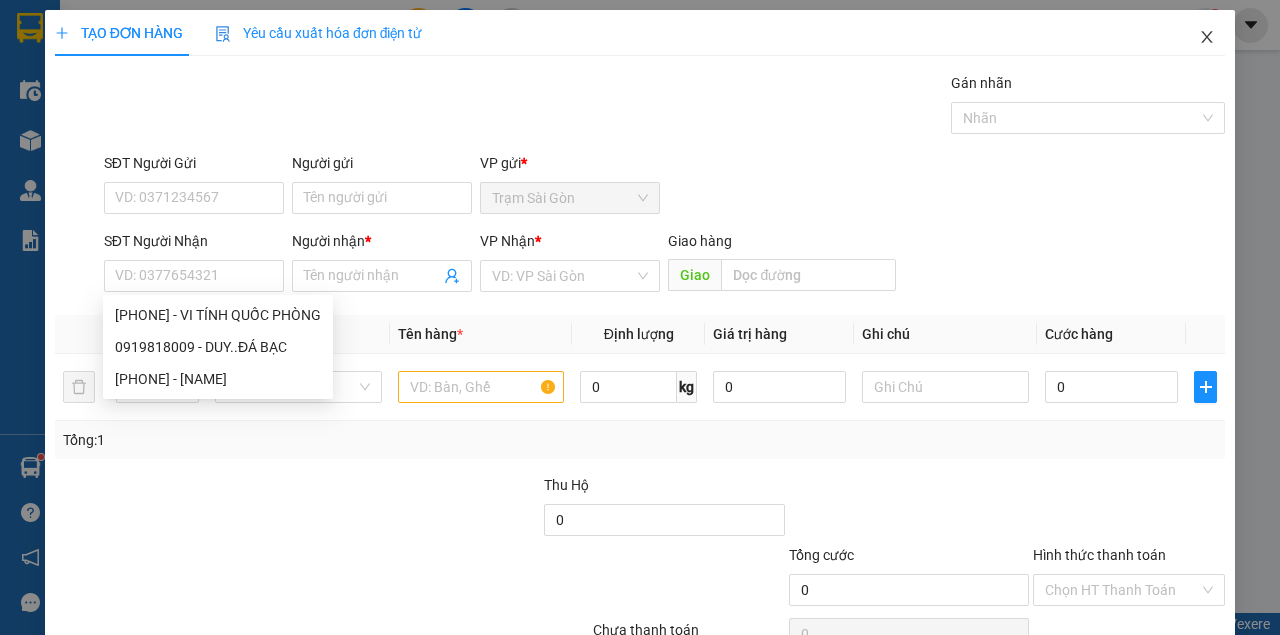 click 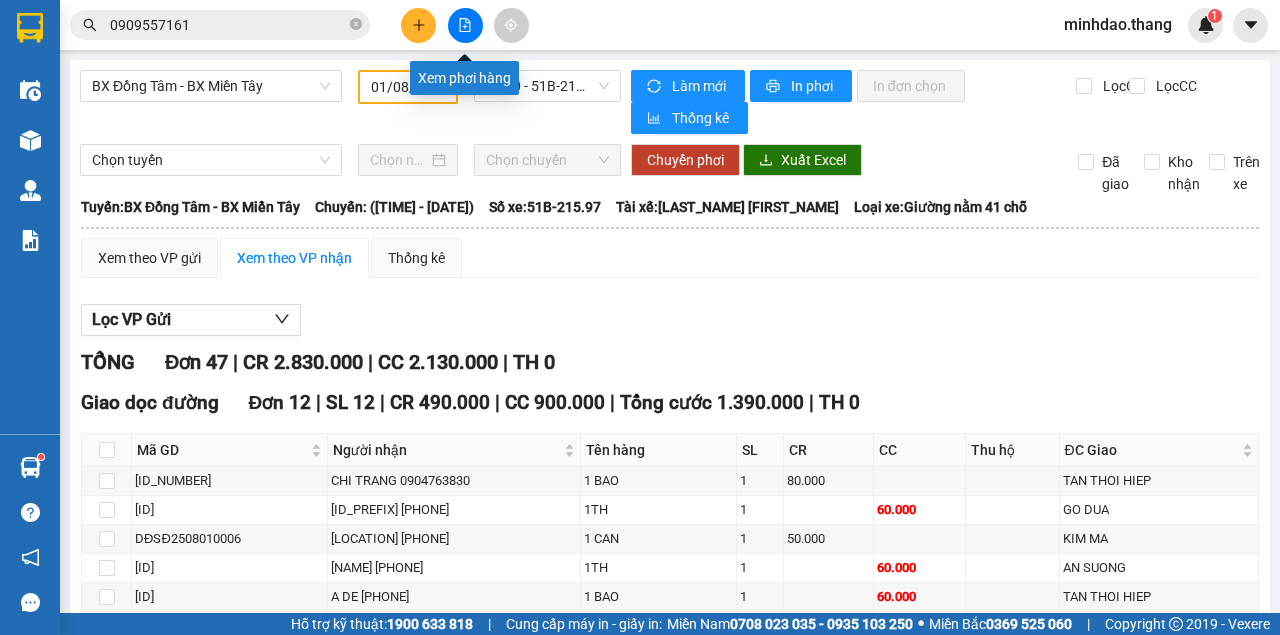 click 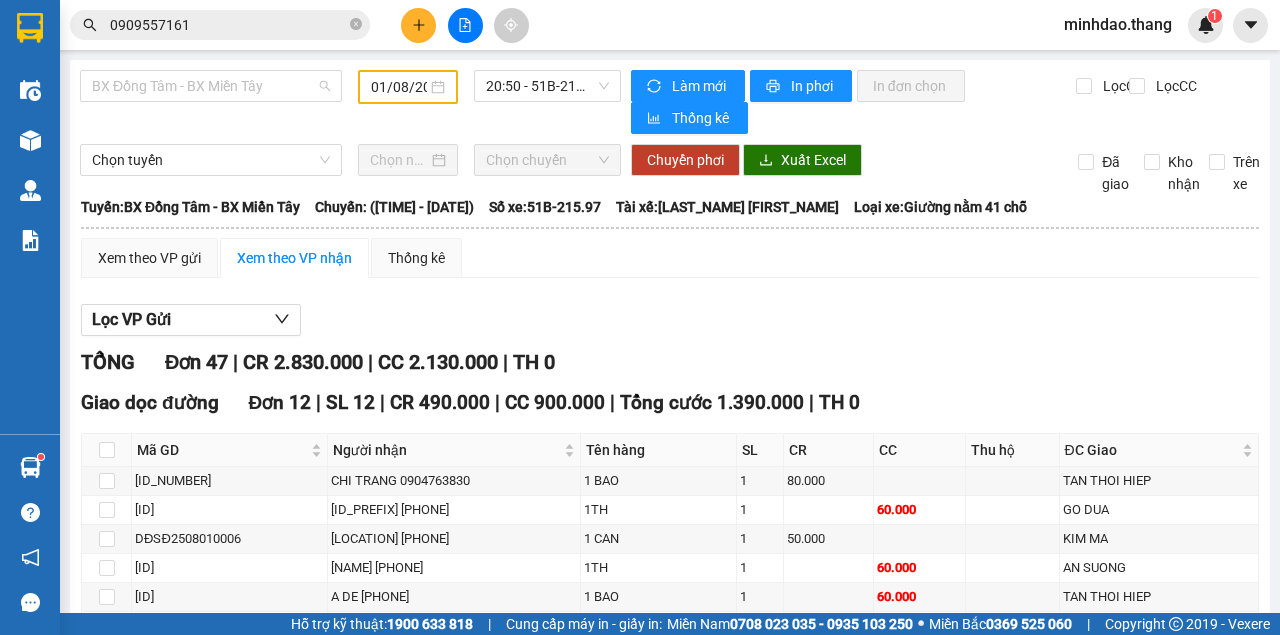 drag, startPoint x: 254, startPoint y: 86, endPoint x: 239, endPoint y: 128, distance: 44.598206 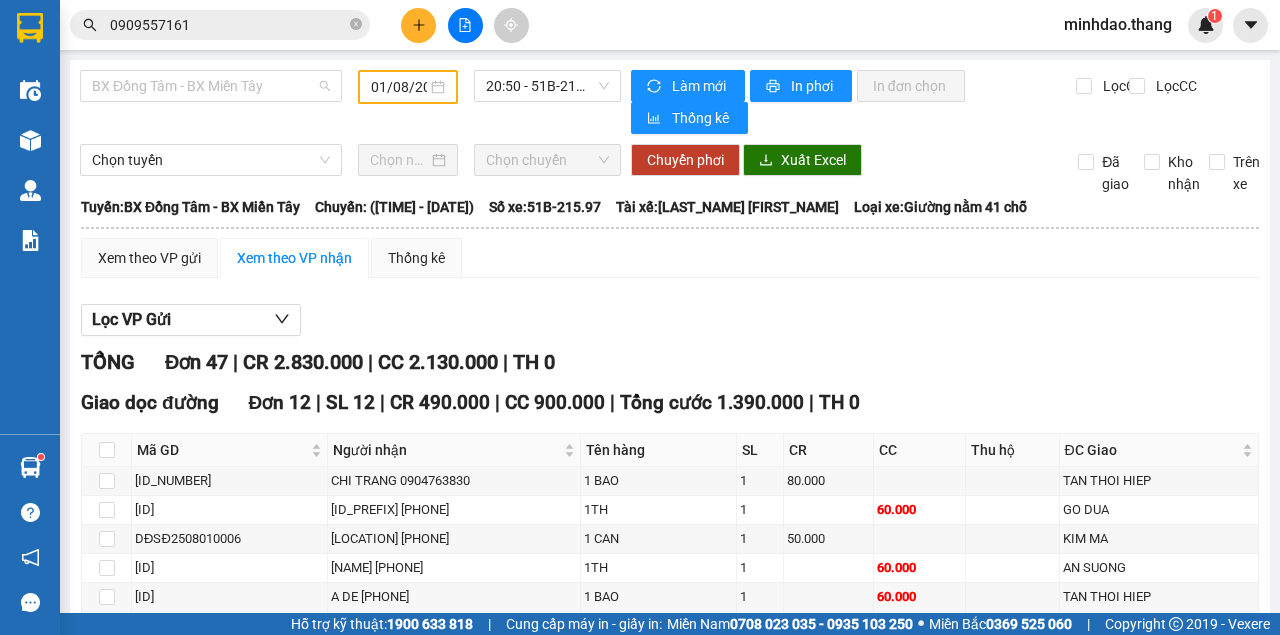 click on "BX Đồng Tâm - BX Miền Tây" at bounding box center (211, 86) 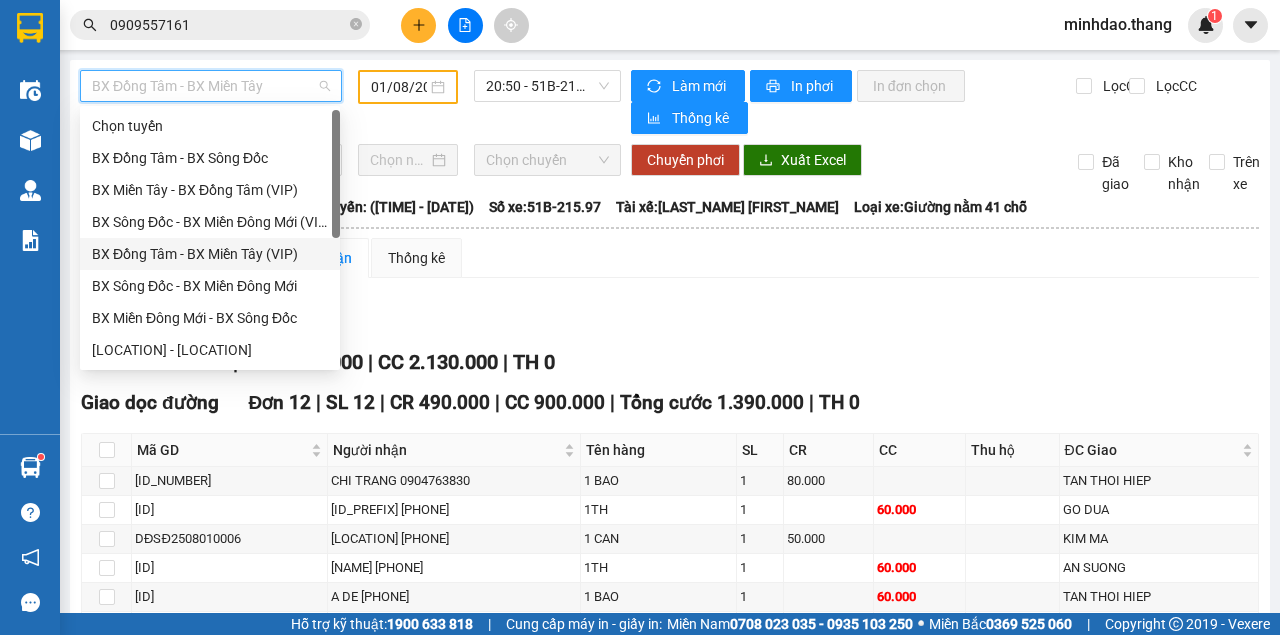 click on "BX Đồng Tâm - BX Miền Tây (VIP)" at bounding box center (210, 254) 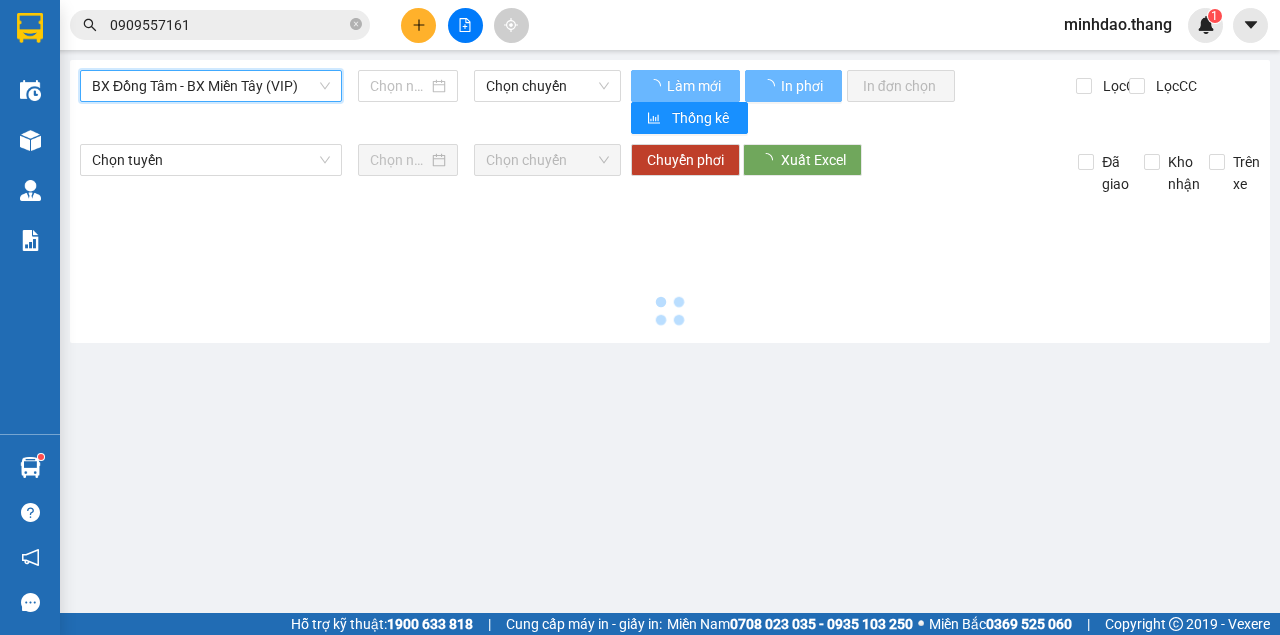 type on "02/08/2025" 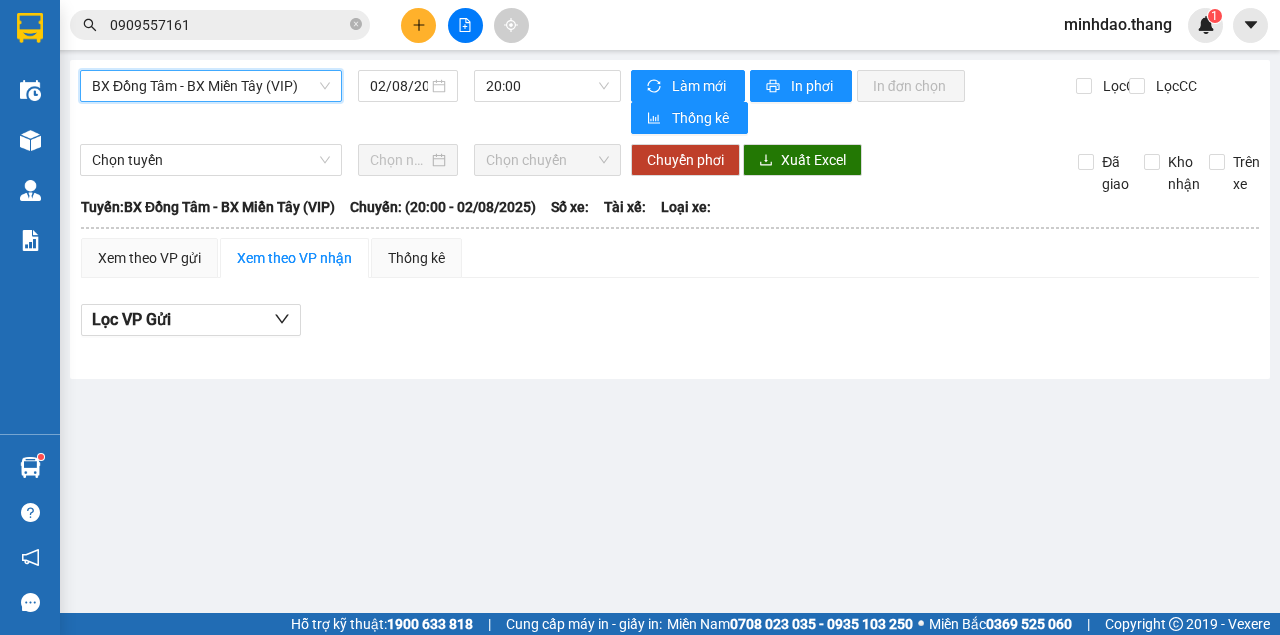 click on "BX Đồng Tâm - BX Miền Tây (VIP)" at bounding box center [211, 86] 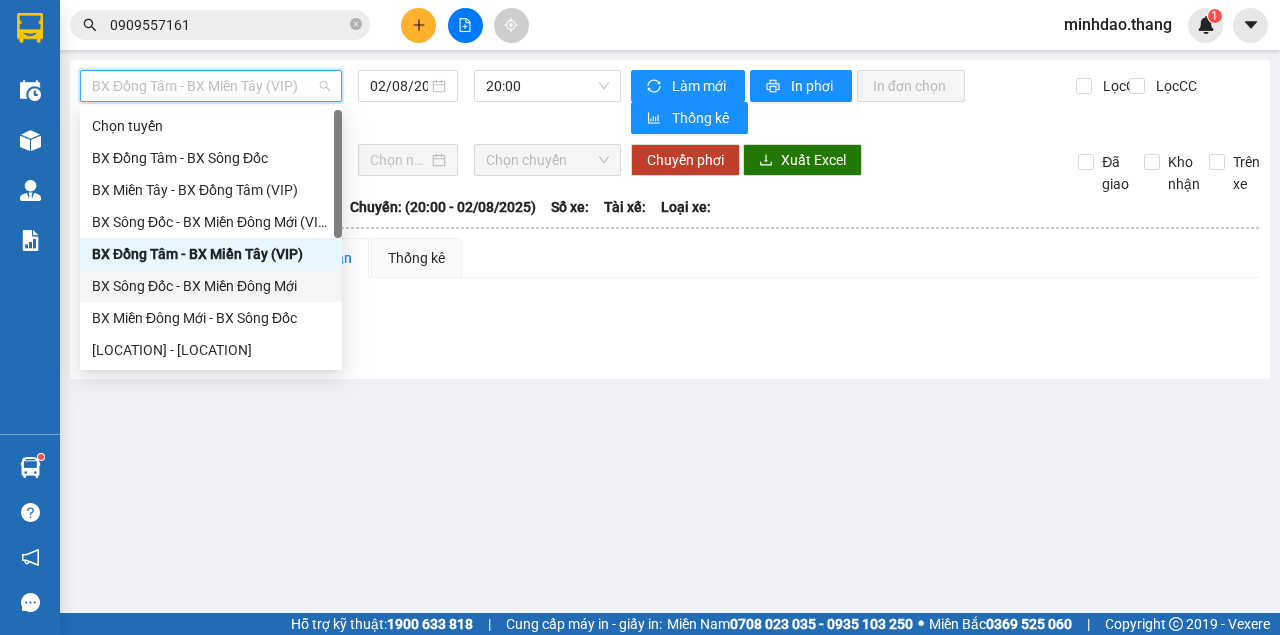 click on "BX Sông Đốc - BX Miền Đông Mới" at bounding box center (211, 286) 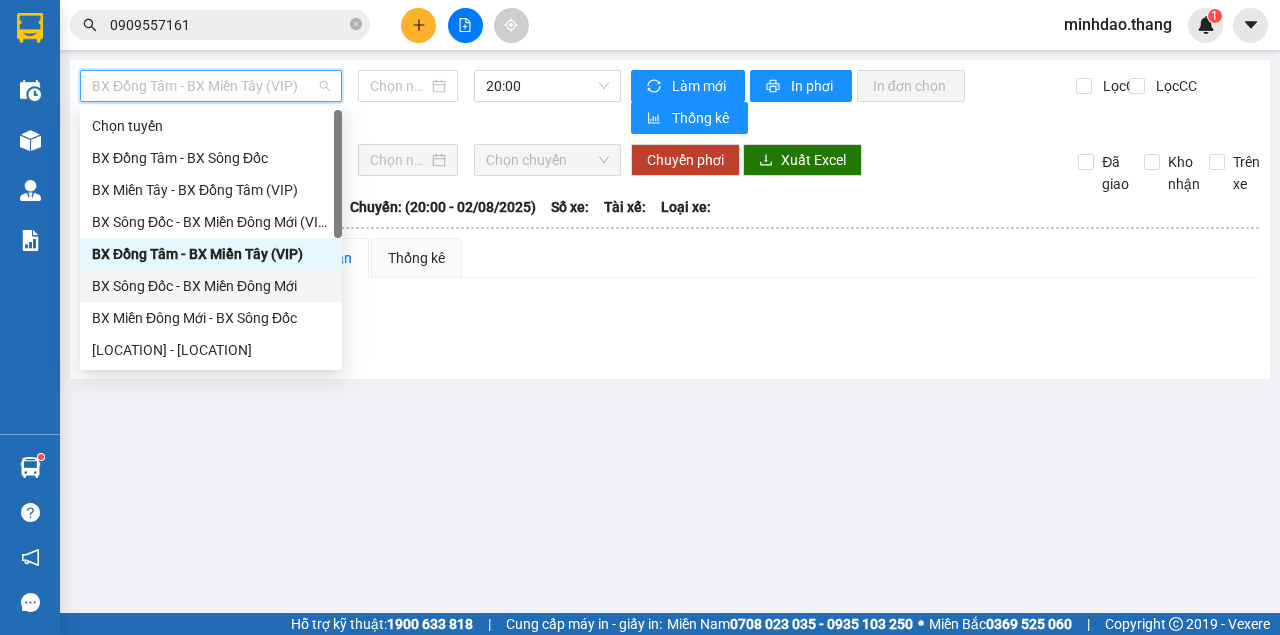 type on "02/08/2025" 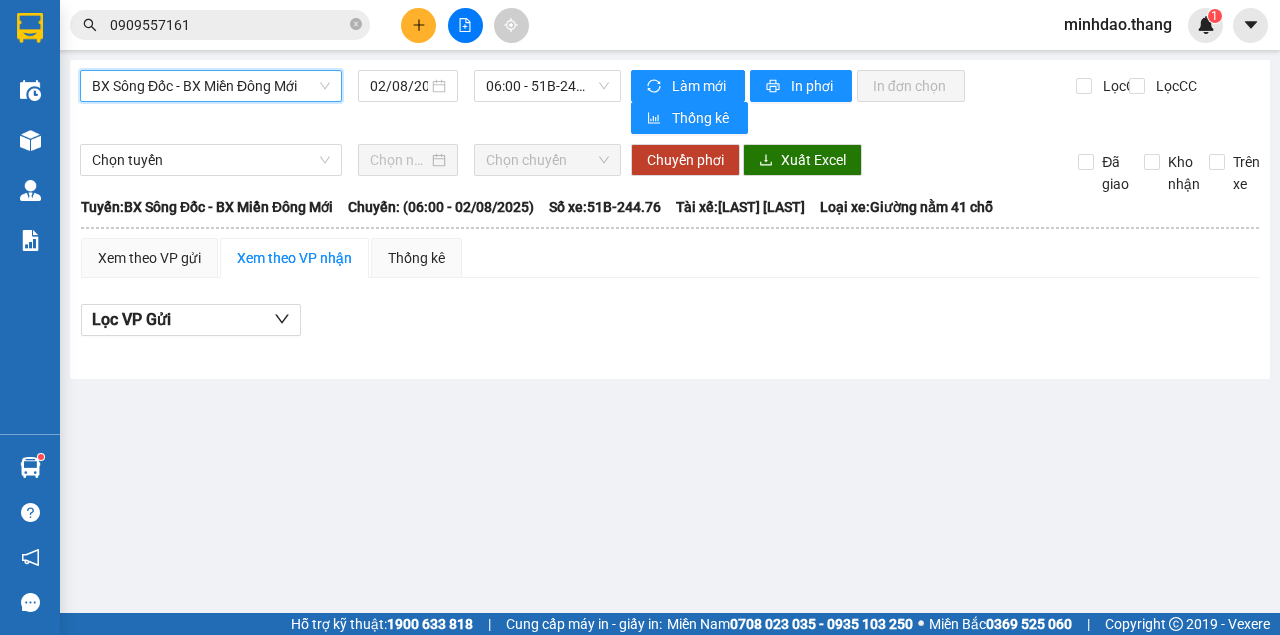 drag, startPoint x: 501, startPoint y: 88, endPoint x: 501, endPoint y: 104, distance: 16 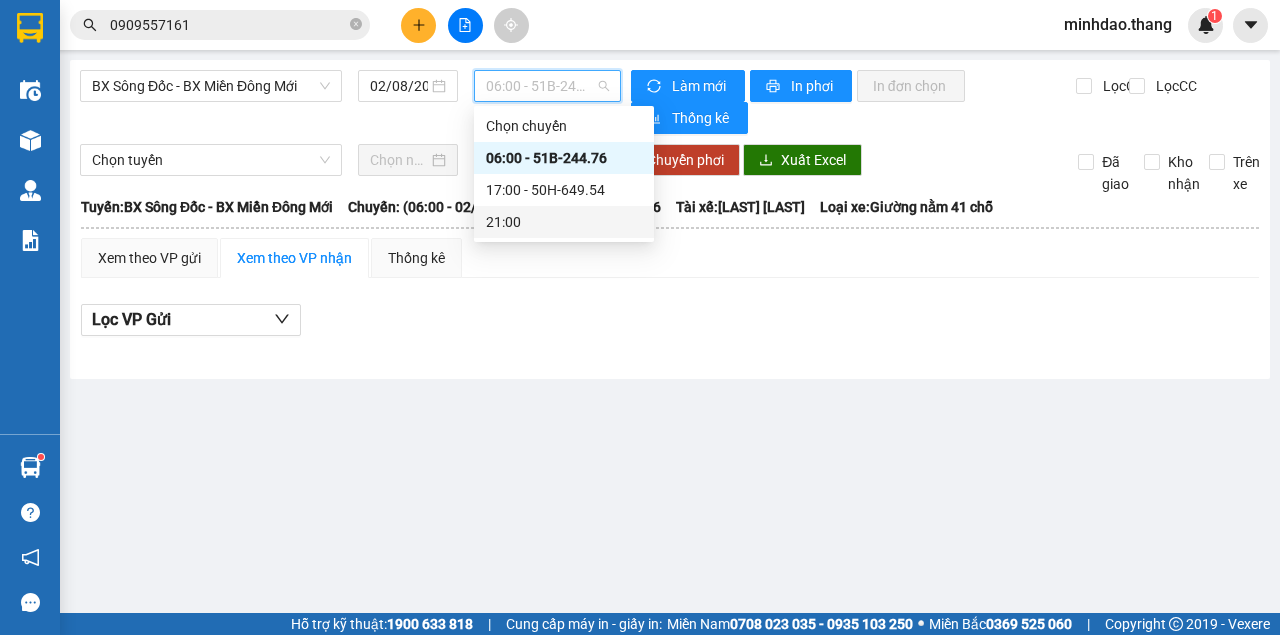 click on "21:00" at bounding box center (564, 222) 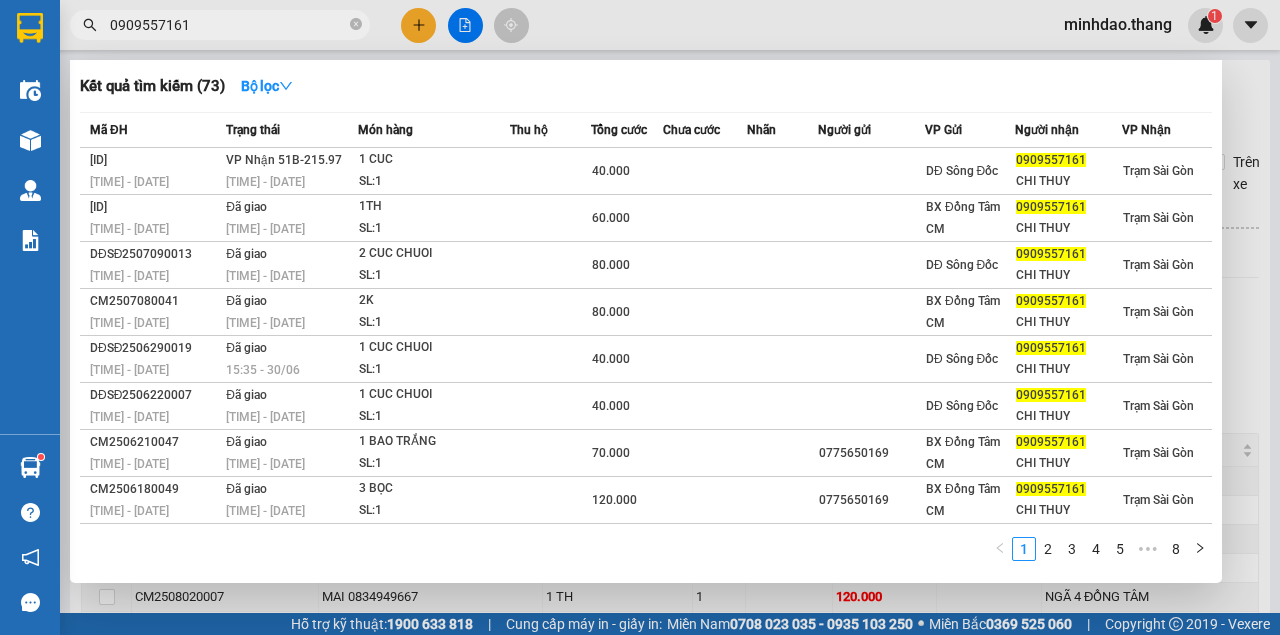 drag, startPoint x: 356, startPoint y: 23, endPoint x: 314, endPoint y: 18, distance: 42.296574 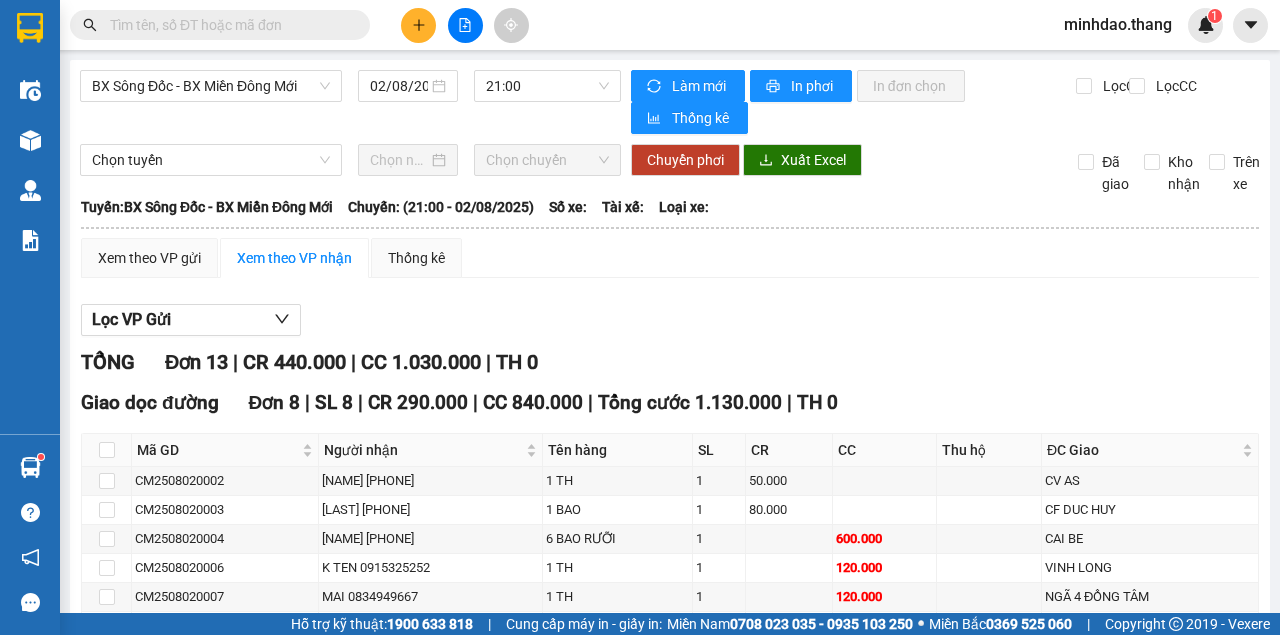 click at bounding box center (228, 25) 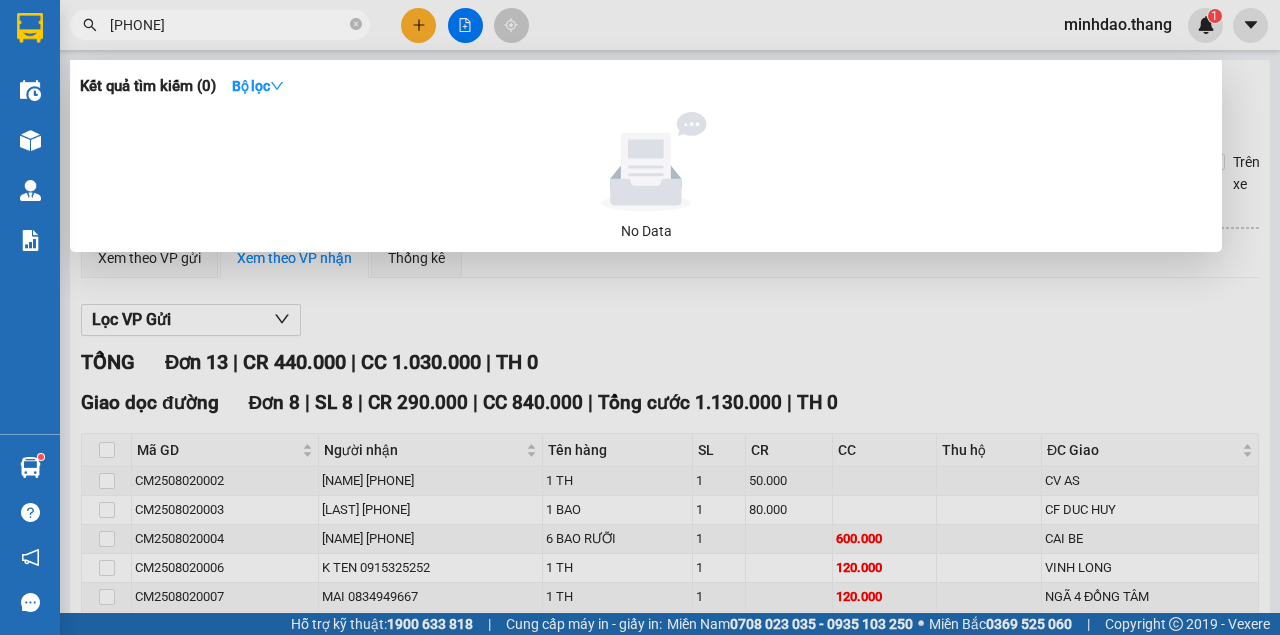 click 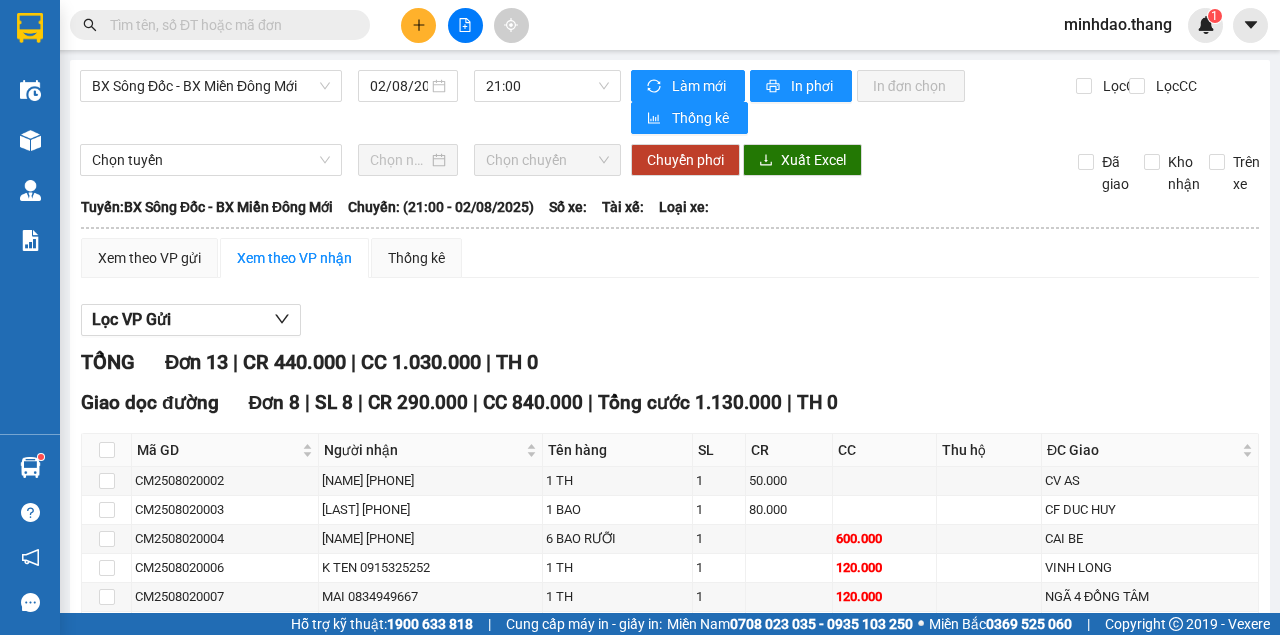click at bounding box center [228, 25] 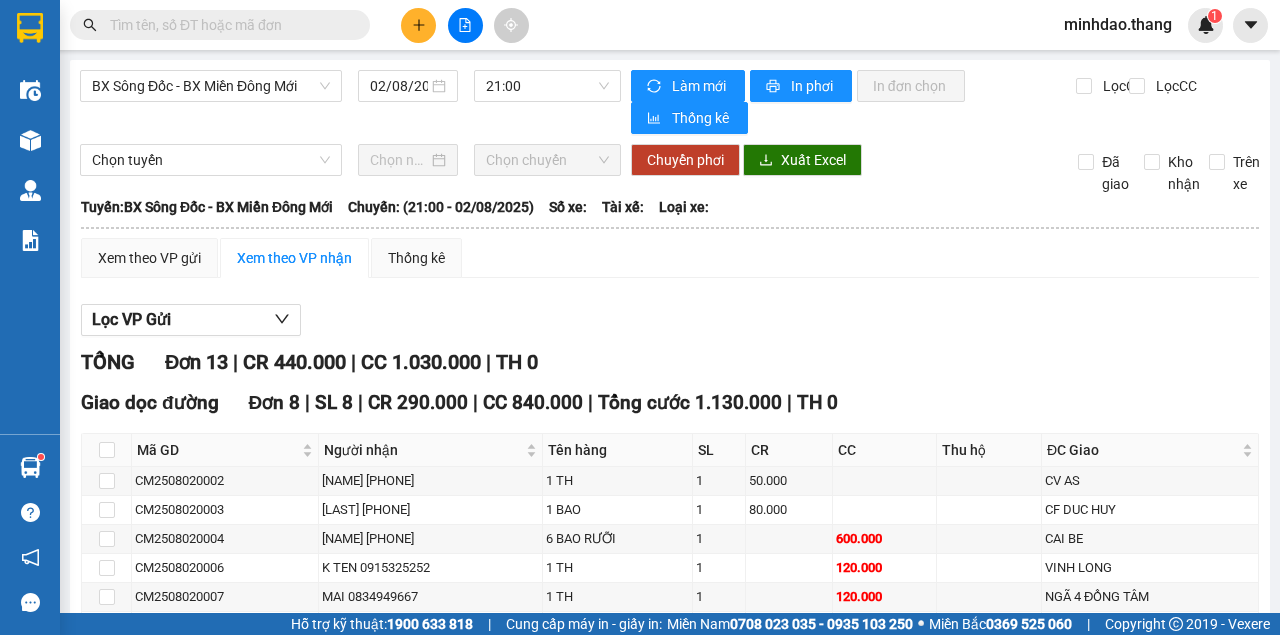 click at bounding box center [228, 25] 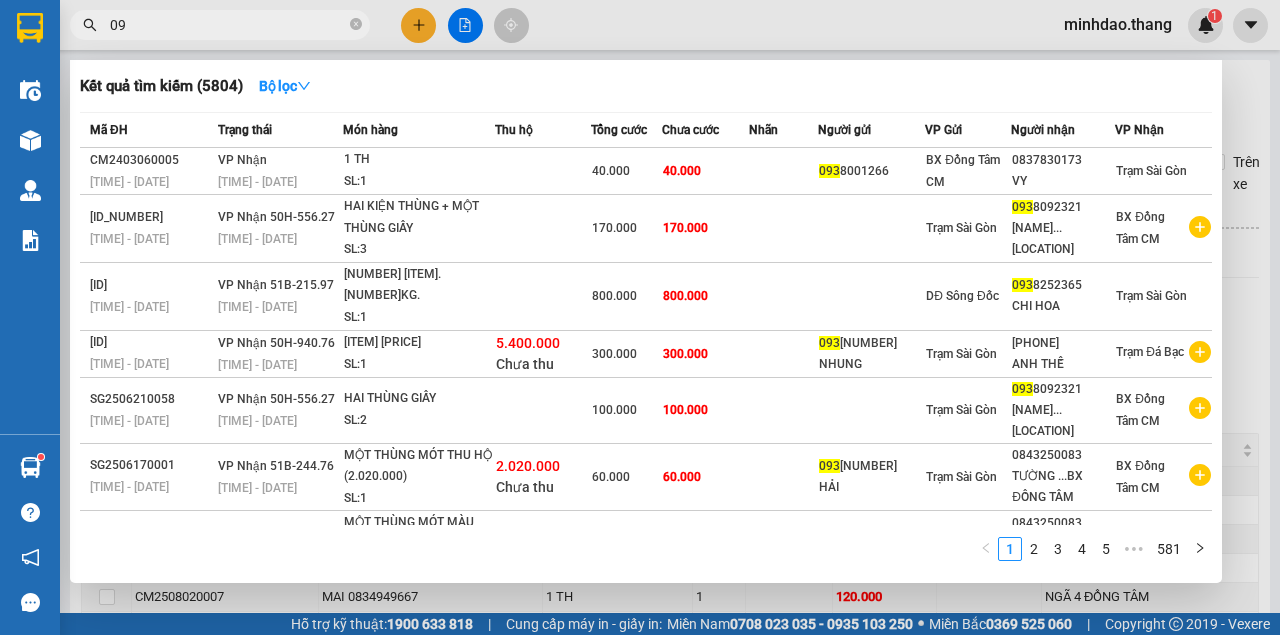 type on "0" 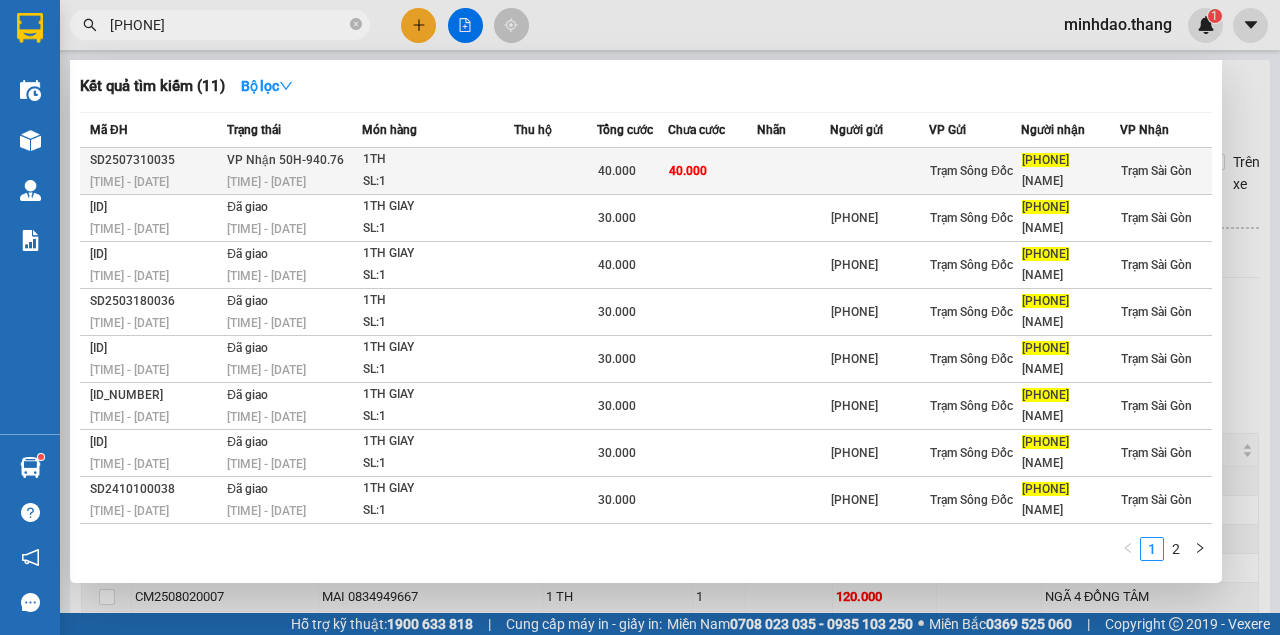 type on "0974246906" 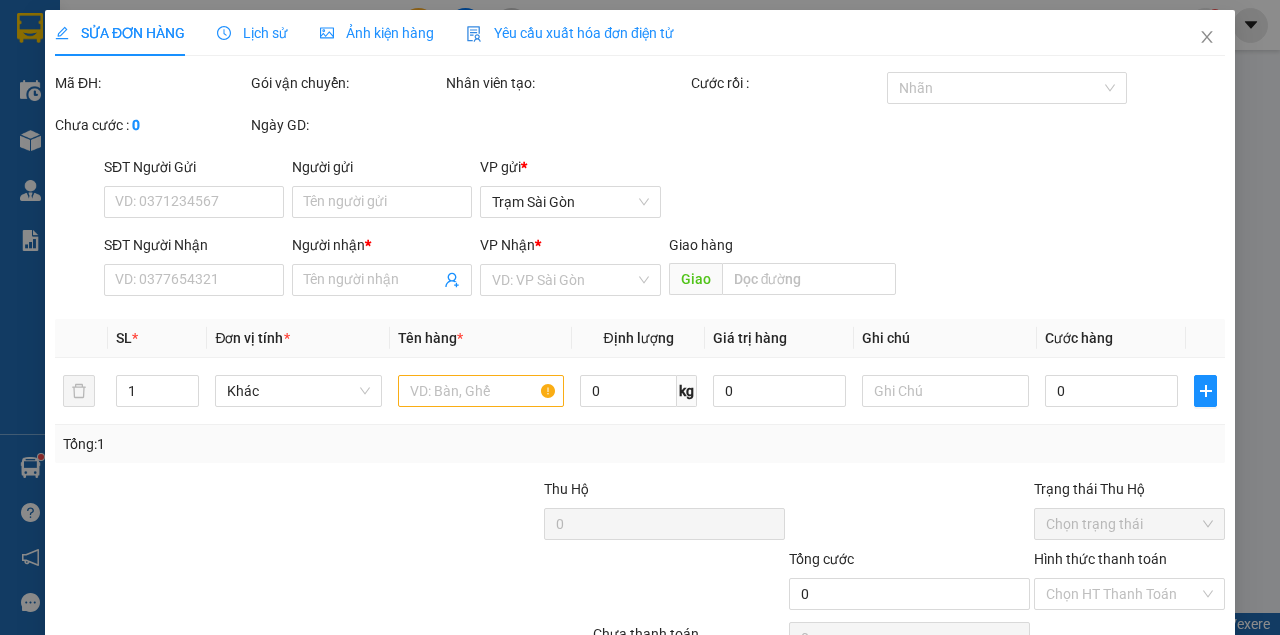 type on "0974246906" 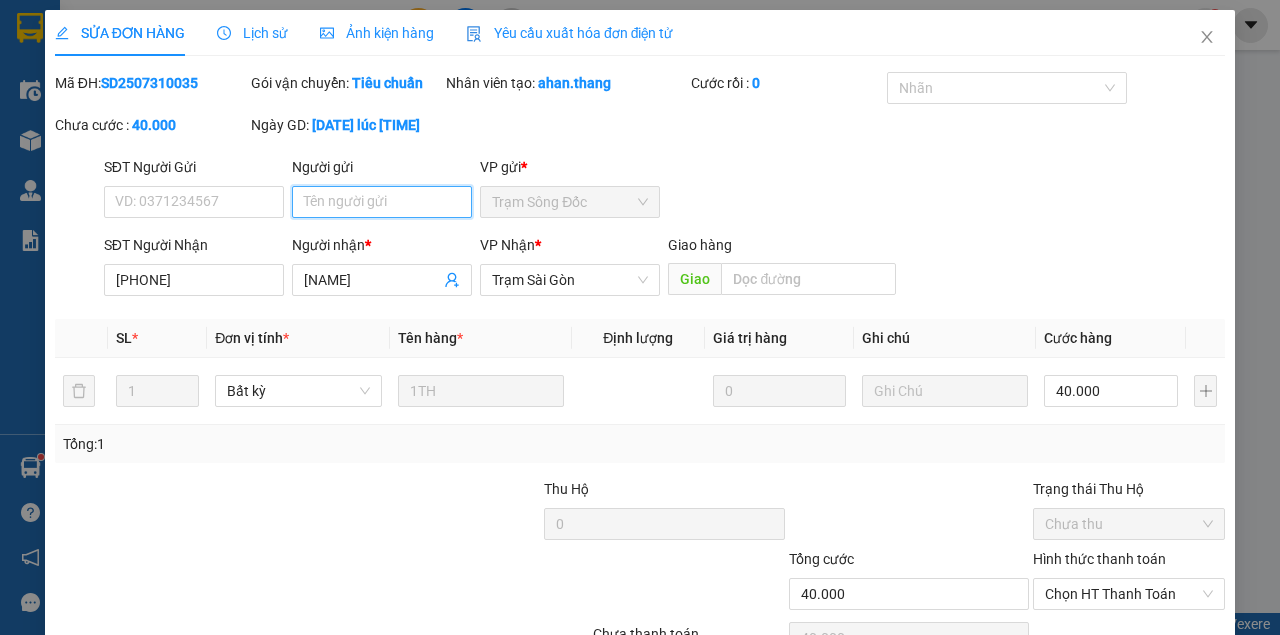 click on "Người gửi" at bounding box center (382, 202) 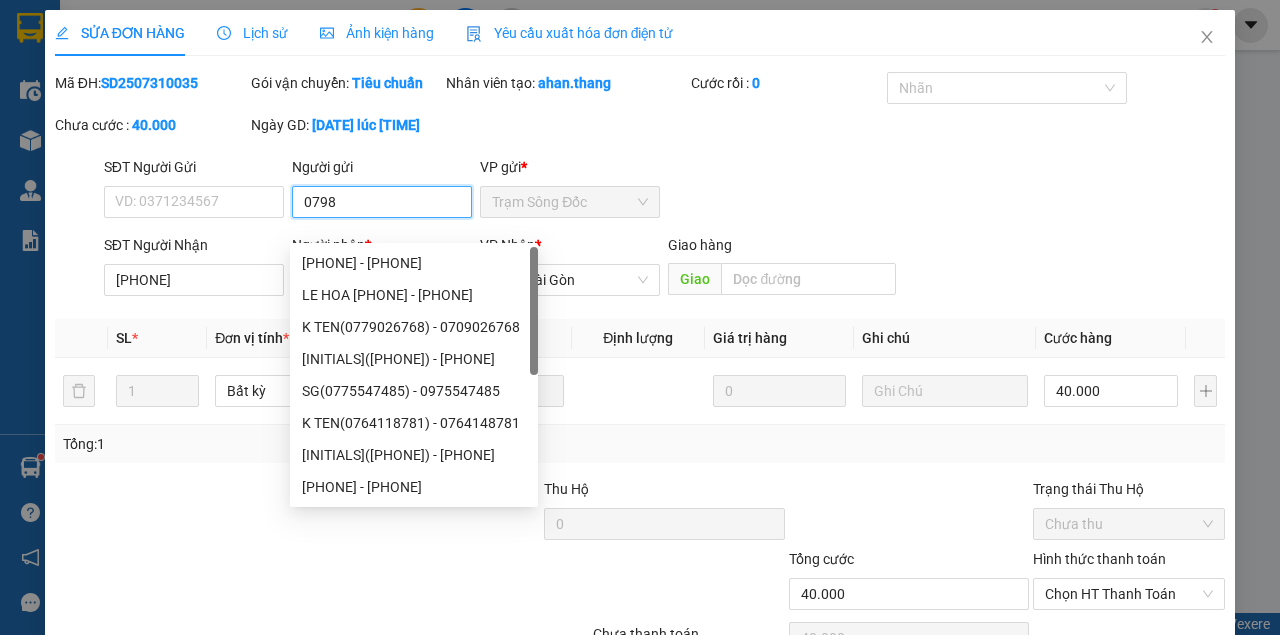 type on "07989" 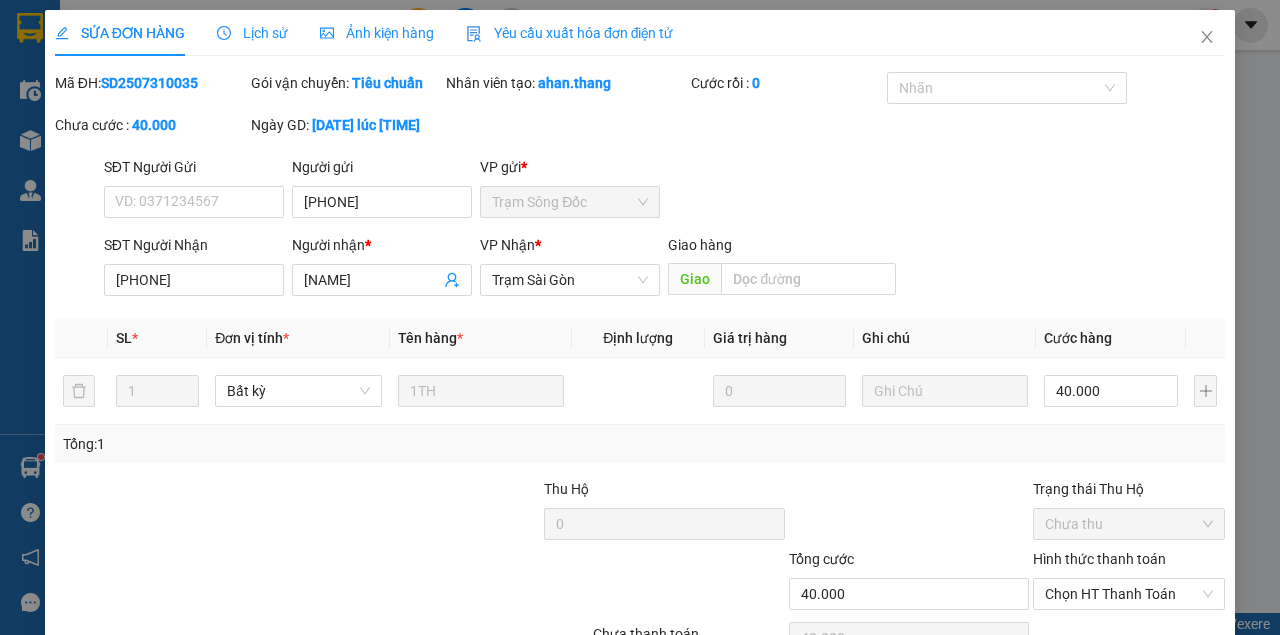 click on "Lưu thay đổi" at bounding box center (1018, 689) 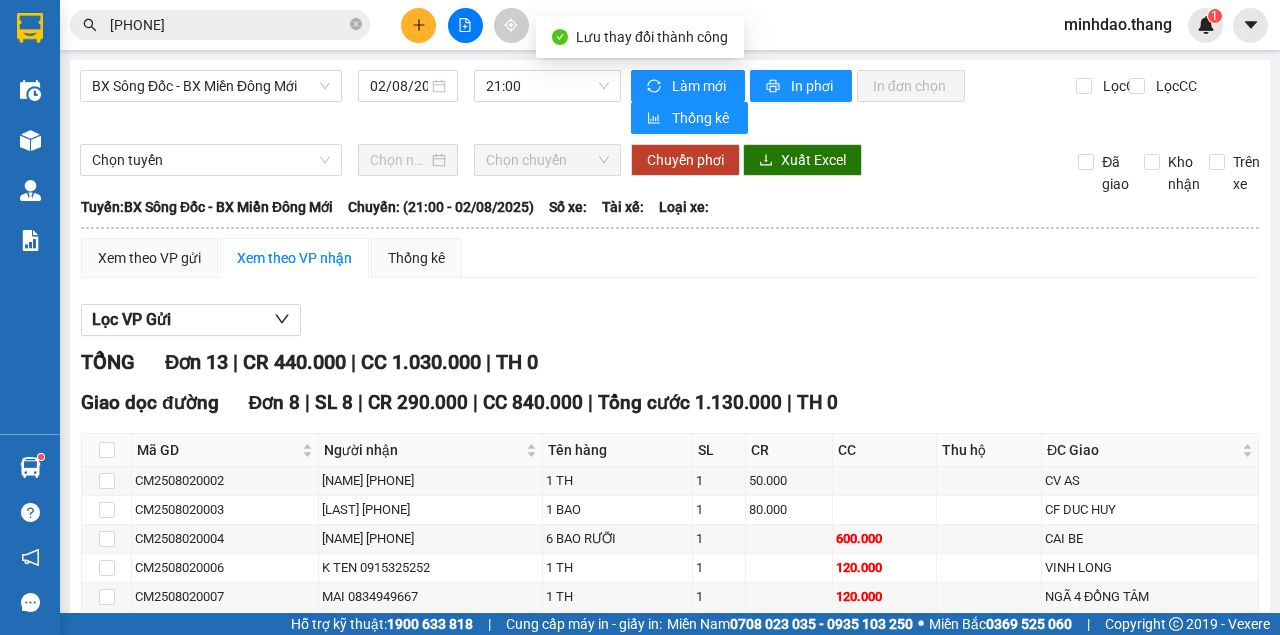 drag, startPoint x: 284, startPoint y: 25, endPoint x: 462, endPoint y: 86, distance: 188.16217 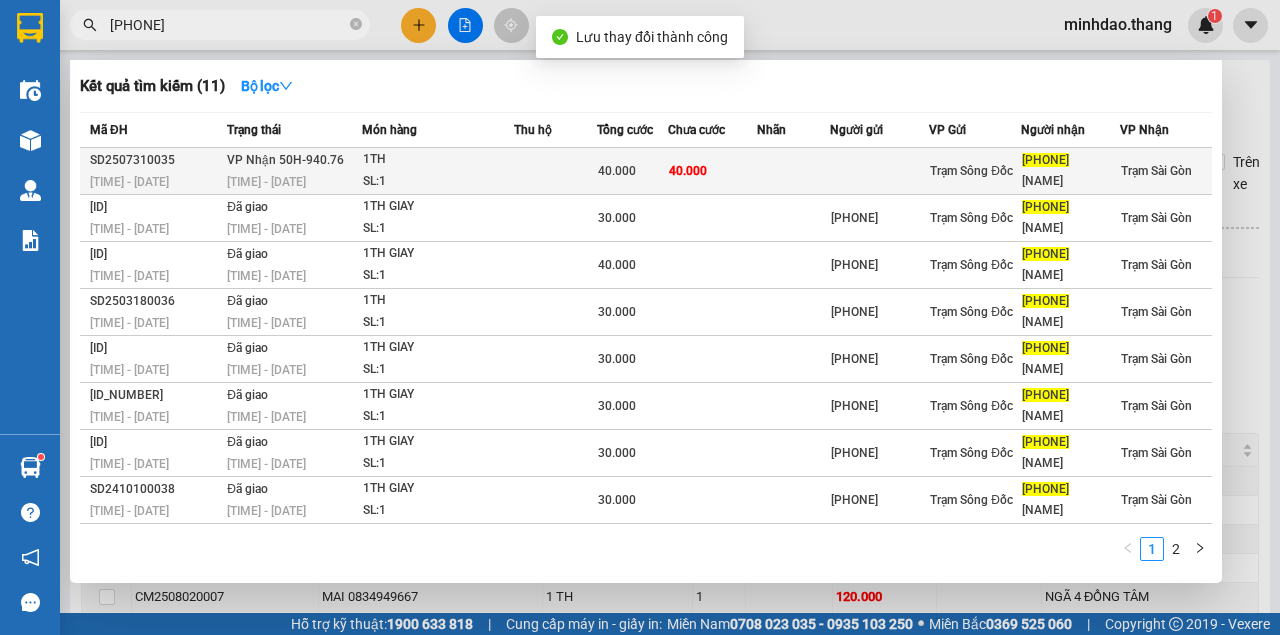 click on "40.000" at bounding box center (632, 171) 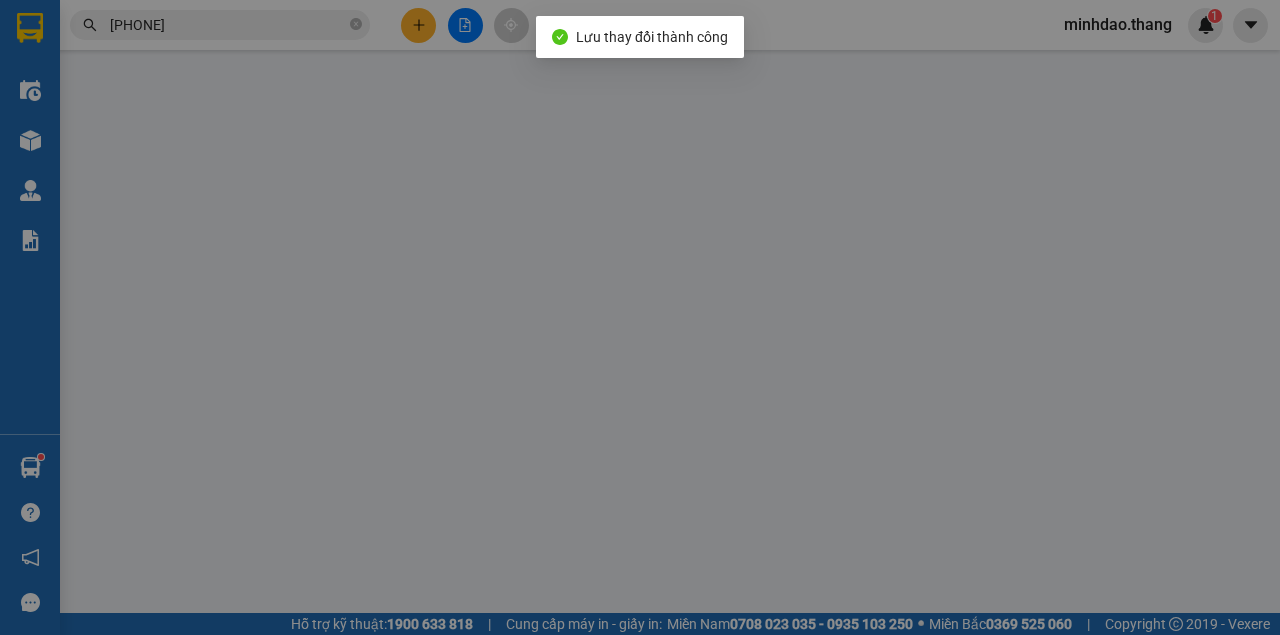 type on "0798982522" 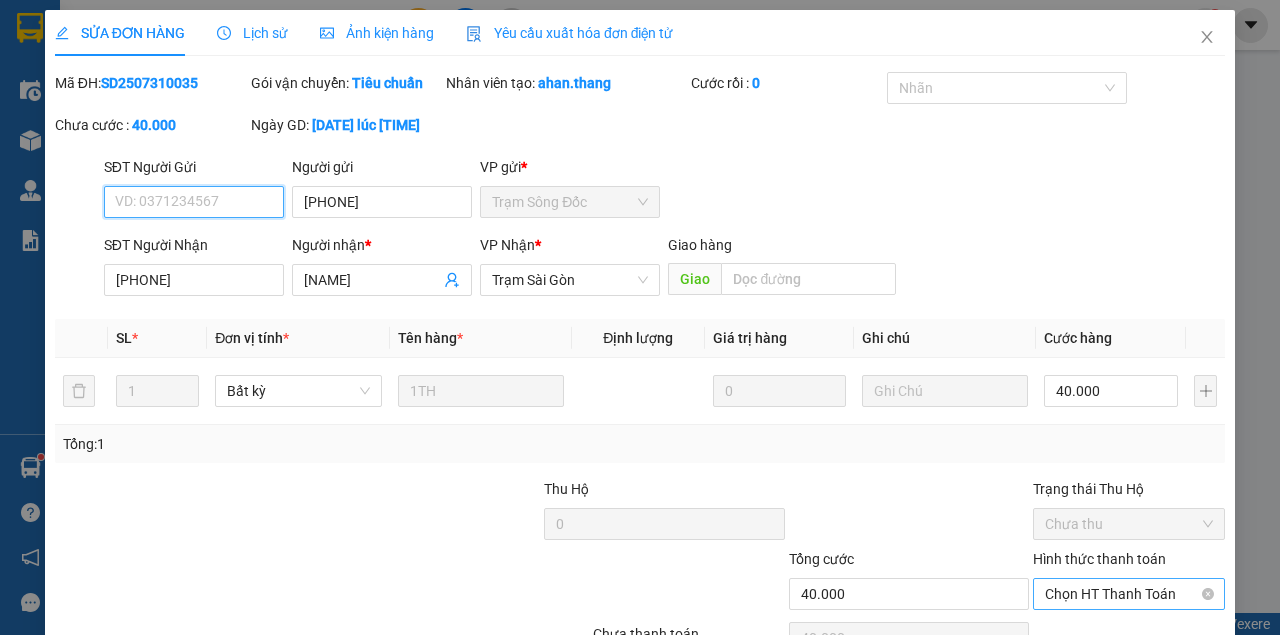 drag, startPoint x: 1054, startPoint y: 470, endPoint x: 1054, endPoint y: 488, distance: 18 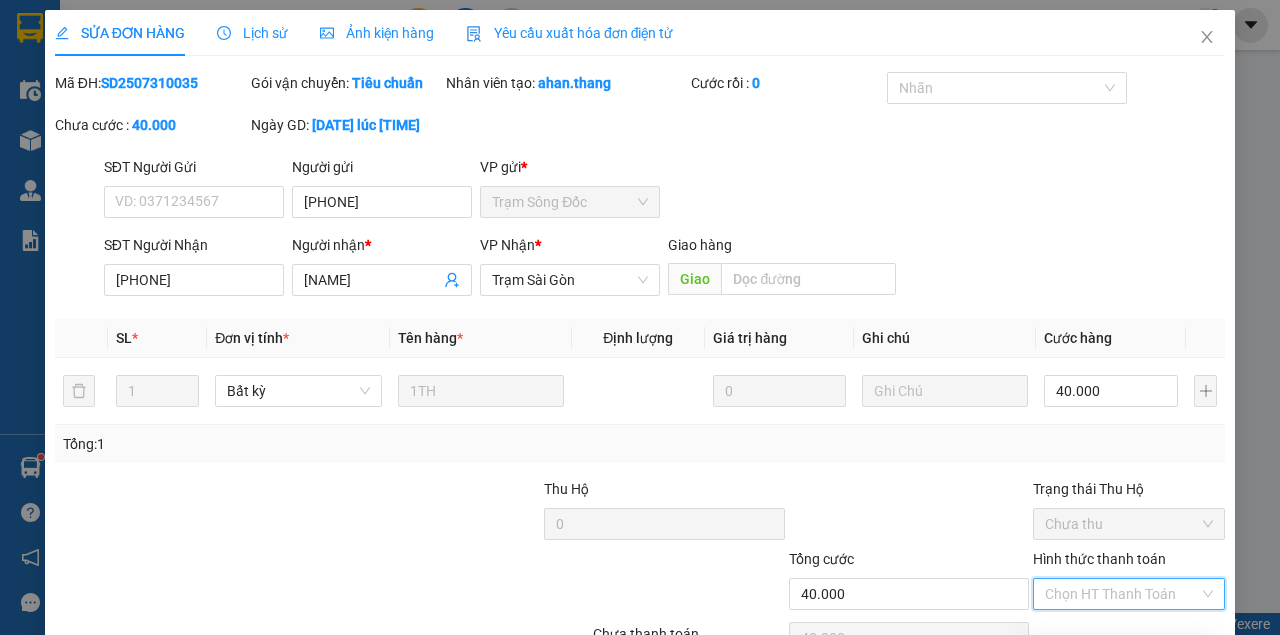 click on "Tại văn phòng" at bounding box center (1120, 655) 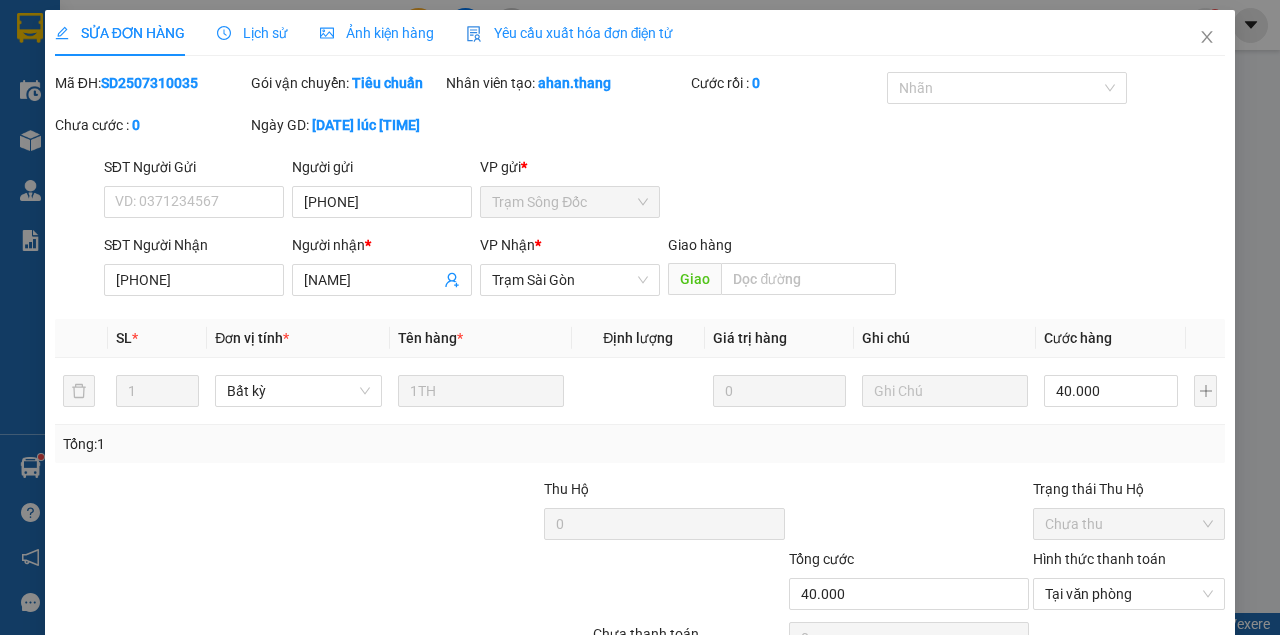 click on "Lưu và Giao hàng" at bounding box center [735, 689] 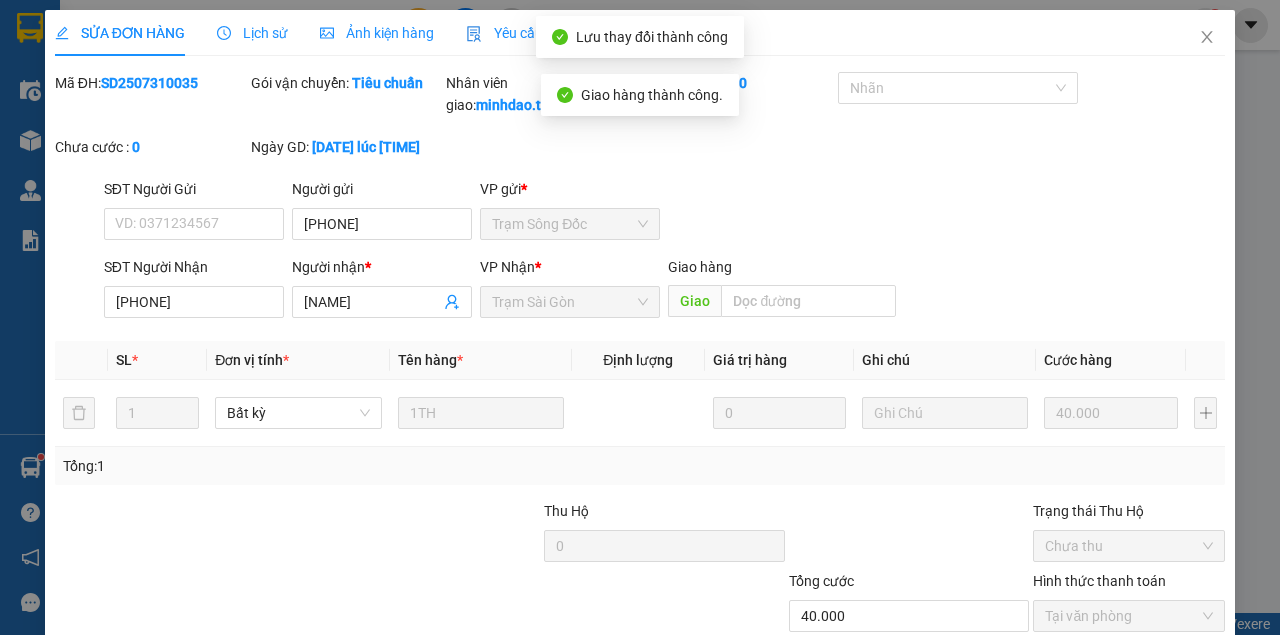 click on "Lưu và In" at bounding box center (1165, 711) 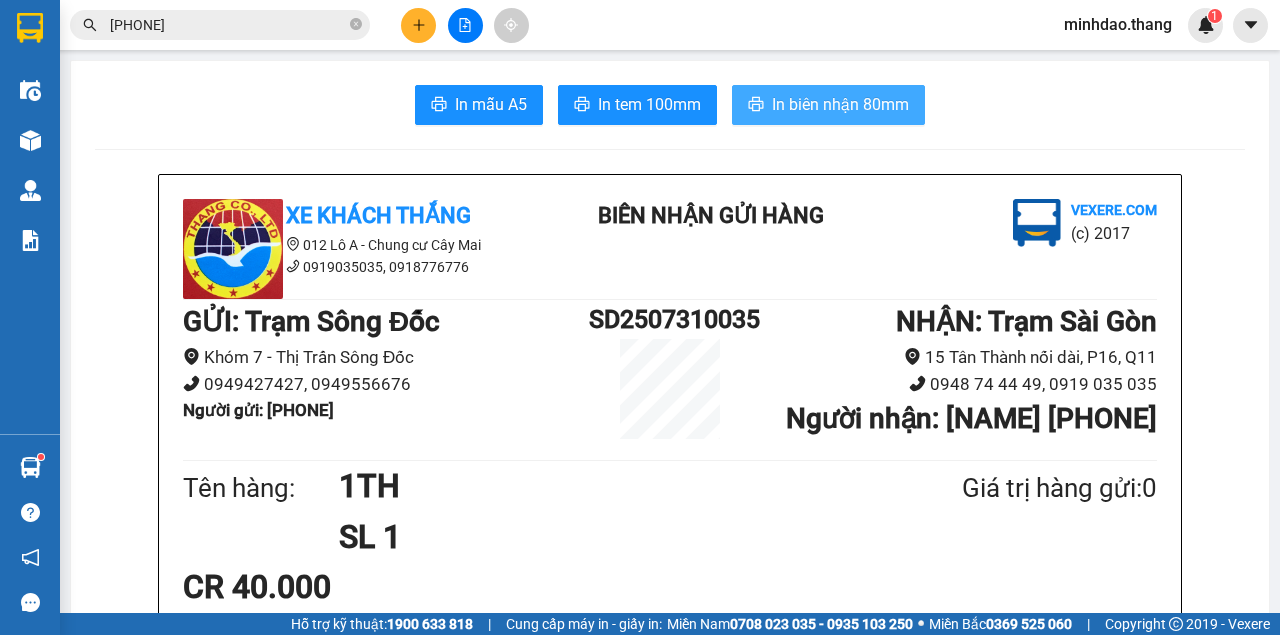 click on "In biên nhận 80mm" at bounding box center (840, 104) 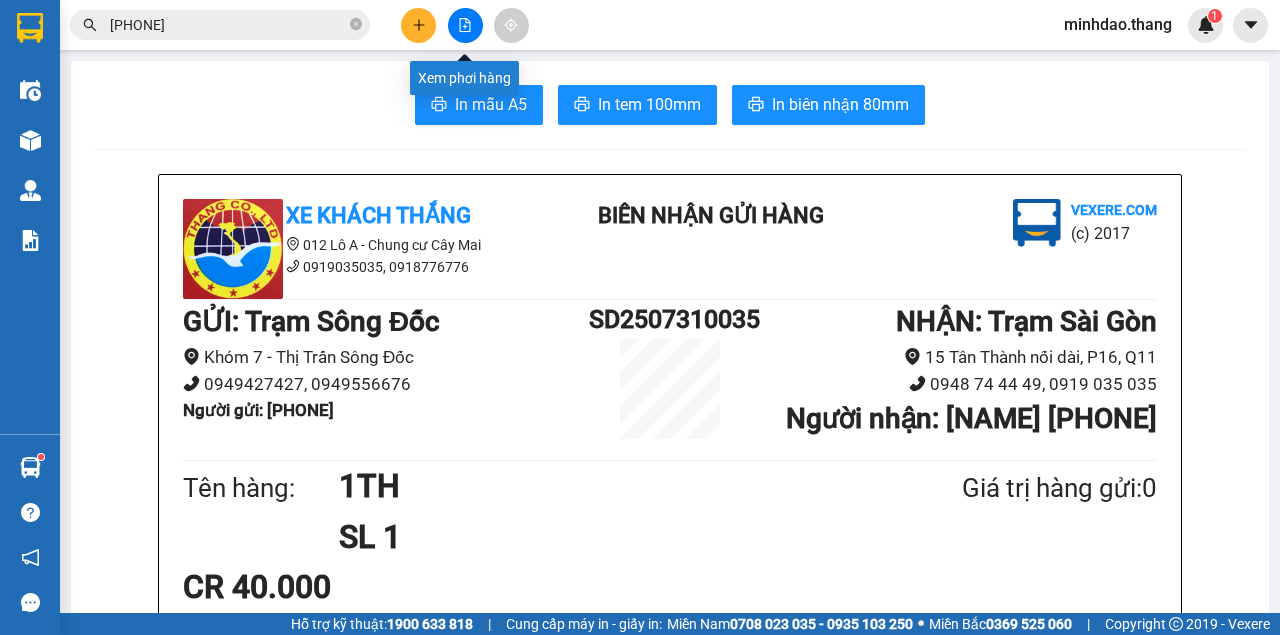 click 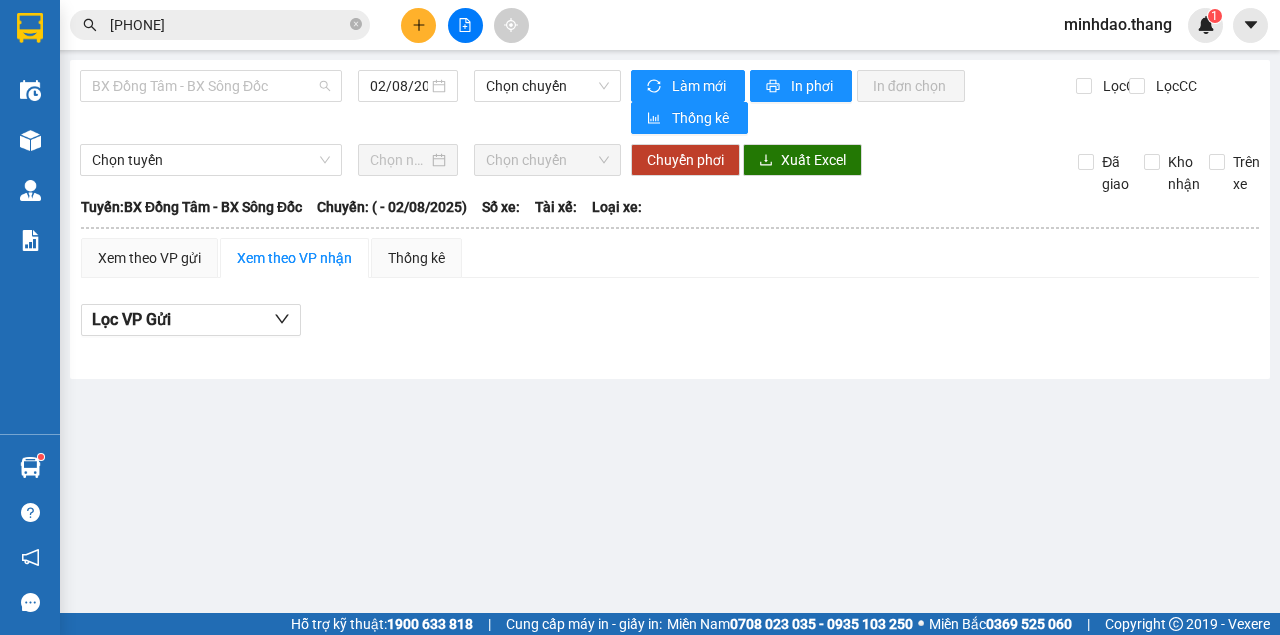 drag, startPoint x: 320, startPoint y: 78, endPoint x: 296, endPoint y: 127, distance: 54.56189 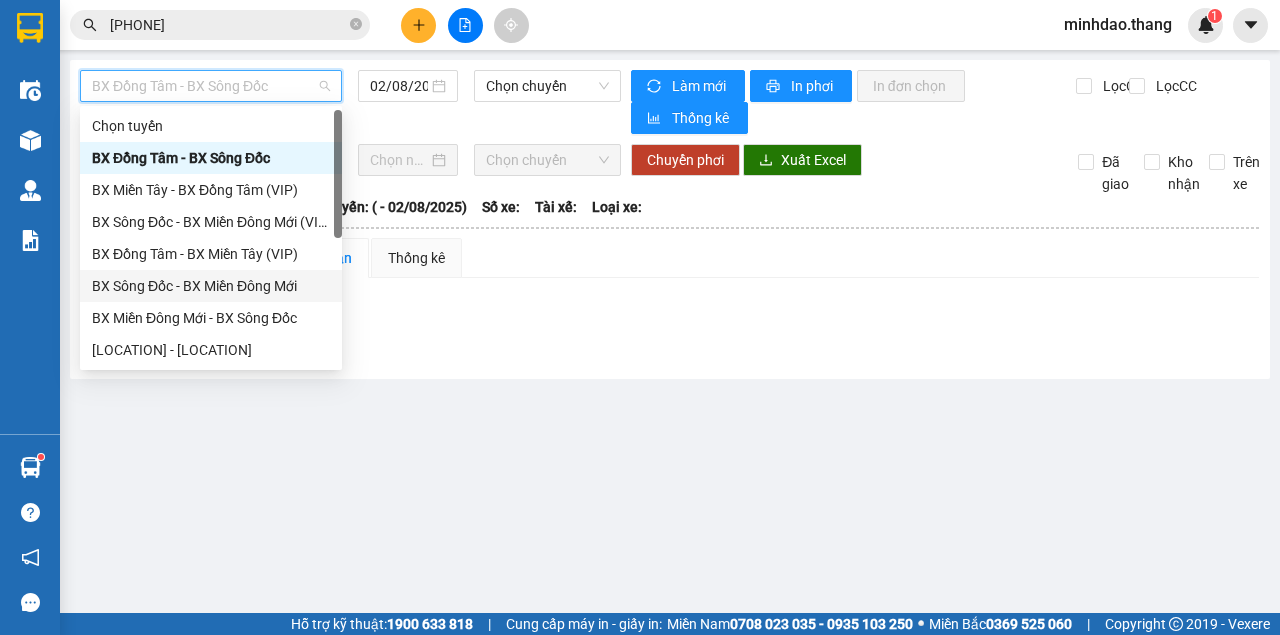 drag, startPoint x: 236, startPoint y: 282, endPoint x: 321, endPoint y: 194, distance: 122.34786 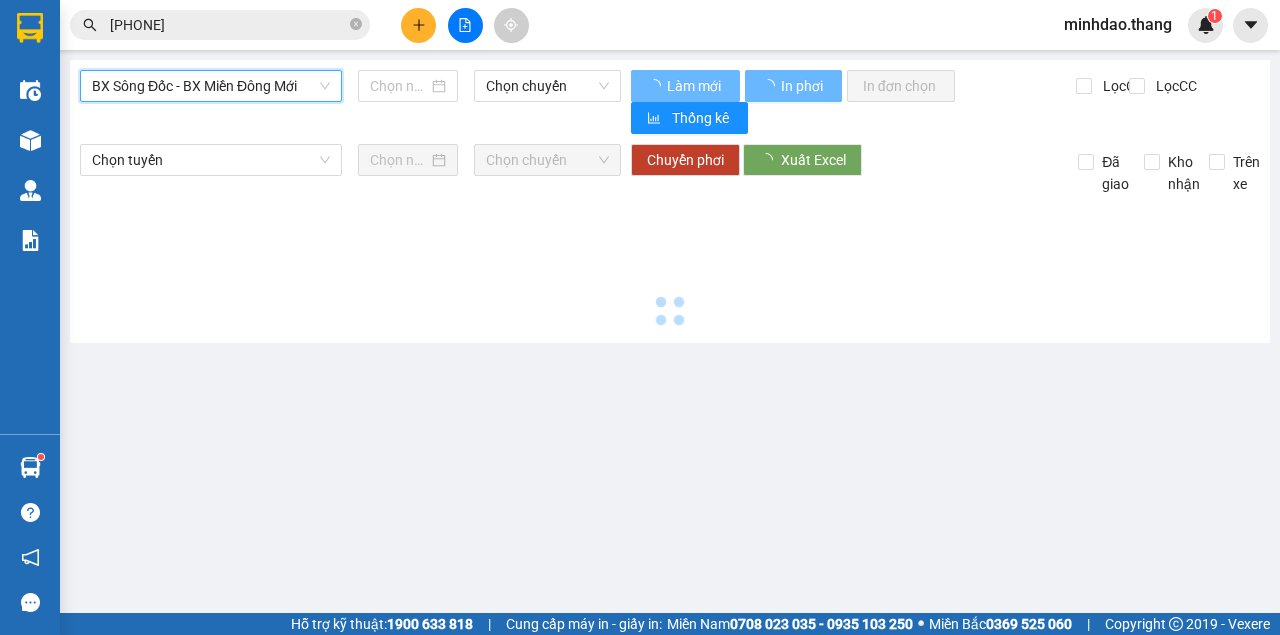 type on "02/08/2025" 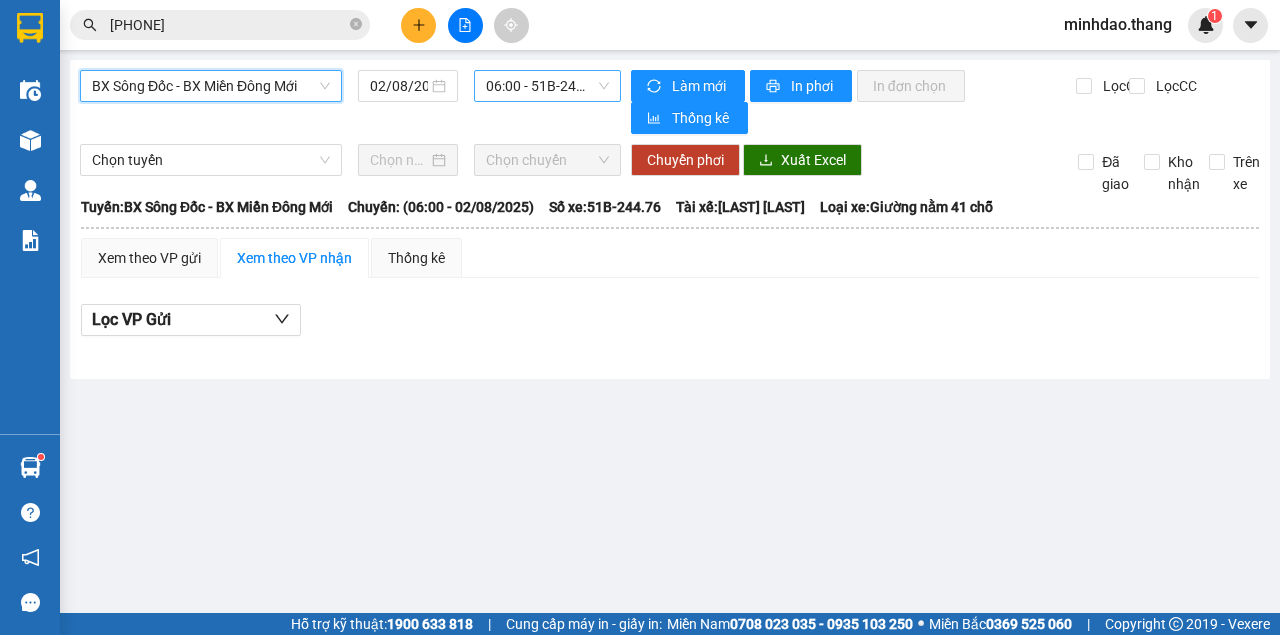 click on "06:00     - 51B-244.76" at bounding box center [547, 86] 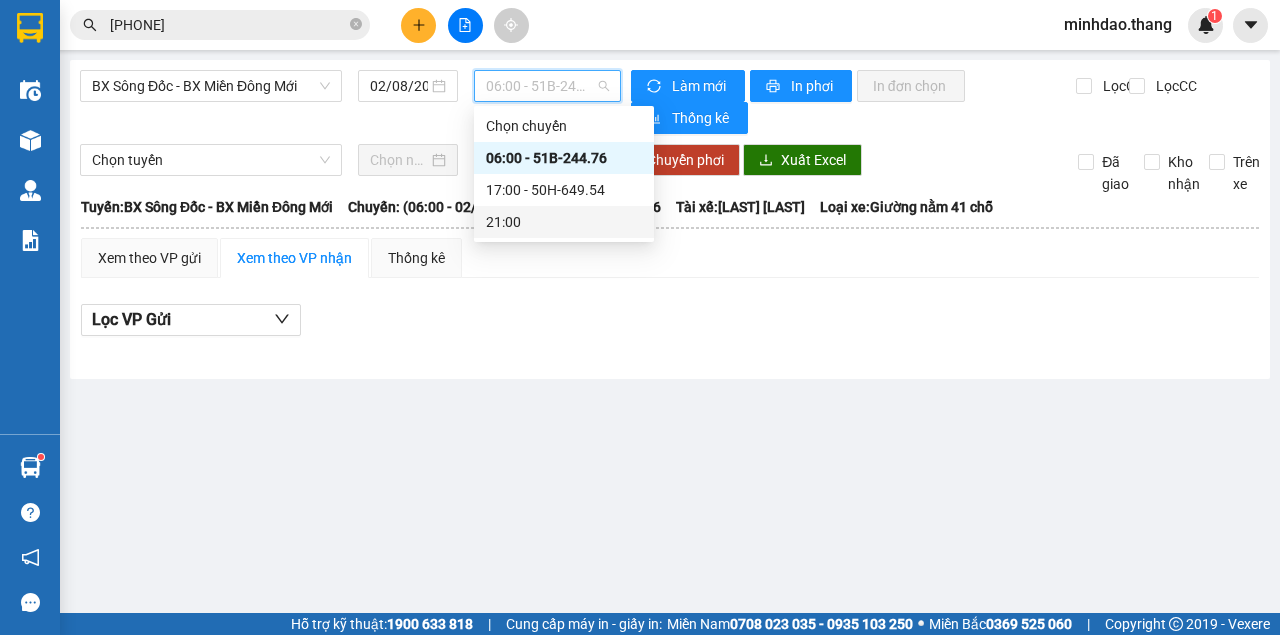 click on "21:00" at bounding box center [564, 222] 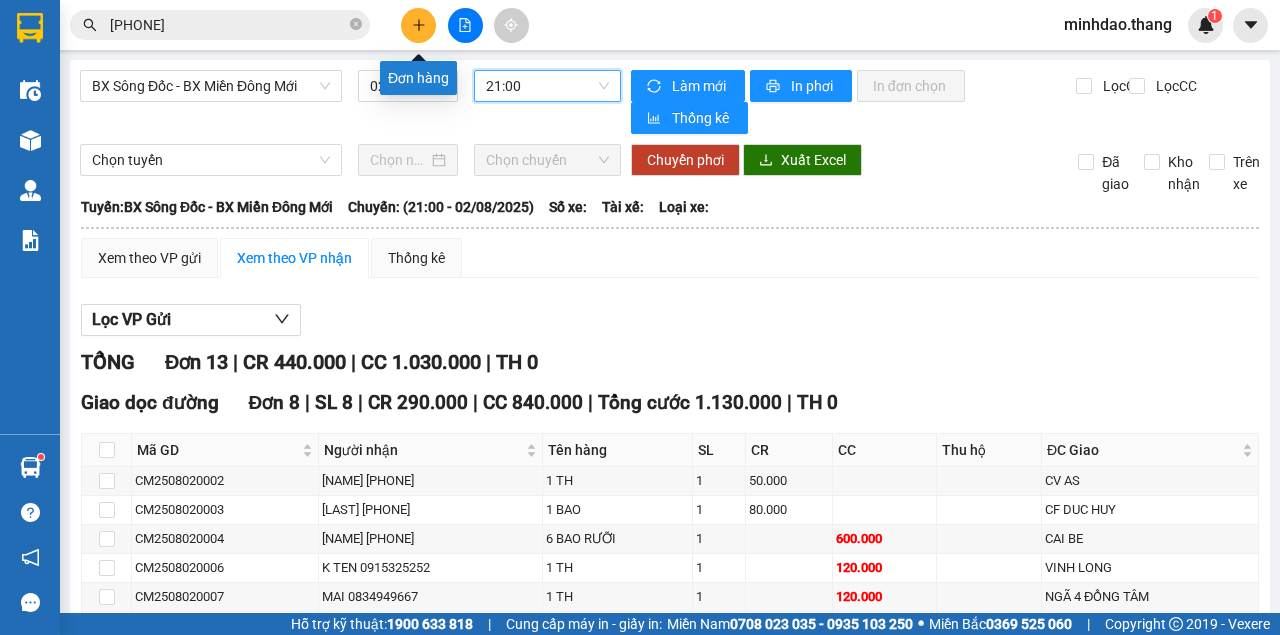 click 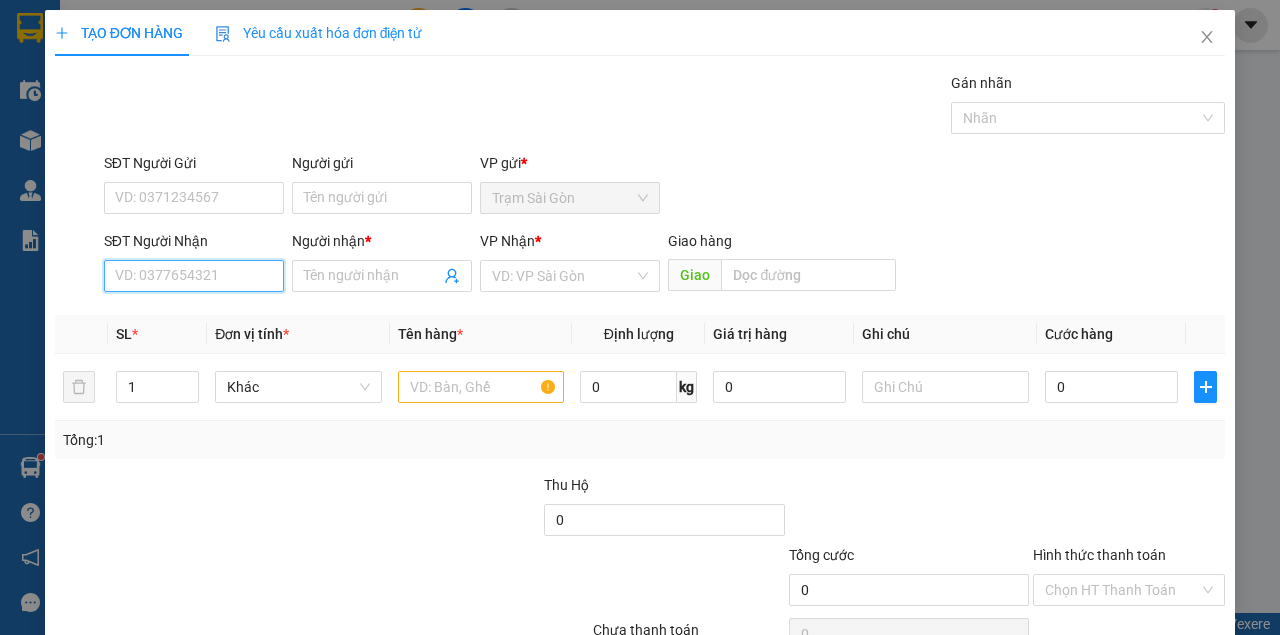 click on "SĐT Người Nhận" at bounding box center [194, 276] 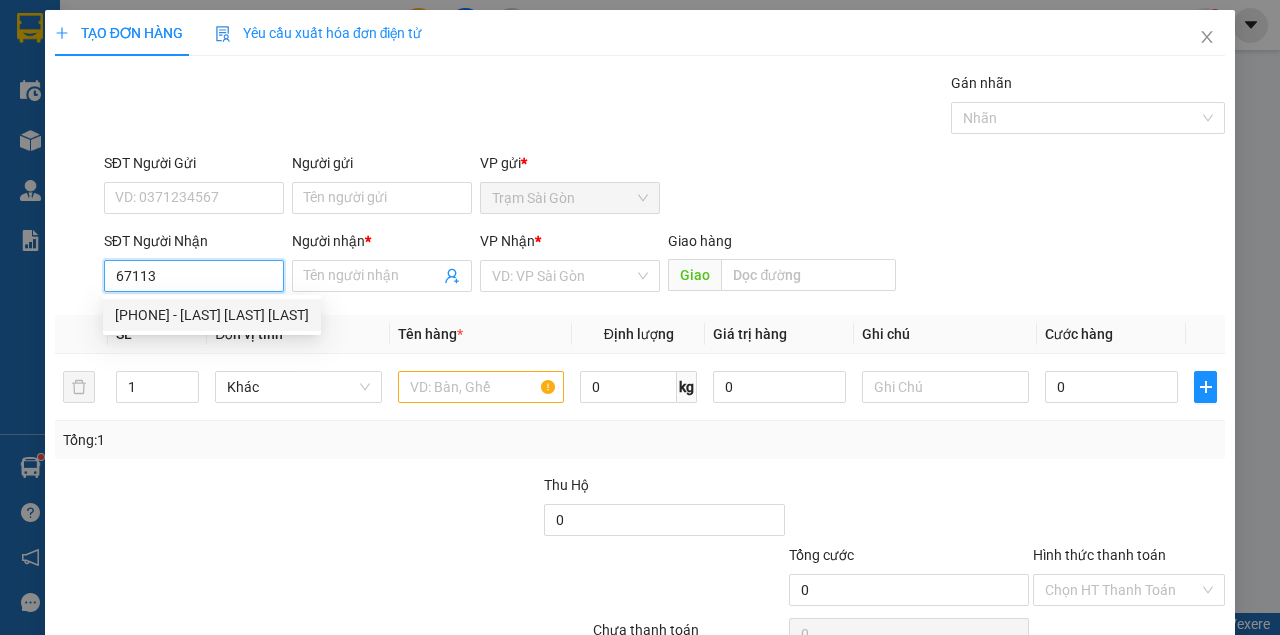 click on "0948767113 - ANH LÝ...TRẦN VĂN THỜI" at bounding box center [212, 315] 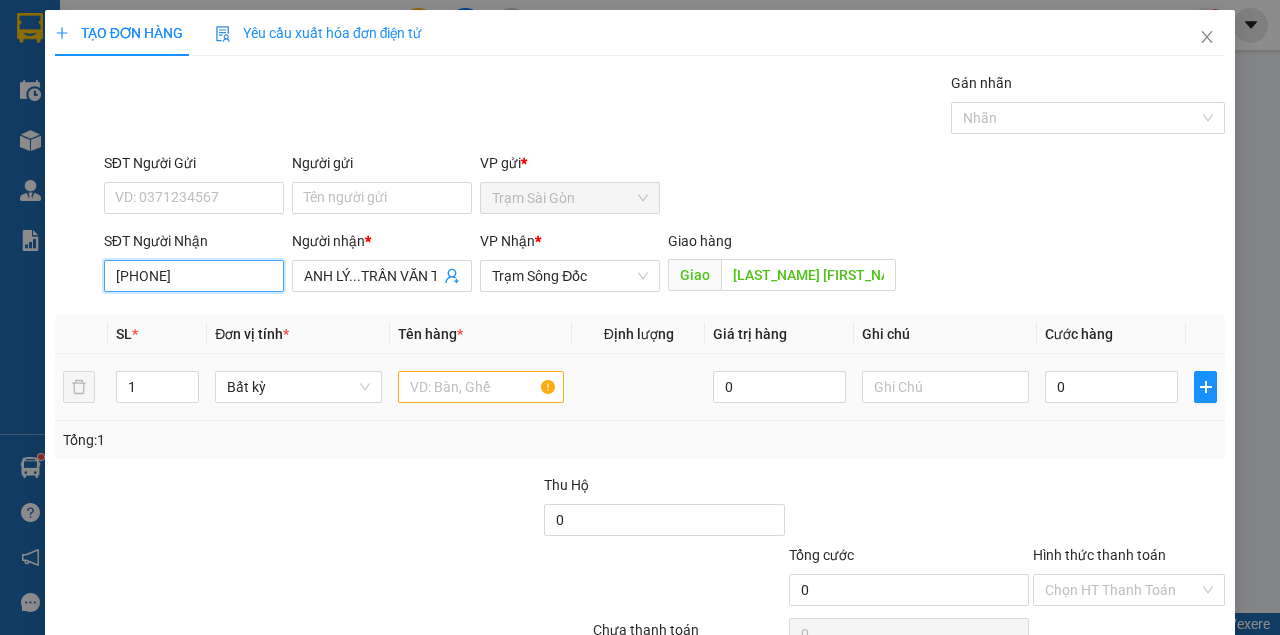 type on "[PHONE]" 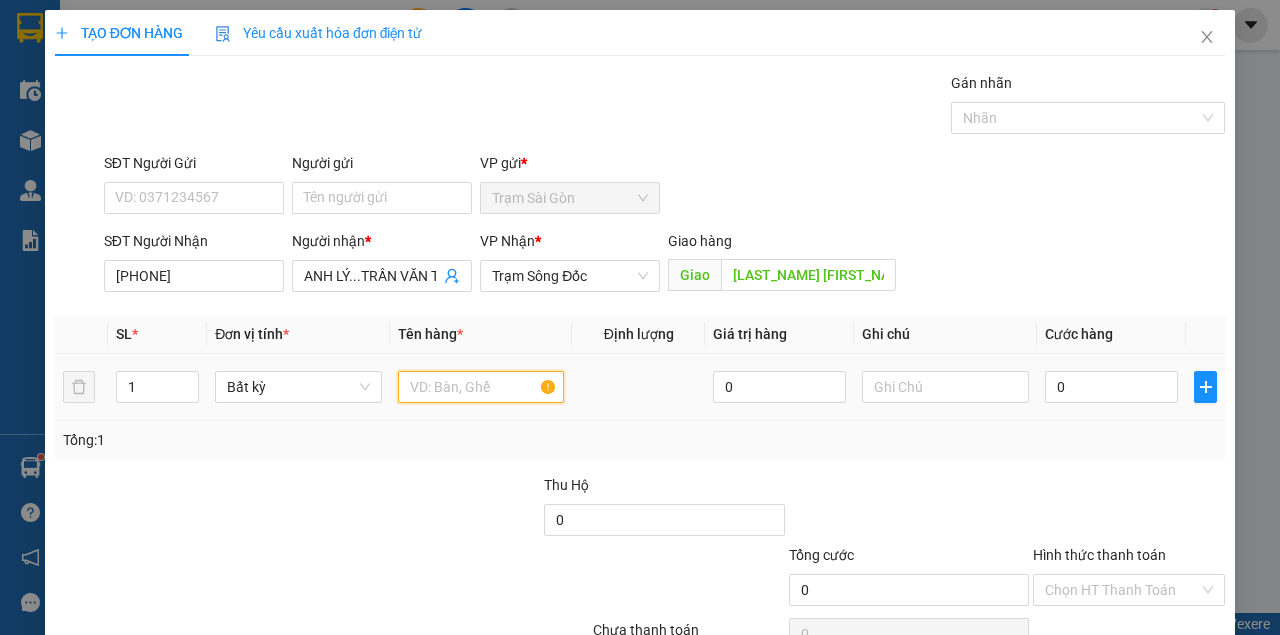 click at bounding box center [481, 387] 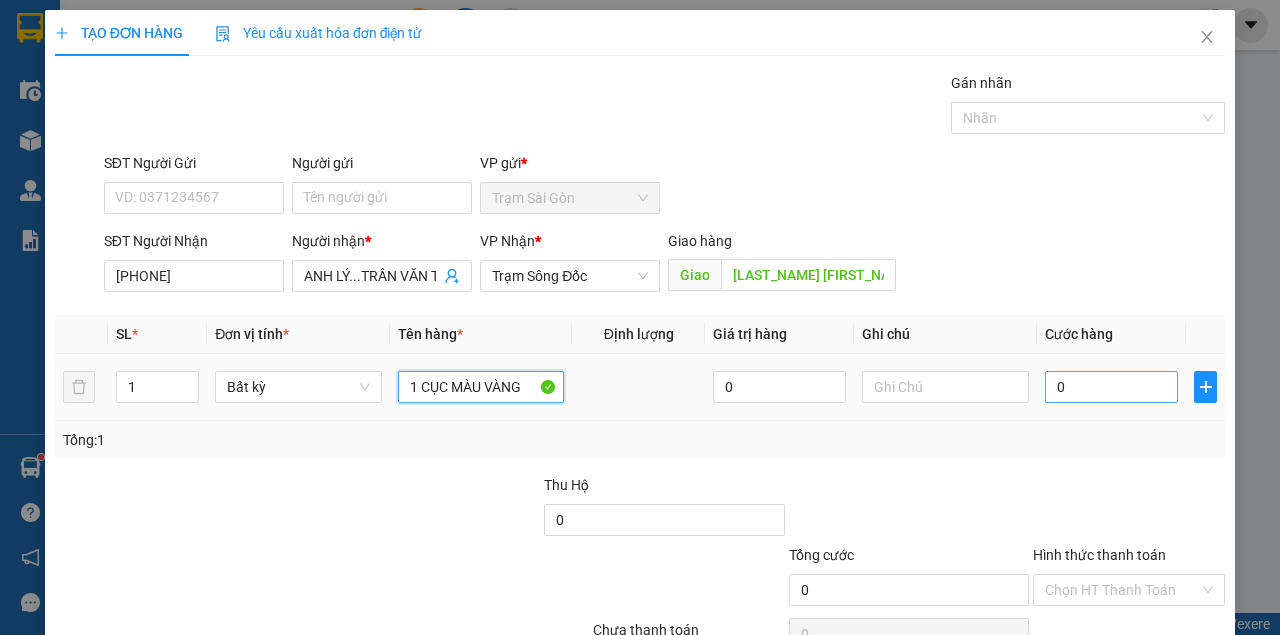 type on "1 CỤC MÀU VÀNG" 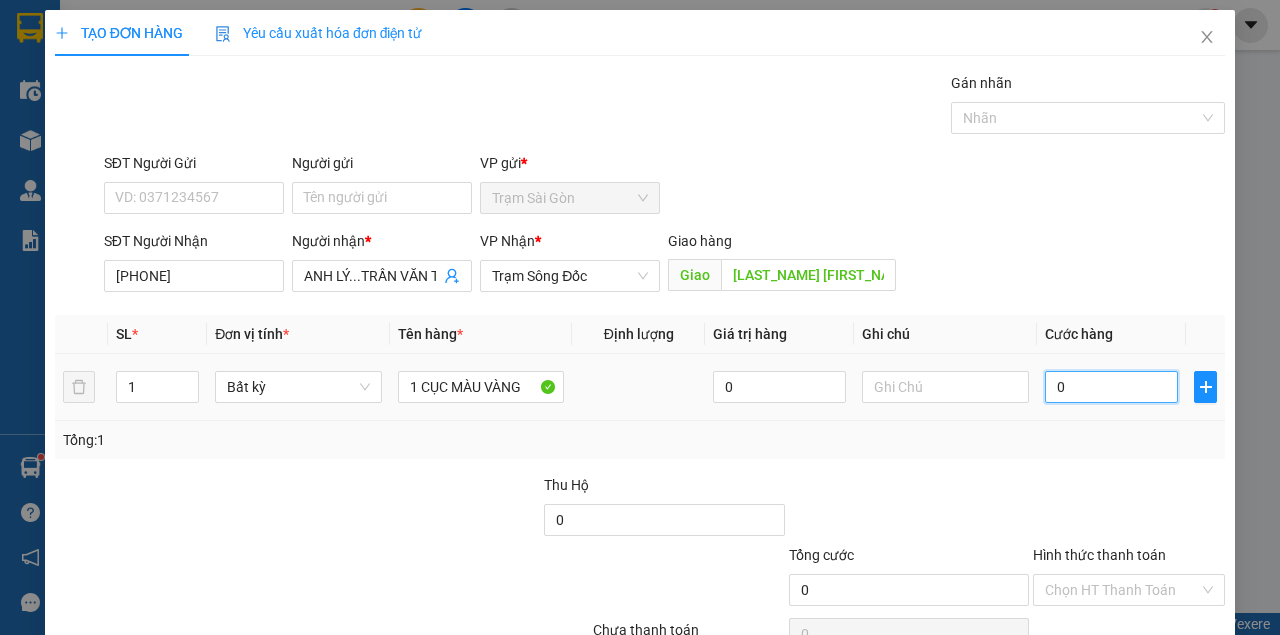 click on "0" at bounding box center [1111, 387] 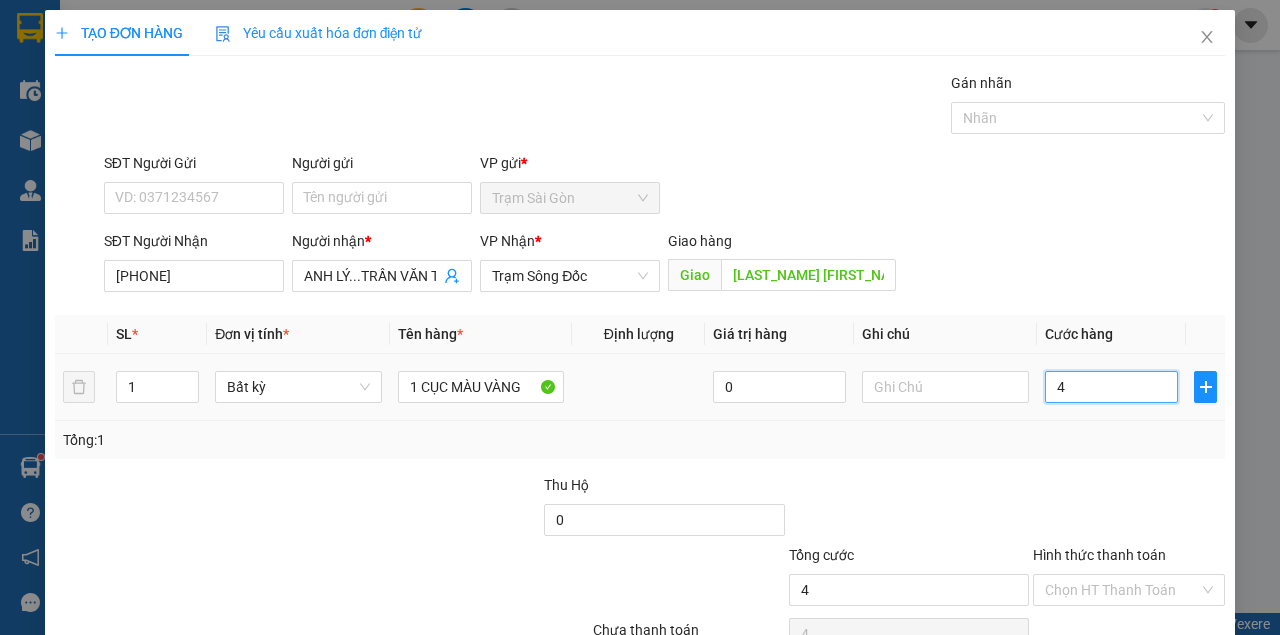 type on "40" 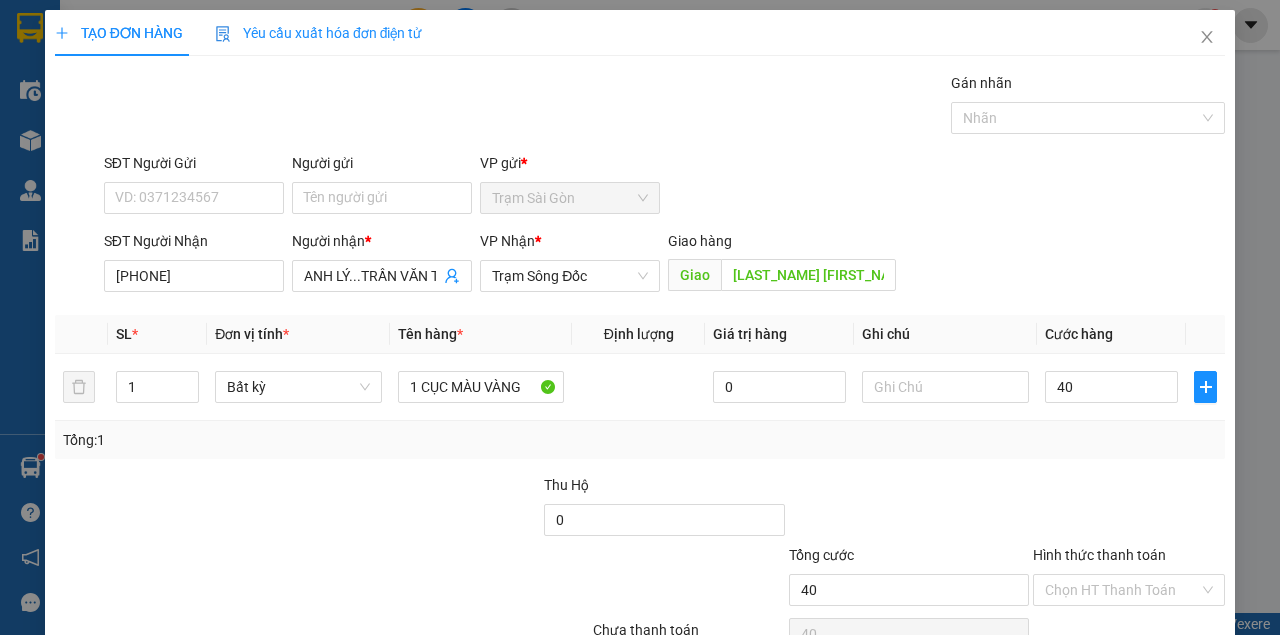 type on "40.000" 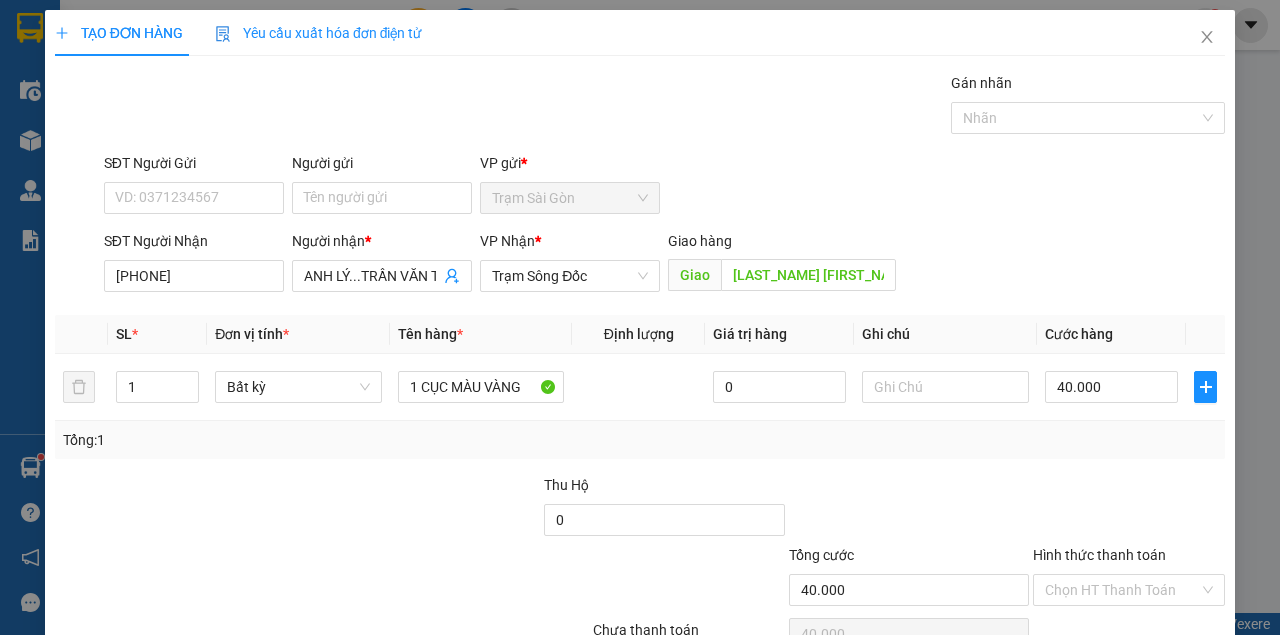 drag, startPoint x: 1047, startPoint y: 506, endPoint x: 992, endPoint y: 440, distance: 85.91275 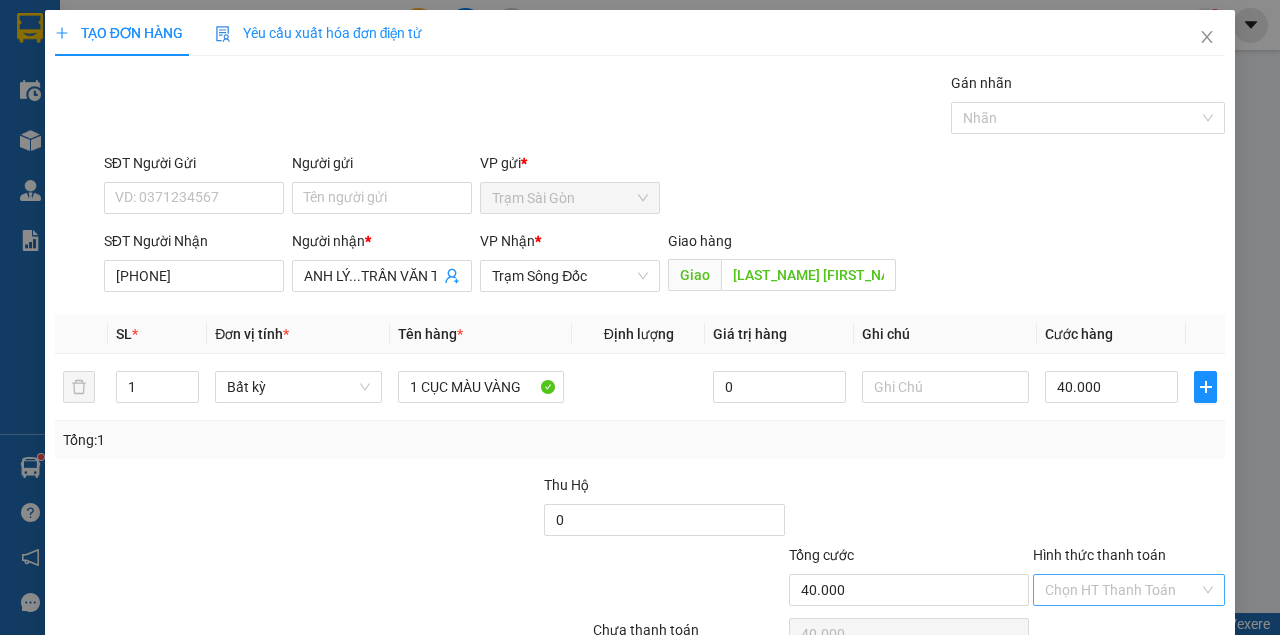 click on "Hình thức thanh toán" at bounding box center [1122, 590] 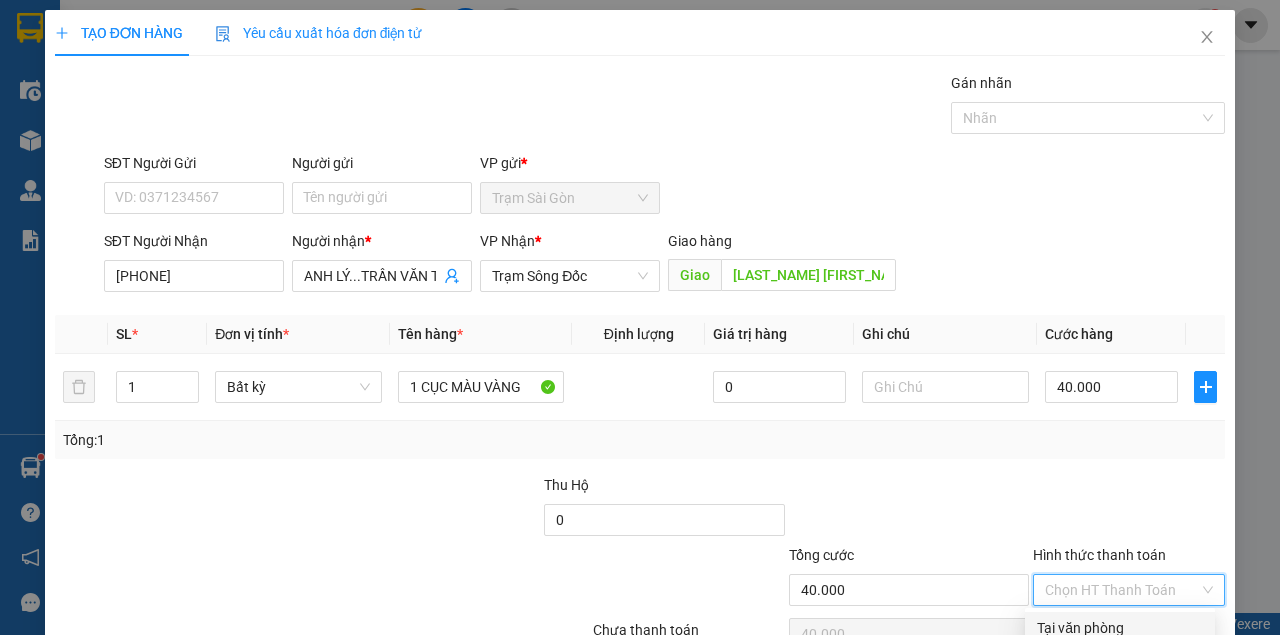 click on "Tại văn phòng" at bounding box center [1120, 628] 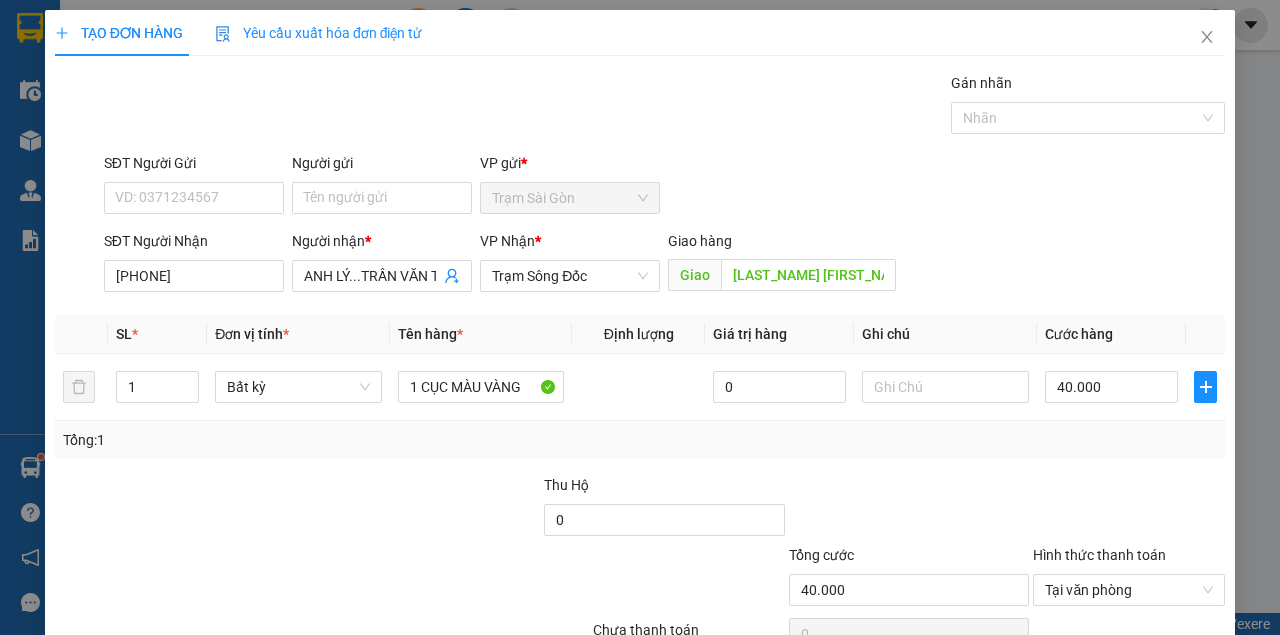 click on "Lưu và In" at bounding box center [1153, 685] 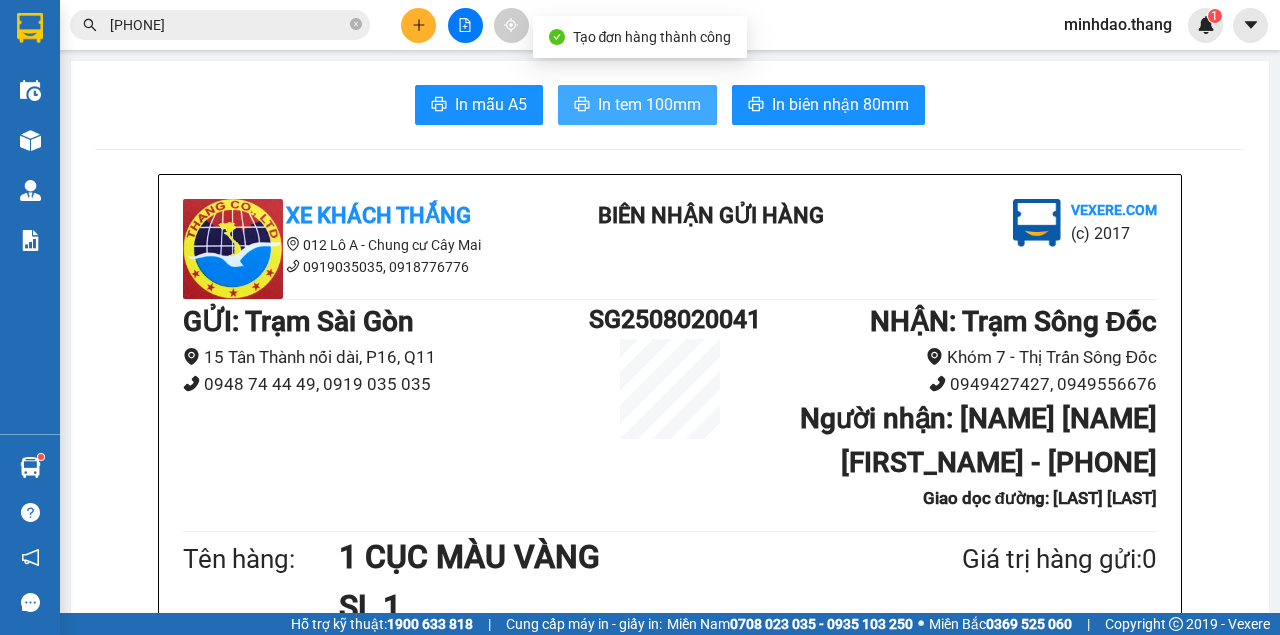 click on "In tem 100mm" at bounding box center [649, 104] 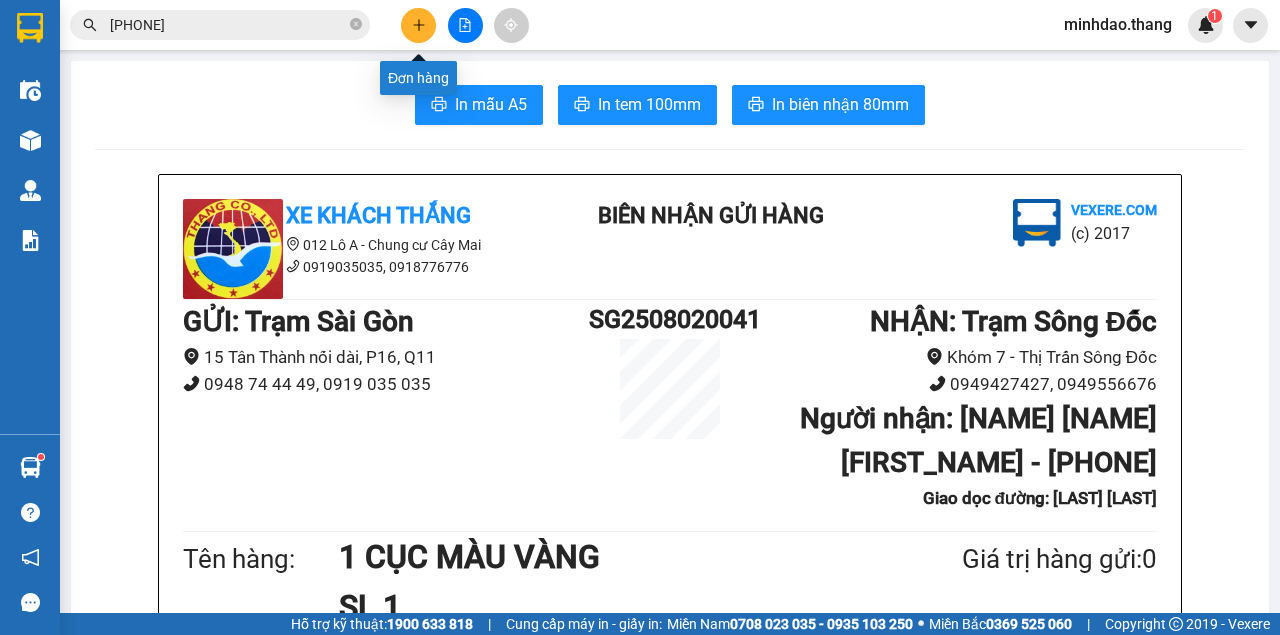 click 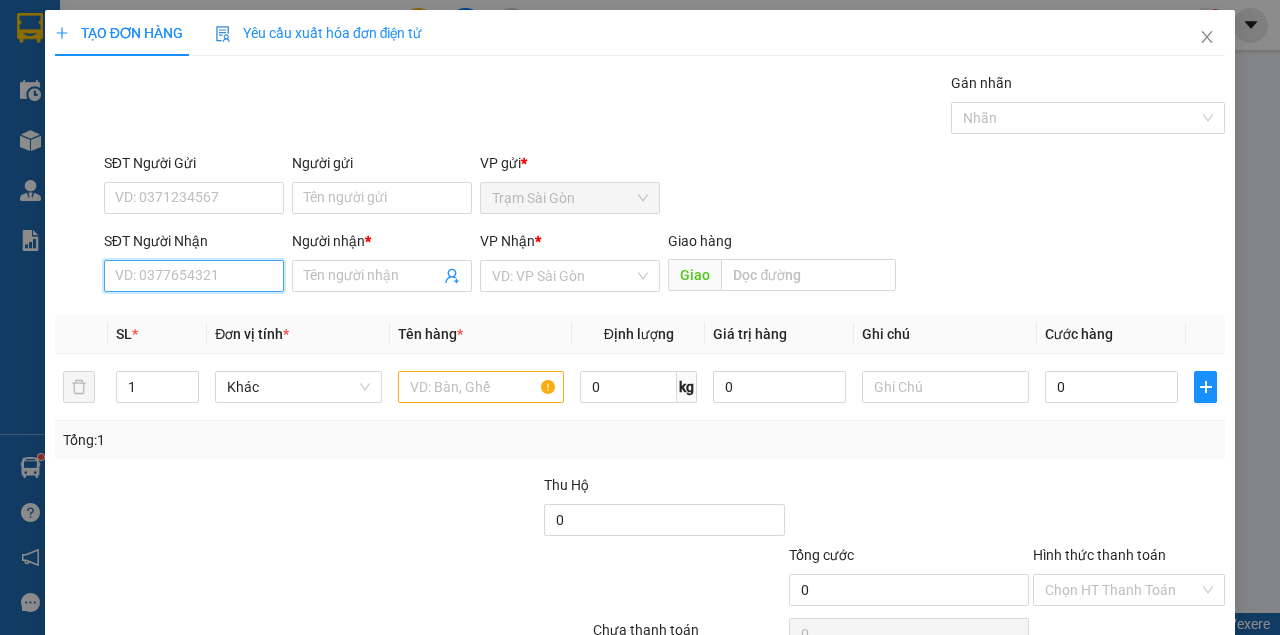 click on "SĐT Người Nhận" at bounding box center (194, 276) 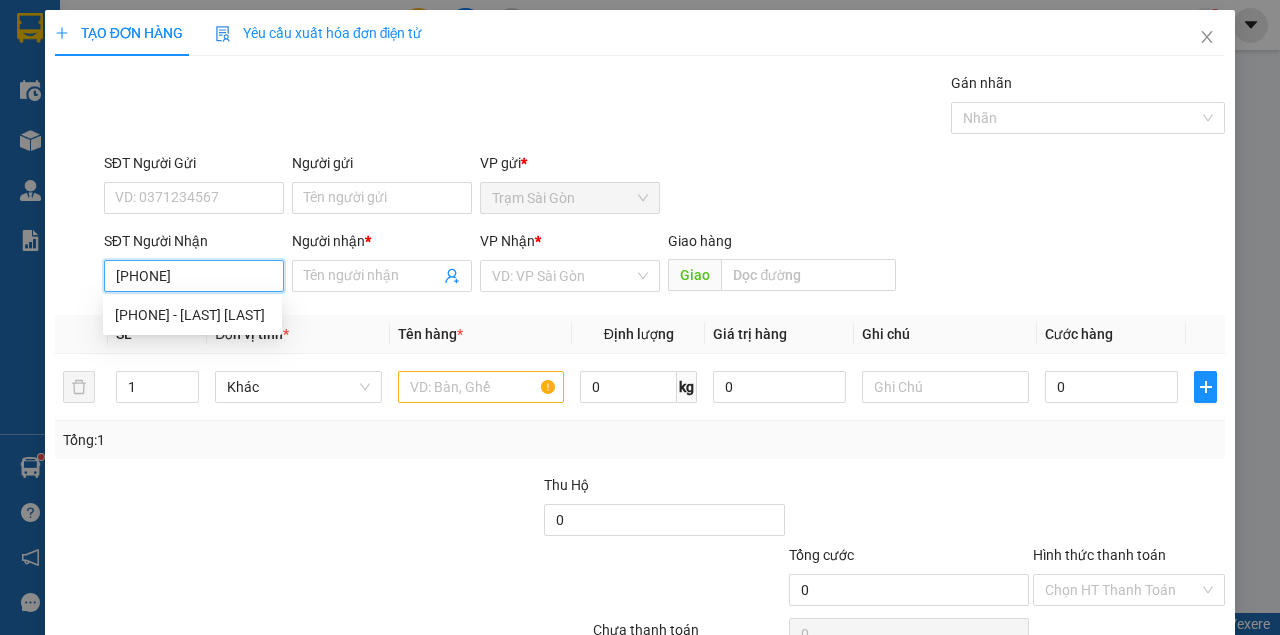 type on "0946411006" 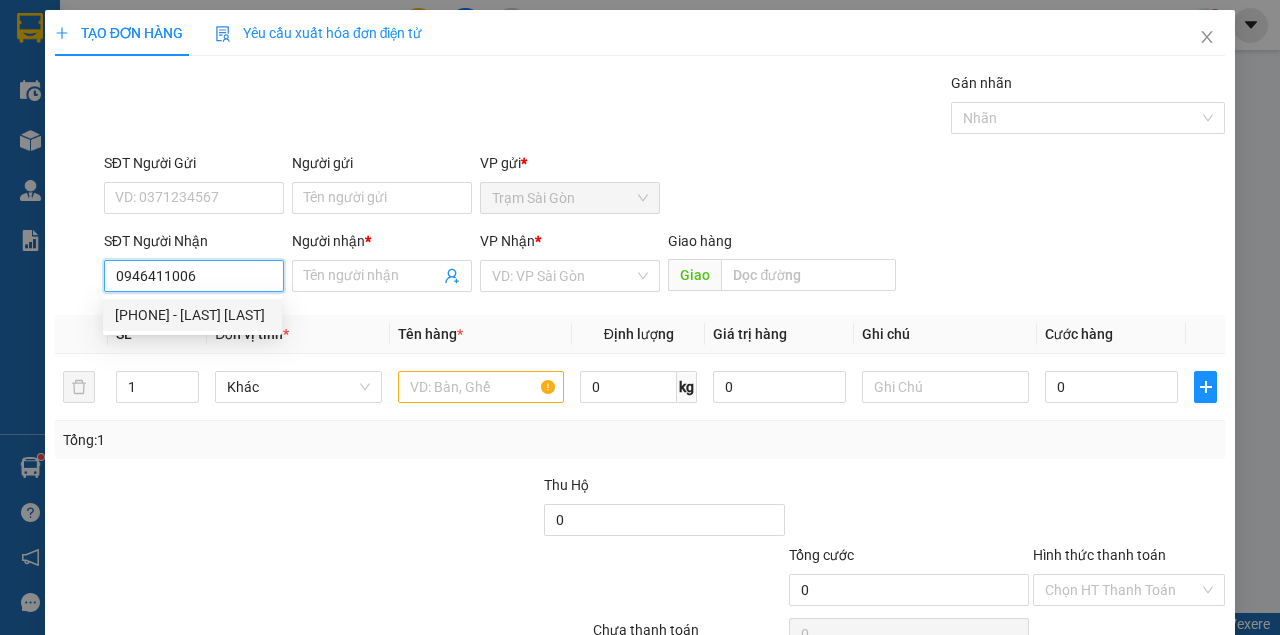 drag, startPoint x: 186, startPoint y: 318, endPoint x: 198, endPoint y: 326, distance: 14.422205 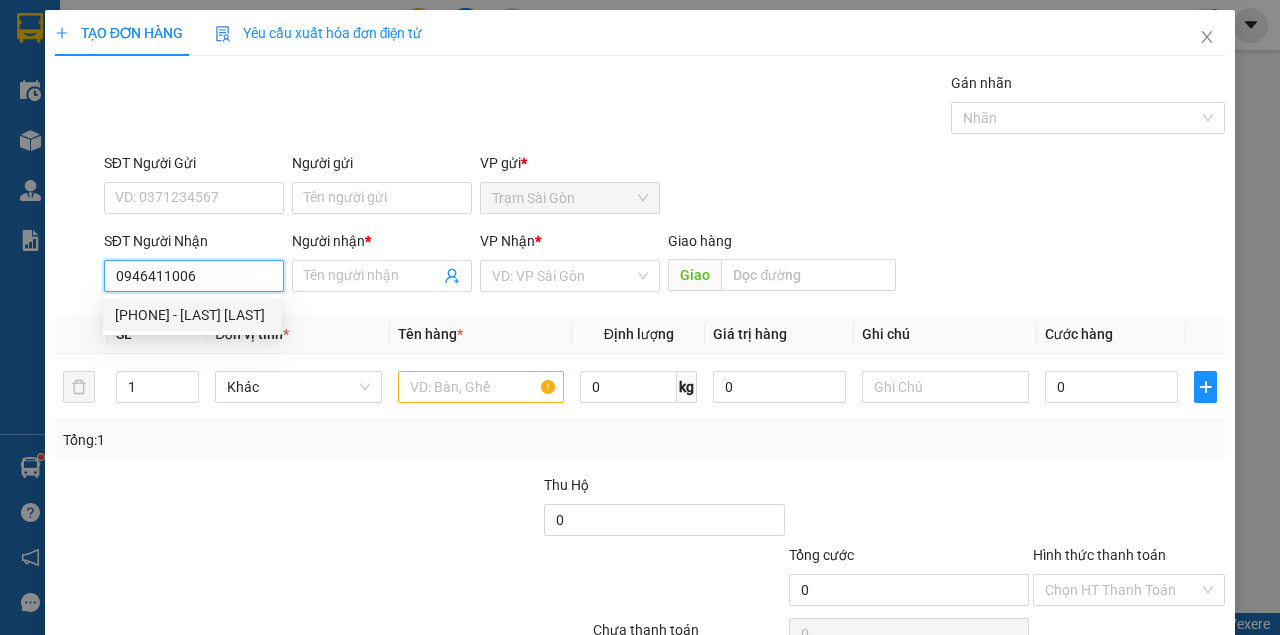type on "TRẦN VĂN HOÀNG" 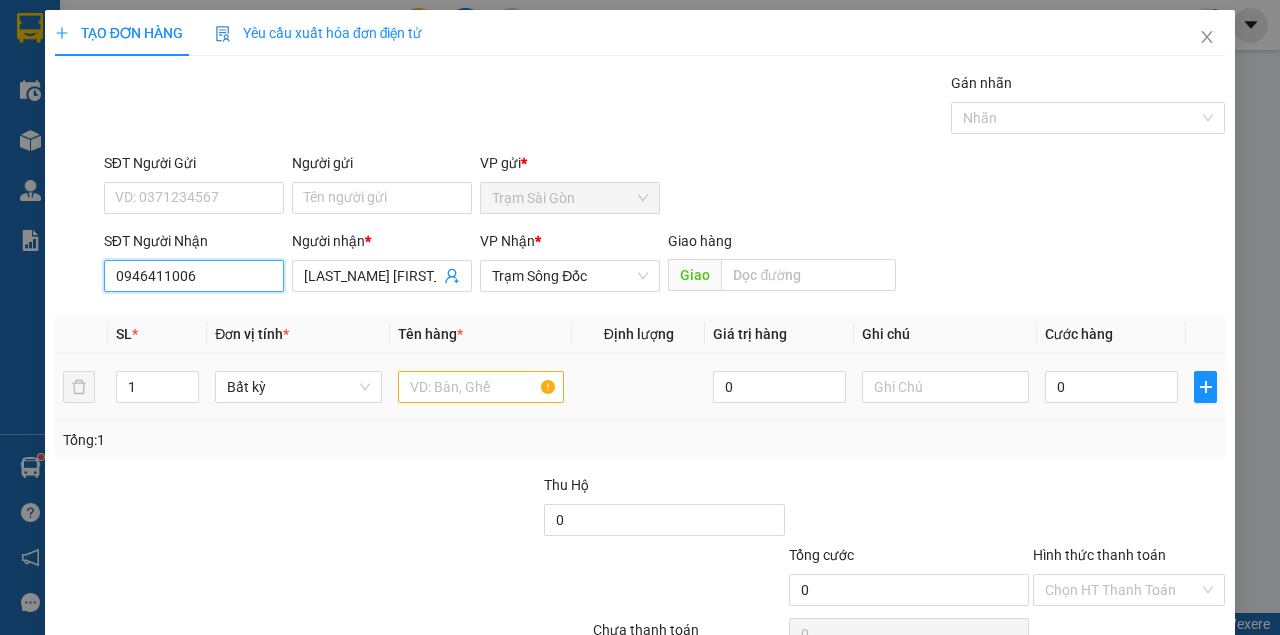 type on "0946411006" 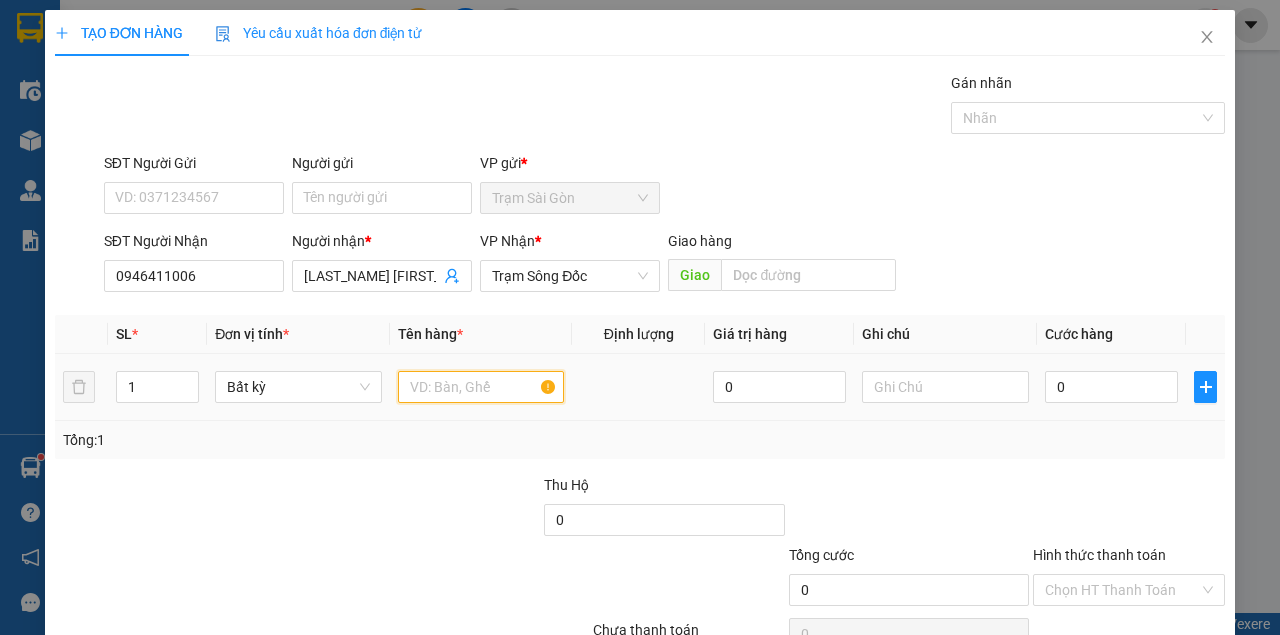 click at bounding box center [481, 387] 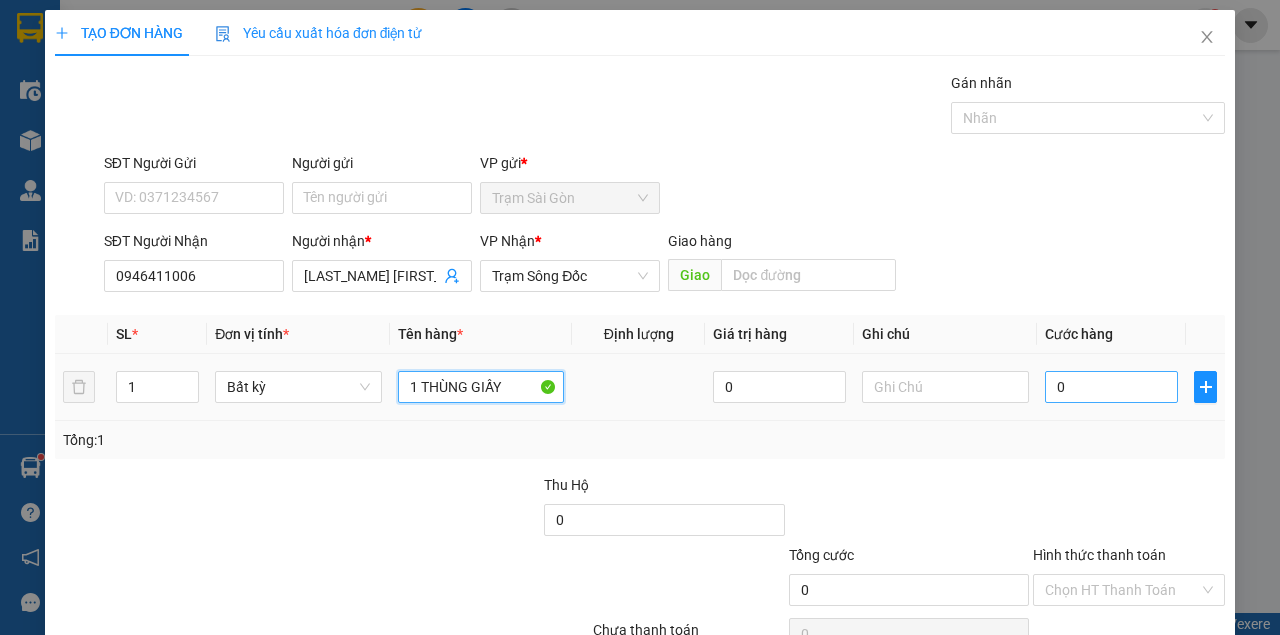 type on "1 THÙNG GIẤY" 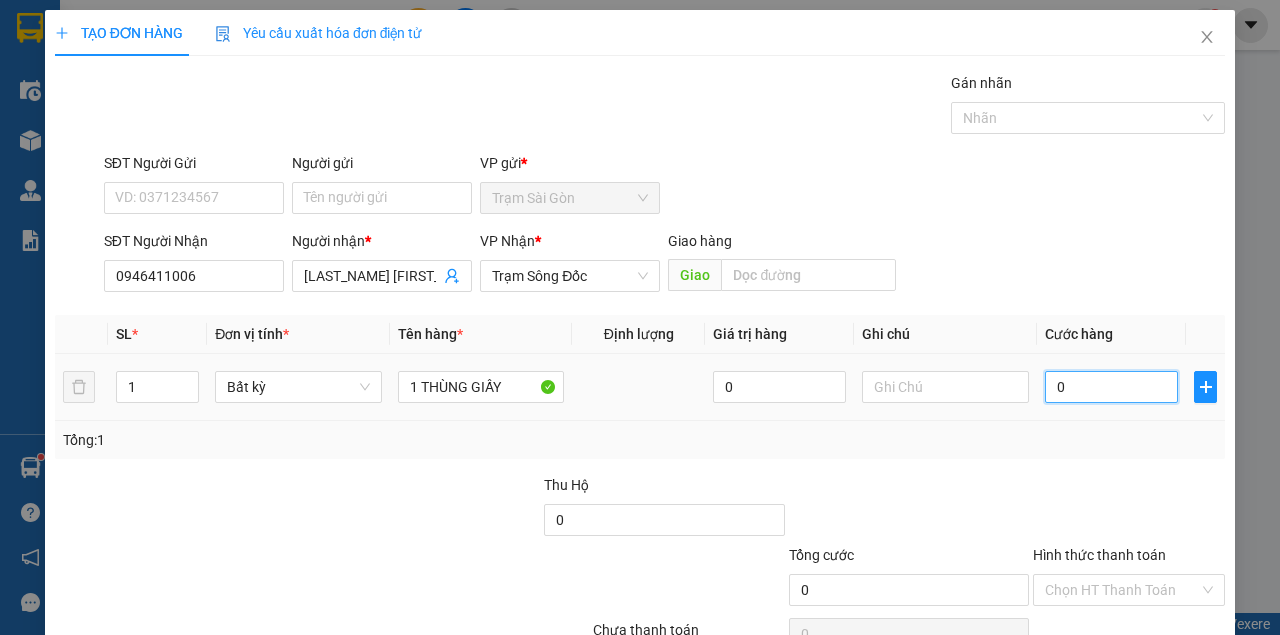 click on "0" at bounding box center [1111, 387] 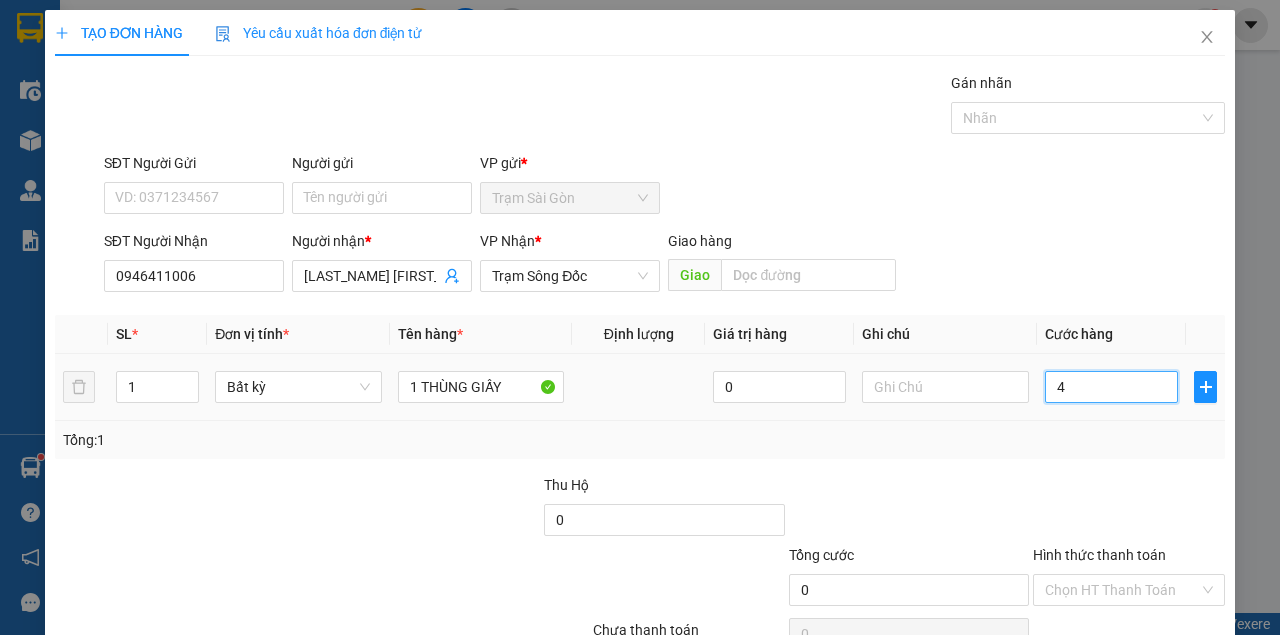 type on "47" 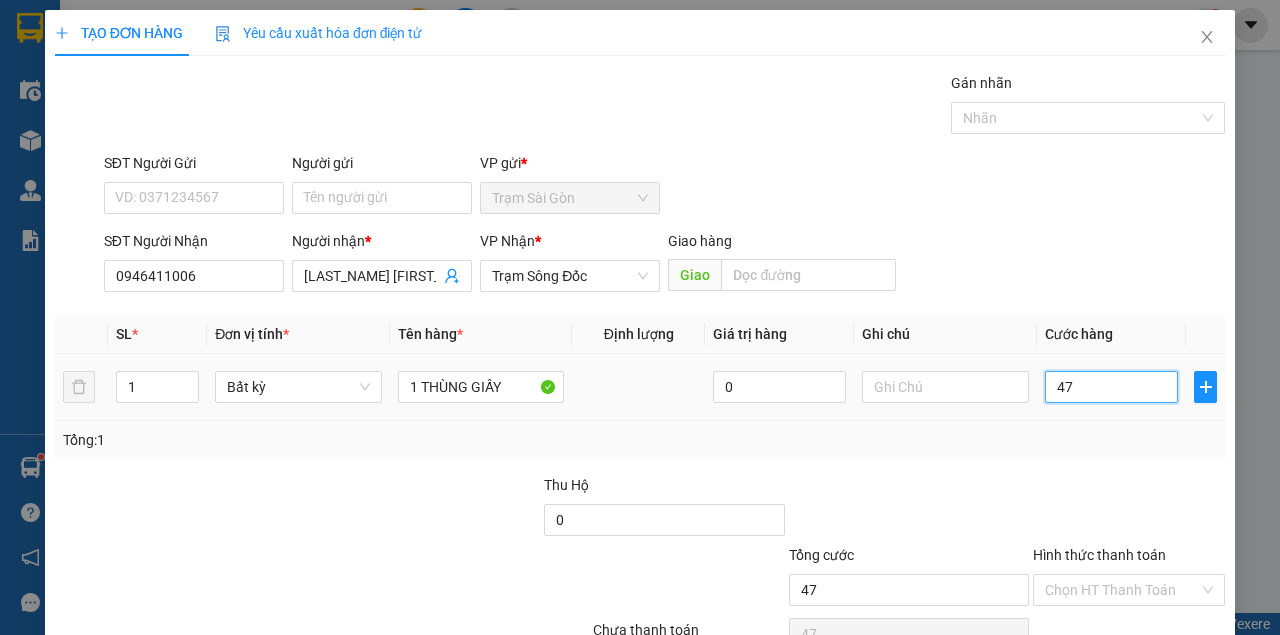 type on "470" 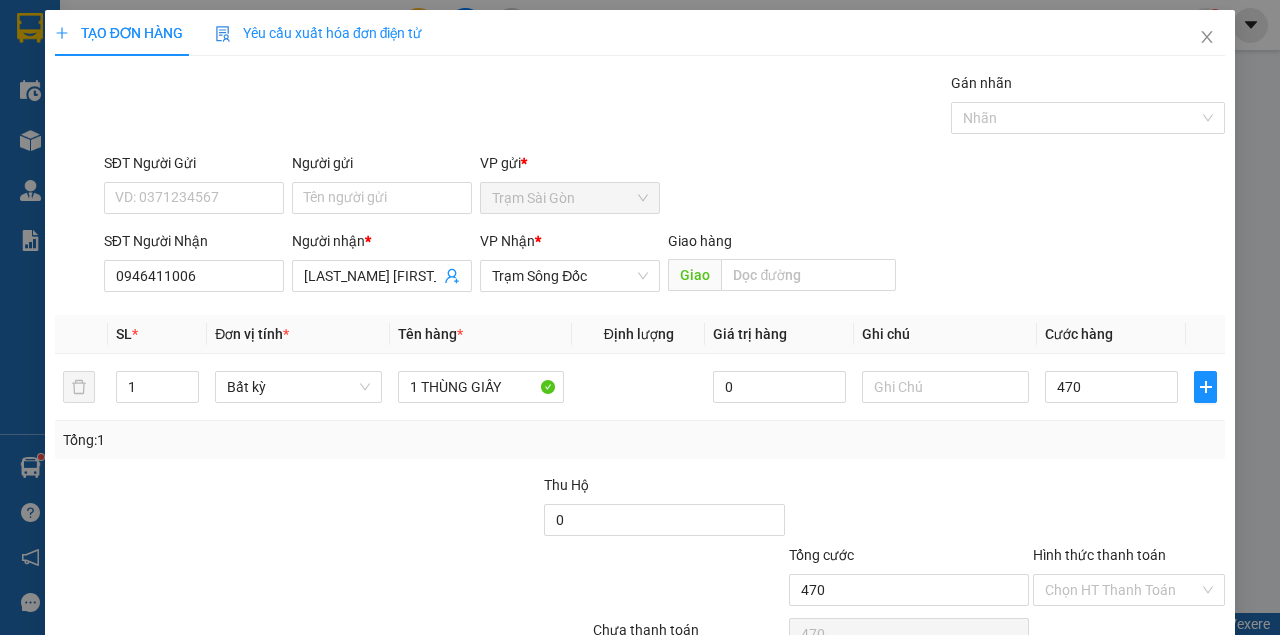 type on "470.000" 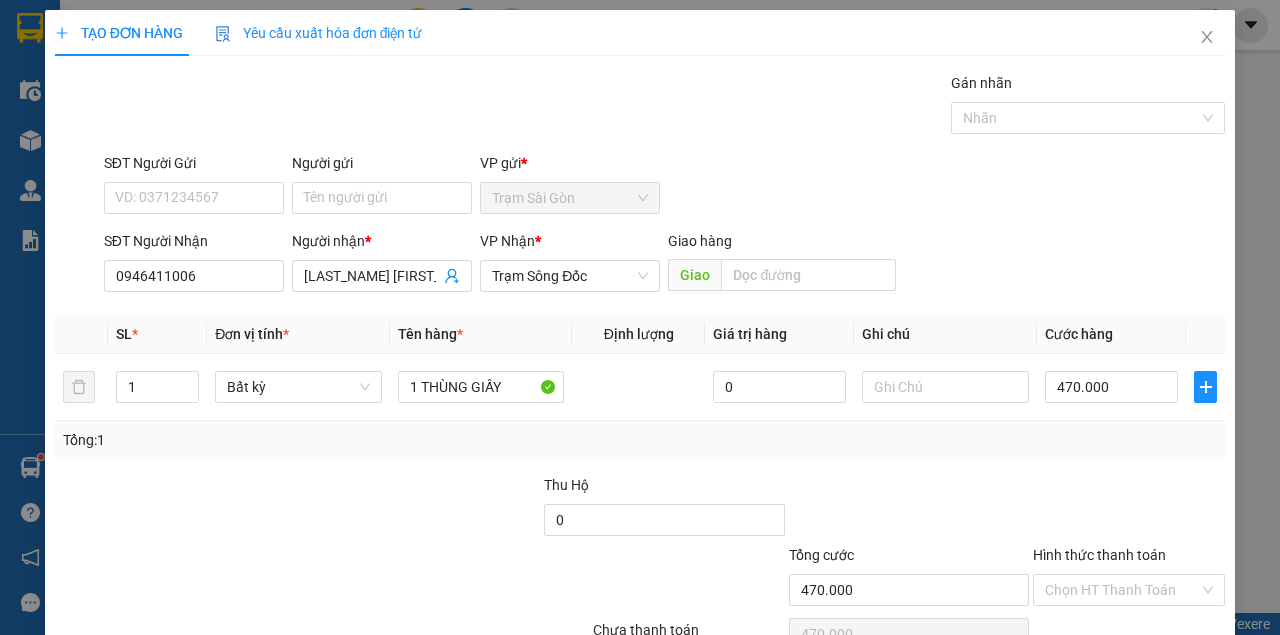 click on "Transit Pickup Surcharge Ids Transit Deliver Surcharge Ids Transit Deliver Surcharge Transit Deliver Surcharge Gói vận chuyển  * Tiêu chuẩn Gán nhãn   Nhãn SĐT Người Gửi VD: 0371234567 Người gửi Tên người gửi VP gửi  * Trạm Sài Gòn SĐT Người Nhận 0946411006 Người nhận  * TRẦN VĂN HOÀNG VP Nhận  * Trạm Sông Đốc Giao hàng Giao SL  * Đơn vị tính  * Tên hàng  * Định lượng Giá trị hàng Ghi chú Cước hàng                   1 Bất kỳ 1 THÙNG GIẤY 0 470.000 Tổng:  1 Thu Hộ 0 Tổng cước 470.000 Hình thức thanh toán Chọn HT Thanh Toán Số tiền thu trước 0 Chưa thanh toán 470.000 Chọn HT Thanh Toán Lưu nháp Xóa Thông tin Lưu Lưu và In" at bounding box center [640, 386] 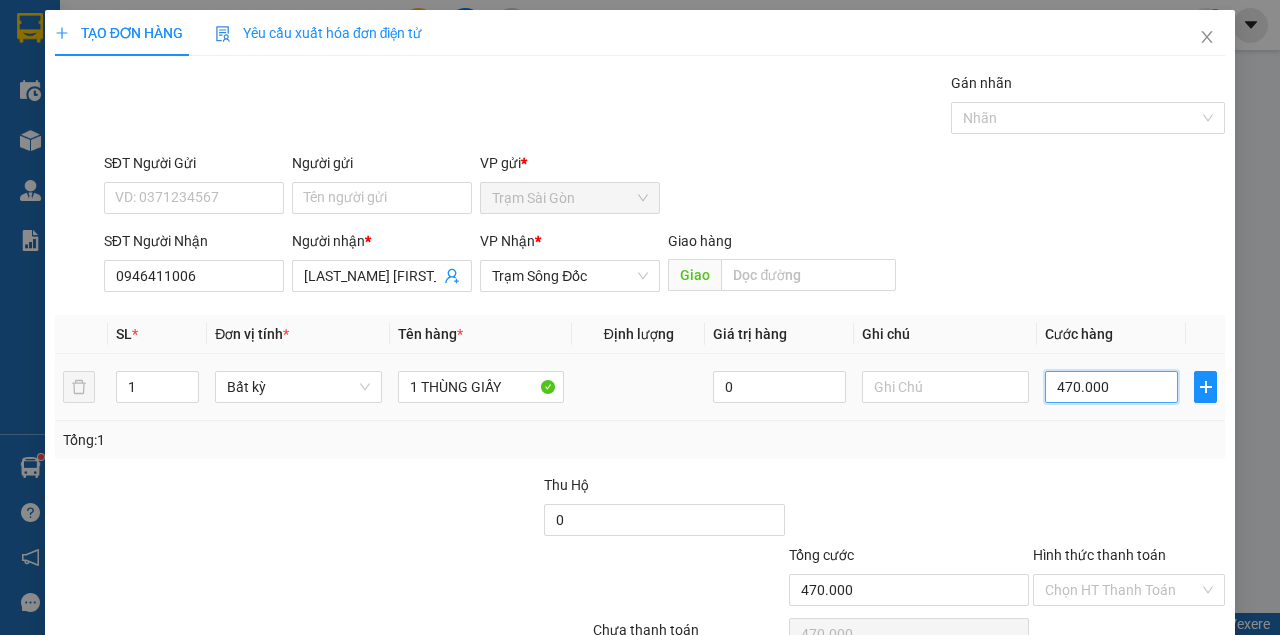 click on "470.000" at bounding box center (1111, 387) 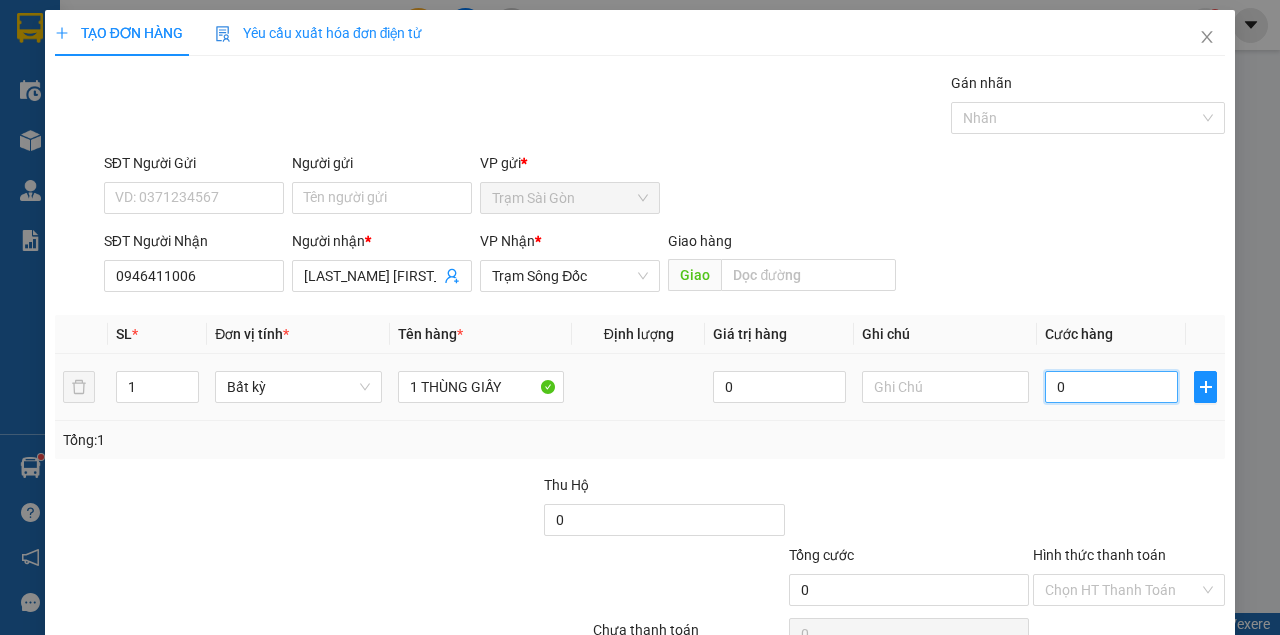 type on "04" 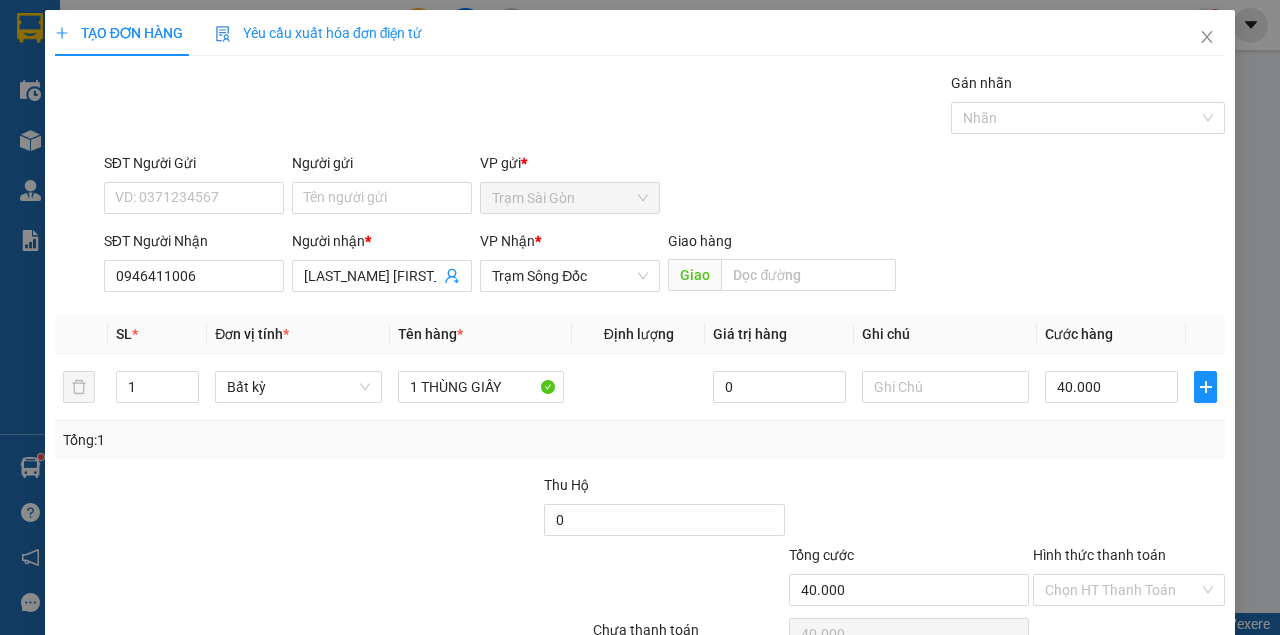 drag, startPoint x: 1126, startPoint y: 479, endPoint x: 1126, endPoint y: 463, distance: 16 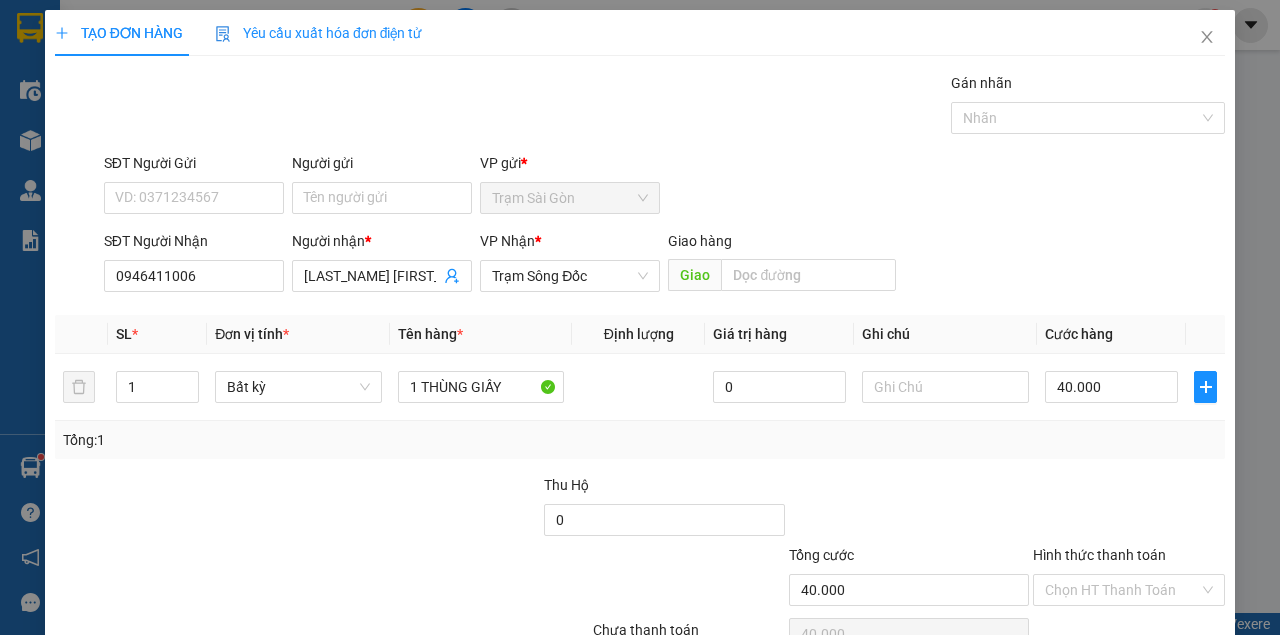 drag, startPoint x: 1131, startPoint y: 577, endPoint x: 1100, endPoint y: 508, distance: 75.643906 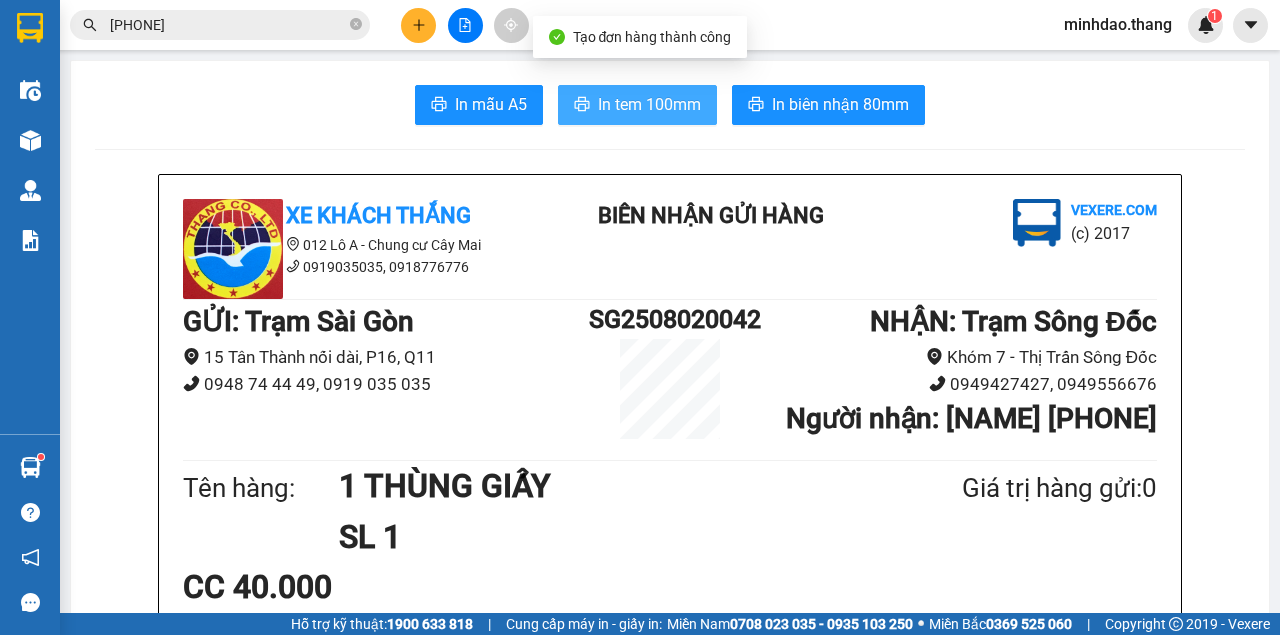 click on "In tem 100mm" at bounding box center [649, 104] 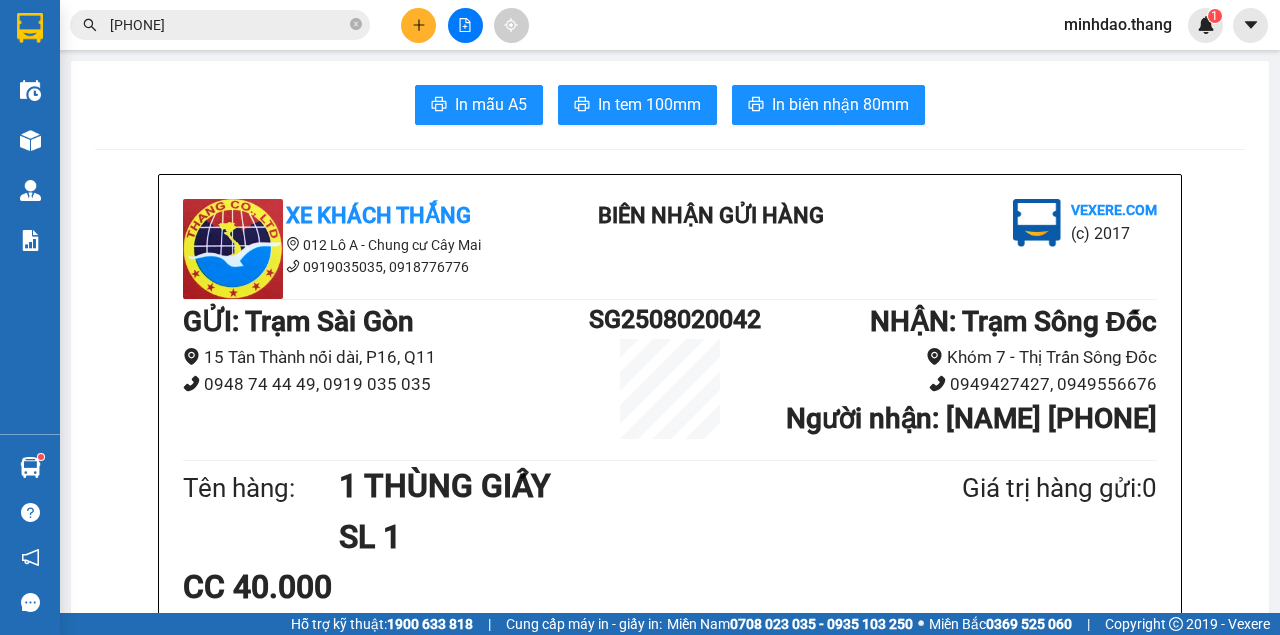 click on "In mẫu A5
In tem 100mm
In biên nhận 80mm Xe Khách THẮNG   012 Lô A - Chung cư Cây Mai   0919035035, 0918776776 BIÊN NHẬN GỬI HÀNG Vexere.com (c) 2017 GỬI :   Trạm Sài Gòn   15 Tân Thành nối dài, P16, Q11   0948 74 44 49, 0919 035 035 SG2508020042 NHẬN :   Trạm Sông Đốc   Khóm 7 - Thị Trấn Sông Đốc   0949427427, 0949556676 Người nhận :   TRẦN VĂN HOÀNG 0946411006 Tên hàng: 1 THÙNG GIẤY  SL 1 Giá trị hàng gửi:  0 CC   40.000 Tổng phải thu:   40.000 Quy định nhận/gửi hàng : Quý Khách phải báo mã số trên Biên Nhận Gửi Hàng khi nhận hàng, phải trình CMND và giấy giới thiệu đối với hàng gửi bảo đảm, hàng có giá trị. Hàng gửi phải được nhận trong vòng 05 ngày kể từ ngày gửi. Quá thời hạn trên, Công Ty không chịu trách nhiệm. Hàng Kính, Dễ Vỡ,...Công Ty không bồi thường. Tra cứu thông tin đơn hàng tại:  Xe Khách THẮNG" at bounding box center (670, 1282) 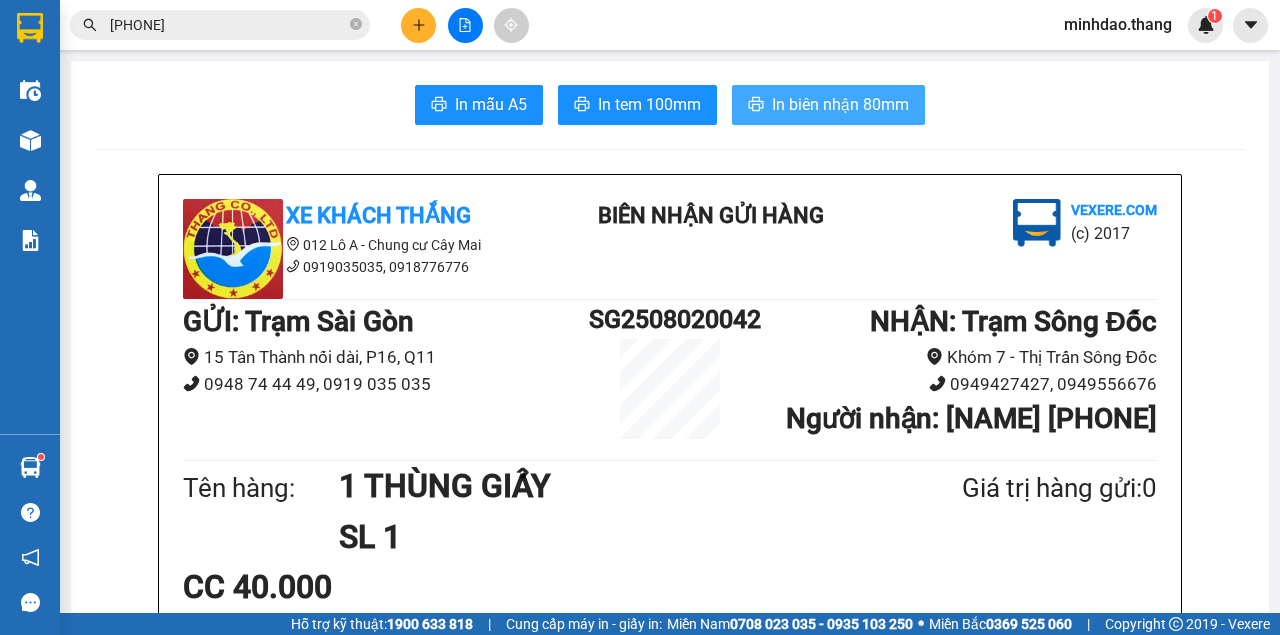 click on "In biên nhận 80mm" at bounding box center [840, 104] 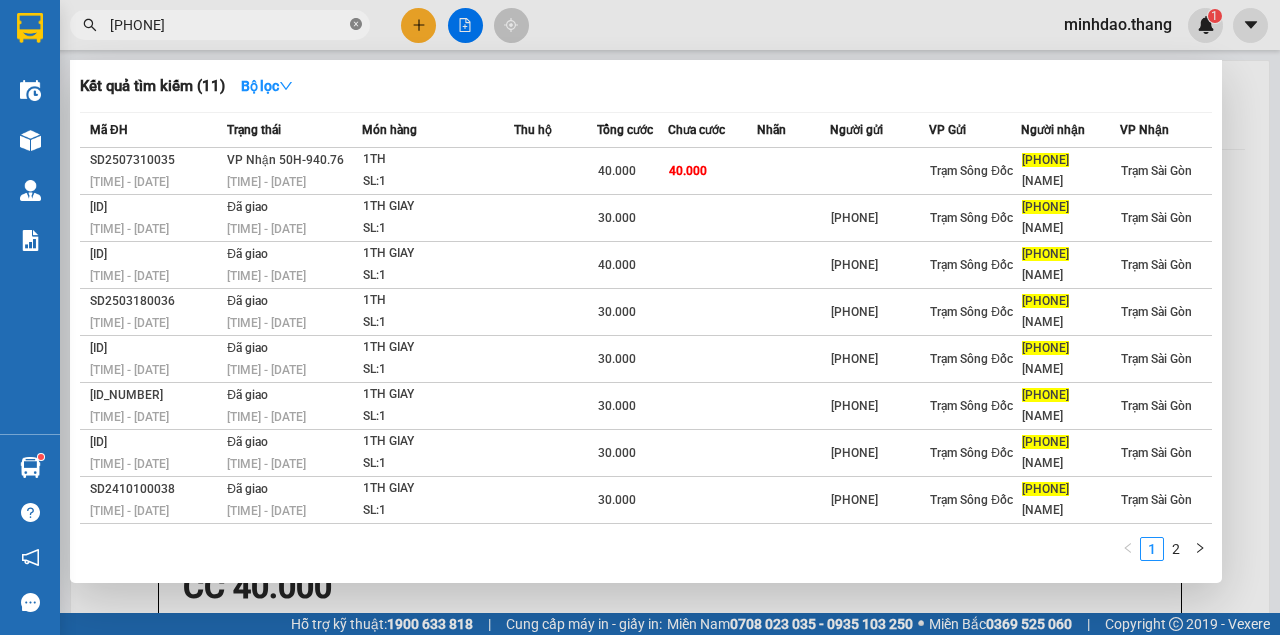 click 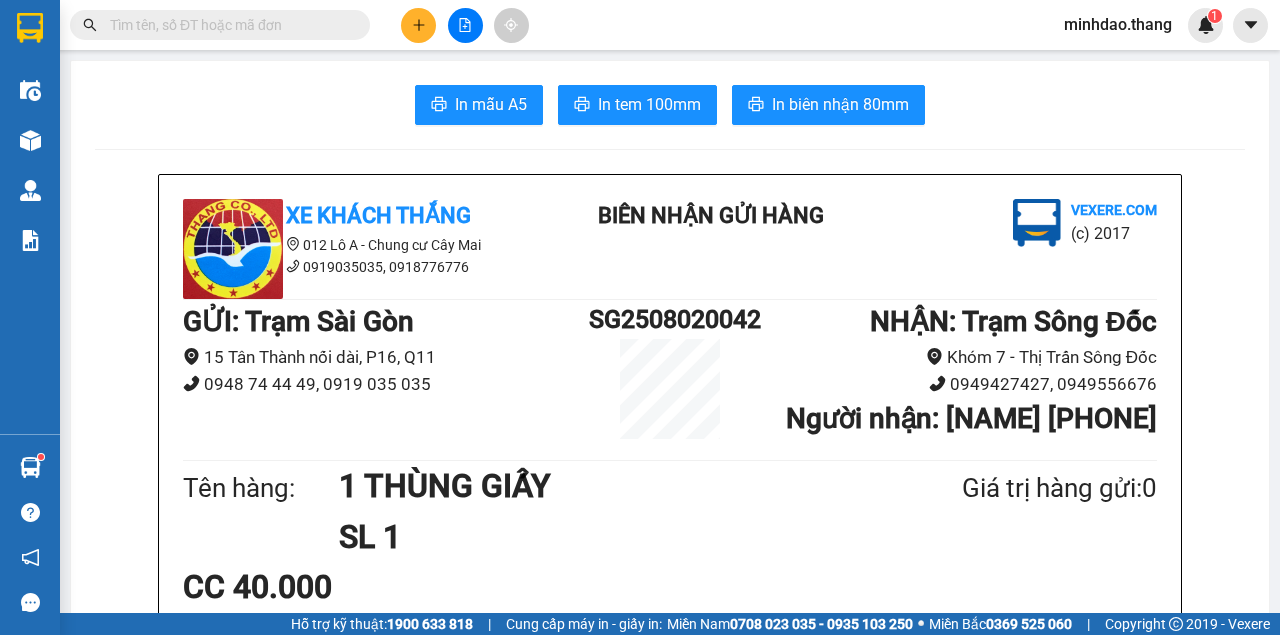 click at bounding box center [220, 25] 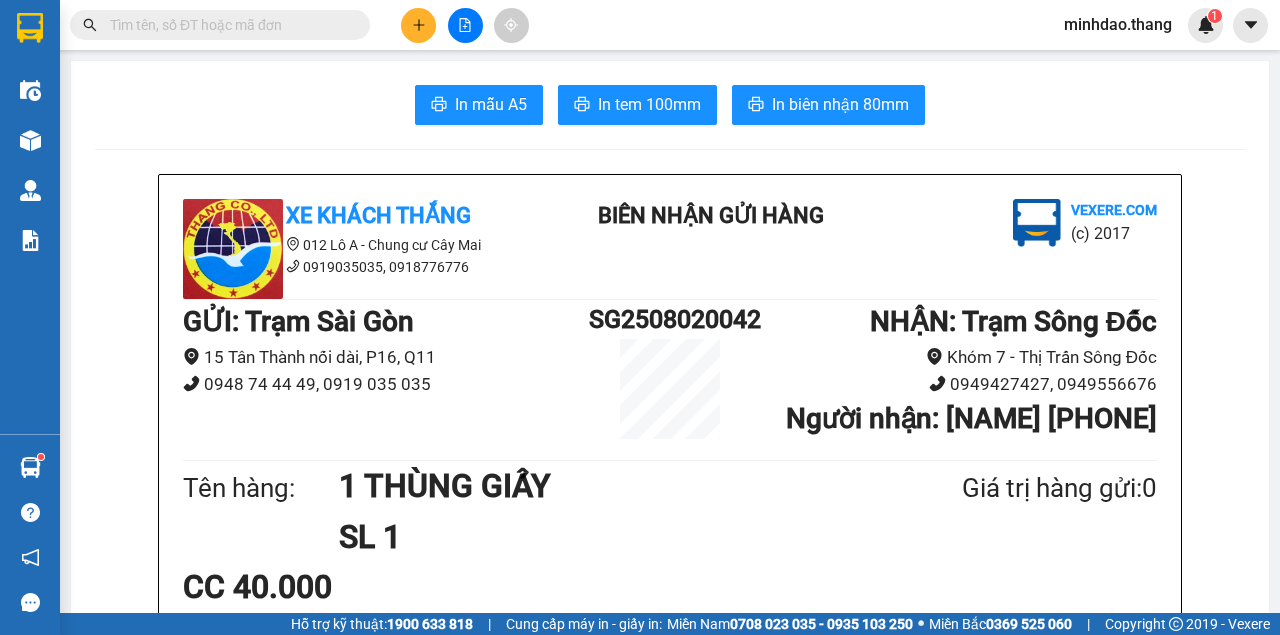 click at bounding box center [228, 25] 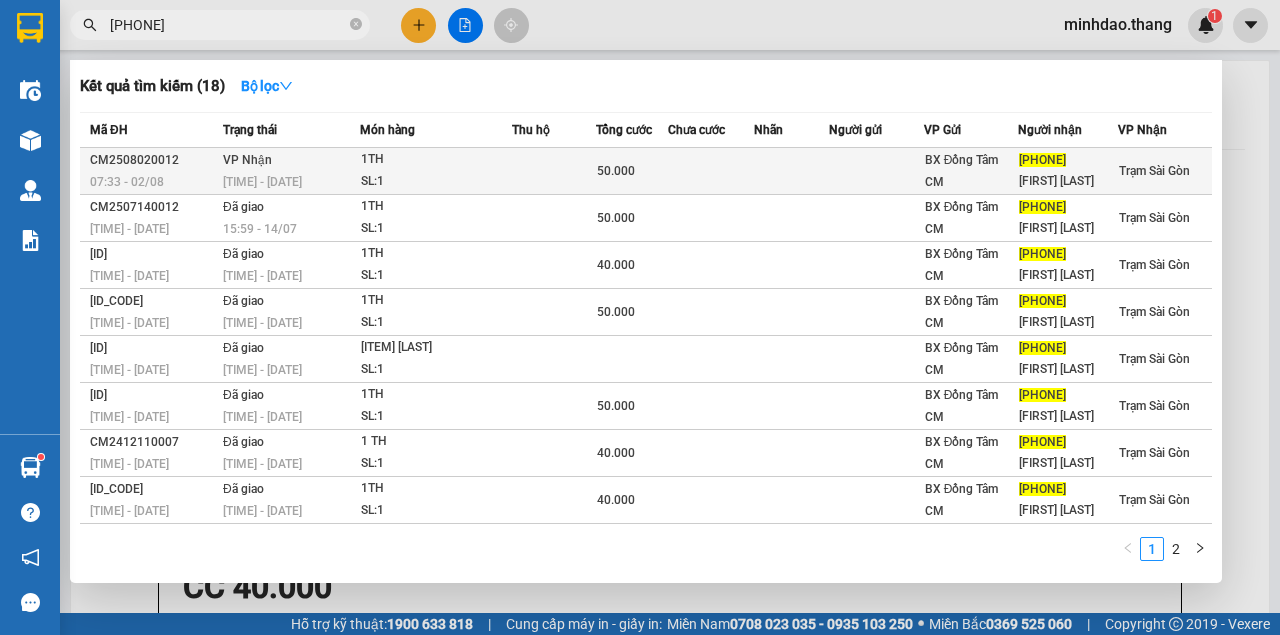 type on "0913566654" 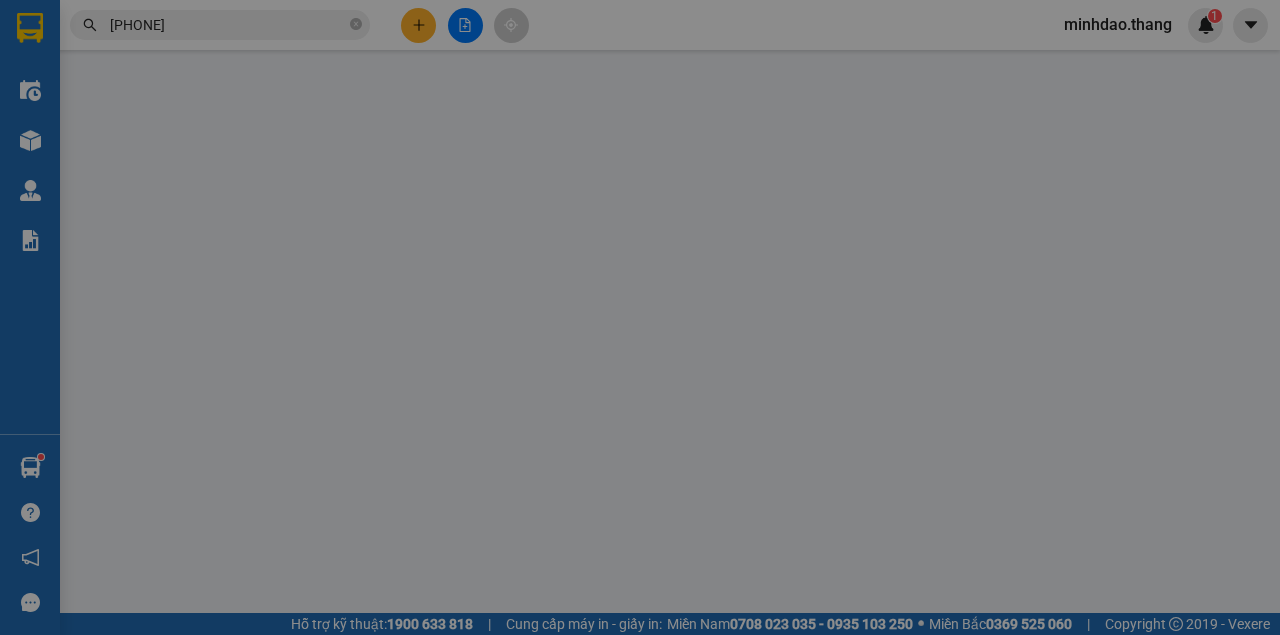 type on "0913566654" 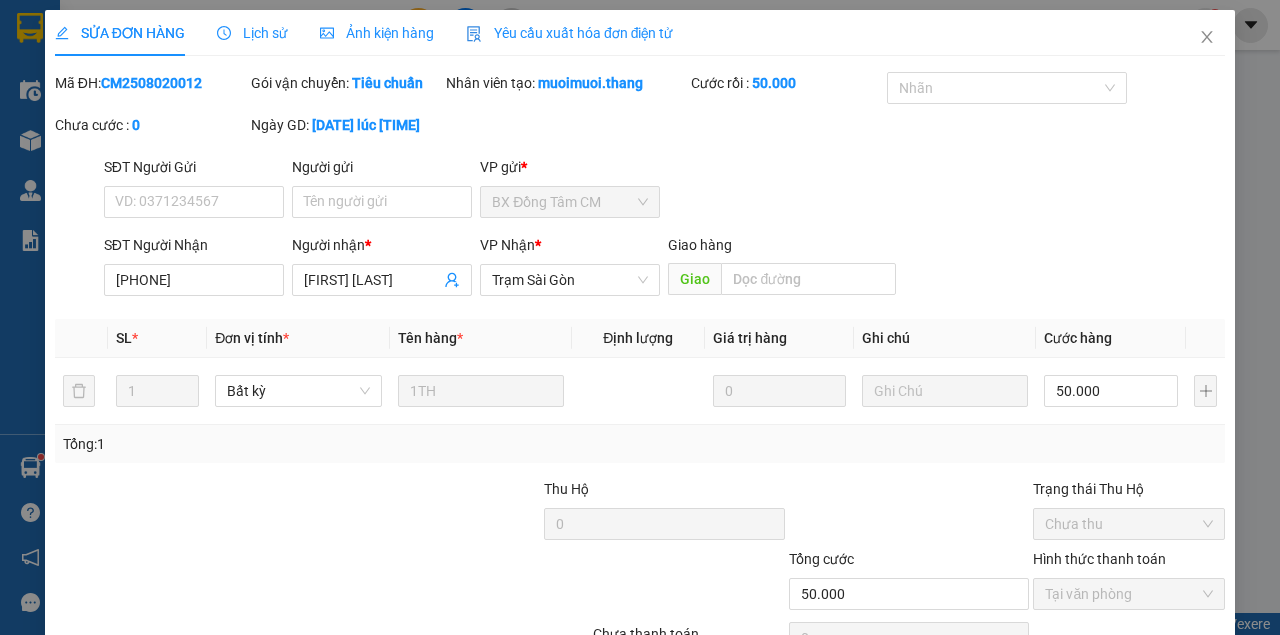 click on "Lưu và Giao hàng" at bounding box center (735, 689) 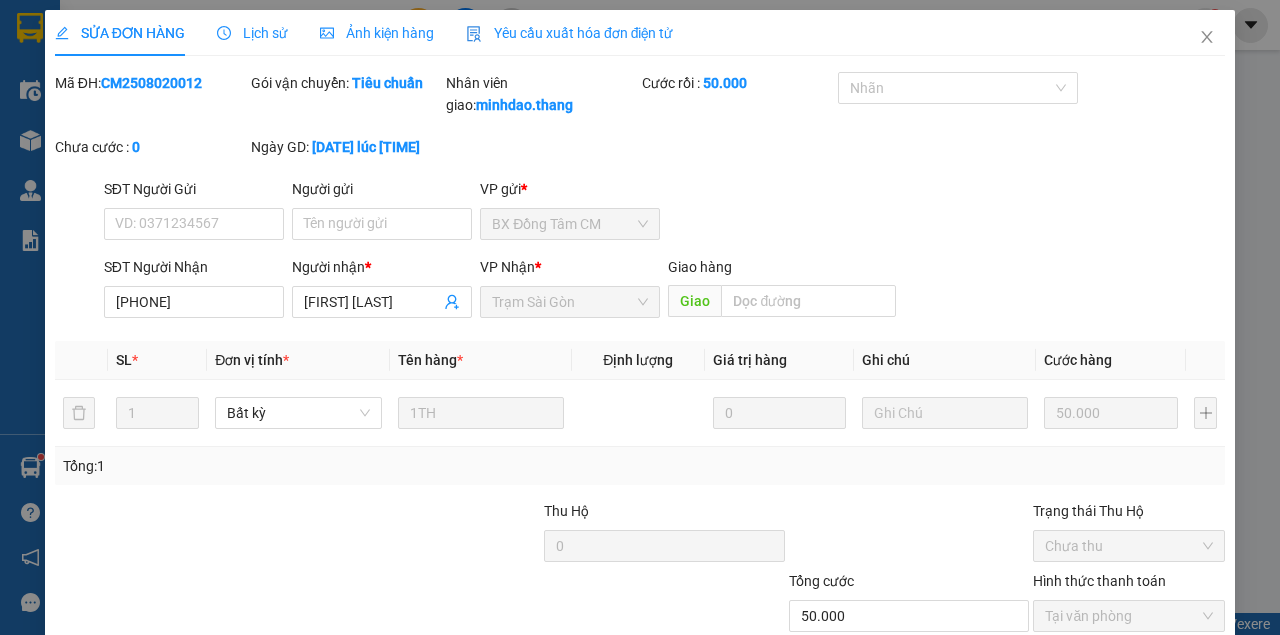 click on "Lưu và In" at bounding box center (1165, 711) 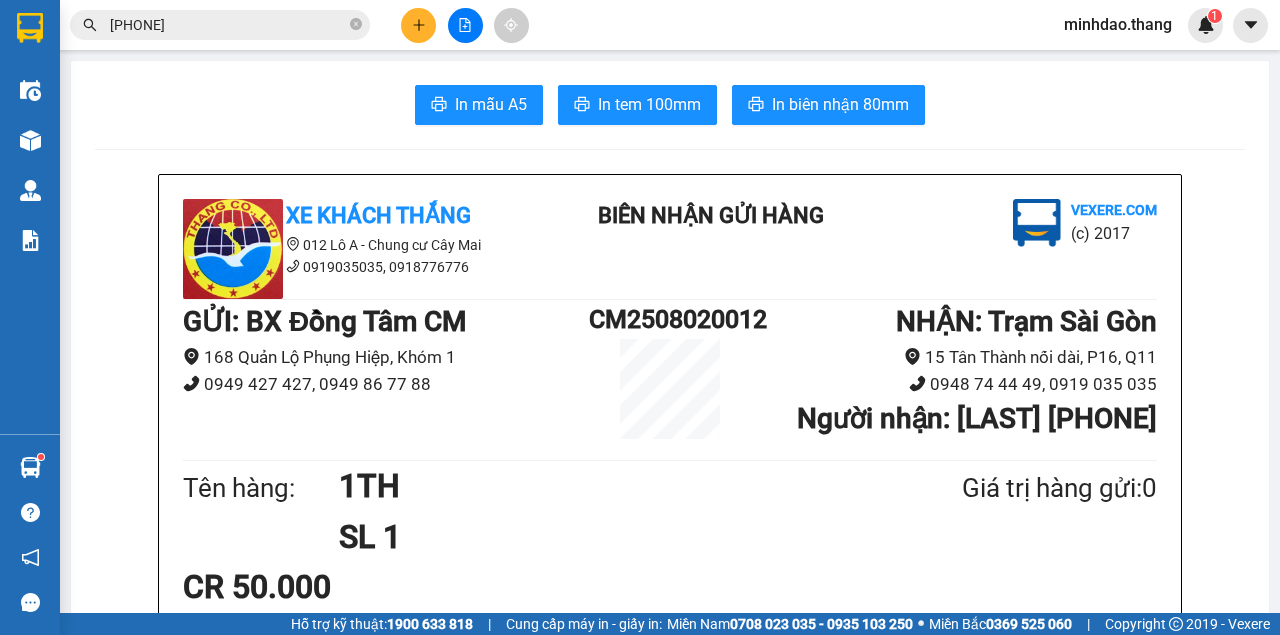 click at bounding box center (465, 25) 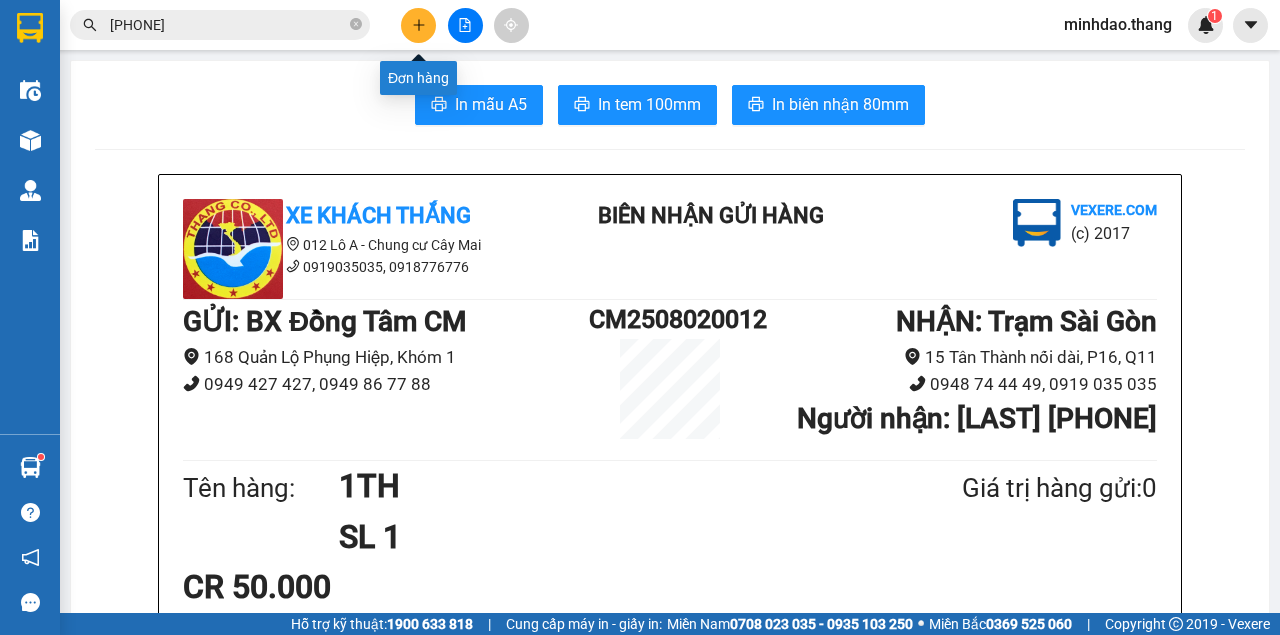 click at bounding box center (418, 25) 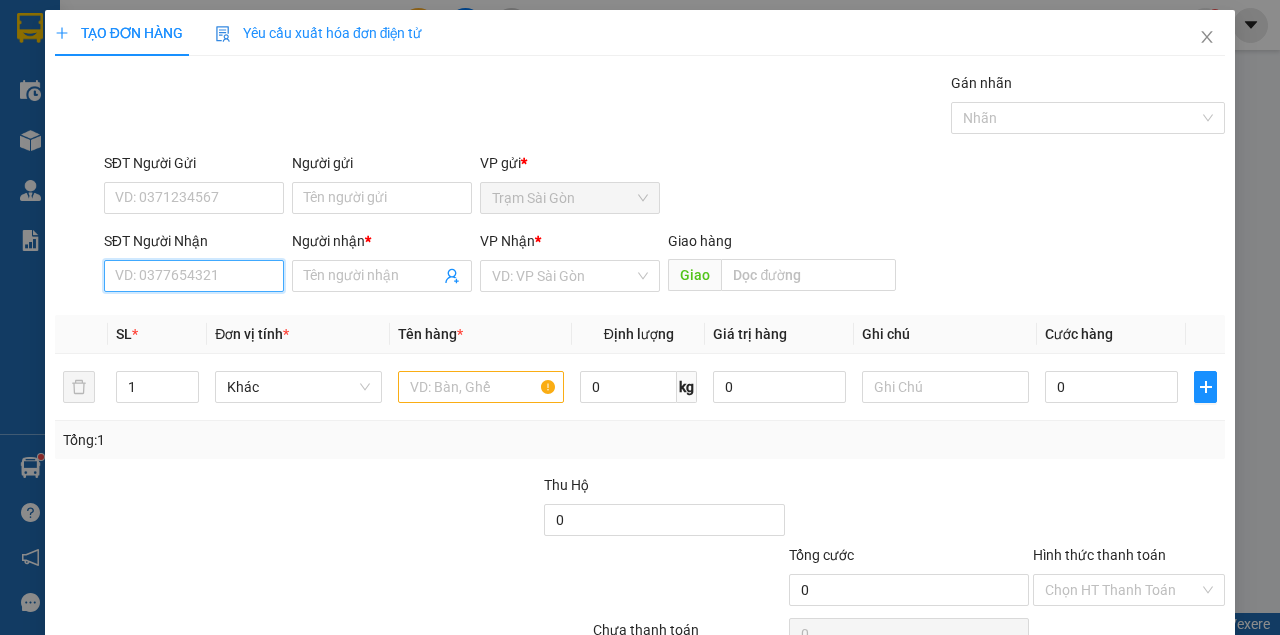 click on "SĐT Người Nhận" at bounding box center [194, 276] 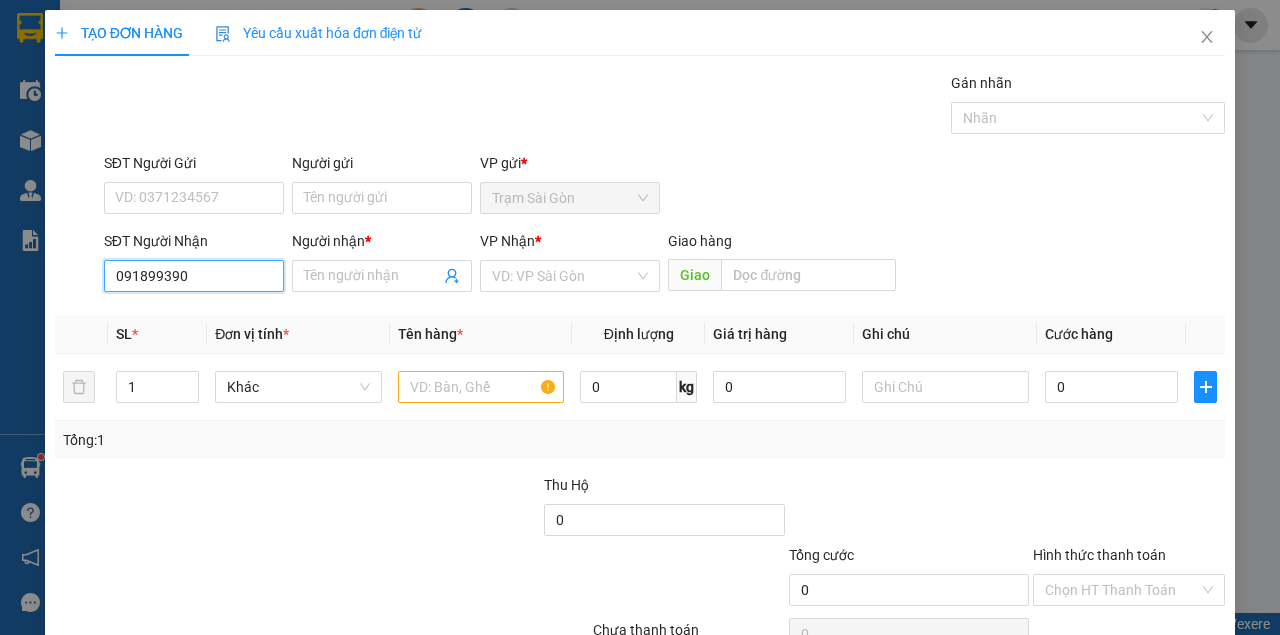 type on "0918993904" 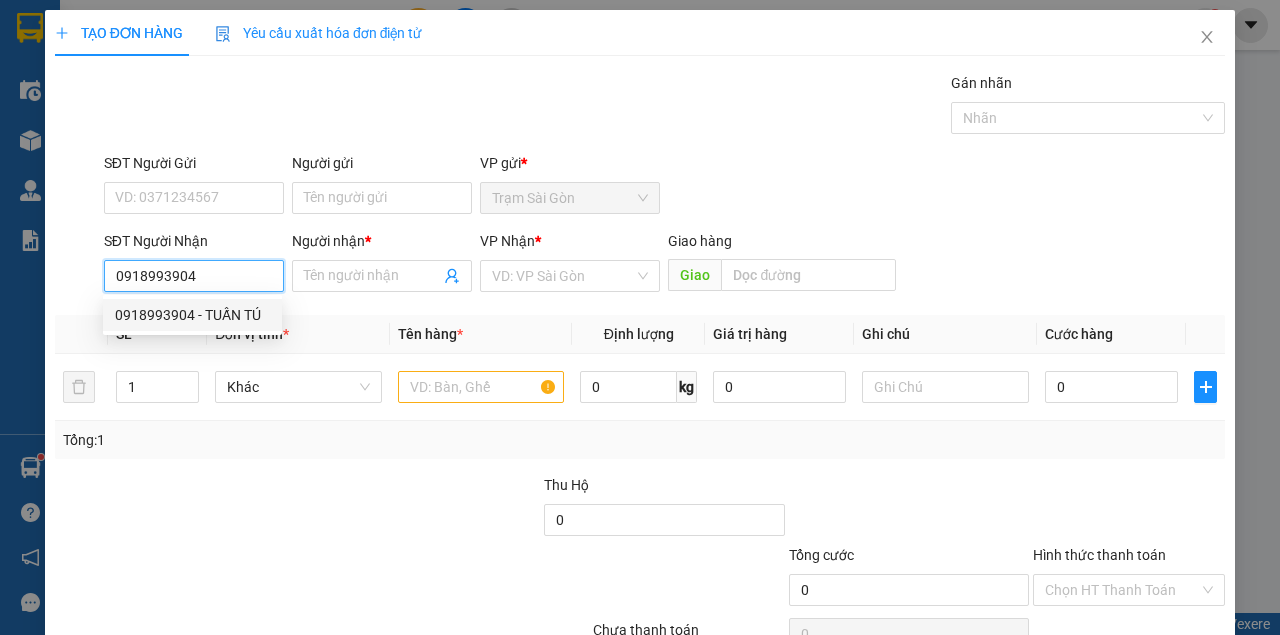 click on "0918993904 - TUẤN TÚ" at bounding box center (192, 315) 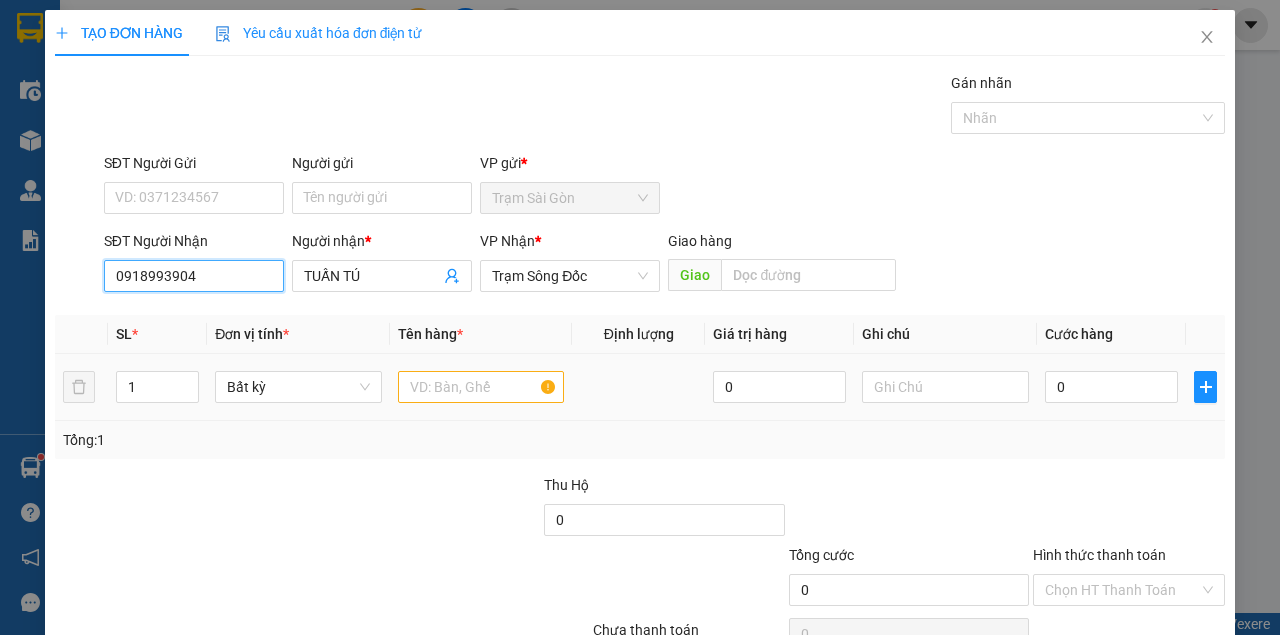 type on "0918993904" 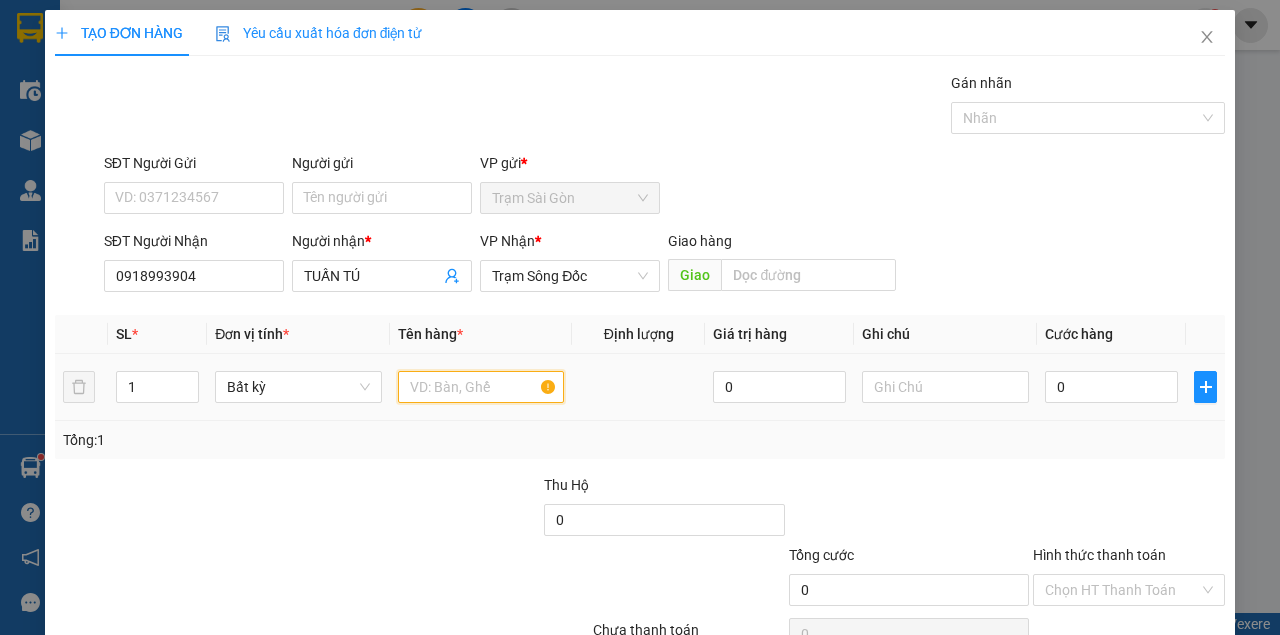 click at bounding box center [481, 387] 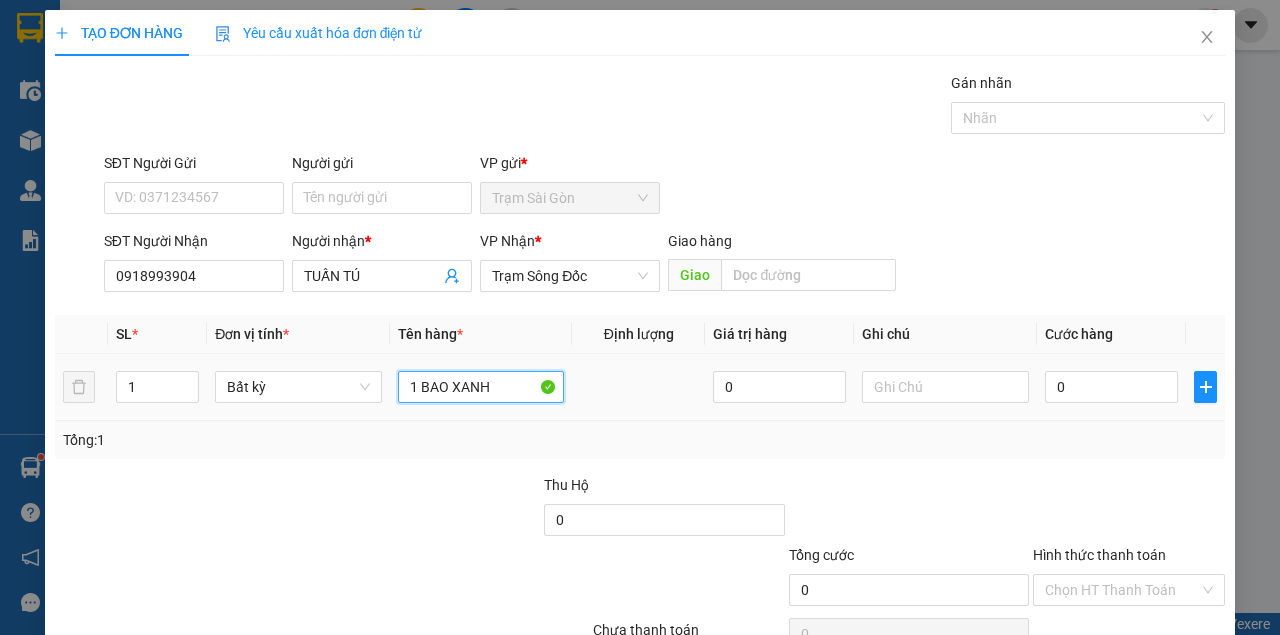 type on "1 BAO XANH" 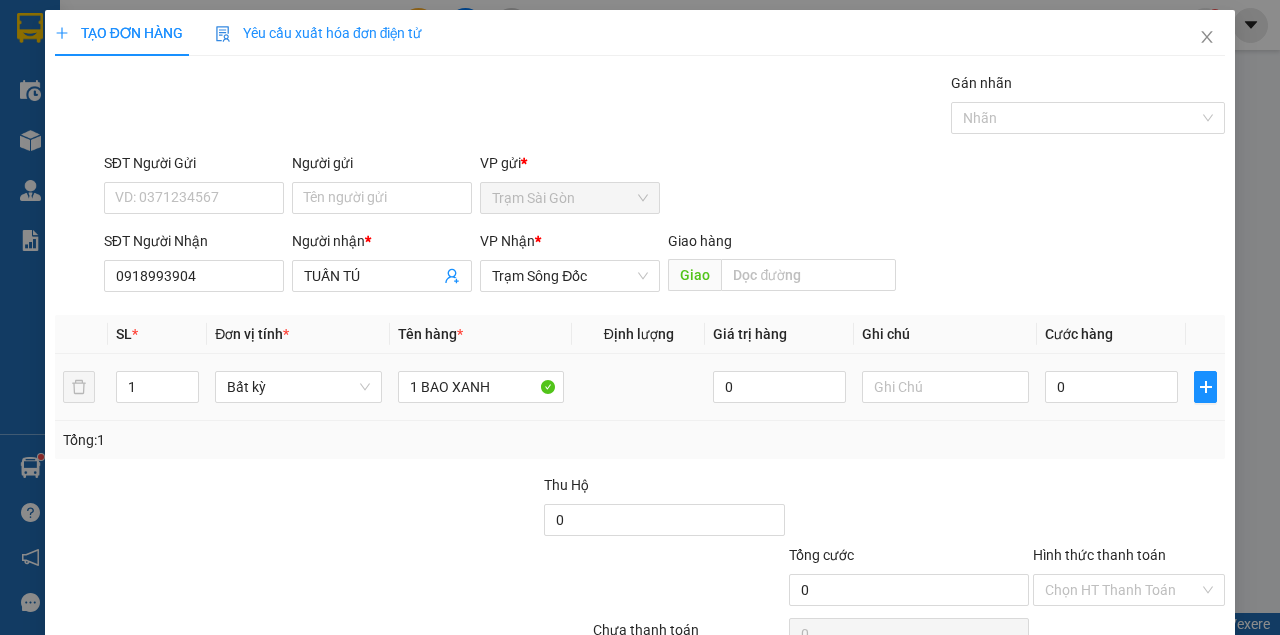 click on "0" at bounding box center [1111, 387] 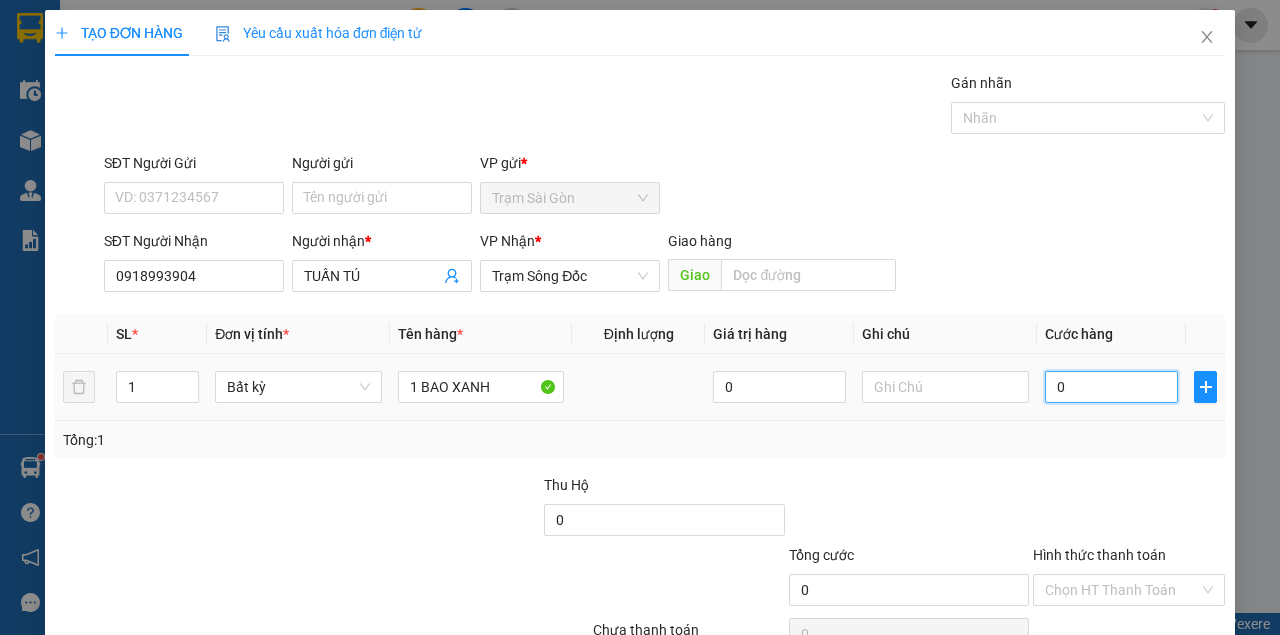 click on "0" at bounding box center [1111, 387] 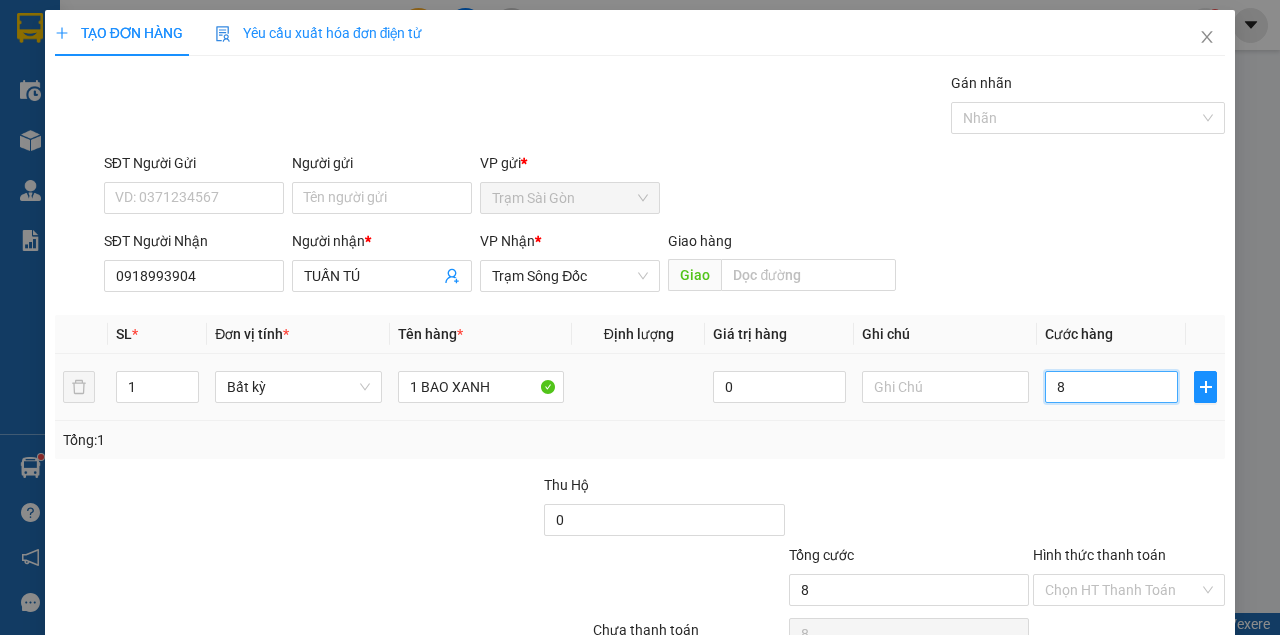 type on "80" 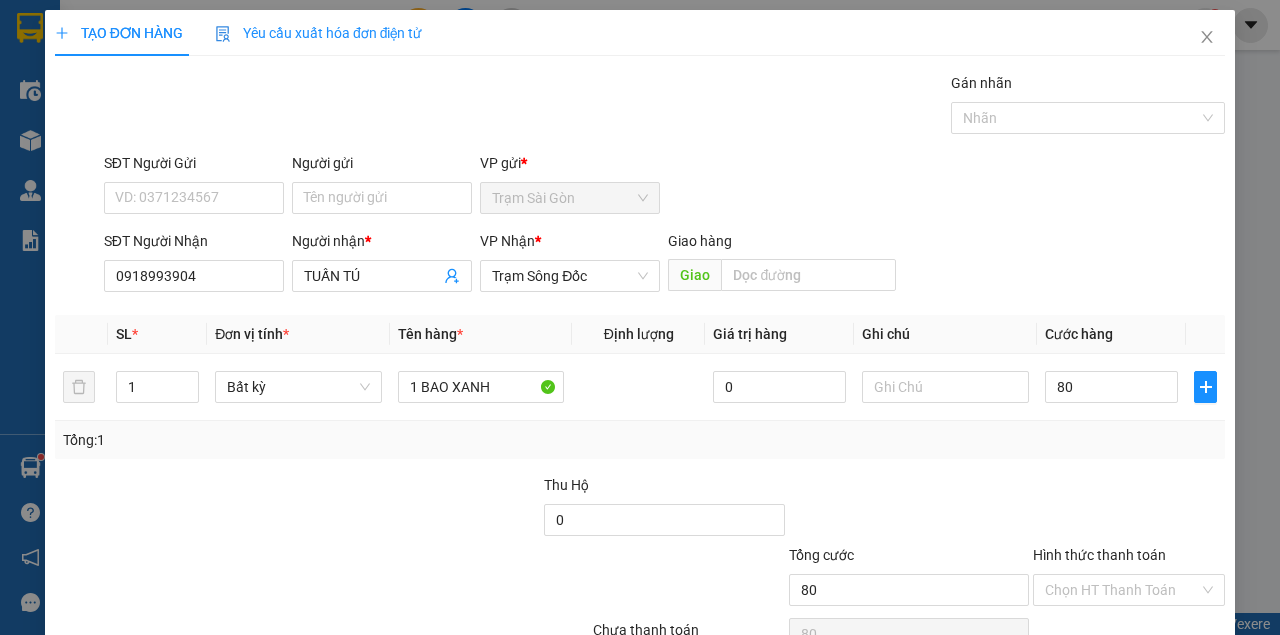 type on "80.000" 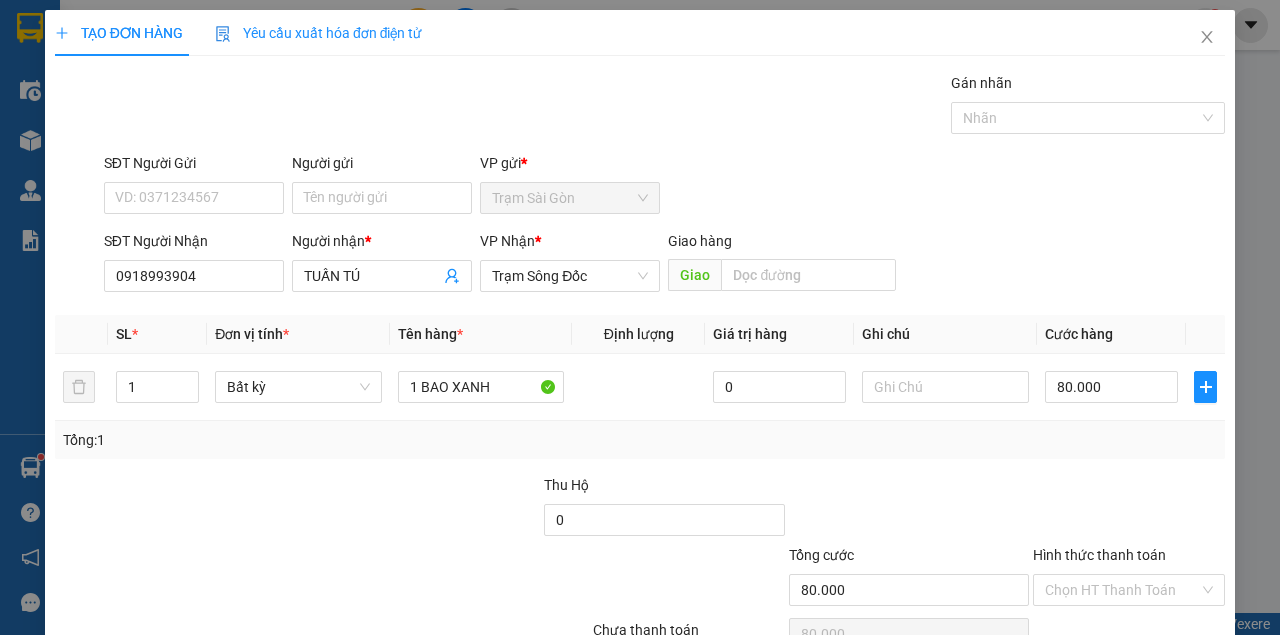 click on "Transit Pickup Surcharge Ids Transit Deliver Surcharge Ids Transit Deliver Surcharge Transit Deliver Surcharge Gói vận chuyển  * Tiêu chuẩn Gán nhãn   Nhãn SĐT Người Gửi VD: 0371234567 Người gửi Tên người gửi VP gửi  * Trạm Sài Gòn SĐT Người Nhận 0918993904 Người nhận  * TUẤN TÚ VP Nhận  * Trạm Sông Đốc Giao hàng Giao SL  * Đơn vị tính  * Tên hàng  * Định lượng Giá trị hàng Ghi chú Cước hàng                   1 Bất kỳ 1 BAO XANH 0 80.000 Tổng:  1 Thu Hộ 0 Tổng cước 80.000 Hình thức thanh toán Chọn HT Thanh Toán Số tiền thu trước 0 Chưa thanh toán 80.000 Chọn HT Thanh Toán Lưu nháp Xóa Thông tin Lưu Lưu và In" at bounding box center [640, 386] 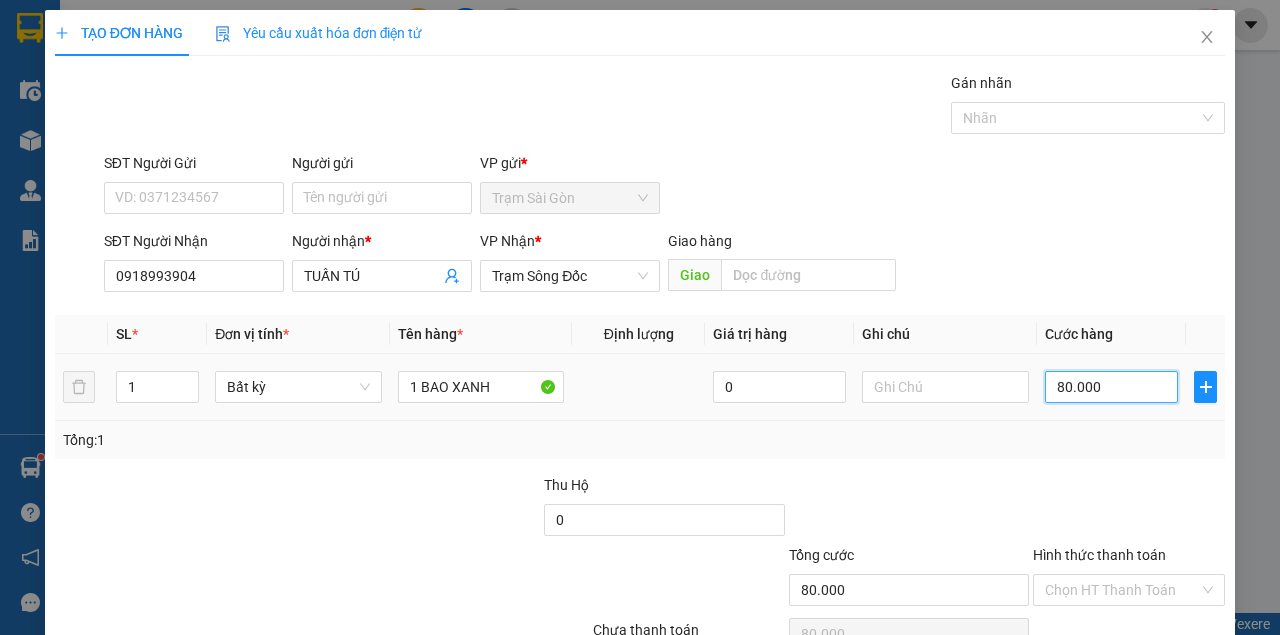 click on "80.000" at bounding box center (1111, 387) 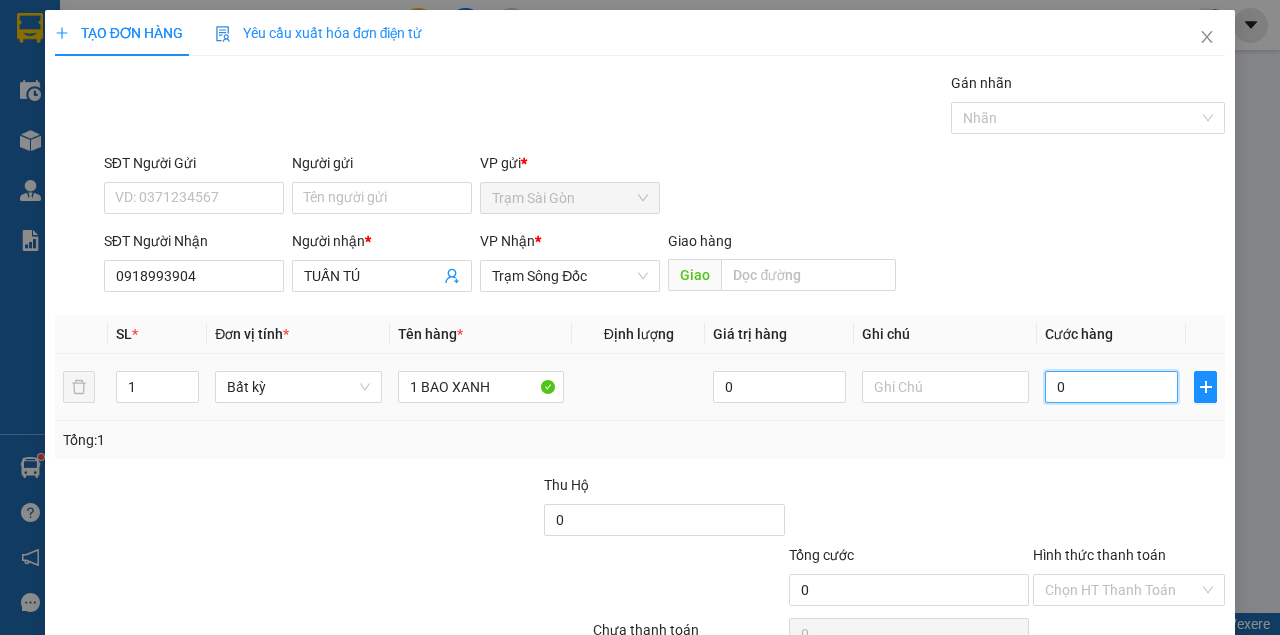 type on "07" 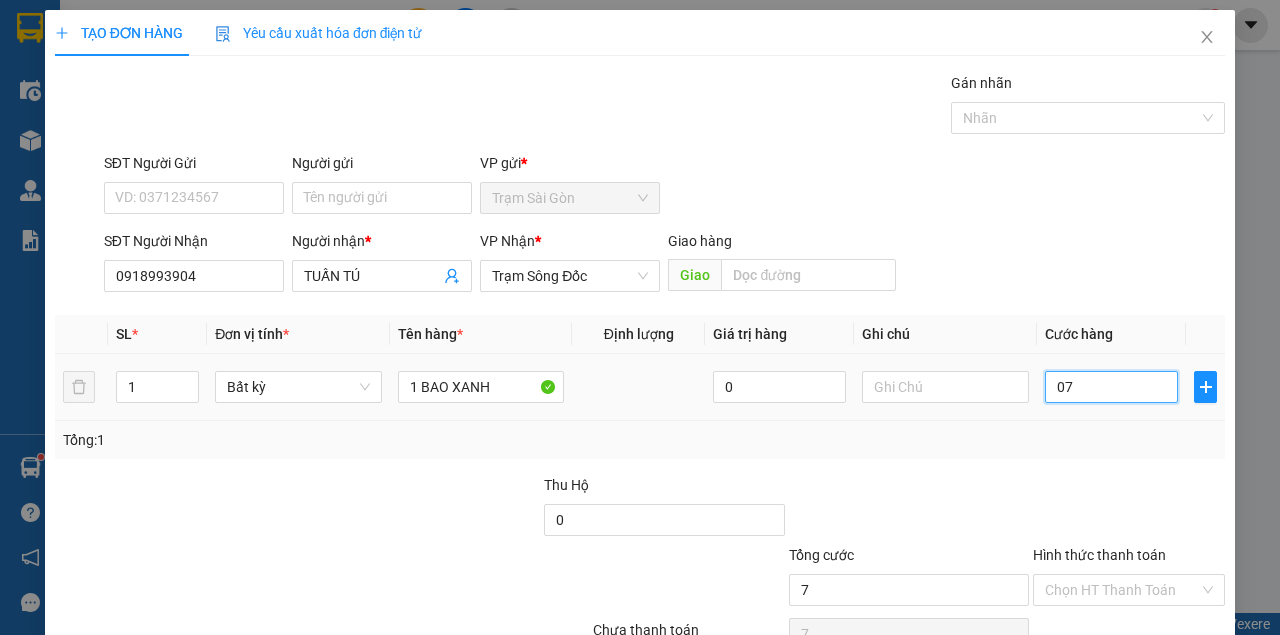 type on "070" 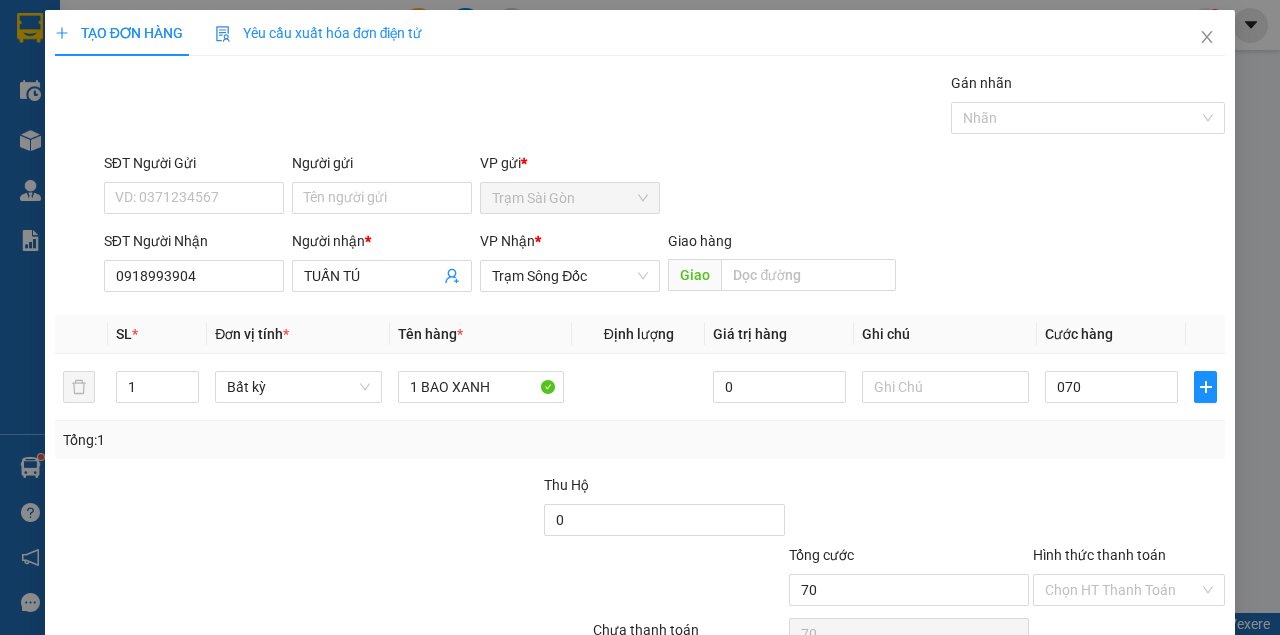 type on "70.000" 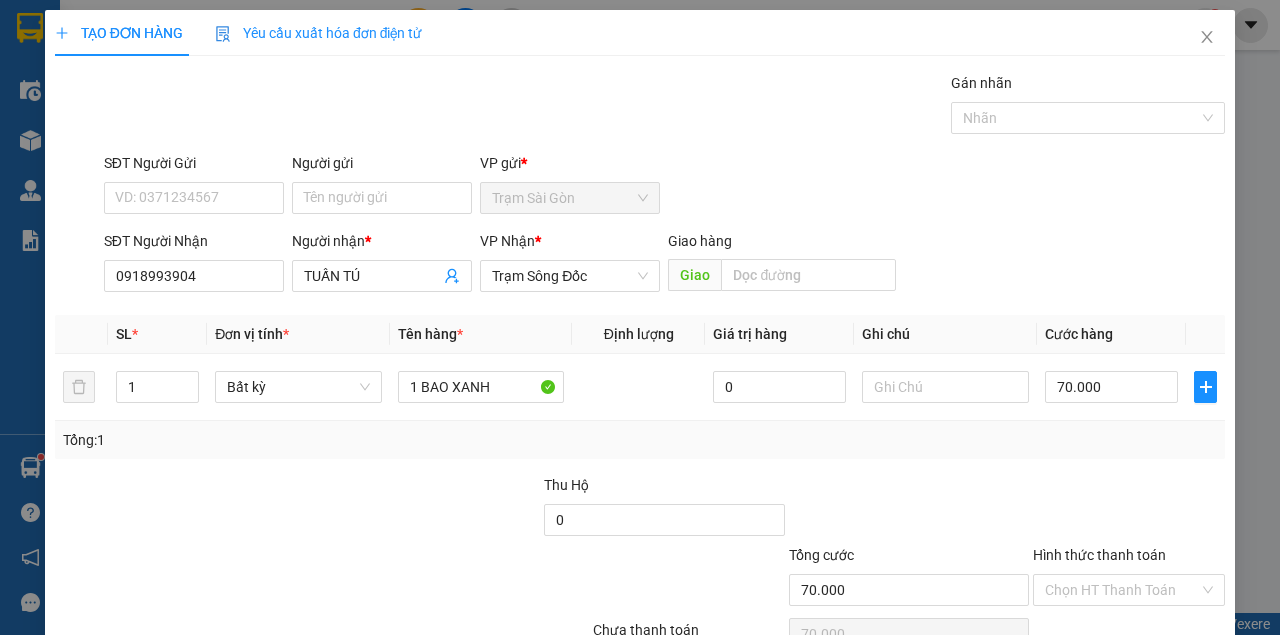 drag, startPoint x: 1072, startPoint y: 394, endPoint x: 1084, endPoint y: 390, distance: 12.649111 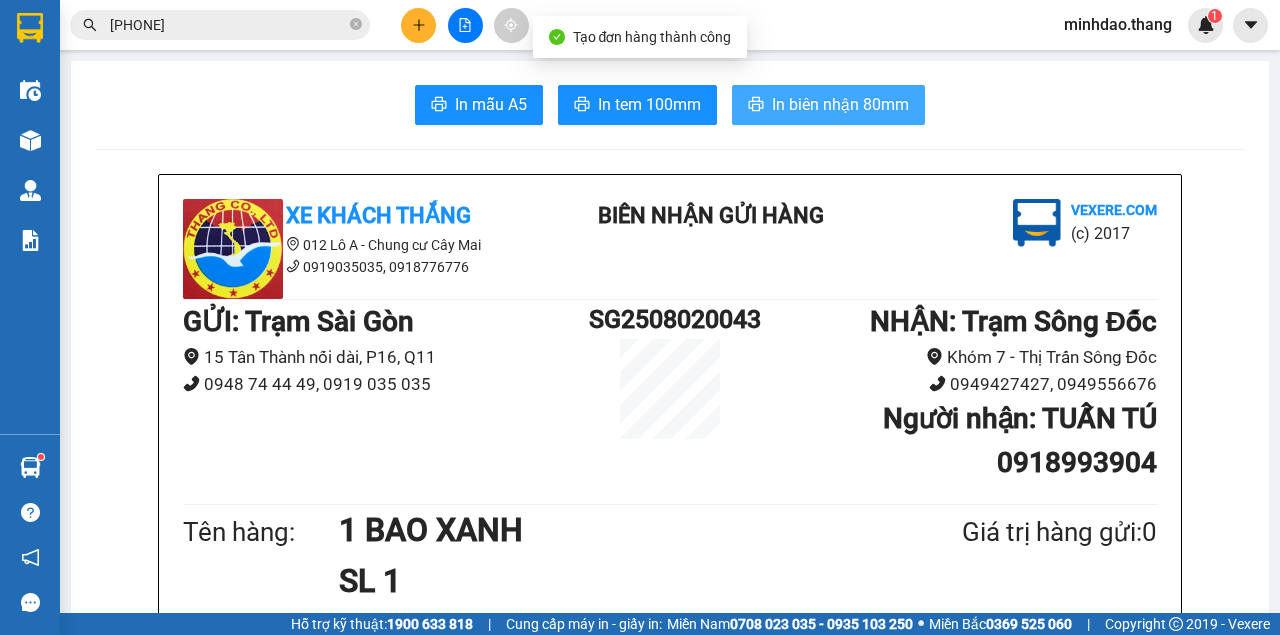 click on "In biên nhận 80mm" at bounding box center (828, 105) 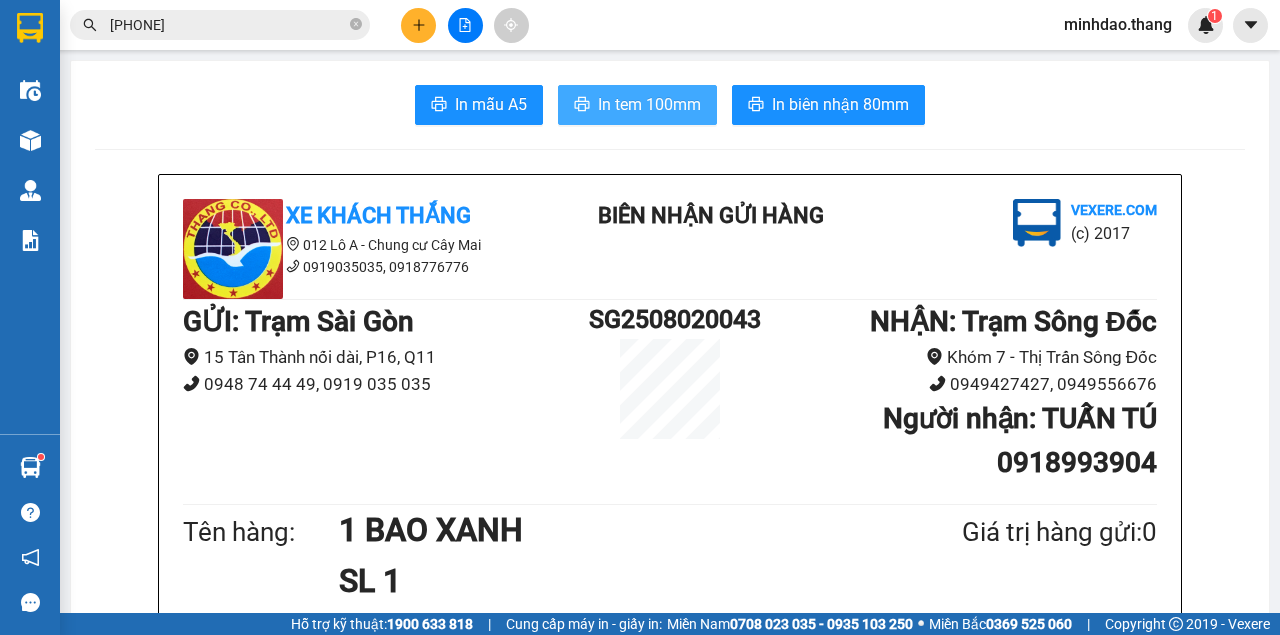 drag, startPoint x: 670, startPoint y: 102, endPoint x: 743, endPoint y: 83, distance: 75.43209 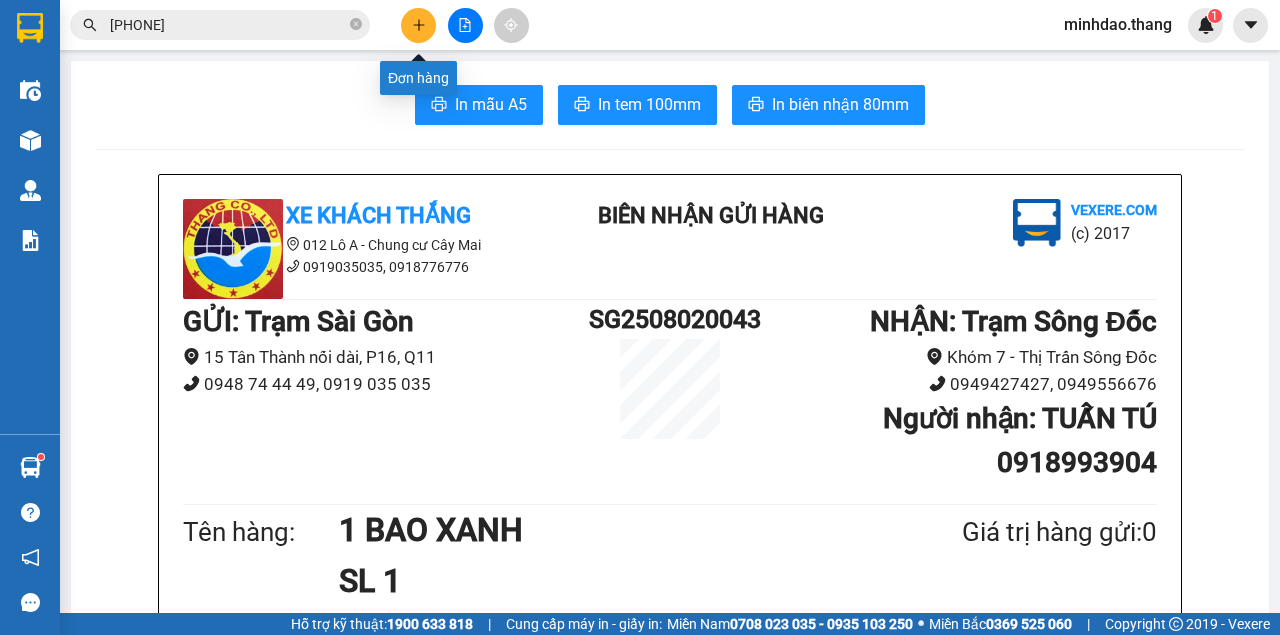 click at bounding box center (418, 25) 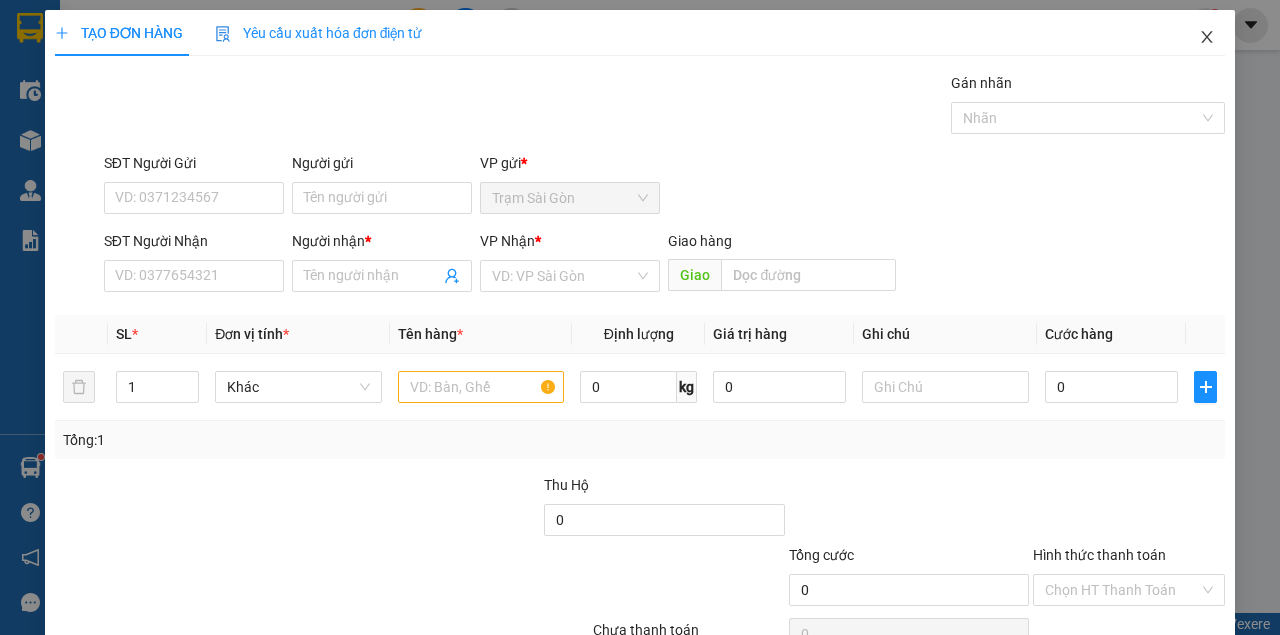 click 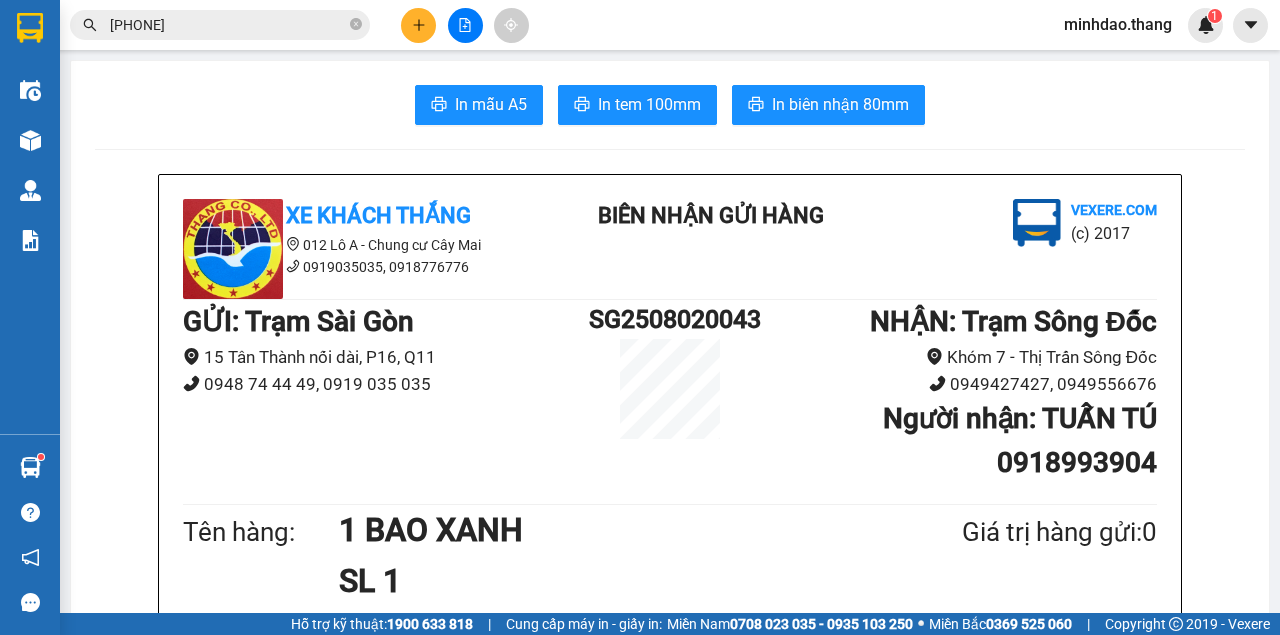 click 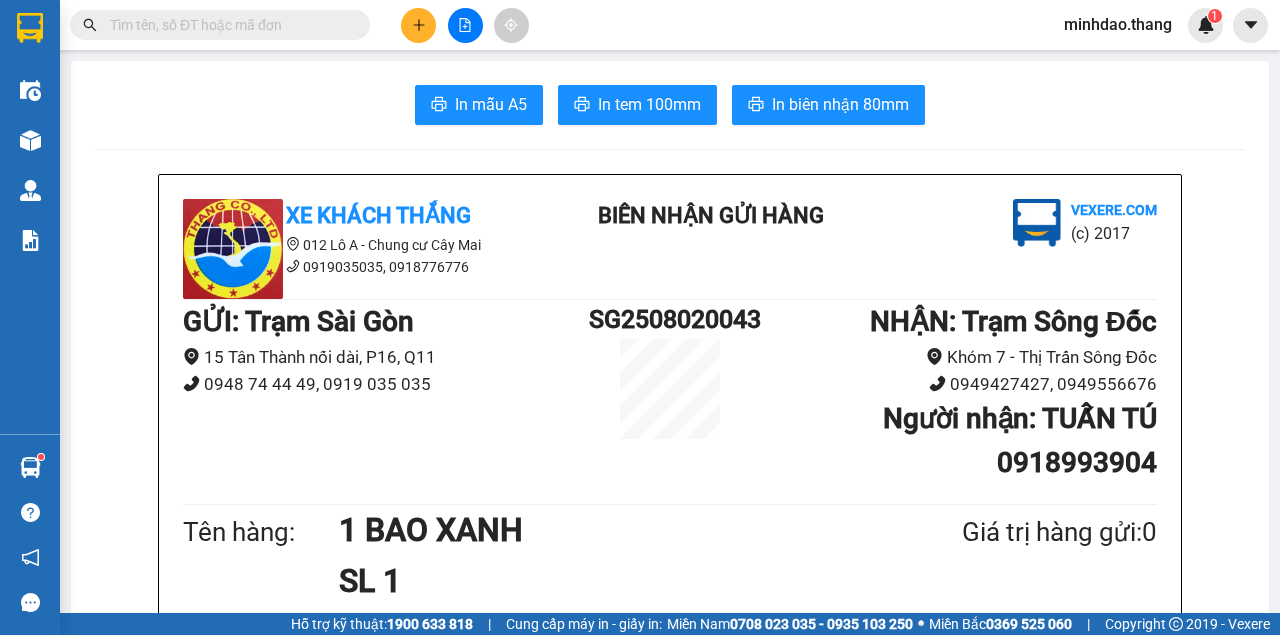 click at bounding box center [356, 25] 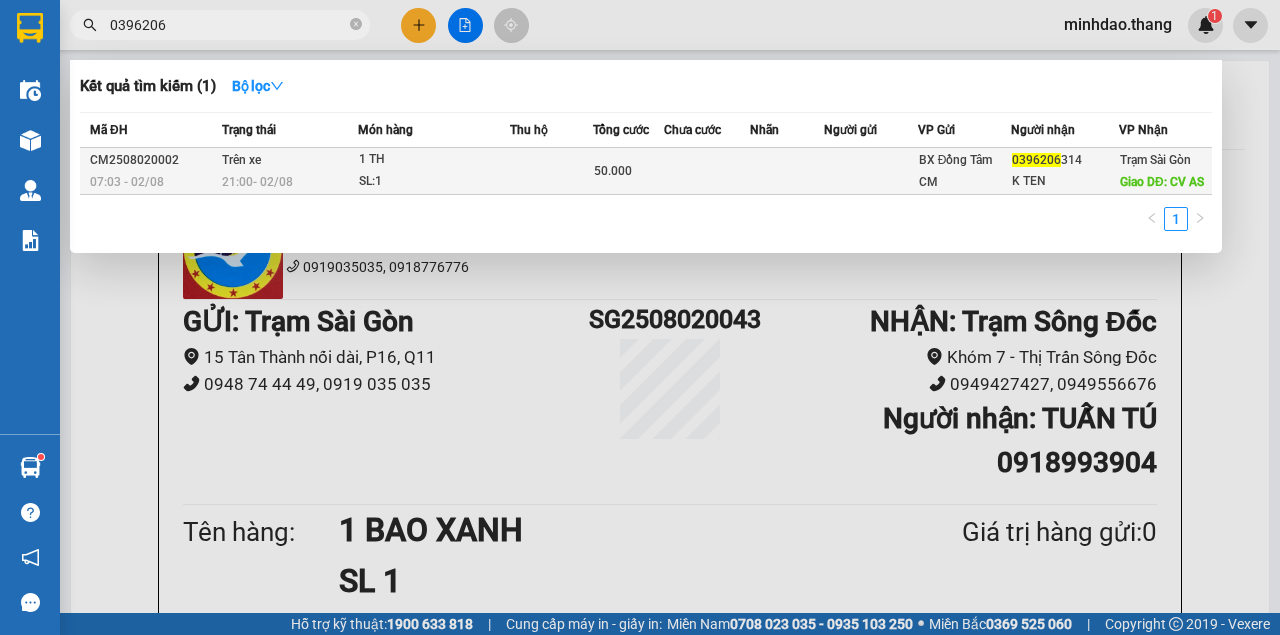 type on "0396206" 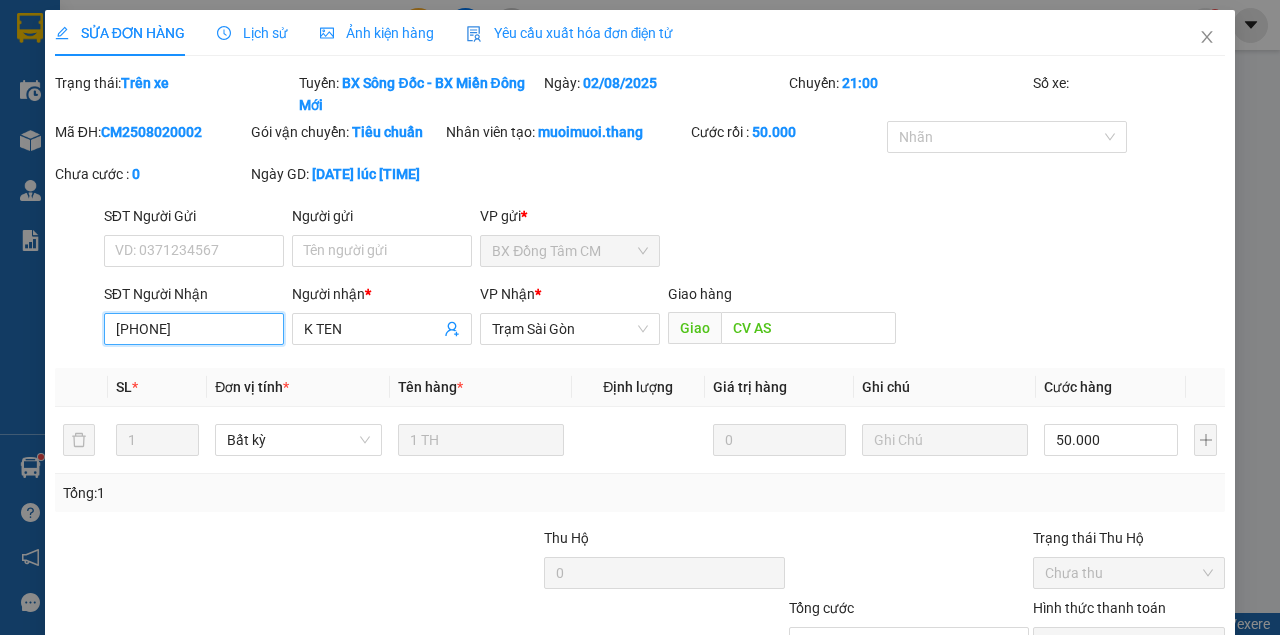 drag, startPoint x: 111, startPoint y: 351, endPoint x: 261, endPoint y: 362, distance: 150.40279 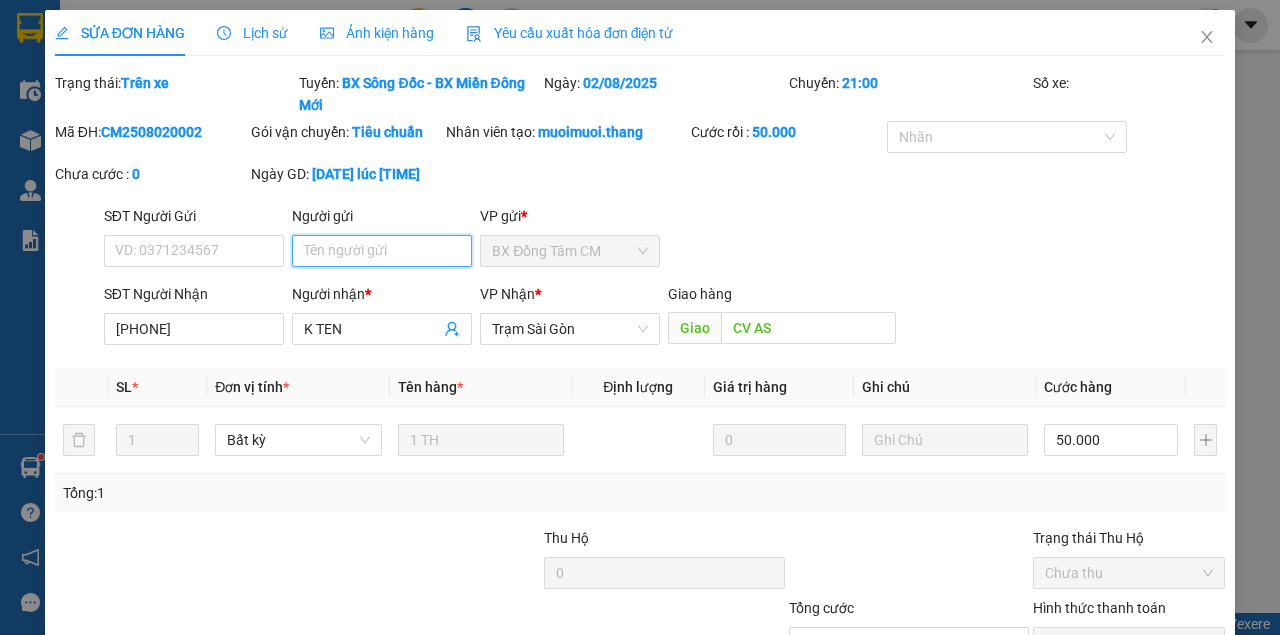 click on "Người gửi" at bounding box center [382, 251] 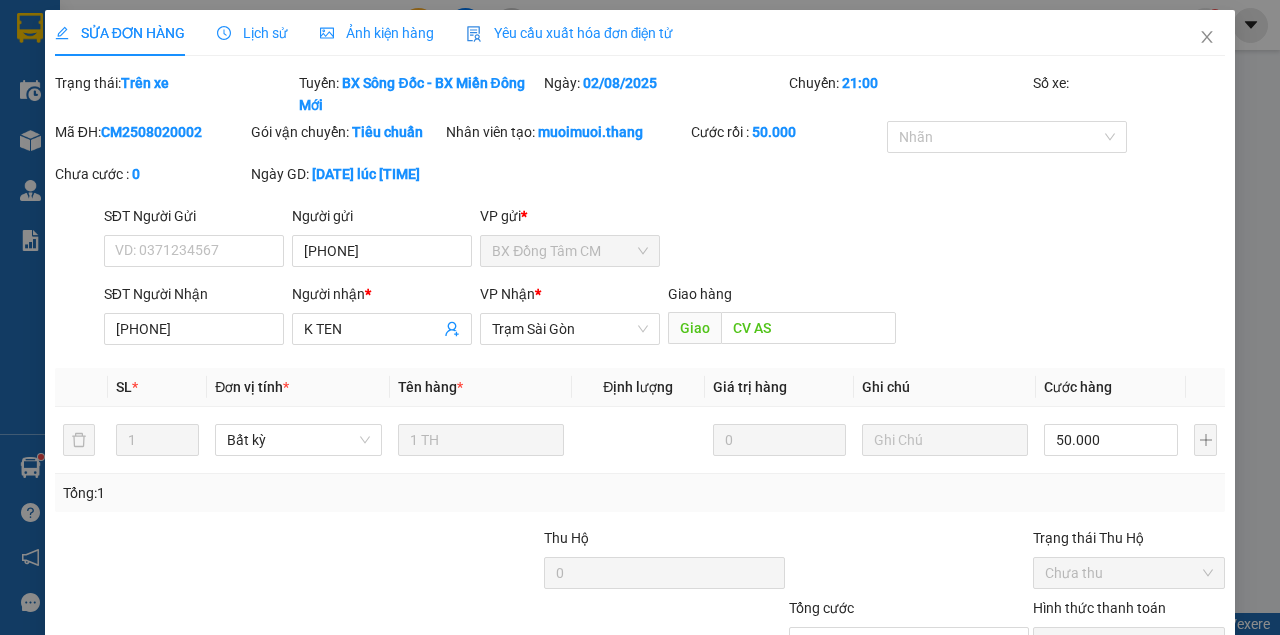click on "Lưu thay đổi" at bounding box center [1018, 738] 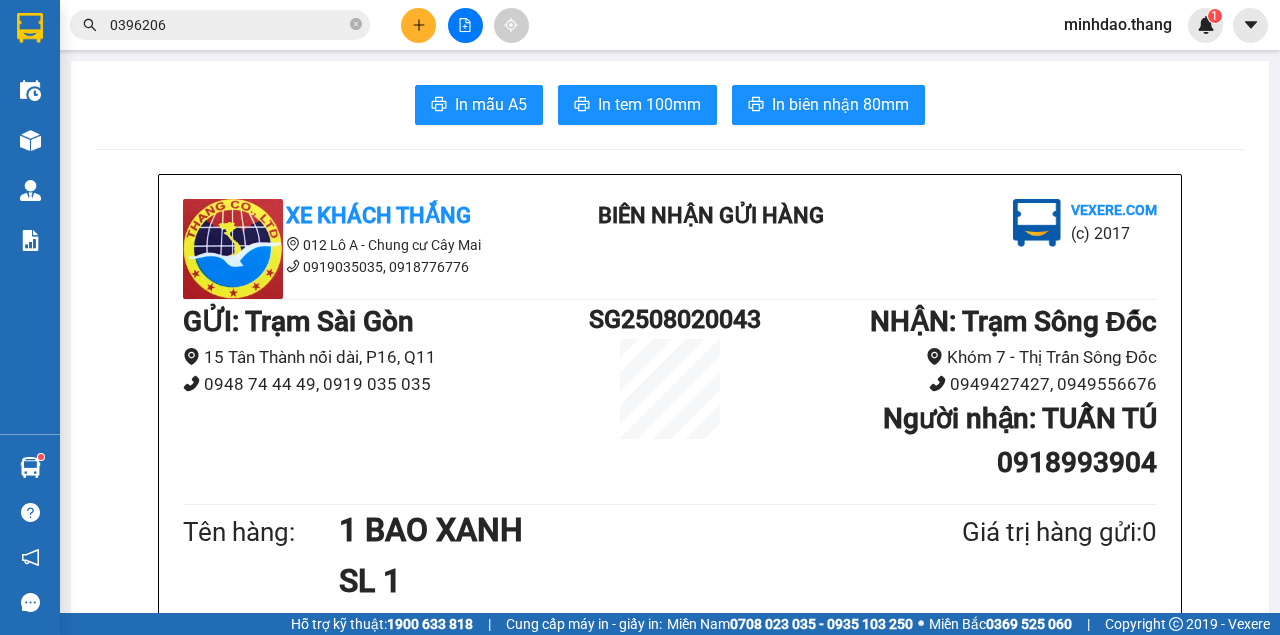 click on "0396206" at bounding box center [228, 25] 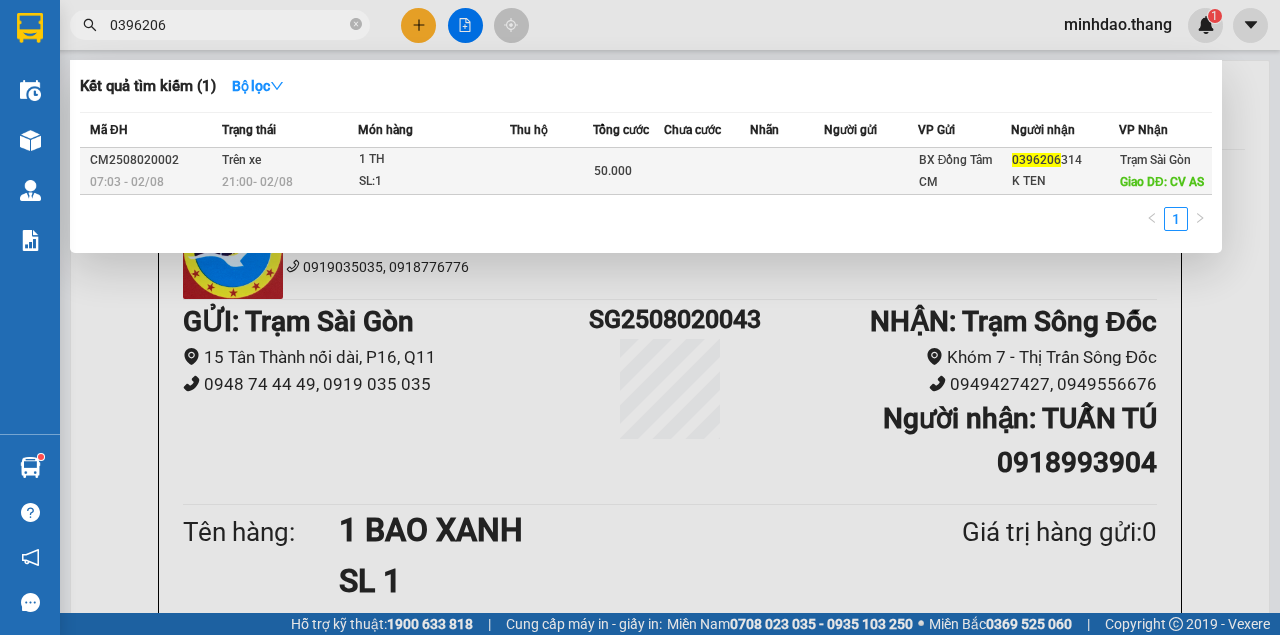 click at bounding box center [707, 171] 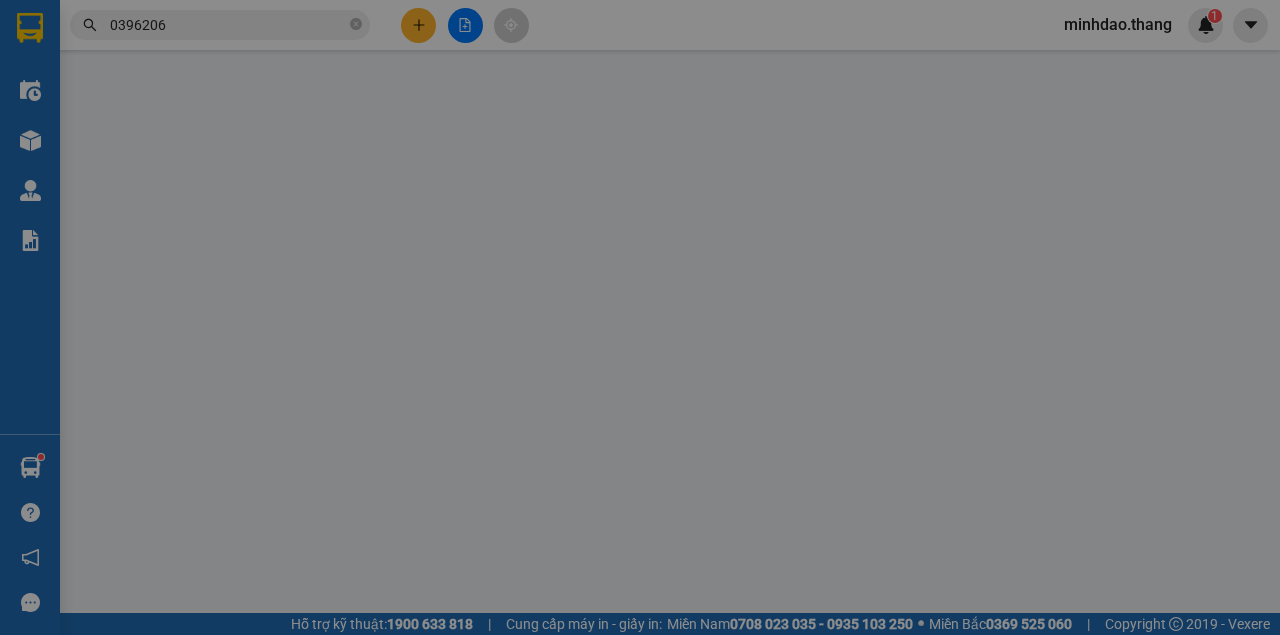 type on "0396206314" 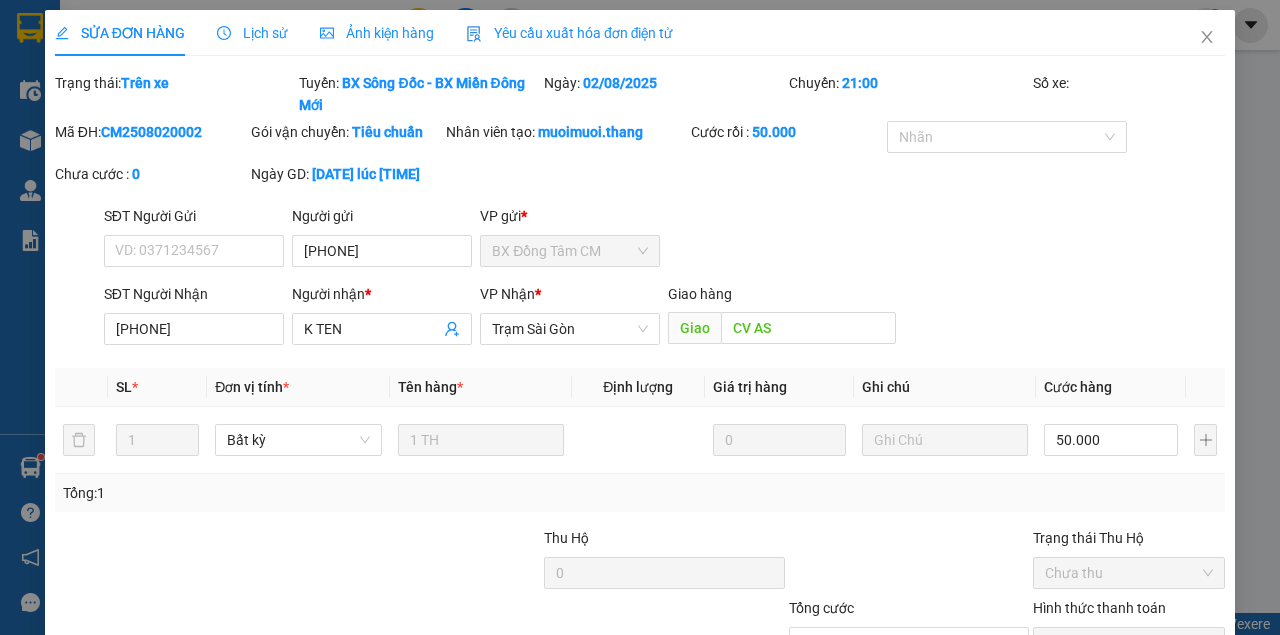 click on "Lưu thay đổi" at bounding box center [1018, 738] 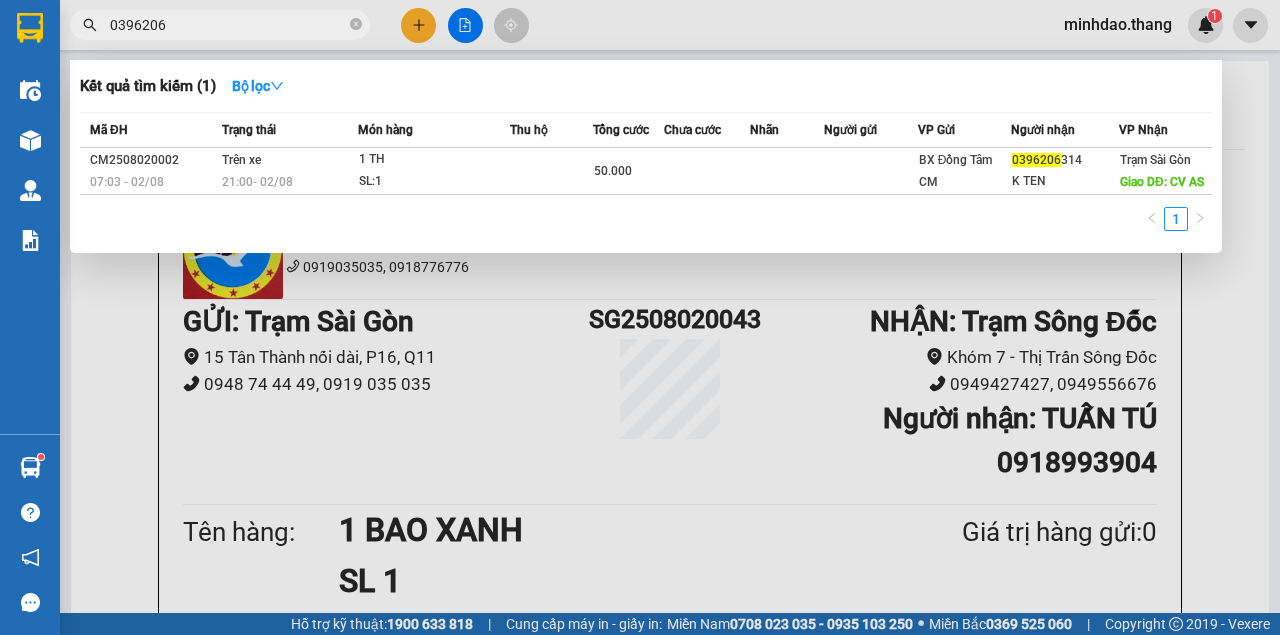click on "0396206" at bounding box center [228, 25] 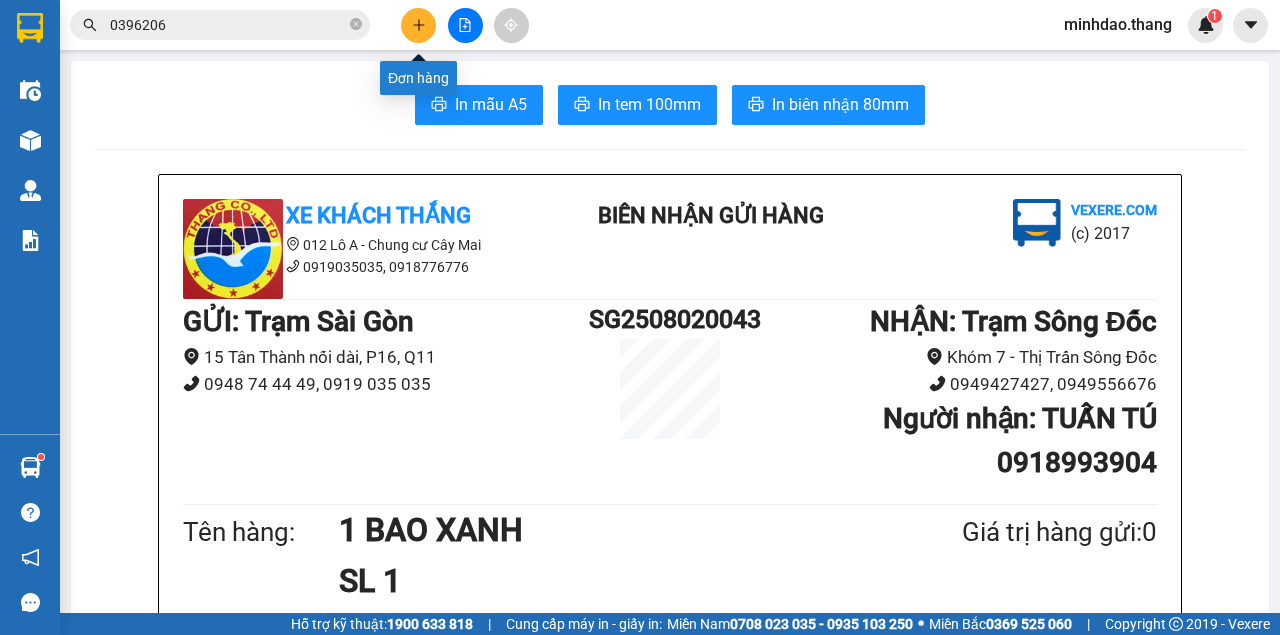 click at bounding box center (418, 25) 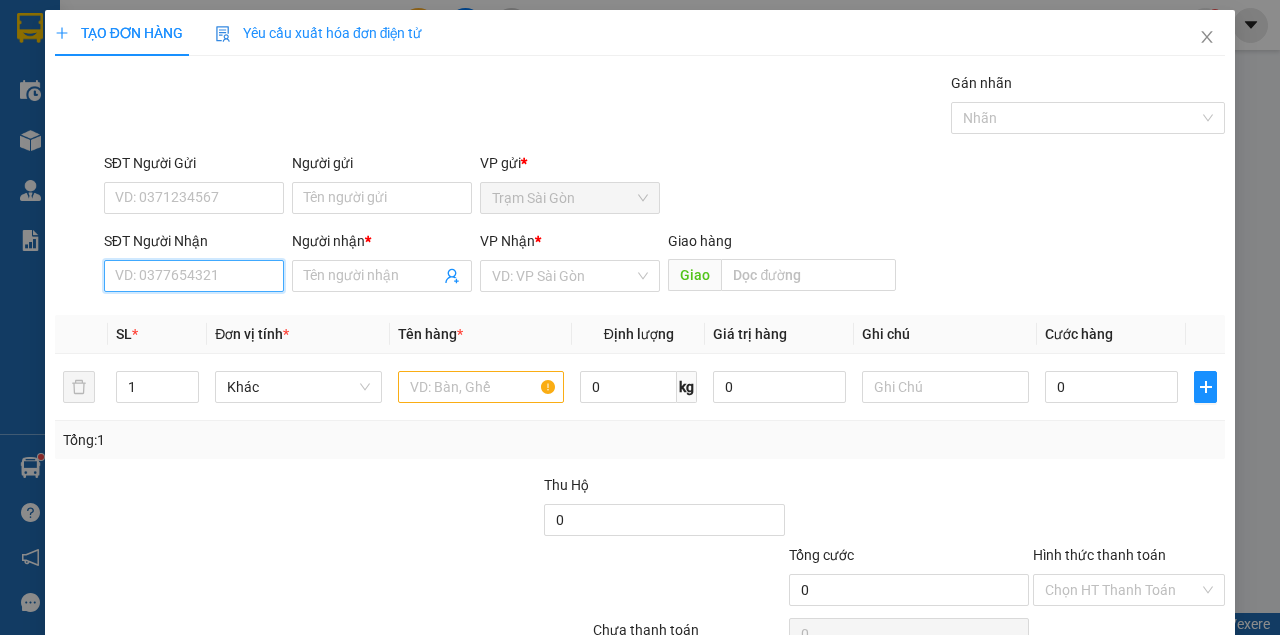 click on "SĐT Người Nhận" at bounding box center [194, 276] 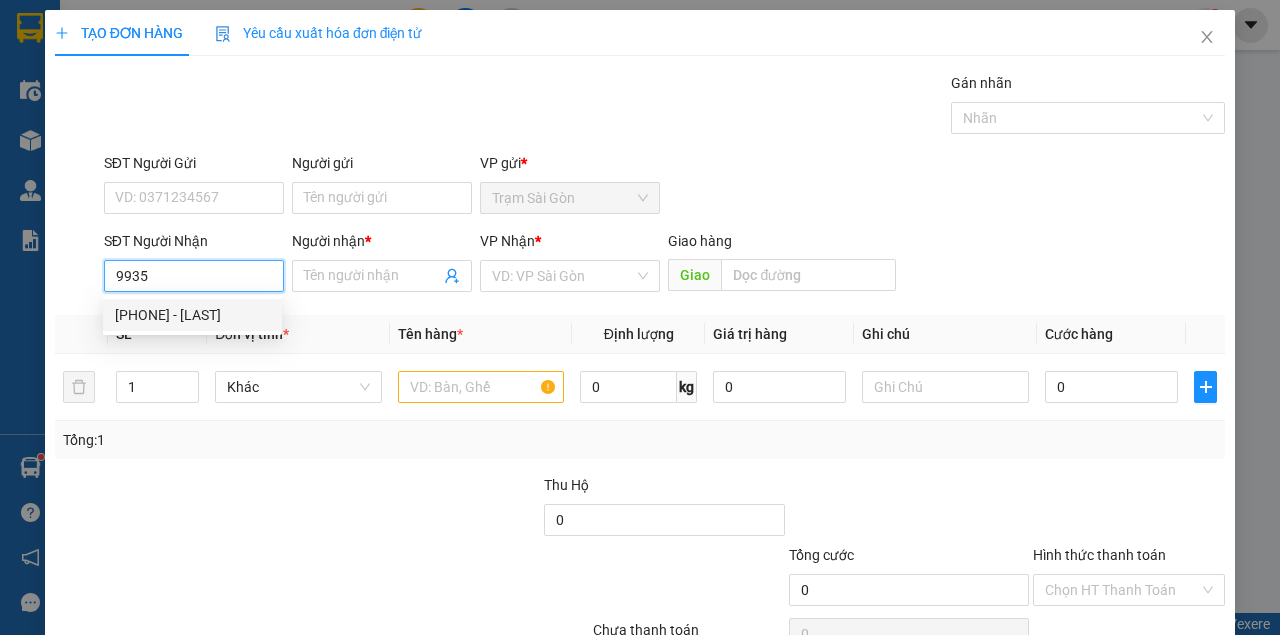 drag, startPoint x: 190, startPoint y: 314, endPoint x: 396, endPoint y: 386, distance: 218.22008 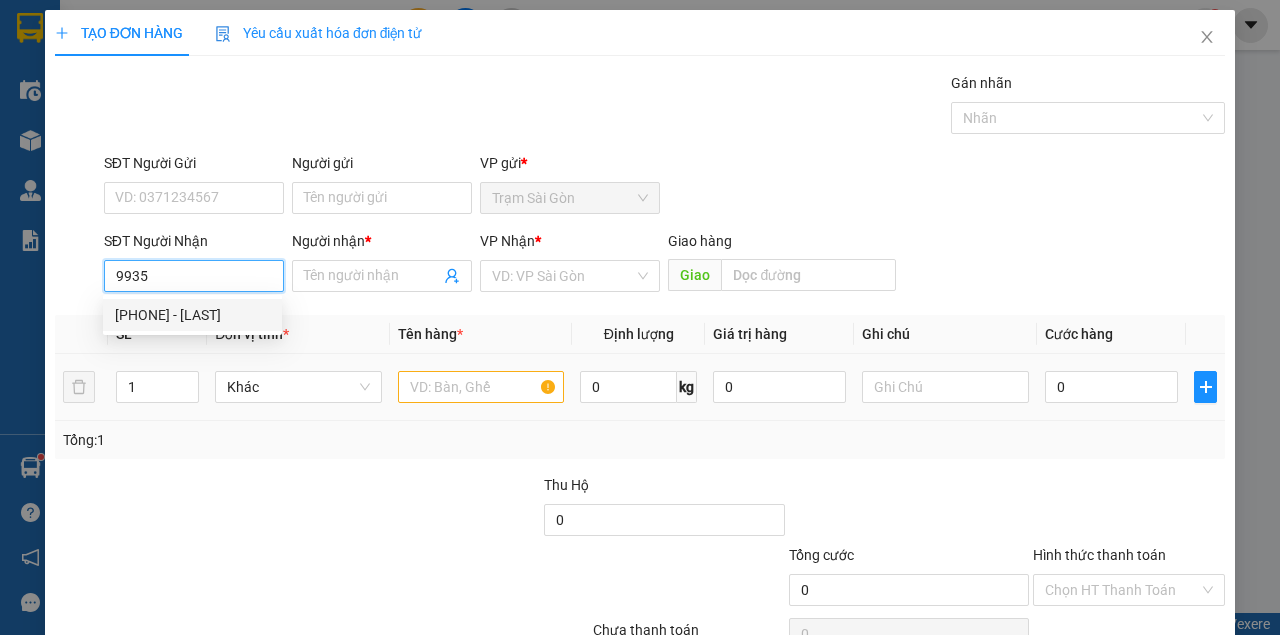 type on "0948999935" 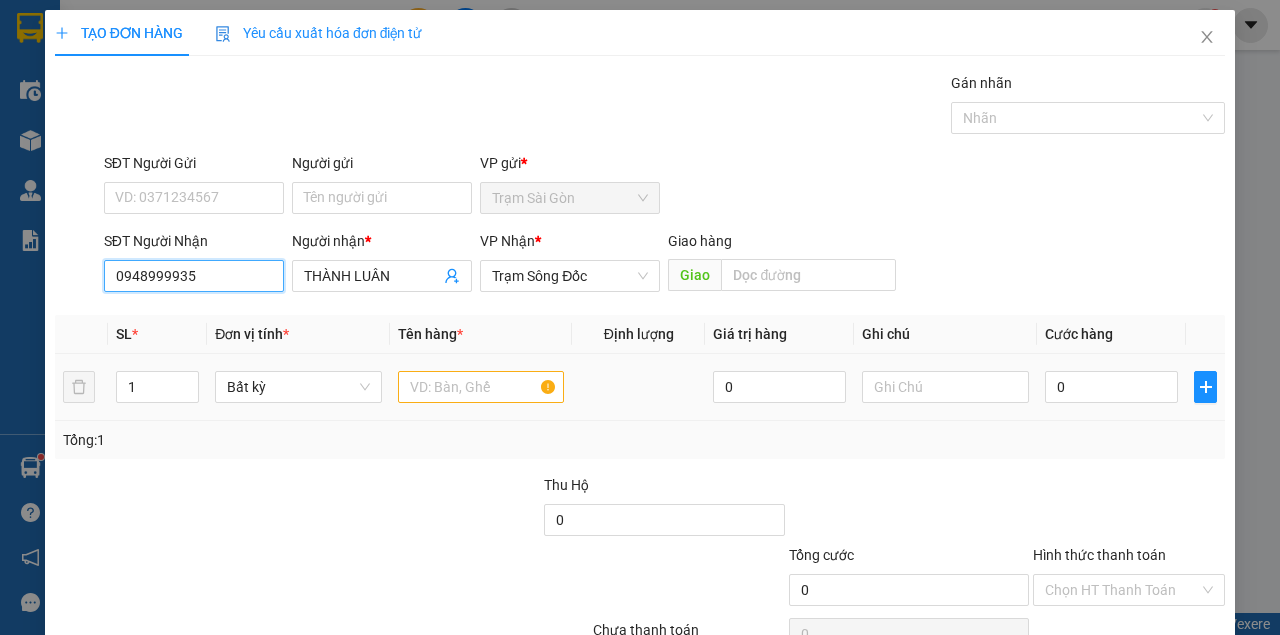 type on "0948999935" 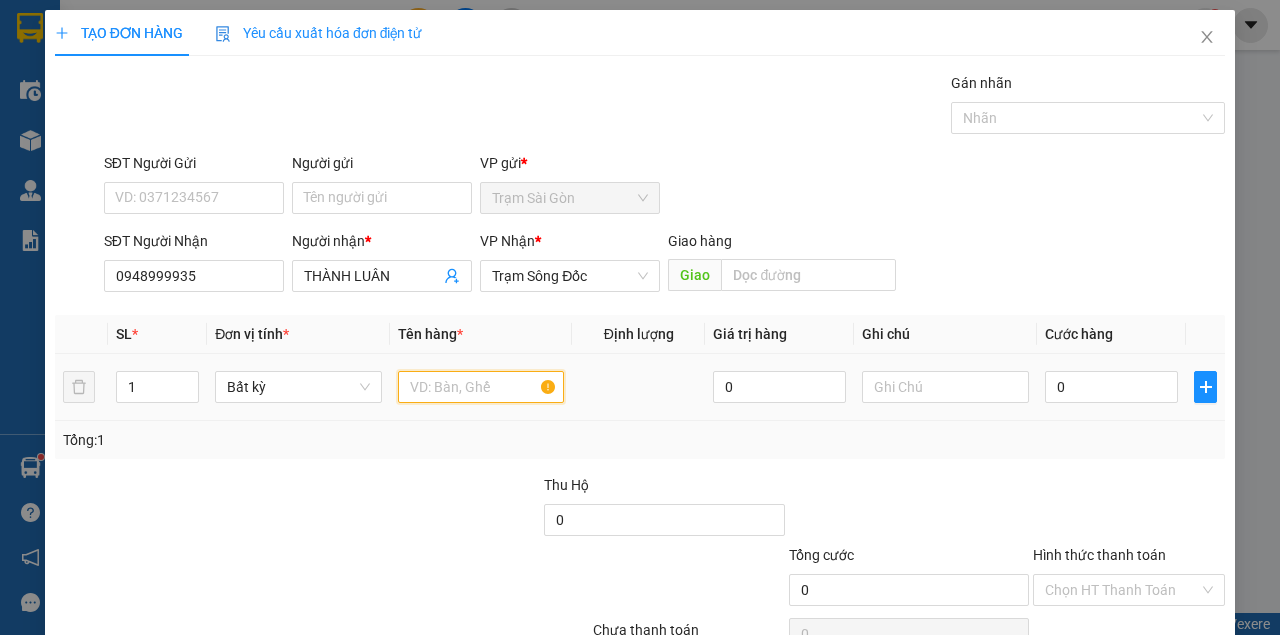 click at bounding box center [481, 387] 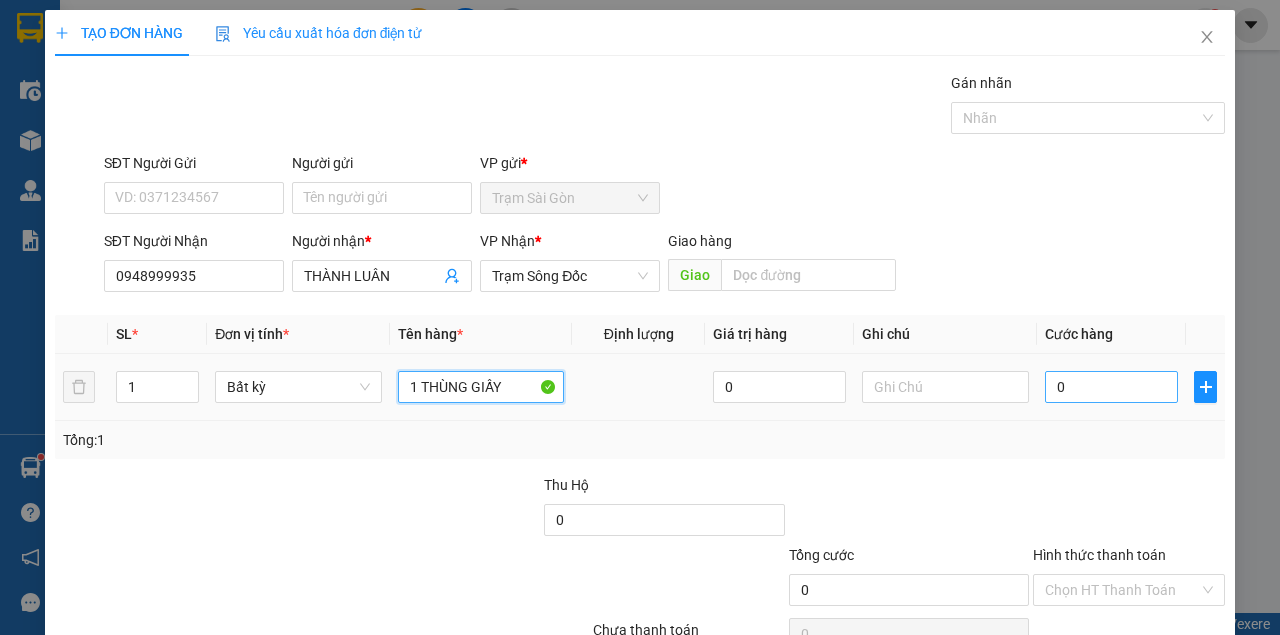 type on "1 THÙNG GIẤY" 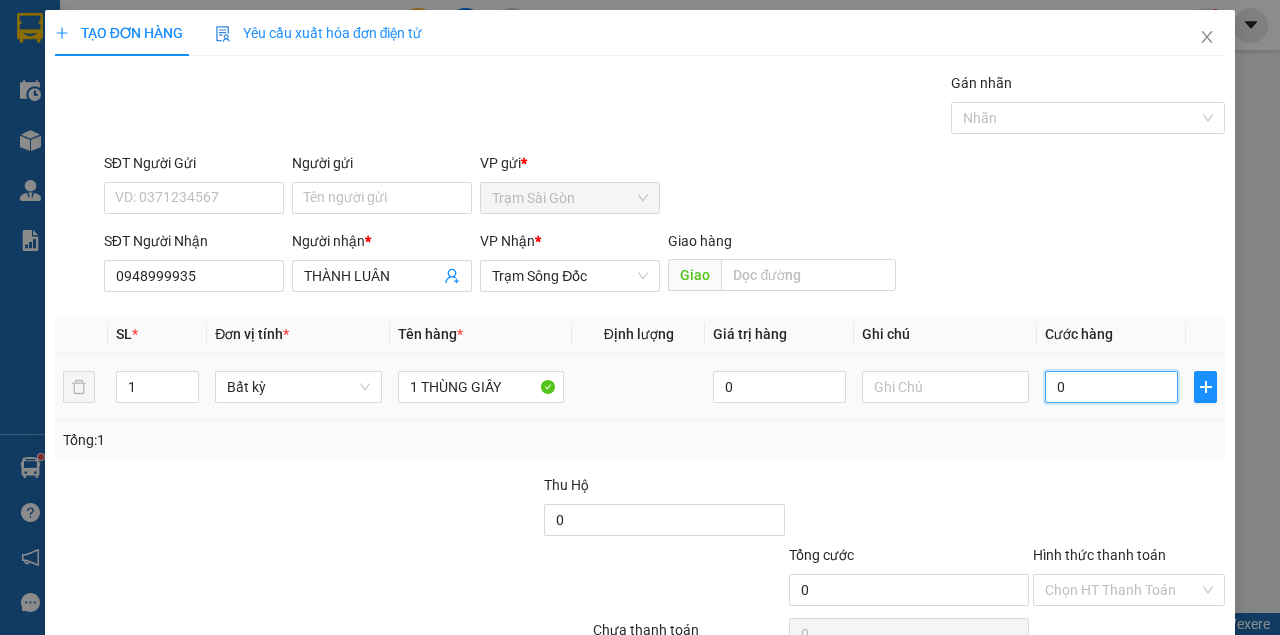 click on "0" at bounding box center [1111, 387] 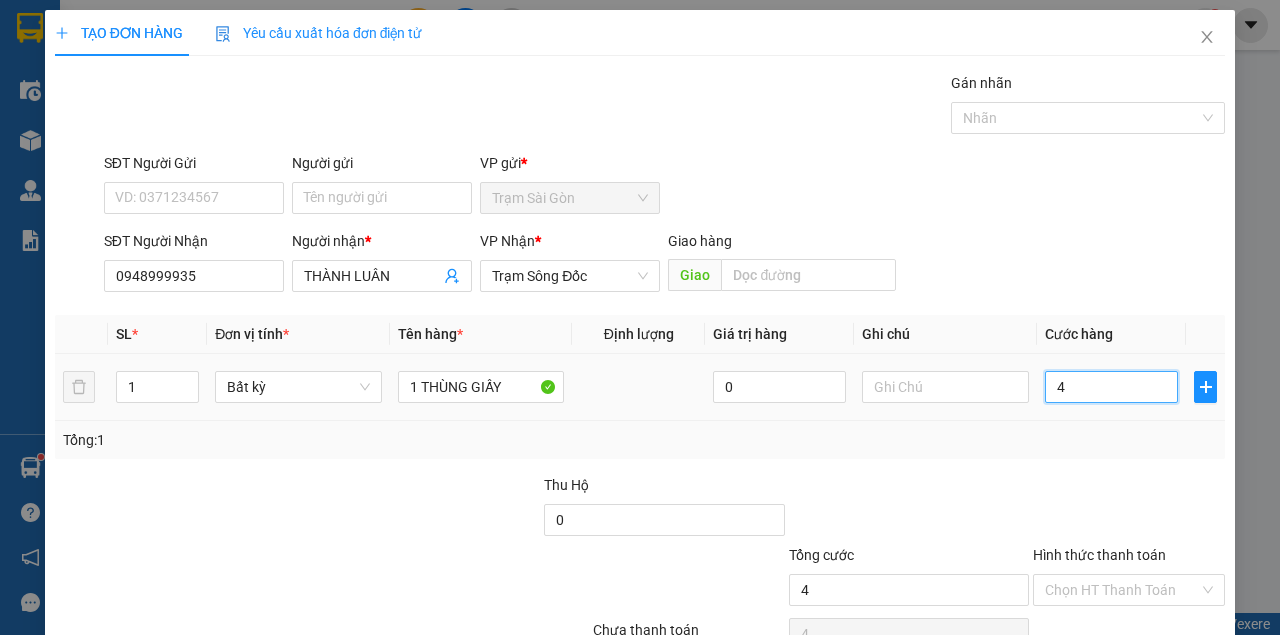 type on "40" 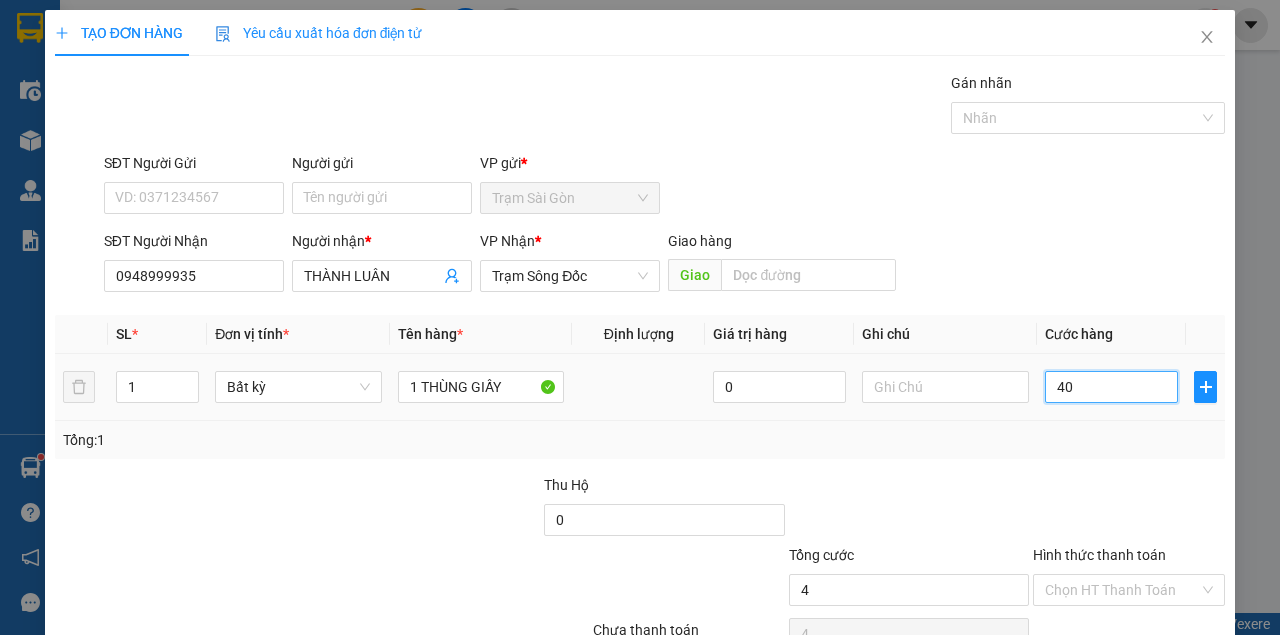 type on "40" 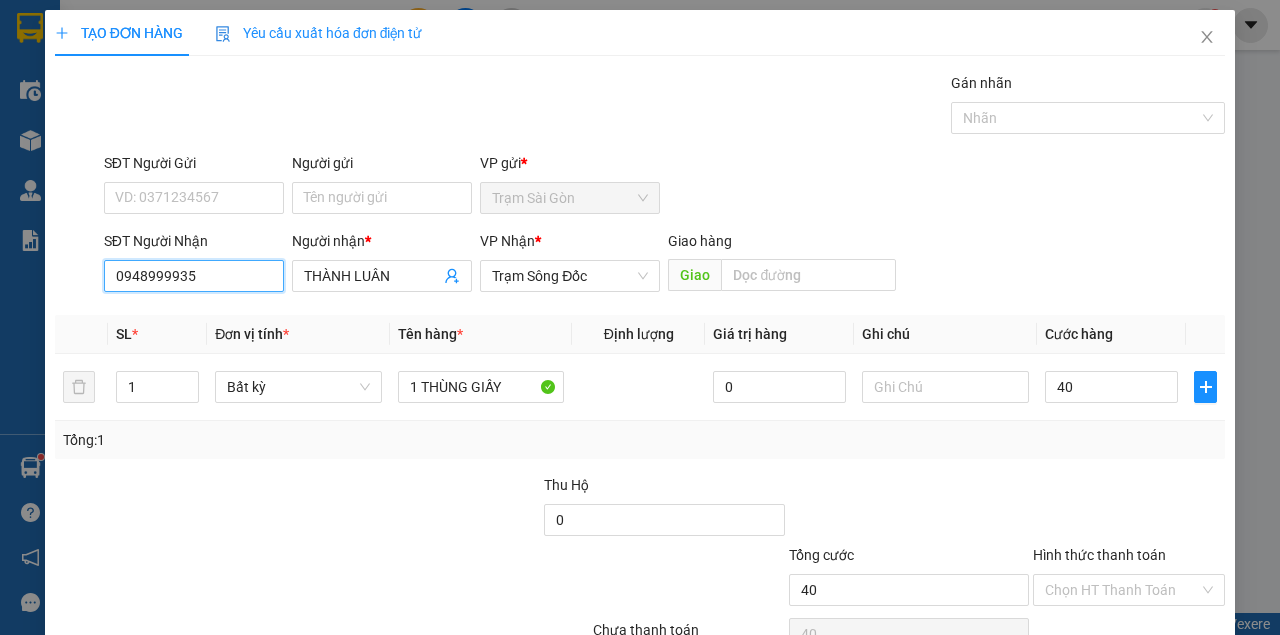type on "40.000" 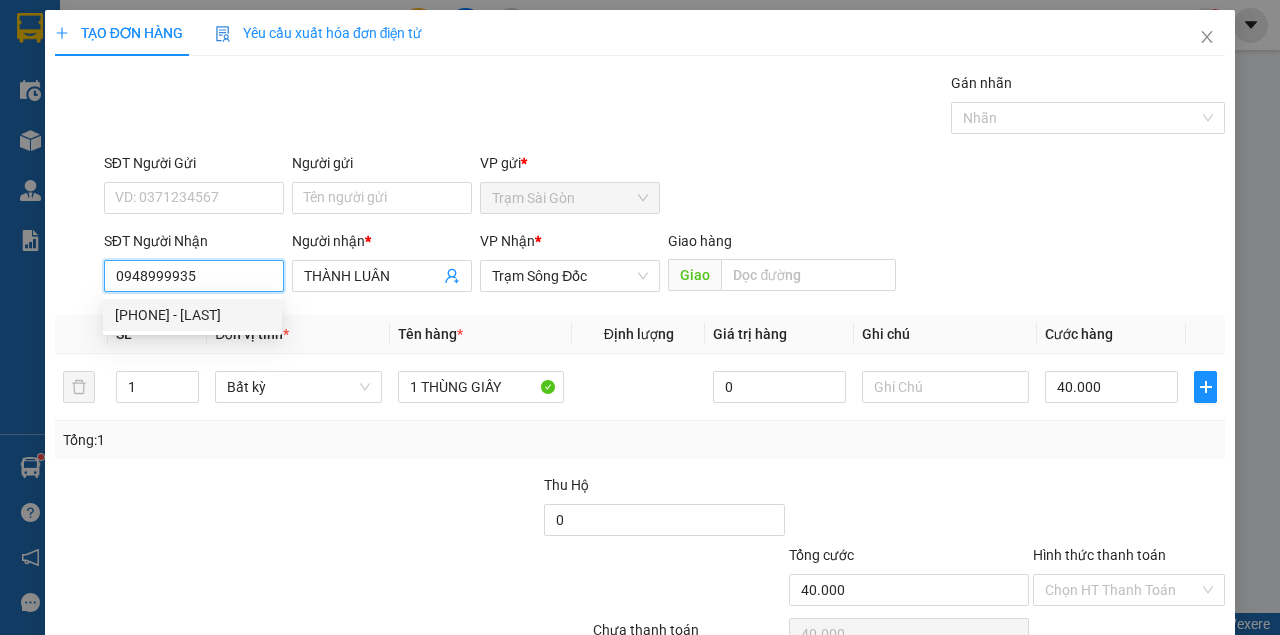 drag, startPoint x: 114, startPoint y: 275, endPoint x: 224, endPoint y: 272, distance: 110.0409 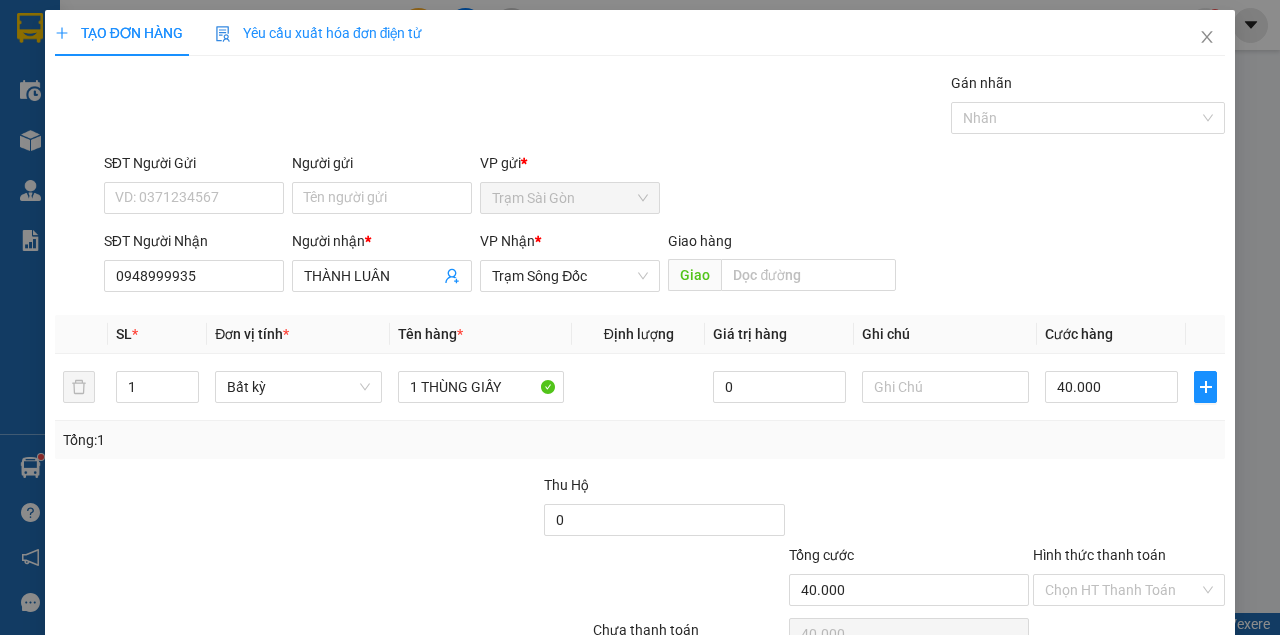 click on "Lưu và In" at bounding box center [1153, 685] 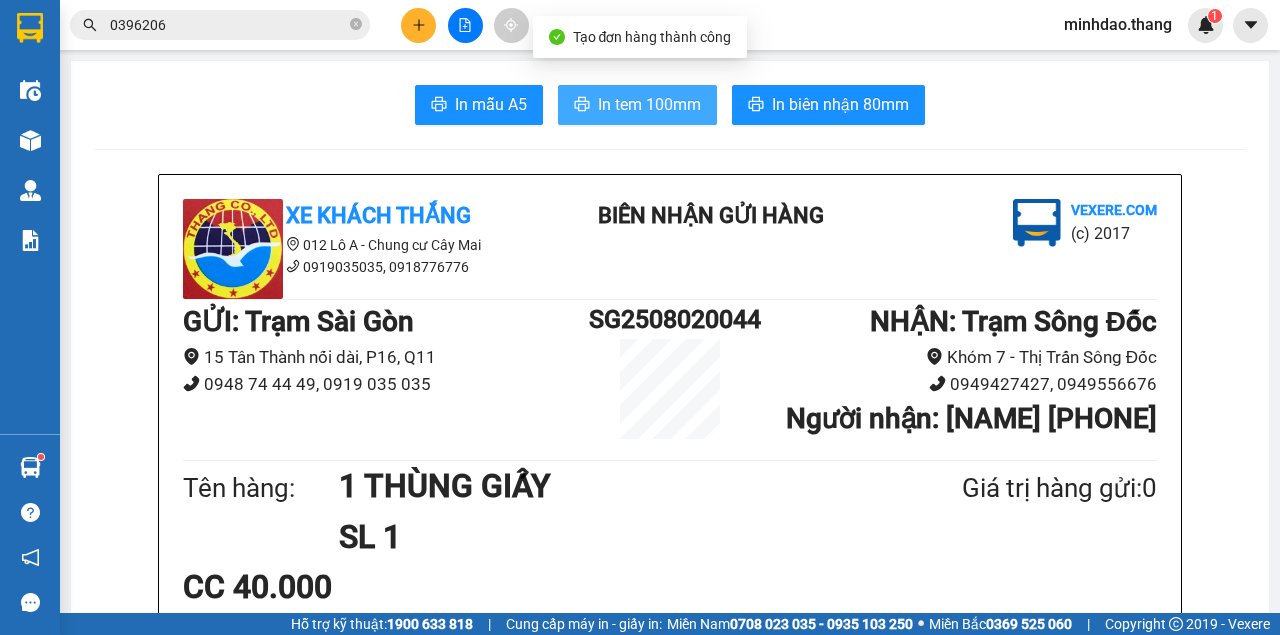 click on "In tem 100mm" at bounding box center (649, 104) 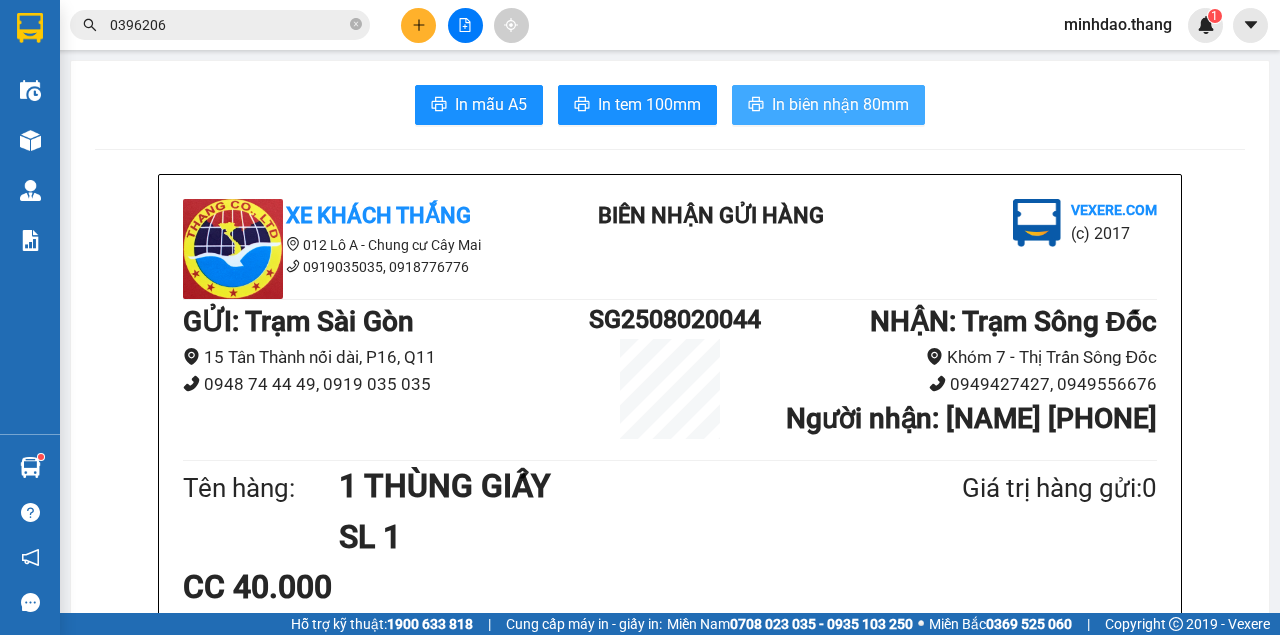 click on "In biên nhận 80mm" at bounding box center (840, 104) 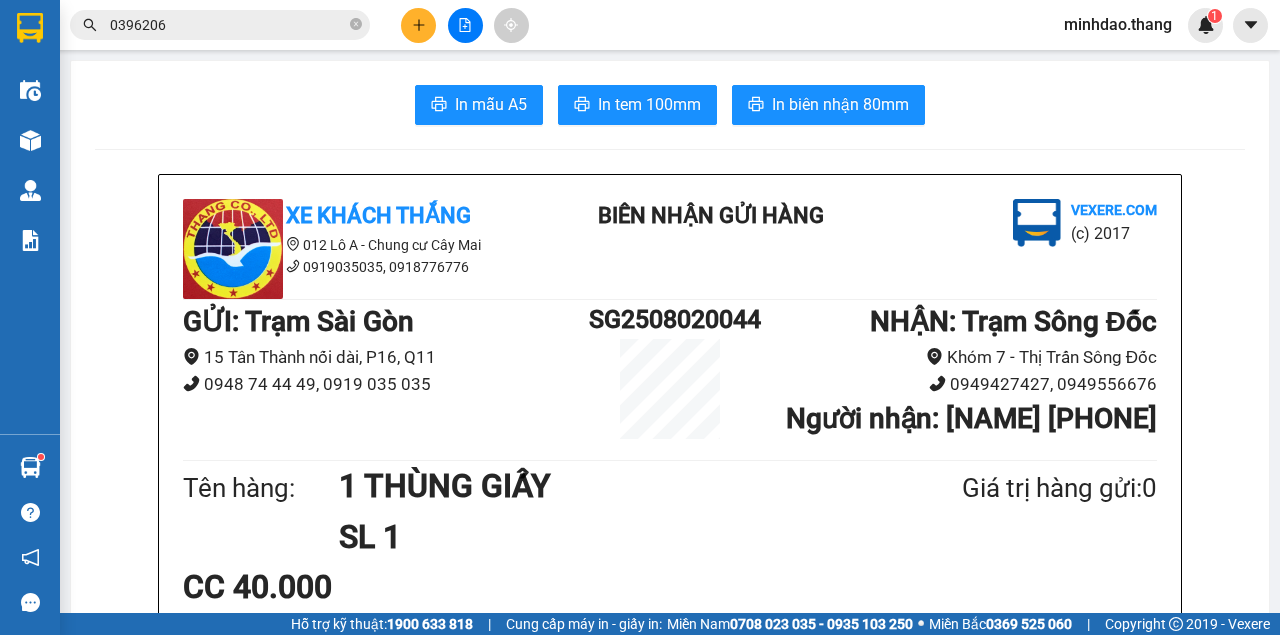 click 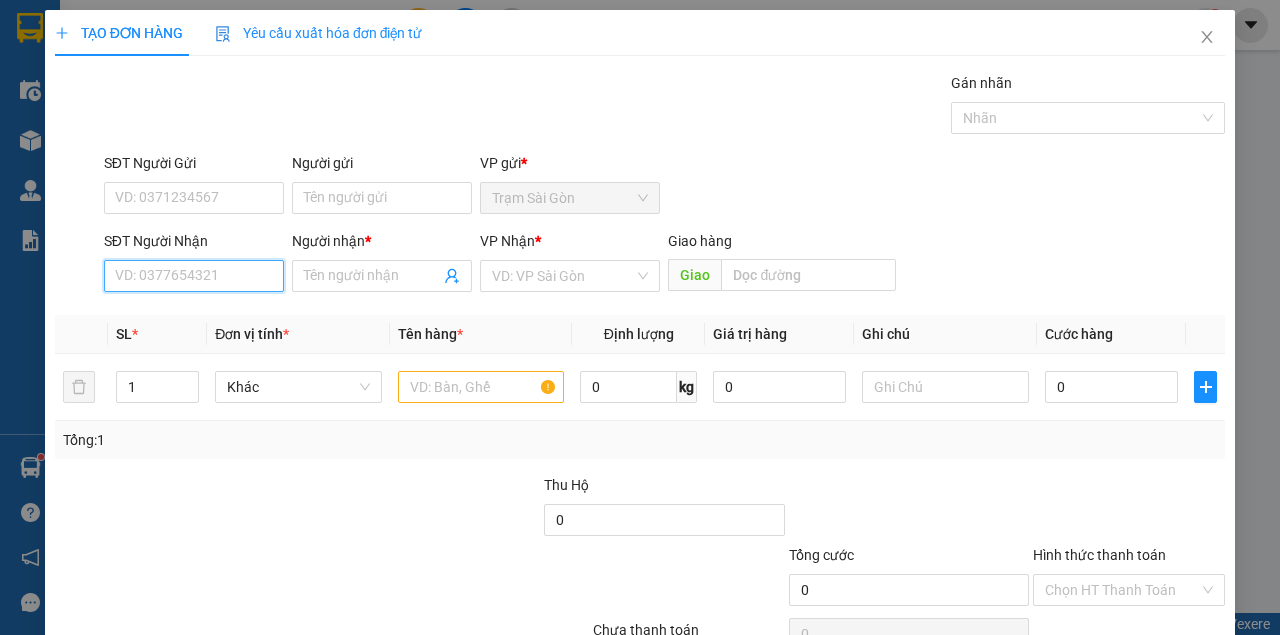 click on "SĐT Người Nhận" at bounding box center [194, 276] 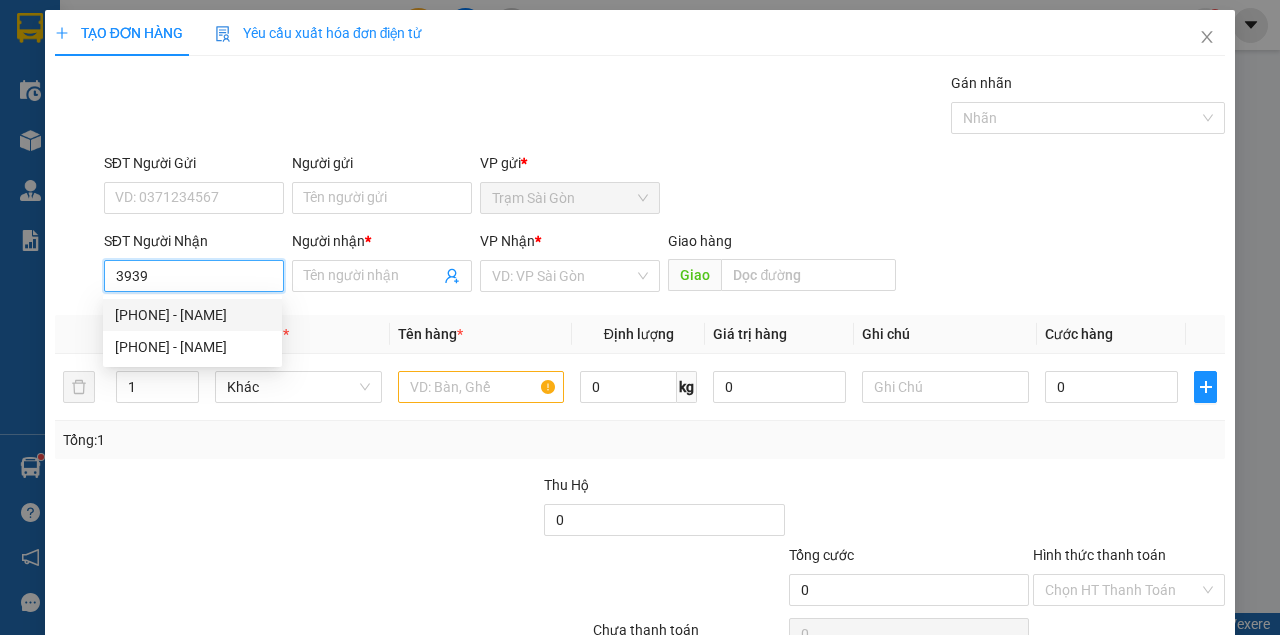 drag, startPoint x: 194, startPoint y: 315, endPoint x: 222, endPoint y: 324, distance: 29.410883 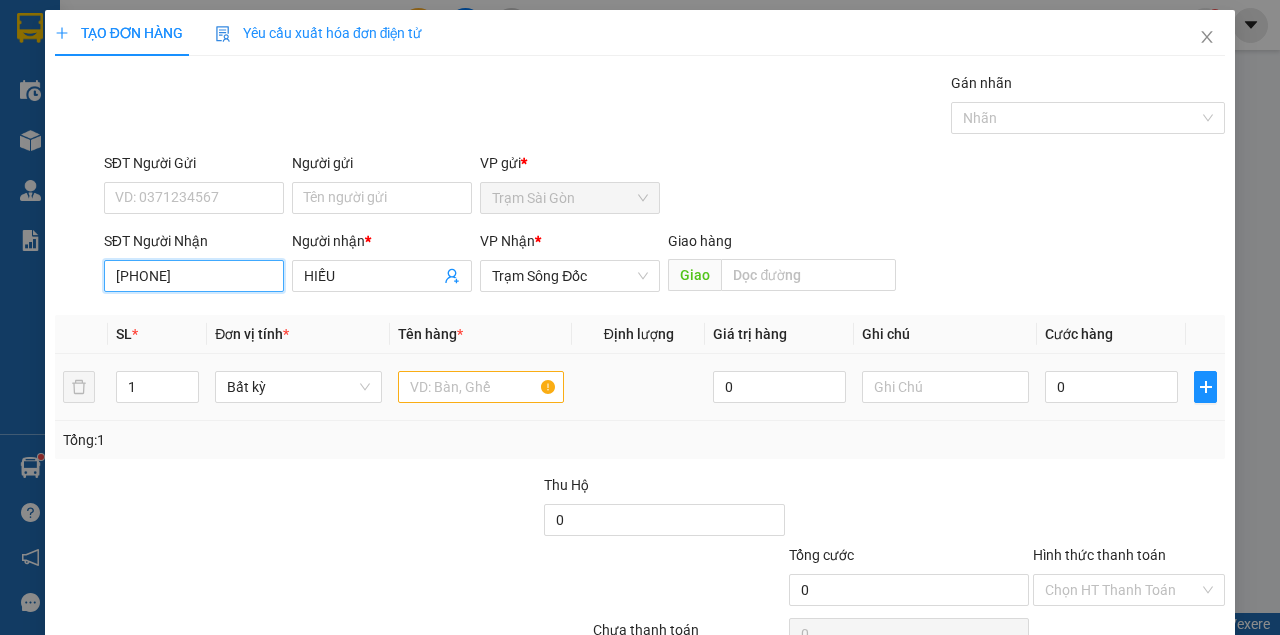 type on "[PHONE]" 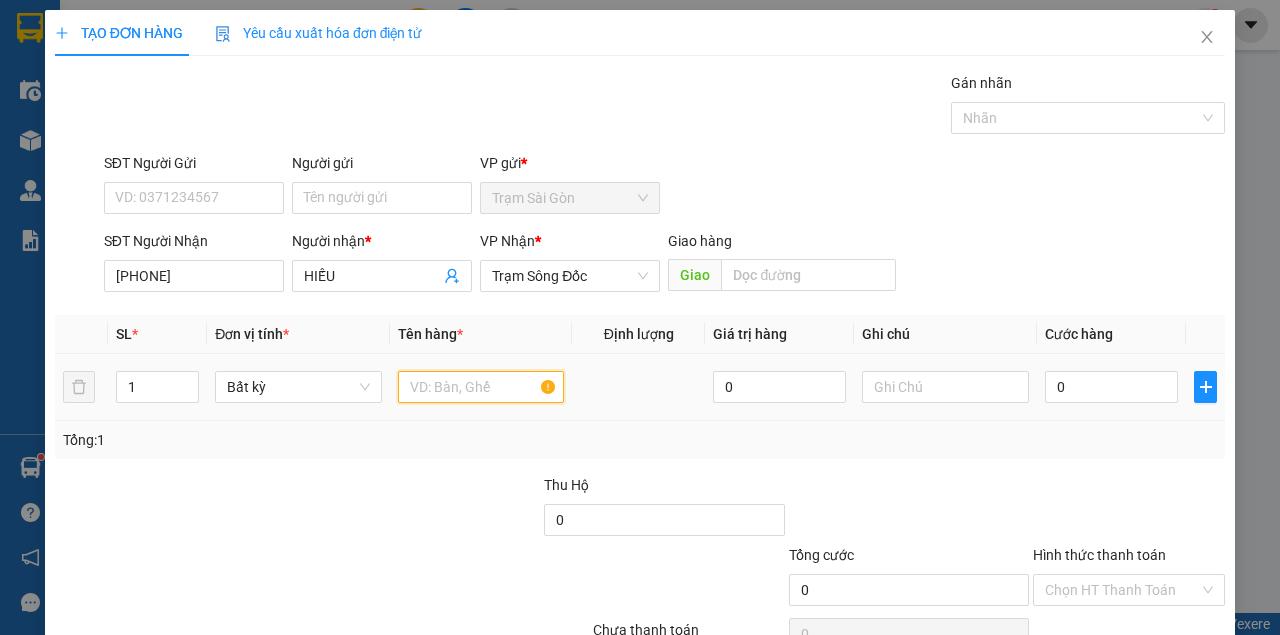 click at bounding box center (481, 387) 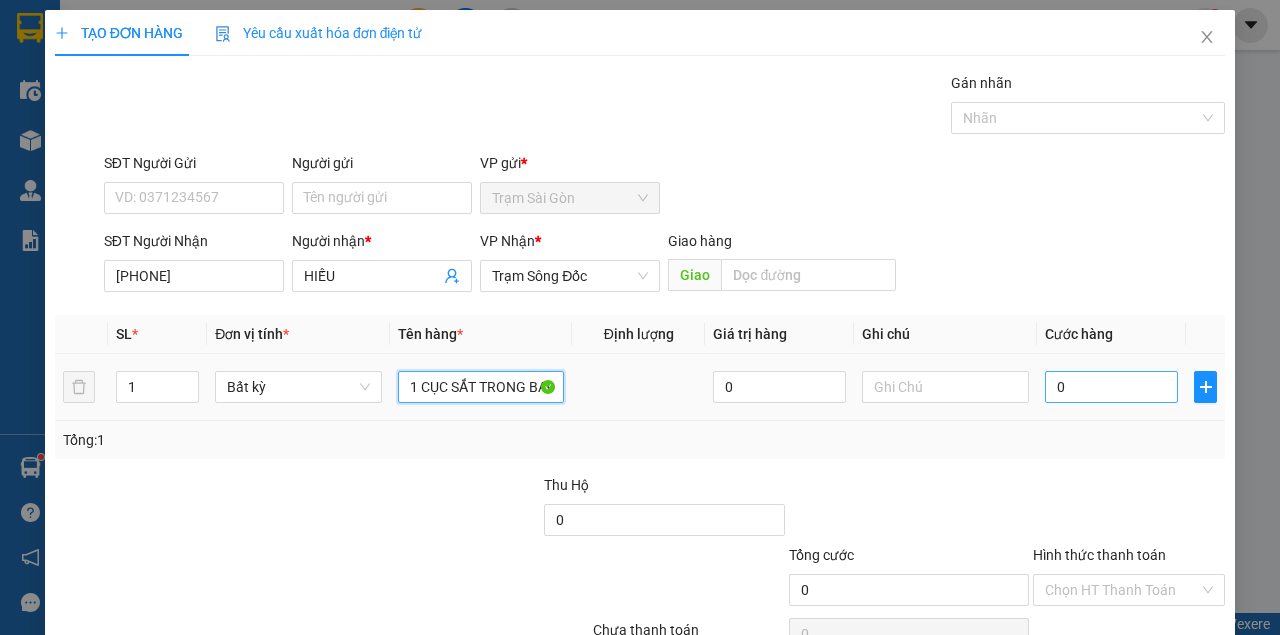 type on "1 CỤC SẮT TRONG BAO TRẮNG" 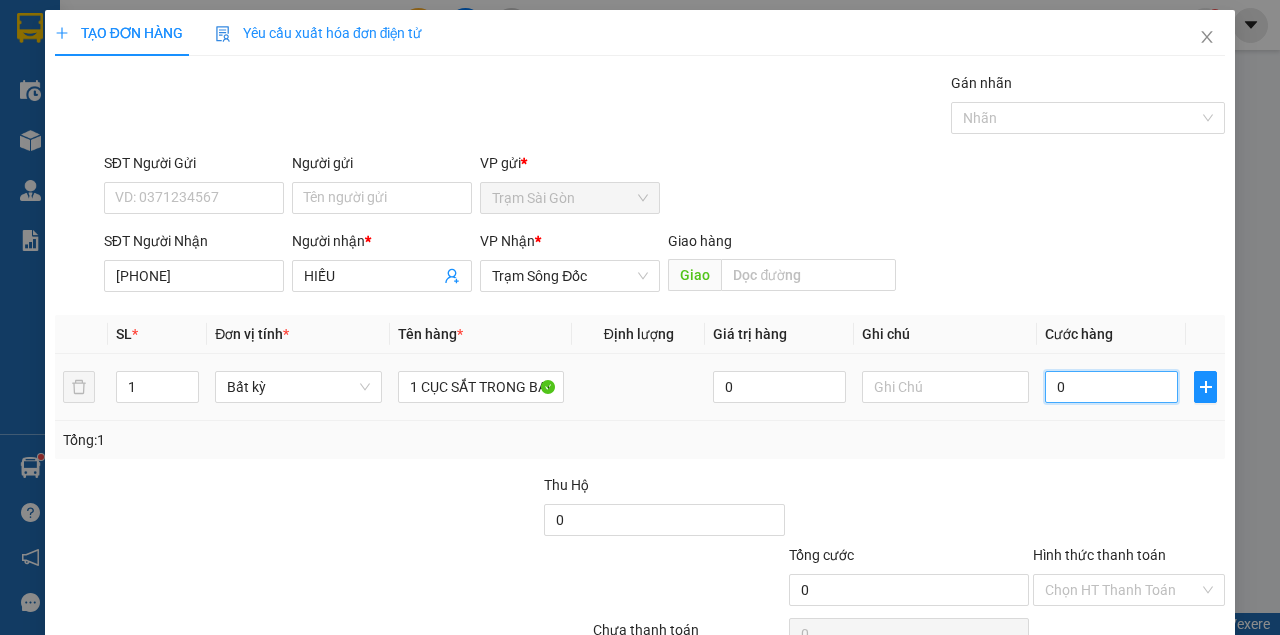 click on "0" at bounding box center [1111, 387] 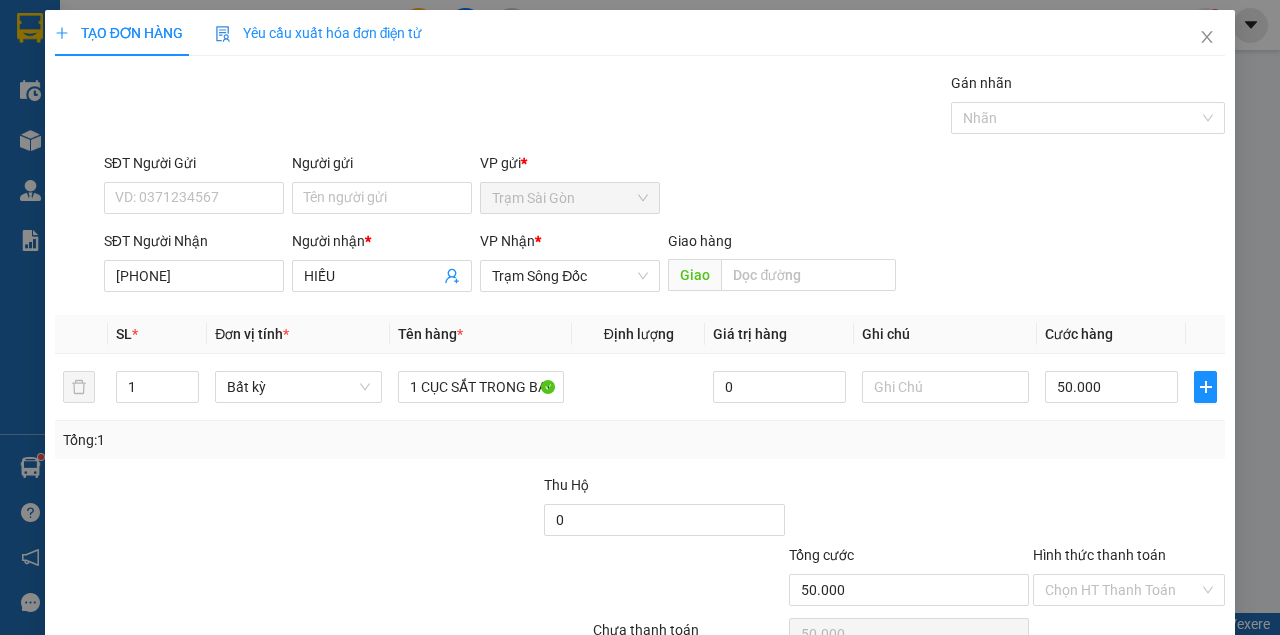 click at bounding box center (1129, 509) 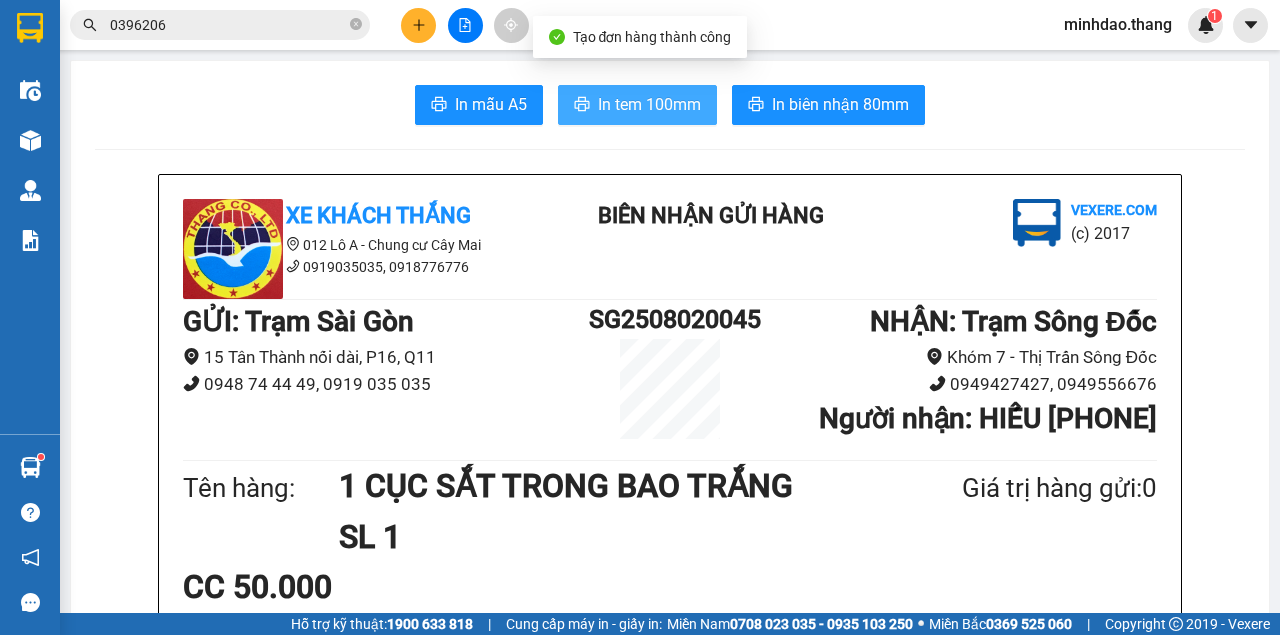click on "In tem 100mm" at bounding box center (649, 104) 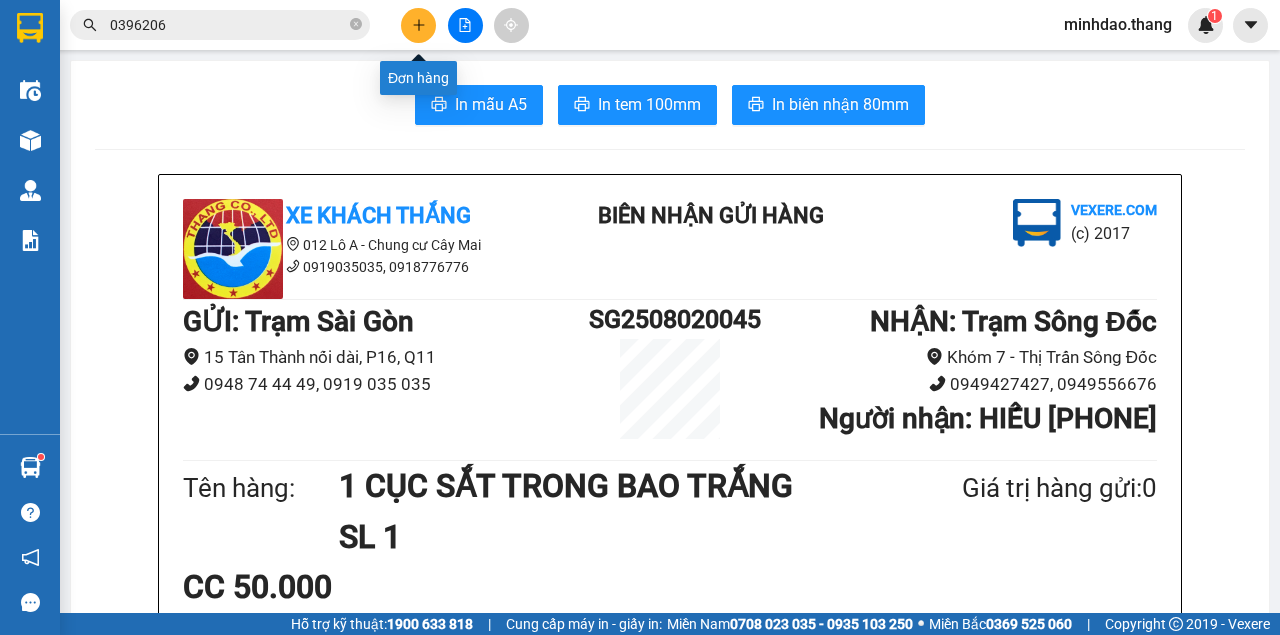 click 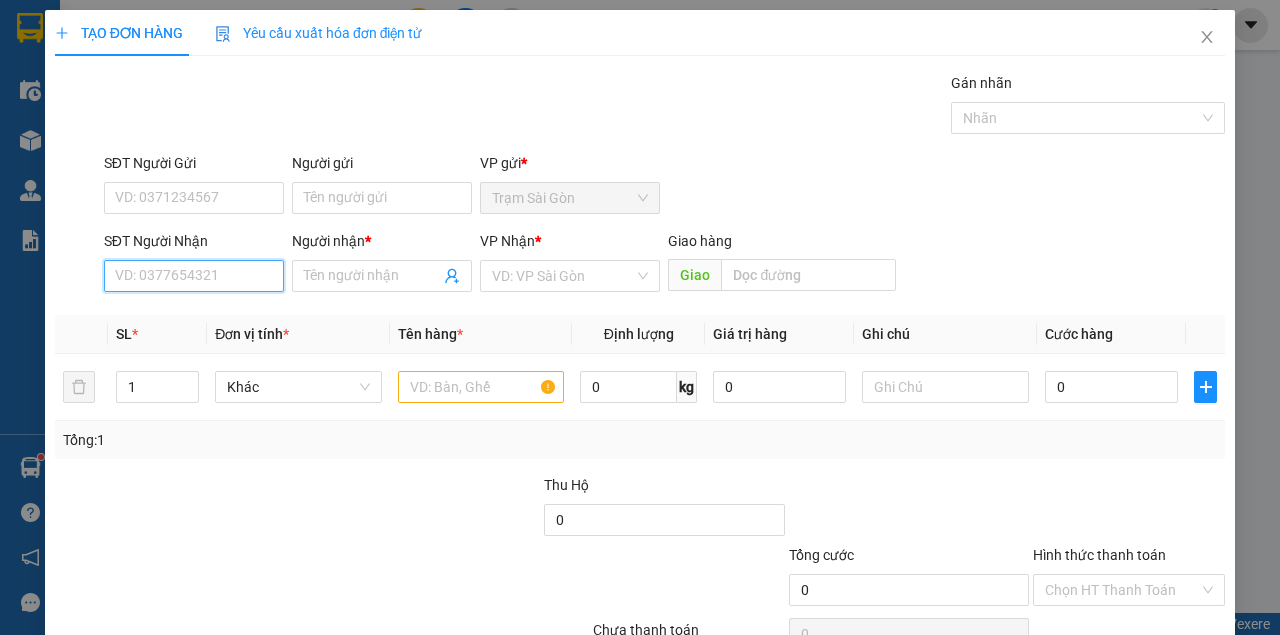 click on "SĐT Người Nhận" at bounding box center (194, 276) 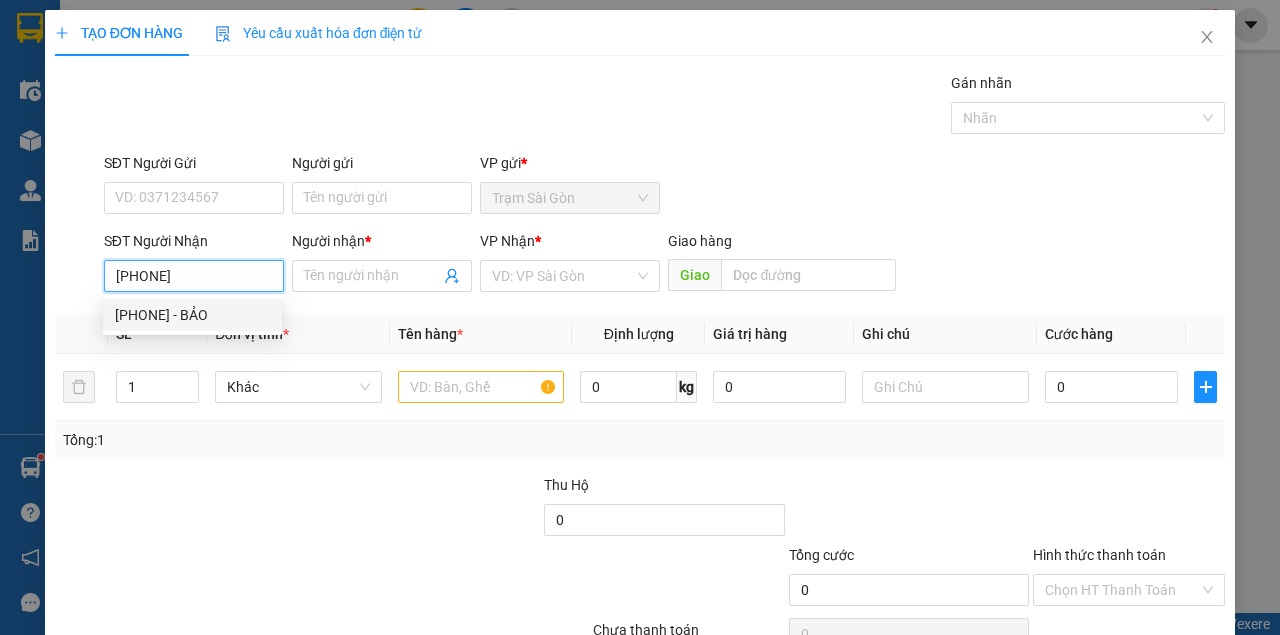 drag, startPoint x: 188, startPoint y: 317, endPoint x: 295, endPoint y: 344, distance: 110.35397 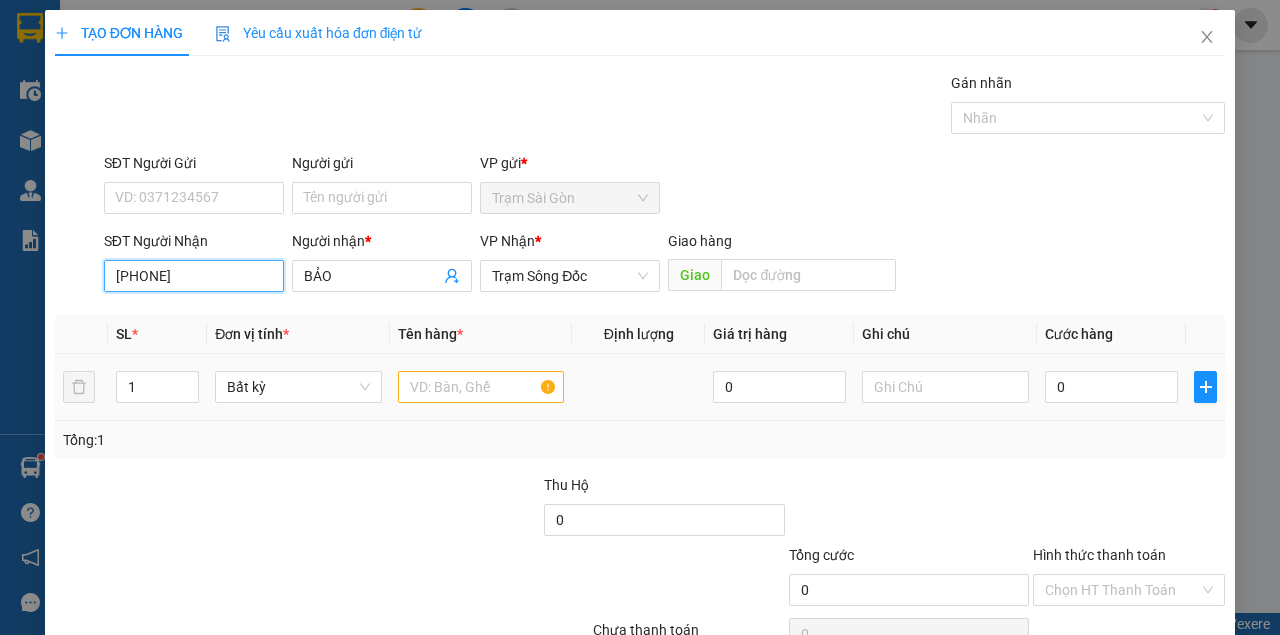 type on "[PHONE]" 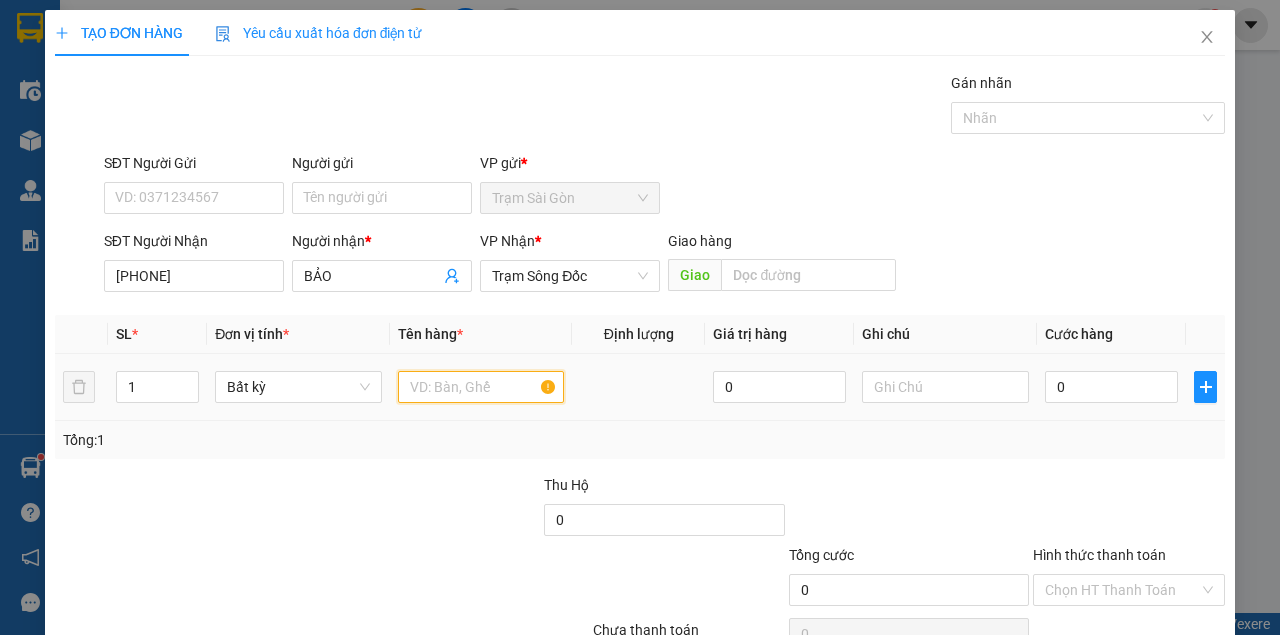 click at bounding box center (481, 387) 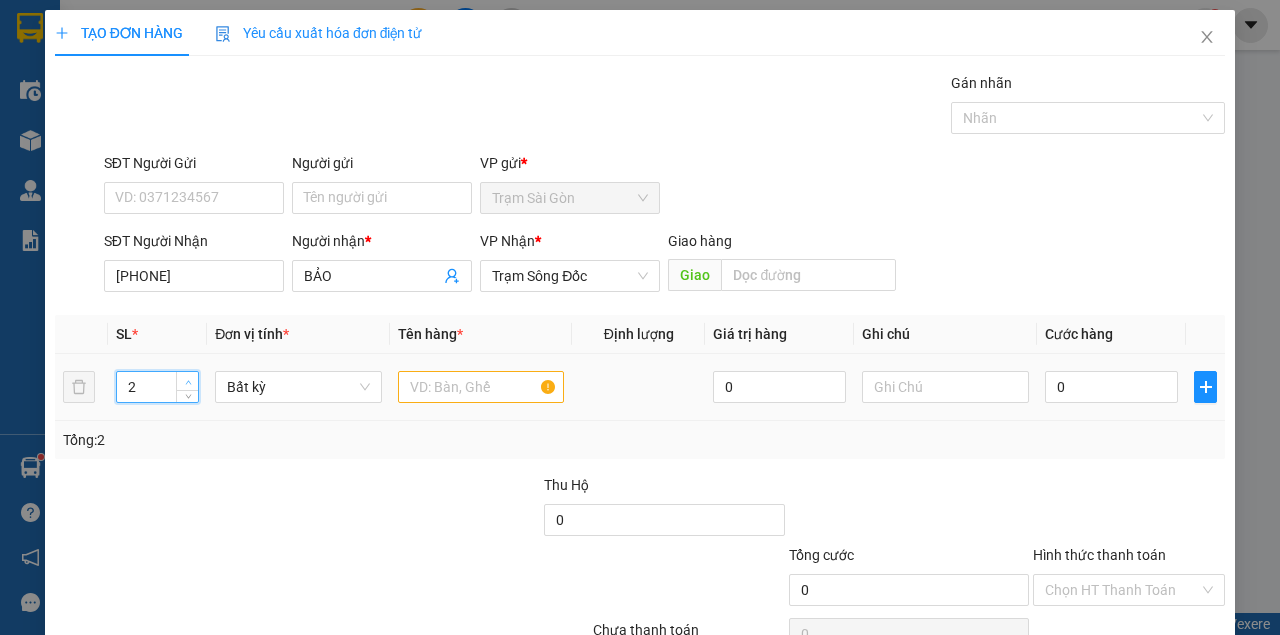 click 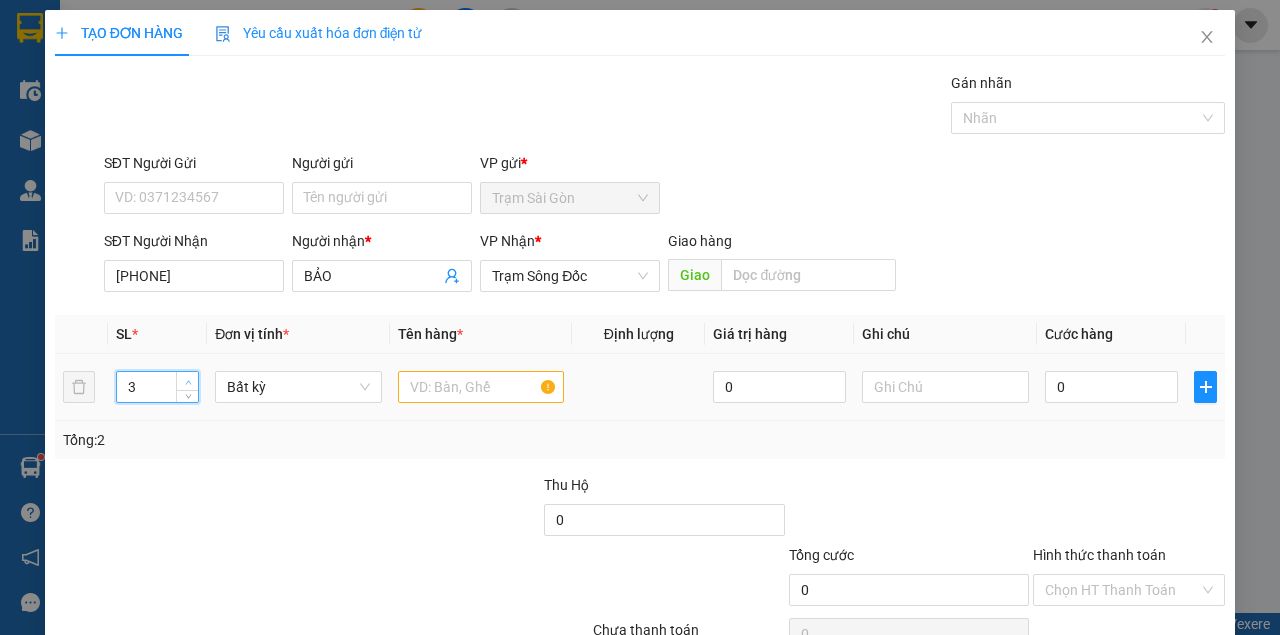 click 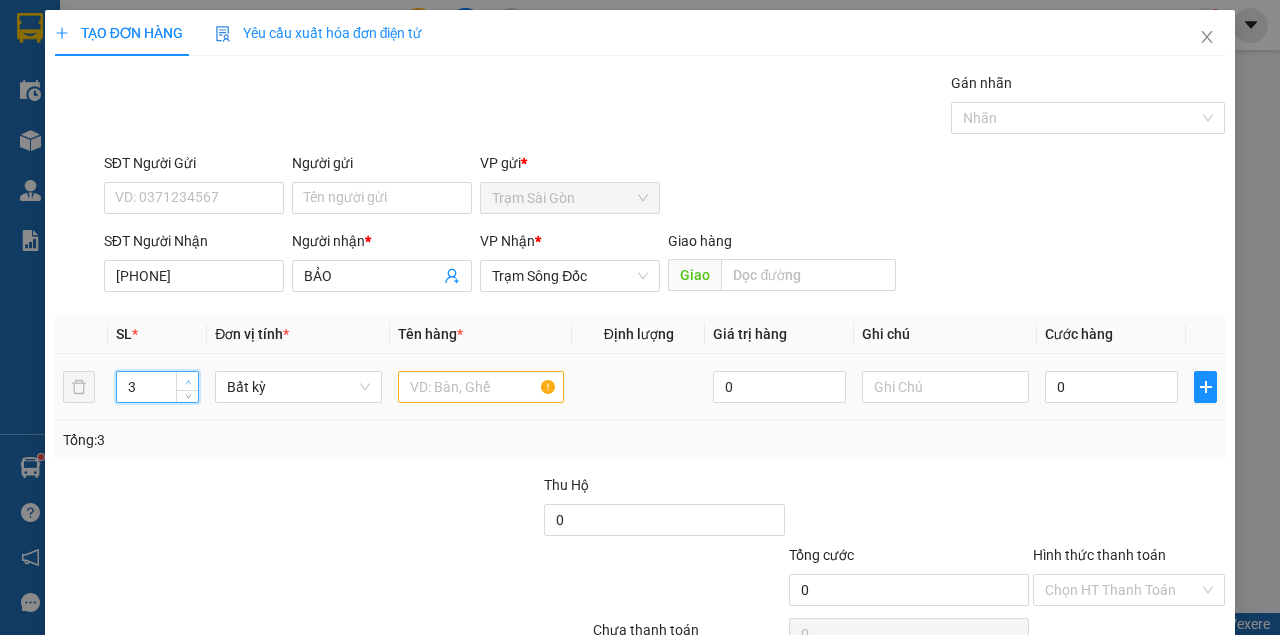 type on "4" 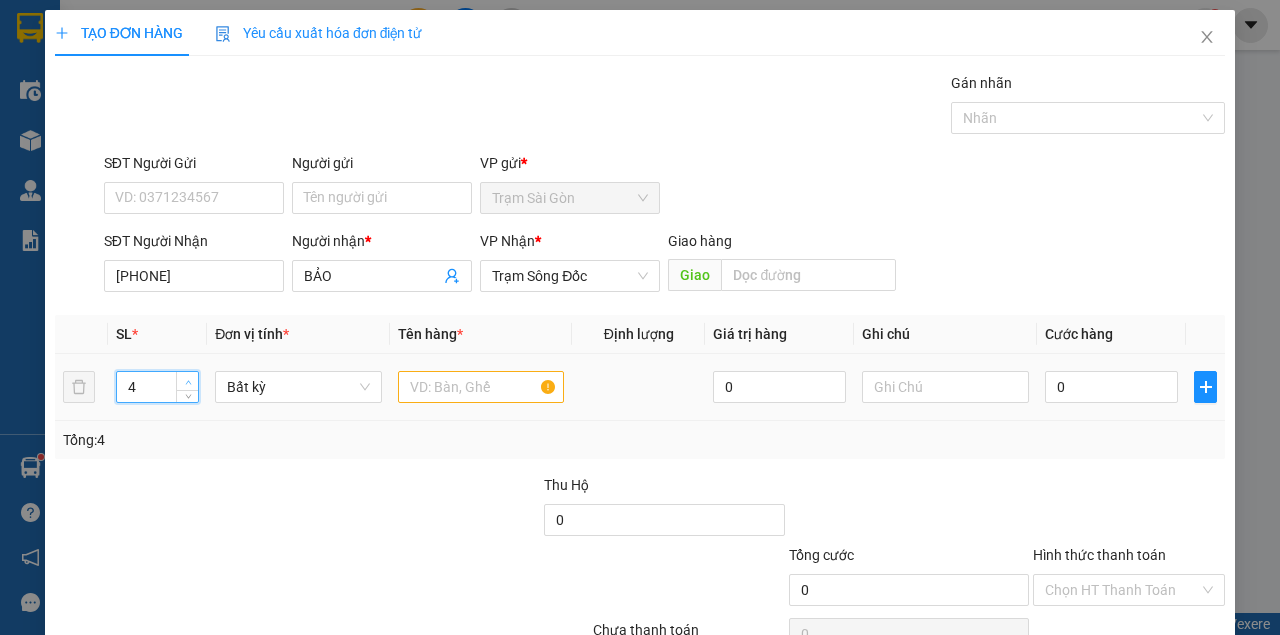 click 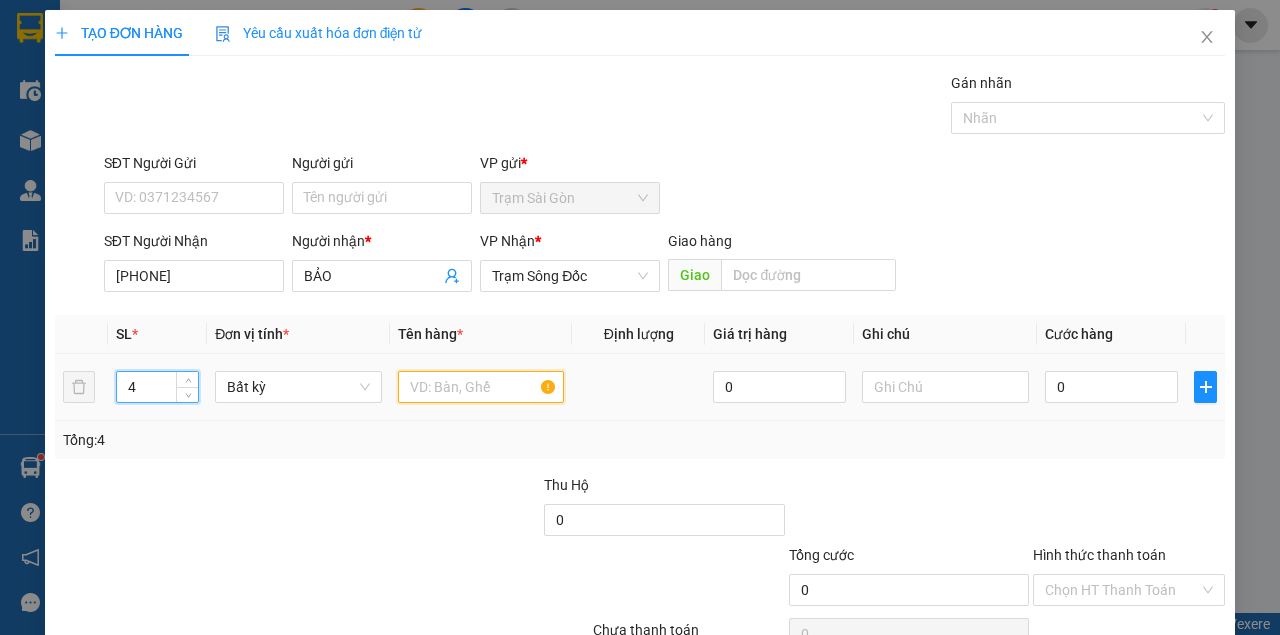 click at bounding box center [481, 387] 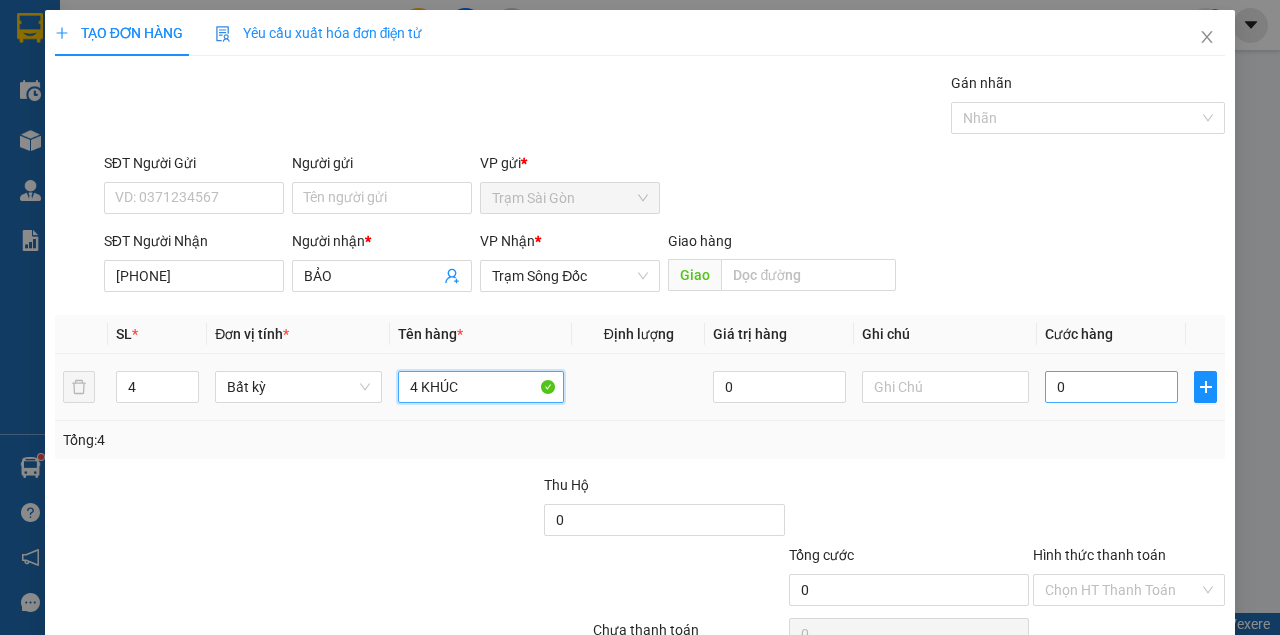 type on "4 KHÚC" 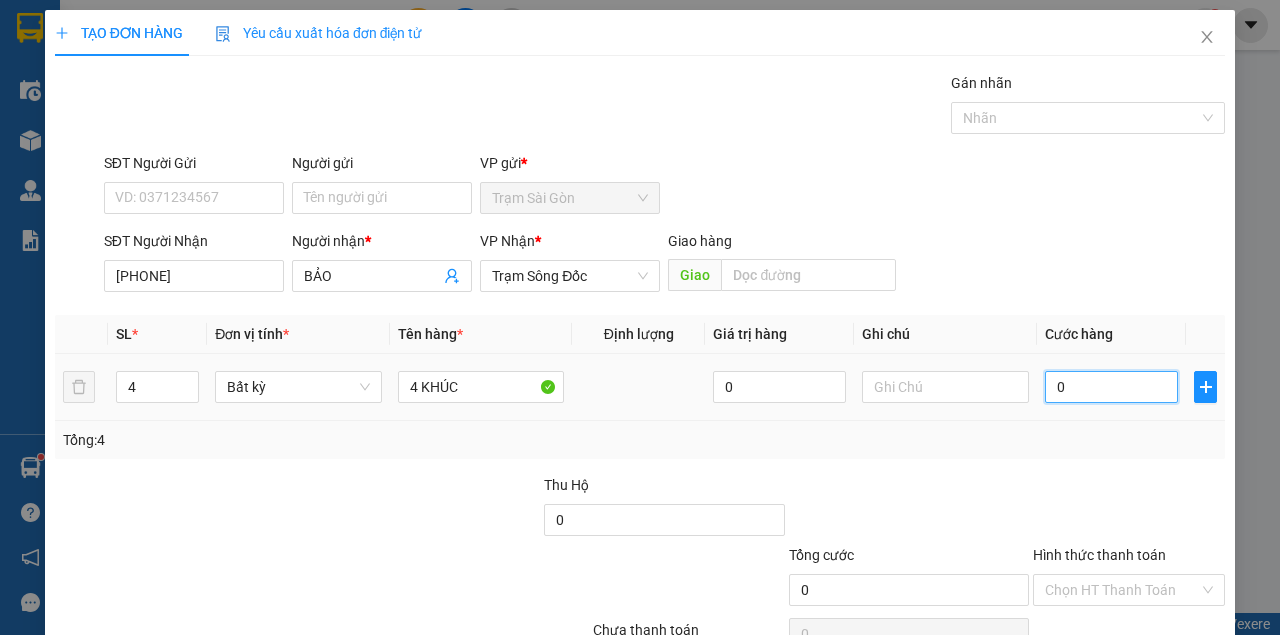 click on "0" at bounding box center [1111, 387] 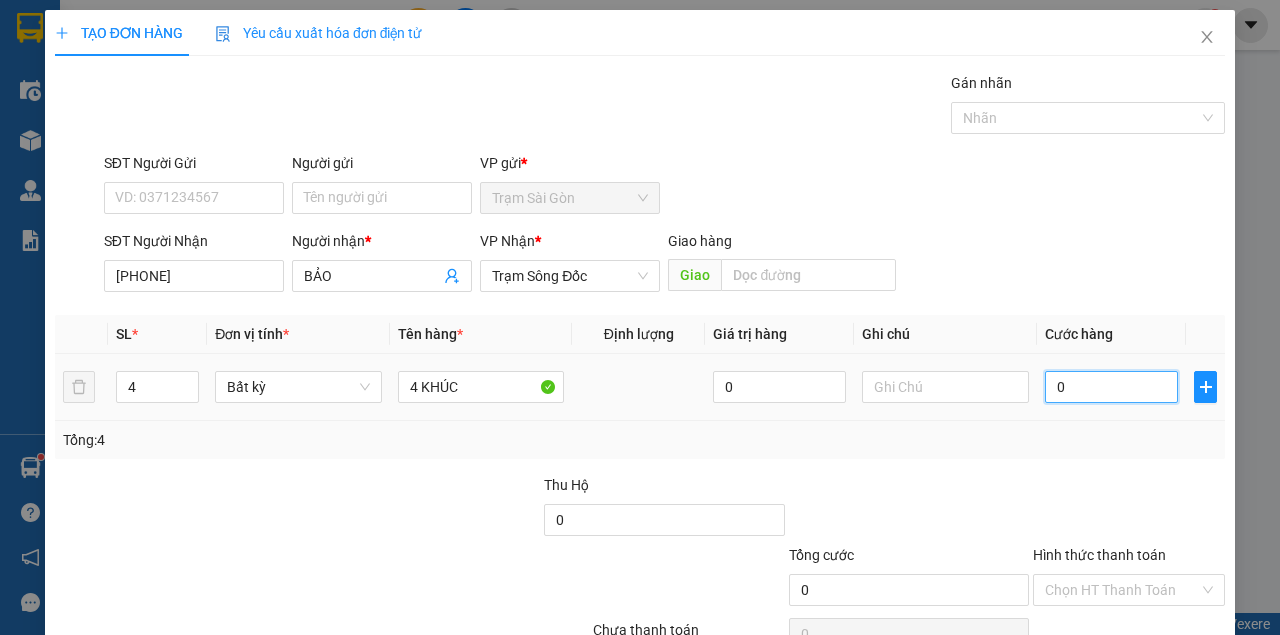 type on "1" 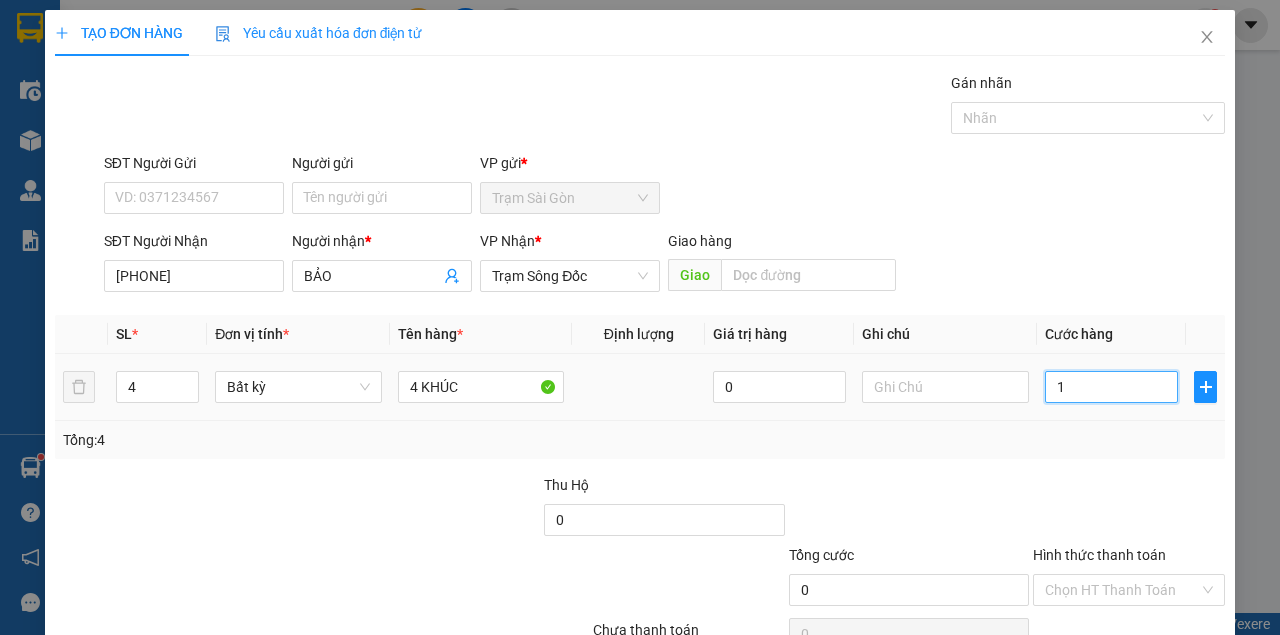 type on "1" 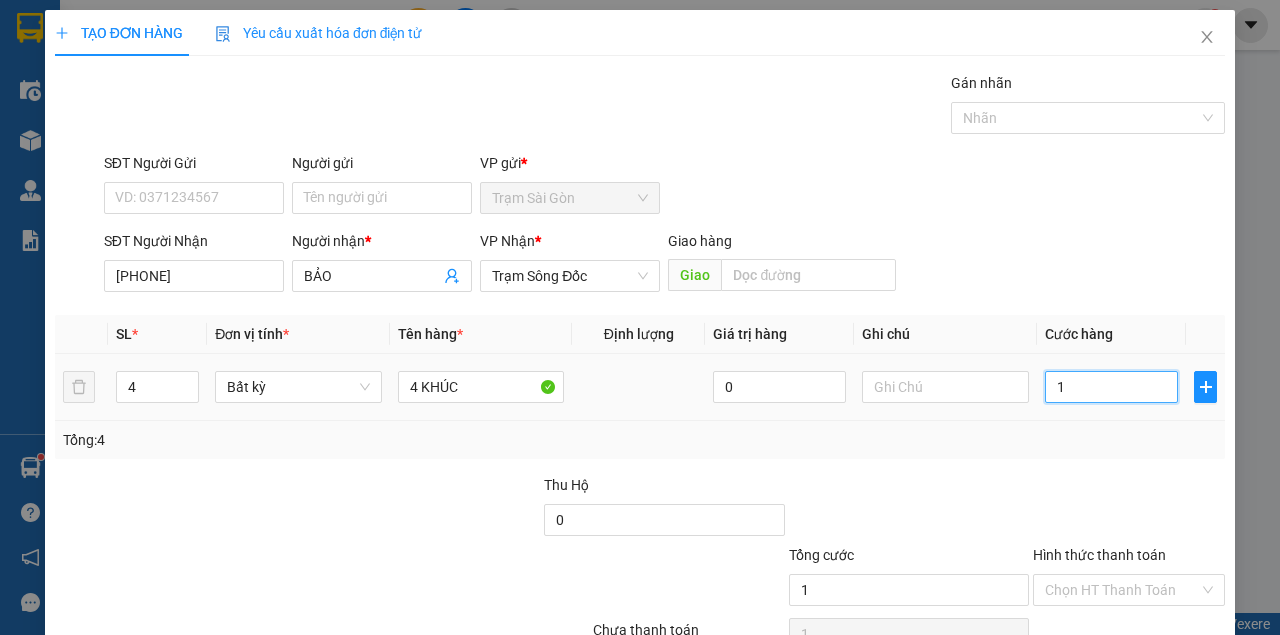 type on "16" 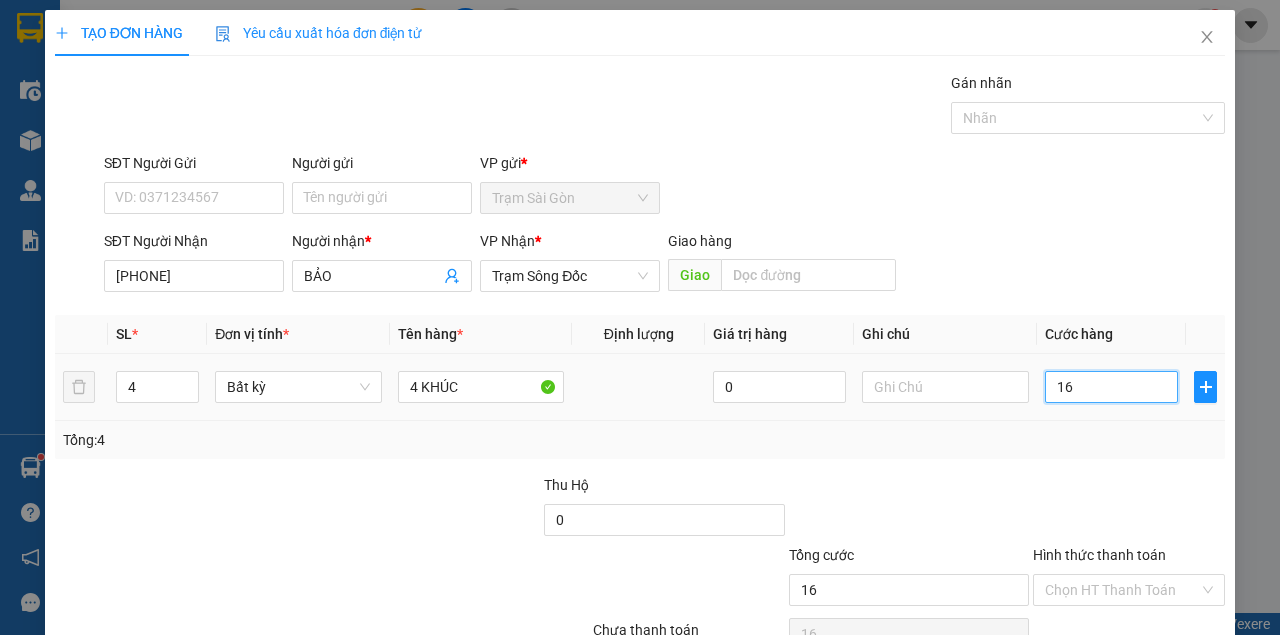 type on "160" 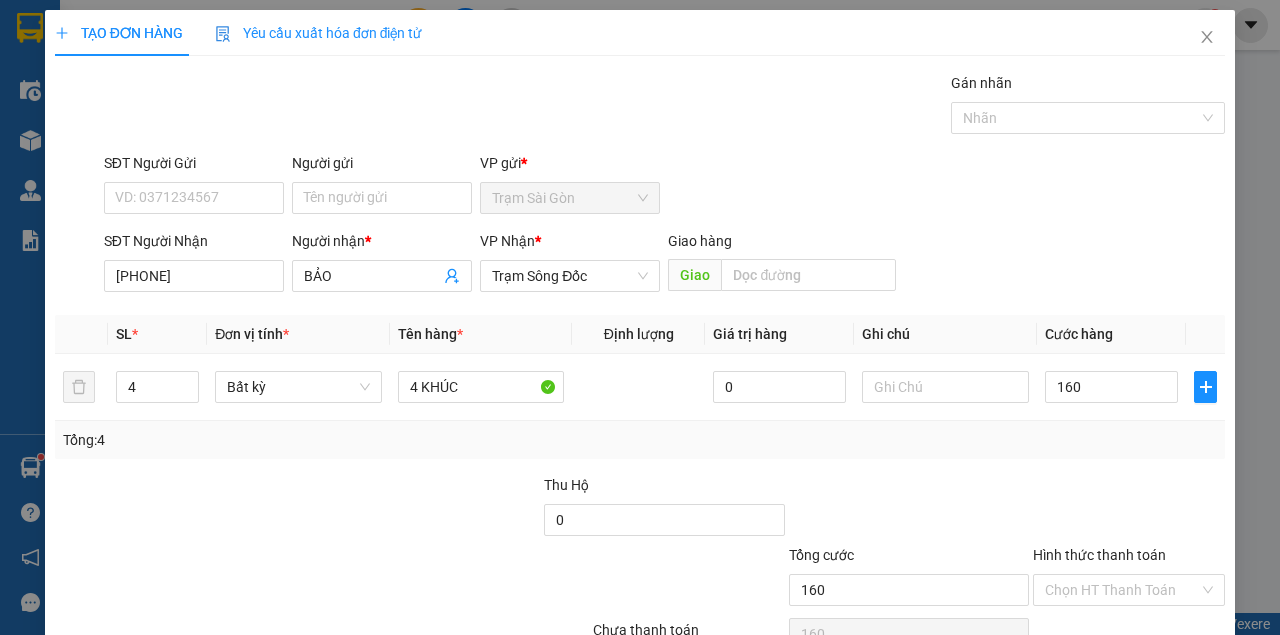 type on "160.000" 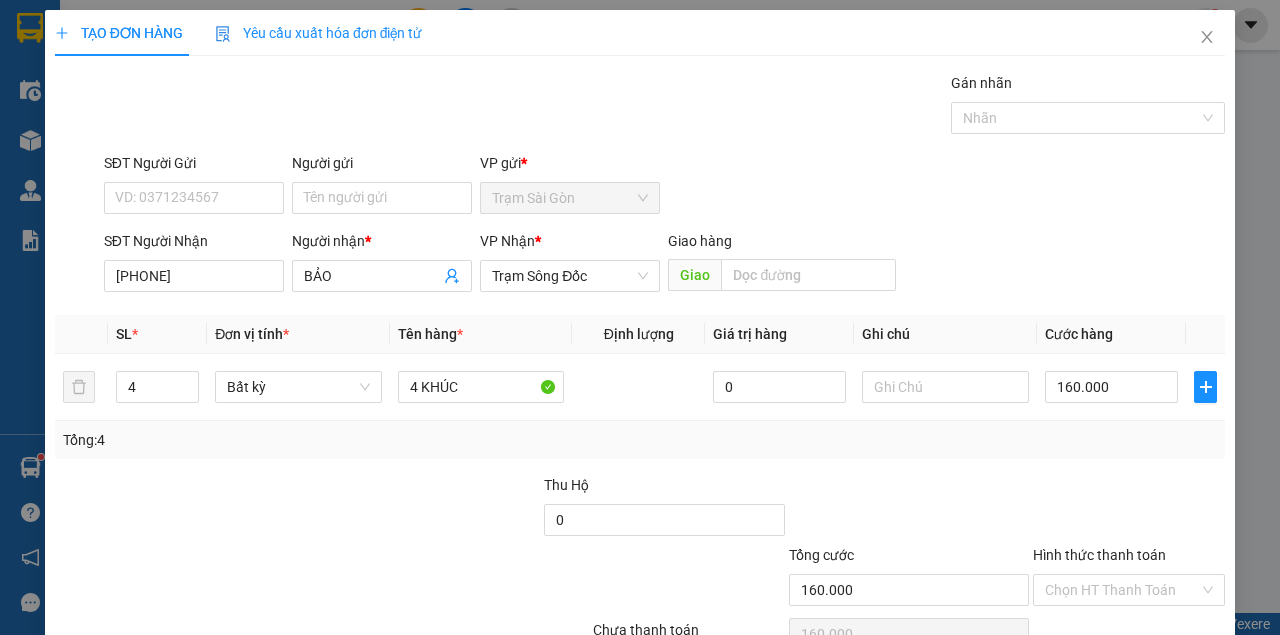 drag, startPoint x: 1126, startPoint y: 472, endPoint x: 1104, endPoint y: 465, distance: 23.086792 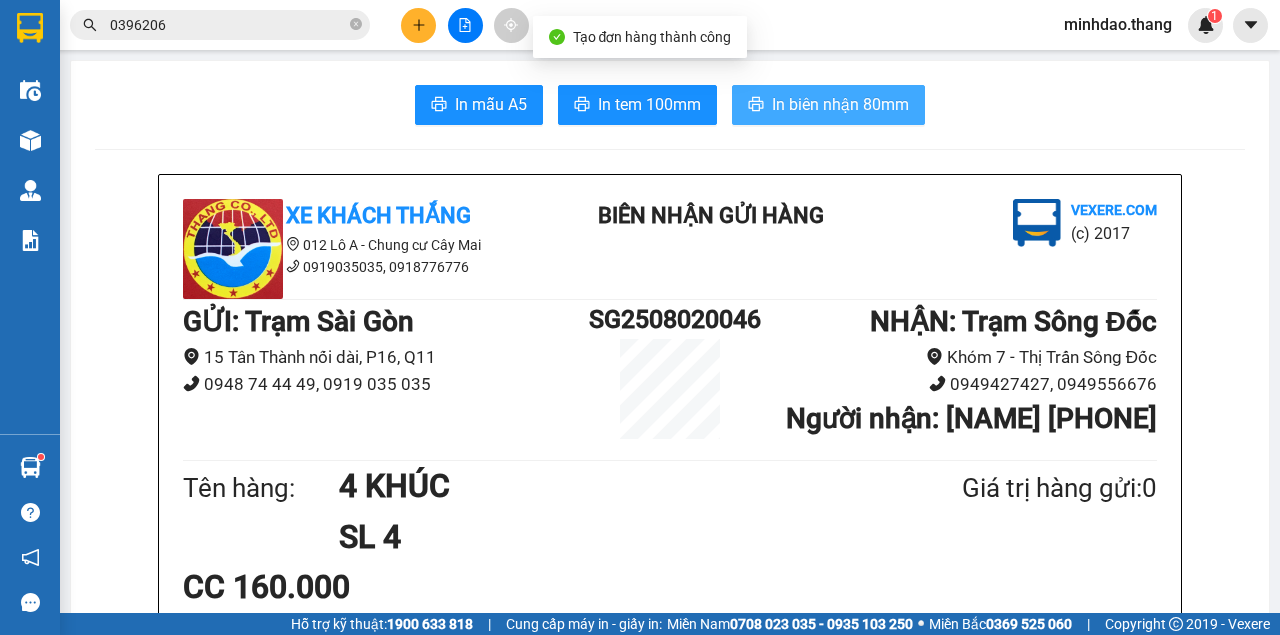 click on "In biên nhận 80mm" at bounding box center [840, 104] 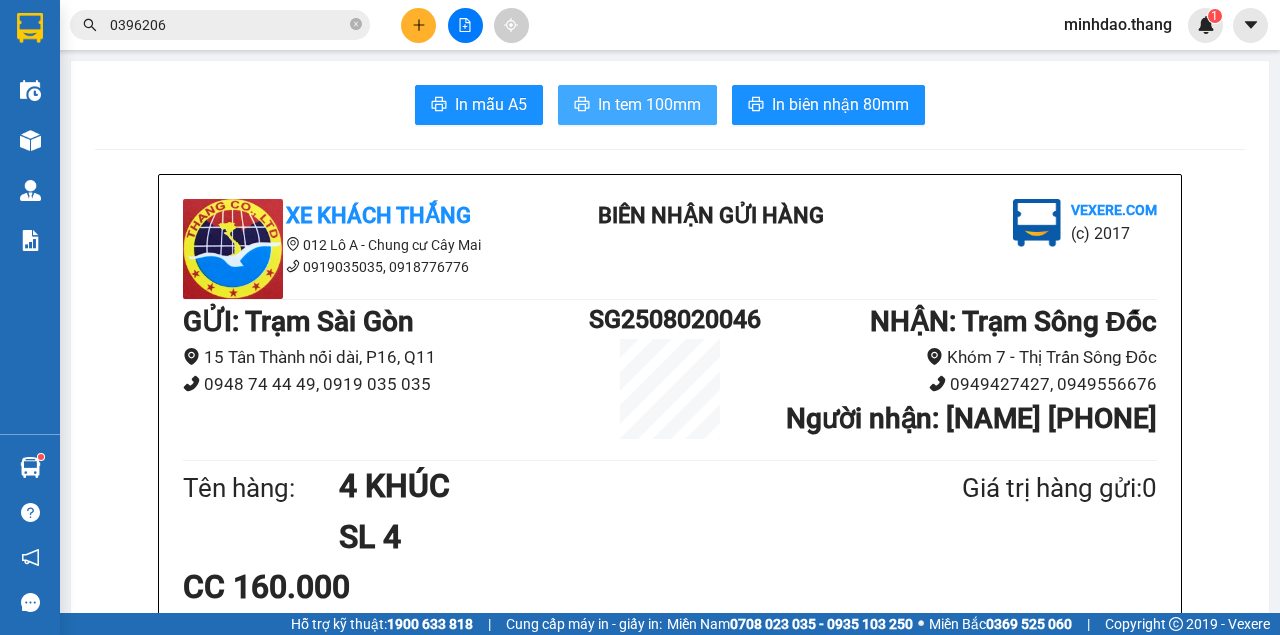 click on "In tem 100mm" at bounding box center [649, 104] 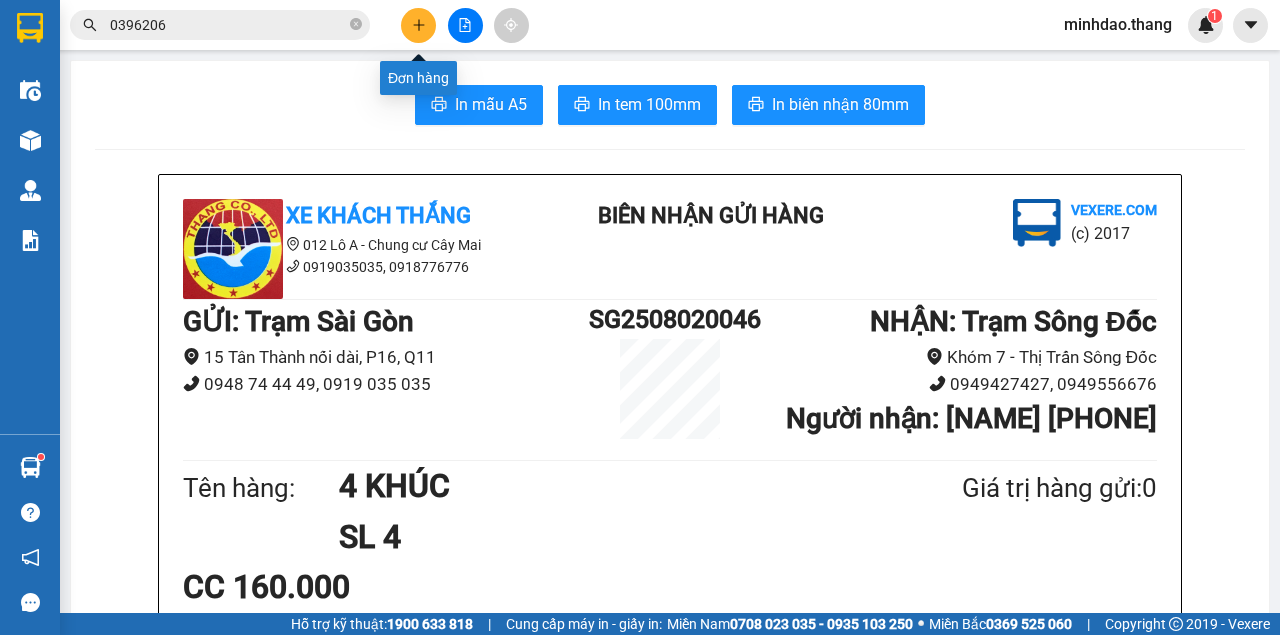 click at bounding box center (418, 25) 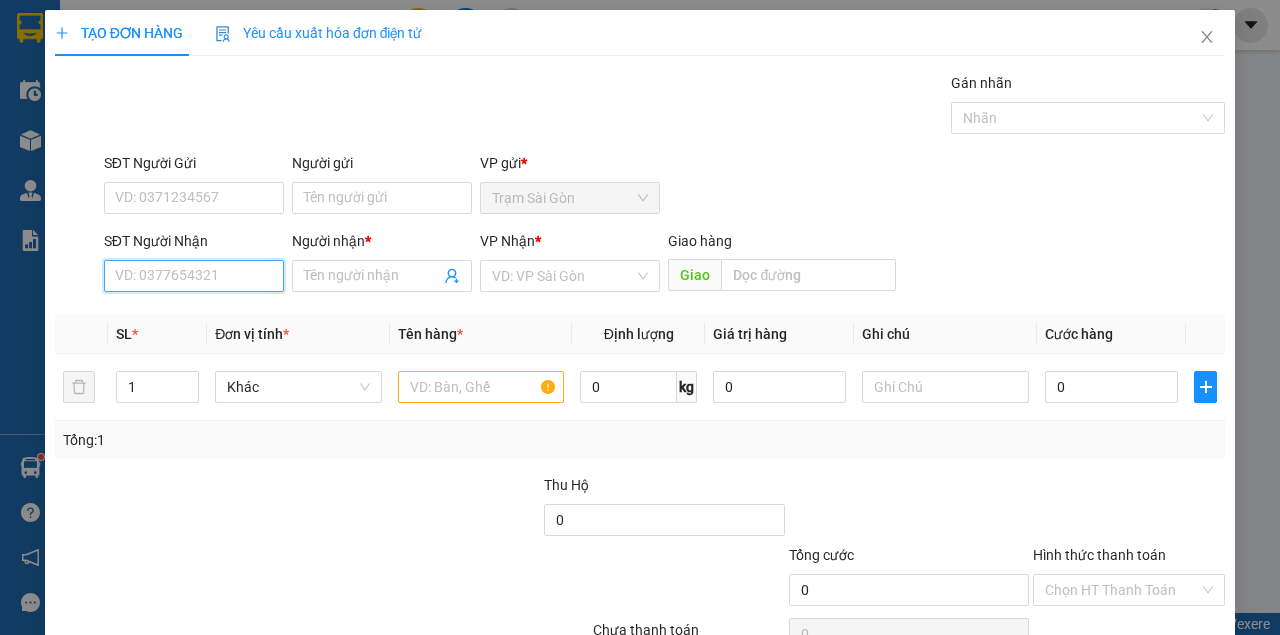 click on "SĐT Người Nhận" at bounding box center (194, 276) 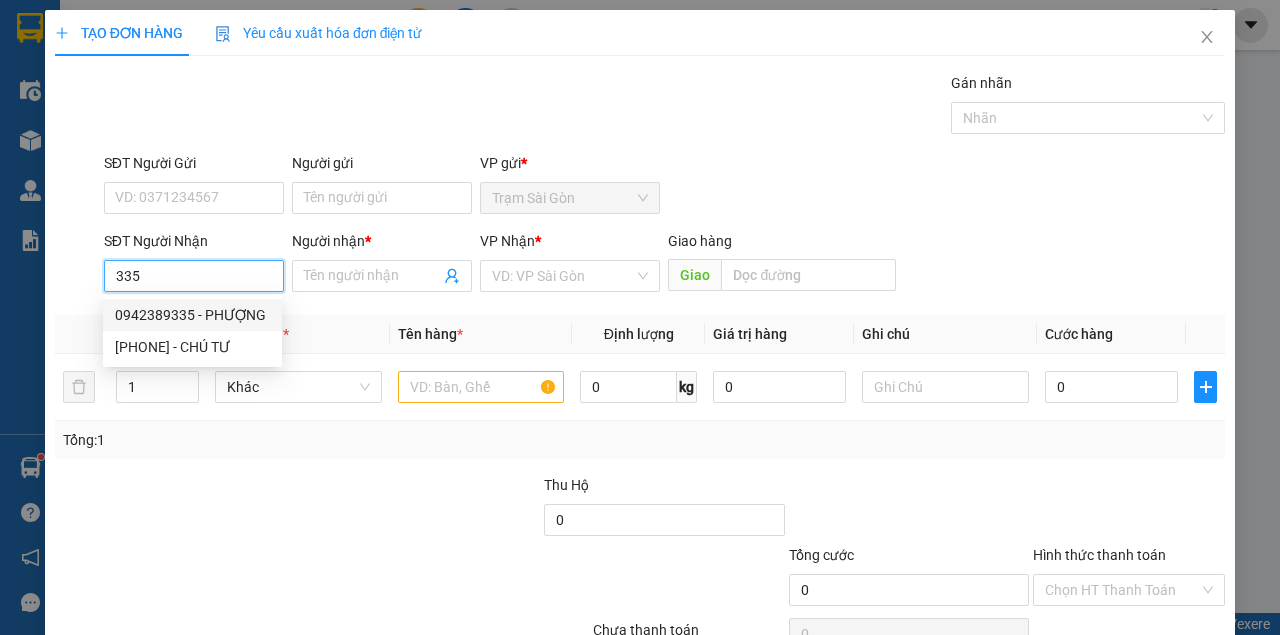 click on "0942389335 - PHƯỢNG" at bounding box center (192, 315) 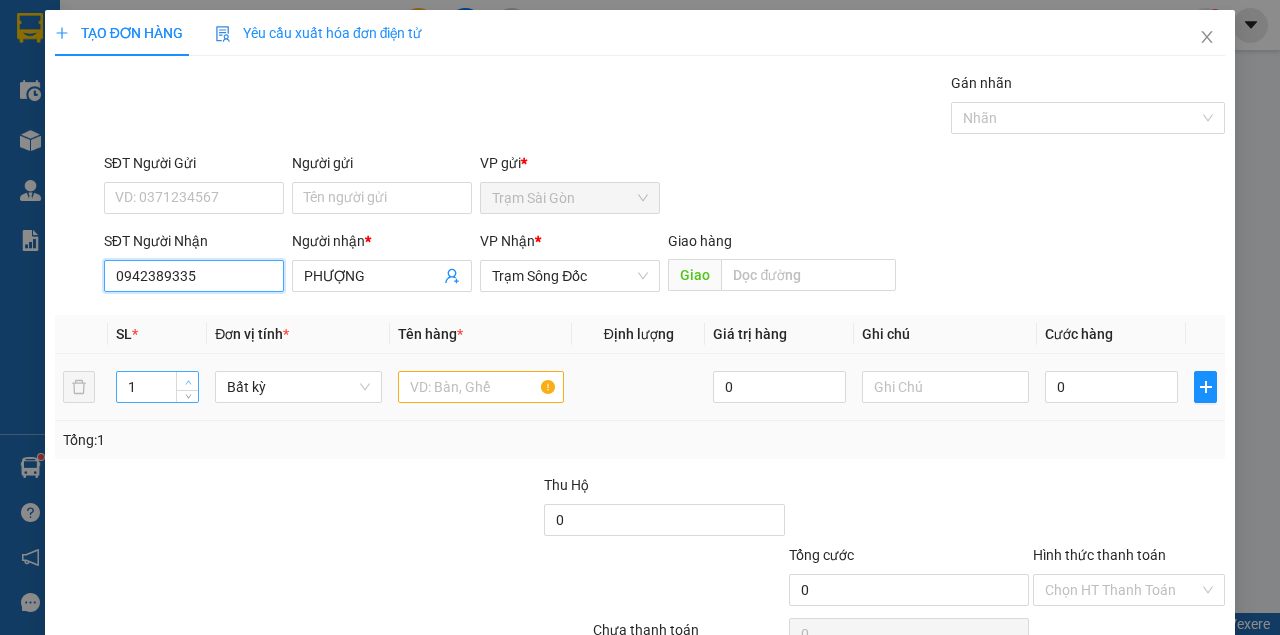 type on "0942389335" 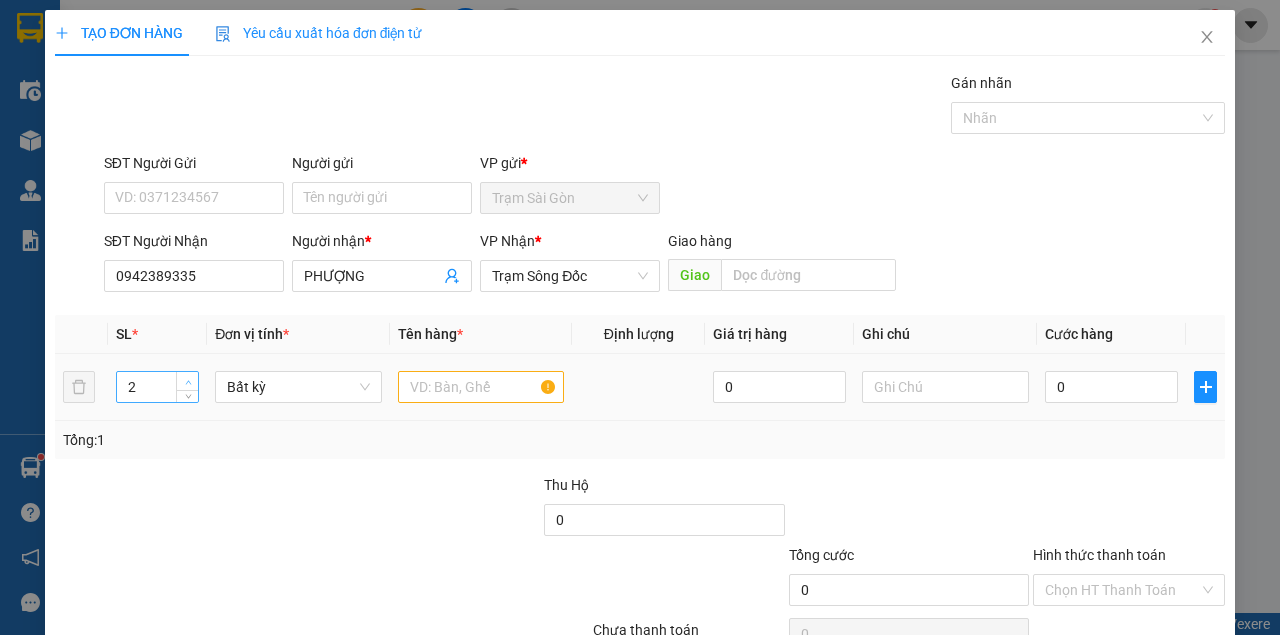 click at bounding box center (188, 382) 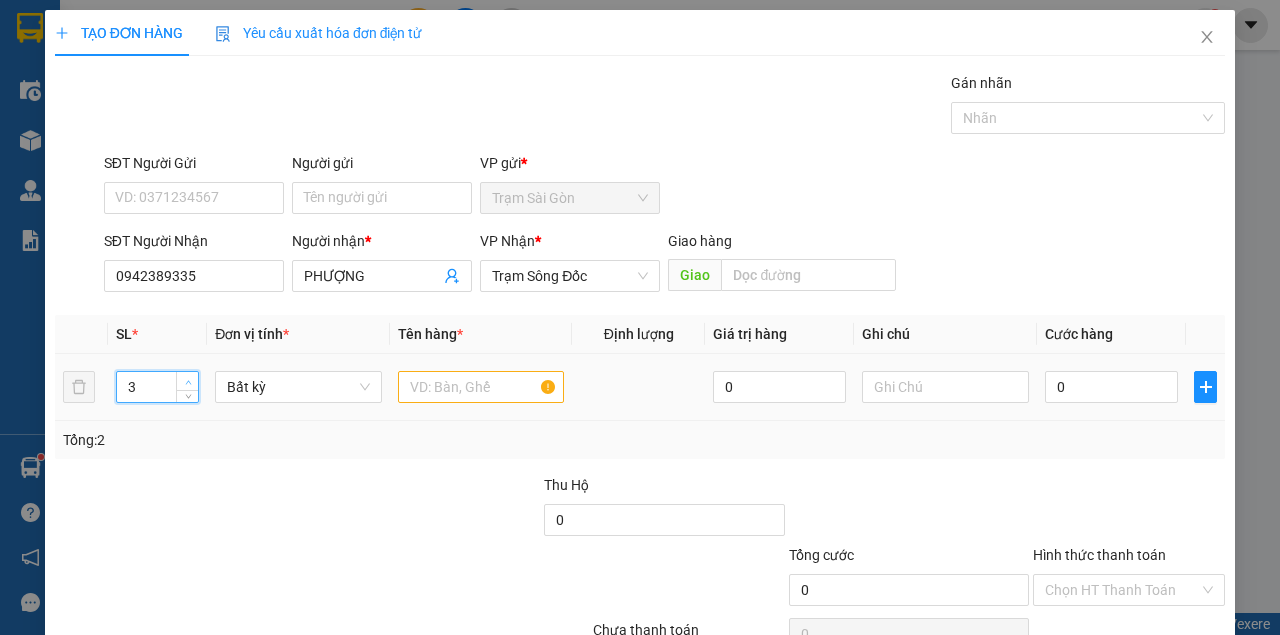 click at bounding box center (188, 382) 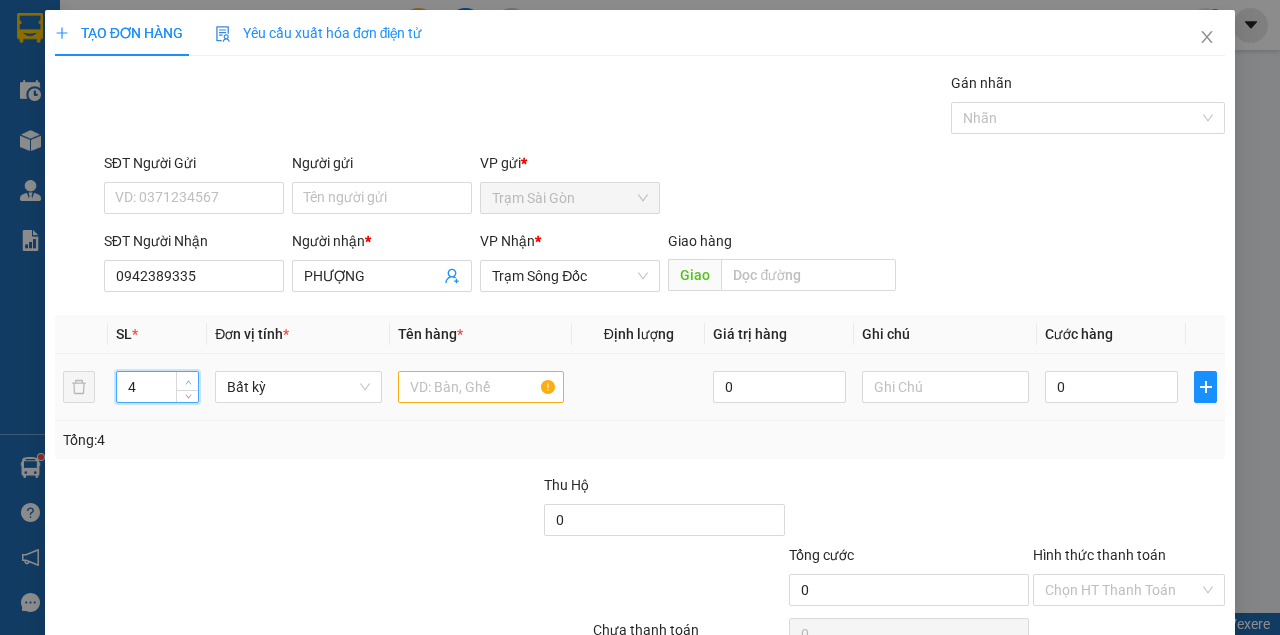 click at bounding box center (188, 382) 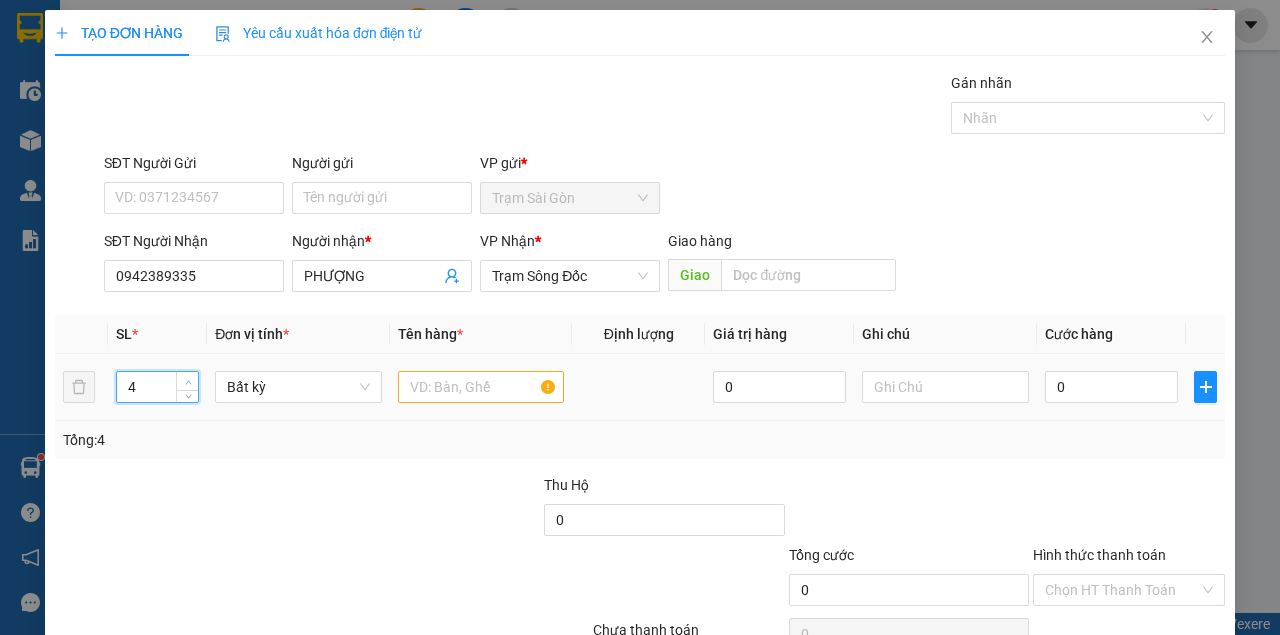 type on "5" 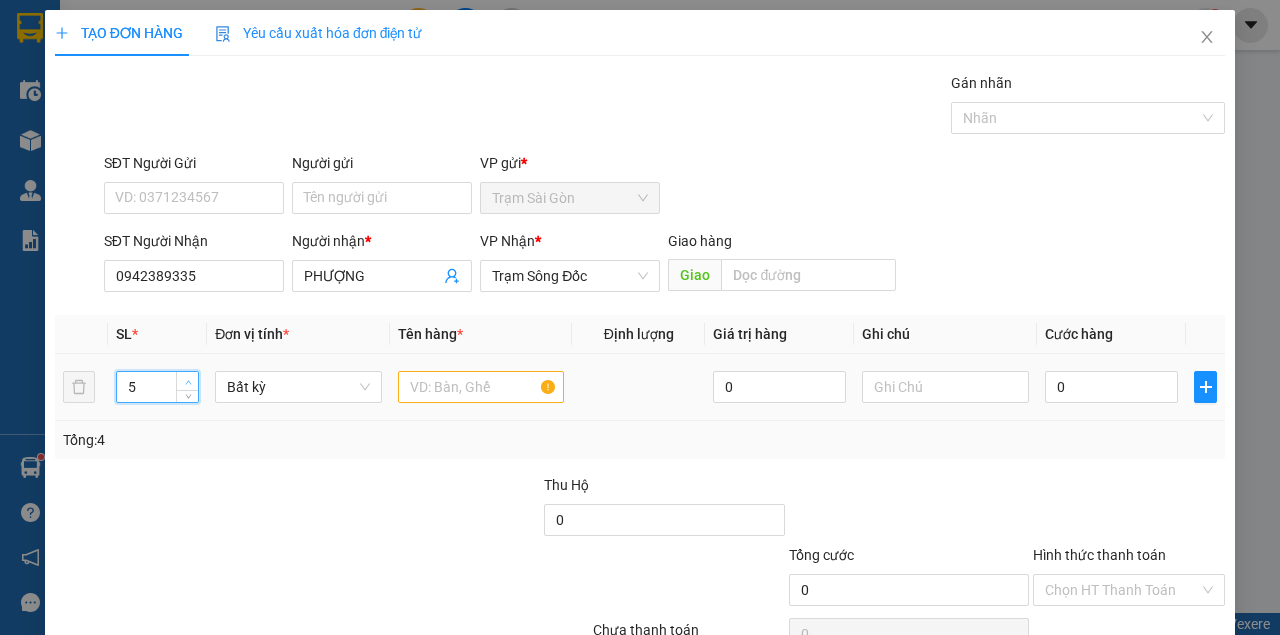 click at bounding box center (188, 382) 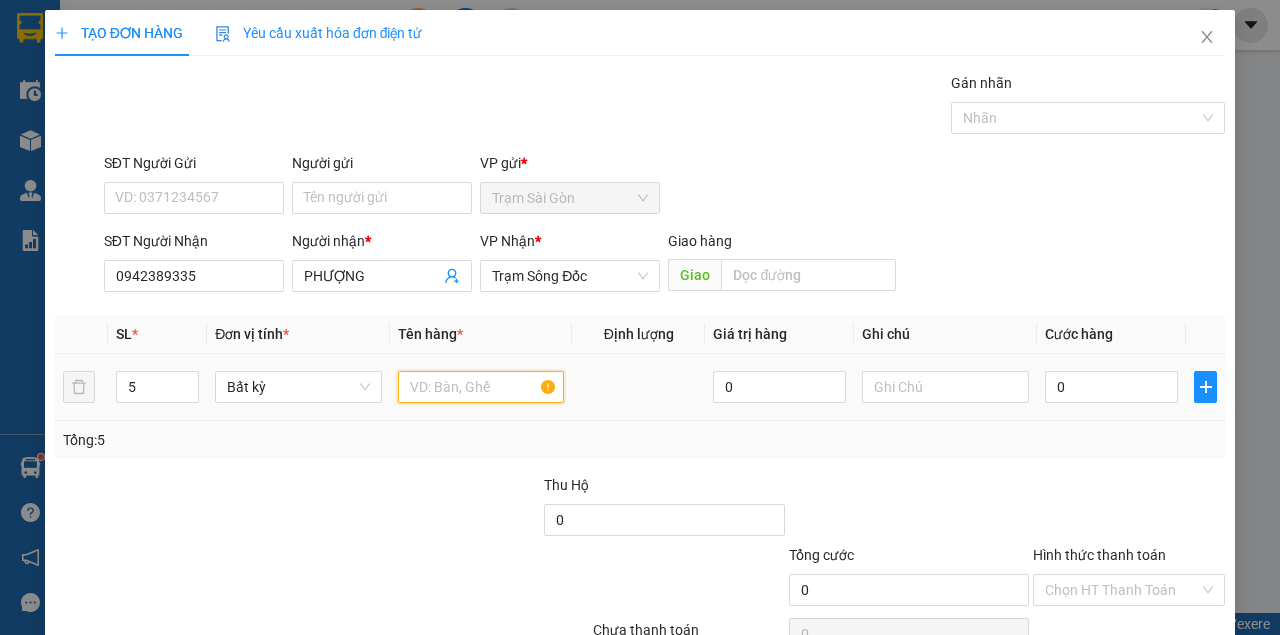 click at bounding box center (481, 387) 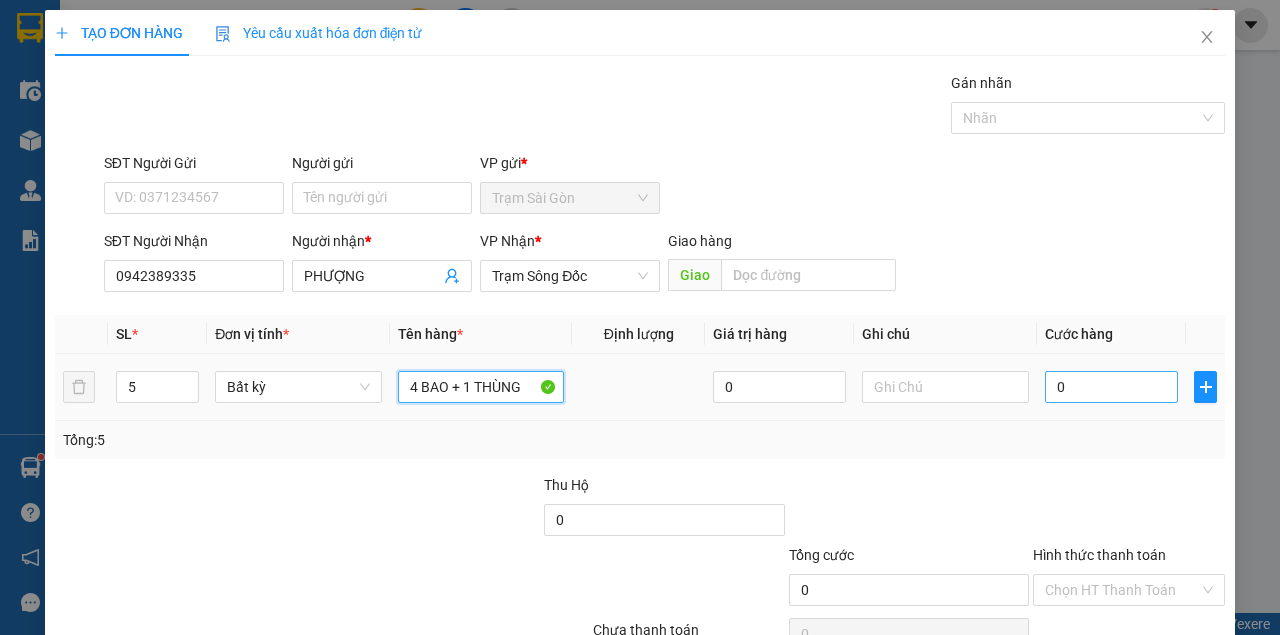 type on "4 BAO + 1 THÙNG" 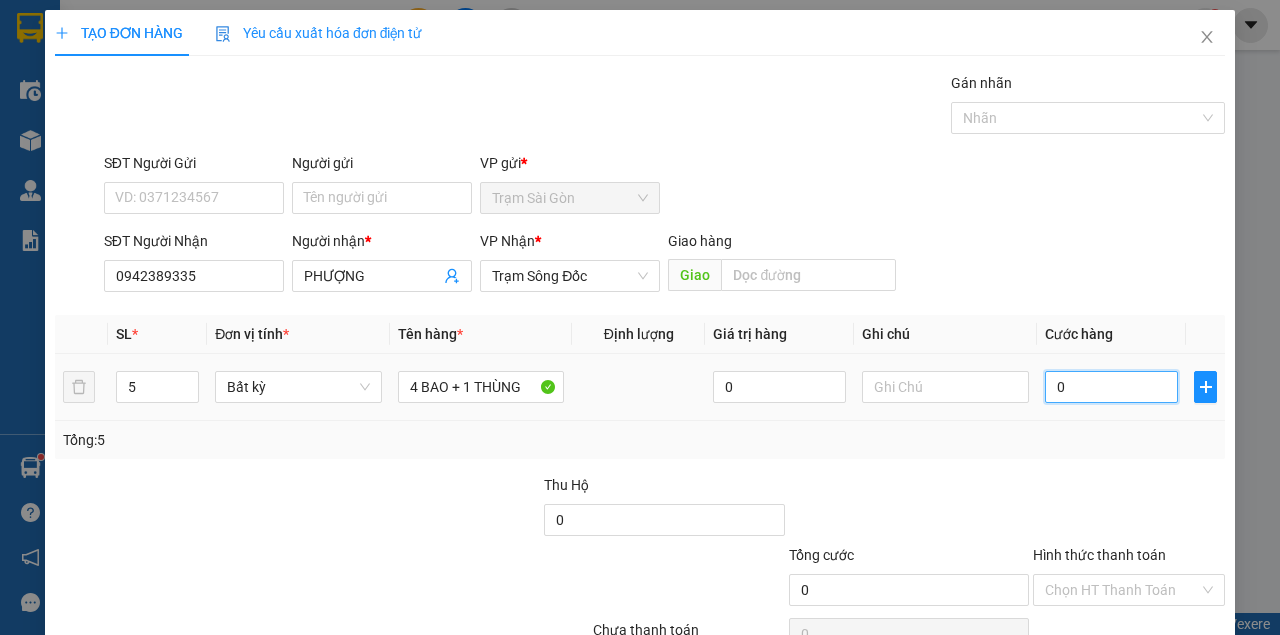 click on "0" at bounding box center [1111, 387] 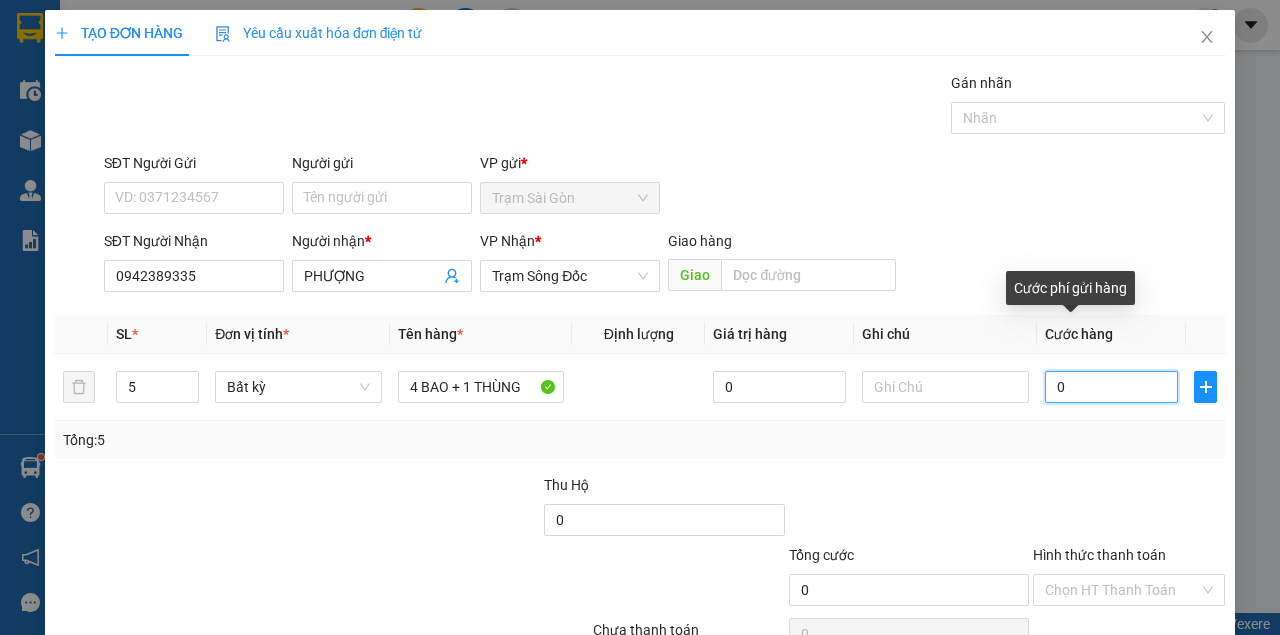 type on "3" 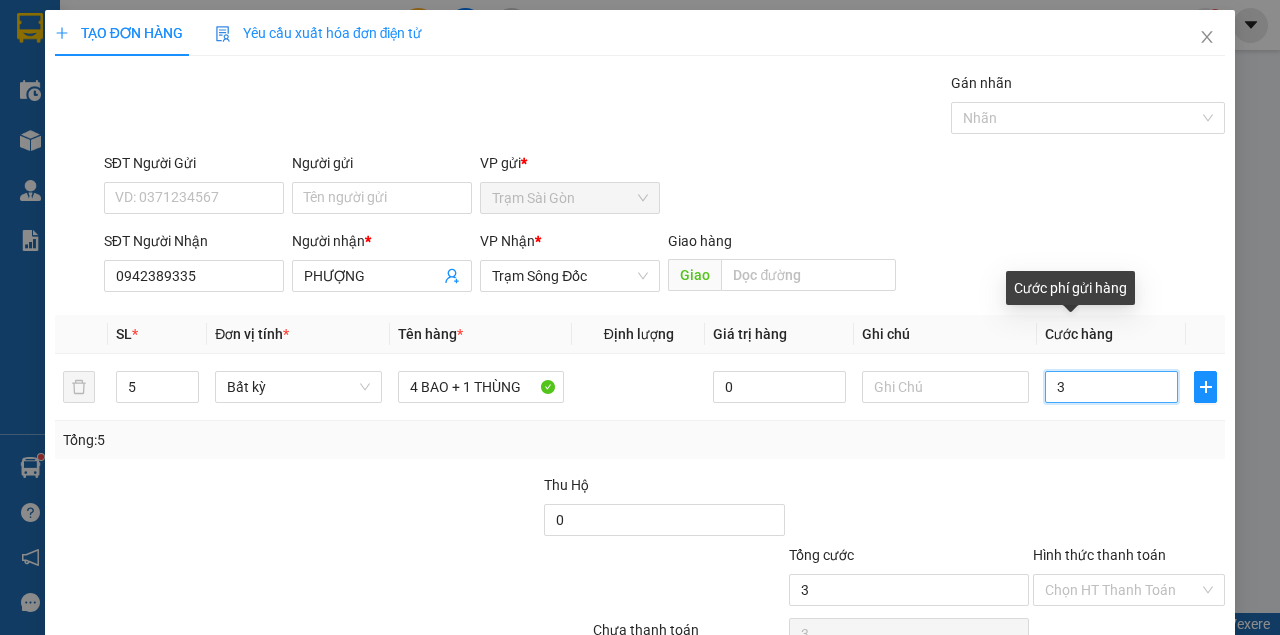 type on "0" 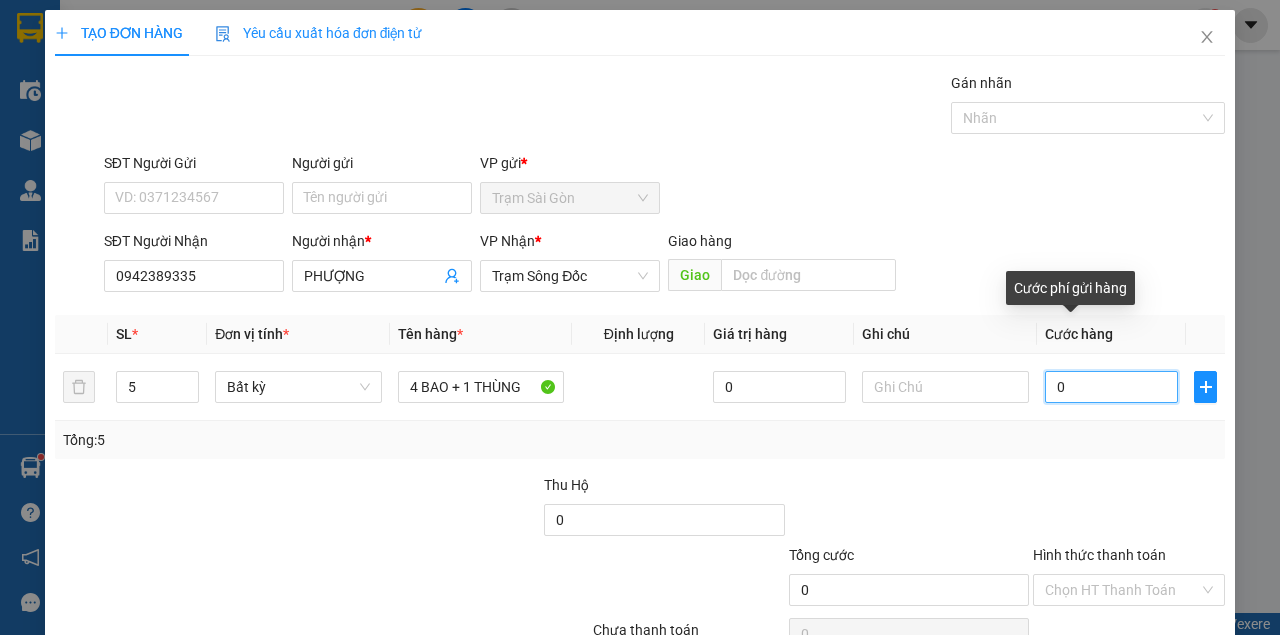type on "02" 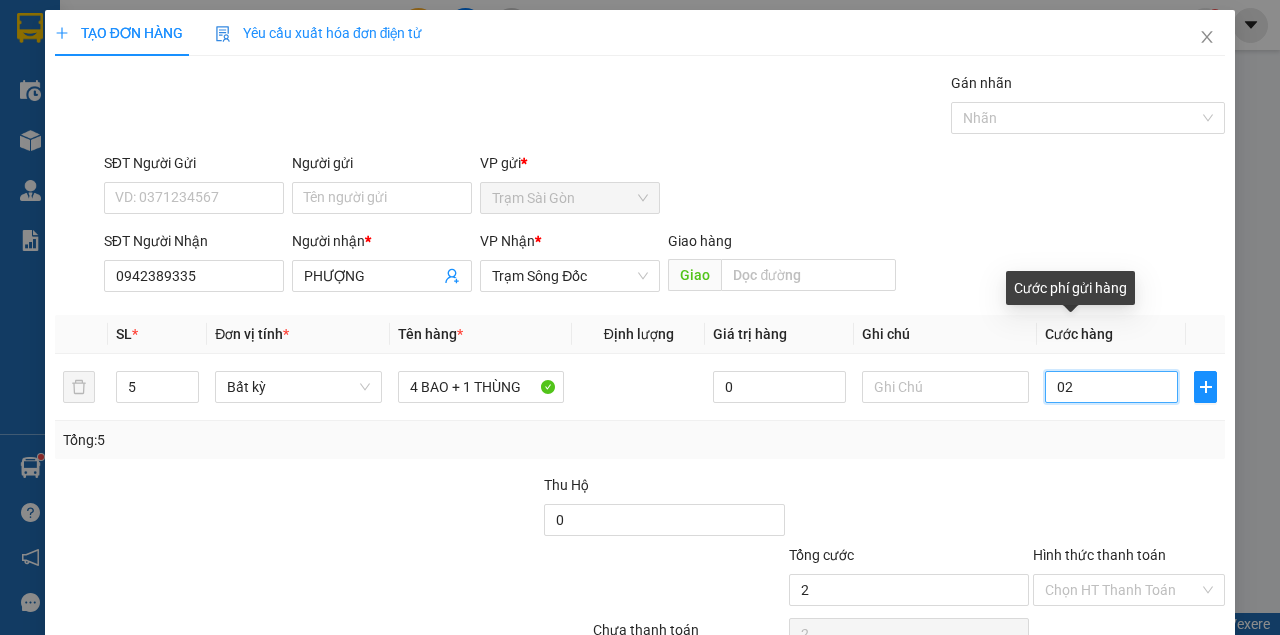 type on "023" 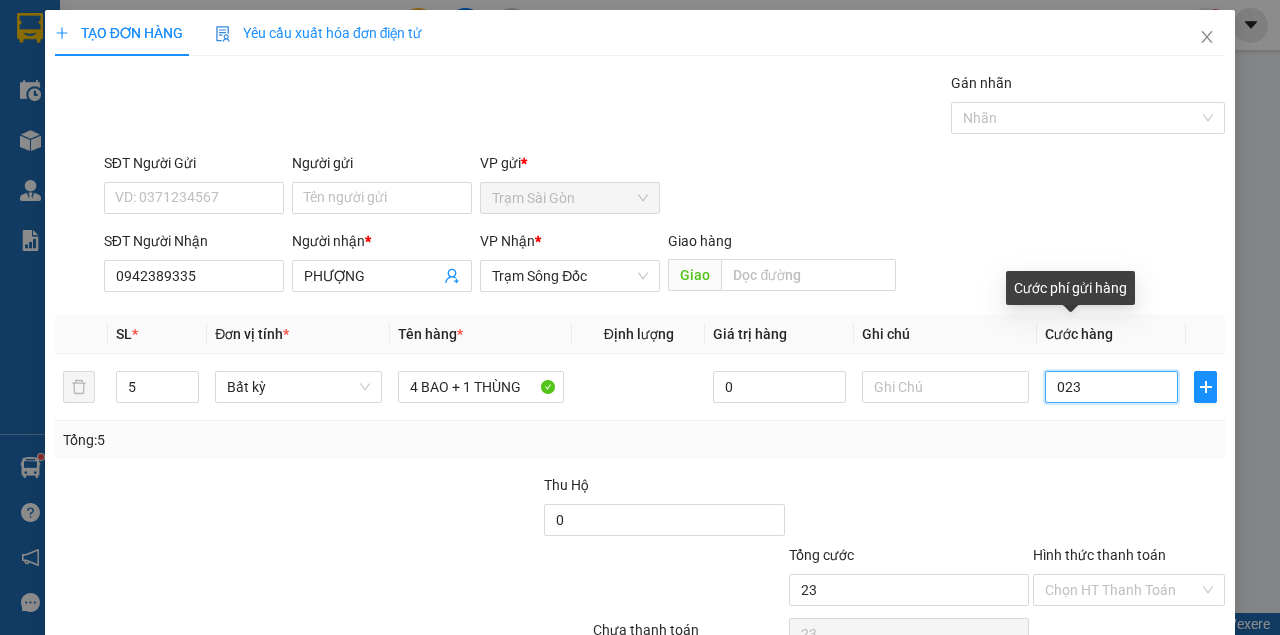 type on "0.230" 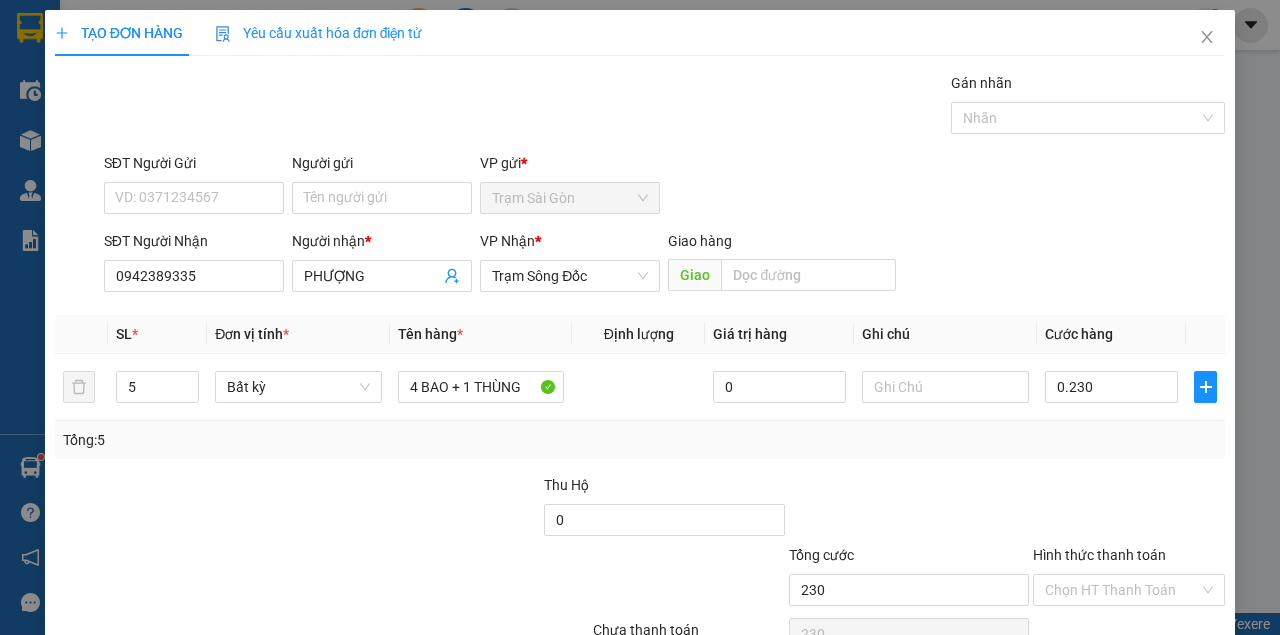 type on "230.000" 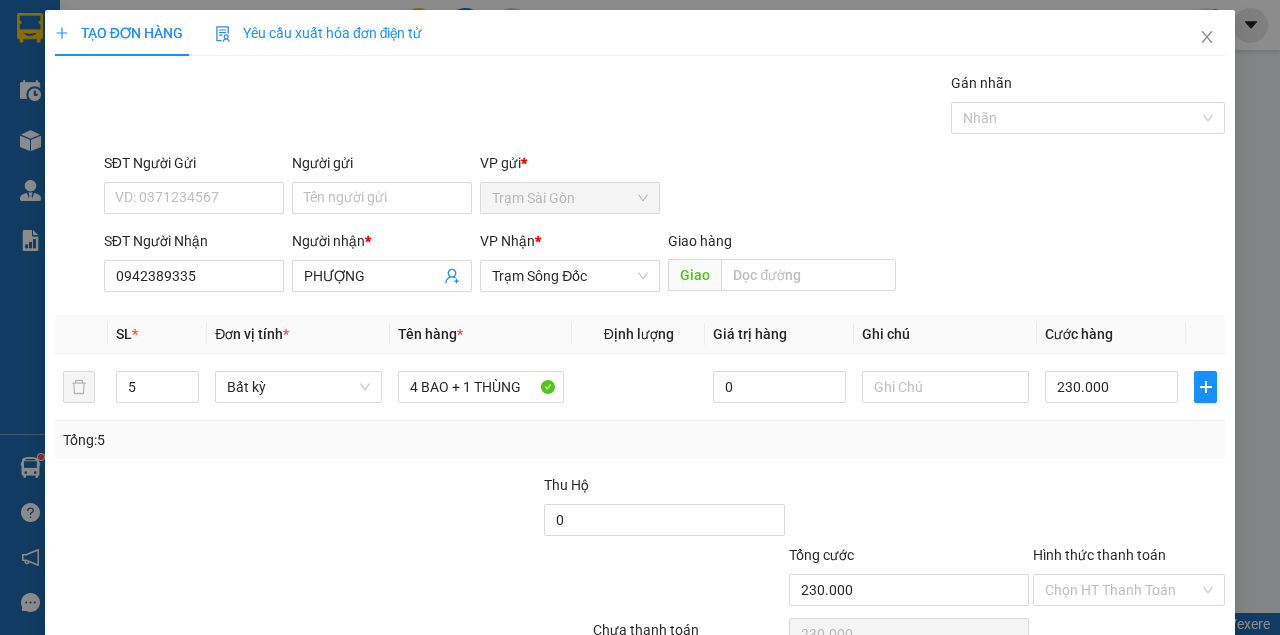 click on "Transit Pickup Surcharge Ids Transit Deliver Surcharge Ids Transit Deliver Surcharge Transit Deliver Surcharge Gói vận chuyển  * Tiêu chuẩn Gán nhãn   Nhãn SĐT Người Gửi VD: 0371234567 Người gửi Tên người gửi VP gửi  * Trạm Sài Gòn SĐT Người Nhận 0942389335 Người nhận  * PHƯỢNG VP Nhận  * Trạm Sông Đốc Giao hàng Giao SL  * Đơn vị tính  * Tên hàng  * Định lượng Giá trị hàng Ghi chú Cước hàng                   5 Bất kỳ 4 BAO + 1 THÙNG 0 230.000 Tổng:  5 Thu Hộ 0 Tổng cước 230.000 Hình thức thanh toán Chọn HT Thanh Toán Số tiền thu trước 0 Chưa thanh toán 230.000 Chọn HT Thanh Toán Lưu nháp Xóa Thông tin Lưu Lưu và In Cước phí gửi hàng" at bounding box center (640, 386) 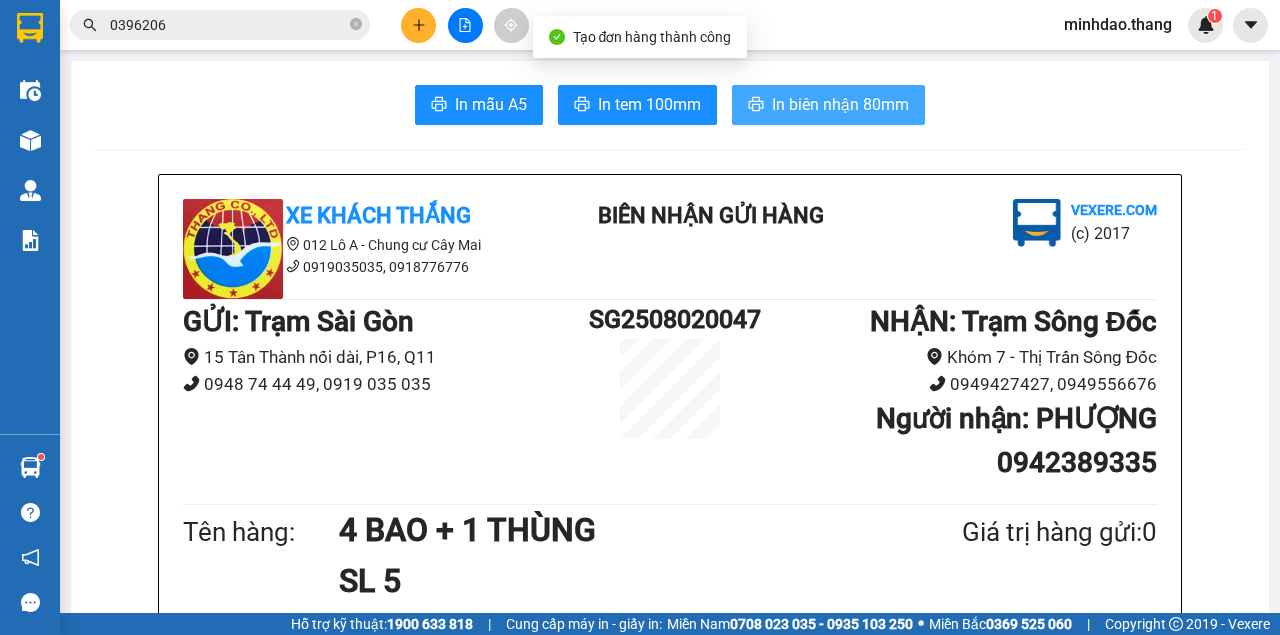 click on "In biên nhận 80mm" at bounding box center [840, 104] 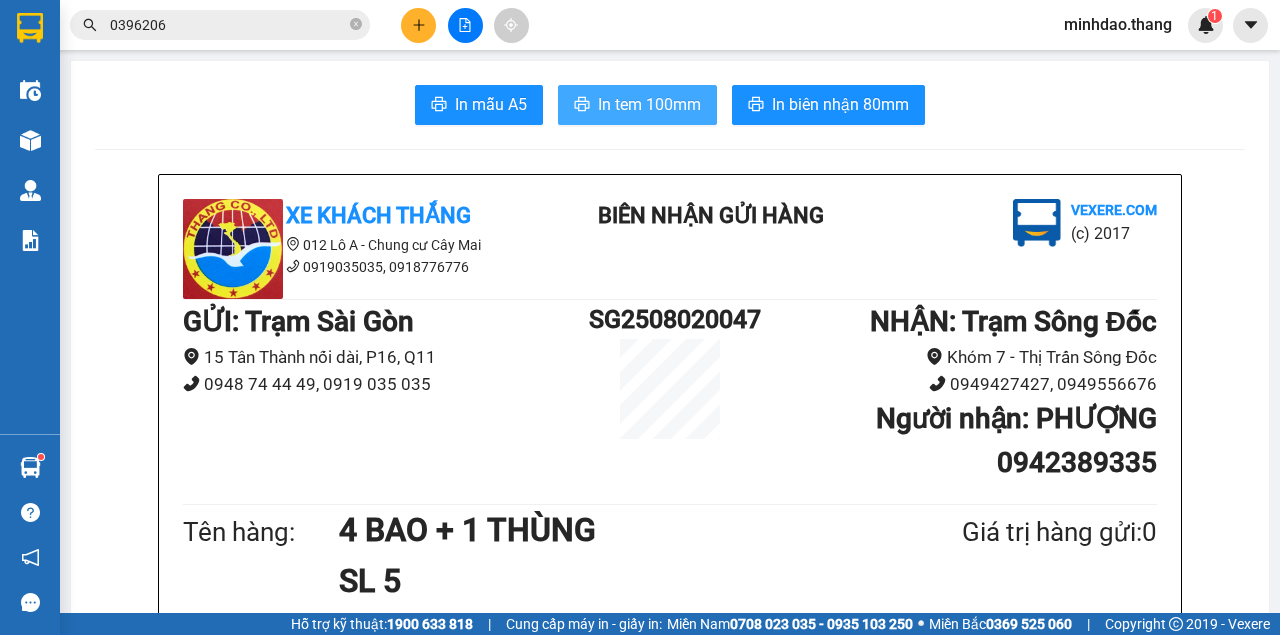click on "In tem 100mm" at bounding box center (649, 104) 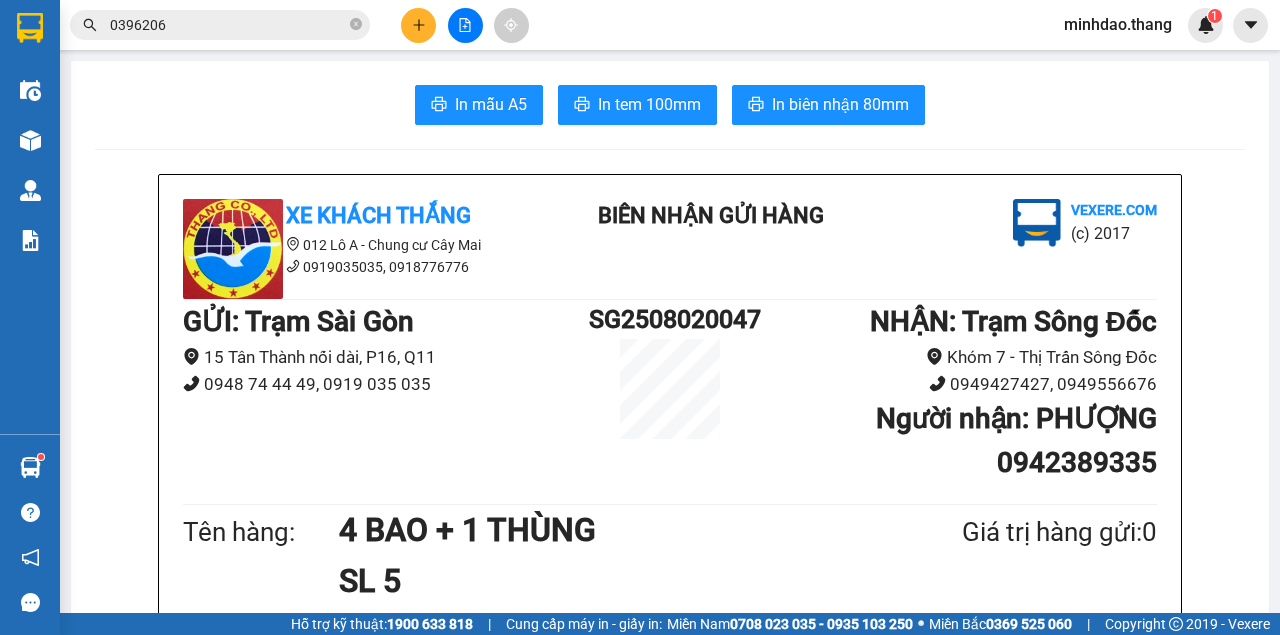 click at bounding box center (418, 25) 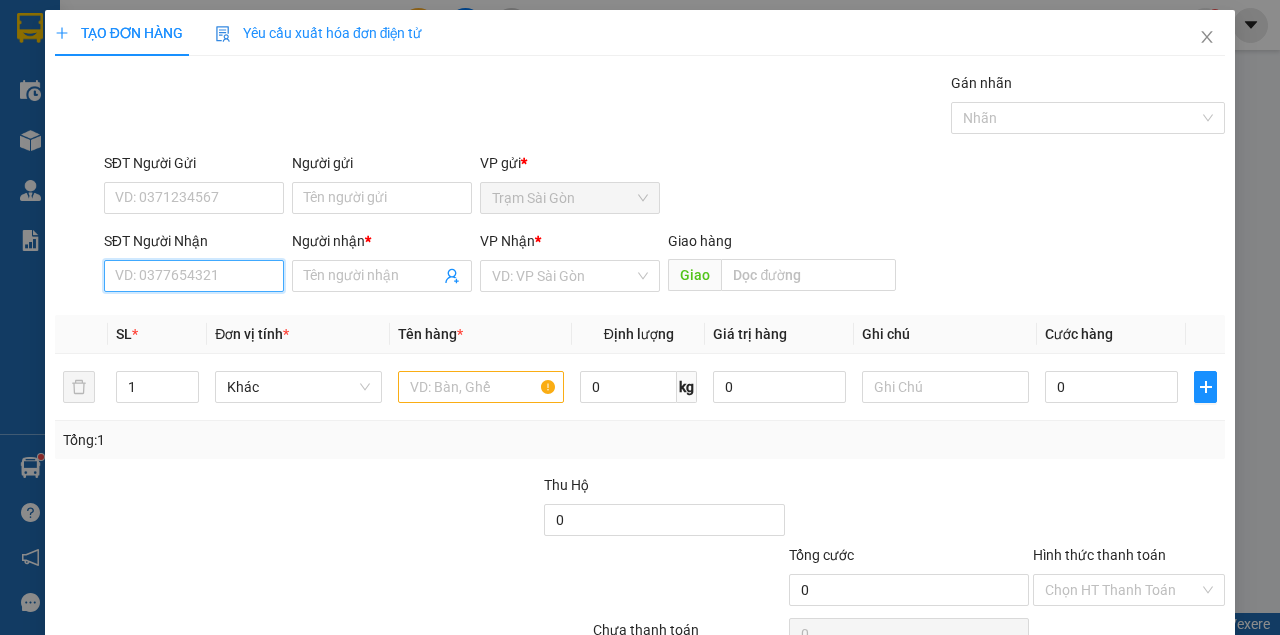 click on "SĐT Người Nhận" at bounding box center (194, 276) 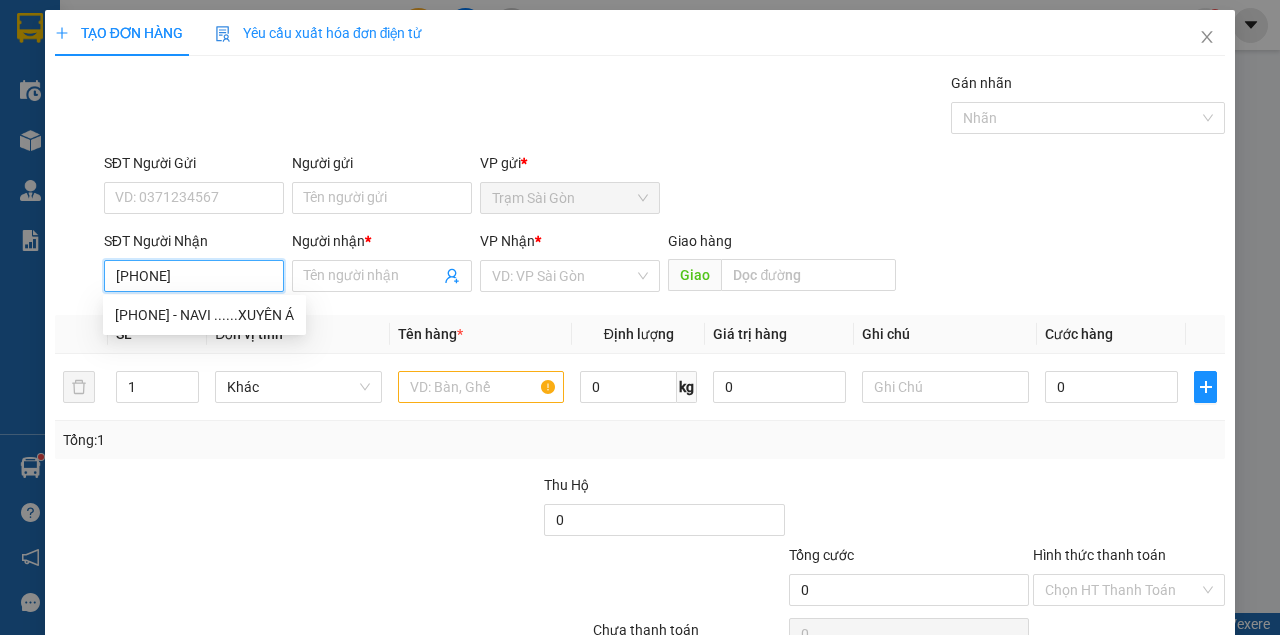 type 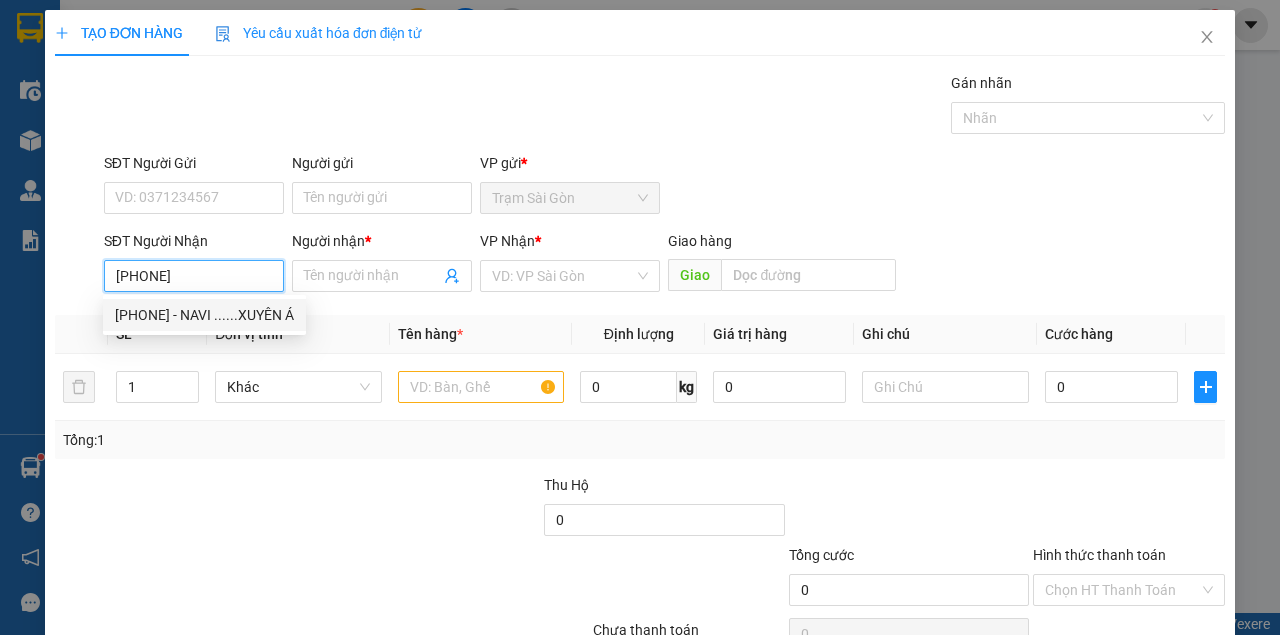 click on "0947736842 - NAVI ......XUYÊN Á" at bounding box center [204, 315] 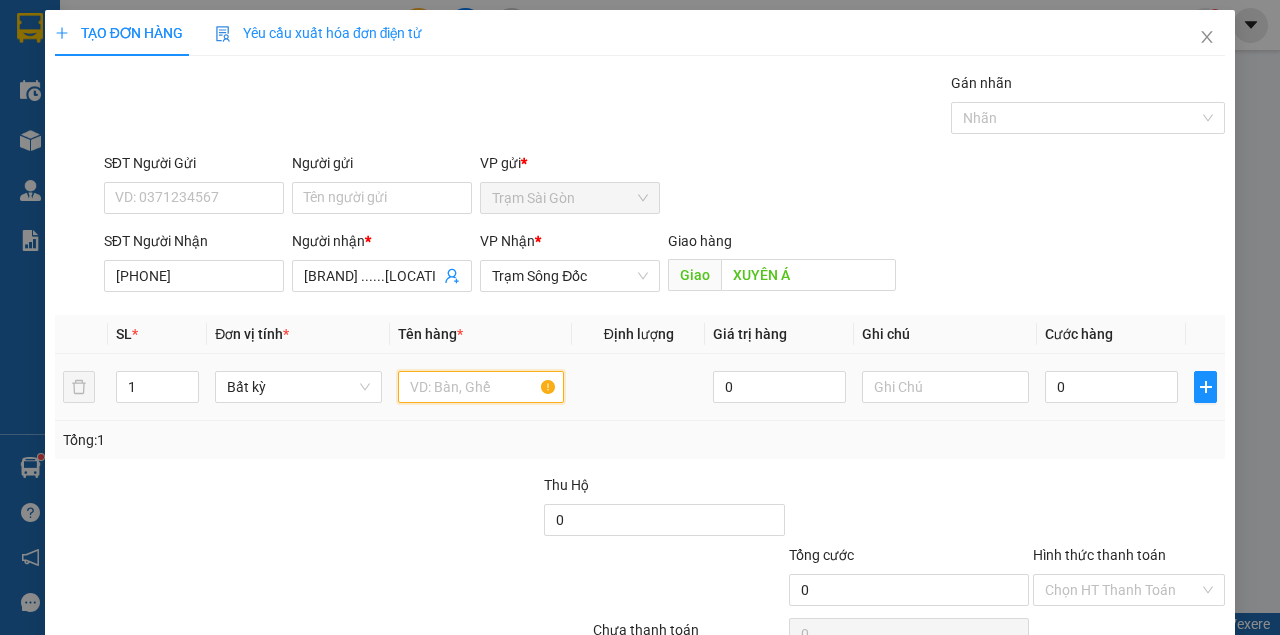click at bounding box center [481, 387] 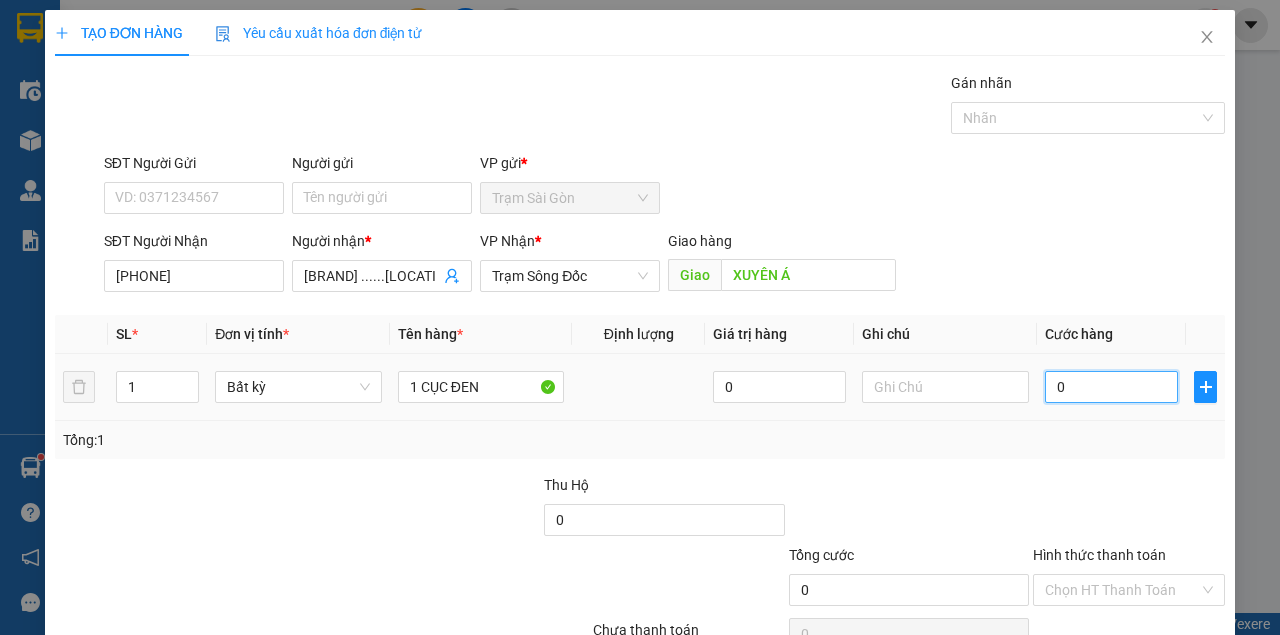 click on "0" at bounding box center [1111, 387] 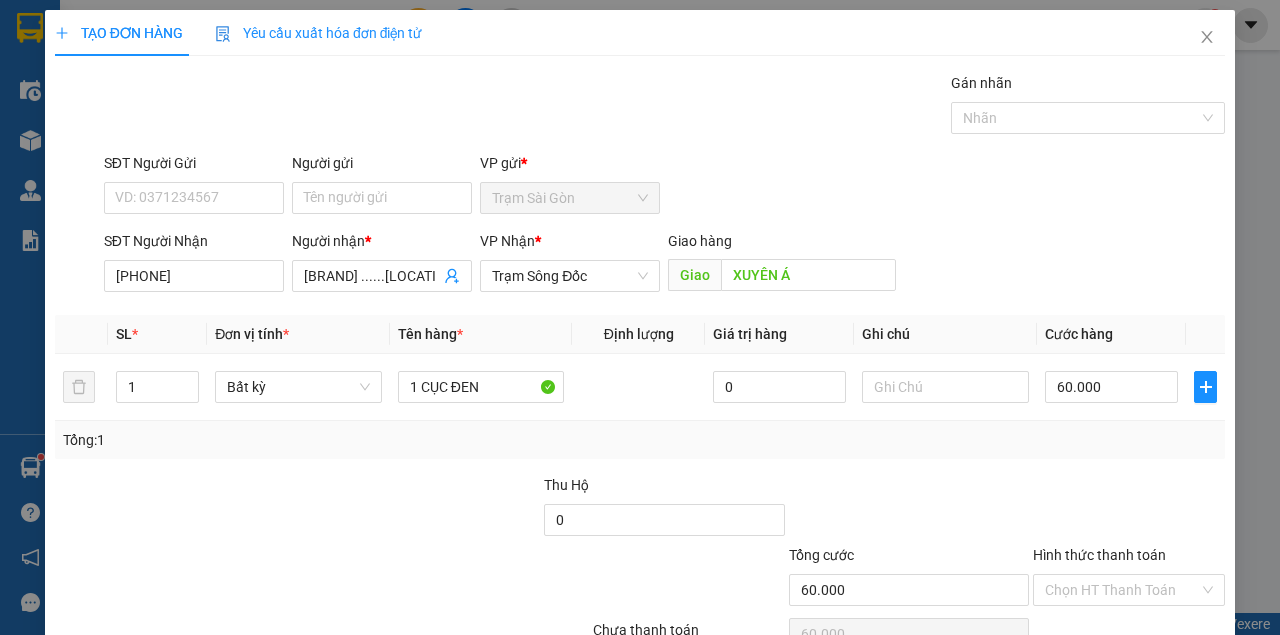 click on "Tổng:  1" at bounding box center [640, 440] 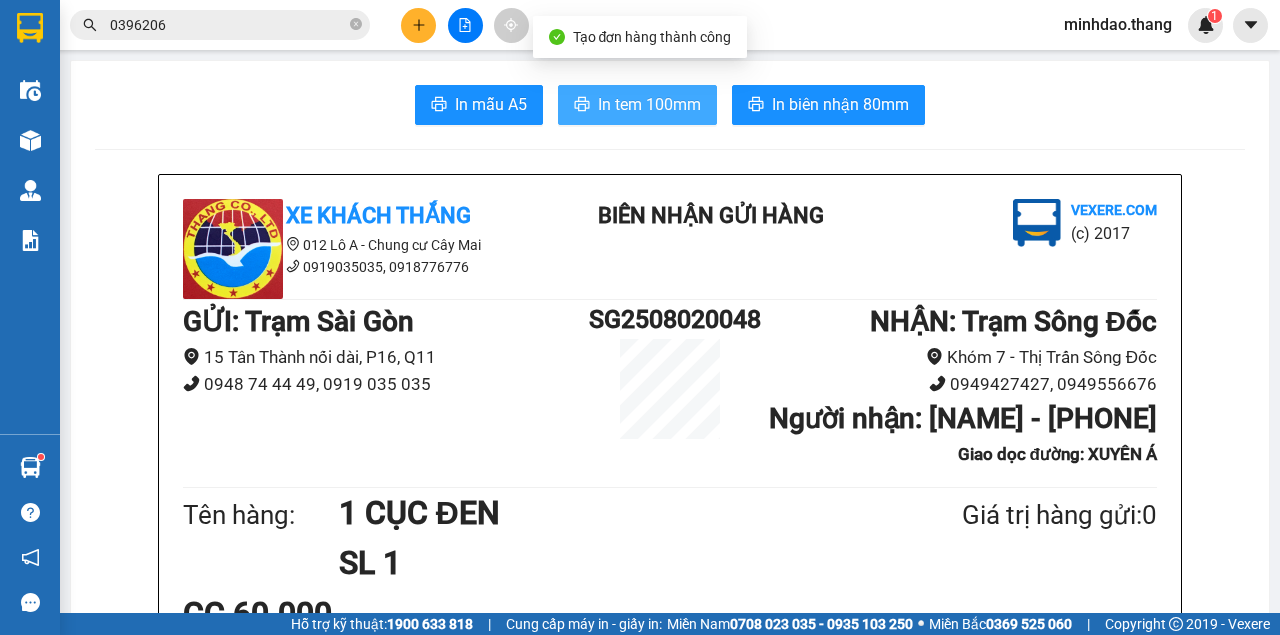 click on "In tem 100mm" at bounding box center [649, 104] 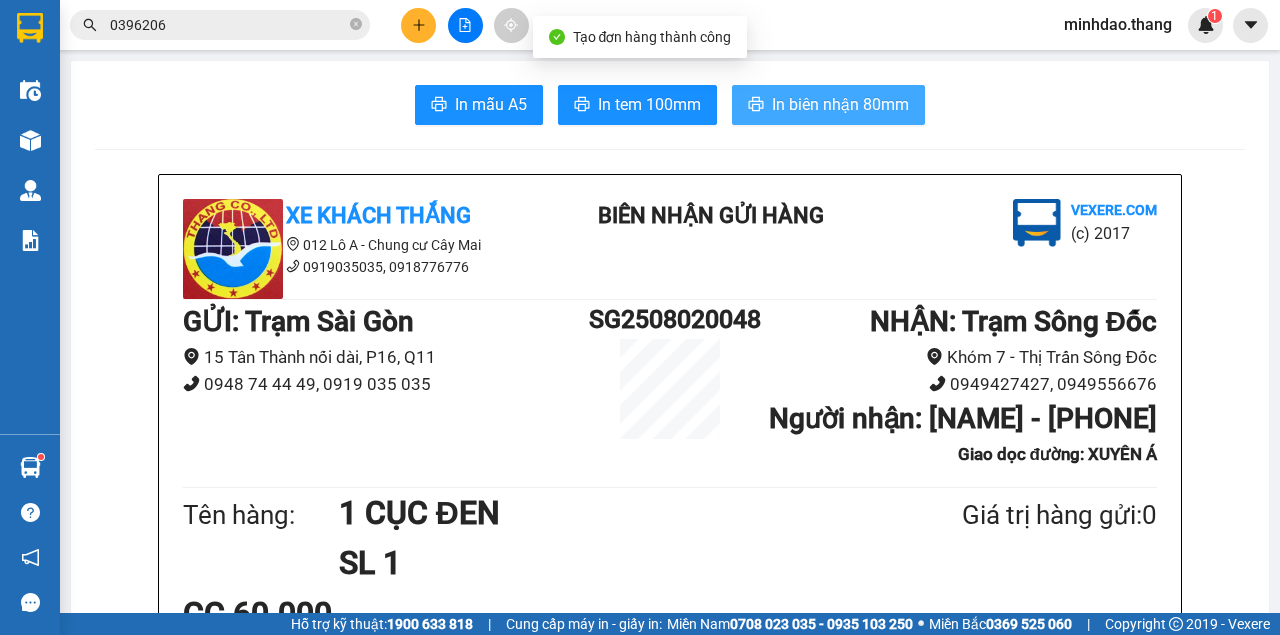 click on "In biên nhận 80mm" at bounding box center [840, 104] 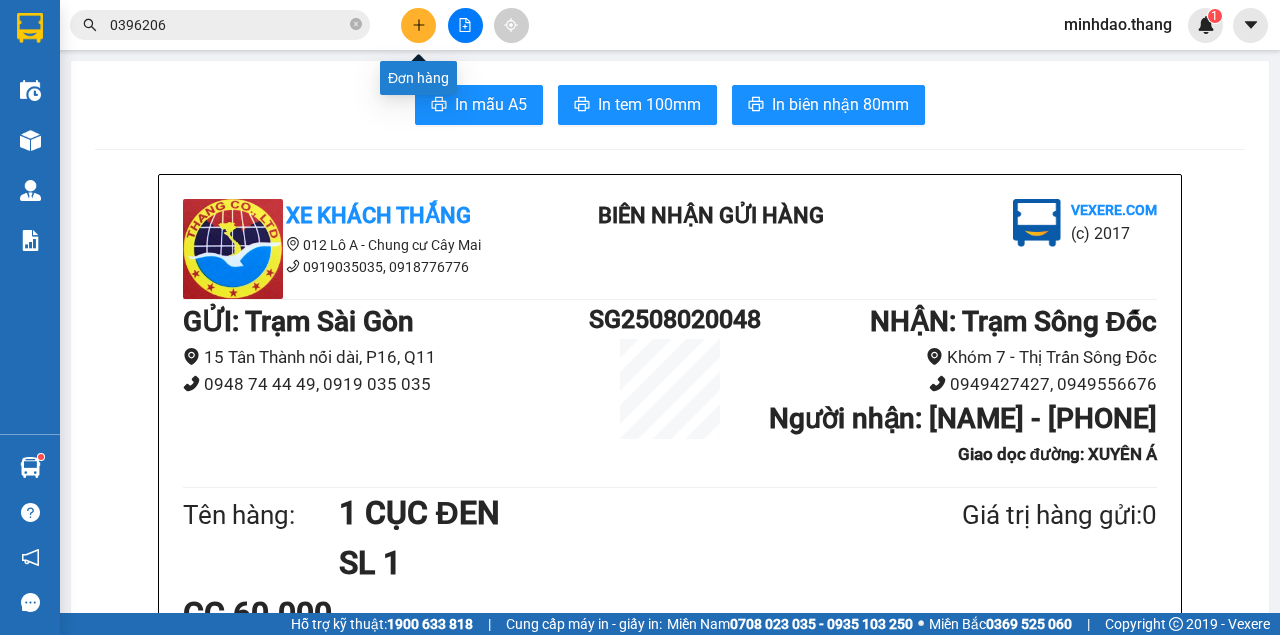 click at bounding box center (418, 25) 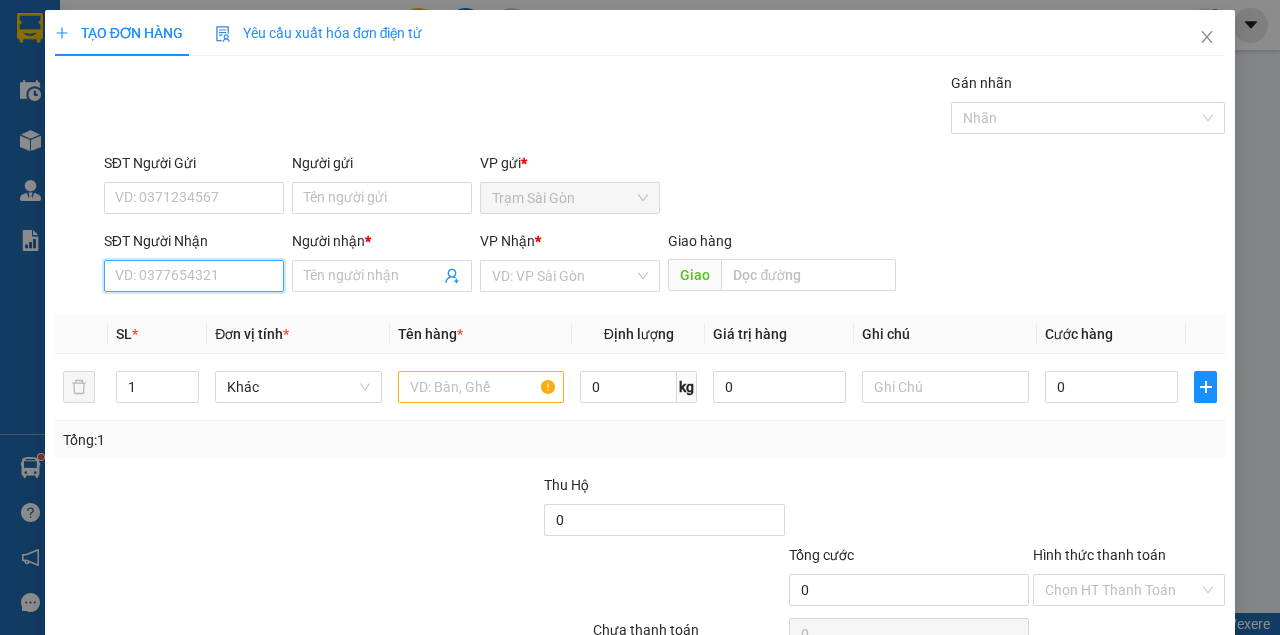 drag, startPoint x: 210, startPoint y: 280, endPoint x: 192, endPoint y: 264, distance: 24.083189 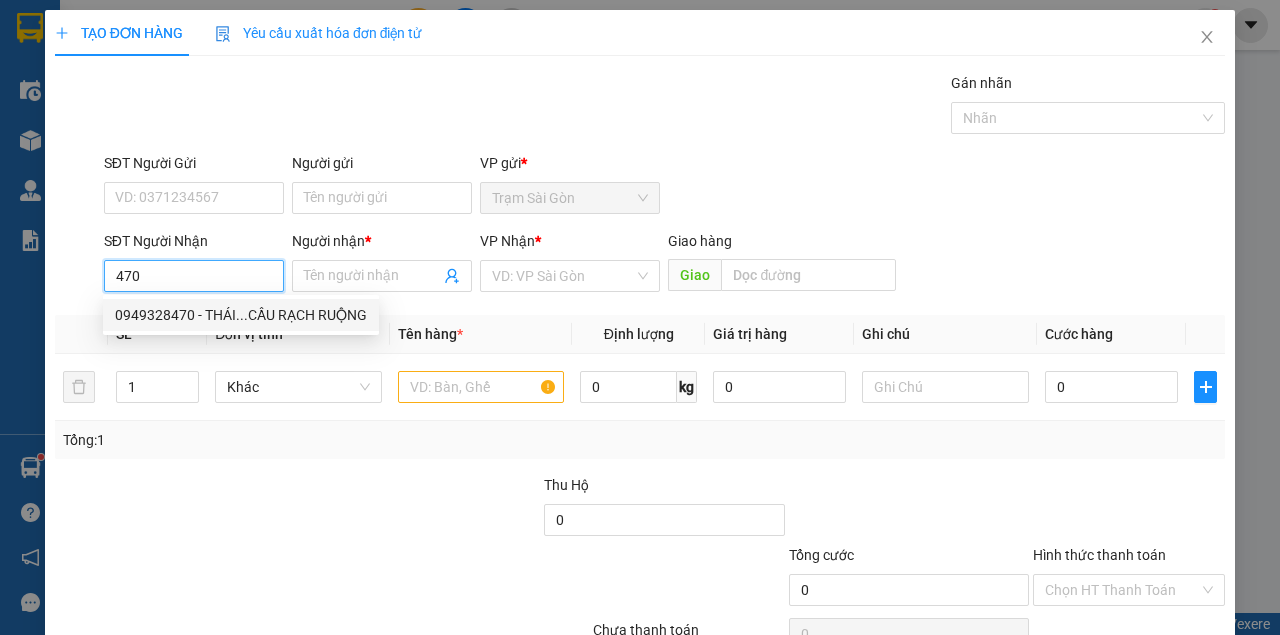 click on "0949328470 - THÁI...CẦU RẠCH RUỘNG" at bounding box center [241, 315] 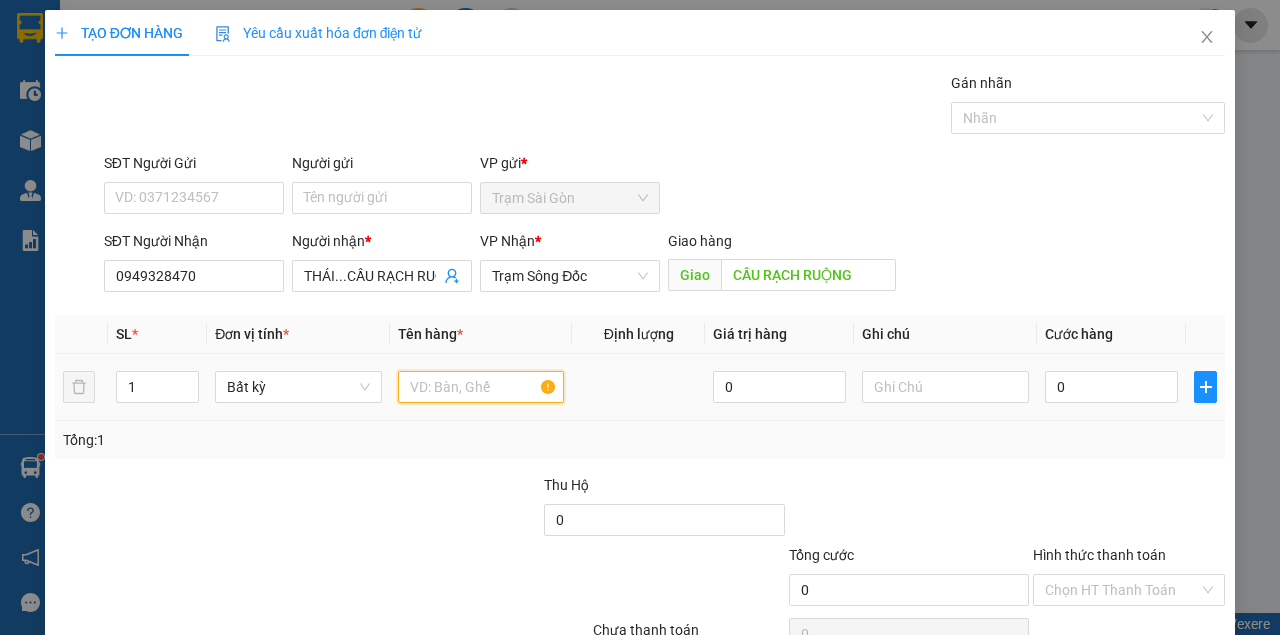 click at bounding box center (481, 387) 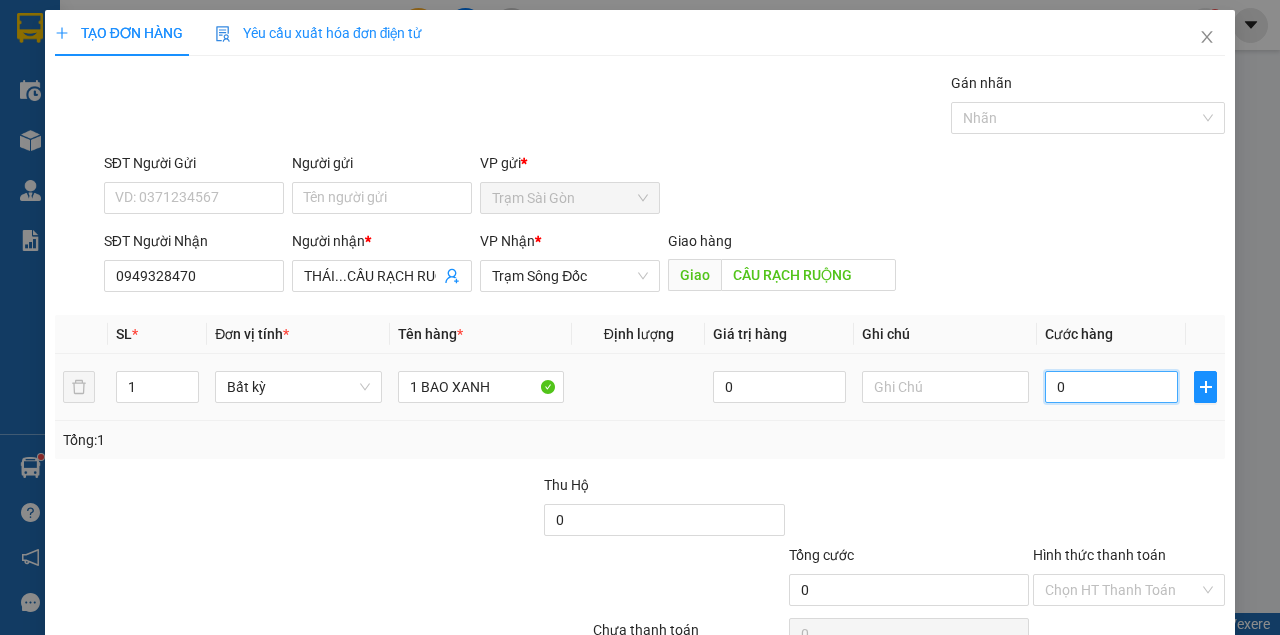 click on "0" at bounding box center (1111, 387) 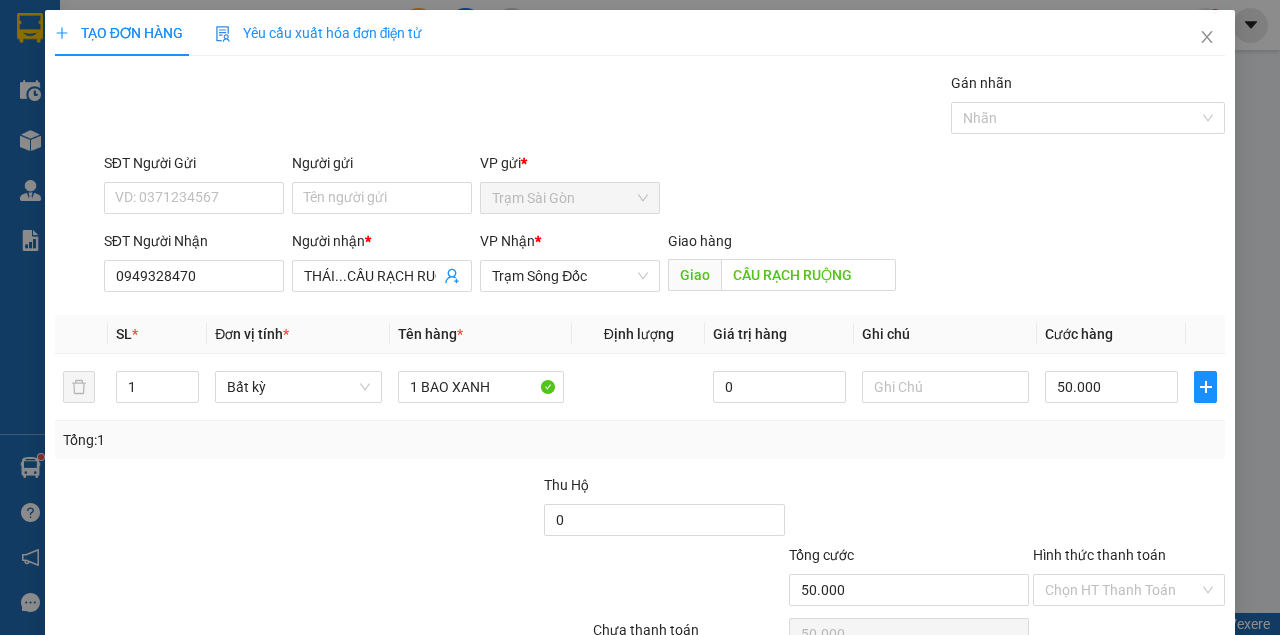 click at bounding box center (1129, 509) 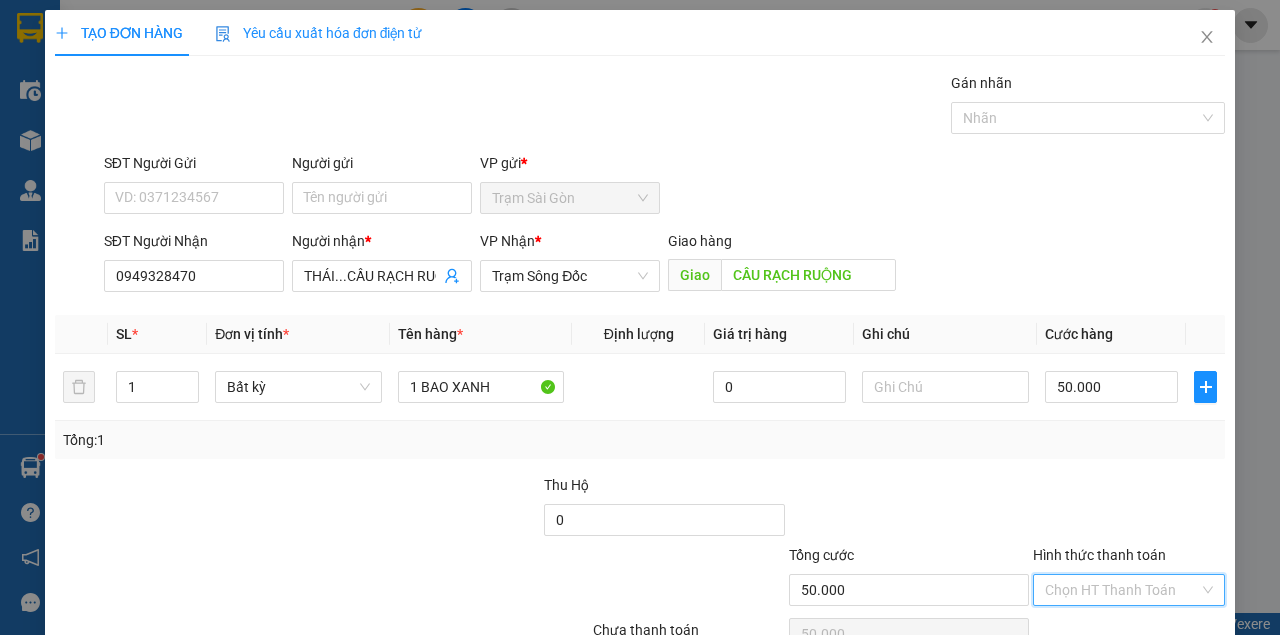drag, startPoint x: 1098, startPoint y: 482, endPoint x: 1104, endPoint y: 491, distance: 10.816654 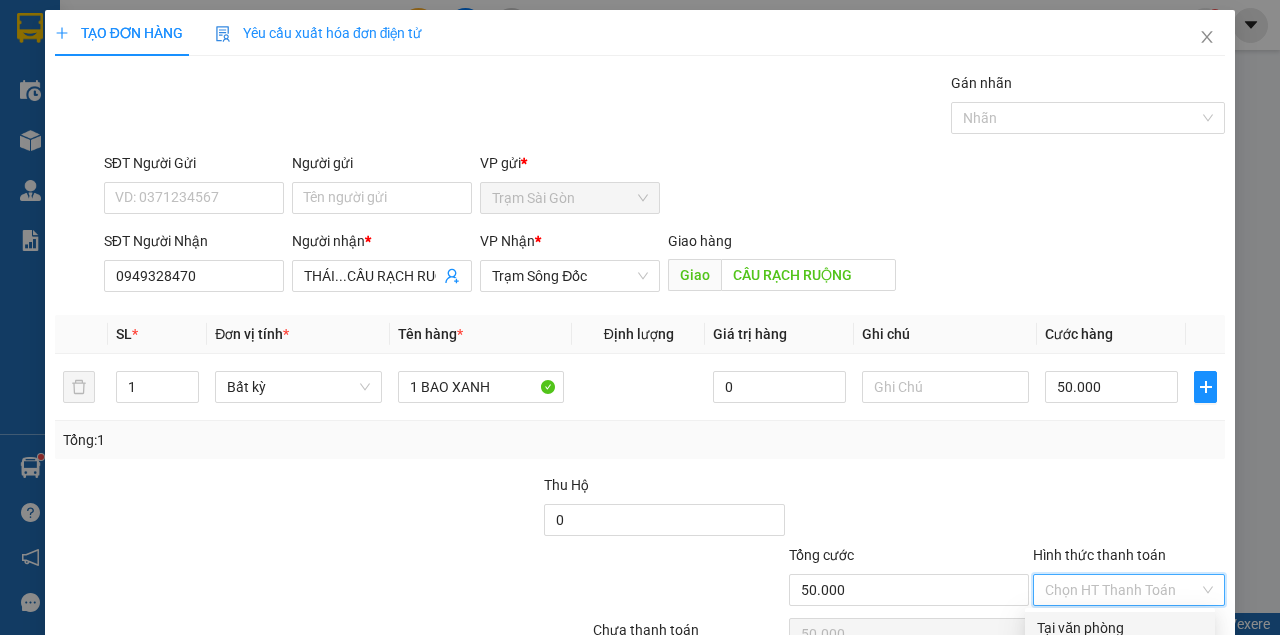 drag, startPoint x: 1106, startPoint y: 526, endPoint x: 1116, endPoint y: 553, distance: 28.79236 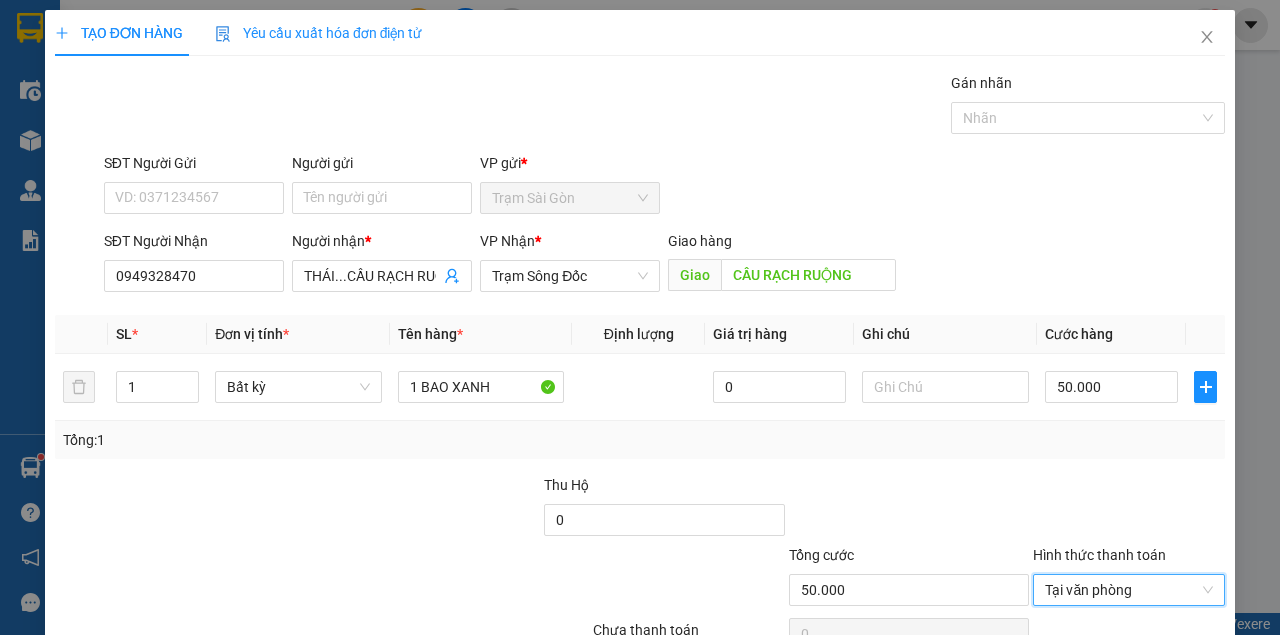 click on "Lưu và In" at bounding box center (1153, 685) 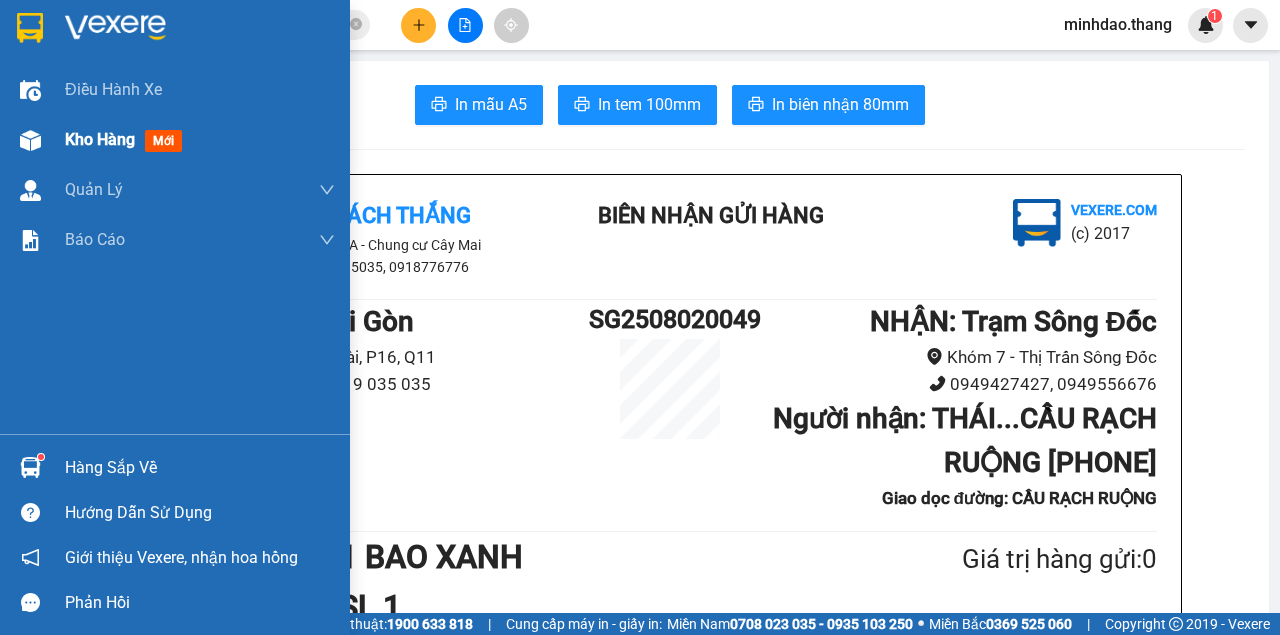 click on "Kho hàng mới" at bounding box center [175, 140] 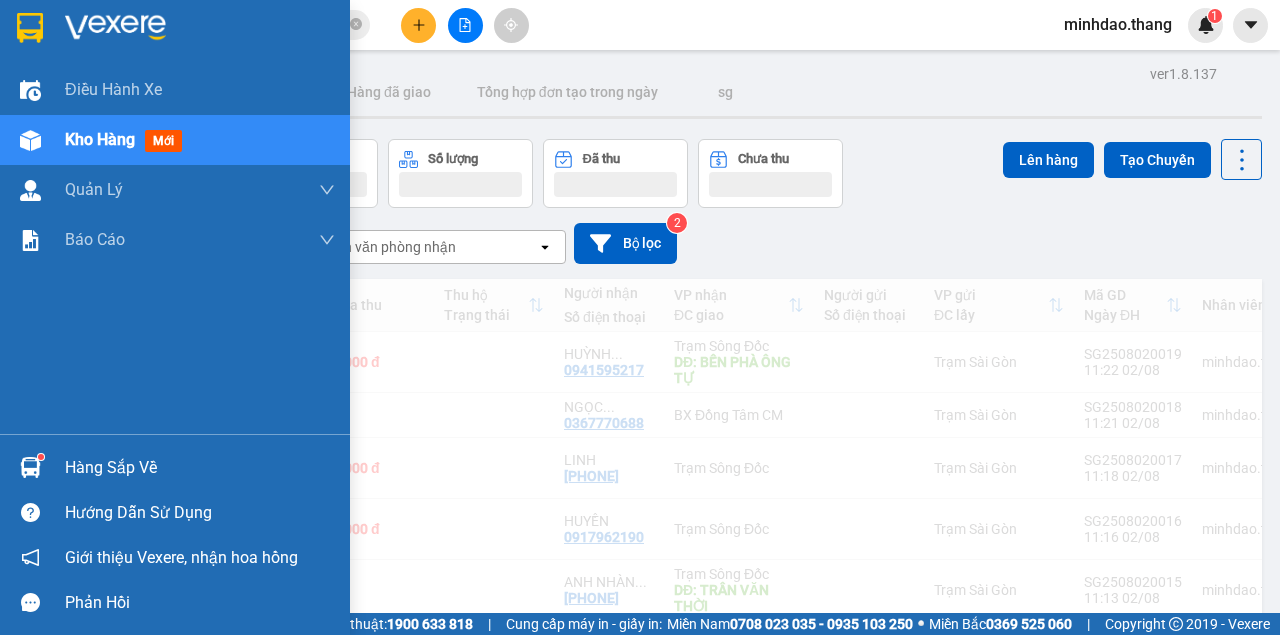 click on "Kho hàng" at bounding box center (100, 139) 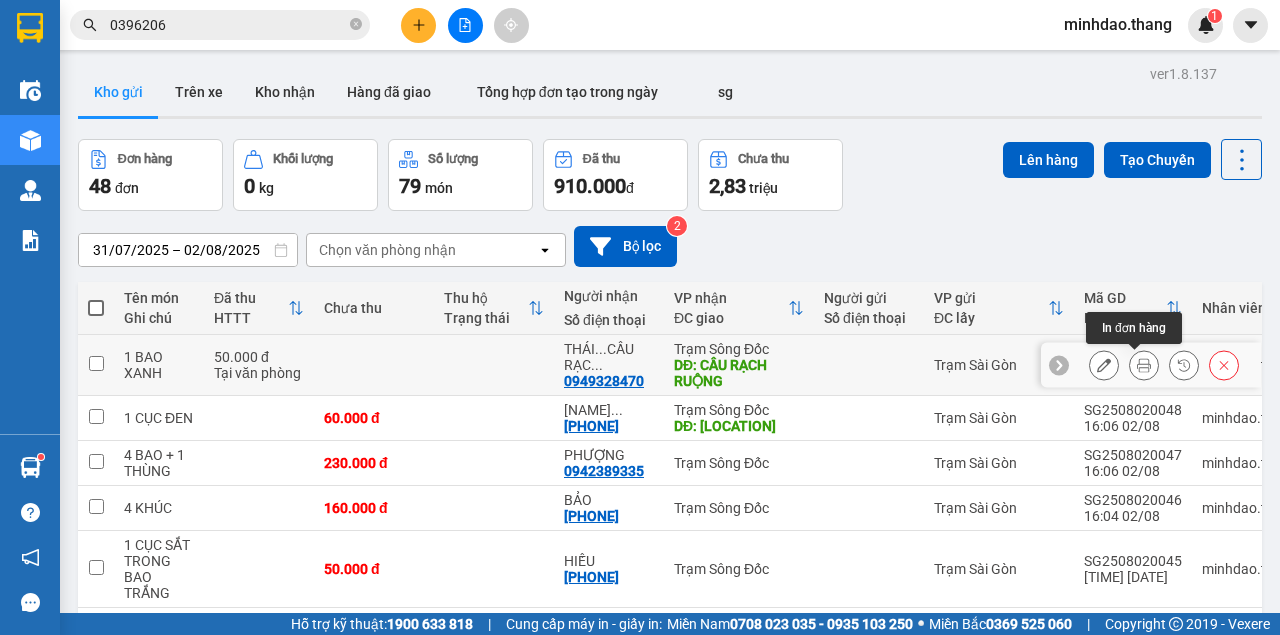 click at bounding box center (1144, 365) 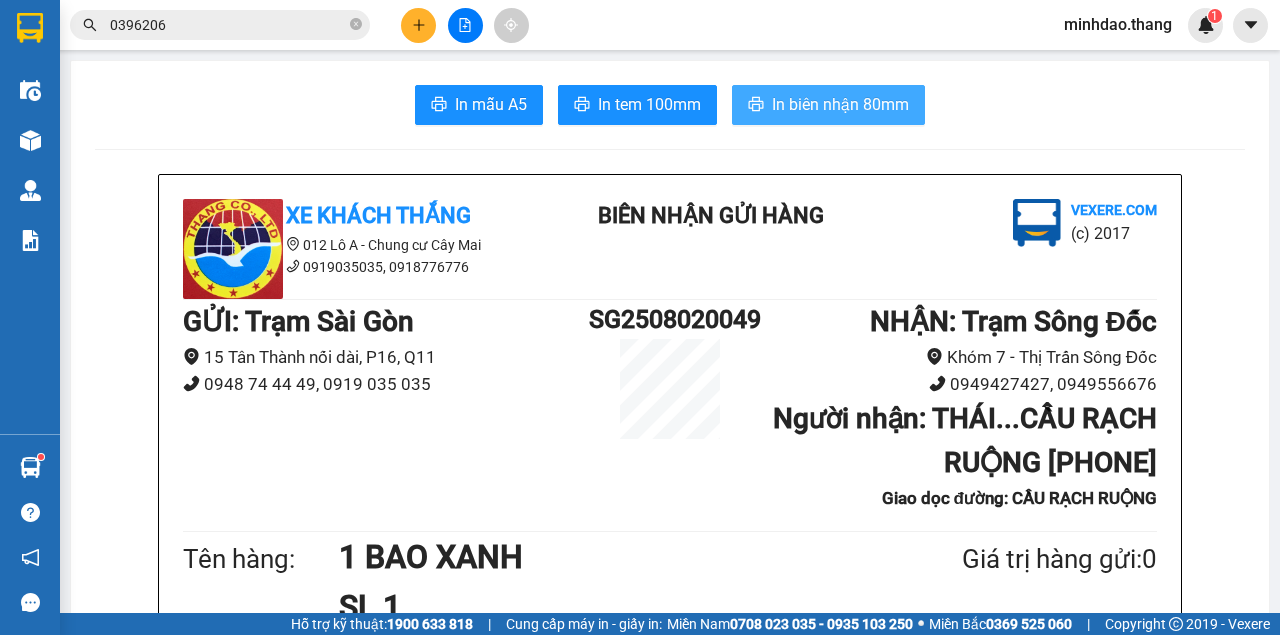 click 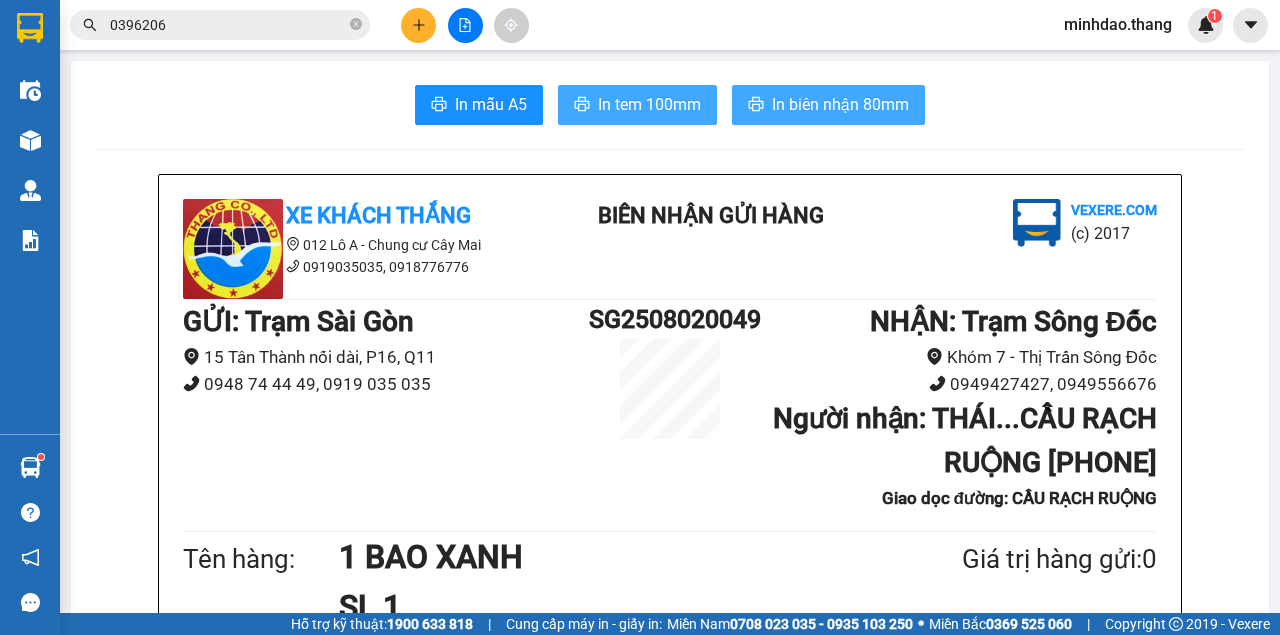 click on "In tem 100mm" at bounding box center [649, 104] 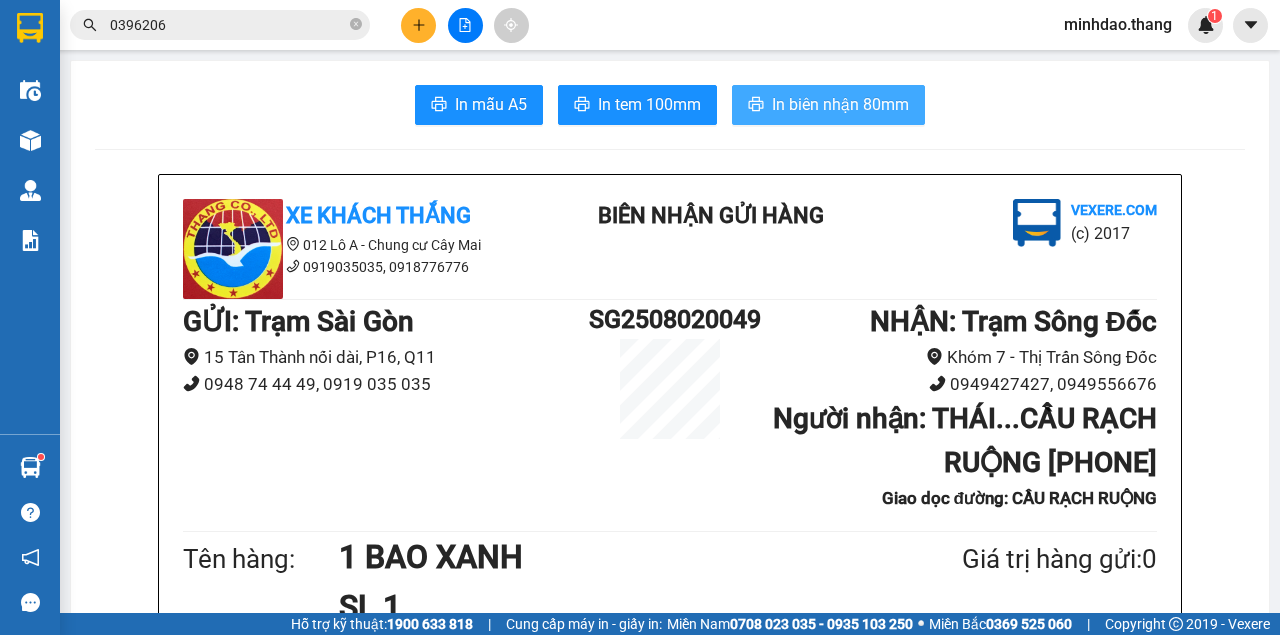 click 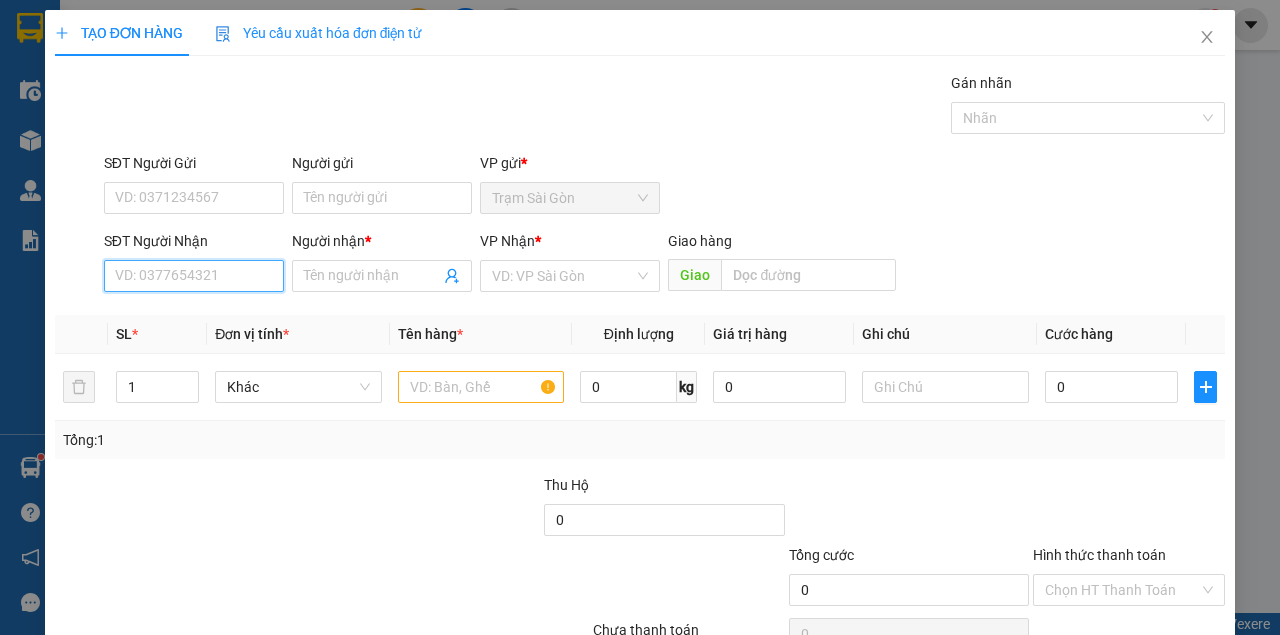 click on "SĐT Người Nhận" at bounding box center (194, 276) 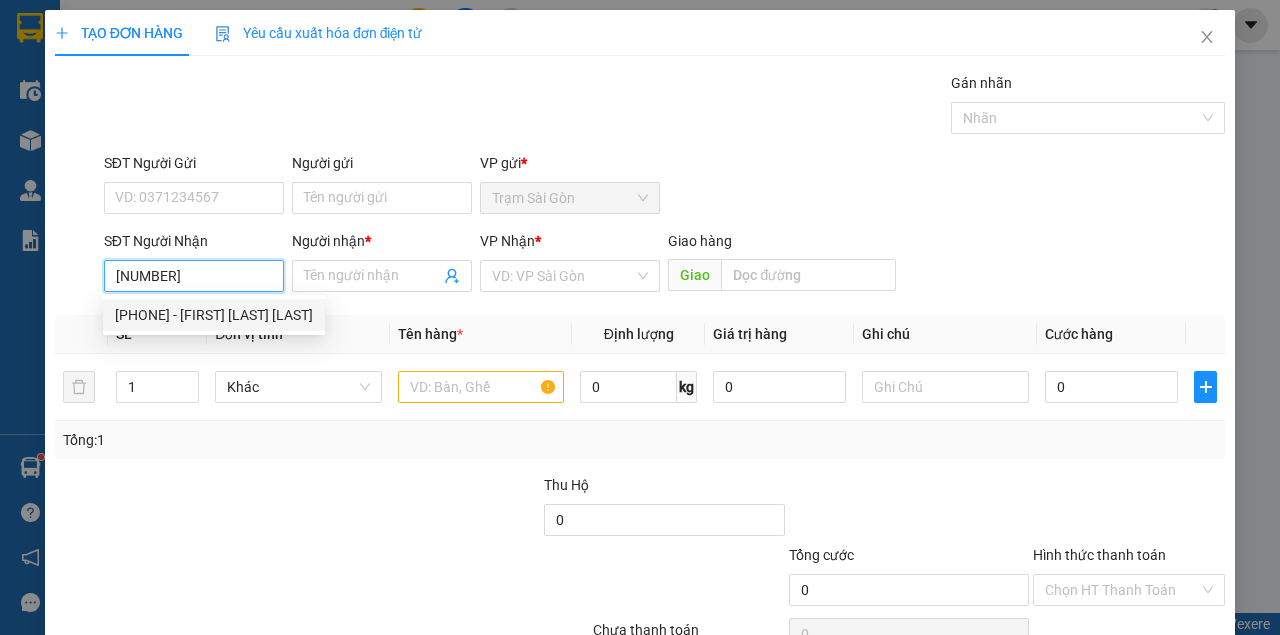 drag, startPoint x: 137, startPoint y: 309, endPoint x: 383, endPoint y: 346, distance: 248.76695 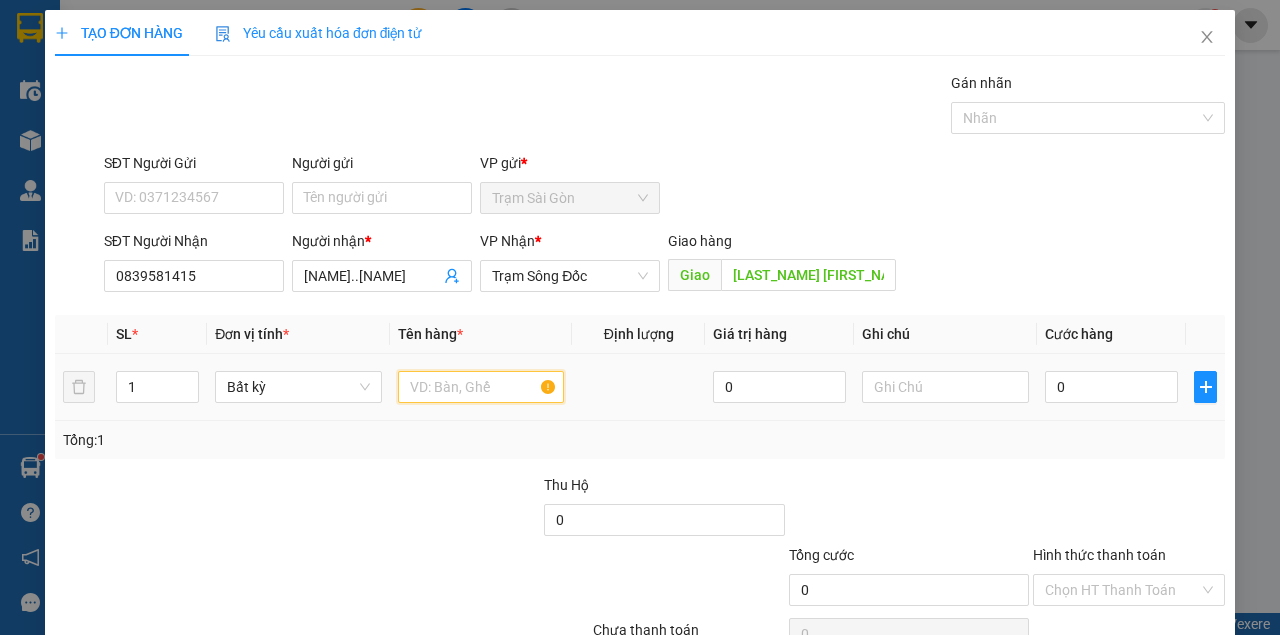 drag, startPoint x: 416, startPoint y: 386, endPoint x: 391, endPoint y: 374, distance: 27.730848 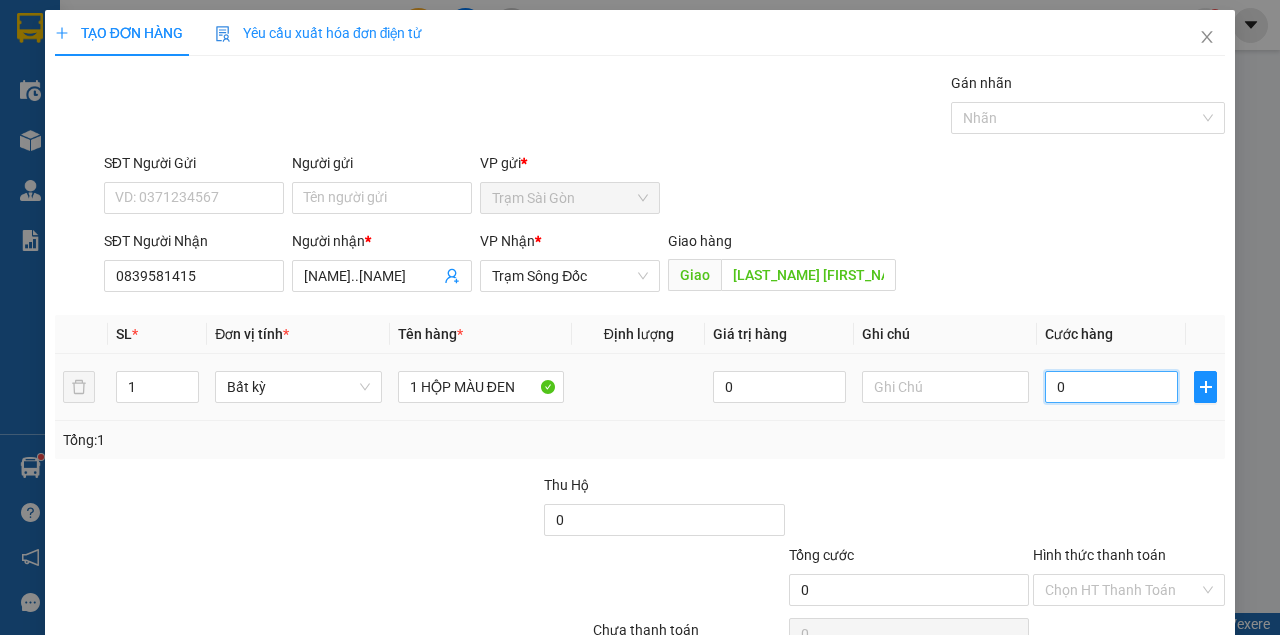 click on "0" at bounding box center [1111, 387] 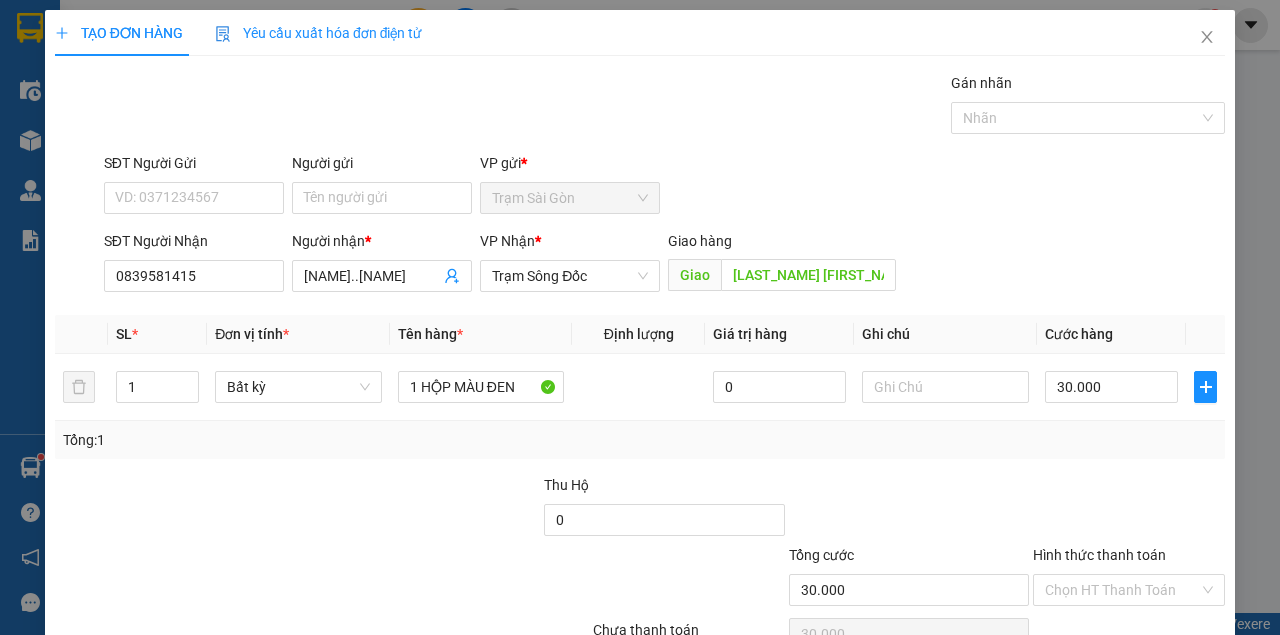 click on "Tổng:  1" at bounding box center (640, 440) 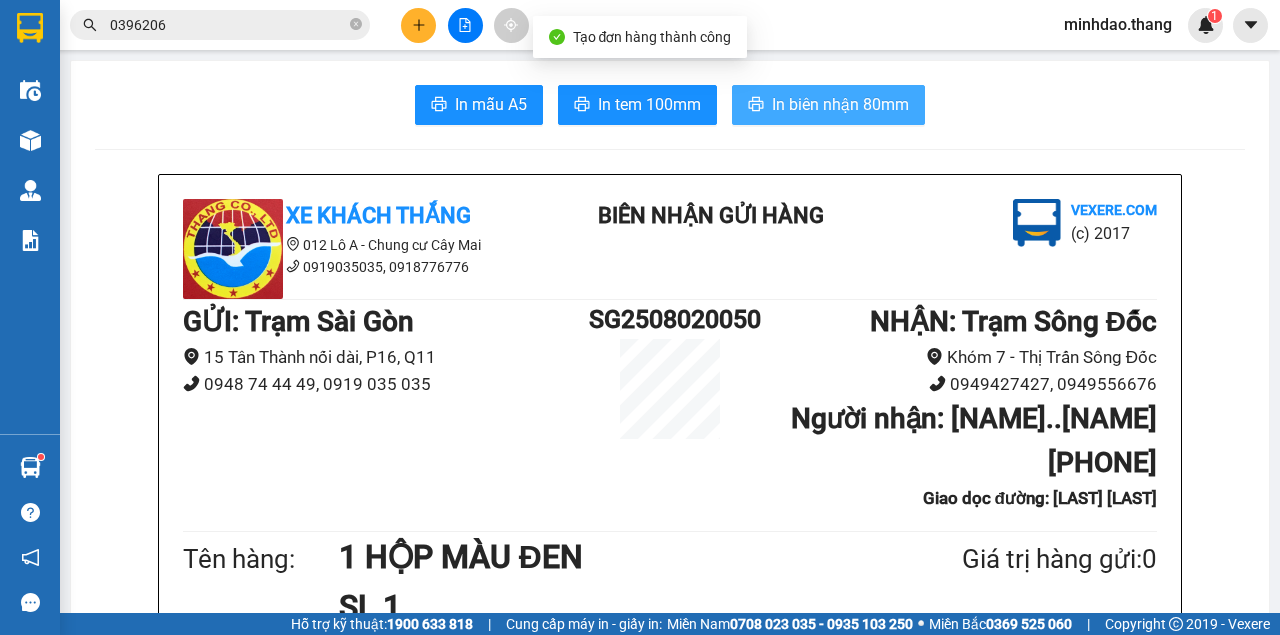 drag, startPoint x: 778, startPoint y: 107, endPoint x: 769, endPoint y: 113, distance: 10.816654 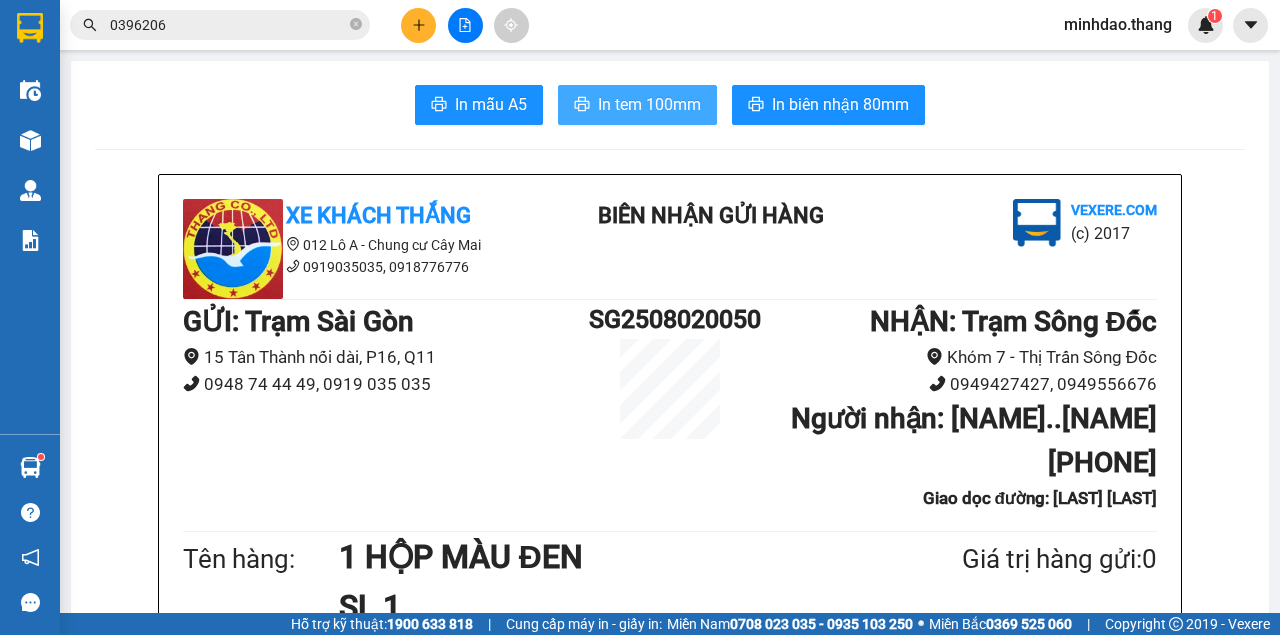 drag, startPoint x: 601, startPoint y: 93, endPoint x: 626, endPoint y: 66, distance: 36.796738 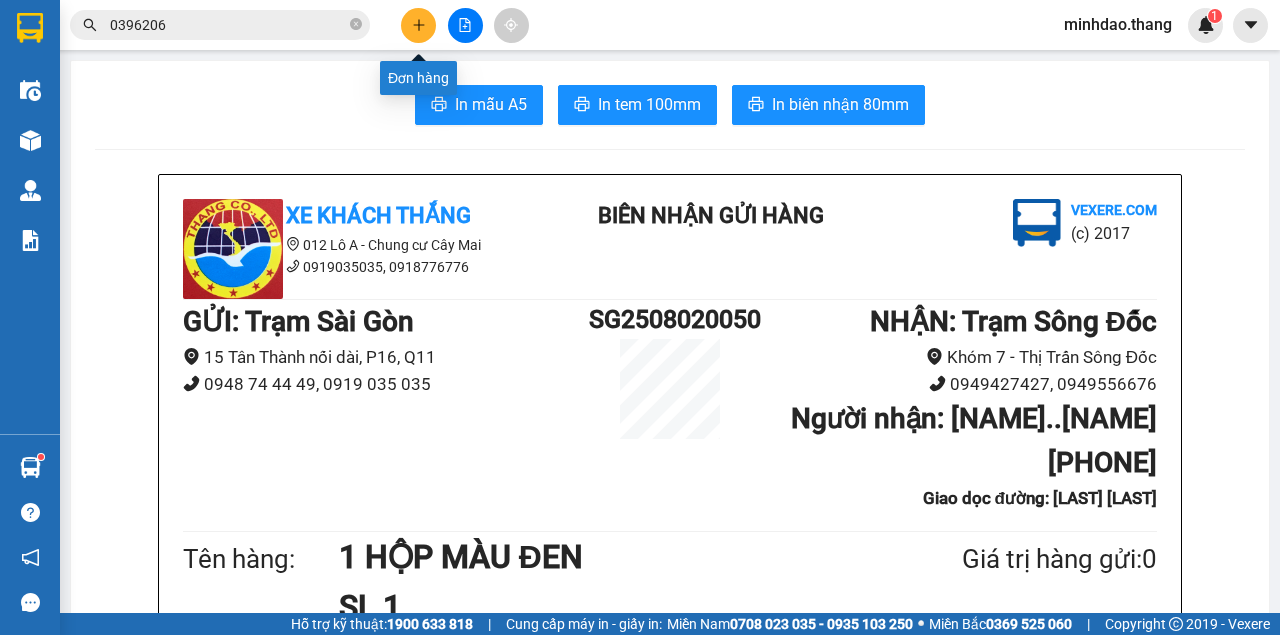 click 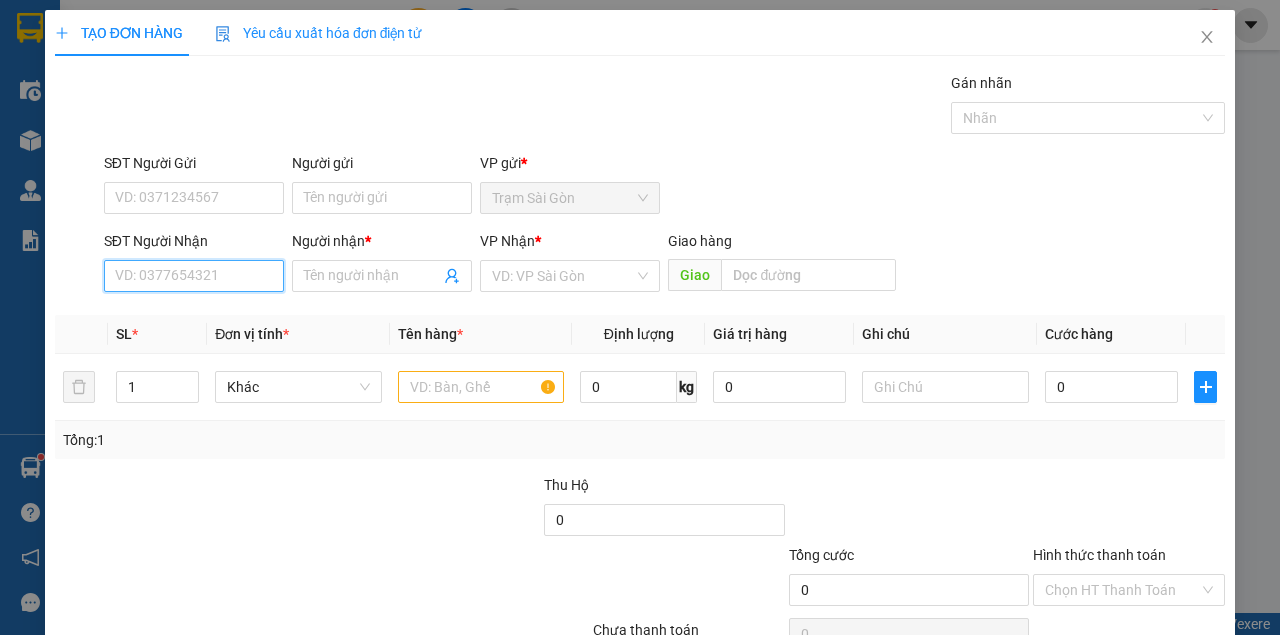 click on "SĐT Người Nhận" at bounding box center (194, 276) 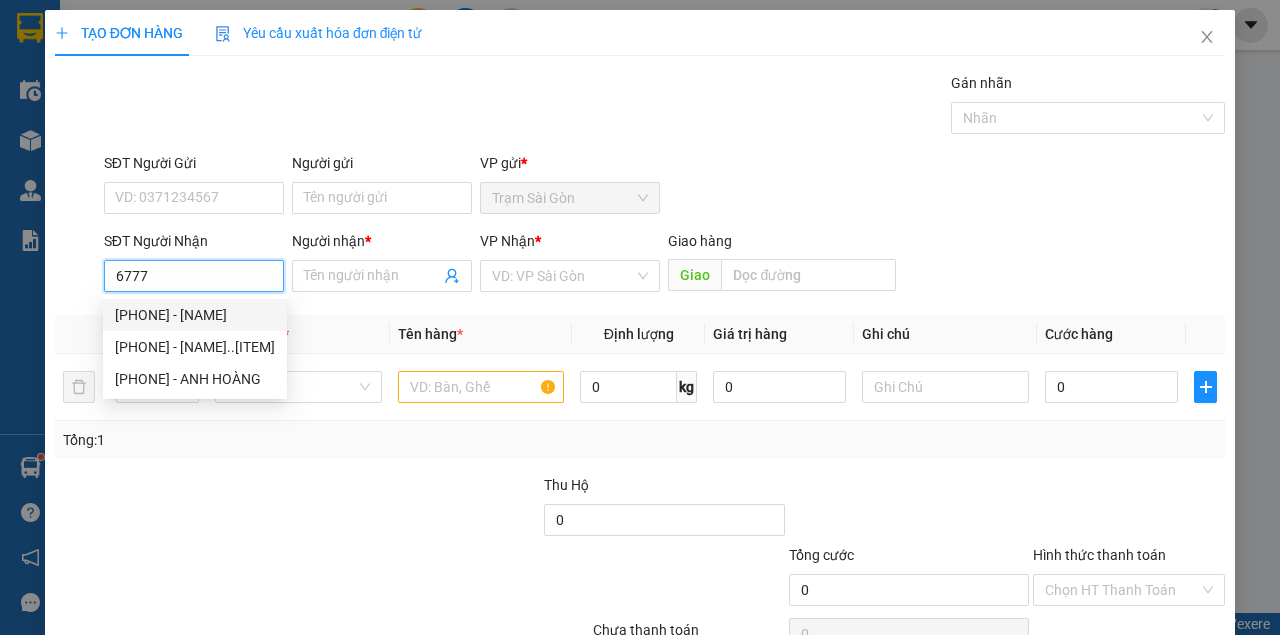 click on "0917606777 - KHIÊM..ĐÁ BẠC" at bounding box center (195, 315) 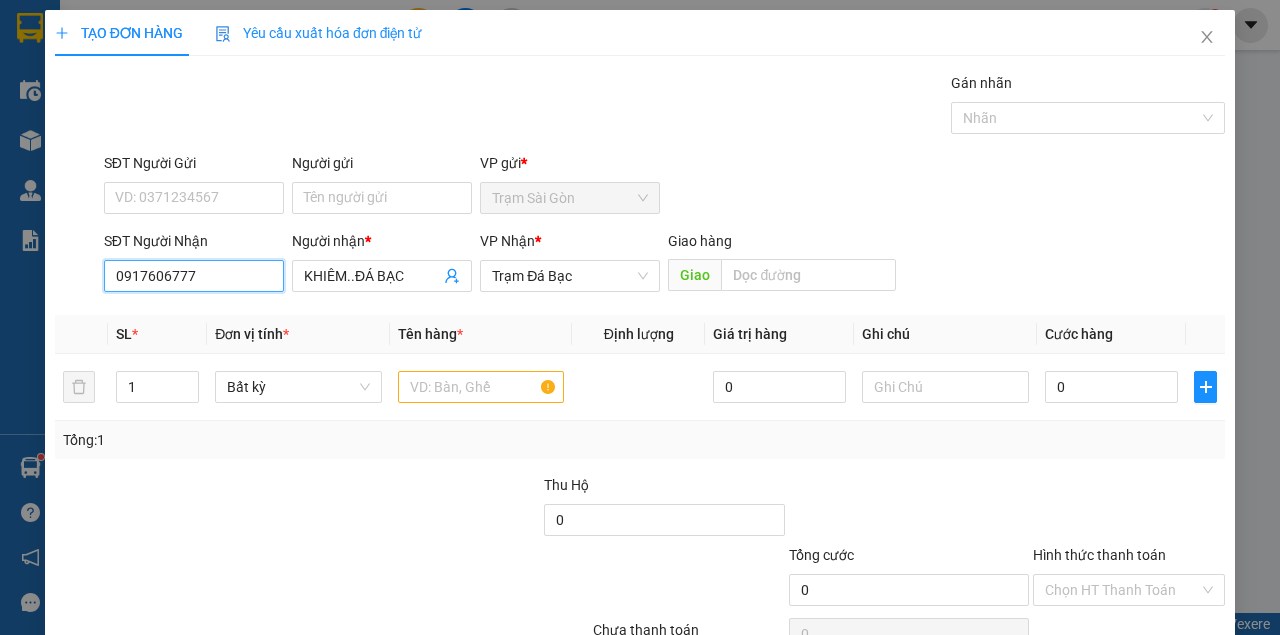 click on "0917606777" at bounding box center [194, 276] 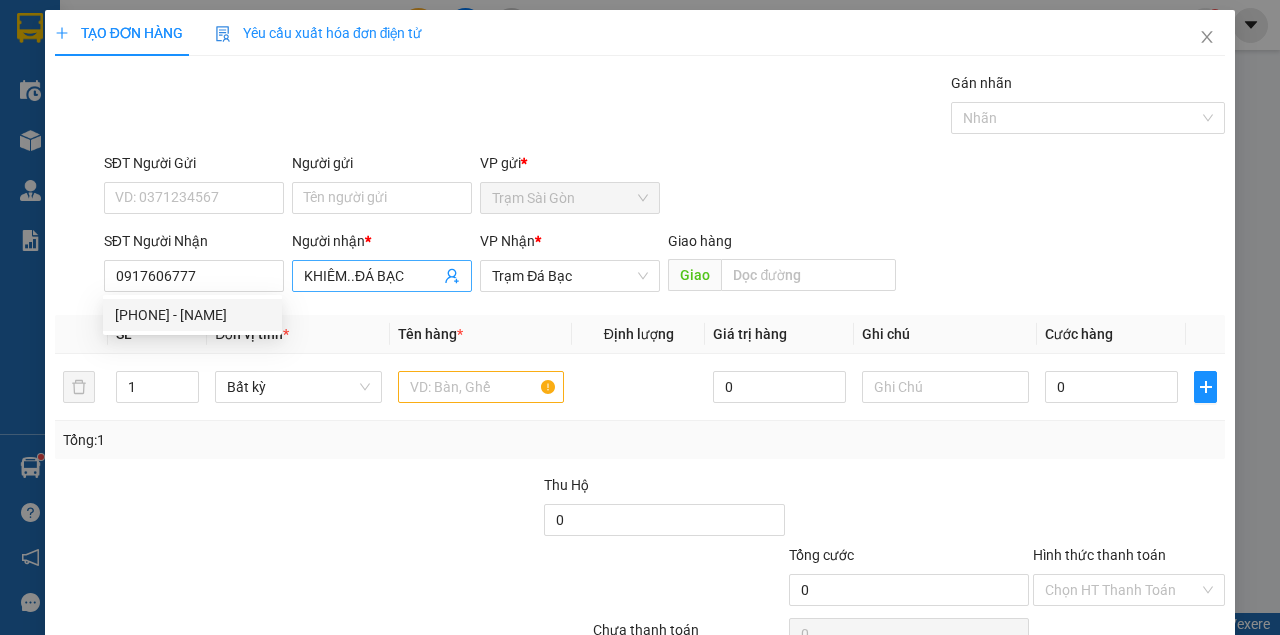click on "KHIÊM..ĐÁ BẠC" at bounding box center (372, 276) 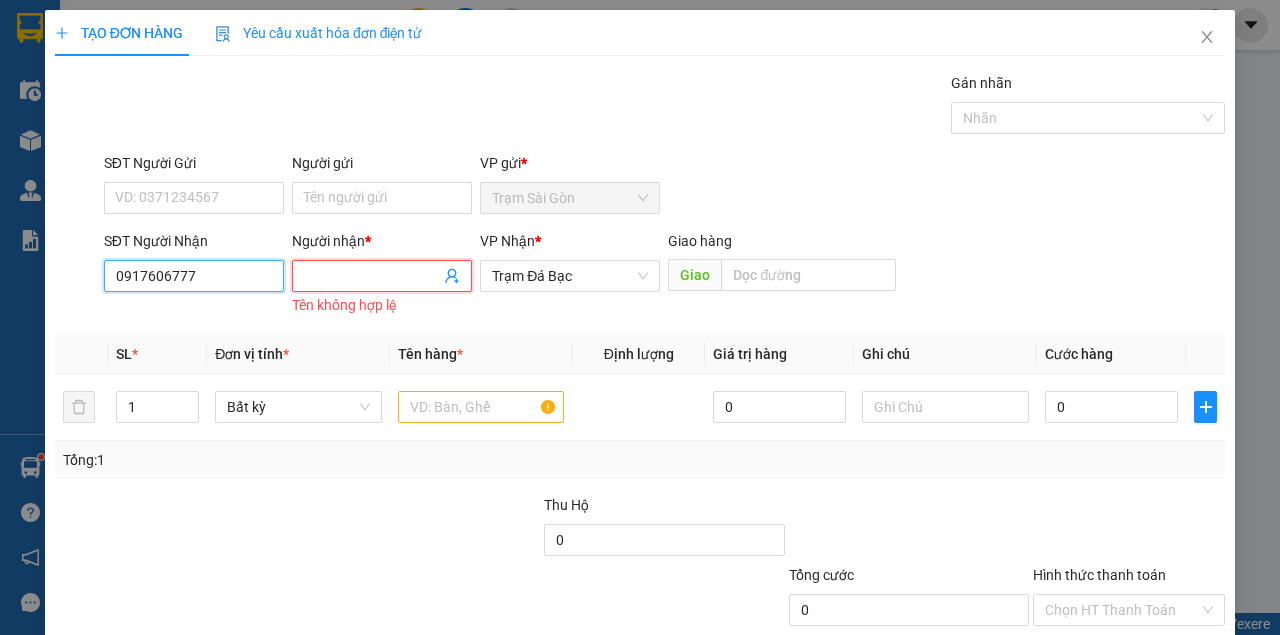 click on "0917606777" at bounding box center [194, 276] 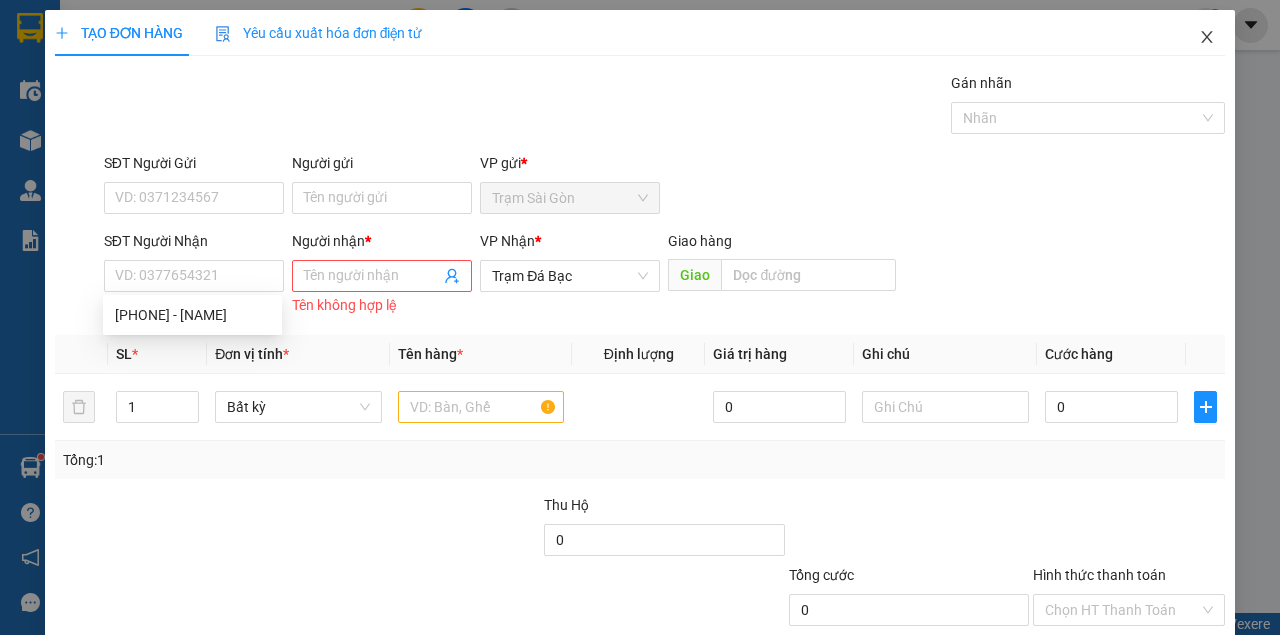click 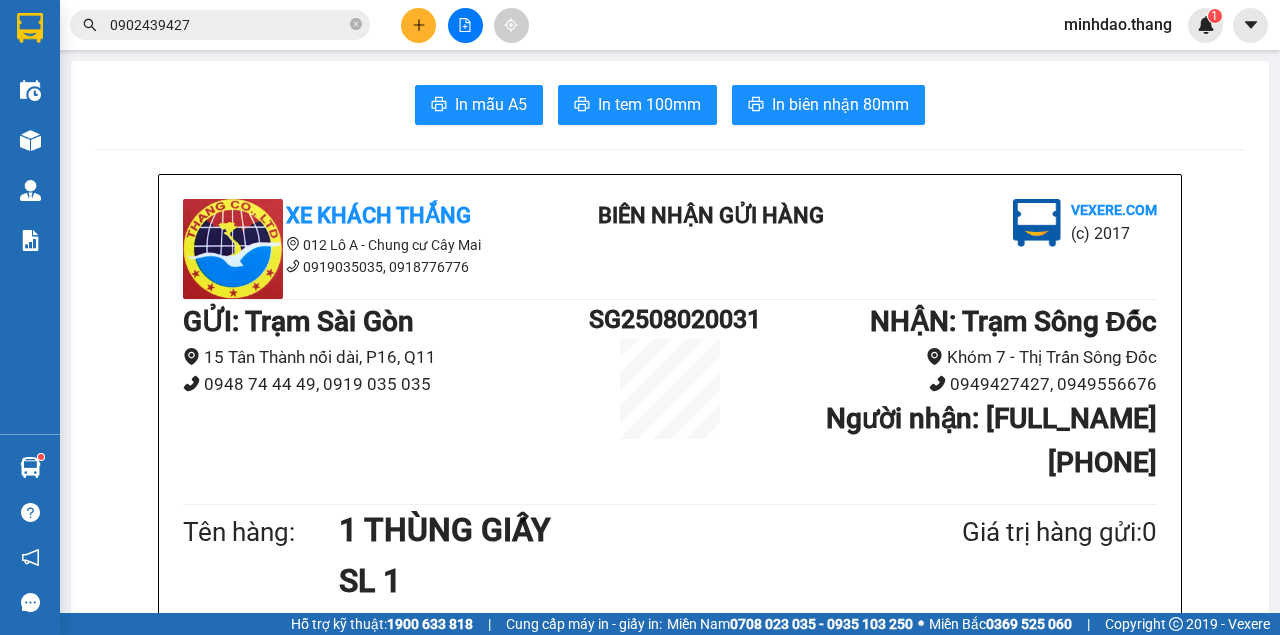 scroll, scrollTop: 0, scrollLeft: 0, axis: both 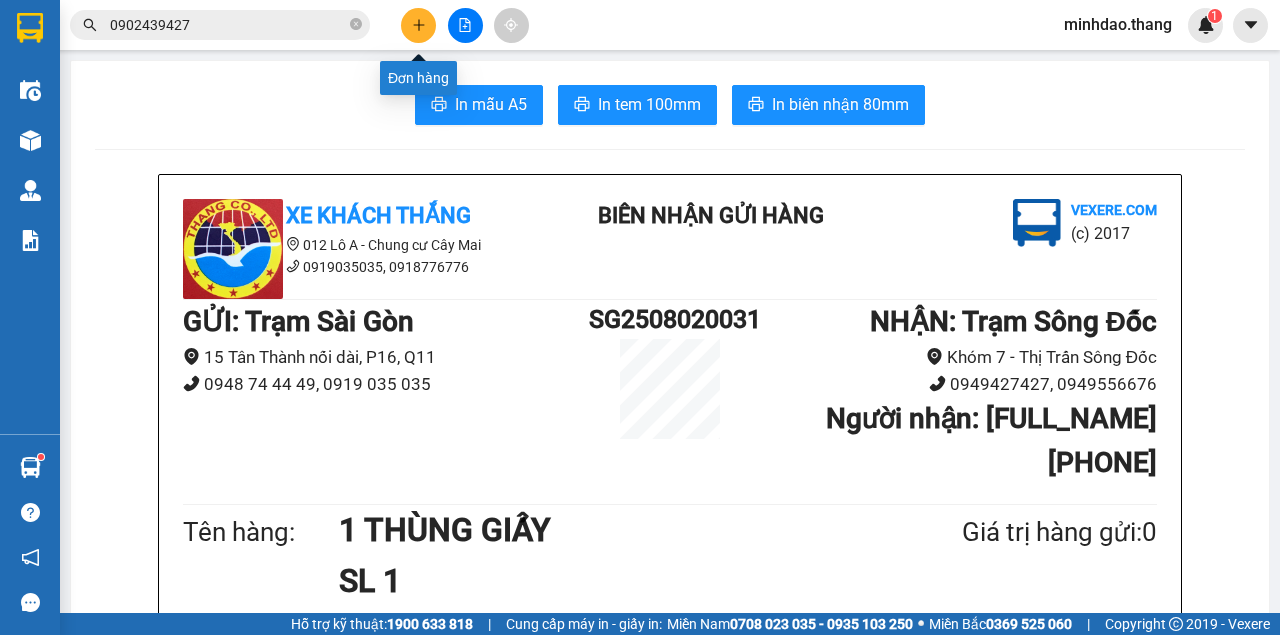 click at bounding box center [465, 25] 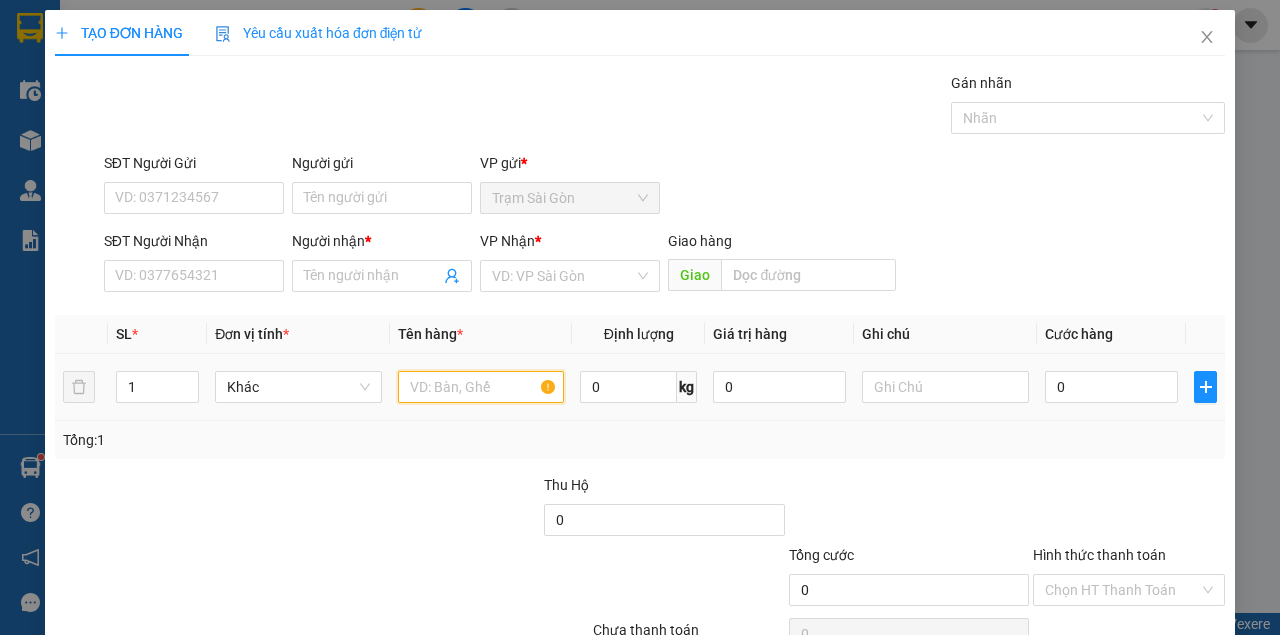 click at bounding box center [481, 387] 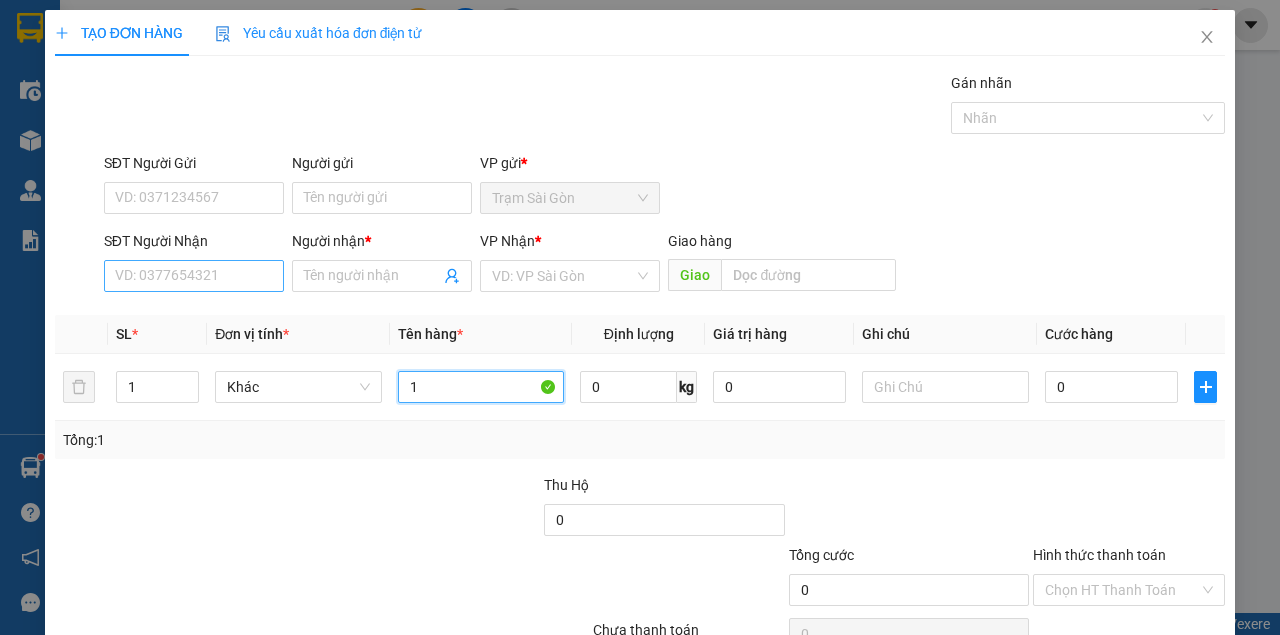 type on "1" 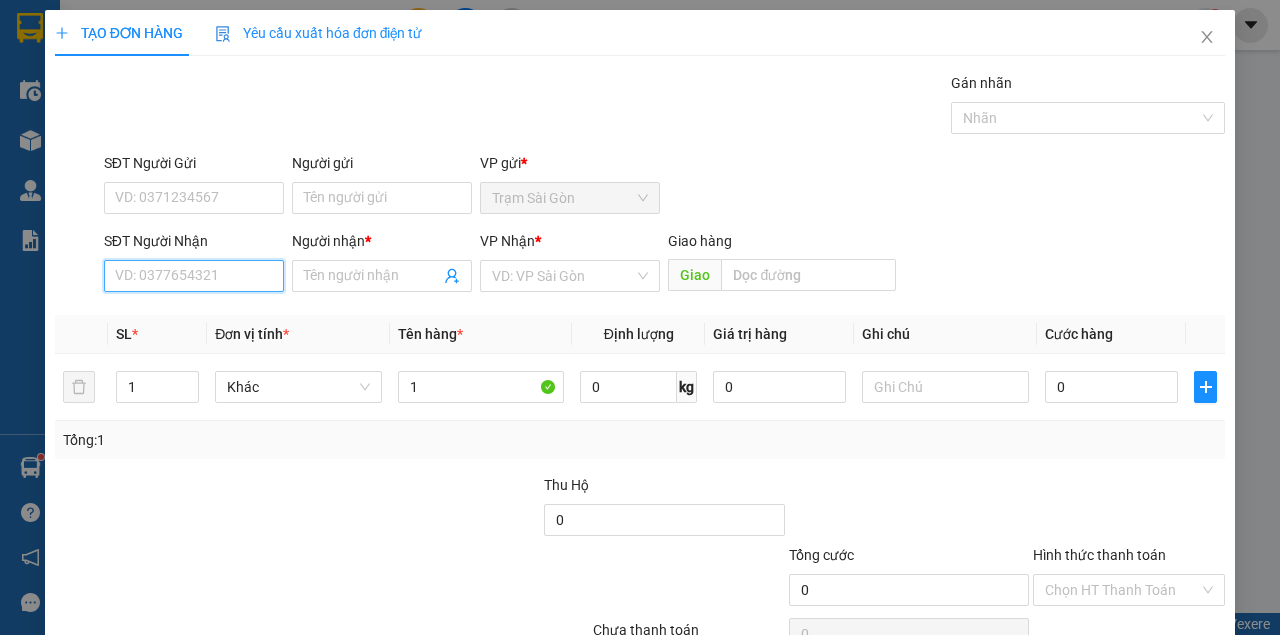 click on "SĐT Người Nhận" at bounding box center (194, 276) 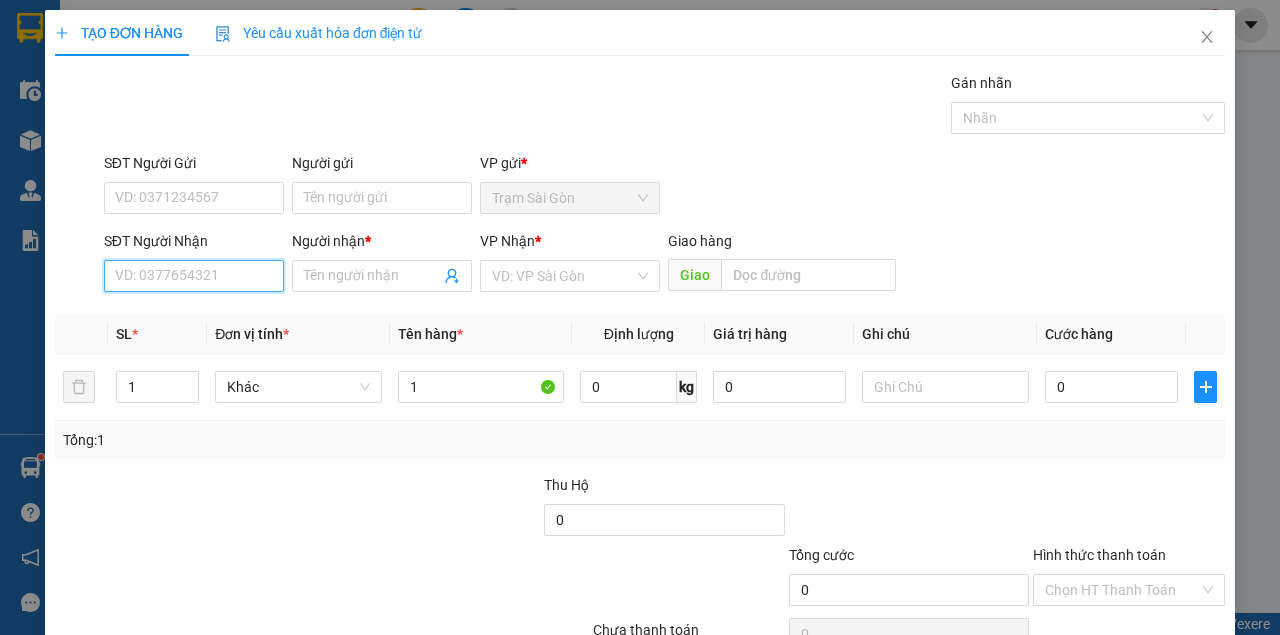 click on "SĐT Người Nhận" at bounding box center (194, 276) 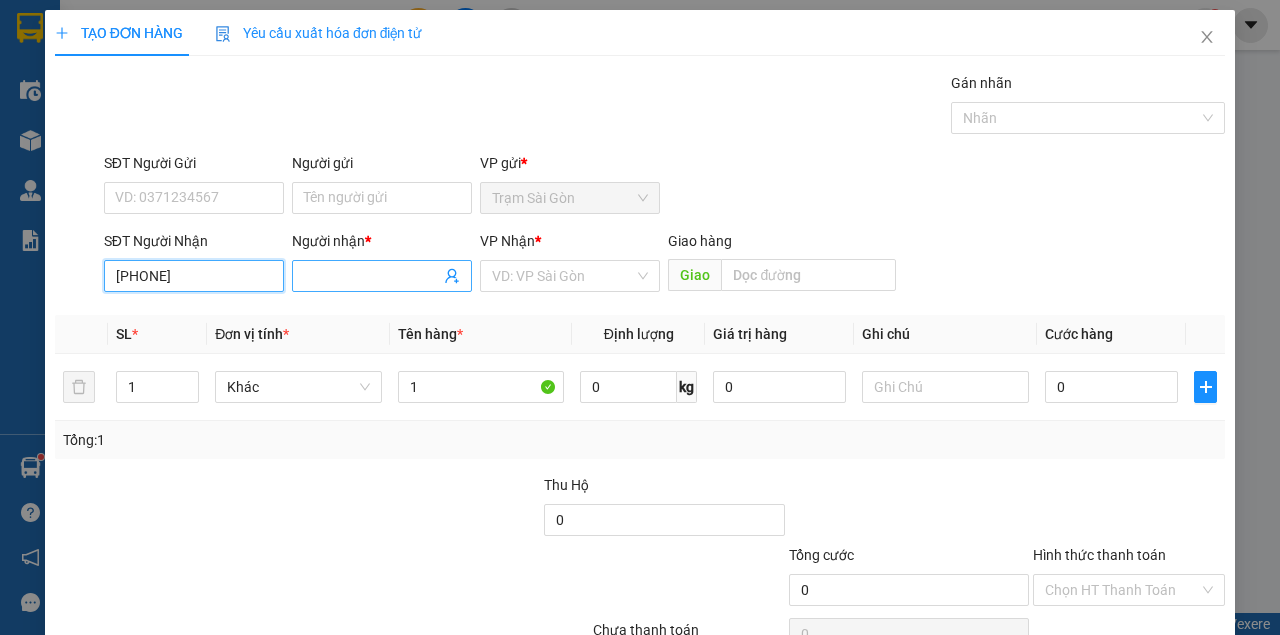 type on "[PHONE]" 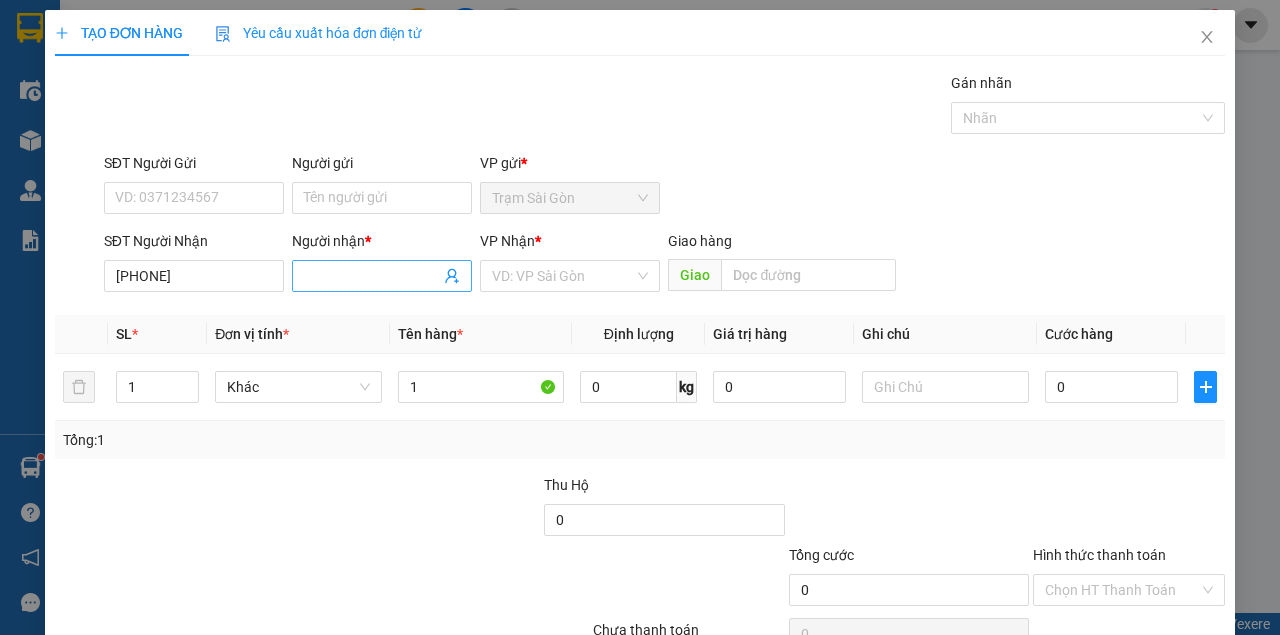 click on "Người nhận  *" at bounding box center [372, 276] 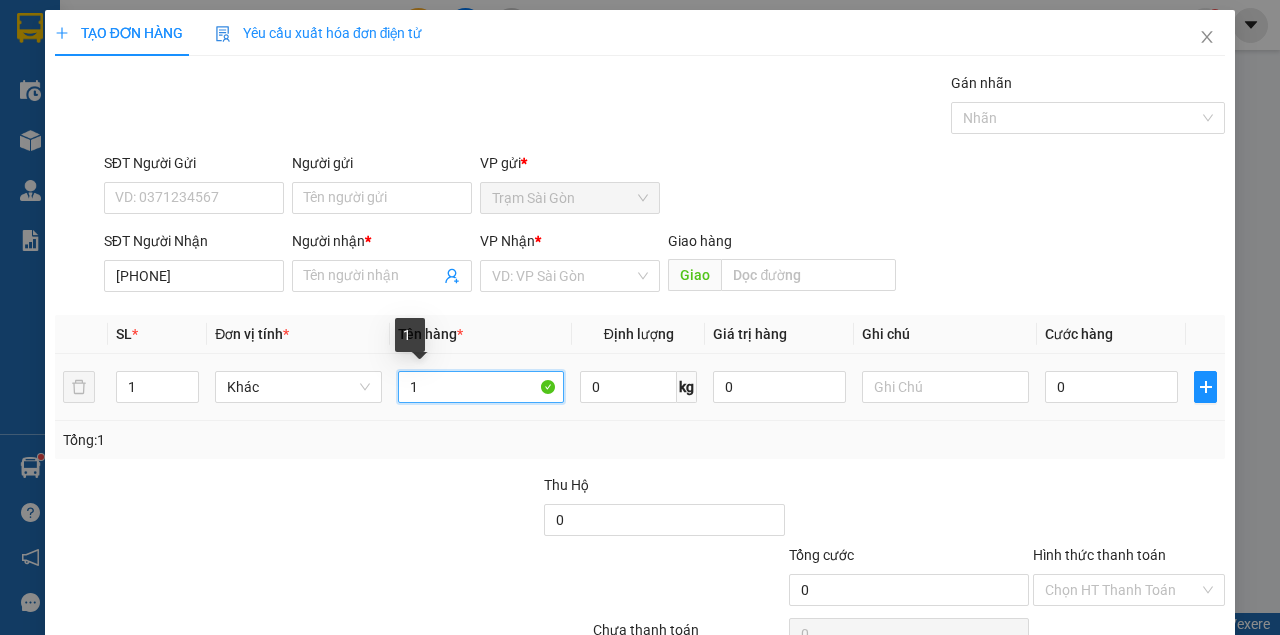 click on "1" at bounding box center (481, 387) 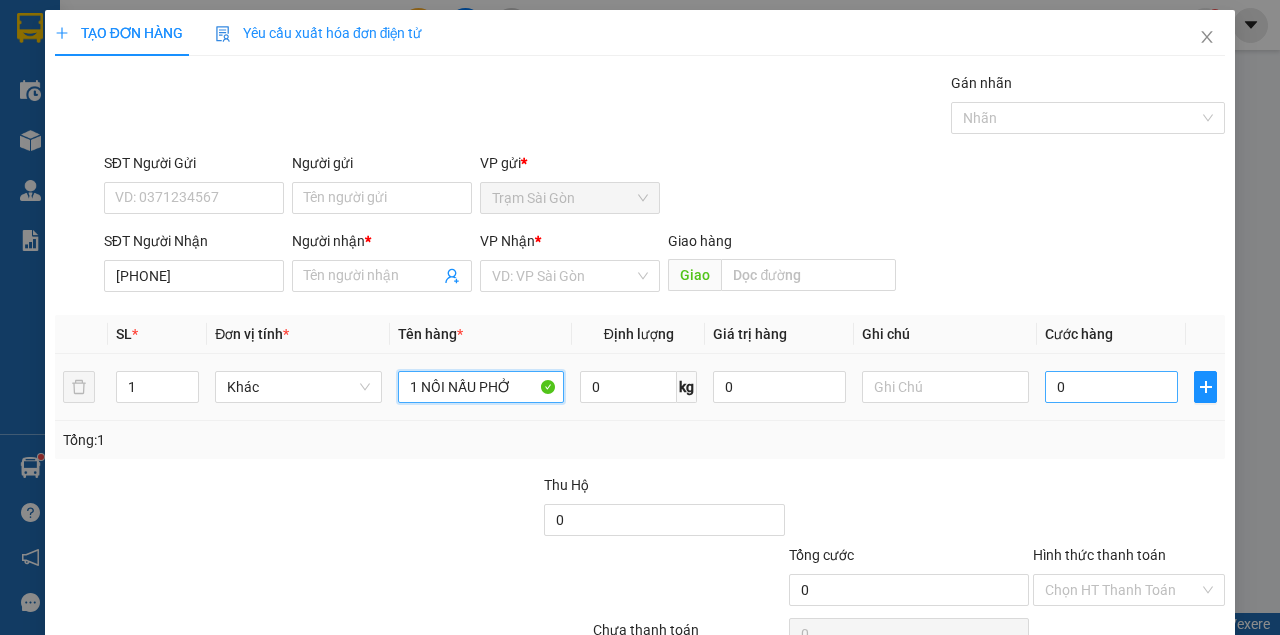 type on "1 NỒI NẤU PHỞ" 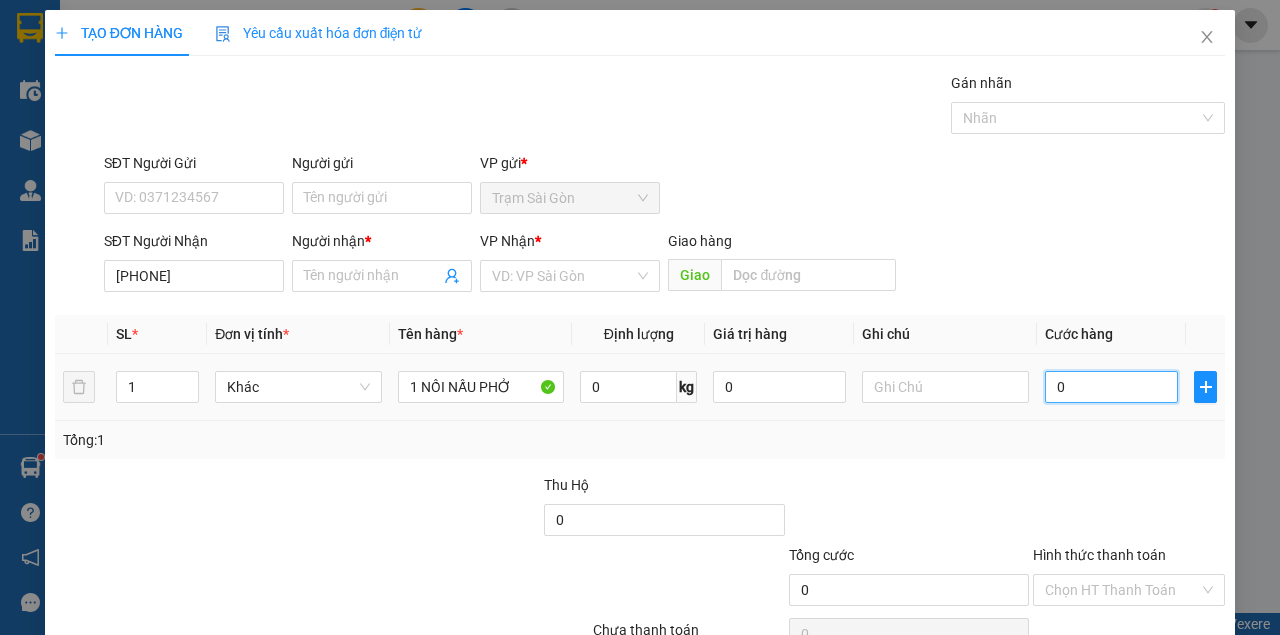click on "0" at bounding box center (1111, 387) 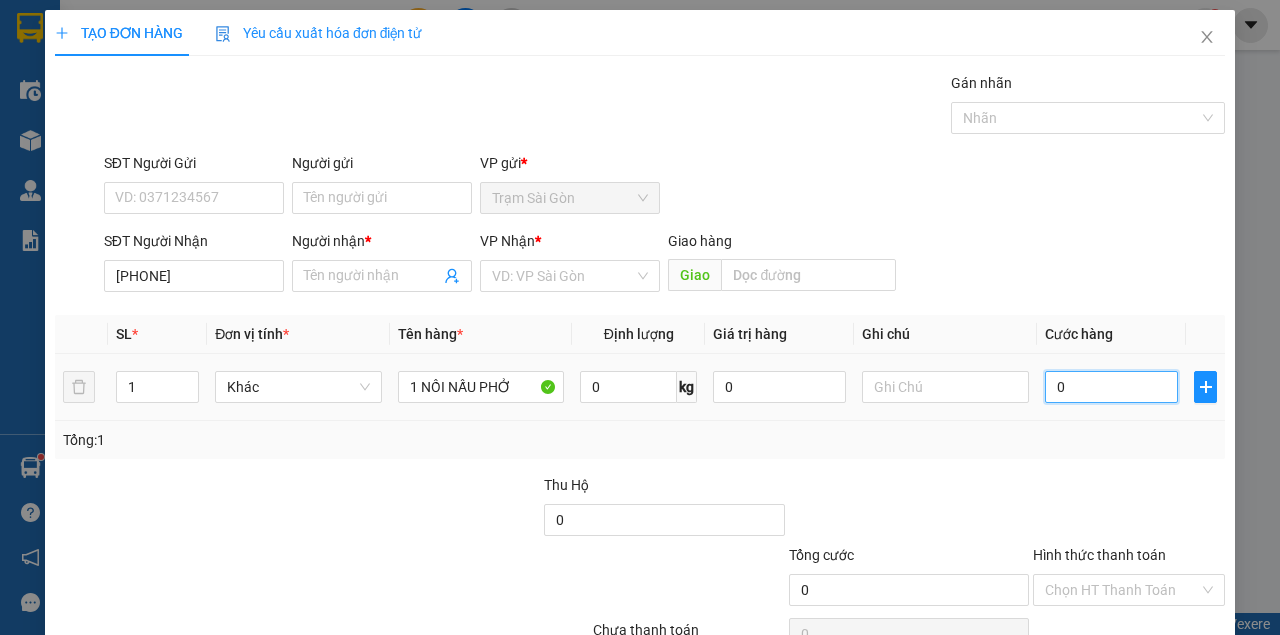 type on "2" 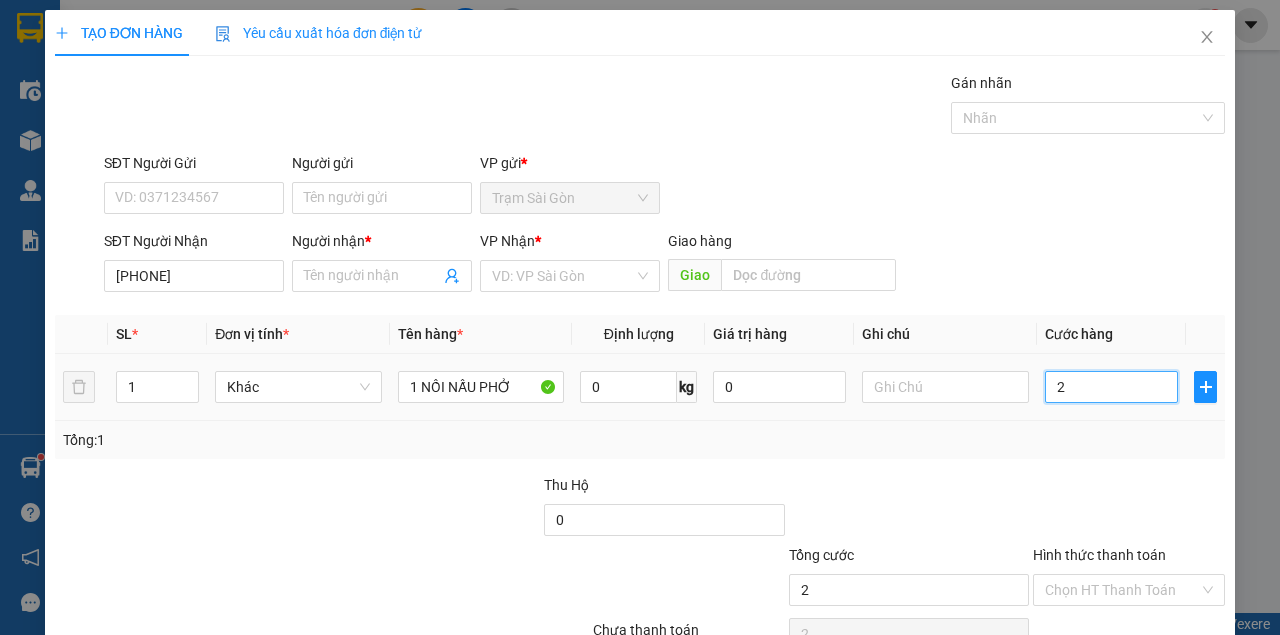 type on "20" 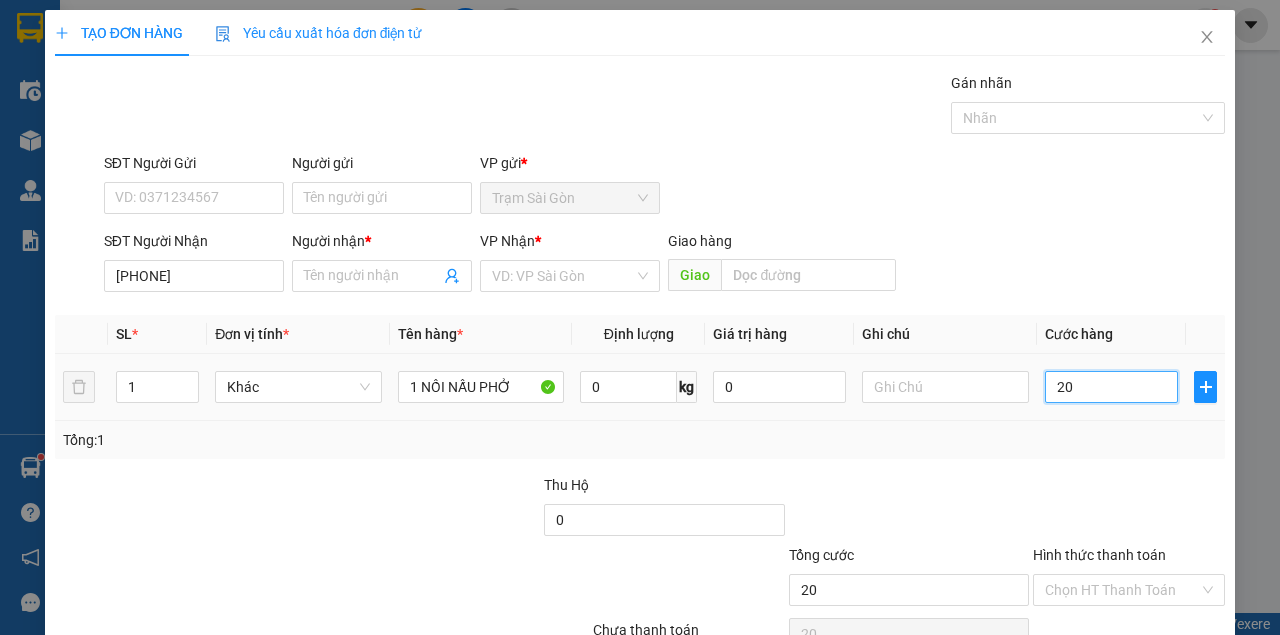 type on "200" 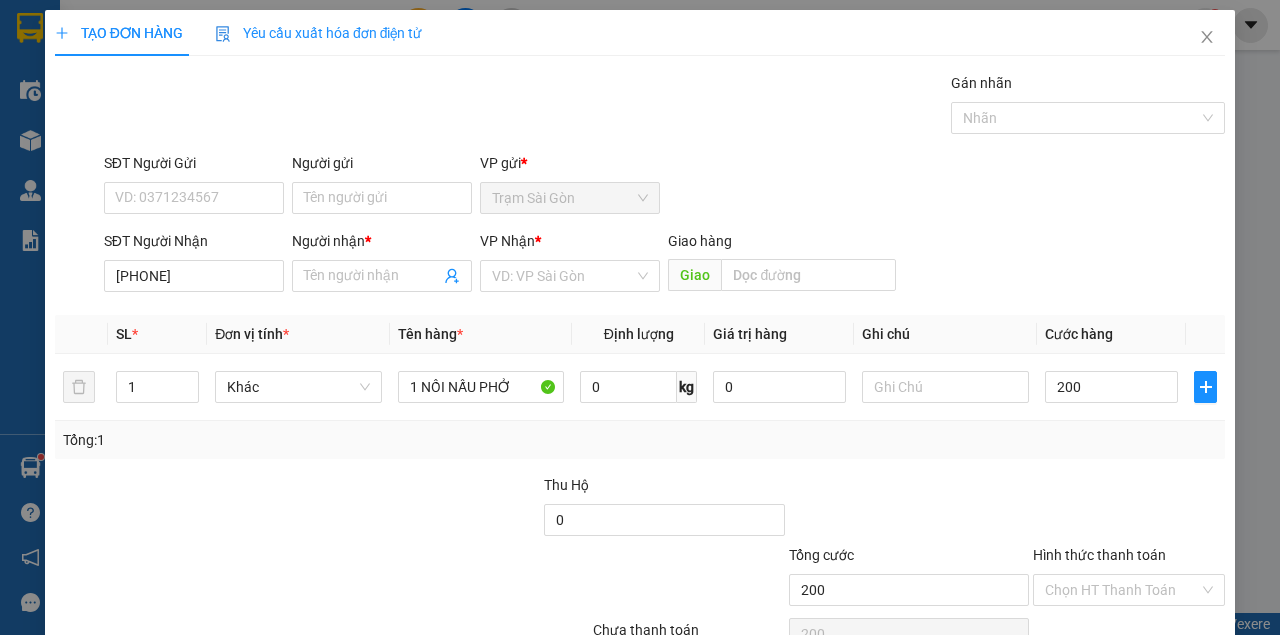 type on "200.000" 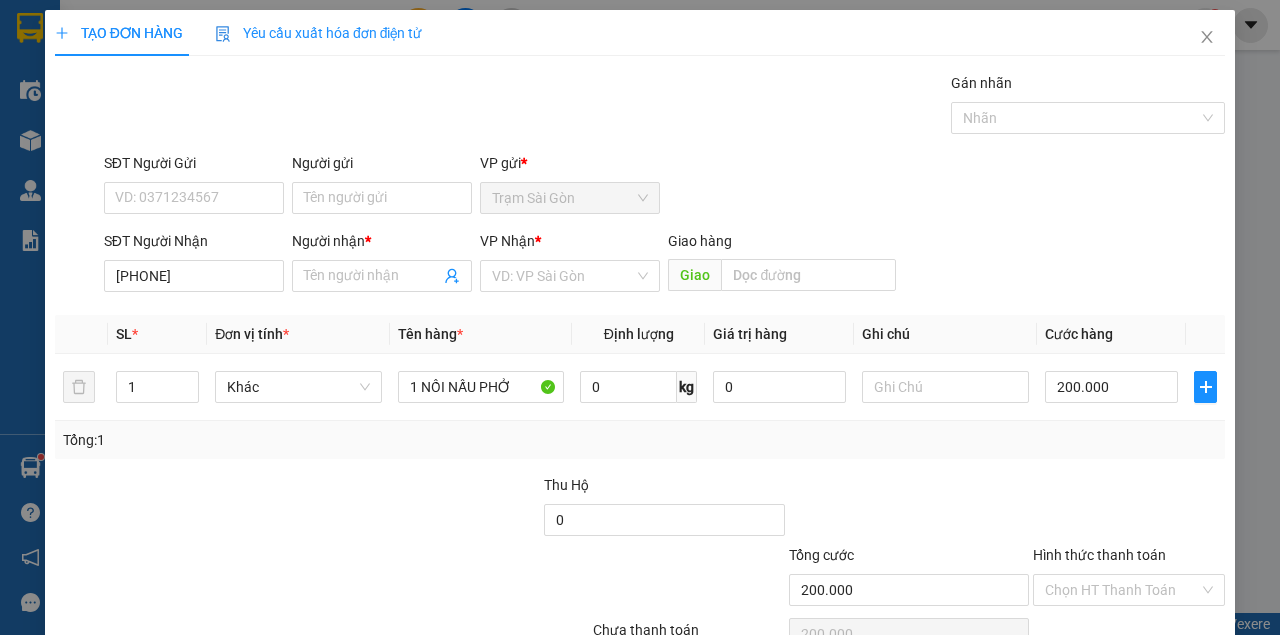 click at bounding box center [909, 509] 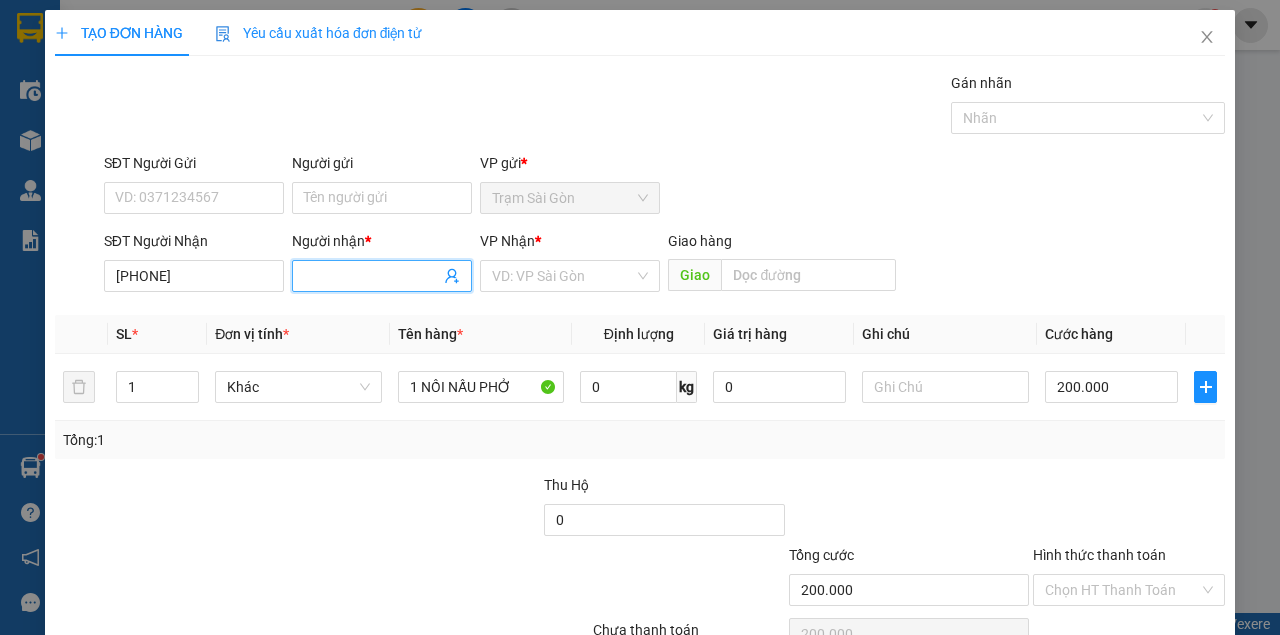 click on "Người nhận  *" at bounding box center (372, 276) 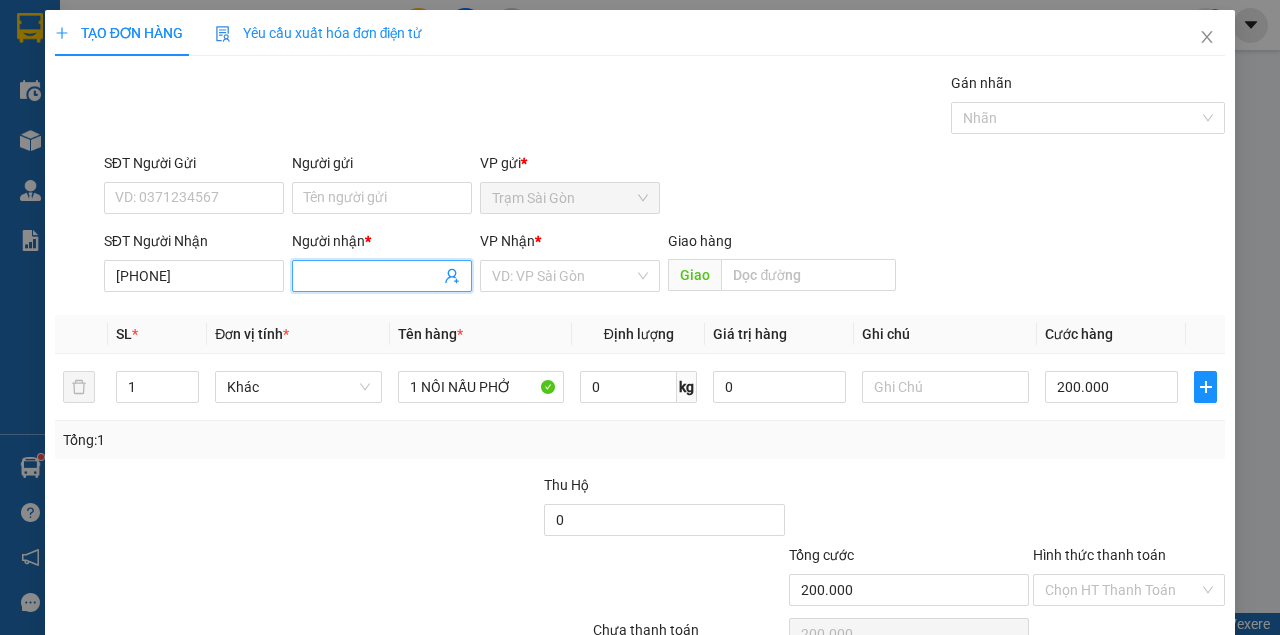 click on "Người nhận  *" at bounding box center (372, 276) 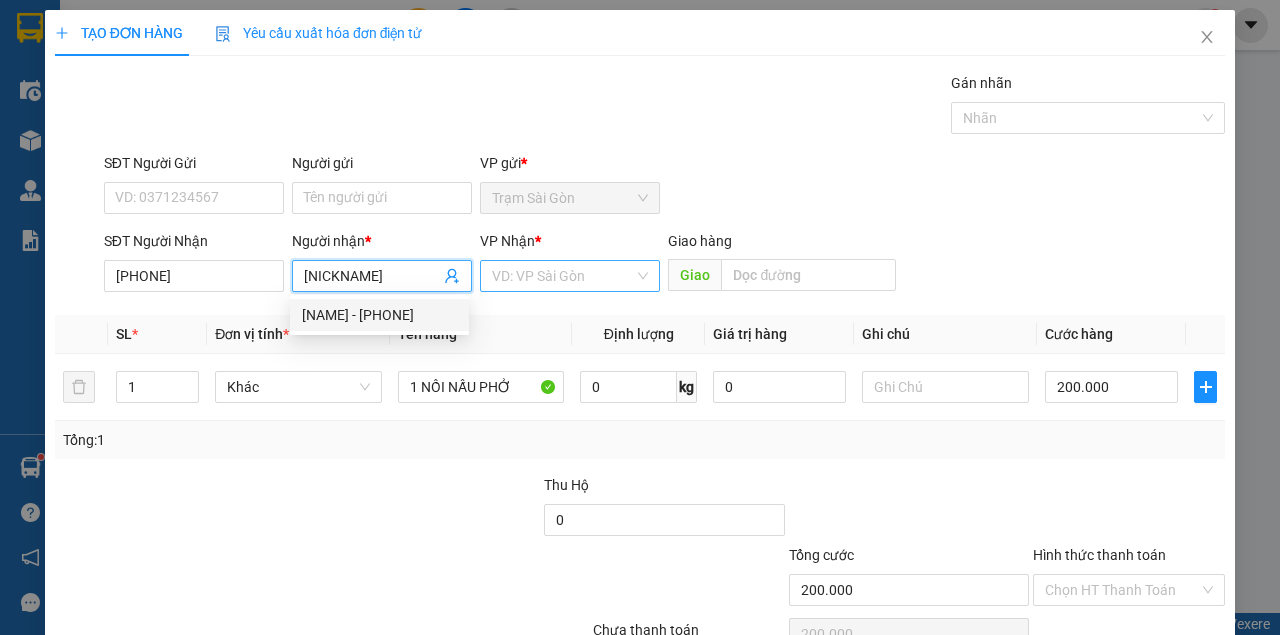 type on "ANH NHỞ" 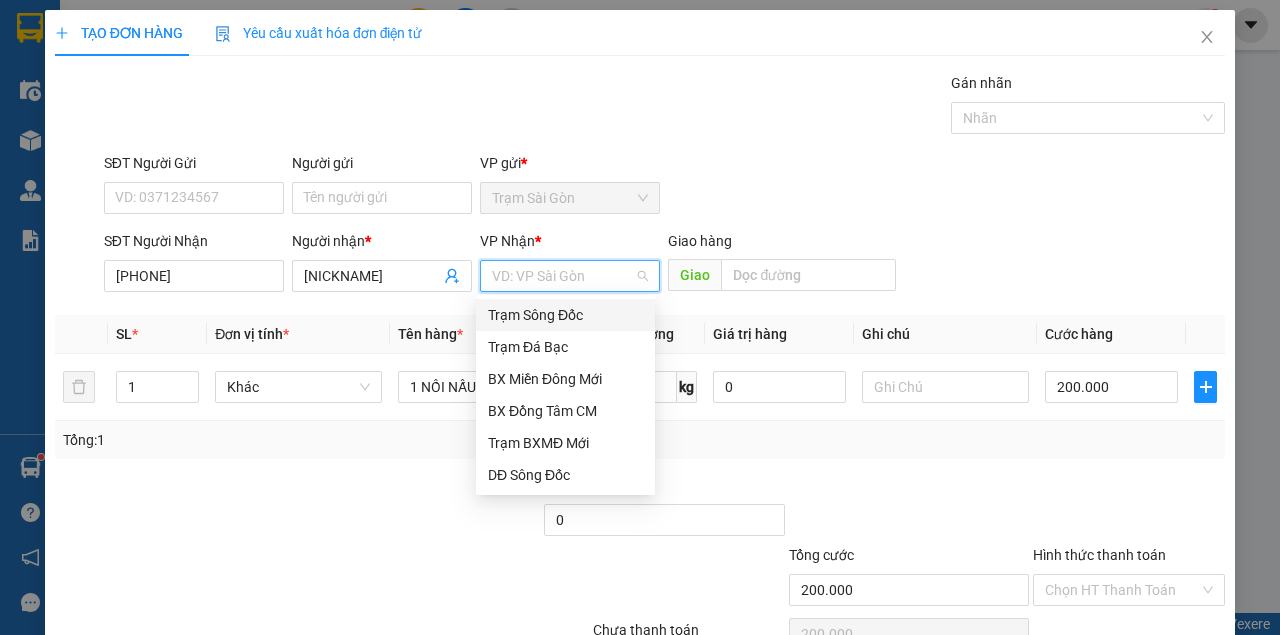 click on "Trạm Sông Đốc" at bounding box center (565, 315) 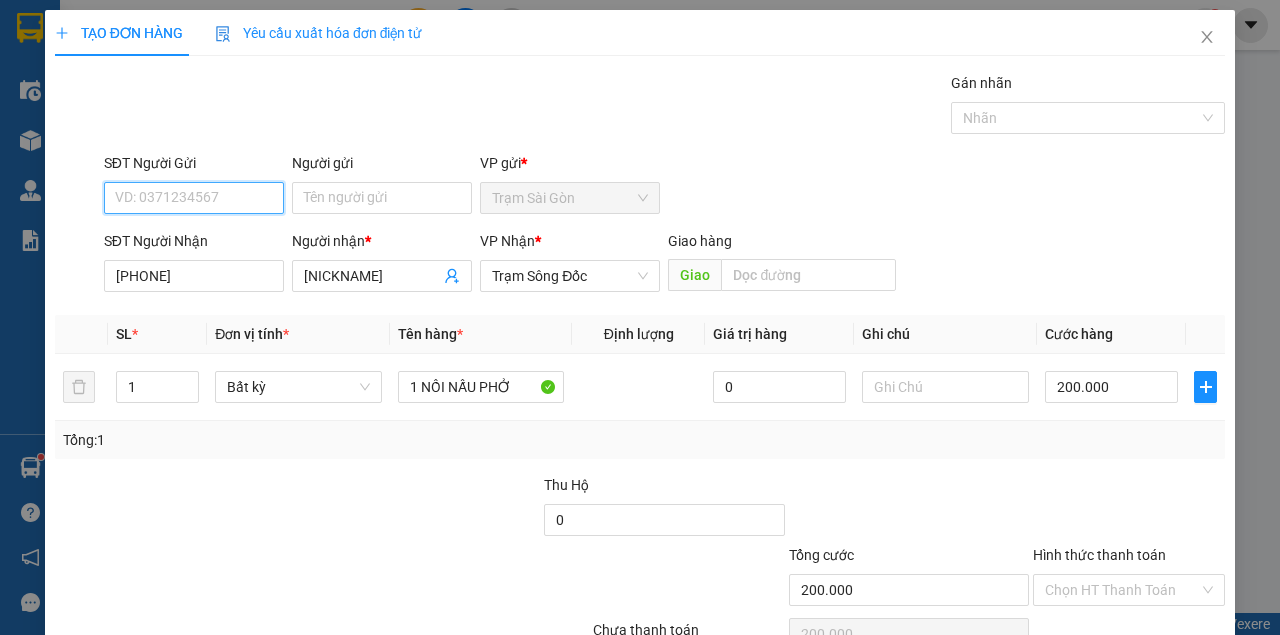 click on "SĐT Người Gửi" at bounding box center (194, 198) 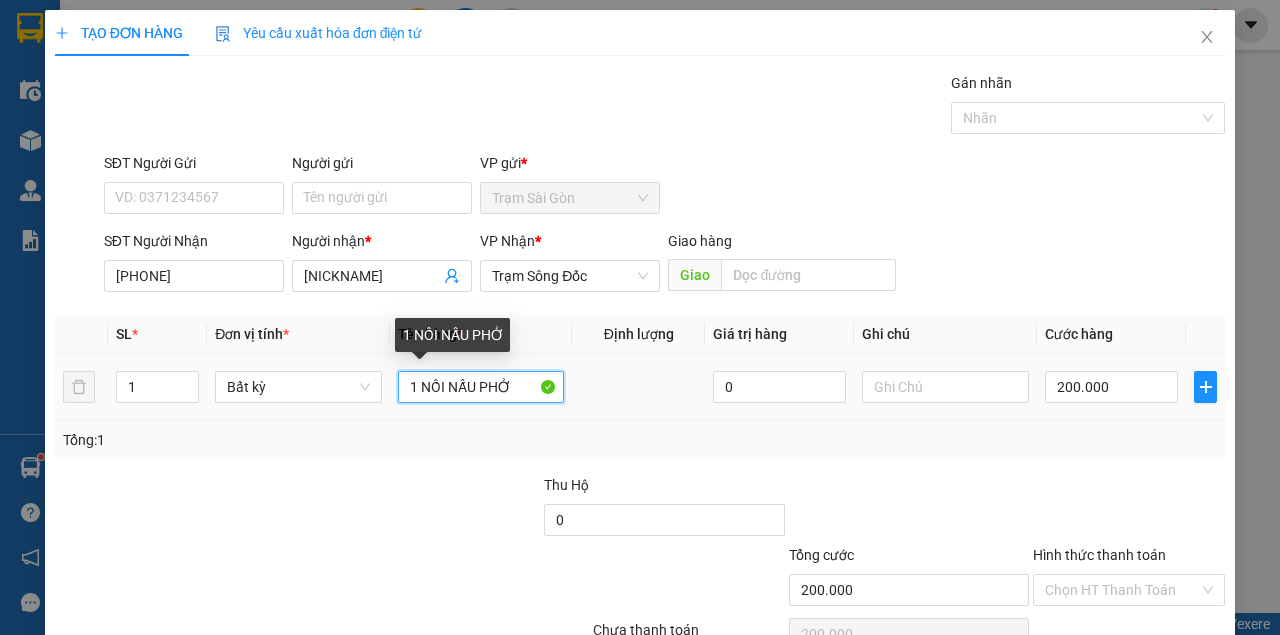 click on "1 NỒI NẤU PHỞ" at bounding box center [481, 387] 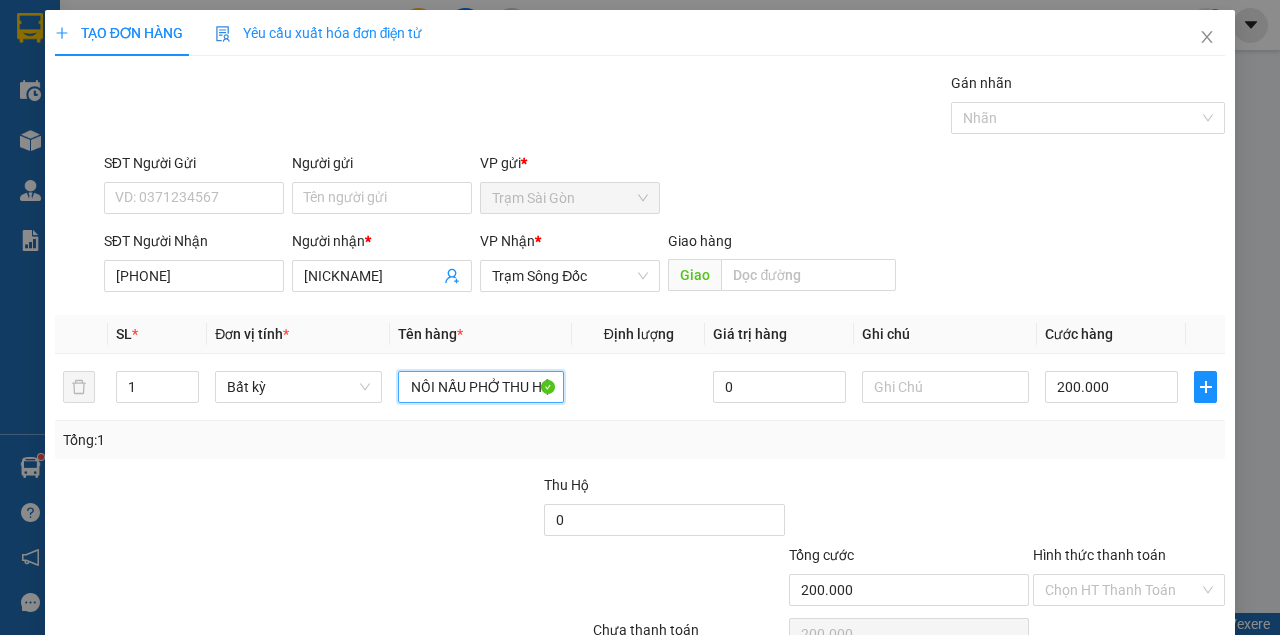 scroll, scrollTop: 0, scrollLeft: 18, axis: horizontal 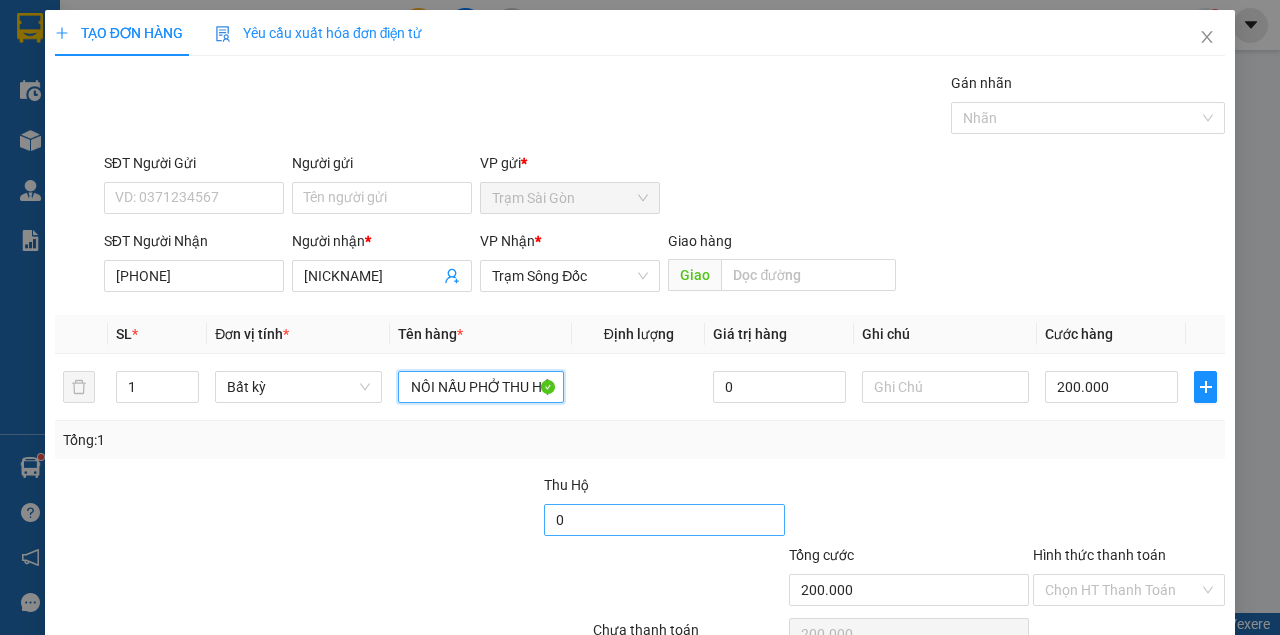 type on "1 NỒI NẤU PHỞ THU HỘ" 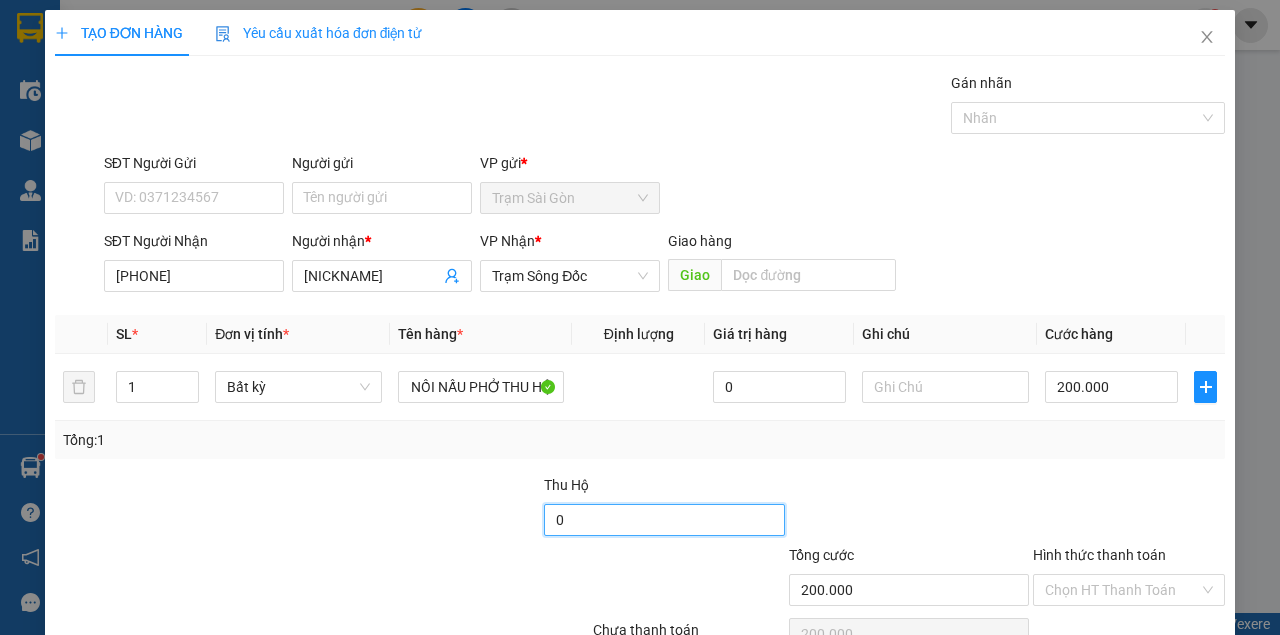 scroll, scrollTop: 0, scrollLeft: 0, axis: both 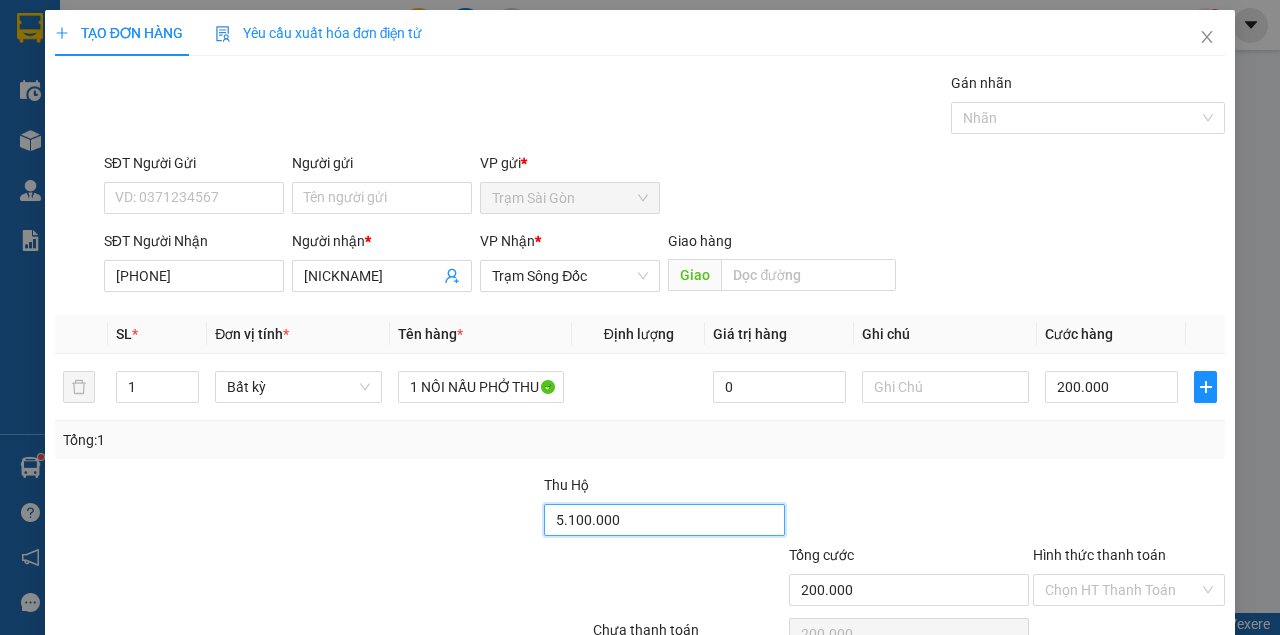 drag, startPoint x: 552, startPoint y: 516, endPoint x: 721, endPoint y: 520, distance: 169.04733 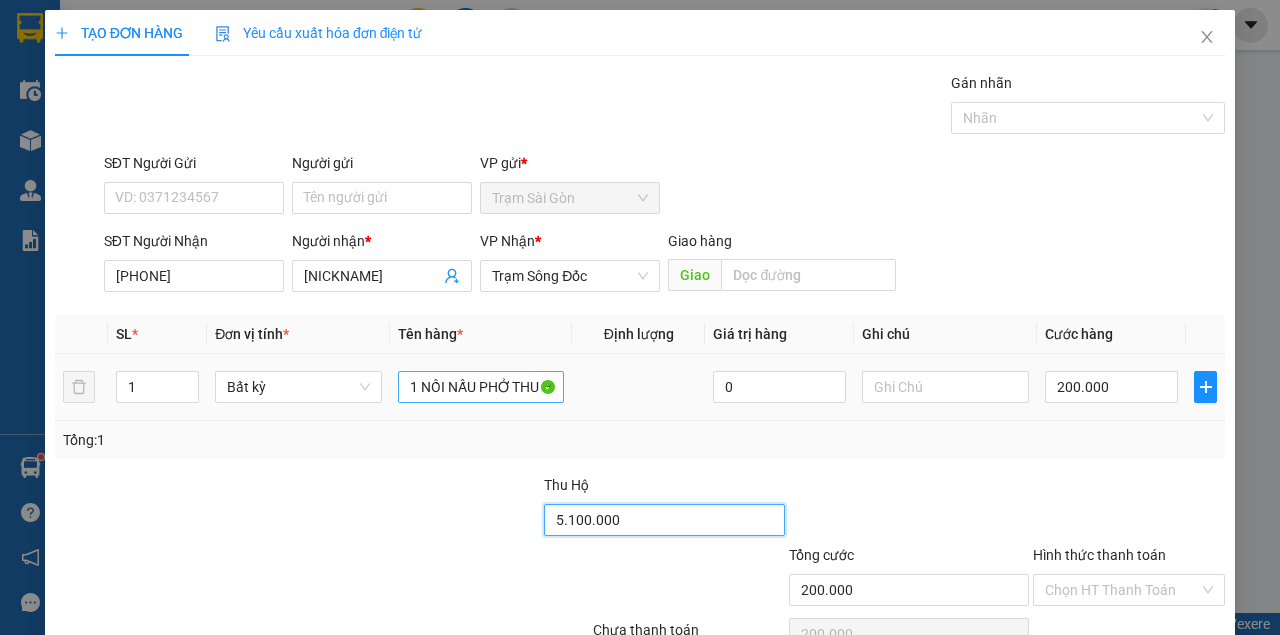 type on "5.100.000" 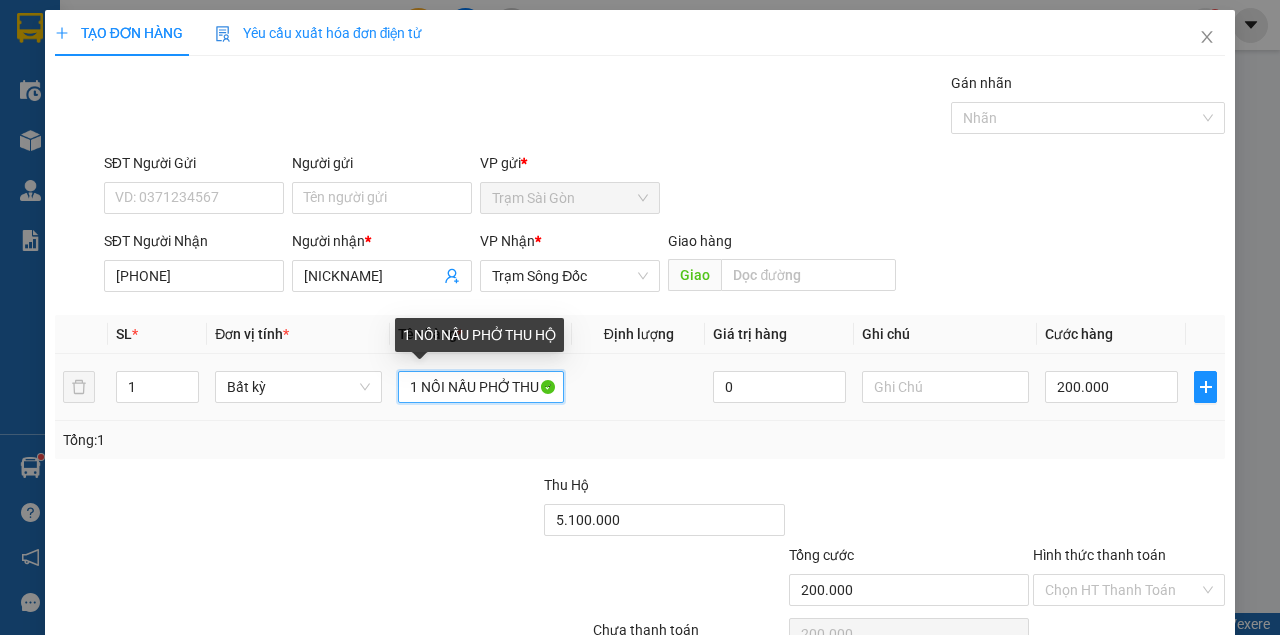 click on "1 NỒI NẤU PHỞ THU HỘ" at bounding box center (481, 387) 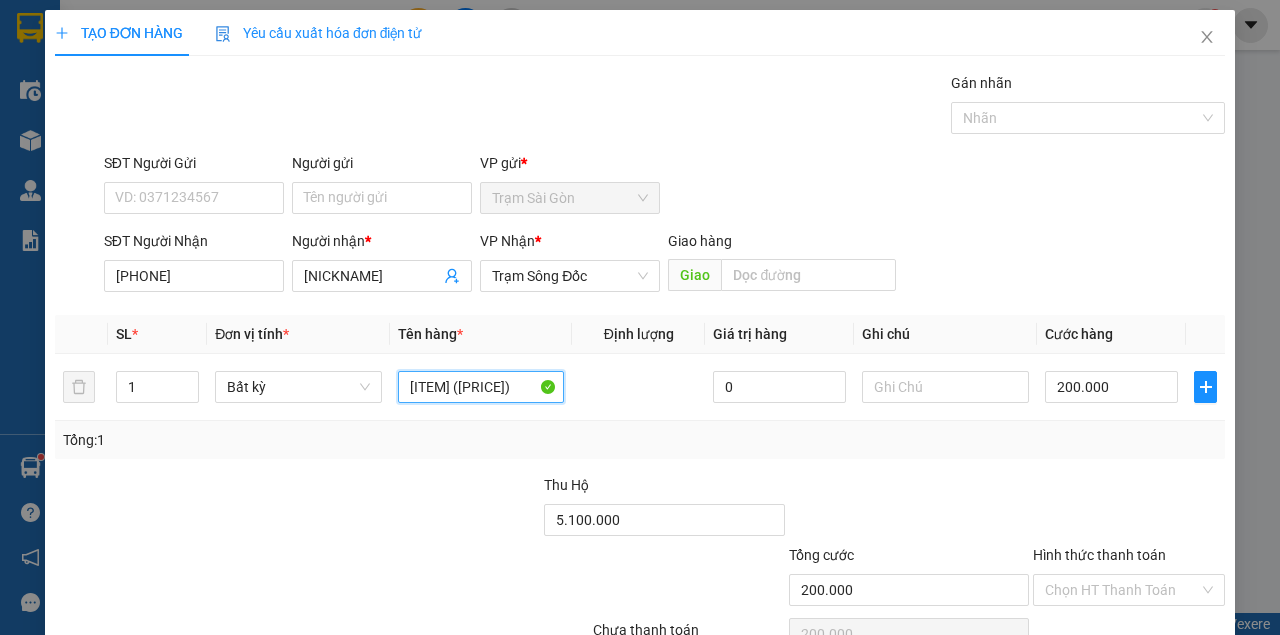 scroll, scrollTop: 0, scrollLeft: 26, axis: horizontal 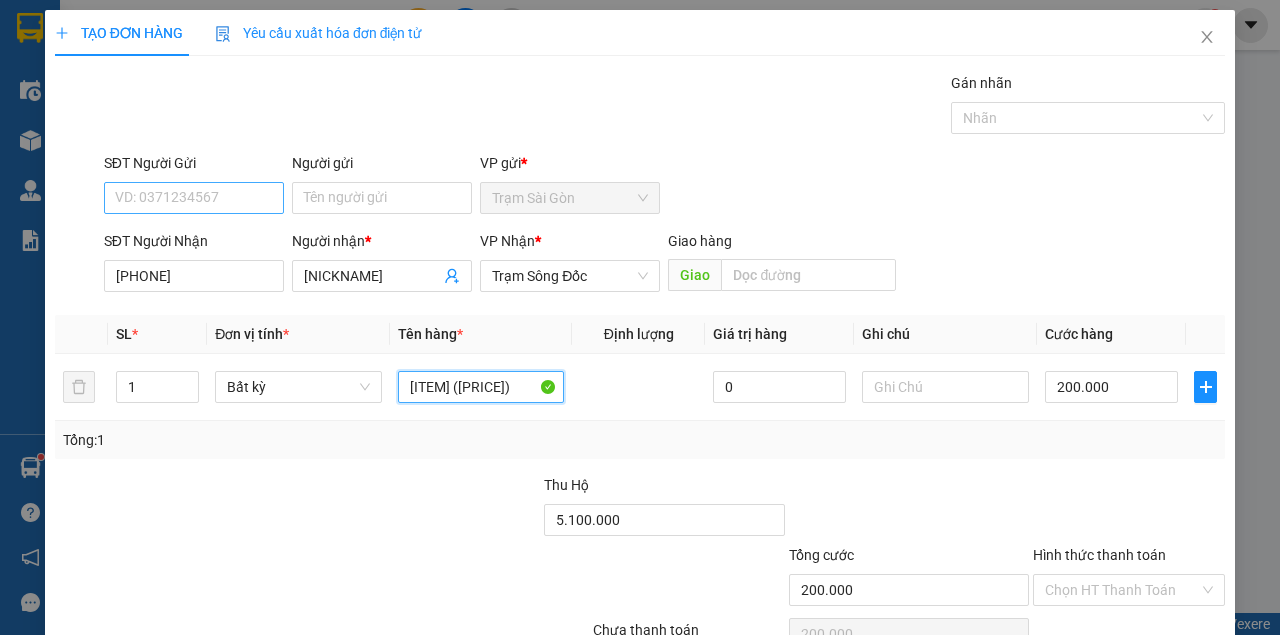 type on "1 NỒI NẤU PHỞ THU HỘ ( 5.100.000 )" 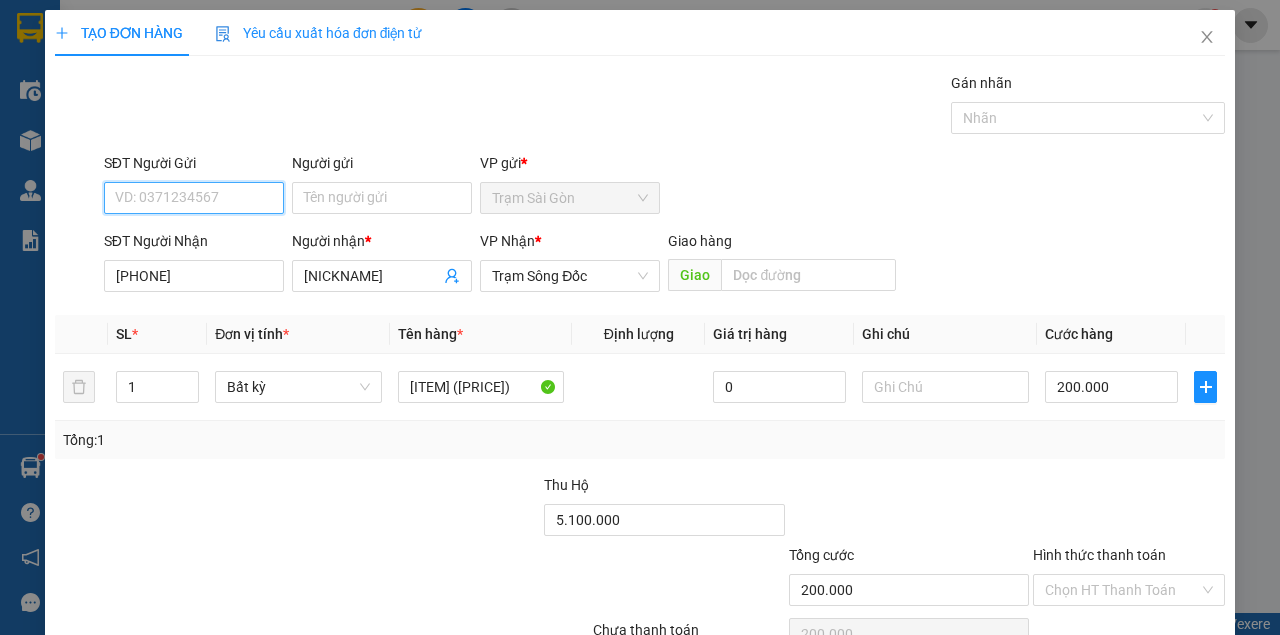 scroll, scrollTop: 0, scrollLeft: 0, axis: both 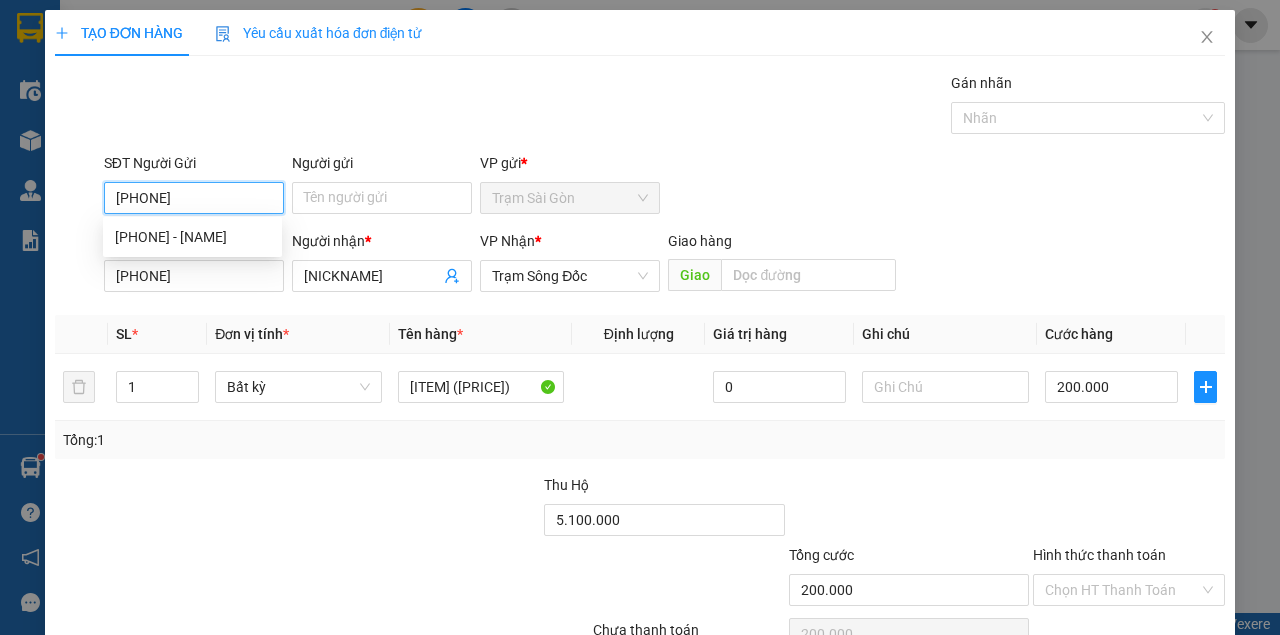 type on "0373044938" 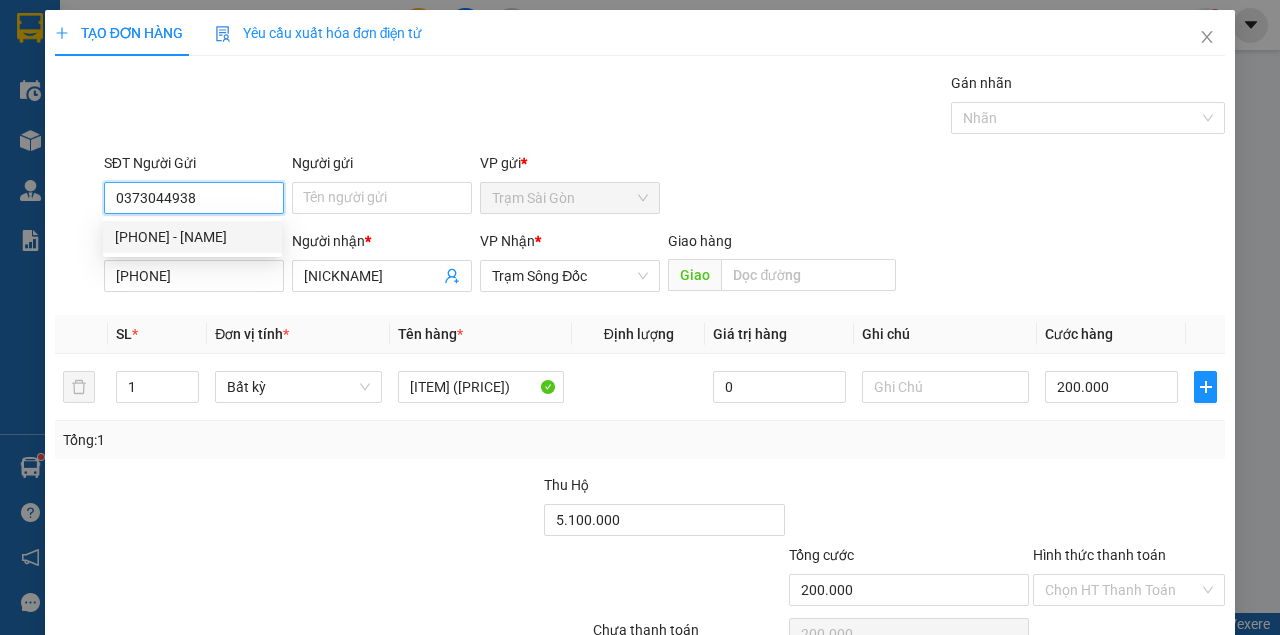 click on "0373044938 - KHANG" at bounding box center [192, 237] 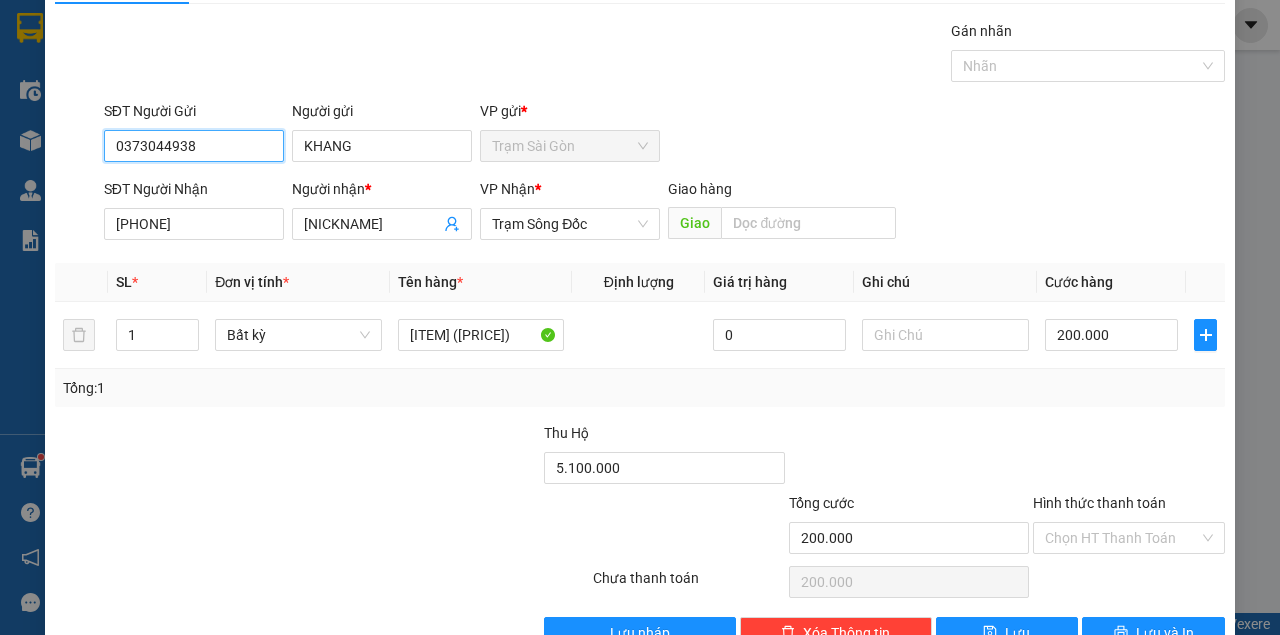 scroll, scrollTop: 102, scrollLeft: 0, axis: vertical 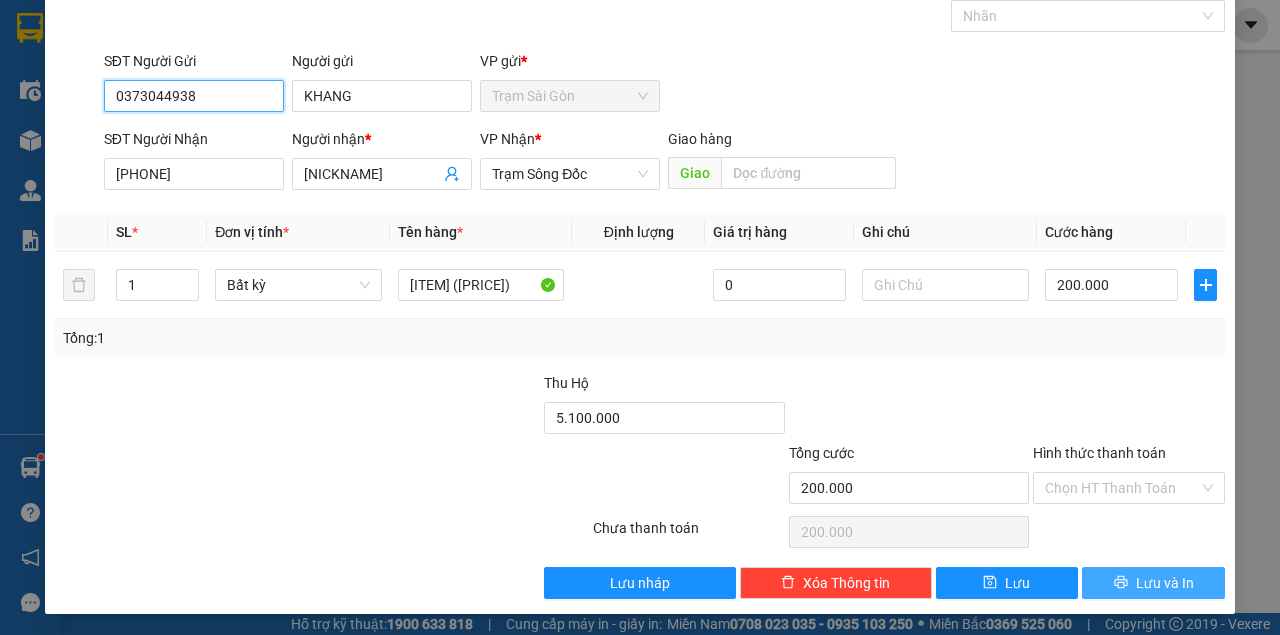 type on "0373044938" 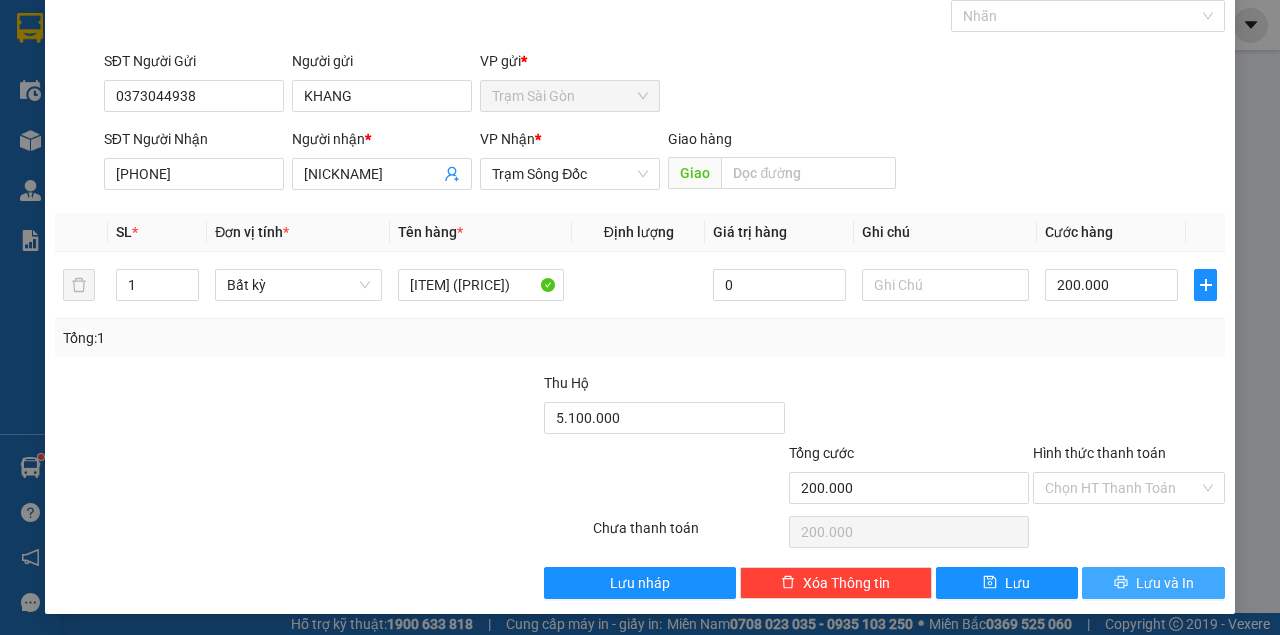 click on "Lưu và In" at bounding box center [1165, 583] 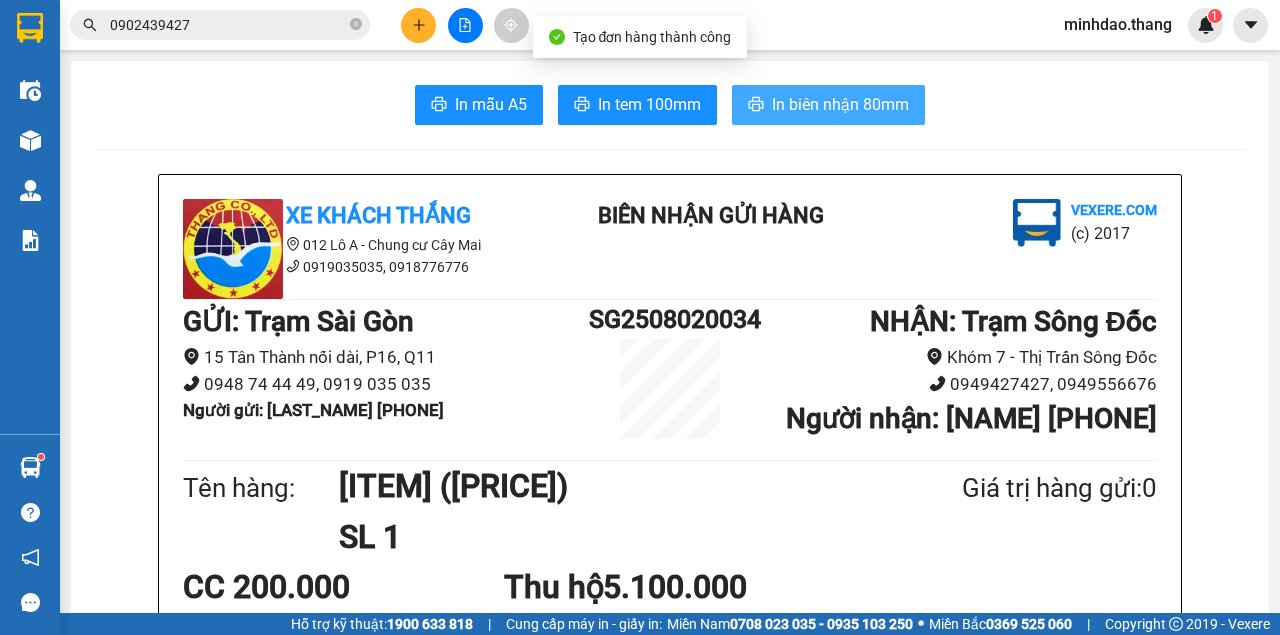 click on "In biên nhận 80mm" at bounding box center (828, 105) 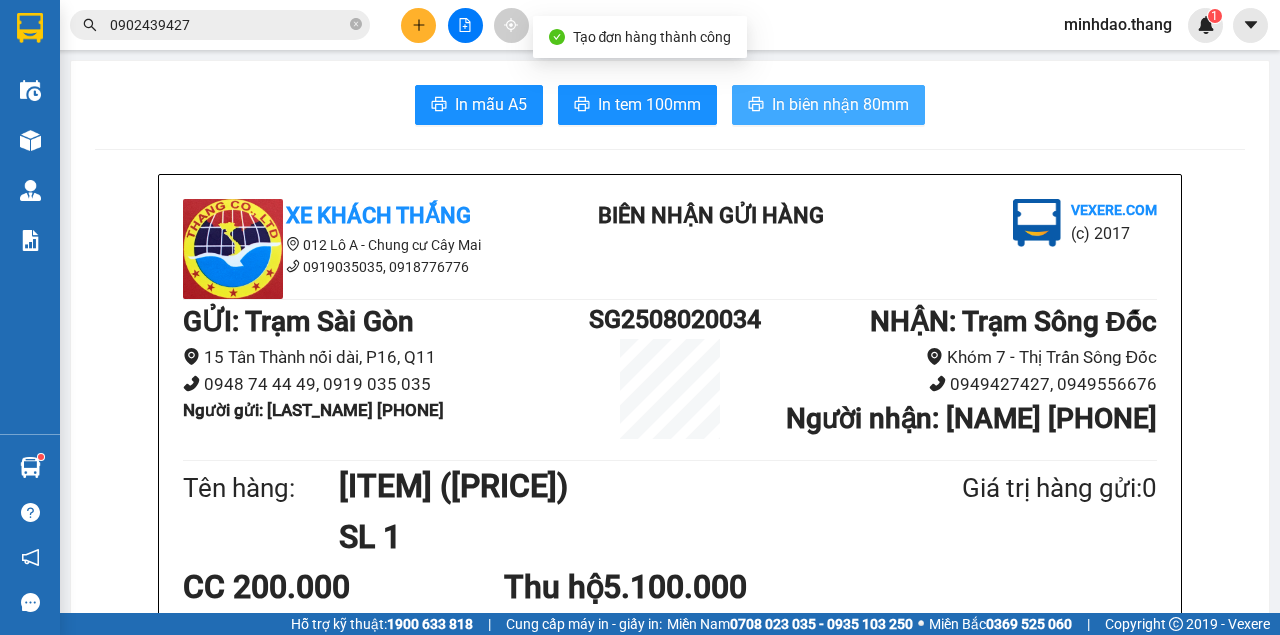 scroll, scrollTop: 0, scrollLeft: 0, axis: both 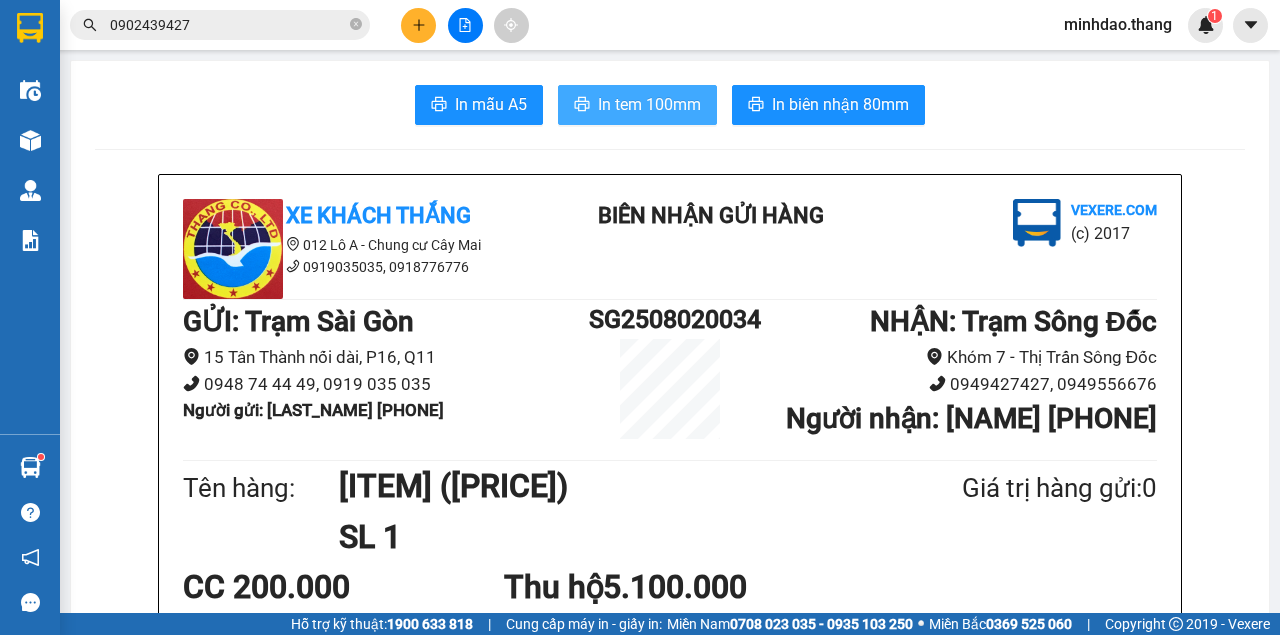click on "In tem 100mm" at bounding box center [649, 104] 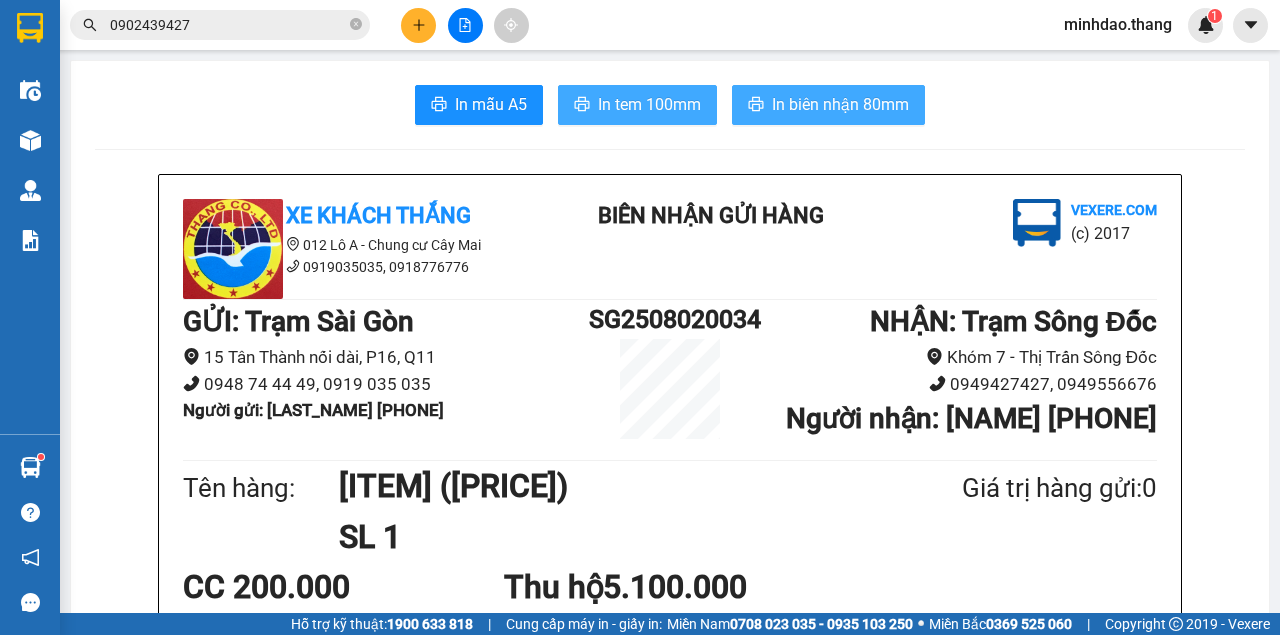 scroll, scrollTop: 0, scrollLeft: 0, axis: both 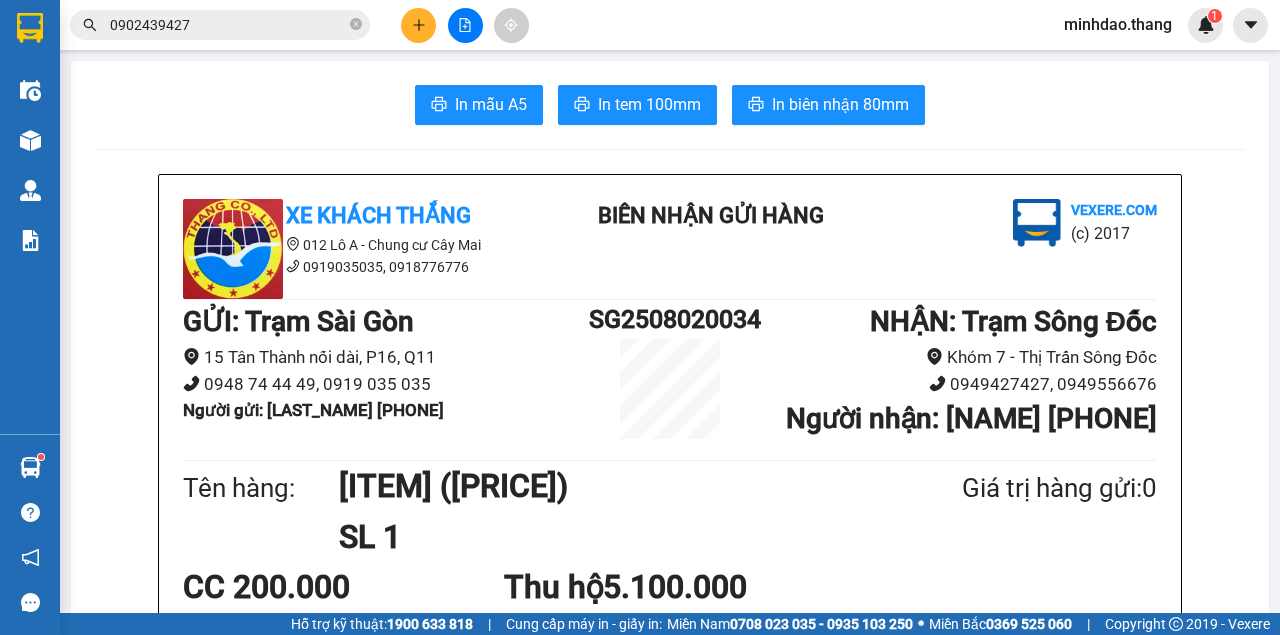 click on "0902439427" at bounding box center [220, 25] 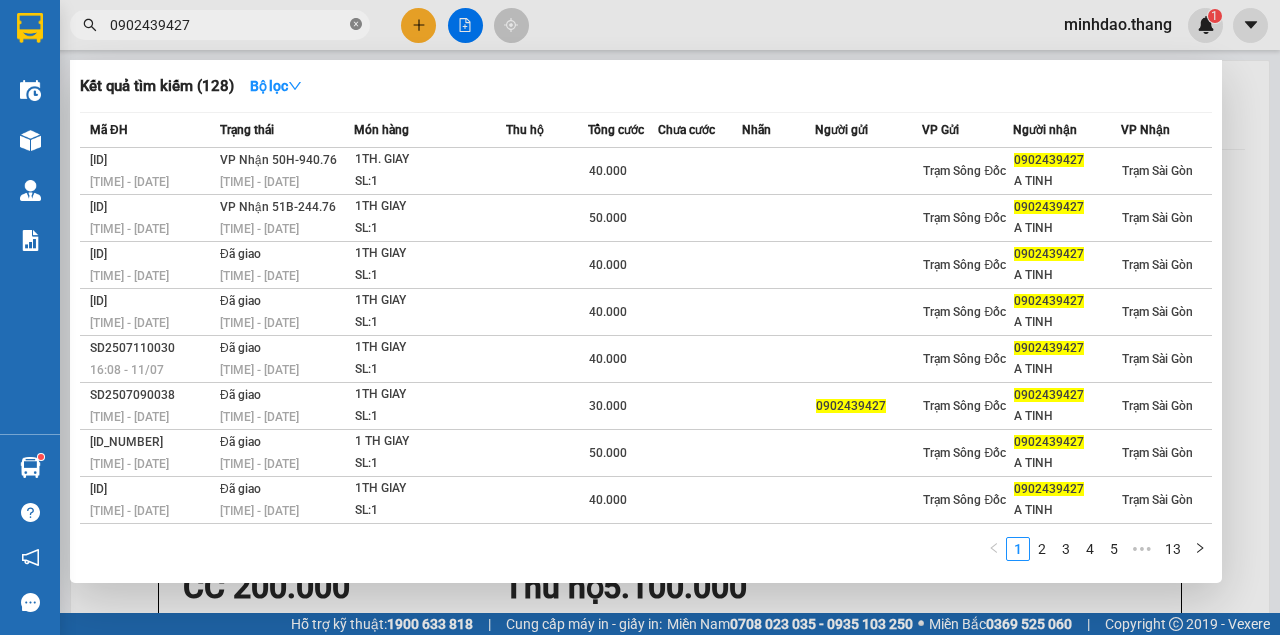 click 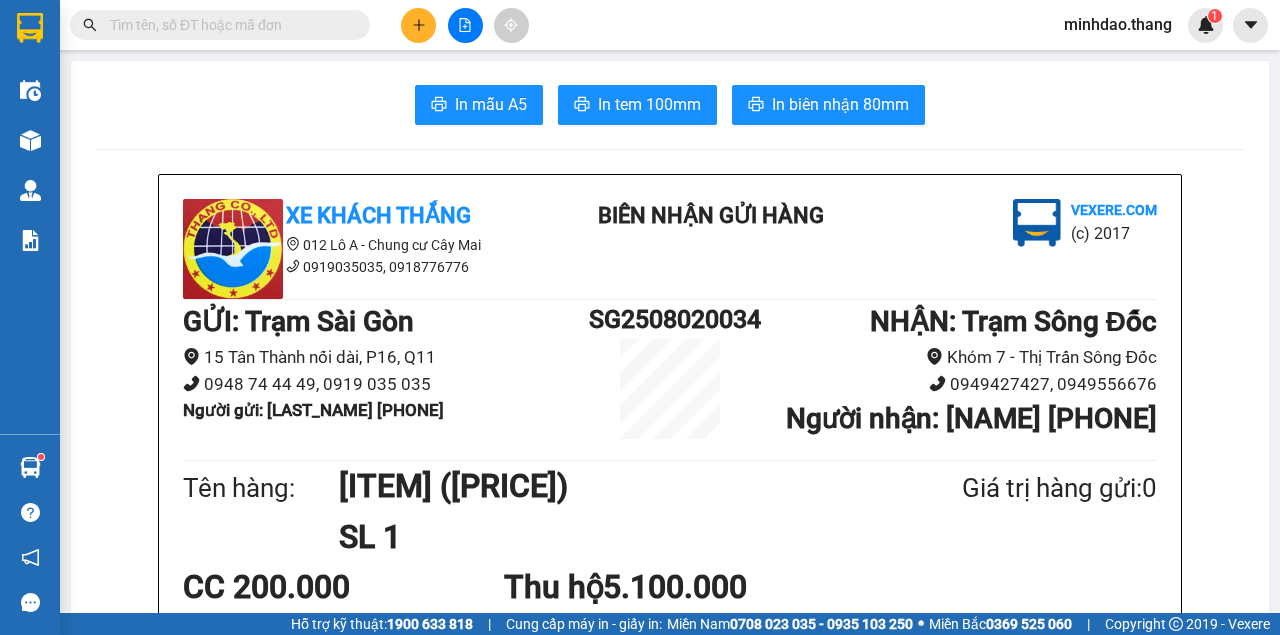 click at bounding box center [228, 25] 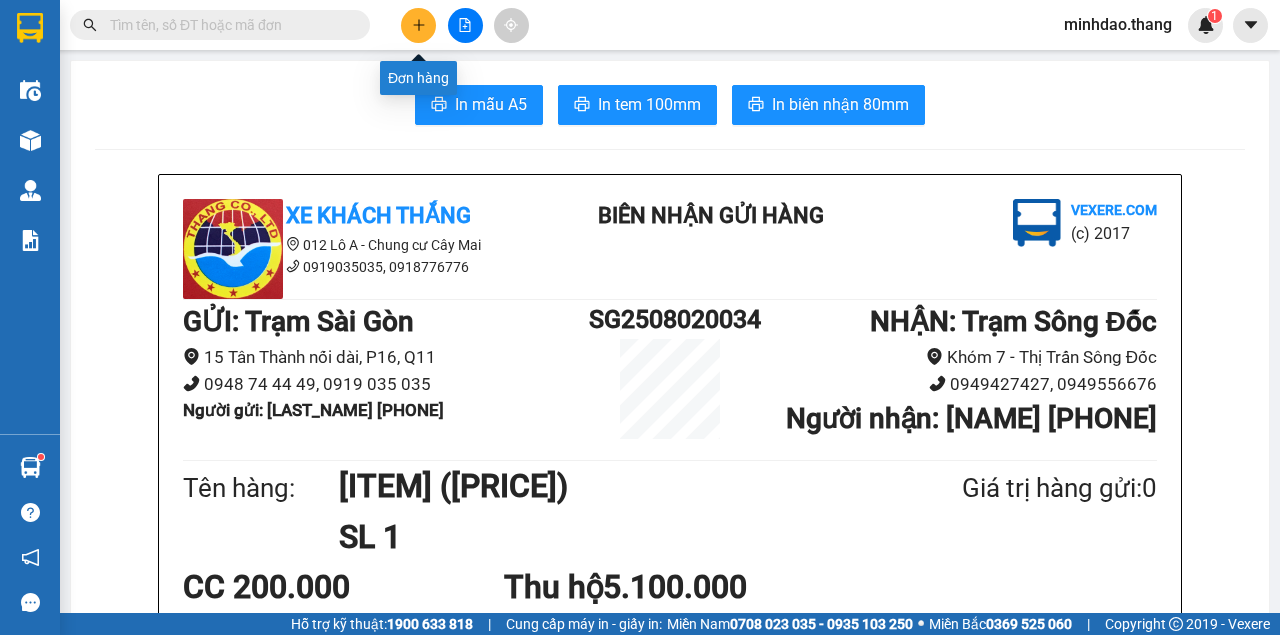 click 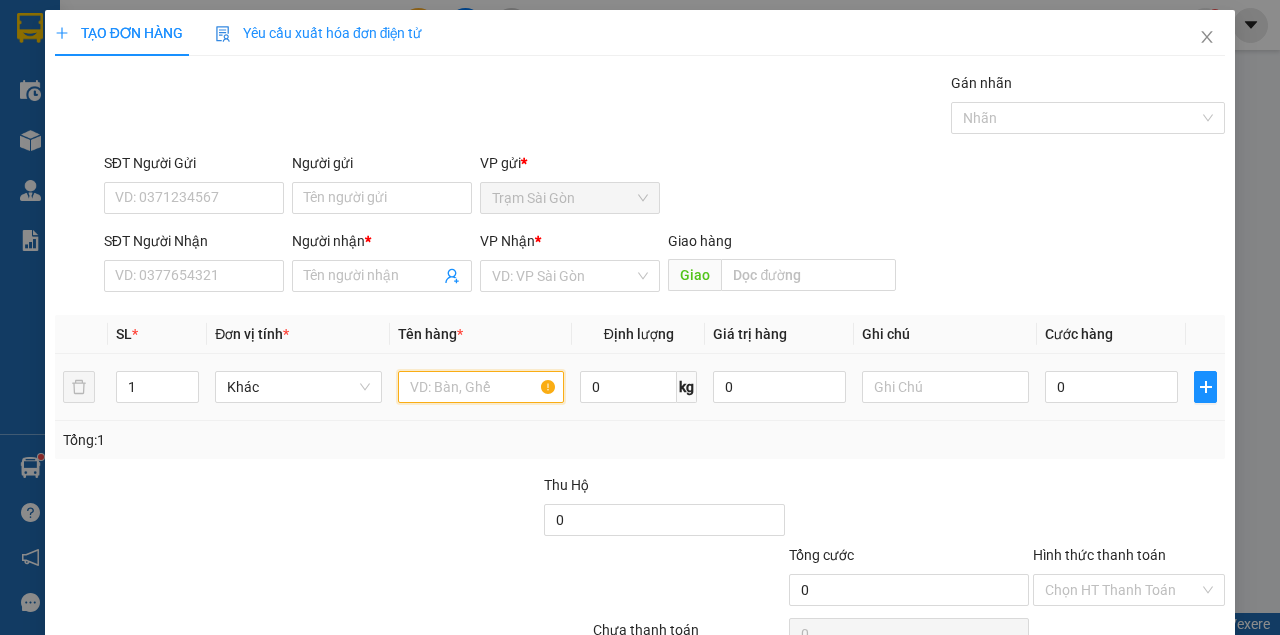 click at bounding box center (481, 387) 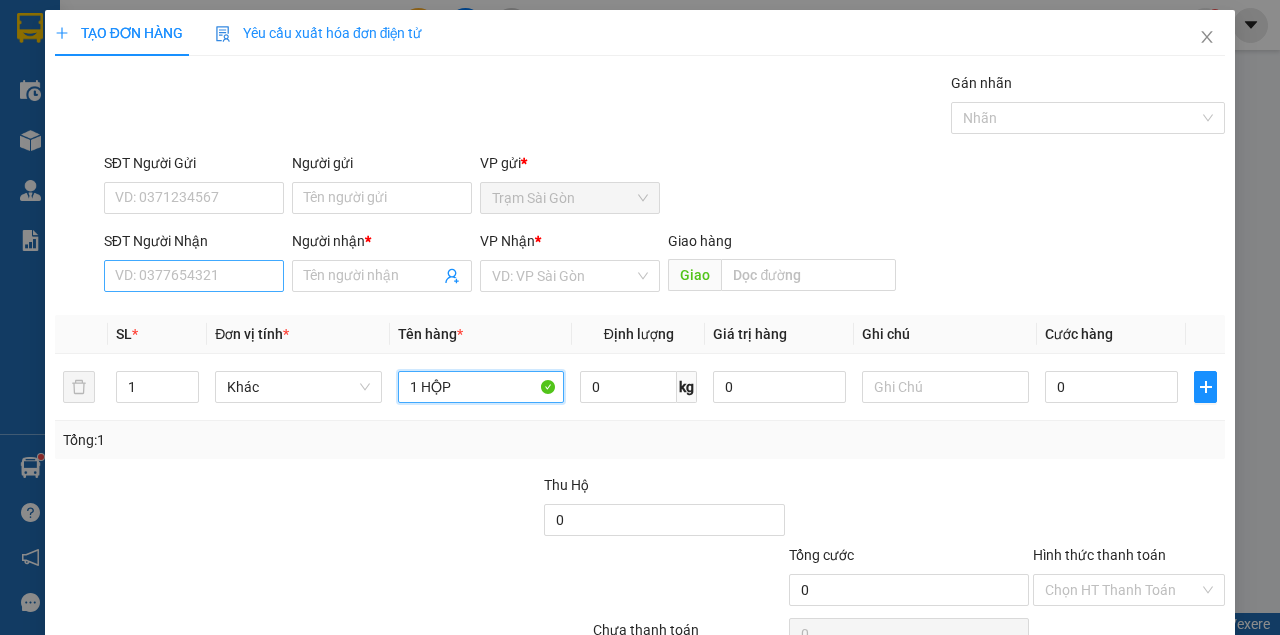 type on "1 HỘP" 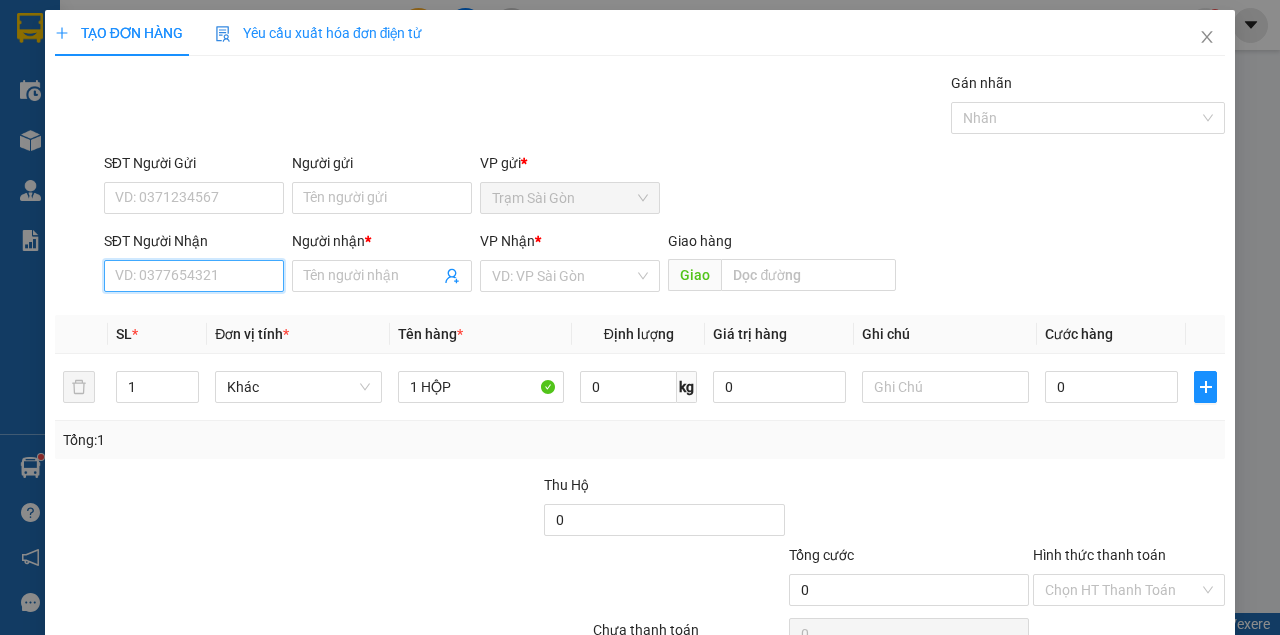 click on "SĐT Người Nhận" at bounding box center [194, 276] 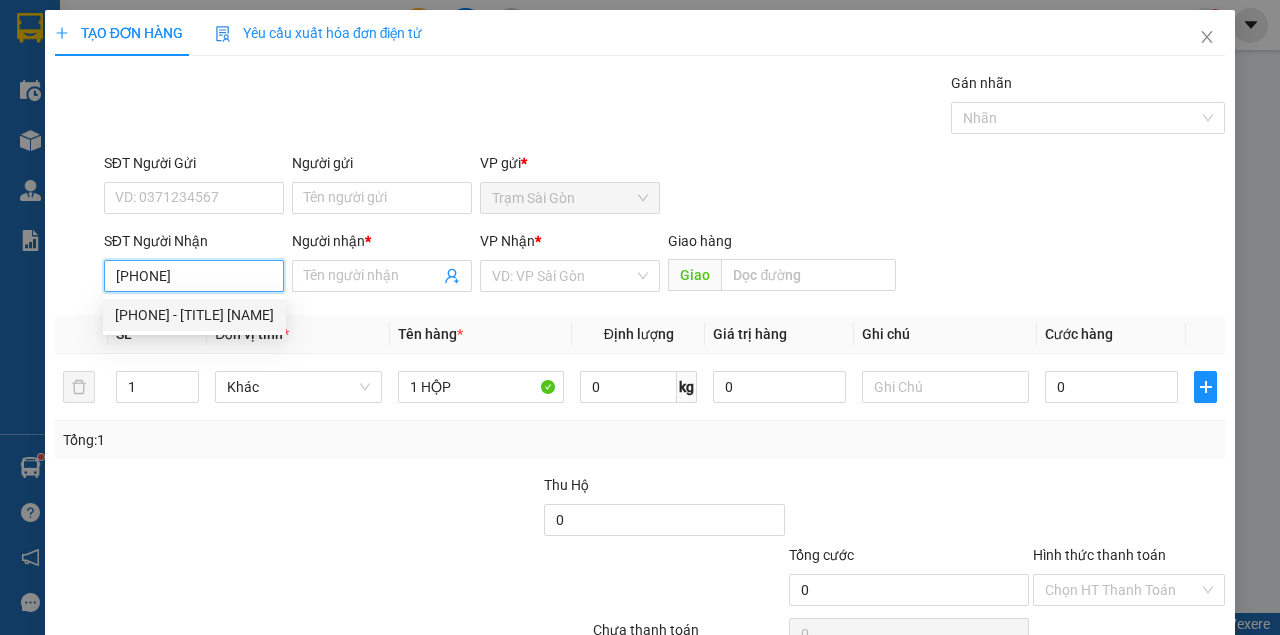 click on "0886588809 - BÁC SỸ TRẦN THANH LONG" at bounding box center [194, 315] 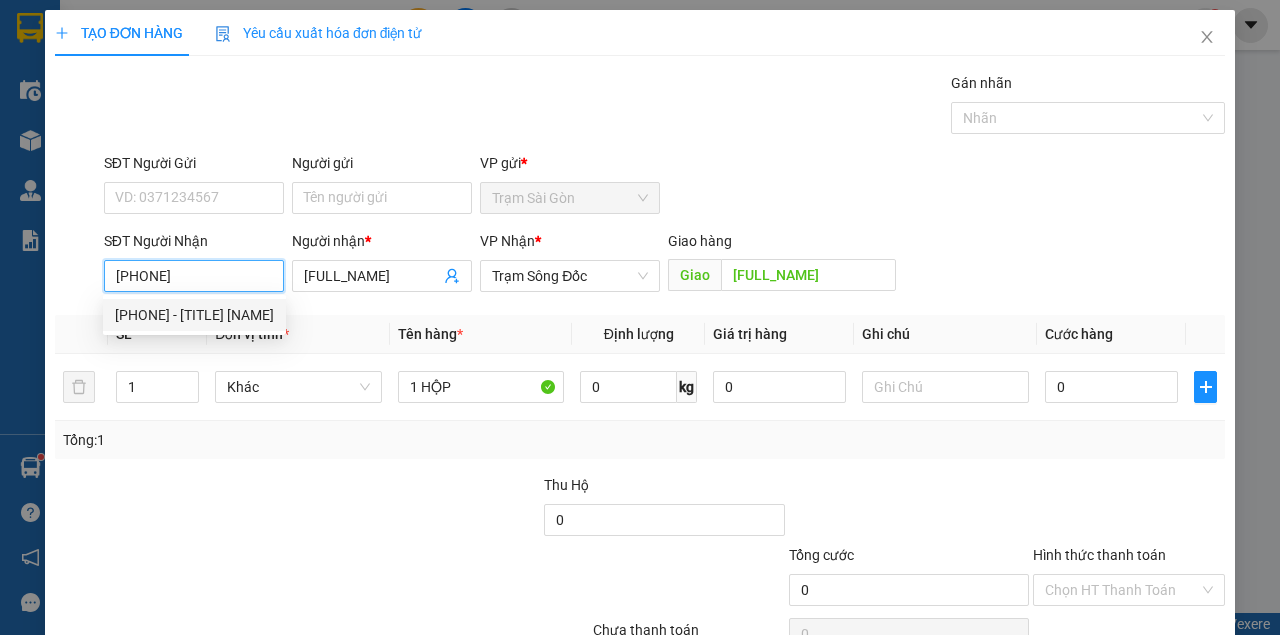 type on "0886588809" 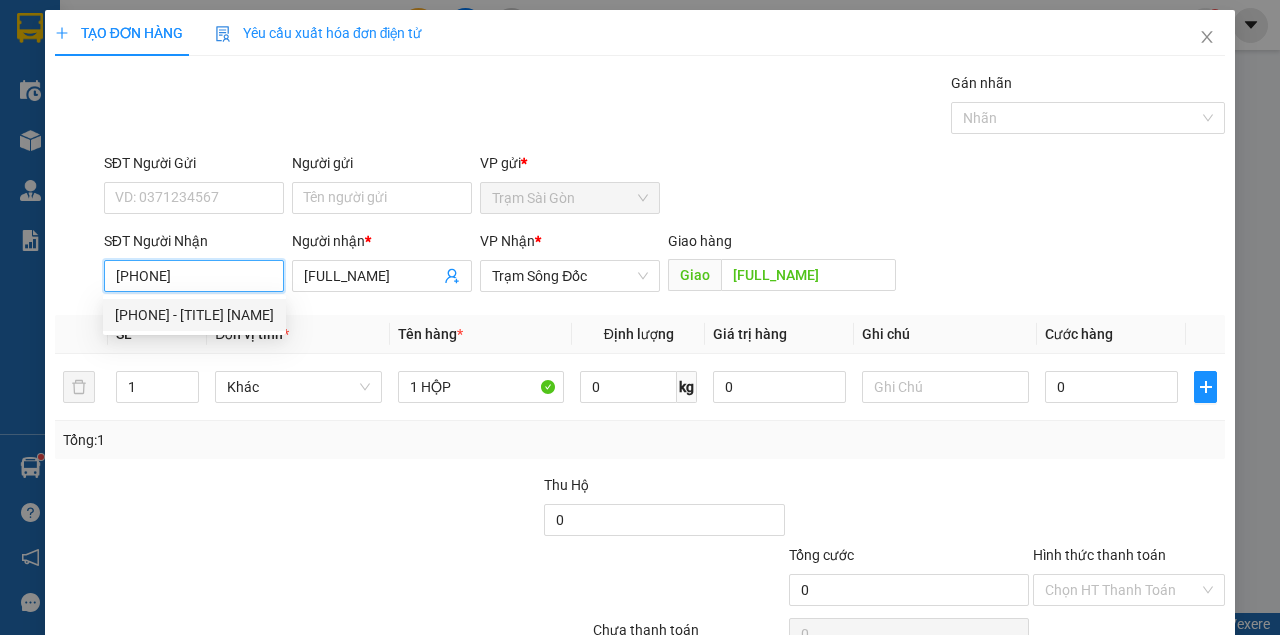 type on "BÁC SỸ TRẦN THANH LONG" 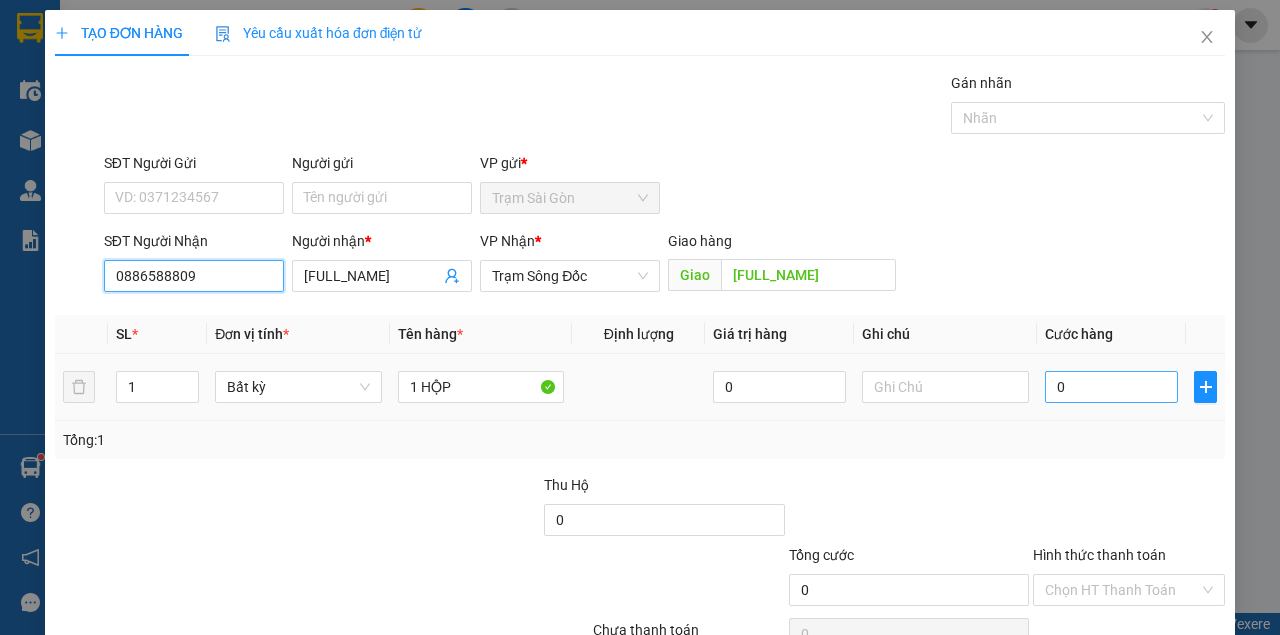 type on "0886588809" 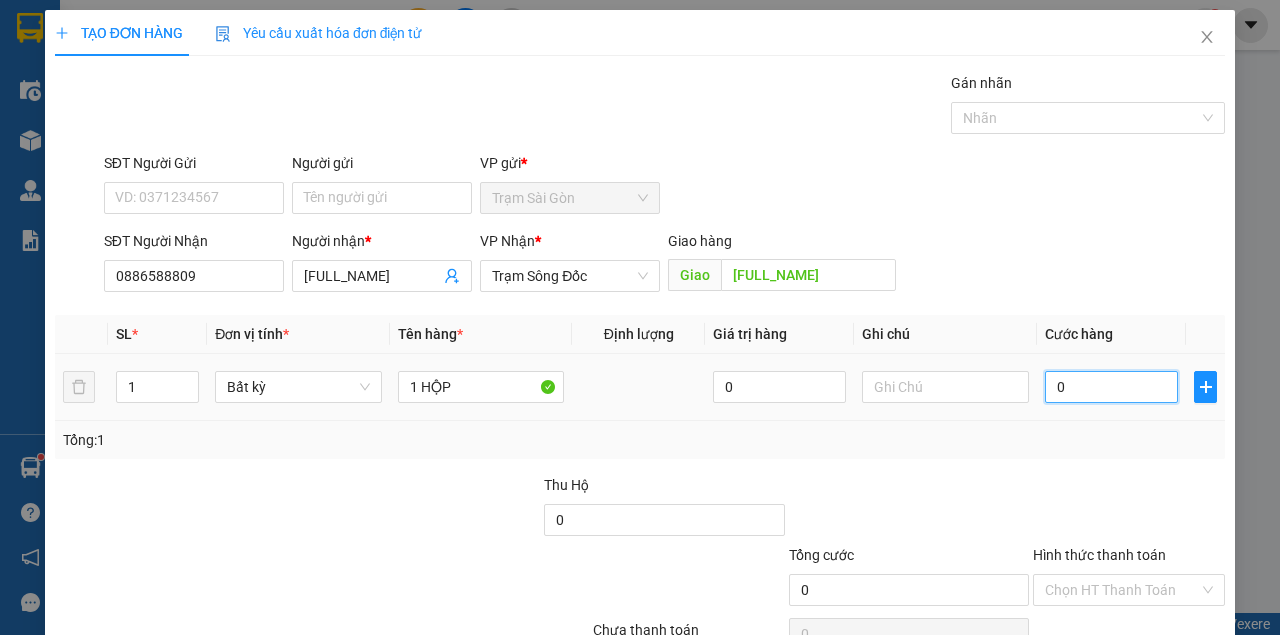 type on "4" 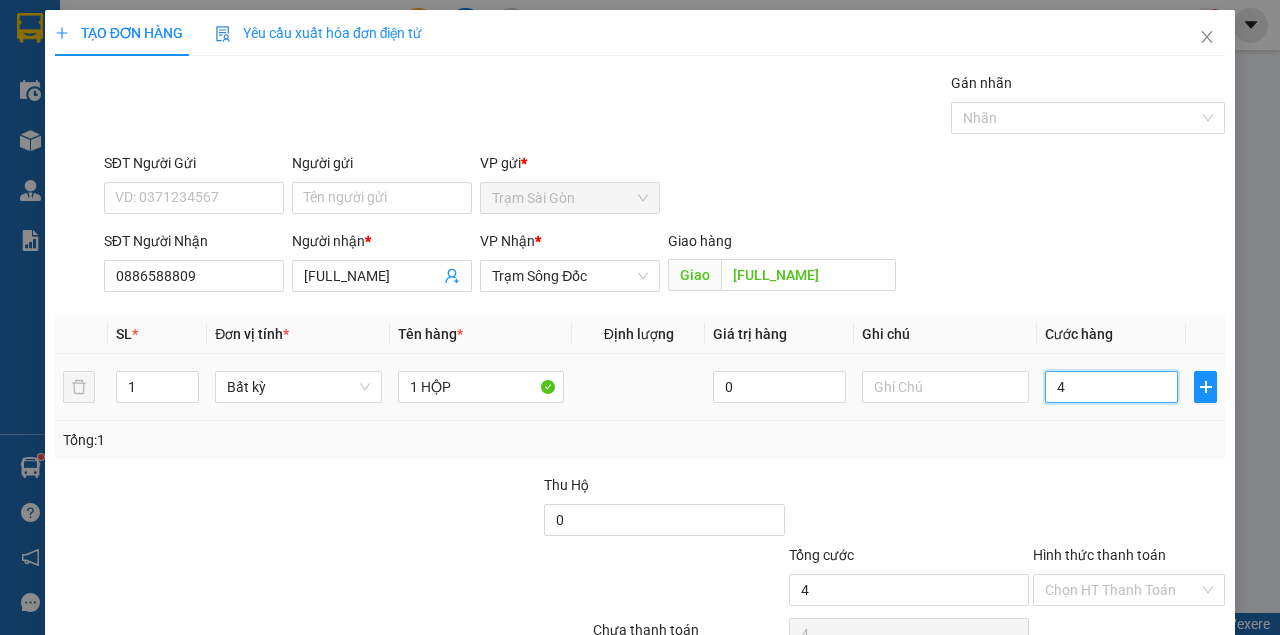 type on "40" 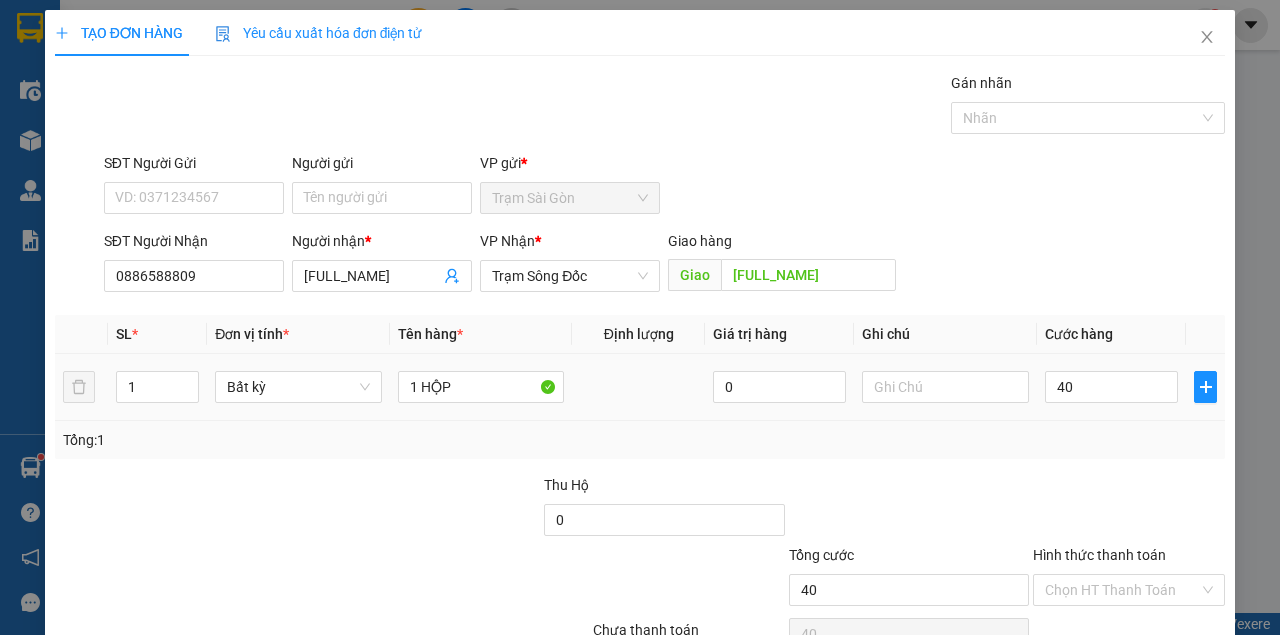 type on "40.000" 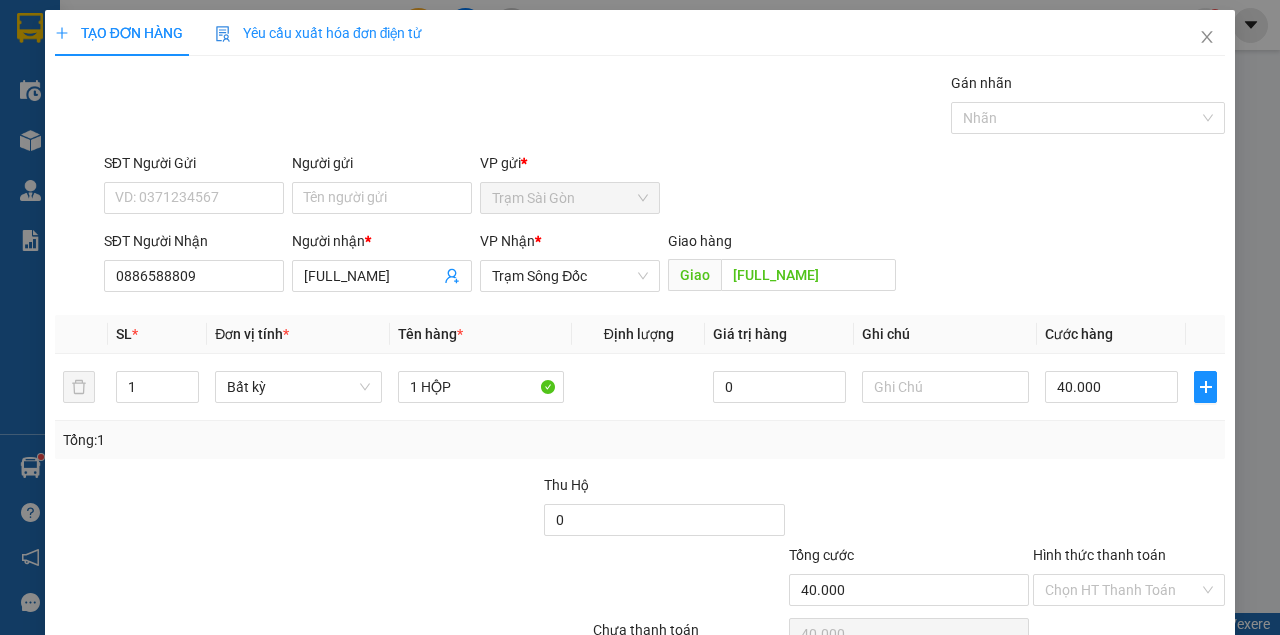 click at bounding box center [1129, 509] 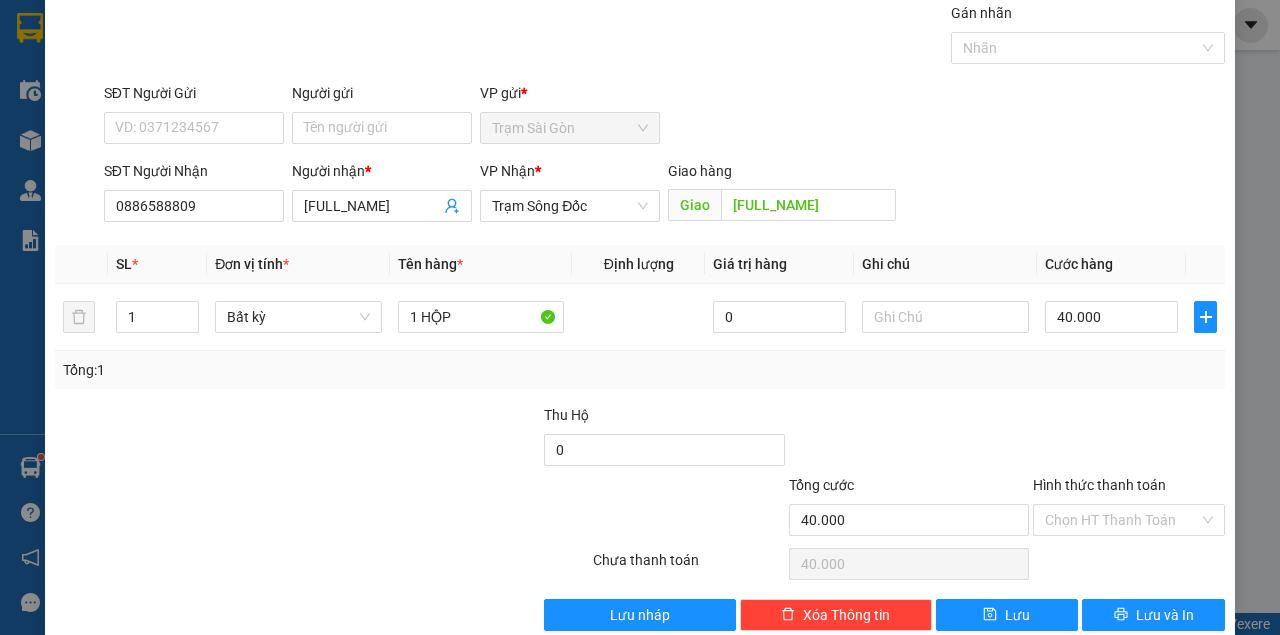 scroll, scrollTop: 102, scrollLeft: 0, axis: vertical 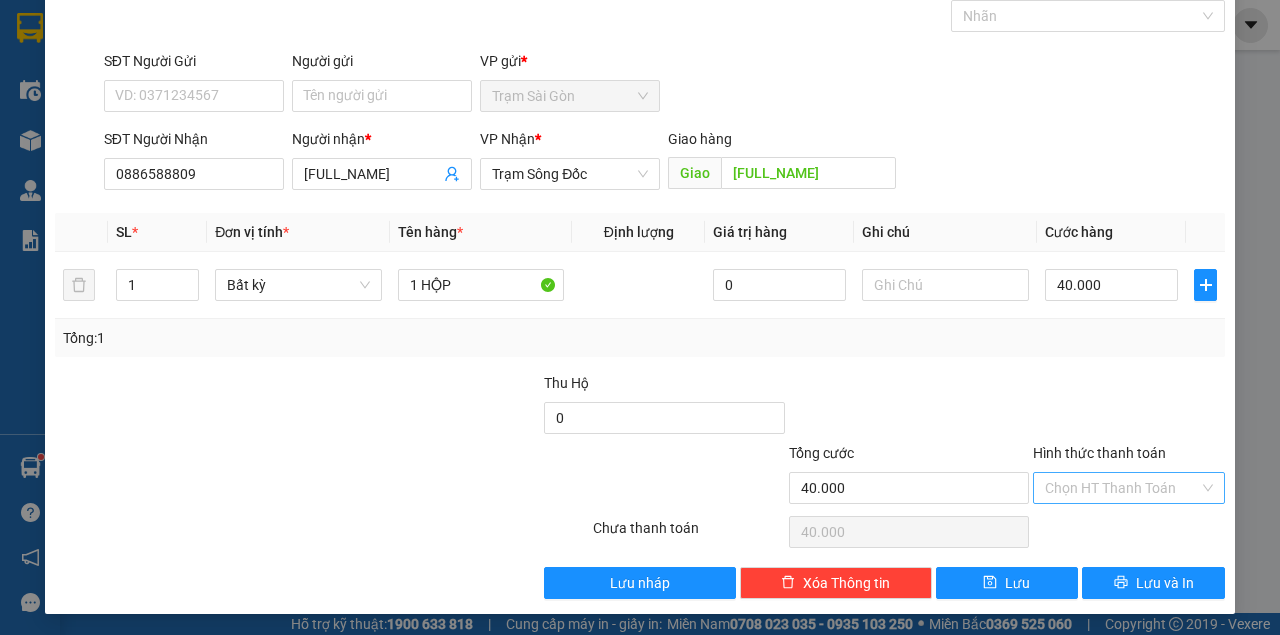click on "Hình thức thanh toán" at bounding box center (1122, 488) 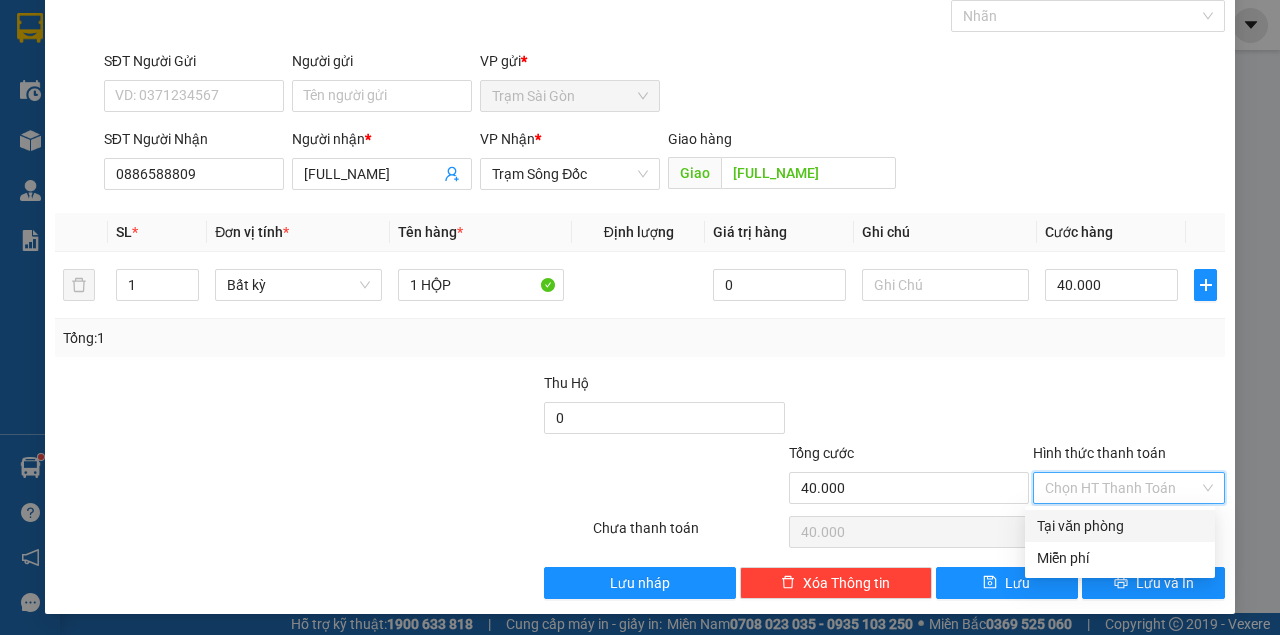 click on "Tại văn phòng" at bounding box center [1120, 526] 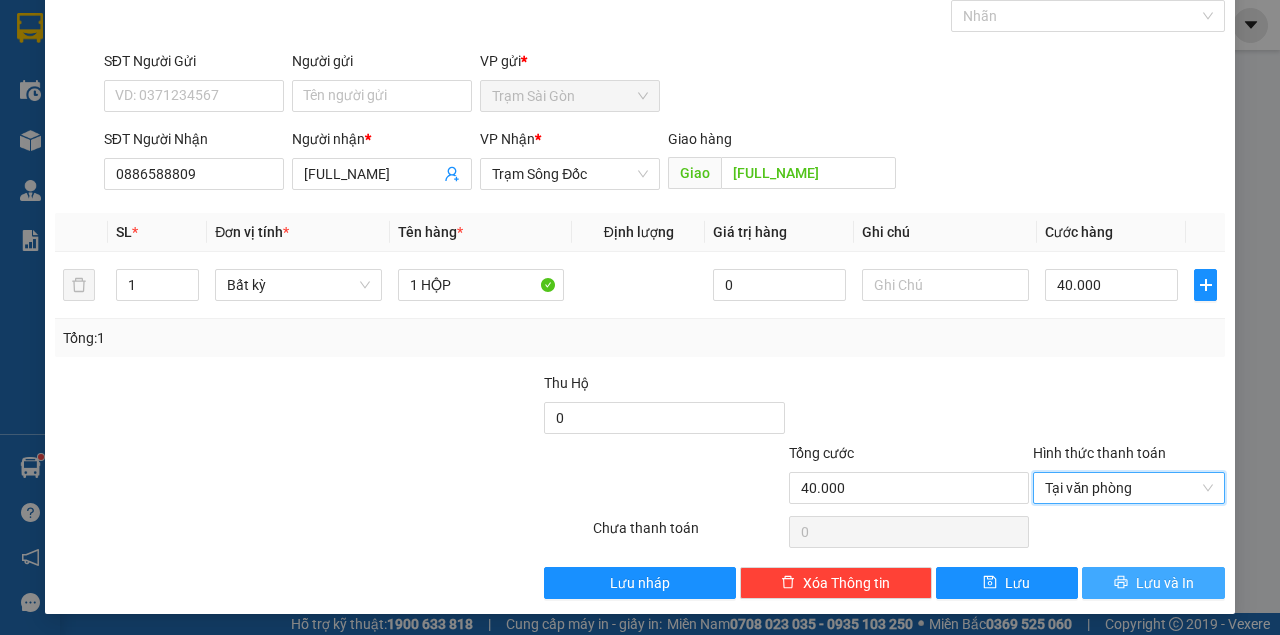 drag, startPoint x: 1106, startPoint y: 576, endPoint x: 1093, endPoint y: 567, distance: 15.811388 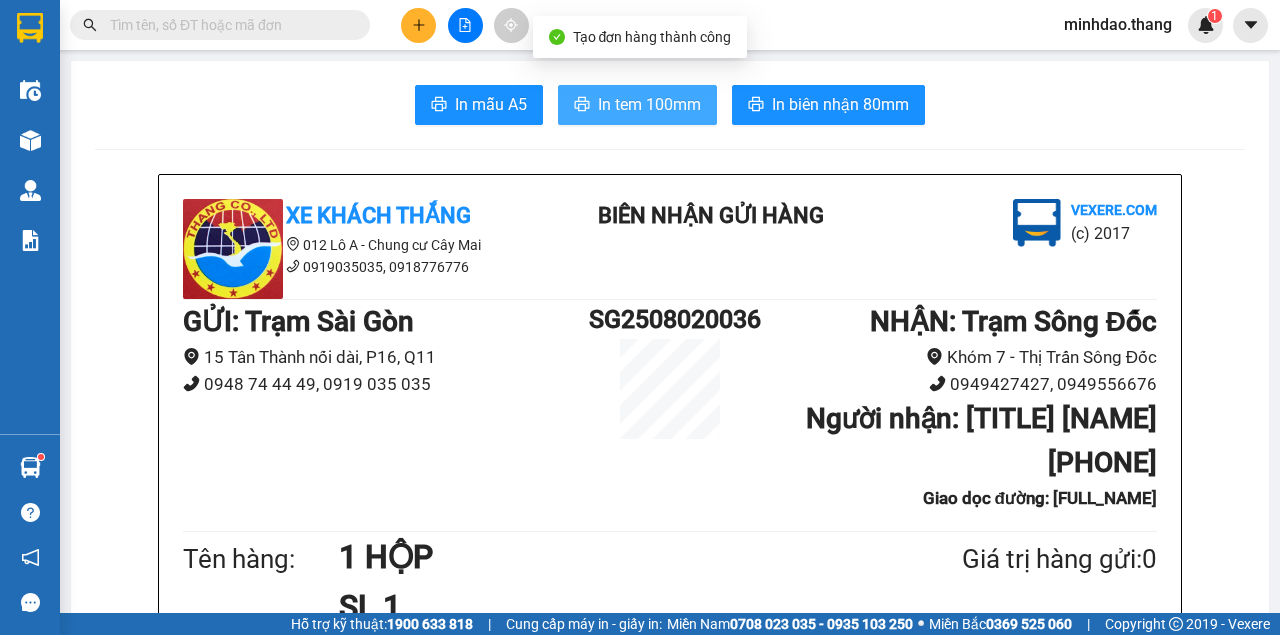 click on "In tem 100mm" at bounding box center [649, 104] 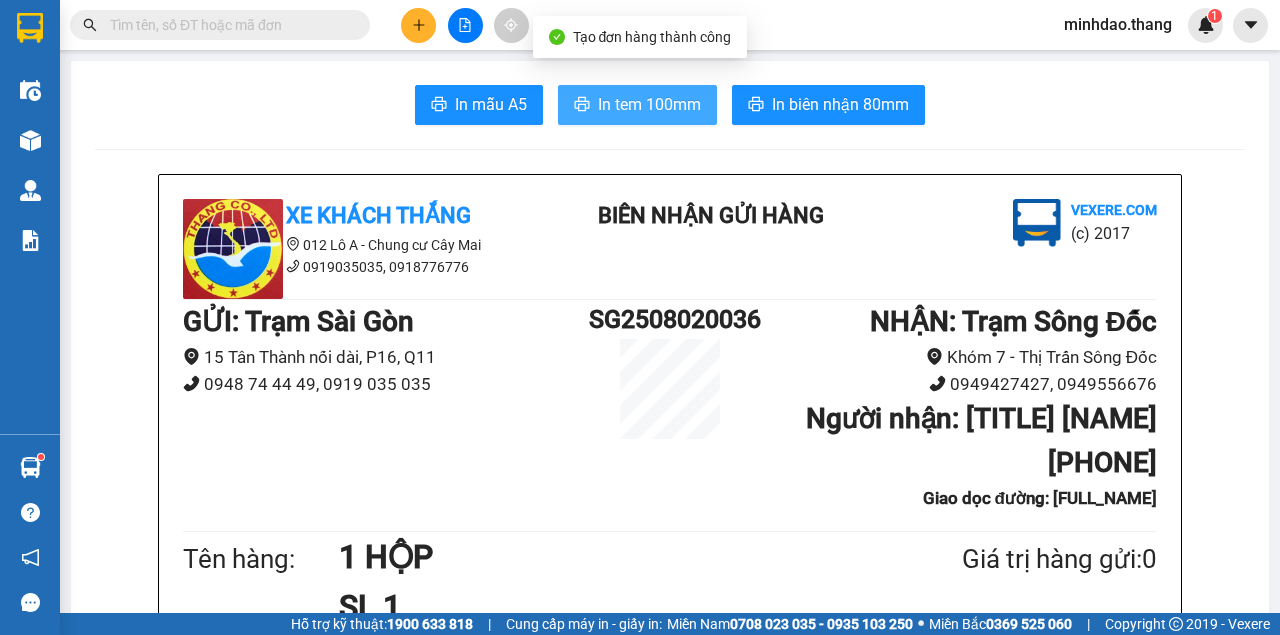 scroll, scrollTop: 0, scrollLeft: 0, axis: both 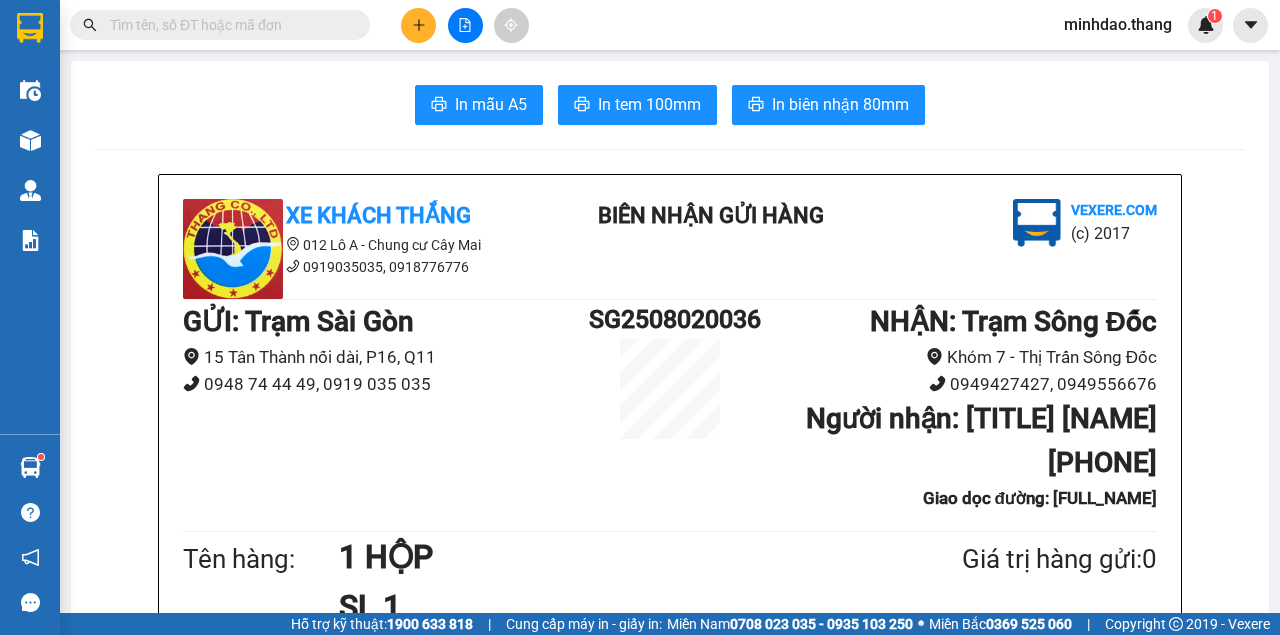 click at bounding box center [228, 25] 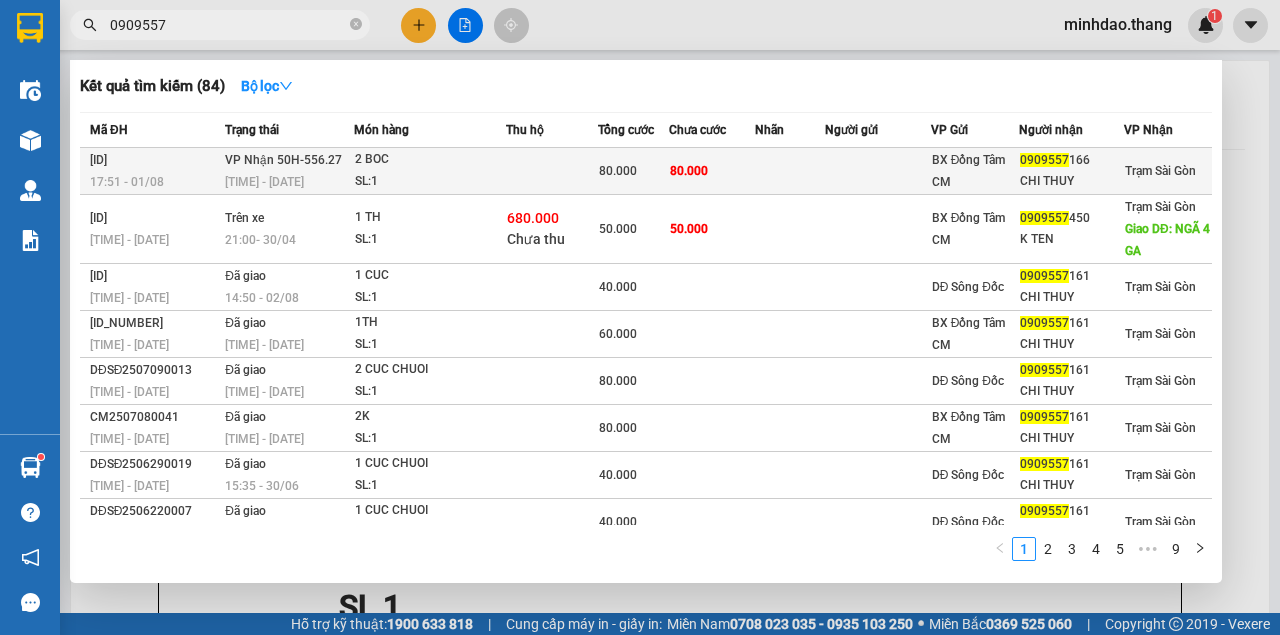 type on "0909557" 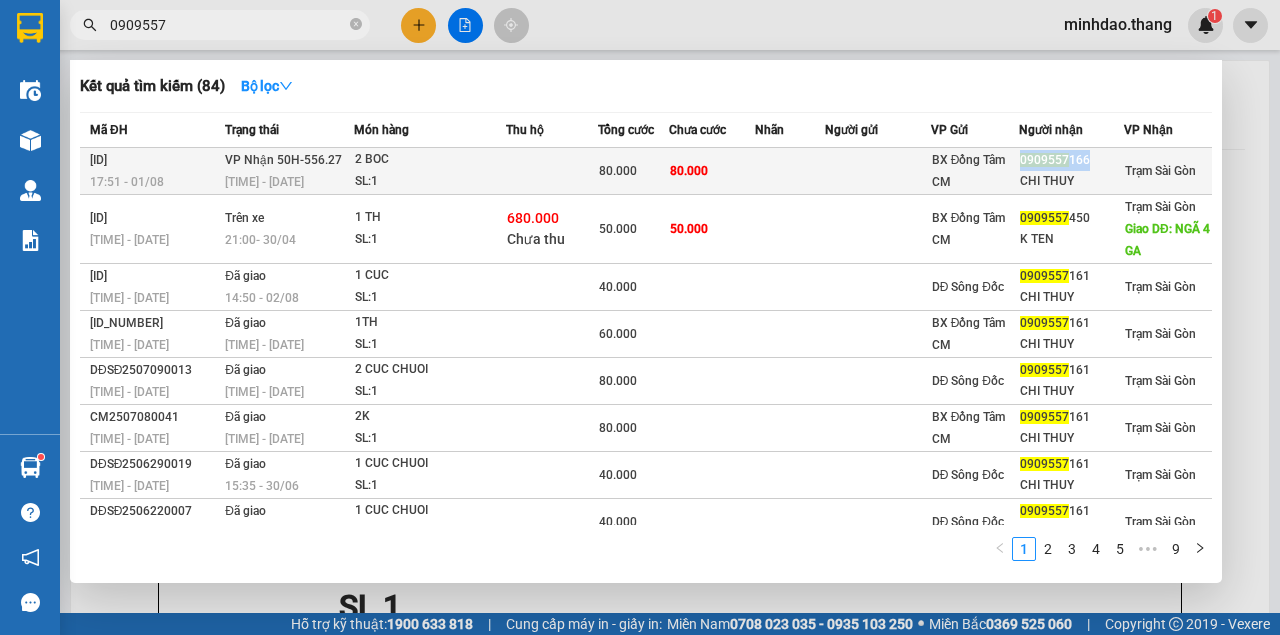 copy on "0909557 166" 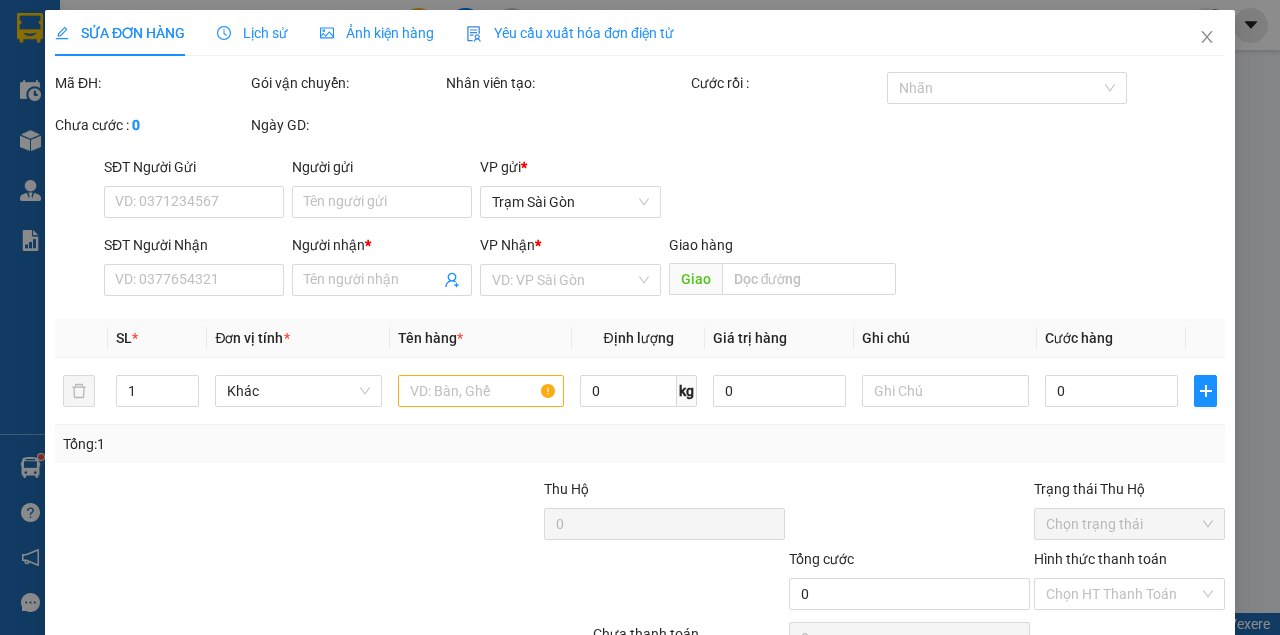 type on "0909557166" 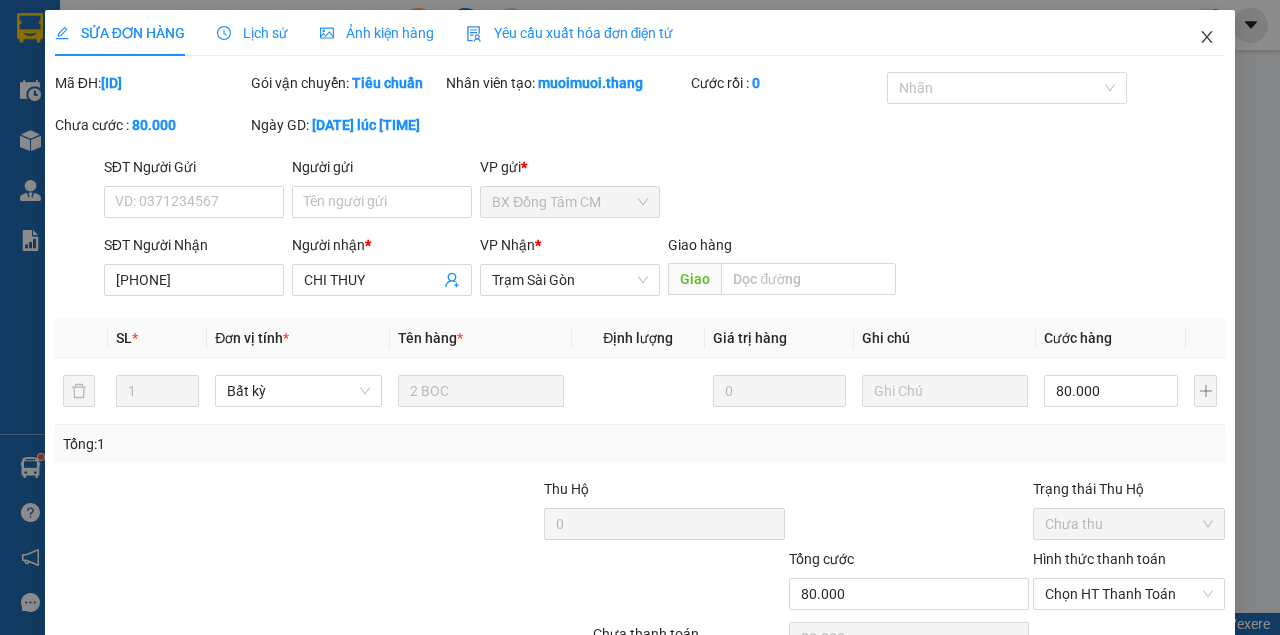click 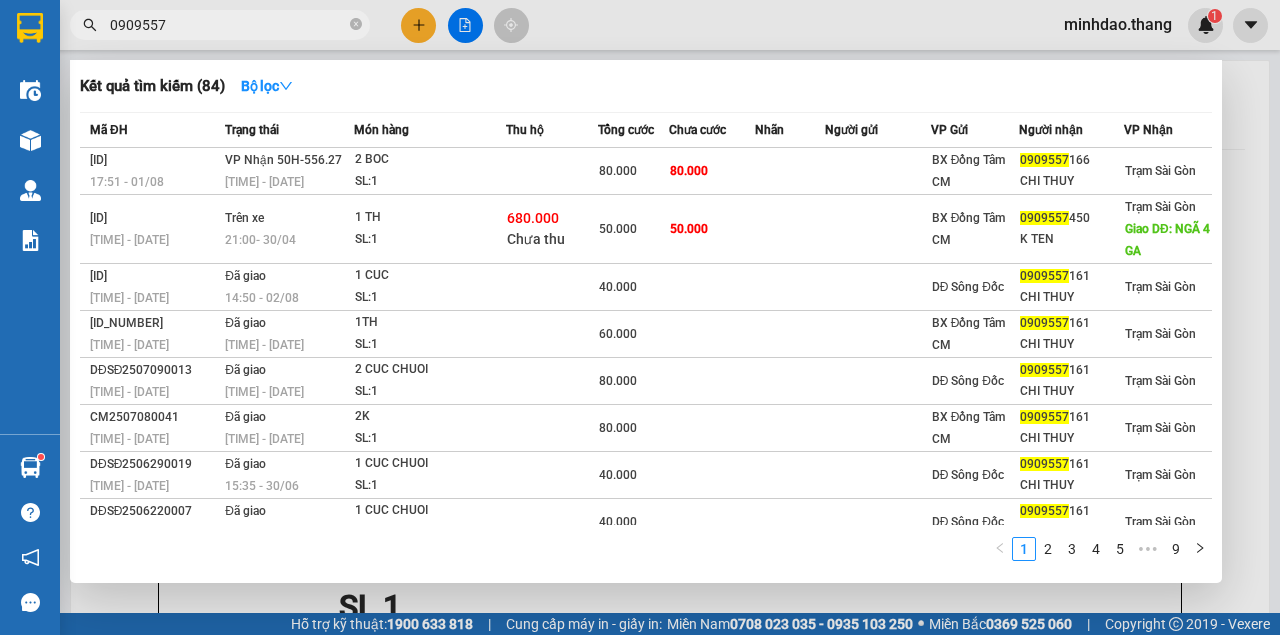 click on "0909557" at bounding box center (228, 25) 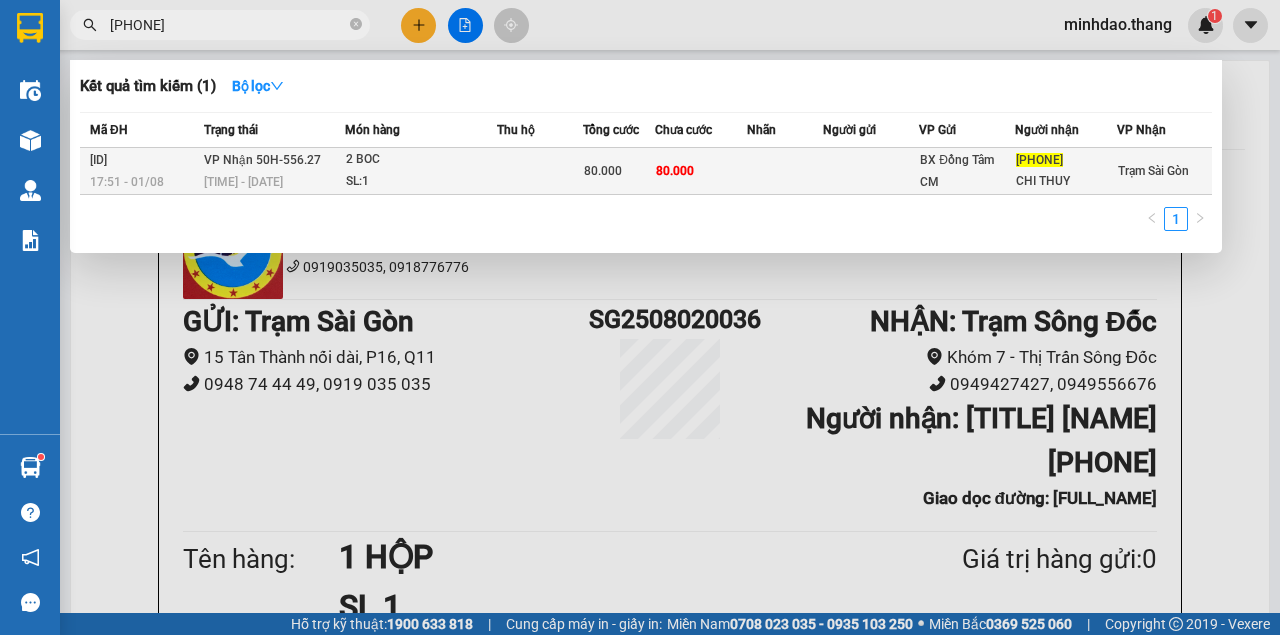 type on "0909557166" 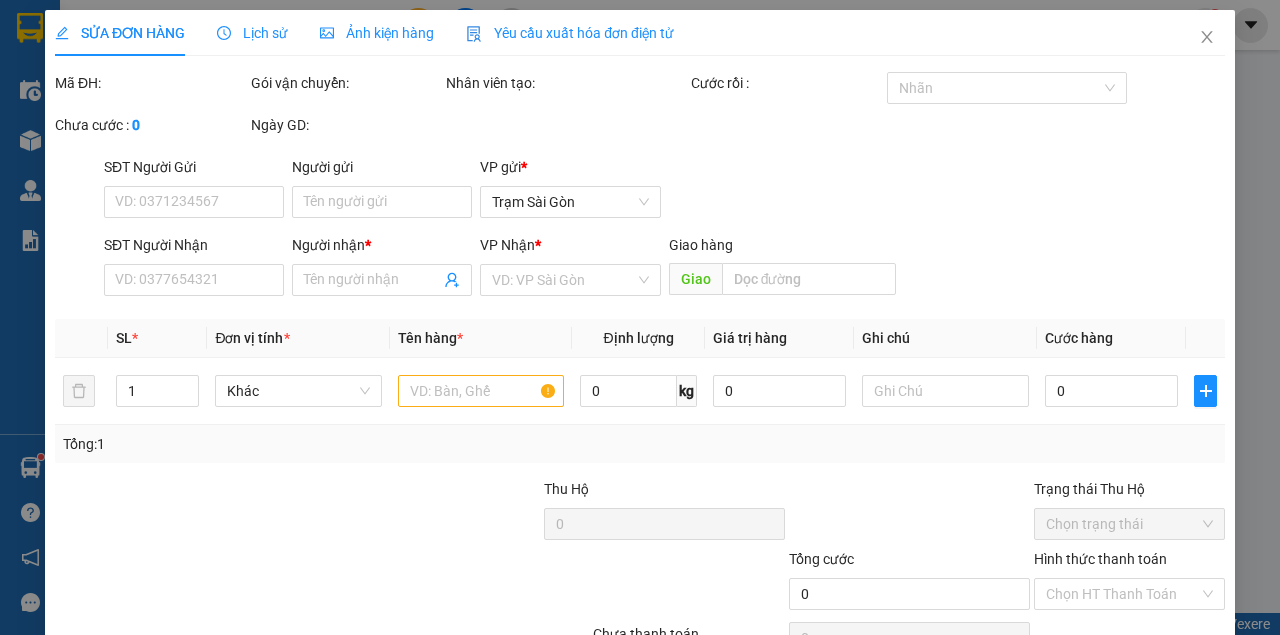 type on "0909557166" 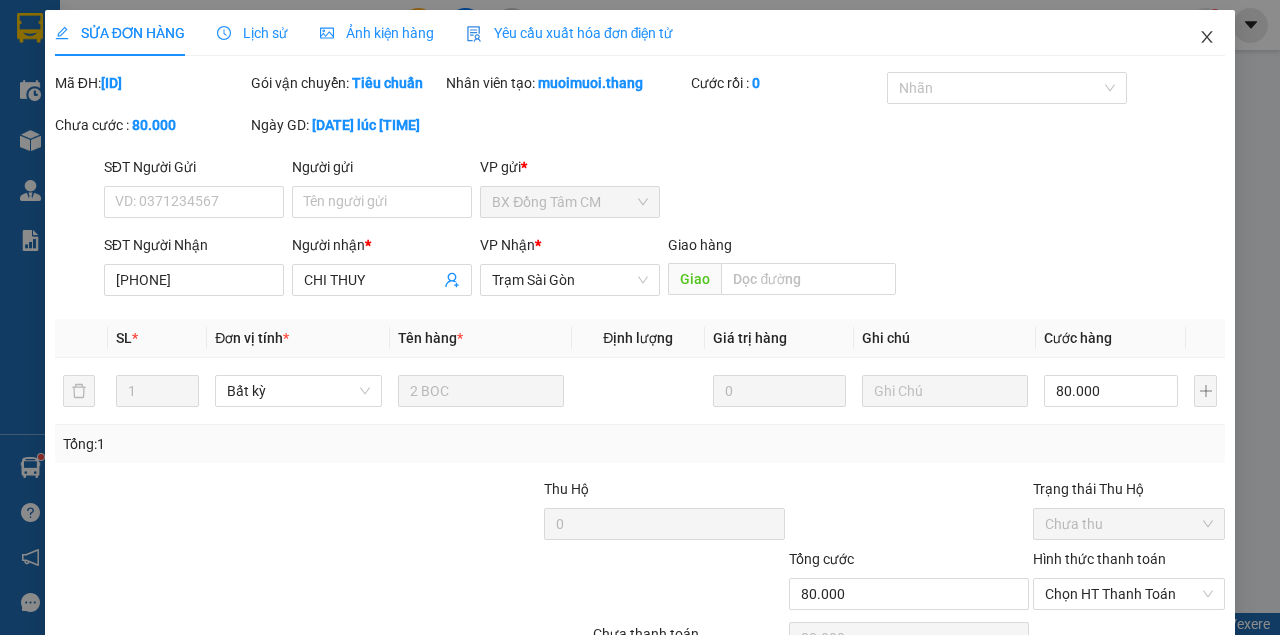 click 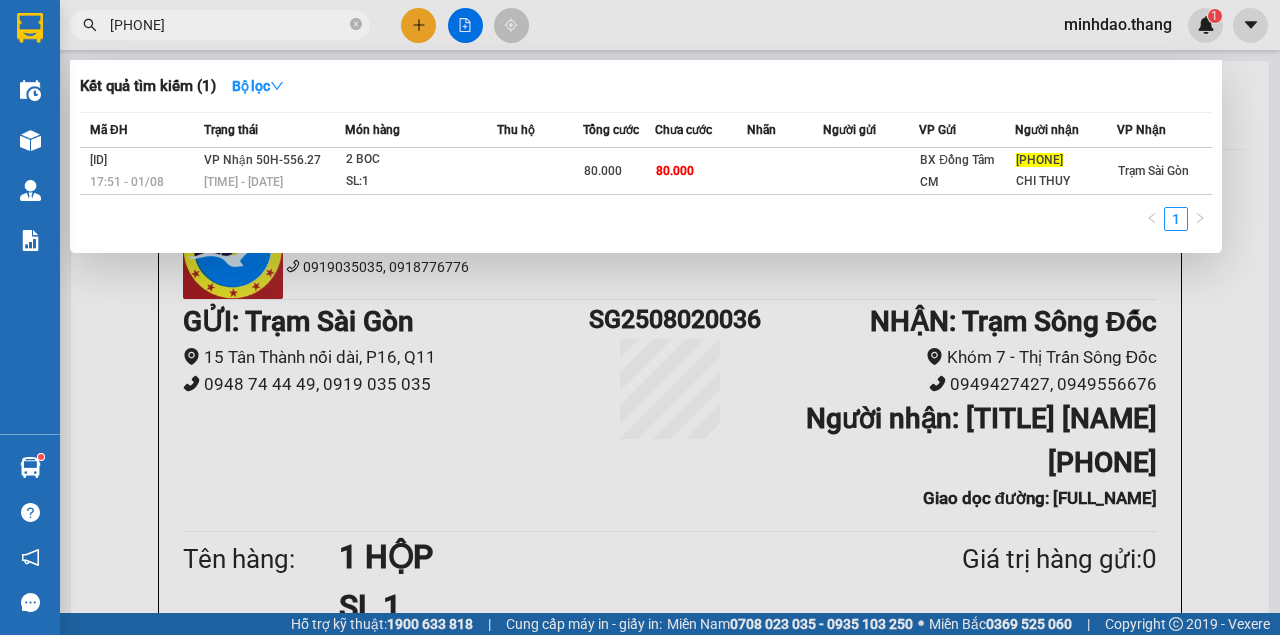 click on "0909557166" at bounding box center (228, 25) 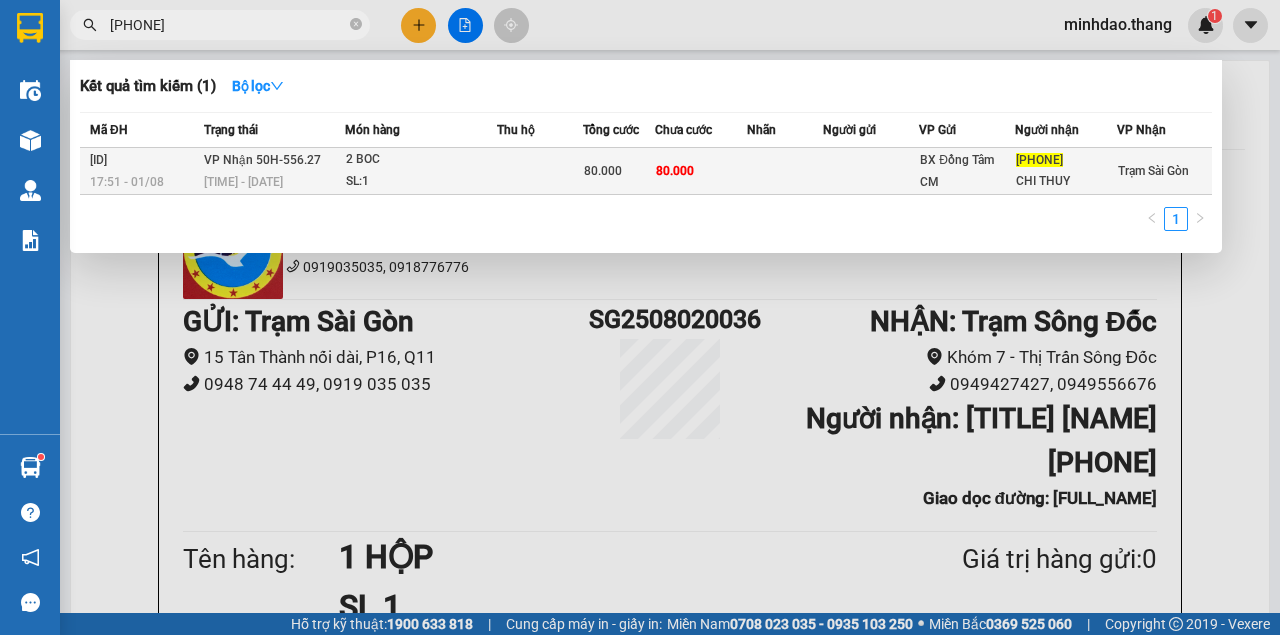 click on "80.000" at bounding box center [701, 171] 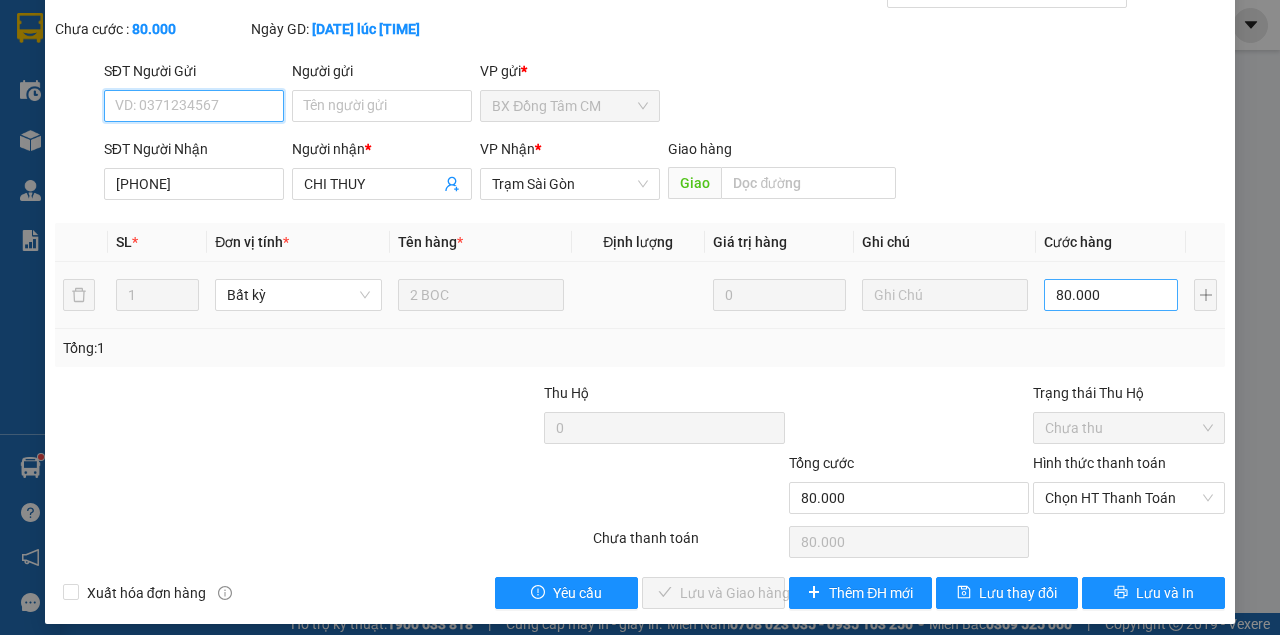 scroll, scrollTop: 129, scrollLeft: 0, axis: vertical 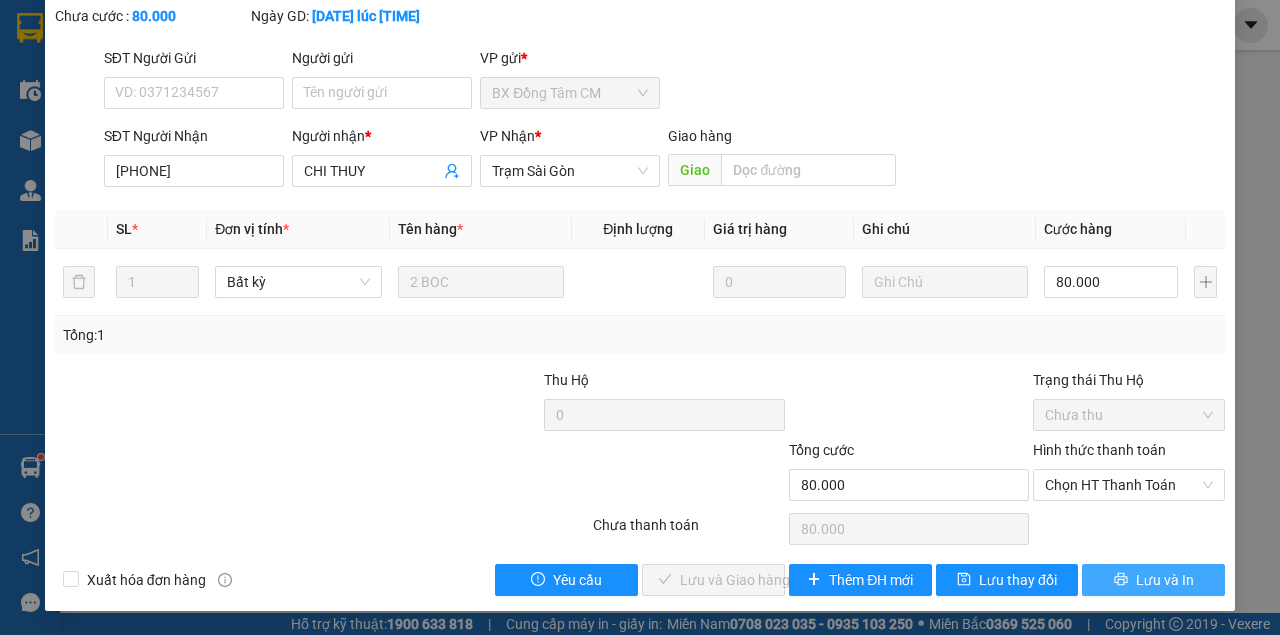 click 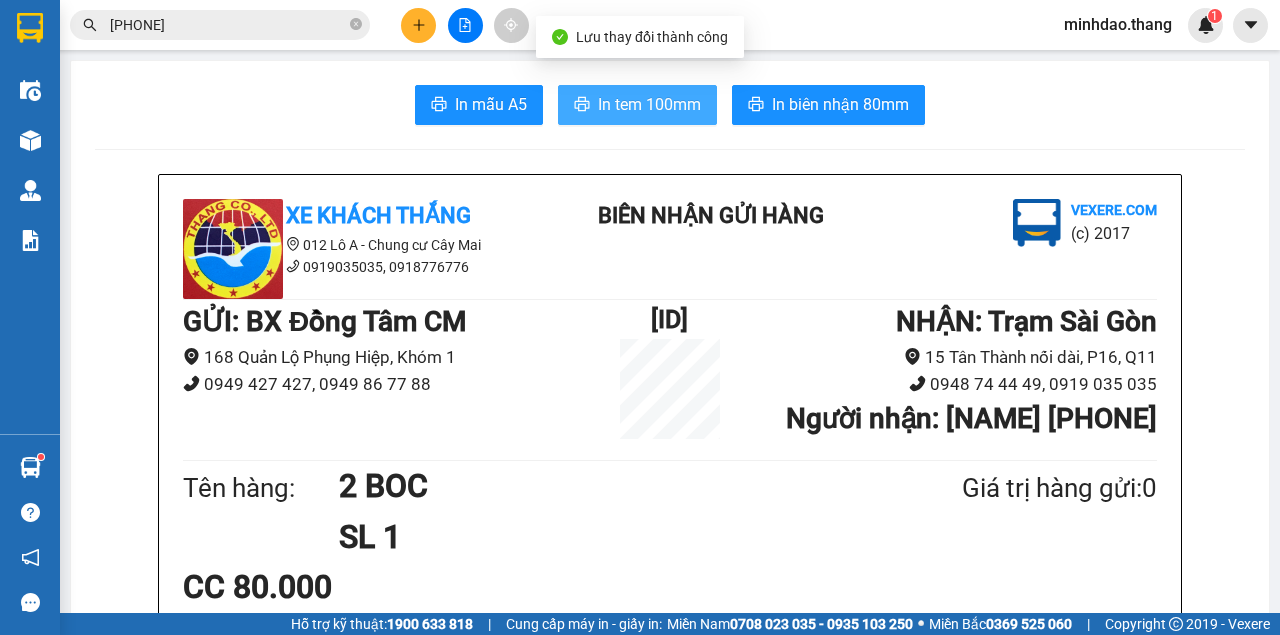 click on "In tem 100mm" at bounding box center [637, 105] 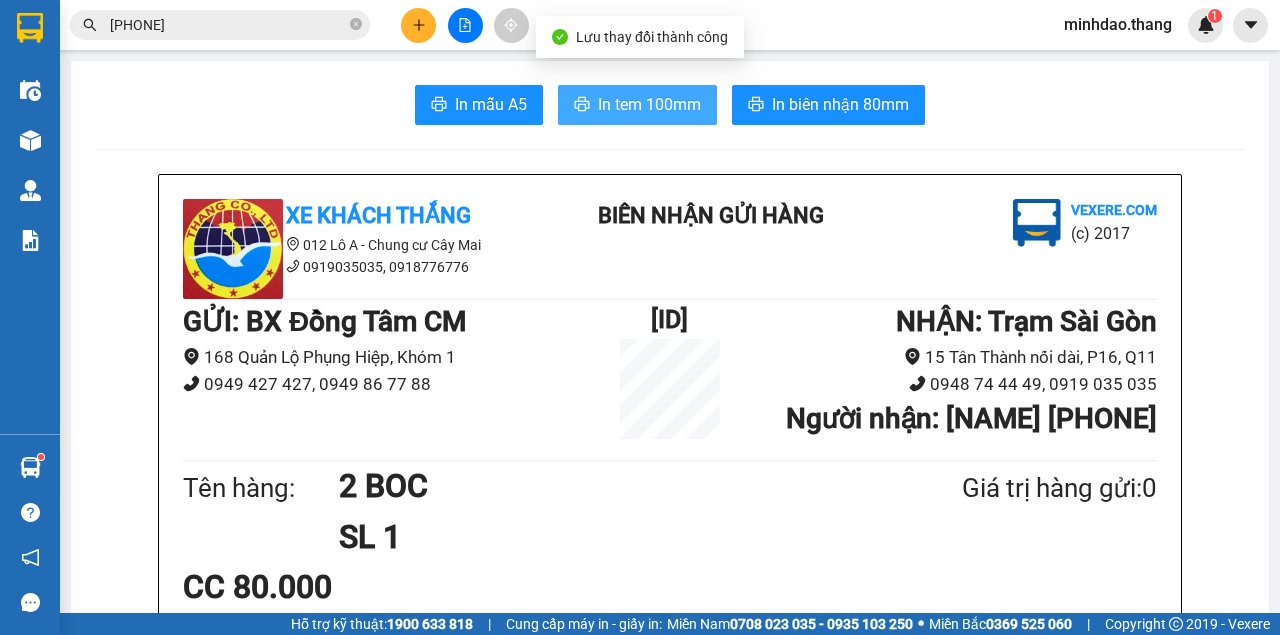 scroll, scrollTop: 0, scrollLeft: 0, axis: both 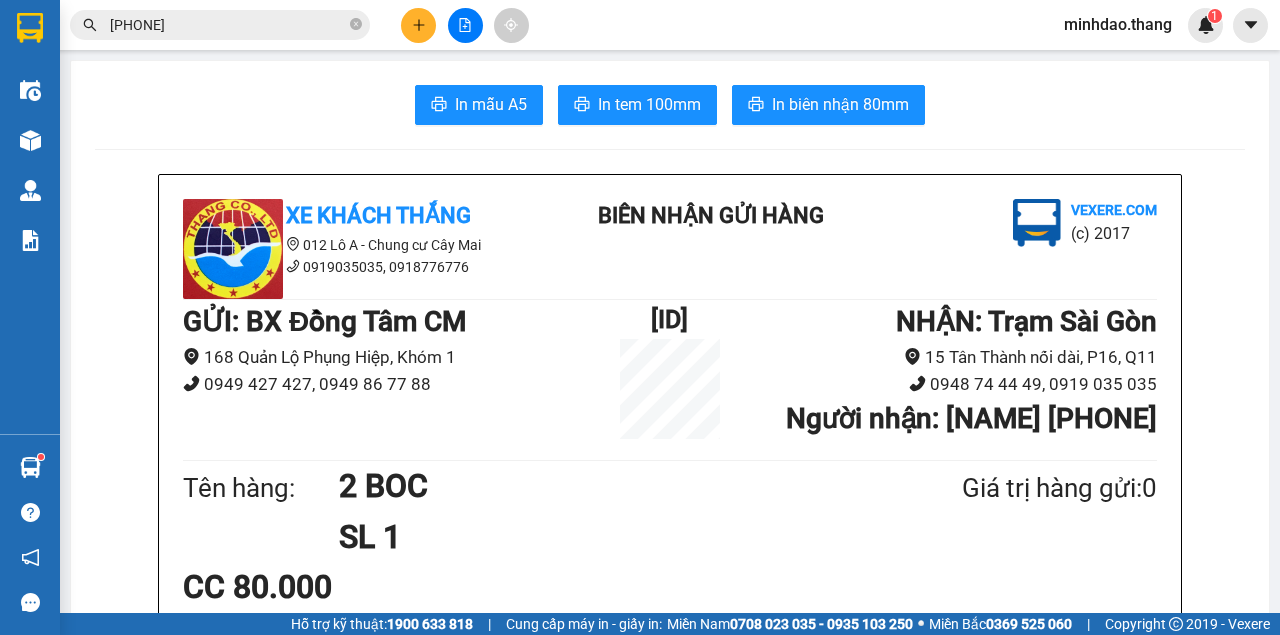 click on "0909557166" at bounding box center [228, 25] 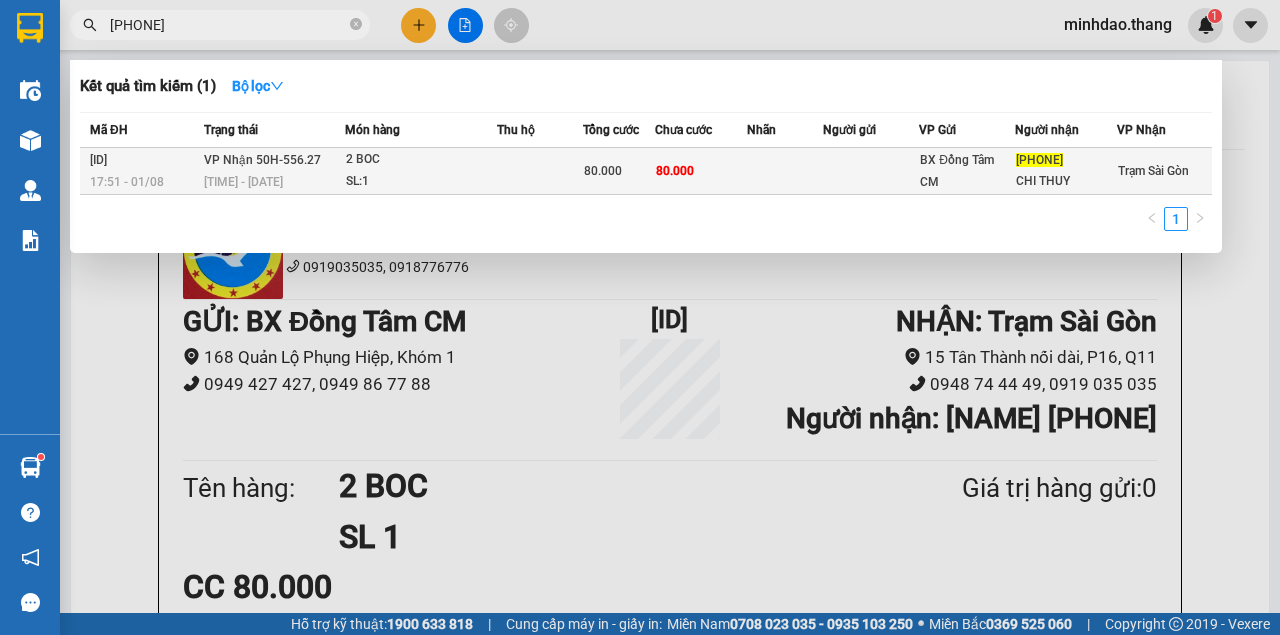 click on "80.000" at bounding box center (603, 171) 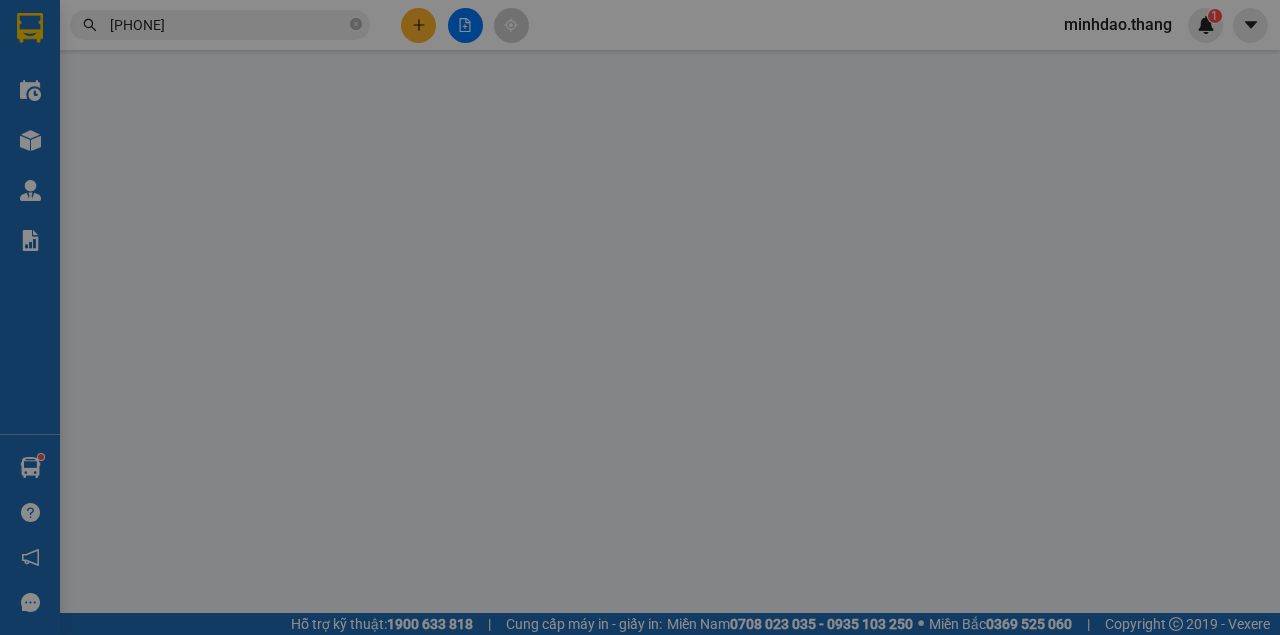 type on "0909557166" 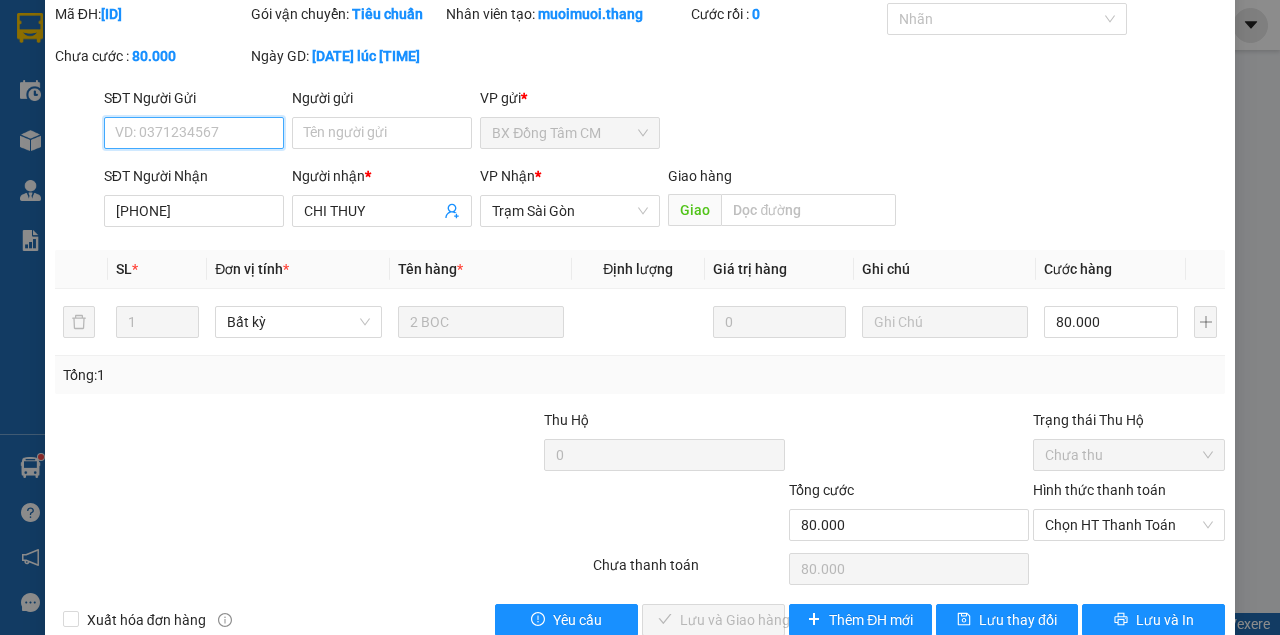scroll, scrollTop: 129, scrollLeft: 0, axis: vertical 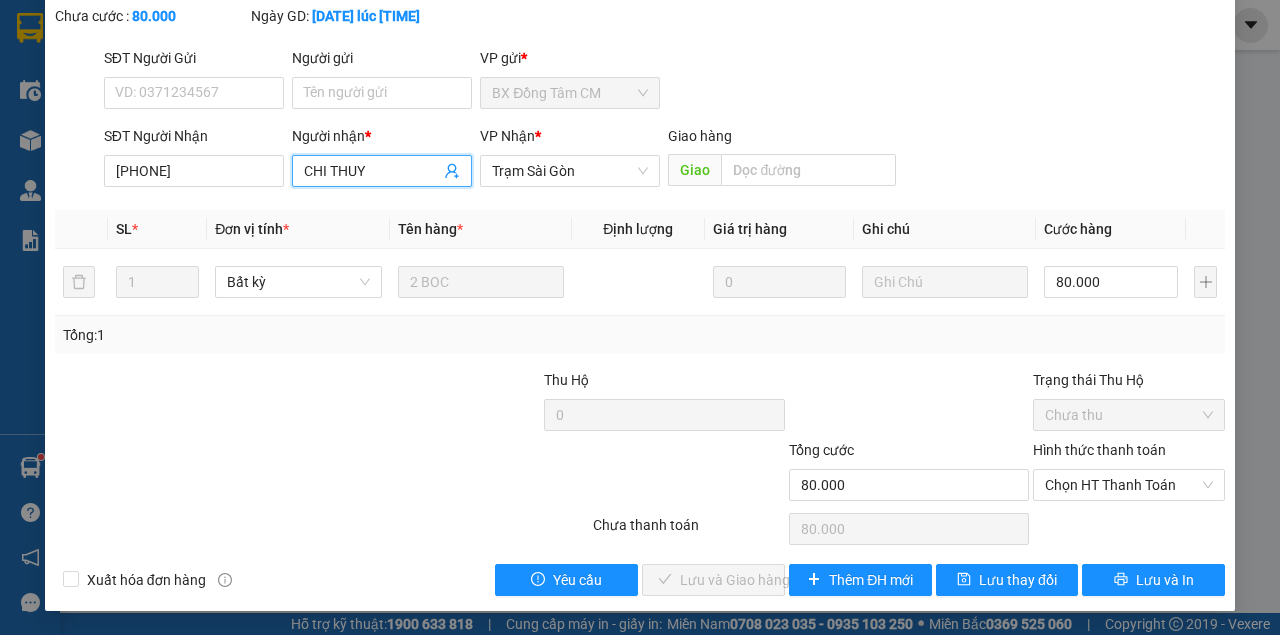 click on "CHI THUY" at bounding box center (372, 171) 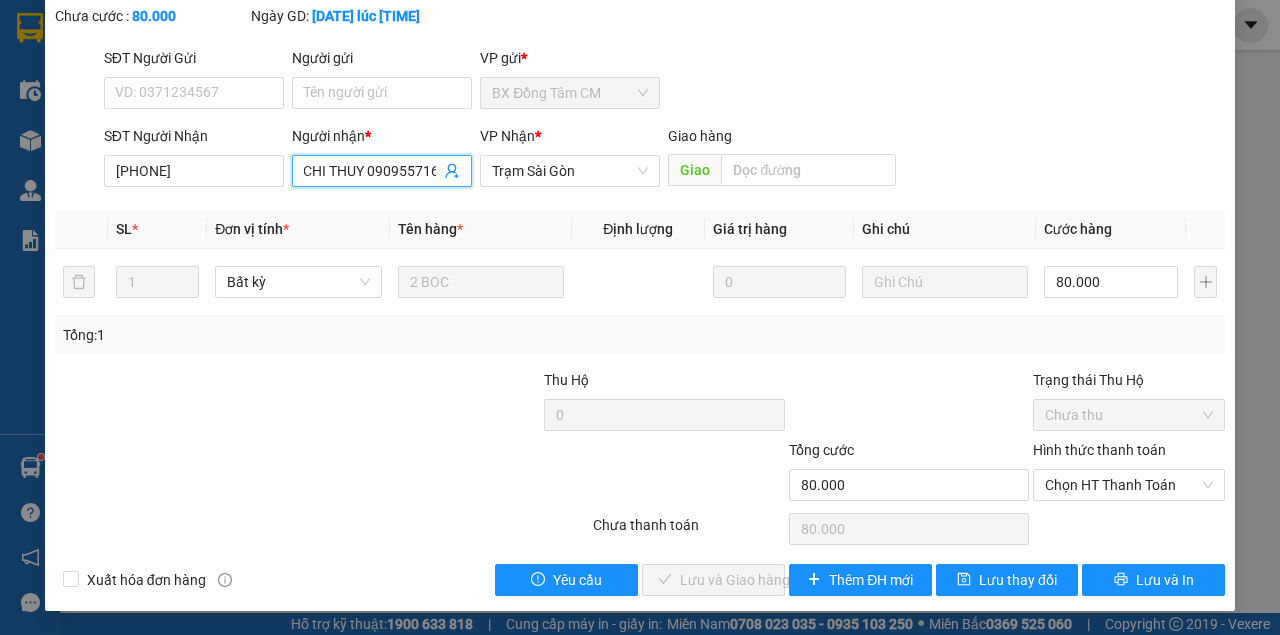scroll, scrollTop: 0, scrollLeft: 8, axis: horizontal 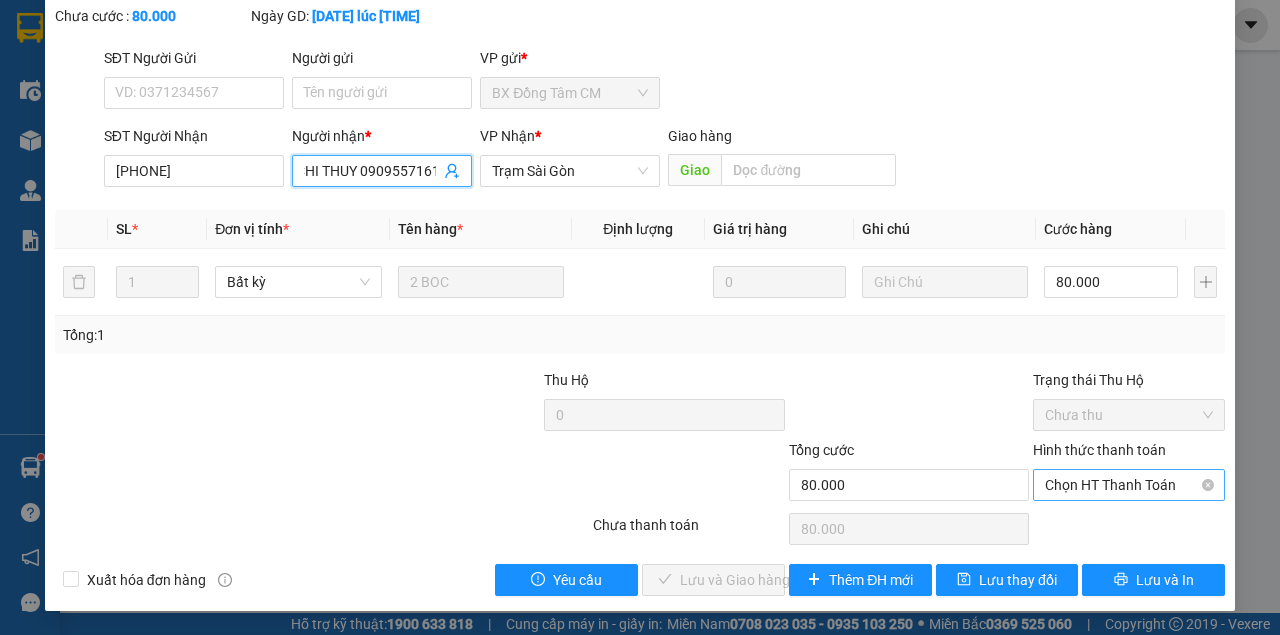 click on "Chọn HT Thanh Toán" at bounding box center (1129, 485) 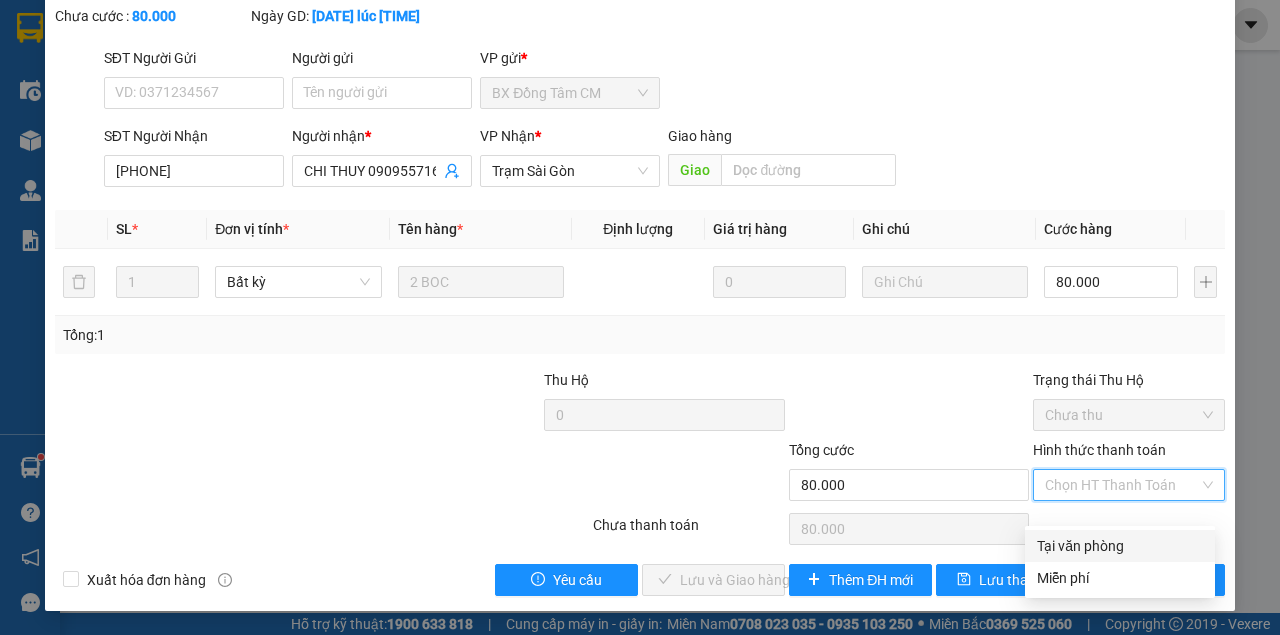 drag, startPoint x: 1087, startPoint y: 523, endPoint x: 1049, endPoint y: 527, distance: 38.209946 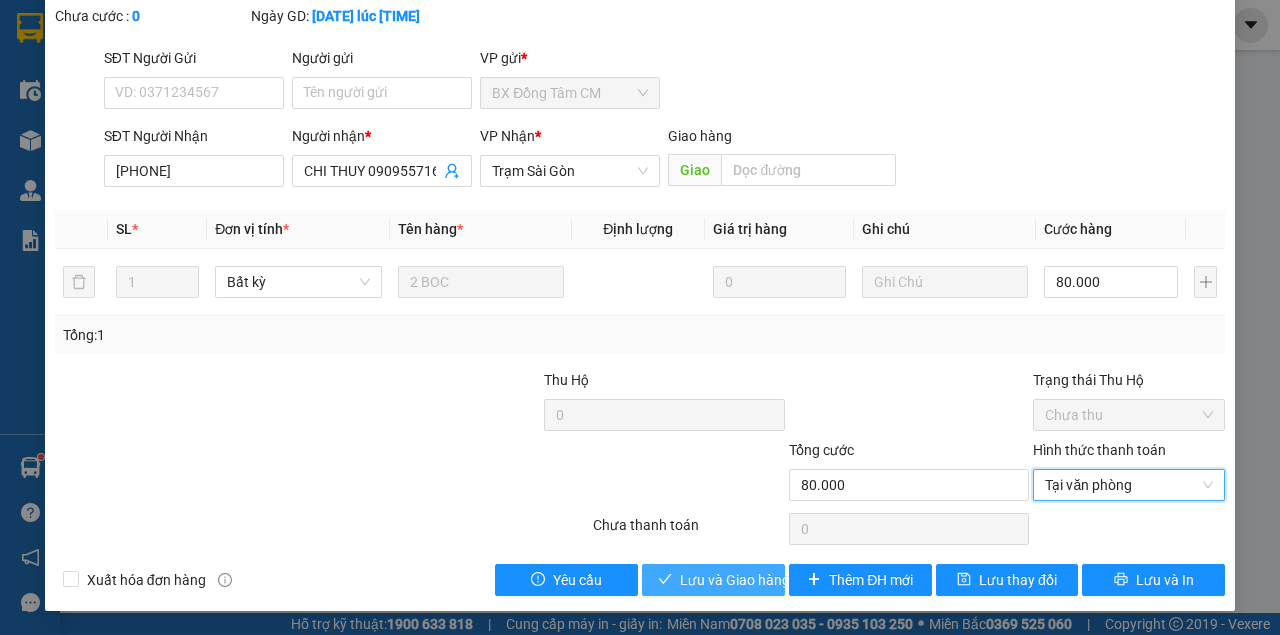 click on "Lưu và Giao hàng" at bounding box center (735, 580) 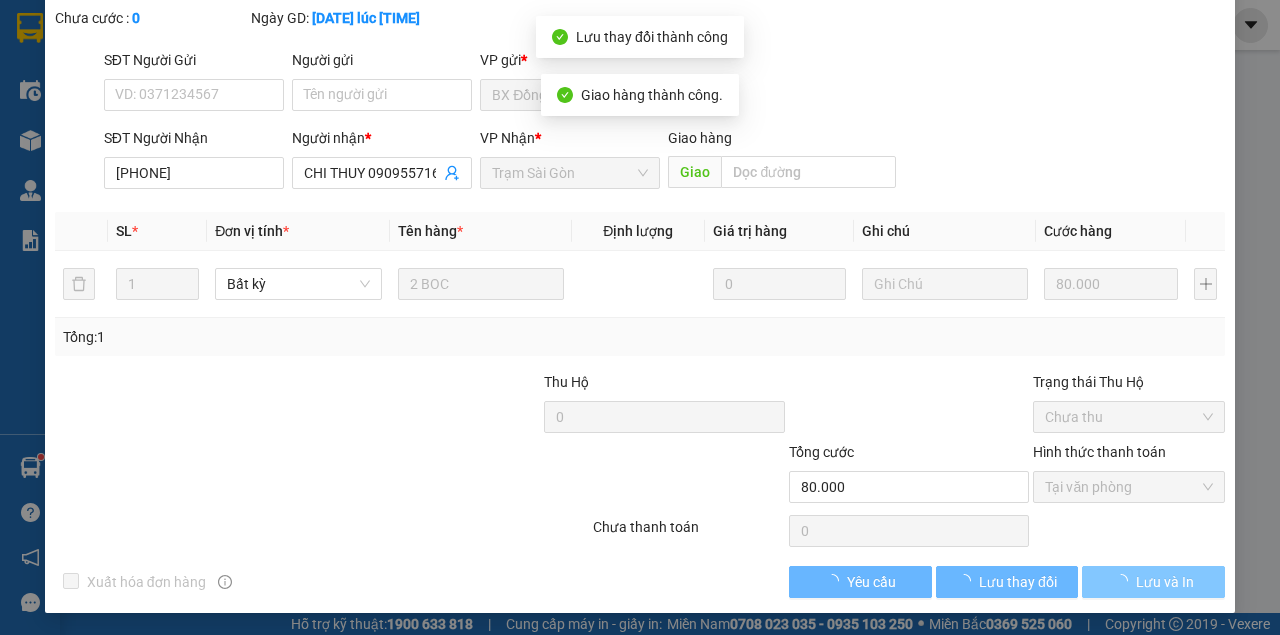 scroll, scrollTop: 151, scrollLeft: 0, axis: vertical 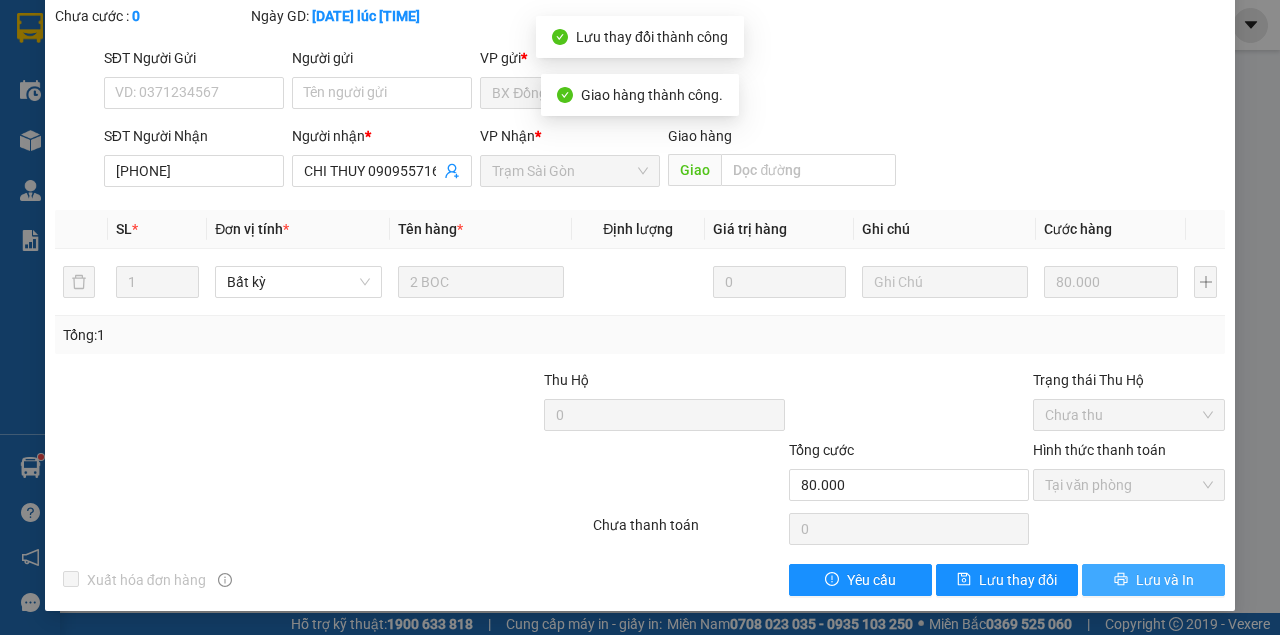 click on "Lưu và In" at bounding box center (1153, 580) 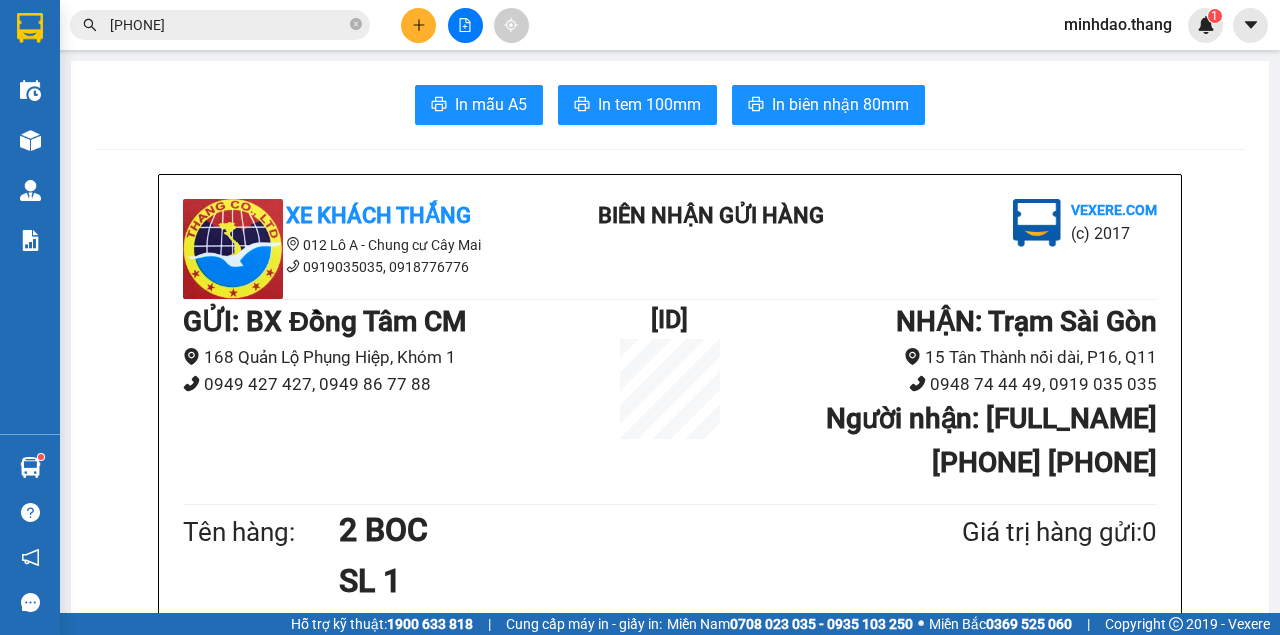 click on "0909557166" at bounding box center (220, 25) 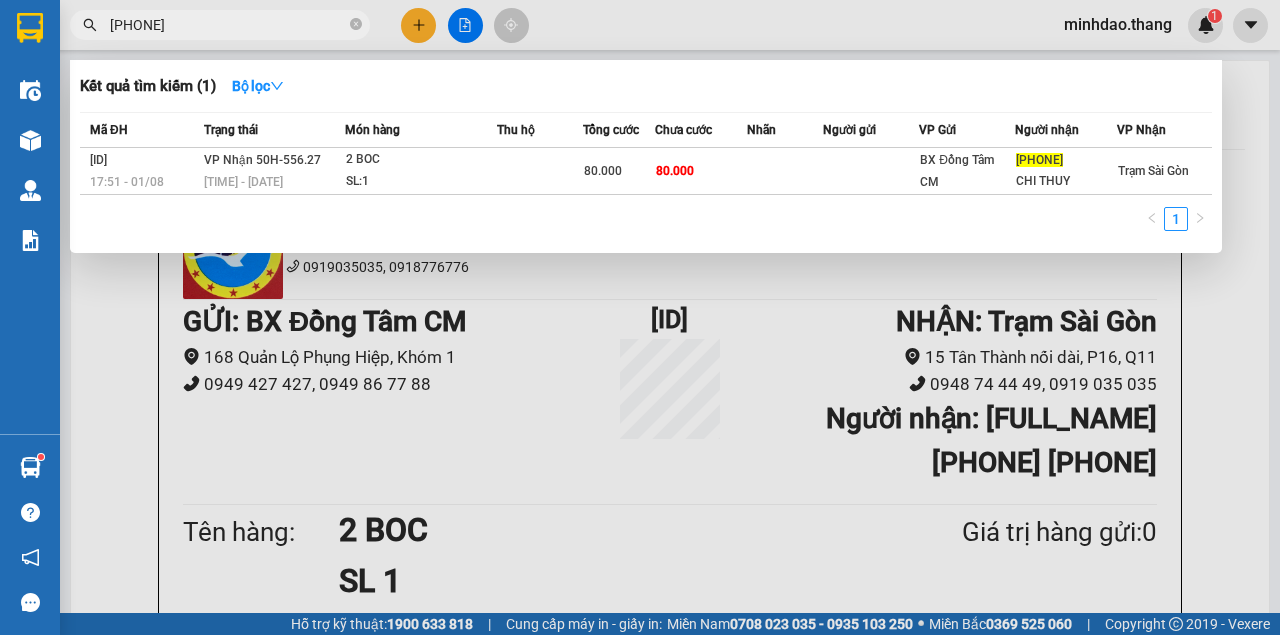 click on "0909557166" at bounding box center [228, 25] 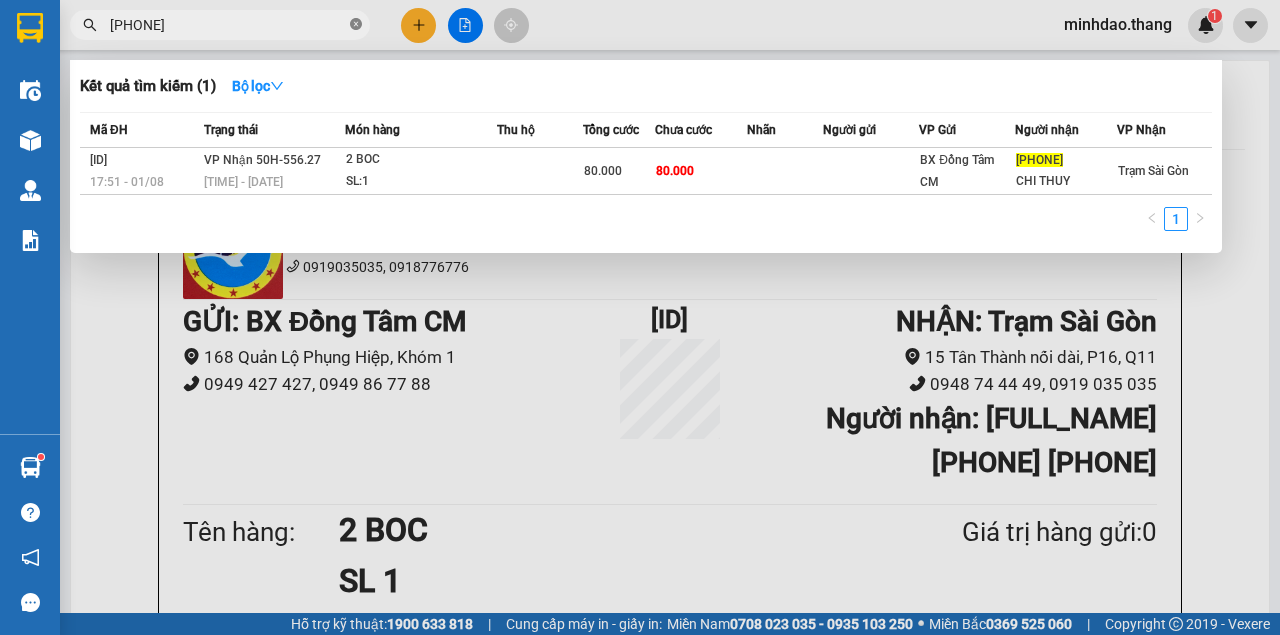 click 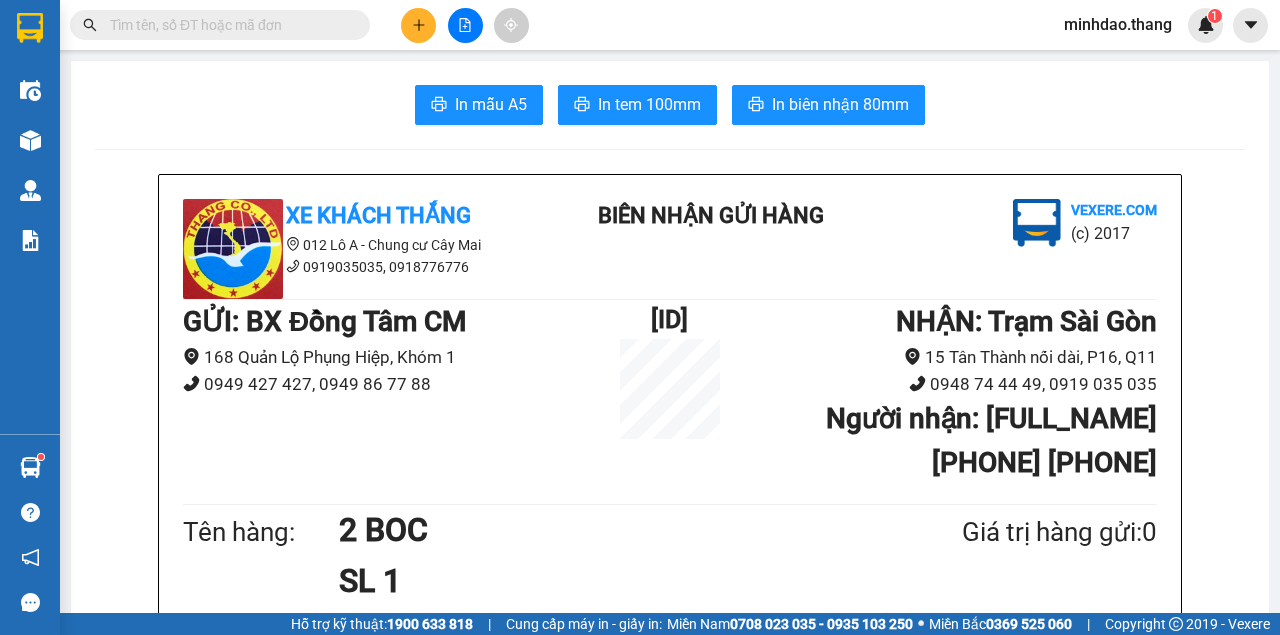 click at bounding box center [228, 25] 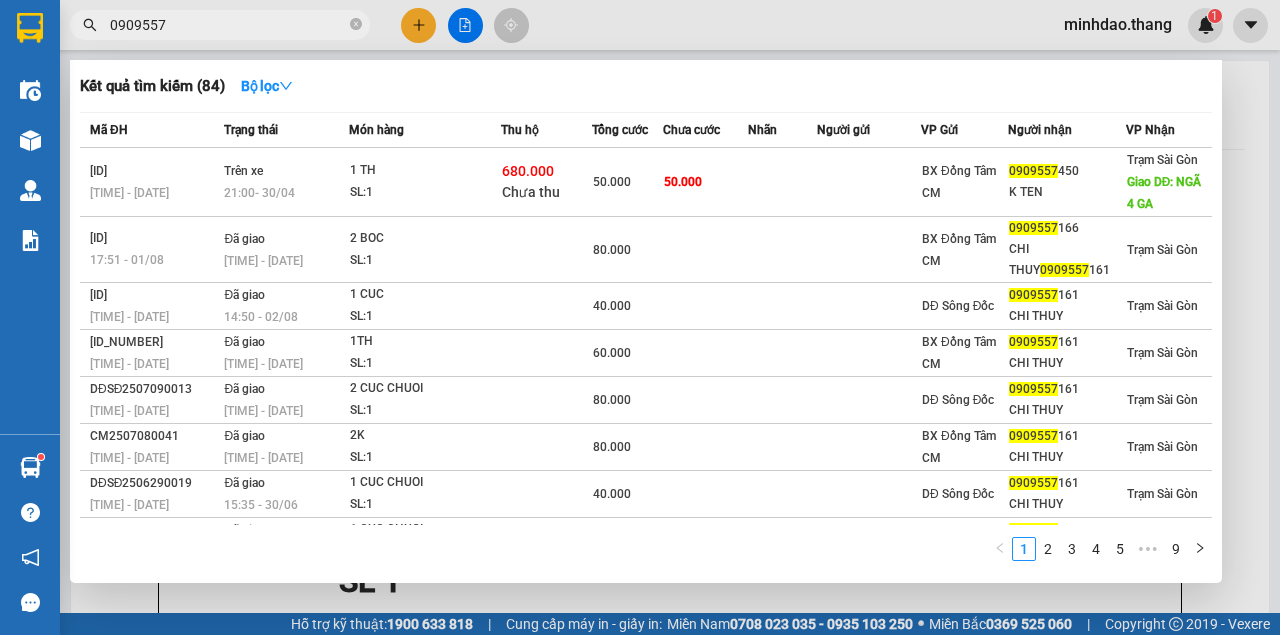 type on "0909557" 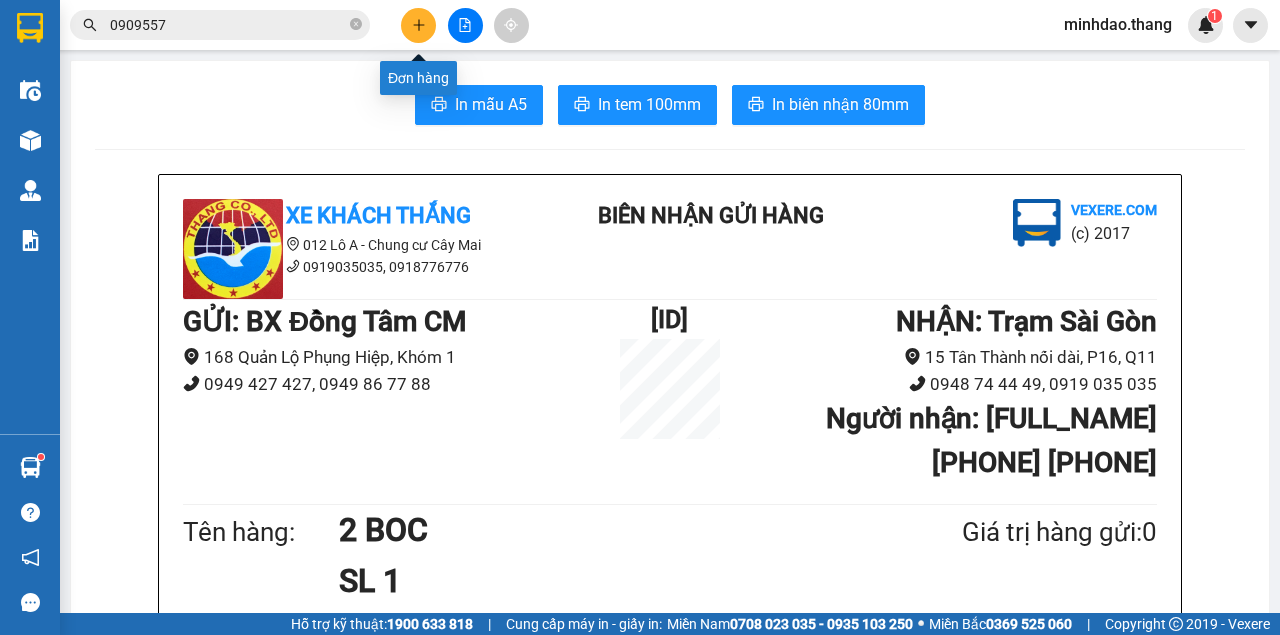 click 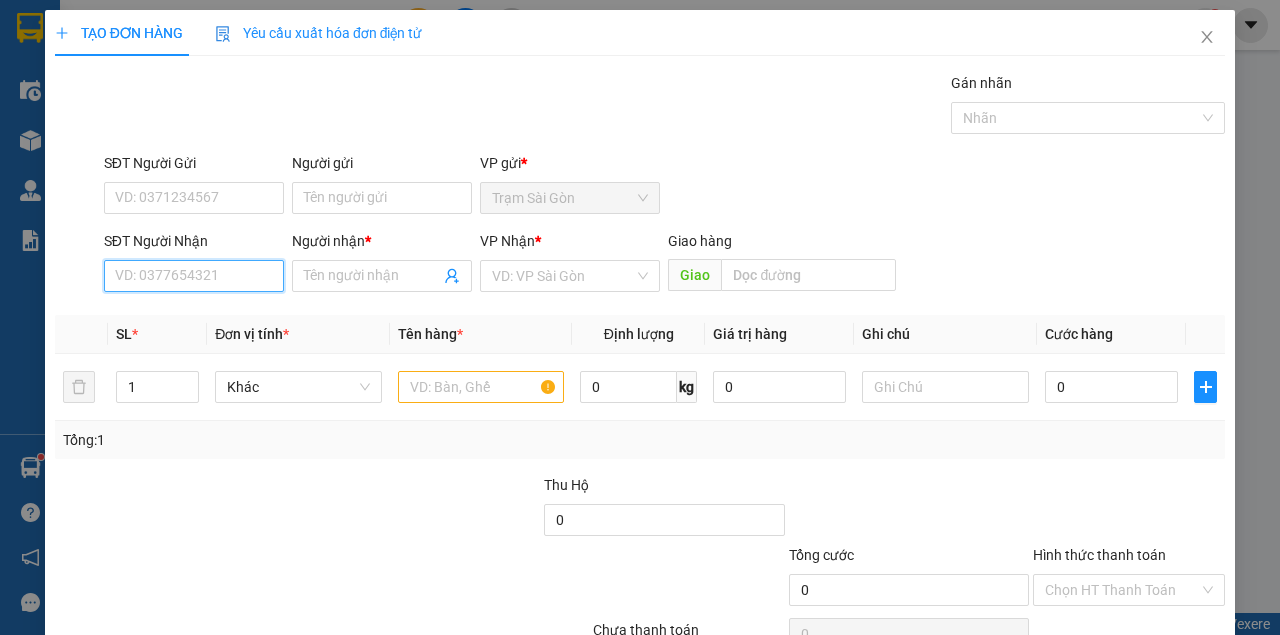click on "SĐT Người Nhận" at bounding box center (194, 276) 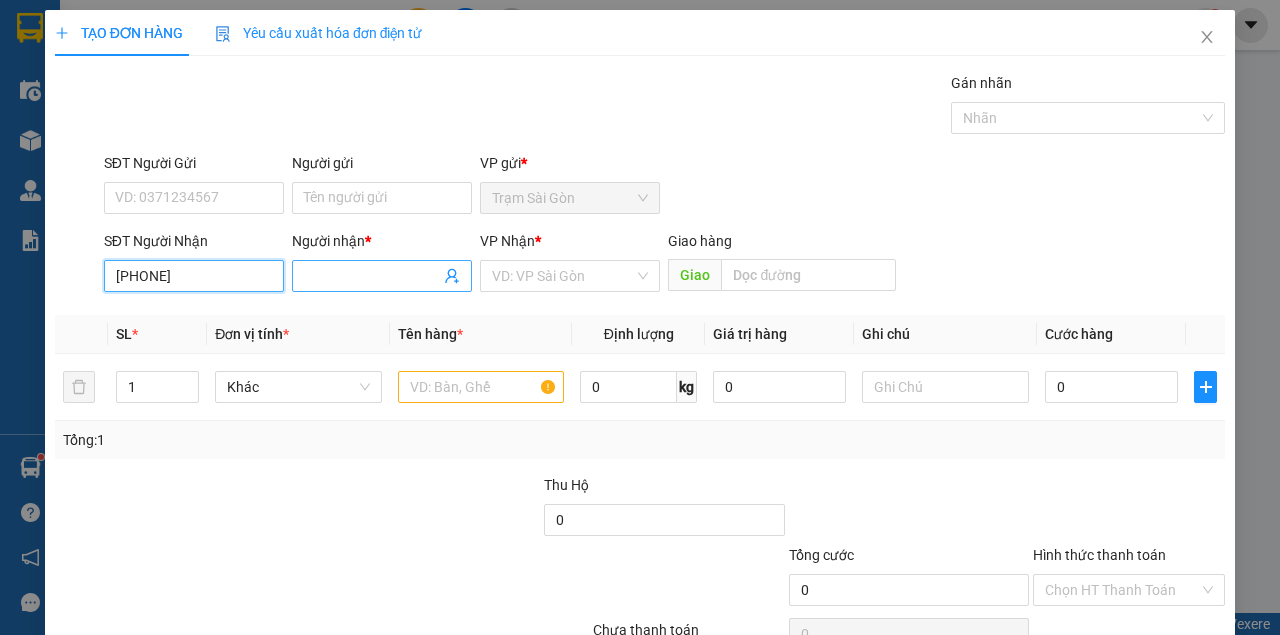 type on "0919901905" 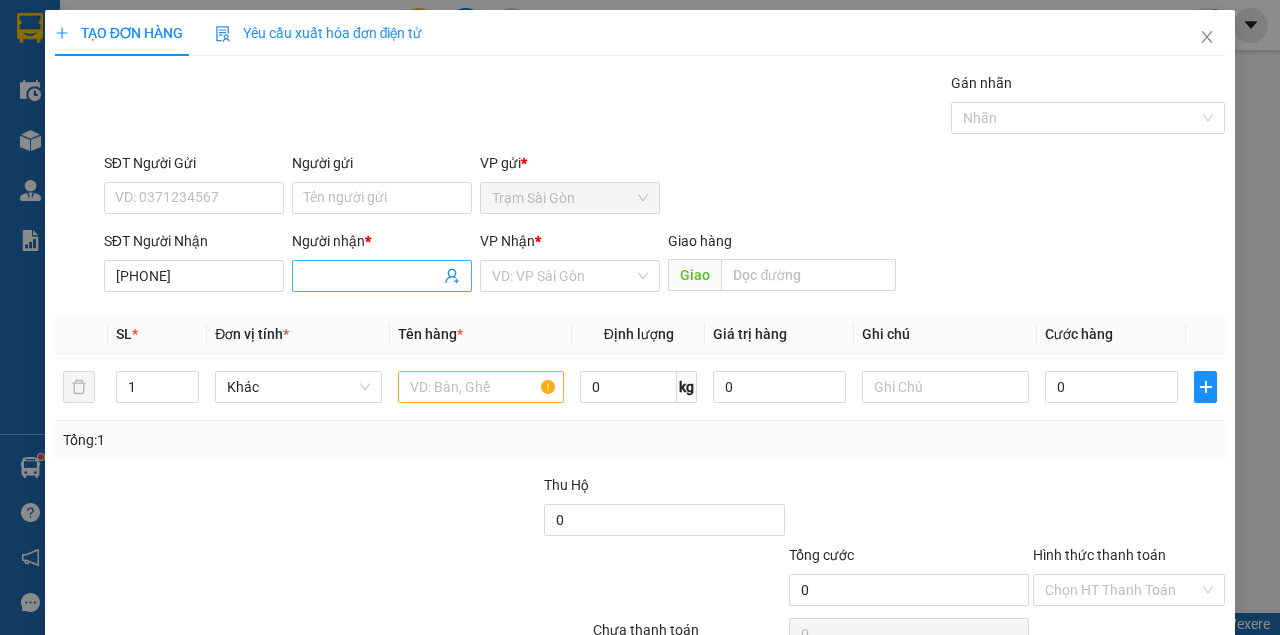 click on "Người nhận  *" at bounding box center [372, 276] 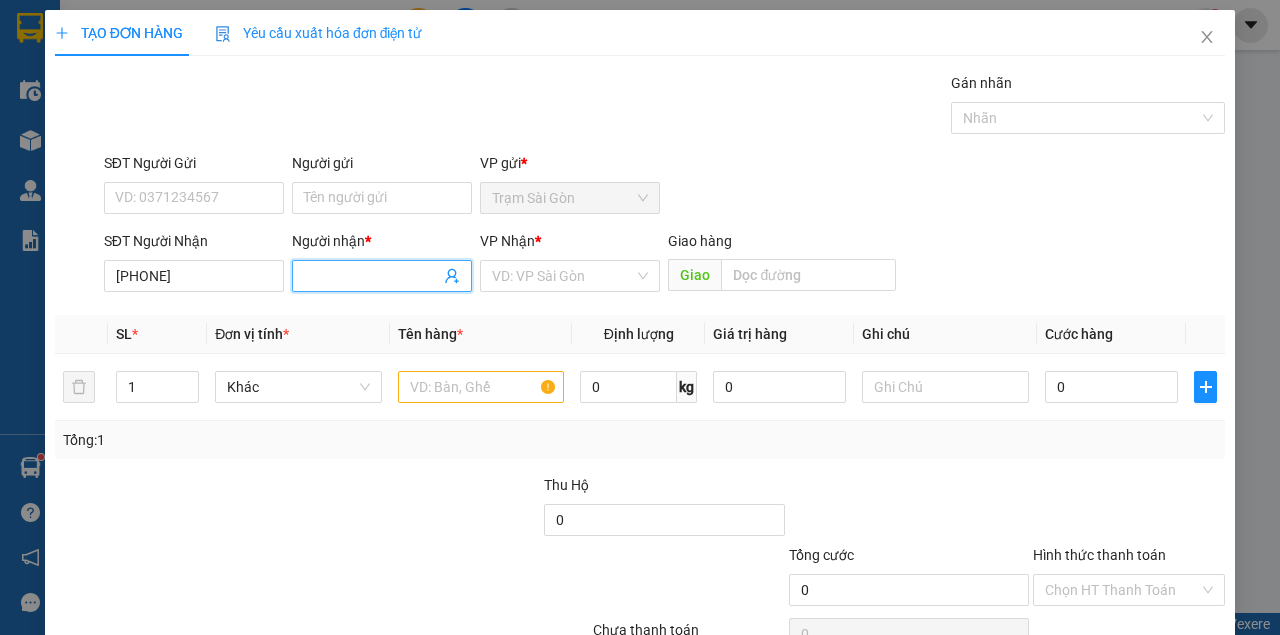 click on "Người nhận  *" at bounding box center [372, 276] 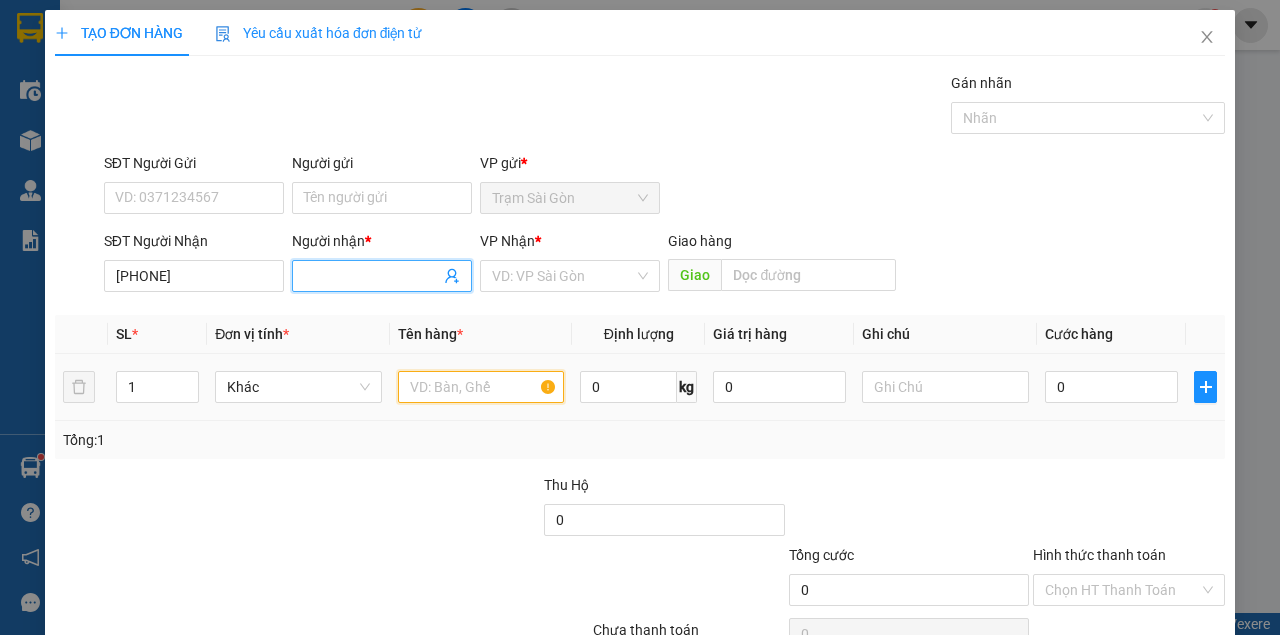 click at bounding box center (481, 387) 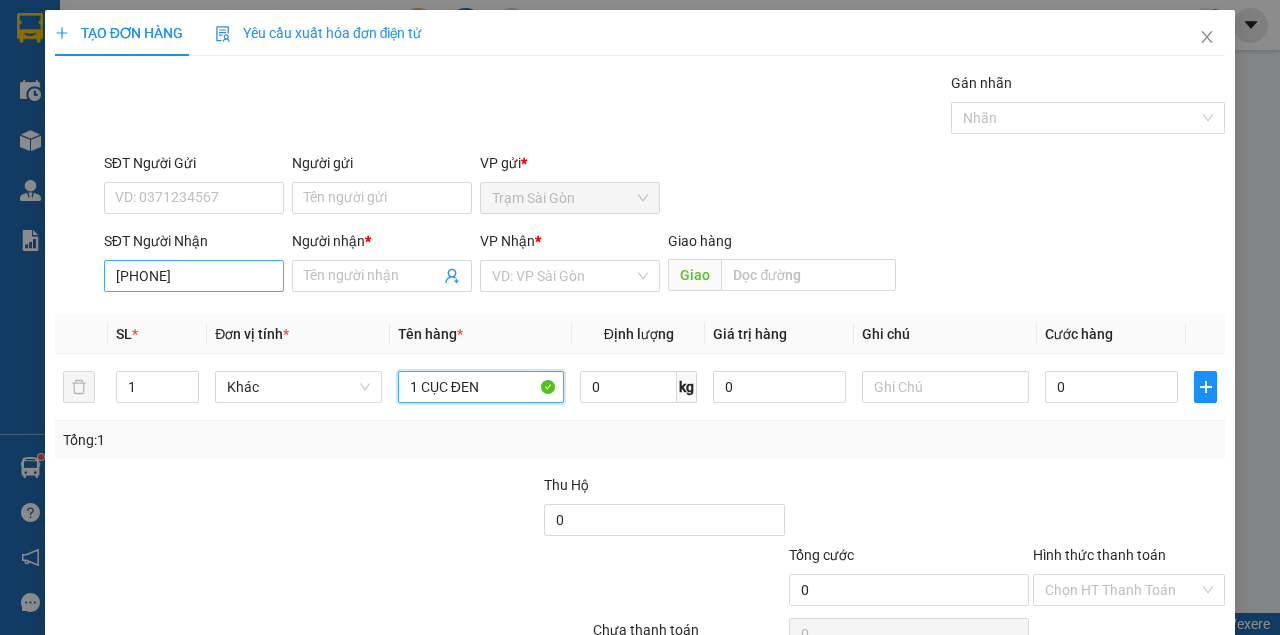 type on "1 CỤC ĐEN" 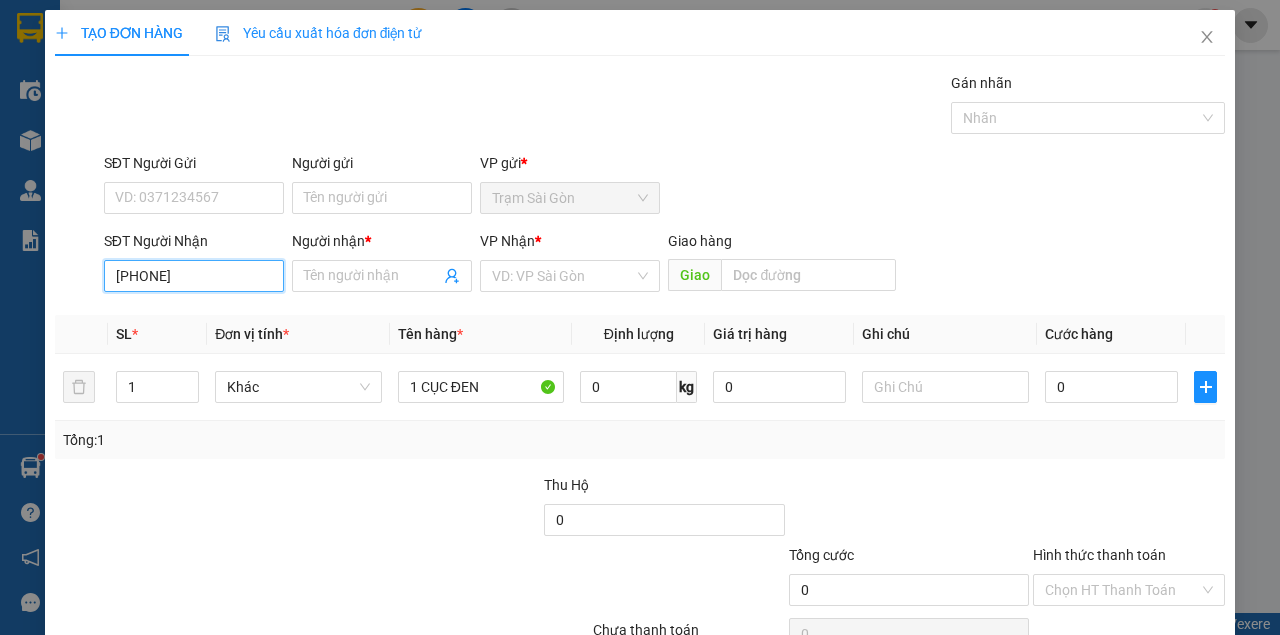 click on "0919901905" at bounding box center [194, 276] 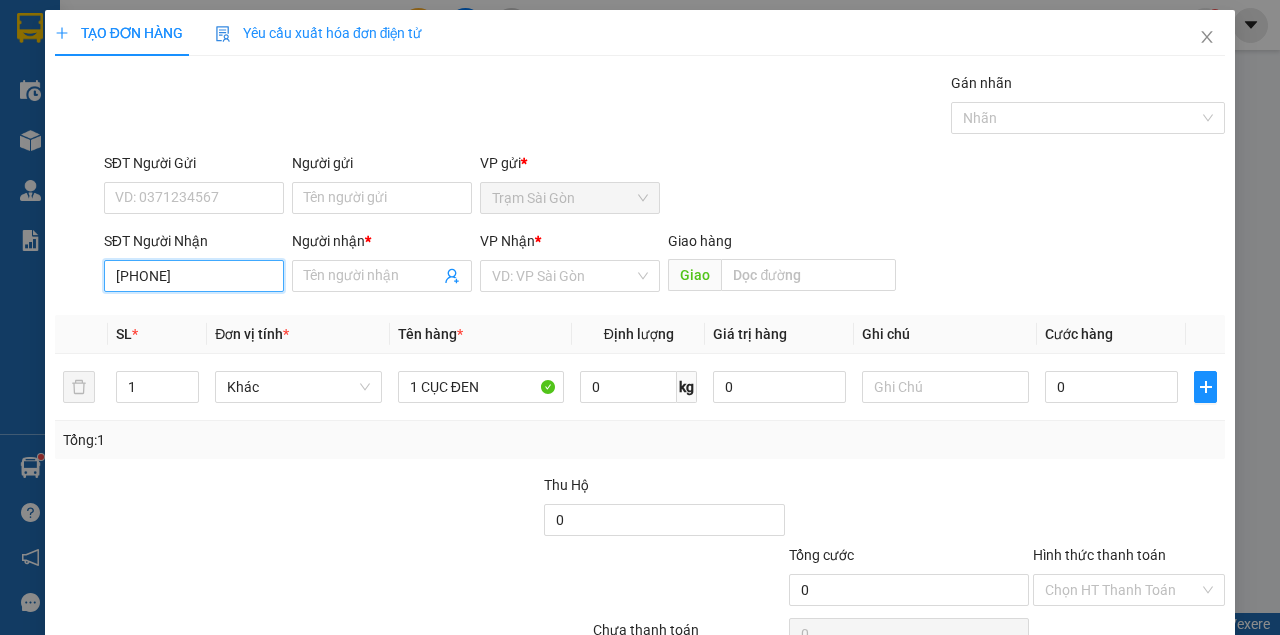 click on "0919901905" at bounding box center (194, 276) 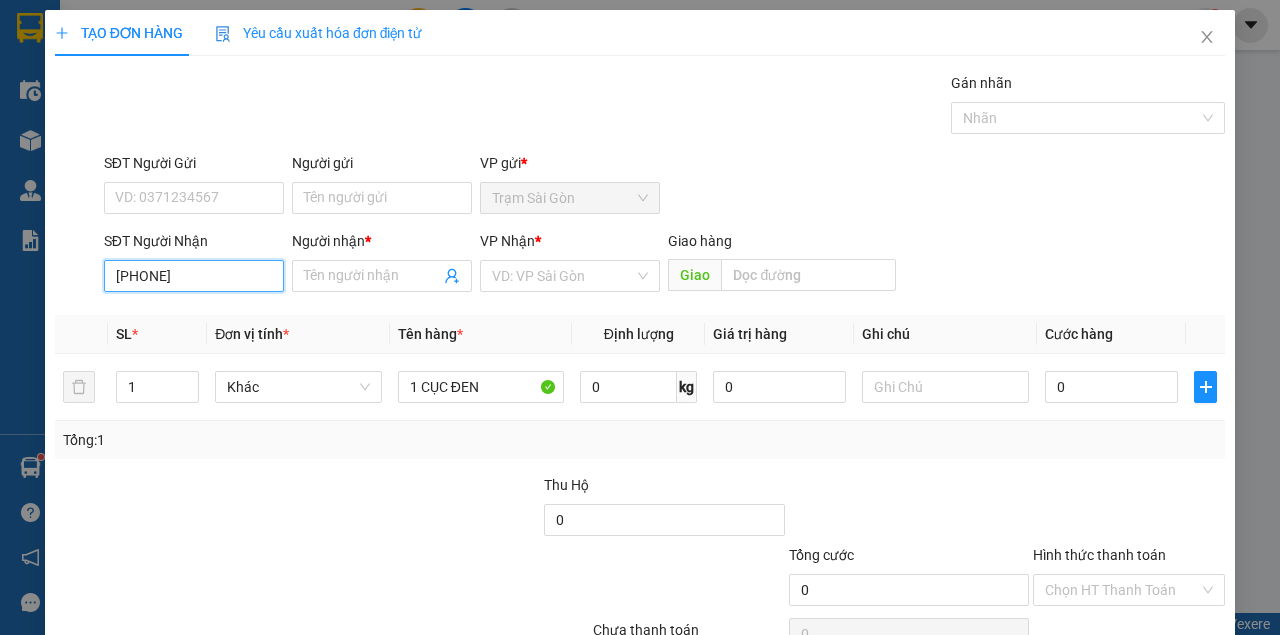 click on "0919901905" at bounding box center (194, 276) 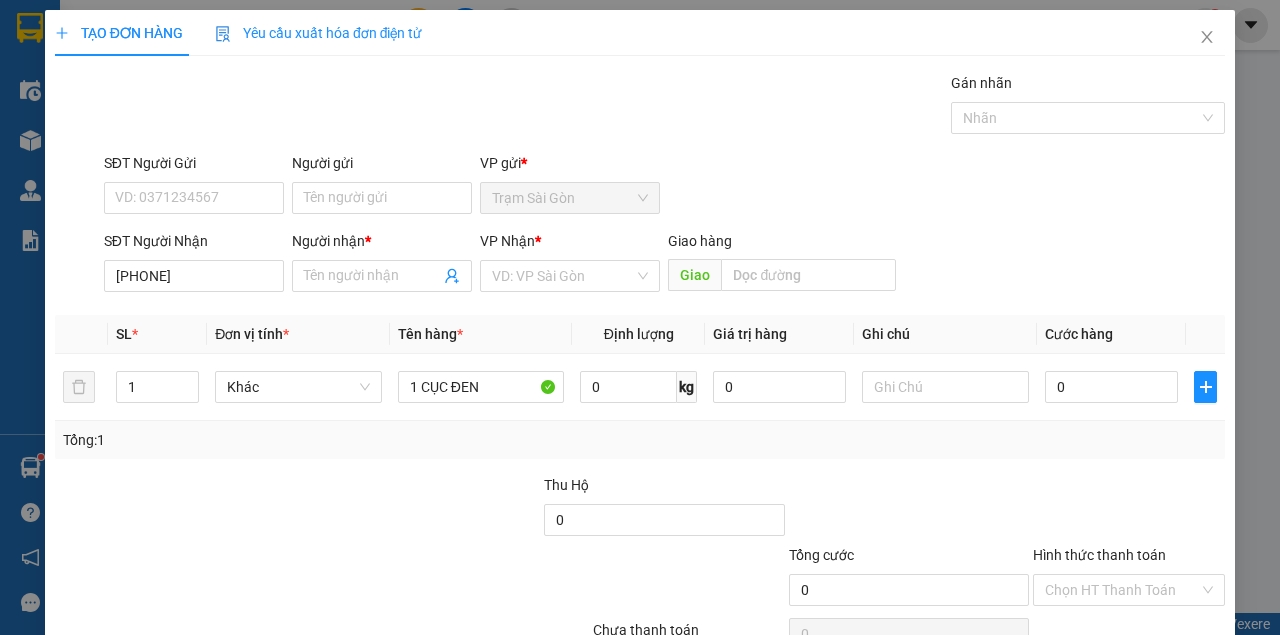 click at bounding box center (175, 509) 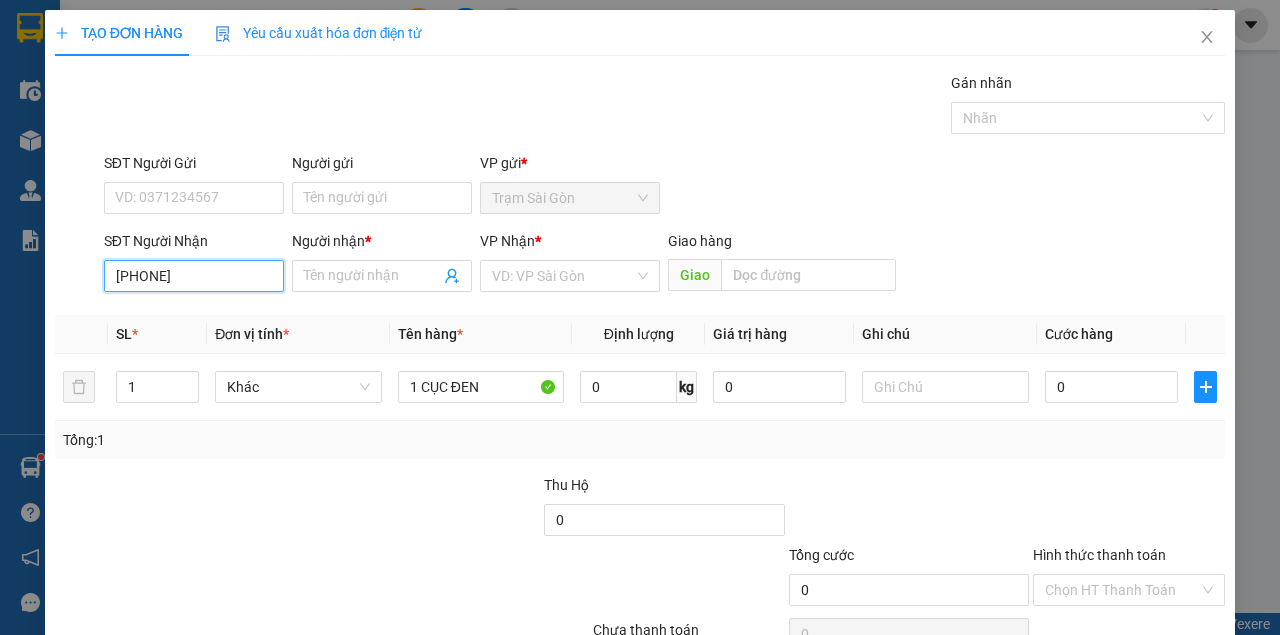 click on "0919901905" at bounding box center (194, 276) 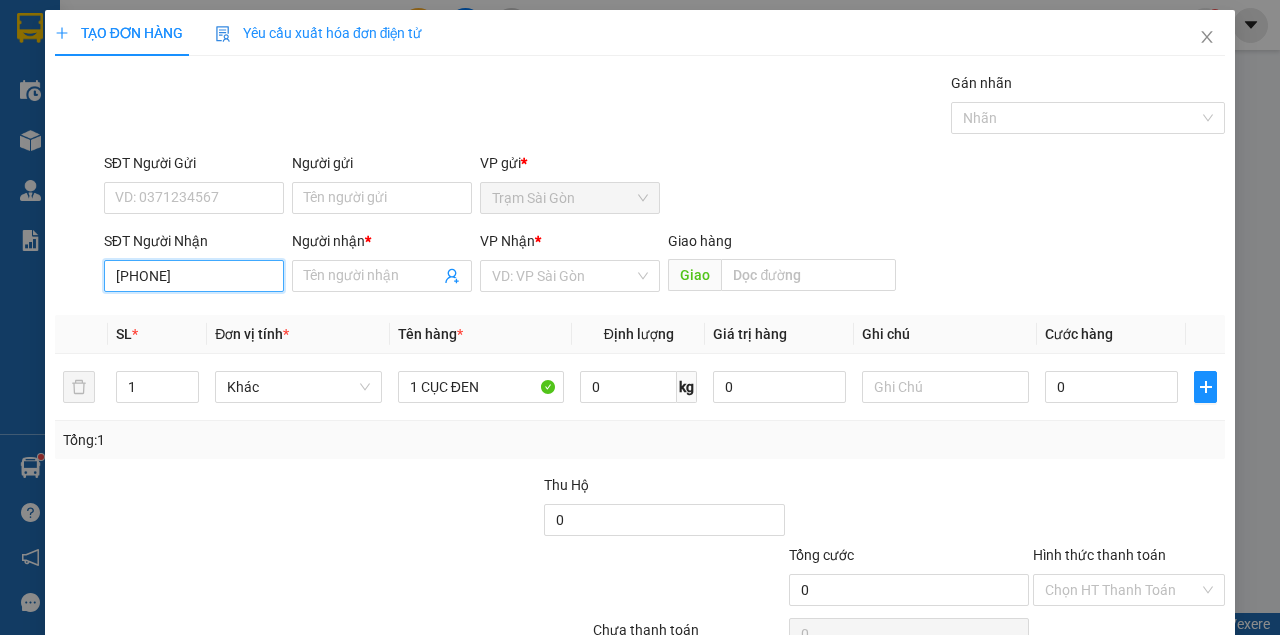 click on "0919901905" at bounding box center (194, 276) 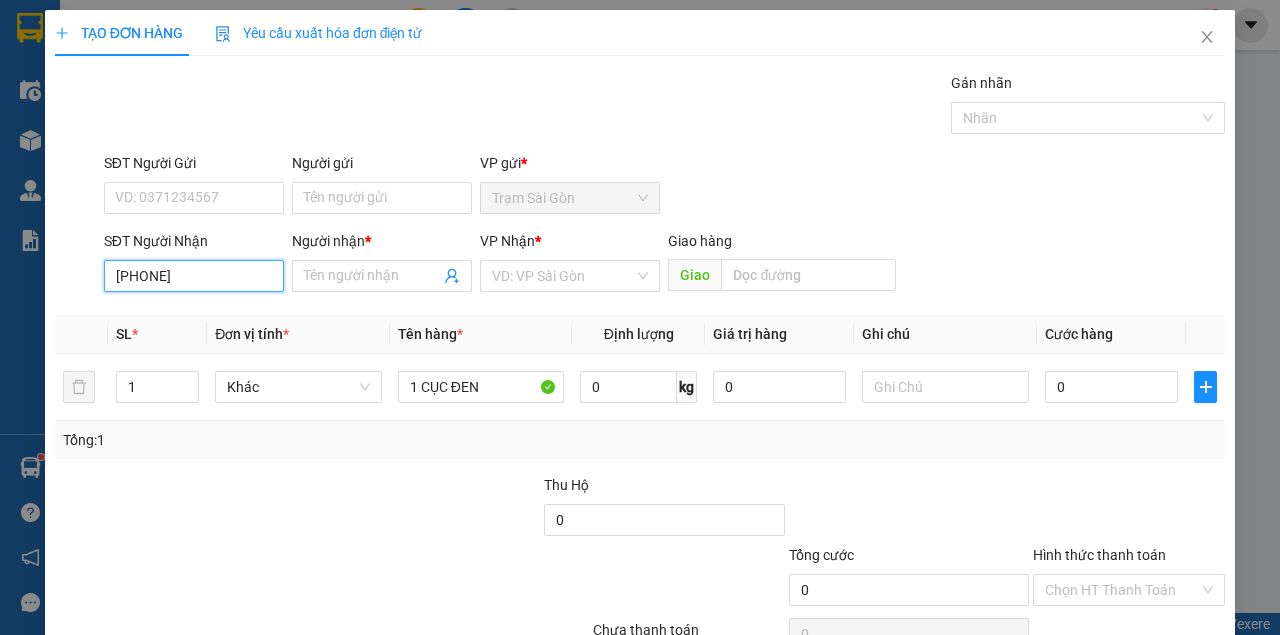 click on "0919901905" at bounding box center [194, 276] 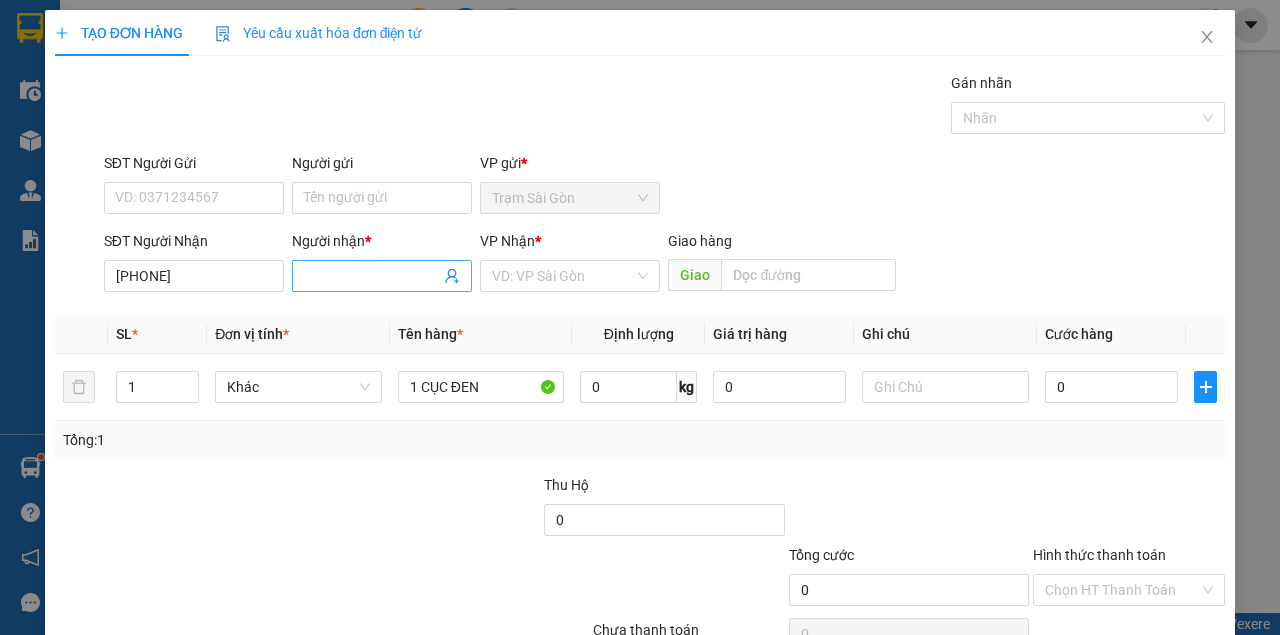 click on "Người nhận  *" at bounding box center [372, 276] 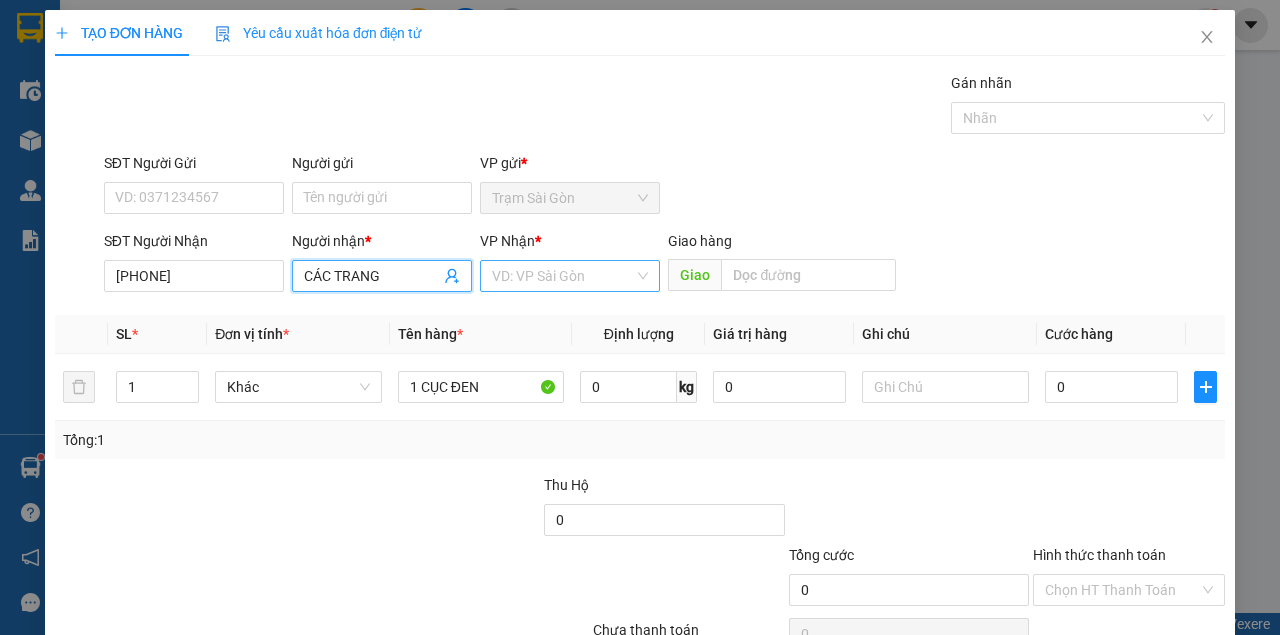 click at bounding box center (563, 276) 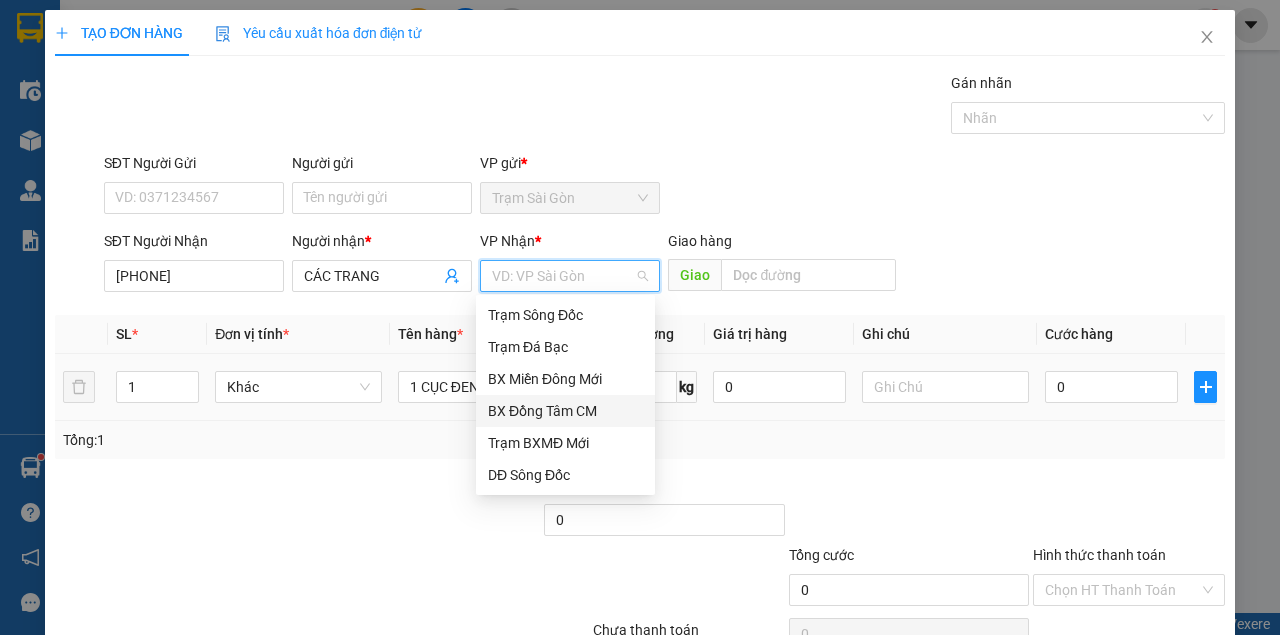 click on "BX Đồng Tâm CM" at bounding box center [565, 411] 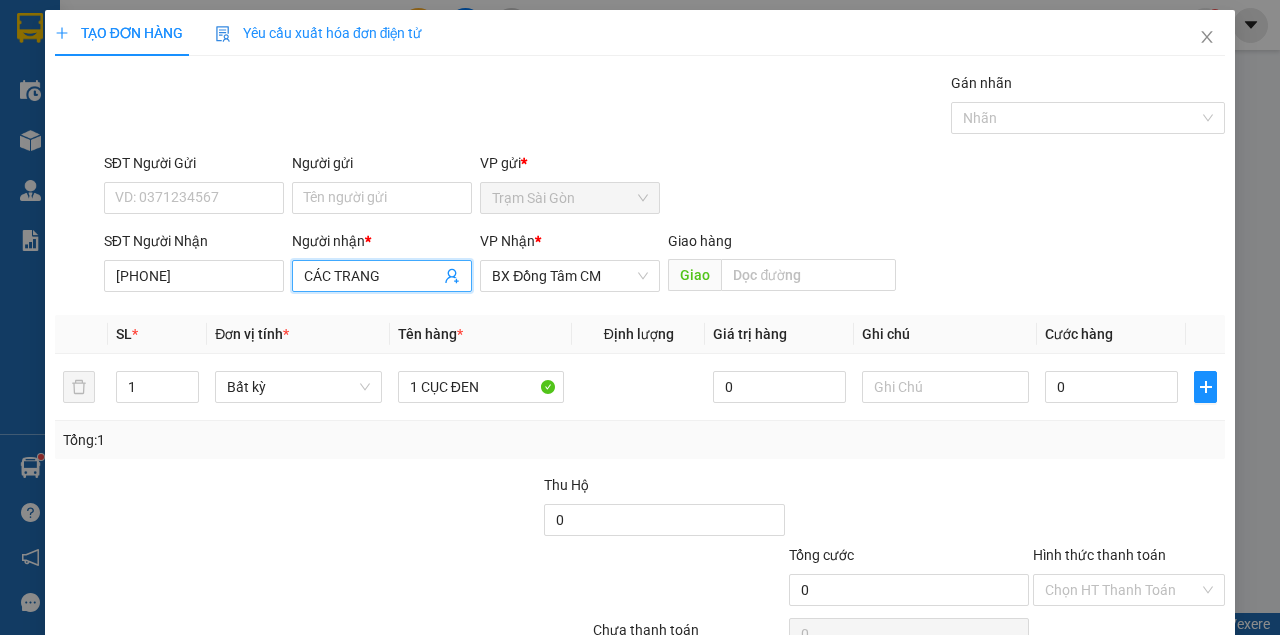 click on "CÁC TRANG" at bounding box center (372, 276) 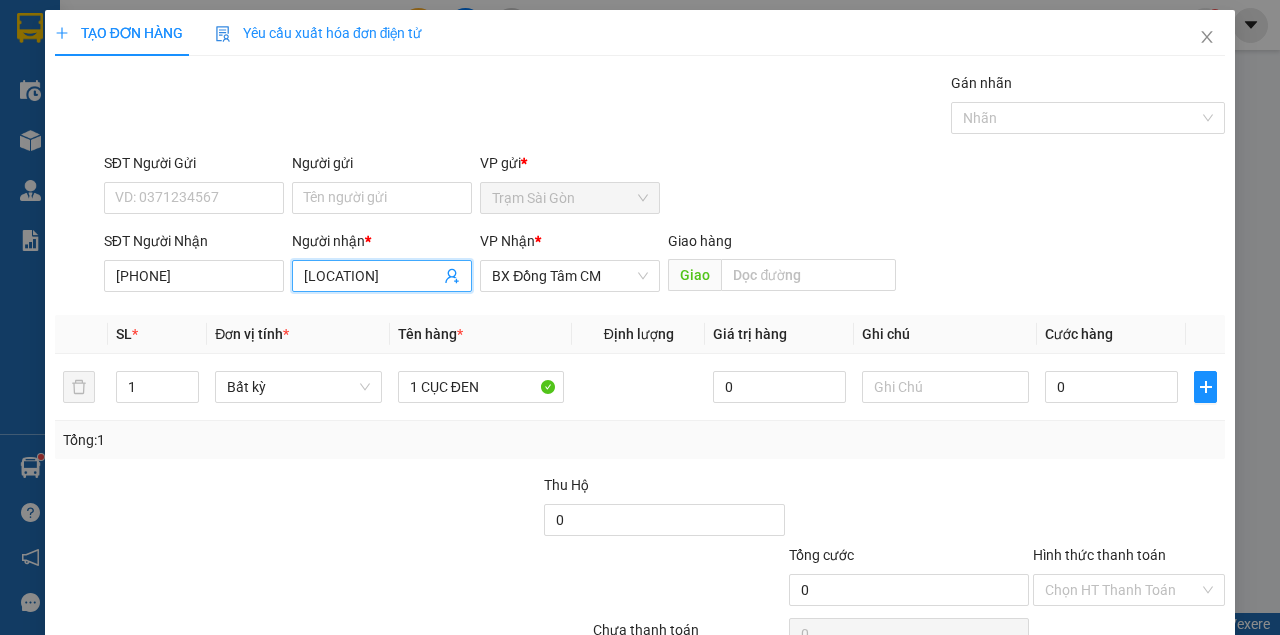 scroll, scrollTop: 0, scrollLeft: 144, axis: horizontal 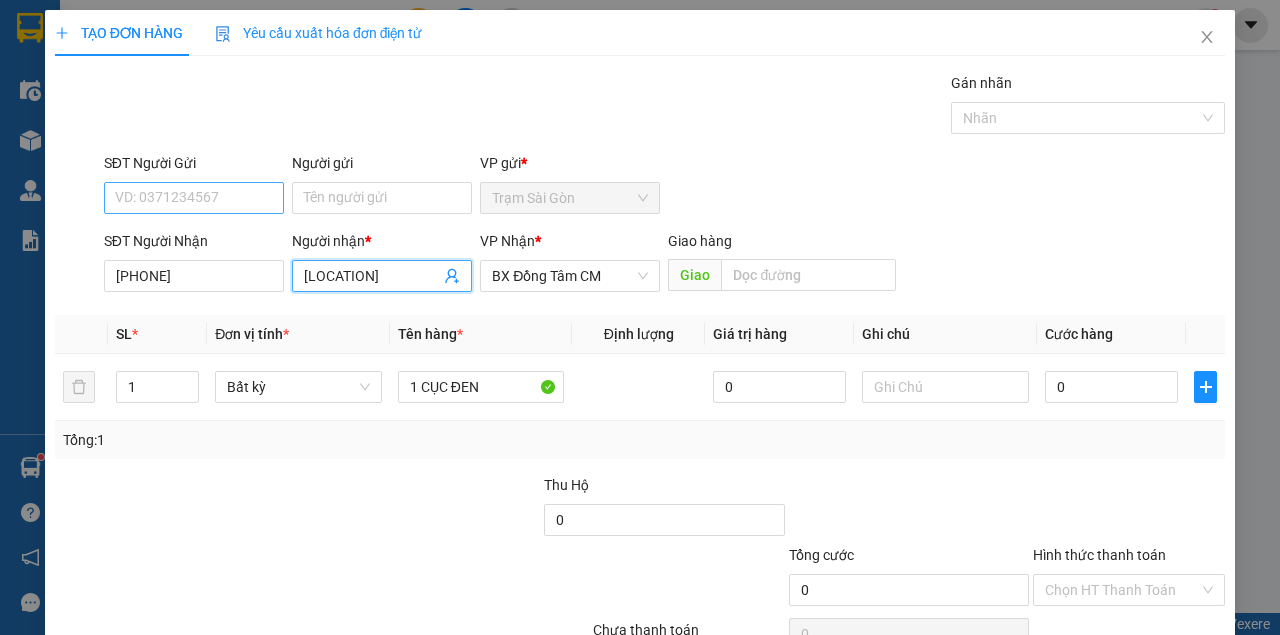 type on "CÁC TRANG .... BẾN XE ĐỒNG TÂM CÀ MAU" 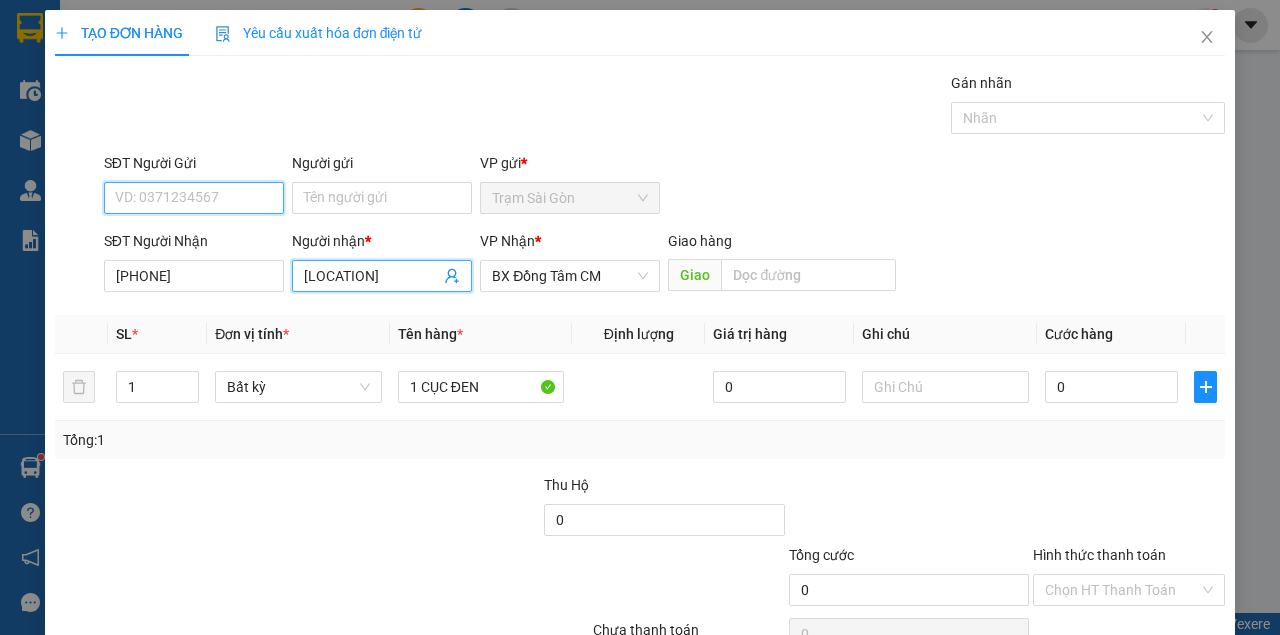 click on "SĐT Người Gửi" at bounding box center (194, 198) 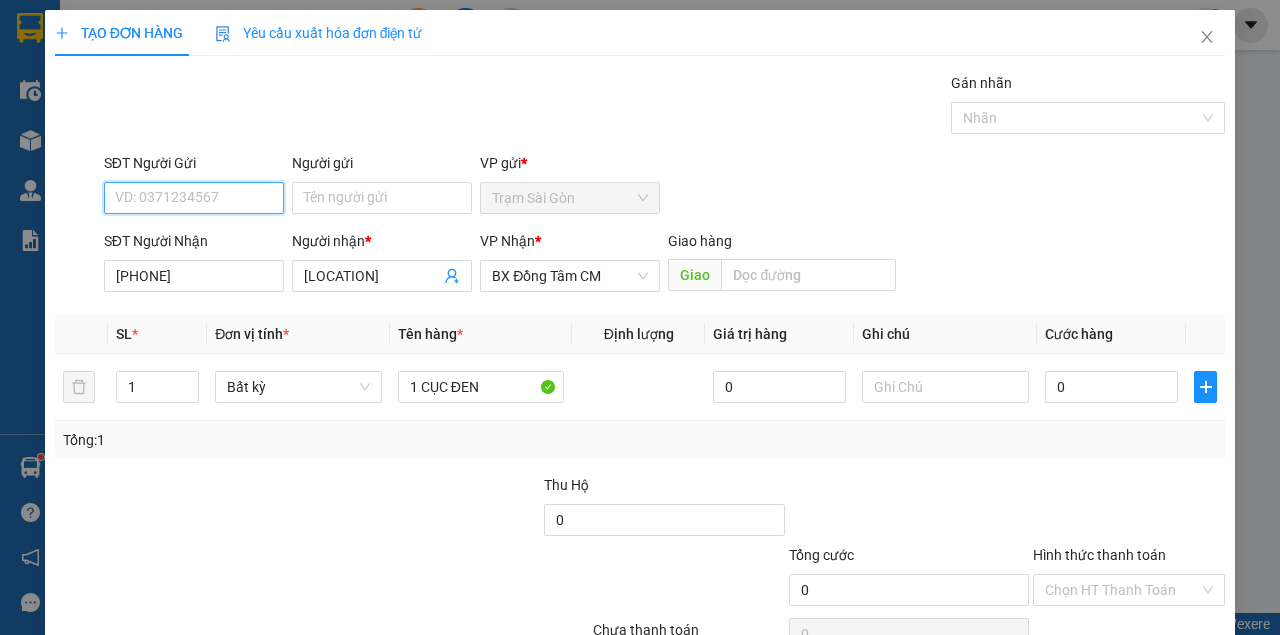 click on "SĐT Người Gửi" at bounding box center (194, 198) 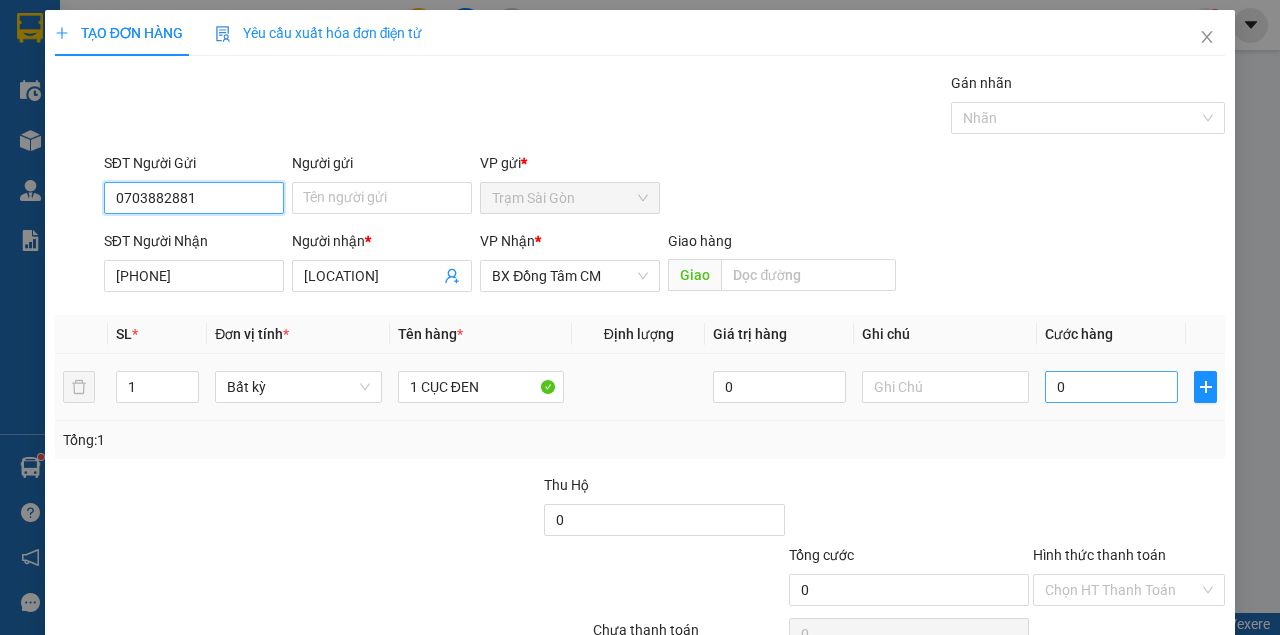 type on "0703882881" 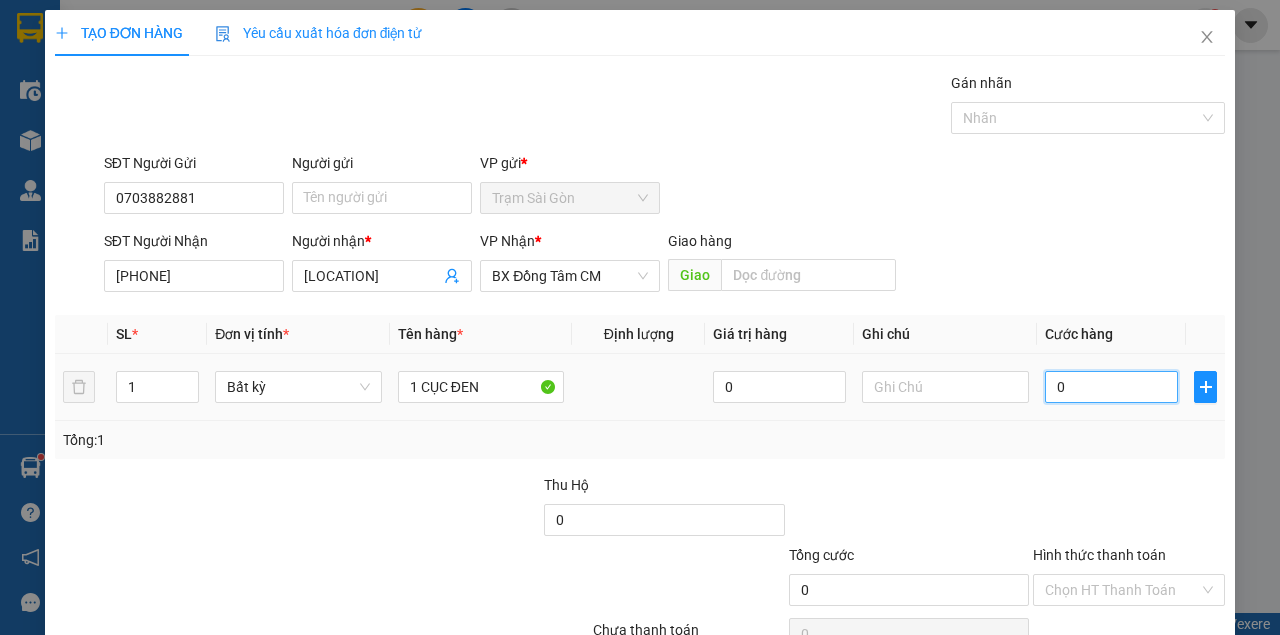 click on "0" at bounding box center [1111, 387] 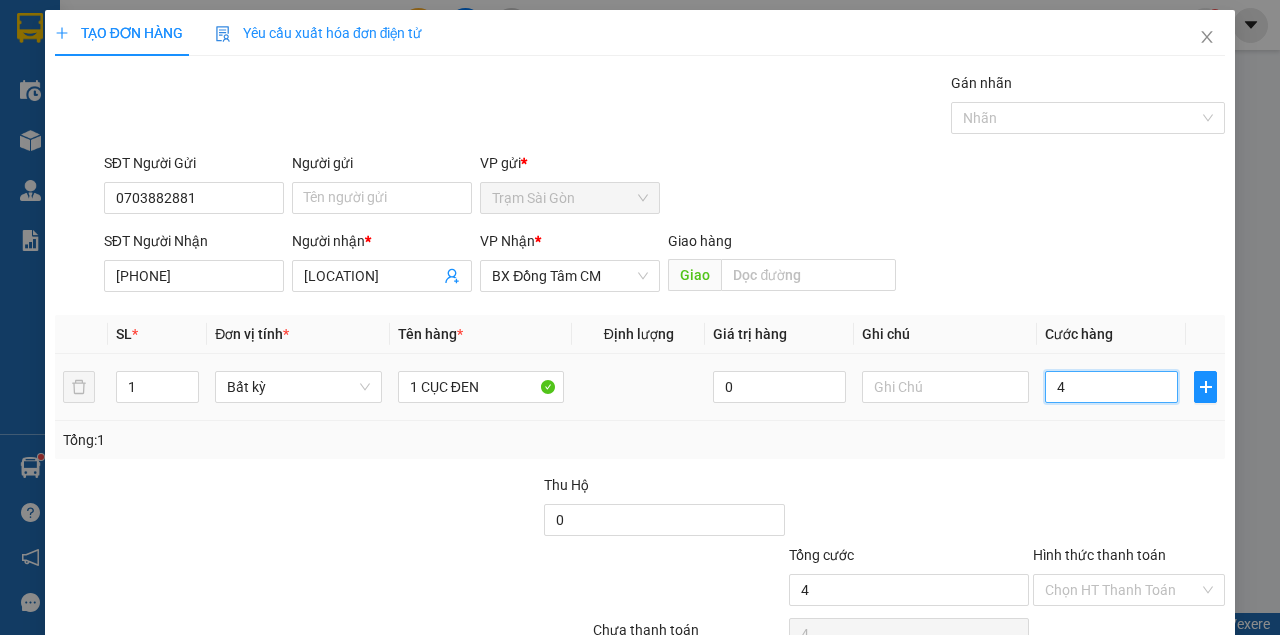 type on "40" 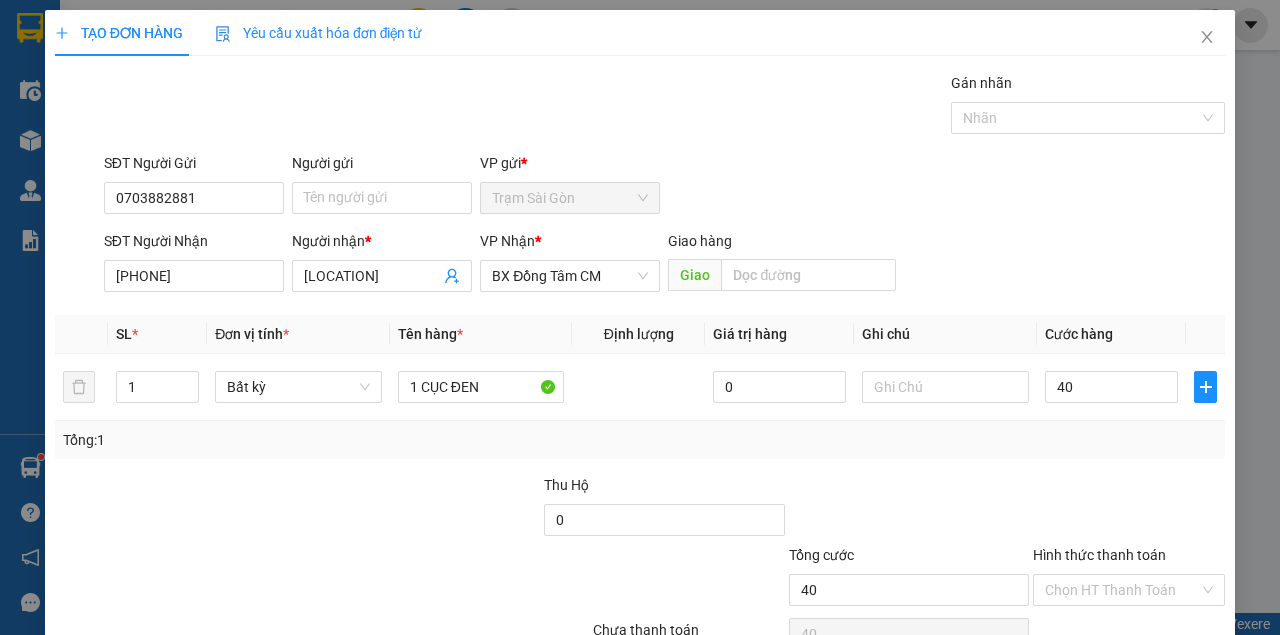 type on "40.000" 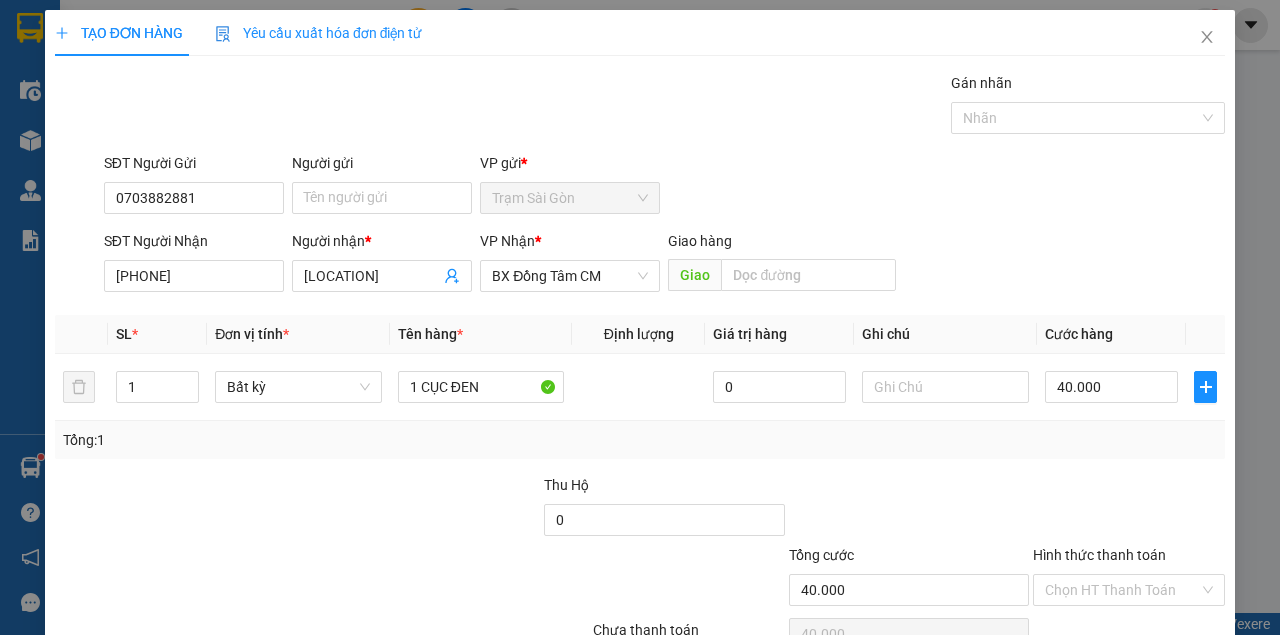 click on "Tổng:  1" at bounding box center (640, 440) 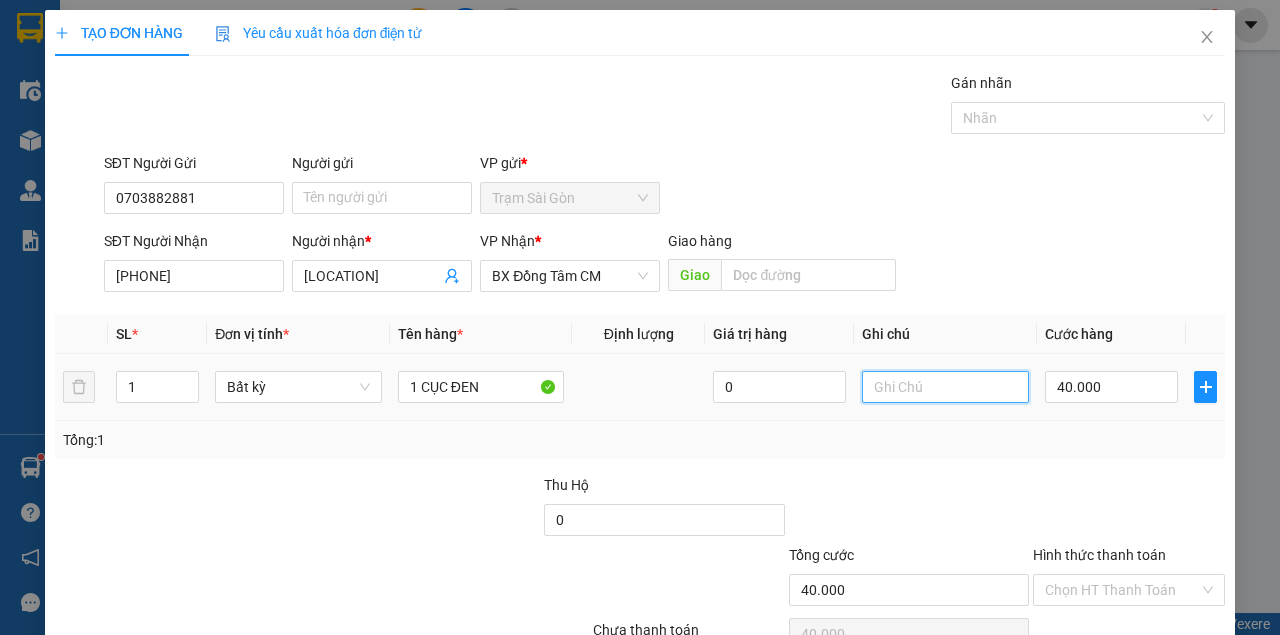 click at bounding box center (945, 387) 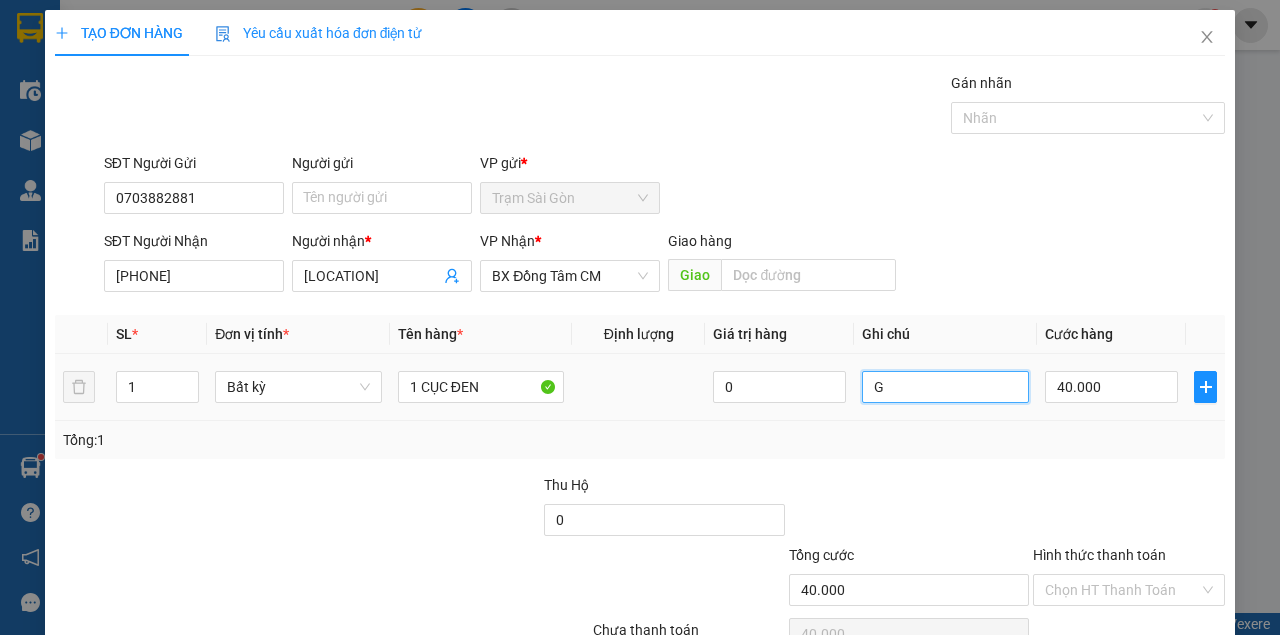 type on "G" 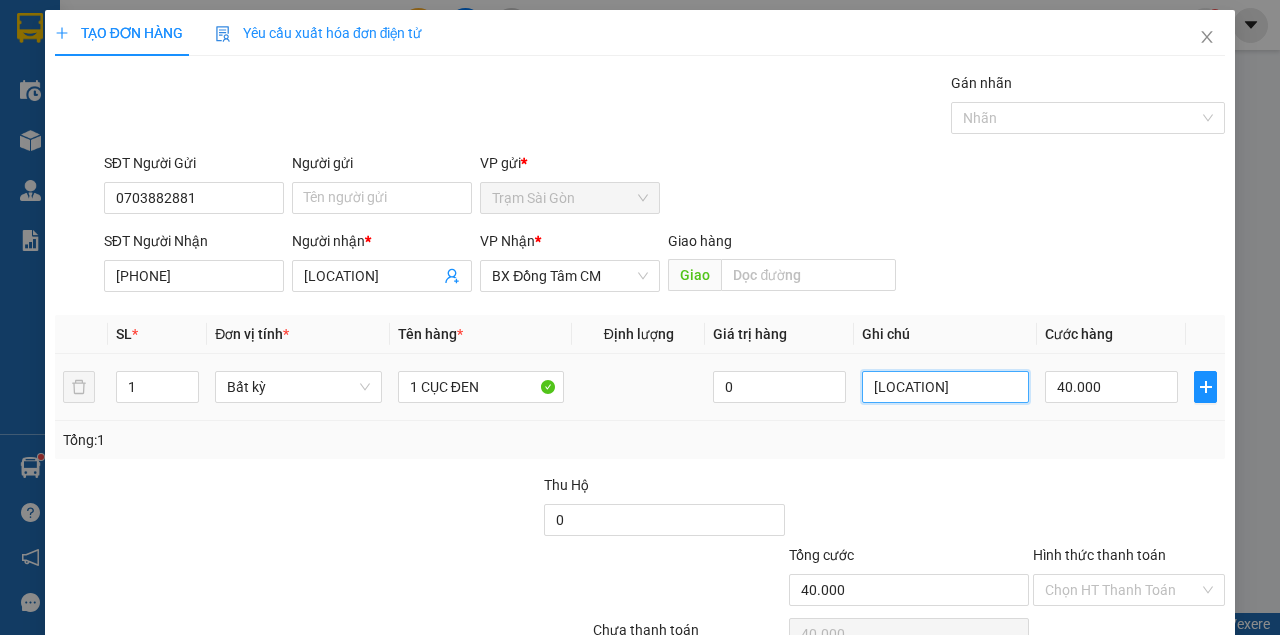 scroll, scrollTop: 0, scrollLeft: 104, axis: horizontal 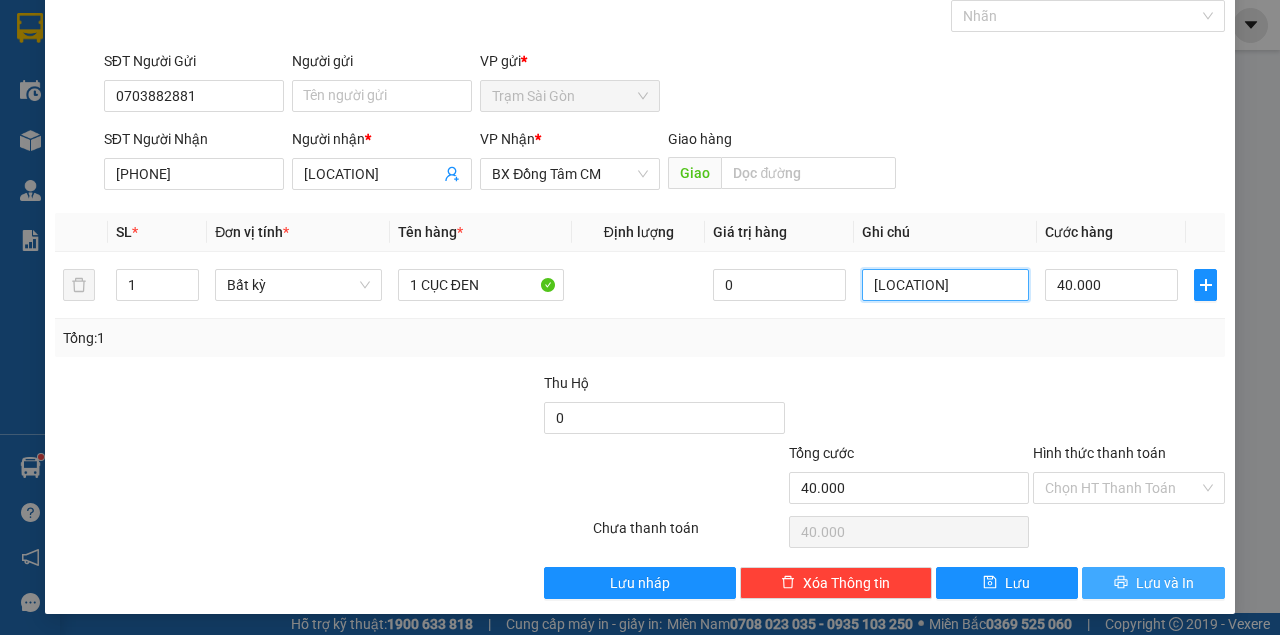 type on "NGƯỜI GỬI KÊU GỬI VỀ BX ĐỒNG TÂM" 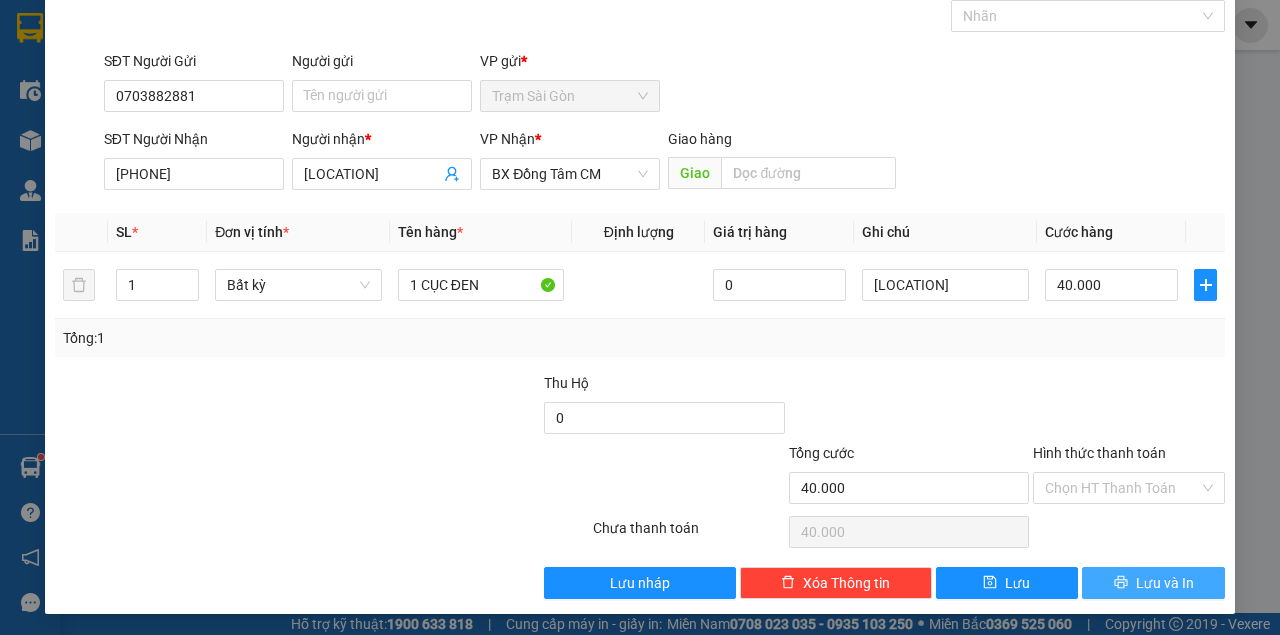 click on "Lưu và In" at bounding box center (1165, 583) 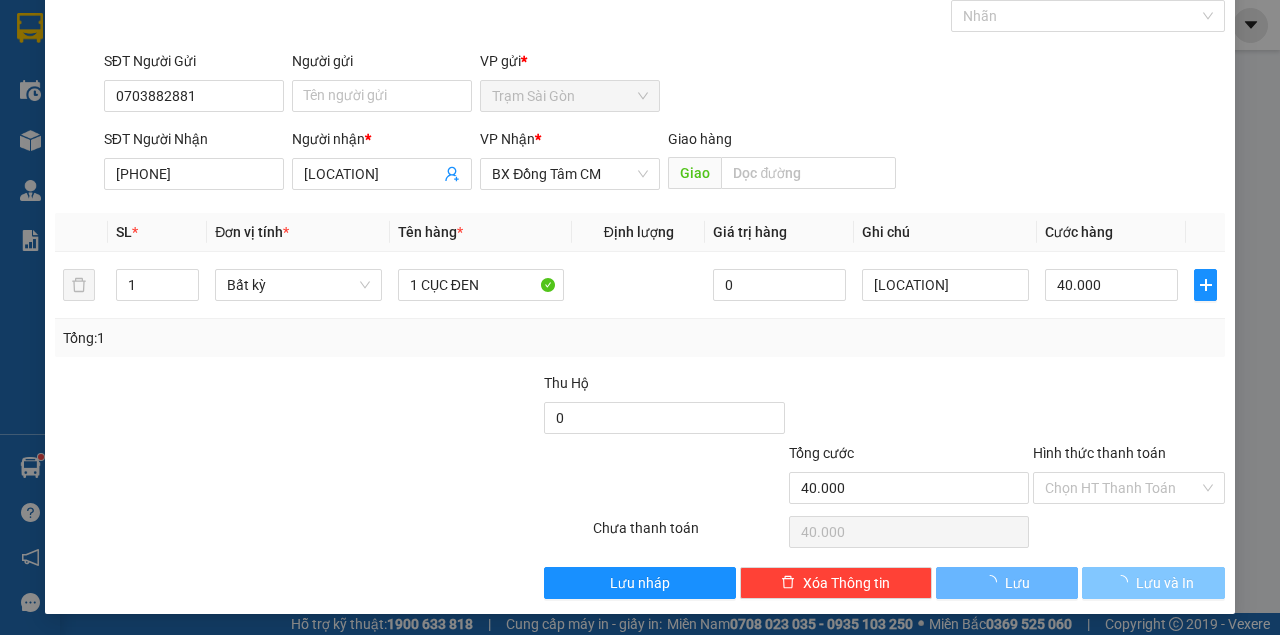 scroll, scrollTop: 0, scrollLeft: 0, axis: both 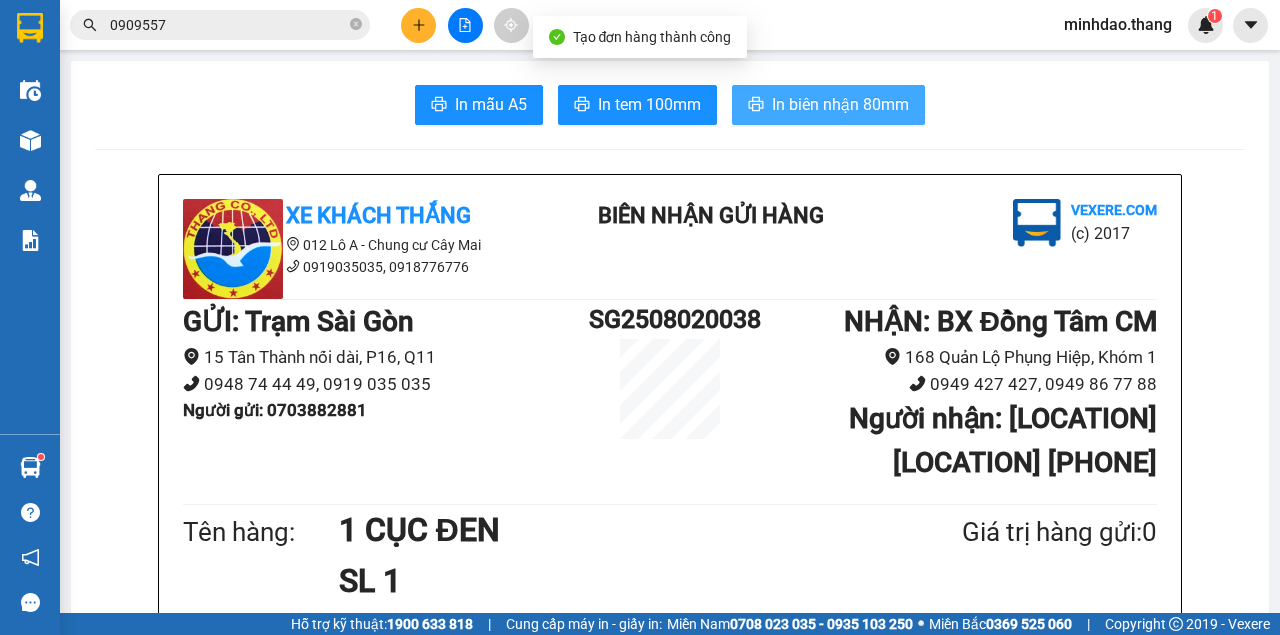 click on "In biên nhận 80mm" at bounding box center [840, 104] 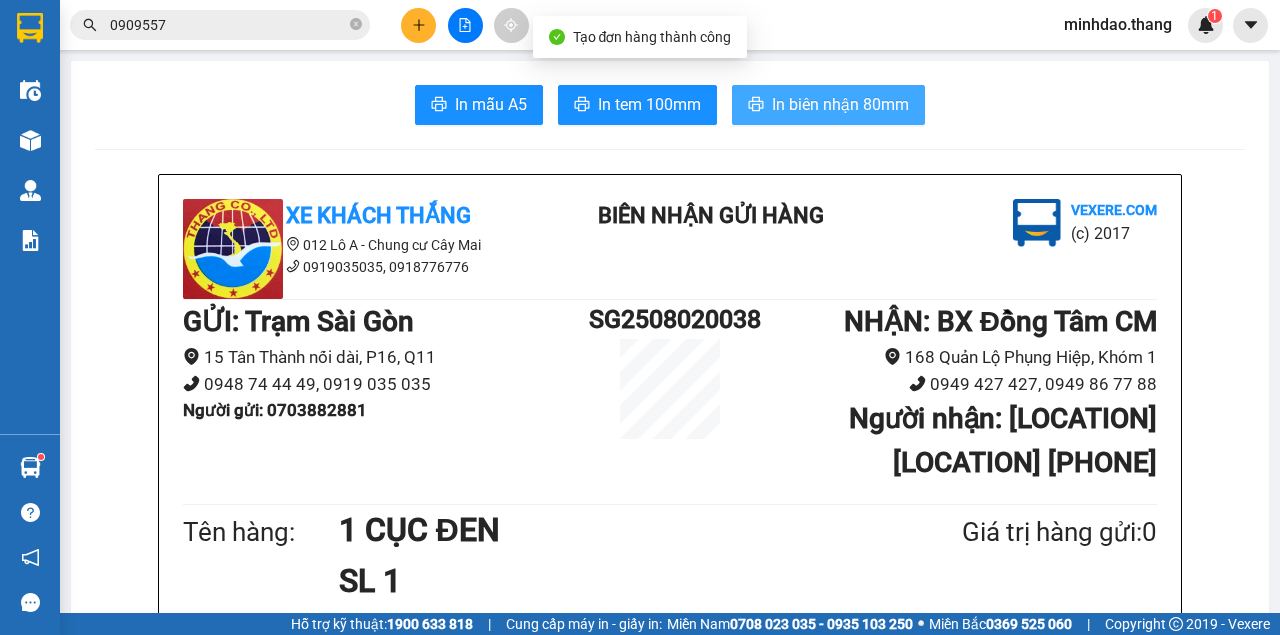 scroll, scrollTop: 0, scrollLeft: 0, axis: both 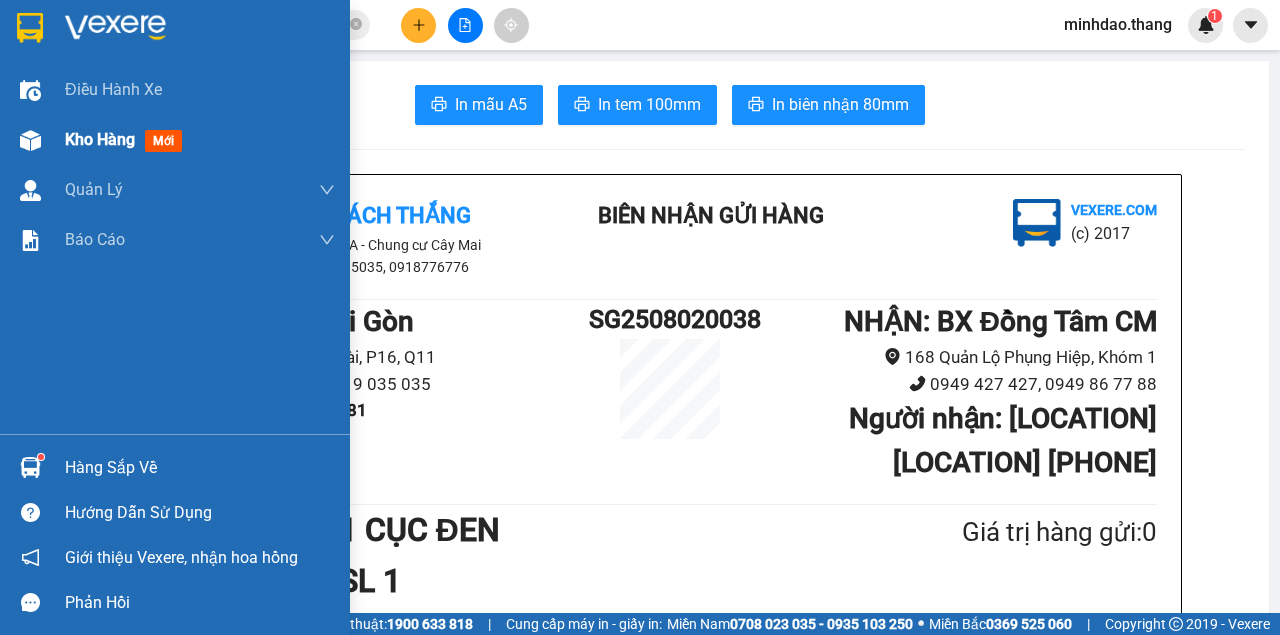 click at bounding box center [30, 140] 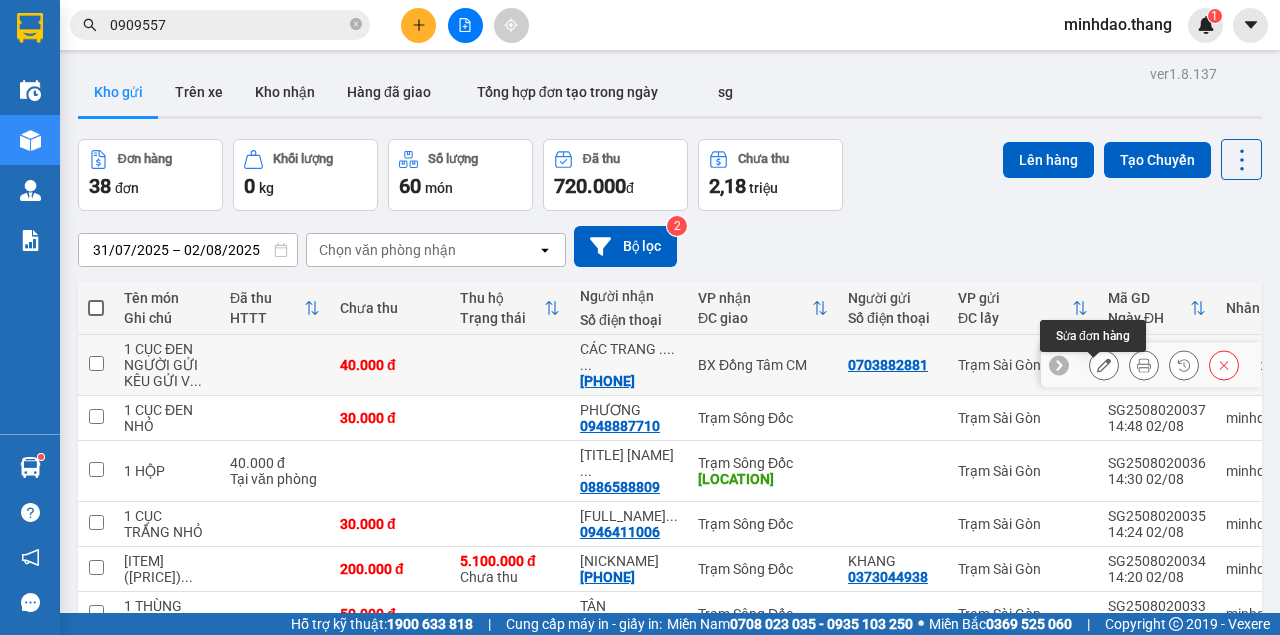 click 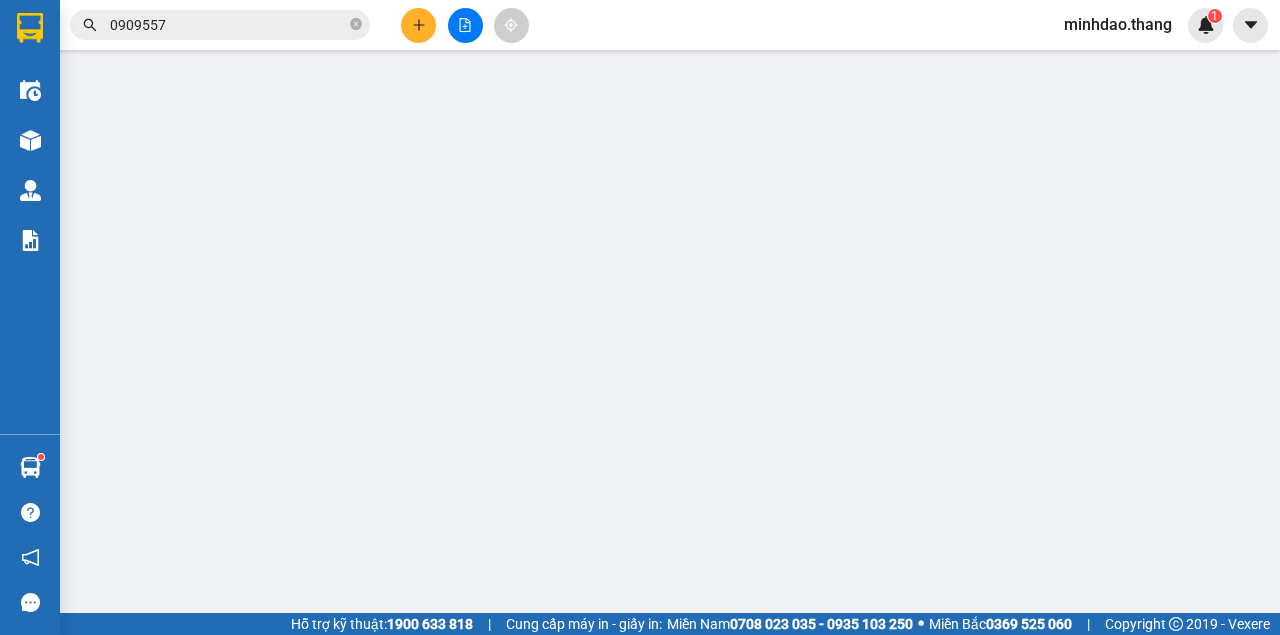 type on "0703882881" 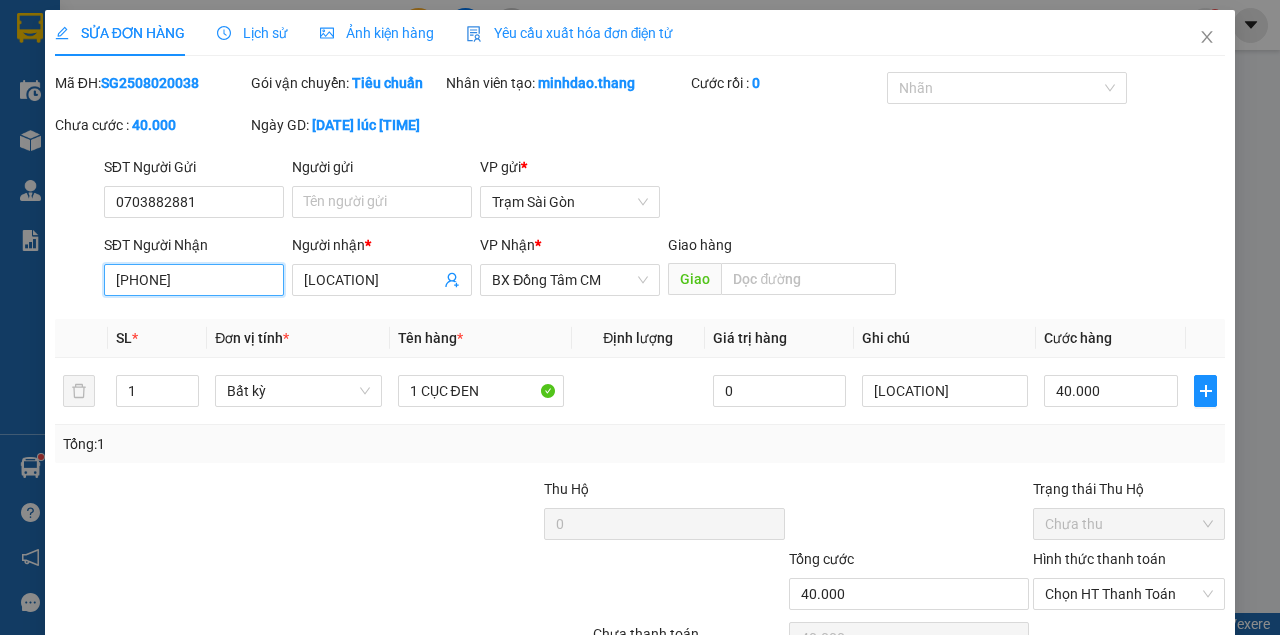 click on "0919901905" at bounding box center (194, 280) 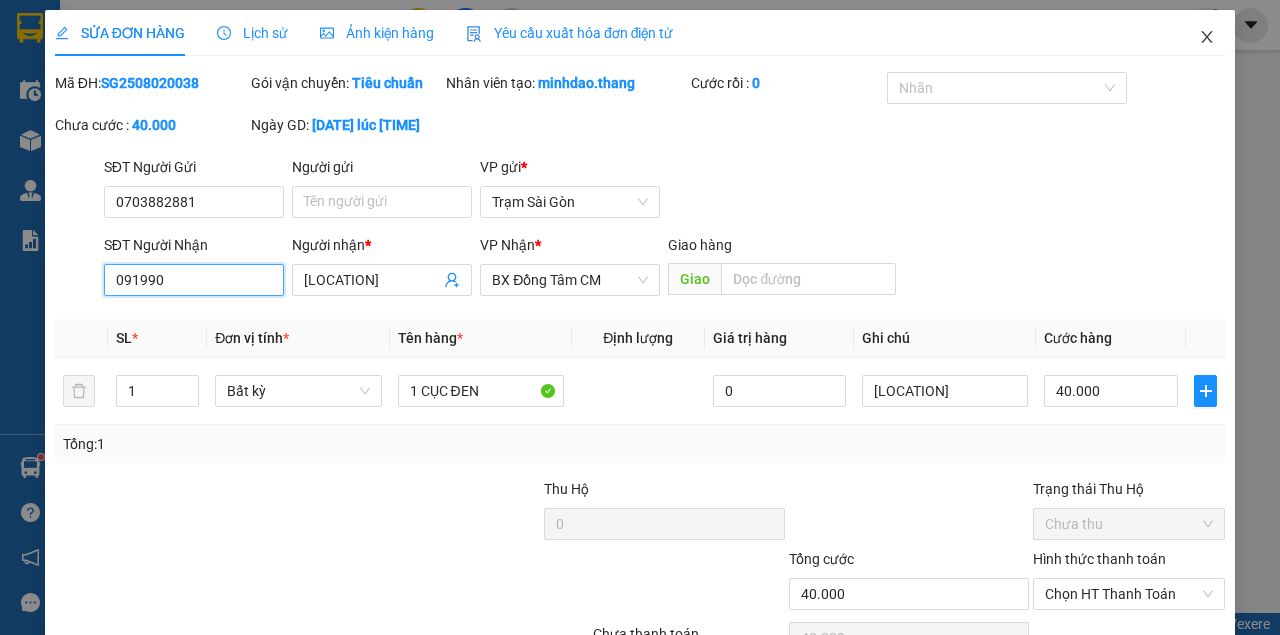 type on "091990" 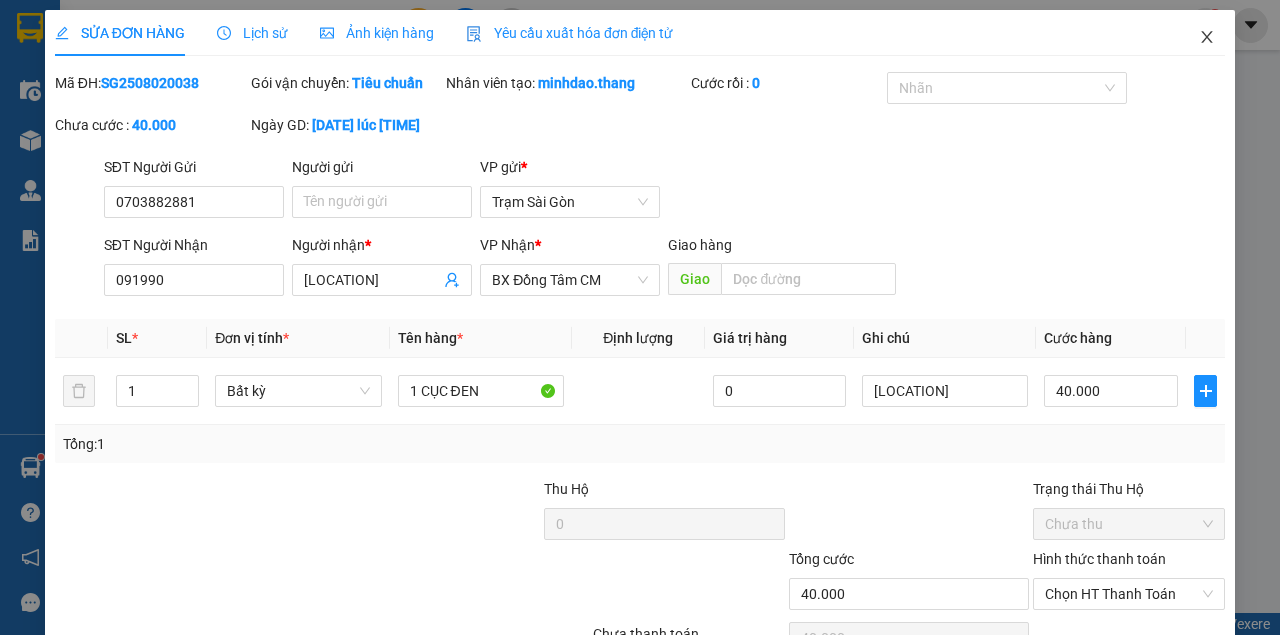 click 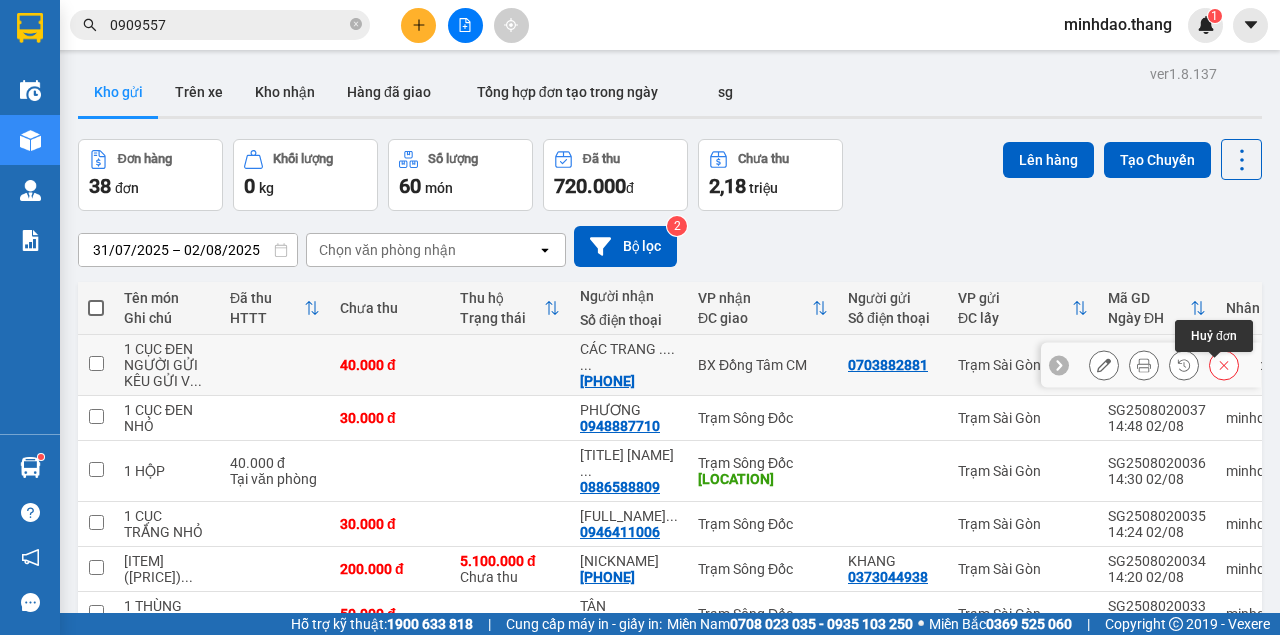 click 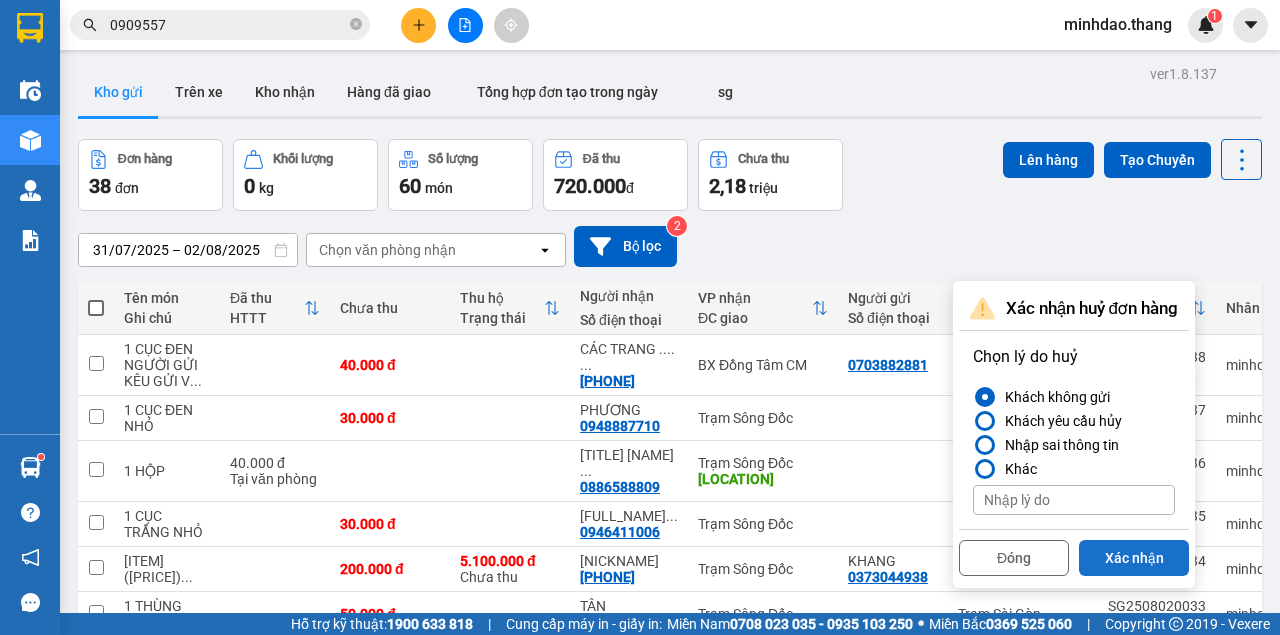 click on "Xác nhận" at bounding box center (1134, 558) 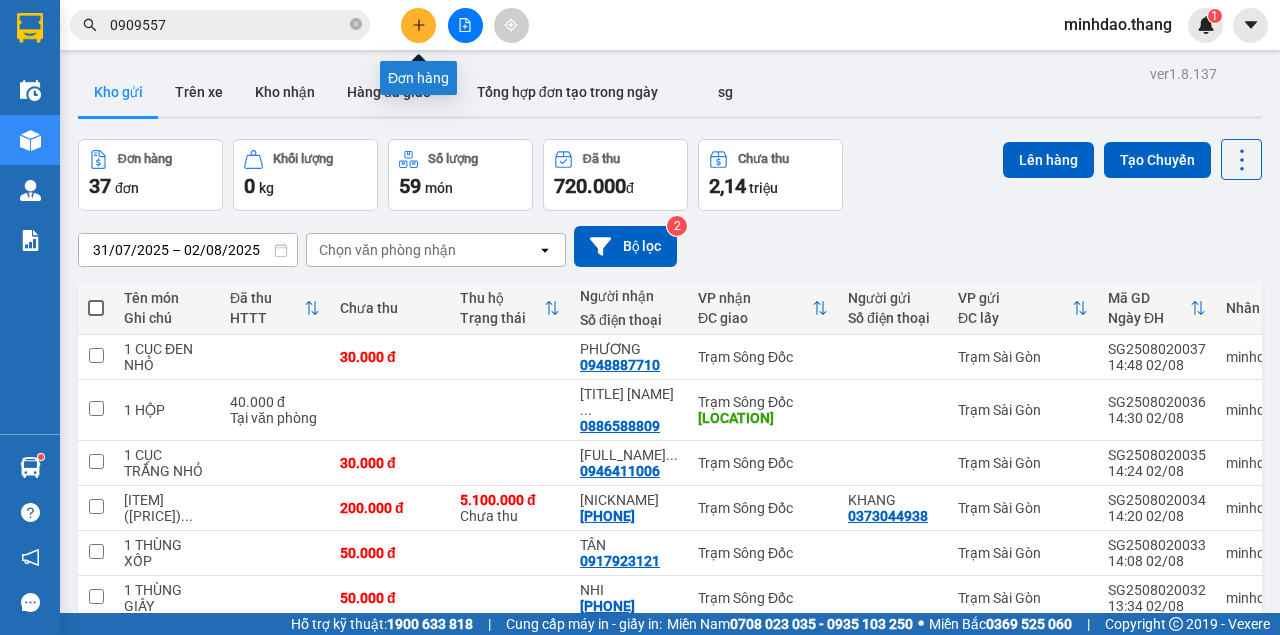 click 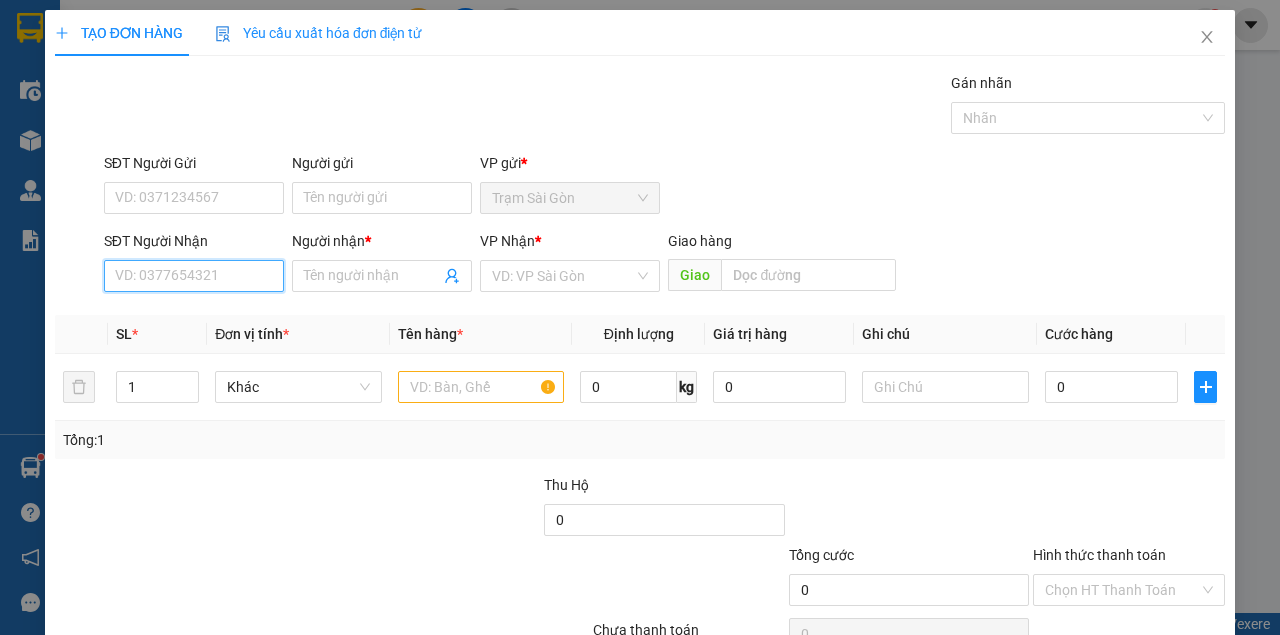 click on "SĐT Người Nhận" at bounding box center [194, 276] 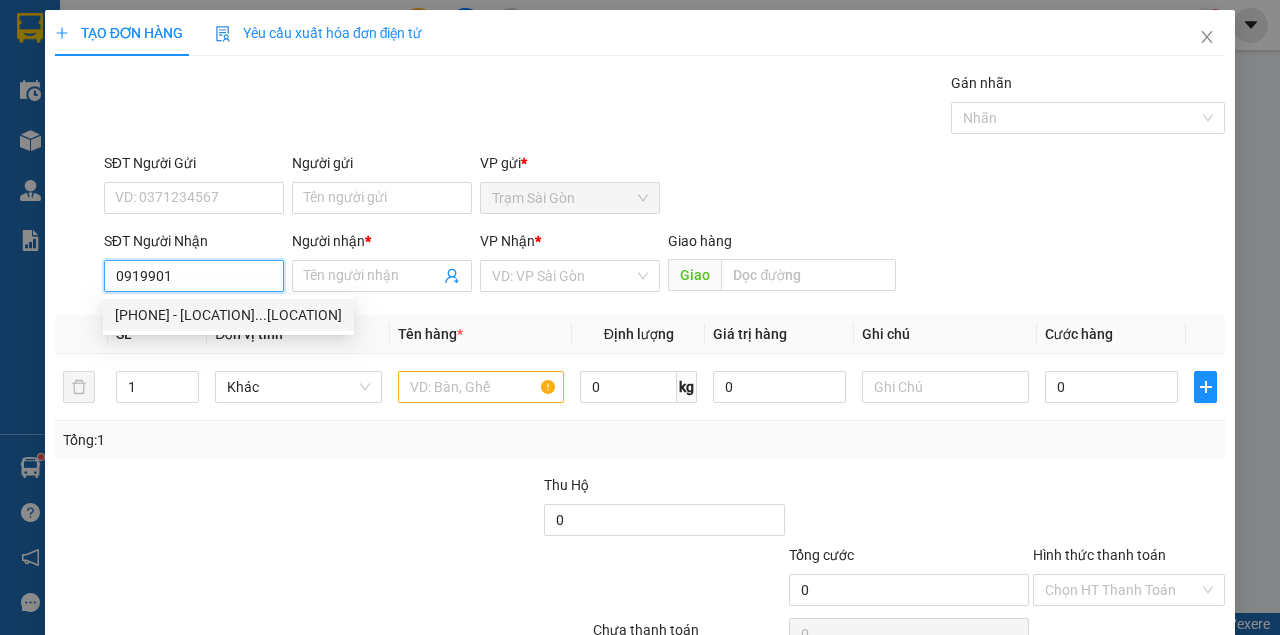 click on "0919901095 - CÁC TRANG...TRẦN VĂN THỜI" at bounding box center [228, 315] 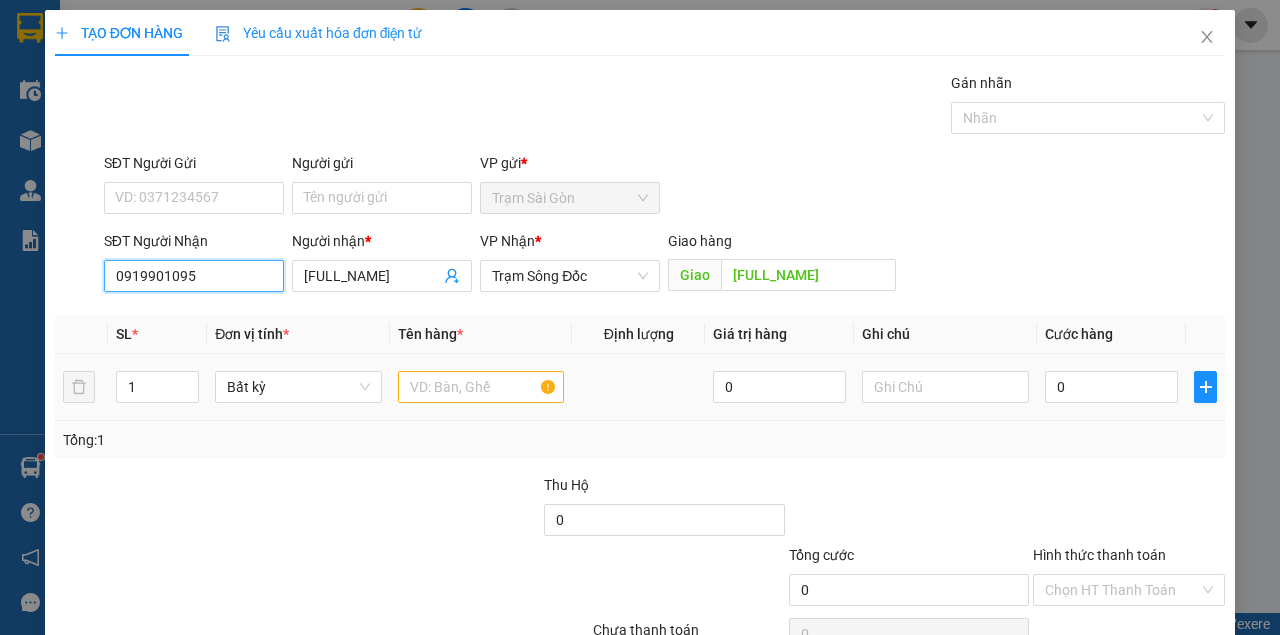 type on "0919901095" 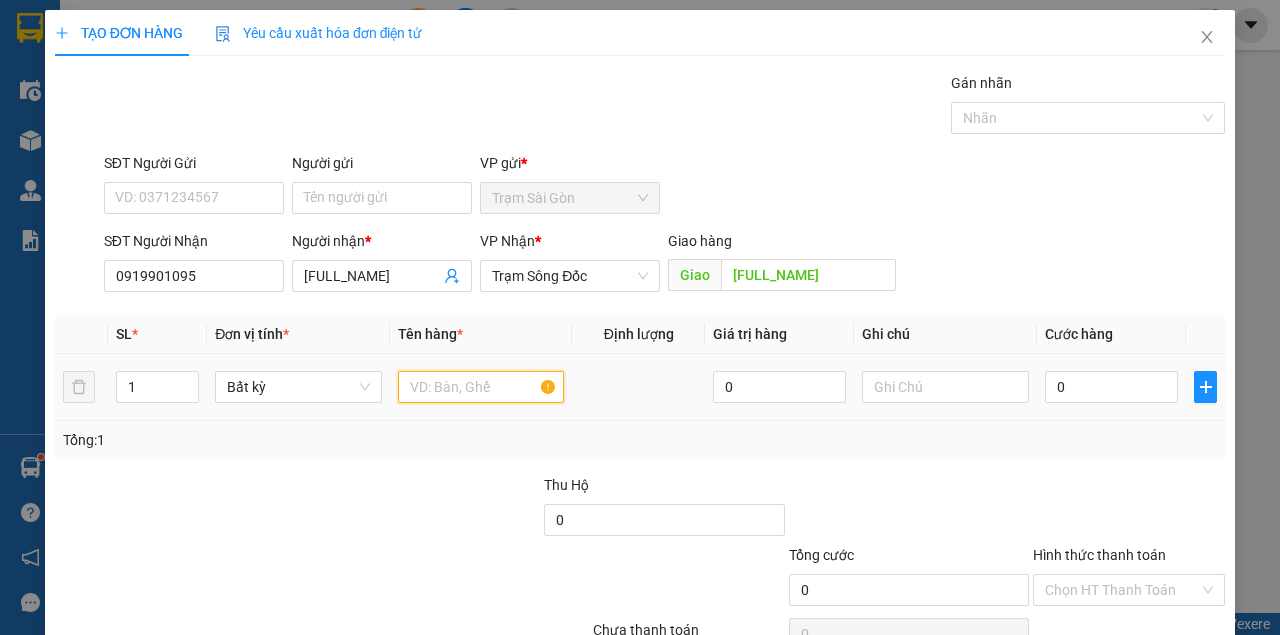 drag, startPoint x: 408, startPoint y: 390, endPoint x: 400, endPoint y: 378, distance: 14.422205 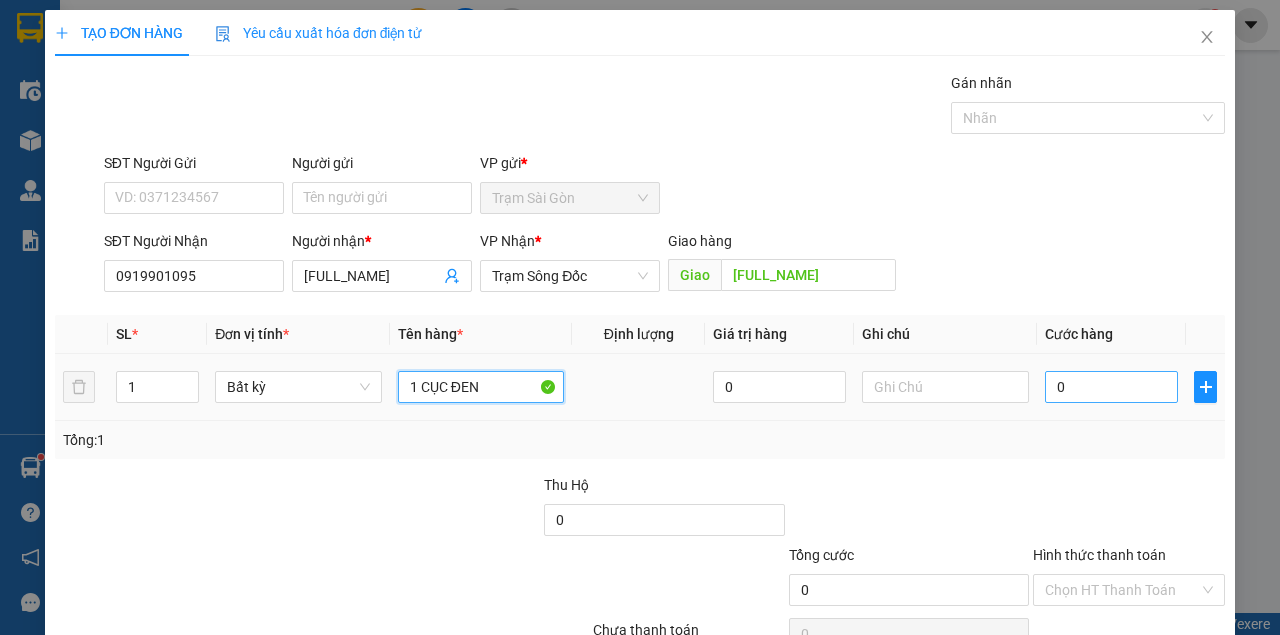 type on "1 CỤC ĐEN" 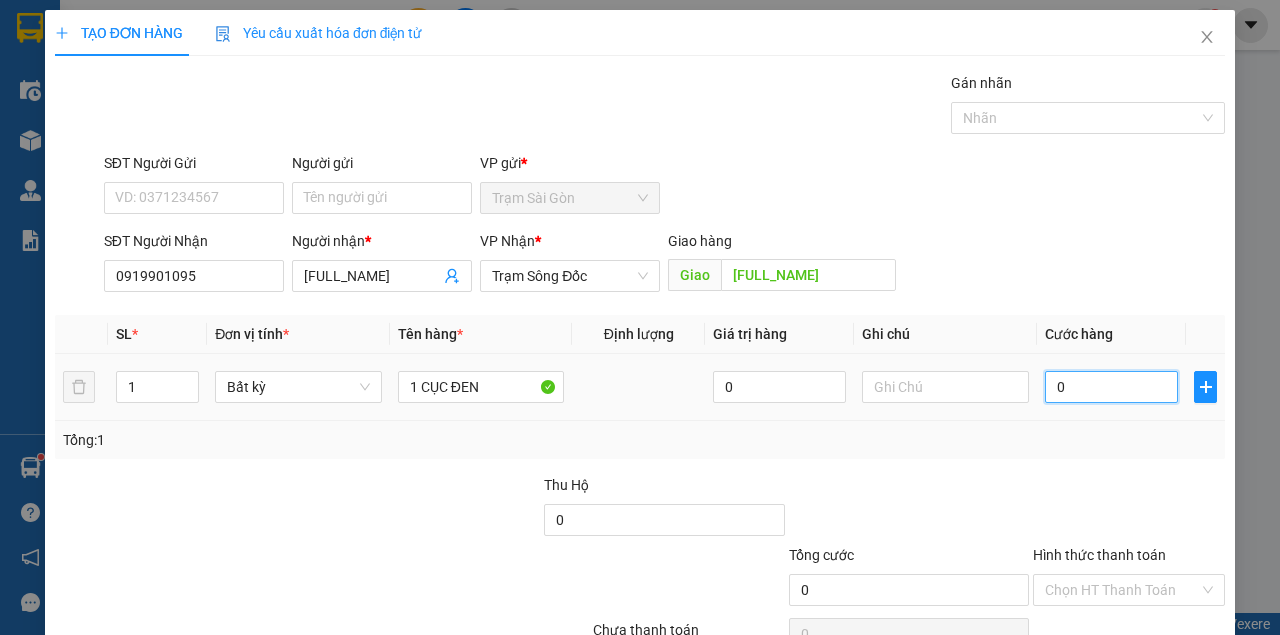 click on "0" at bounding box center (1111, 387) 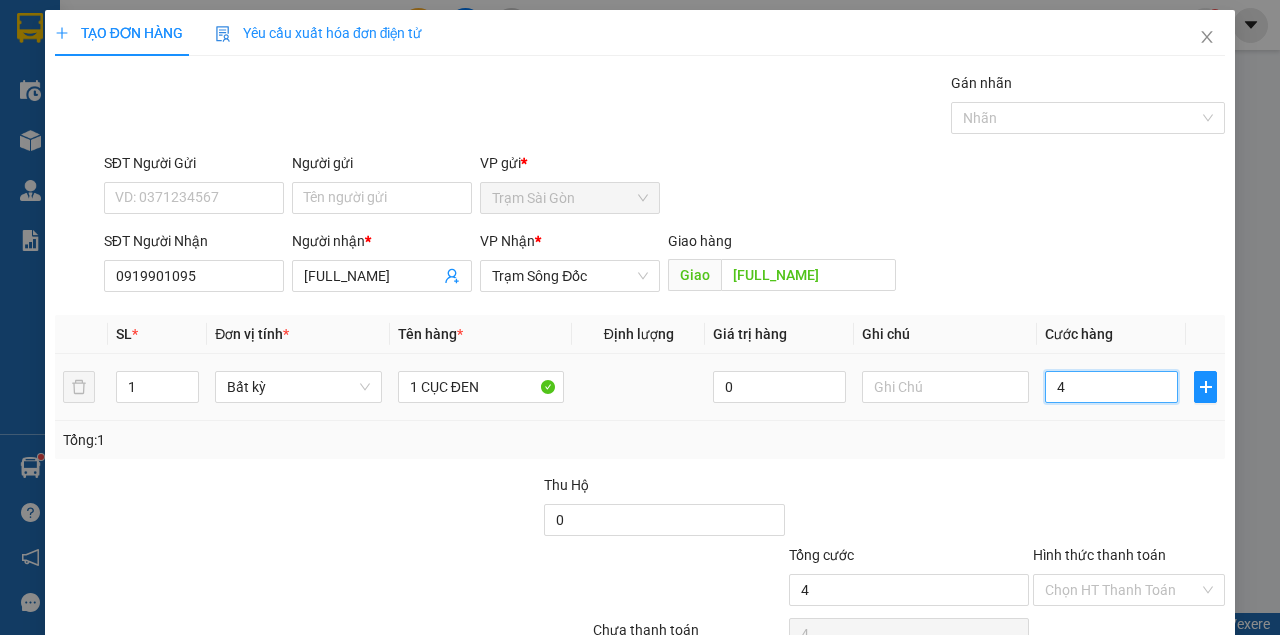 type on "40" 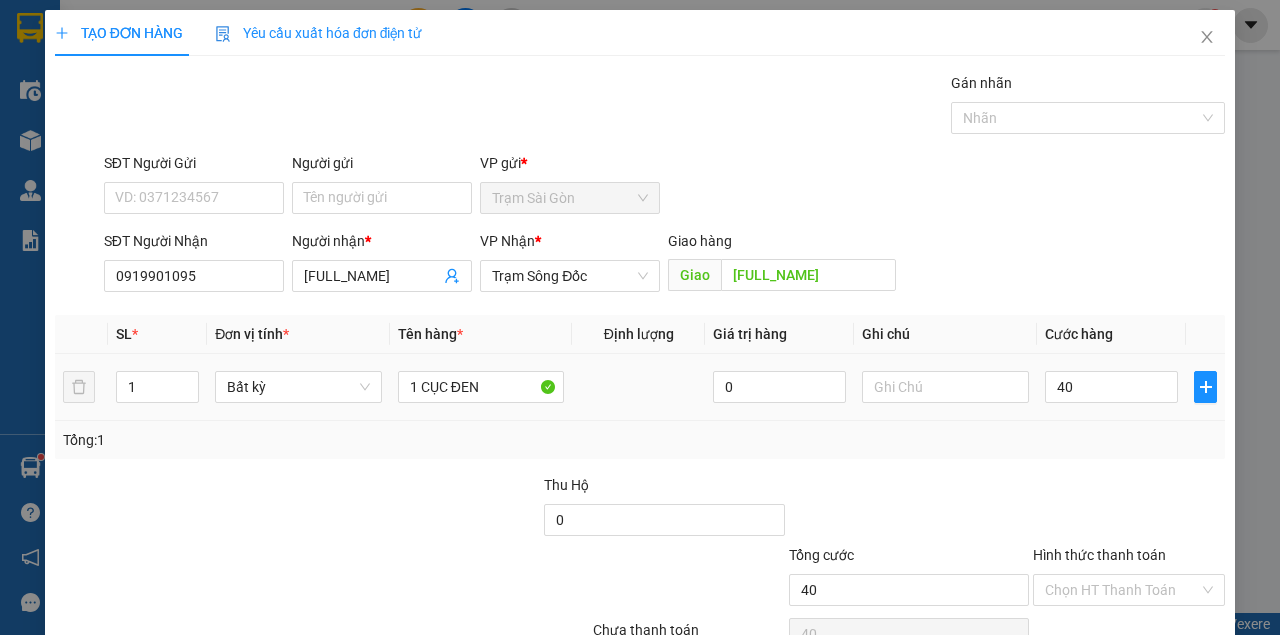 type on "40.000" 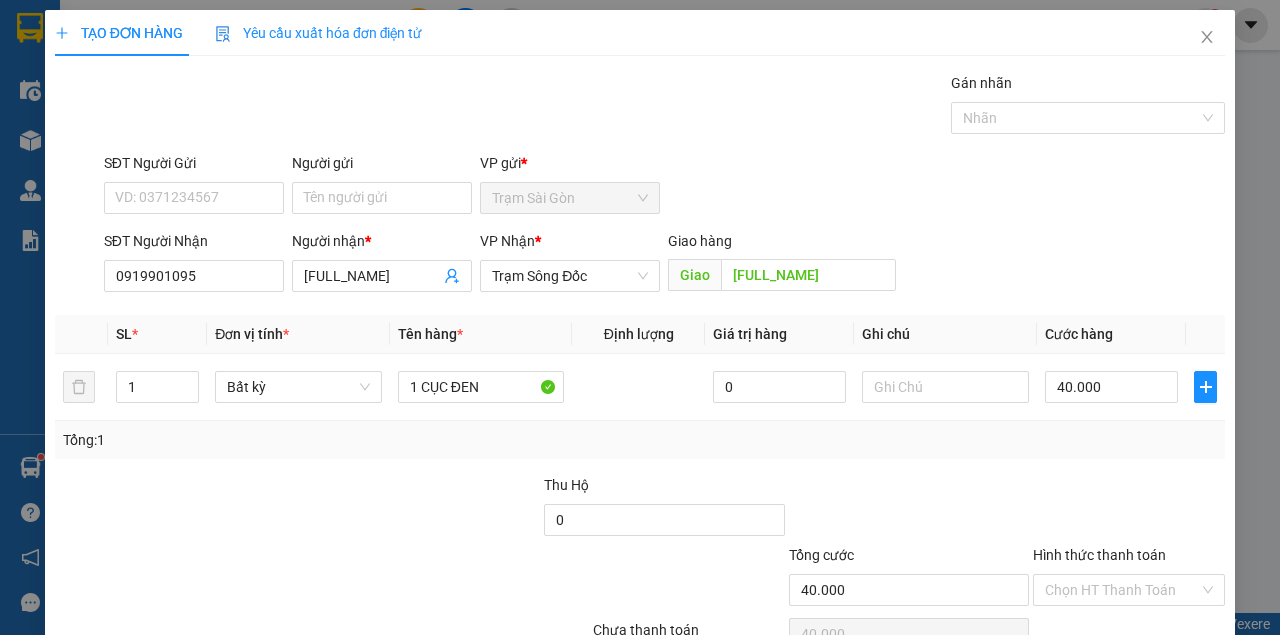 click on "Tổng:  1" at bounding box center (640, 440) 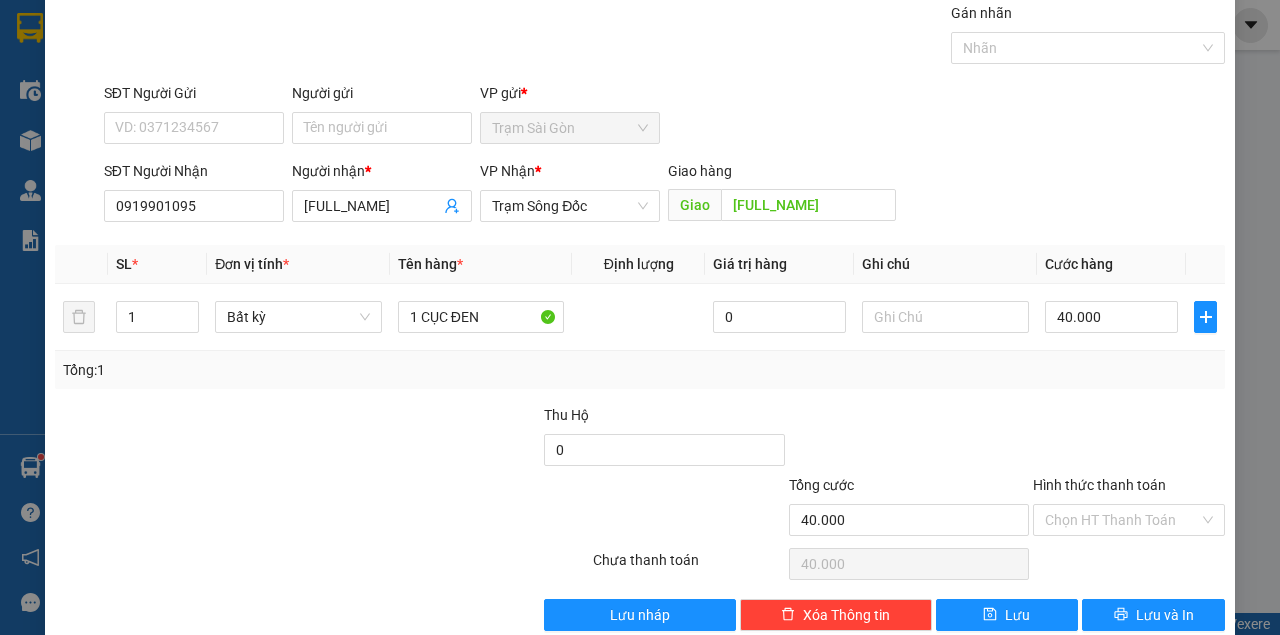 scroll, scrollTop: 102, scrollLeft: 0, axis: vertical 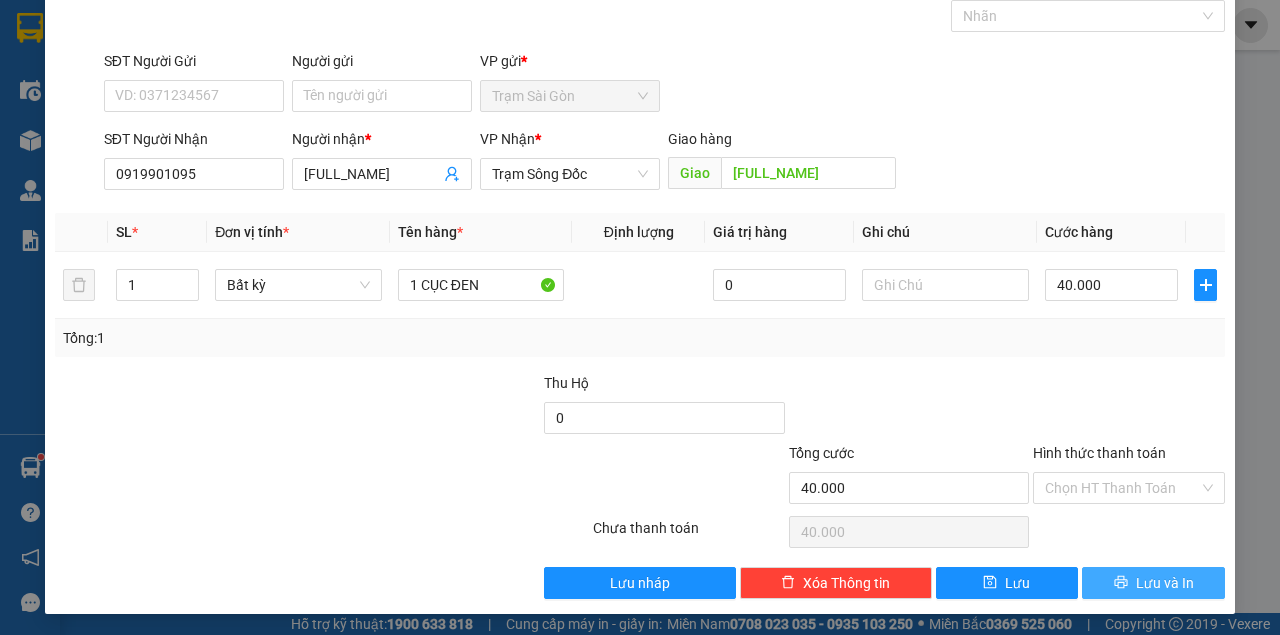 drag, startPoint x: 1115, startPoint y: 581, endPoint x: 1104, endPoint y: 570, distance: 15.556349 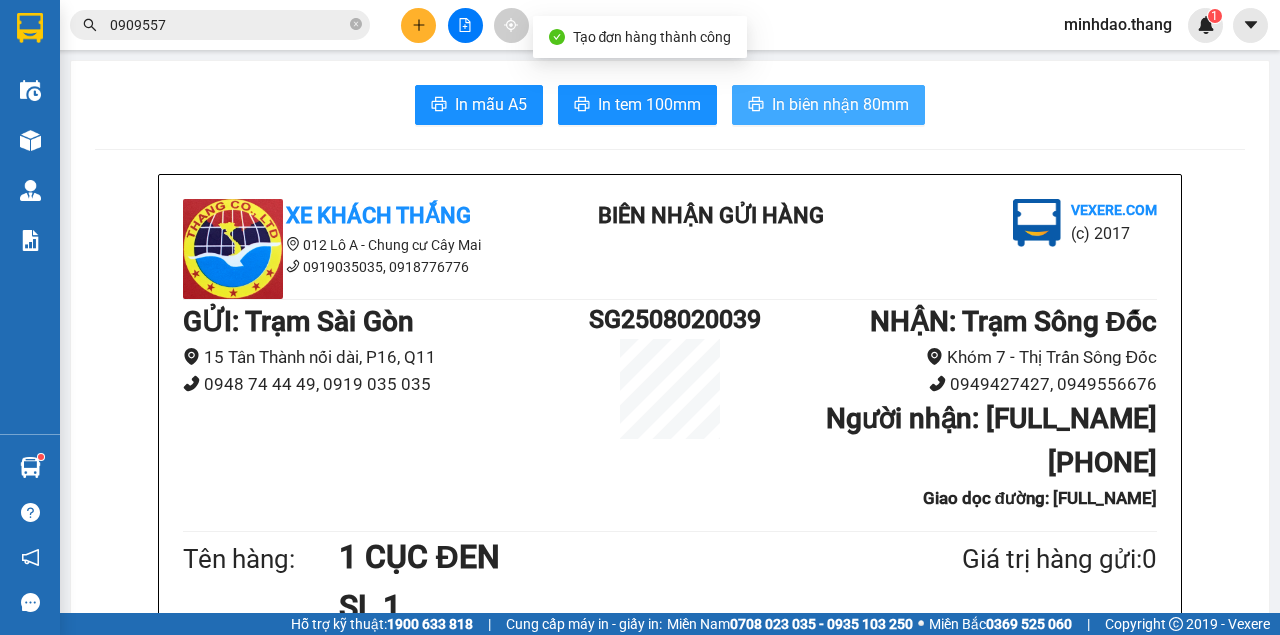 click on "In biên nhận 80mm" at bounding box center [828, 105] 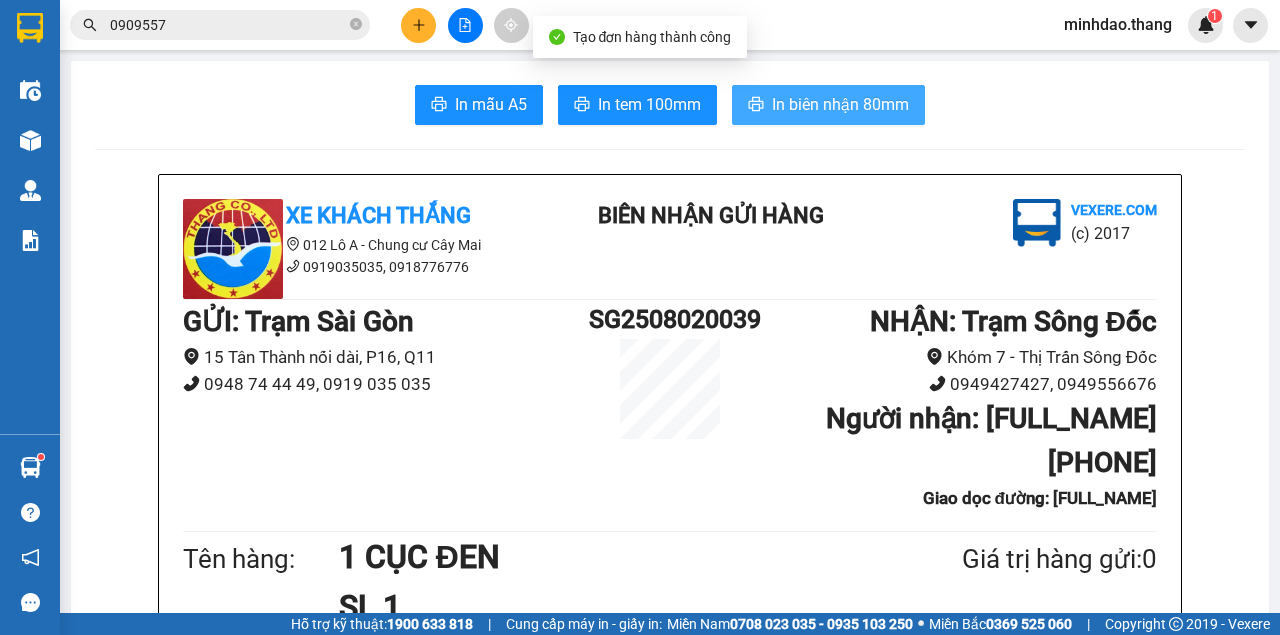scroll, scrollTop: 0, scrollLeft: 0, axis: both 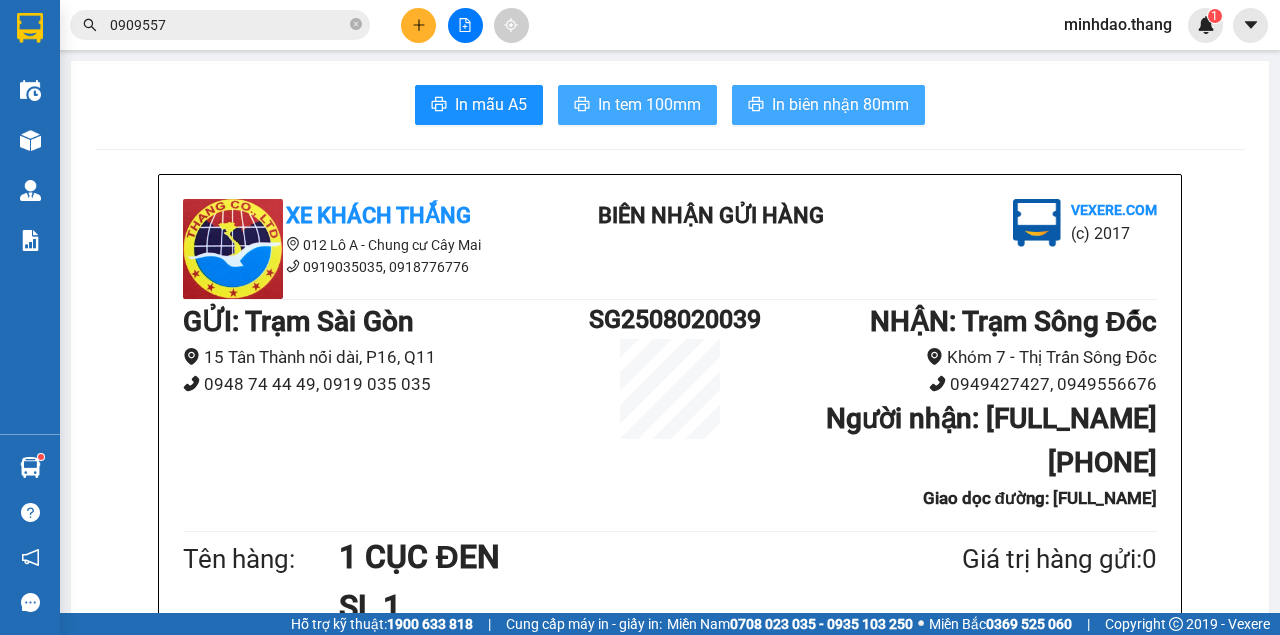 drag, startPoint x: 616, startPoint y: 69, endPoint x: 624, endPoint y: 95, distance: 27.202942 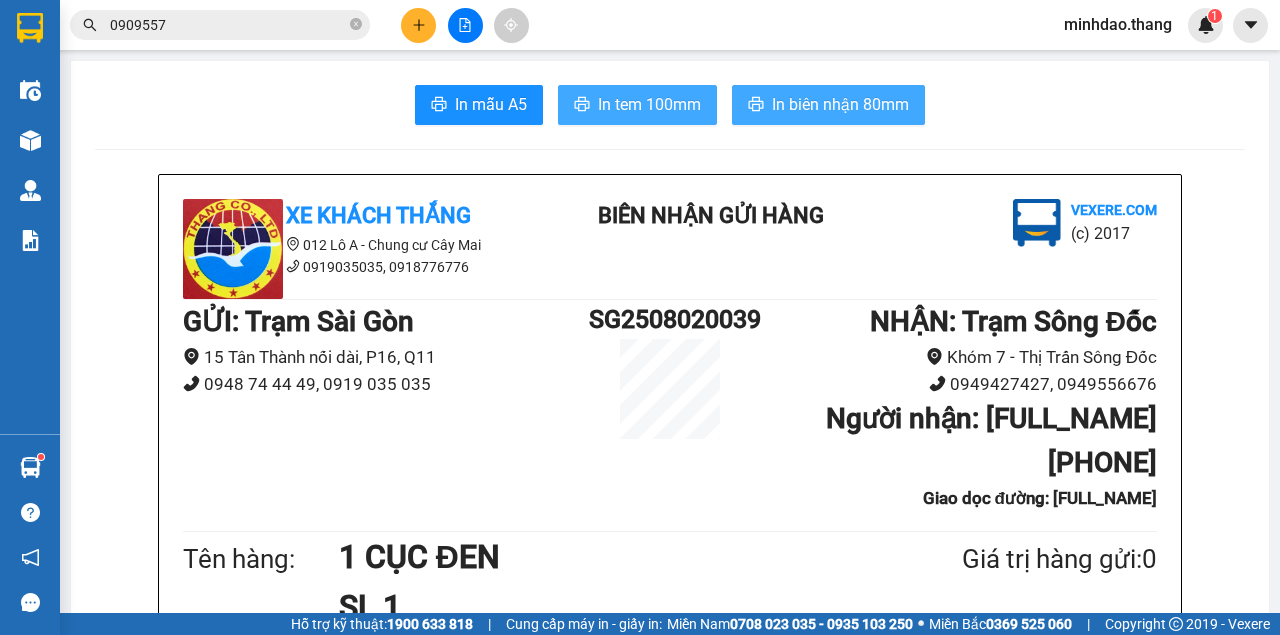 click on "In mẫu A5
In tem 100mm
In biên nhận 80mm Xe Khách THẮNG   012 Lô A - Chung cư Cây Mai   0919035035, 0918776776 BIÊN NHẬN GỬI HÀNG Vexere.com (c) 2017 GỬI :   Trạm Sài Gòn   15 Tân Thành nối dài, P16, Q11   0948 74 44 49, 0919 035 035 SG2508020039 NHẬN :   Trạm Sông Đốc   Khóm 7 - Thị Trấn Sông Đốc   0949427427, 0949556676 Người nhận :   CÁC TRANG...TRẦN VĂN THỜI  0919901095 Giao dọc đường: TRẦN VĂN THỜI Tên hàng: 1 CỤC ĐEN  SL 1 Giá trị hàng gửi:  0 CC   40.000 Tổng phải thu:   40.000 Quy định nhận/gửi hàng : Quý Khách phải báo mã số trên Biên Nhận Gửi Hàng khi nhận hàng, phải trình CMND và giấy giới thiệu đối với hàng gửi bảo đảm, hàng có giá trị. Hàng gửi phải được nhận trong vòng 05 ngày kể từ ngày gửi. Quá thời hạn trên, Công Ty không chịu trách nhiệm. Hàng Kính, Dễ Vỡ,...Công Ty không bồi thường.             :" at bounding box center (670, 1334) 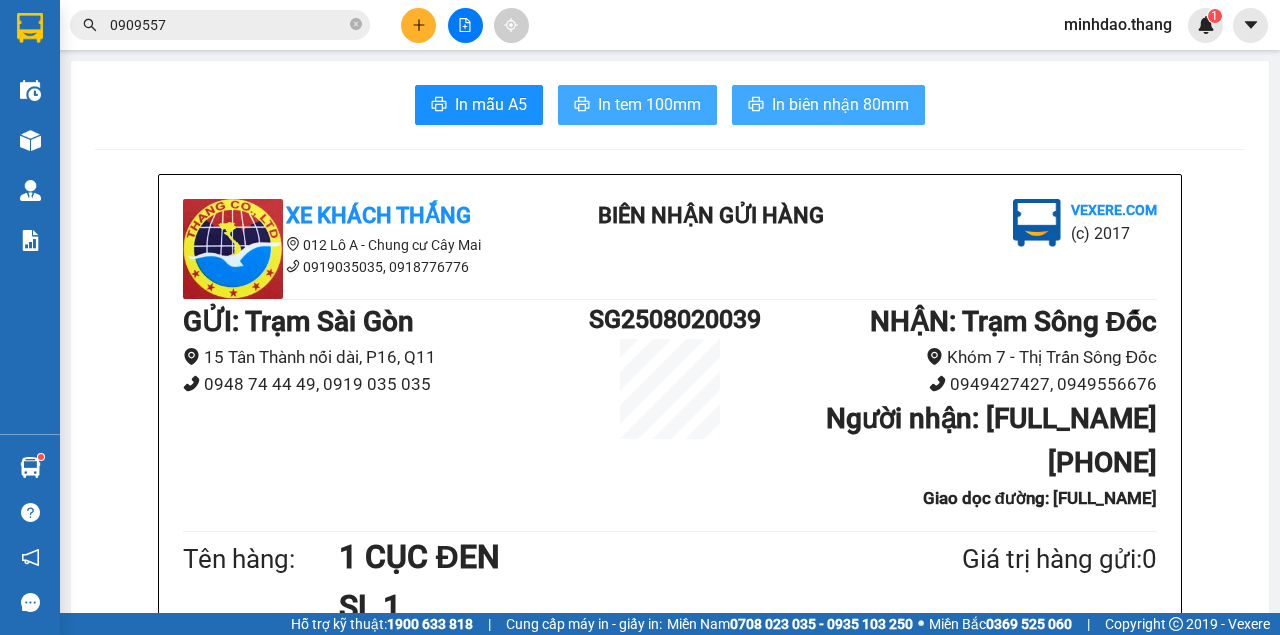 click on "In tem 100mm" at bounding box center (649, 104) 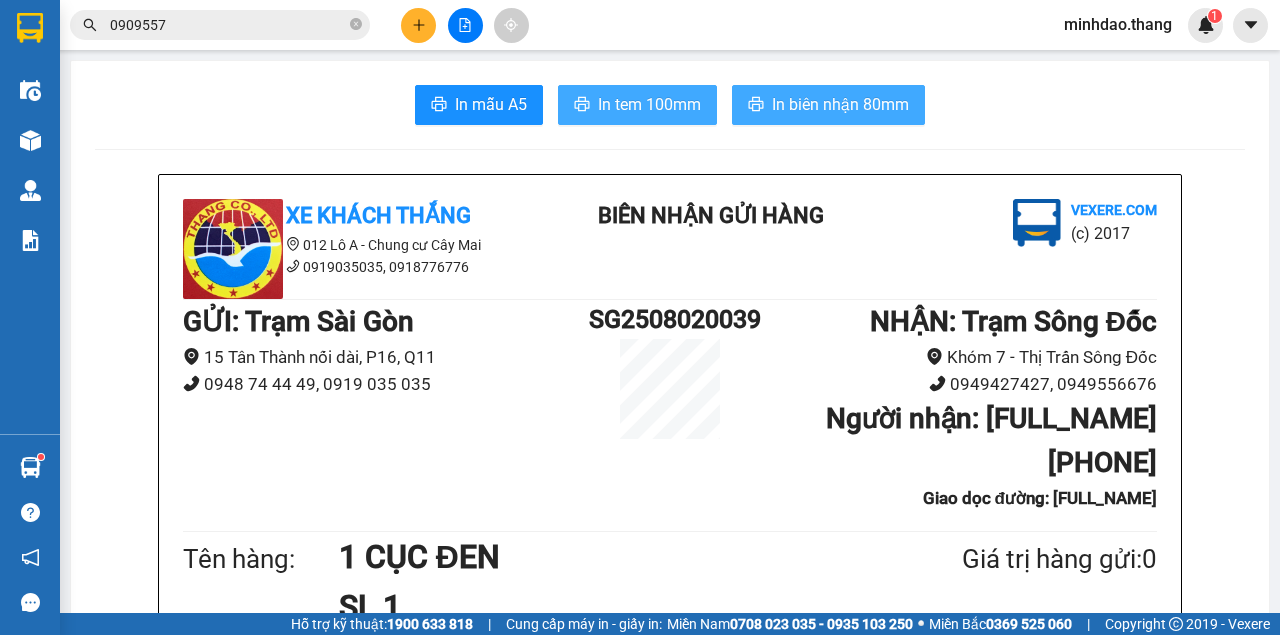 scroll, scrollTop: 0, scrollLeft: 0, axis: both 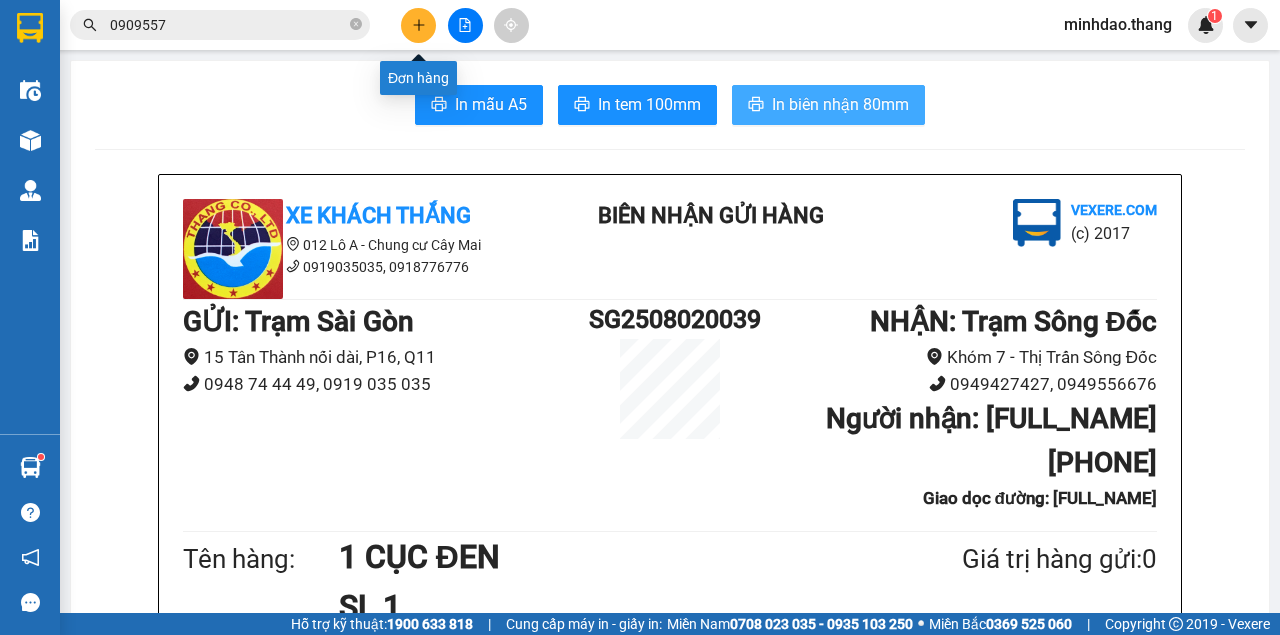 click at bounding box center (418, 25) 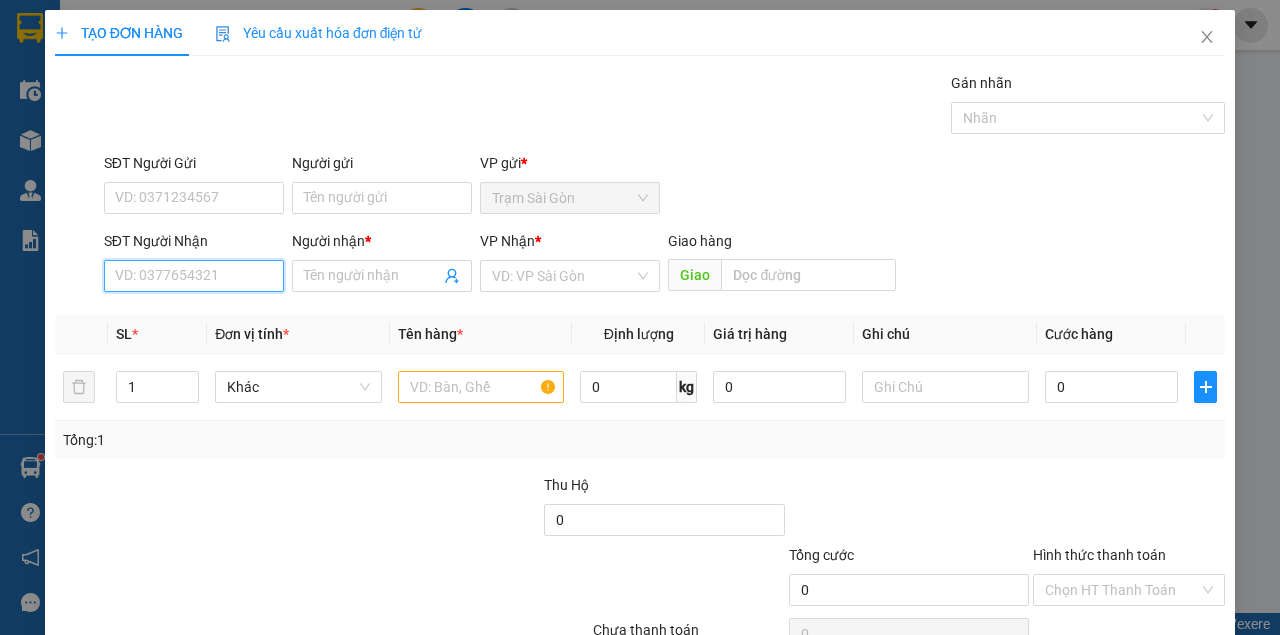 click on "SĐT Người Nhận" at bounding box center (194, 276) 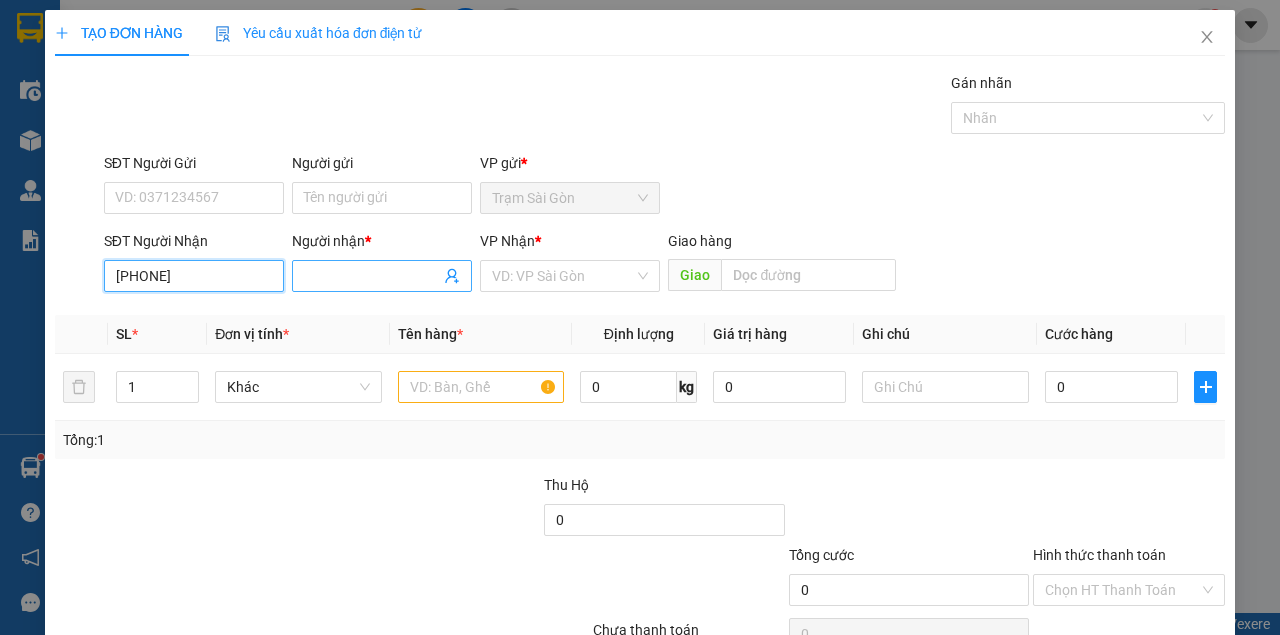 drag, startPoint x: 114, startPoint y: 274, endPoint x: 338, endPoint y: 276, distance: 224.00893 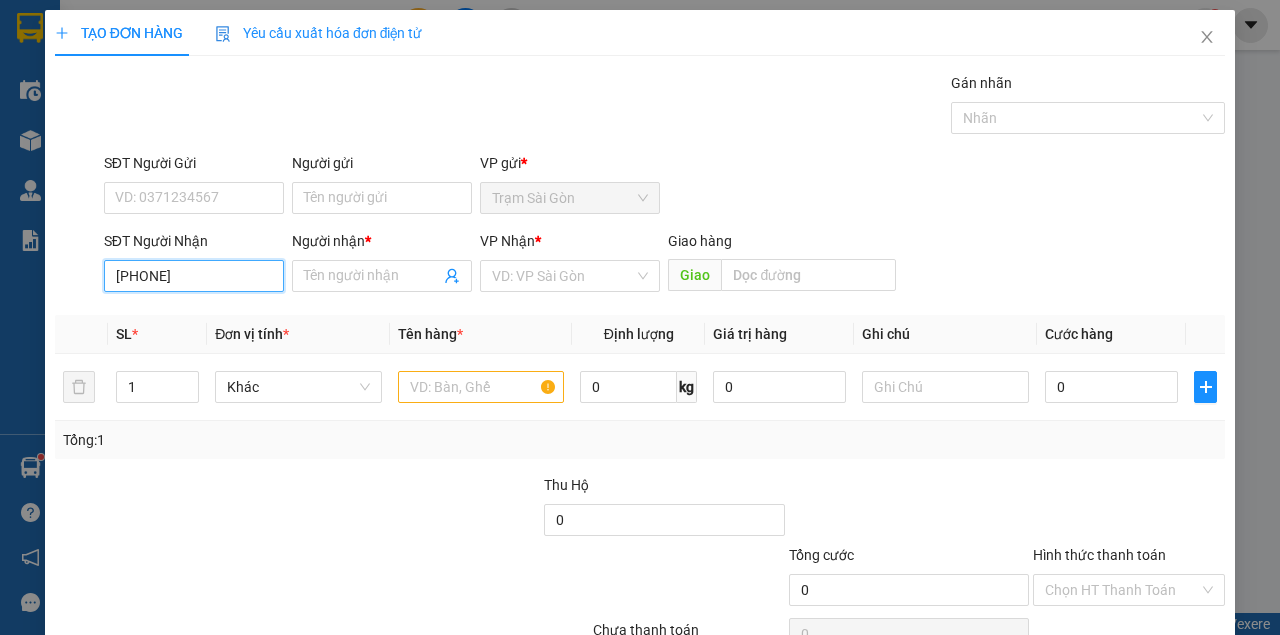 type on "0938778091" 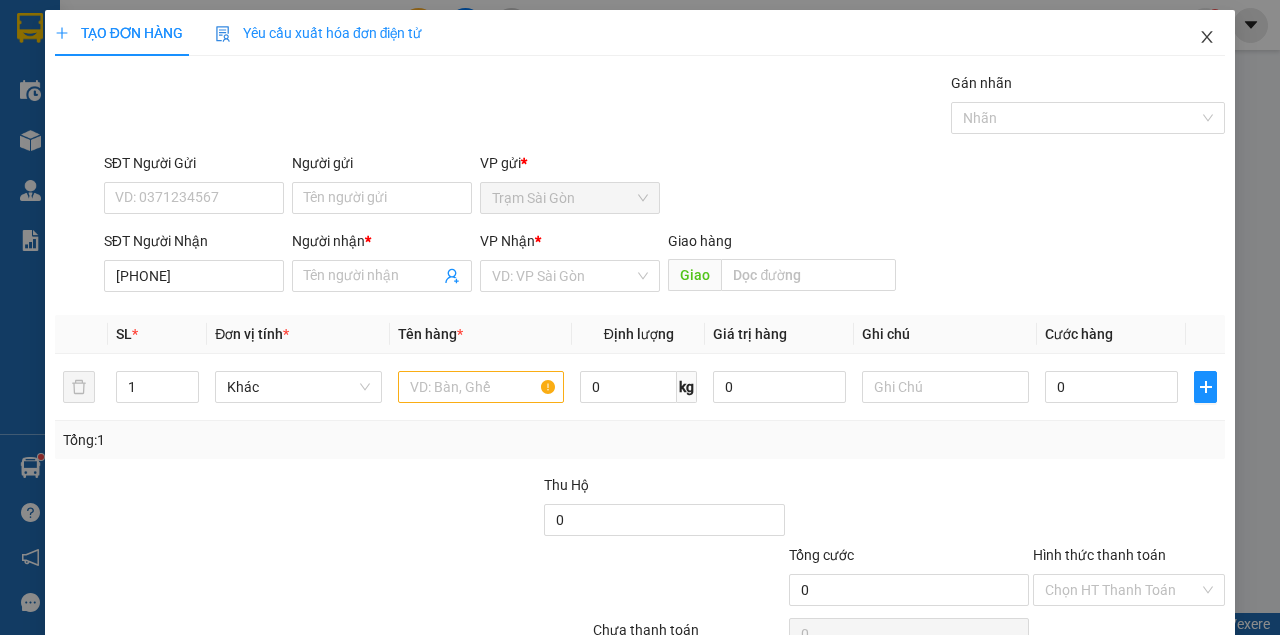 click 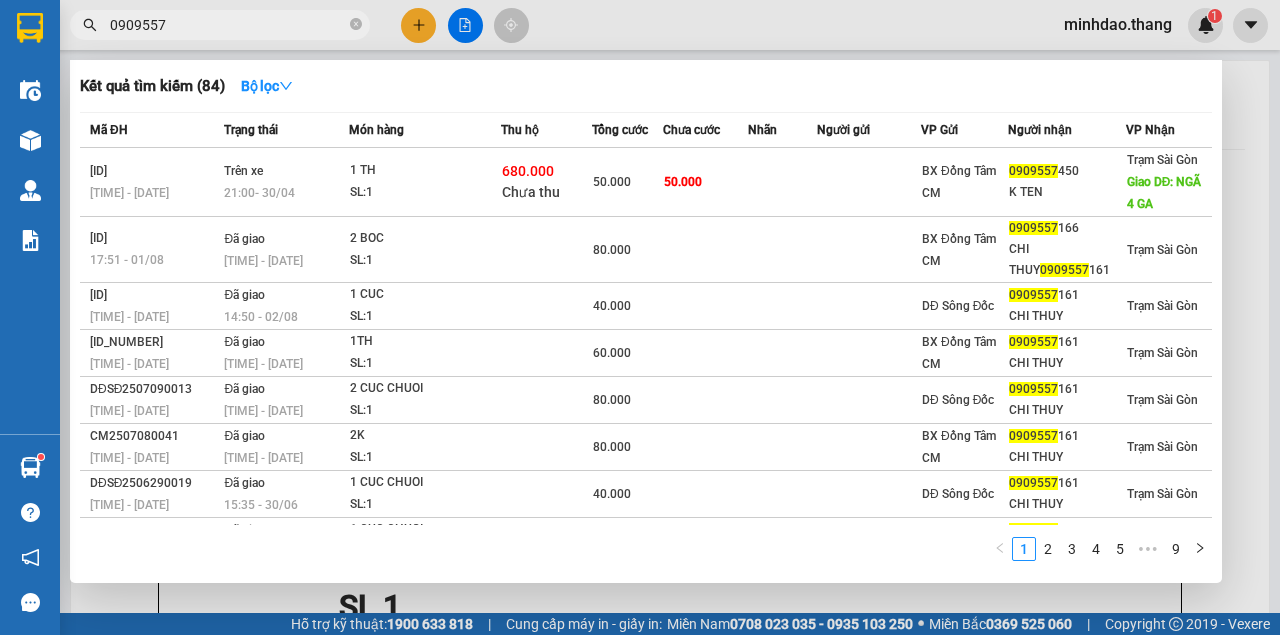 drag, startPoint x: 358, startPoint y: 26, endPoint x: 340, endPoint y: 26, distance: 18 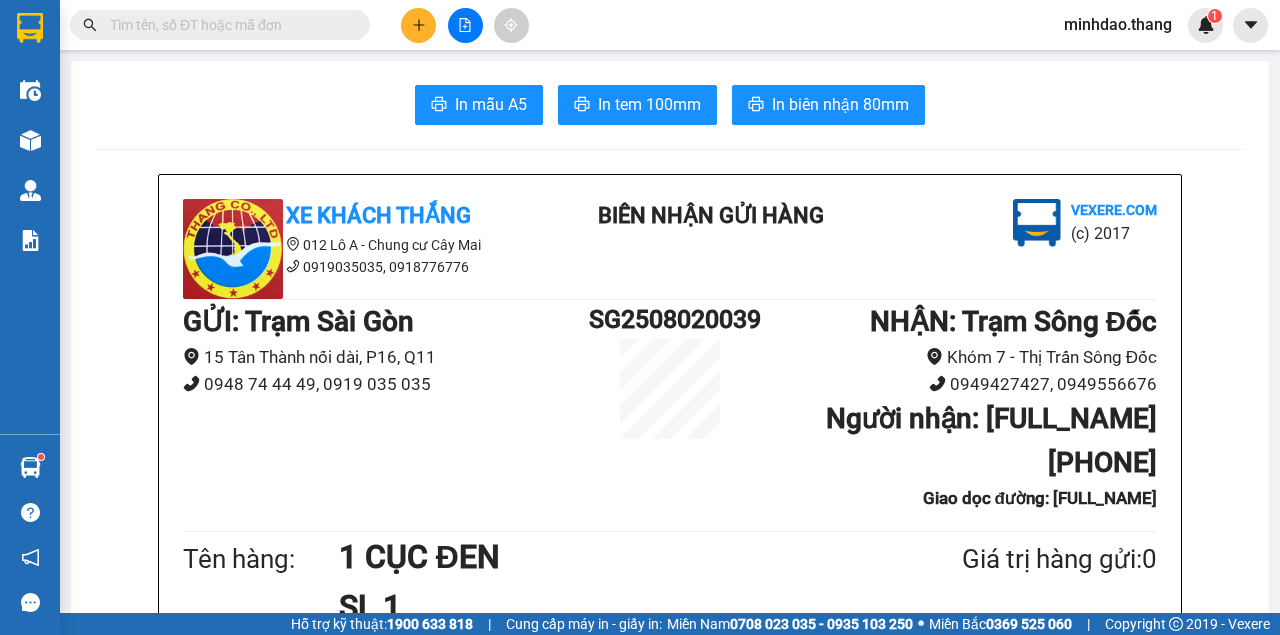click at bounding box center [228, 25] 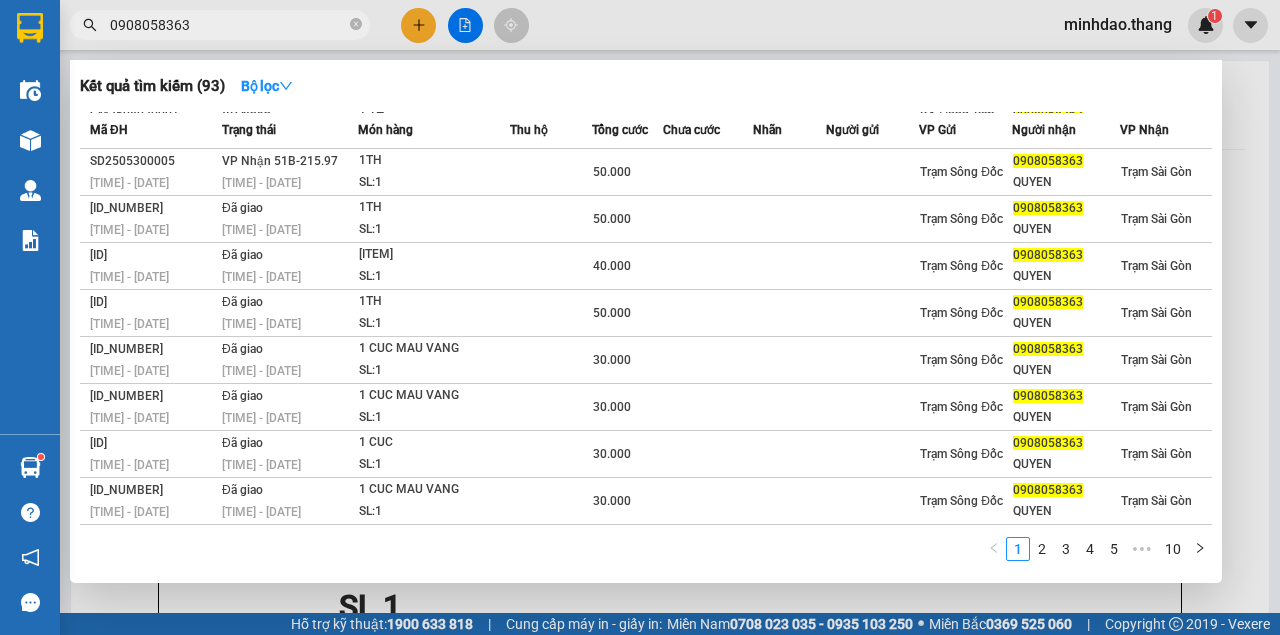 scroll, scrollTop: 0, scrollLeft: 0, axis: both 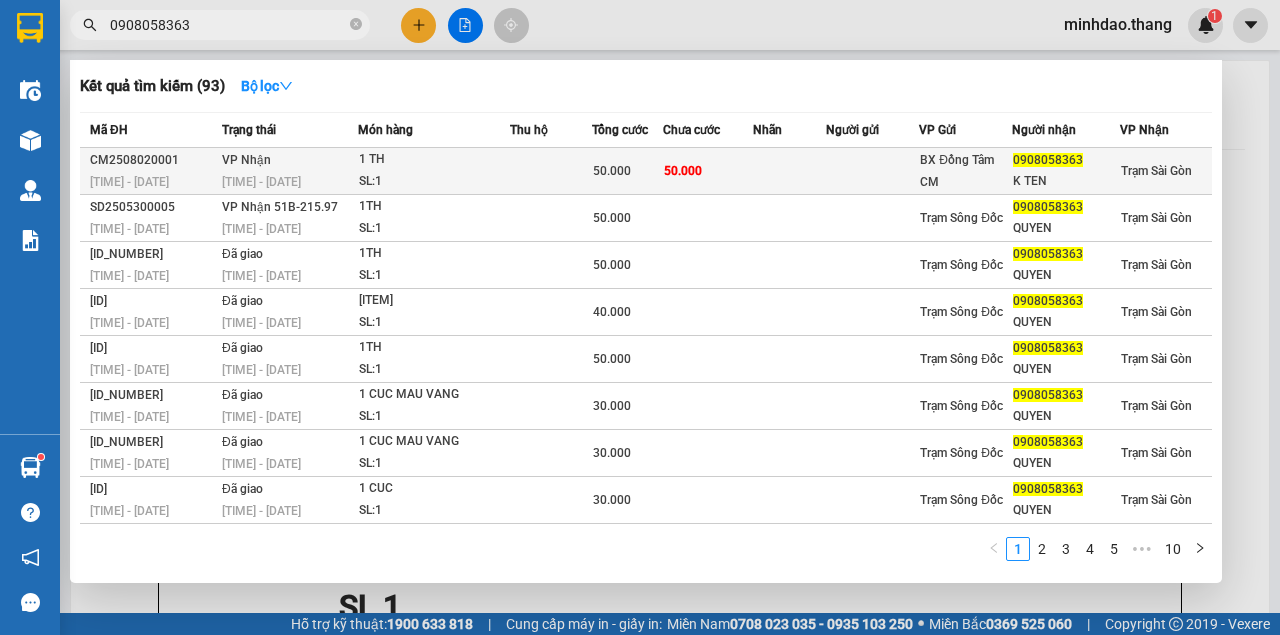 type on "0908058363" 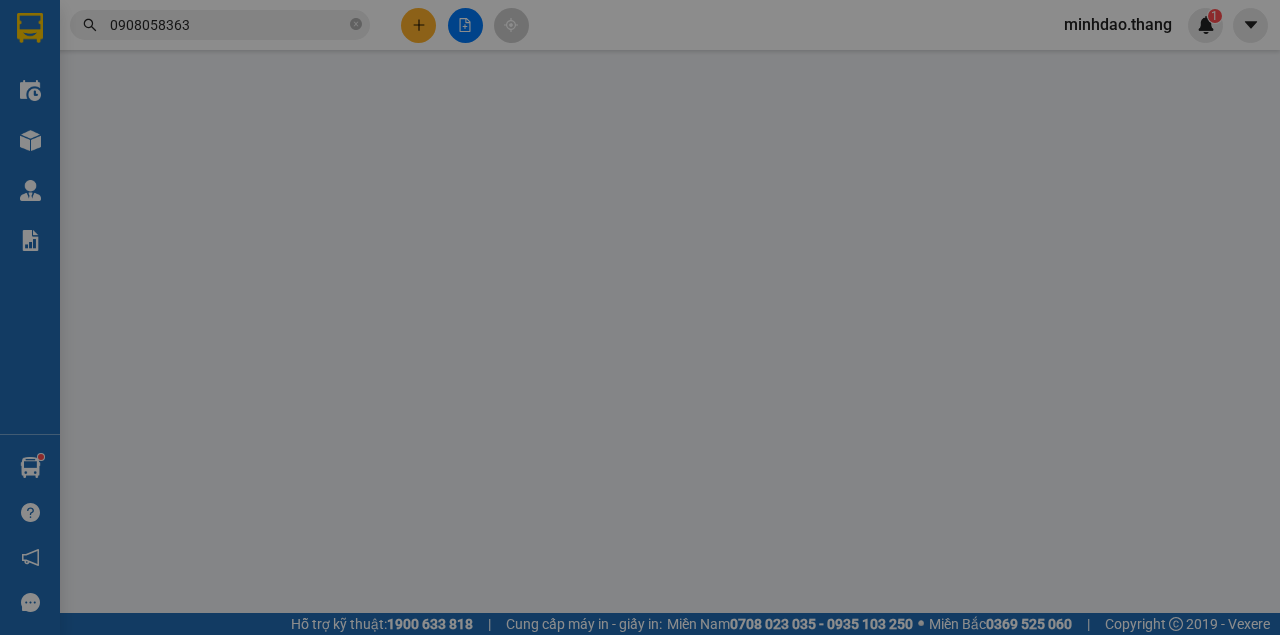 type on "0908058363" 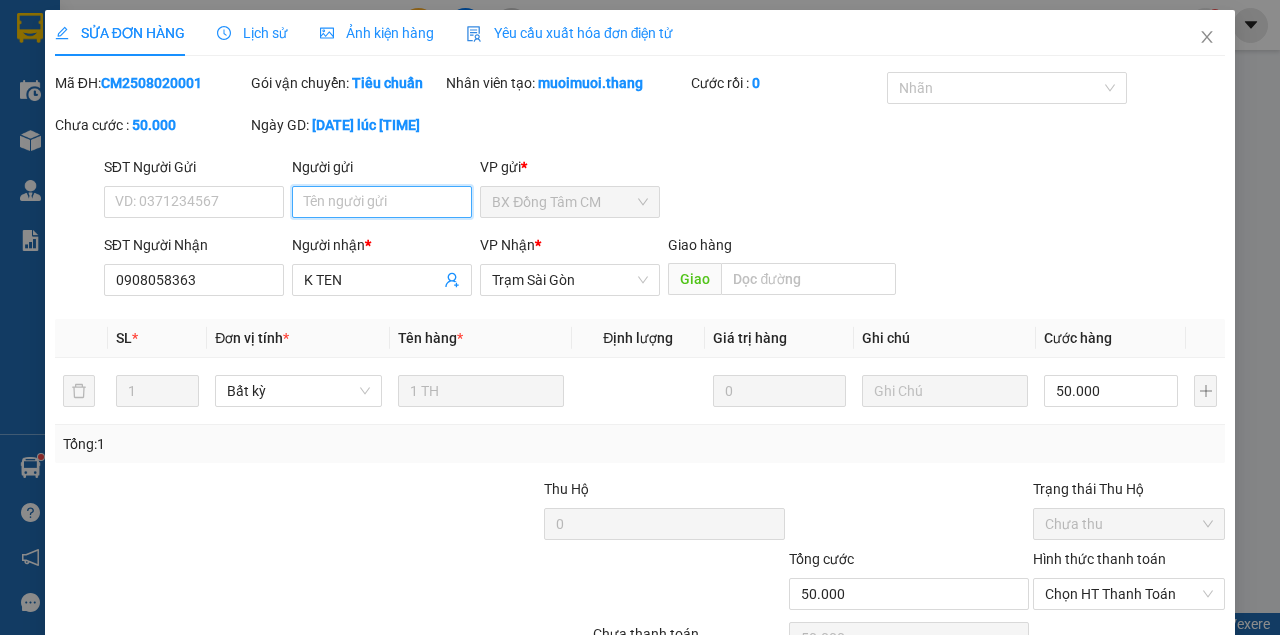 click on "Người gửi" at bounding box center [382, 202] 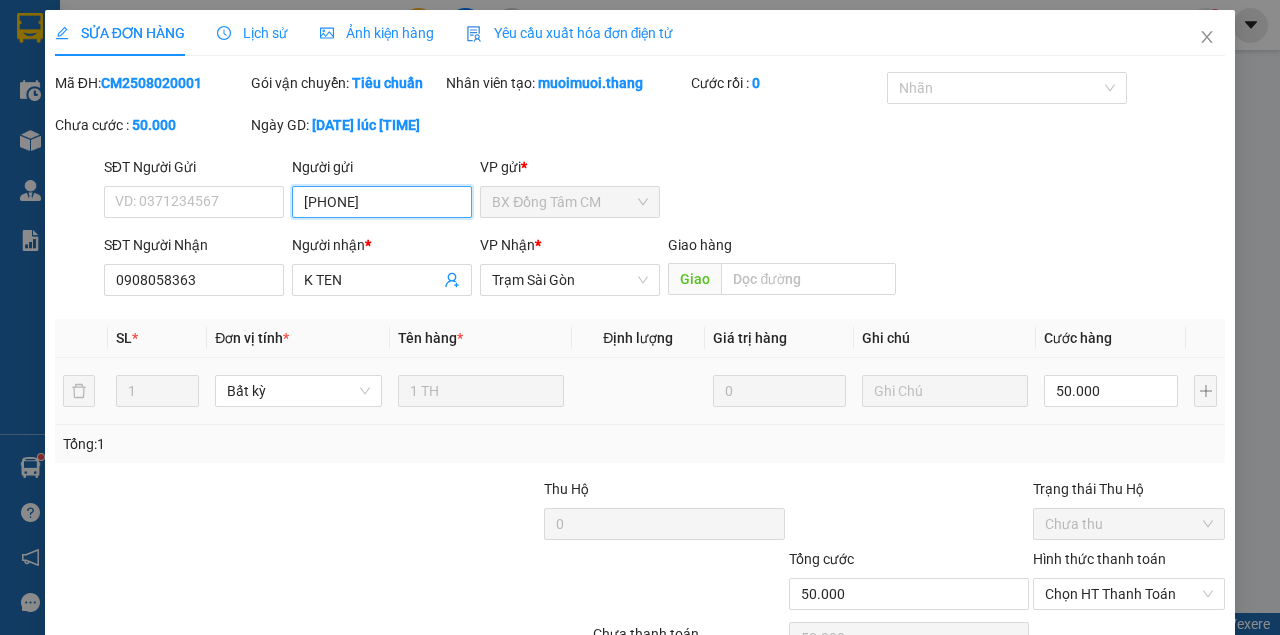 scroll, scrollTop: 129, scrollLeft: 0, axis: vertical 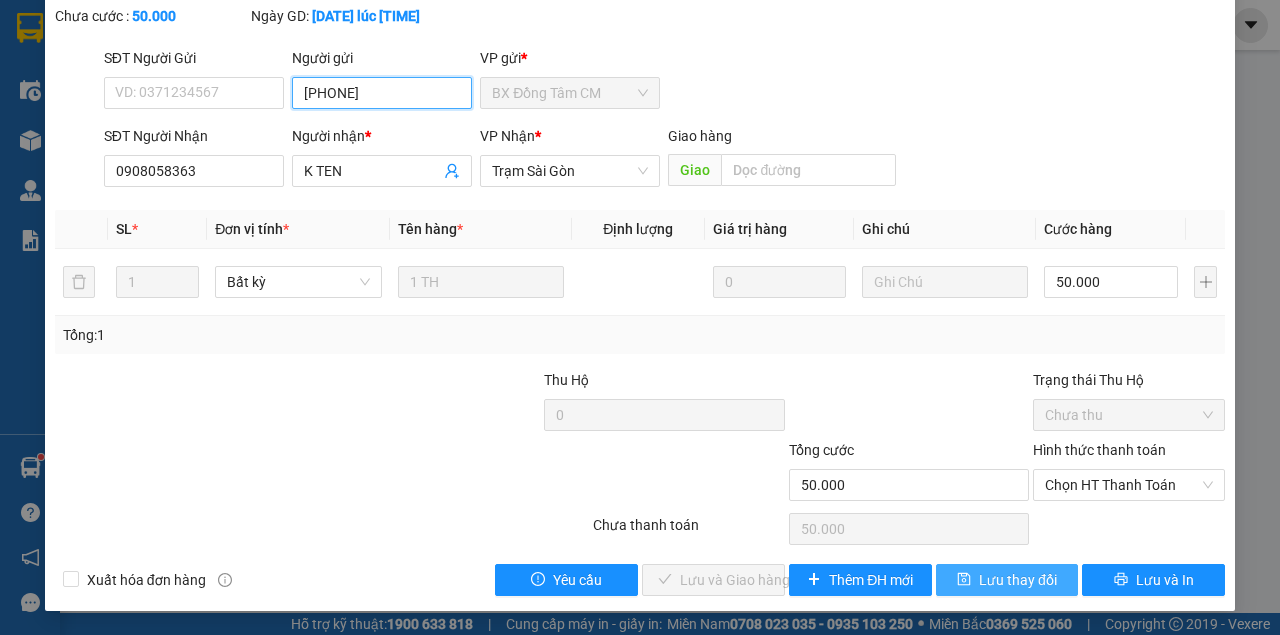 type on "0917958539" 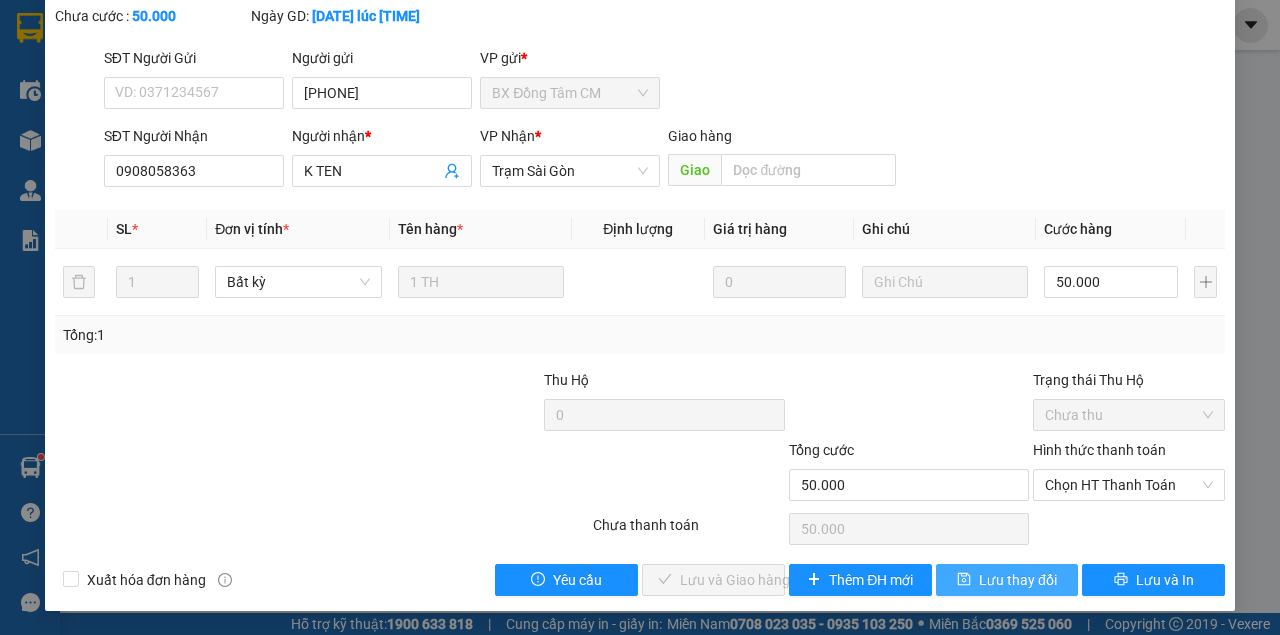 click on "Lưu thay đổi" at bounding box center [1018, 580] 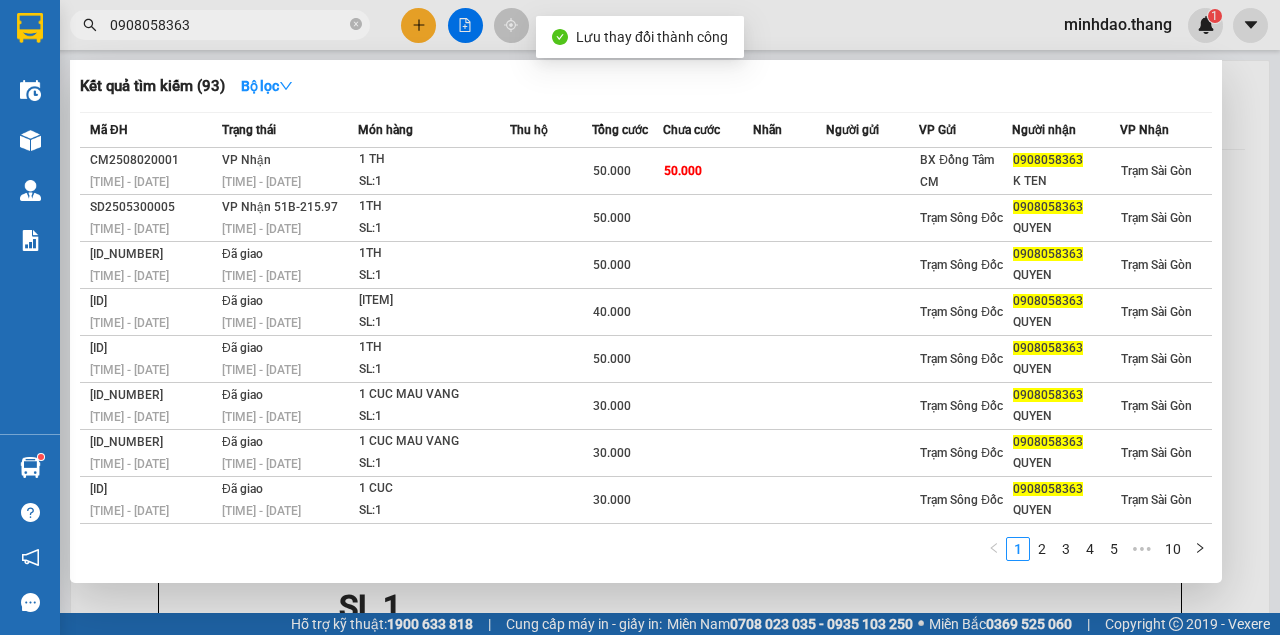 click on "0908058363" at bounding box center [228, 25] 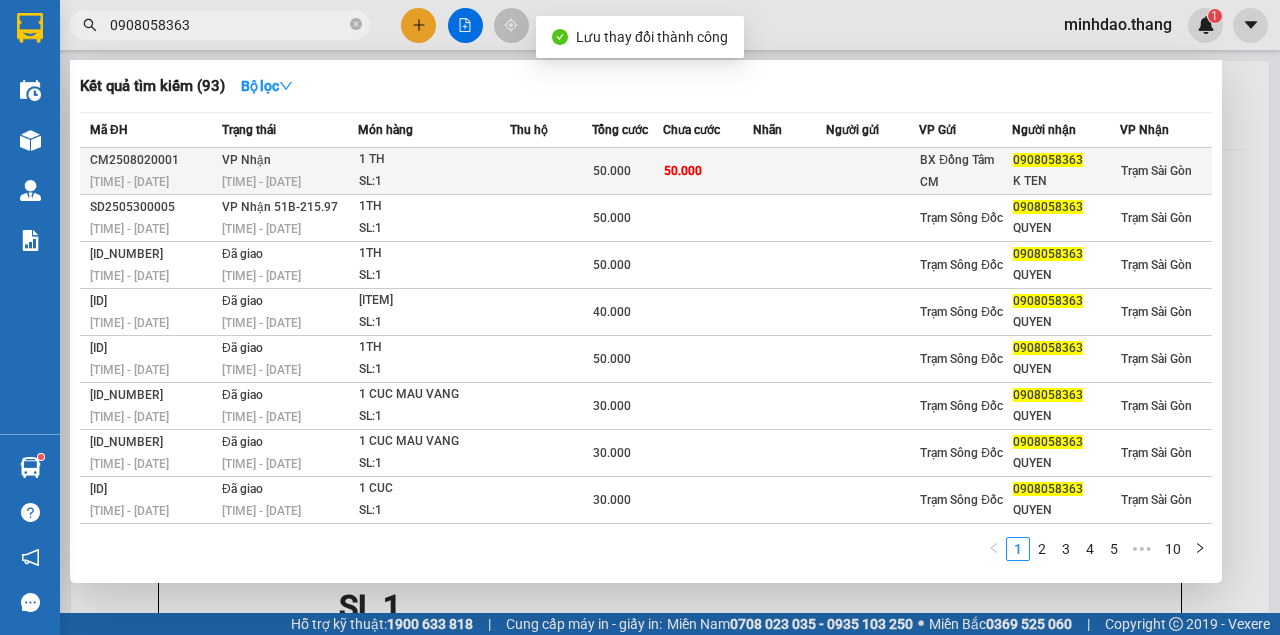 click on "50.000" at bounding box center (627, 171) 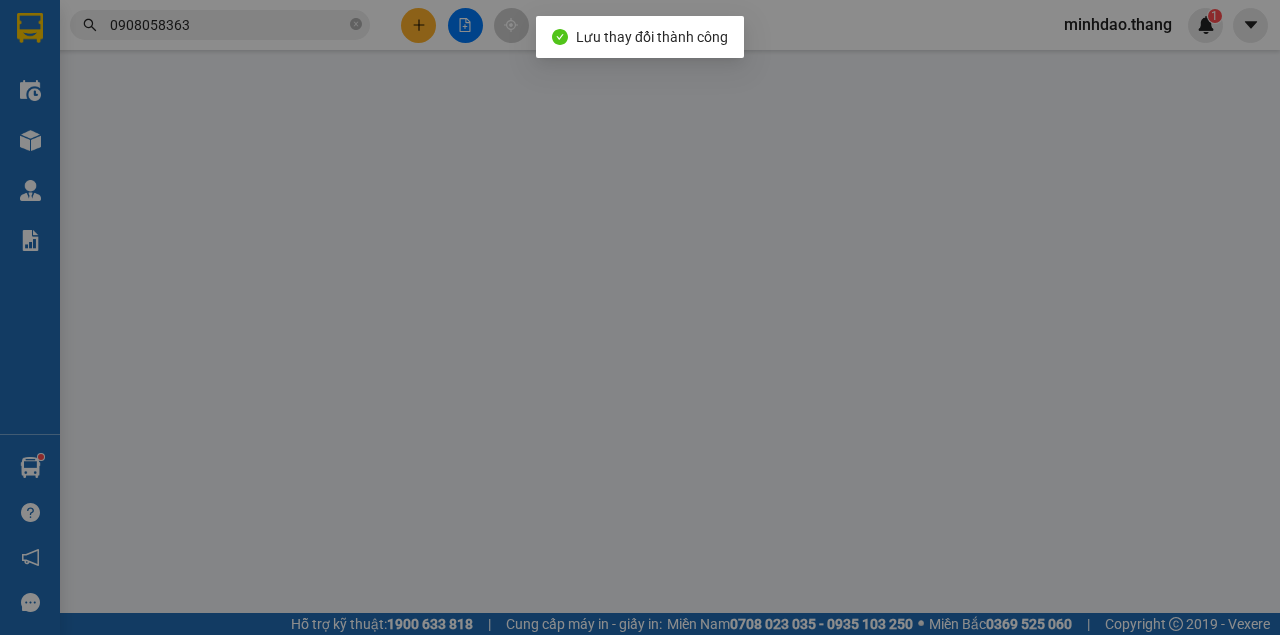 type on "0917958539" 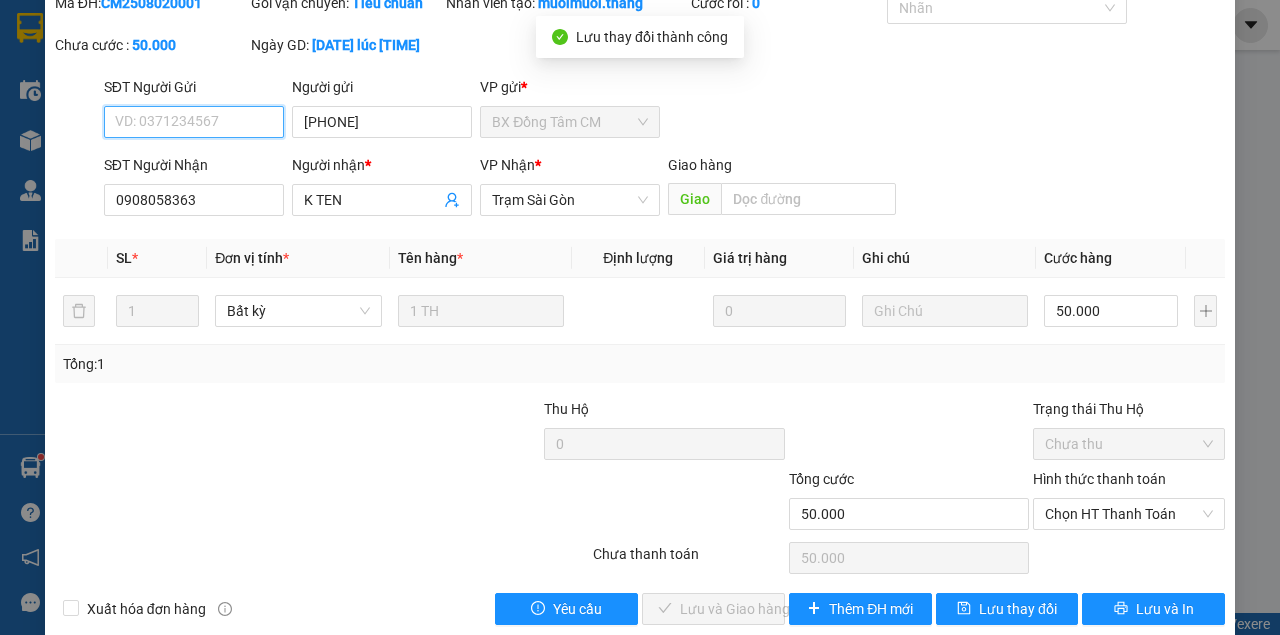 scroll, scrollTop: 129, scrollLeft: 0, axis: vertical 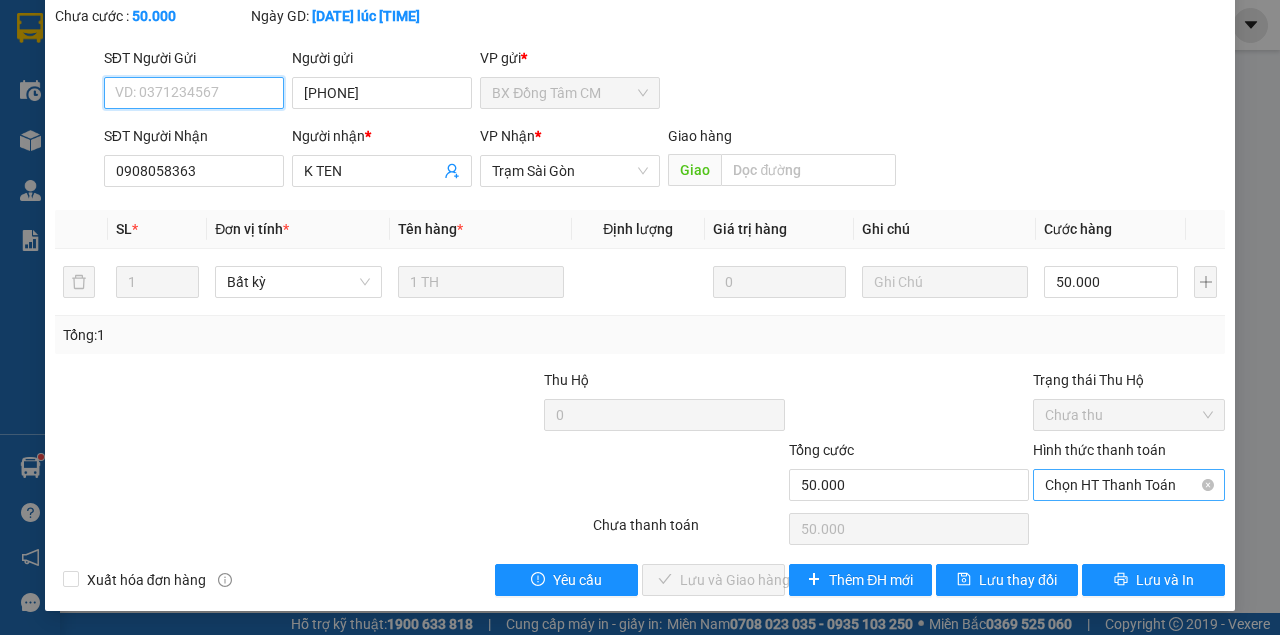 click on "Chọn HT Thanh Toán" at bounding box center (1129, 485) 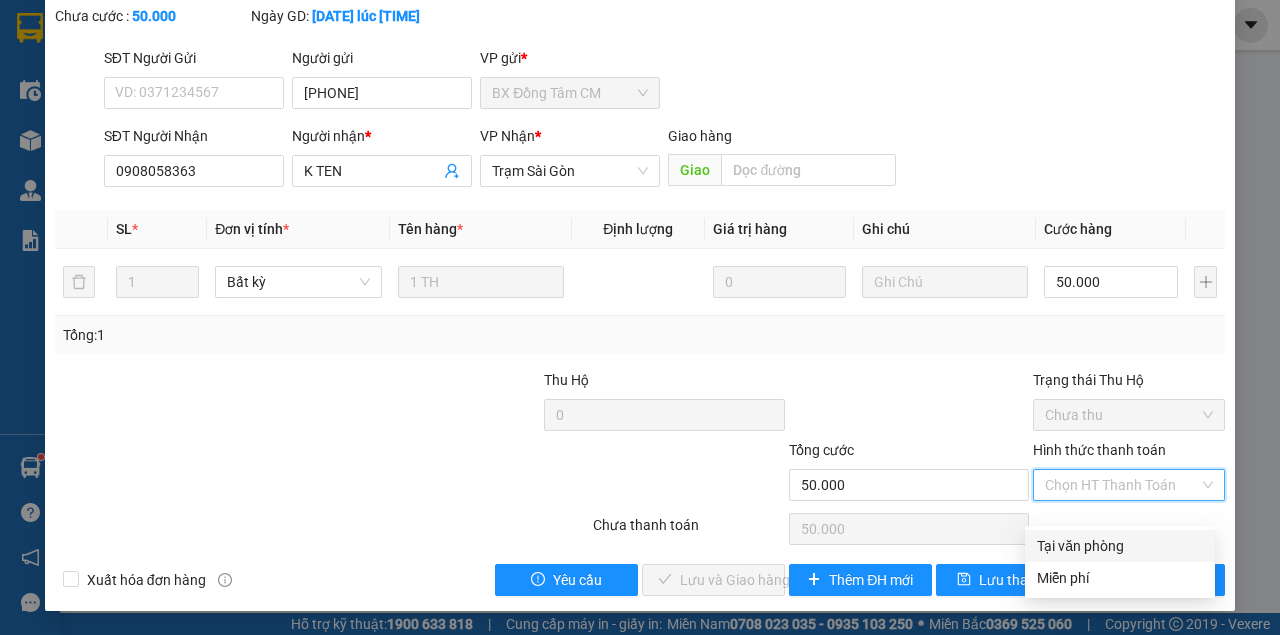 click on "Tại văn phòng" at bounding box center [1120, 546] 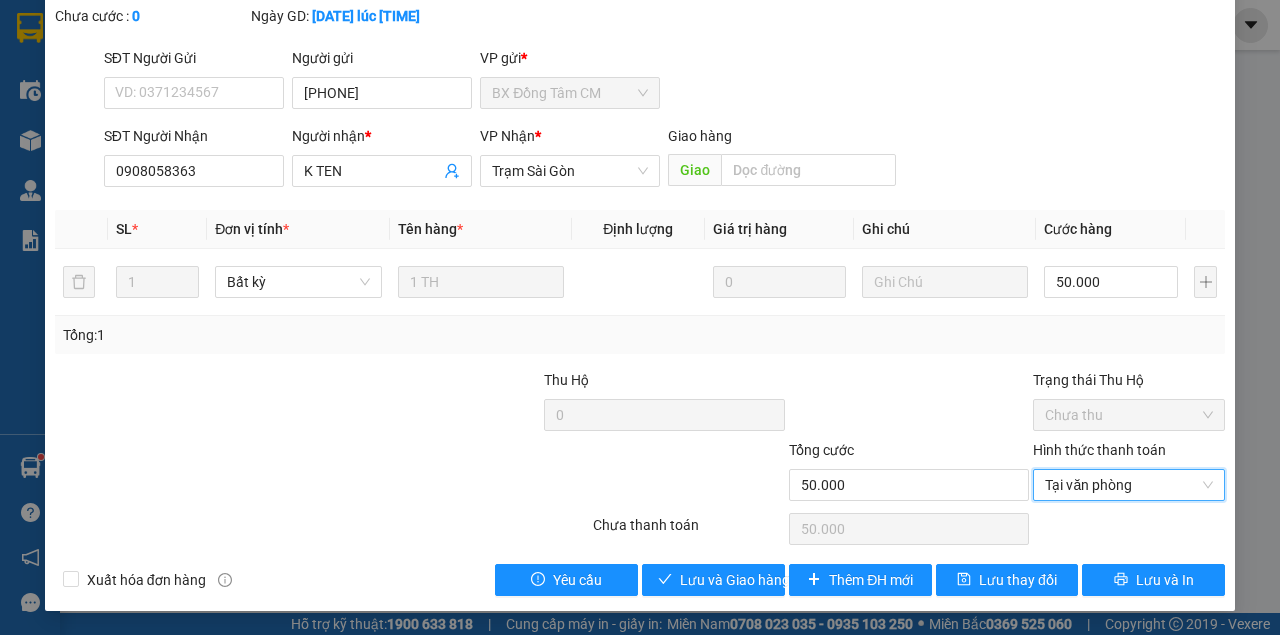 type on "0" 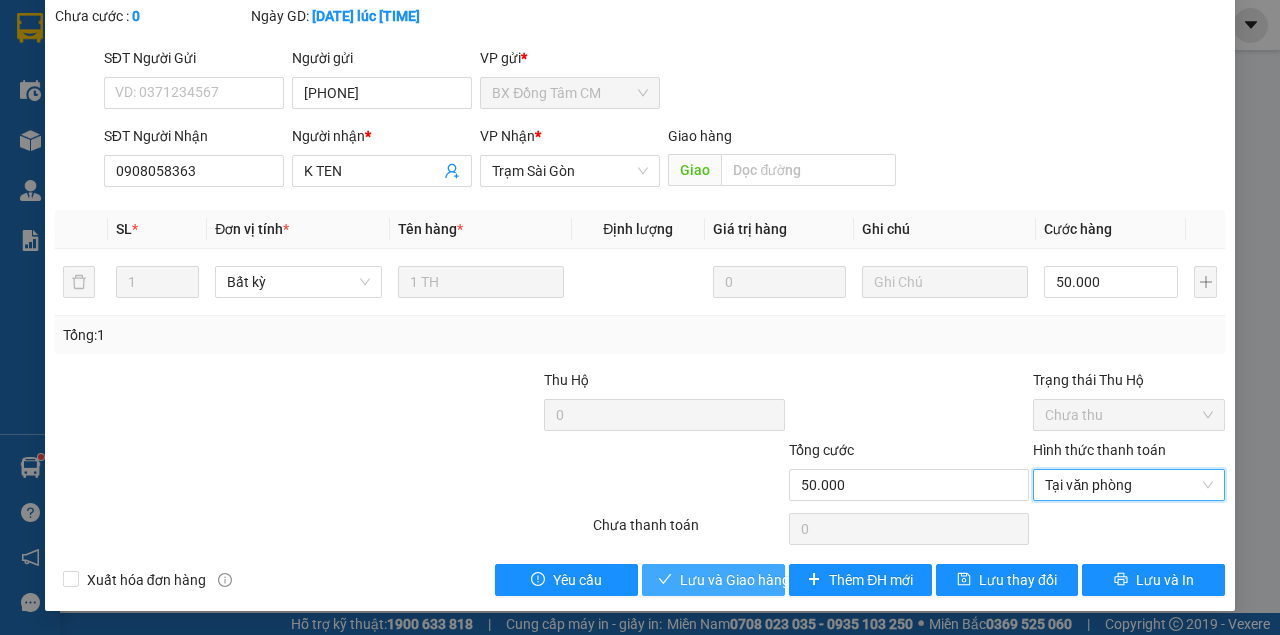 click on "Lưu và Giao hàng" at bounding box center (713, 580) 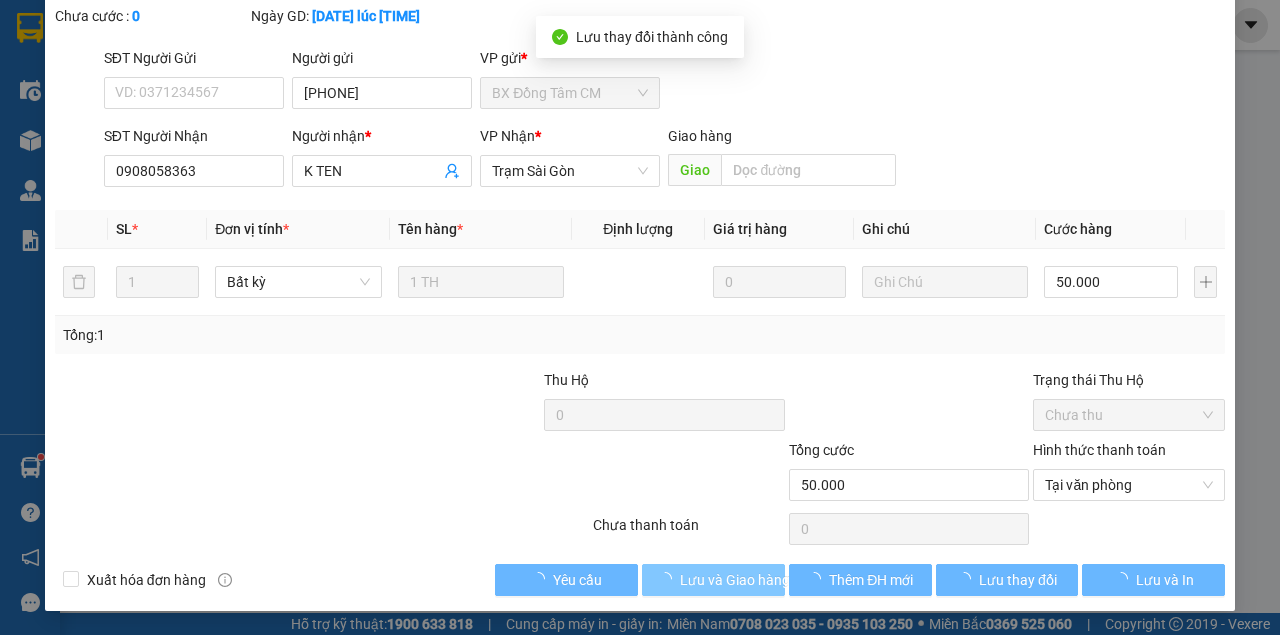 click on "Lưu và Giao hàng" at bounding box center (735, 580) 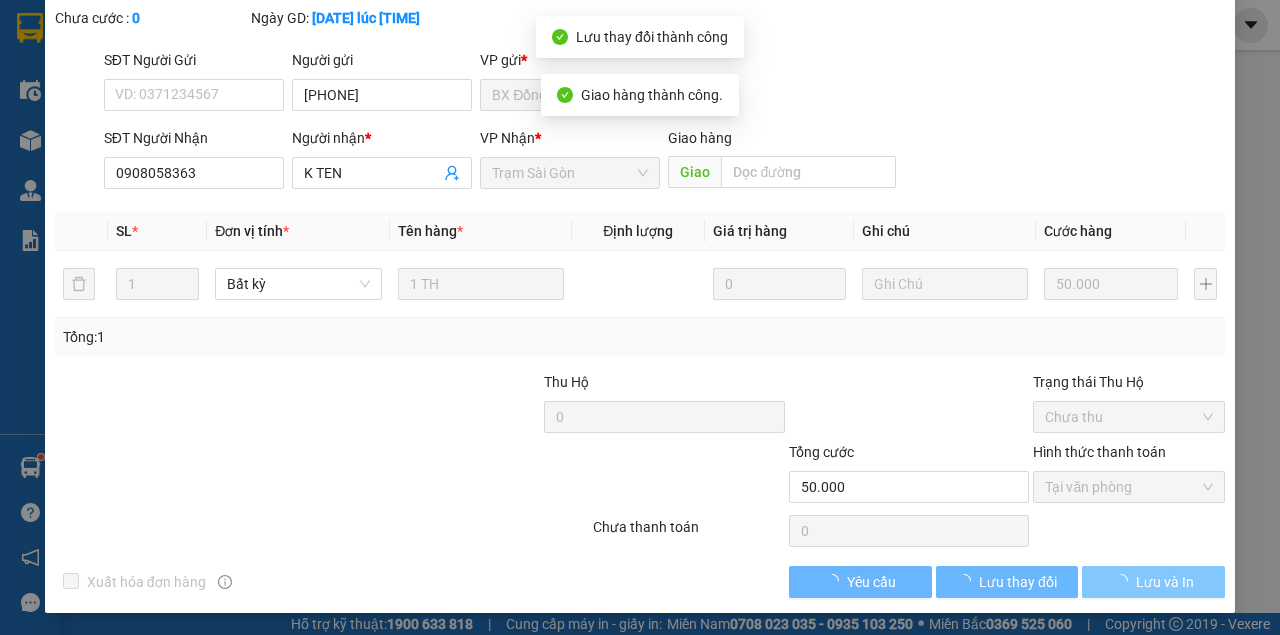 scroll, scrollTop: 151, scrollLeft: 0, axis: vertical 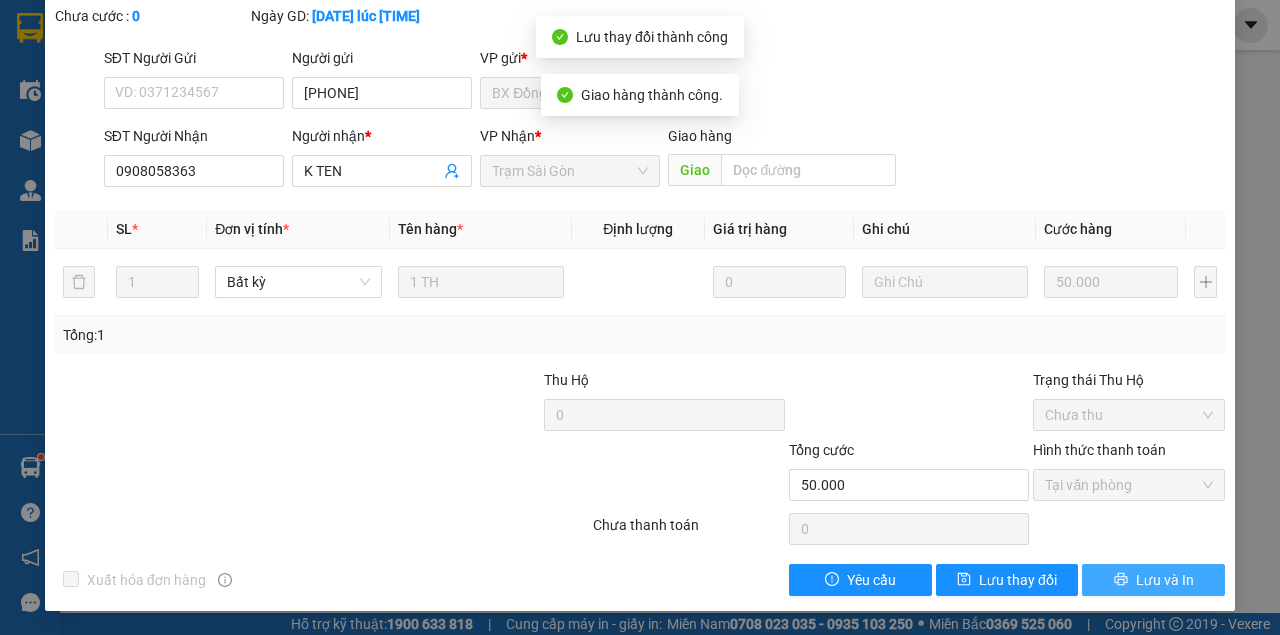 click at bounding box center (1121, 580) 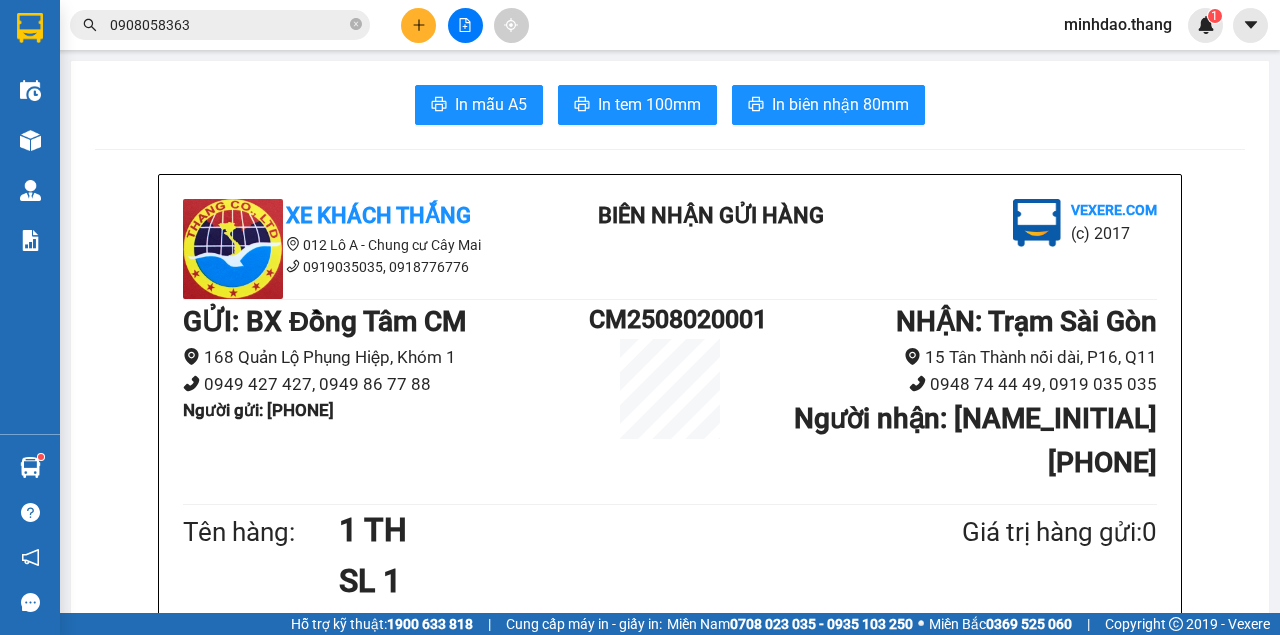 click at bounding box center [418, 25] 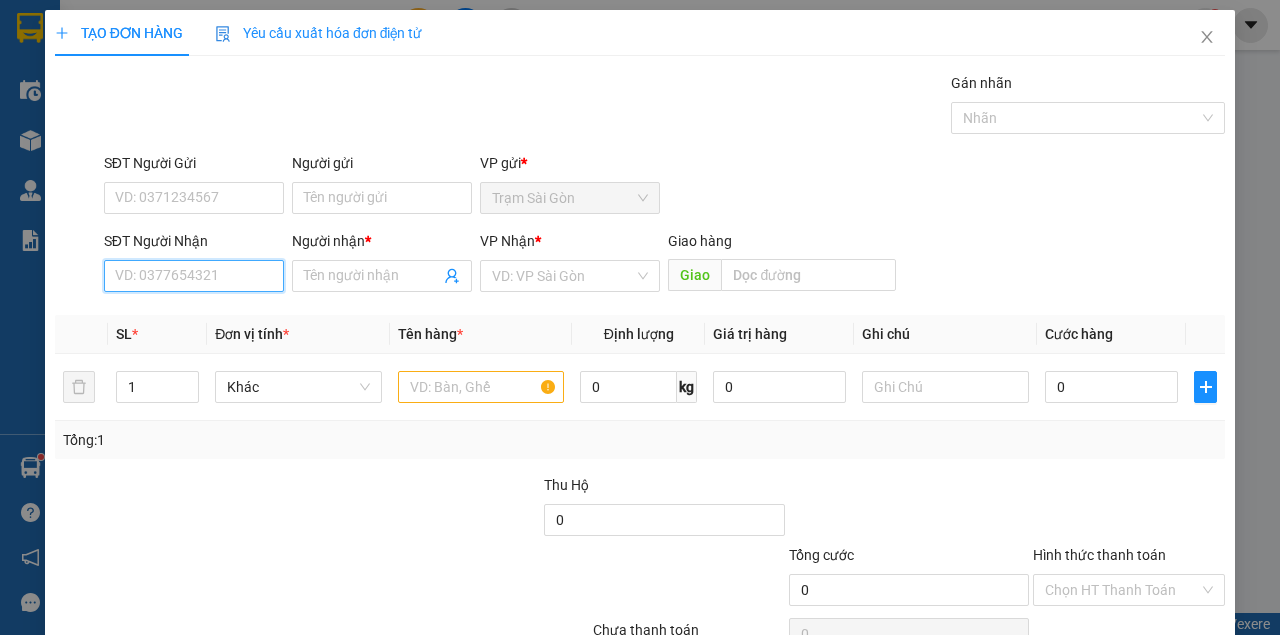 click on "SĐT Người Nhận" at bounding box center (194, 276) 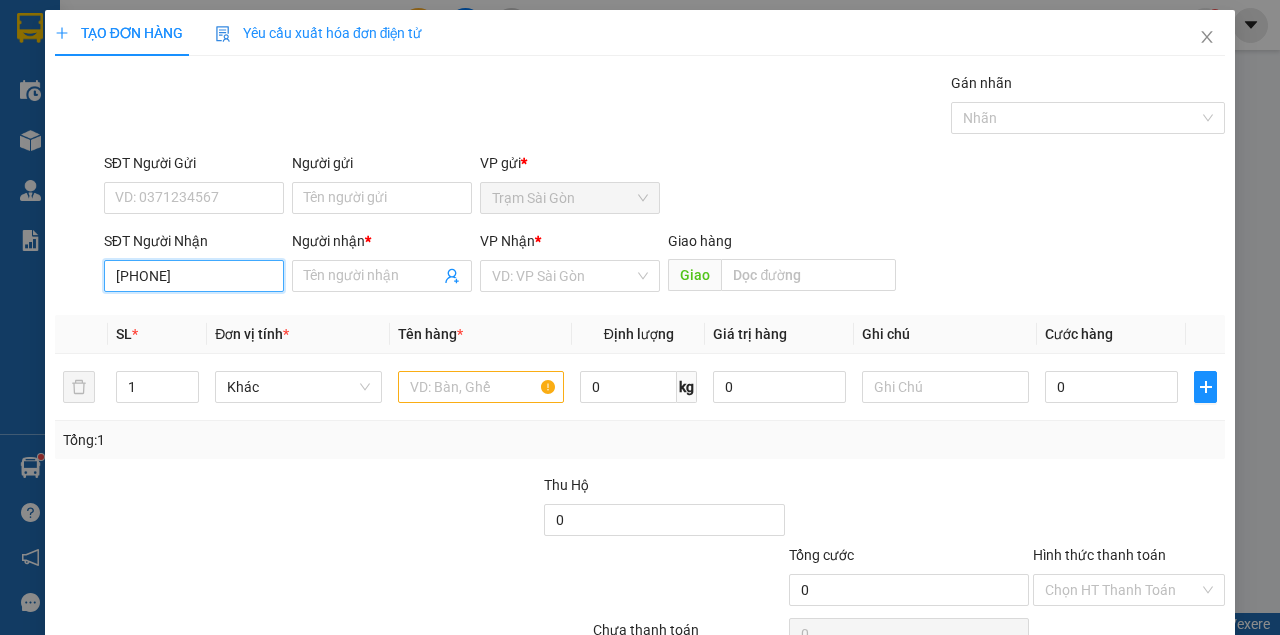 type on "[PHONE]" 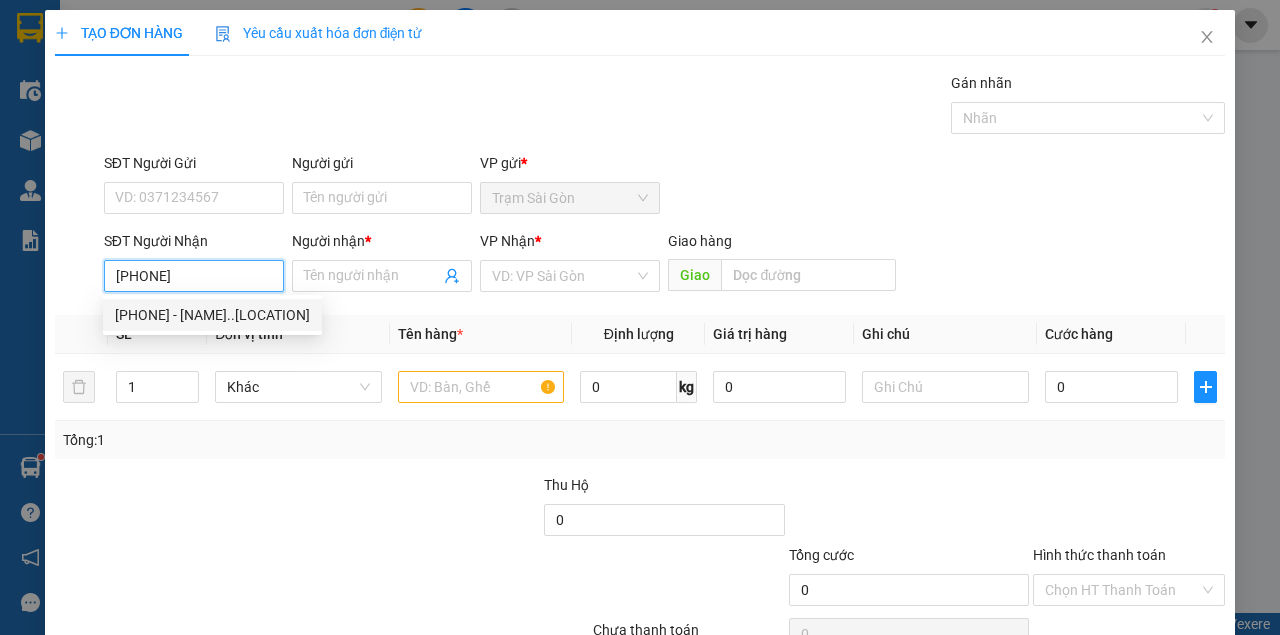 click on "0917177977 - NGUYỄN TẤN LỢI..TRẦN VĂN THỜI" at bounding box center [212, 315] 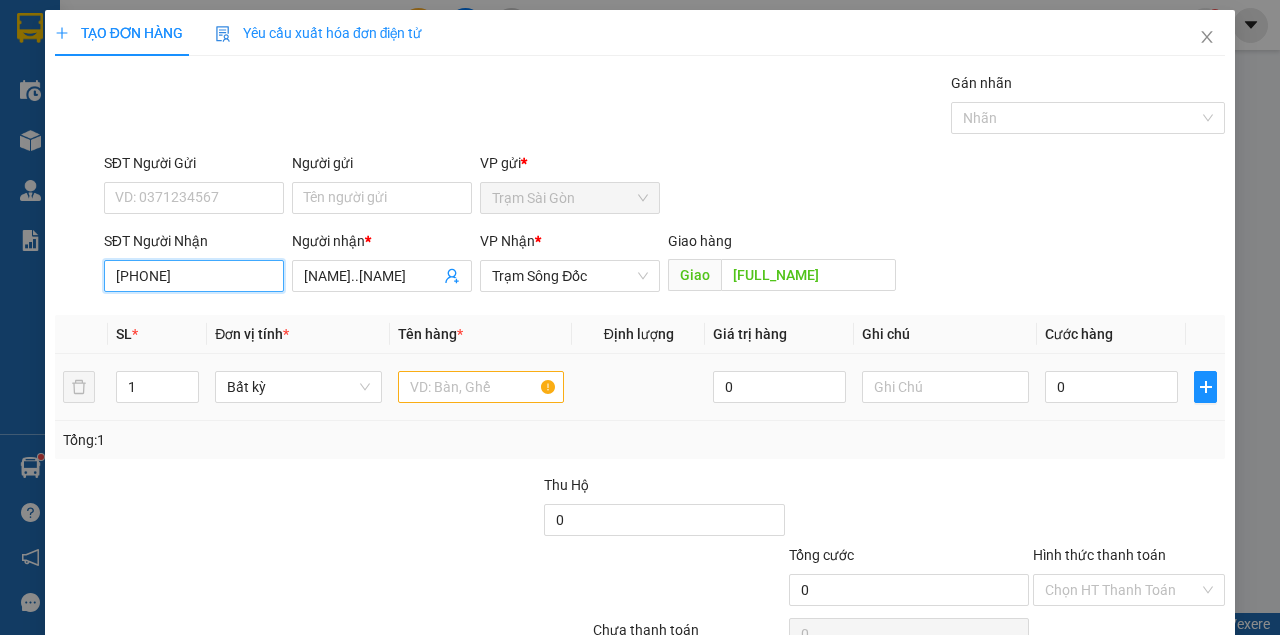 type on "[PHONE]" 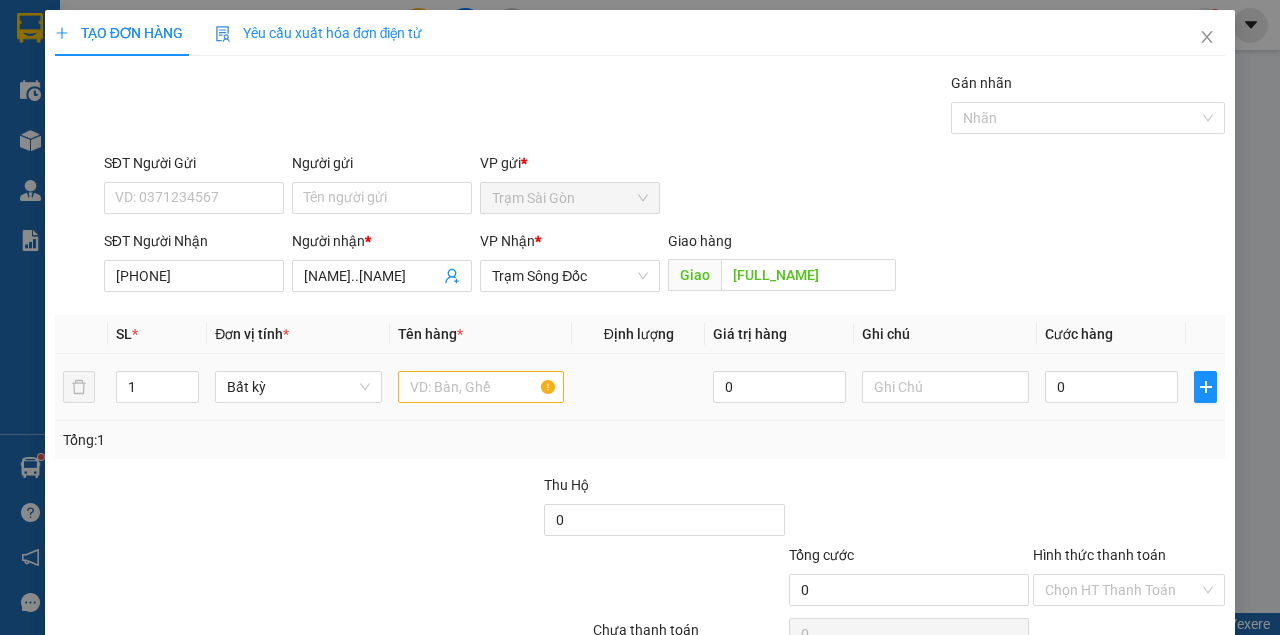 click at bounding box center (481, 387) 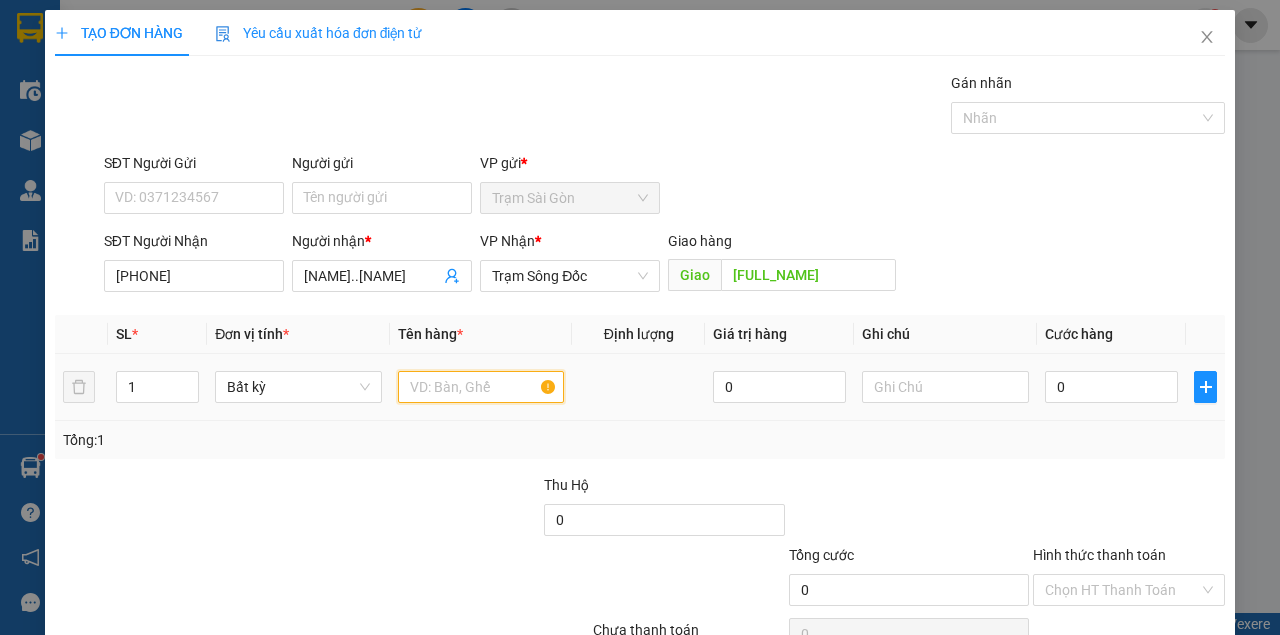 click at bounding box center [481, 387] 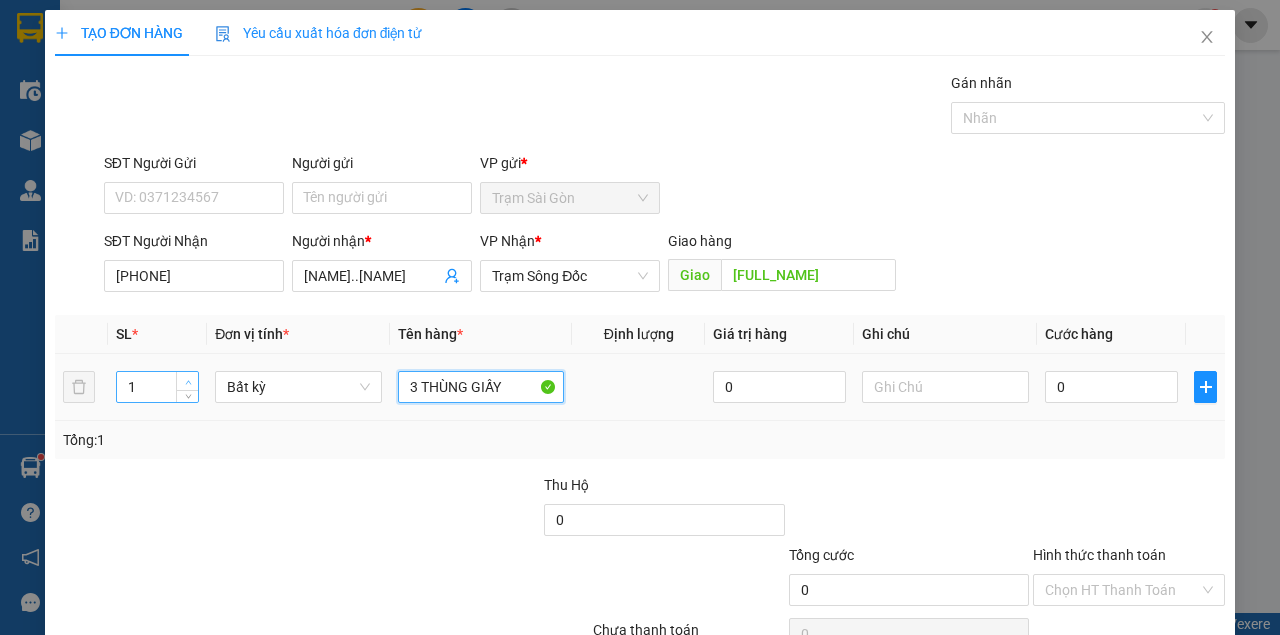 type on "3 THÙNG GIẤY" 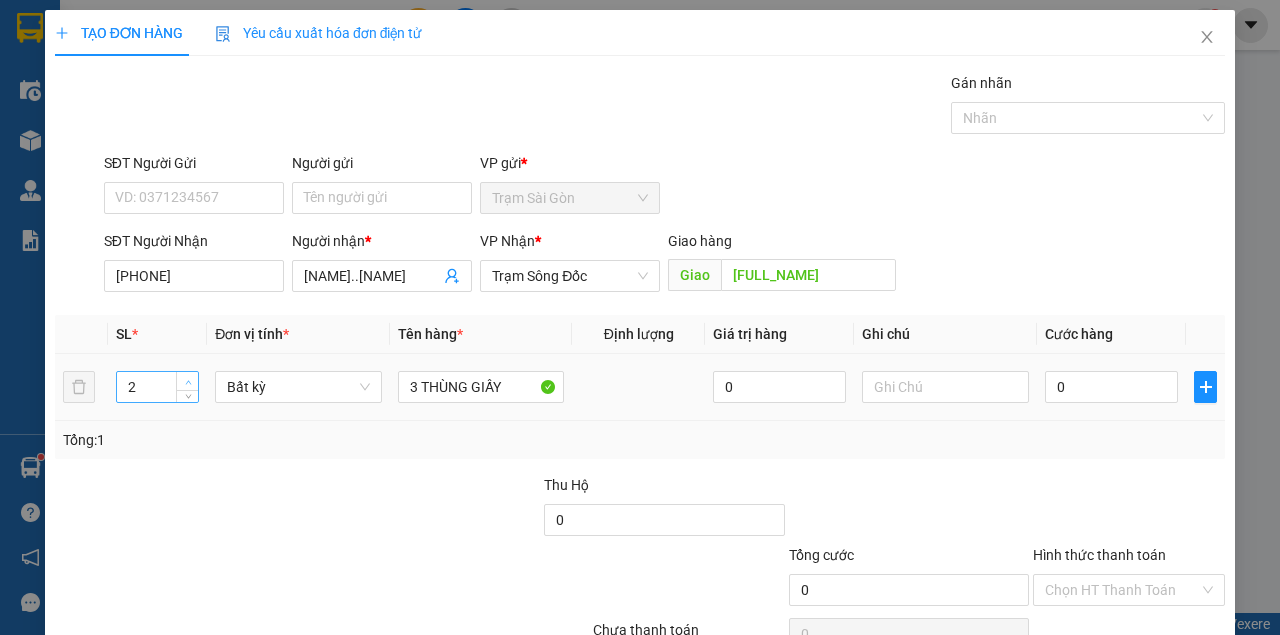 click 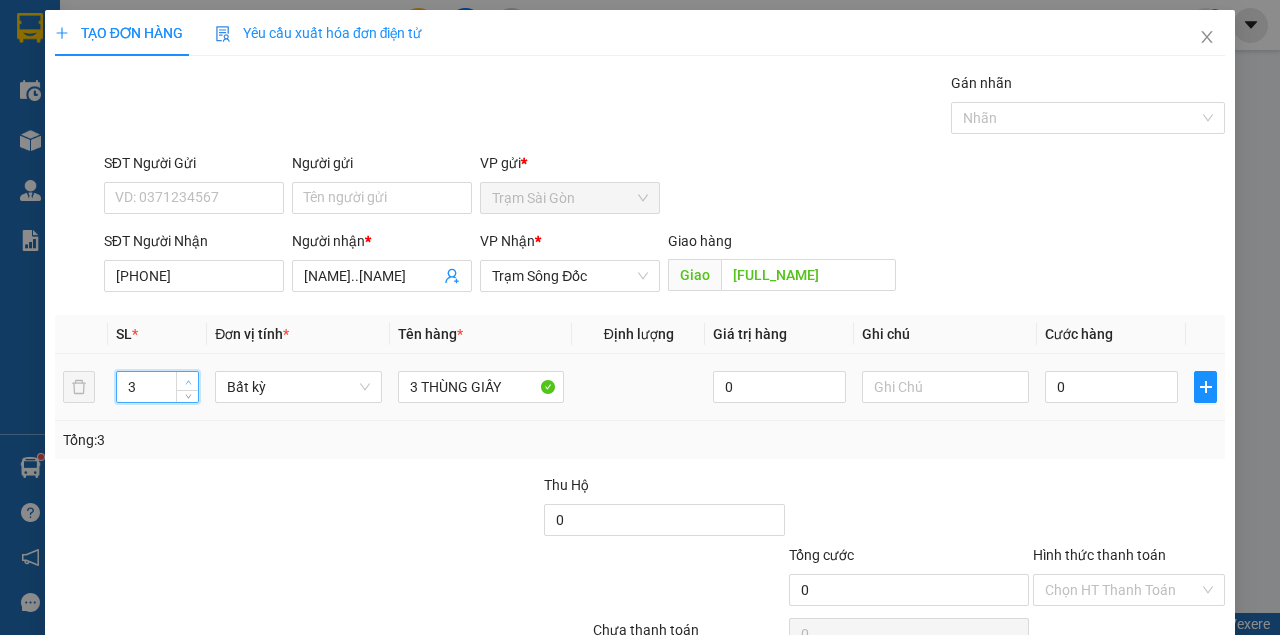click 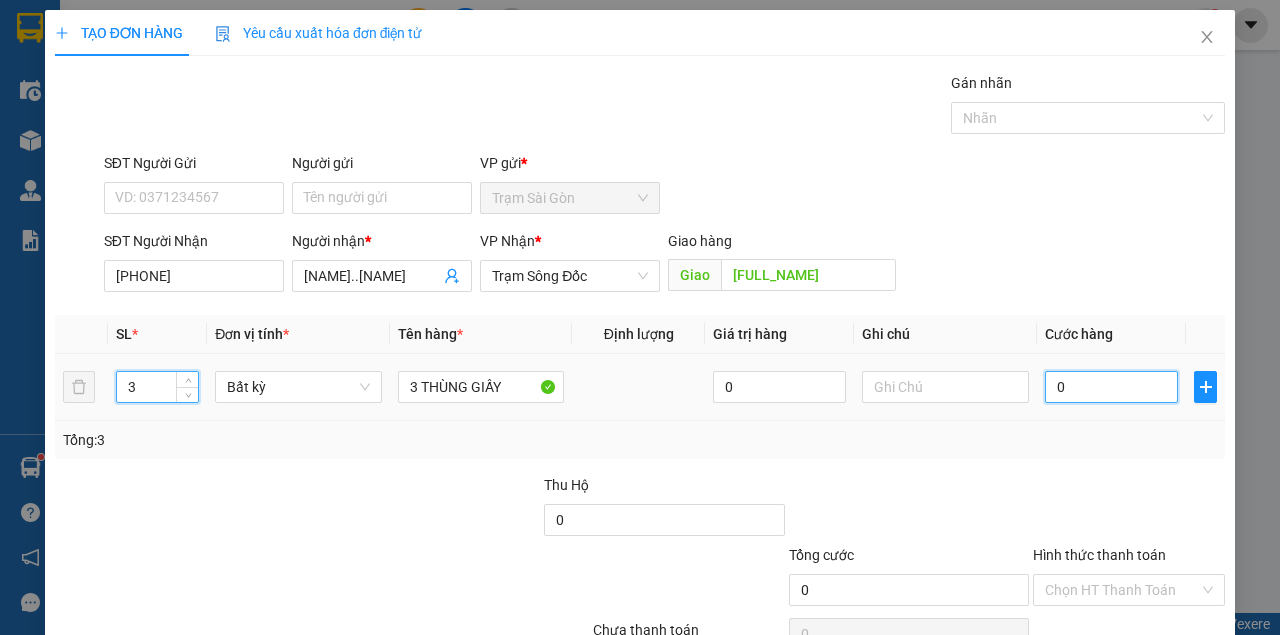 click on "0" at bounding box center [1111, 387] 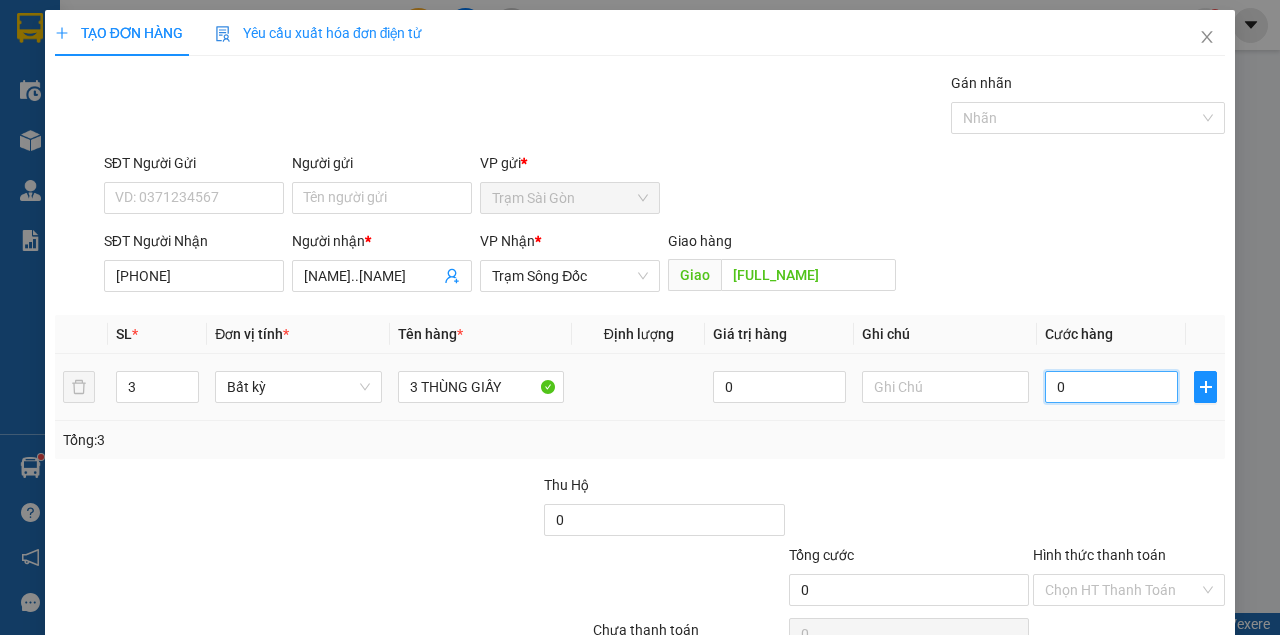 type on "1" 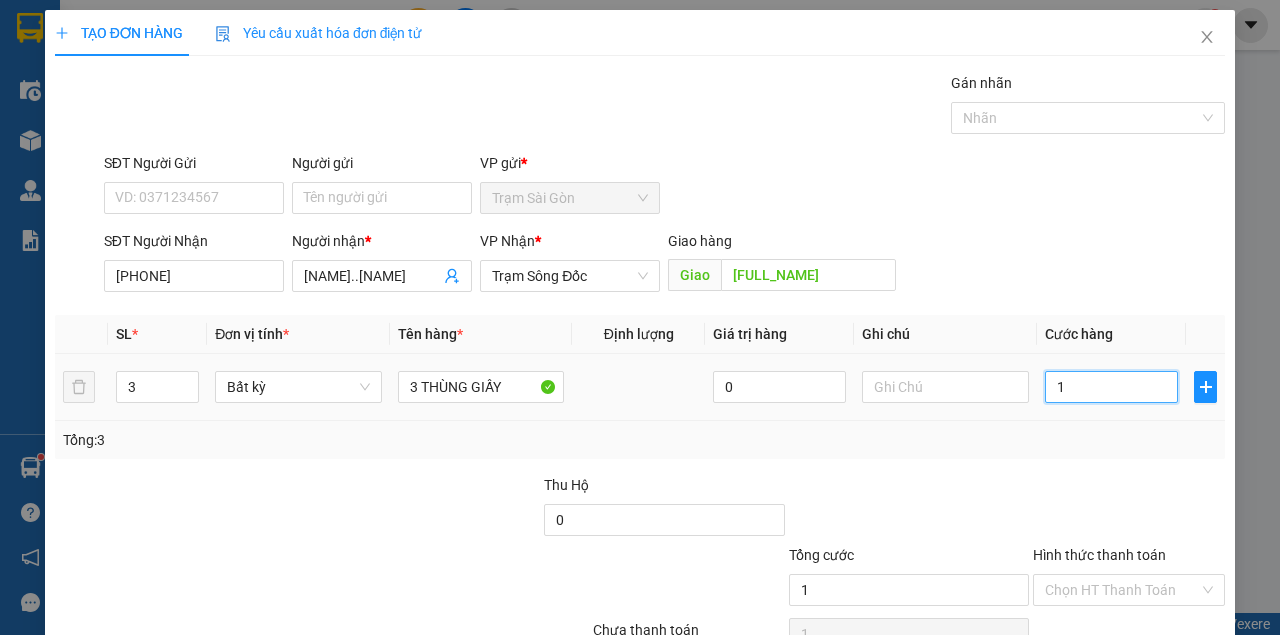 type on "10" 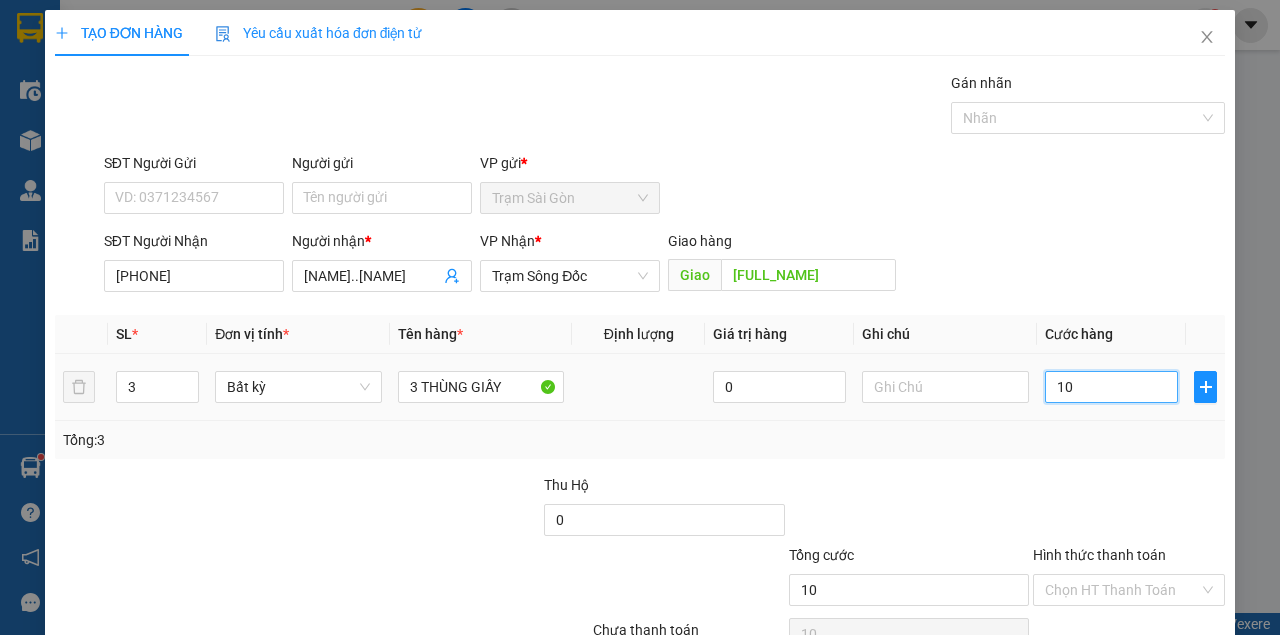 type on "100" 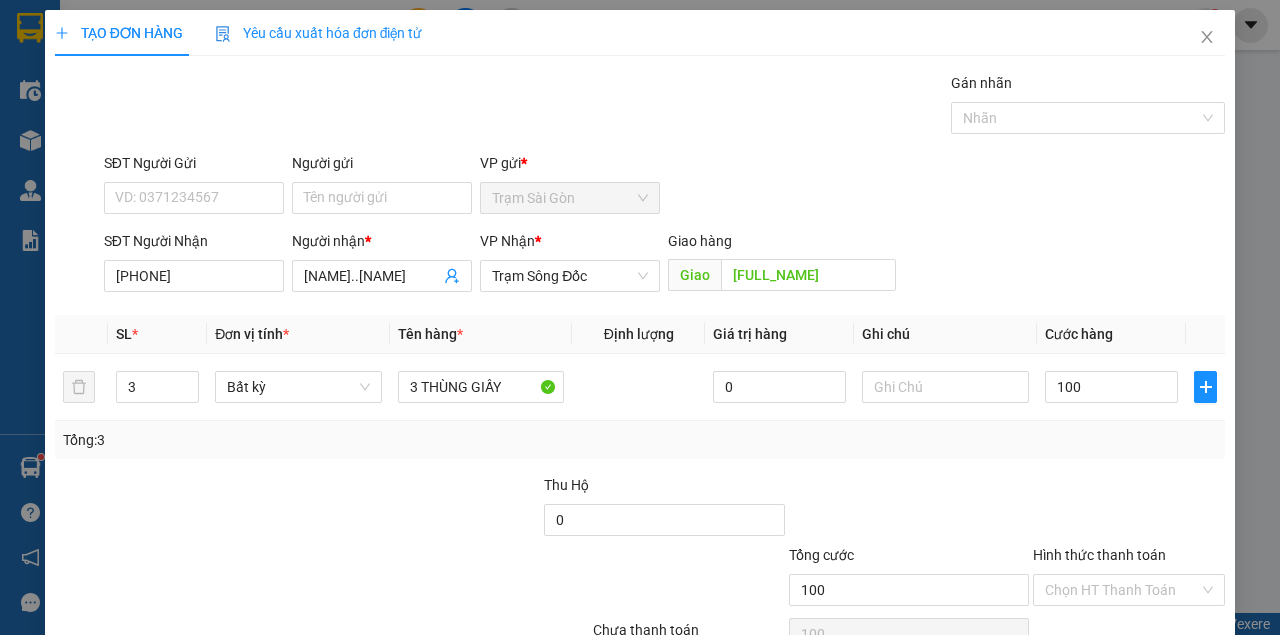 type on "100.000" 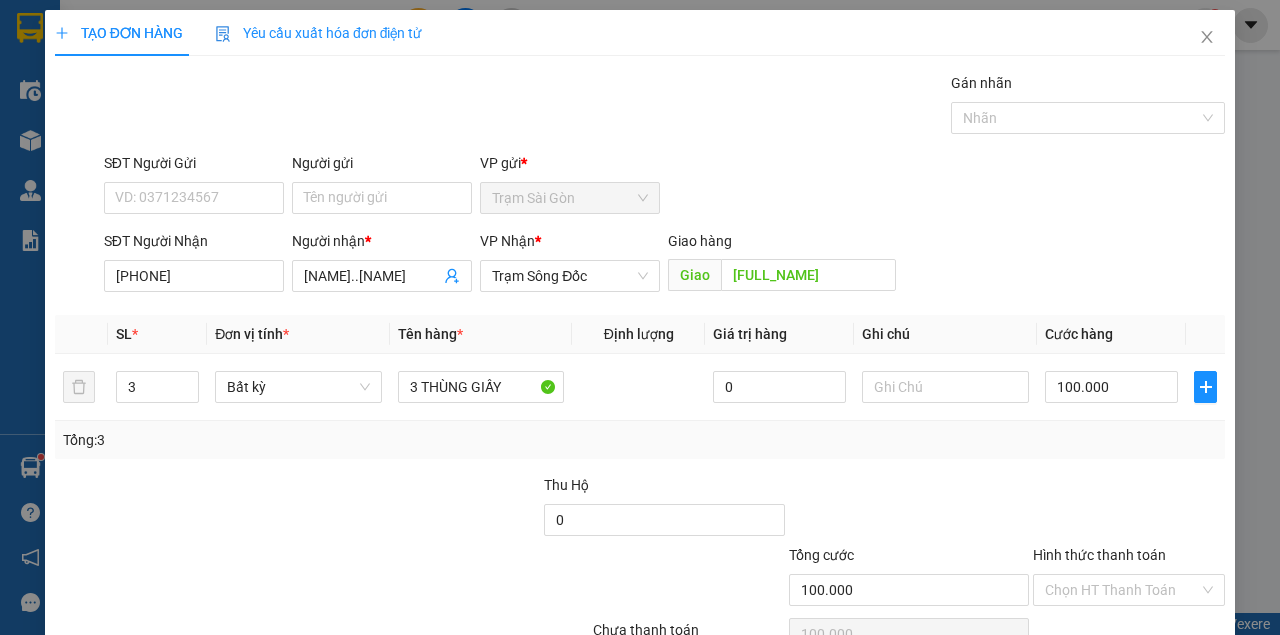 click at bounding box center (909, 509) 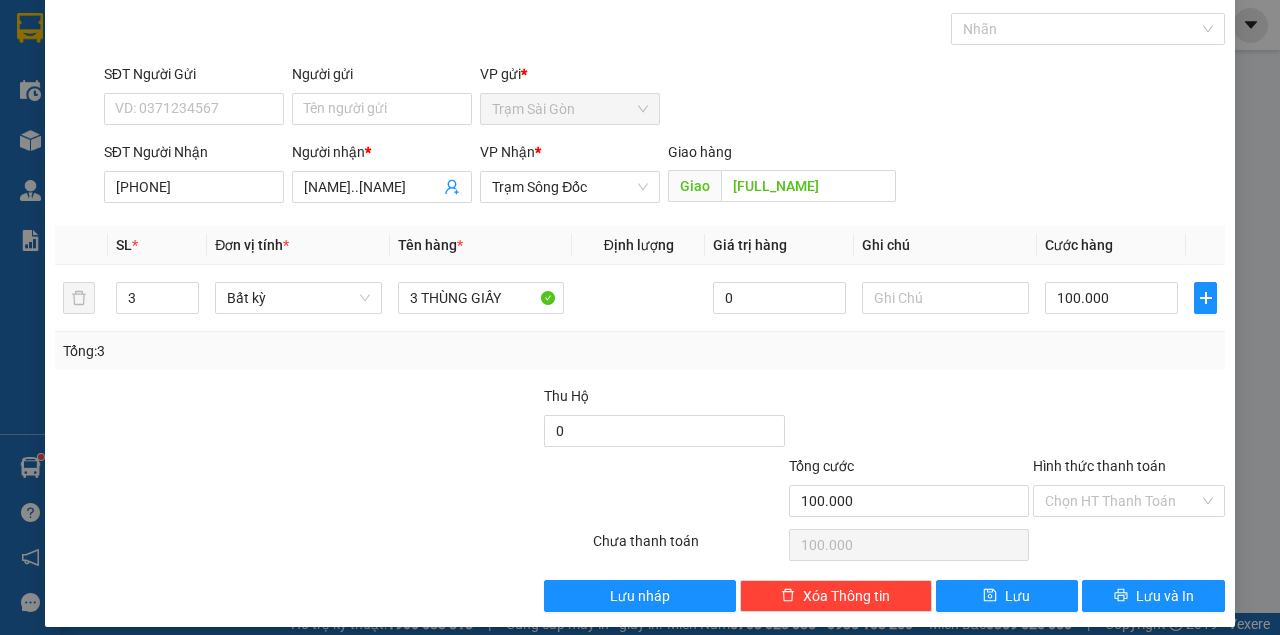 scroll, scrollTop: 102, scrollLeft: 0, axis: vertical 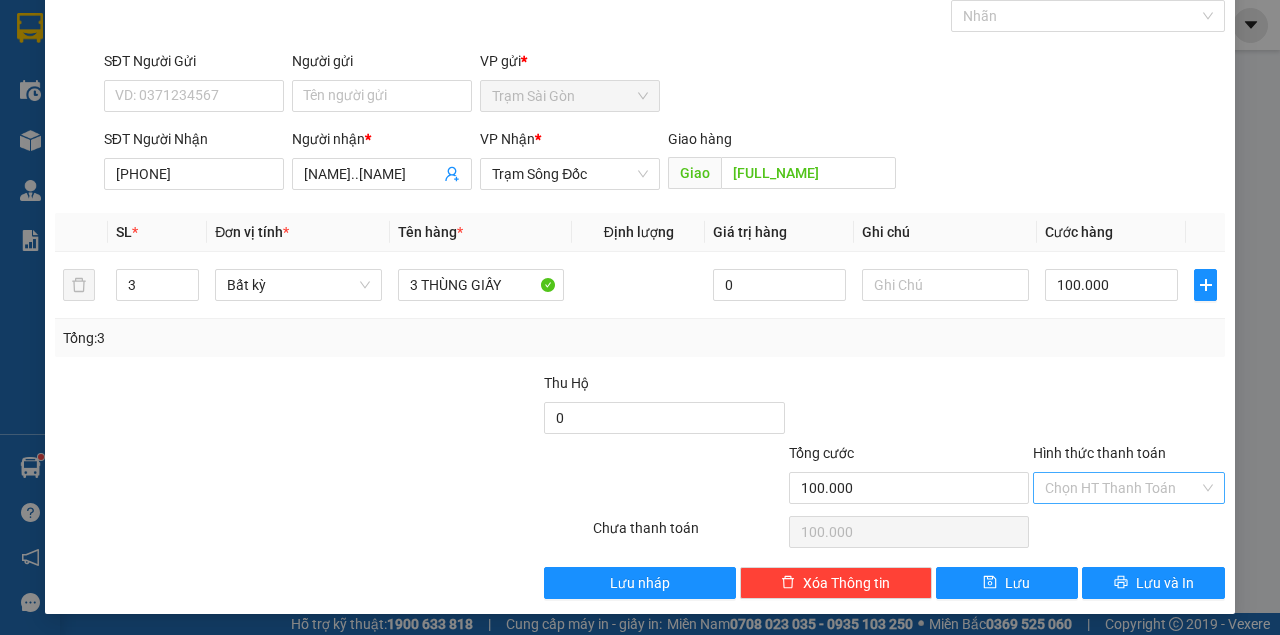 click on "Hình thức thanh toán" at bounding box center (1122, 488) 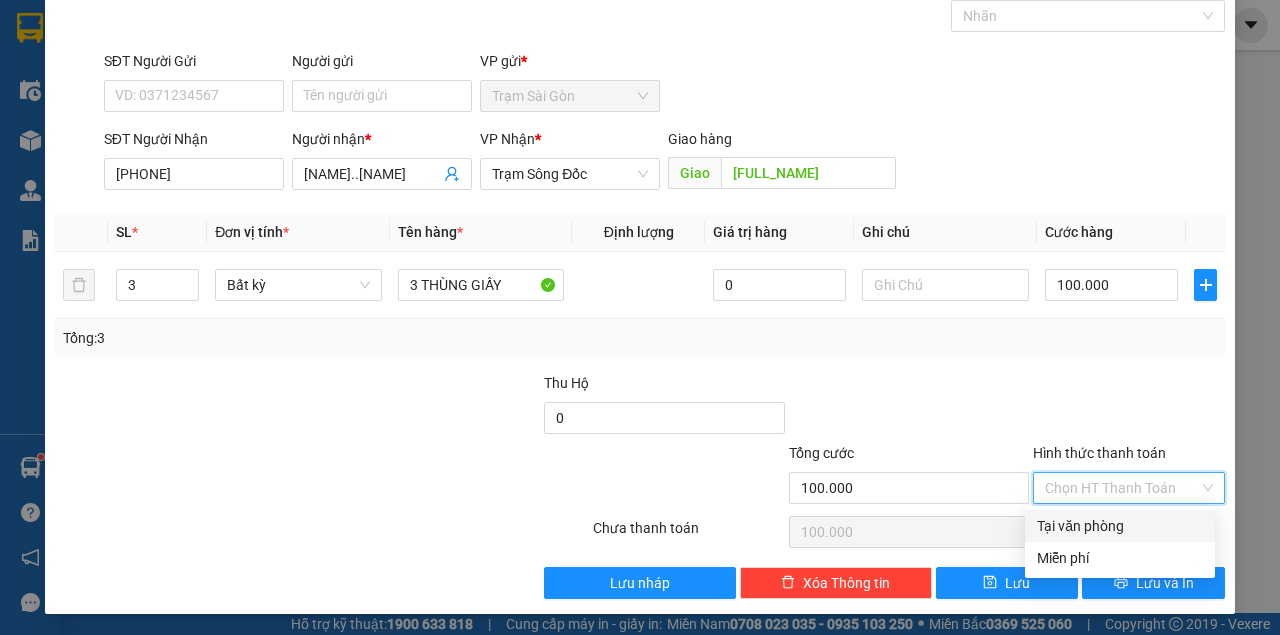 click on "Tại văn phòng" at bounding box center (1120, 526) 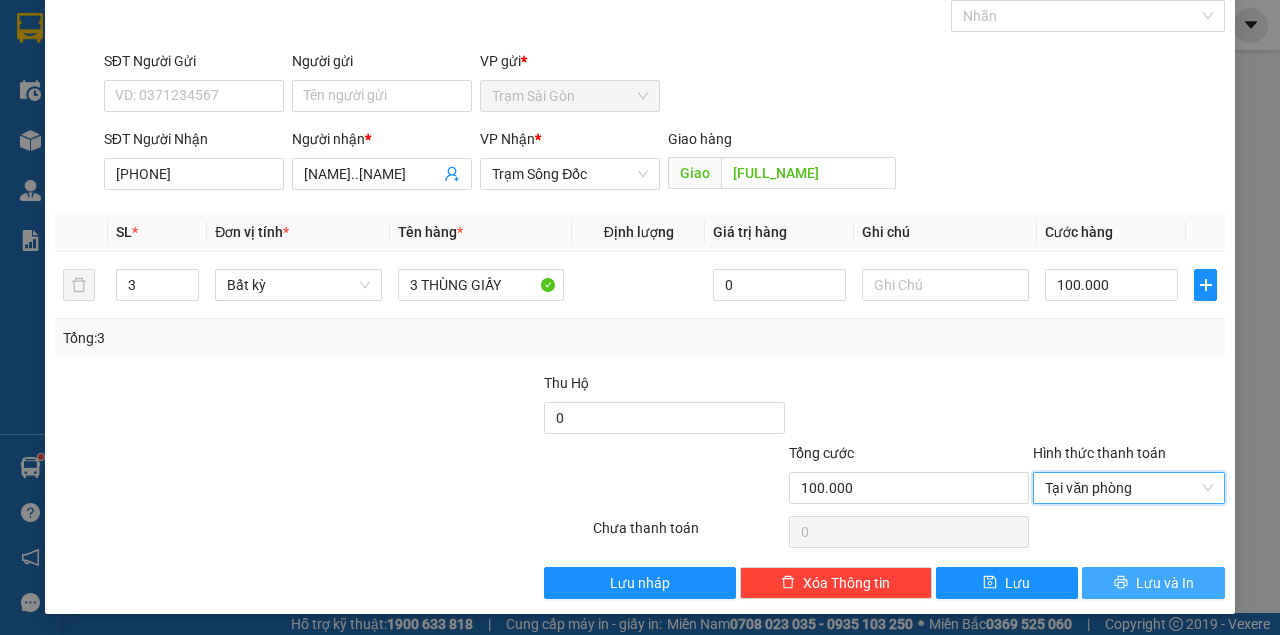click 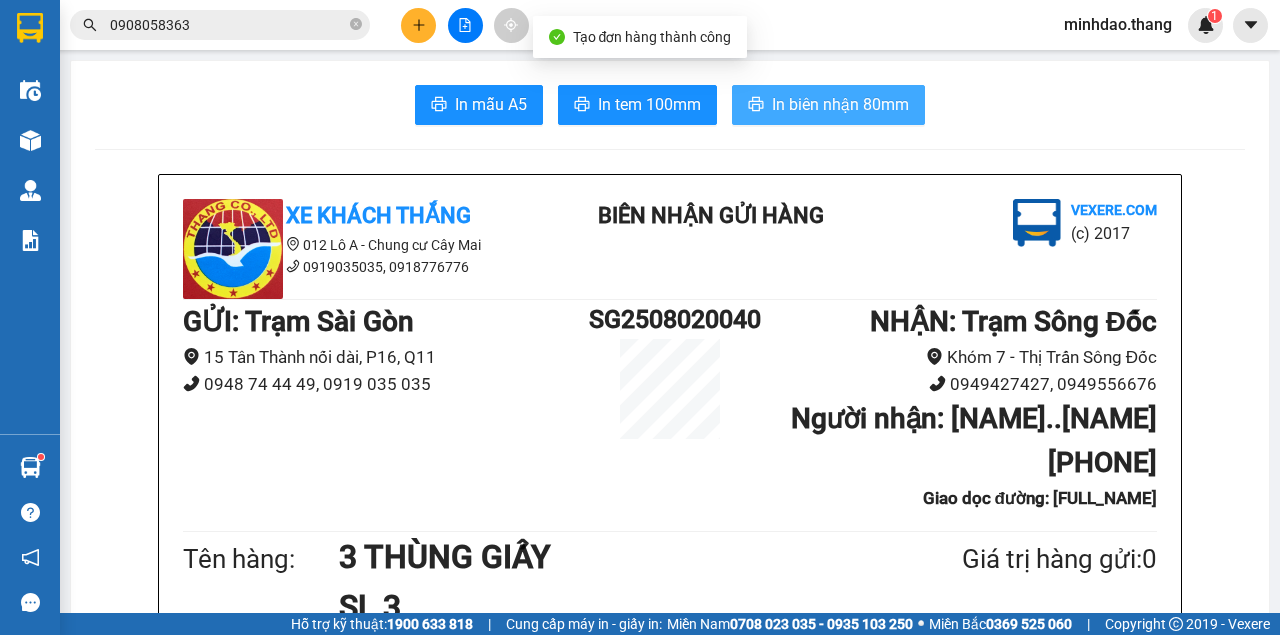 click on "In biên nhận 80mm" at bounding box center [840, 104] 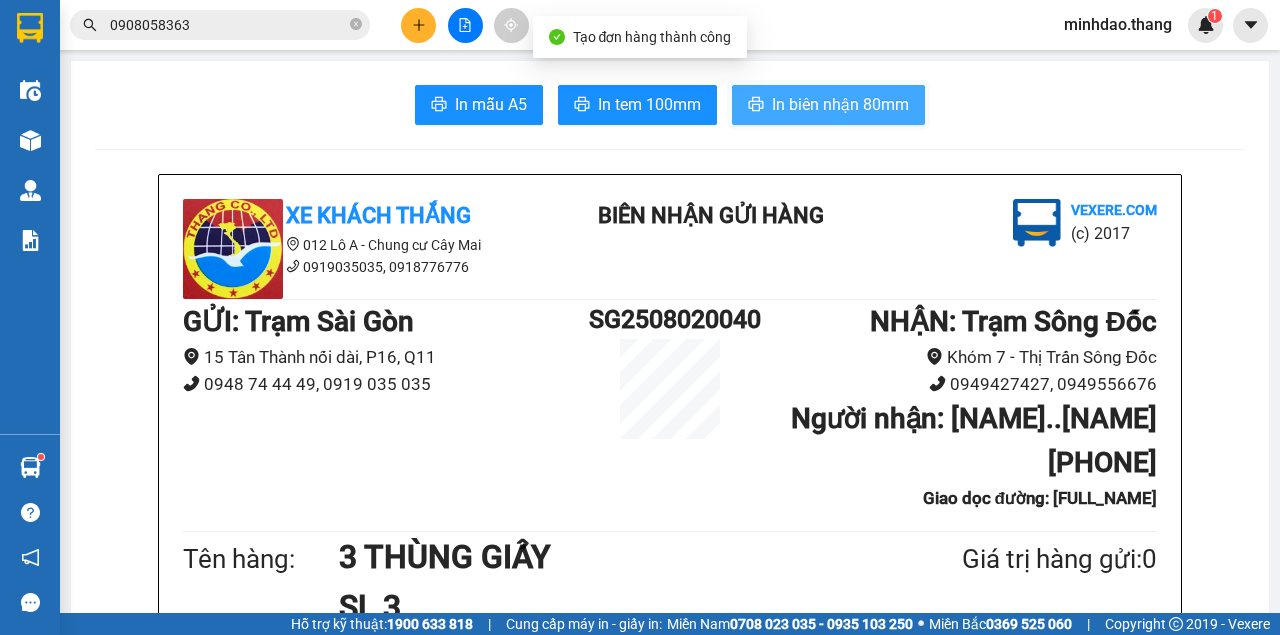 scroll, scrollTop: 0, scrollLeft: 0, axis: both 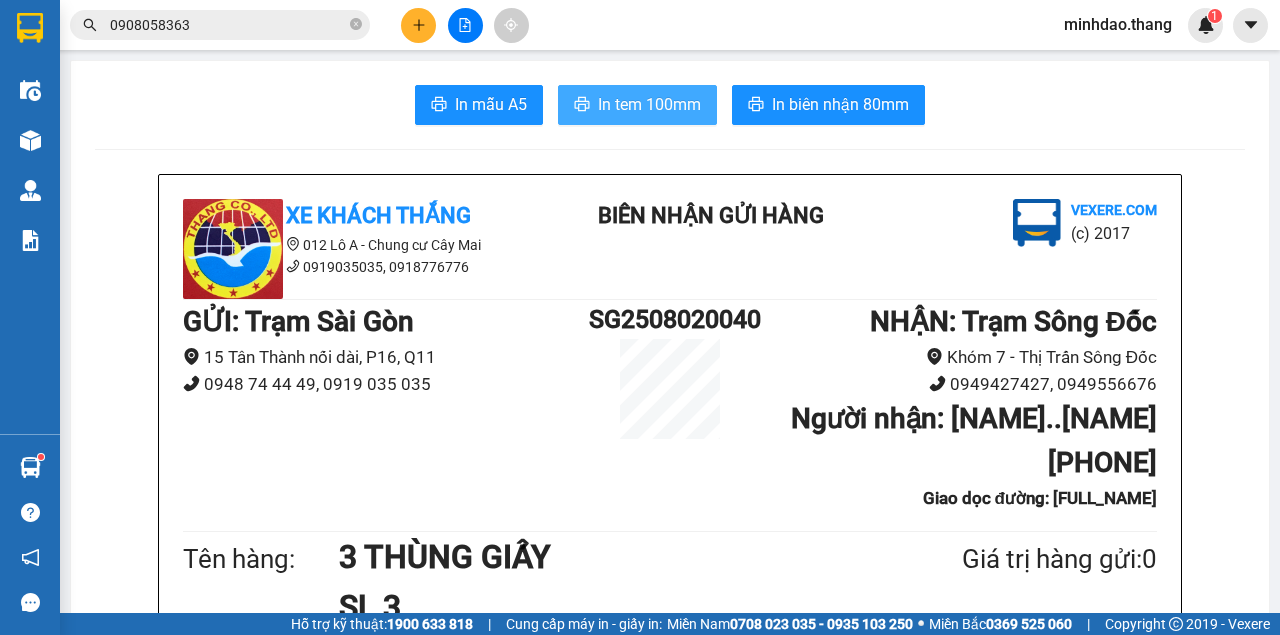 click on "In tem 100mm" at bounding box center [649, 104] 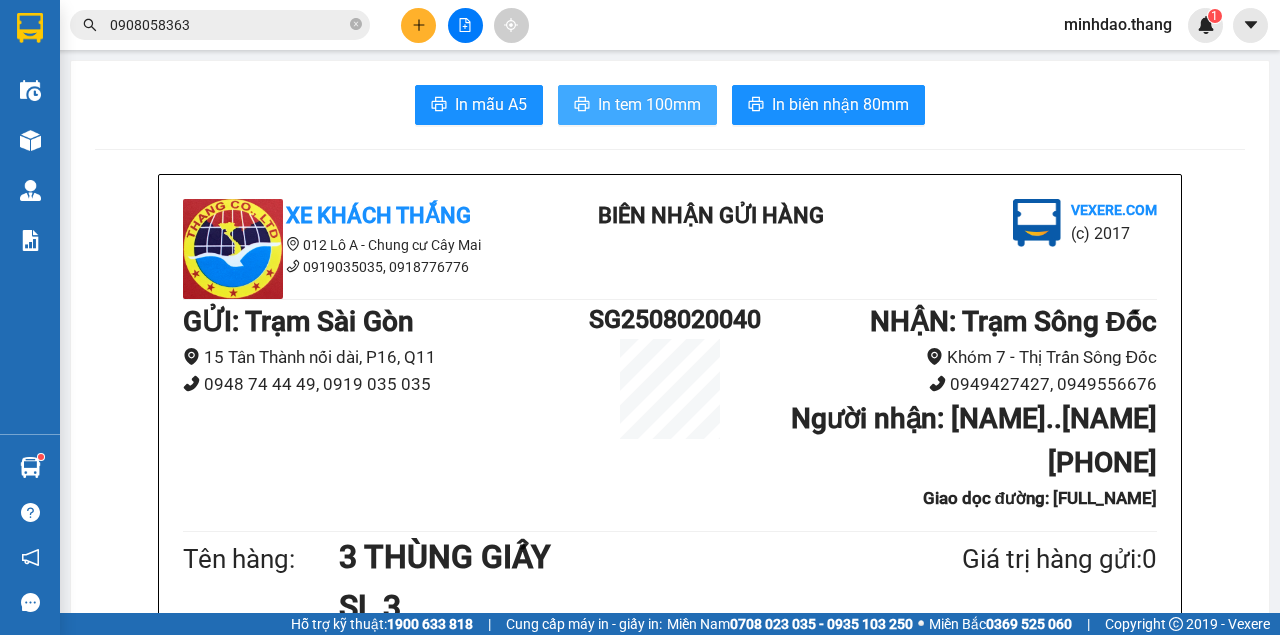 scroll, scrollTop: 0, scrollLeft: 0, axis: both 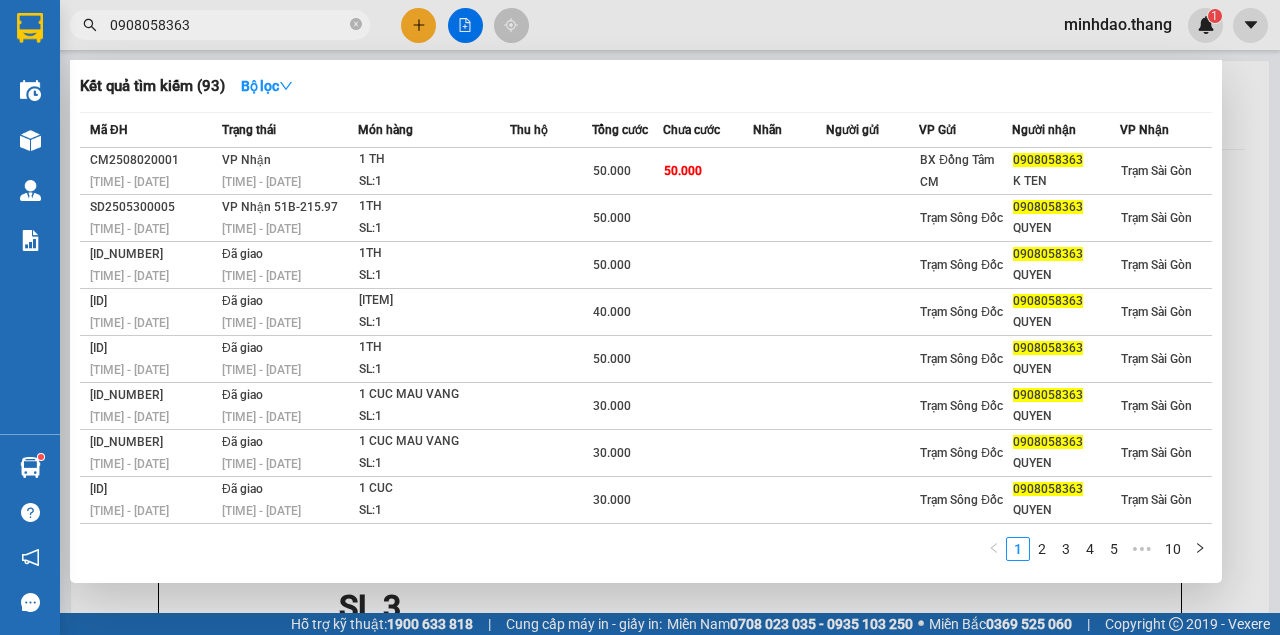 drag, startPoint x: 353, startPoint y: 21, endPoint x: 340, endPoint y: 26, distance: 13.928389 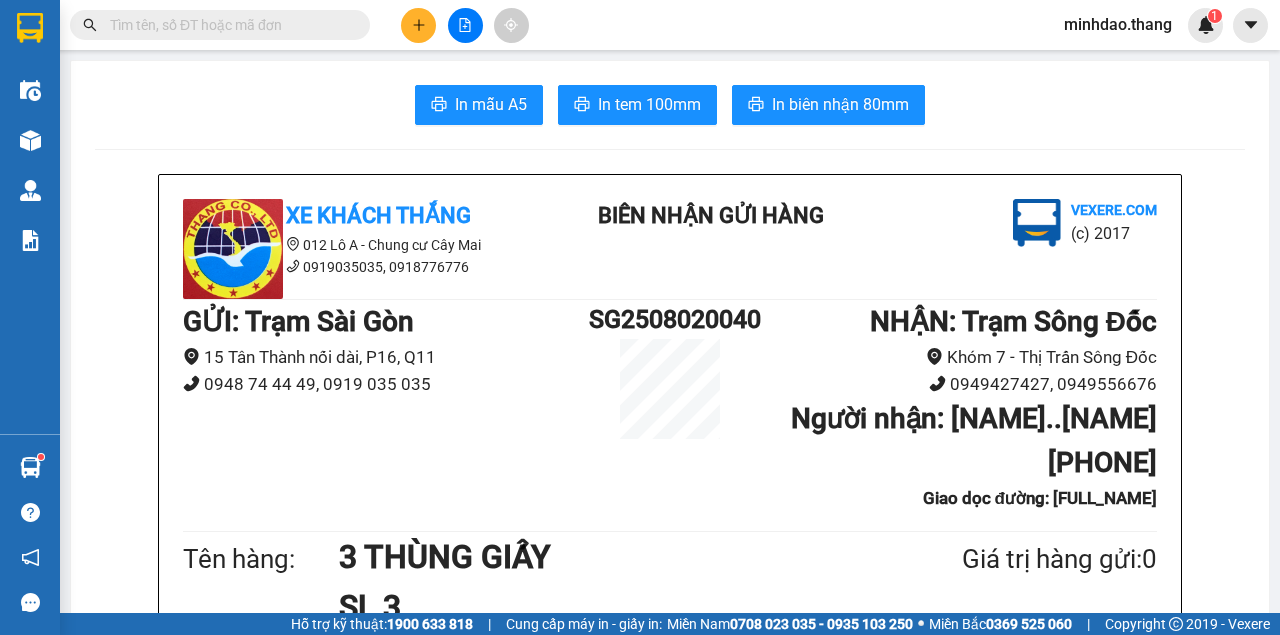 click at bounding box center (228, 25) 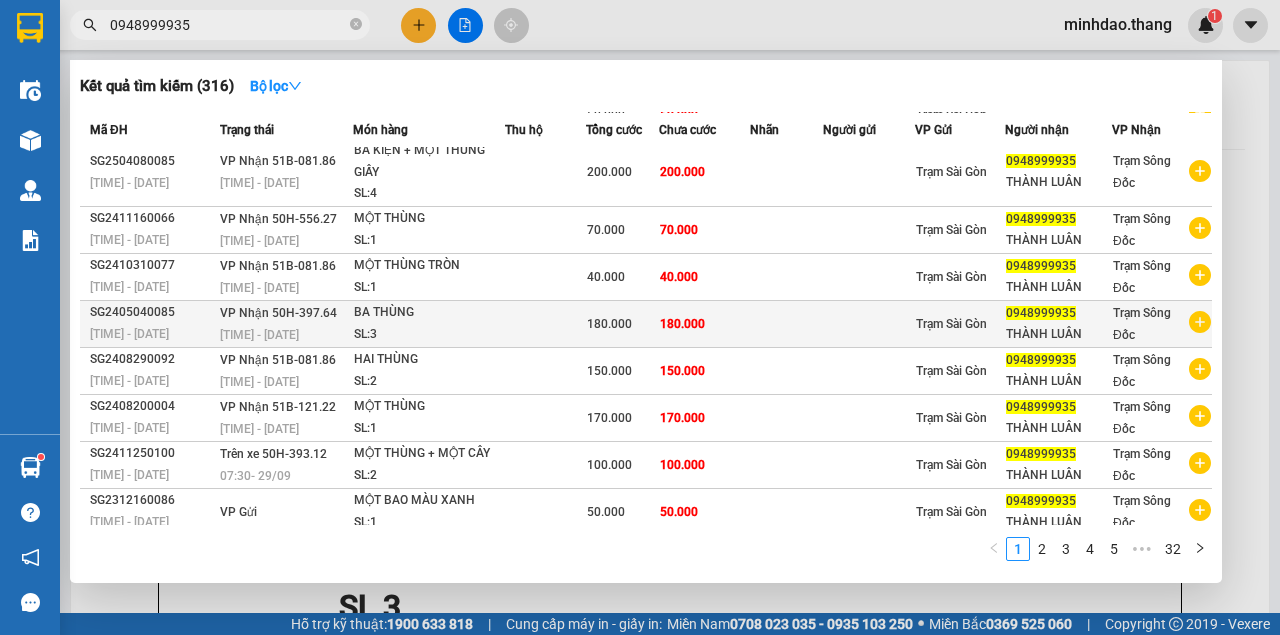 scroll, scrollTop: 0, scrollLeft: 0, axis: both 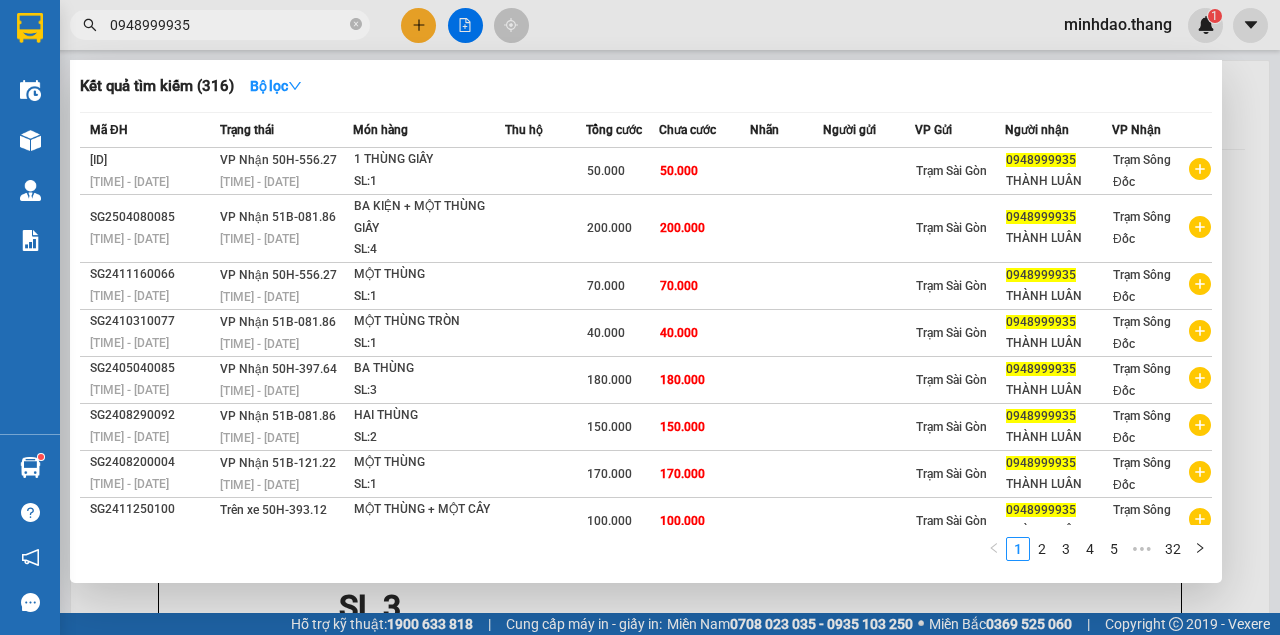 type on "0948999935" 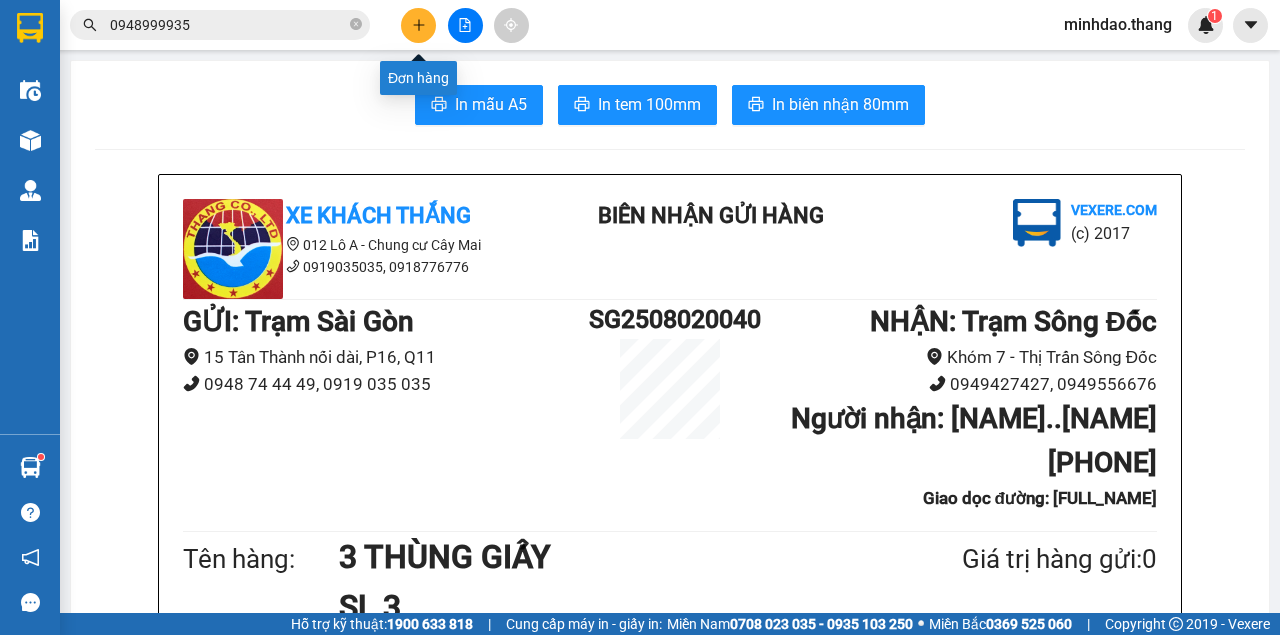 click at bounding box center (418, 25) 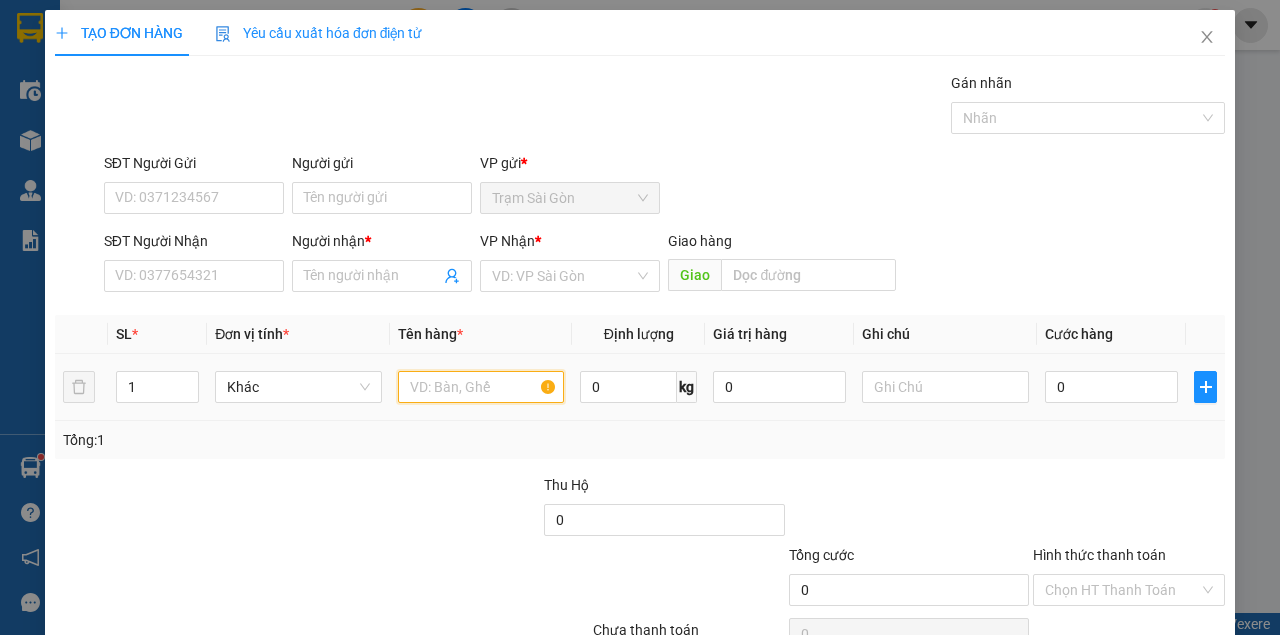 click at bounding box center (481, 387) 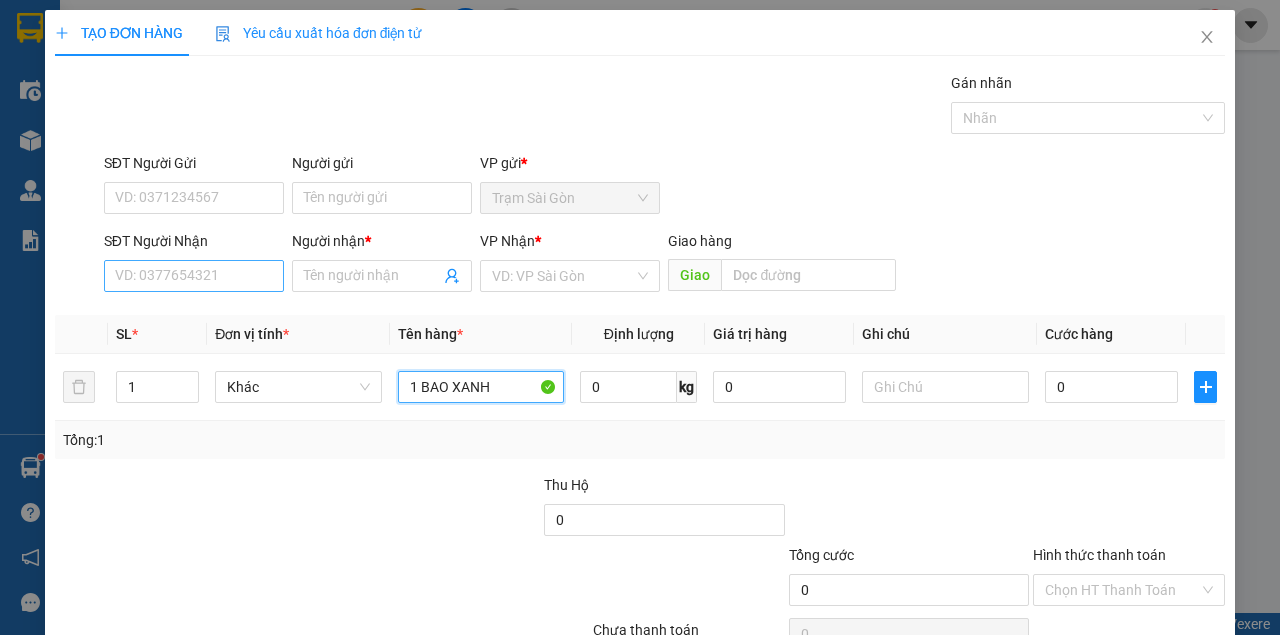 type on "1 BAO XANH" 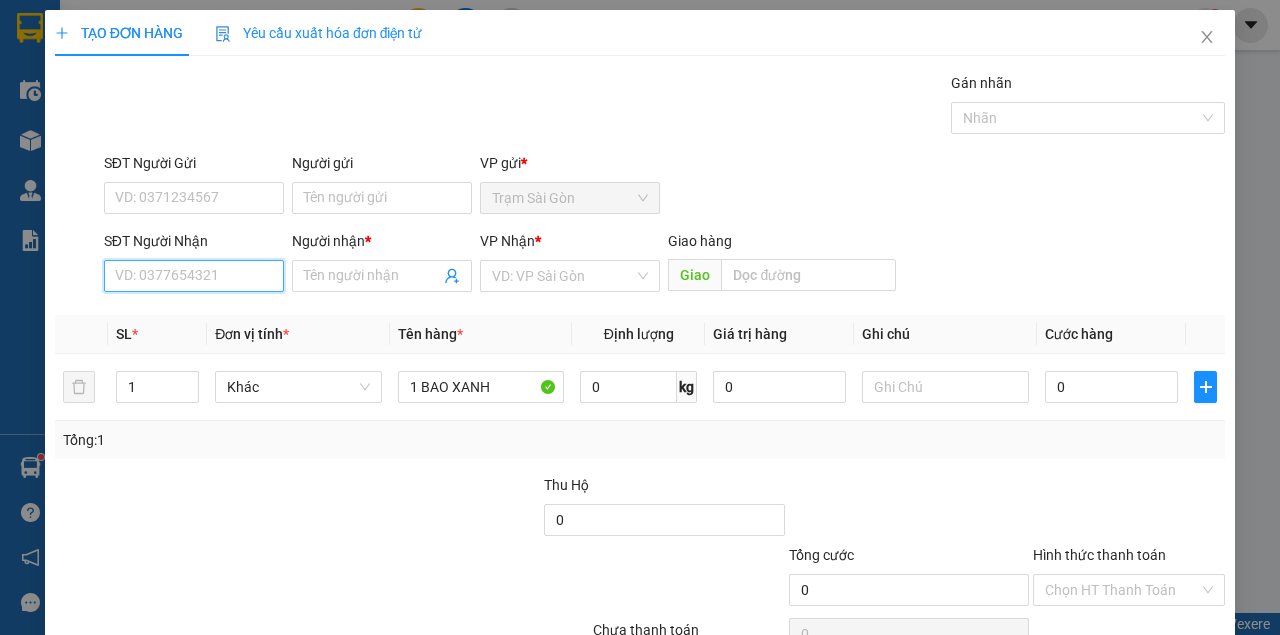 drag, startPoint x: 194, startPoint y: 266, endPoint x: 550, endPoint y: 305, distance: 358.12985 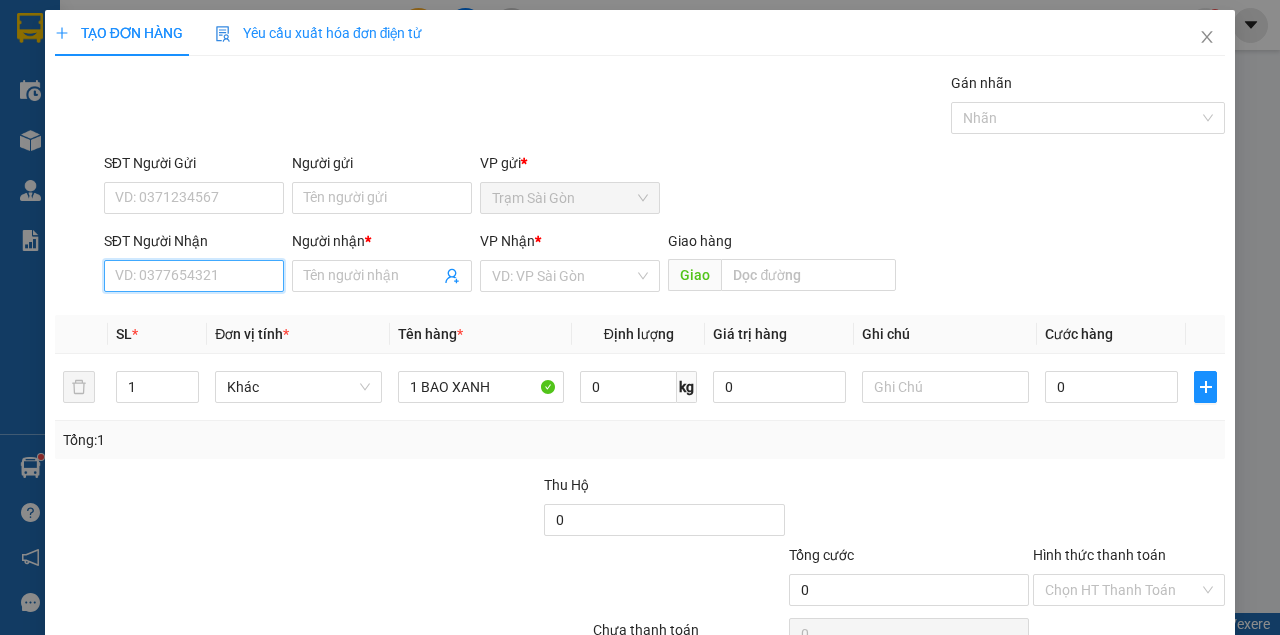 click on "SĐT Người Nhận" at bounding box center (194, 276) 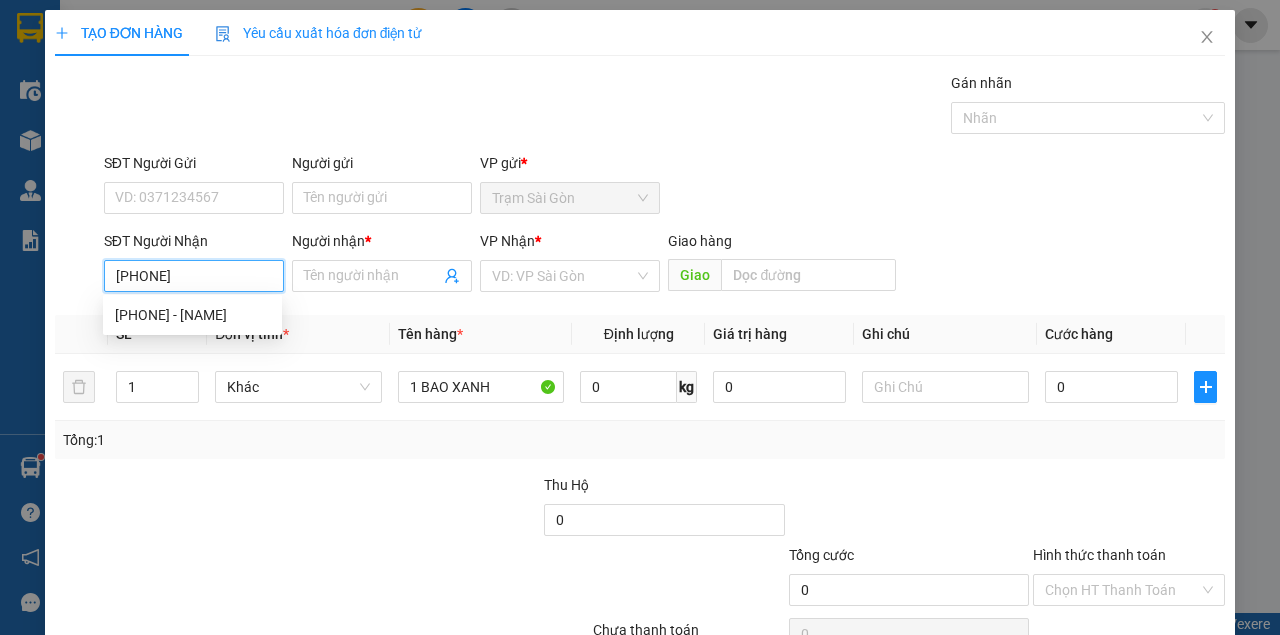 type on "[PHONE]" 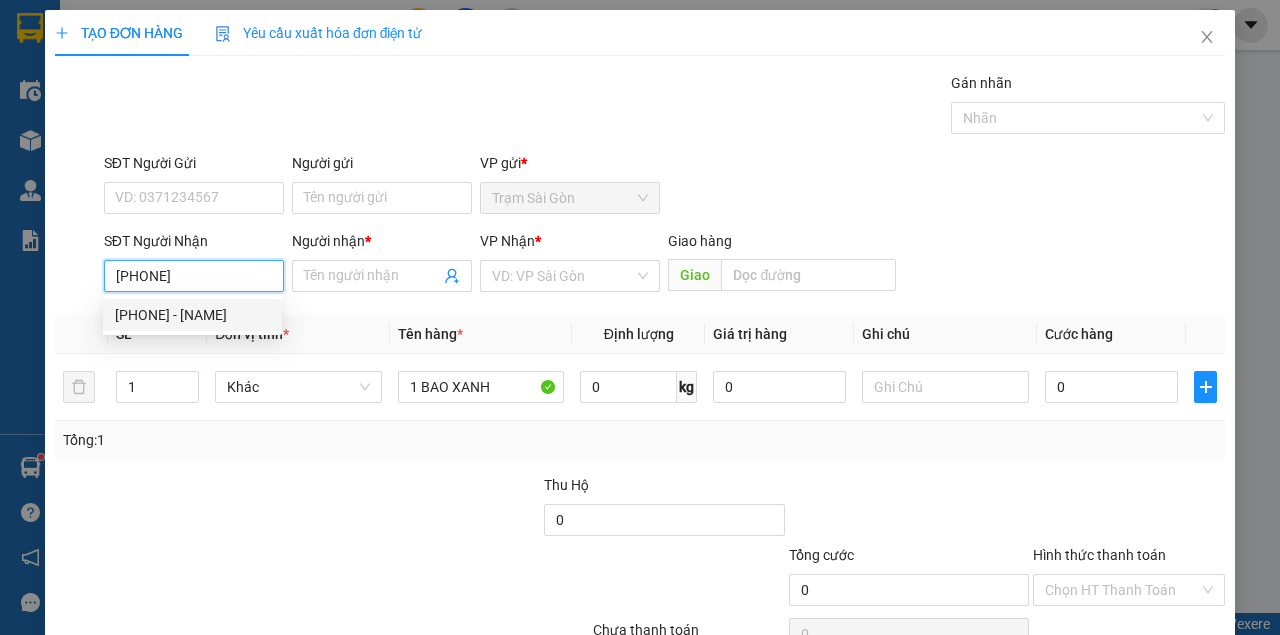 click on "0919570777 - CÚC" at bounding box center [192, 315] 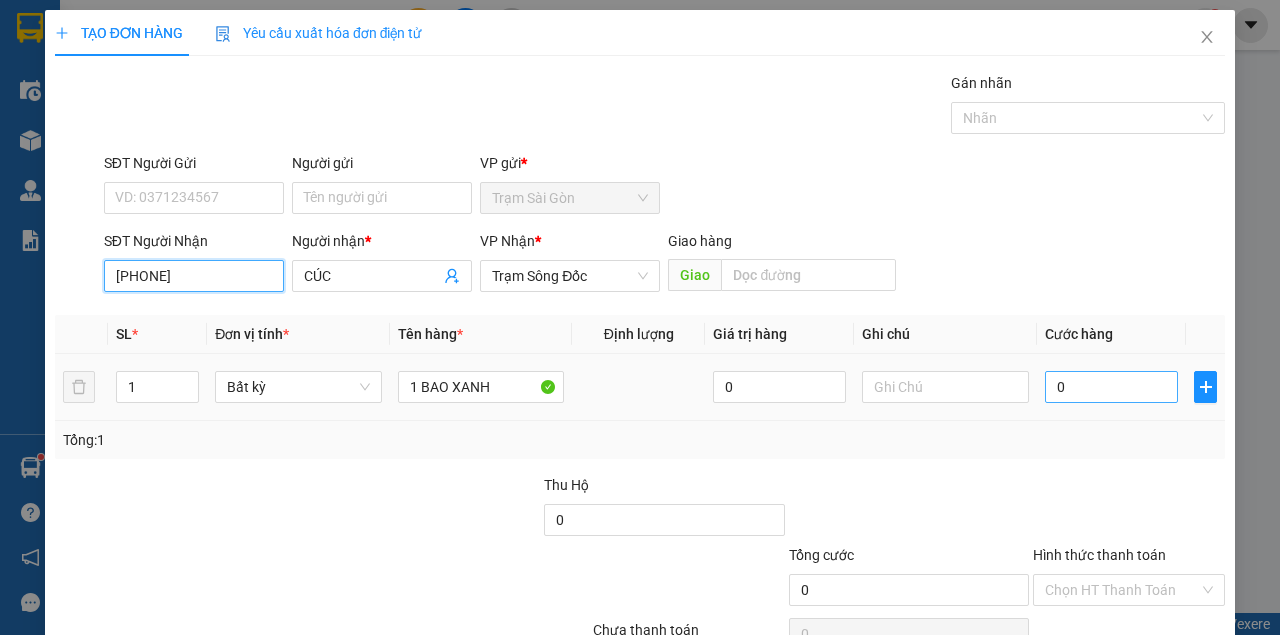 type on "[PHONE]" 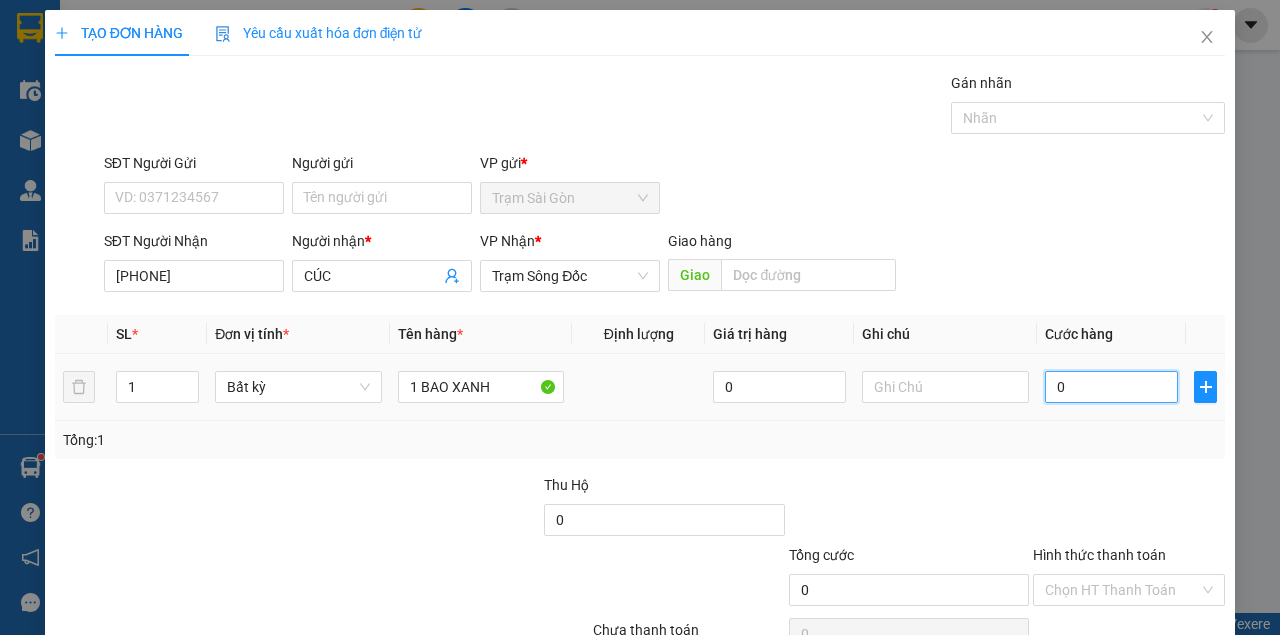 click on "0" at bounding box center (1111, 387) 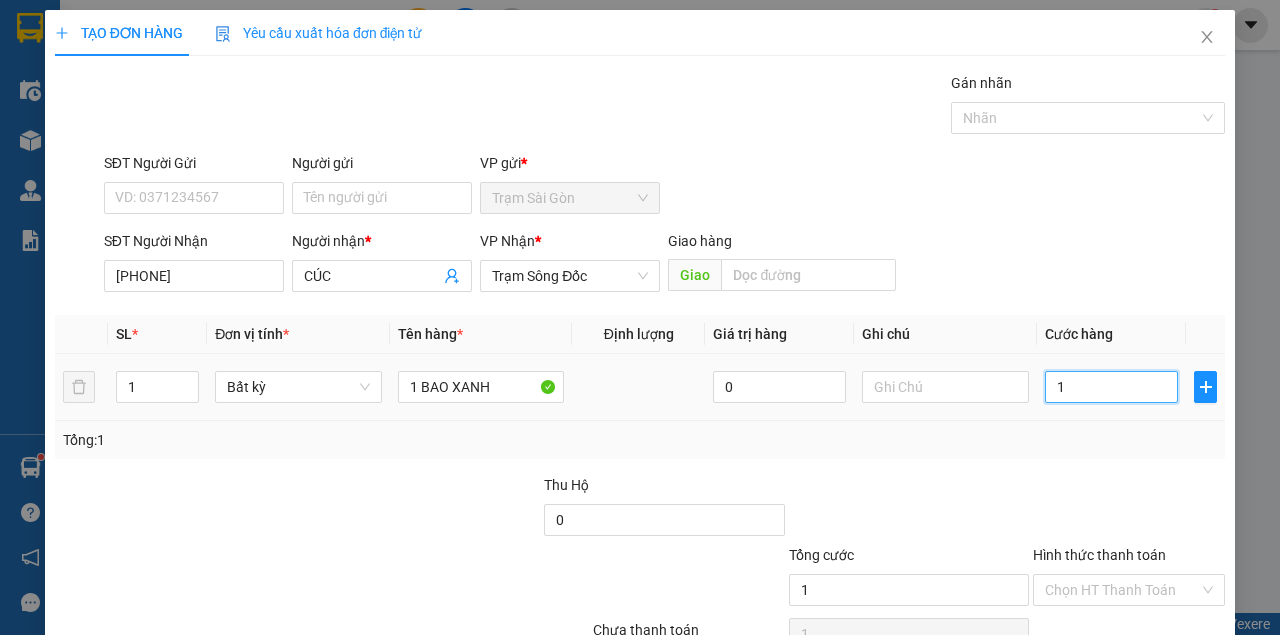 type on "10" 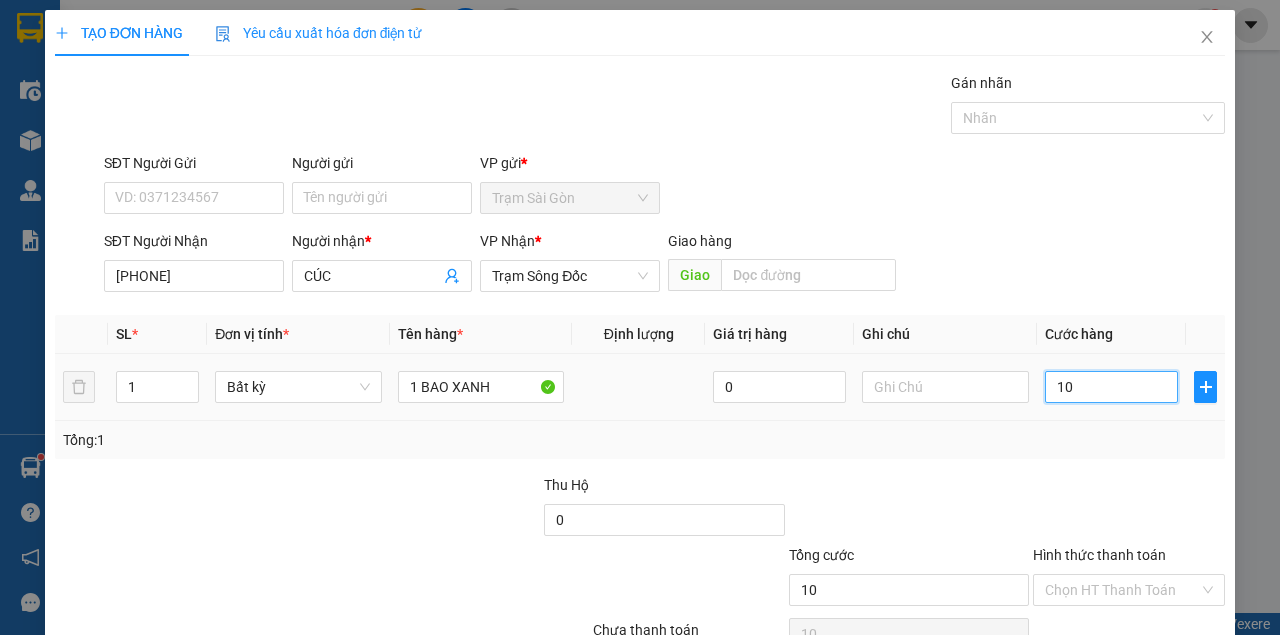 type on "100" 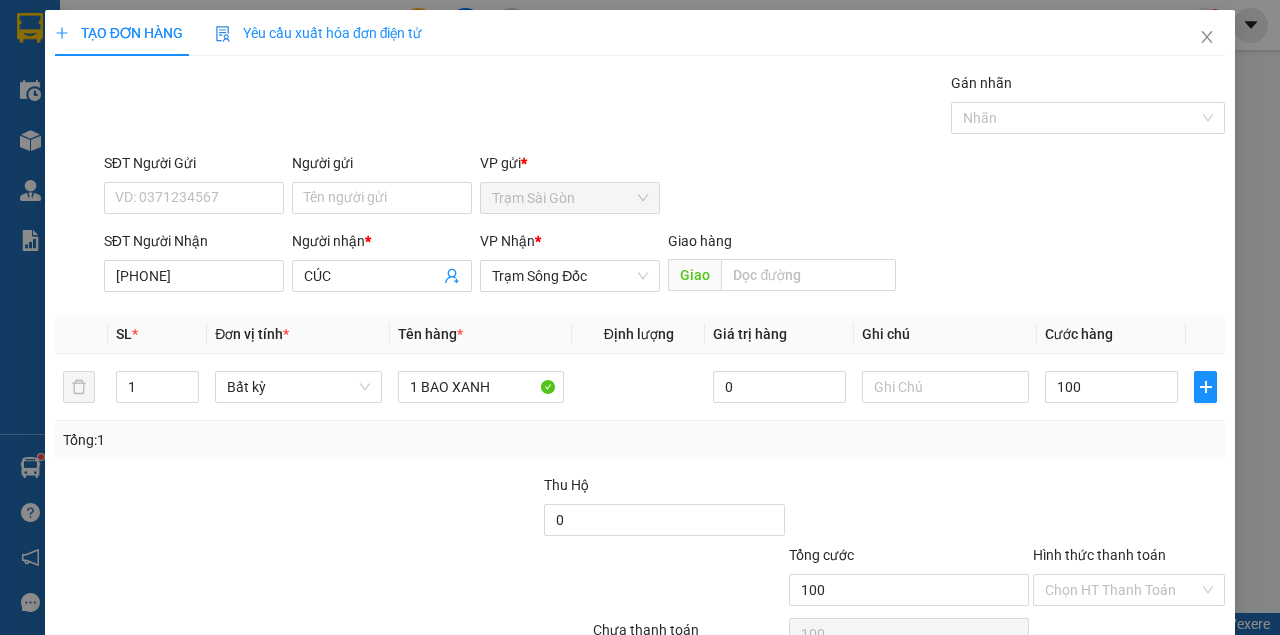 type on "100.000" 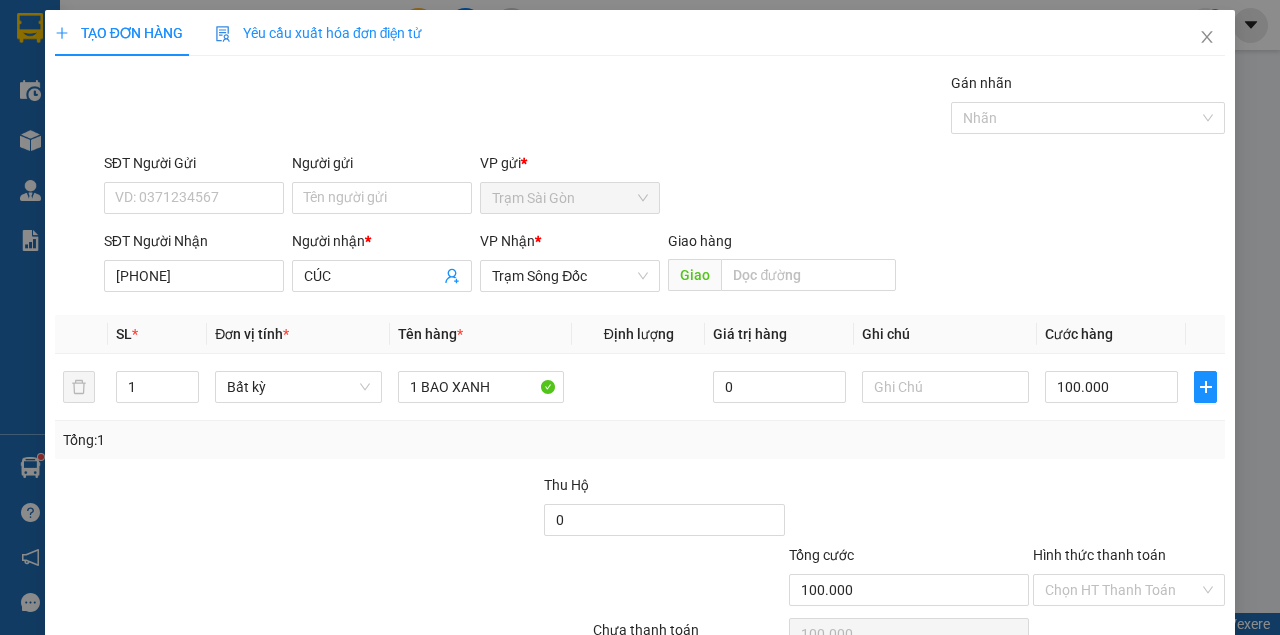click on "Tổng:  1" at bounding box center (640, 440) 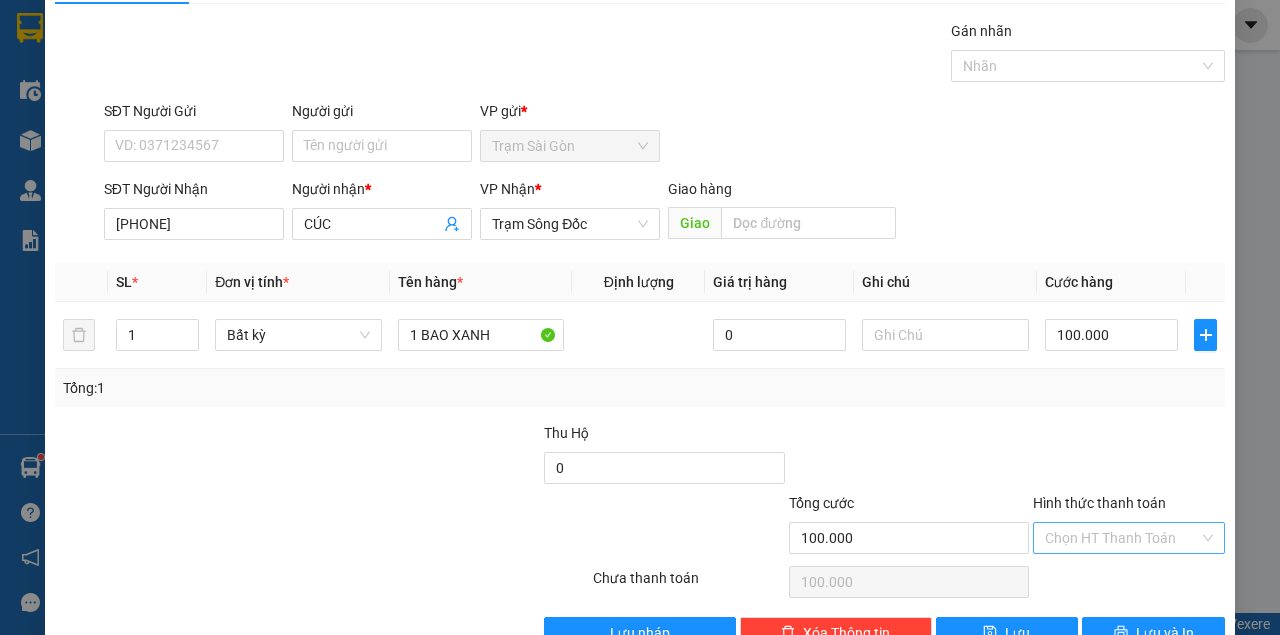 scroll, scrollTop: 102, scrollLeft: 0, axis: vertical 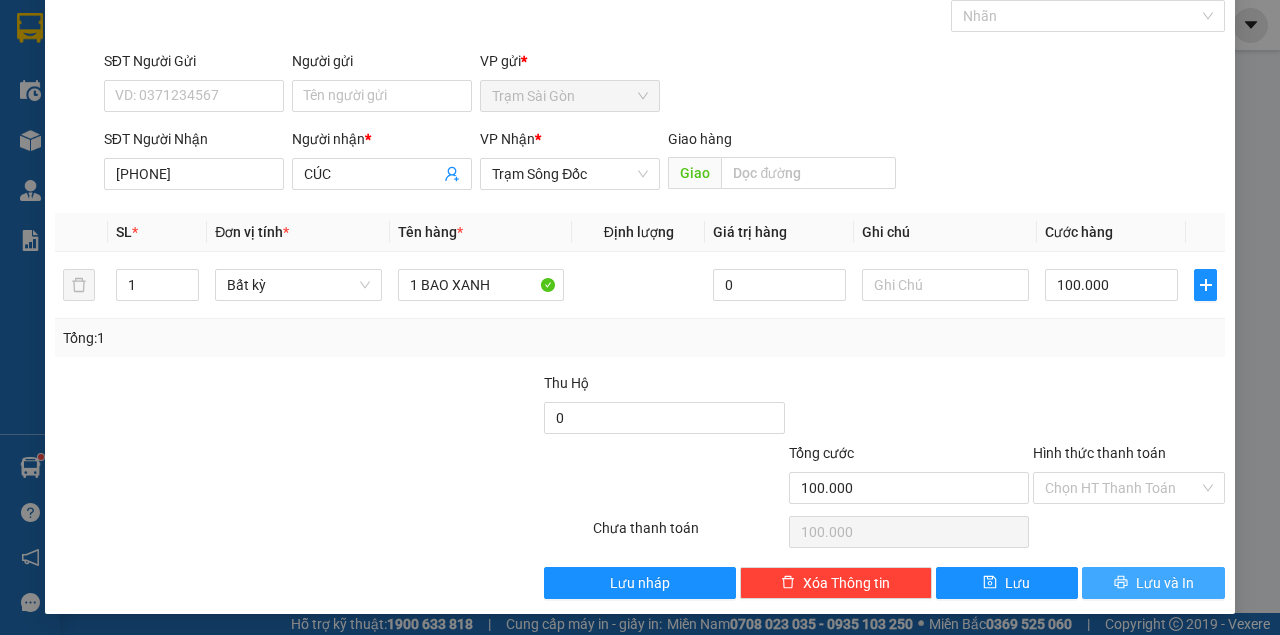 click 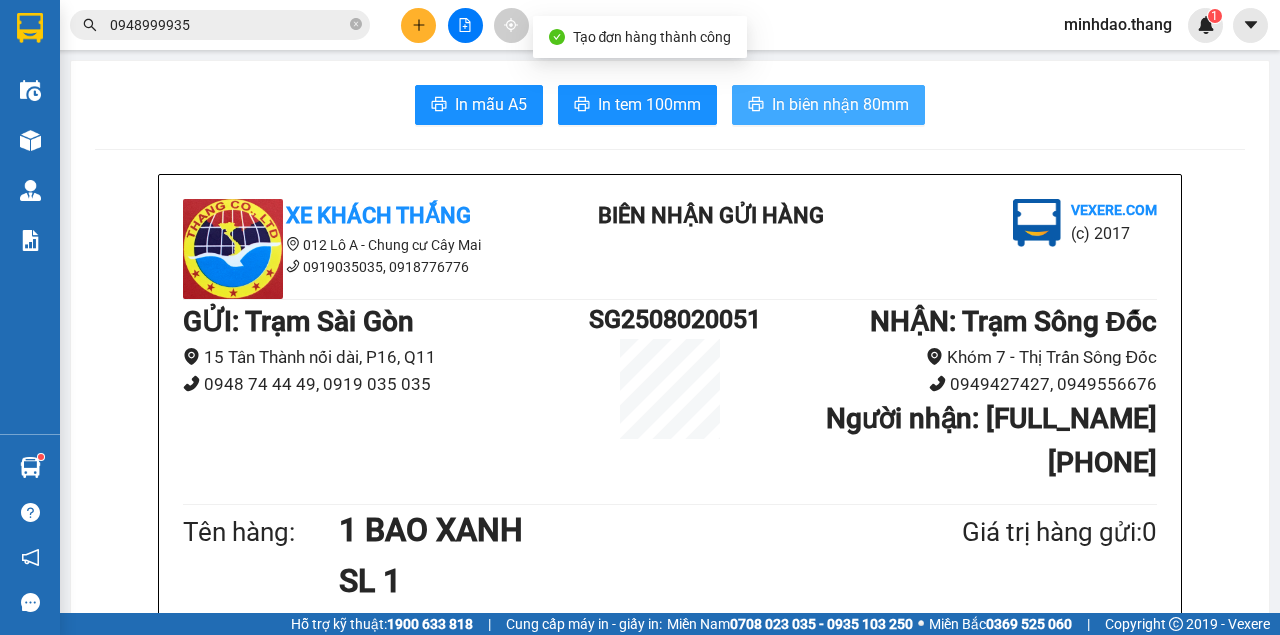 click on "In biên nhận 80mm" at bounding box center (840, 104) 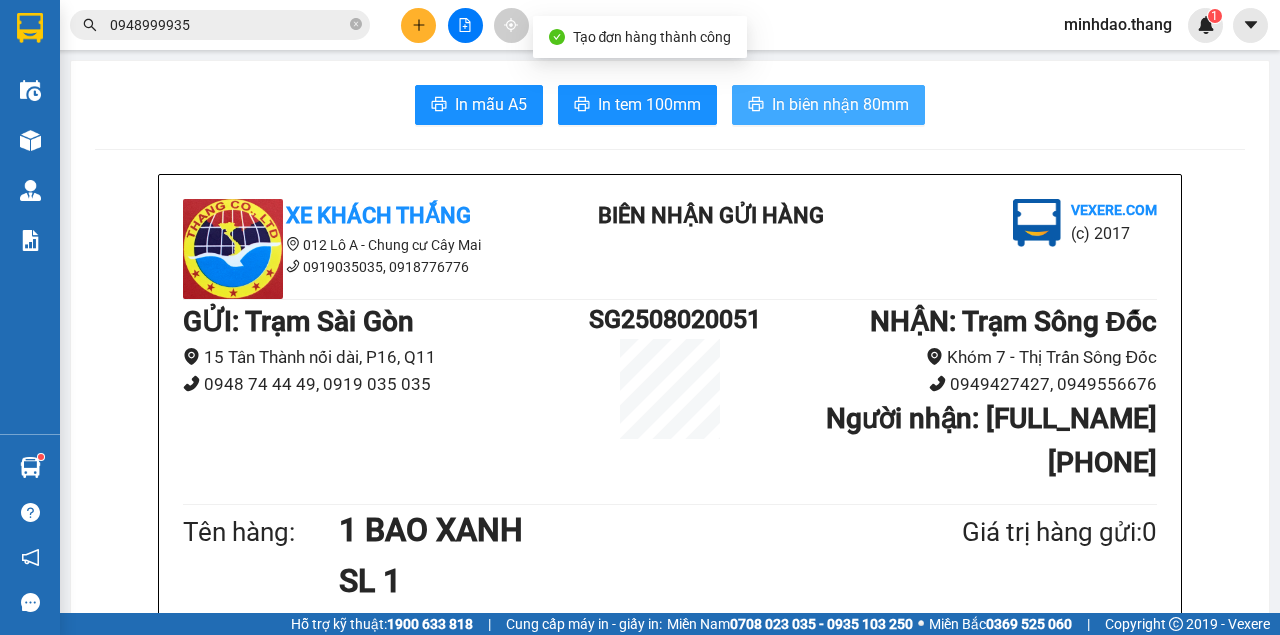 scroll, scrollTop: 0, scrollLeft: 0, axis: both 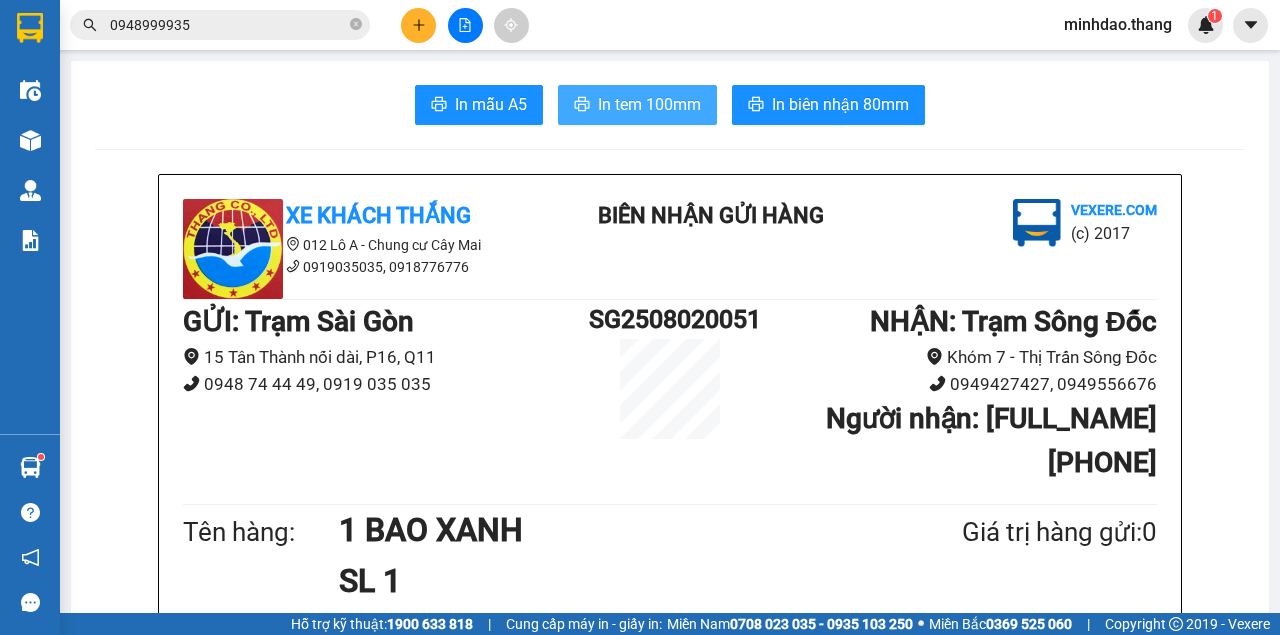 drag, startPoint x: 671, startPoint y: 117, endPoint x: 761, endPoint y: 98, distance: 91.983696 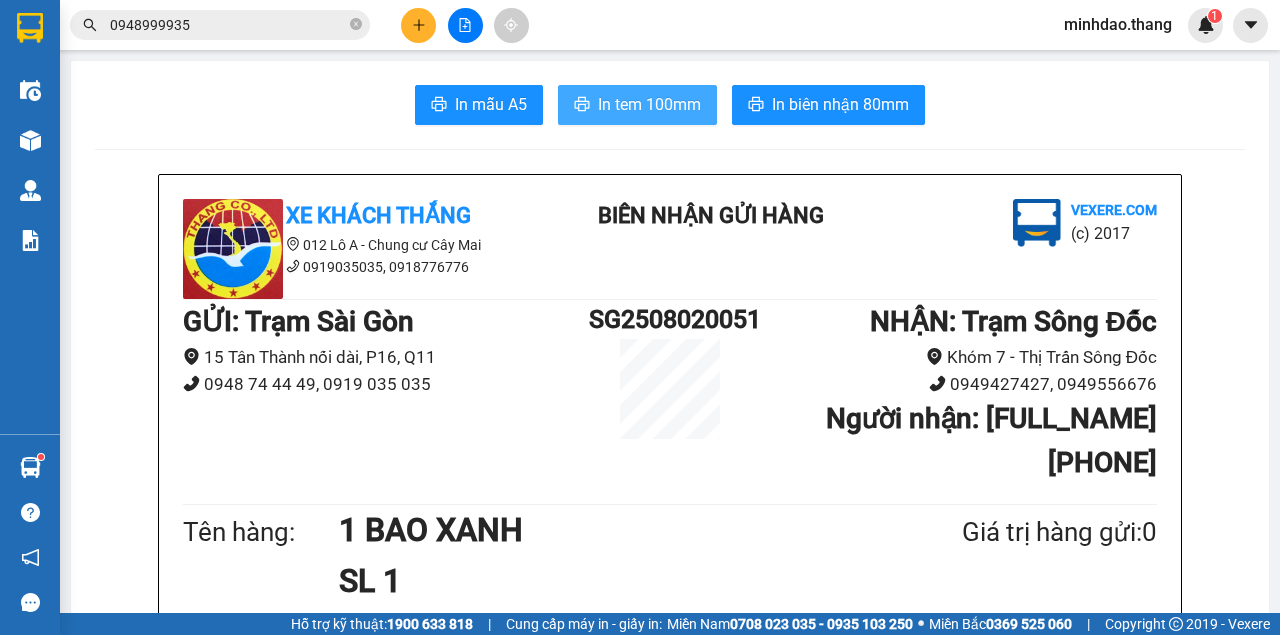 scroll, scrollTop: 0, scrollLeft: 0, axis: both 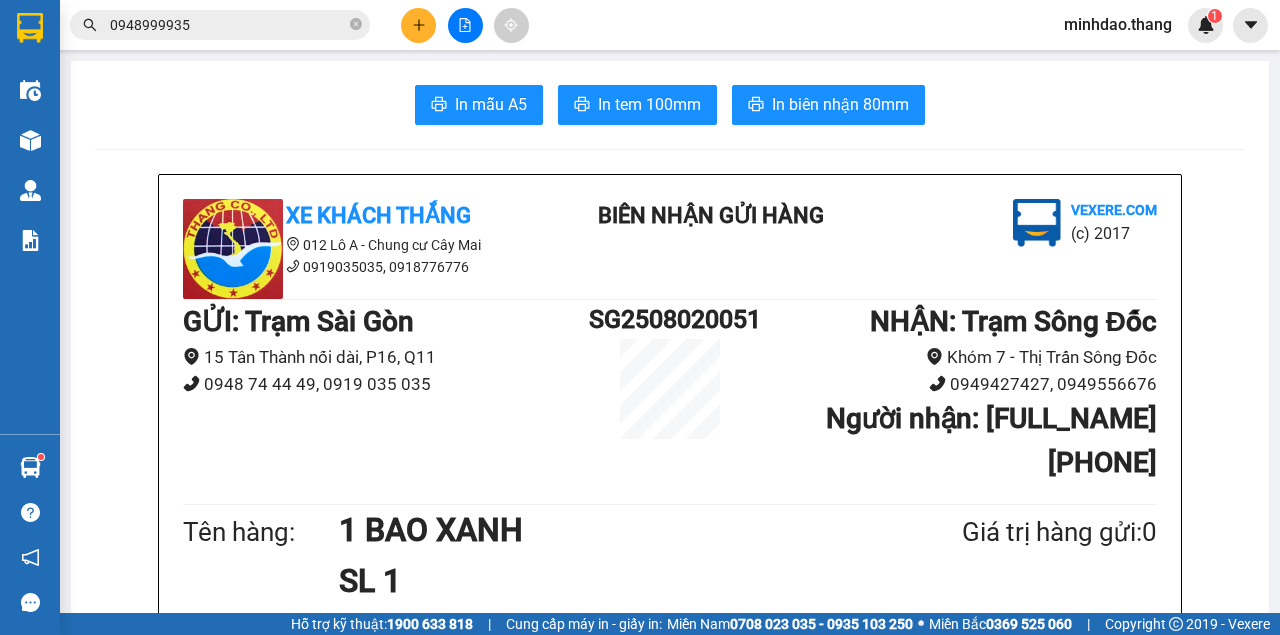 drag, startPoint x: 356, startPoint y: 21, endPoint x: 348, endPoint y: 52, distance: 32.01562 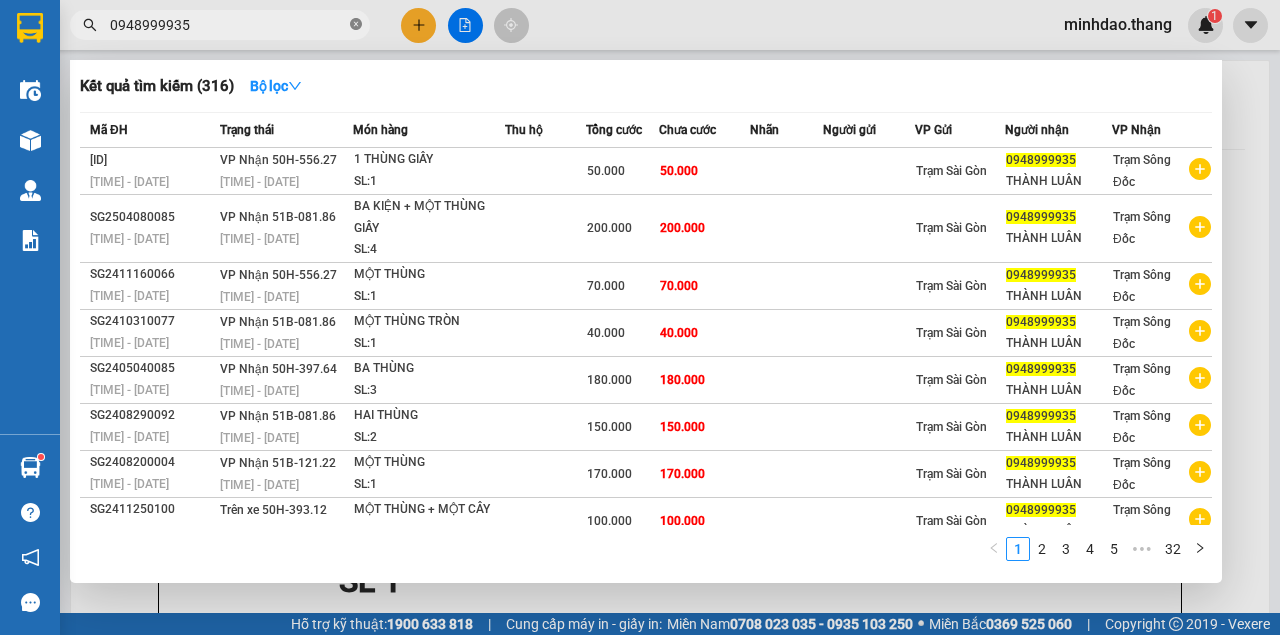 click 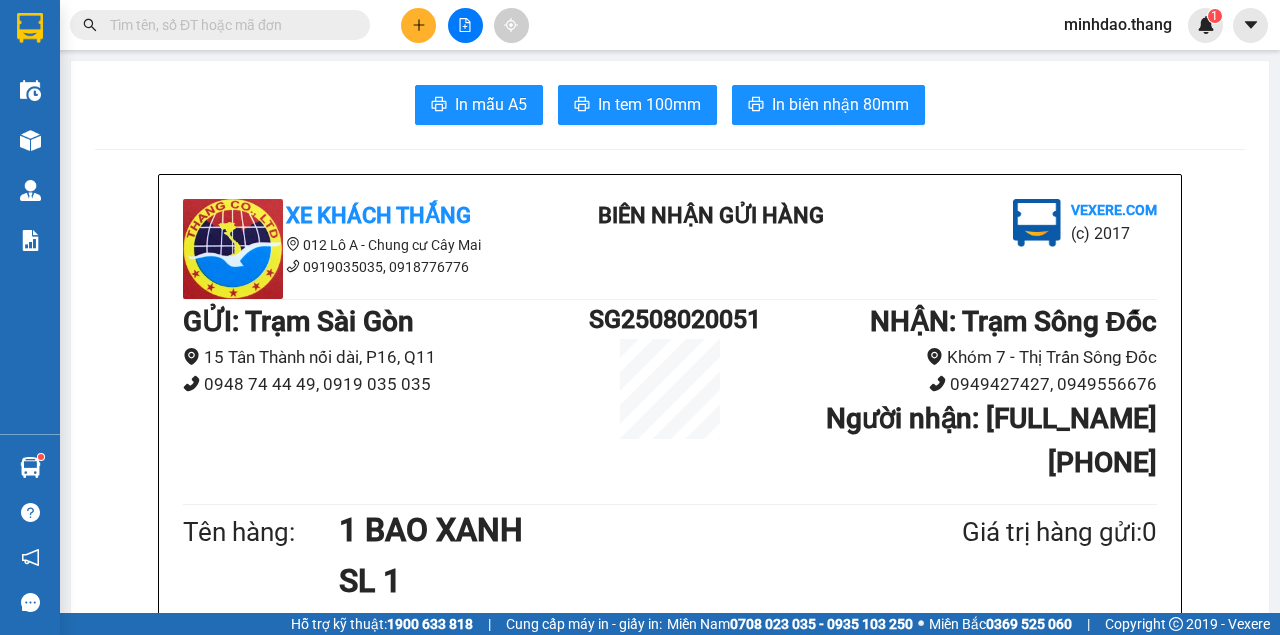 click at bounding box center (228, 25) 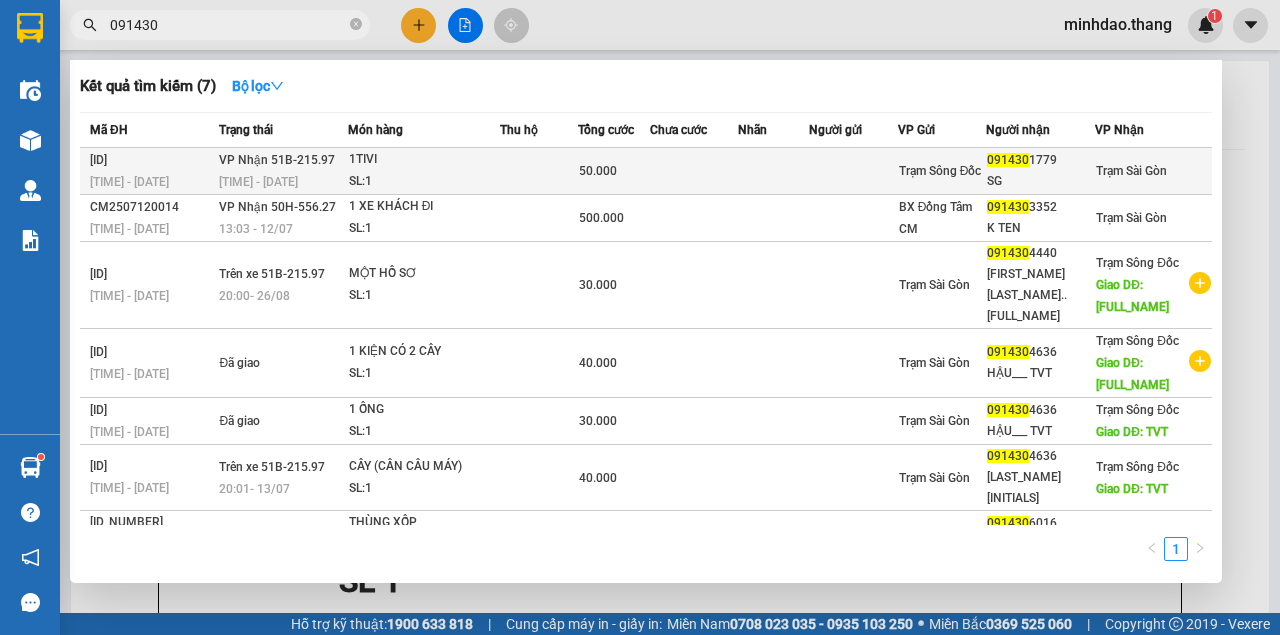 type on "091430" 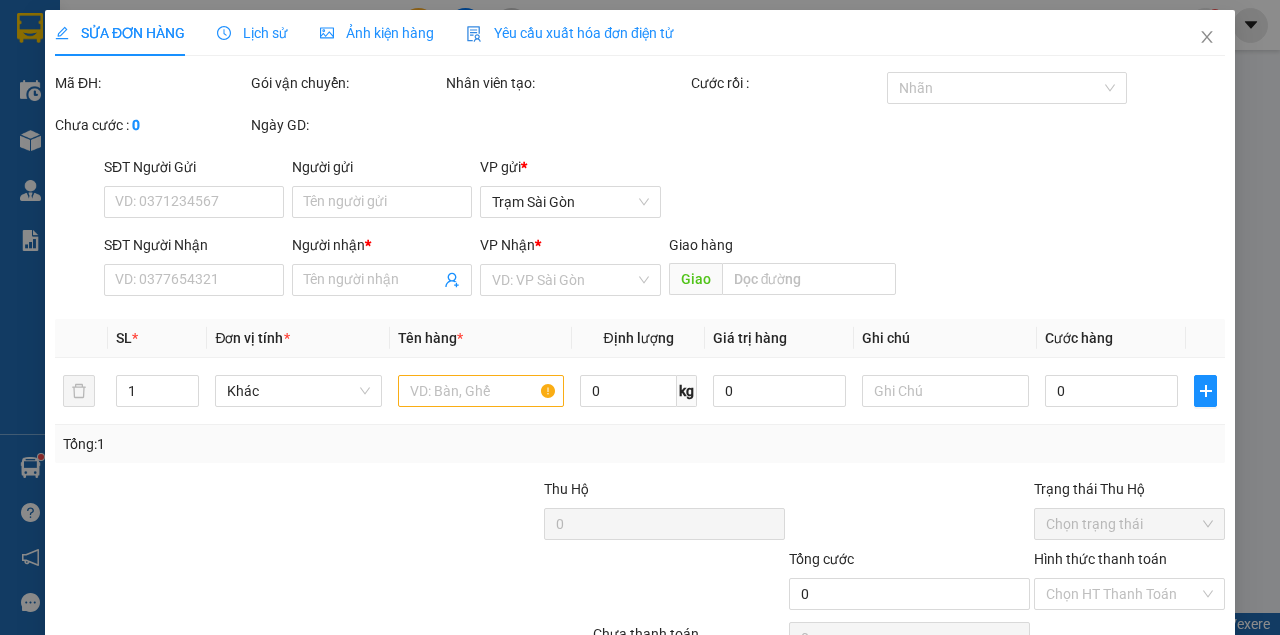 type on "0914301779" 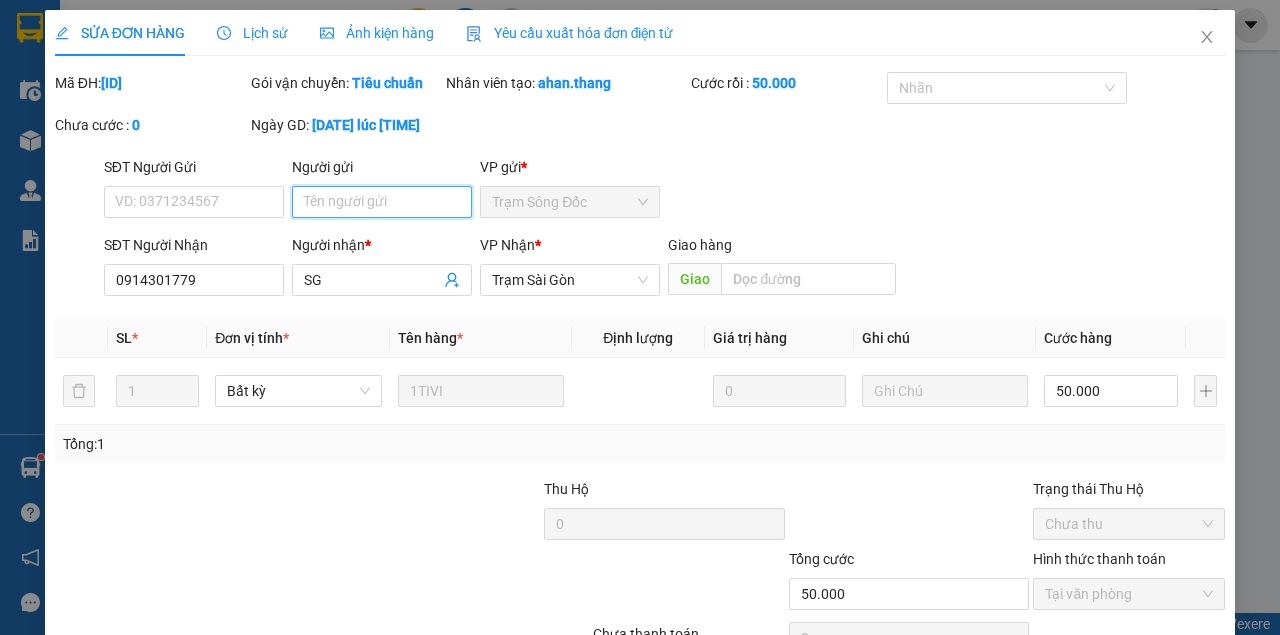 click on "Người gửi" at bounding box center [382, 202] 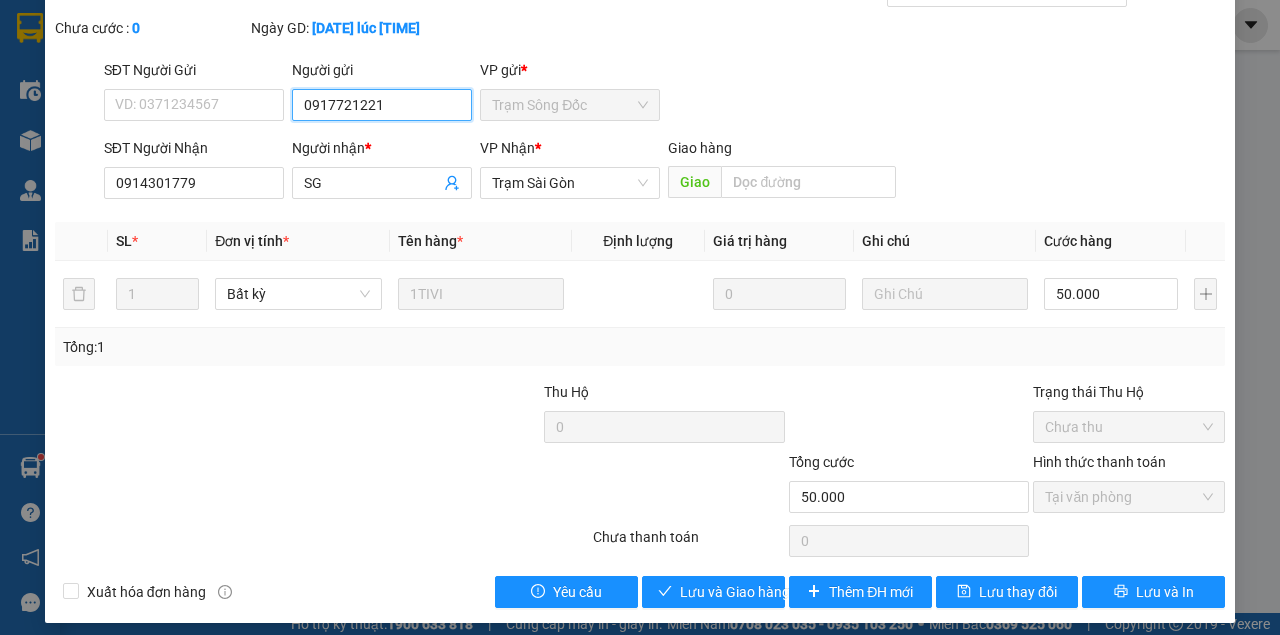 scroll, scrollTop: 129, scrollLeft: 0, axis: vertical 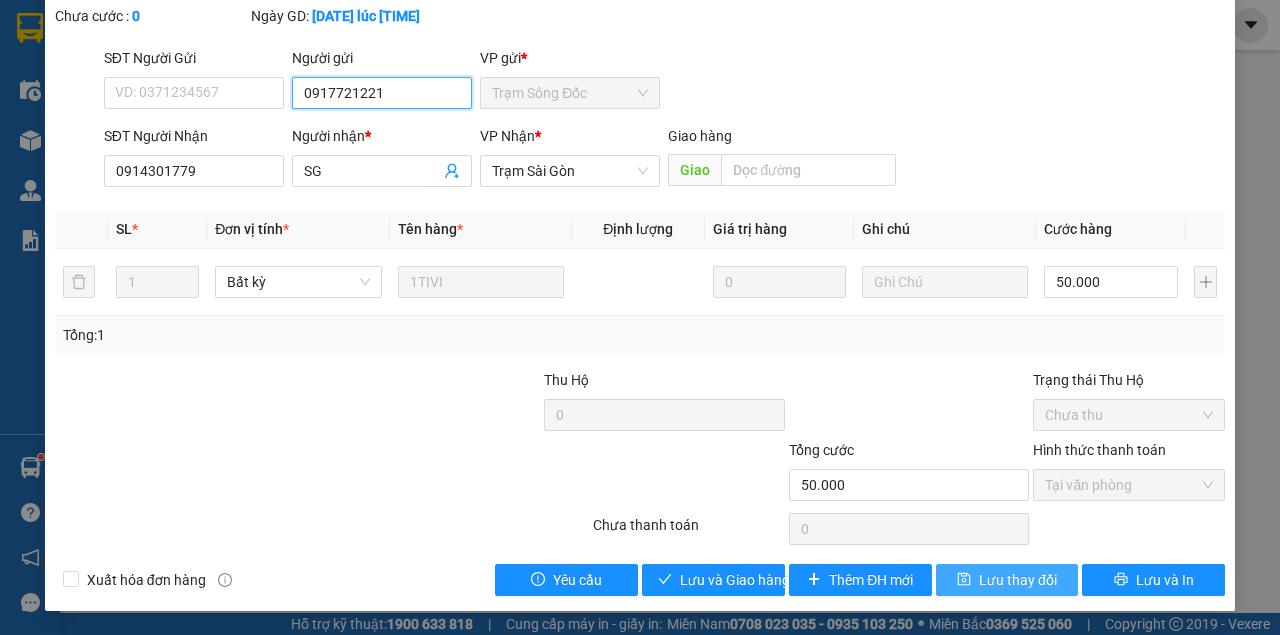 type on "0917721221" 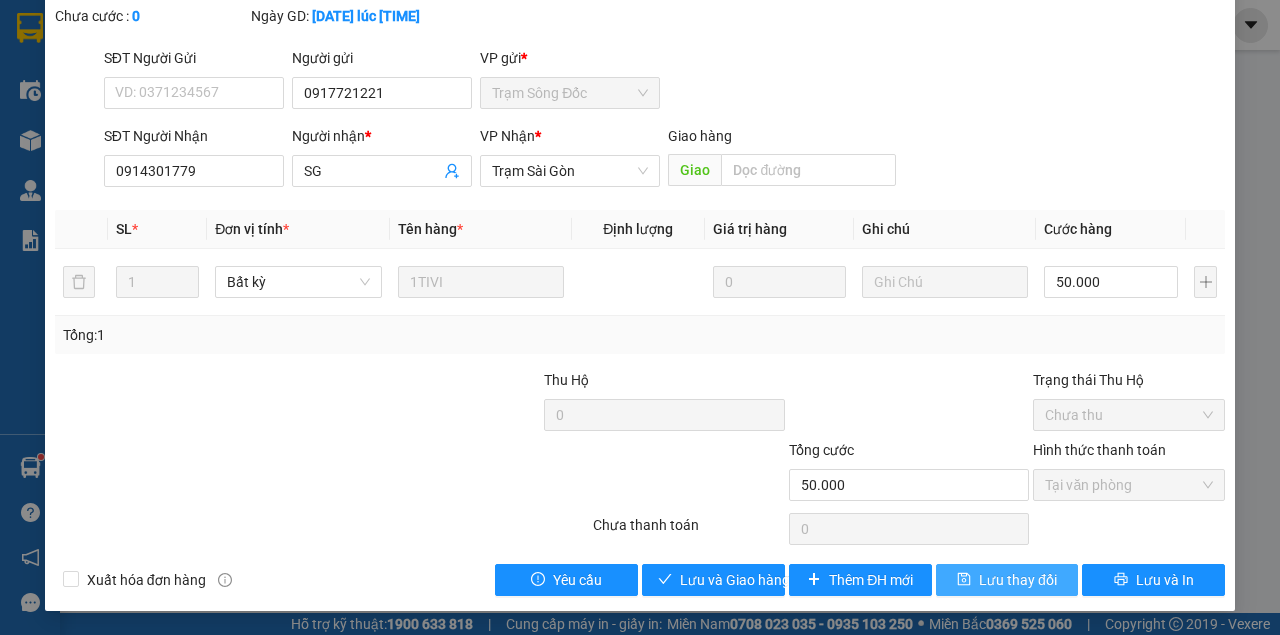 click on "Lưu thay đổi" at bounding box center (1018, 580) 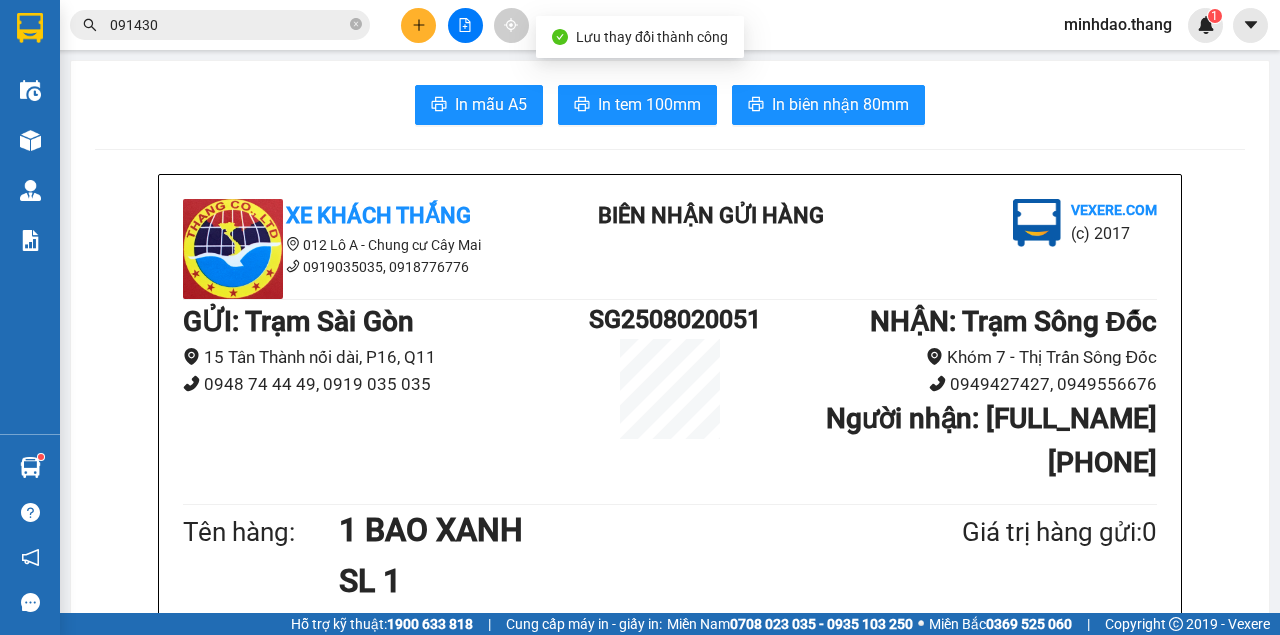 click on "091430" at bounding box center [228, 25] 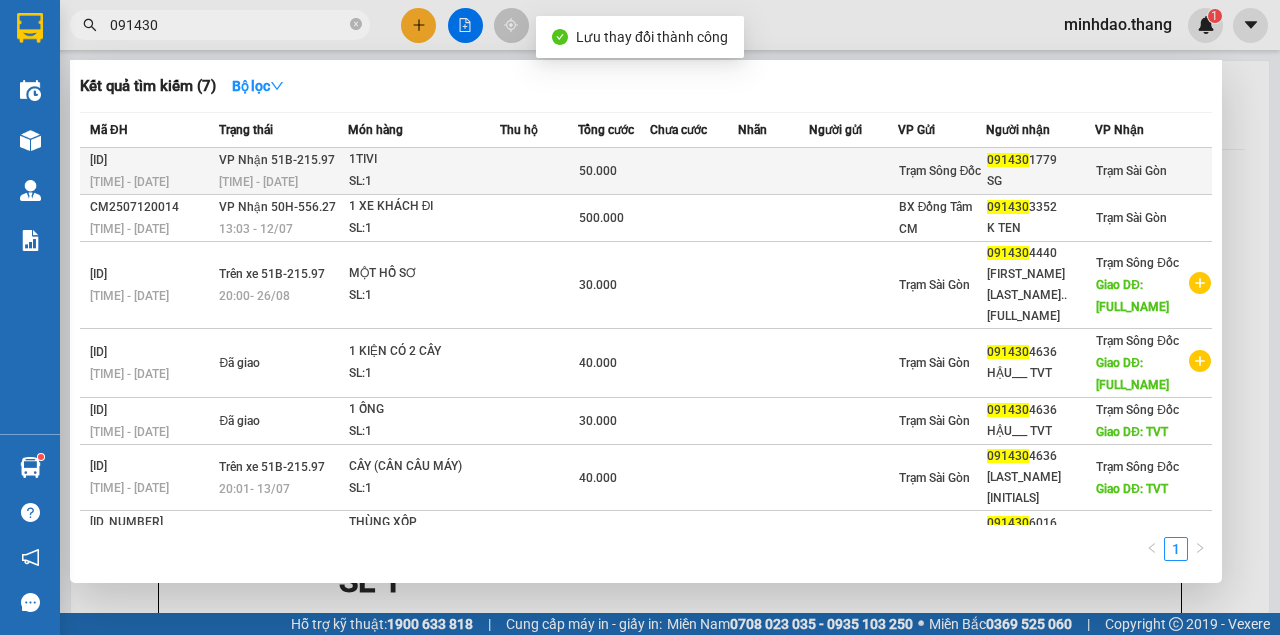click on "1TIVI" at bounding box center (424, 160) 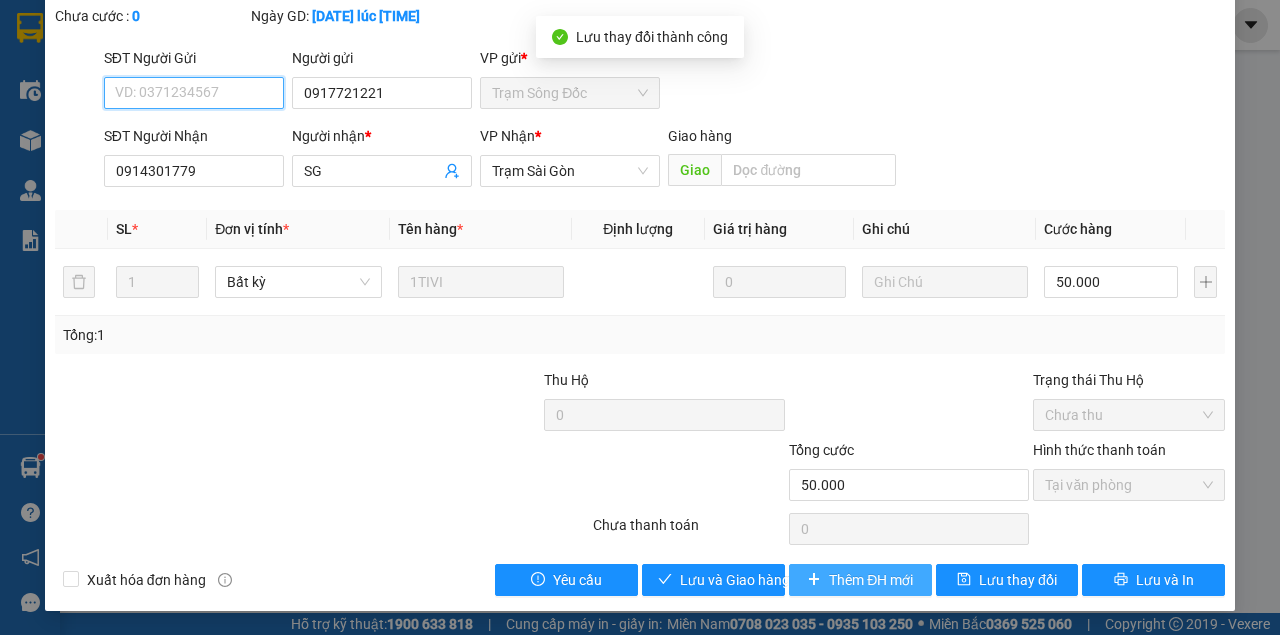scroll, scrollTop: 129, scrollLeft: 0, axis: vertical 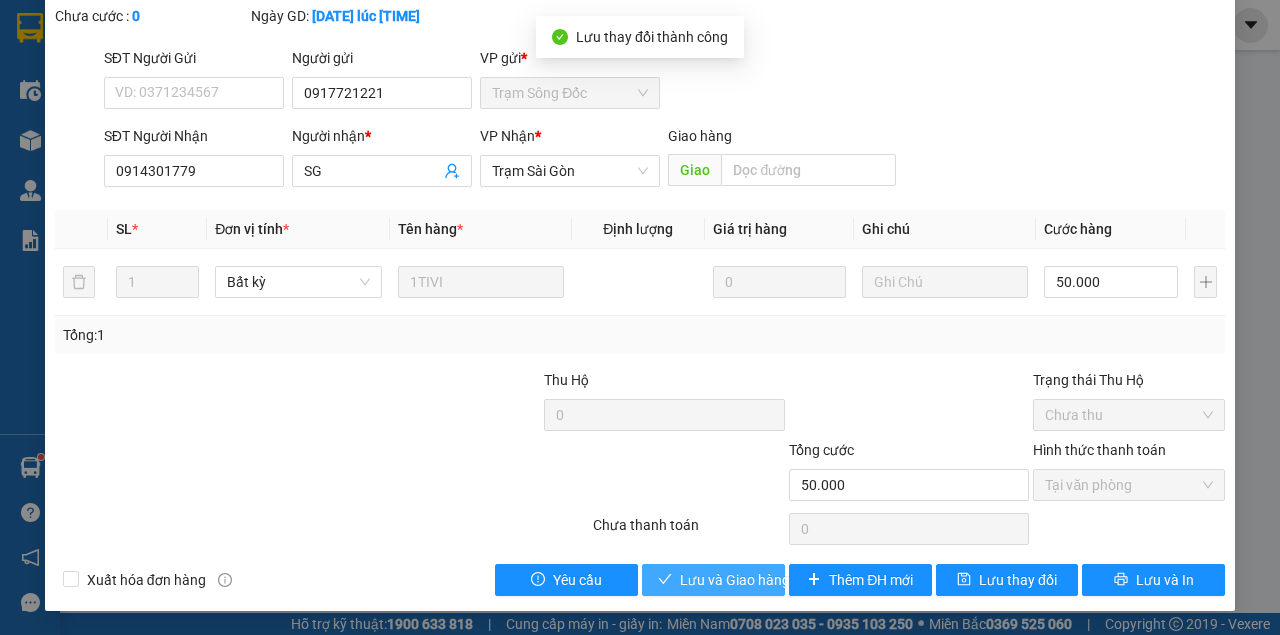 click on "Lưu và Giao hàng" at bounding box center (735, 580) 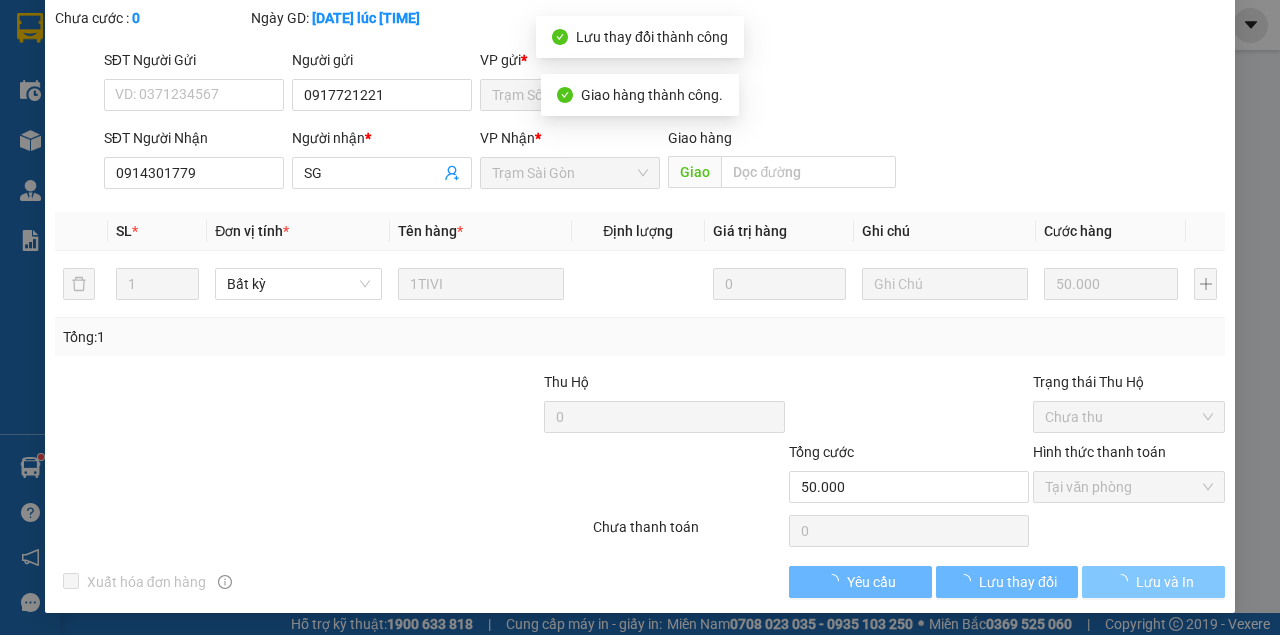 scroll, scrollTop: 151, scrollLeft: 0, axis: vertical 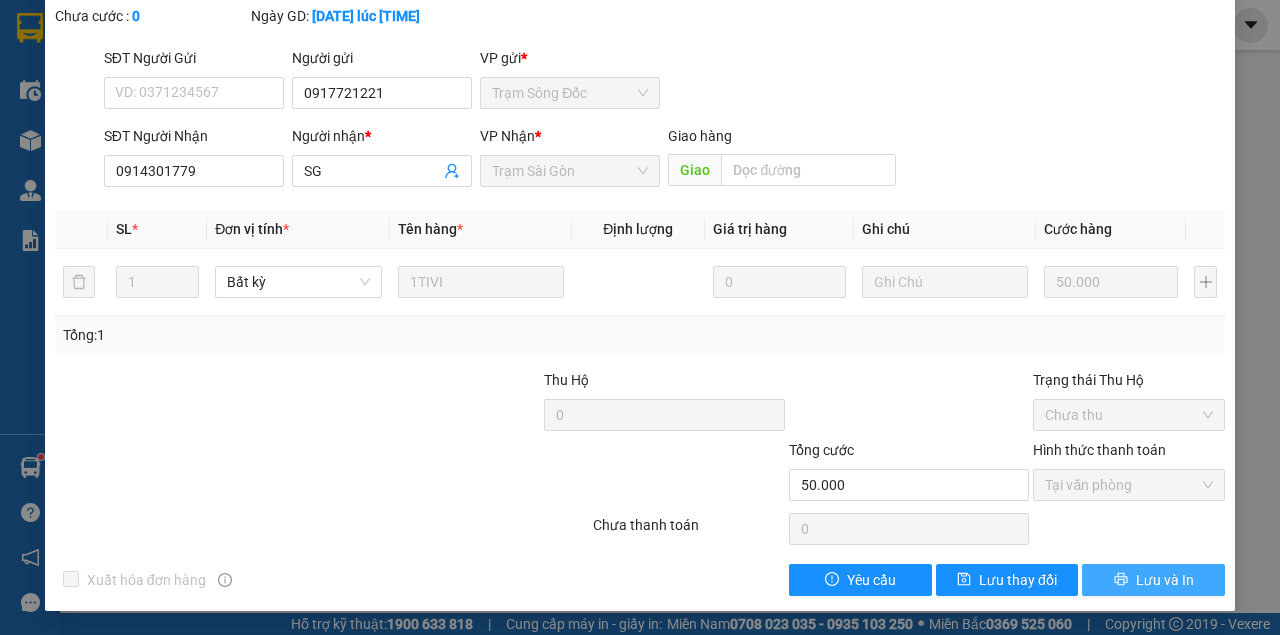 click on "Lưu và In" at bounding box center (1165, 580) 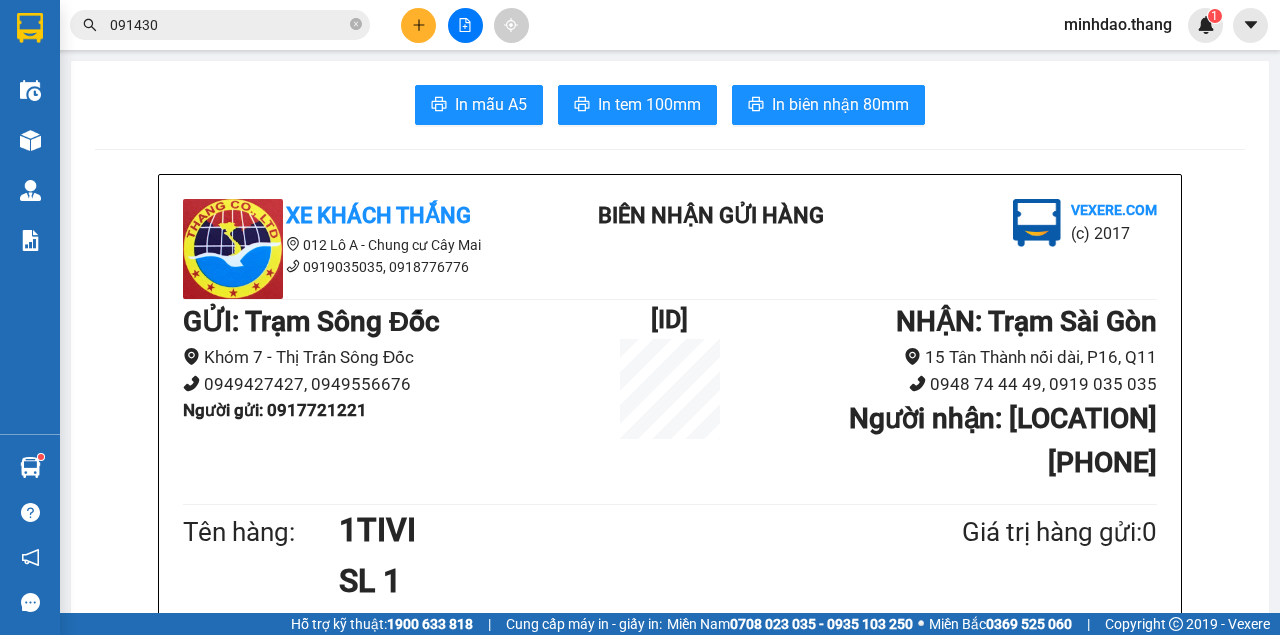 click on "091430" at bounding box center (228, 25) 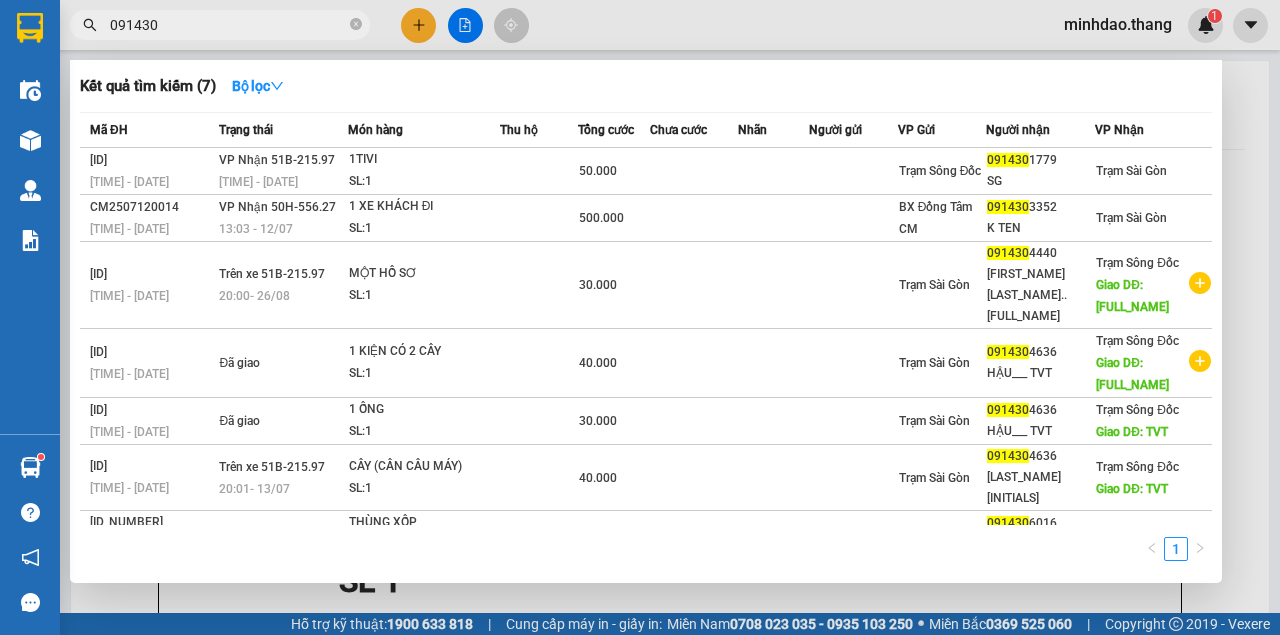 drag, startPoint x: 418, startPoint y: 29, endPoint x: 396, endPoint y: 44, distance: 26.627054 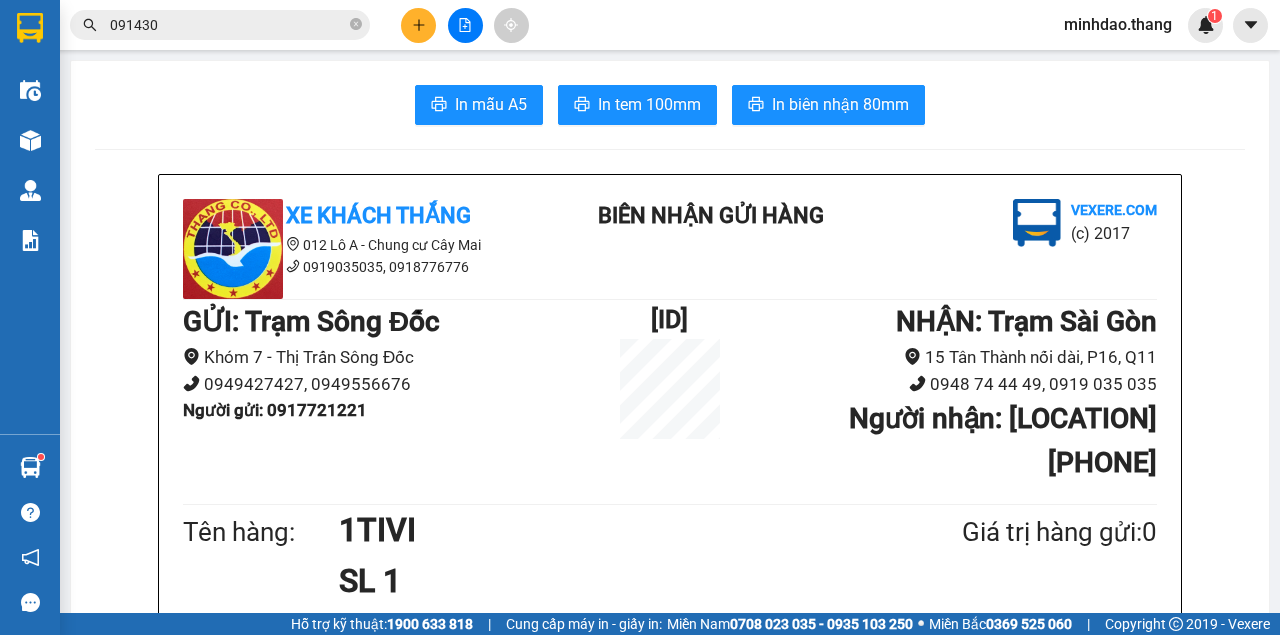 click 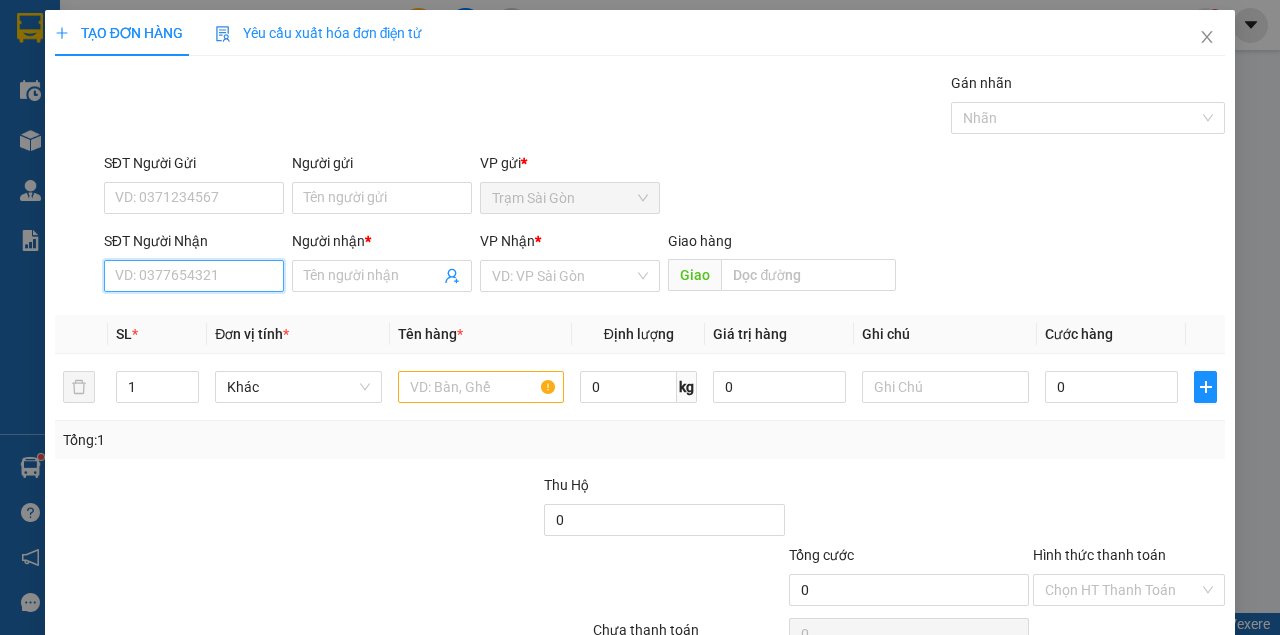 click on "SĐT Người Nhận" at bounding box center (194, 276) 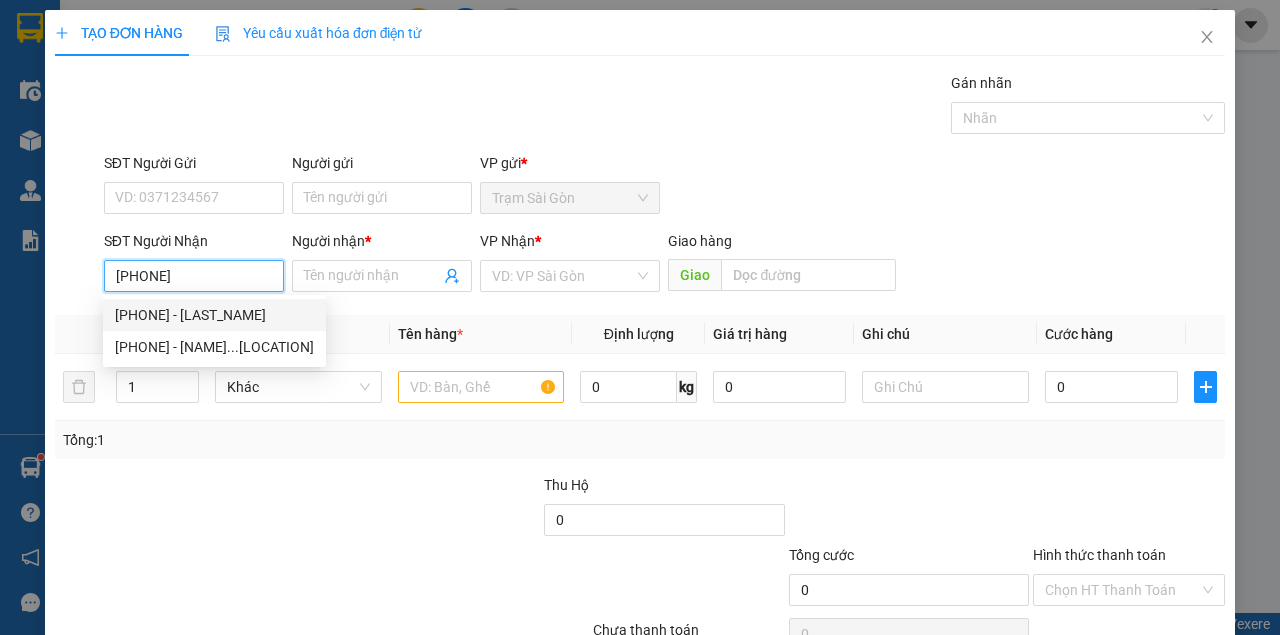 click on "0944334777 - KIỀU" at bounding box center [214, 315] 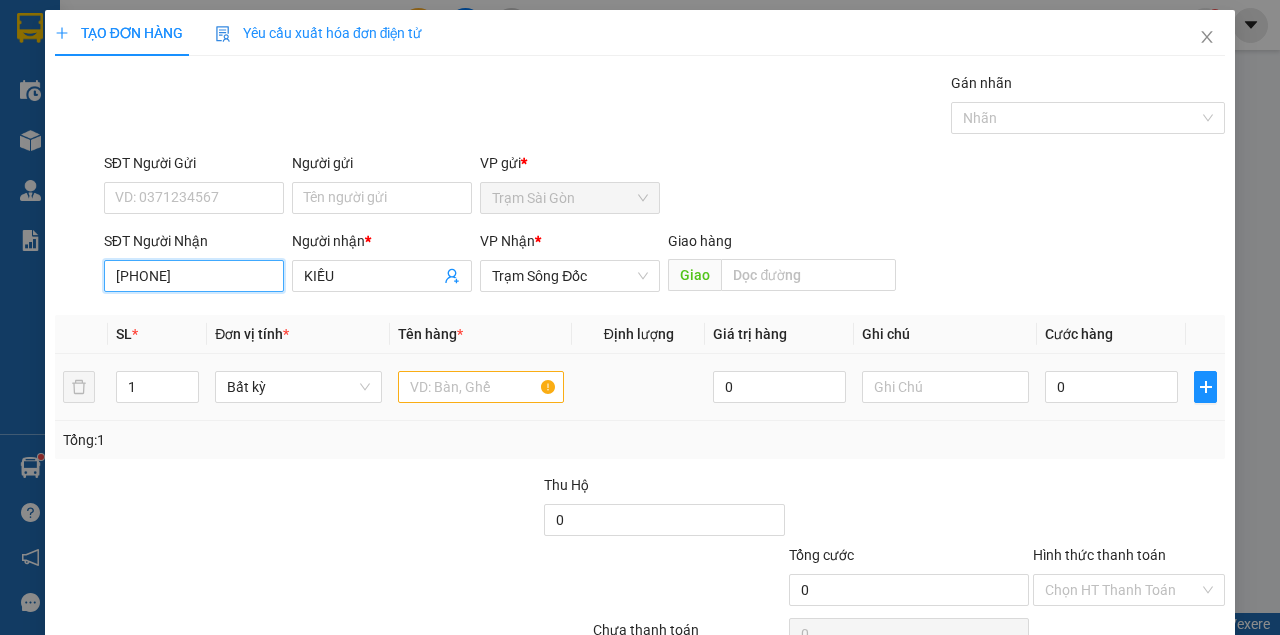 type on "0944334777" 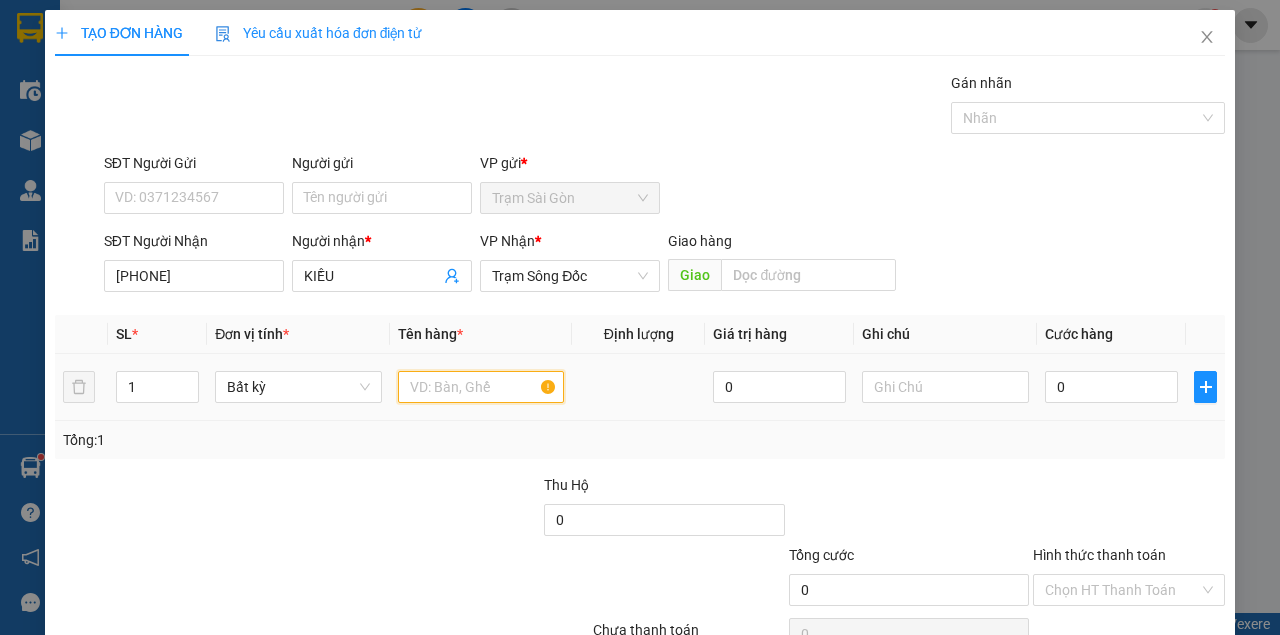 click at bounding box center [481, 387] 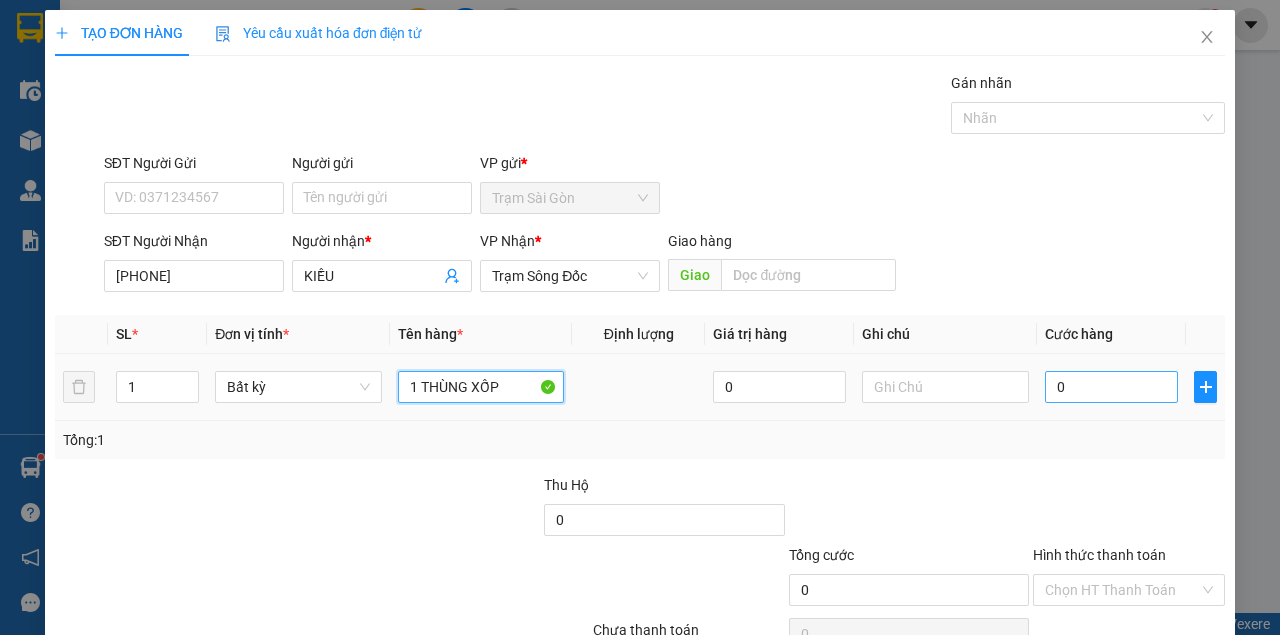type on "1 THÙNG XỐP" 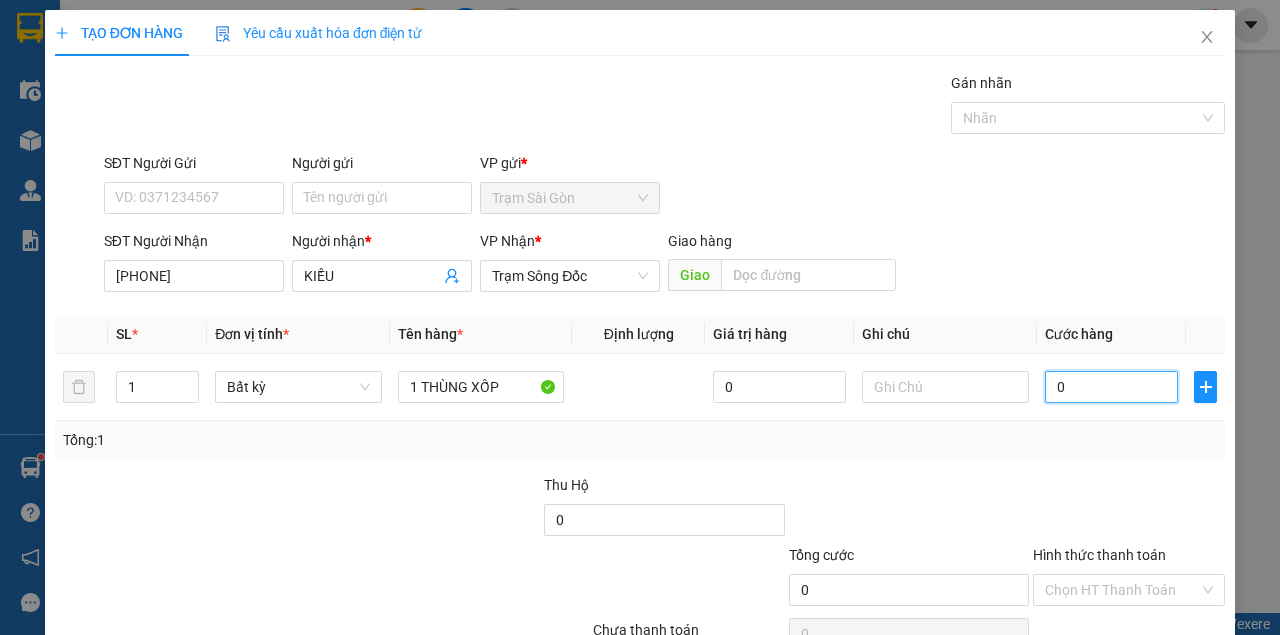 type on "1" 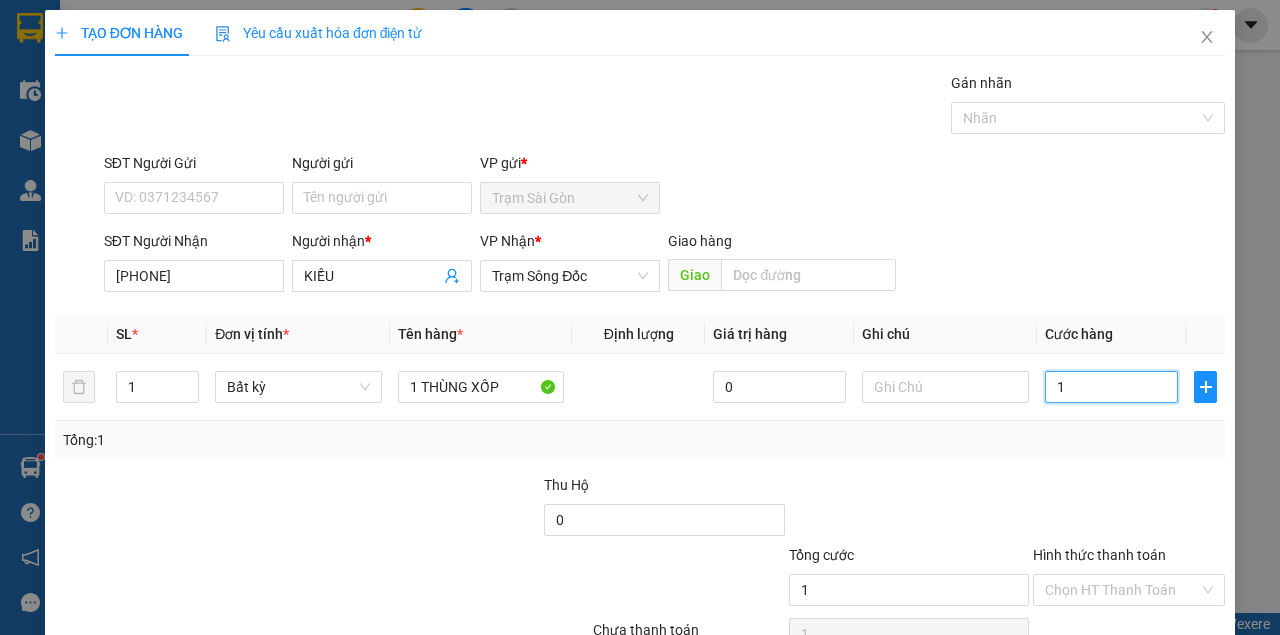 type on "10" 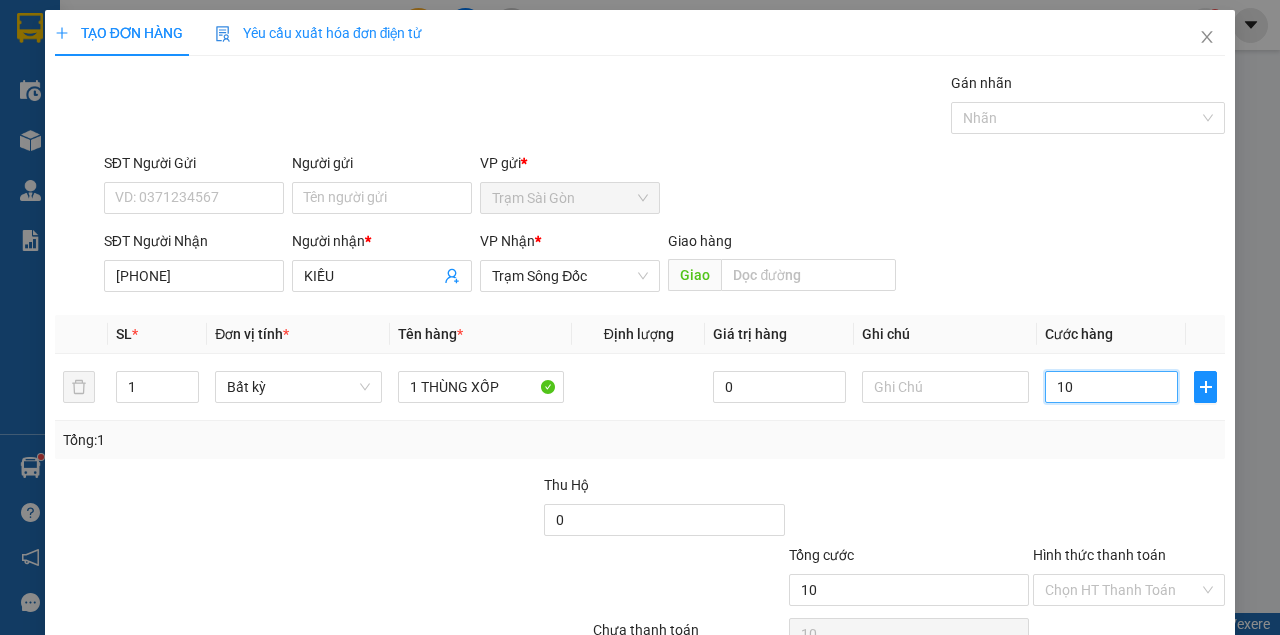 type on "100" 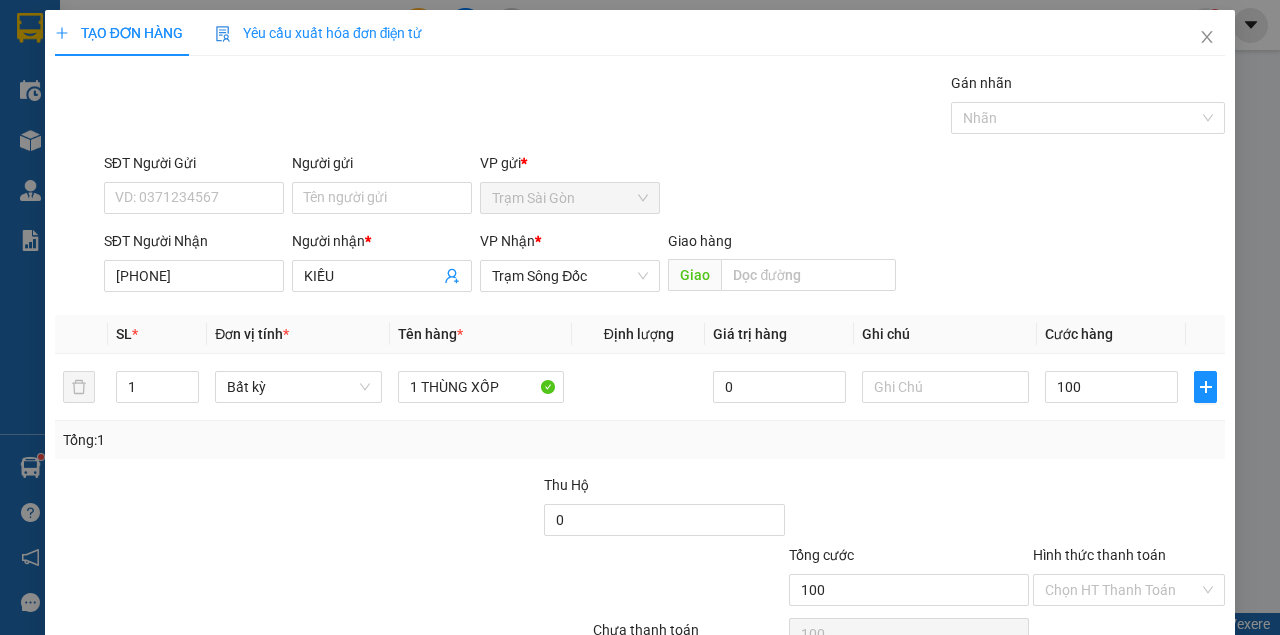 type on "100.000" 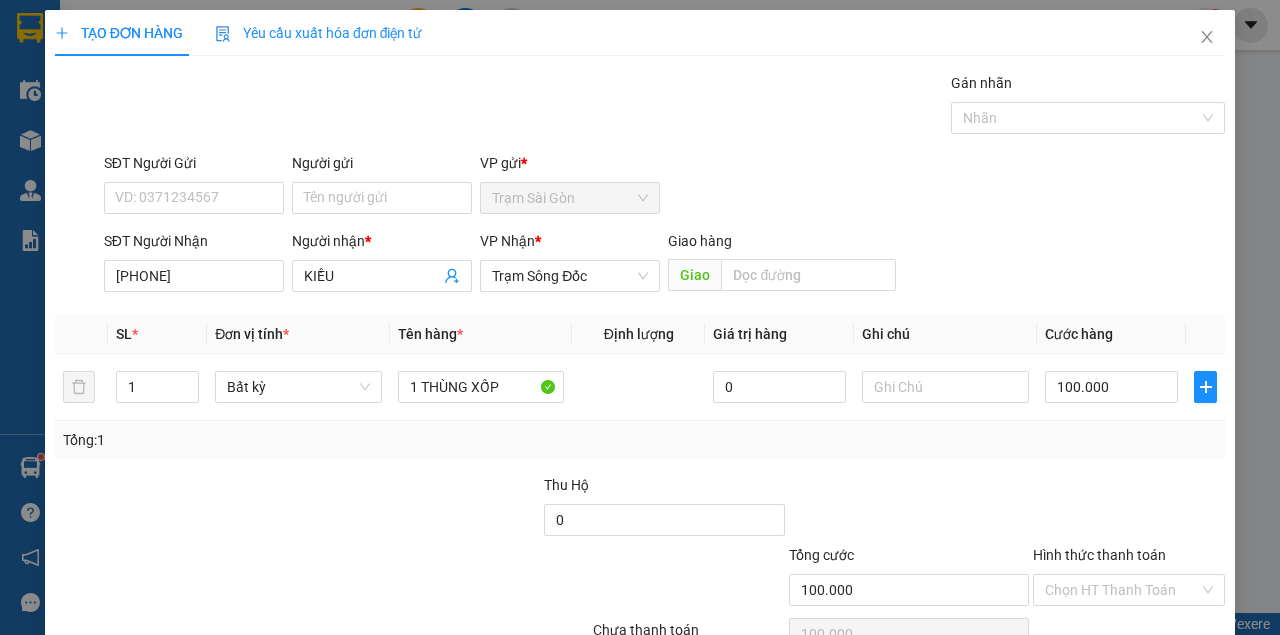 click on "Transit Pickup Surcharge Ids Transit Deliver Surcharge Ids Transit Deliver Surcharge Transit Deliver Surcharge Gói vận chuyển  * Tiêu chuẩn Gán nhãn   Nhãn SĐT Người Gửi VD: 0371234567 Người gửi Tên người gửi VP gửi  * Trạm Sài Gòn SĐT Người Nhận 0944334777 Người nhận  * KIỀU VP Nhận  * Trạm Sông Đốc Giao hàng Giao SL  * Đơn vị tính  * Tên hàng  * Định lượng Giá trị hàng Ghi chú Cước hàng                   1 Bất kỳ 1 THÙNG XỐP 0 100.000 Tổng:  1 Thu Hộ 0 Tổng cước 100.000 Hình thức thanh toán Chọn HT Thanh Toán Số tiền thu trước 0 Chưa thanh toán 100.000 Chọn HT Thanh Toán Lưu nháp Xóa Thông tin Lưu Lưu và In" at bounding box center [640, 386] 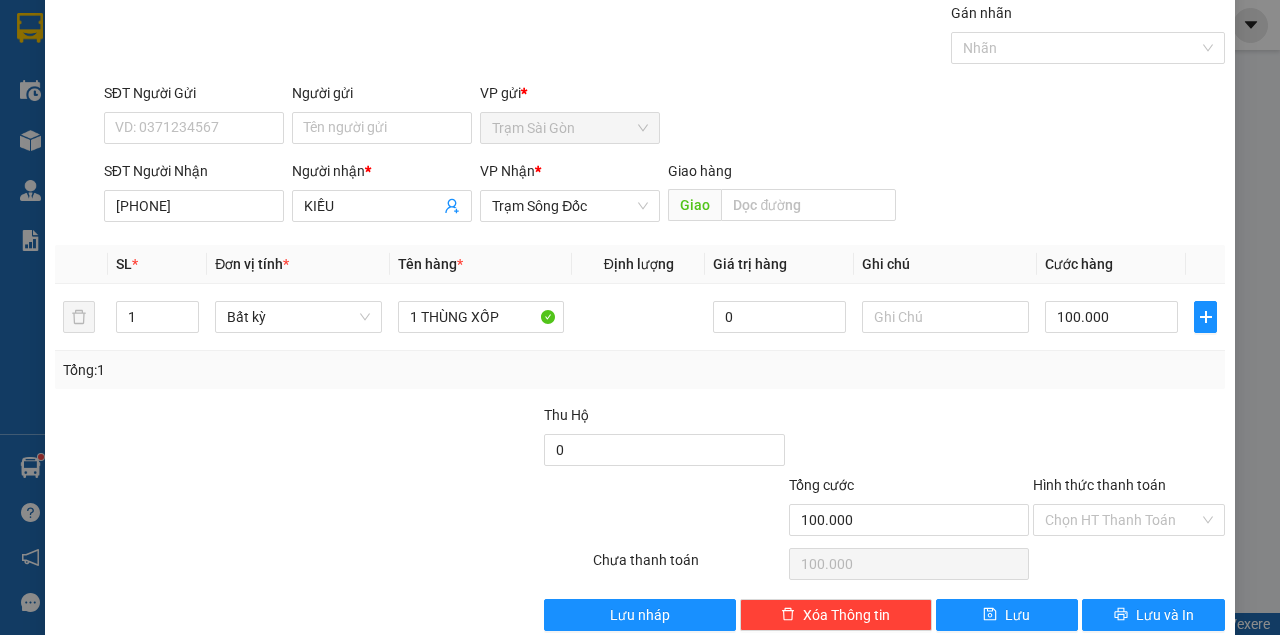 scroll, scrollTop: 102, scrollLeft: 0, axis: vertical 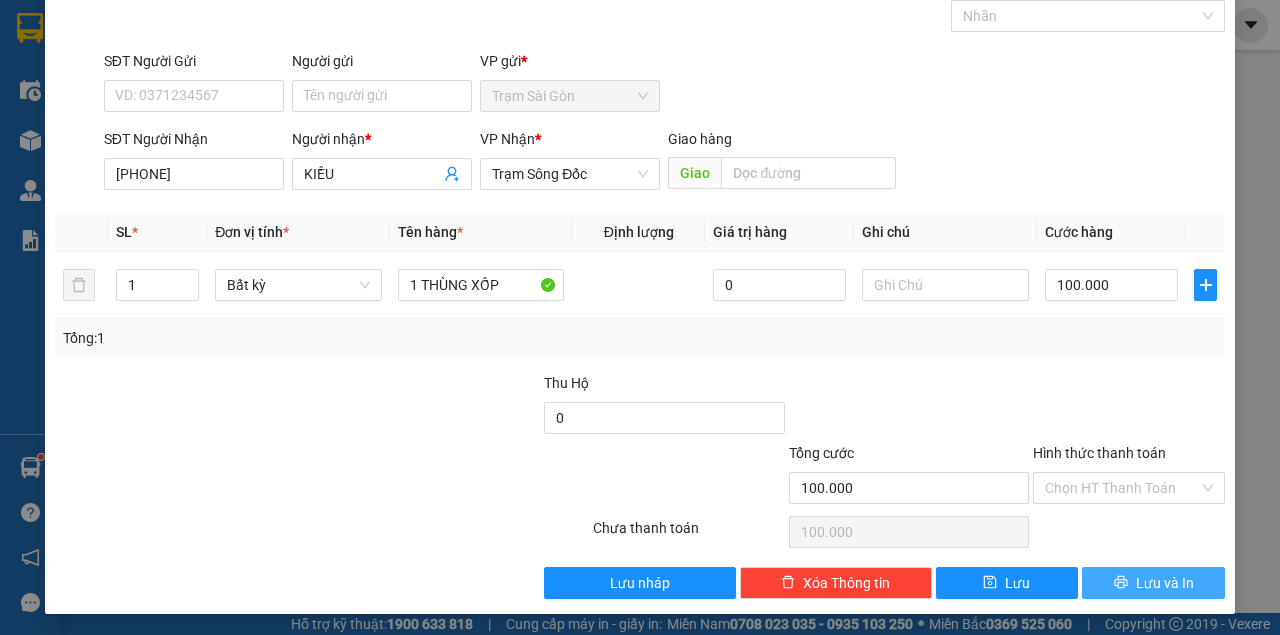 click on "Lưu và In" at bounding box center (1153, 583) 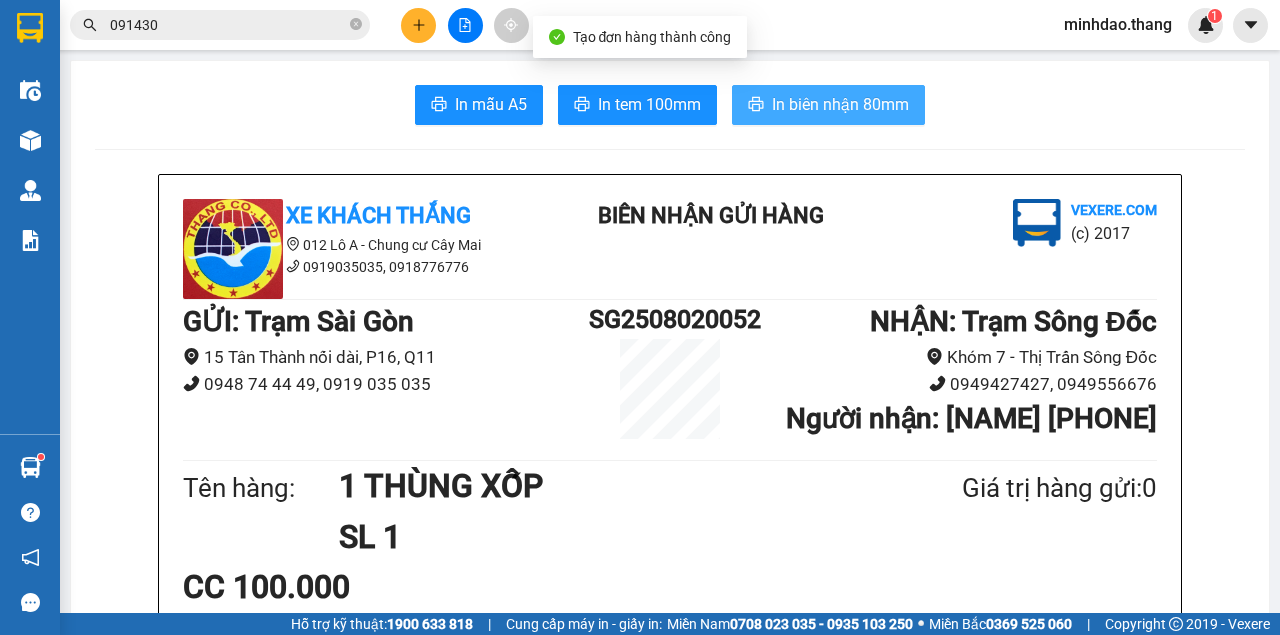 click on "In biên nhận 80mm" at bounding box center [840, 104] 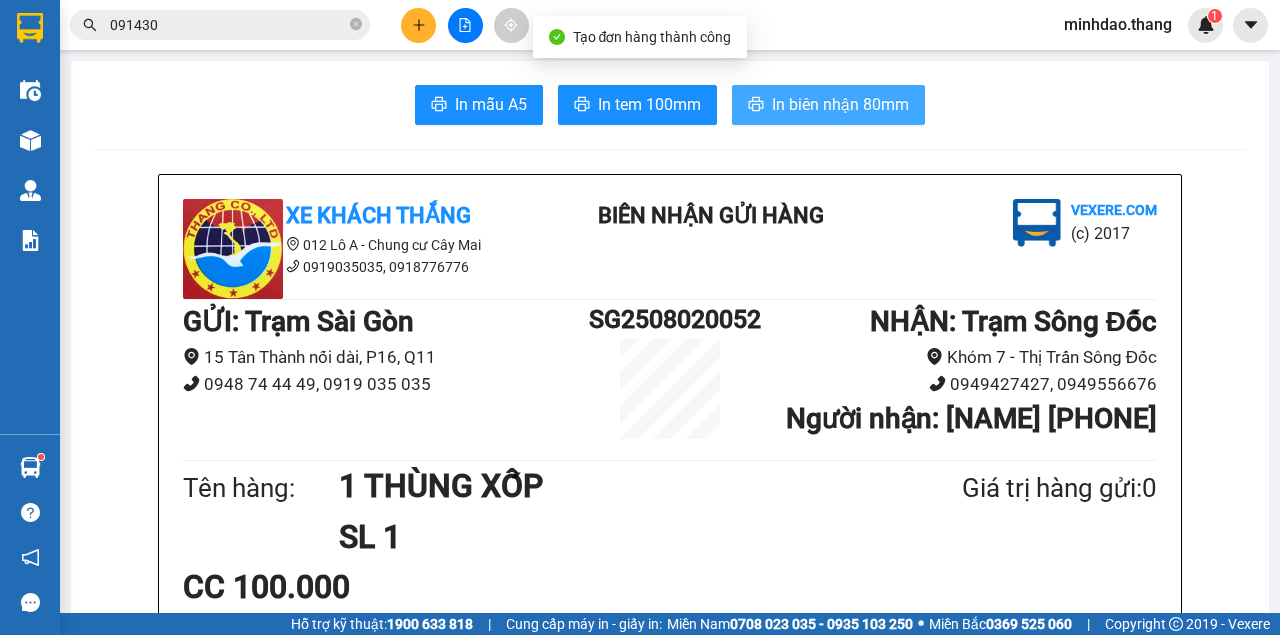 scroll, scrollTop: 0, scrollLeft: 0, axis: both 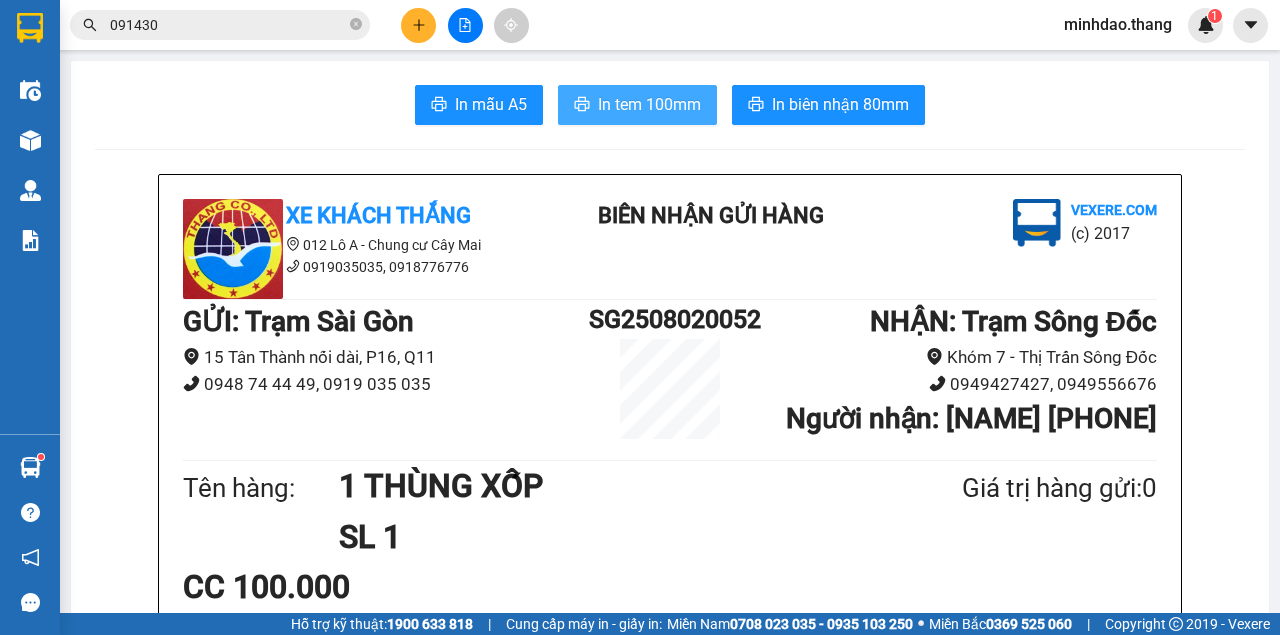 click on "In tem 100mm" at bounding box center [649, 104] 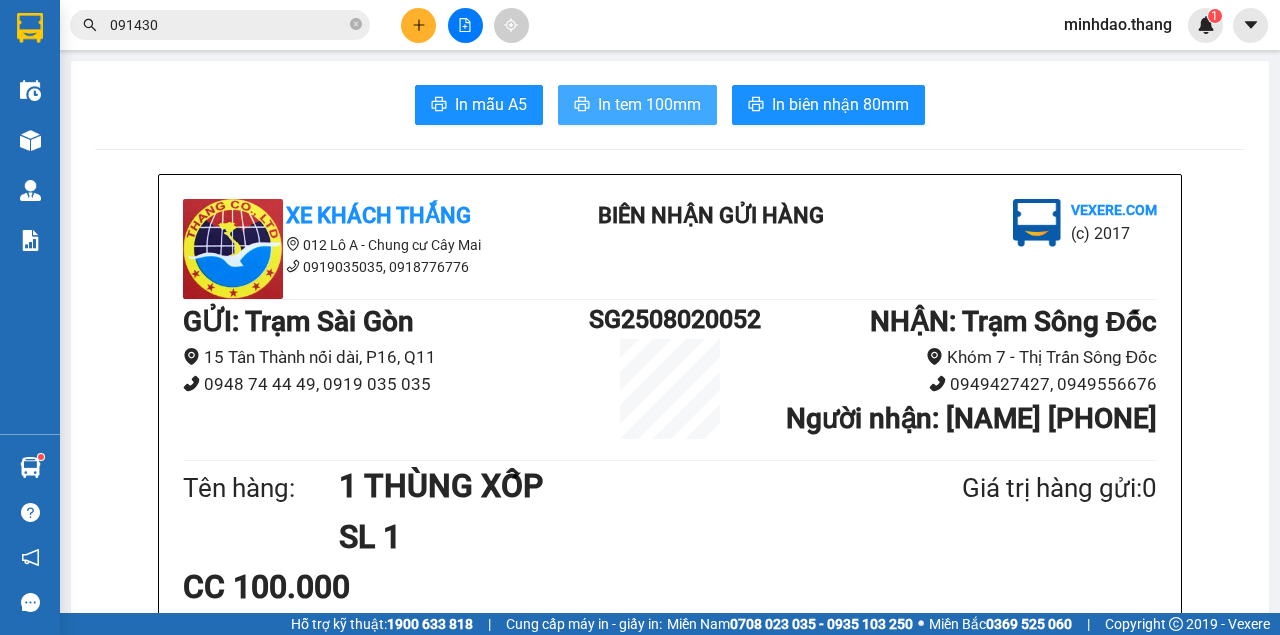 scroll, scrollTop: 0, scrollLeft: 0, axis: both 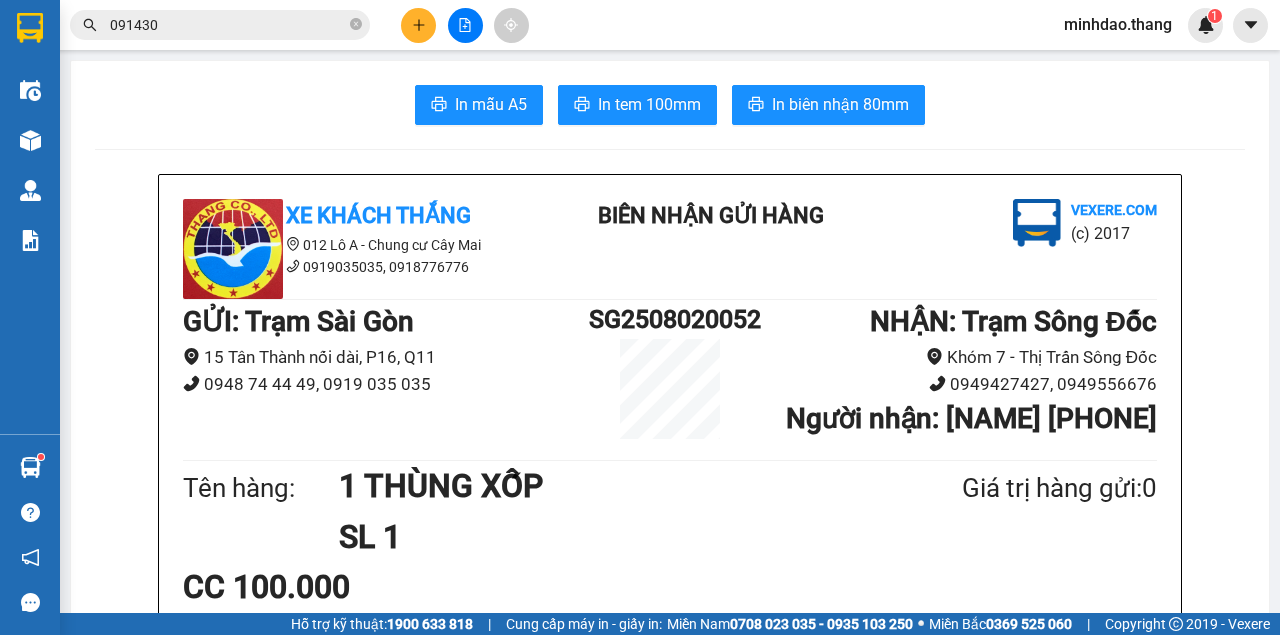 click at bounding box center (418, 25) 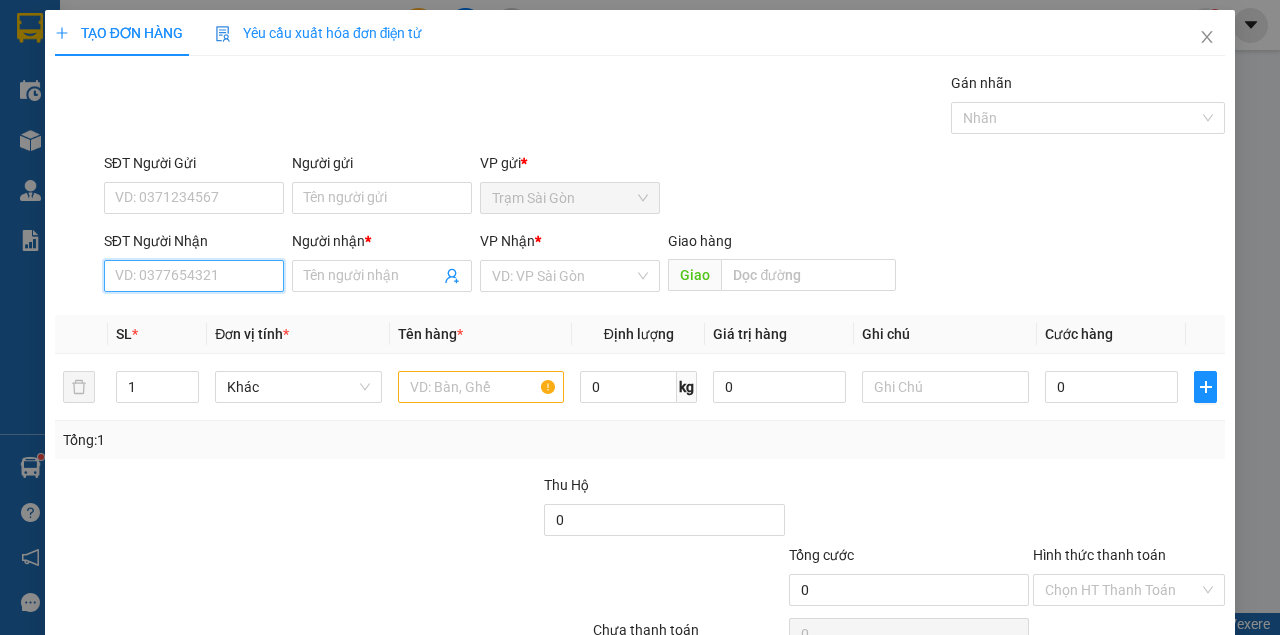 click on "SĐT Người Nhận" at bounding box center [194, 276] 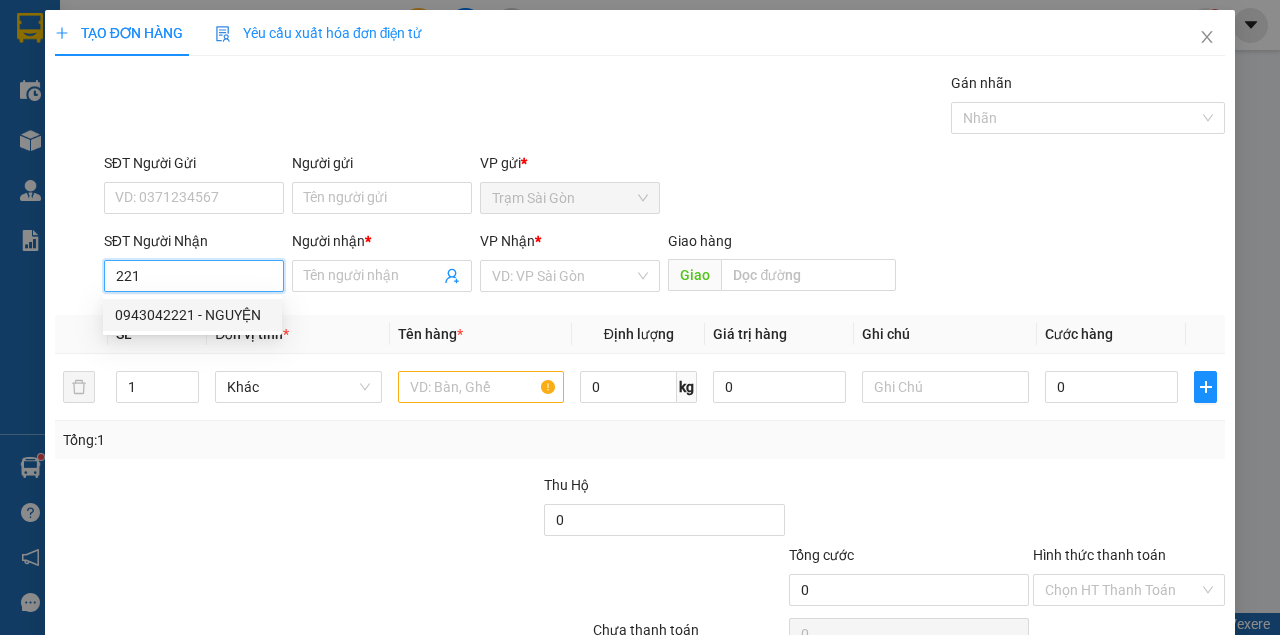 drag, startPoint x: 174, startPoint y: 322, endPoint x: 300, endPoint y: 346, distance: 128.26535 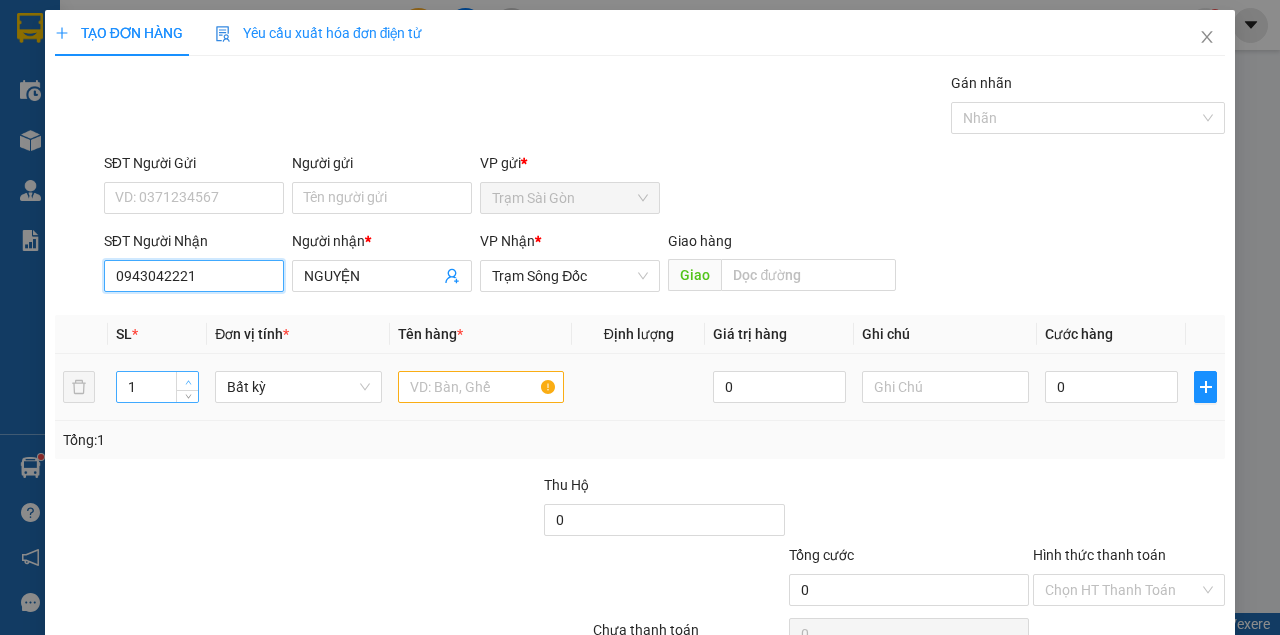 type on "0943042221" 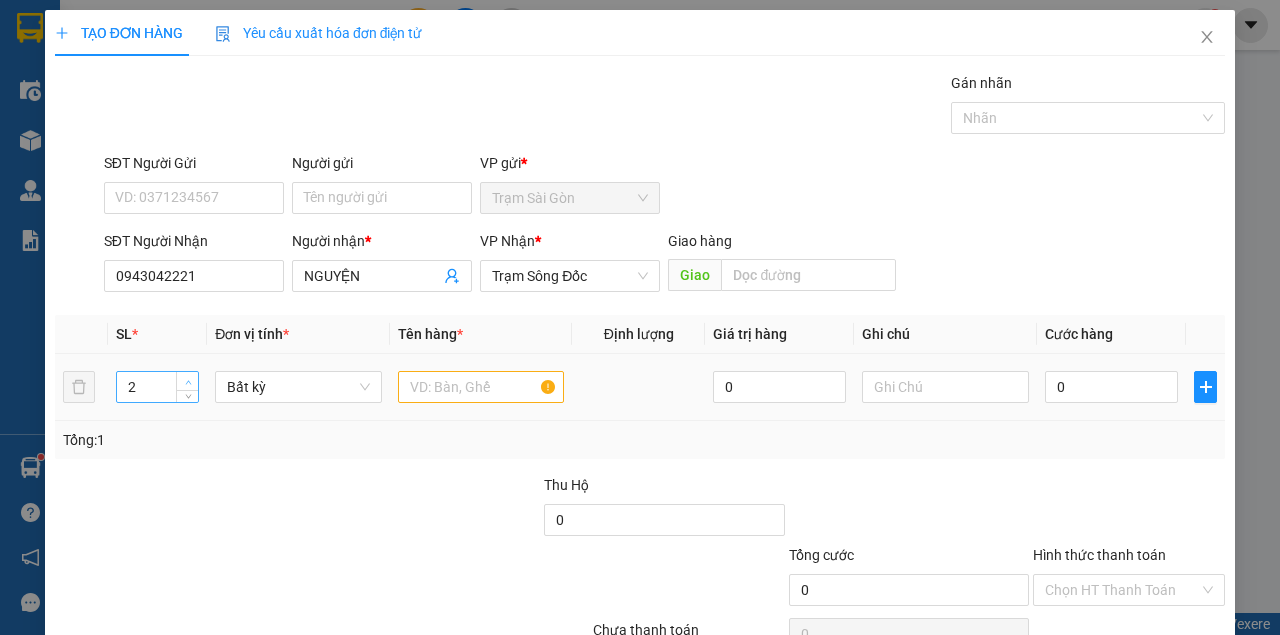 click at bounding box center (188, 382) 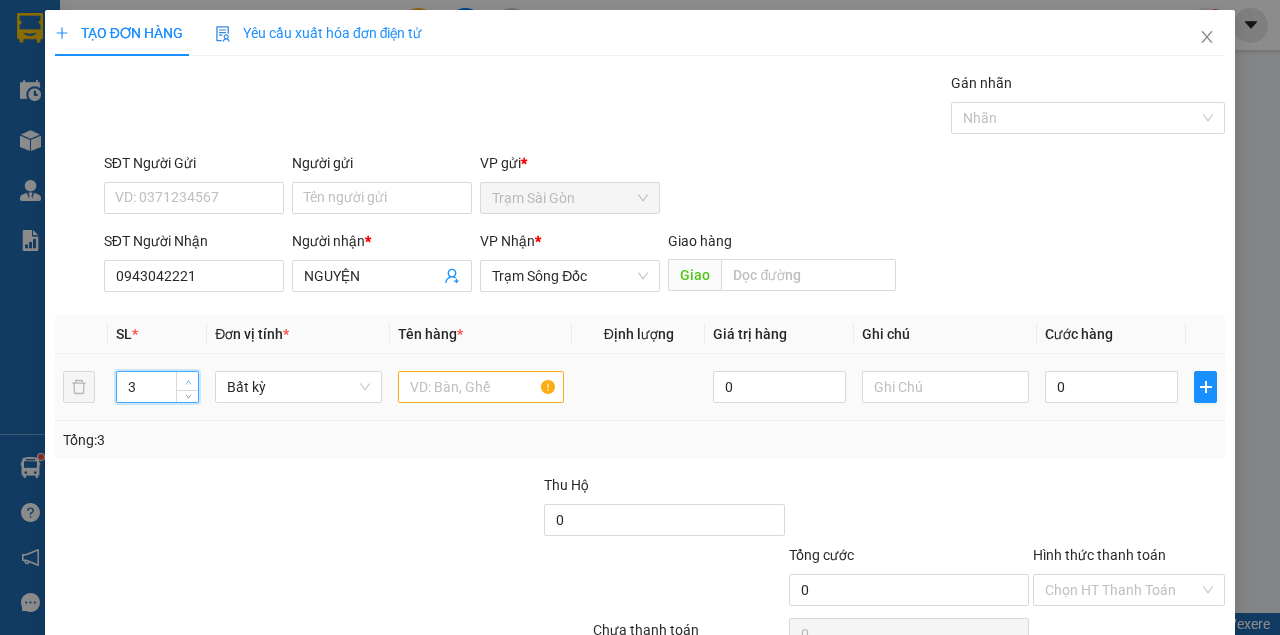 click at bounding box center (187, 381) 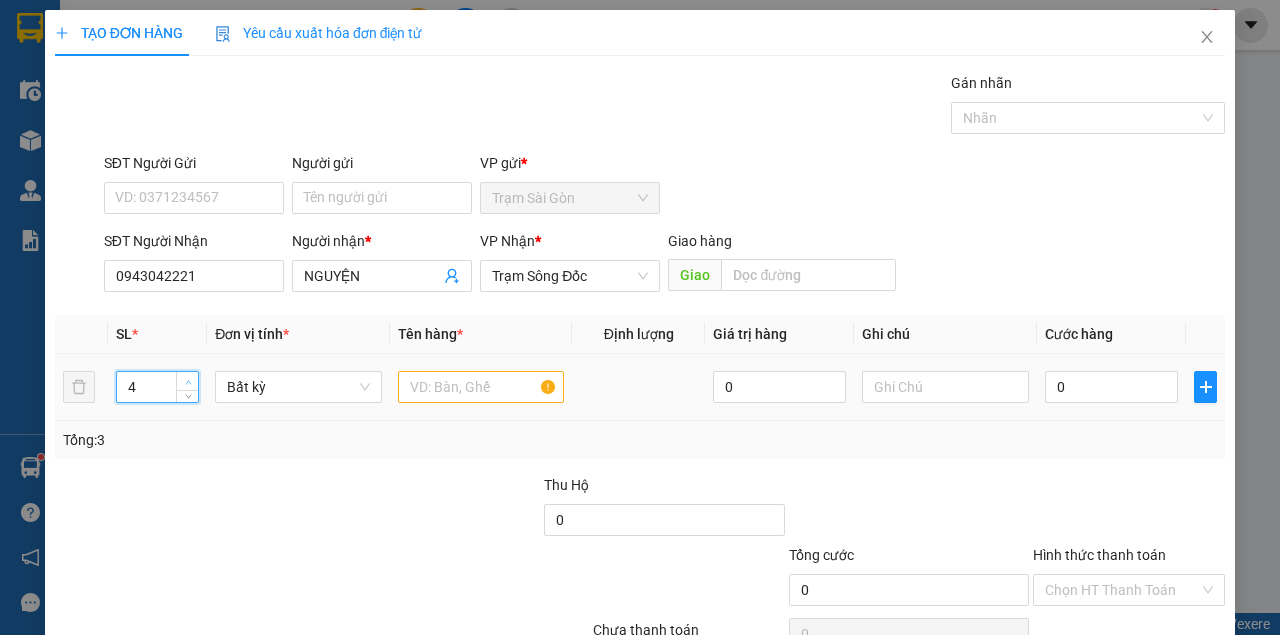 click at bounding box center (187, 381) 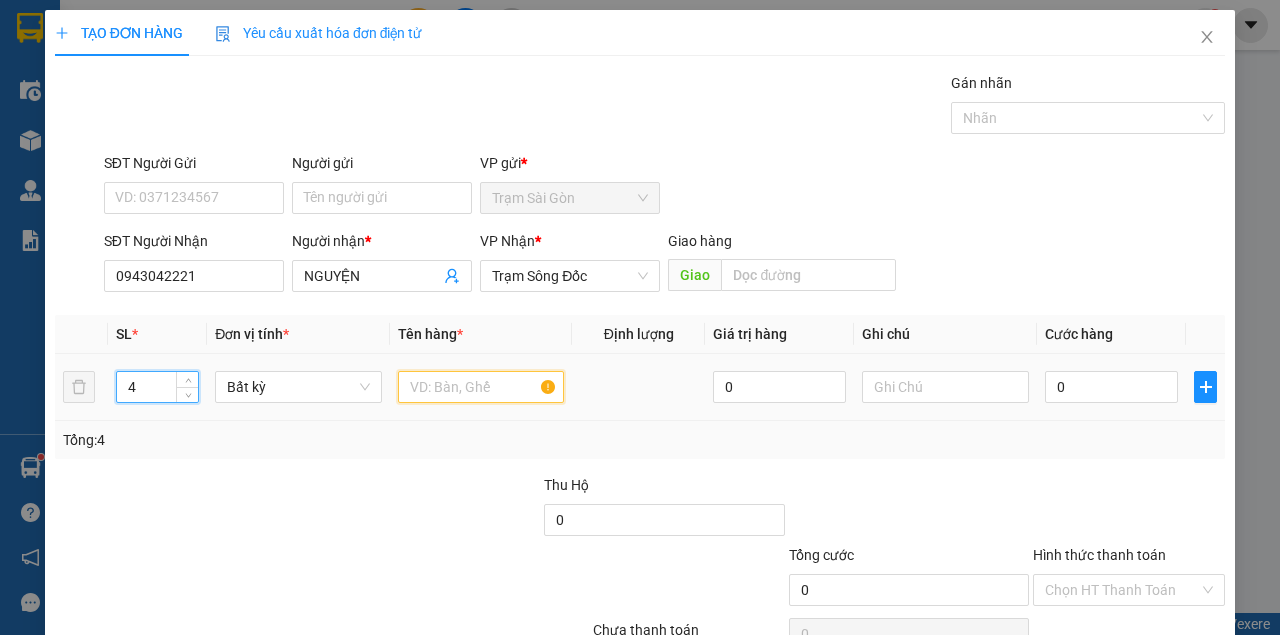click at bounding box center (481, 387) 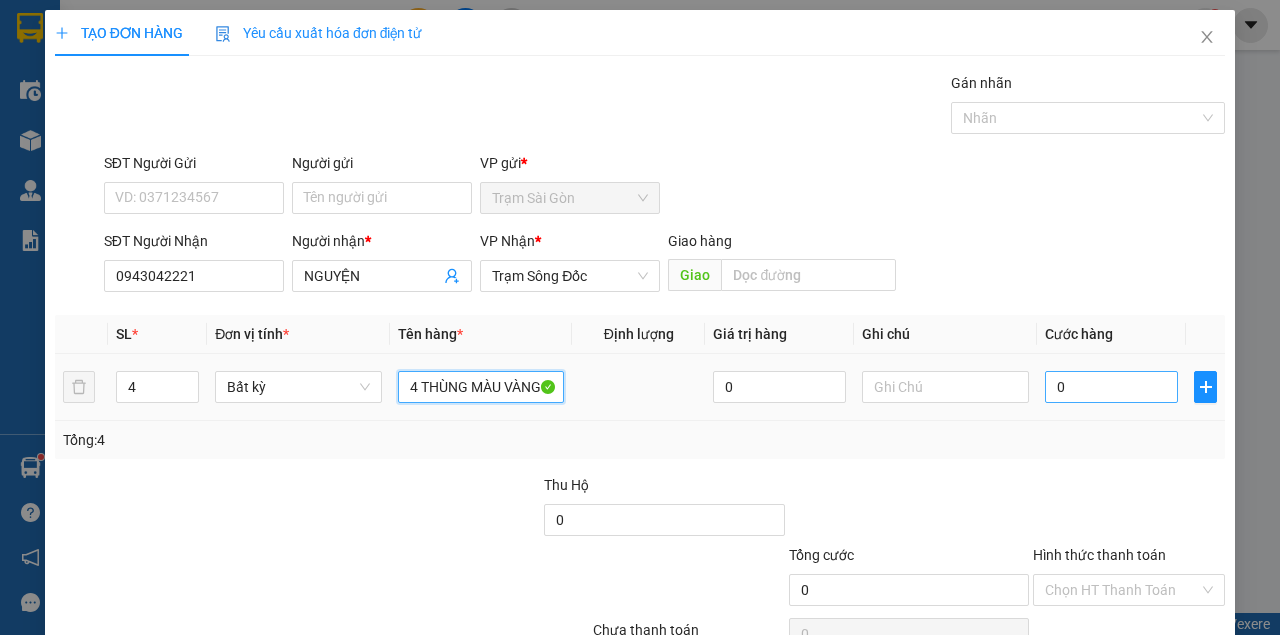 type on "4 THÙNG MÀU VÀNG" 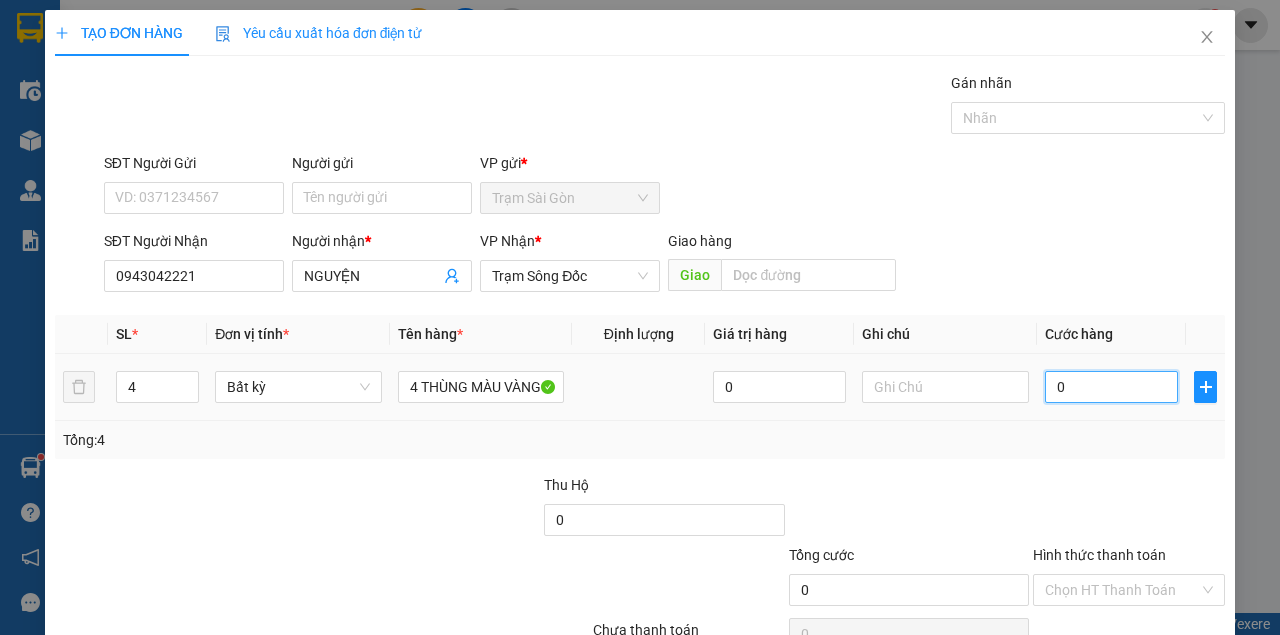 click on "0" at bounding box center [1111, 387] 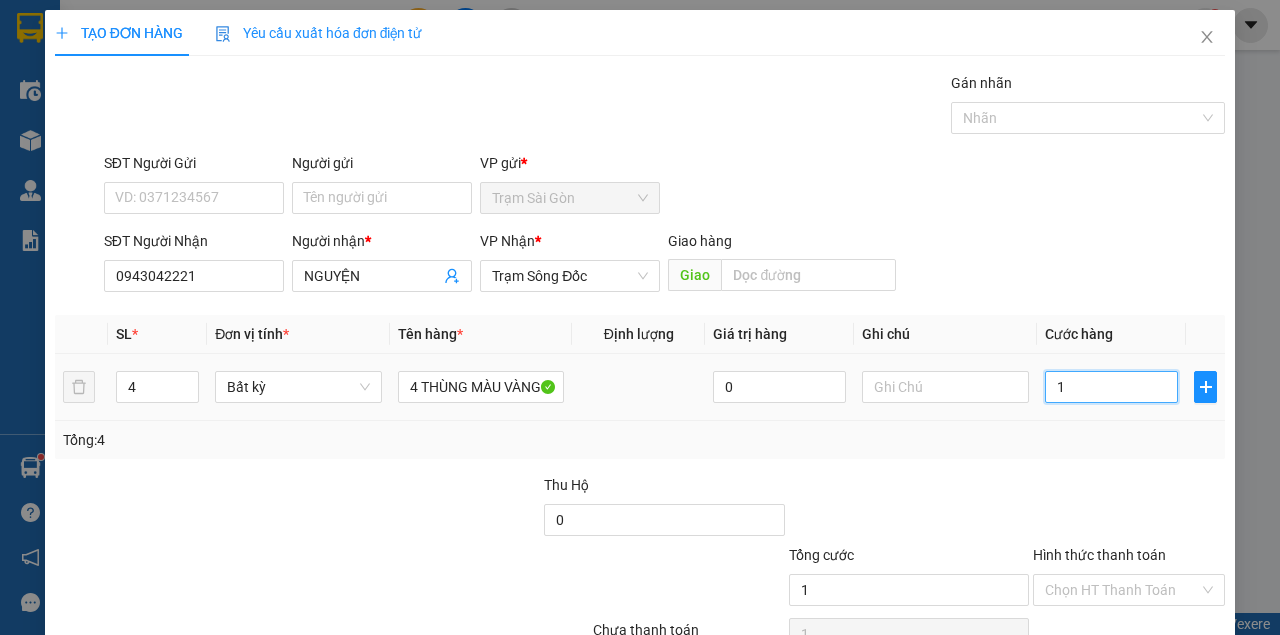type on "18" 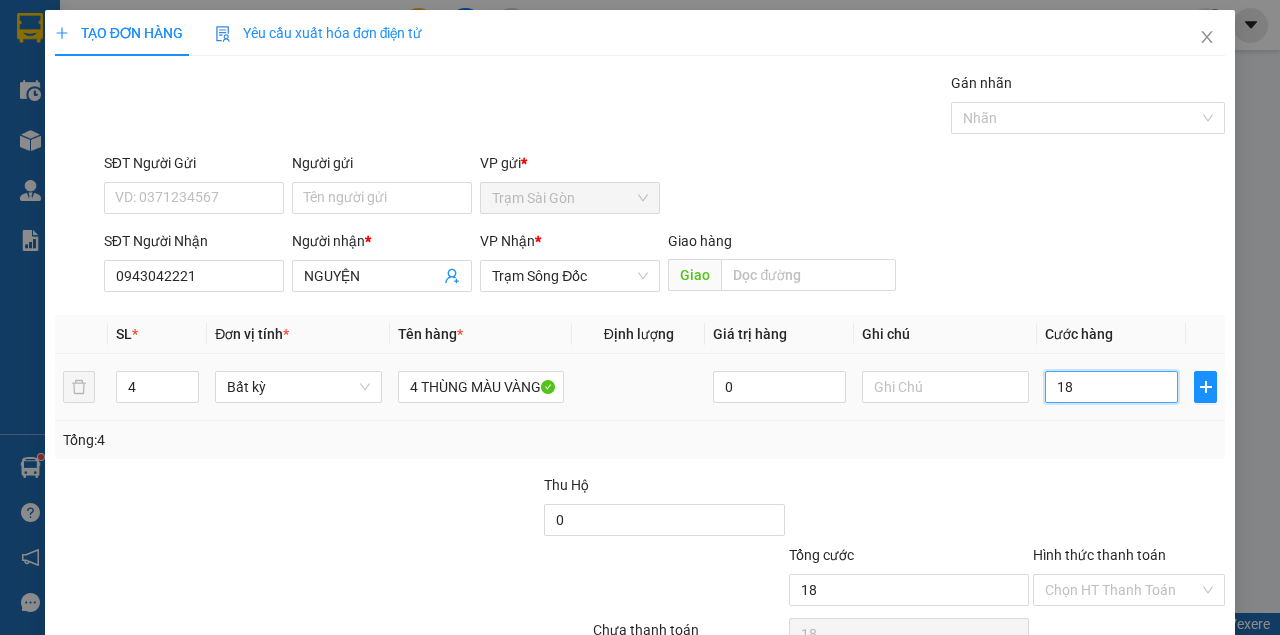 type on "180" 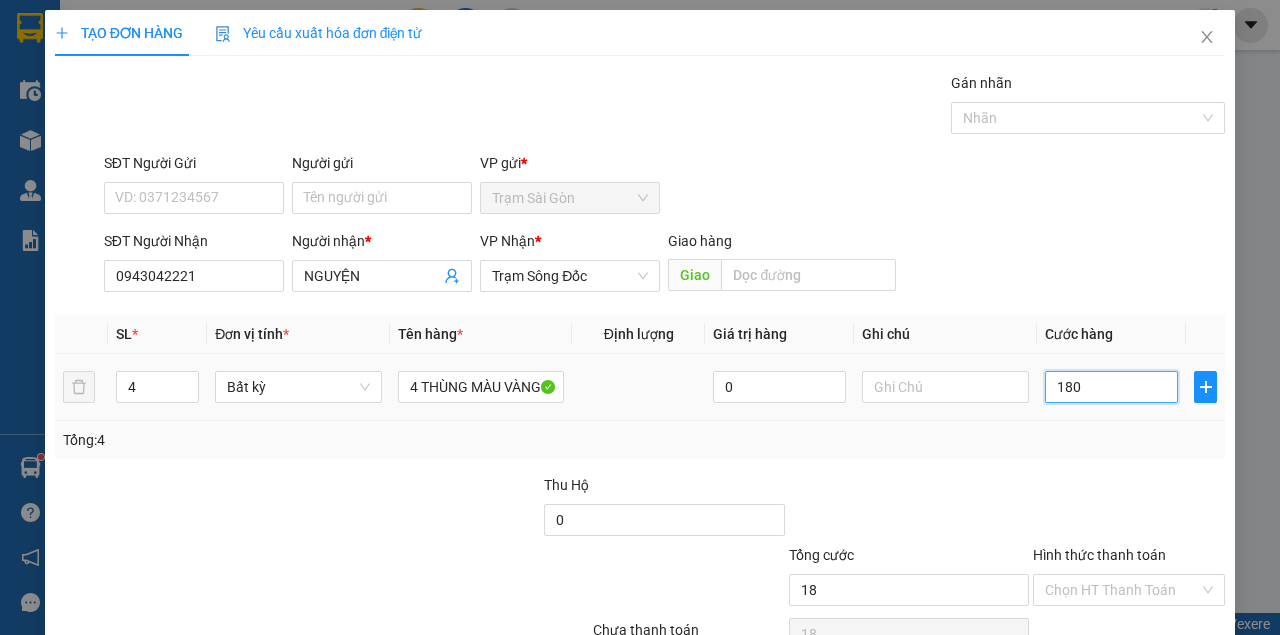 type on "180" 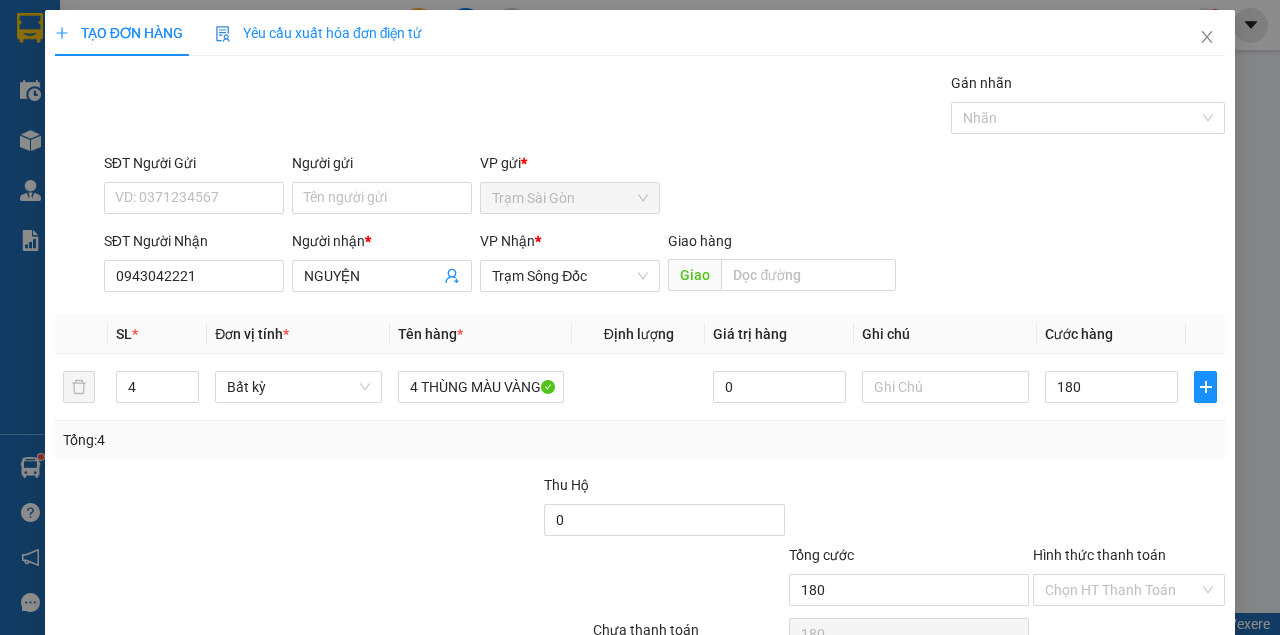 type on "180.000" 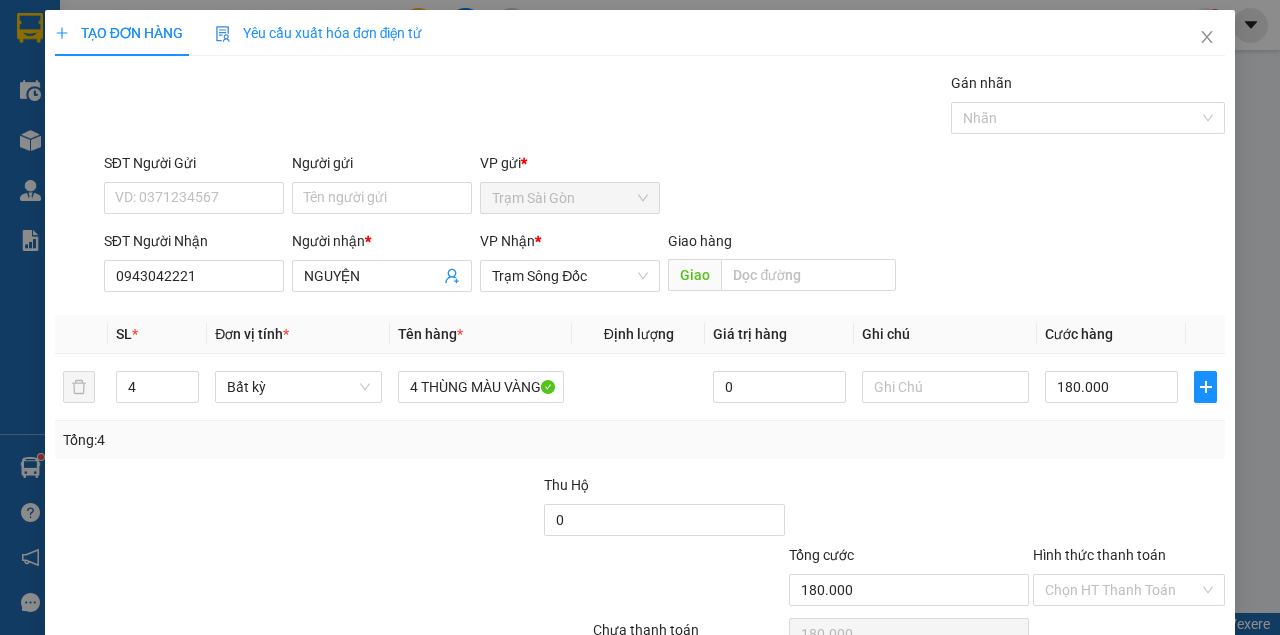 click on "Transit Pickup Surcharge Ids Transit Deliver Surcharge Ids Transit Deliver Surcharge Transit Deliver Surcharge Gói vận chuyển  * Tiêu chuẩn Gán nhãn   Nhãn SĐT Người Gửi VD: 0371234567 Người gửi Tên người gửi VP gửi  * Trạm Sài Gòn SĐT Người Nhận 0943042221 Người nhận  * NGUYỆN VP Nhận  * Trạm Sông Đốc Giao hàng Giao SL  * Đơn vị tính  * Tên hàng  * Định lượng Giá trị hàng Ghi chú Cước hàng                   4 Bất kỳ 4 THÙNG MÀU VÀNG 0 180.000 Tổng:  4 Thu Hộ 0 Tổng cước 180.000 Hình thức thanh toán Chọn HT Thanh Toán Số tiền thu trước 0 Chưa thanh toán 180.000 Chọn HT Thanh Toán Lưu nháp Xóa Thông tin Lưu Lưu và In" at bounding box center [640, 386] 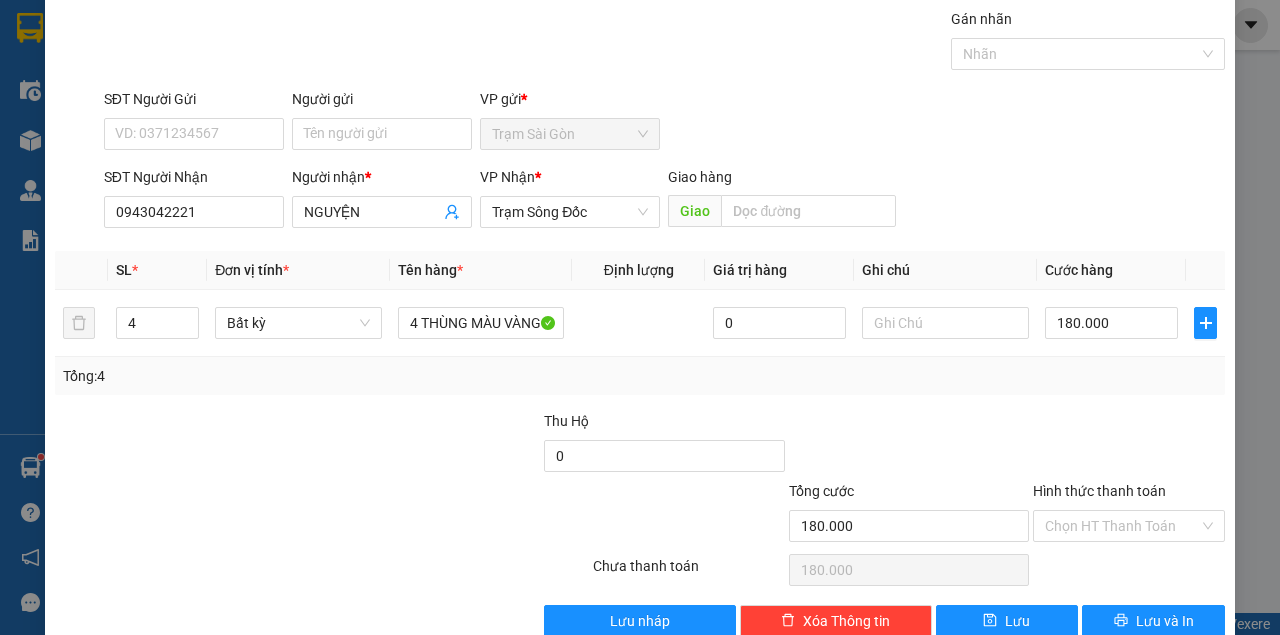 scroll, scrollTop: 102, scrollLeft: 0, axis: vertical 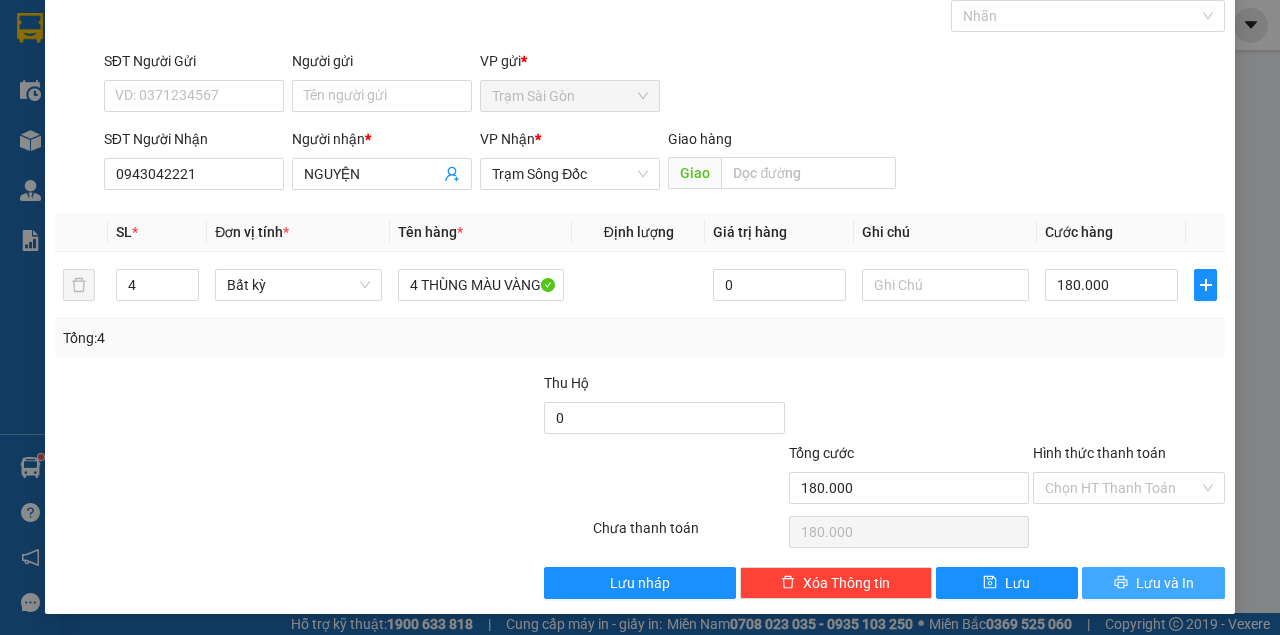 drag, startPoint x: 1107, startPoint y: 579, endPoint x: 1073, endPoint y: 542, distance: 50.24938 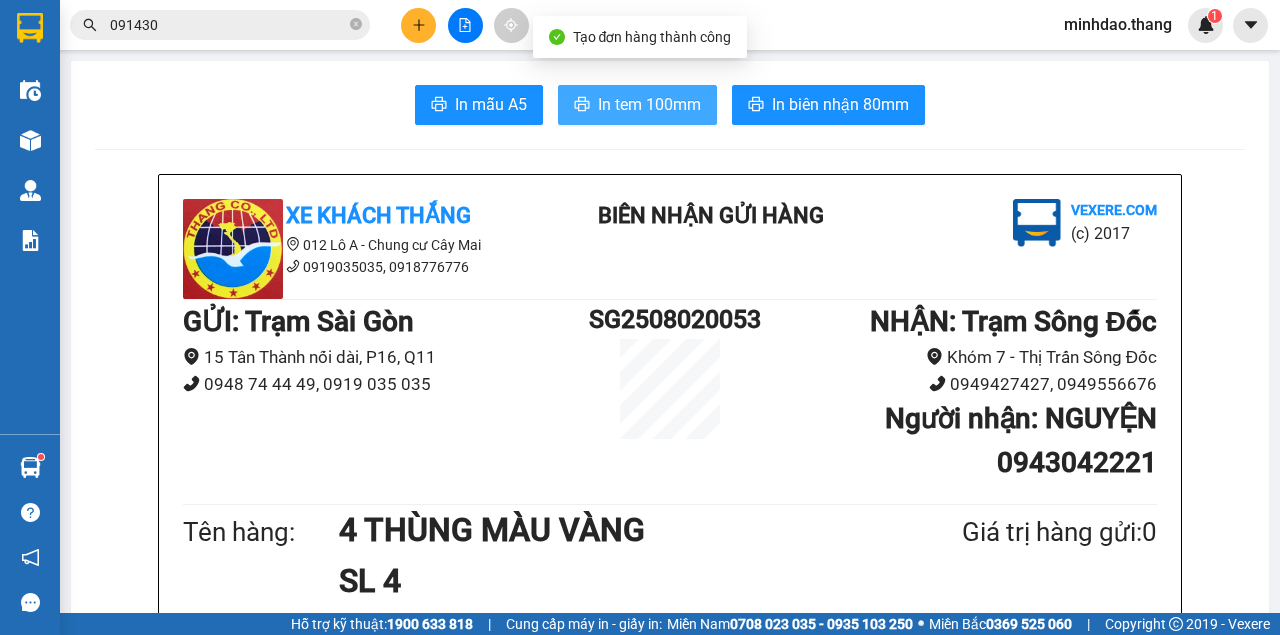 click on "In tem 100mm" at bounding box center [649, 104] 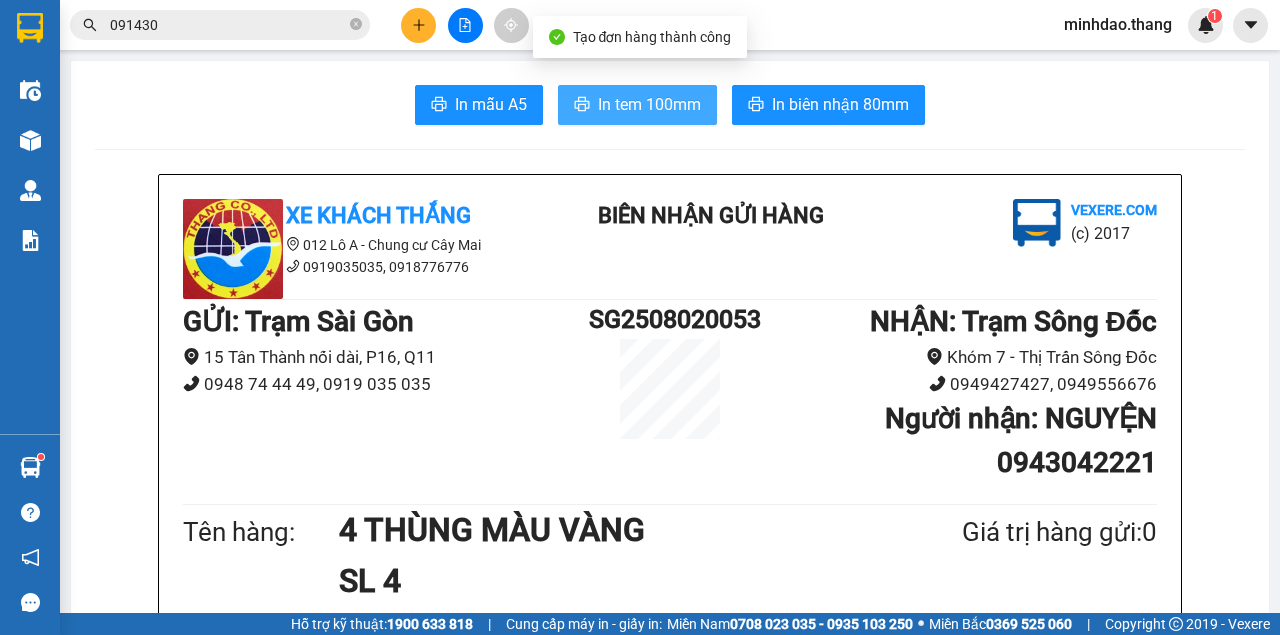 scroll, scrollTop: 0, scrollLeft: 0, axis: both 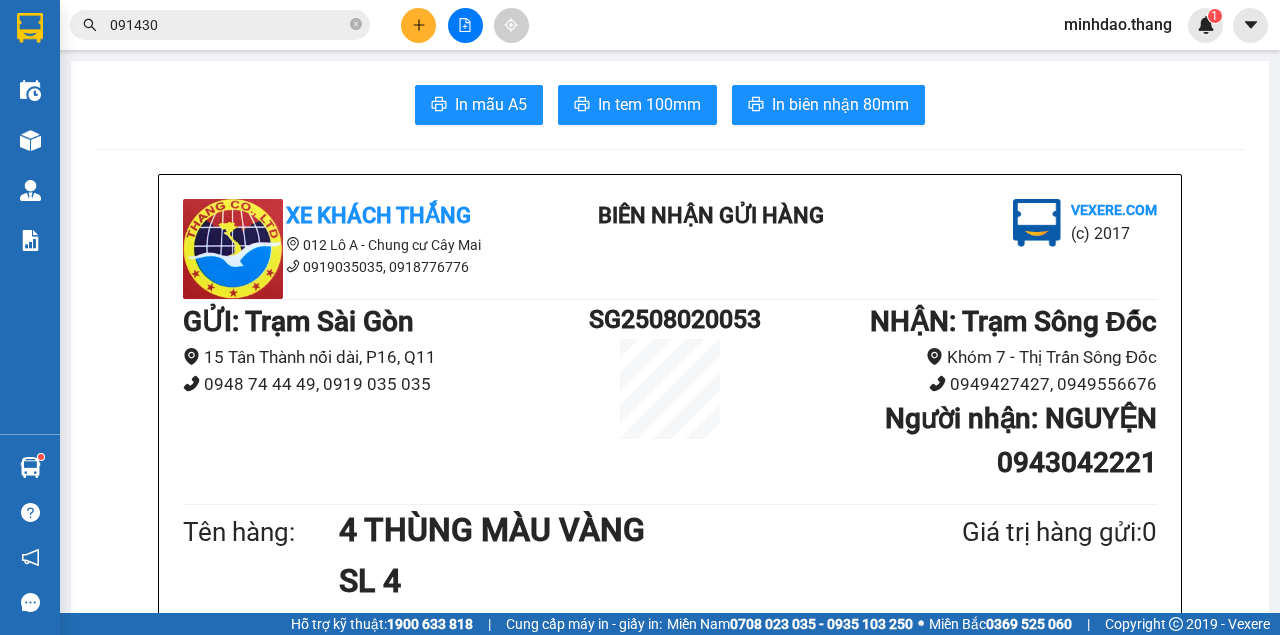 click 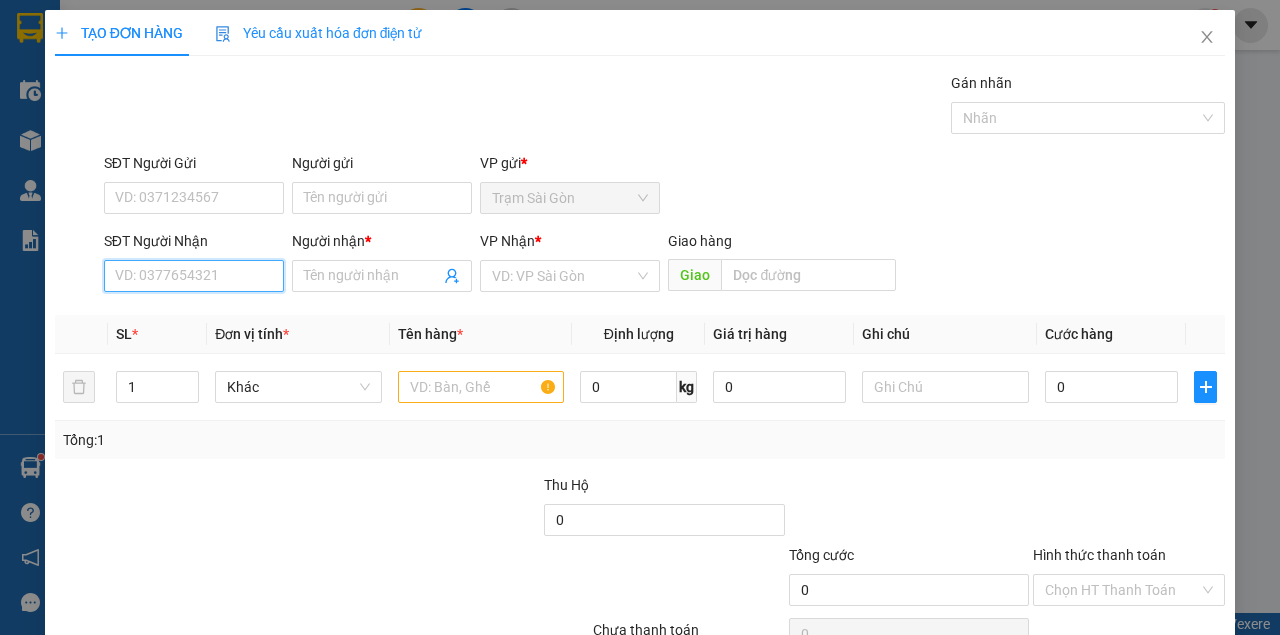click on "SĐT Người Nhận" at bounding box center (194, 276) 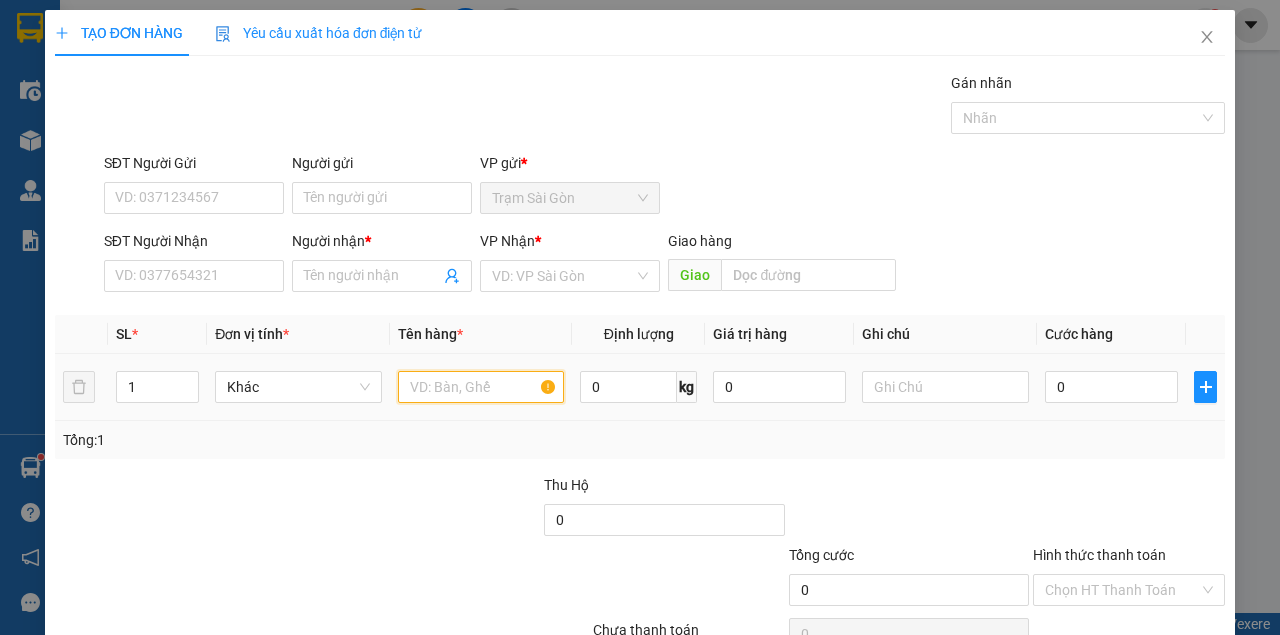 drag, startPoint x: 470, startPoint y: 388, endPoint x: 461, endPoint y: 376, distance: 15 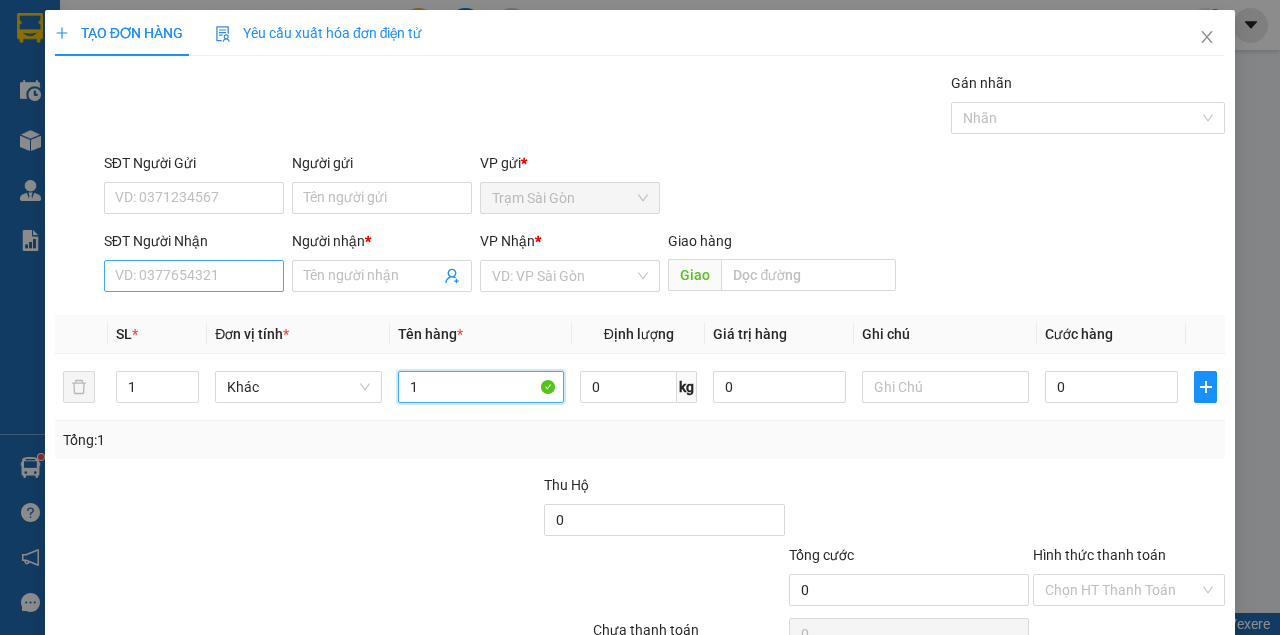 type on "1" 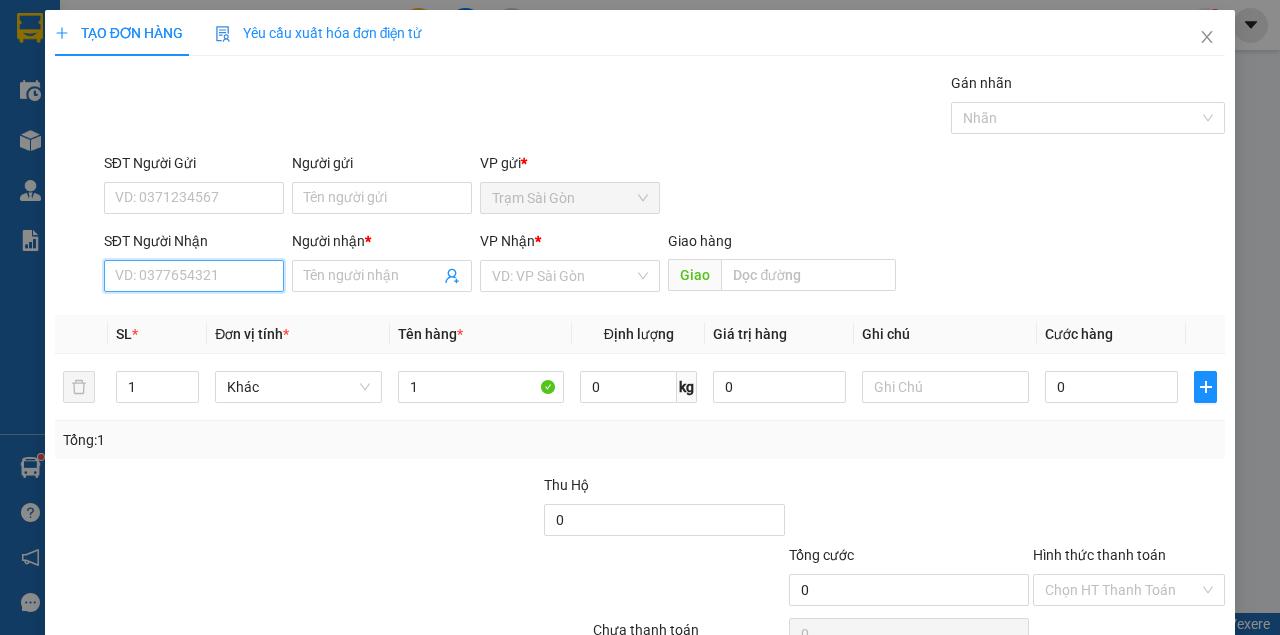 drag, startPoint x: 143, startPoint y: 282, endPoint x: 120, endPoint y: 280, distance: 23.086792 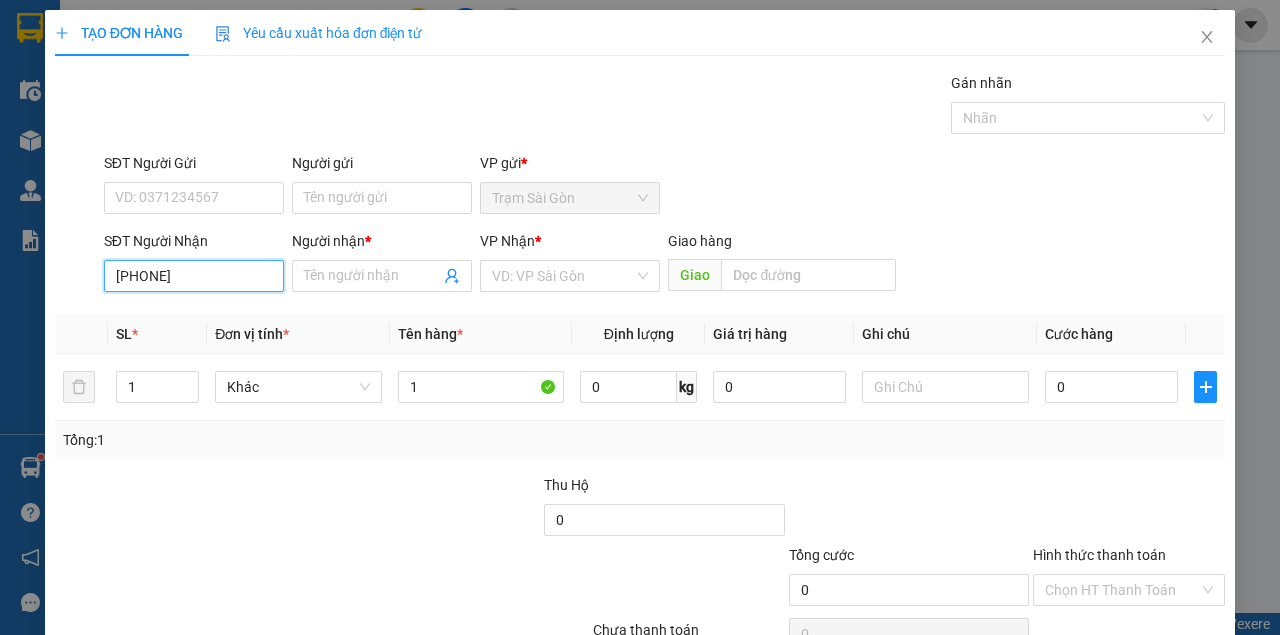 type on "[PHONE]" 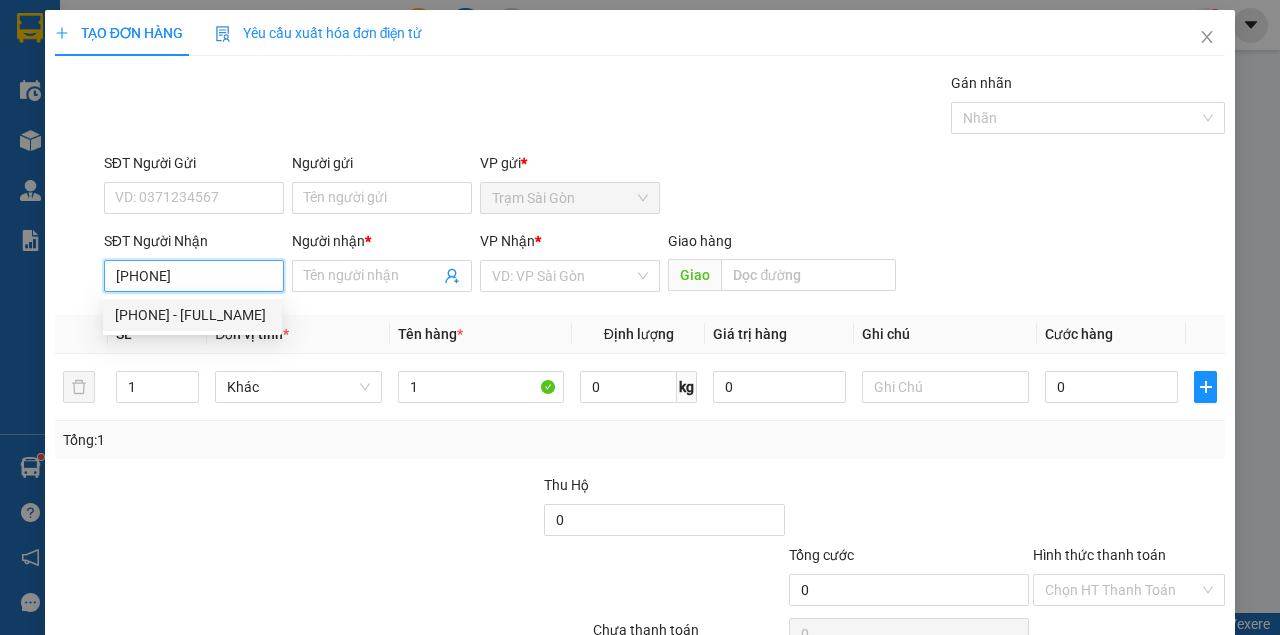 click on "[PHONE] - ĐÀM THANH PHONG" at bounding box center (192, 315) 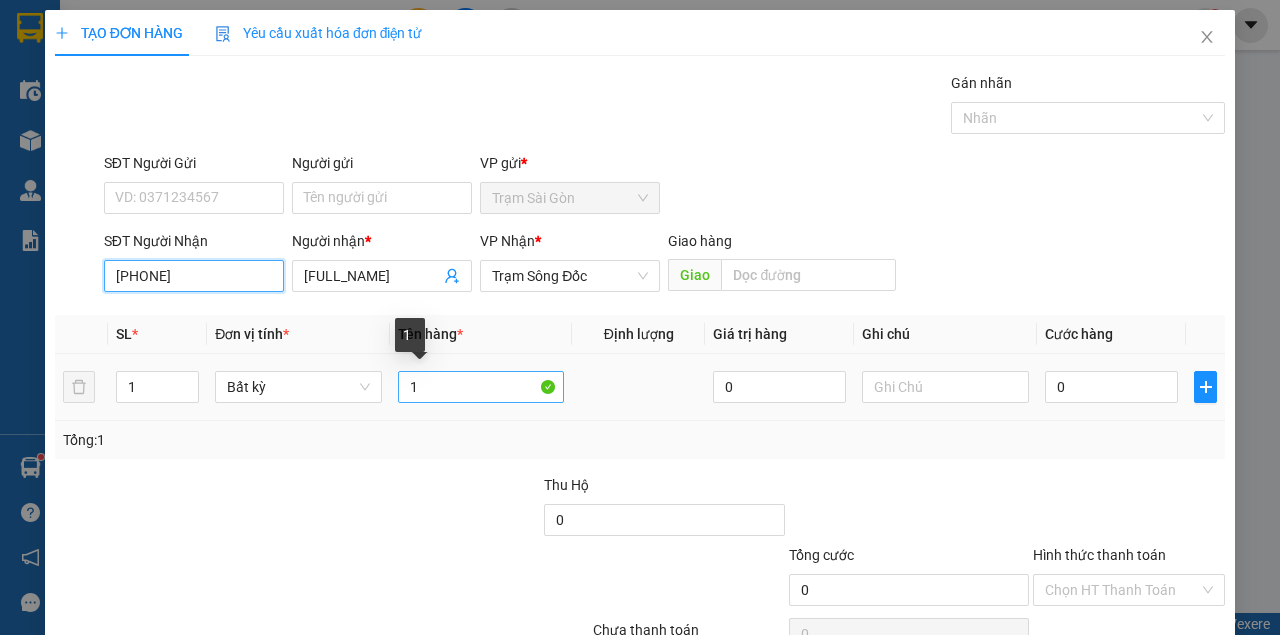 type on "[PHONE]" 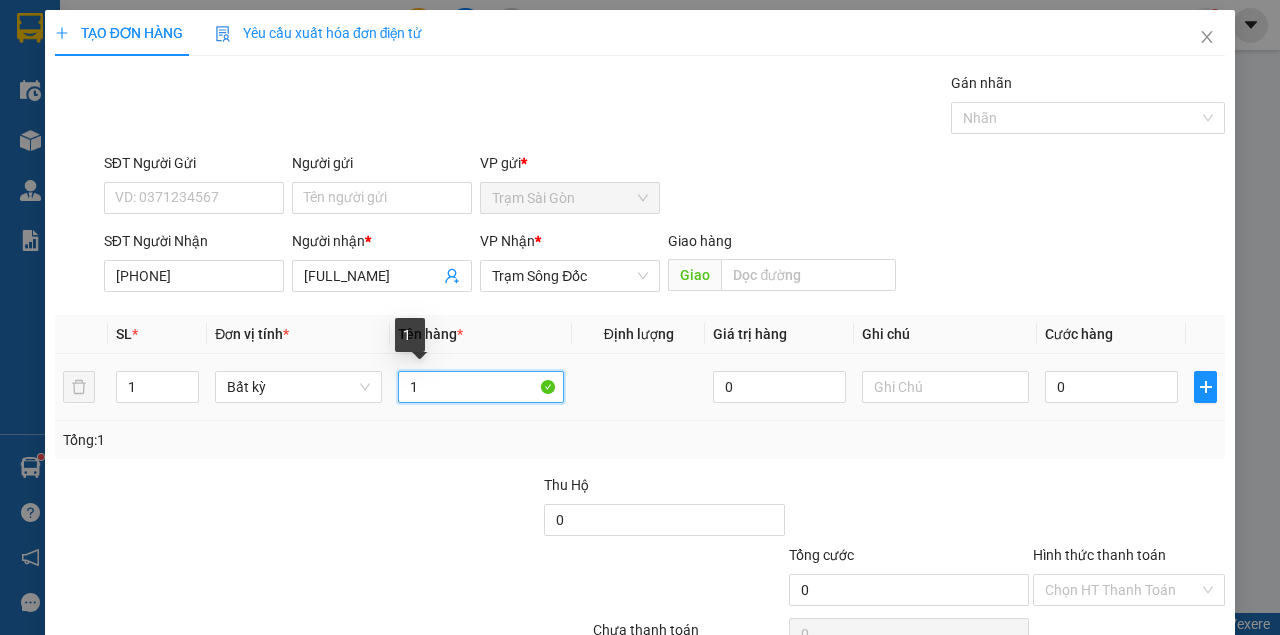 click on "1" at bounding box center [481, 387] 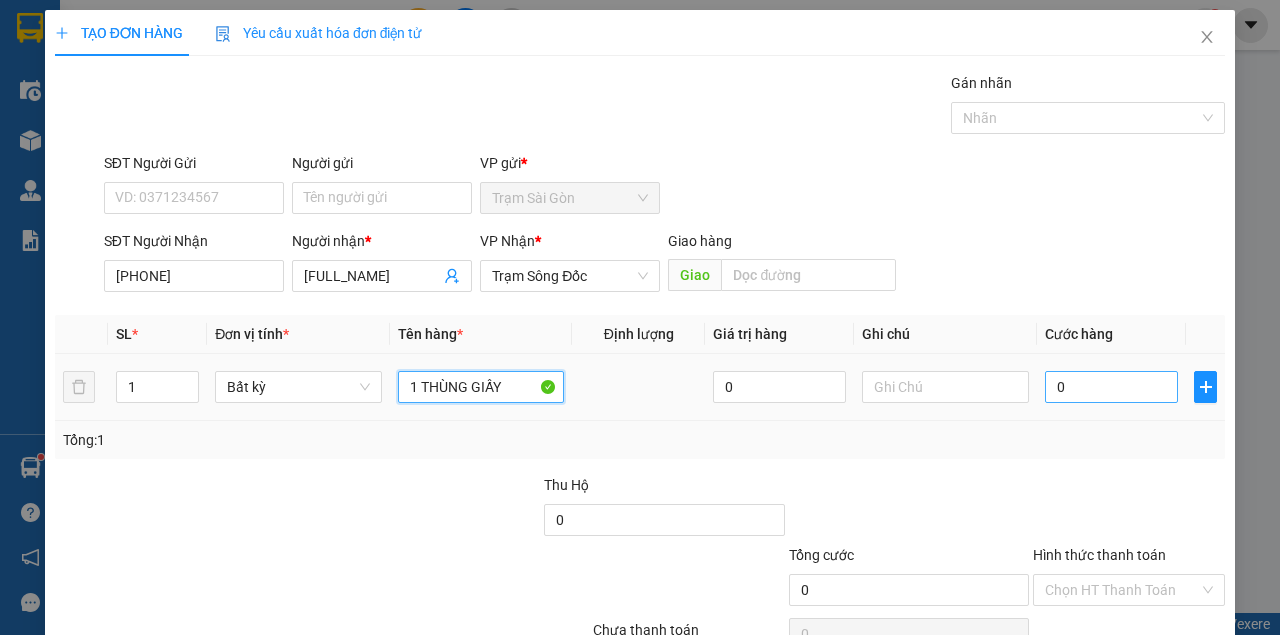 type on "1 THÙNG GIẤY" 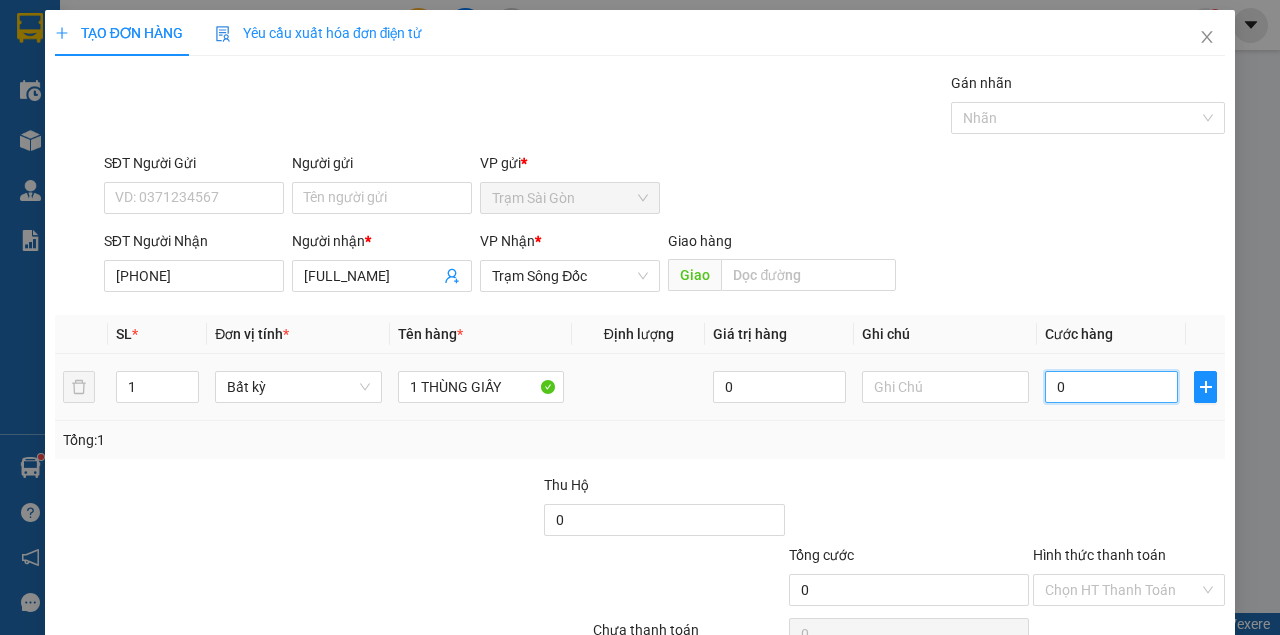 click on "0" at bounding box center [1111, 387] 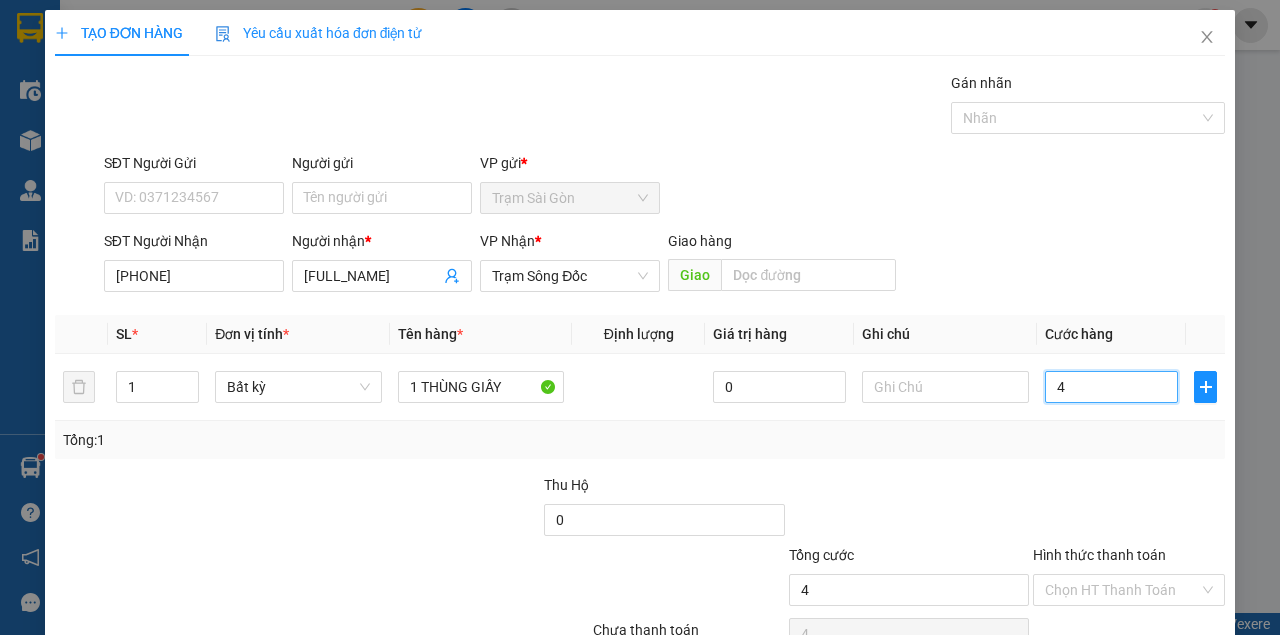 type on "40" 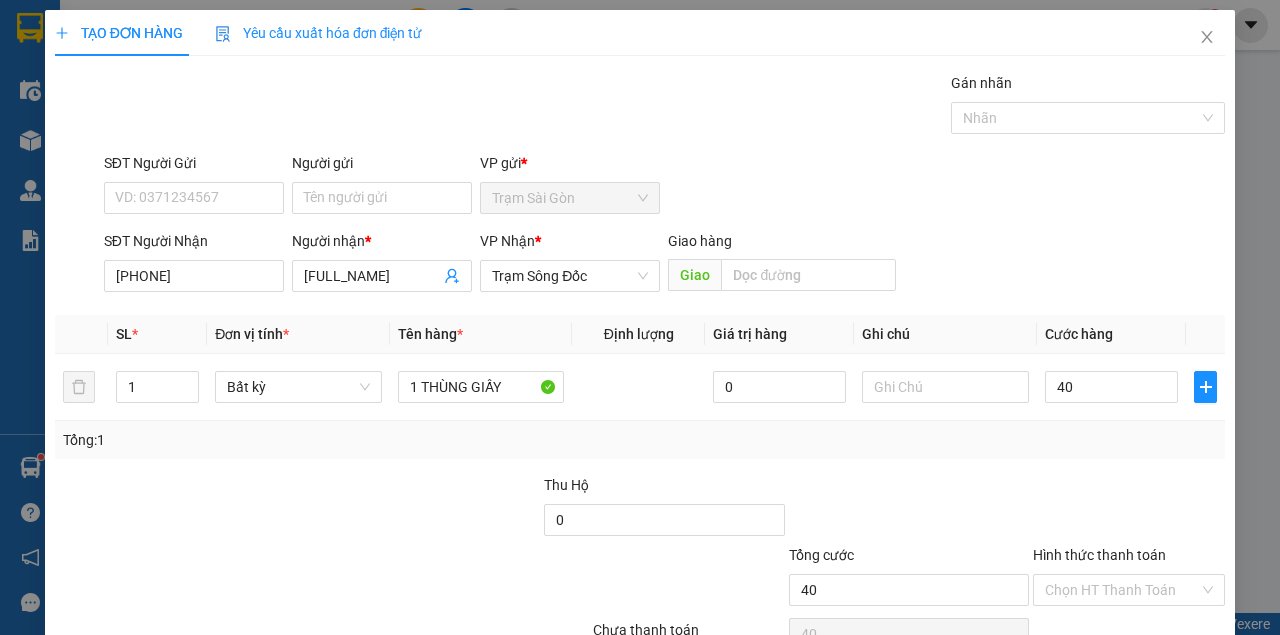 type on "40.000" 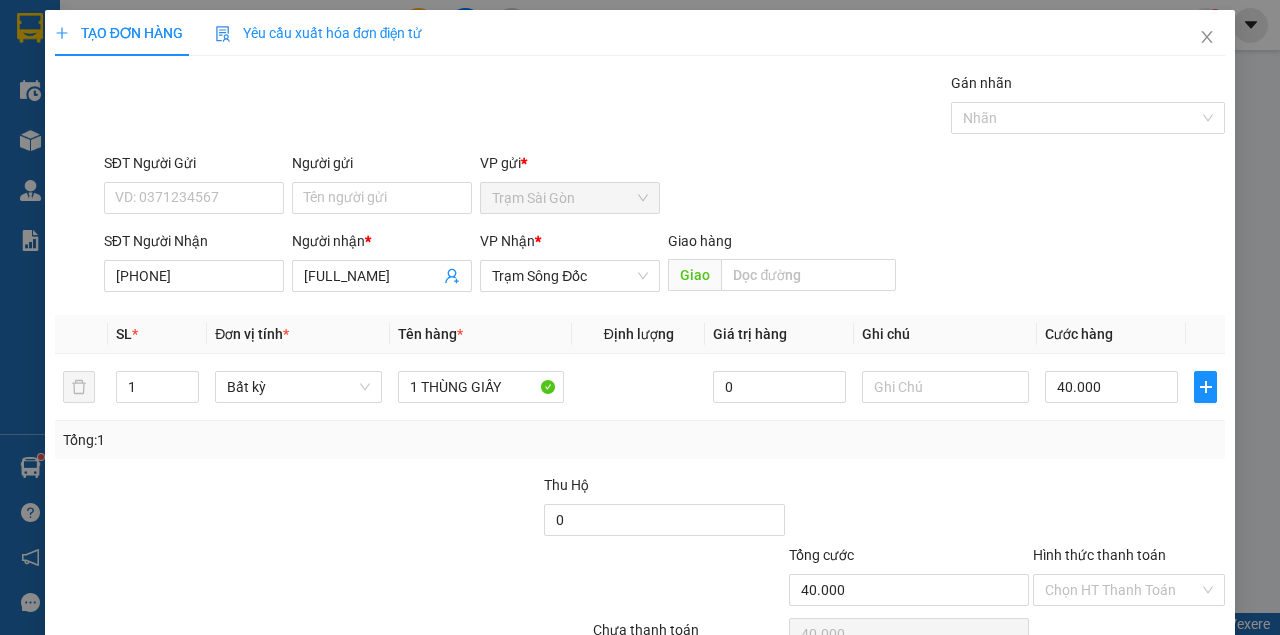 click on "Transit Pickup Surcharge Ids Transit Deliver Surcharge Ids Transit Deliver Surcharge Transit Deliver Surcharge Gói vận chuyển  * Tiêu chuẩn Gán nhãn   Nhãn SĐT Người Gửi VD: 0371234567 Người gửi Tên người gửi VP gửi  * Trạm Sài Gòn SĐT Người Nhận 0919484238 Người nhận  * ĐÀM THANH PHONG VP Nhận  * Trạm Sông Đốc Giao hàng Giao SL  * Đơn vị tính  * Tên hàng  * Định lượng Giá trị hàng Ghi chú Cước hàng                   1 Bất kỳ 1 THÙNG GIẤY 0 40.000 Tổng:  1 Thu Hộ 0 Tổng cước 40.000 Hình thức thanh toán Chọn HT Thanh Toán Số tiền thu trước 0 Chưa thanh toán 40.000 Chọn HT Thanh Toán Lưu nháp Xóa Thông tin Lưu Lưu và In 1 THÙNG GIẤY" at bounding box center (640, 386) 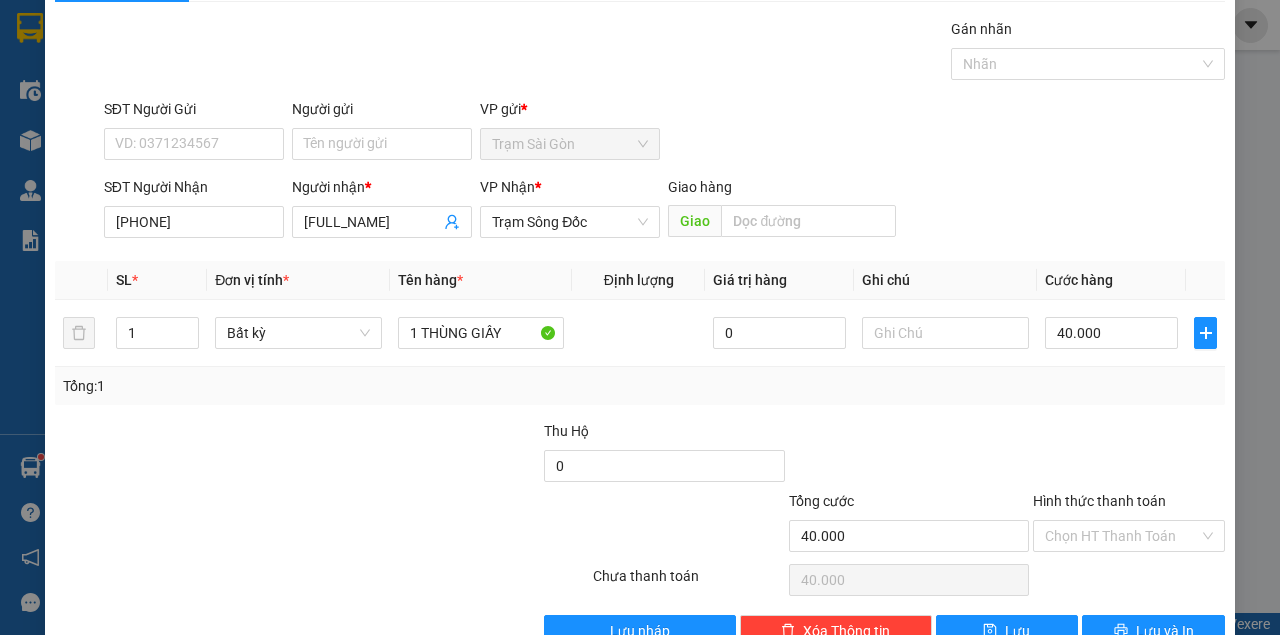 scroll, scrollTop: 102, scrollLeft: 0, axis: vertical 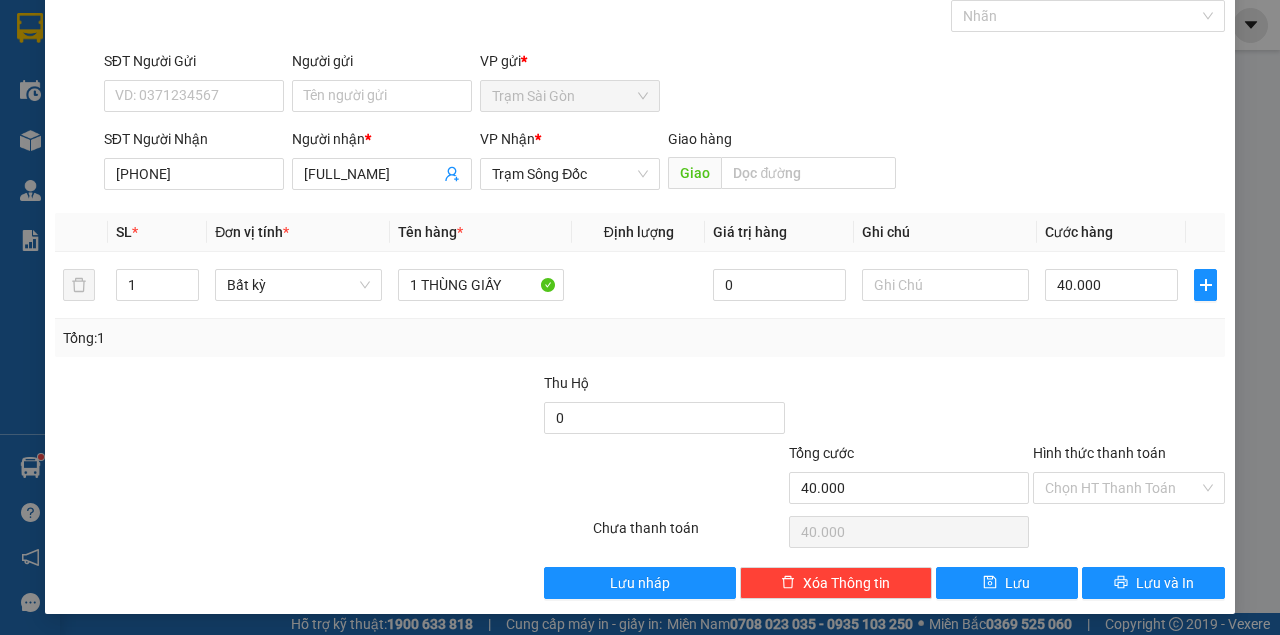 click on "Hình thức thanh toán Chọn HT Thanh Toán" at bounding box center (1129, 477) 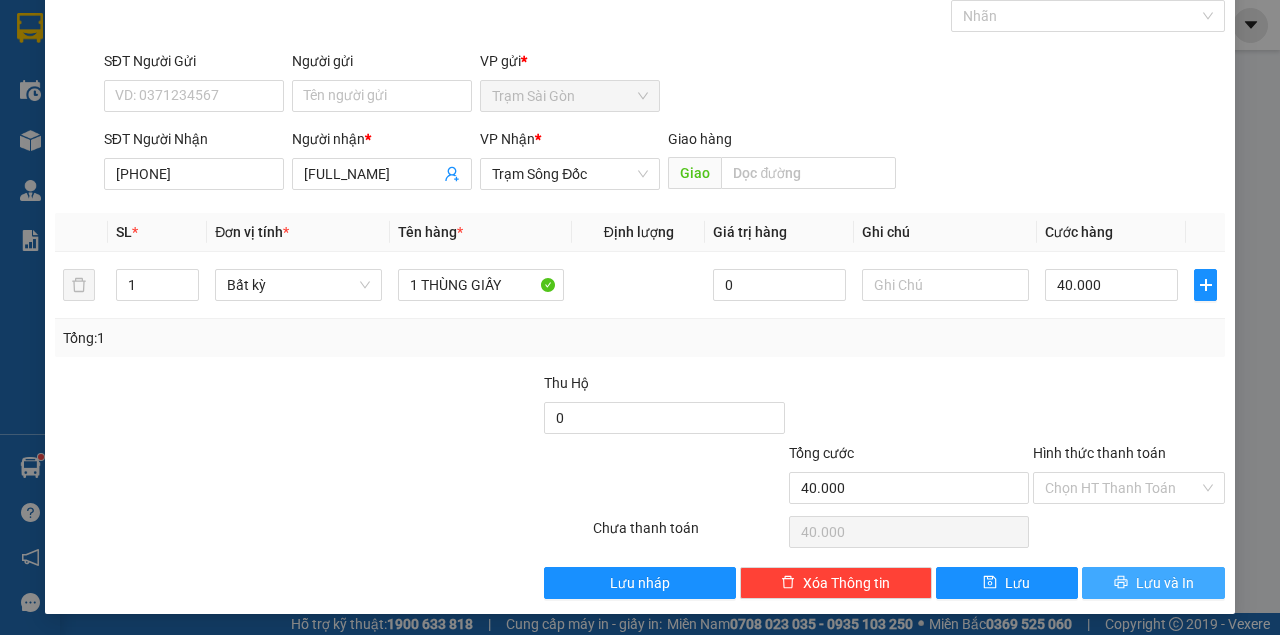 click on "Lưu và In" at bounding box center (1153, 583) 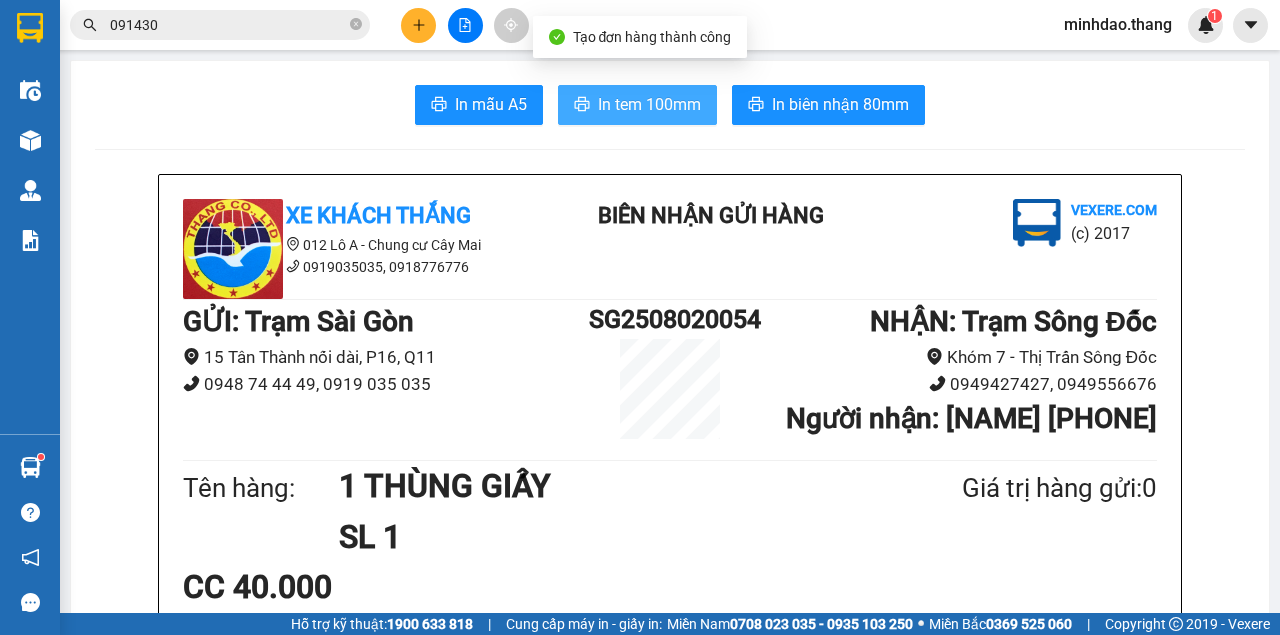 click on "In tem 100mm" at bounding box center (649, 104) 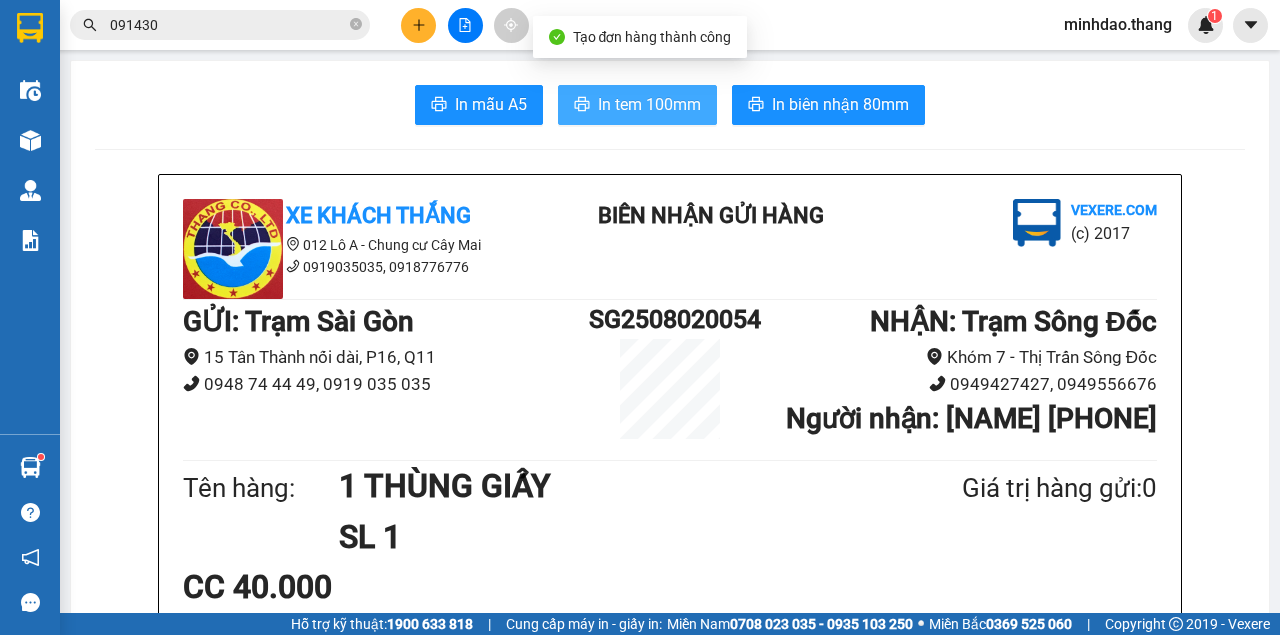 scroll, scrollTop: 0, scrollLeft: 0, axis: both 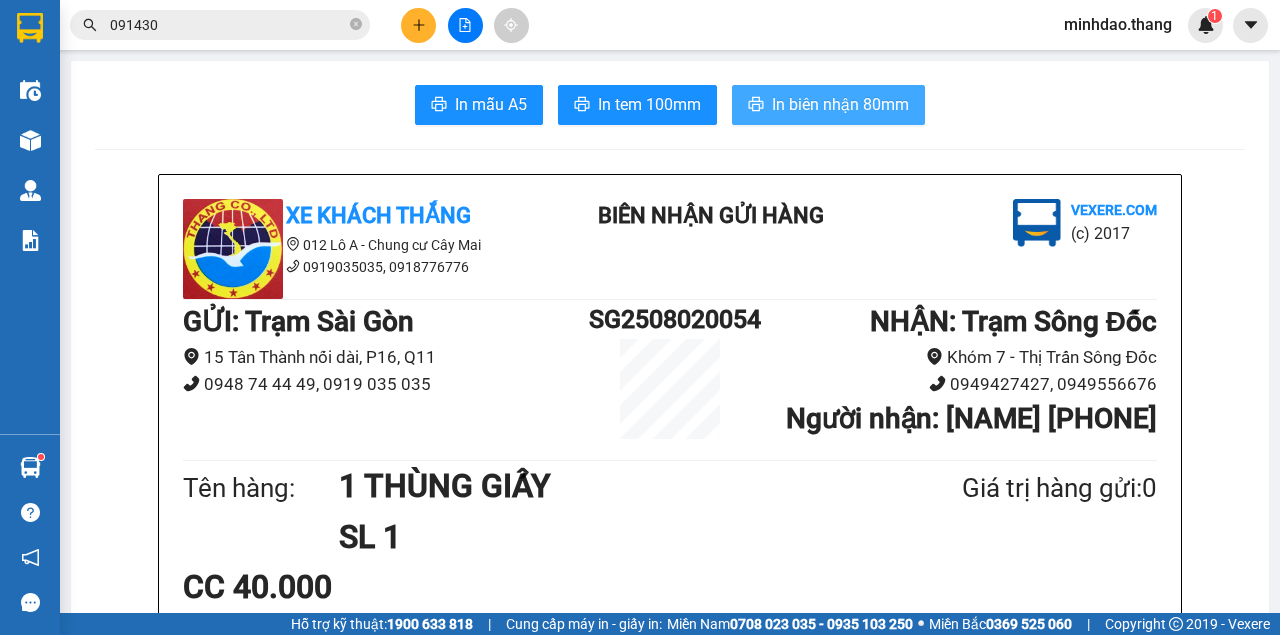 click on "In biên nhận 80mm" at bounding box center (840, 104) 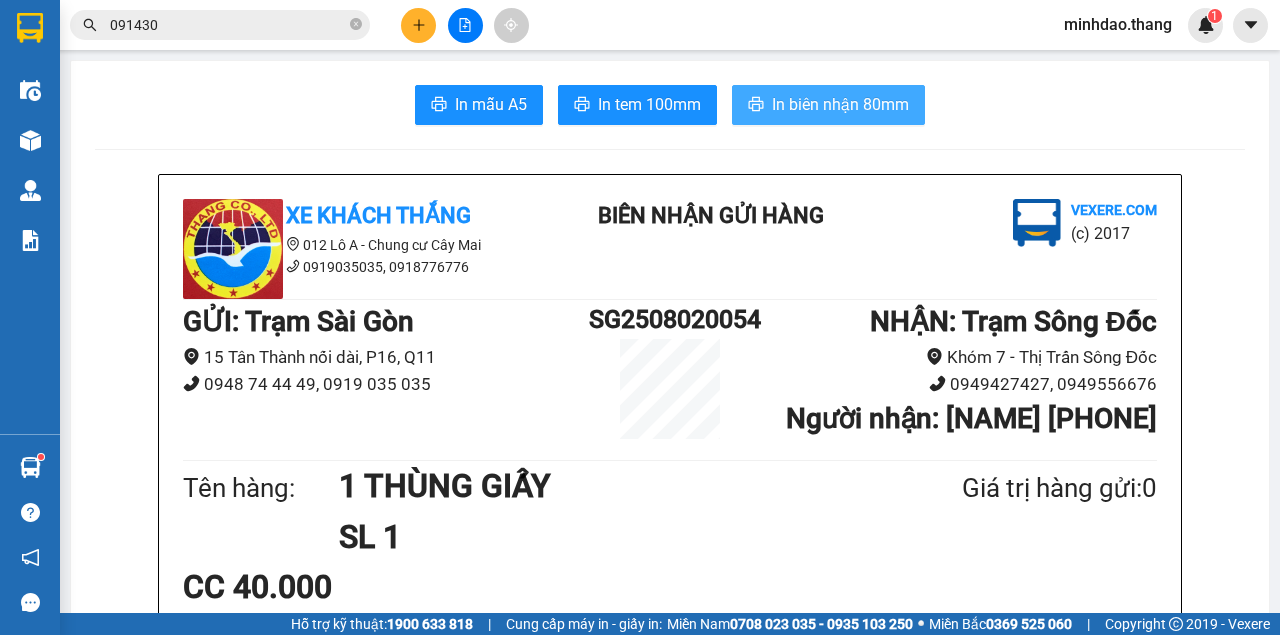 scroll, scrollTop: 0, scrollLeft: 0, axis: both 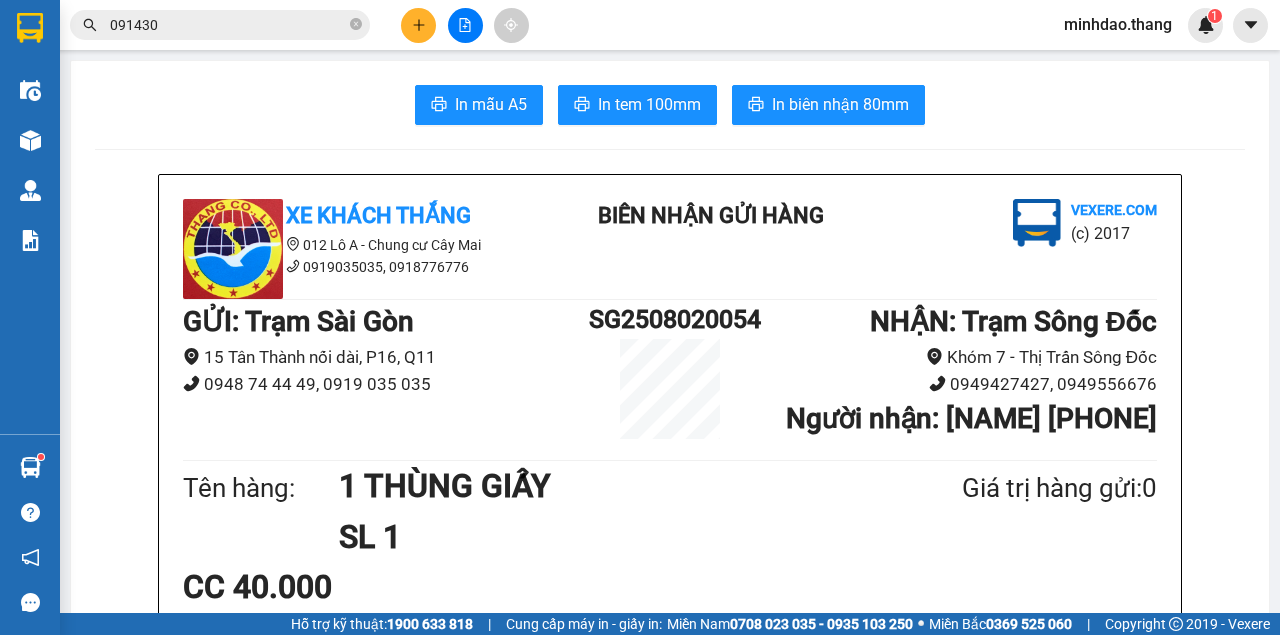 click on "091430" at bounding box center (228, 25) 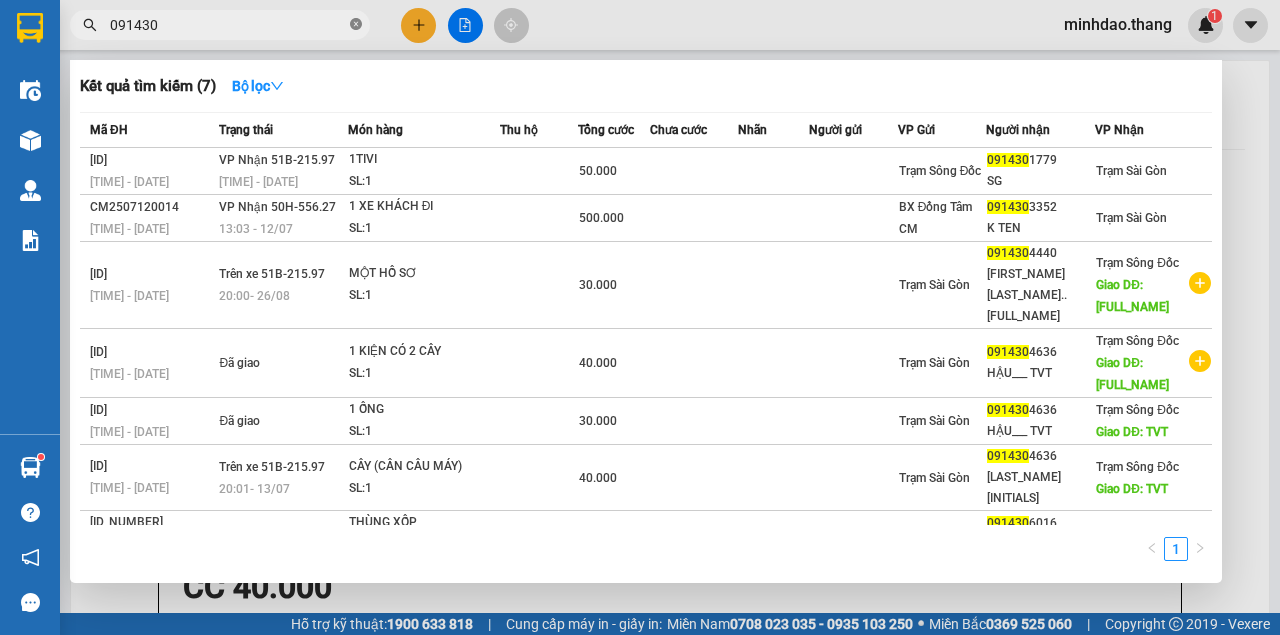 click 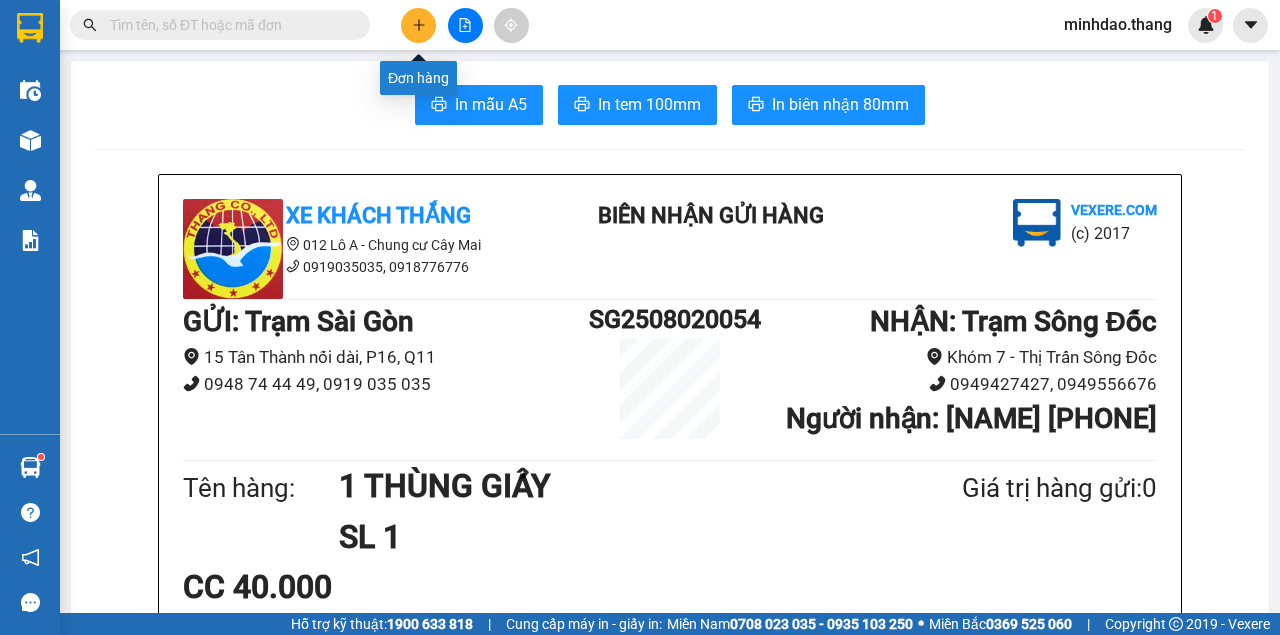 click at bounding box center [418, 25] 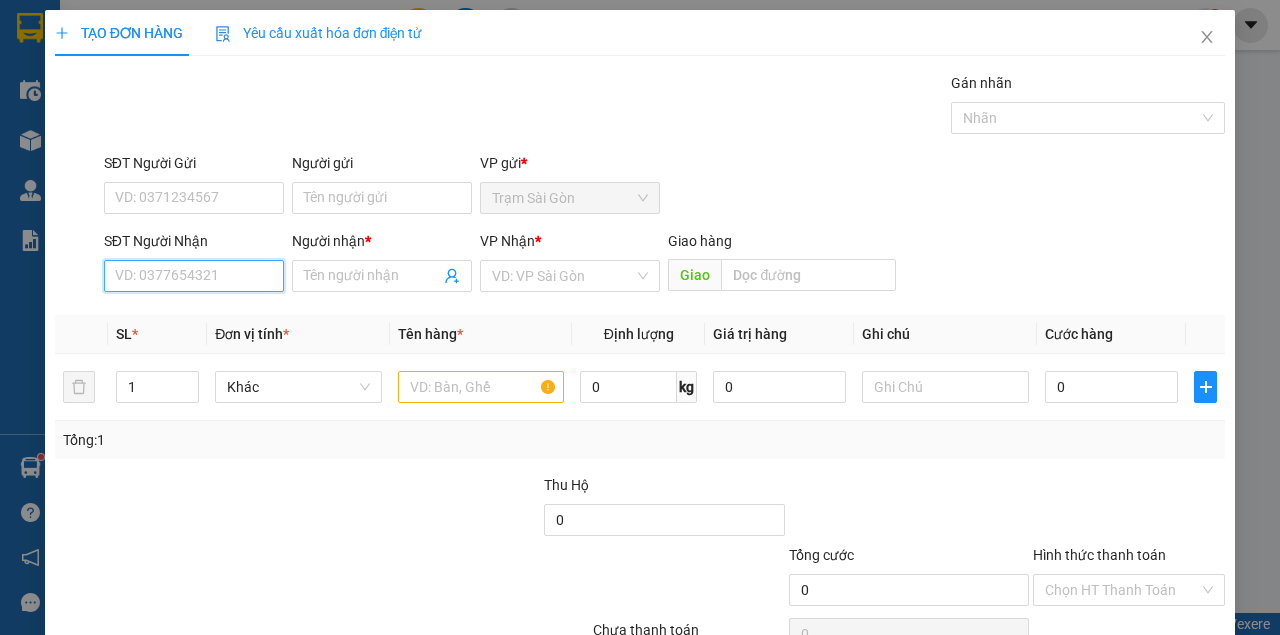 click on "SĐT Người Nhận" at bounding box center [194, 276] 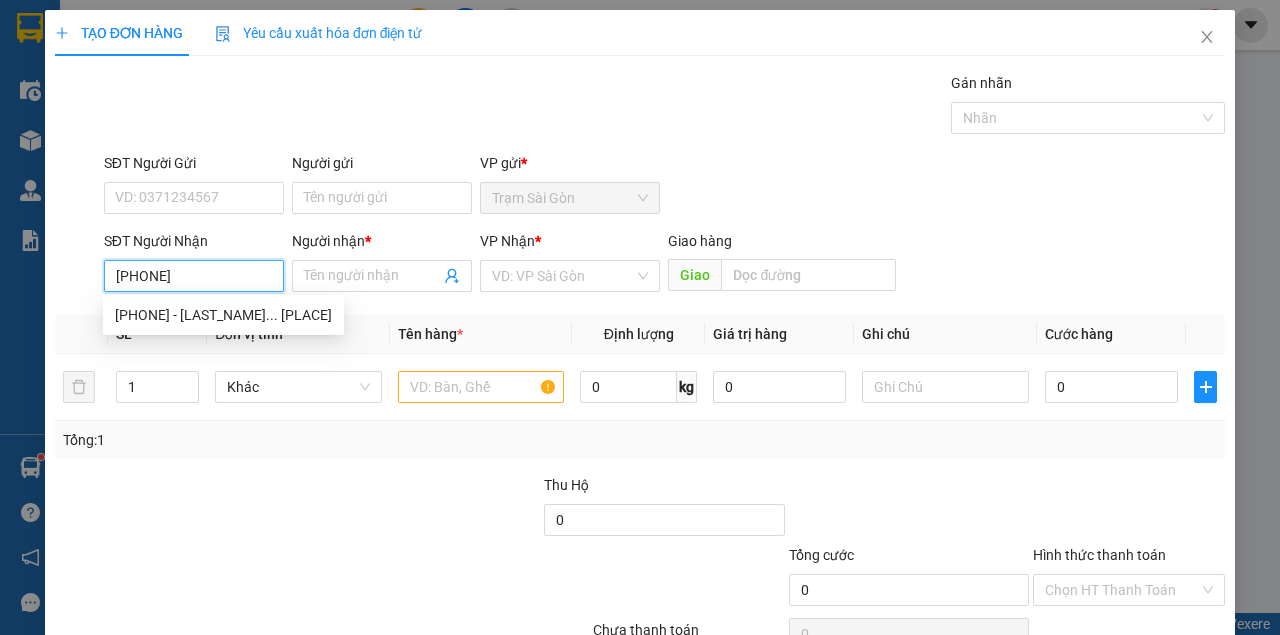 type on "0945434365" 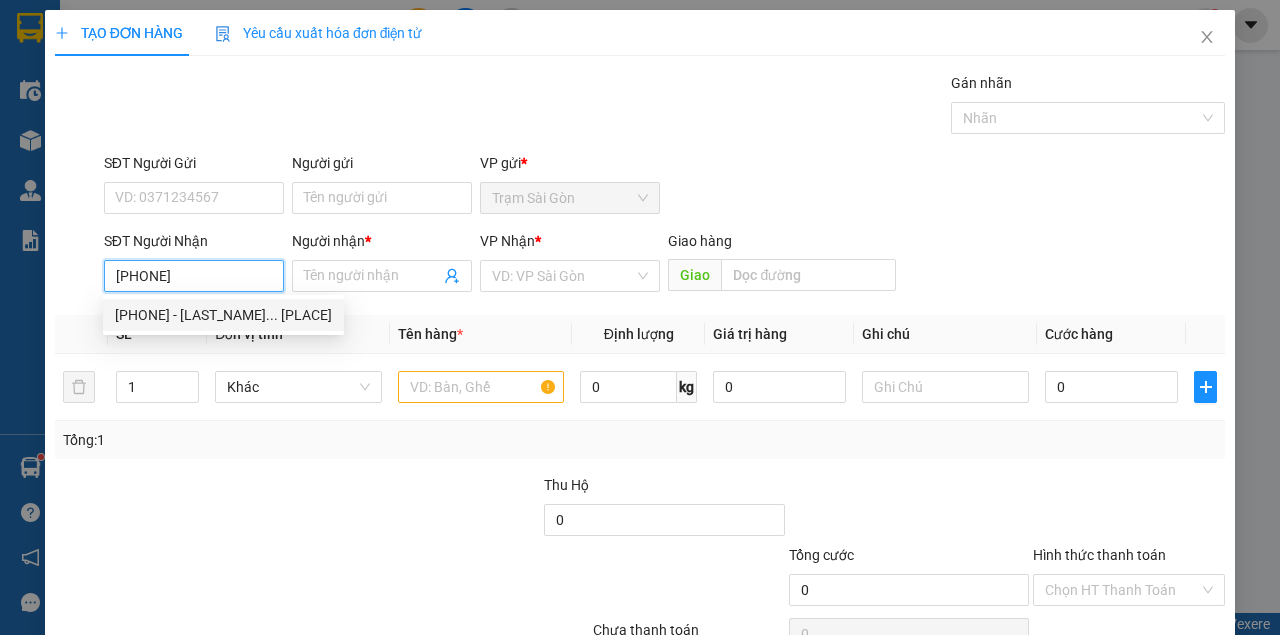 click on "0945434365 - BÌNH...BẾN XE ĐỒNG TÂM" at bounding box center [223, 315] 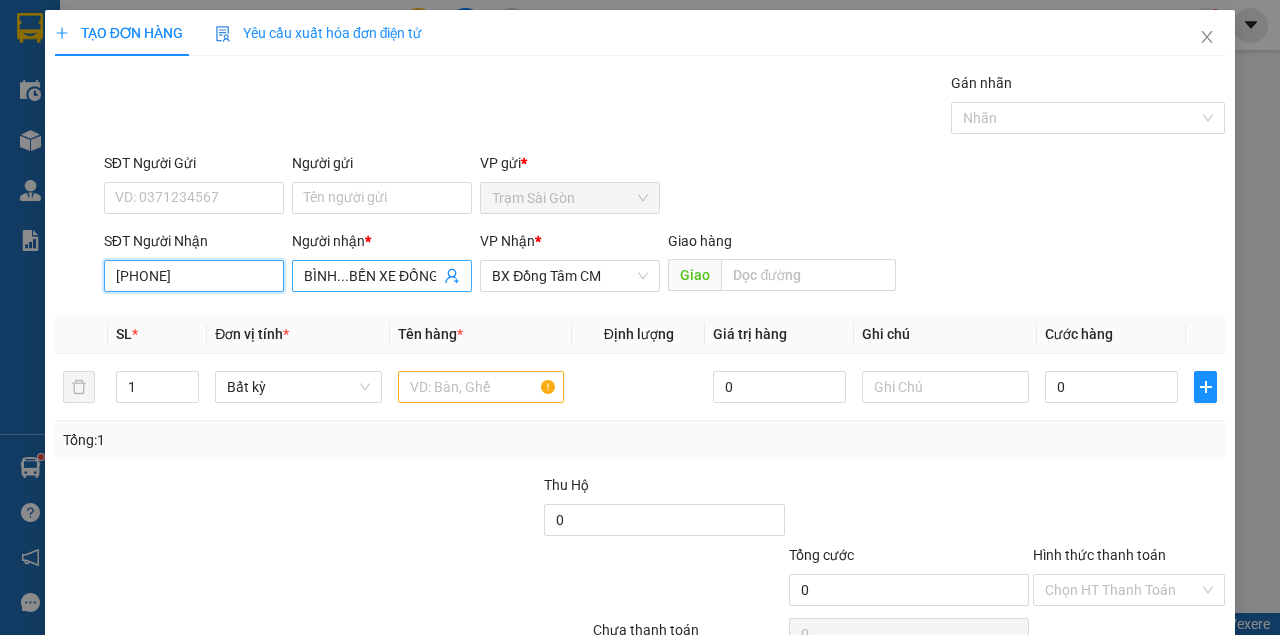 type on "0945434365" 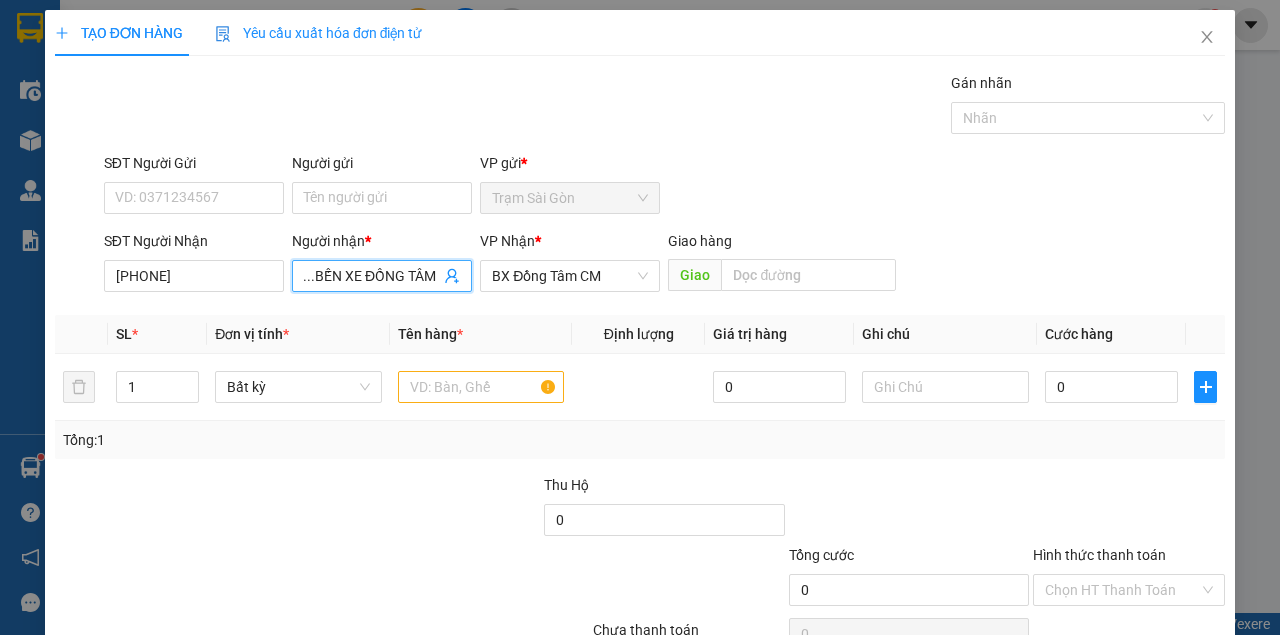 click on "BÌNH...BẾN XE ĐỒNG TÂM" at bounding box center [372, 276] 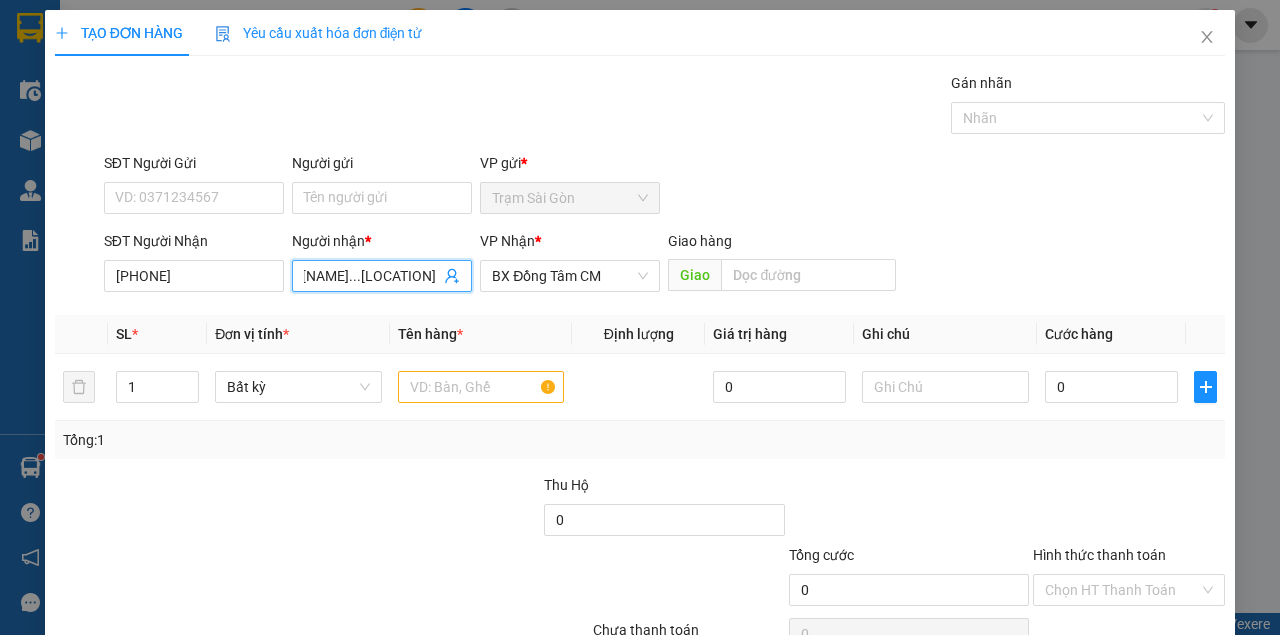 scroll, scrollTop: 0, scrollLeft: 0, axis: both 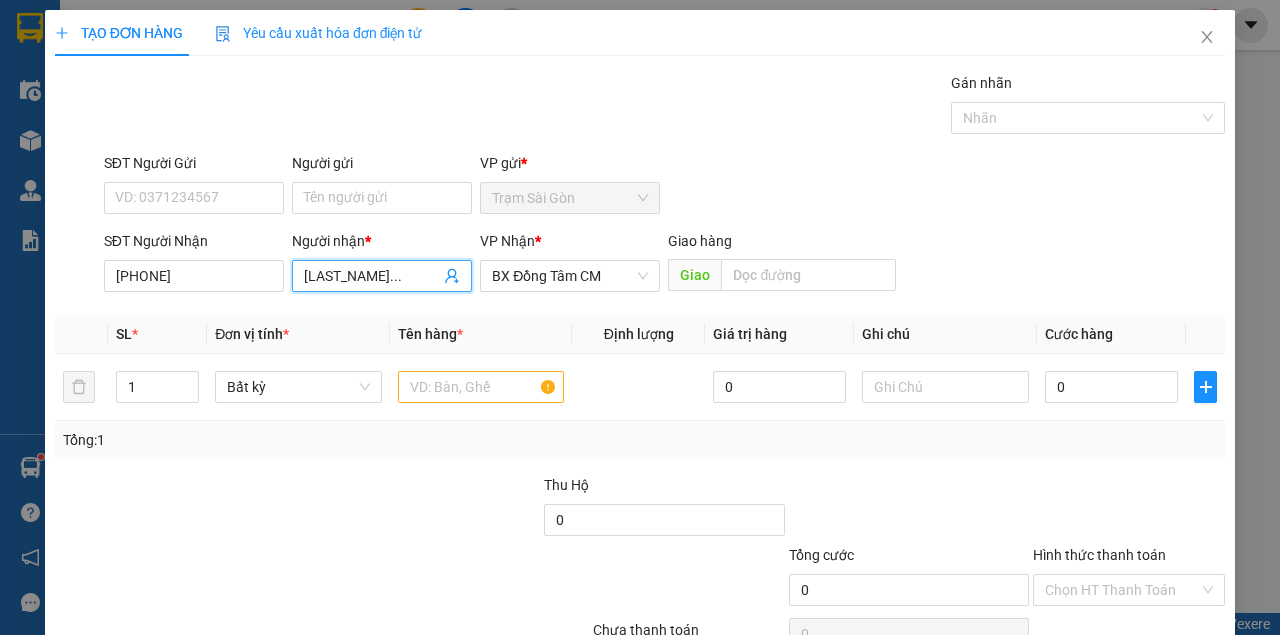 click on "BÌNH..." at bounding box center [372, 276] 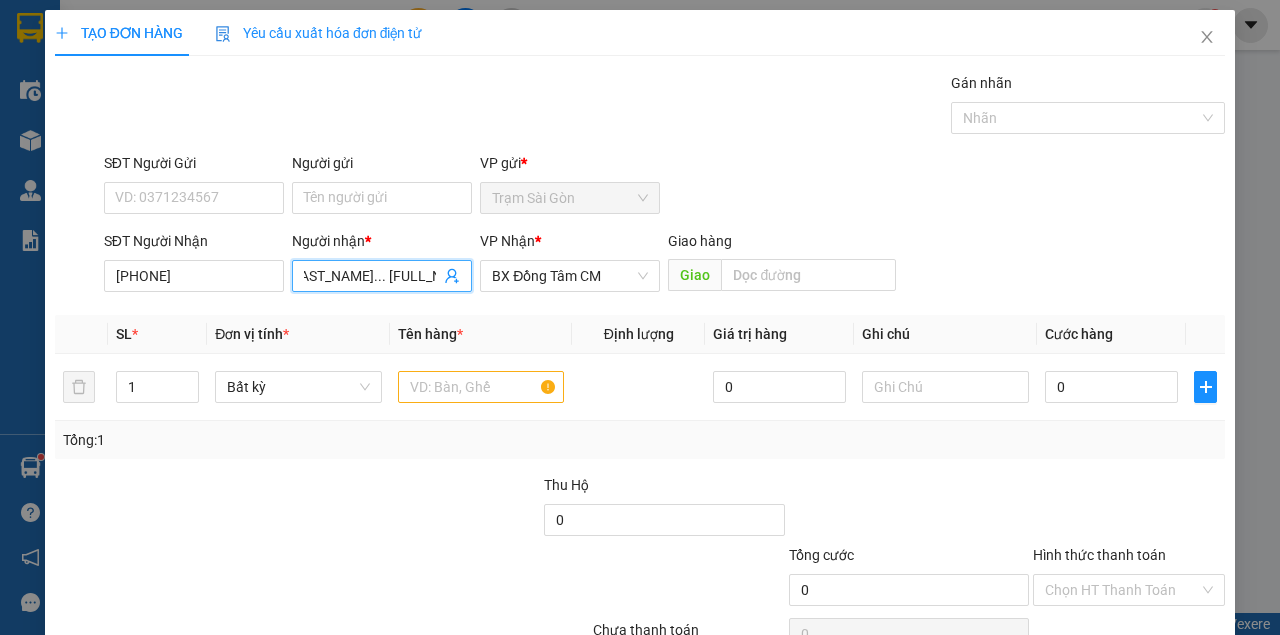 scroll, scrollTop: 0, scrollLeft: 16, axis: horizontal 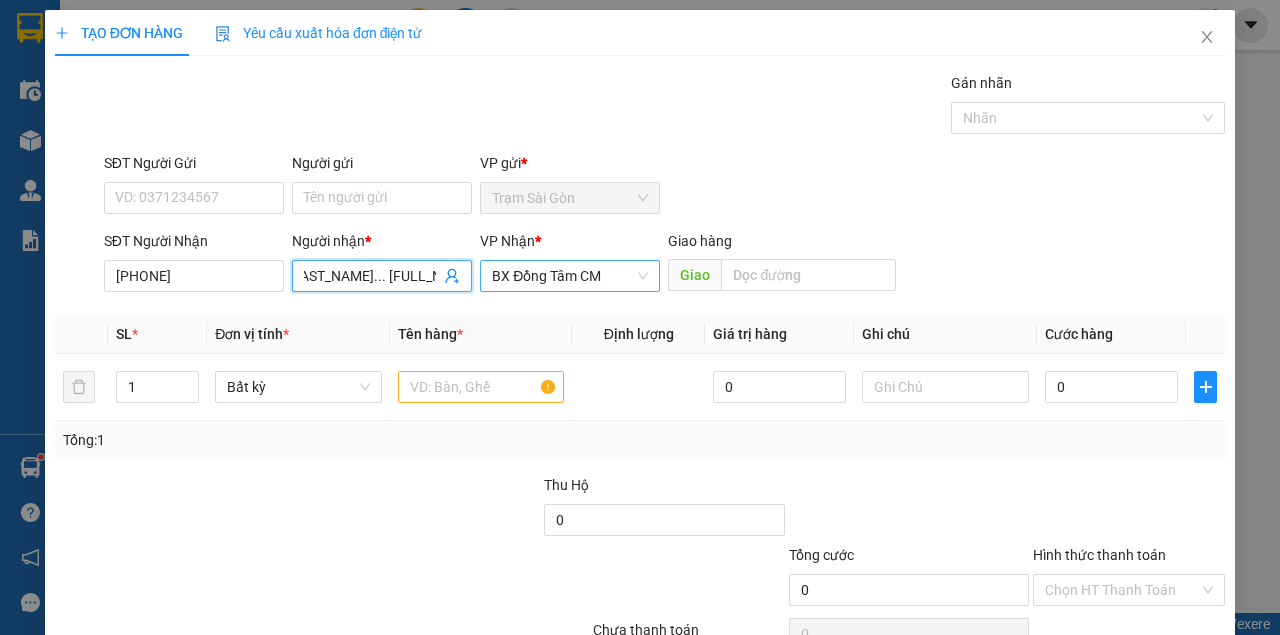 click on "BX Đồng Tâm CM" at bounding box center [570, 276] 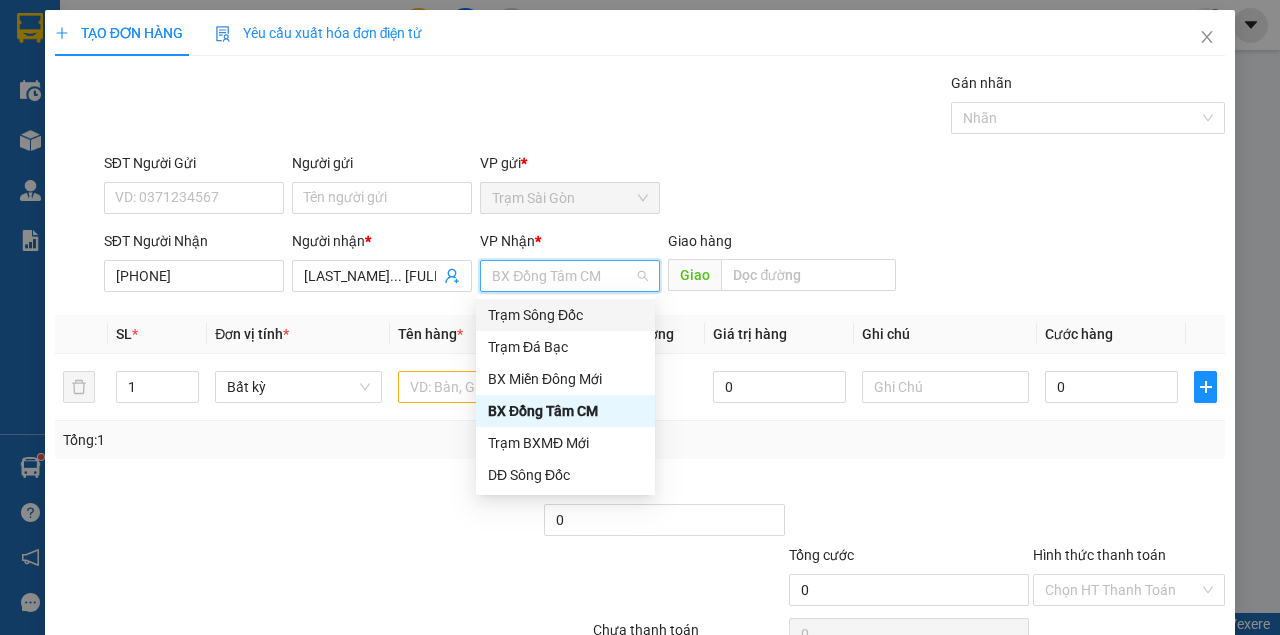 click on "Trạm Sông Đốc" at bounding box center [565, 315] 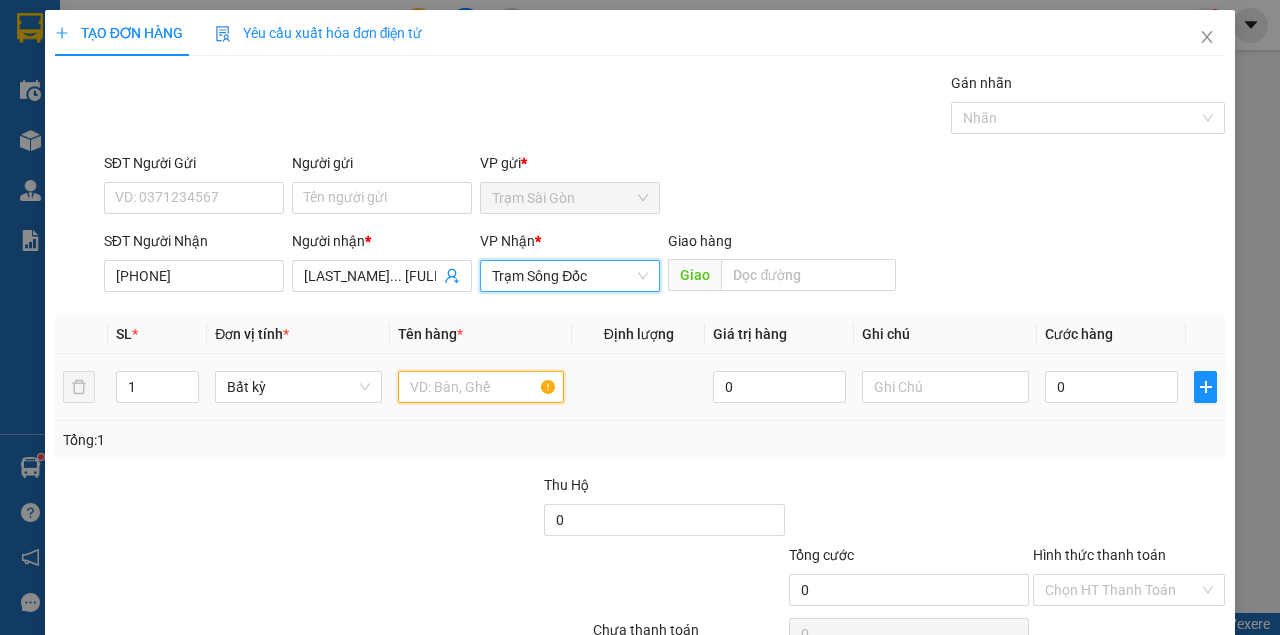 drag, startPoint x: 454, startPoint y: 392, endPoint x: 458, endPoint y: 379, distance: 13.601471 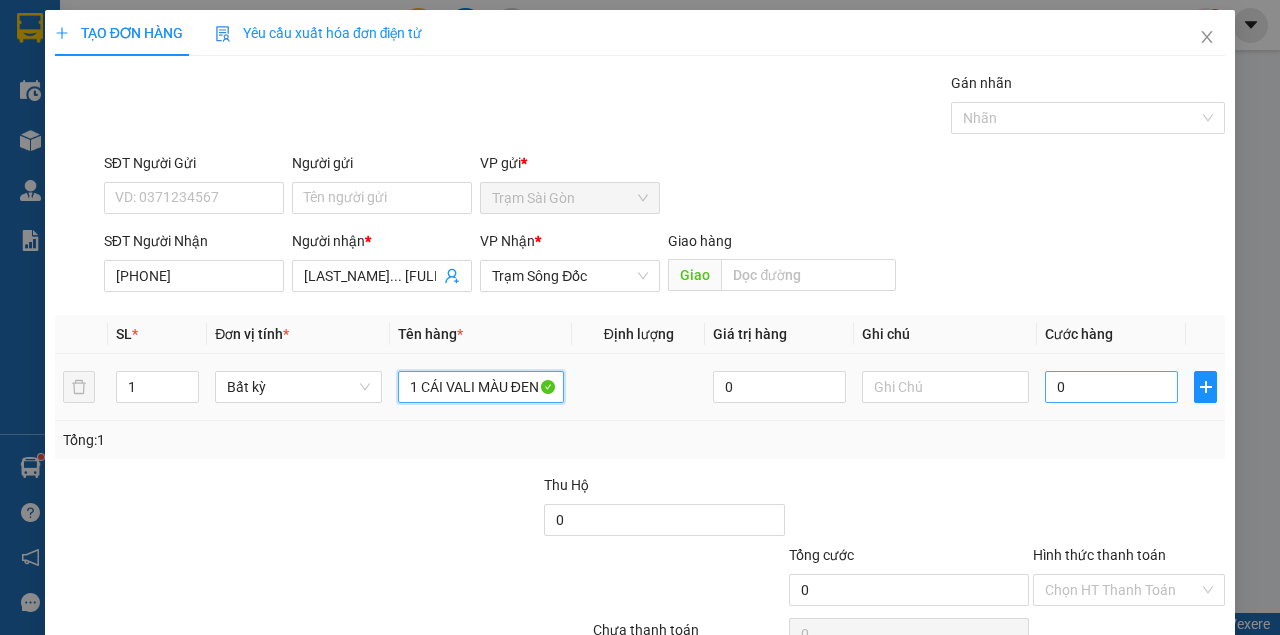 type on "1 CÁI VALI MÀU ĐEN" 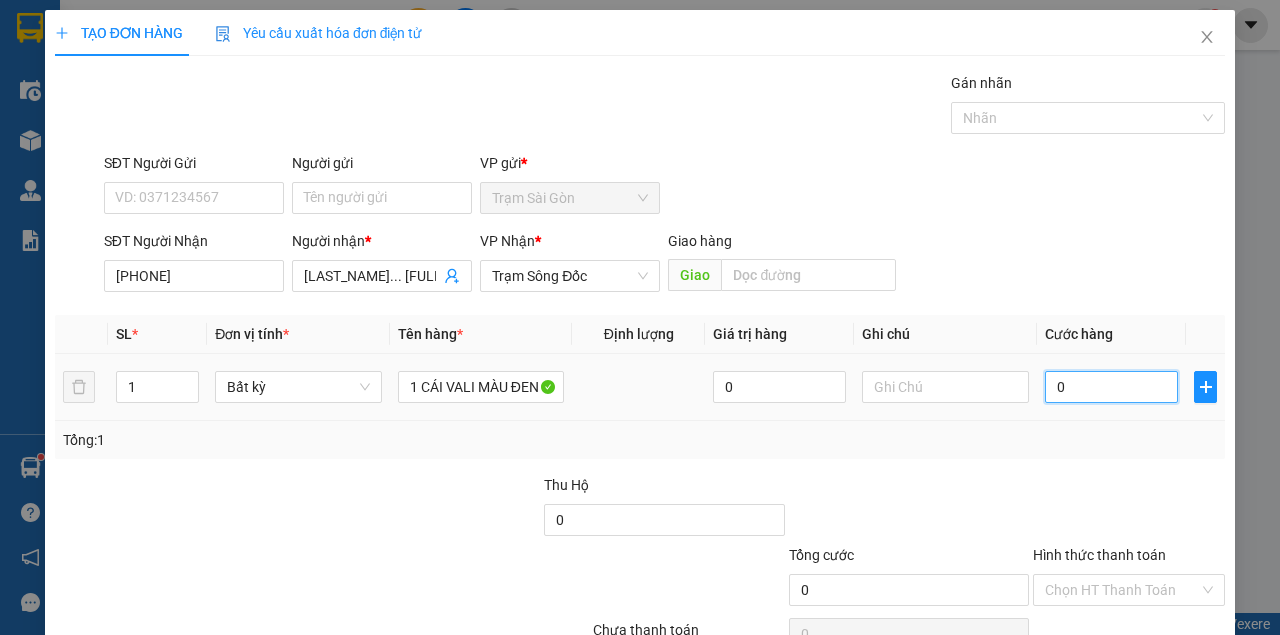 click on "0" at bounding box center [1111, 387] 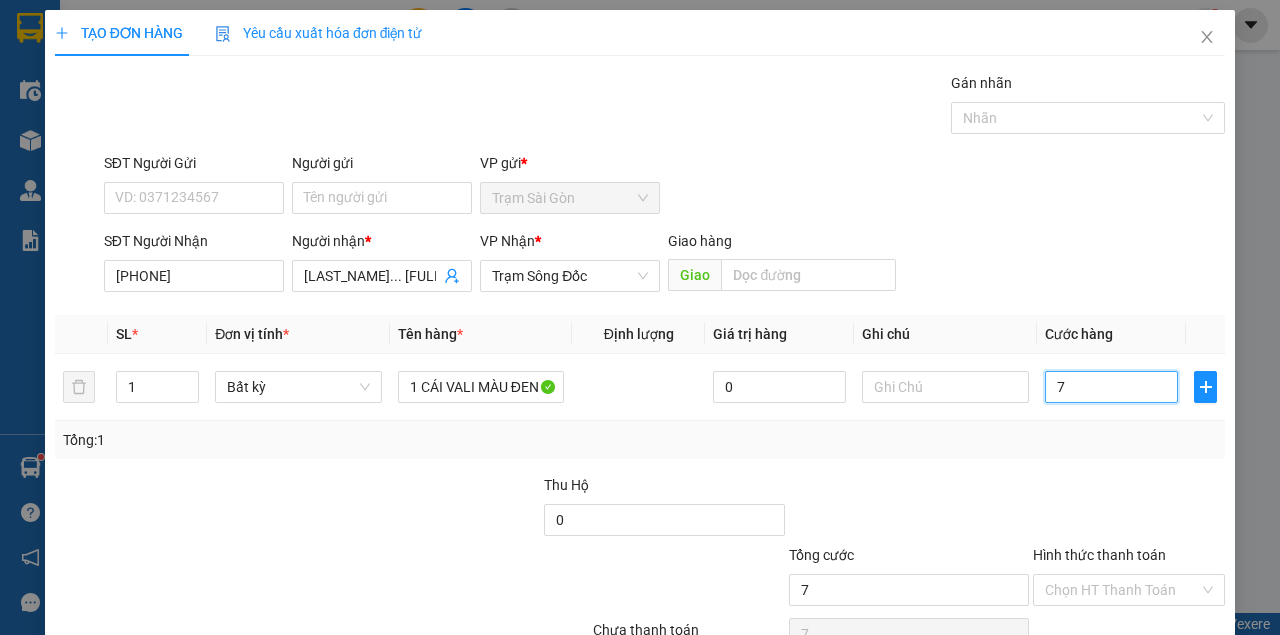 type on "70" 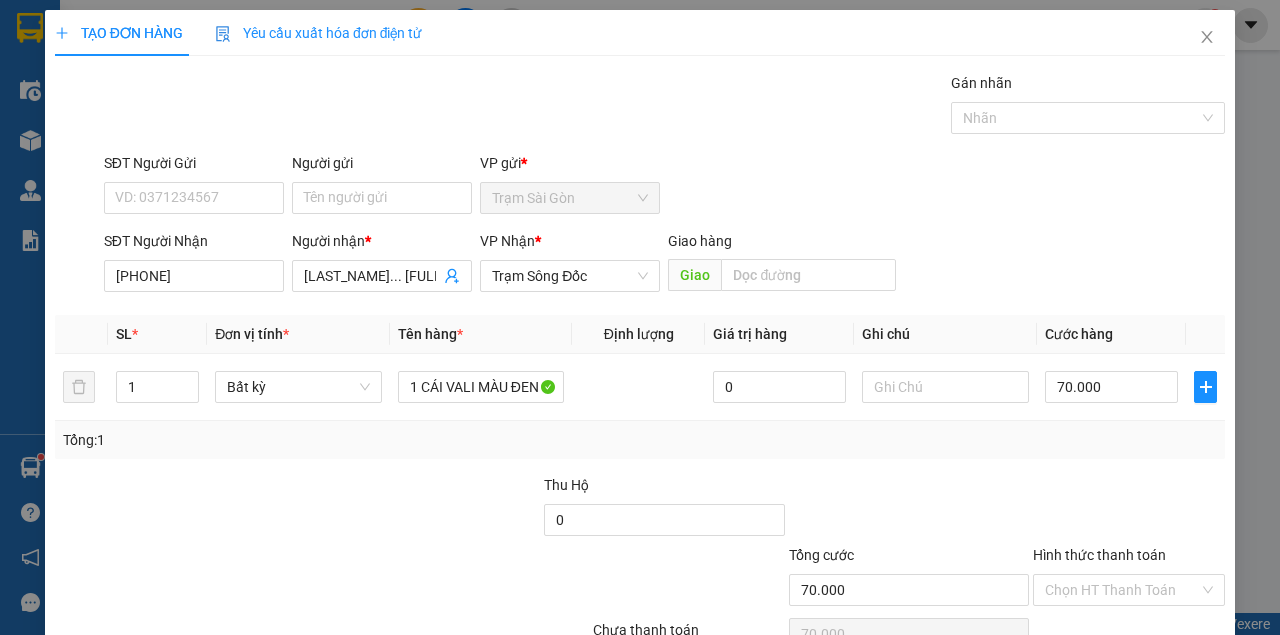 click at bounding box center (909, 509) 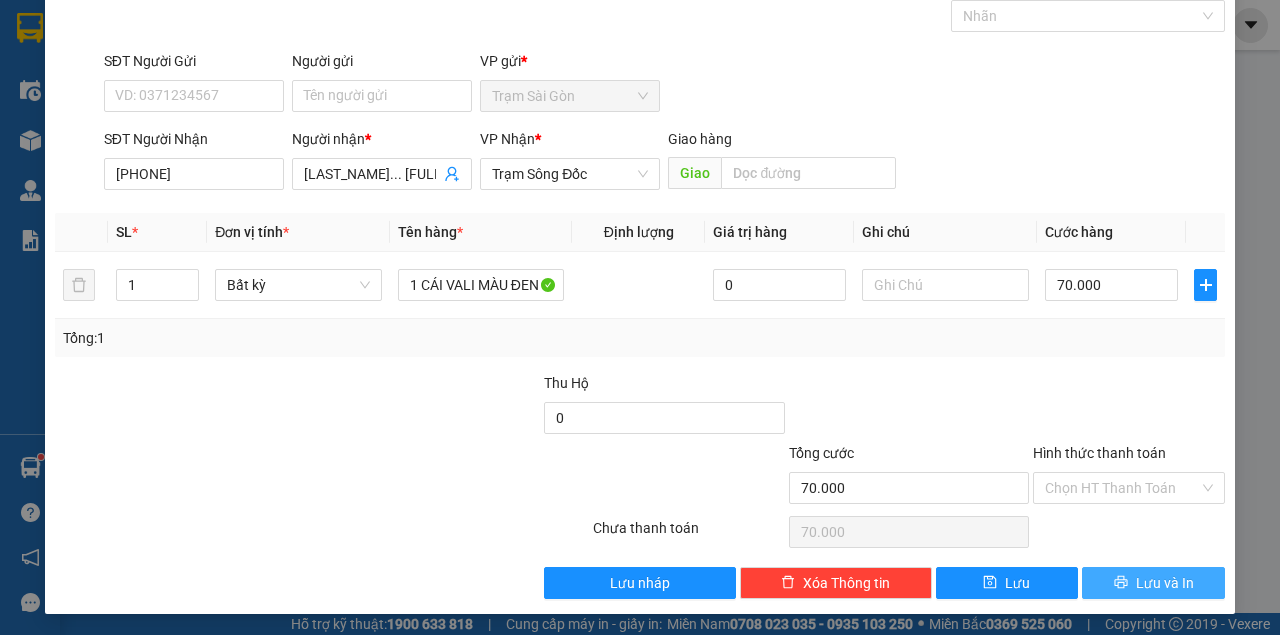 click on "Lưu và In" at bounding box center [1153, 583] 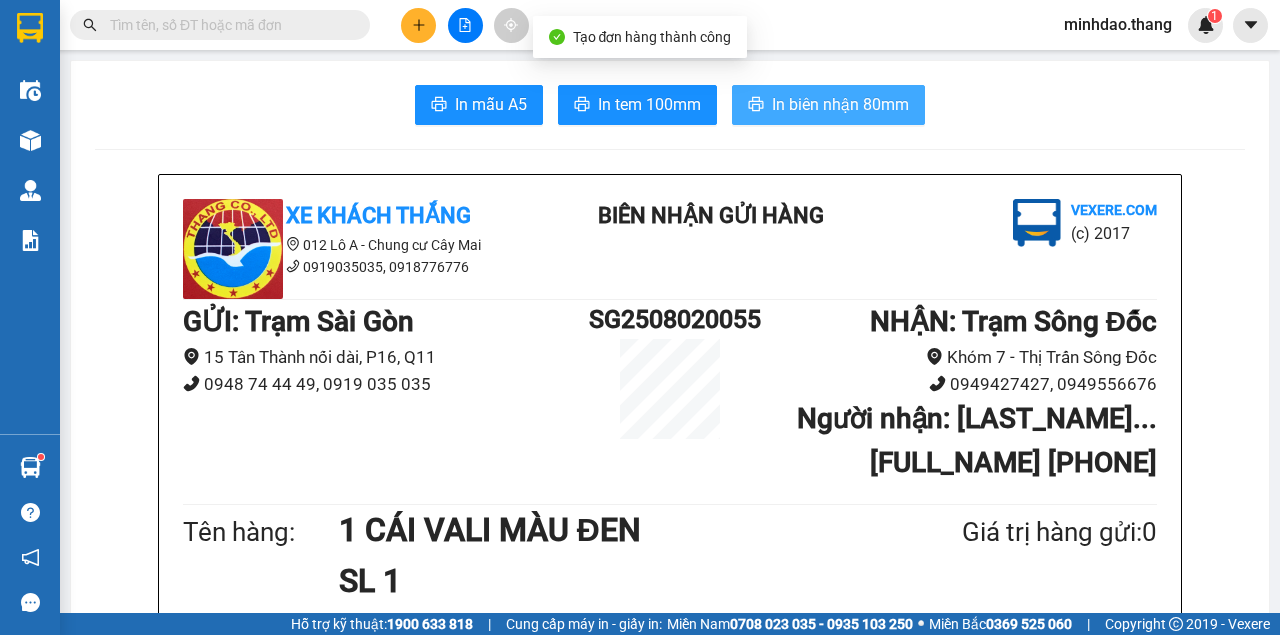 click on "In biên nhận 80mm" at bounding box center (840, 104) 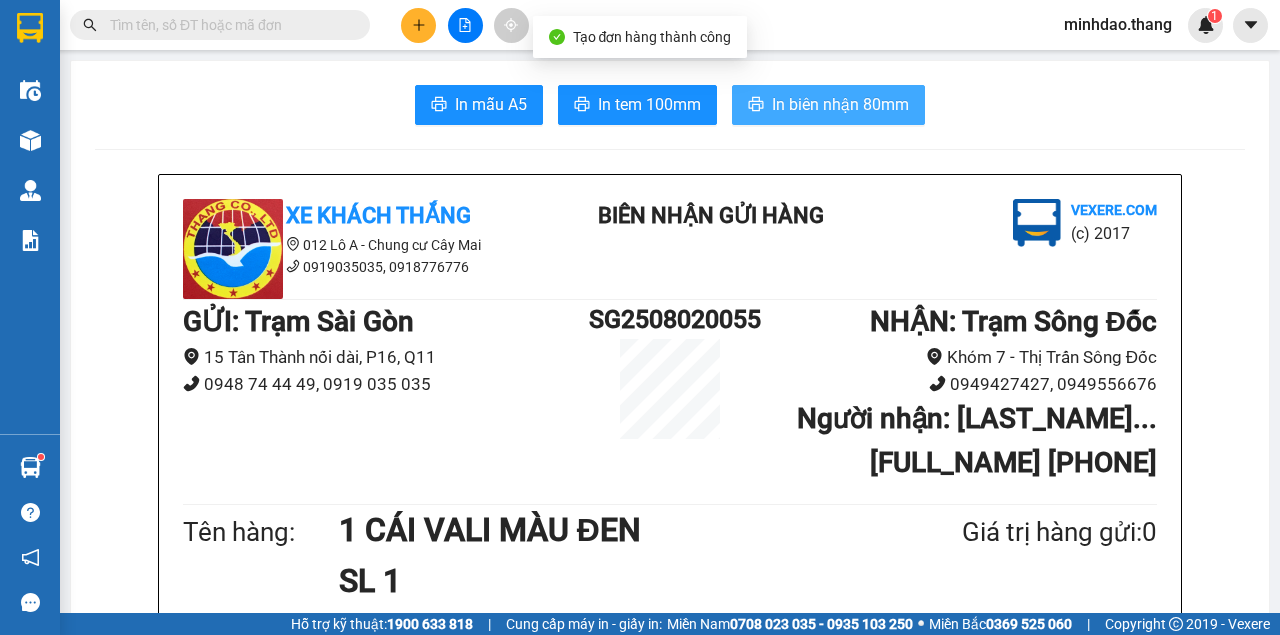 scroll, scrollTop: 0, scrollLeft: 0, axis: both 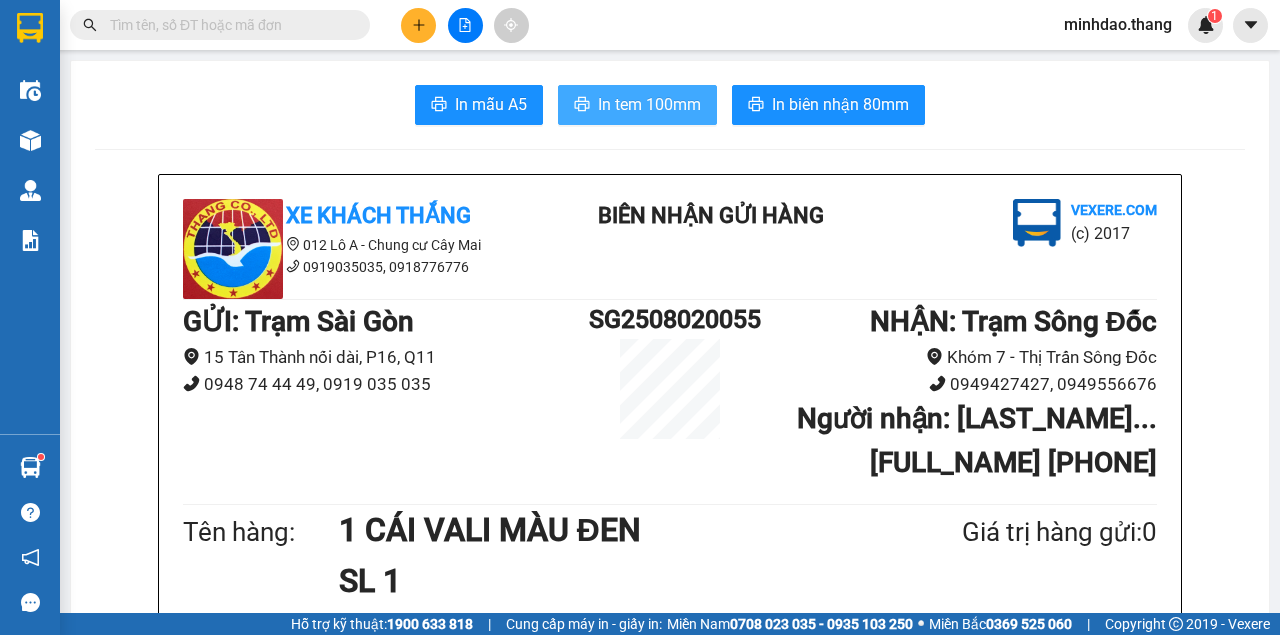 click on "In tem 100mm" at bounding box center (649, 104) 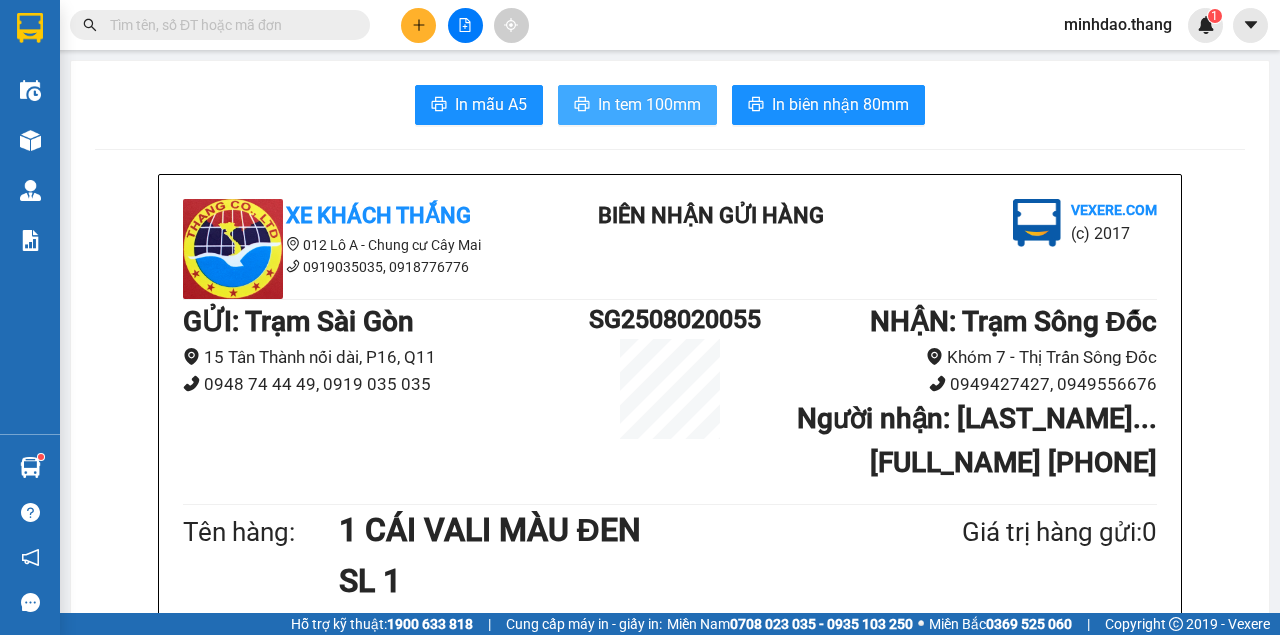 scroll, scrollTop: 0, scrollLeft: 0, axis: both 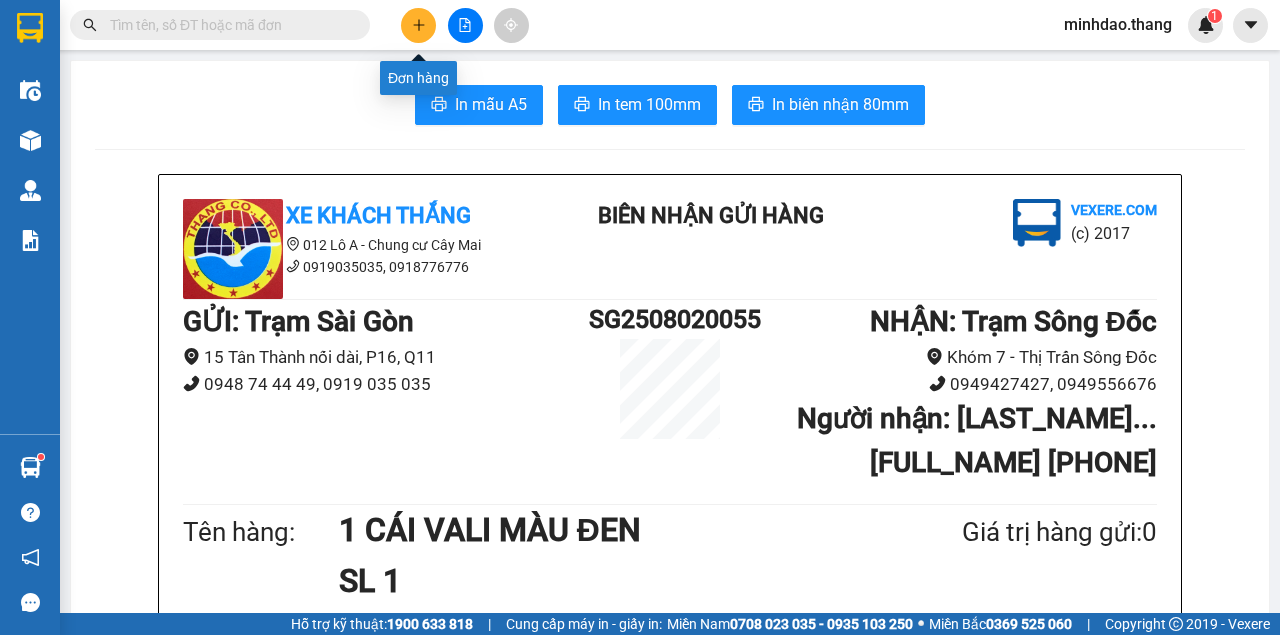 click at bounding box center (418, 25) 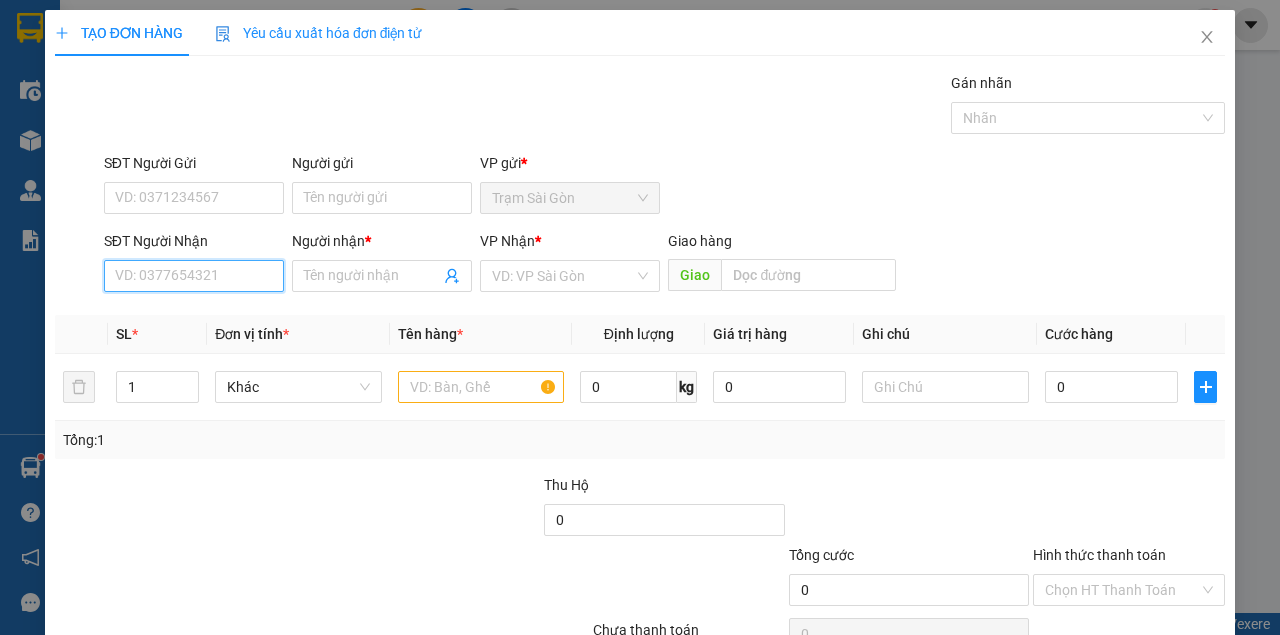 click on "SĐT Người Nhận" at bounding box center (194, 276) 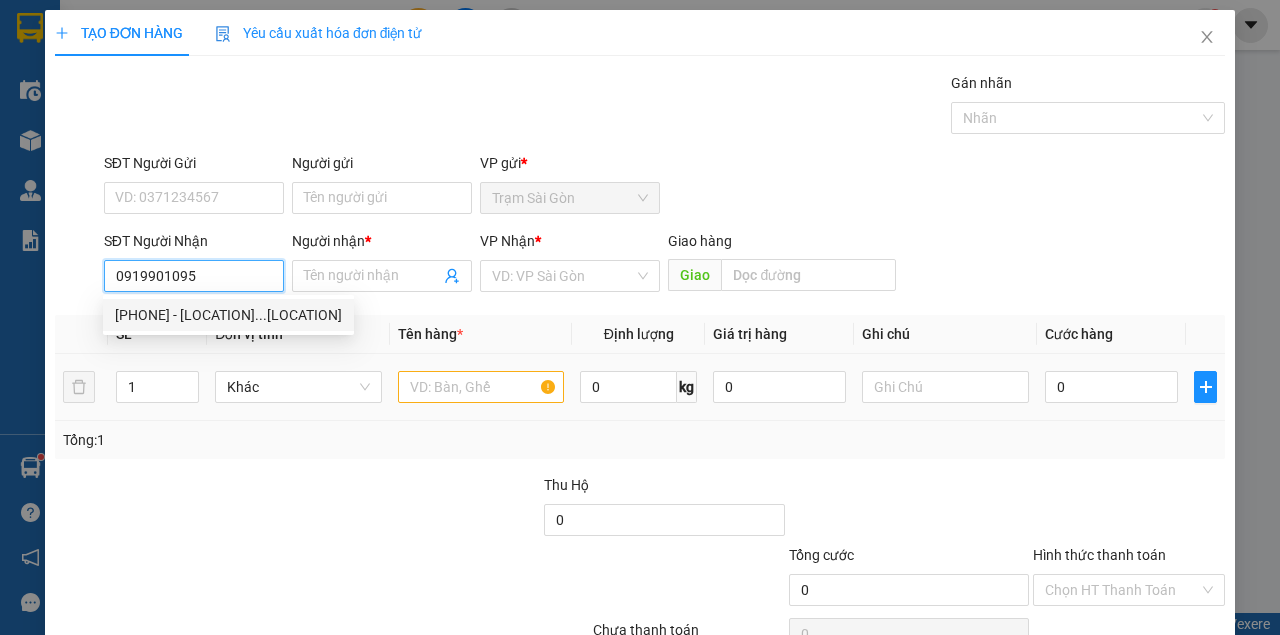 drag, startPoint x: 281, startPoint y: 319, endPoint x: 526, endPoint y: 406, distance: 259.98846 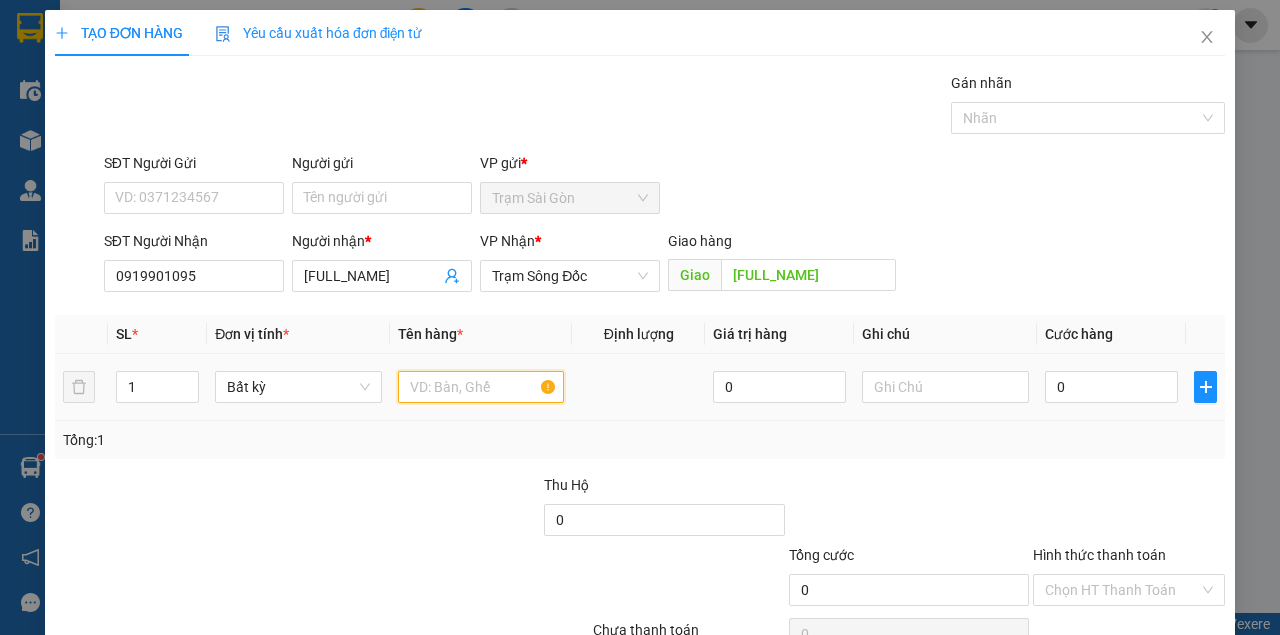 drag, startPoint x: 488, startPoint y: 391, endPoint x: 475, endPoint y: 380, distance: 17.029387 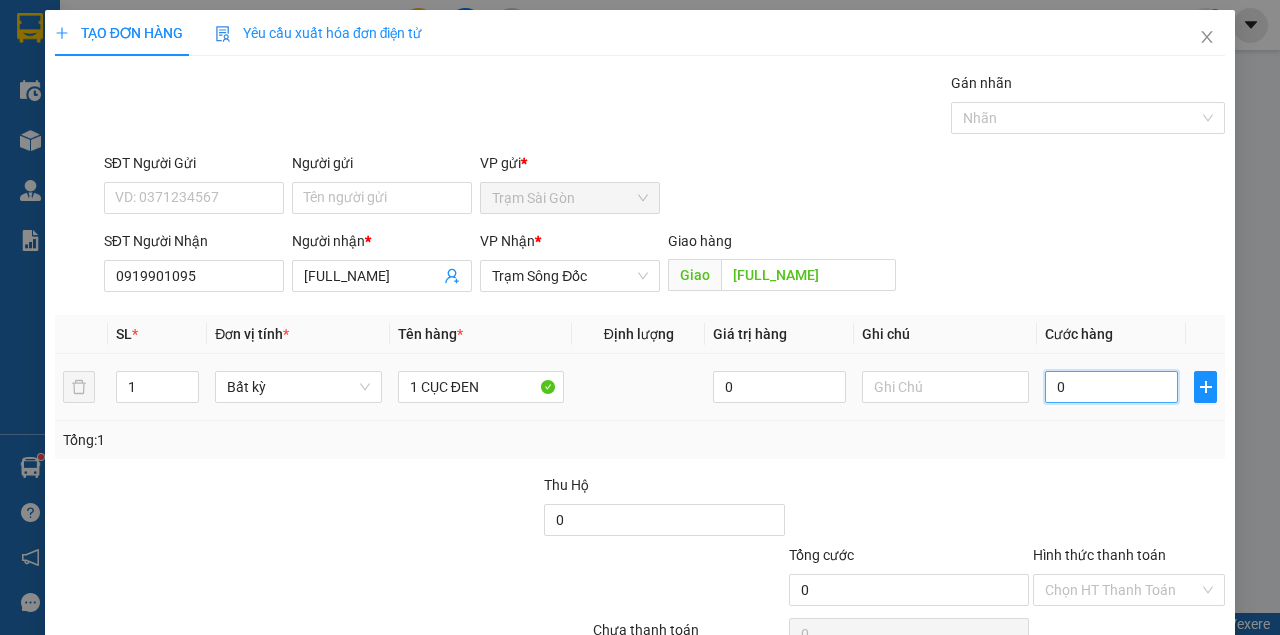 click on "0" at bounding box center [1111, 387] 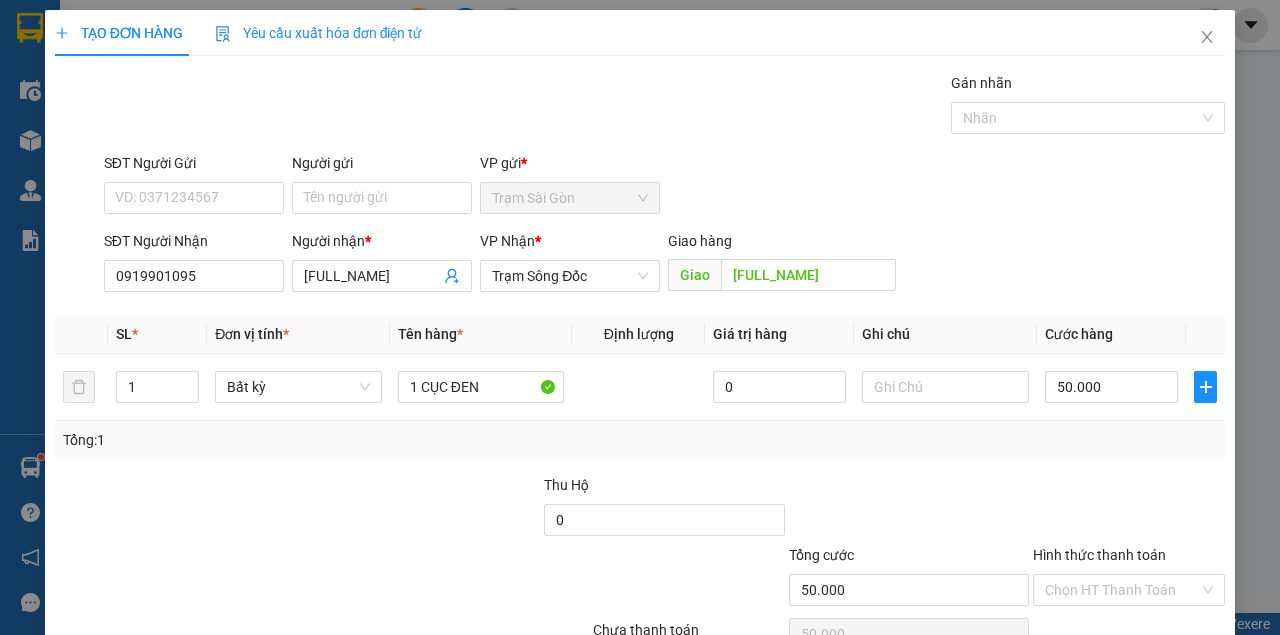 drag, startPoint x: 1180, startPoint y: 480, endPoint x: 1146, endPoint y: 466, distance: 36.769554 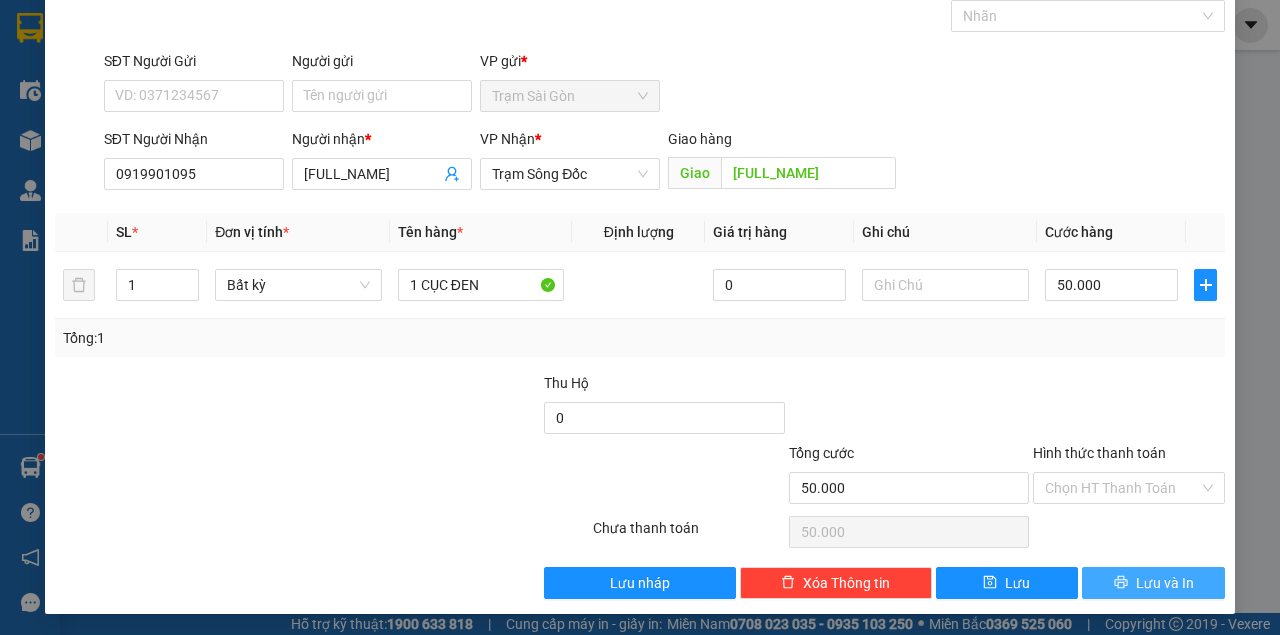 drag, startPoint x: 1141, startPoint y: 570, endPoint x: 1131, endPoint y: 564, distance: 11.661903 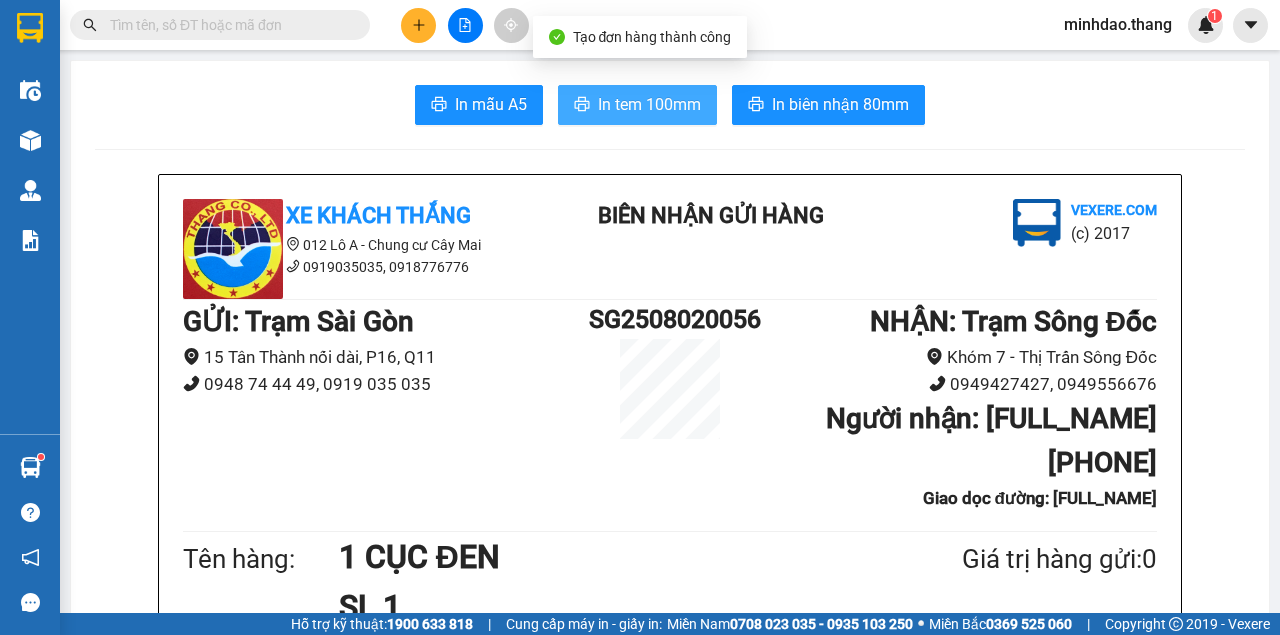 click on "In tem 100mm" at bounding box center [649, 104] 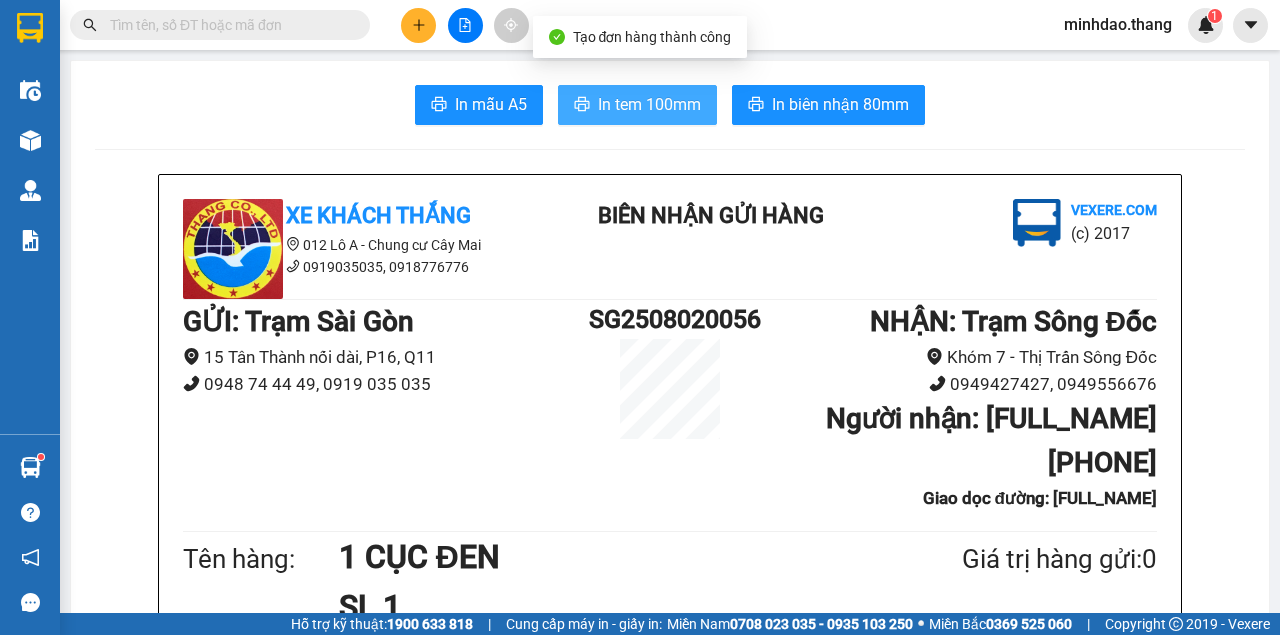 scroll, scrollTop: 0, scrollLeft: 0, axis: both 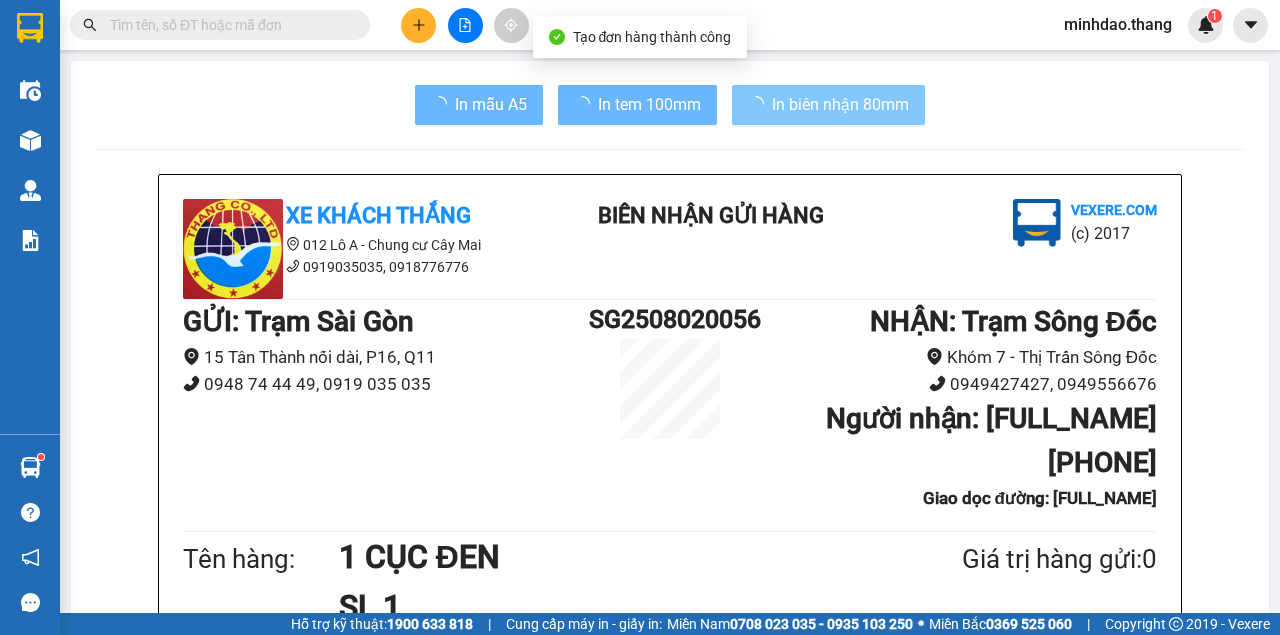 click on "In biên nhận 80mm" at bounding box center [840, 104] 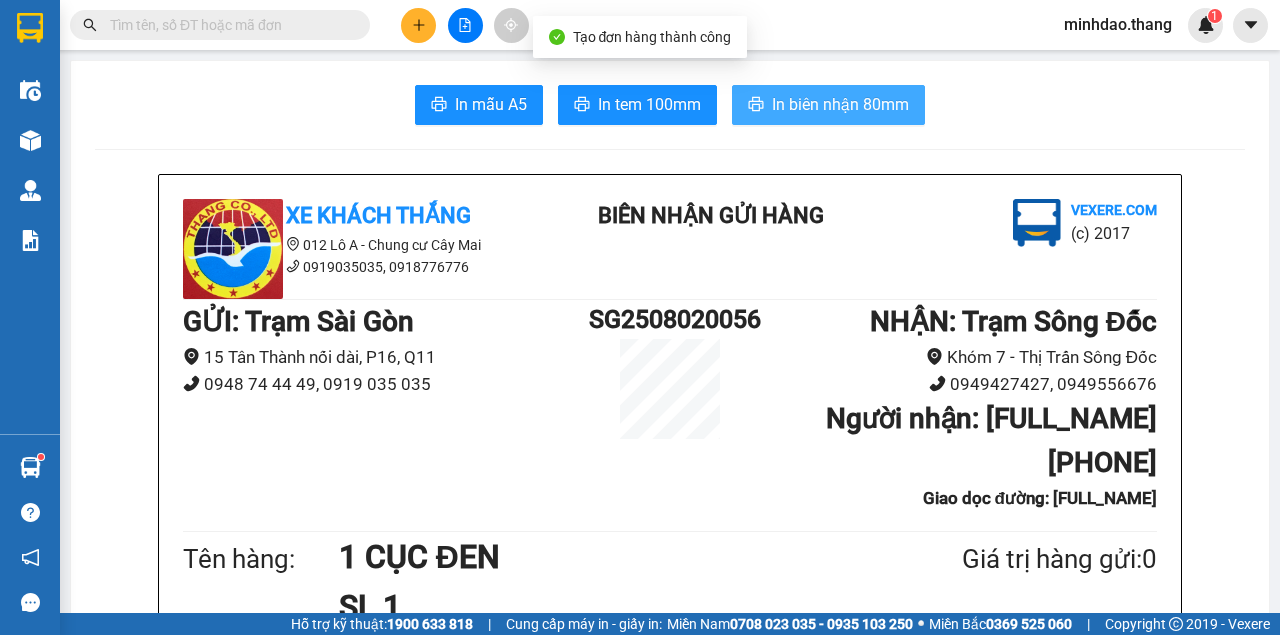 scroll, scrollTop: 0, scrollLeft: 0, axis: both 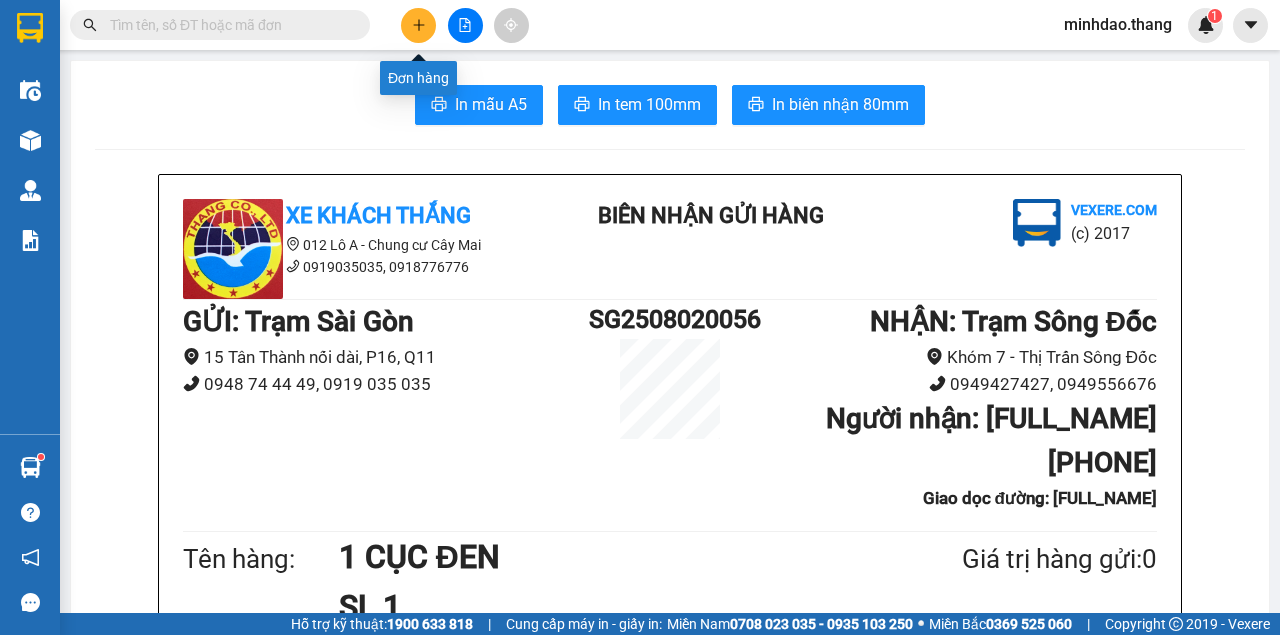 click 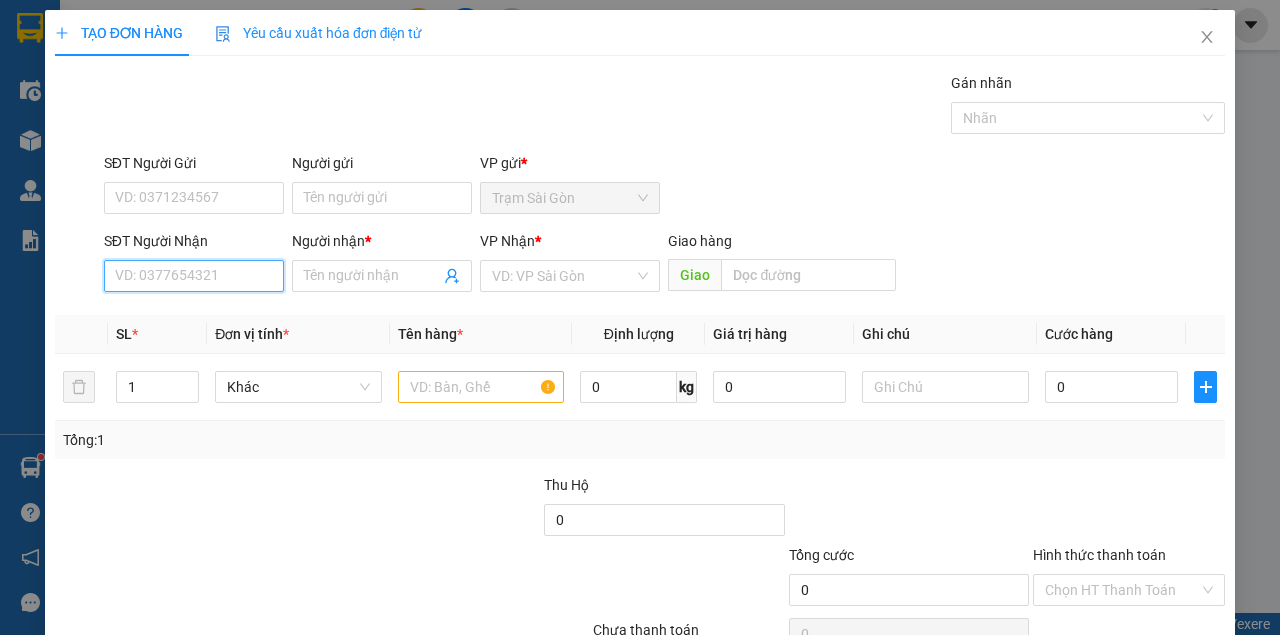 click on "SĐT Người Nhận" at bounding box center (194, 276) 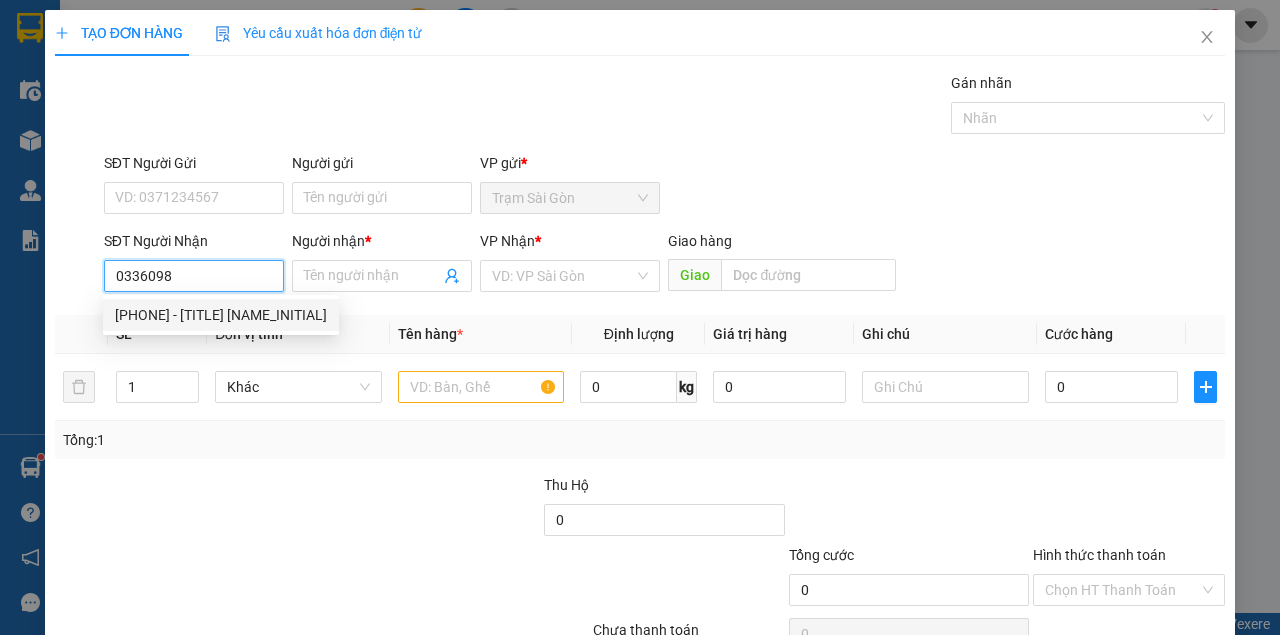 click on "0336098347 - CHỊ HẰNG" at bounding box center (221, 315) 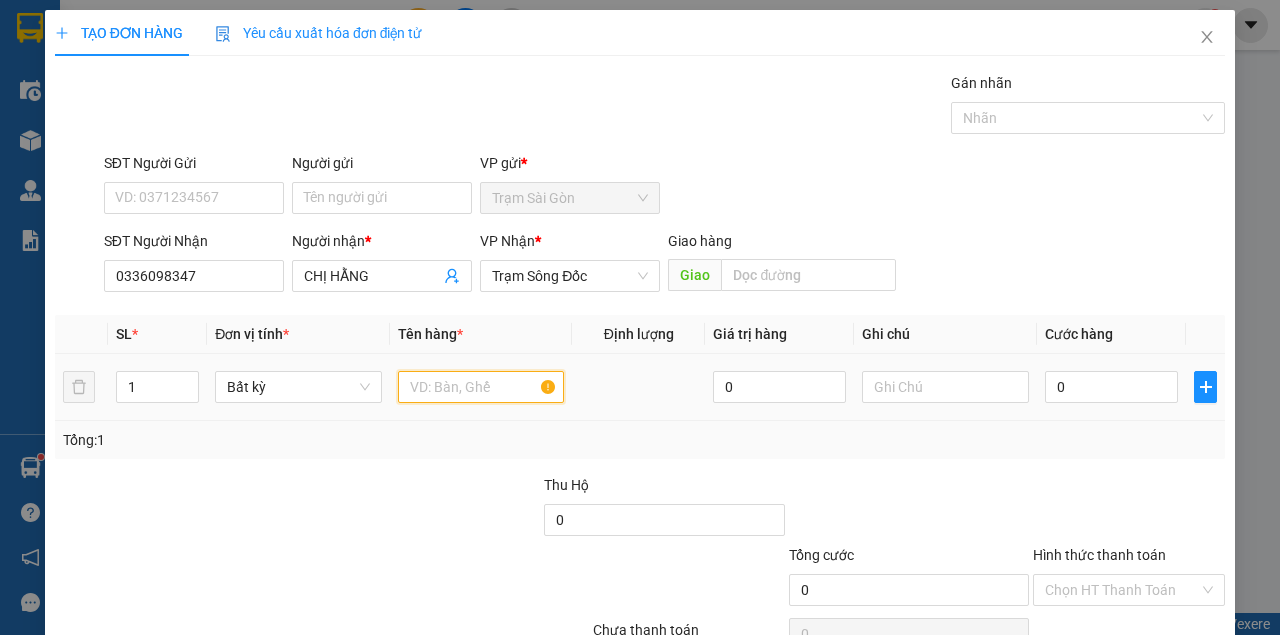 click at bounding box center (481, 387) 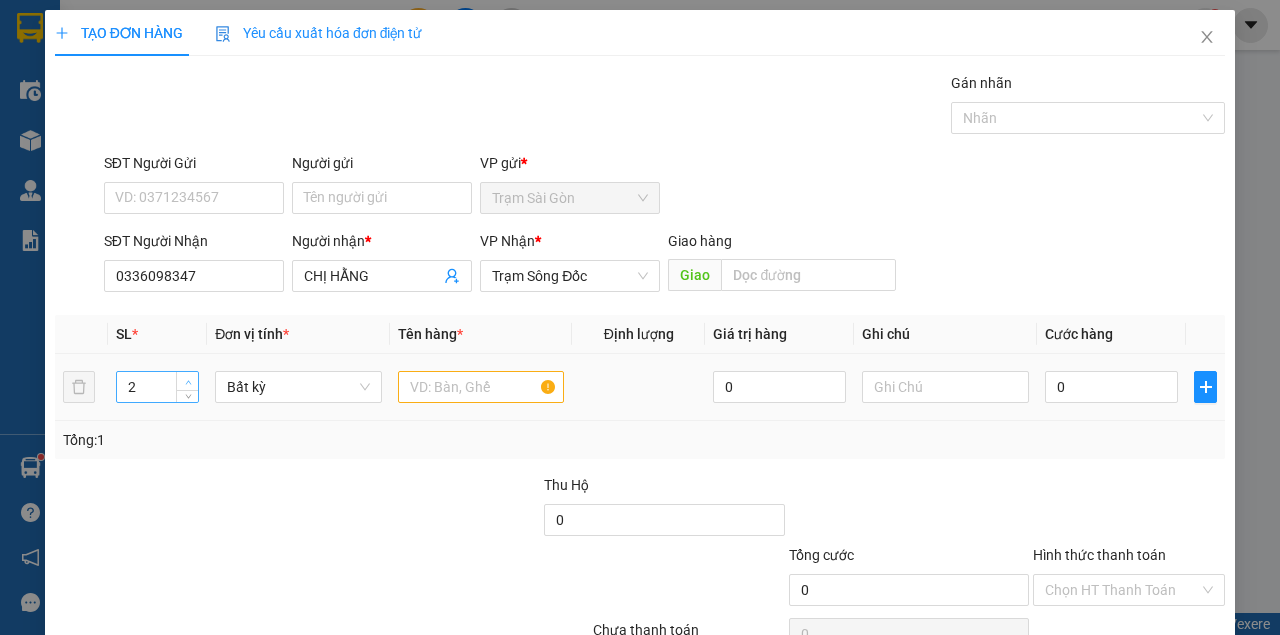 click at bounding box center (187, 381) 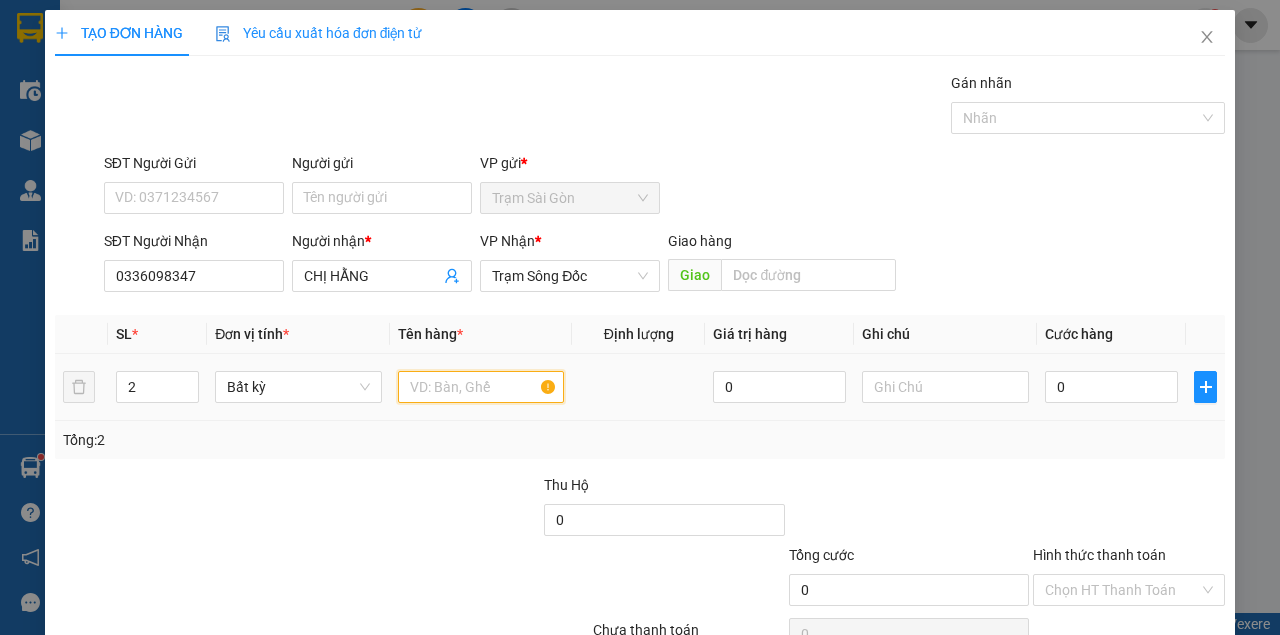 click at bounding box center [481, 387] 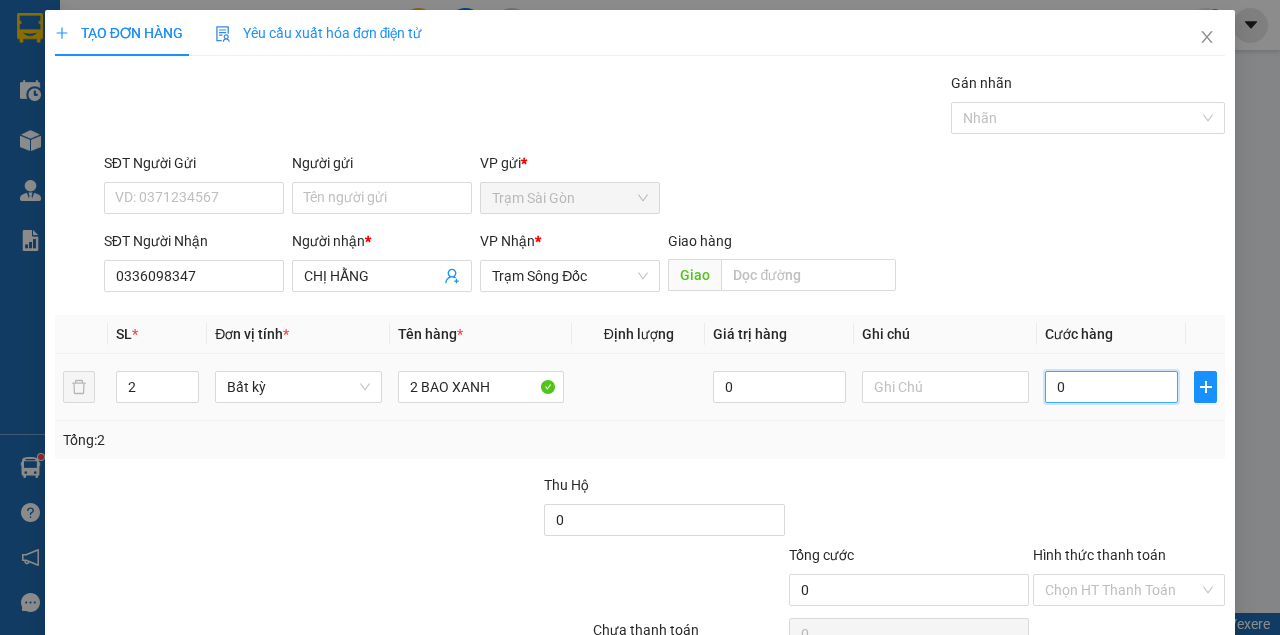 click on "0" at bounding box center (1111, 387) 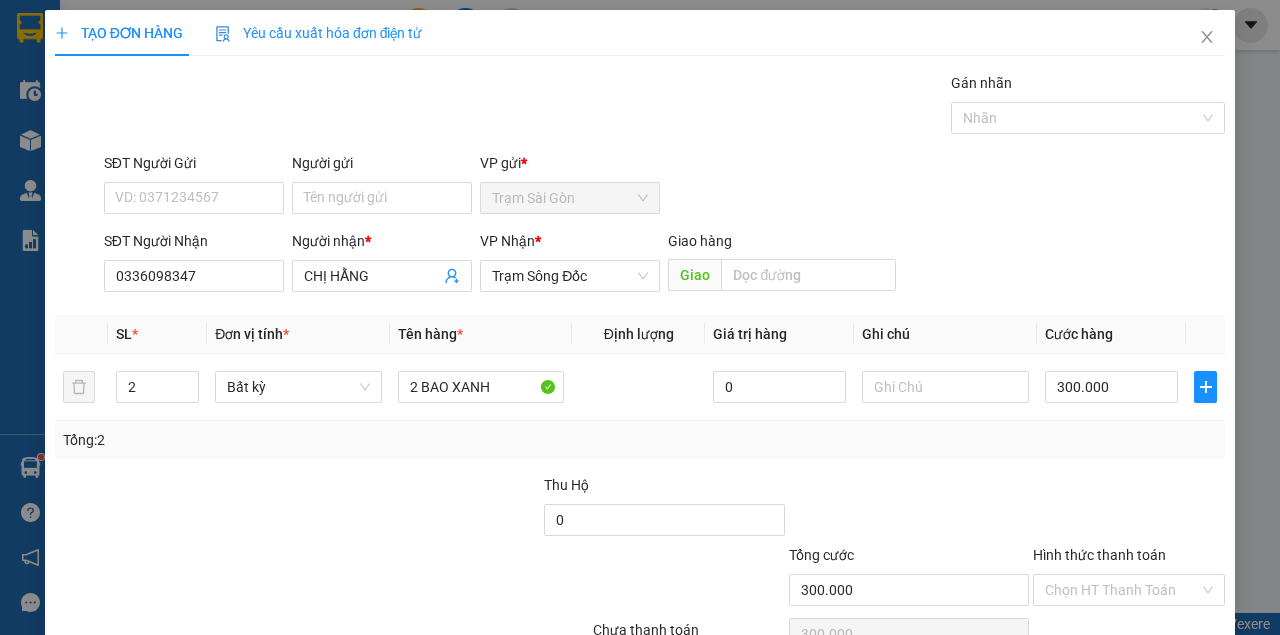click at bounding box center [1129, 509] 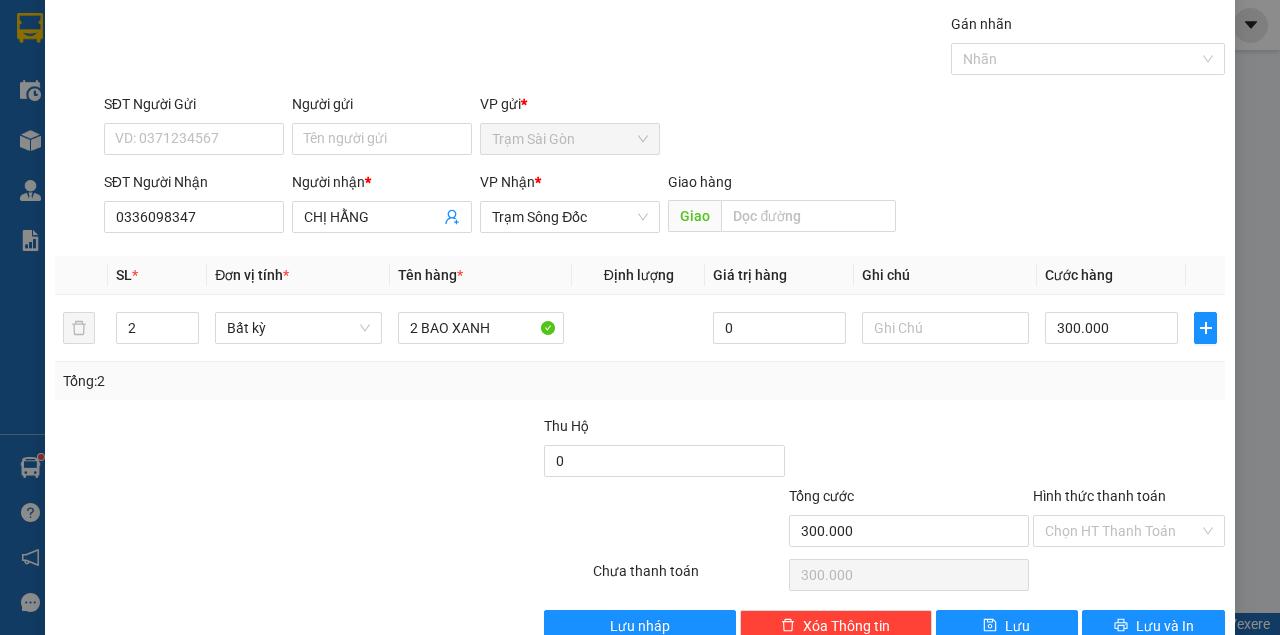 scroll, scrollTop: 102, scrollLeft: 0, axis: vertical 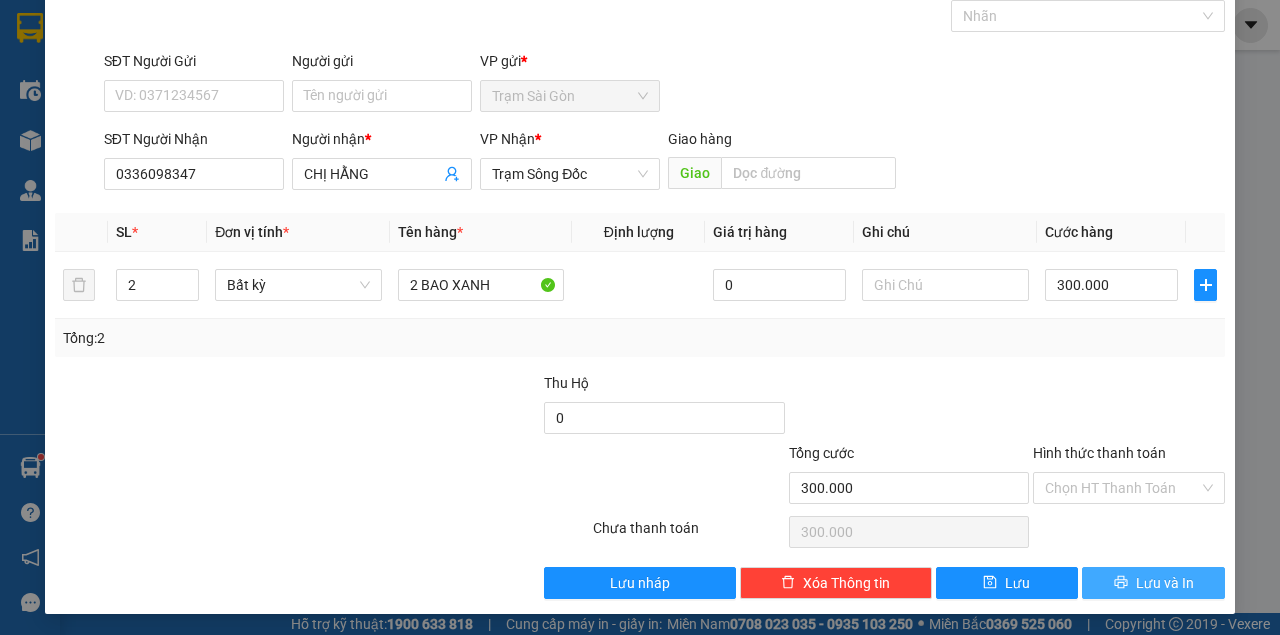 click on "Lưu và In" at bounding box center [1153, 583] 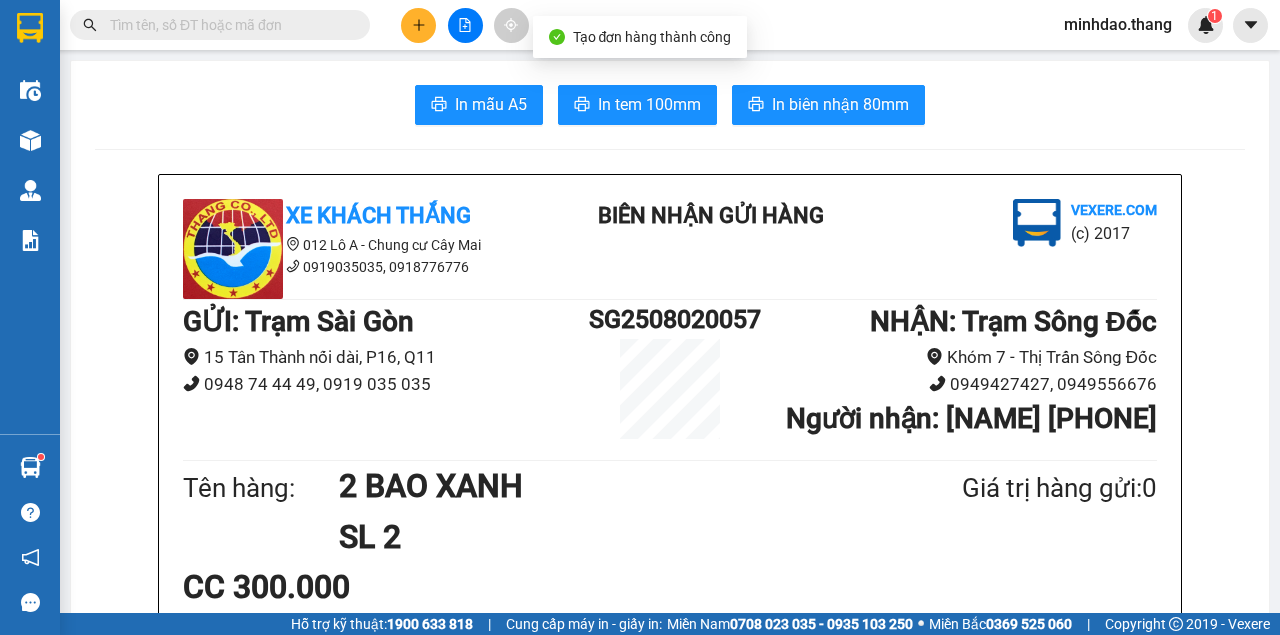 click on "In mẫu A5
In tem 100mm
In biên nhận 80mm Xe Khách THẮNG   012 Lô A - Chung cư Cây Mai   0919035035, 0918776776 BIÊN NHẬN GỬI HÀNG Vexere.com (c) 2017 GỬI :   Trạm Sài Gòn   15 Tân Thành nối dài, P16, Q11   0948 74 44 49, 0919 035 035 SG2508020057 NHẬN :   Trạm Sông Đốc   Khóm 7 - Thị Trấn Sông Đốc   0949427427, 0949556676 Người nhận :   CHỊ HẰNG  0336098347 Tên hàng: 2 BAO XANH  SL 2 Giá trị hàng gửi:  0 CC   300.000 Tổng phải thu:   300.000 Quy định nhận/gửi hàng : Quý Khách phải báo mã số trên Biên Nhận Gửi Hàng khi nhận hàng, phải trình CMND và giấy giới thiệu đối với hàng gửi bảo đảm, hàng có giá trị. Hàng gửi phải được nhận trong vòng 05 ngày kể từ ngày gửi. Quá thời hạn trên, Công Ty không chịu trách nhiệm. Hàng Kính, Dễ Vỡ,...Công Ty không bồi thường. Tra cứu thông tin đơn hàng tại:  Xe Khách THẮNG             :" at bounding box center [670, 1259] 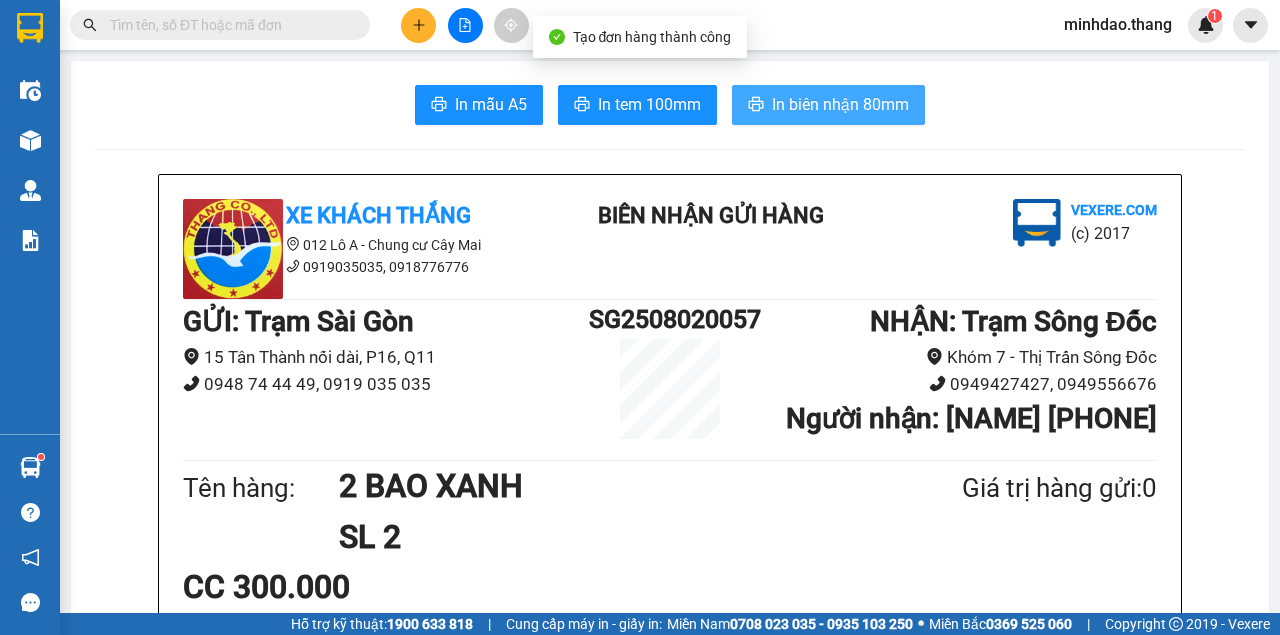 click on "In biên nhận 80mm" at bounding box center (840, 104) 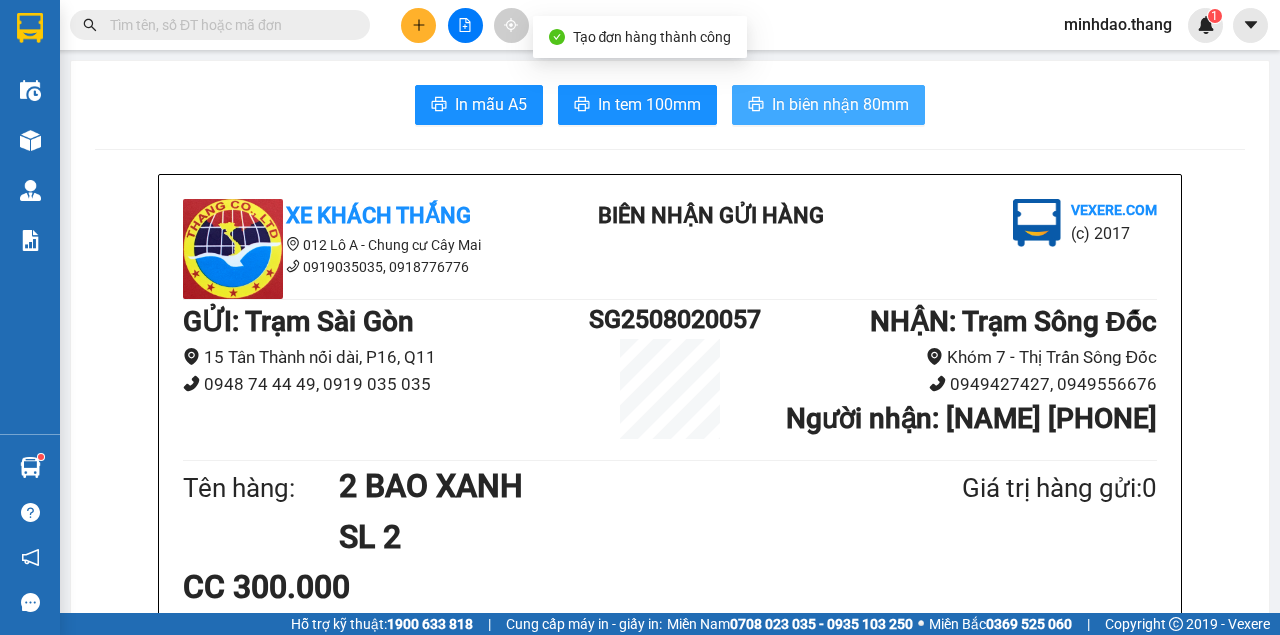 scroll, scrollTop: 0, scrollLeft: 0, axis: both 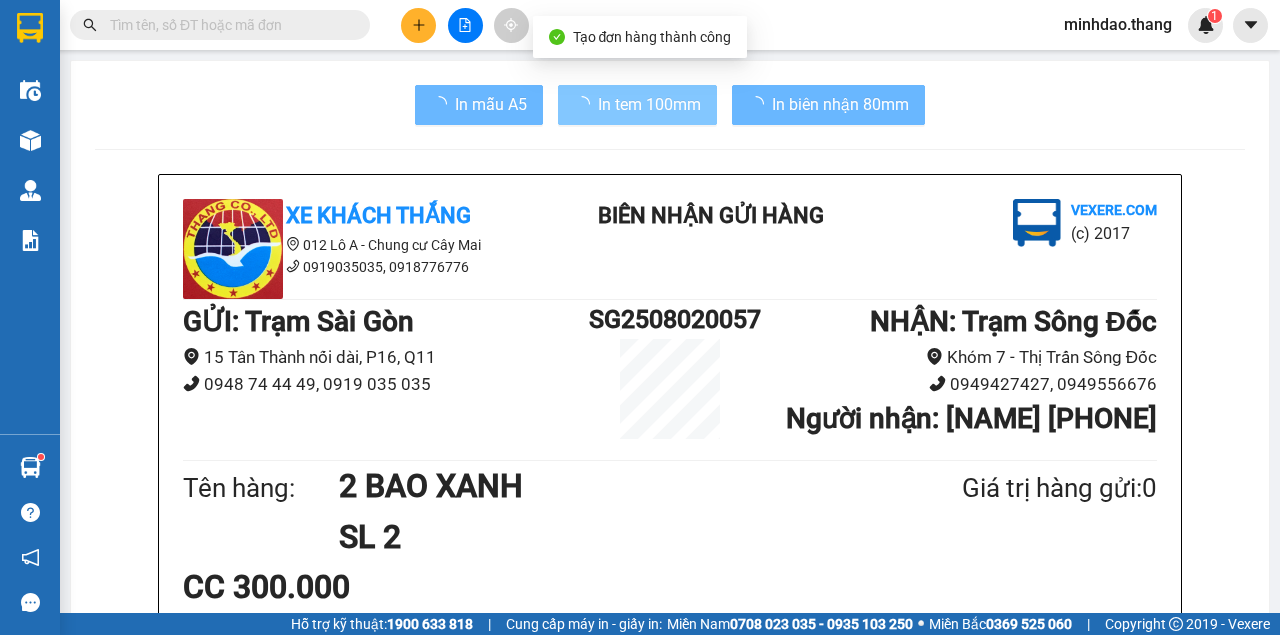 click on "In tem 100mm" at bounding box center (637, 105) 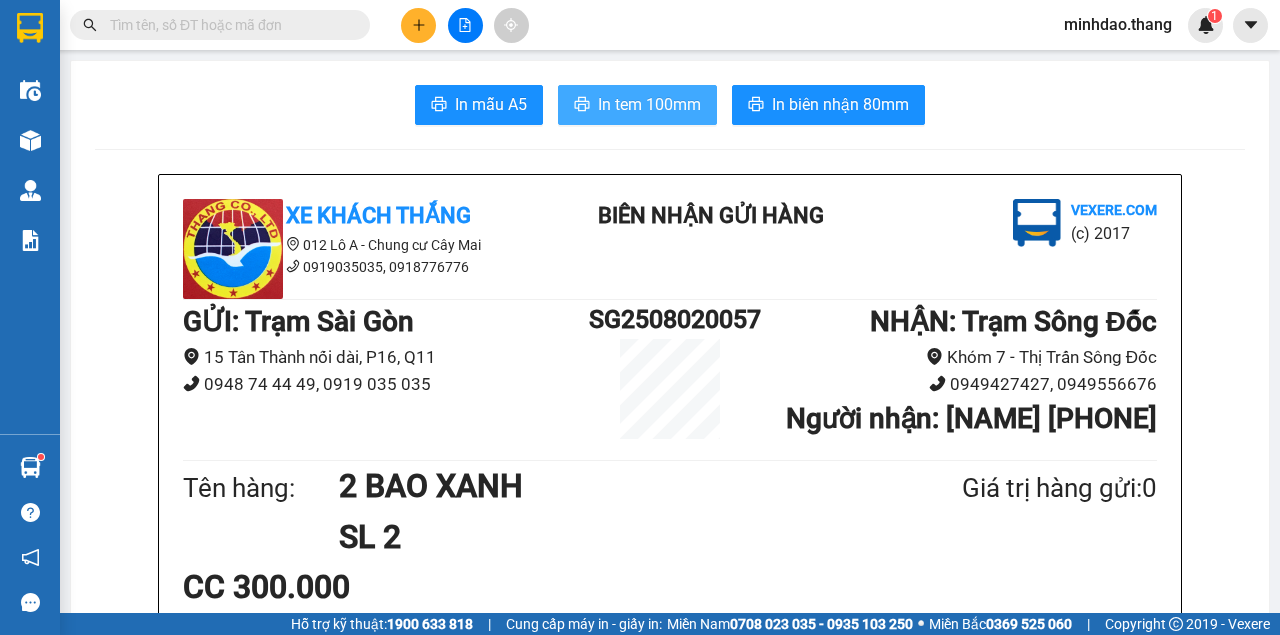 scroll, scrollTop: 0, scrollLeft: 0, axis: both 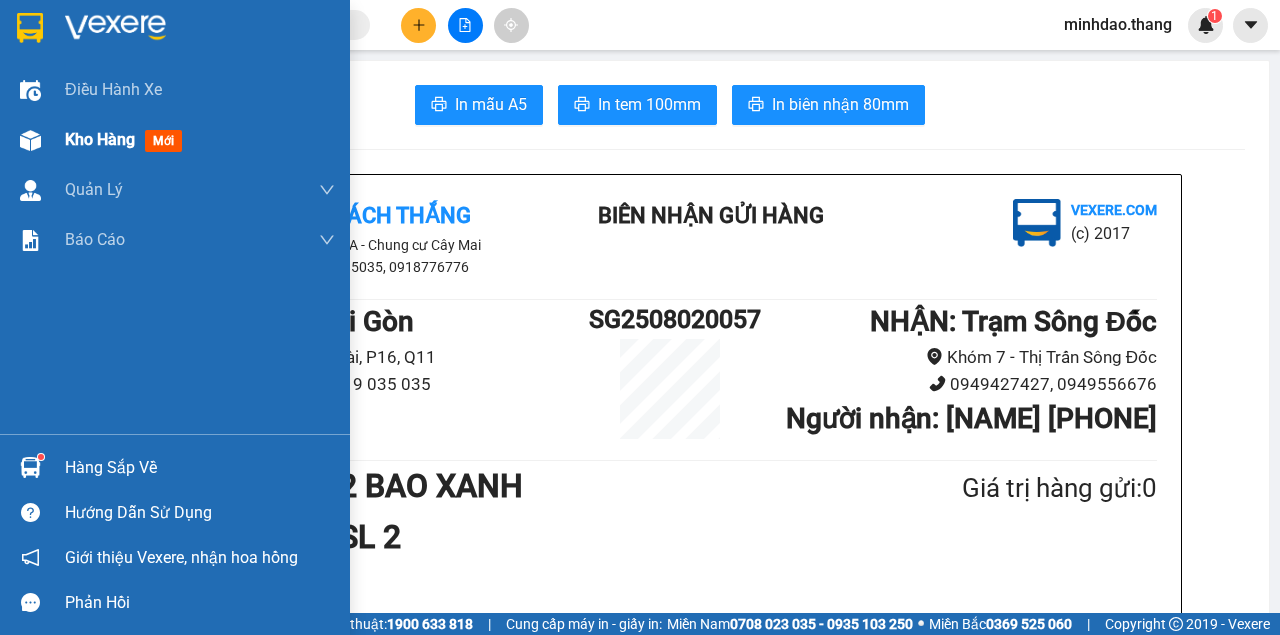 click at bounding box center (30, 140) 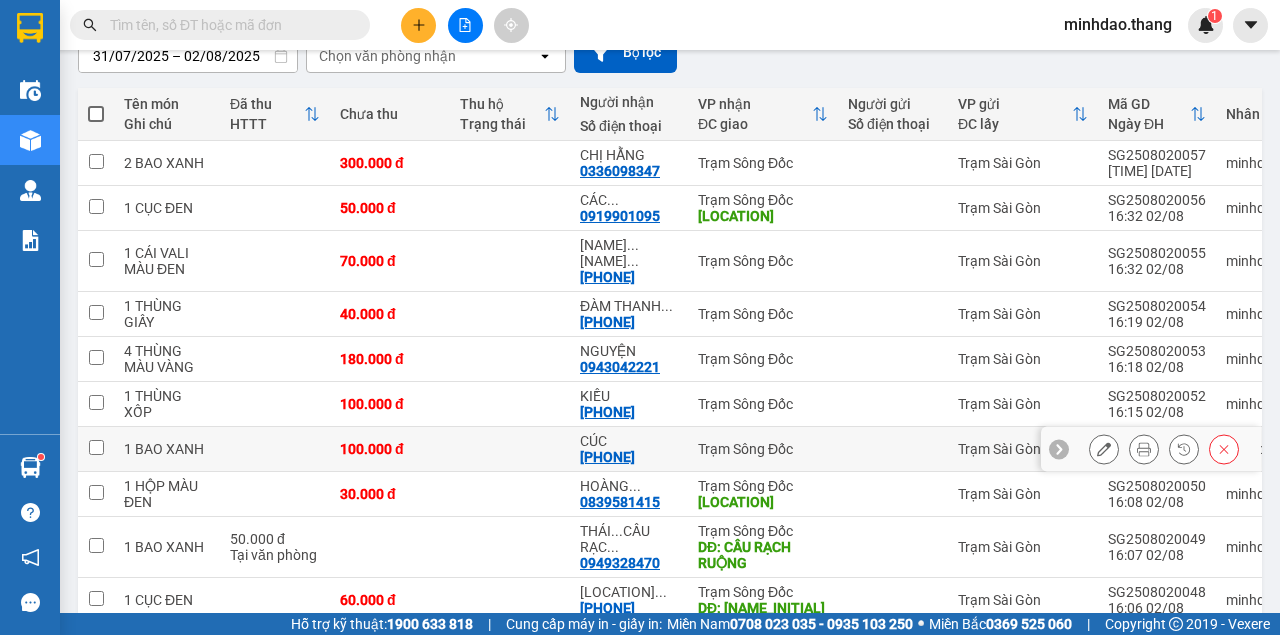 scroll, scrollTop: 200, scrollLeft: 0, axis: vertical 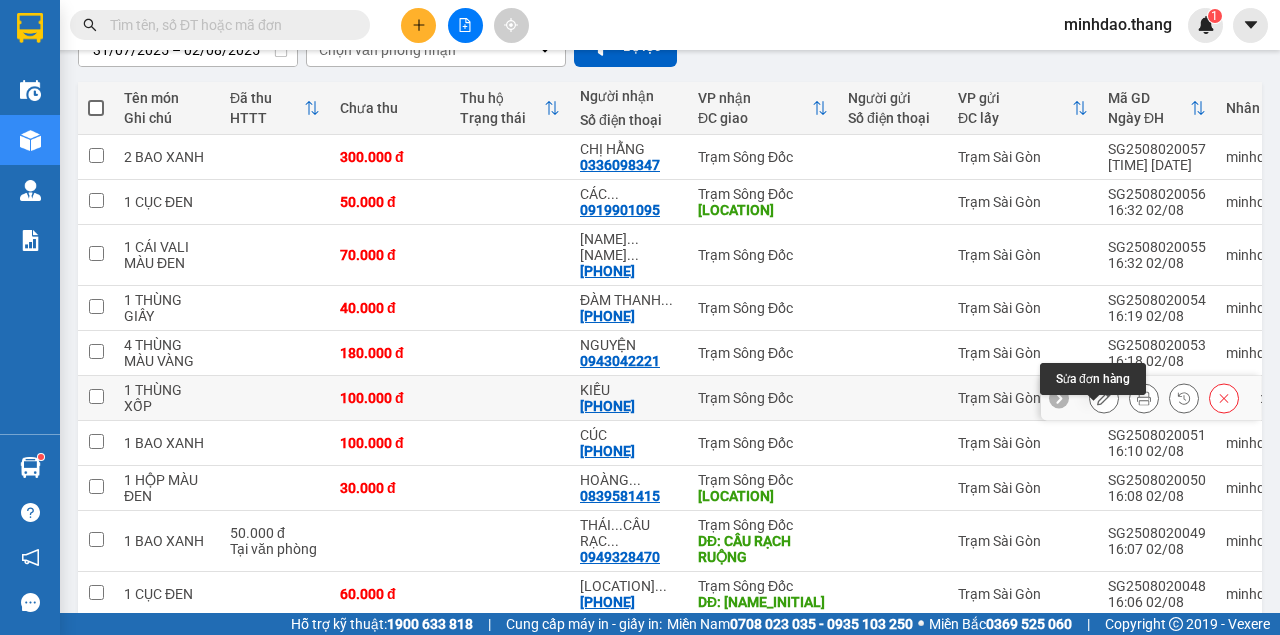 click at bounding box center (1104, 398) 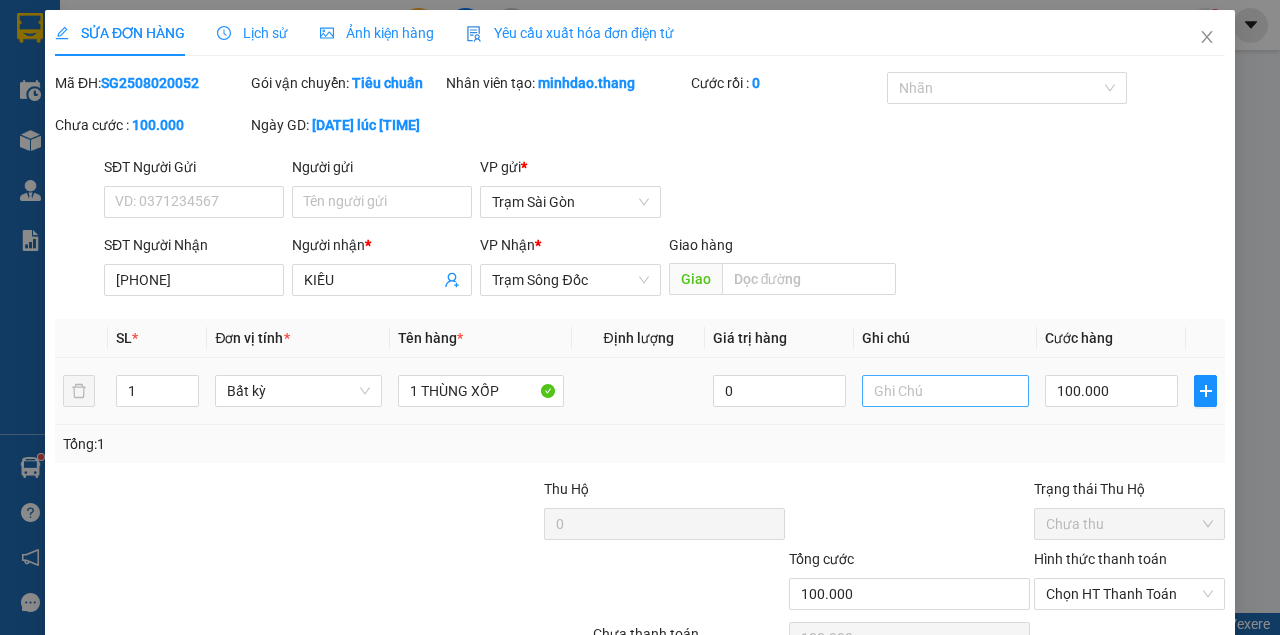 scroll, scrollTop: 0, scrollLeft: 0, axis: both 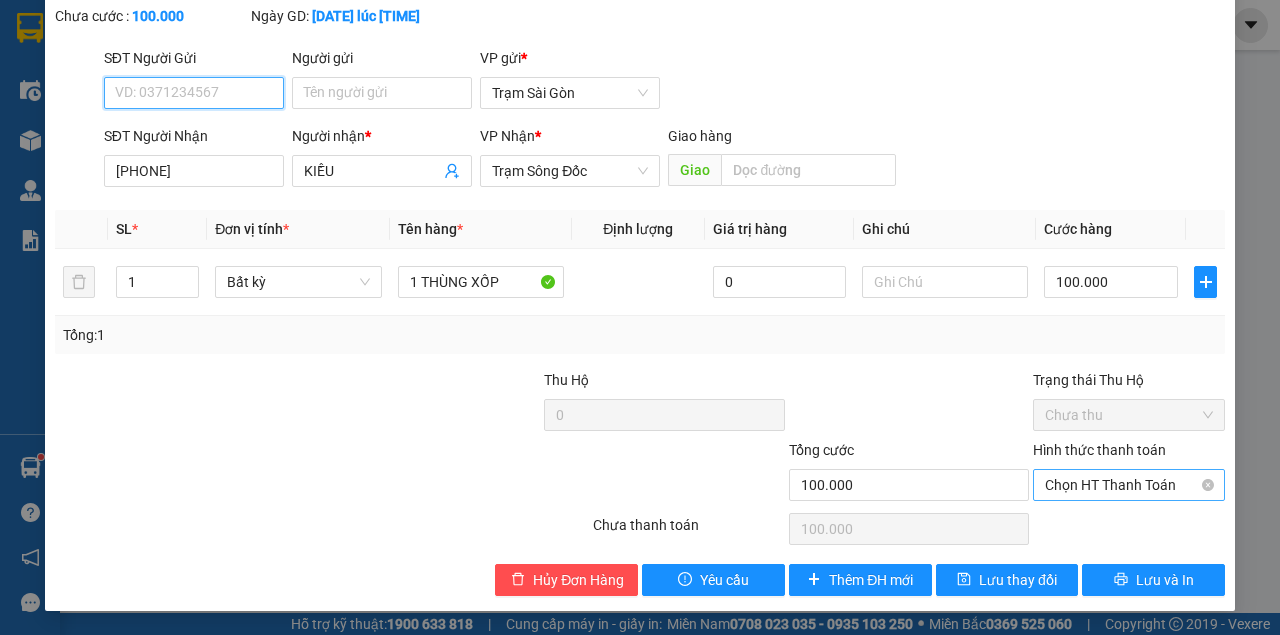 click on "Chọn HT Thanh Toán" at bounding box center [1129, 485] 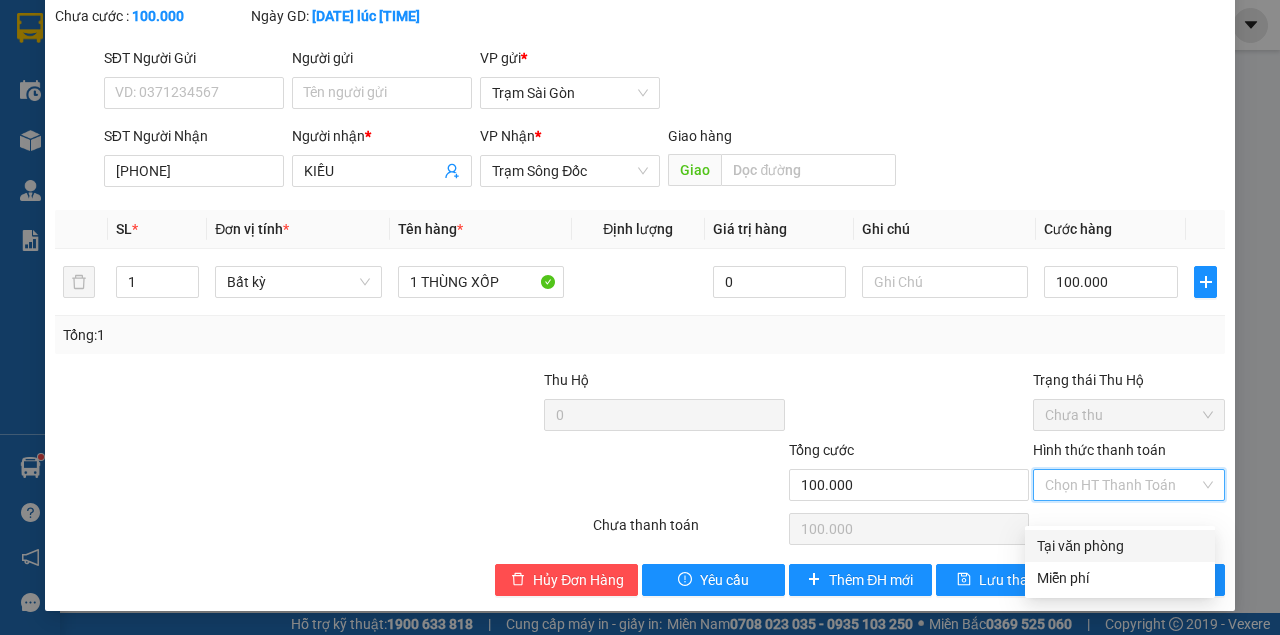 click on "Tại văn phòng" at bounding box center (1120, 546) 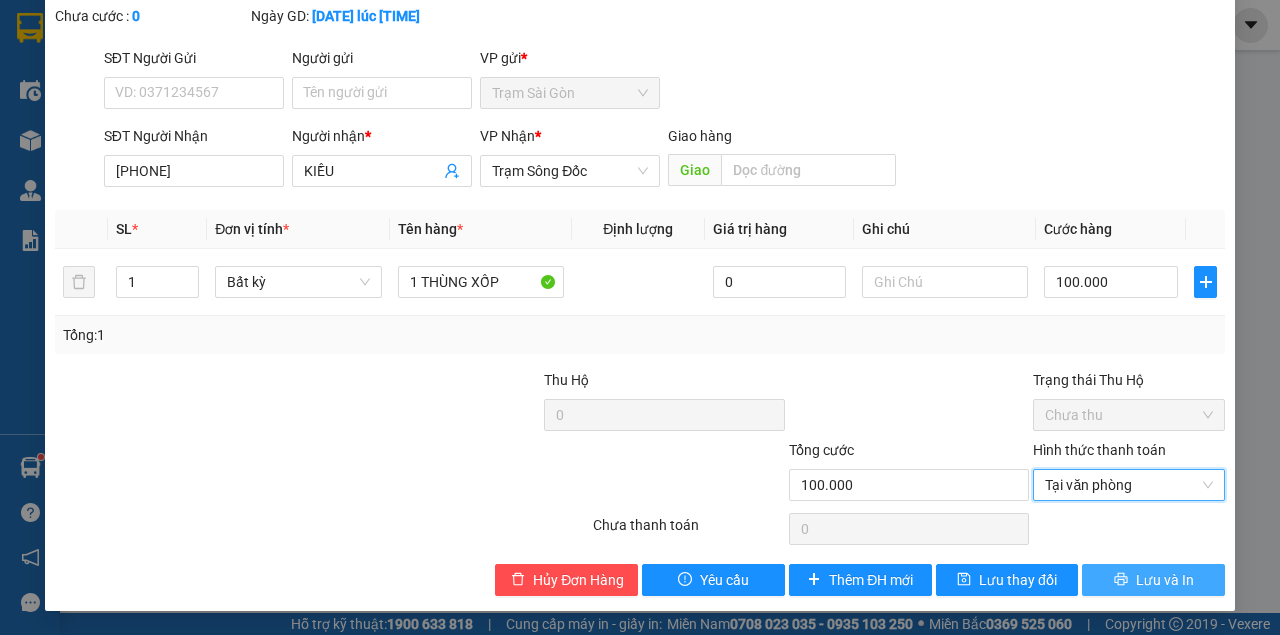 click 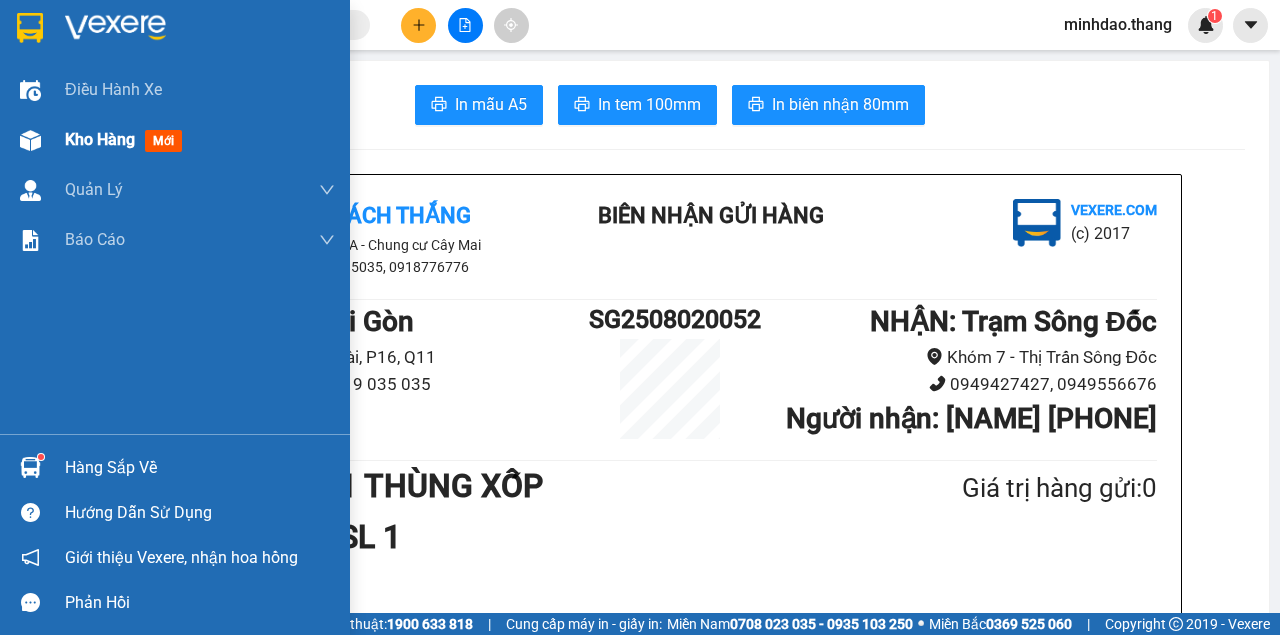 click at bounding box center (30, 140) 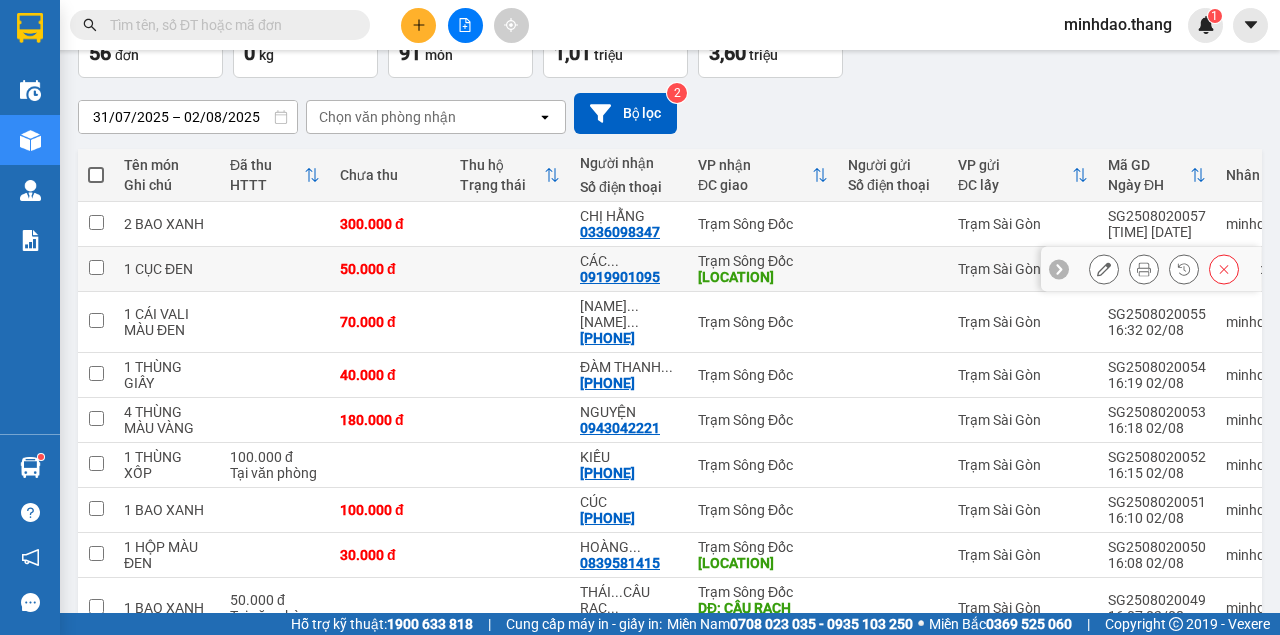 scroll, scrollTop: 0, scrollLeft: 0, axis: both 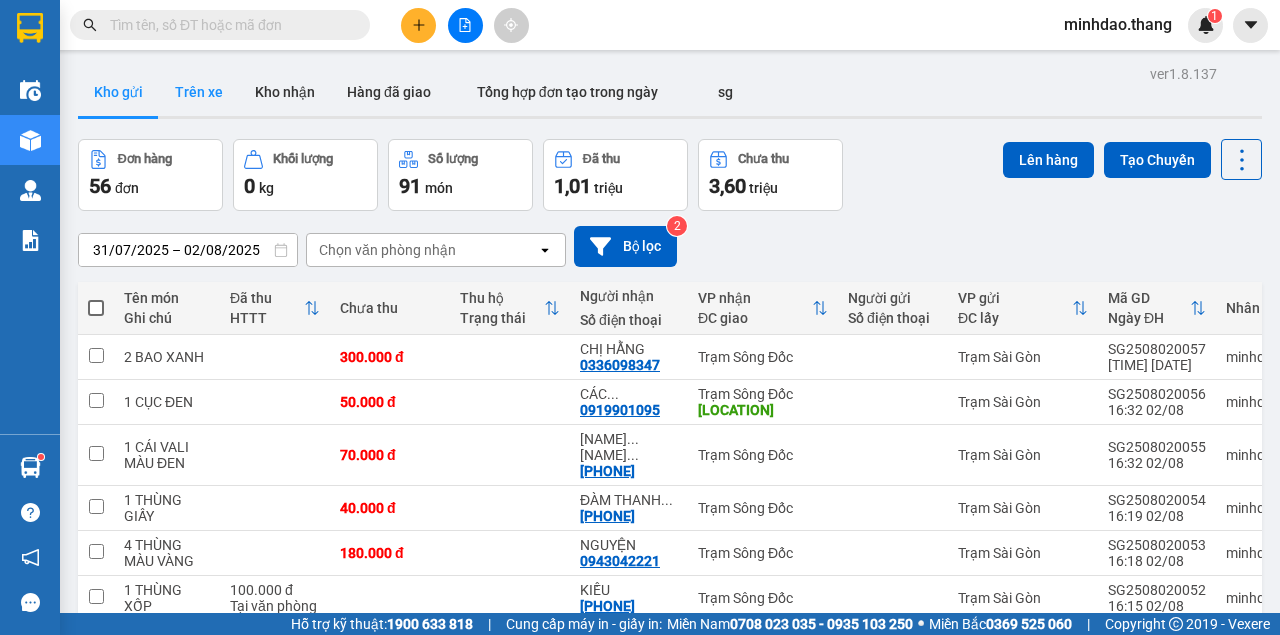 click on "Trên xe" at bounding box center (199, 92) 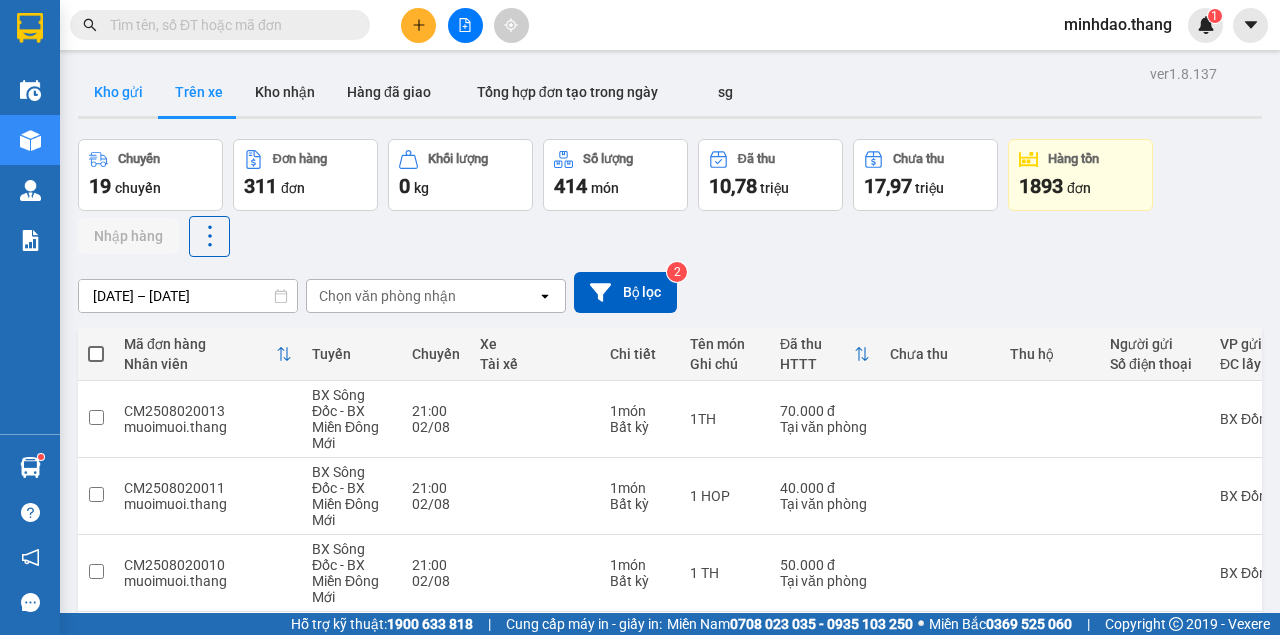 click on "Kho gửi" at bounding box center (118, 92) 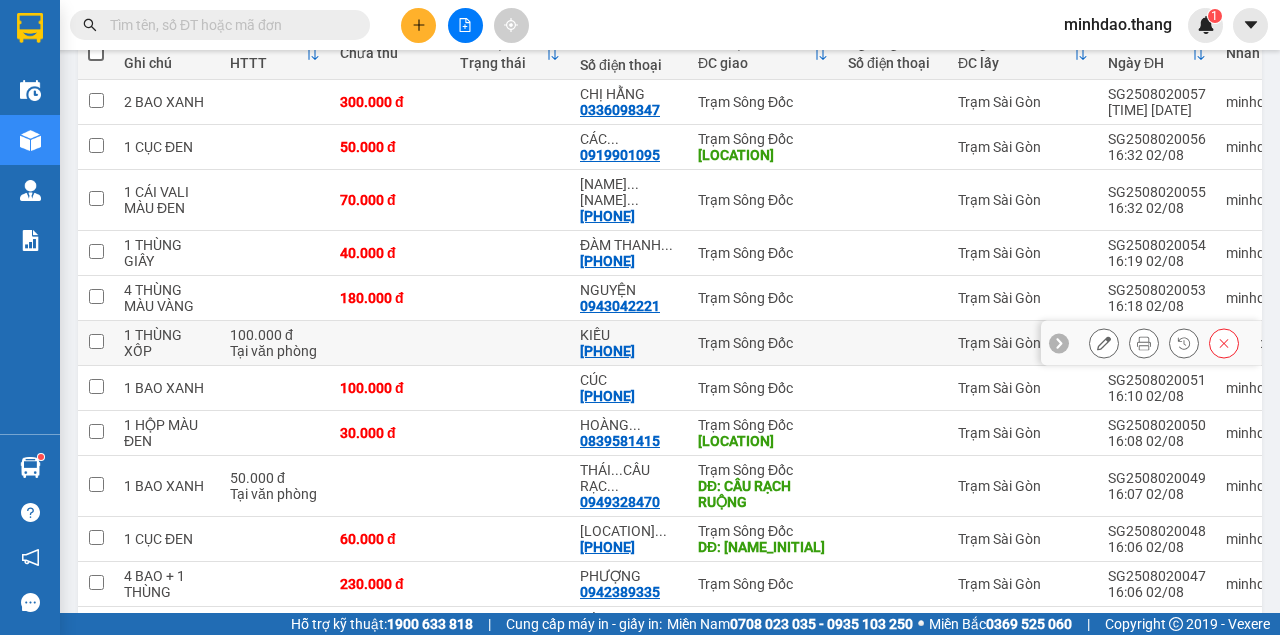 scroll, scrollTop: 266, scrollLeft: 0, axis: vertical 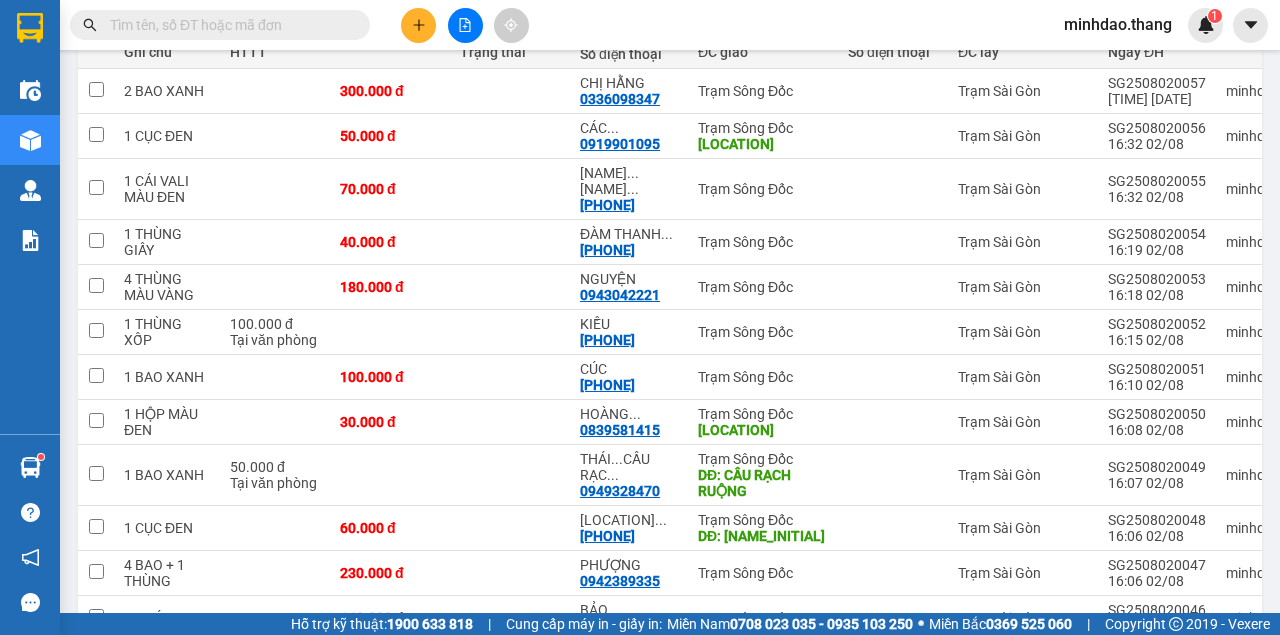 click at bounding box center [418, 25] 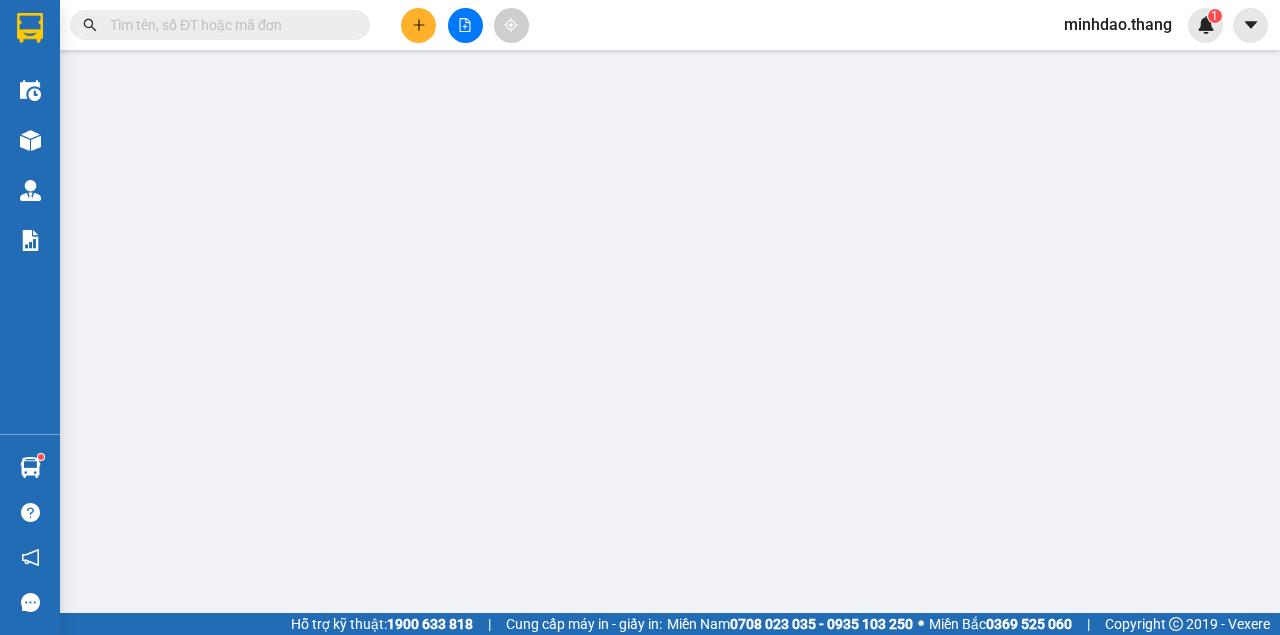 scroll, scrollTop: 0, scrollLeft: 0, axis: both 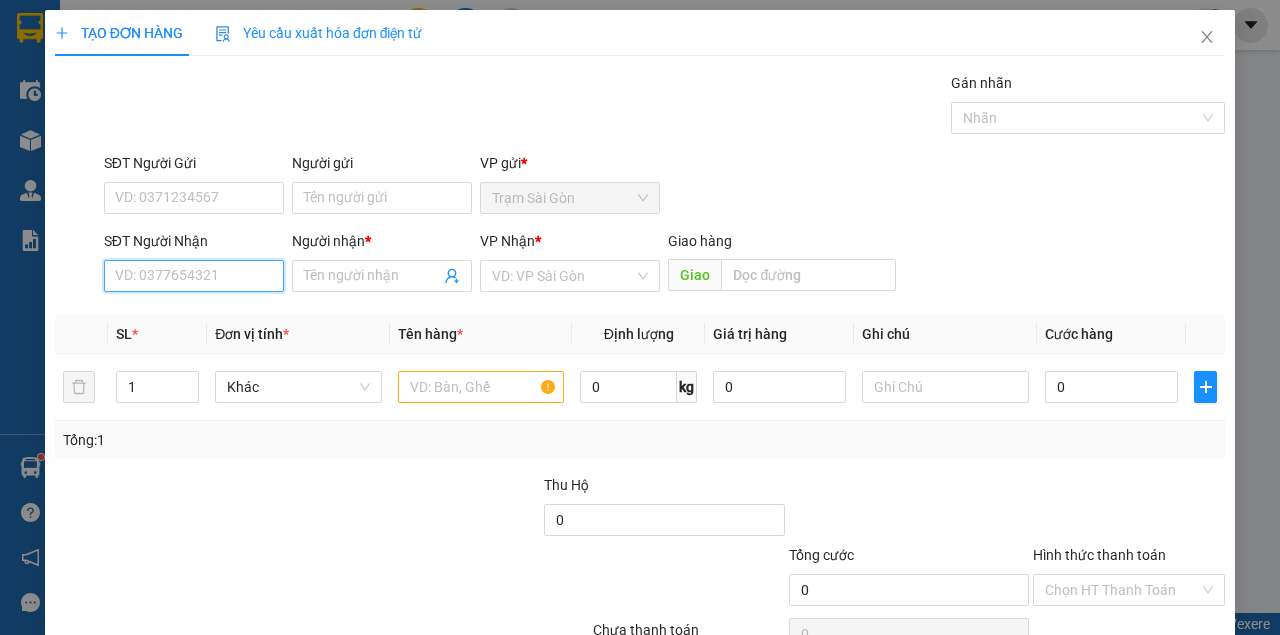 click on "SĐT Người Nhận" at bounding box center (194, 276) 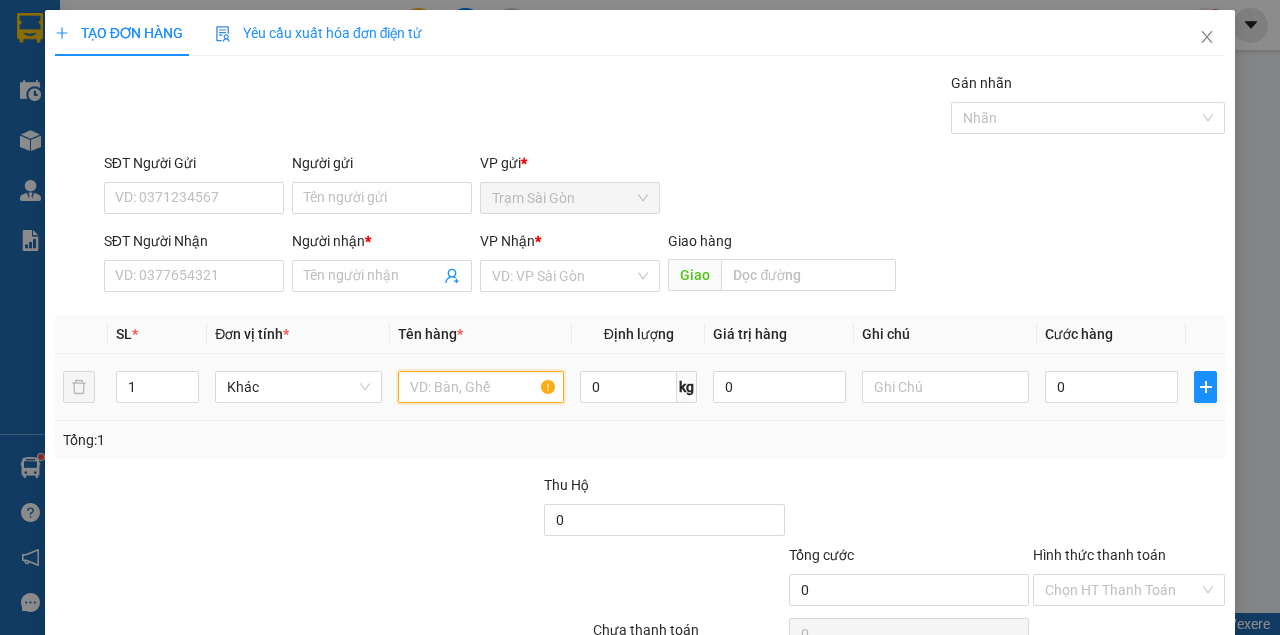 click at bounding box center [481, 387] 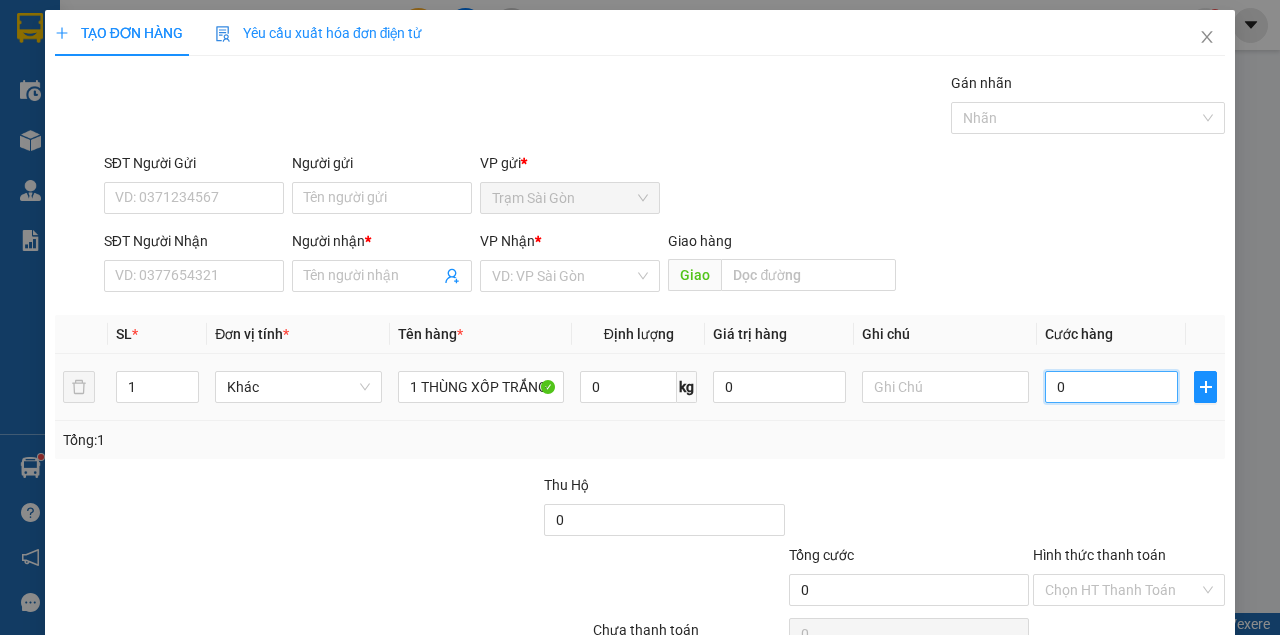 click on "0" at bounding box center (1111, 387) 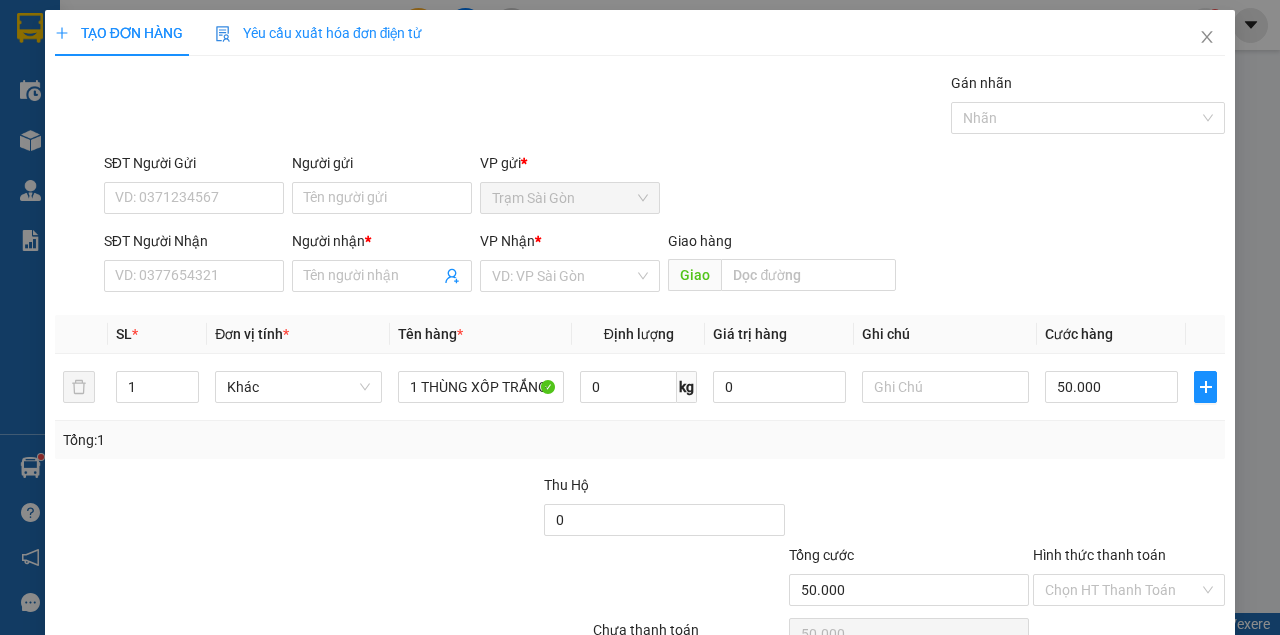 click at bounding box center [1129, 509] 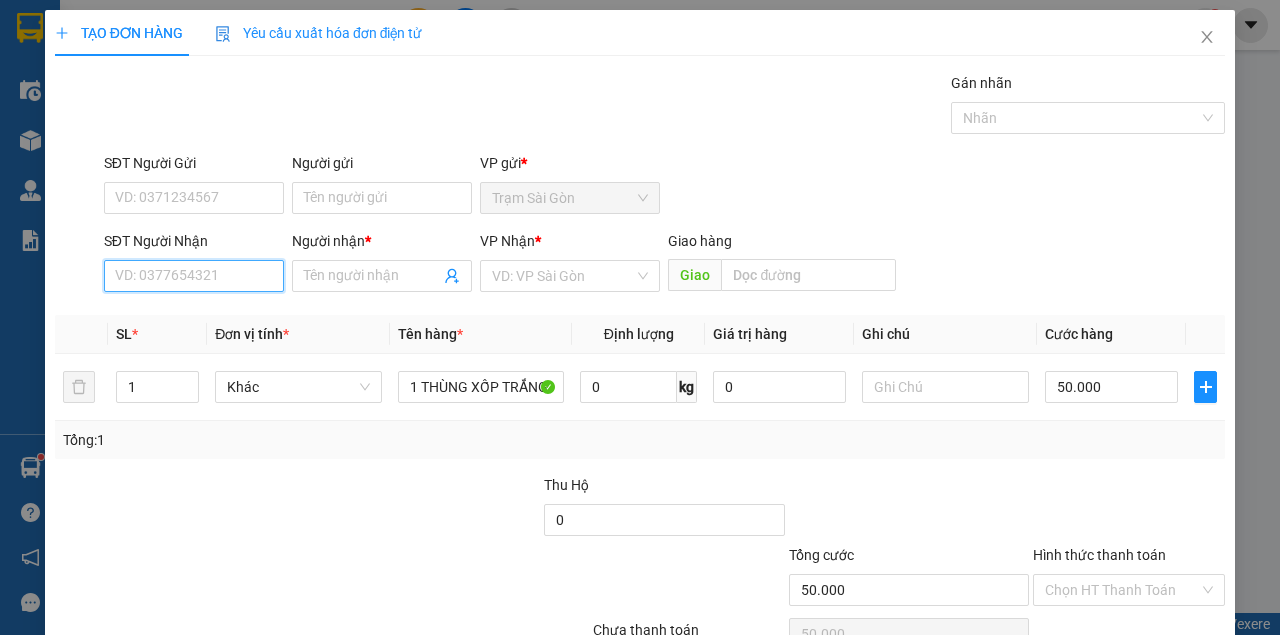 click on "SĐT Người Nhận" at bounding box center [194, 276] 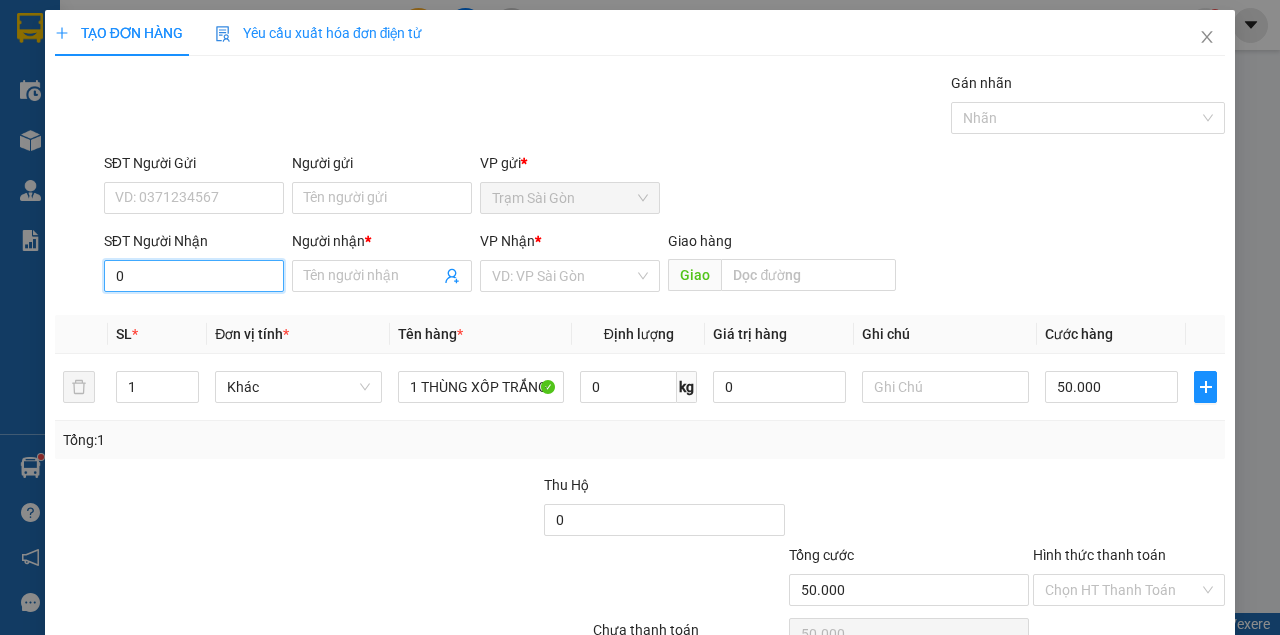 click on "0" at bounding box center (194, 276) 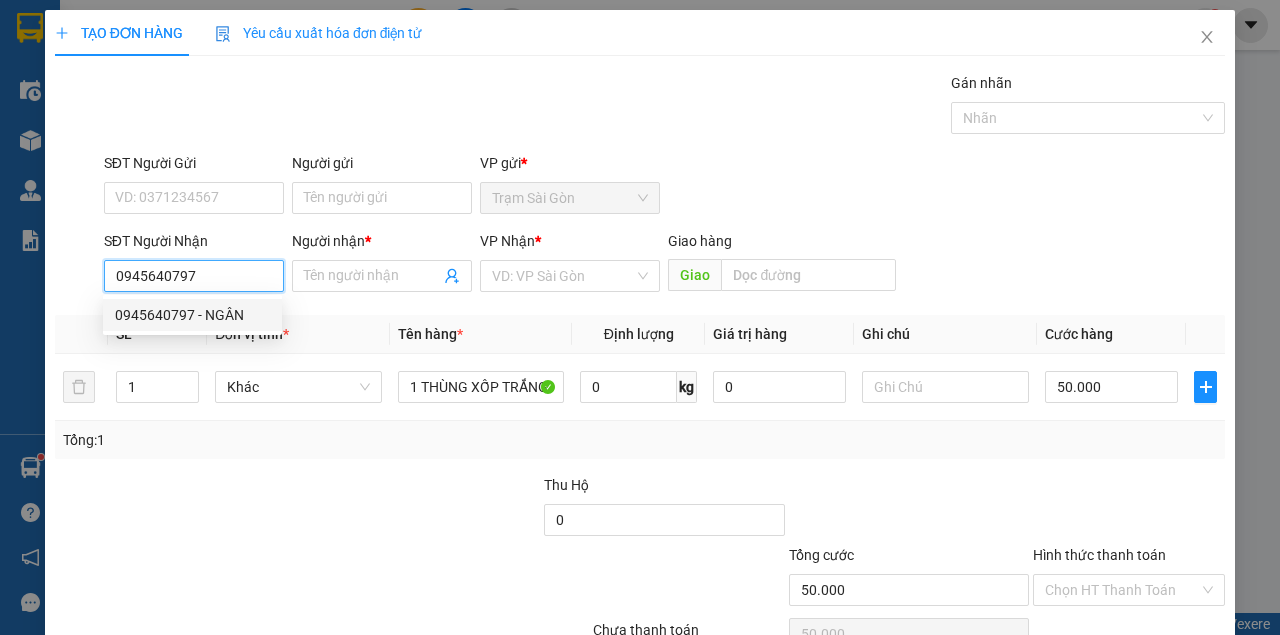 click on "0945640797 - NGÂN" at bounding box center [192, 315] 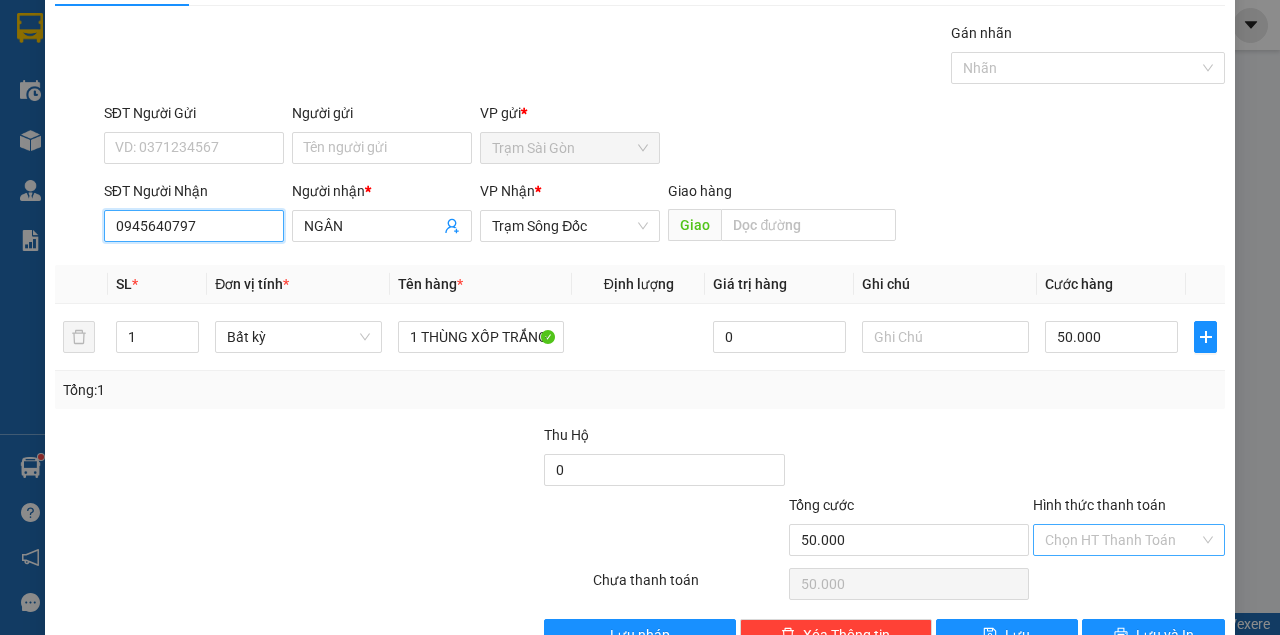 scroll, scrollTop: 102, scrollLeft: 0, axis: vertical 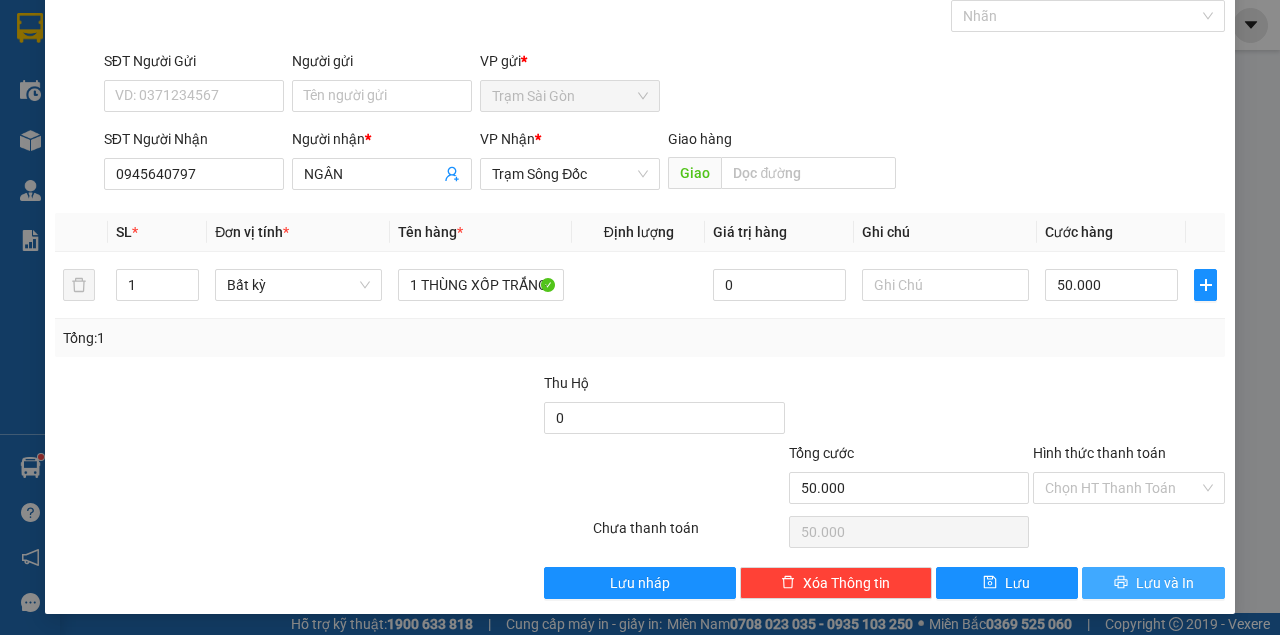 click on "Lưu và In" at bounding box center (1165, 583) 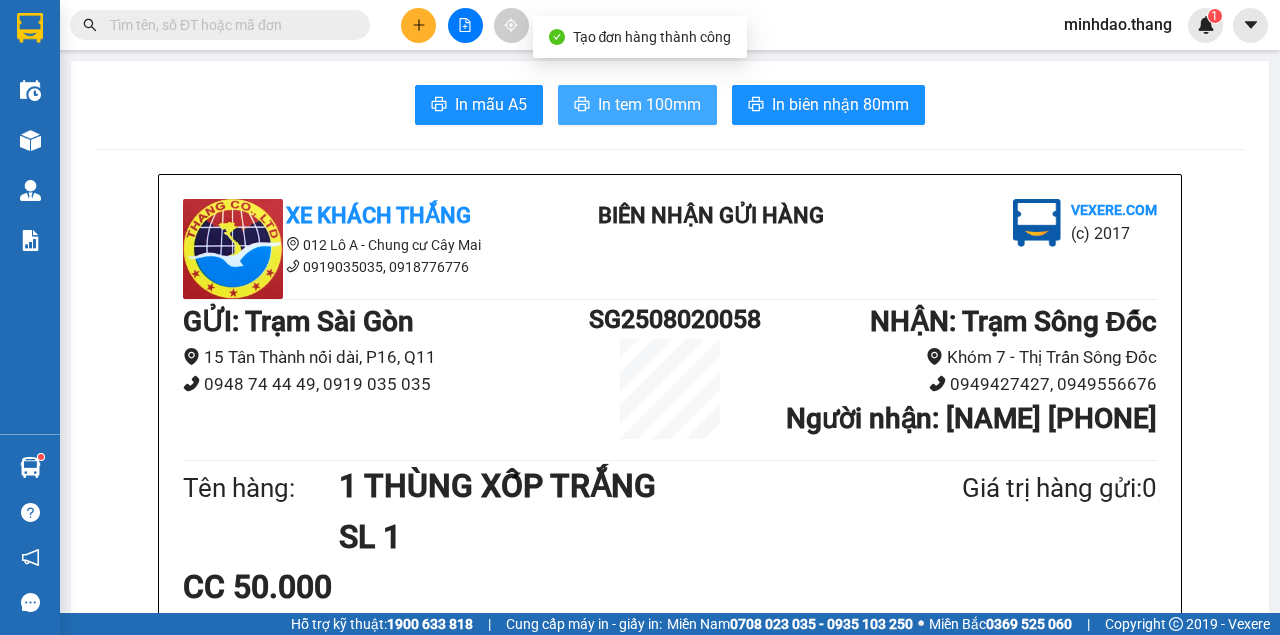click on "In tem 100mm" at bounding box center [649, 104] 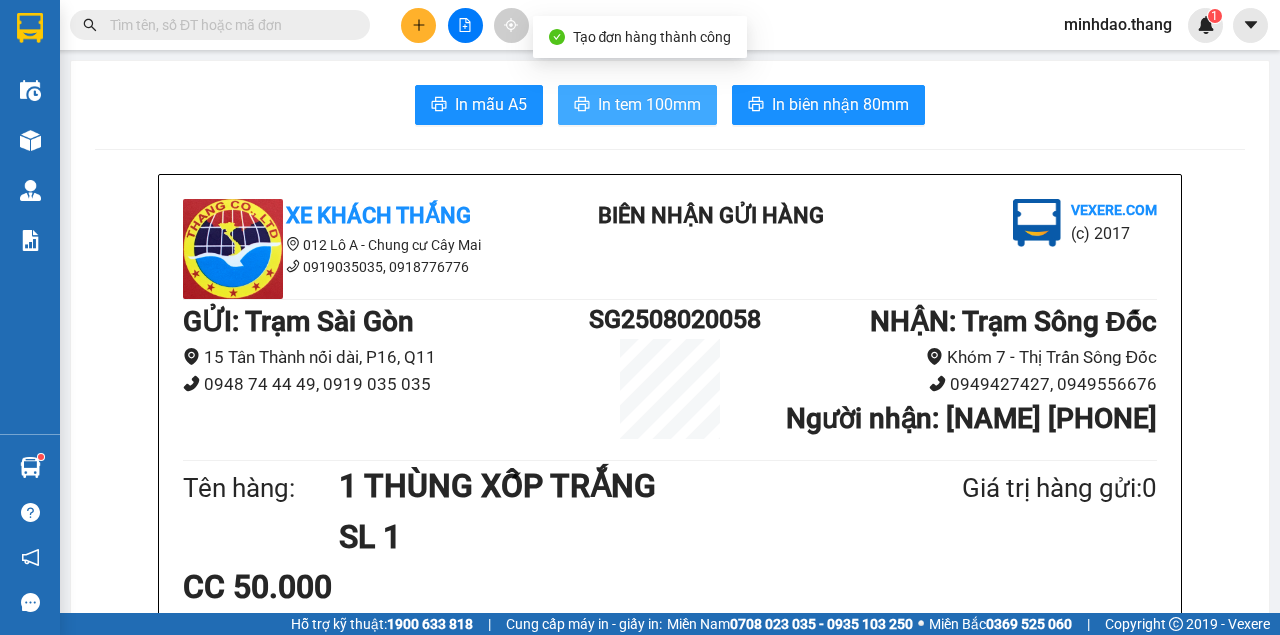 scroll, scrollTop: 0, scrollLeft: 0, axis: both 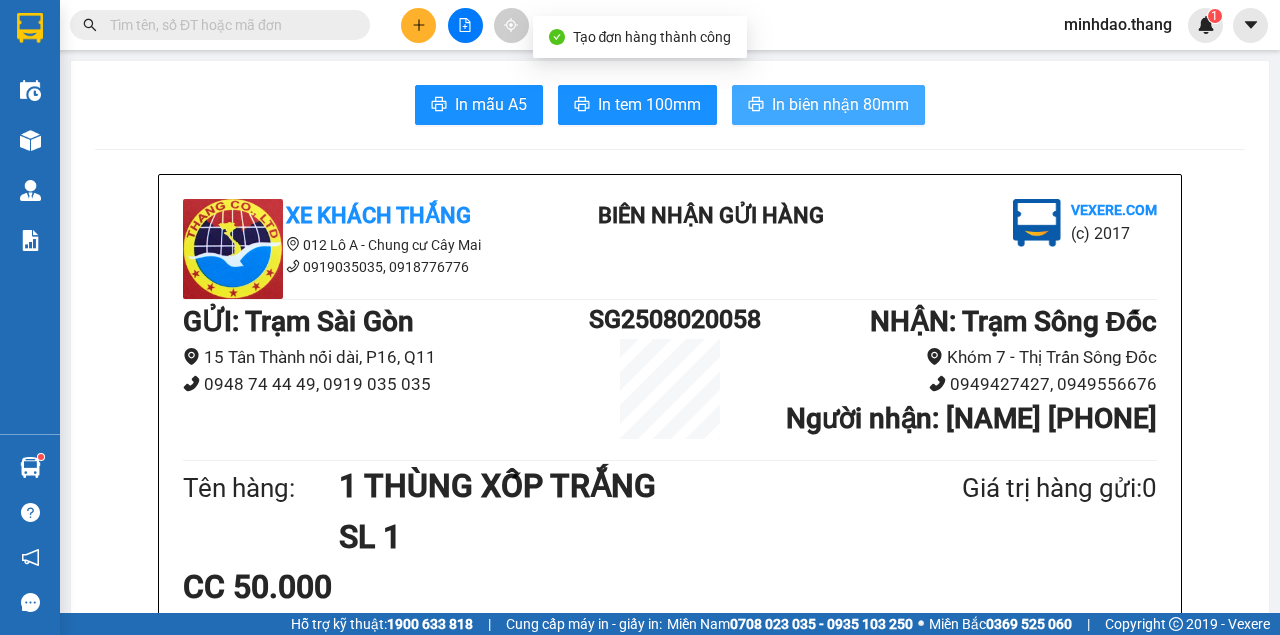 click on "In biên nhận 80mm" at bounding box center (828, 105) 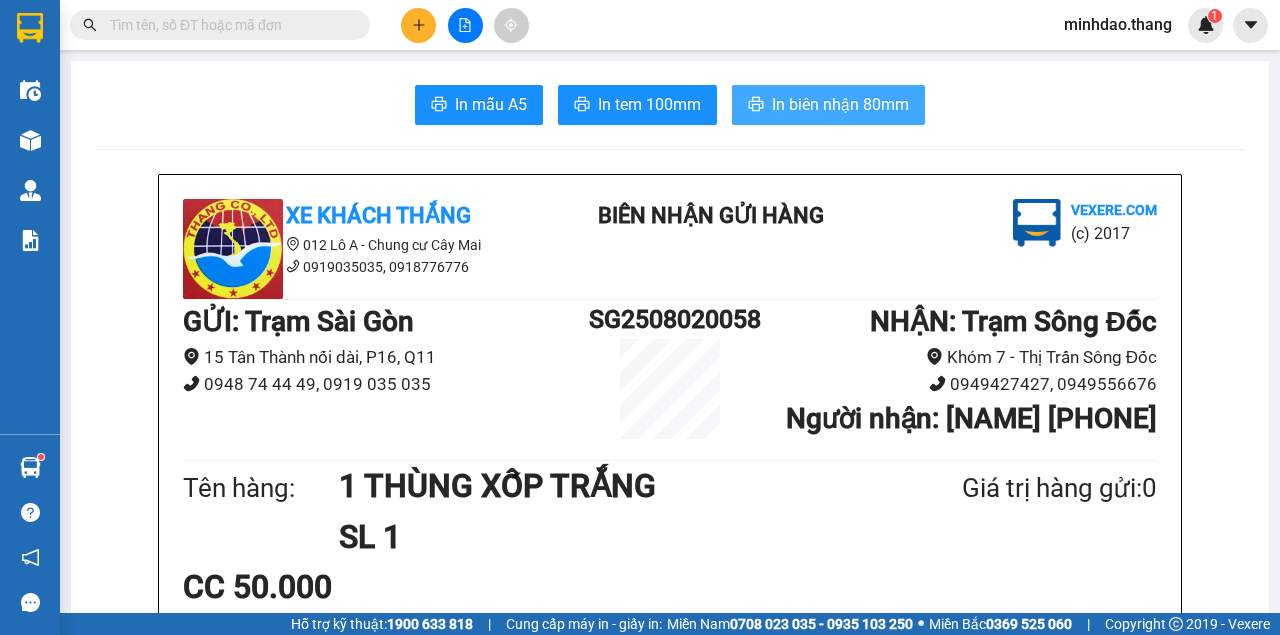 scroll, scrollTop: 0, scrollLeft: 0, axis: both 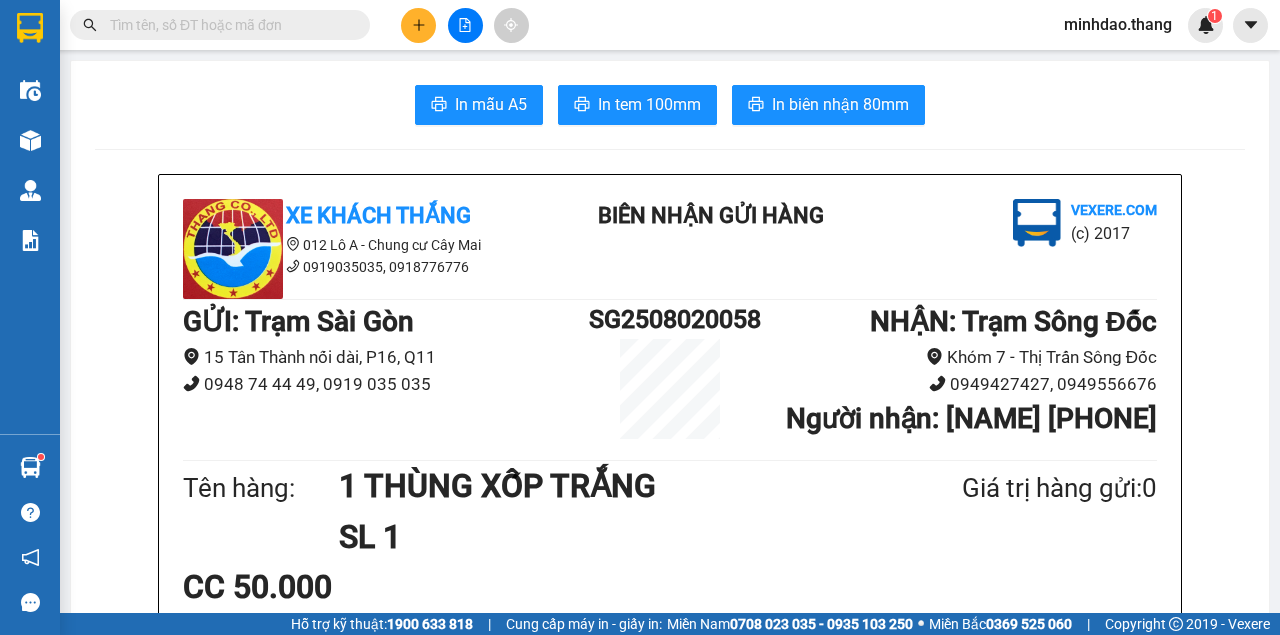 click at bounding box center [418, 25] 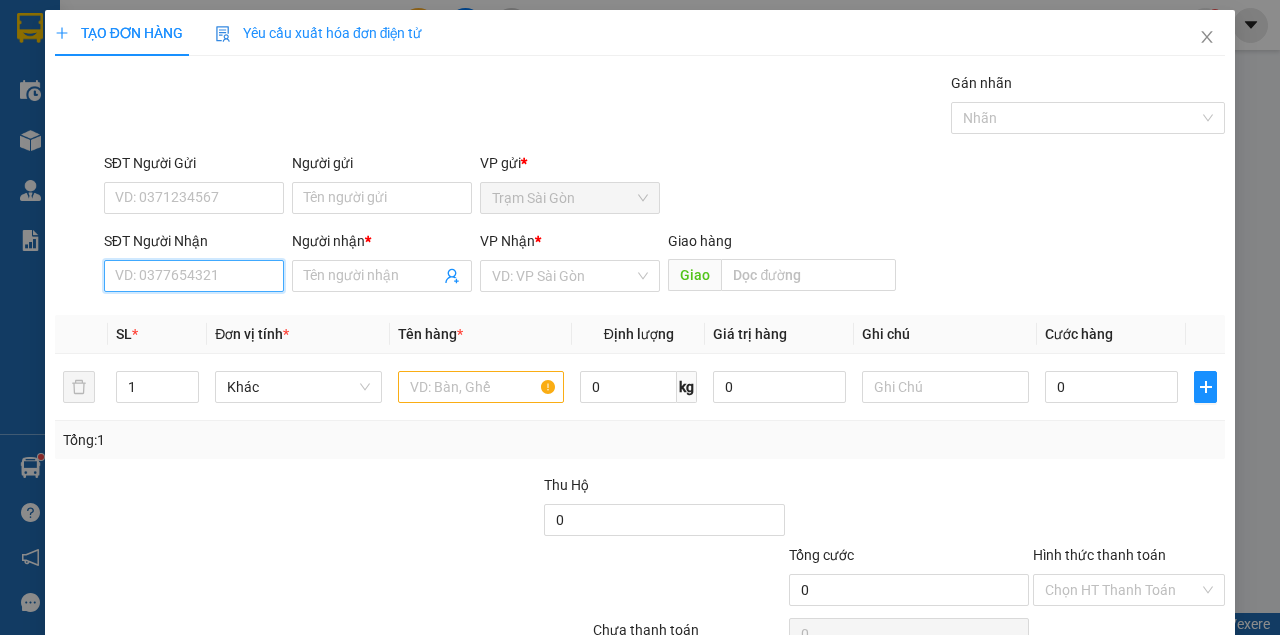 click on "SĐT Người Nhận" at bounding box center [194, 276] 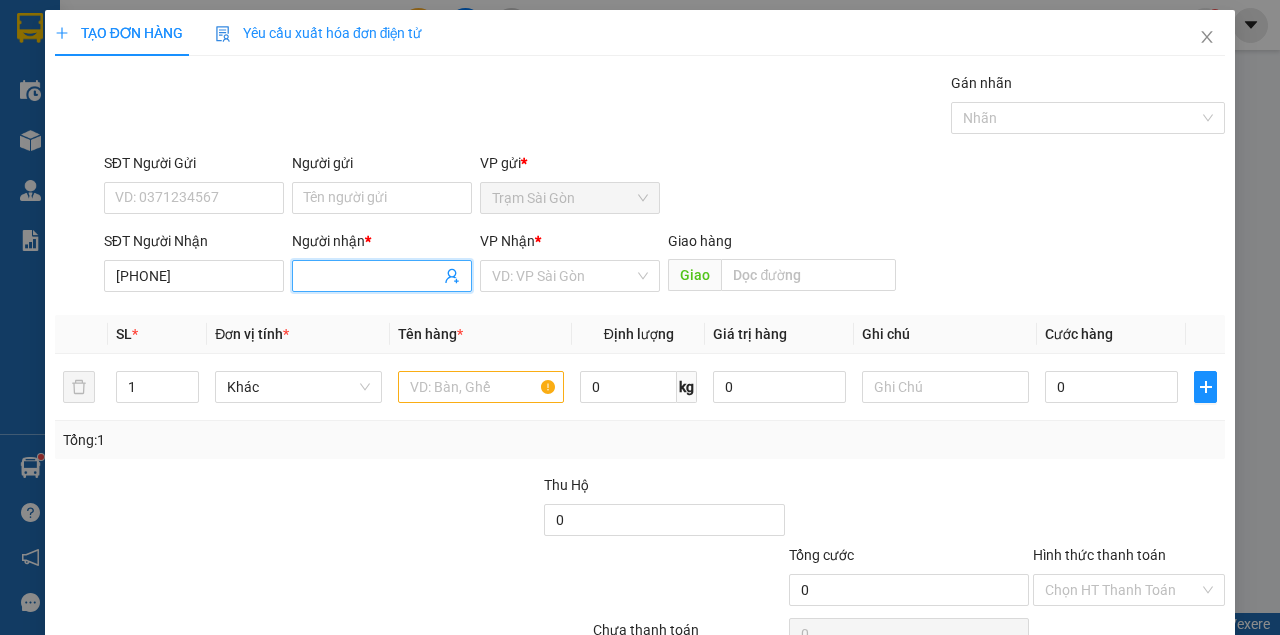 drag, startPoint x: 356, startPoint y: 274, endPoint x: 366, endPoint y: 269, distance: 11.18034 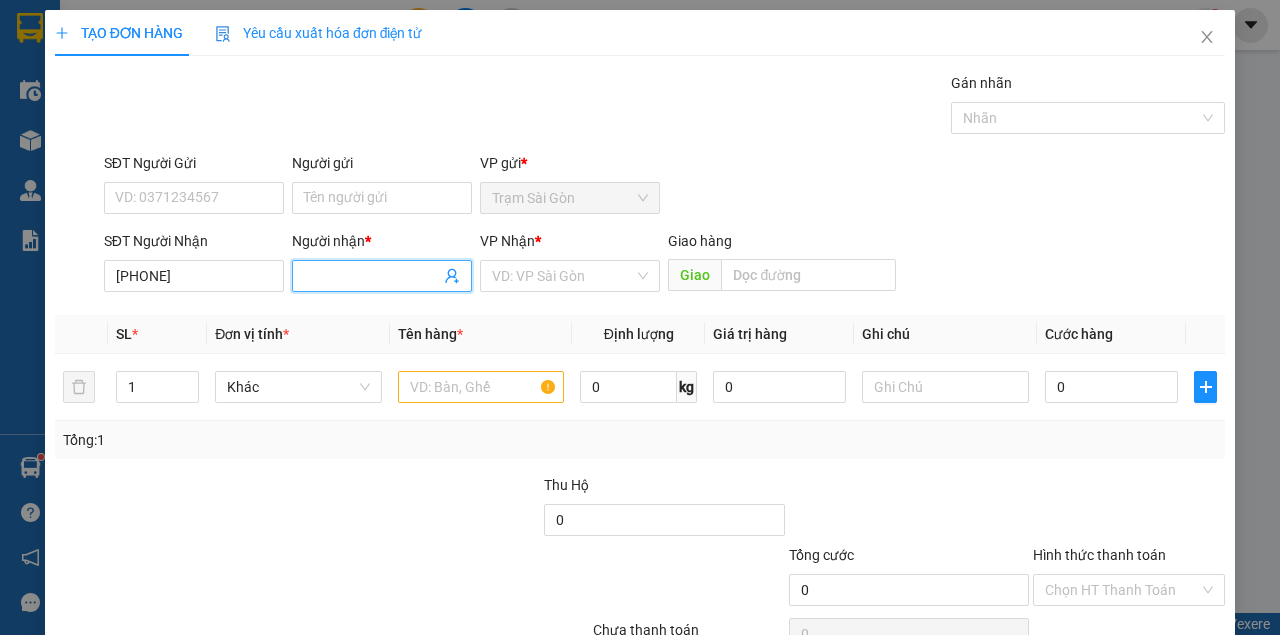 click on "Người nhận  *" at bounding box center [372, 276] 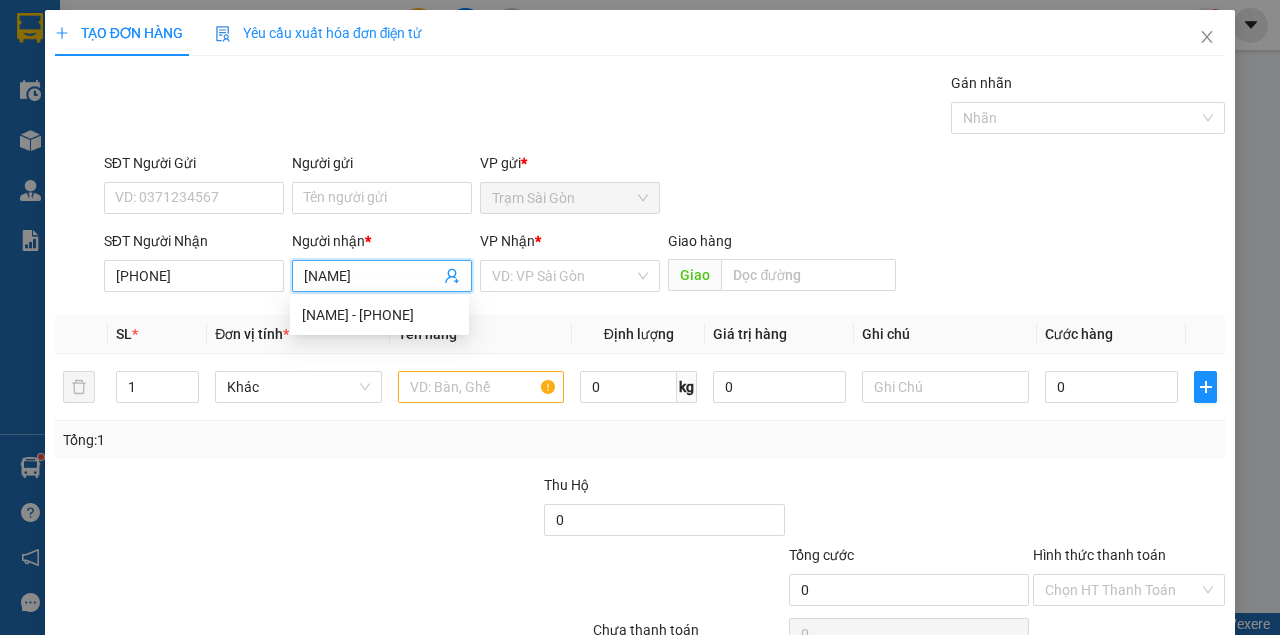 scroll, scrollTop: 0, scrollLeft: 11, axis: horizontal 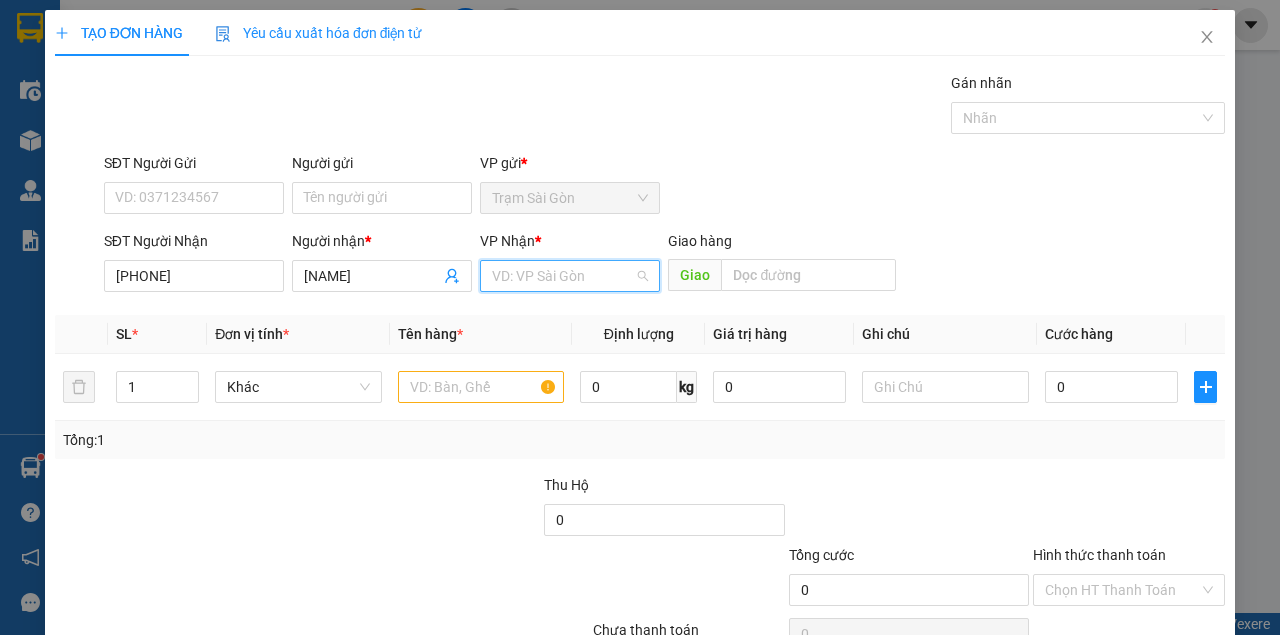 drag, startPoint x: 582, startPoint y: 260, endPoint x: 579, endPoint y: 275, distance: 15.297058 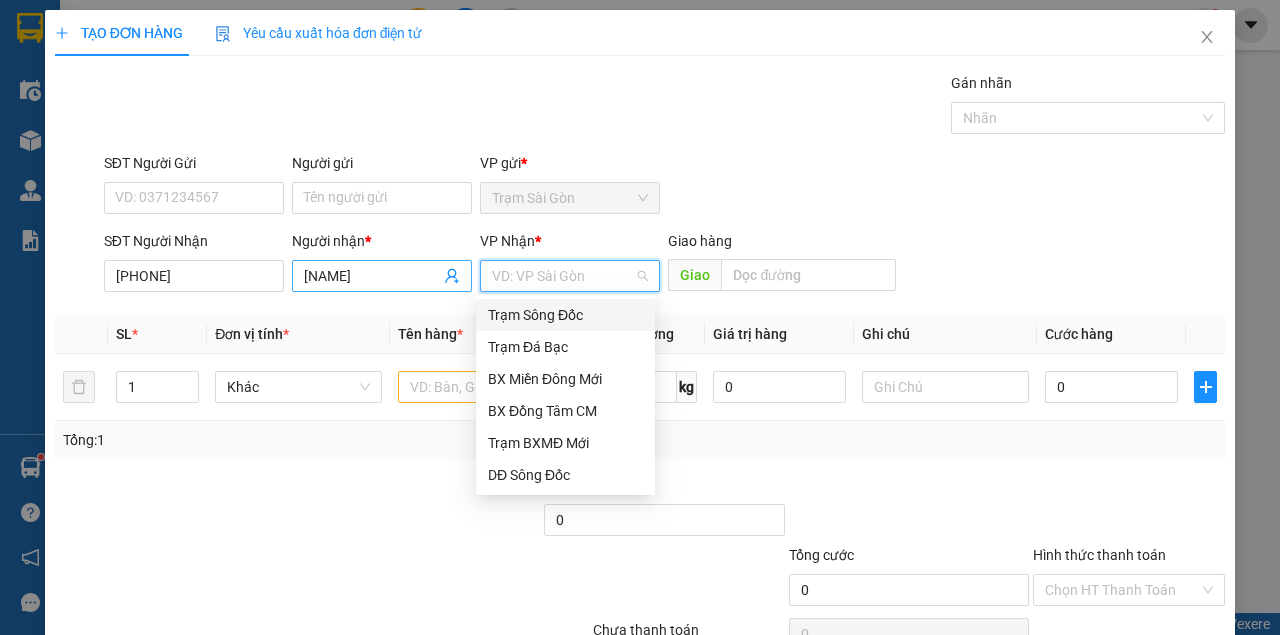 drag, startPoint x: 571, startPoint y: 310, endPoint x: 450, endPoint y: 280, distance: 124.66354 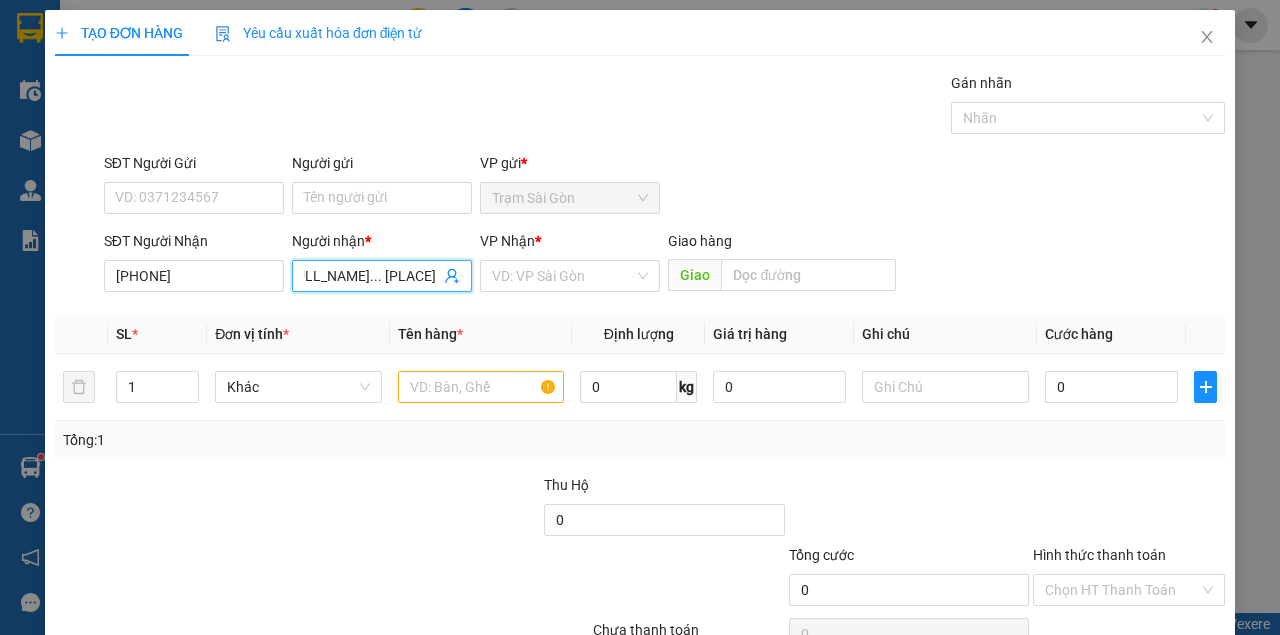 scroll, scrollTop: 0, scrollLeft: 126, axis: horizontal 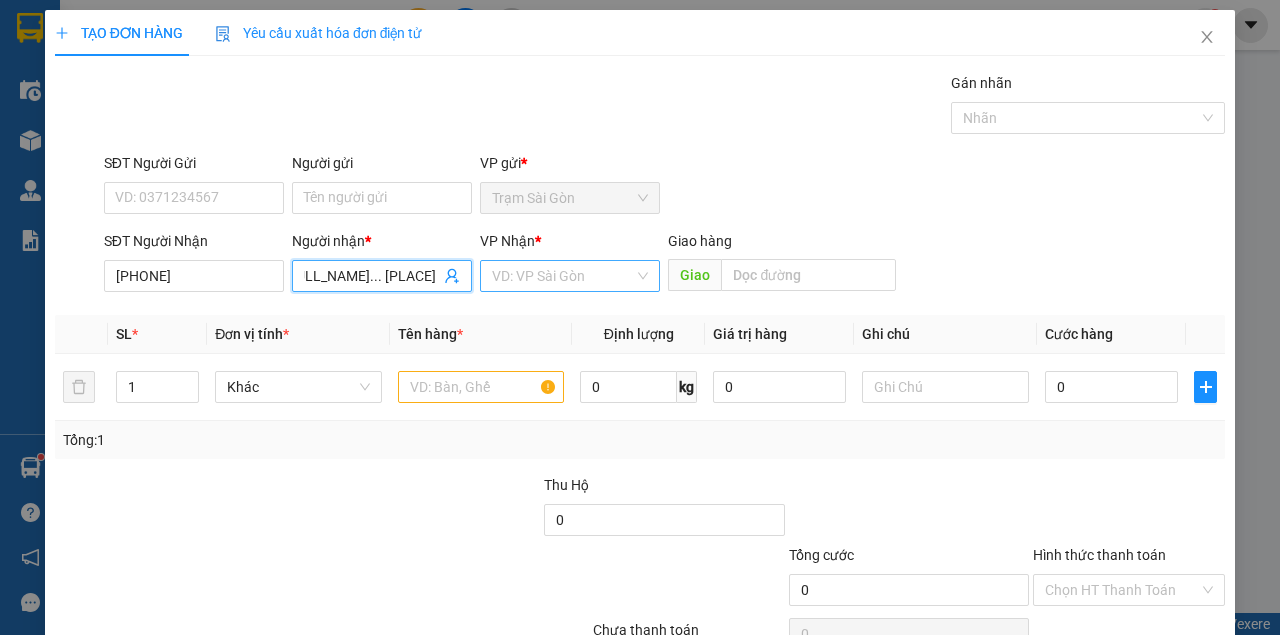 click at bounding box center [563, 276] 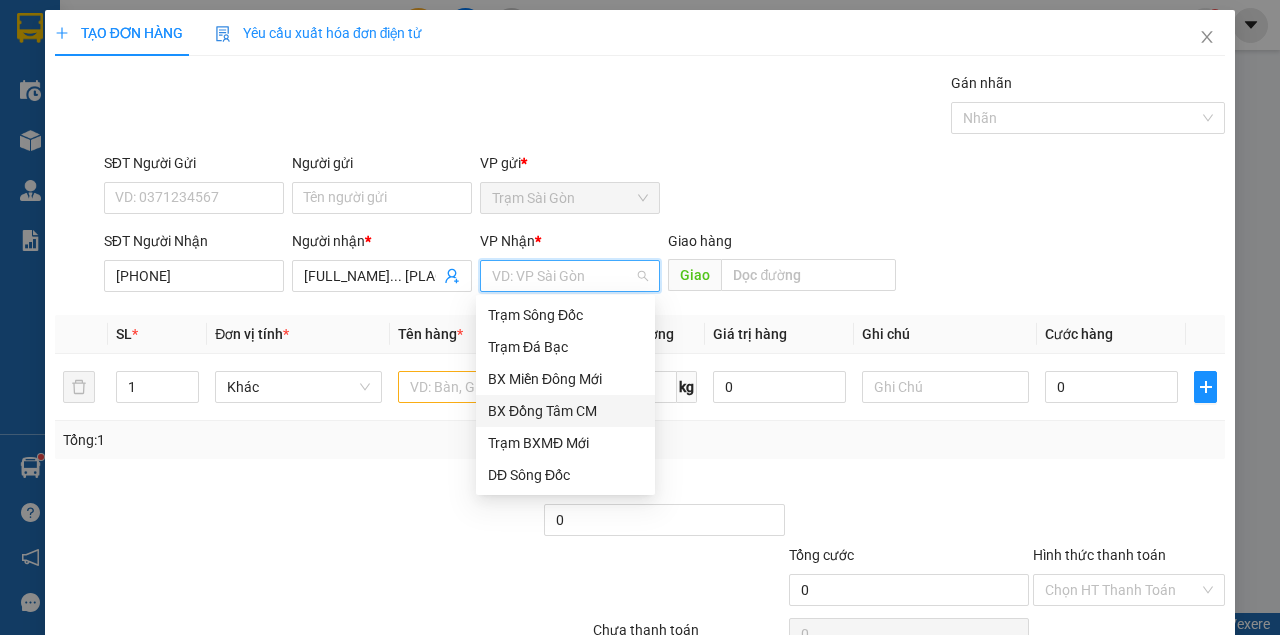 click on "BX Đồng Tâm CM" at bounding box center (565, 411) 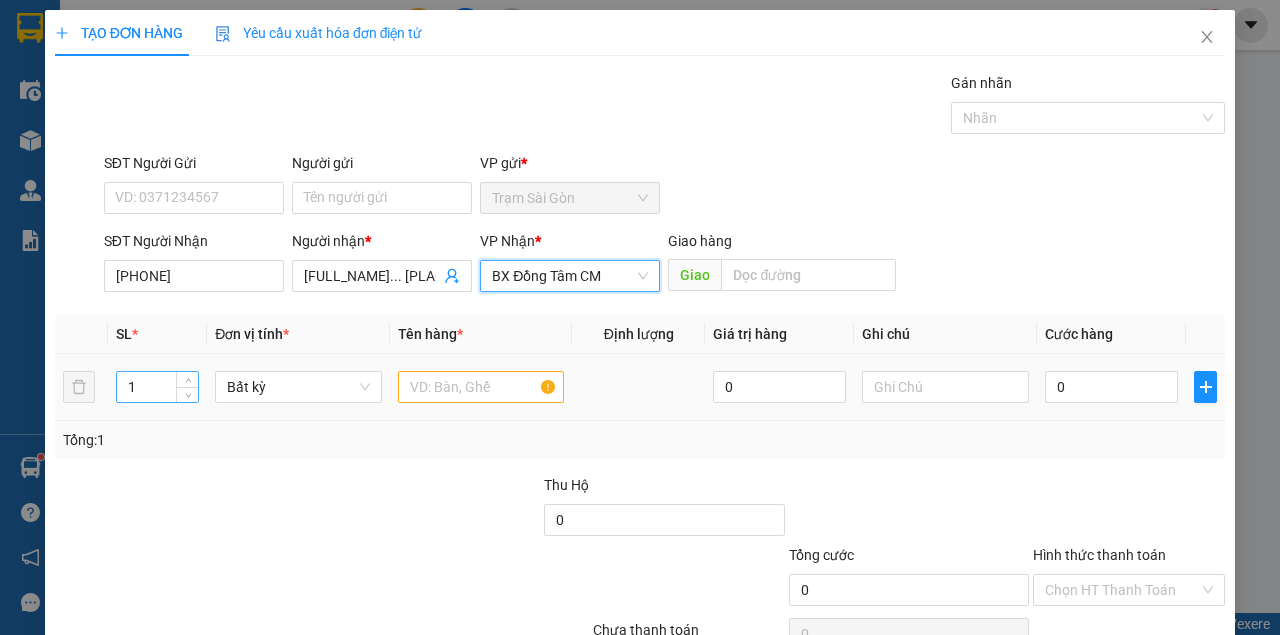 click on "1" at bounding box center (158, 387) 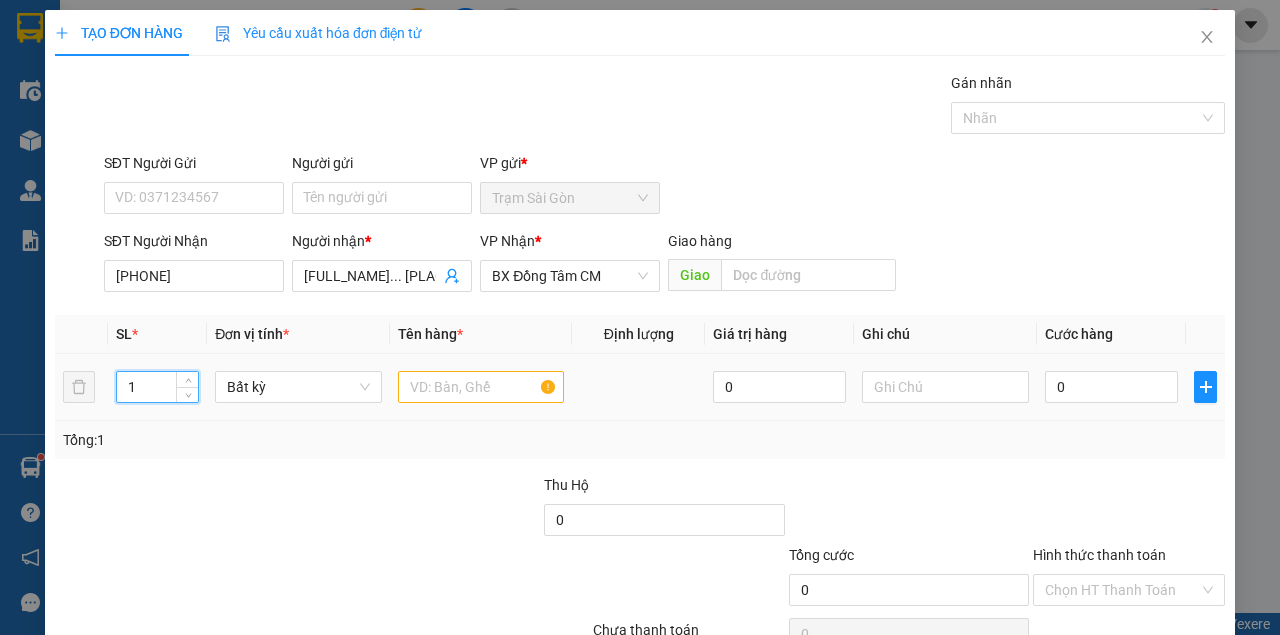 drag, startPoint x: 134, startPoint y: 385, endPoint x: 152, endPoint y: 388, distance: 18.248287 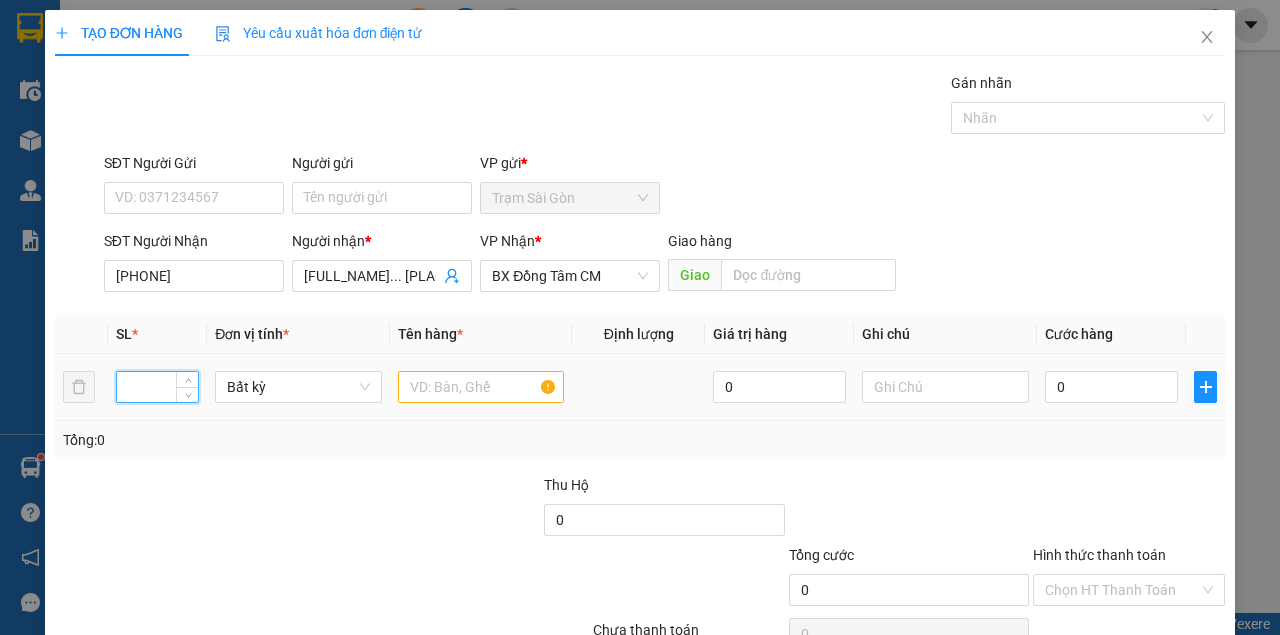 click at bounding box center (158, 387) 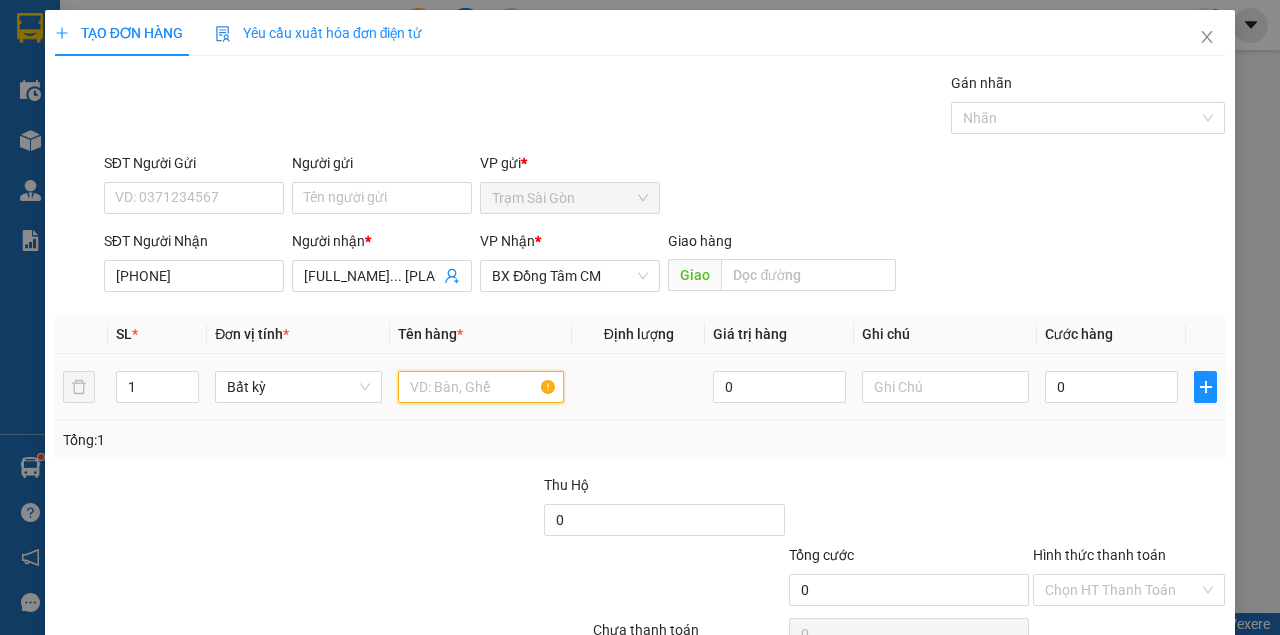 click at bounding box center [481, 387] 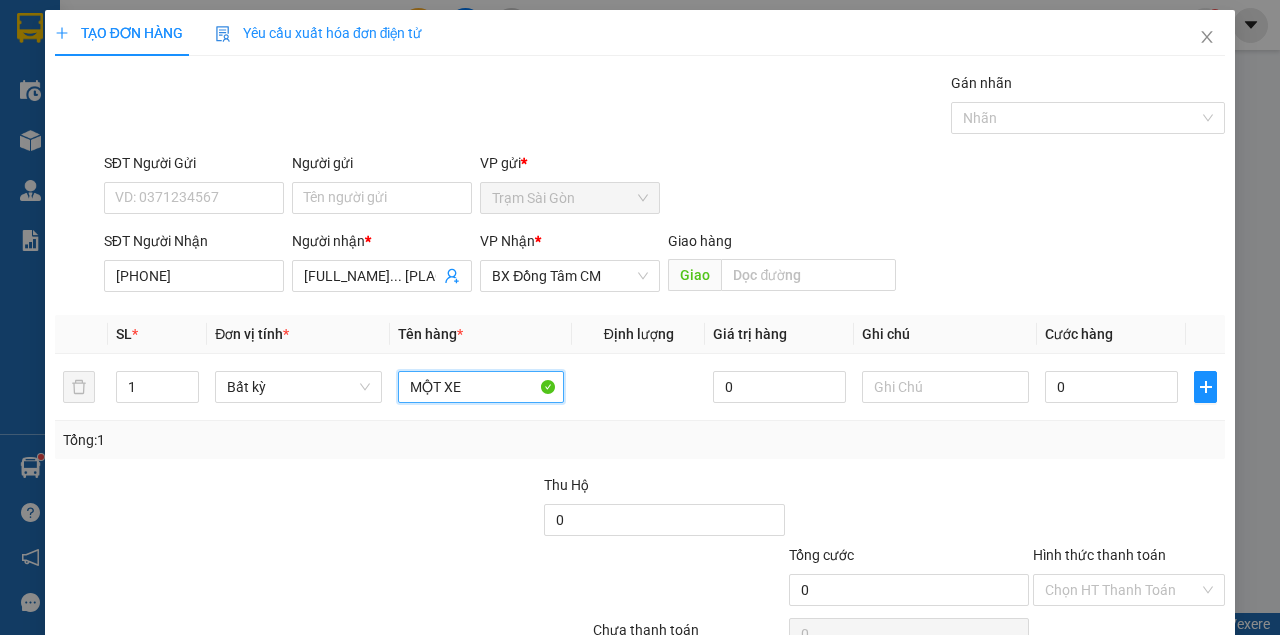 drag, startPoint x: 990, startPoint y: 112, endPoint x: 984, endPoint y: 134, distance: 22.803509 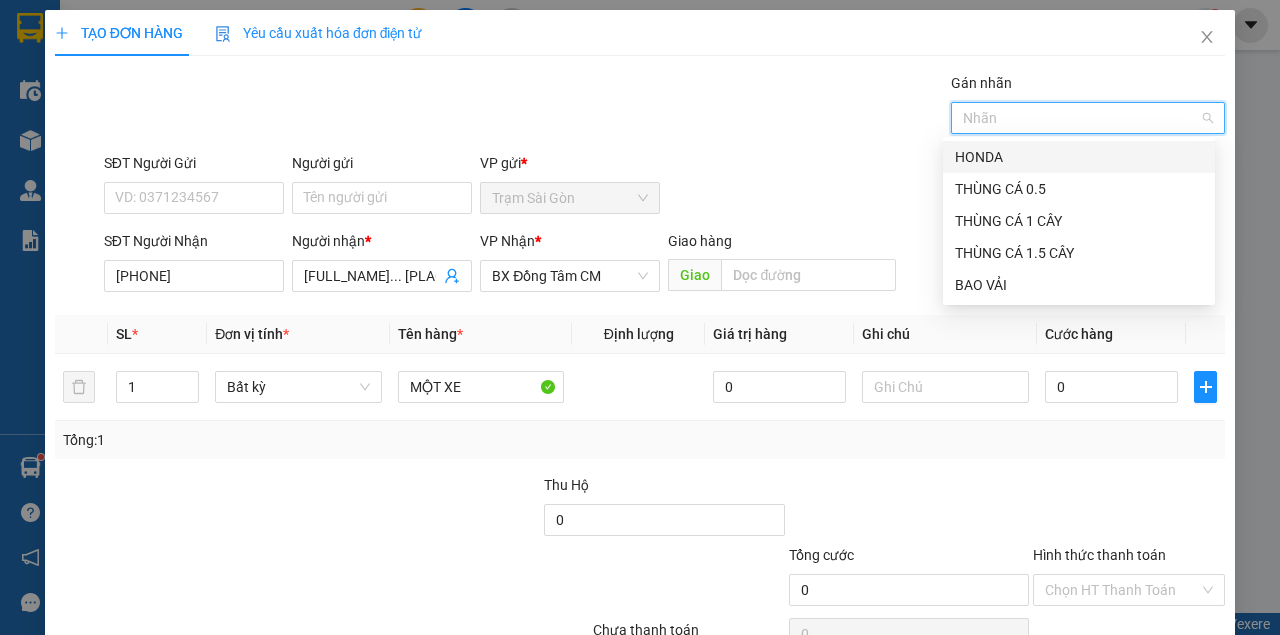 click on "HONDA" at bounding box center [1079, 157] 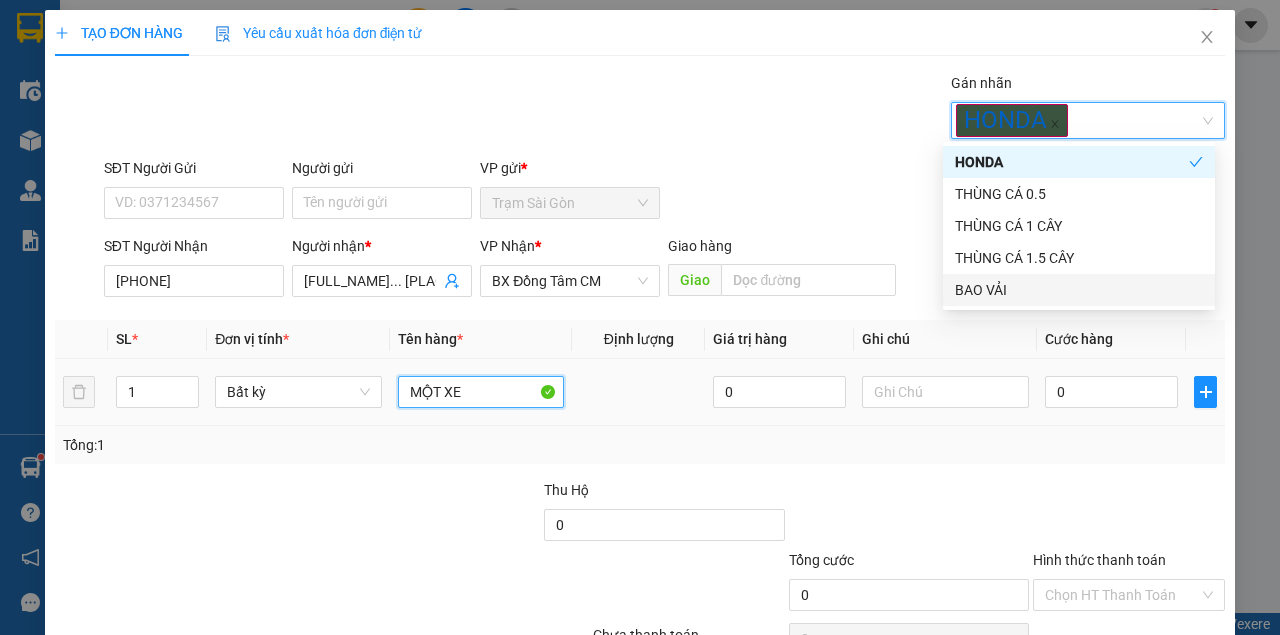 click on "MỘT XE" at bounding box center (481, 392) 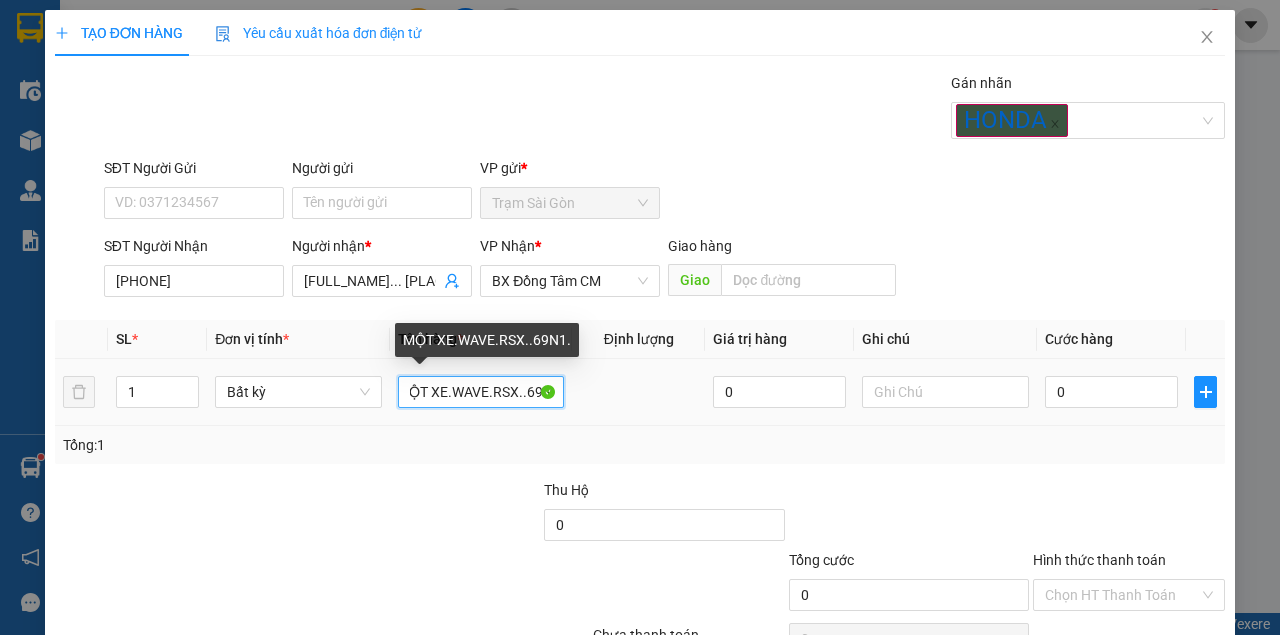 scroll, scrollTop: 0, scrollLeft: 16, axis: horizontal 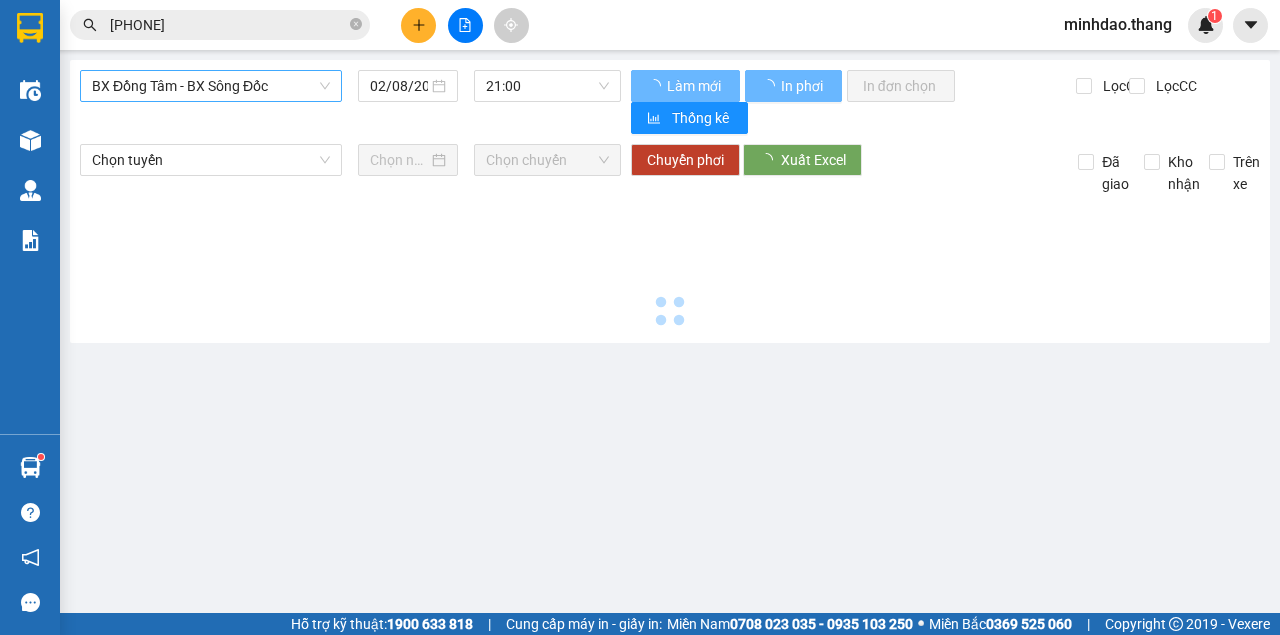 click on "BX Đồng Tâm - BX Sông Đốc" at bounding box center (211, 86) 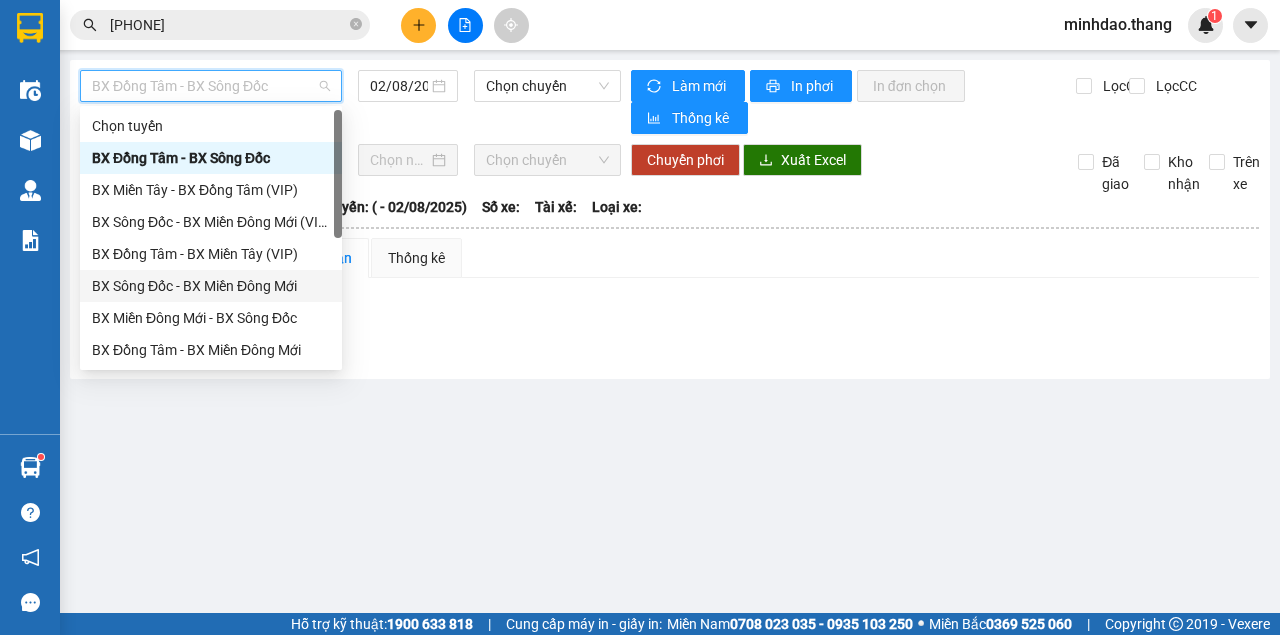 click on "BX Sông Đốc - BX Miền Đông Mới" at bounding box center (211, 286) 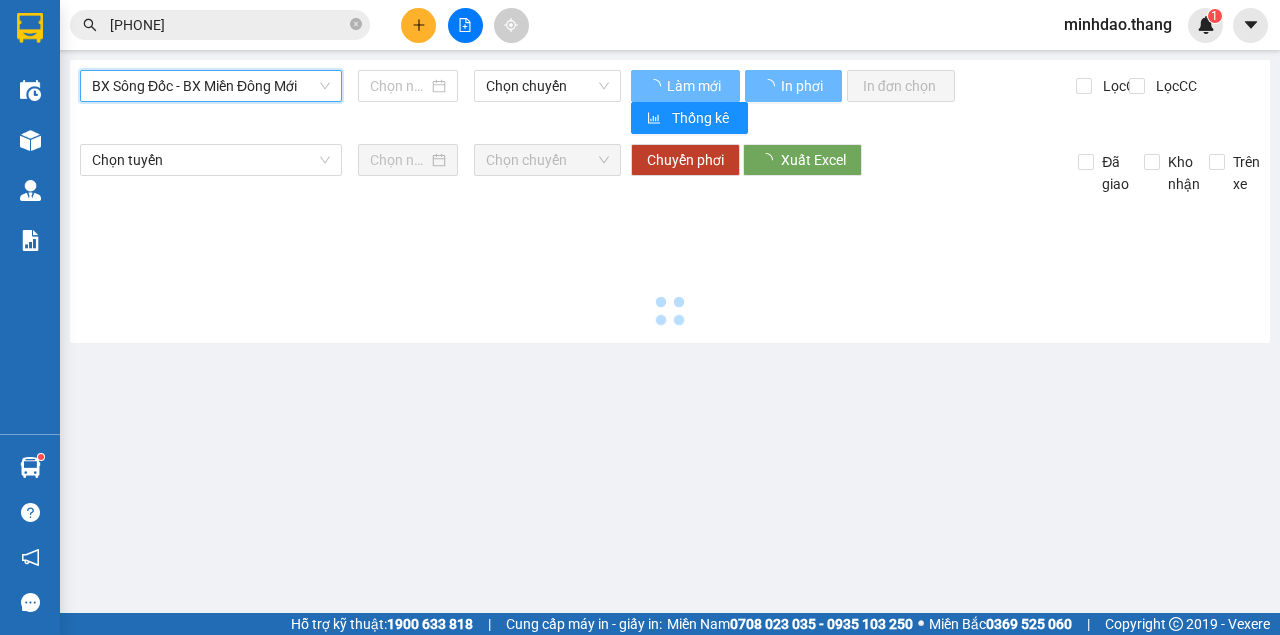 type on "02/08/2025" 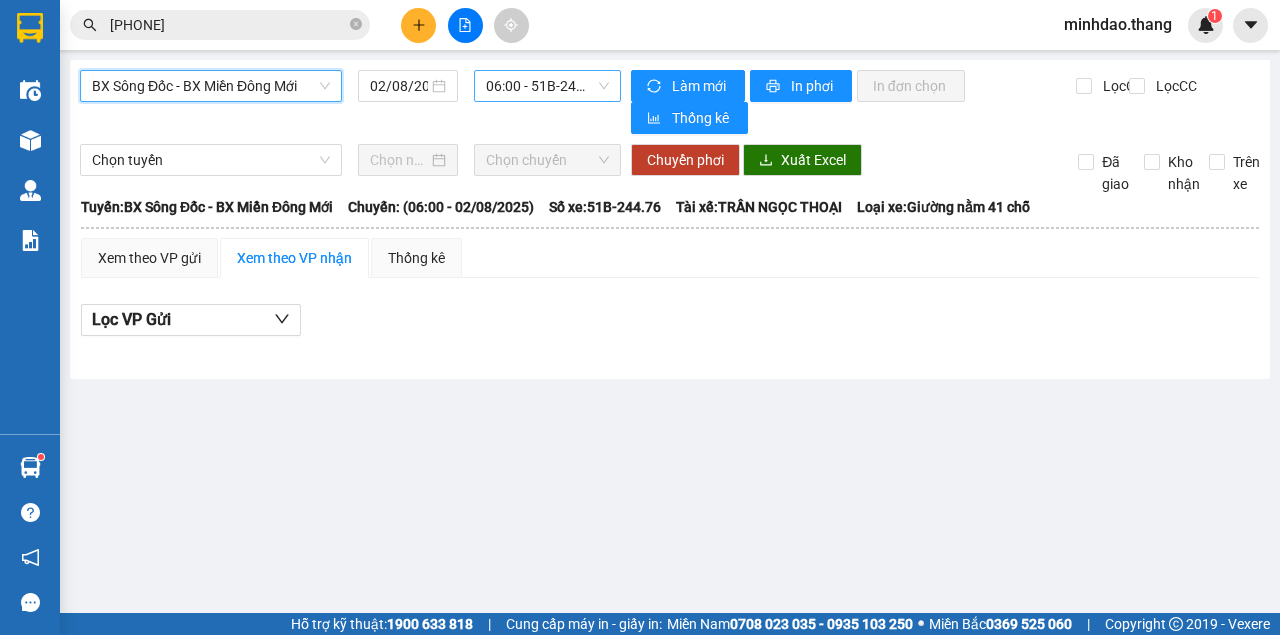 drag, startPoint x: 553, startPoint y: 89, endPoint x: 550, endPoint y: 99, distance: 10.440307 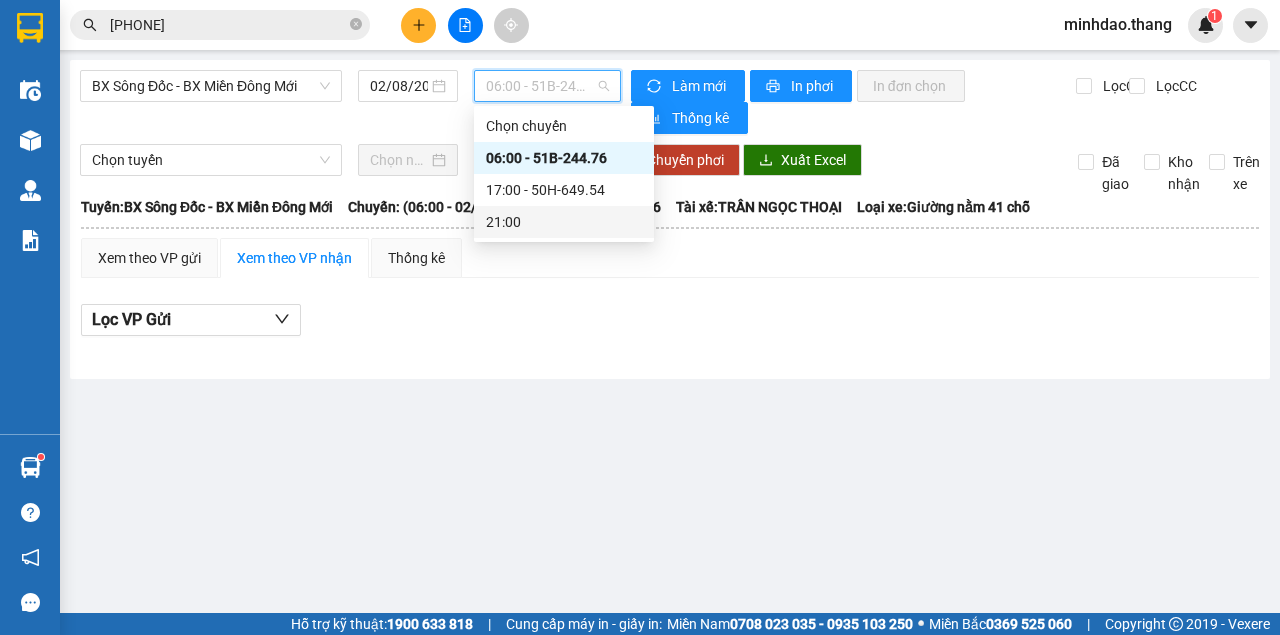 click on "21:00" at bounding box center (564, 222) 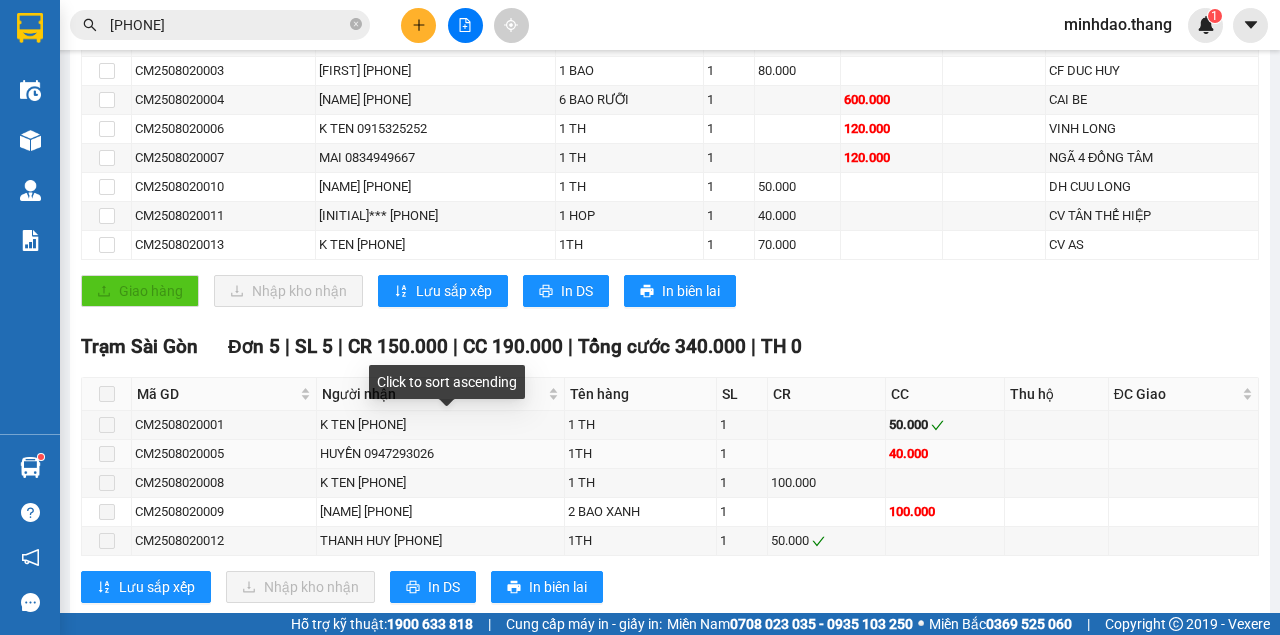 scroll, scrollTop: 478, scrollLeft: 0, axis: vertical 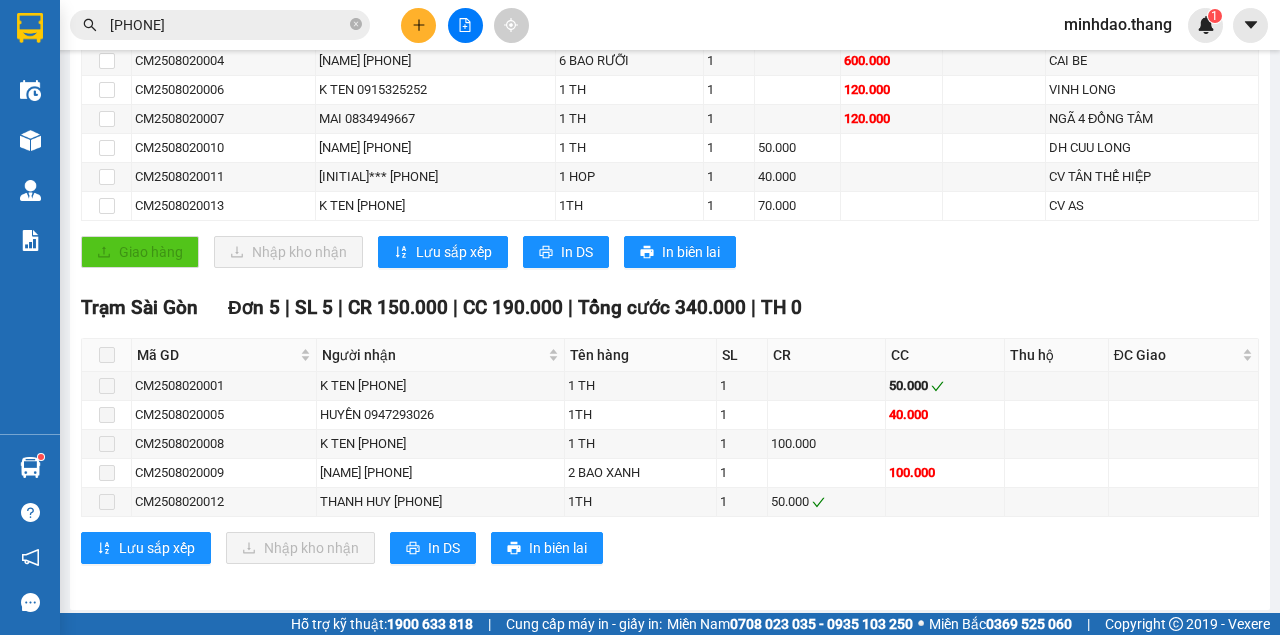 click 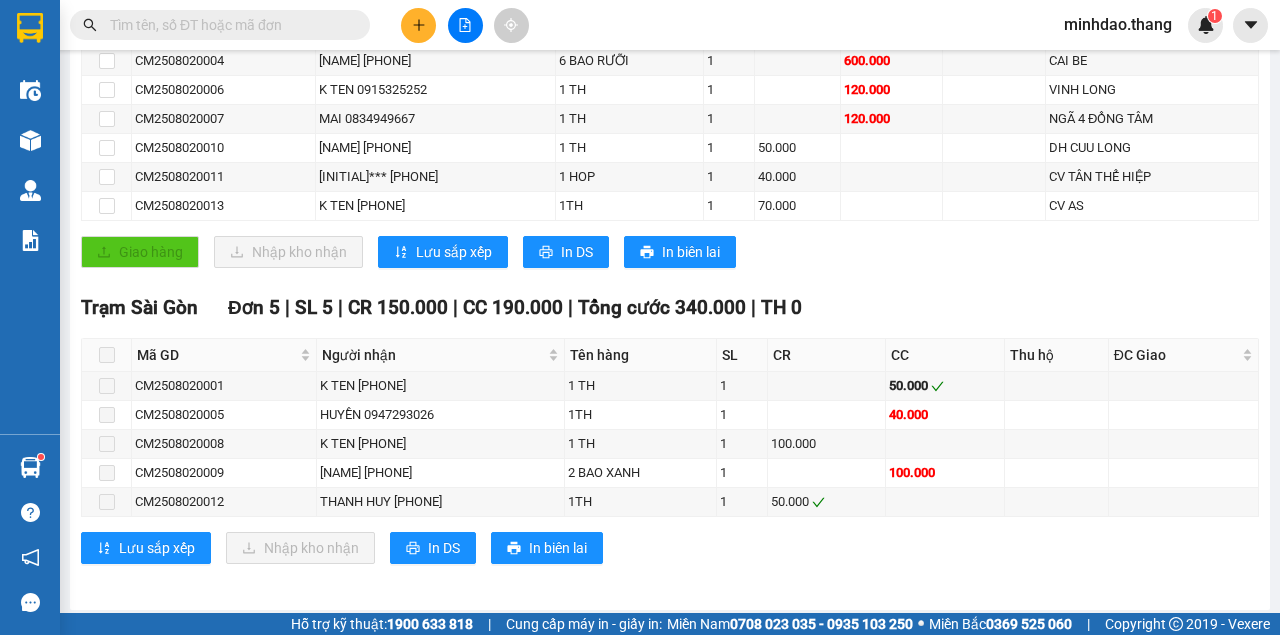 click at bounding box center (228, 25) 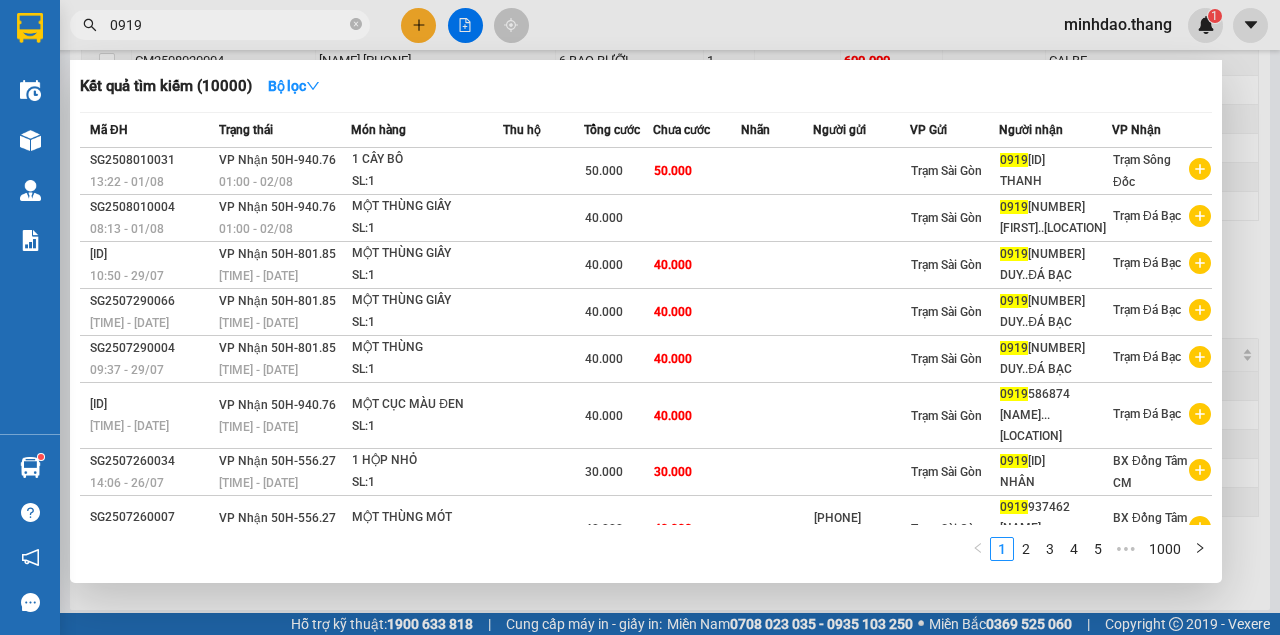 click on "0919" at bounding box center [228, 25] 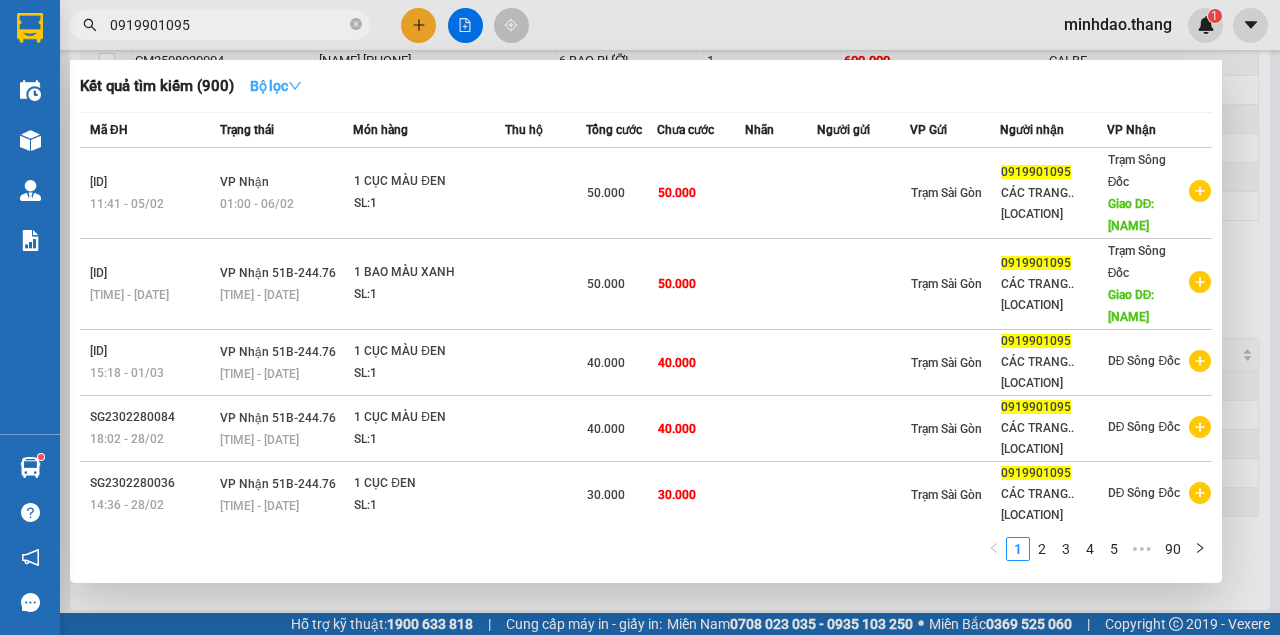 type on "0919901095" 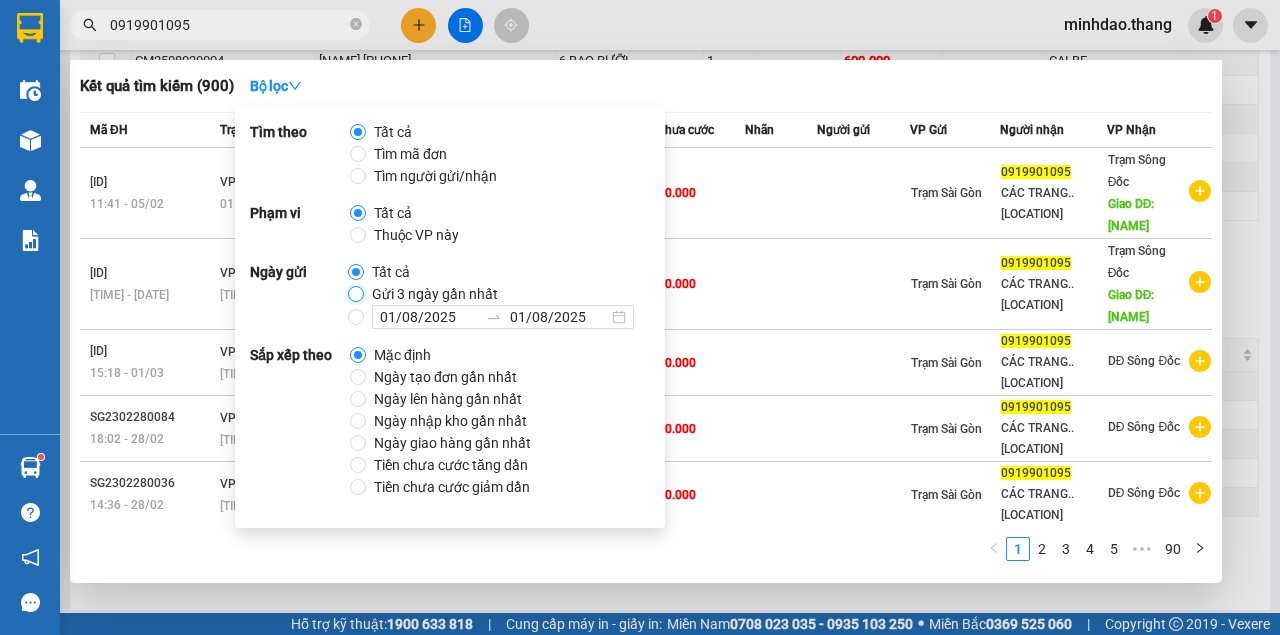 click on "Gửi 3 ngày gần nhất" at bounding box center (356, 294) 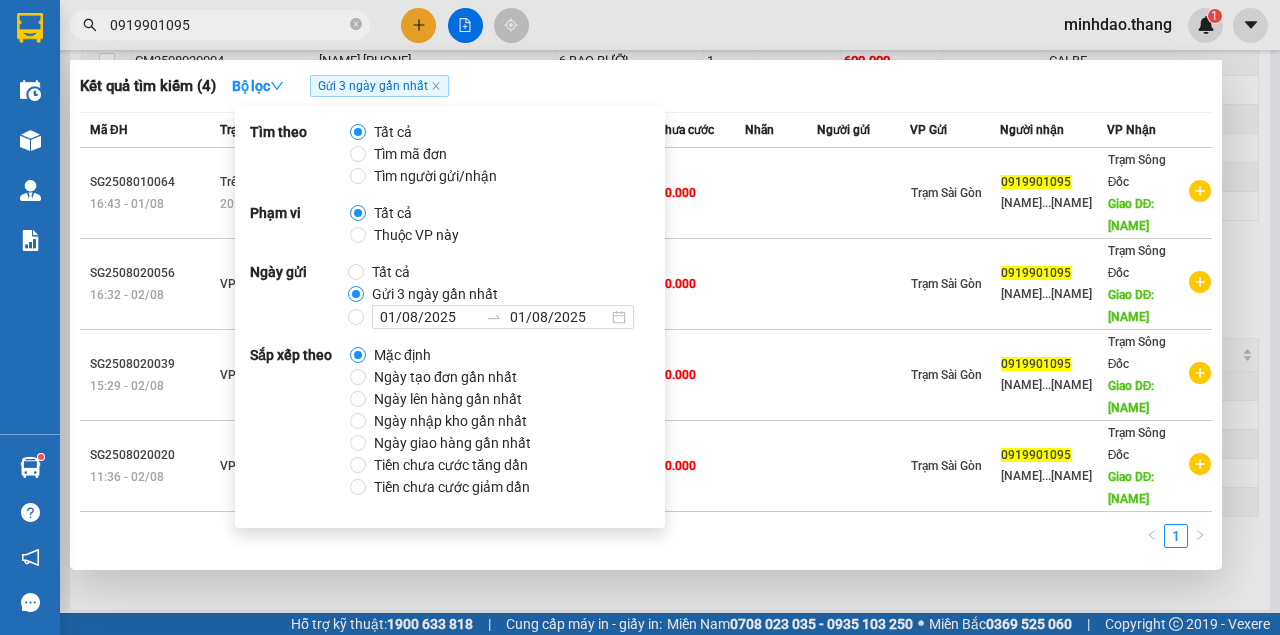 click on "1" at bounding box center (646, 542) 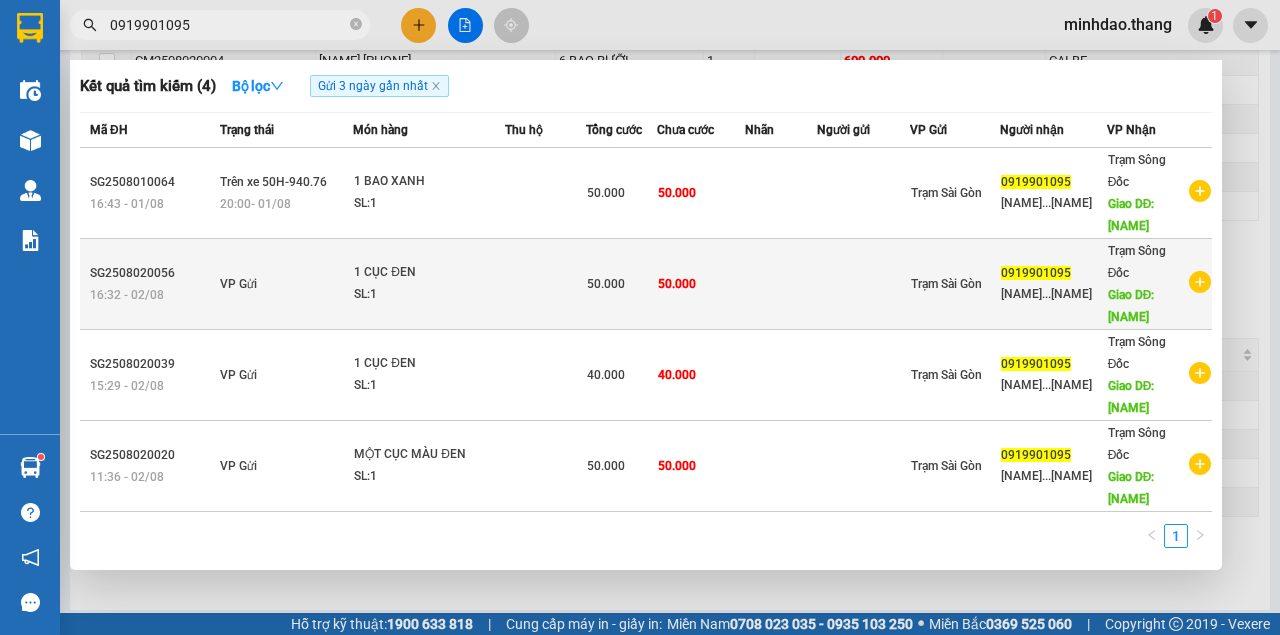 scroll, scrollTop: 0, scrollLeft: 0, axis: both 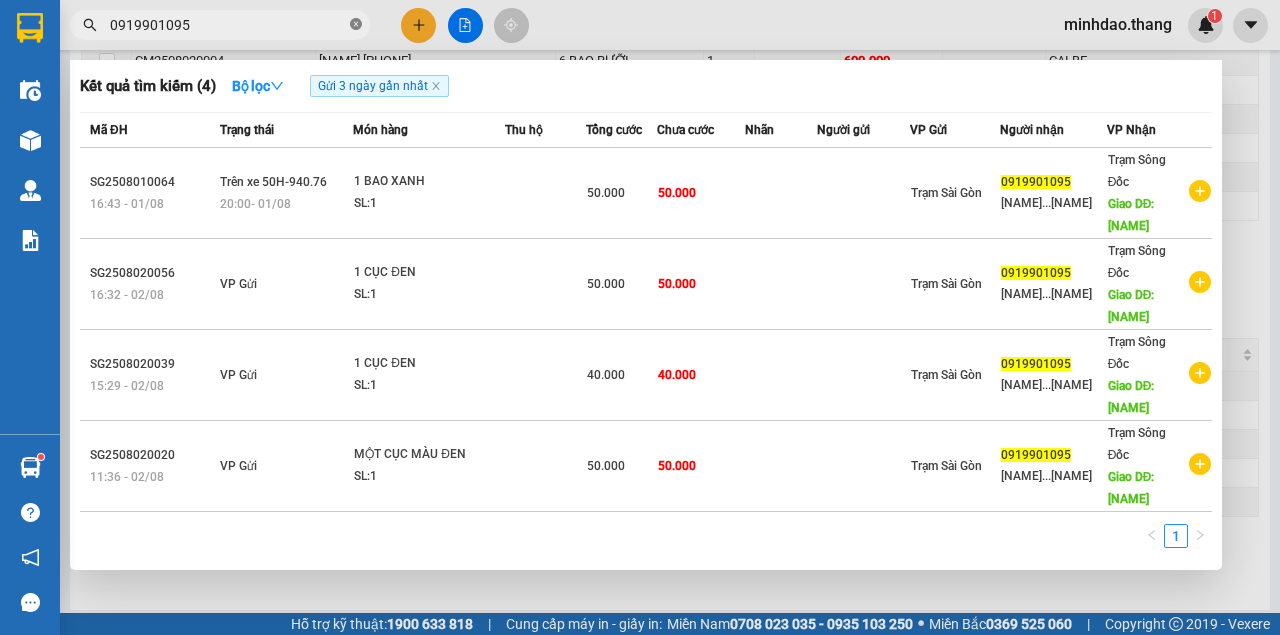 drag, startPoint x: 420, startPoint y: 28, endPoint x: 359, endPoint y: 30, distance: 61.03278 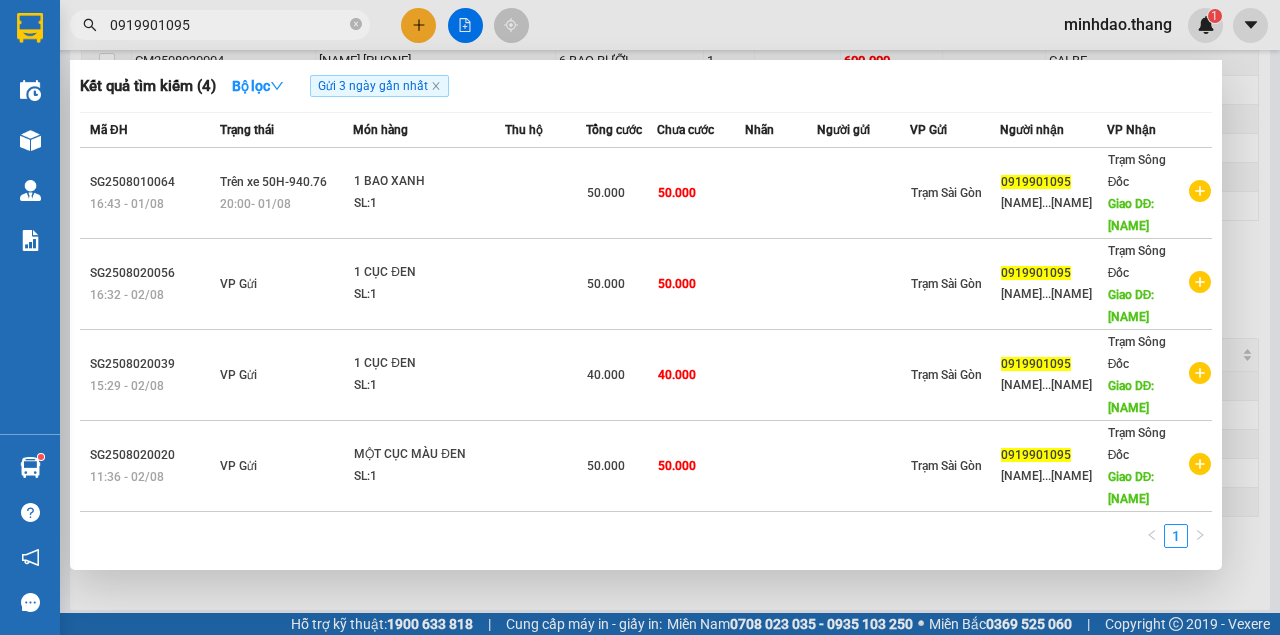 click on "0919901095" at bounding box center [220, 25] 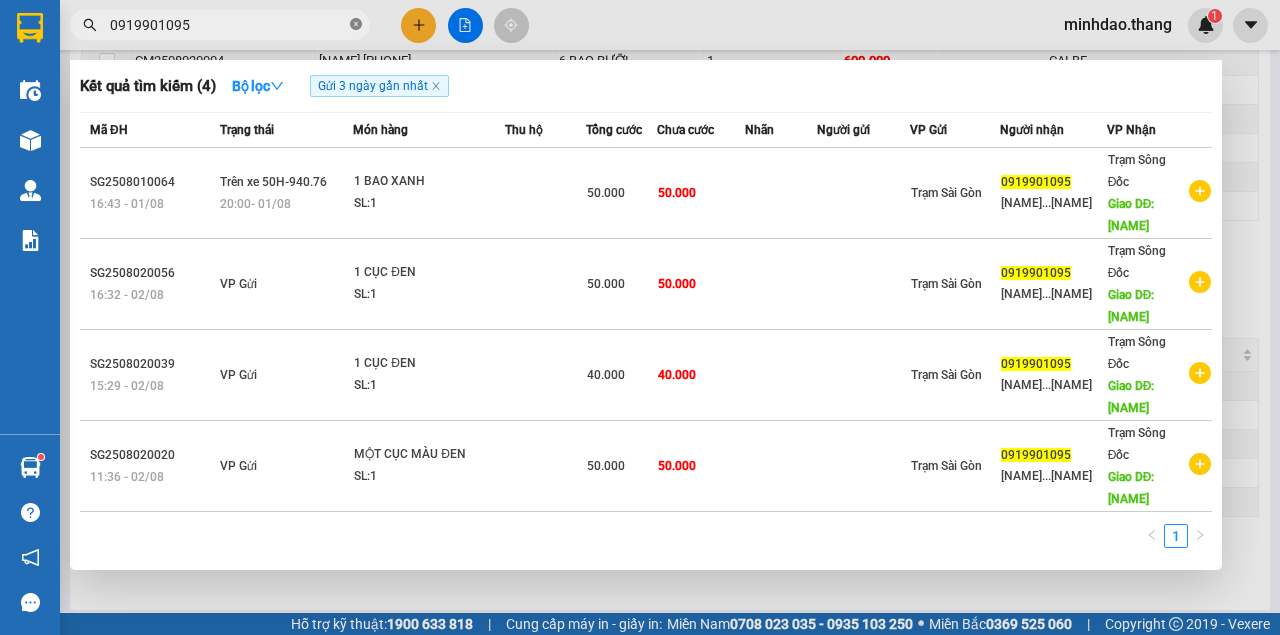 click at bounding box center [356, 25] 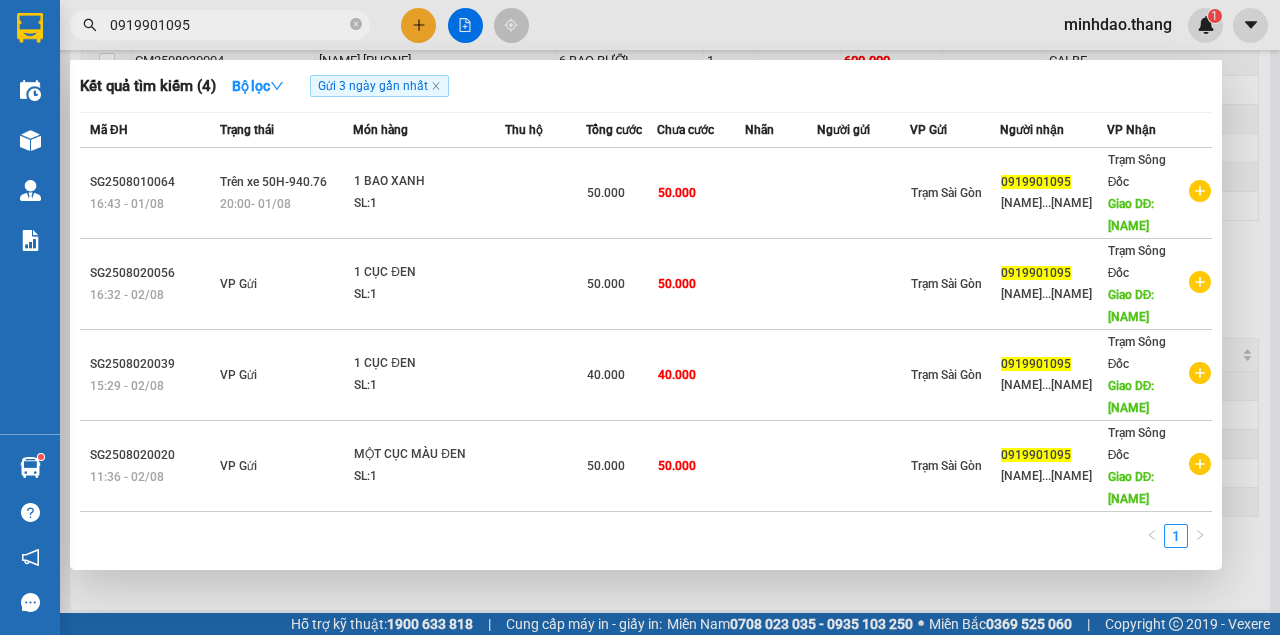 type 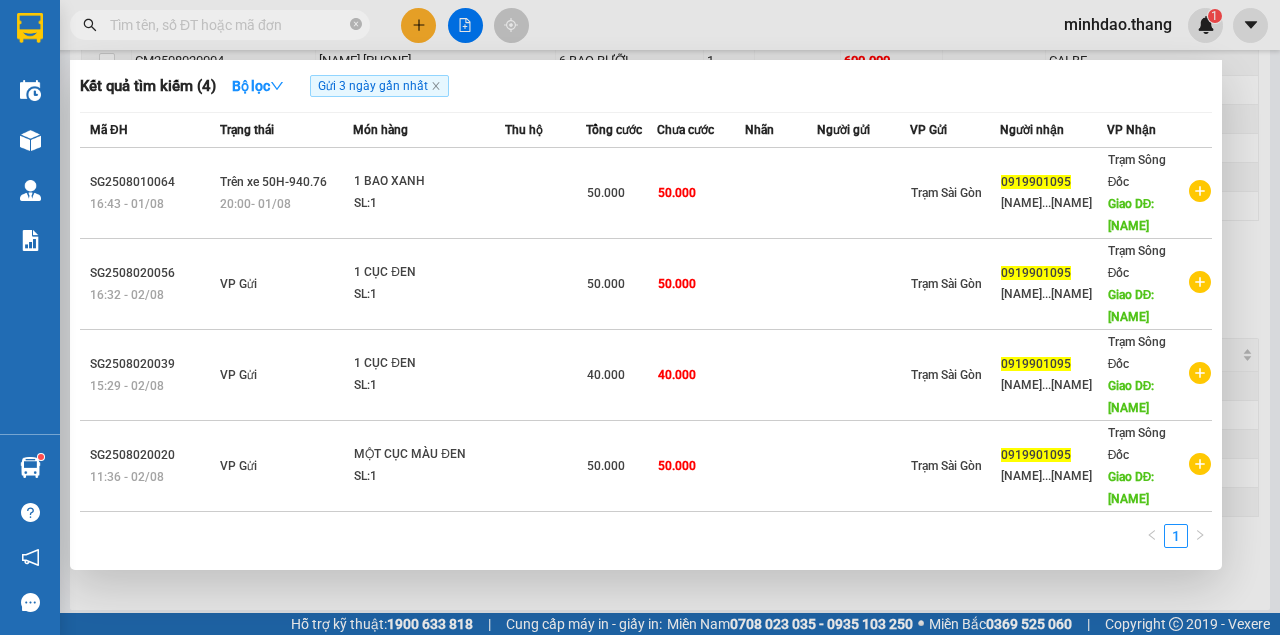 click at bounding box center (356, 25) 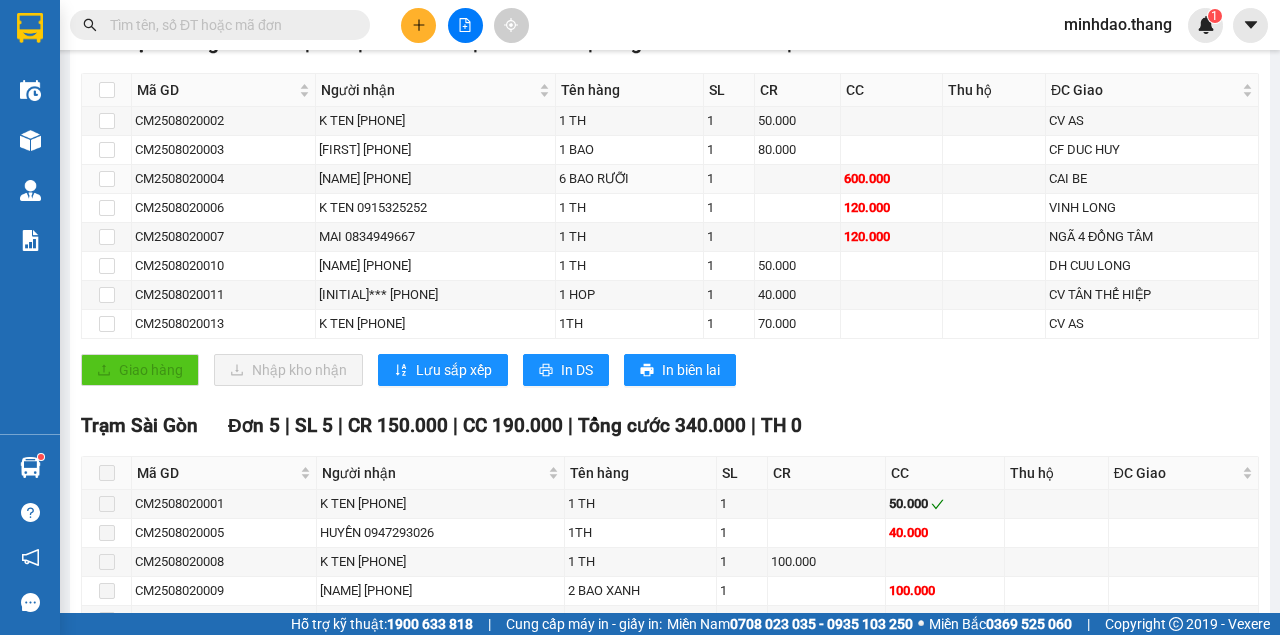scroll, scrollTop: 144, scrollLeft: 0, axis: vertical 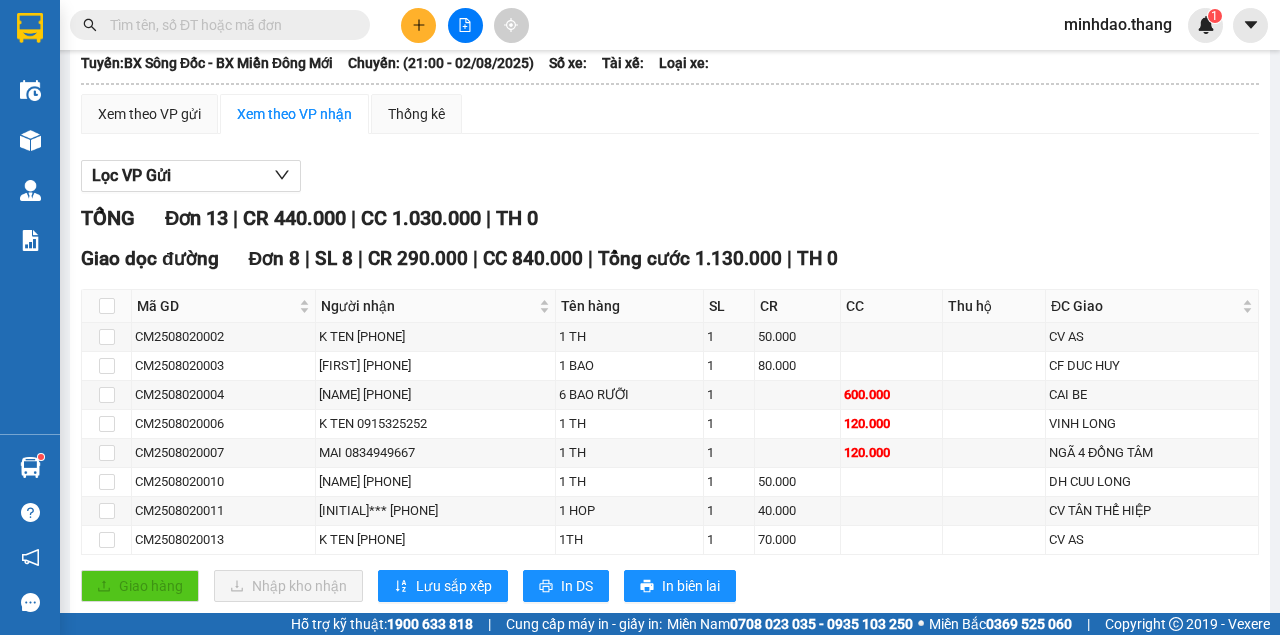 click at bounding box center [195, 25] 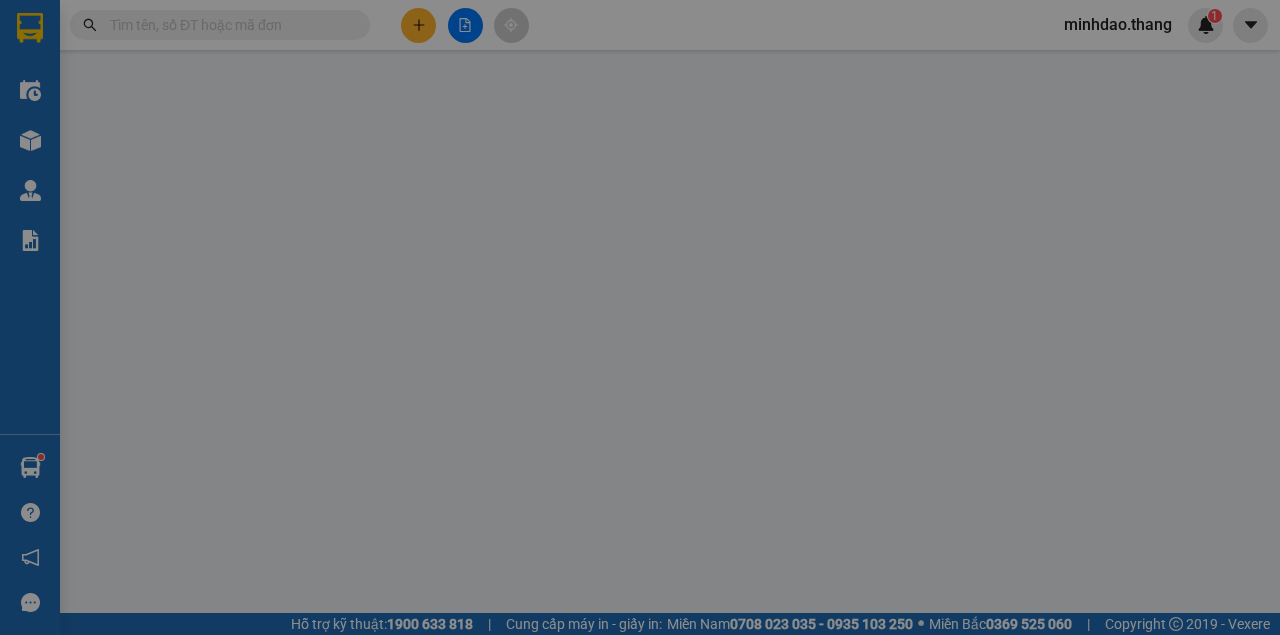 scroll, scrollTop: 0, scrollLeft: 0, axis: both 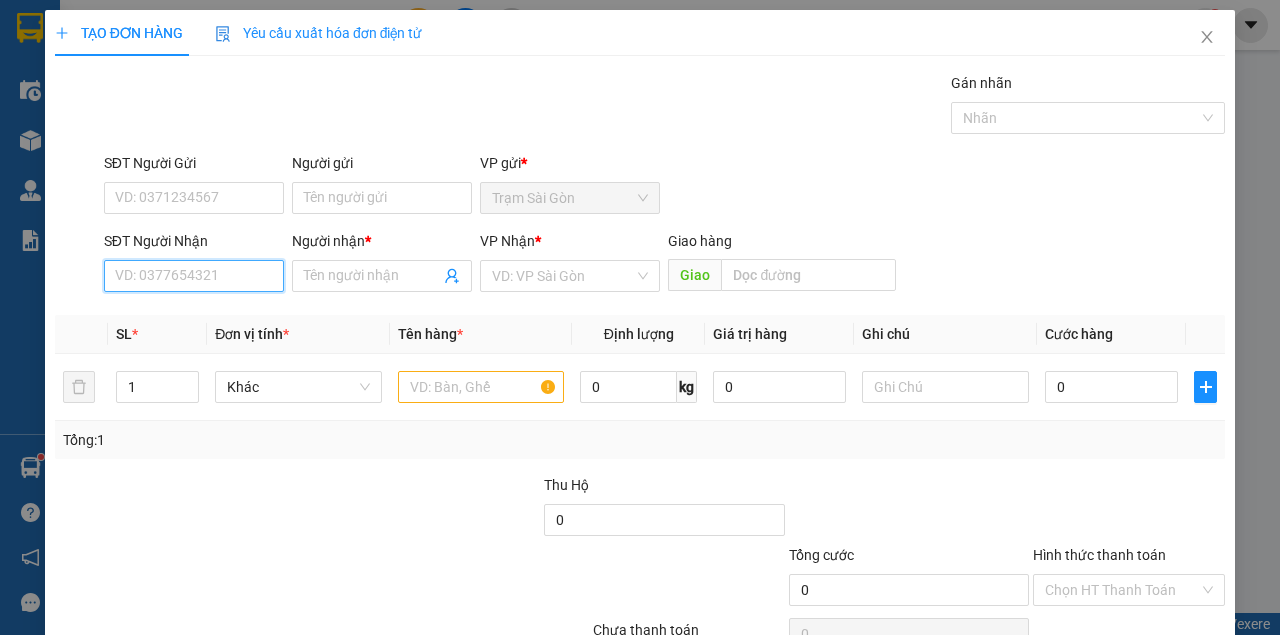 click on "SĐT Người Nhận" at bounding box center (194, 276) 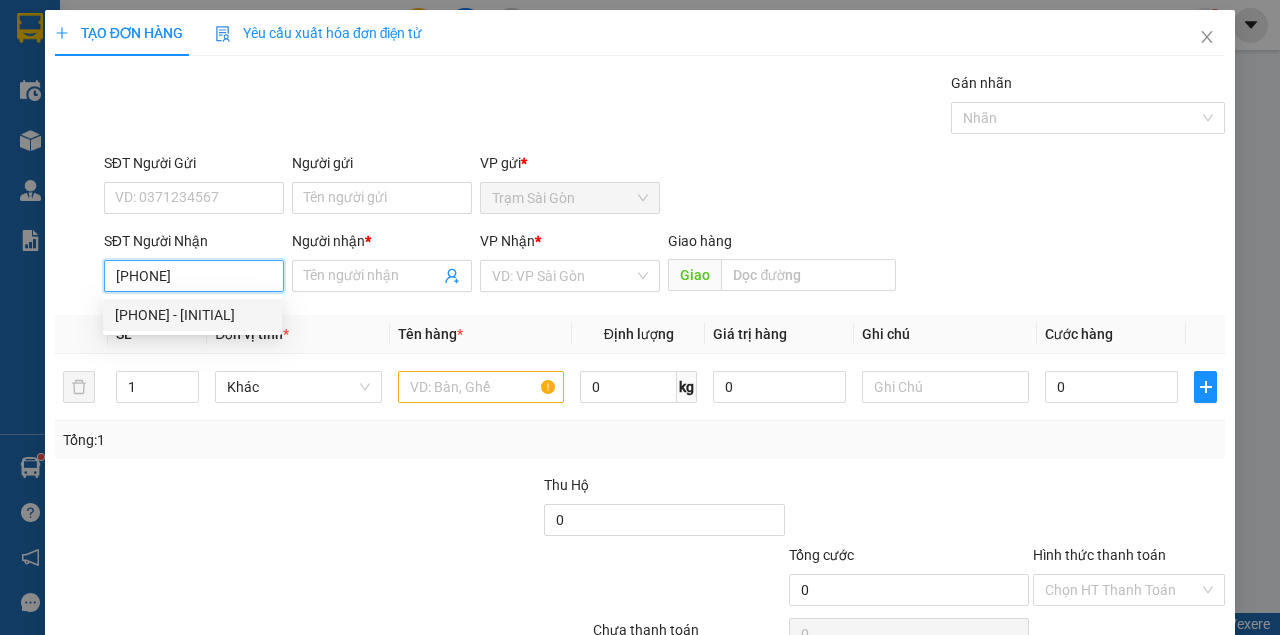 drag, startPoint x: 197, startPoint y: 308, endPoint x: 401, endPoint y: 429, distance: 237.18558 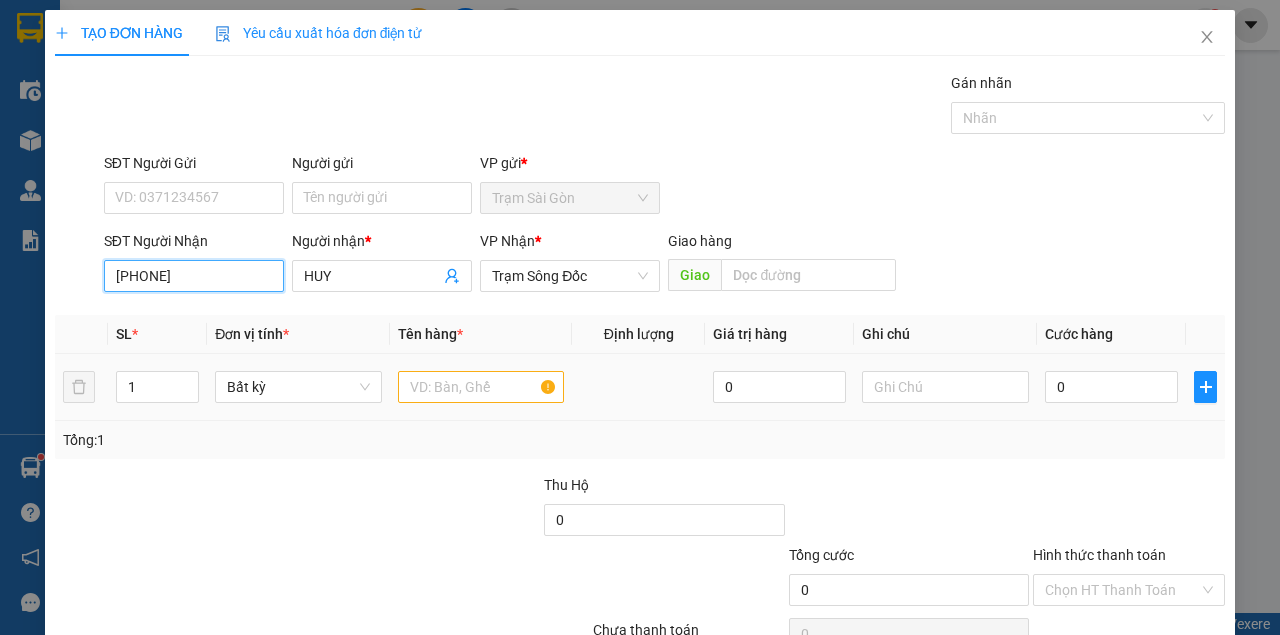 type on "[PHONE]" 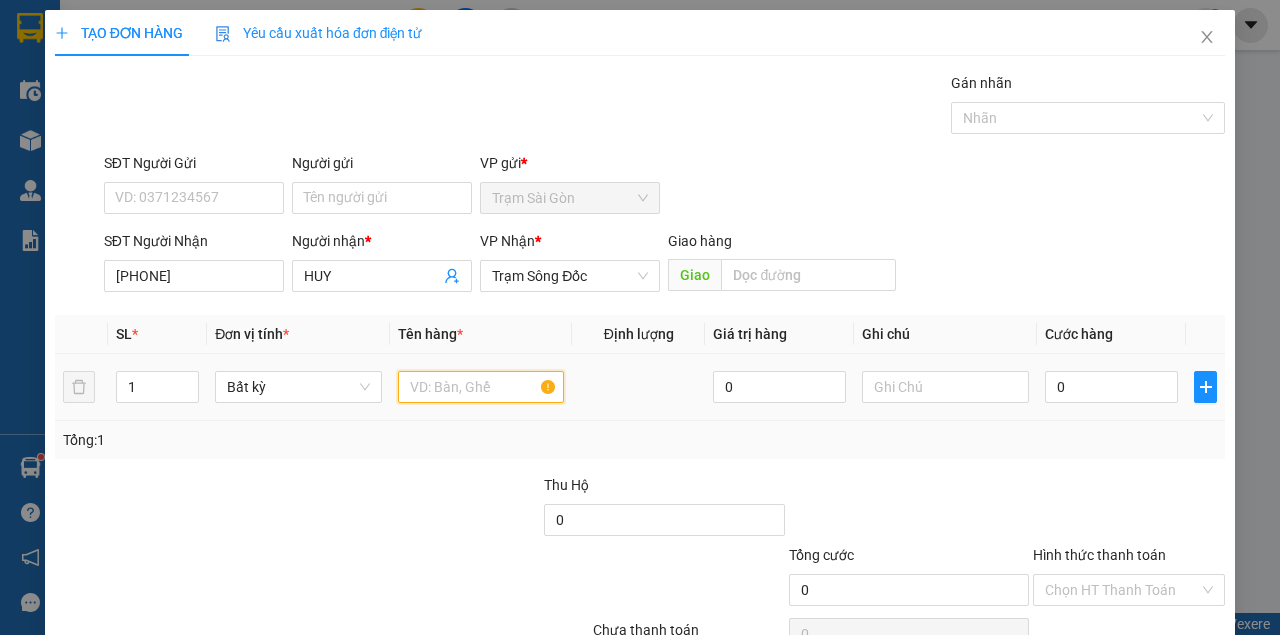 click at bounding box center [481, 387] 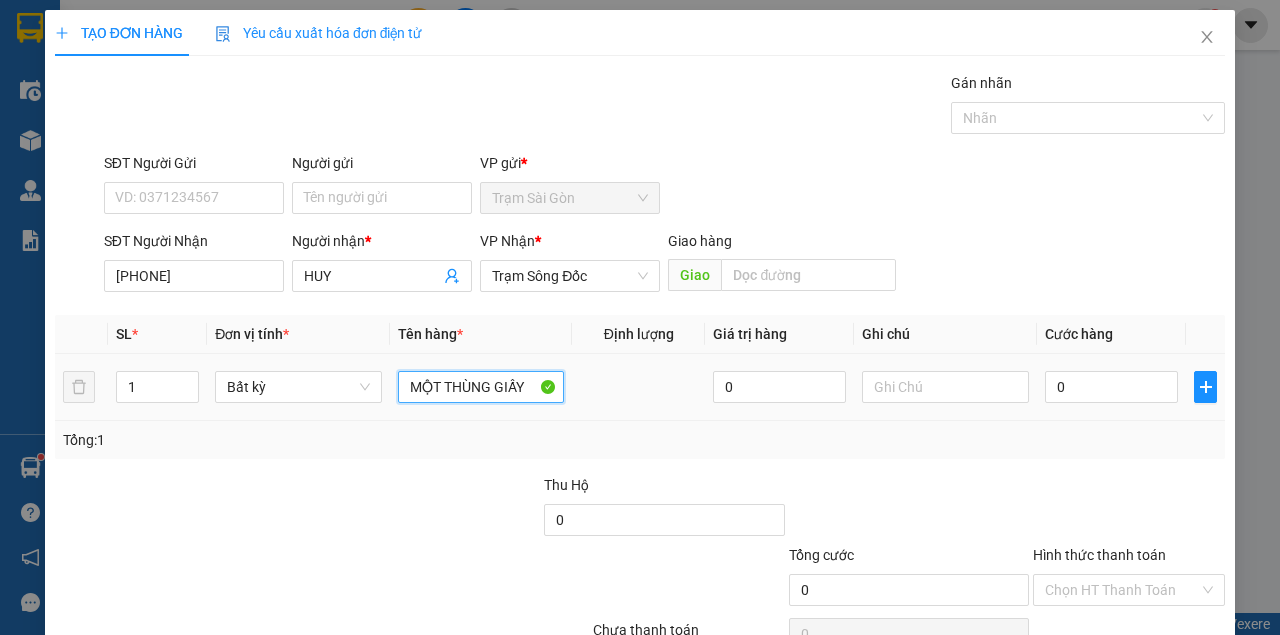 type on "MỘT THÙNG GIẤY" 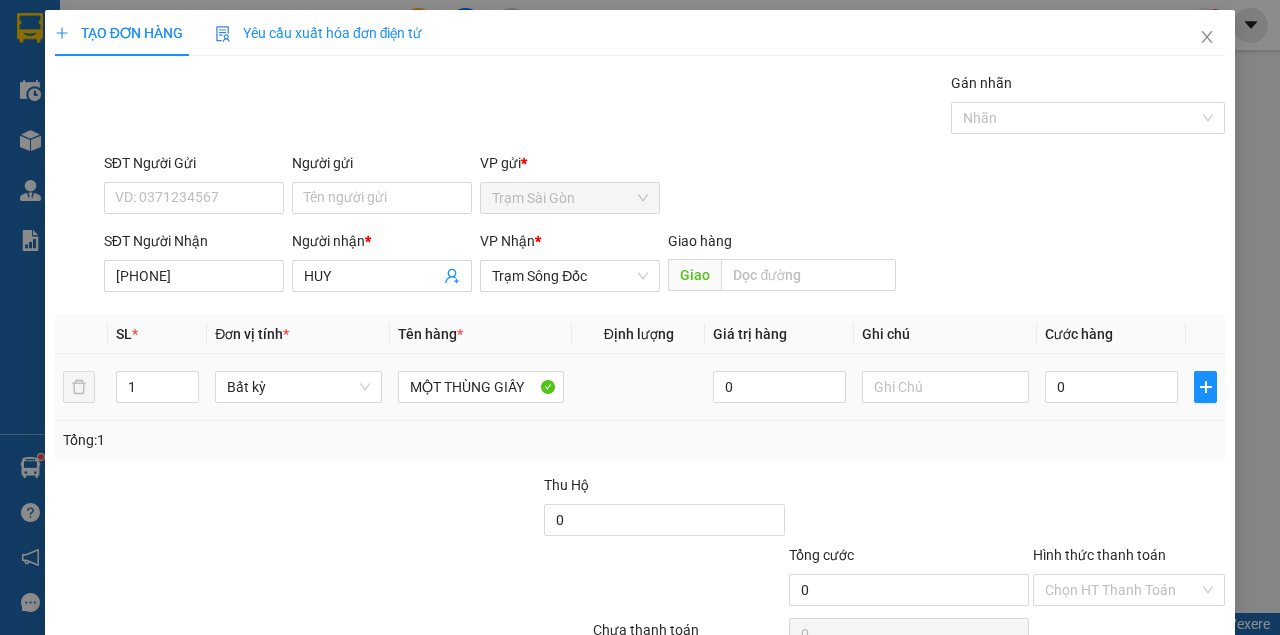 click on "0" at bounding box center (1111, 387) 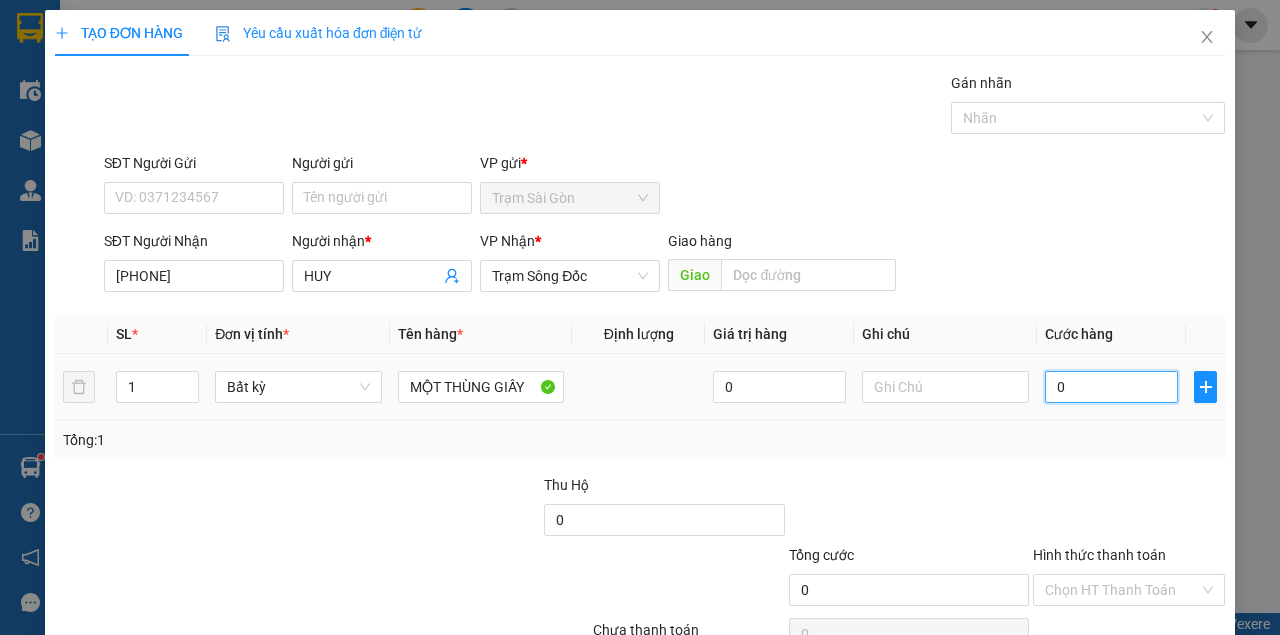 click on "0" at bounding box center (1111, 387) 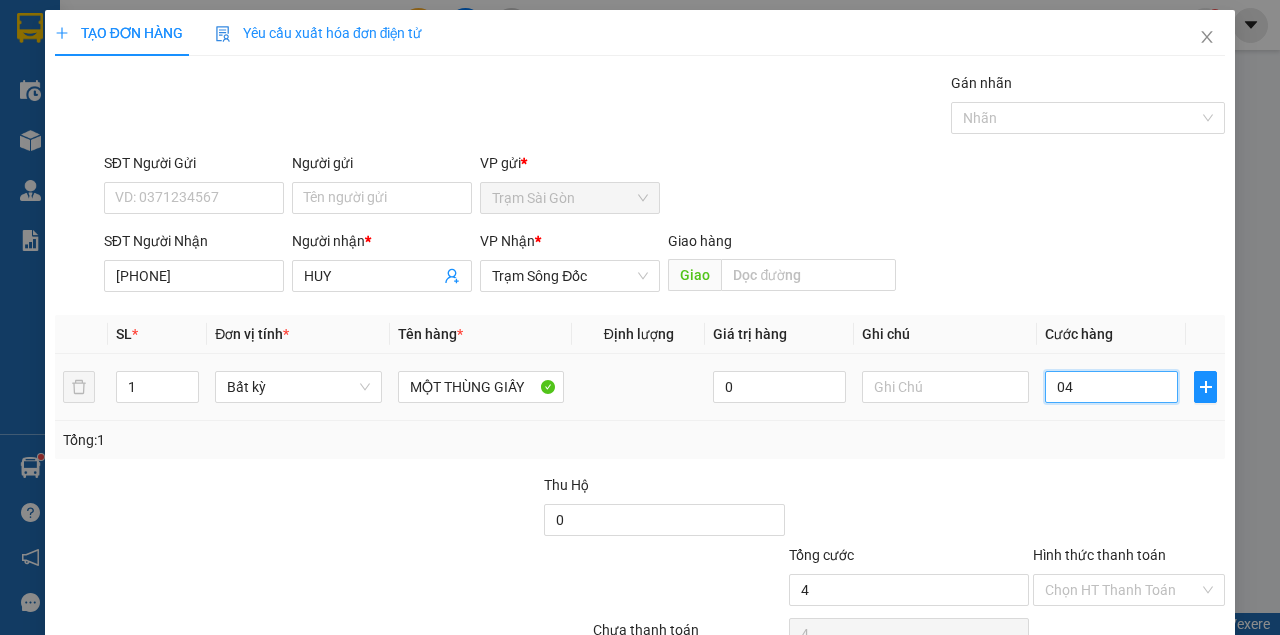 type on "040" 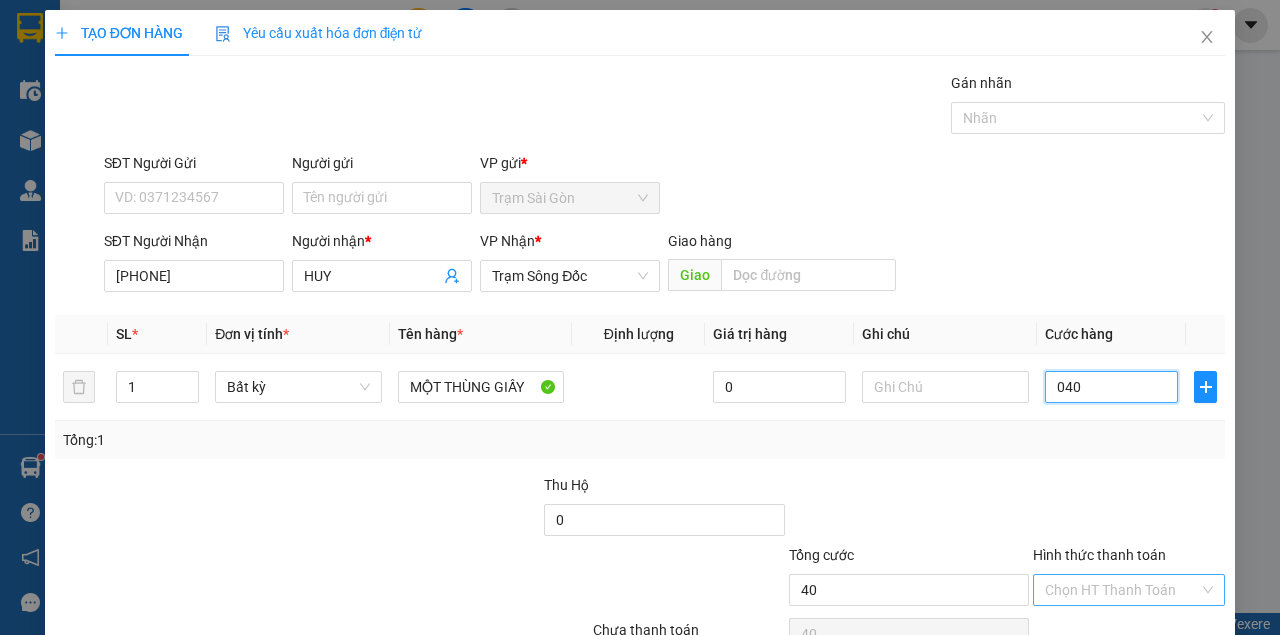 scroll, scrollTop: 102, scrollLeft: 0, axis: vertical 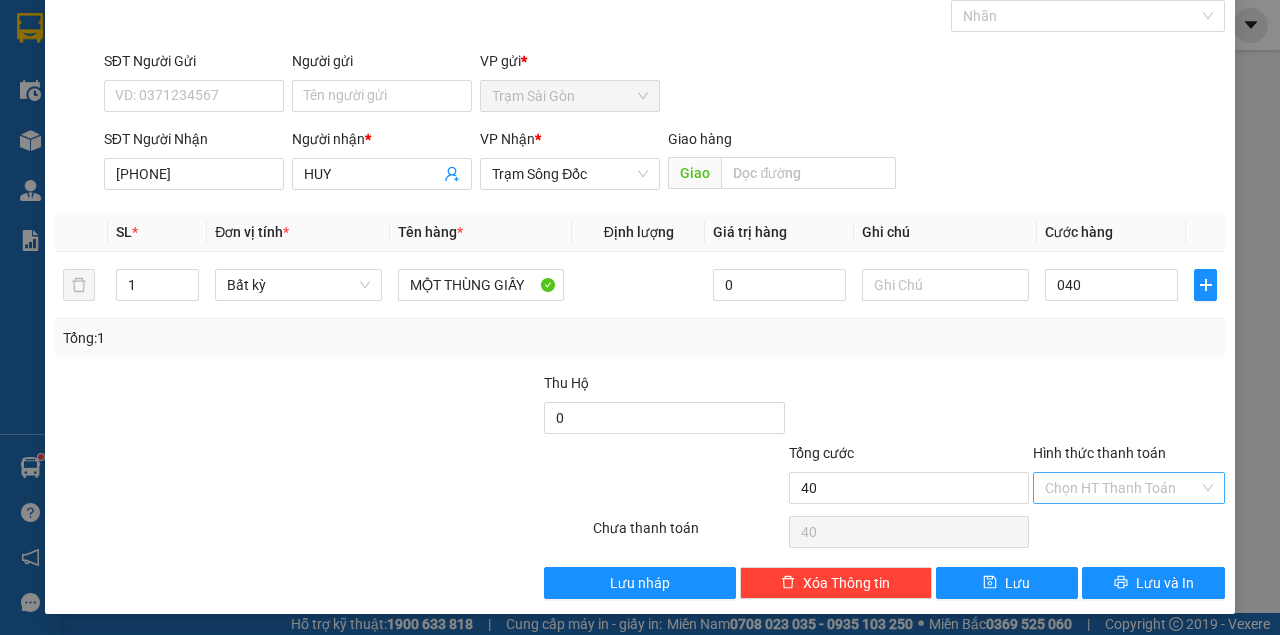 click on "Hình thức thanh toán" at bounding box center [1122, 488] 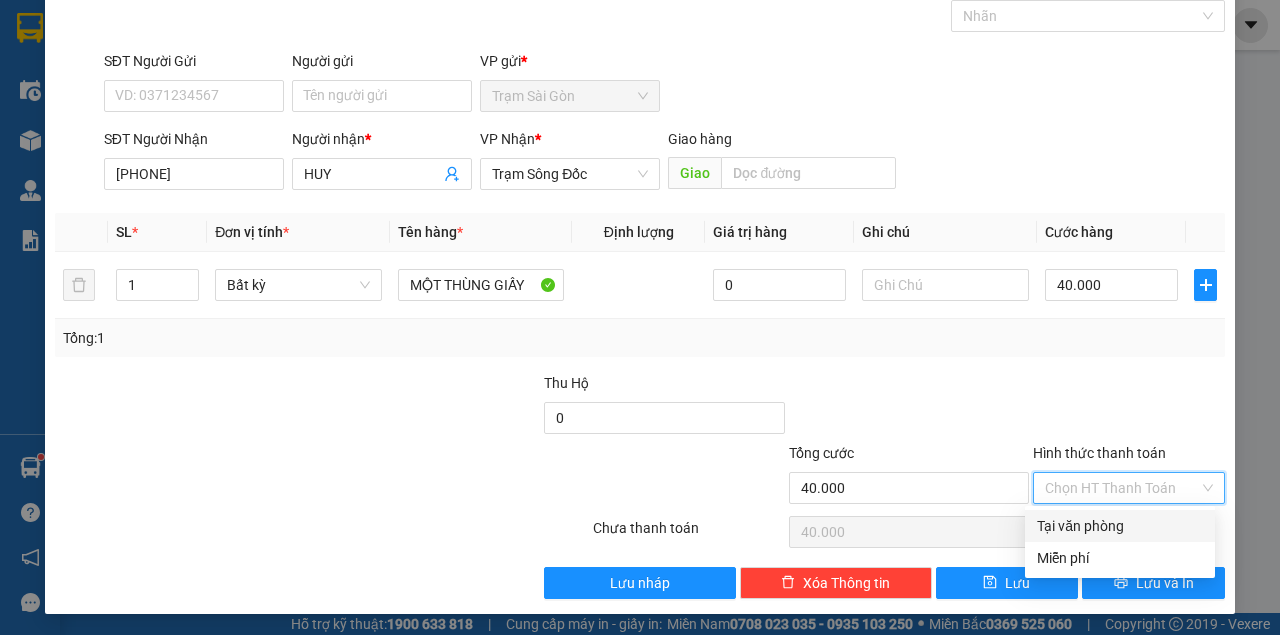 click on "Tại văn phòng" at bounding box center [1120, 526] 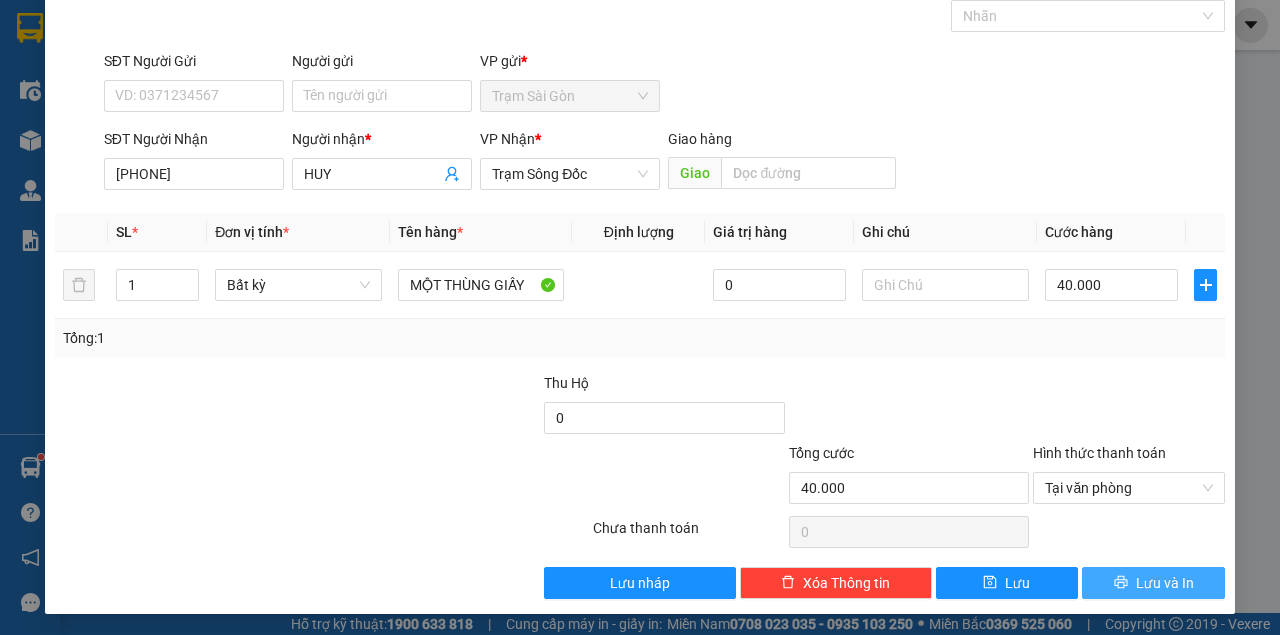 click on "Lưu và In" at bounding box center [1153, 583] 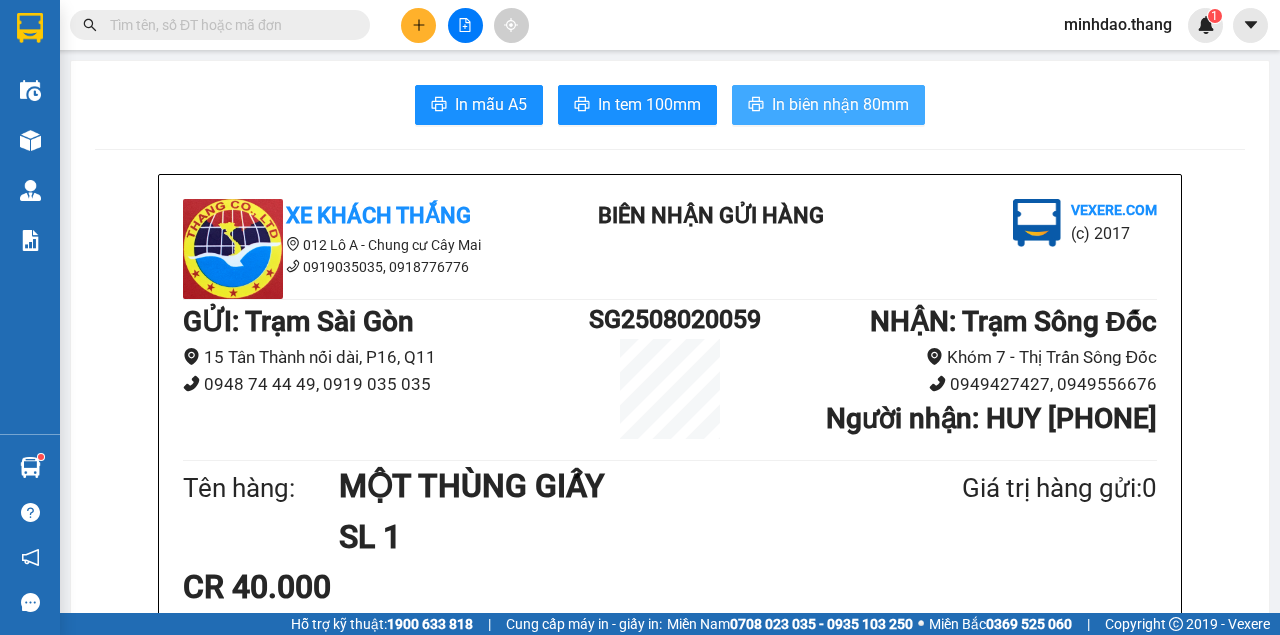 click on "In biên nhận 80mm" at bounding box center [840, 104] 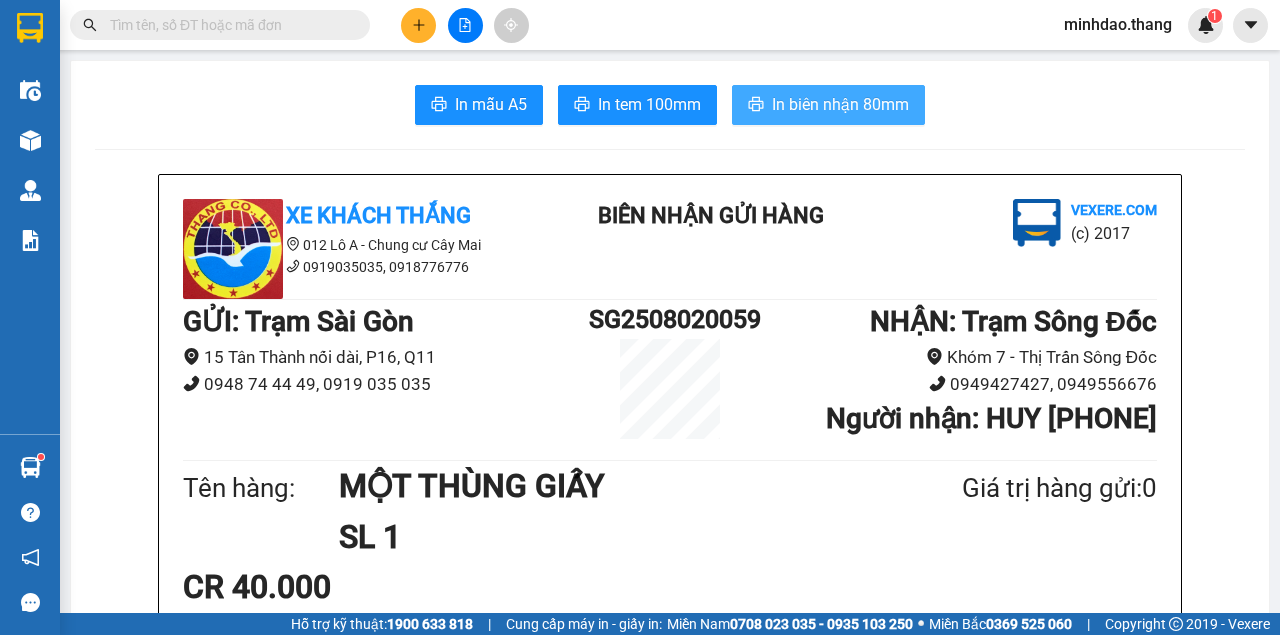 scroll, scrollTop: 0, scrollLeft: 0, axis: both 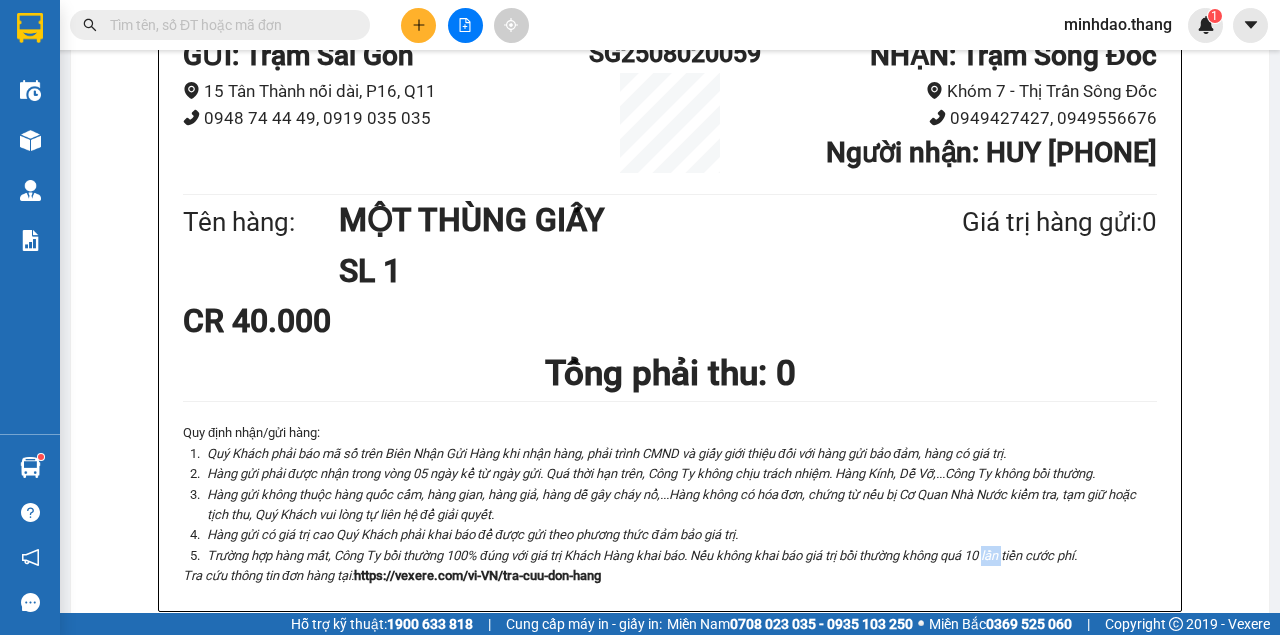 click on "Trường hợp hàng mất, Công Ty bồi thường 100% đúng với giá trị Khách Hàng khai báo. Nếu không khai báo giá trị bồi thường không quá 10 lần tiền cước phí." at bounding box center (642, 555) 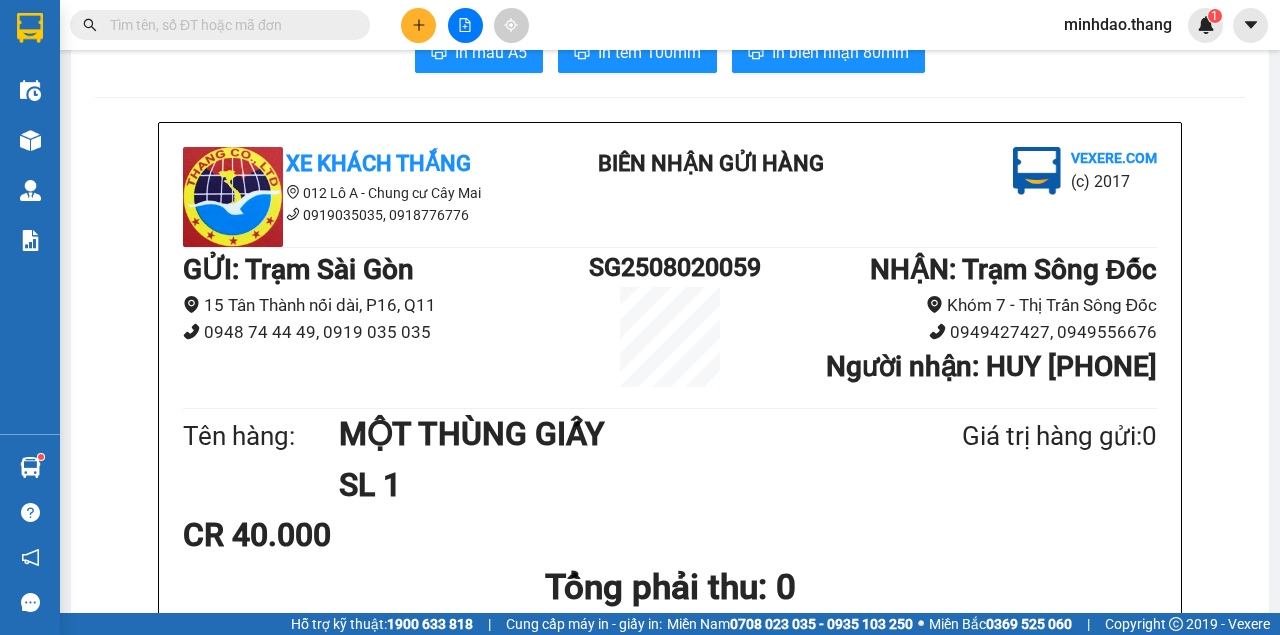 scroll, scrollTop: 0, scrollLeft: 0, axis: both 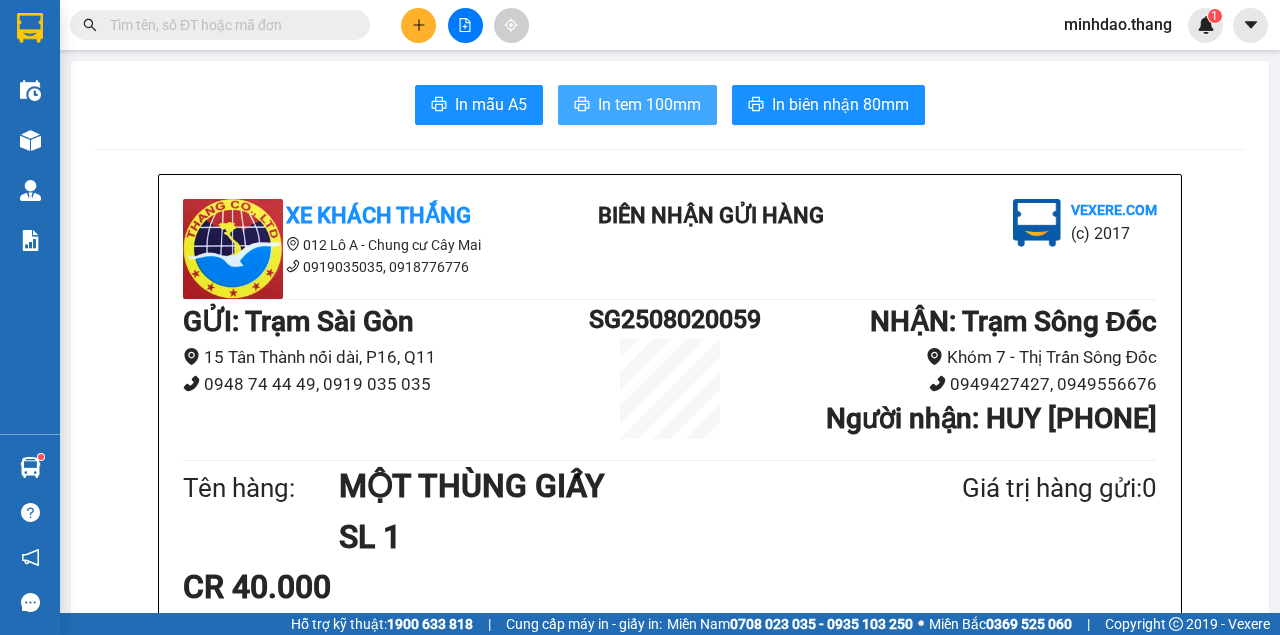 click on "In tem 100mm" at bounding box center [649, 104] 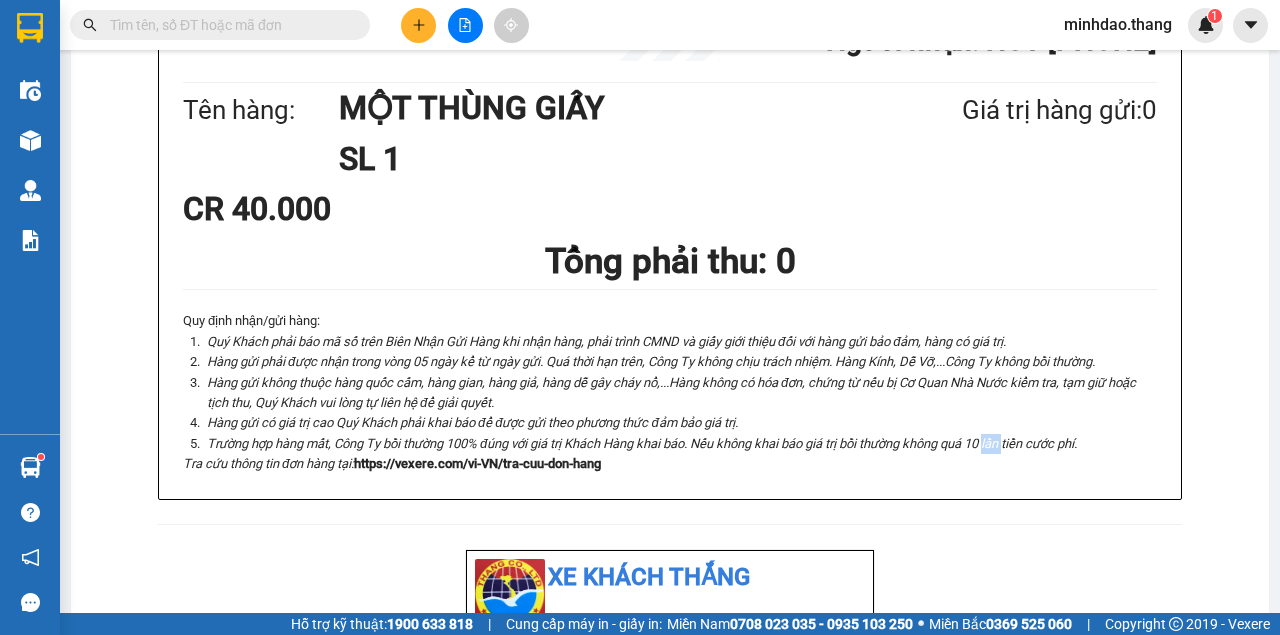 scroll, scrollTop: 0, scrollLeft: 0, axis: both 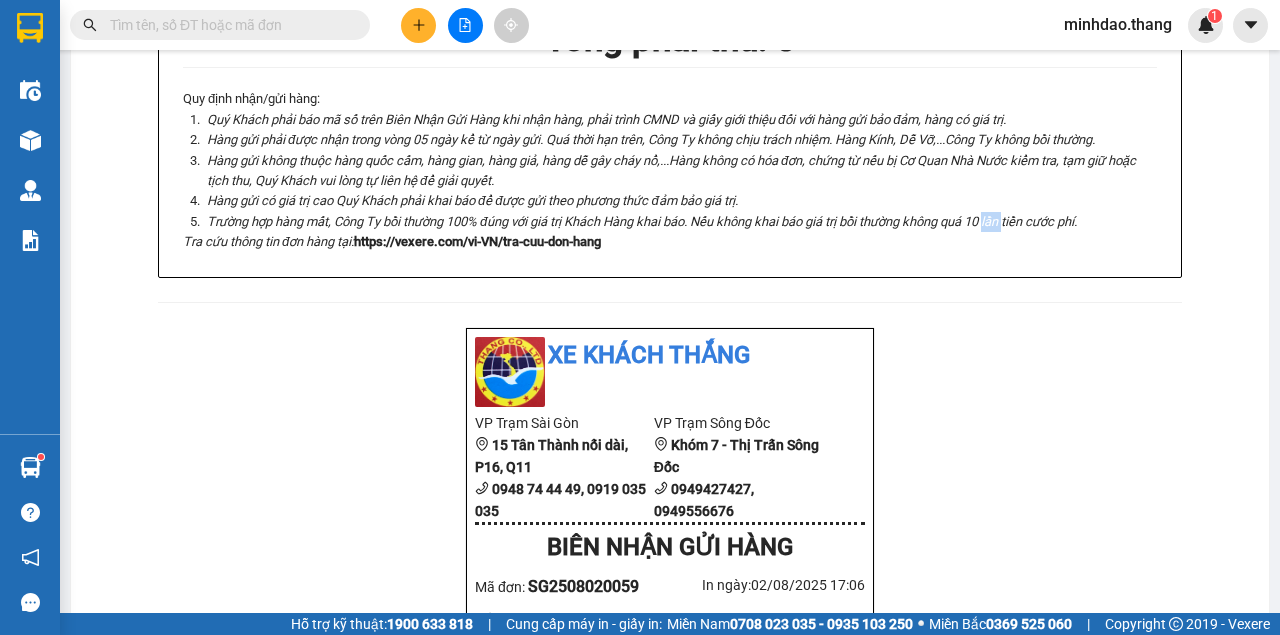 click 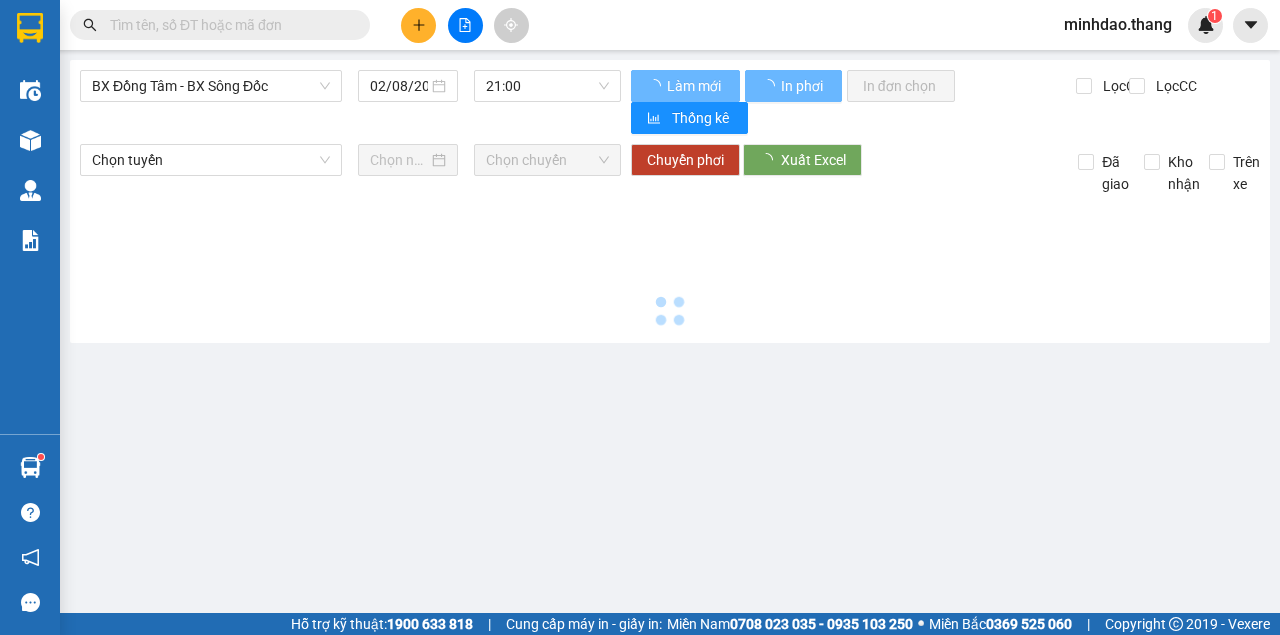 scroll, scrollTop: 0, scrollLeft: 0, axis: both 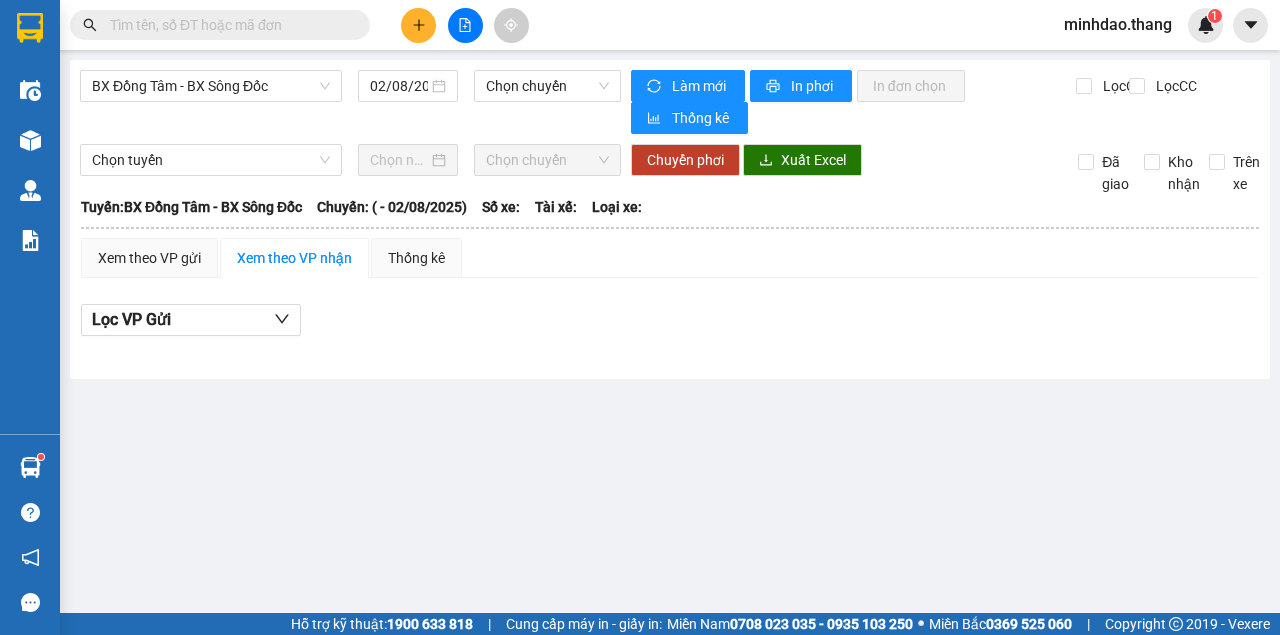 click on "BX Đồng Tâm - BX Sông Đốc 02/08/2025 Chọn chuyến Làm mới In phơi In đơn chọn Thống kê Lọc  CR Lọc  CC Chọn tuyến Chọn chuyến Chuyển phơi Xuất Excel Đã giao Kho nhận Trên xe Thắng   0919035035, 0918776776   012 Lô A - Chung cư Cây Mai PHƠI HÀNG 17:06 - 02/08/2025 Tuyến:  BX Đồng Tâm - BX Sông Đốc Chuyến:   ( - 02/08/2025) Tuyến:  BX Đồng Tâm - BX Sông Đốc Chuyến:   ( - 02/08/2025) Số xe:  Tài xế:  Loại xe:  Xem theo VP gửi Xem theo VP nhận Thống kê Lọc VP Gửi Cước rồi :   0  VNĐ Chưa cước :   0  VNĐ Thu hộ:  0  VNĐ Xe Khách THẮNG   0919035035, 0918776776   012 Lô A - Chung cư Cây Mai PHƠI HÀNG Trạm Sài Gòn  -  17:06 - 02/08/2025 Tuyến:  BX Đồng Tâm - BX Sông Đốc Chuyến:   ( - 02/08/2025) Mã GD Người nhận Tên hàng SL CR CC Thu hộ ĐC Giao Ký nhận Cước rồi :   0  VNĐ Chưa cước :   0  VNĐ Thu hộ:  0  VNĐ VP Gửi (Ký & ghi rõ họ tên) Tài xế      -" at bounding box center [670, 219] 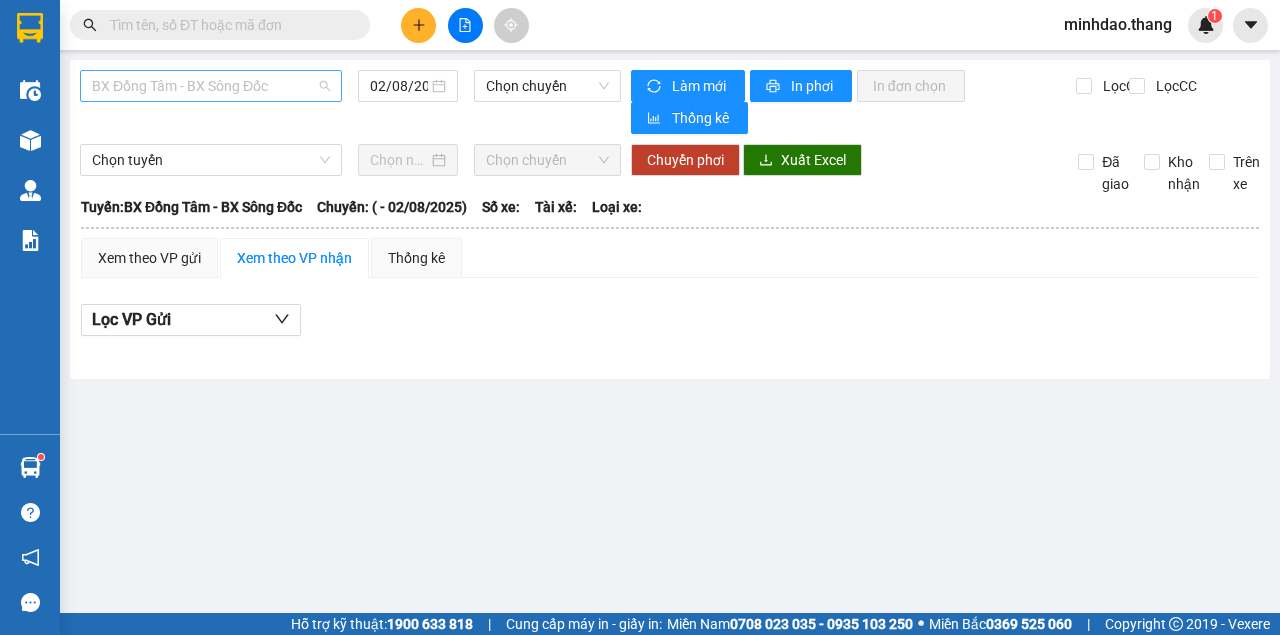 click on "BX Đồng Tâm - BX Sông Đốc" at bounding box center [211, 86] 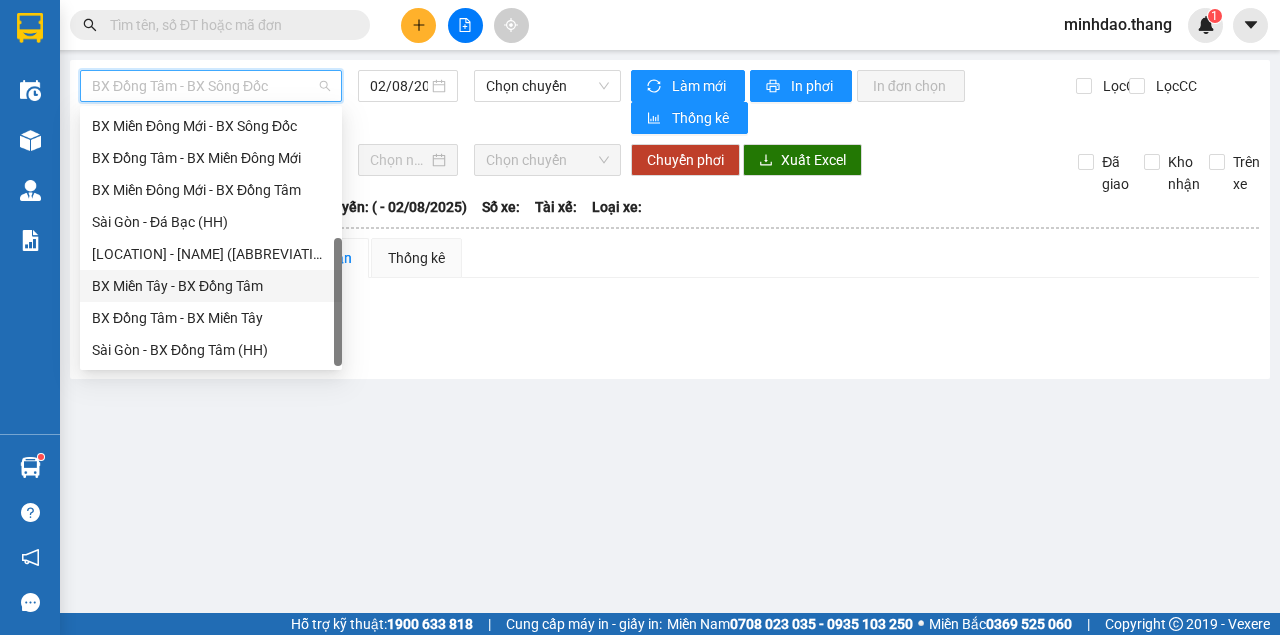 scroll, scrollTop: 58, scrollLeft: 0, axis: vertical 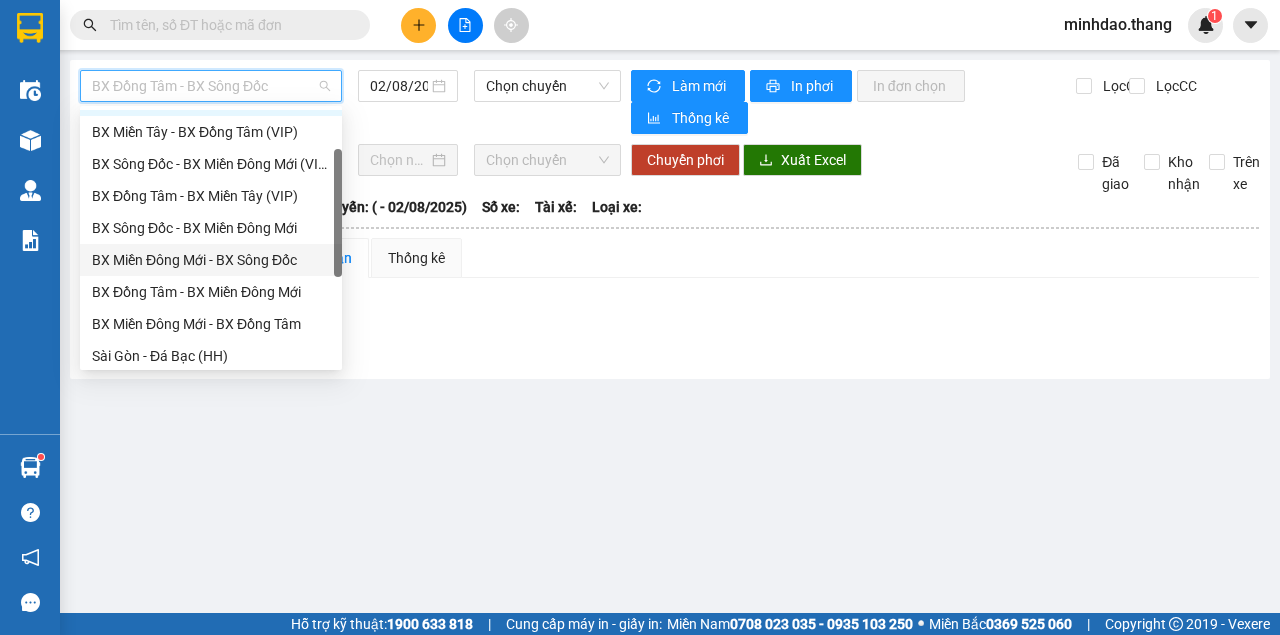 drag, startPoint x: 242, startPoint y: 296, endPoint x: 249, endPoint y: 253, distance: 43.56604 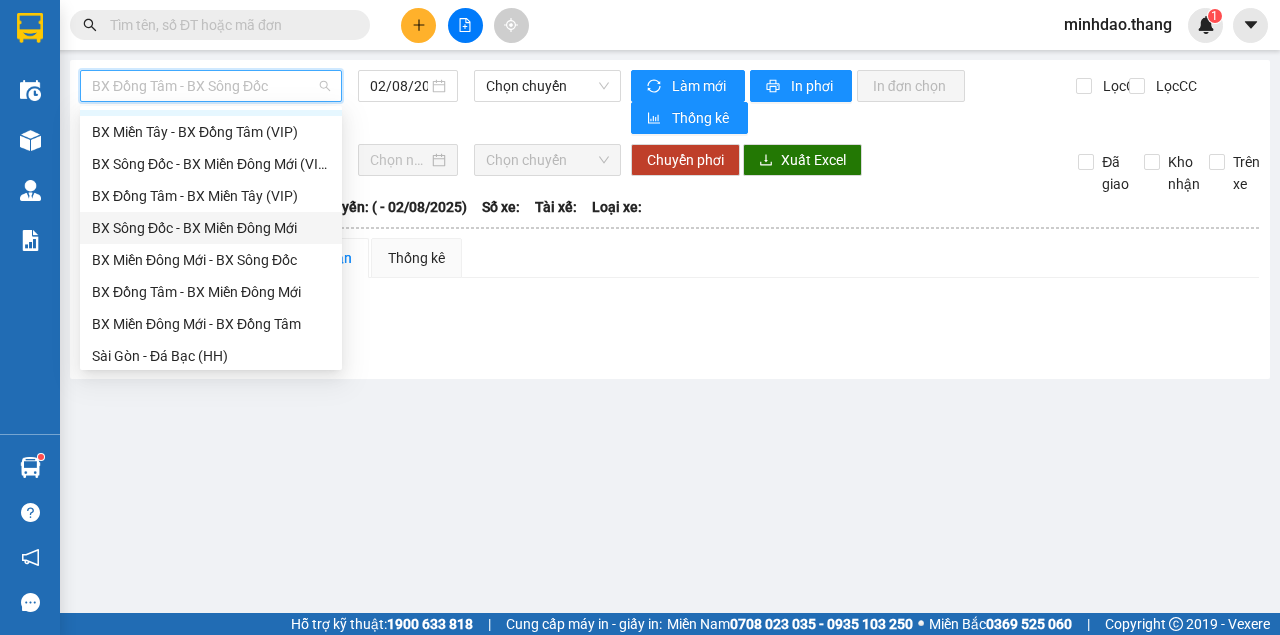 drag, startPoint x: 249, startPoint y: 253, endPoint x: 253, endPoint y: 222, distance: 31.257 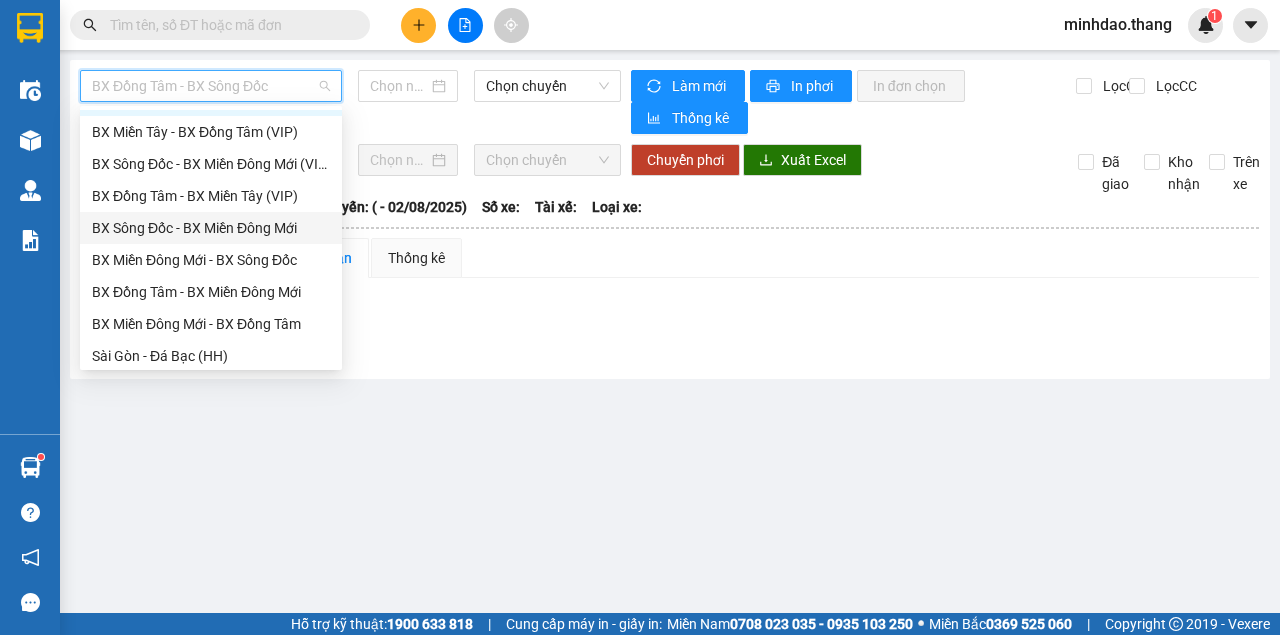 type on "02/08/2025" 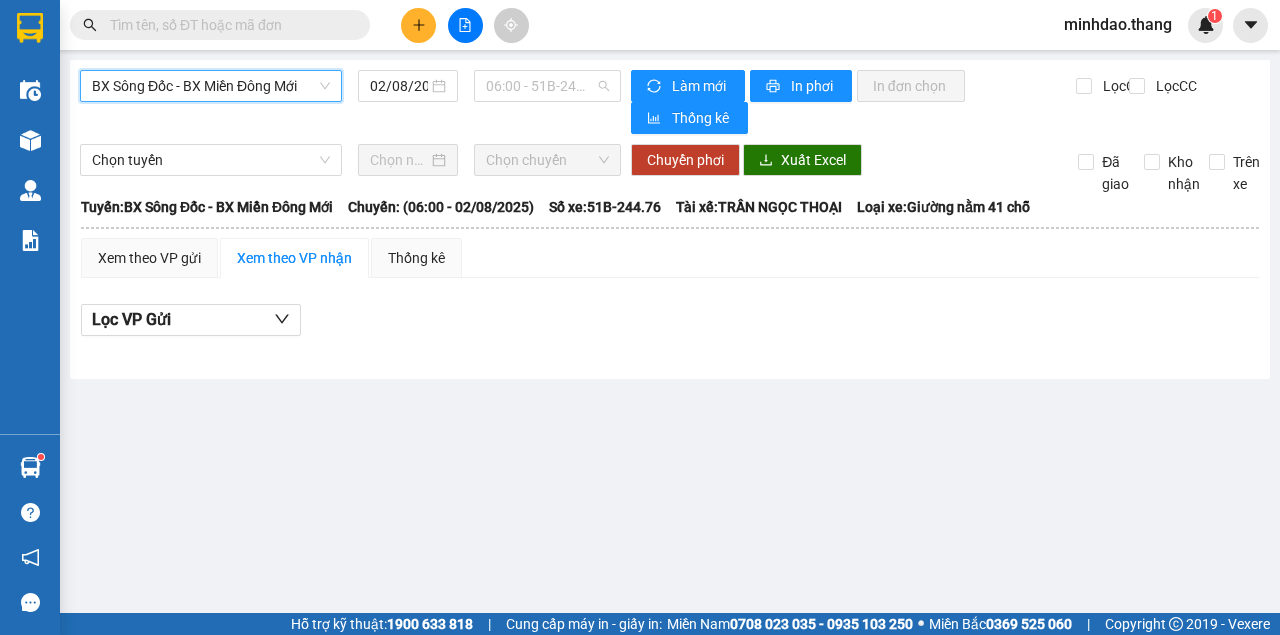 drag, startPoint x: 500, startPoint y: 77, endPoint x: 506, endPoint y: 104, distance: 27.658634 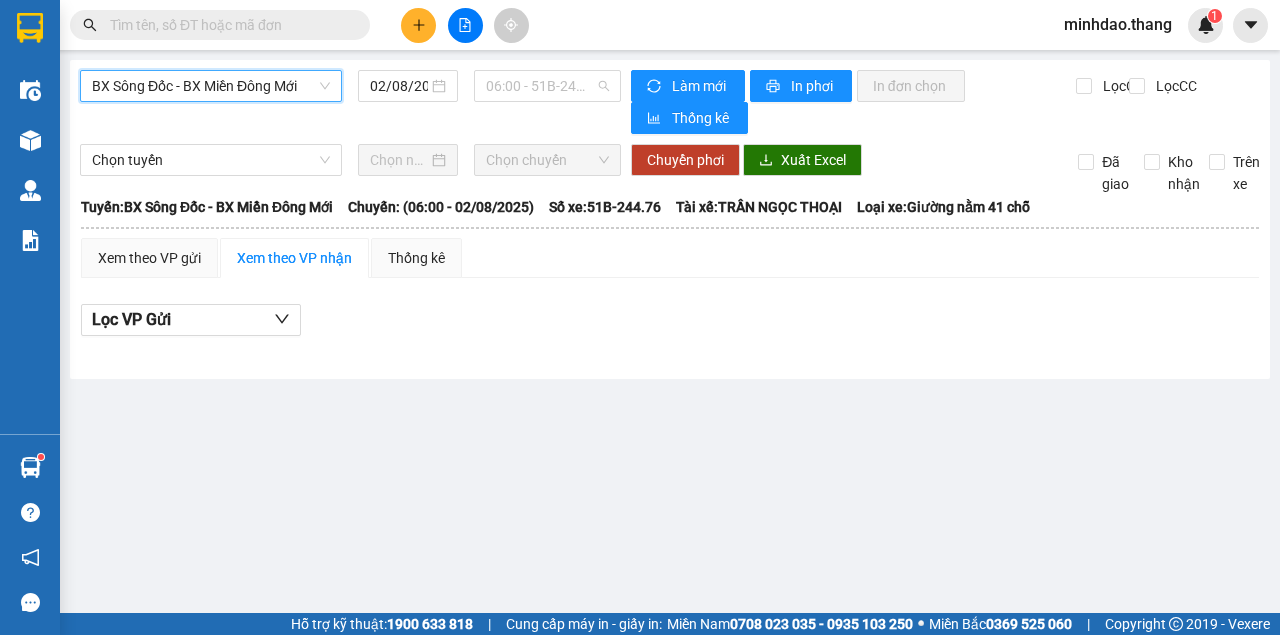 click on "06:00     - 51B-244.76" at bounding box center [547, 86] 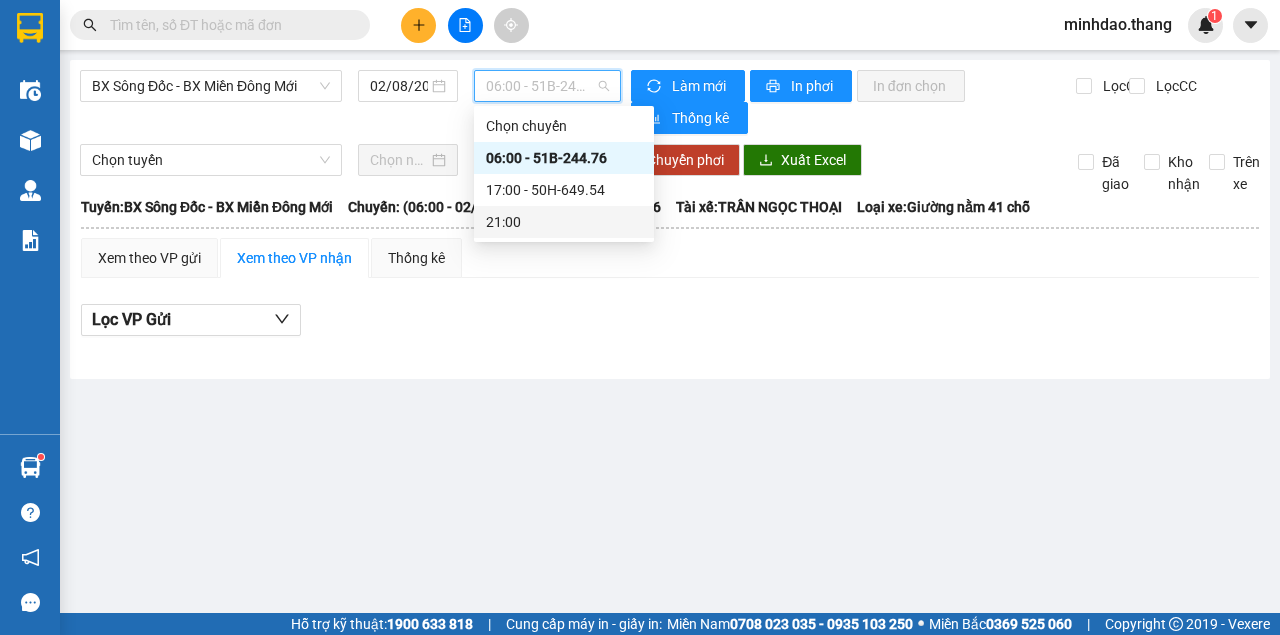 click on "21:00" at bounding box center [564, 222] 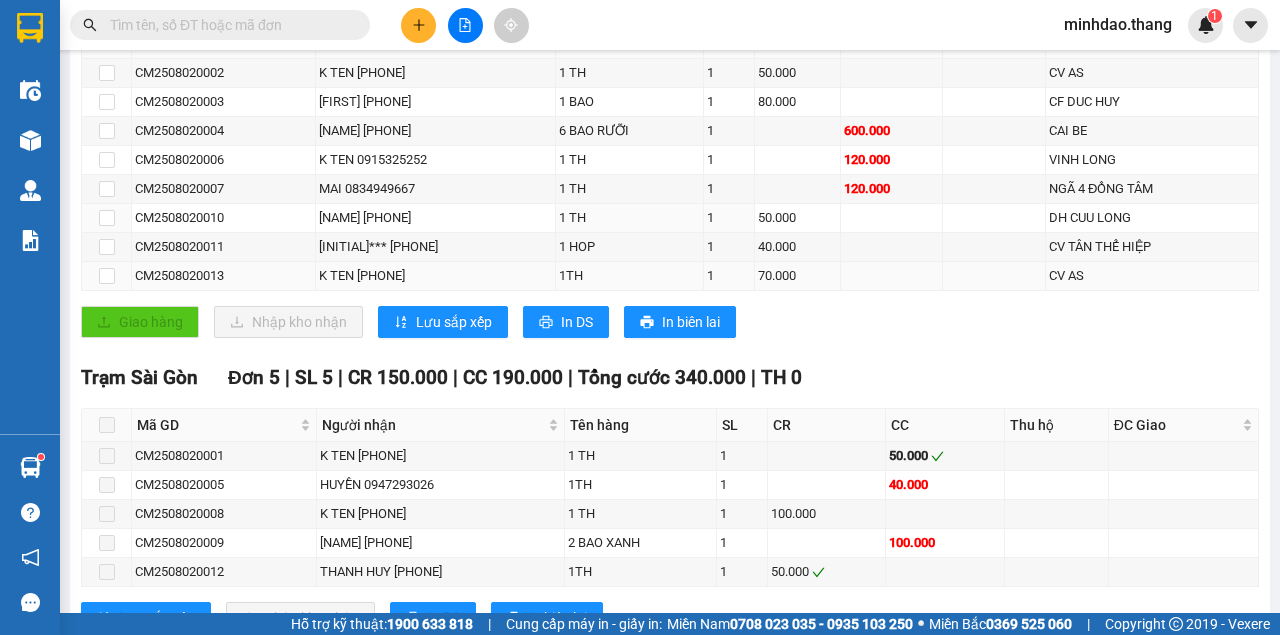 scroll, scrollTop: 478, scrollLeft: 0, axis: vertical 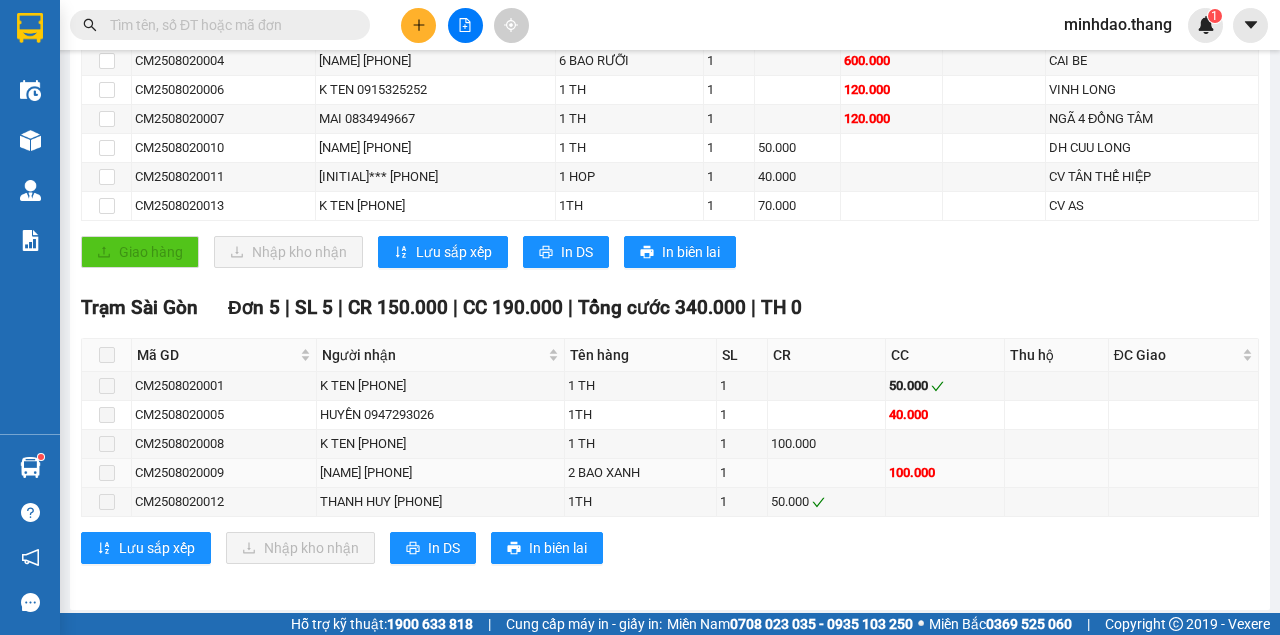 drag, startPoint x: 342, startPoint y: 463, endPoint x: 473, endPoint y: 463, distance: 131 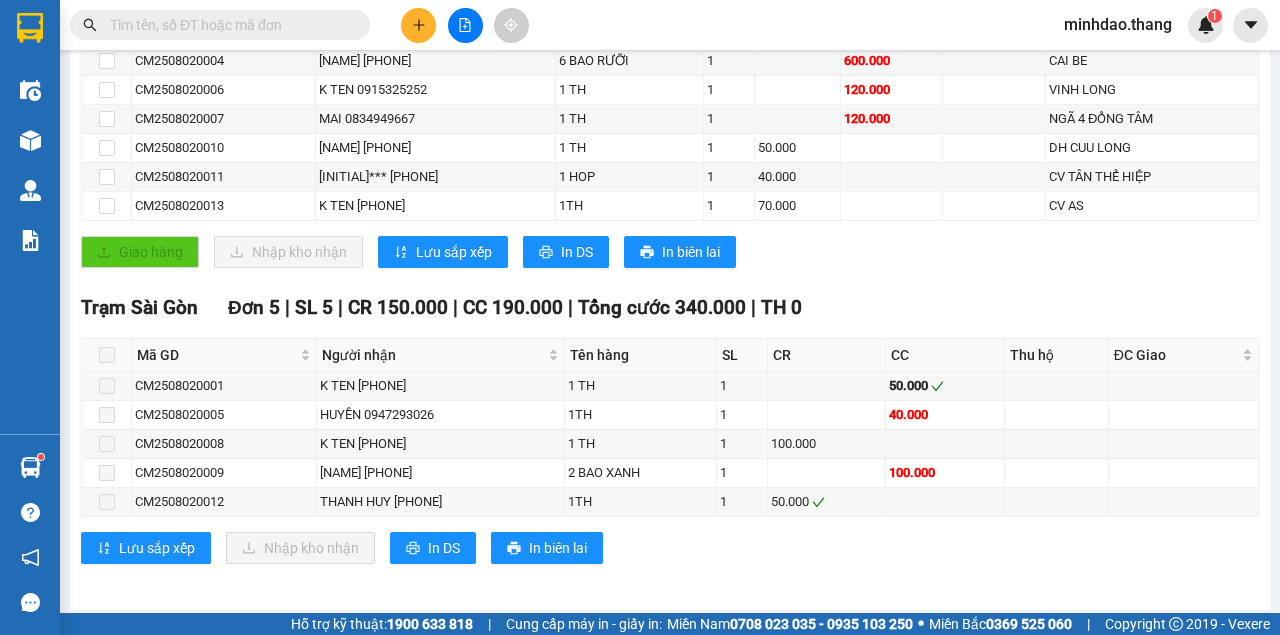 click 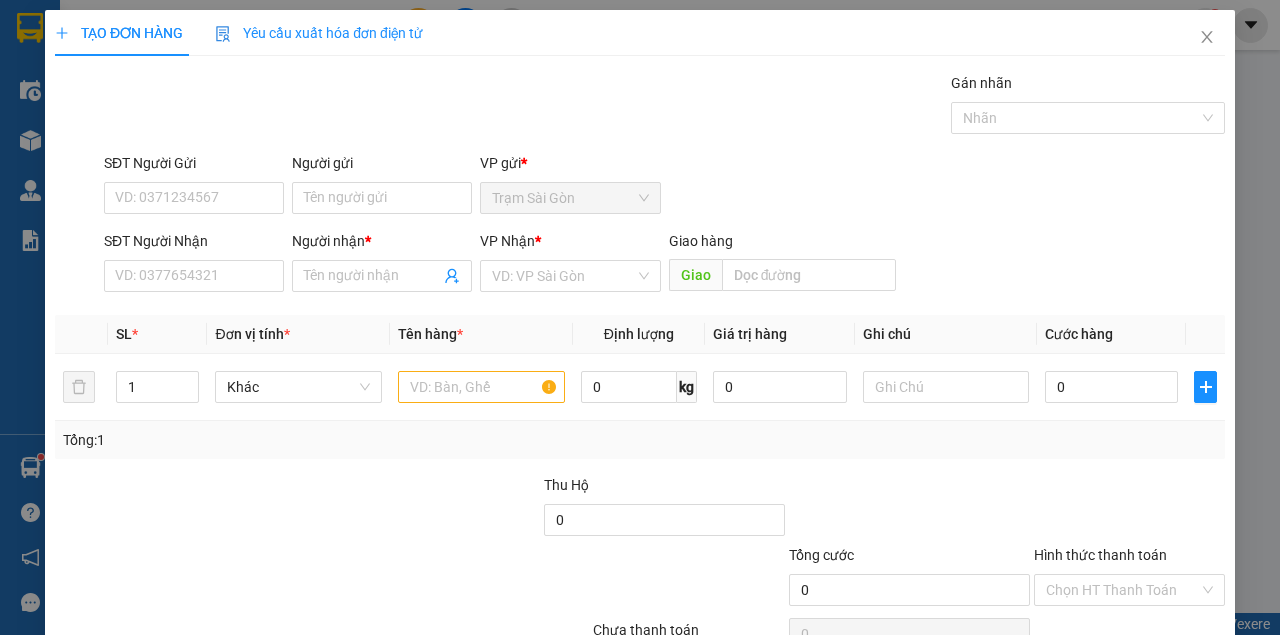 scroll, scrollTop: 0, scrollLeft: 0, axis: both 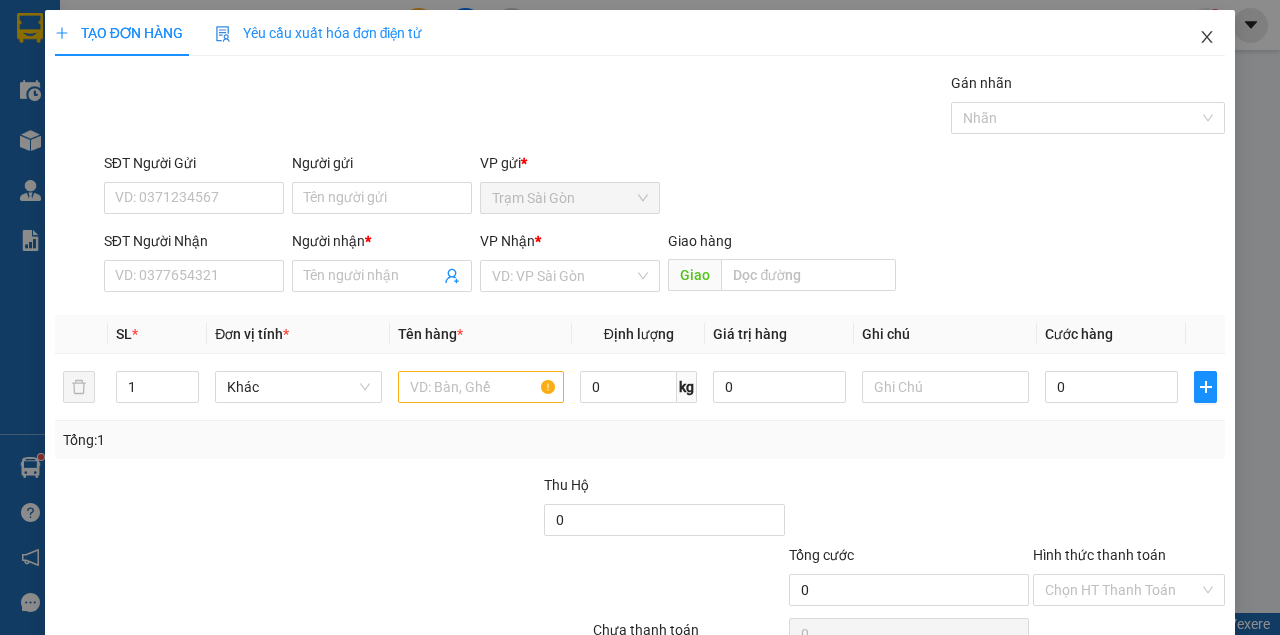 click at bounding box center (1207, 38) 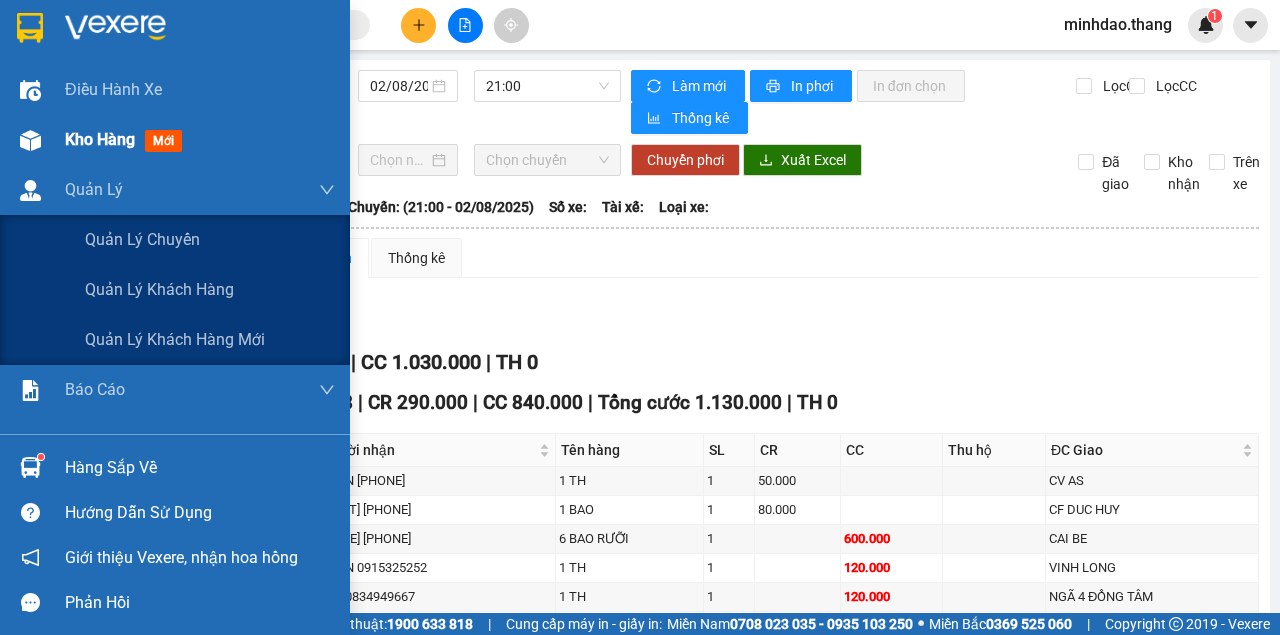 click on "Điều hành xe     Kho hàng mới     Quản Lý Quản lý chuyến Quản lý khách hàng Quản lý khách hàng mới     Báo cáo Báo cáo dòng tiền (nhà xe) Doanh số tạo đơn theo VP gửi (nhà xe)" at bounding box center [175, 249] 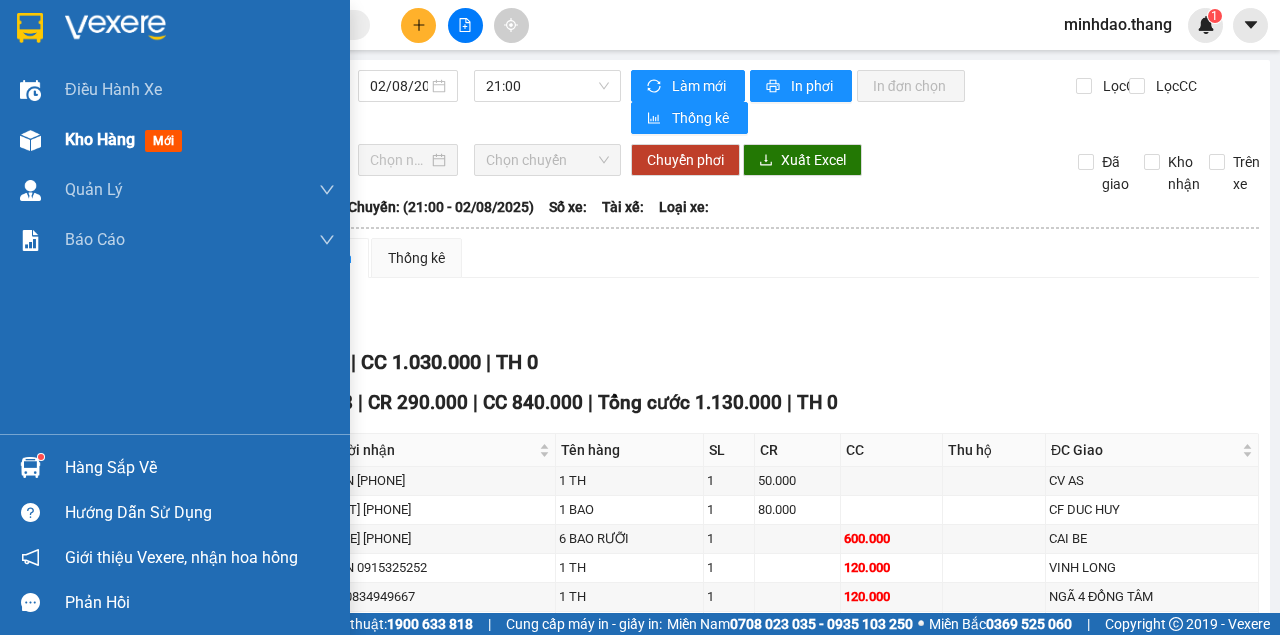 click on "Kho hàng mới" at bounding box center [200, 140] 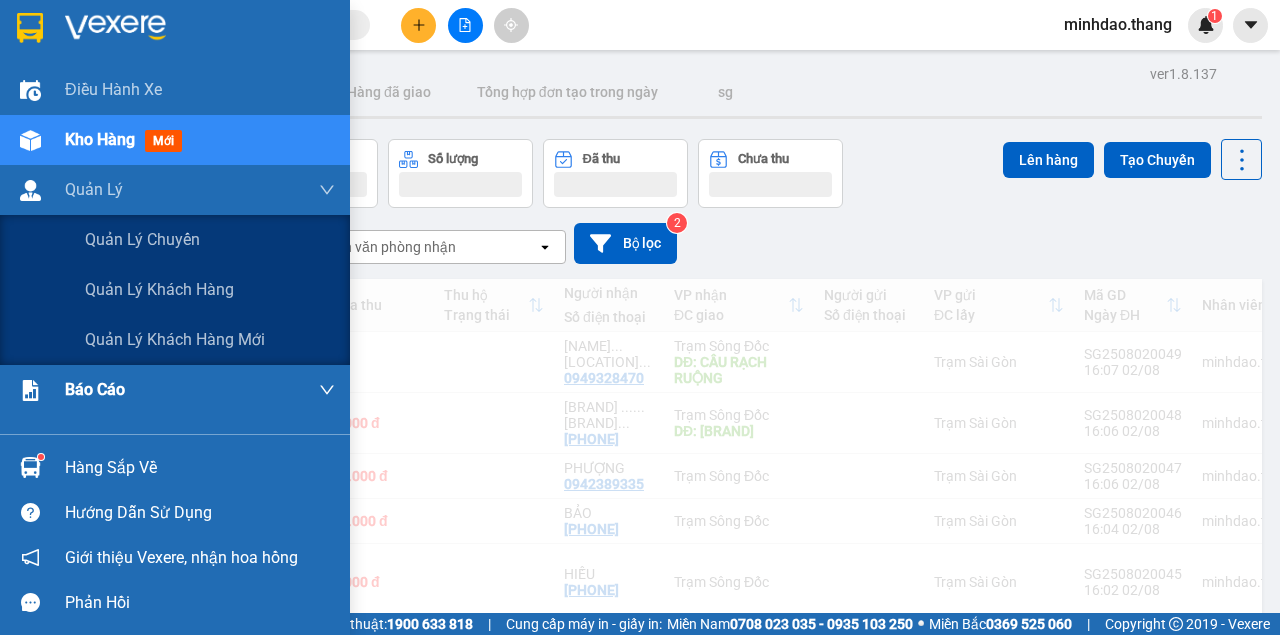 drag, startPoint x: 105, startPoint y: 166, endPoint x: 140, endPoint y: 239, distance: 80.95678 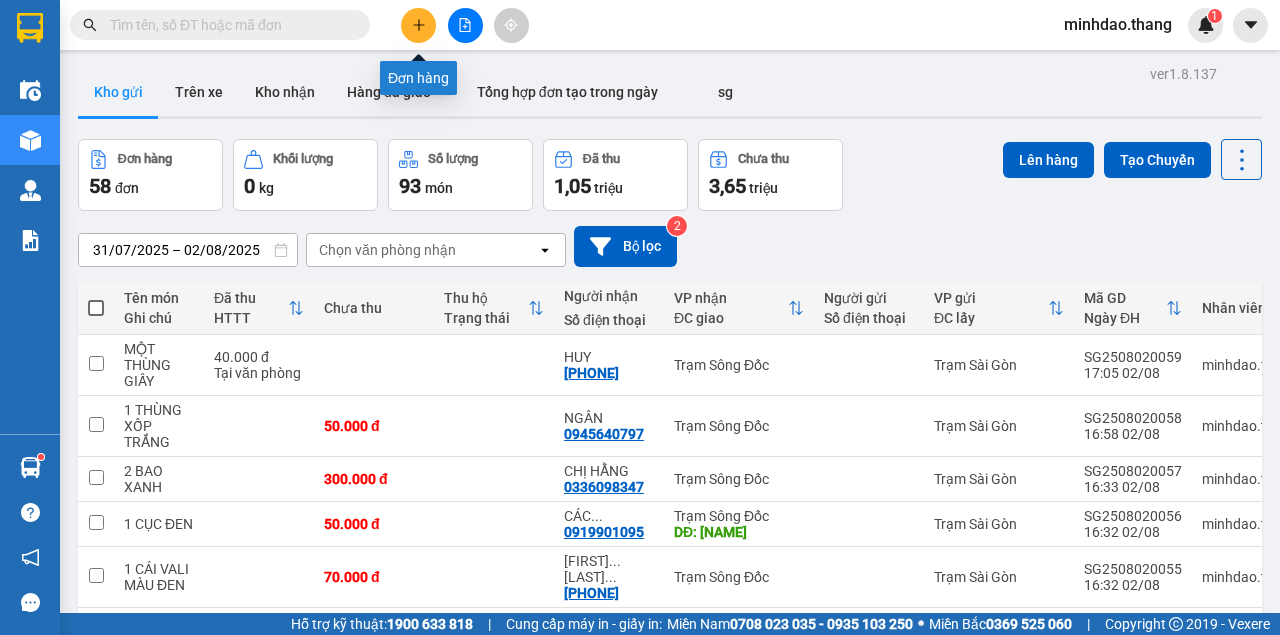 click at bounding box center [418, 25] 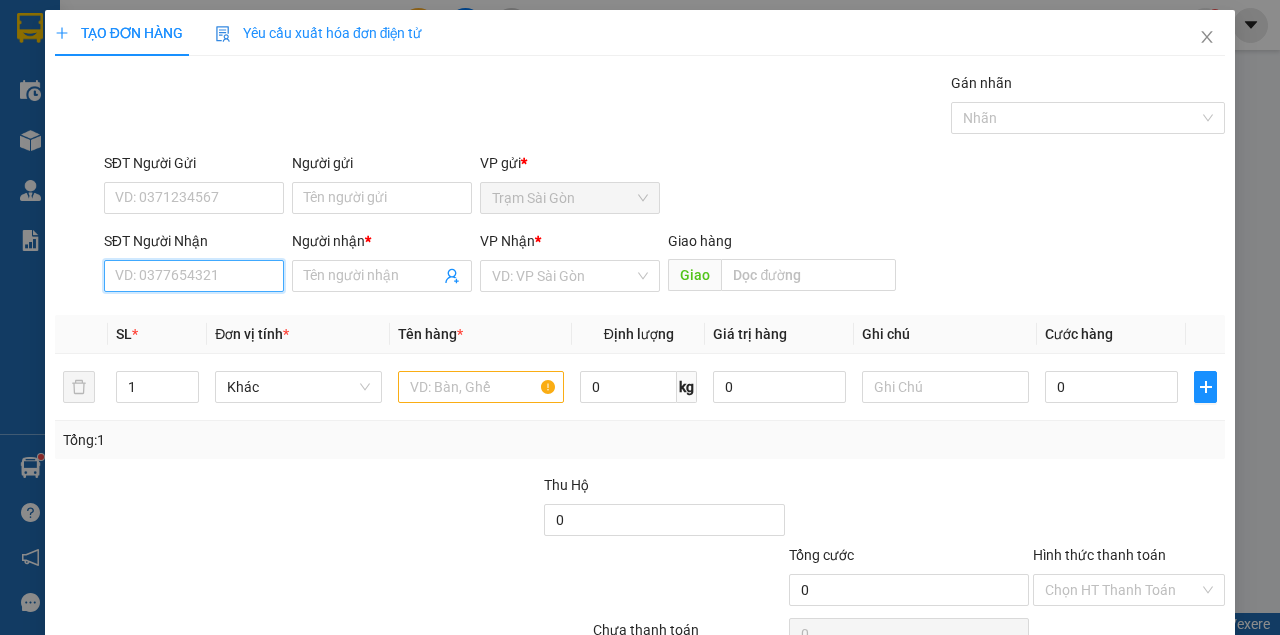 click on "Transit Pickup Surcharge Ids Transit Deliver Surcharge Ids Transit Deliver Surcharge Transit Deliver Surcharge Gói vận chuyển  * Tiêu chuẩn Gán nhãn   Nhãn SĐT Người Gửi VD: [PHONE] Người gửi Tên người gửi VP gửi  * Trạm Sài Gòn SĐT Người Nhận VD: [PHONE] Người nhận  * Tên người nhận VP Nhận  * VD: VP Sài Gòn Giao hàng Giao SL  * Đơn vị tính  * Tên hàng  * Định lượng Giá trị hàng Ghi chú Cước hàng                   1 Khác 0 kg 0 0 Tổng:  1 Thu Hộ 0 Tổng cước 0 Hình thức thanh toán Chọn HT Thanh ToánSố tiền thu trước Chưa thanh toán 0 Chọn HT Thanh Toán Lưu nháp Xóa Thông tin Lưu Lưu và In" at bounding box center (640, 386) 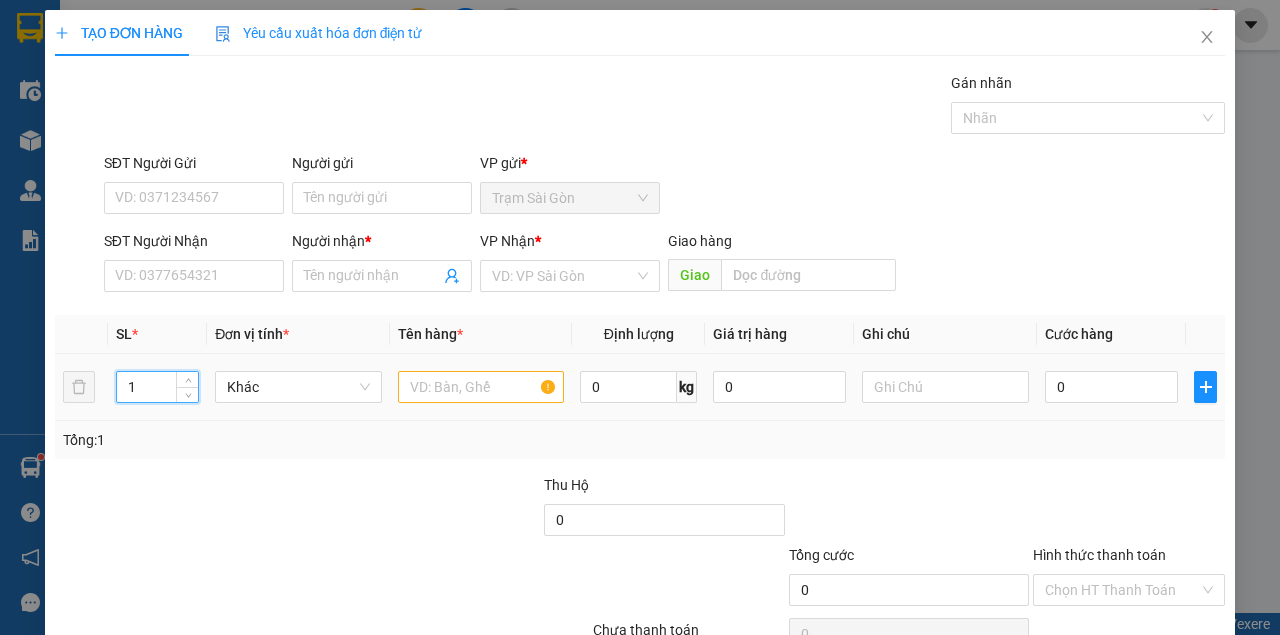 click on "1" at bounding box center [158, 387] 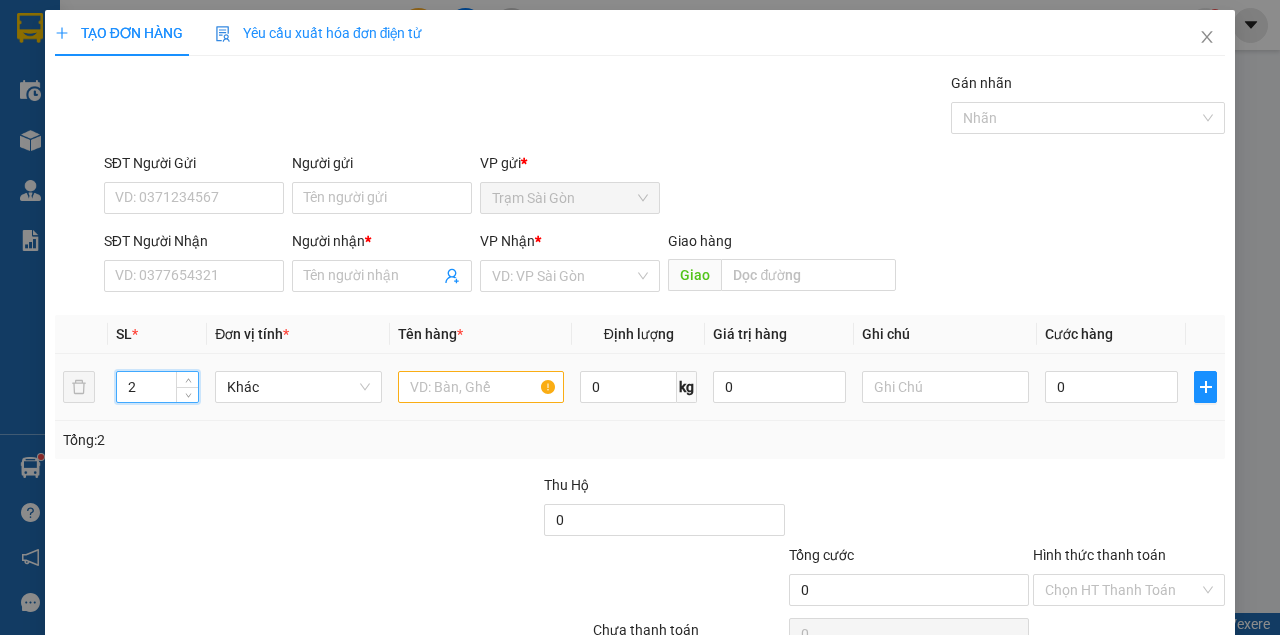 type on "2" 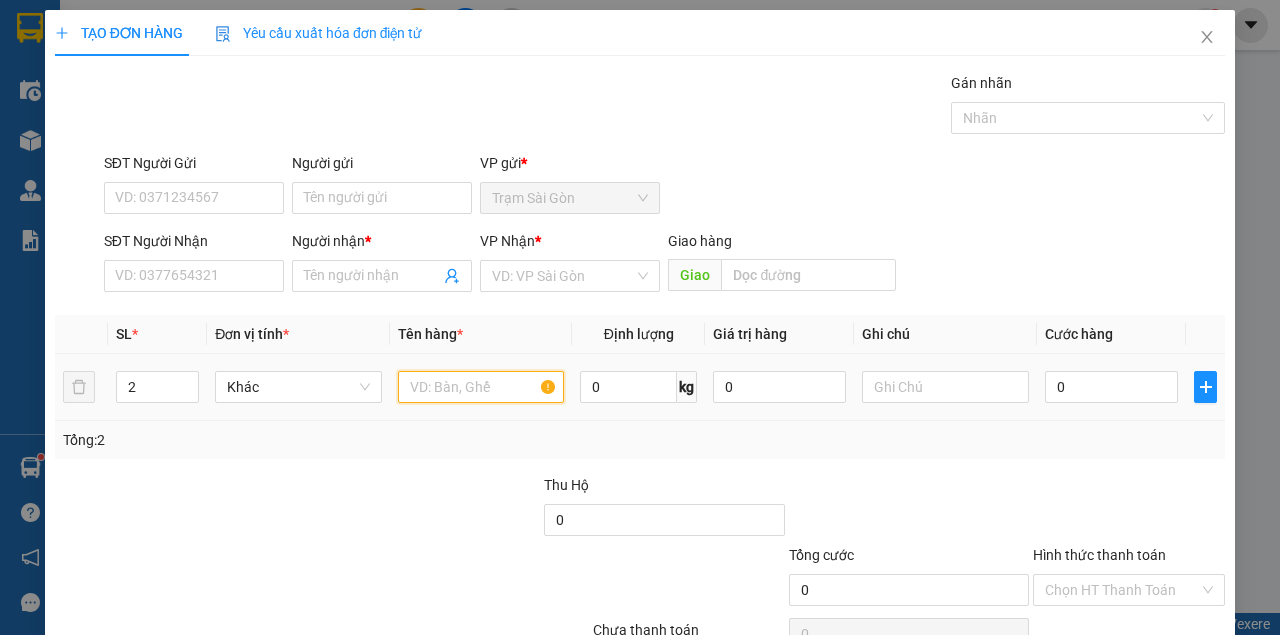 drag, startPoint x: 460, startPoint y: 373, endPoint x: 460, endPoint y: 386, distance: 13 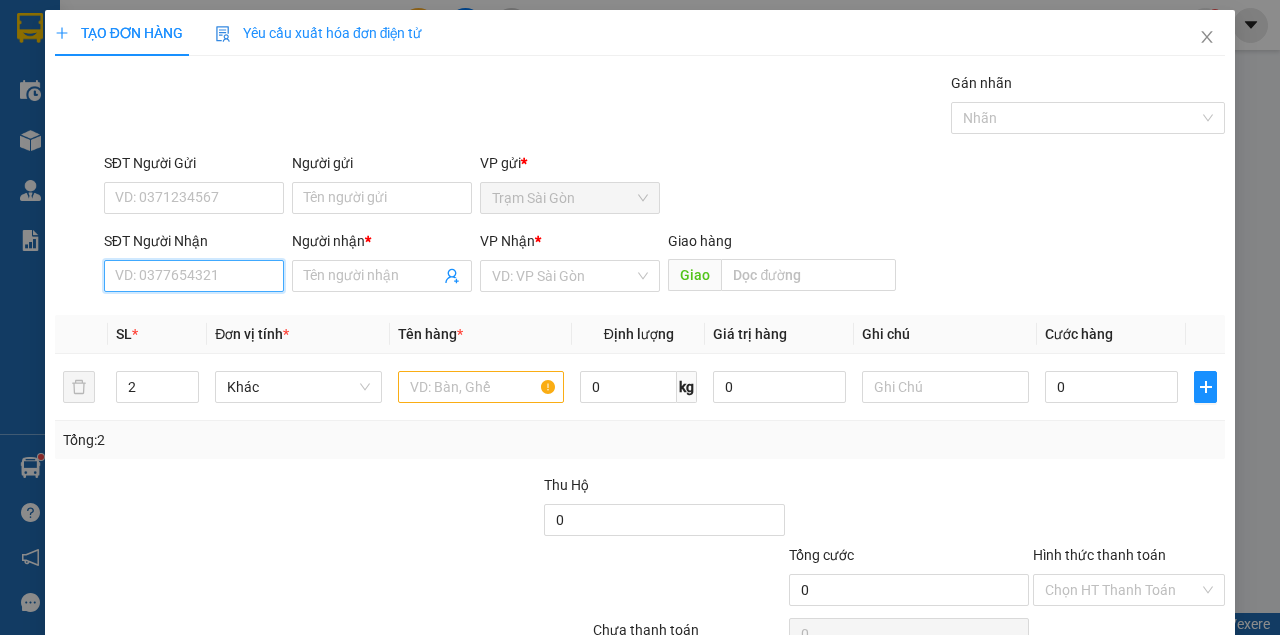 click on "SĐT Người Nhận" at bounding box center [194, 276] 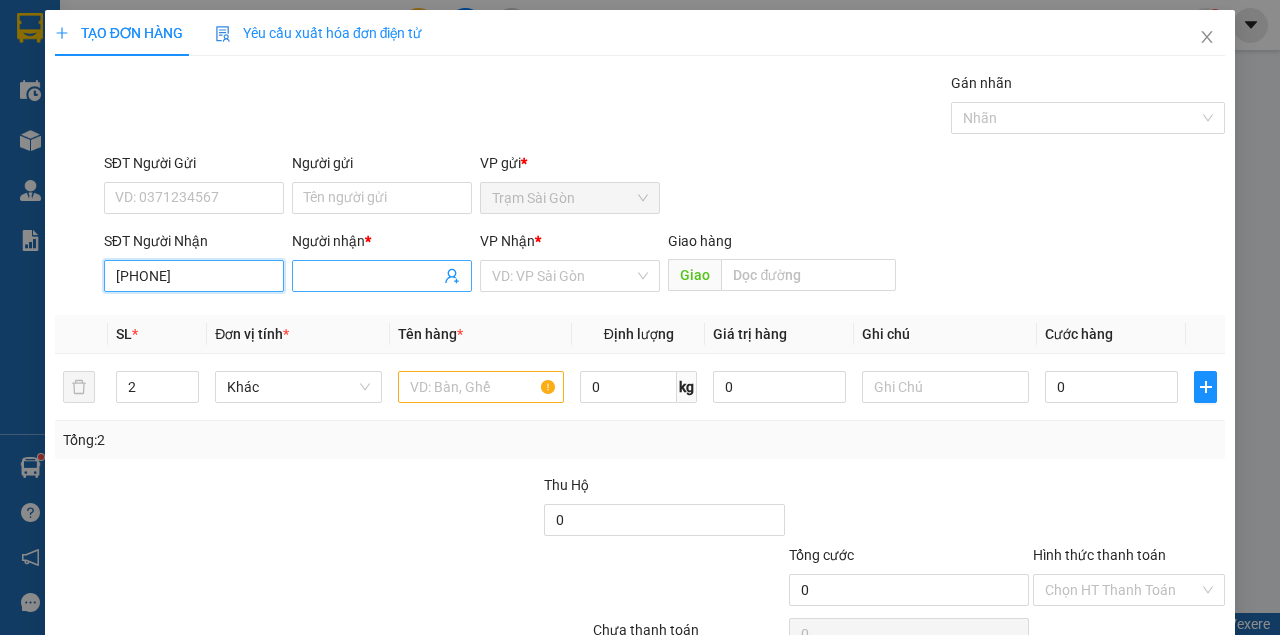 type on "[PHONE]" 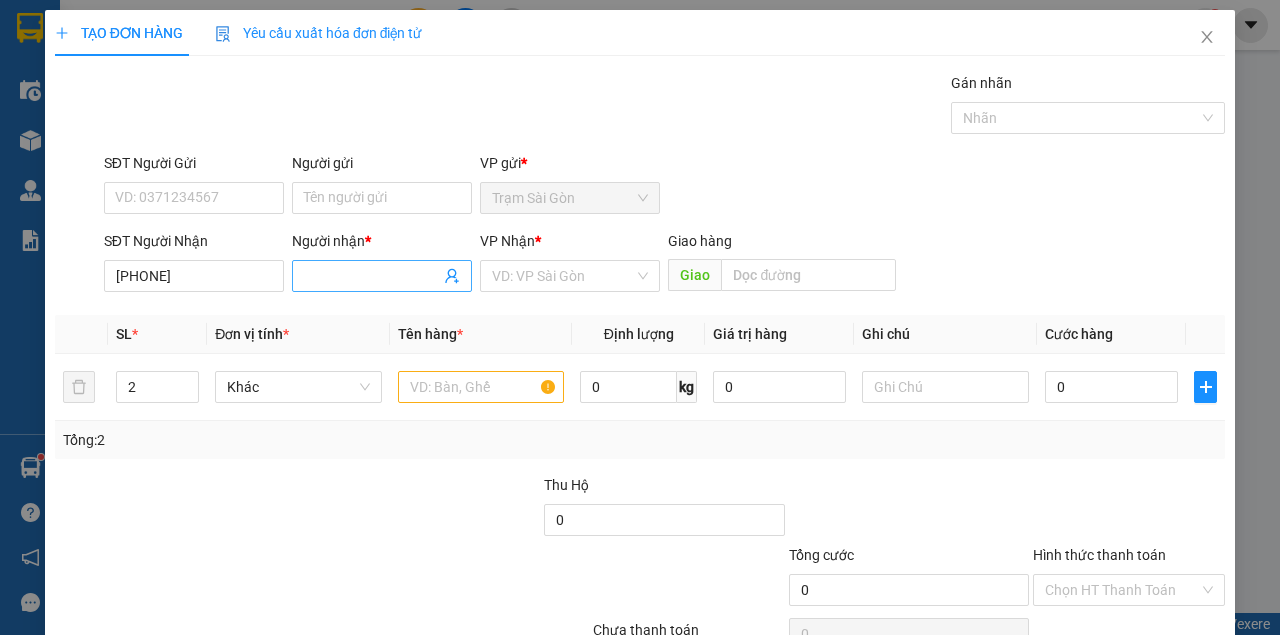 click on "Người nhận  *" at bounding box center (372, 276) 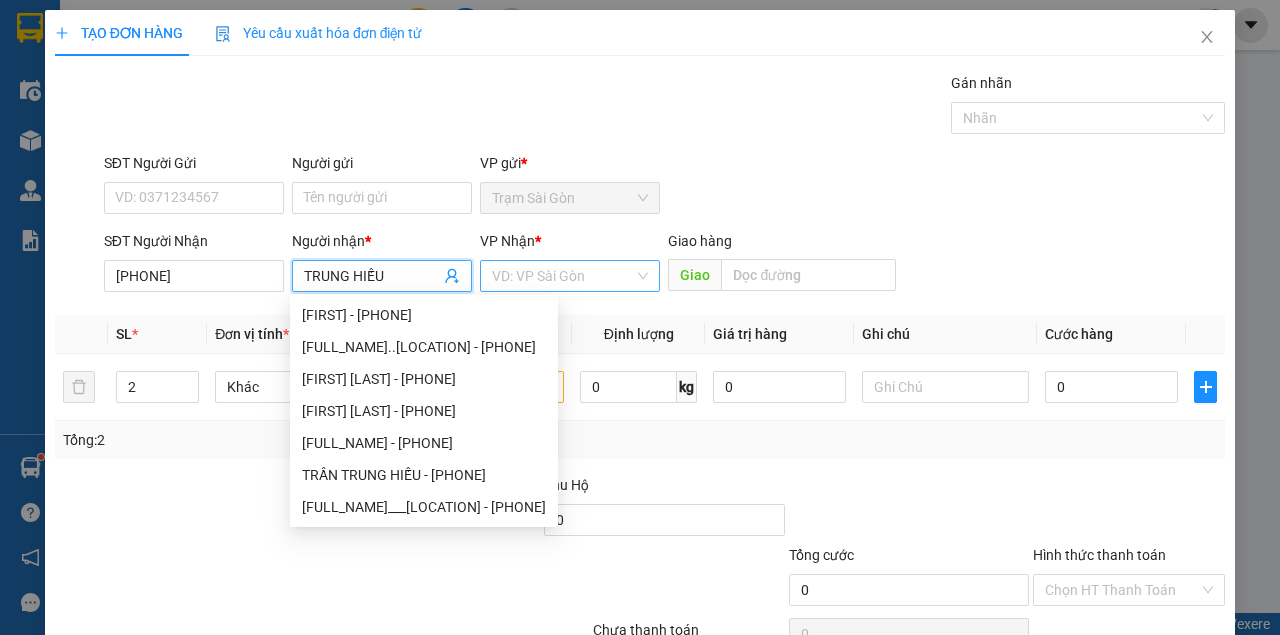 type on "TRUNG HIẾU" 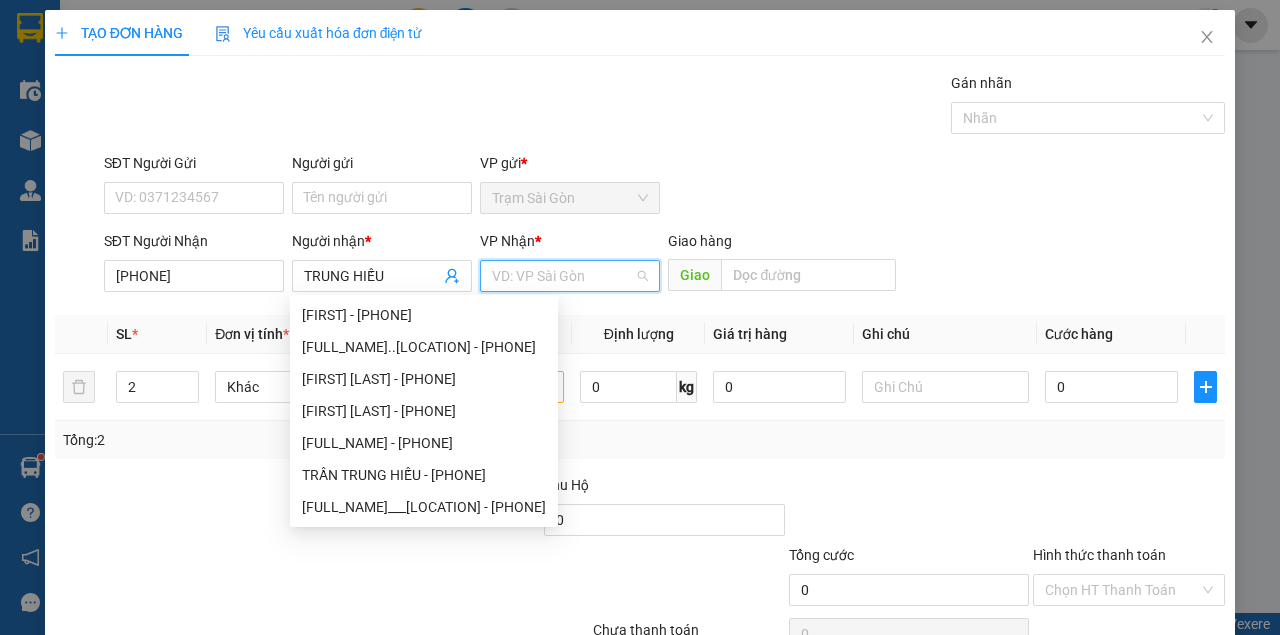 click at bounding box center (563, 276) 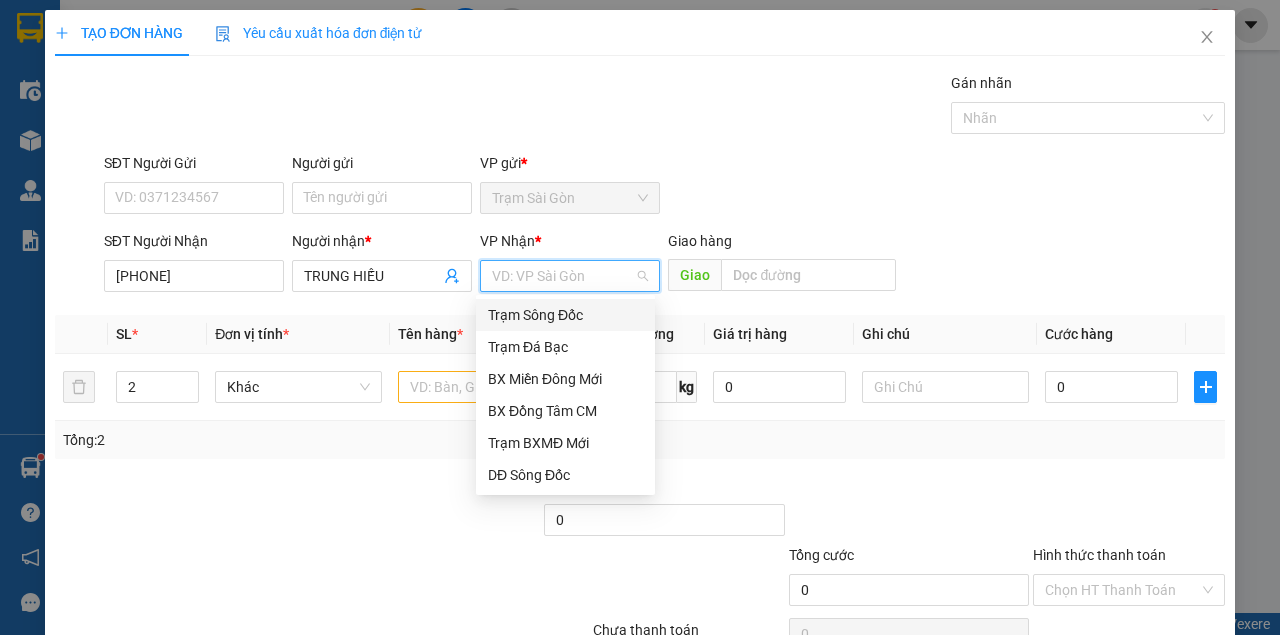 click on "Trạm Sông Đốc" at bounding box center [565, 315] 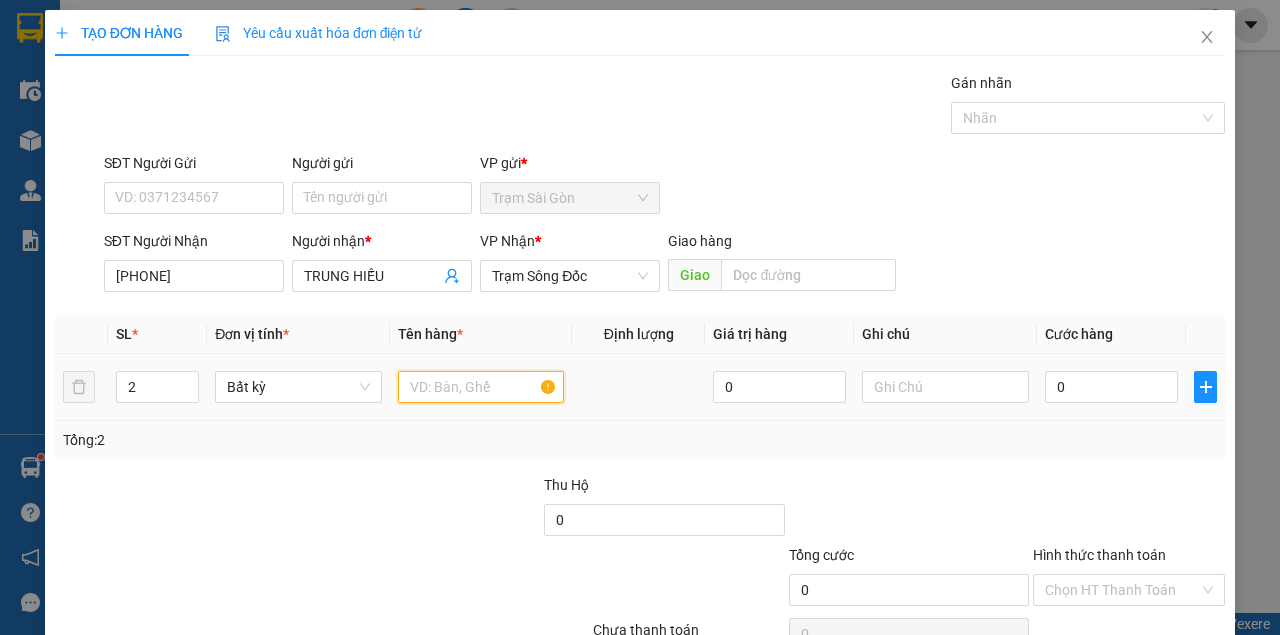 click at bounding box center [481, 387] 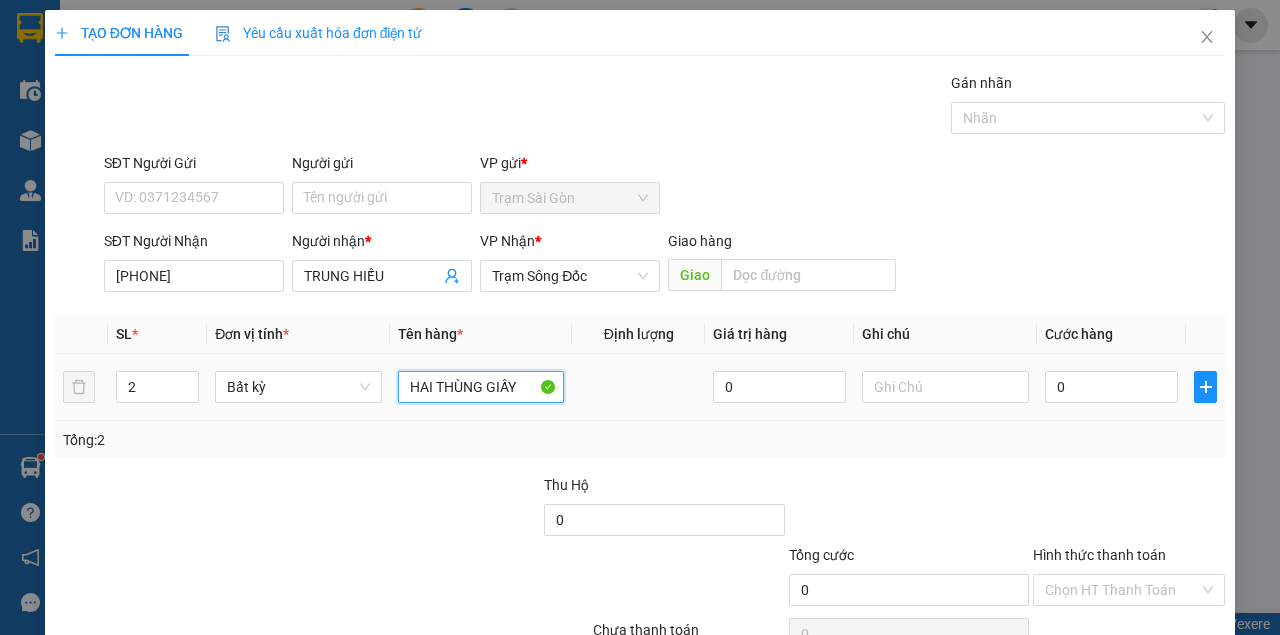 type on "HAI THÙNG GIẤY" 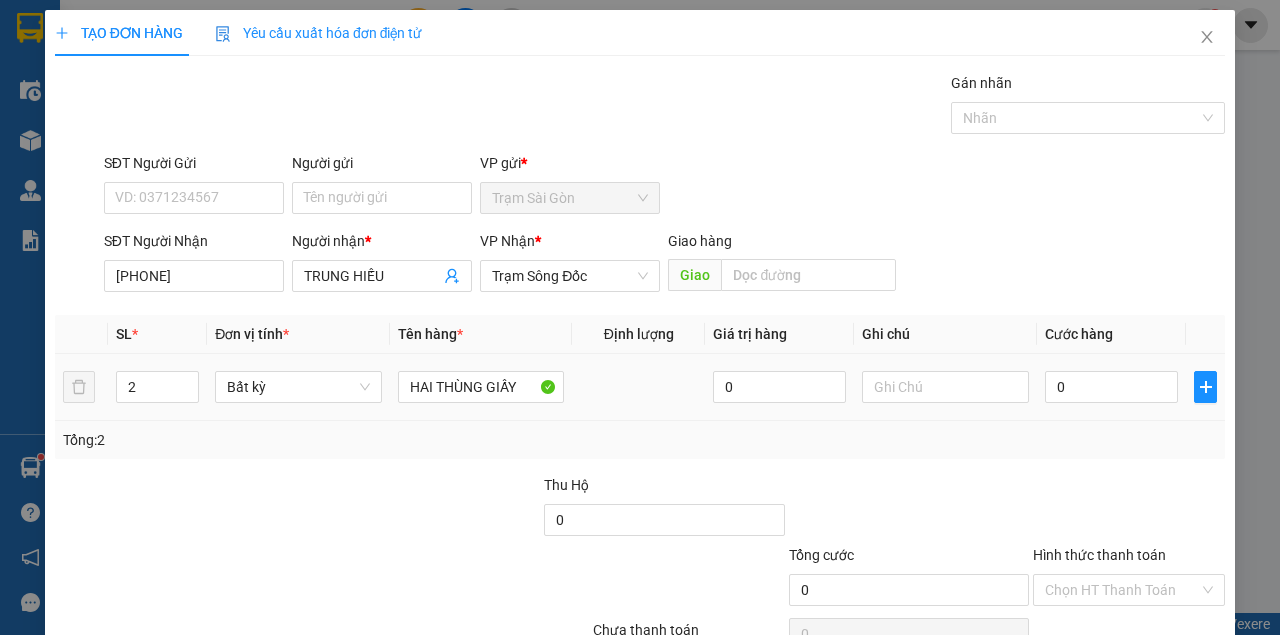 click on "0" at bounding box center [1111, 387] 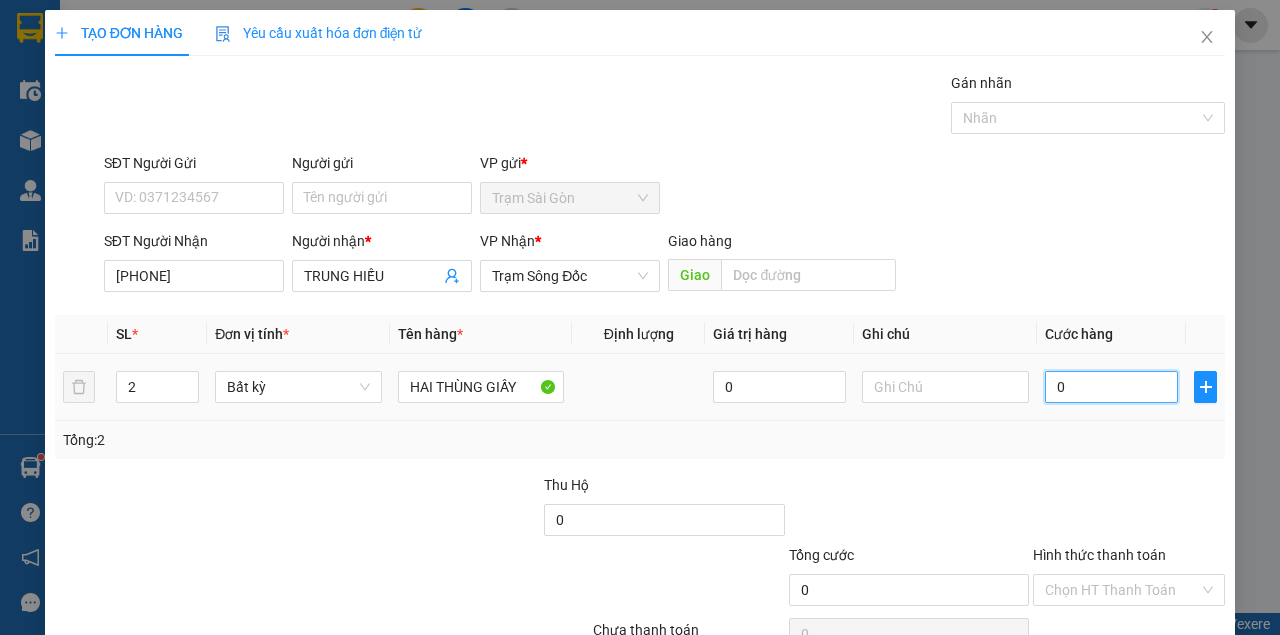 click on "0" at bounding box center [1111, 387] 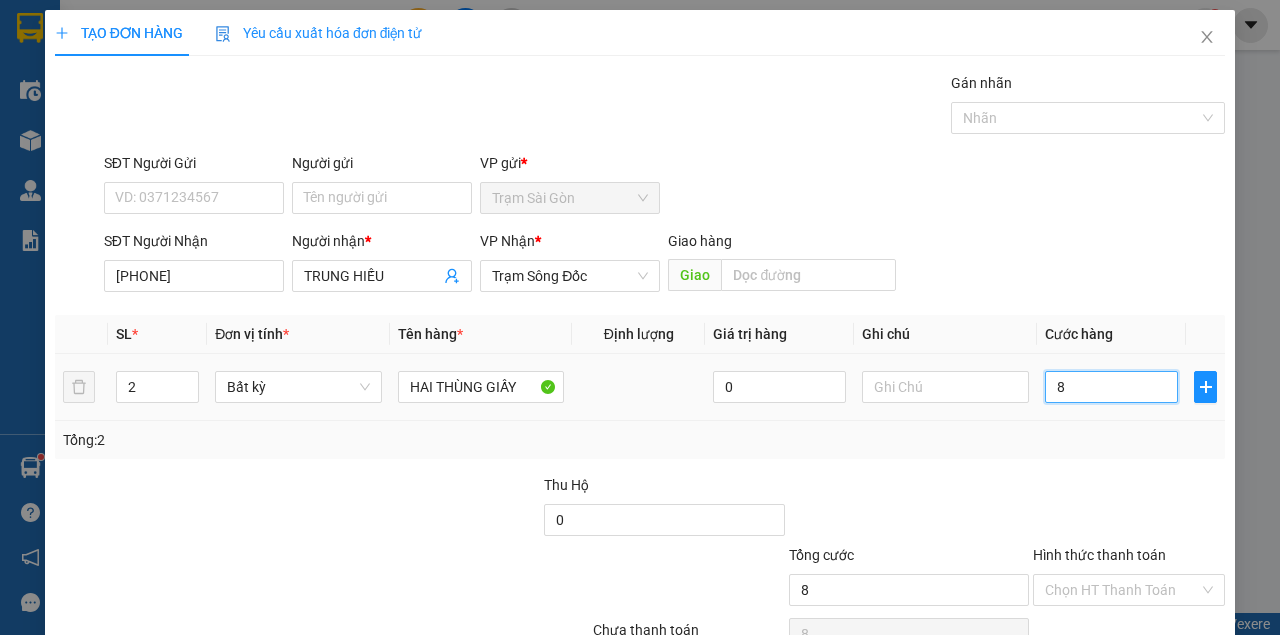 type on "8" 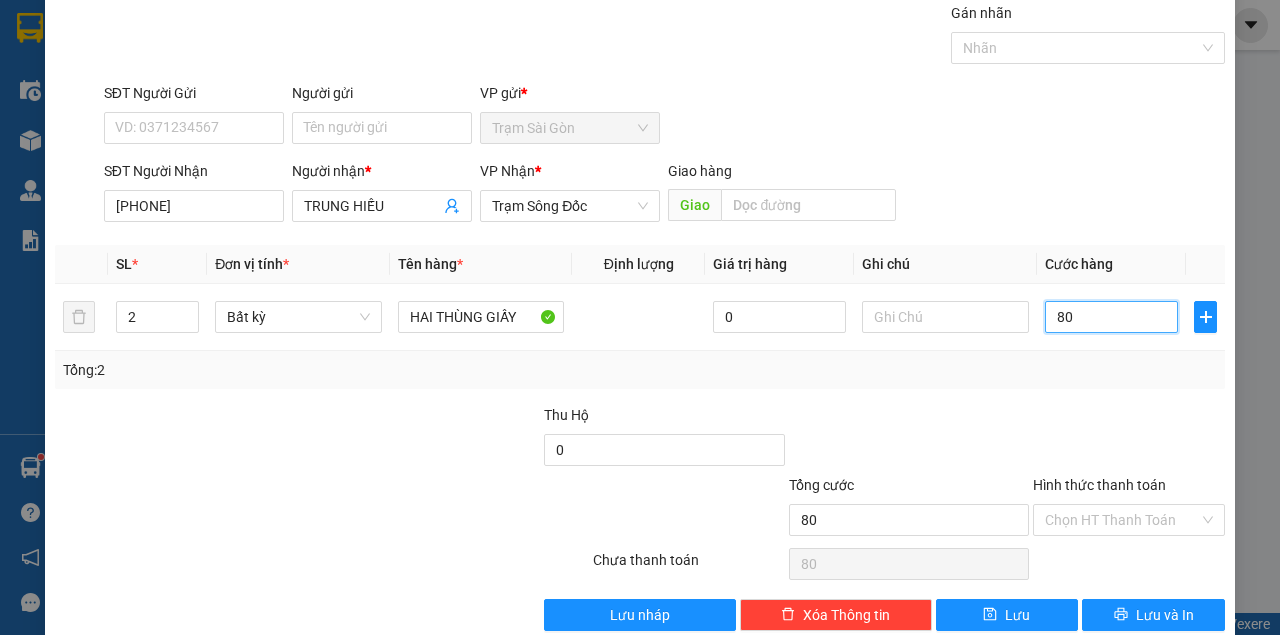scroll, scrollTop: 102, scrollLeft: 0, axis: vertical 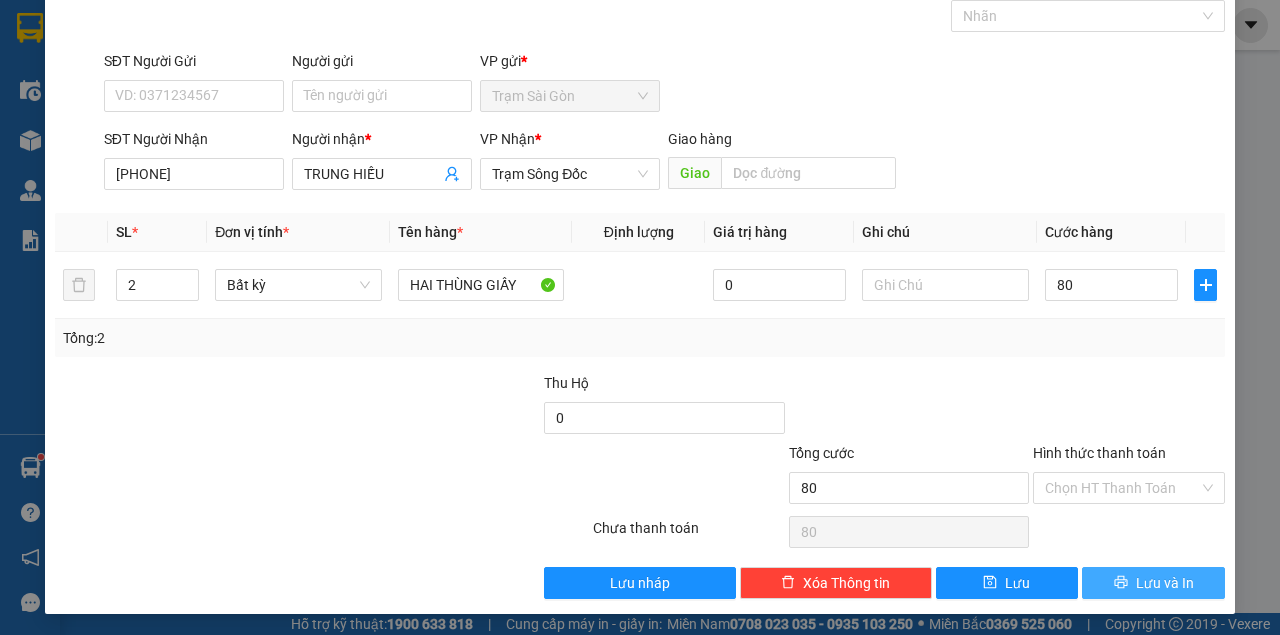 type on "80.000" 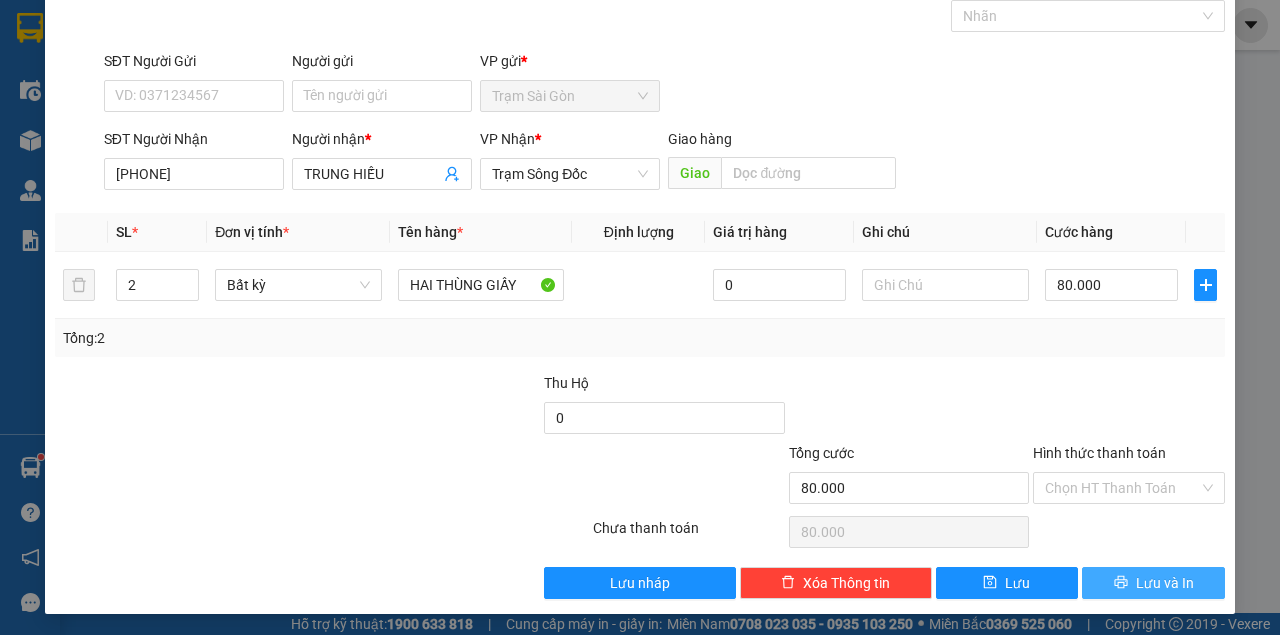 click on "Lưu và In" at bounding box center [1165, 583] 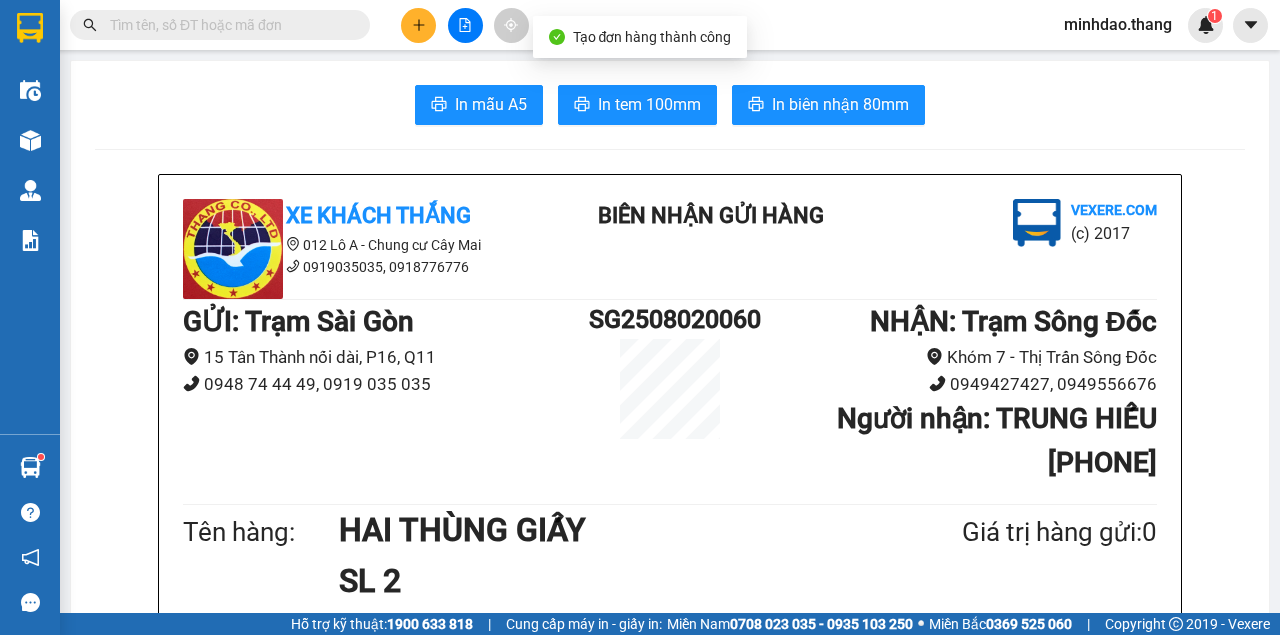 click on "In mẫu A5
In tem 100mm
In biên nhận 80mm Xe Khách THẮNG   012 Lô A - Chung cư Cây Mai   0919035035, 0918776776 BIÊN NHẬN GỬI HÀNG Vexere.com (c) 2017 GỬI :   Trạm Sài Gòn   15 Tân Thành nối dài, P16, Q11   0948 74 44 49, 0919 035 035 SG2508020060 NHẬN :   Trạm Sông Đốc   Khóm 7 - Thị Trấn Sông Đốc   0949427427, 0949556676 Người nhận :   TRUNG HIẾU 0914208402 Tên hàng: HAI THÙNG GIẤY  SL 2 Giá trị hàng gửi:  0 CC   80.000 Tổng phải thu:   80.000 Quy định nhận/gửi hàng : Quý Khách phải báo mã số trên Biên Nhận Gửi Hàng khi nhận hàng, phải trình CMND và giấy giới thiệu đối với hàng gửi bảo đảm, hàng có giá trị. Hàng gửi phải được nhận trong vòng 05 ngày kể từ ngày gửi. Quá thời hạn trên, Công Ty không chịu trách nhiệm. Hàng Kính, Dễ Vỡ,...Công Ty không bồi thường. Tra cứu thông tin đơn hàng tại:  Xe Khách THẮNG" at bounding box center [670, 1281] 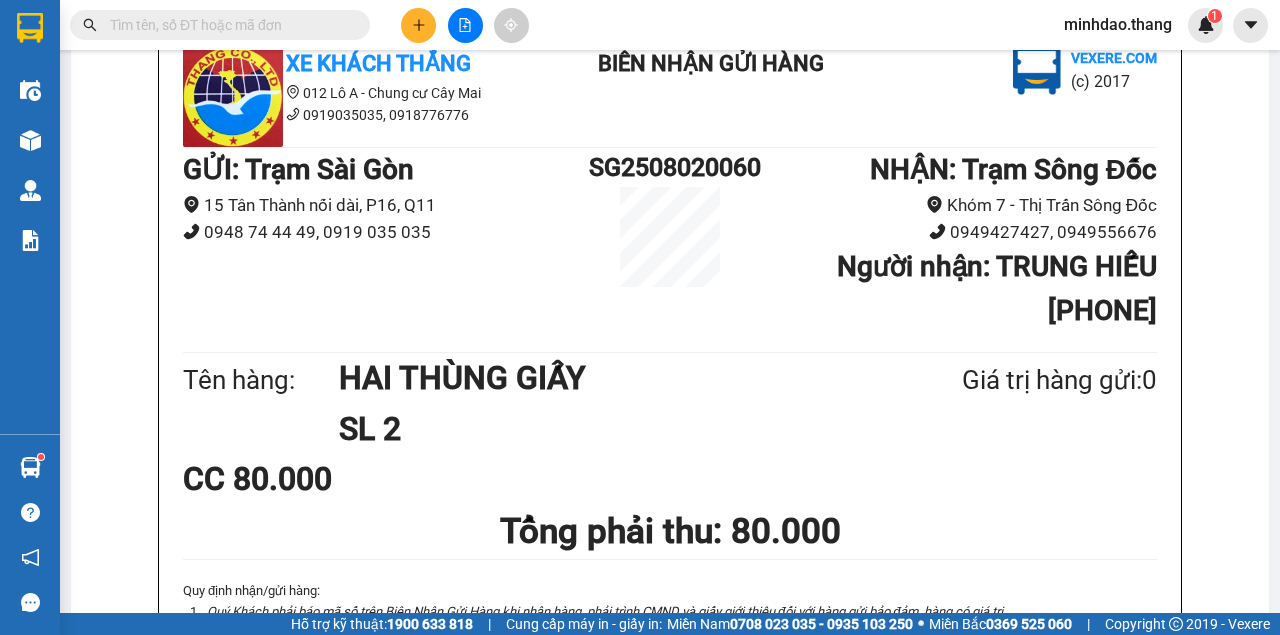 scroll, scrollTop: 0, scrollLeft: 0, axis: both 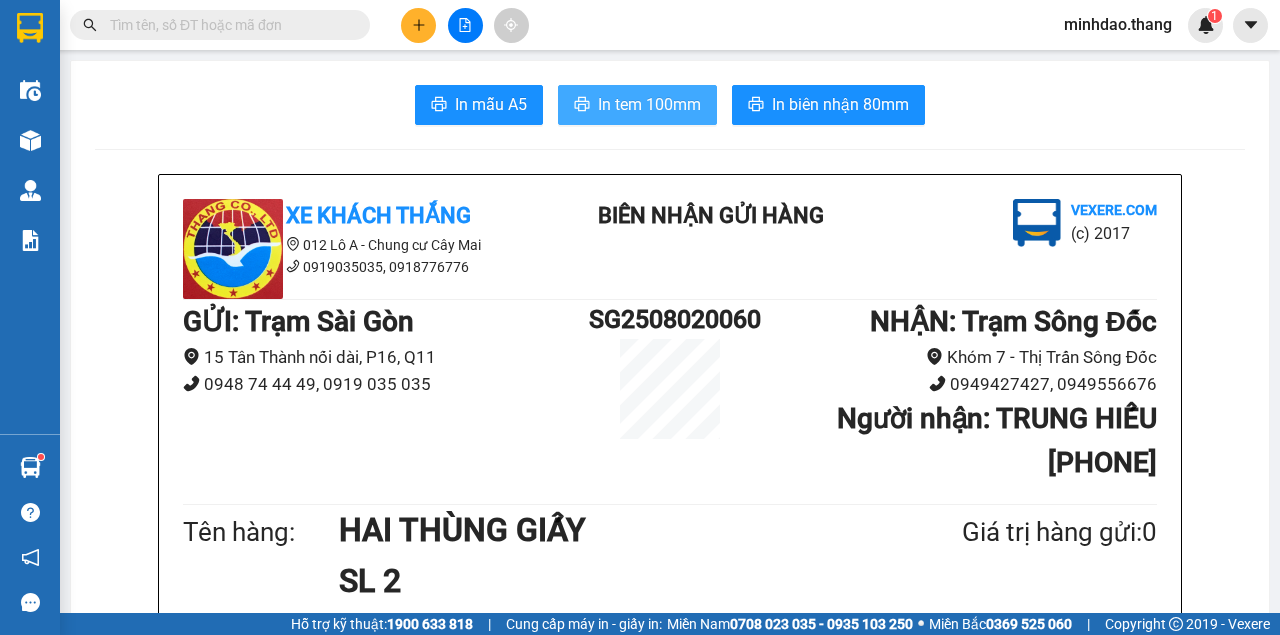 click on "In tem 100mm" at bounding box center (649, 104) 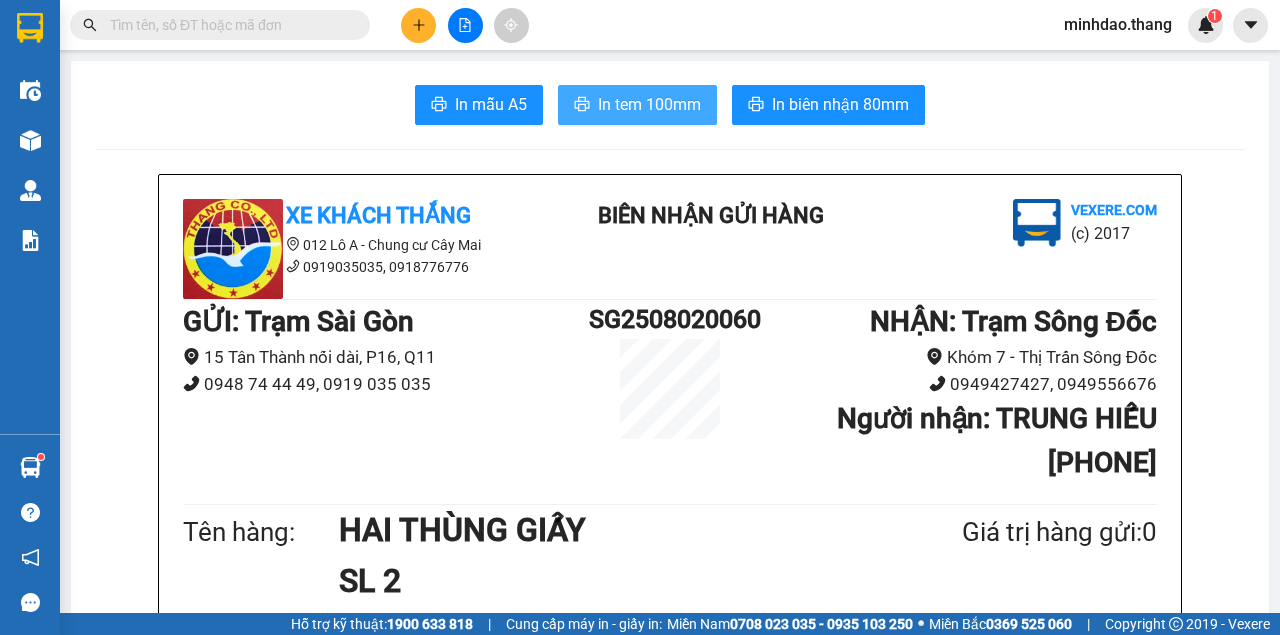 scroll, scrollTop: 0, scrollLeft: 0, axis: both 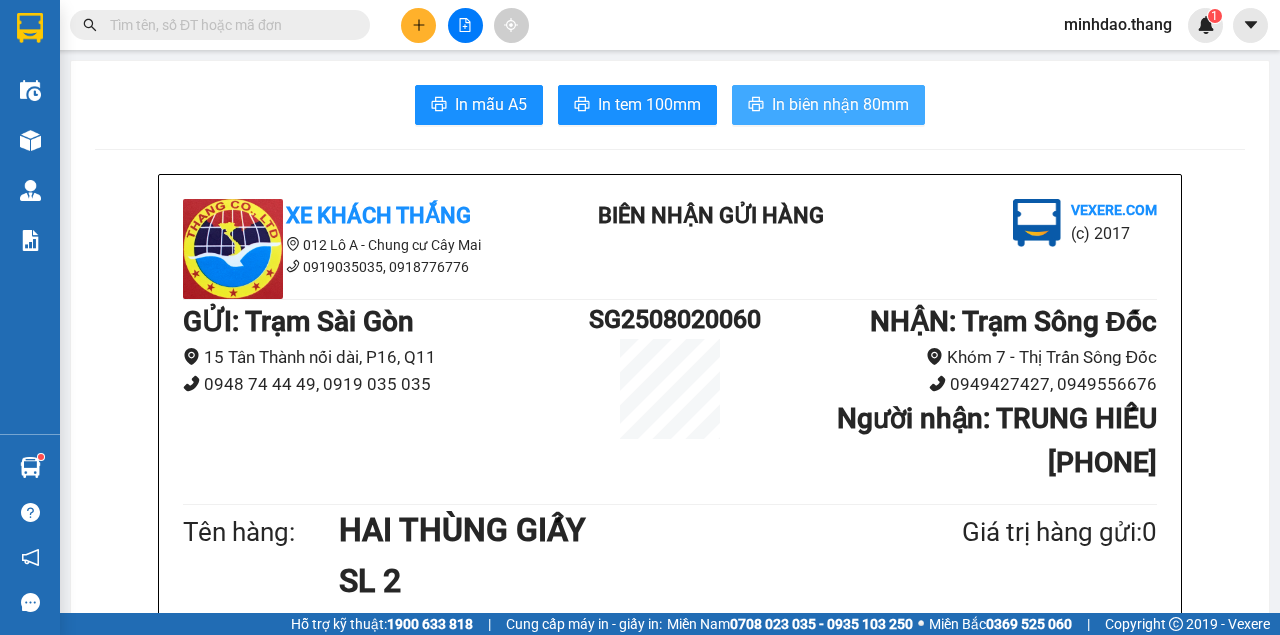 click on "In biên nhận 80mm" at bounding box center (840, 104) 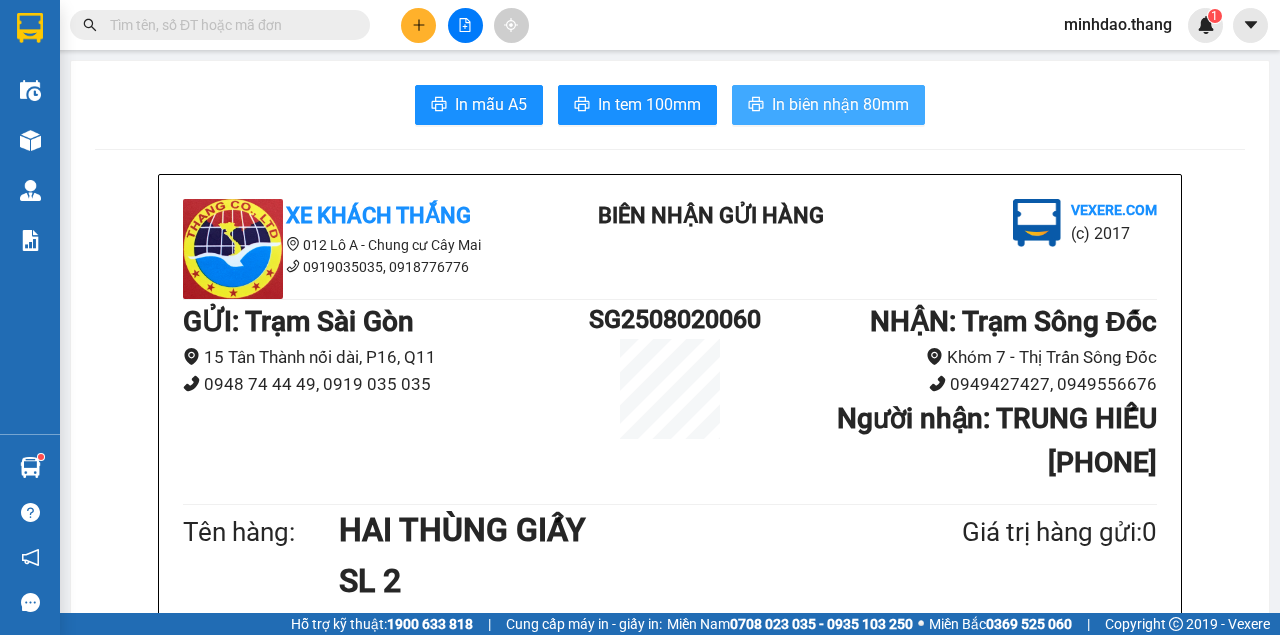 scroll, scrollTop: 266, scrollLeft: 0, axis: vertical 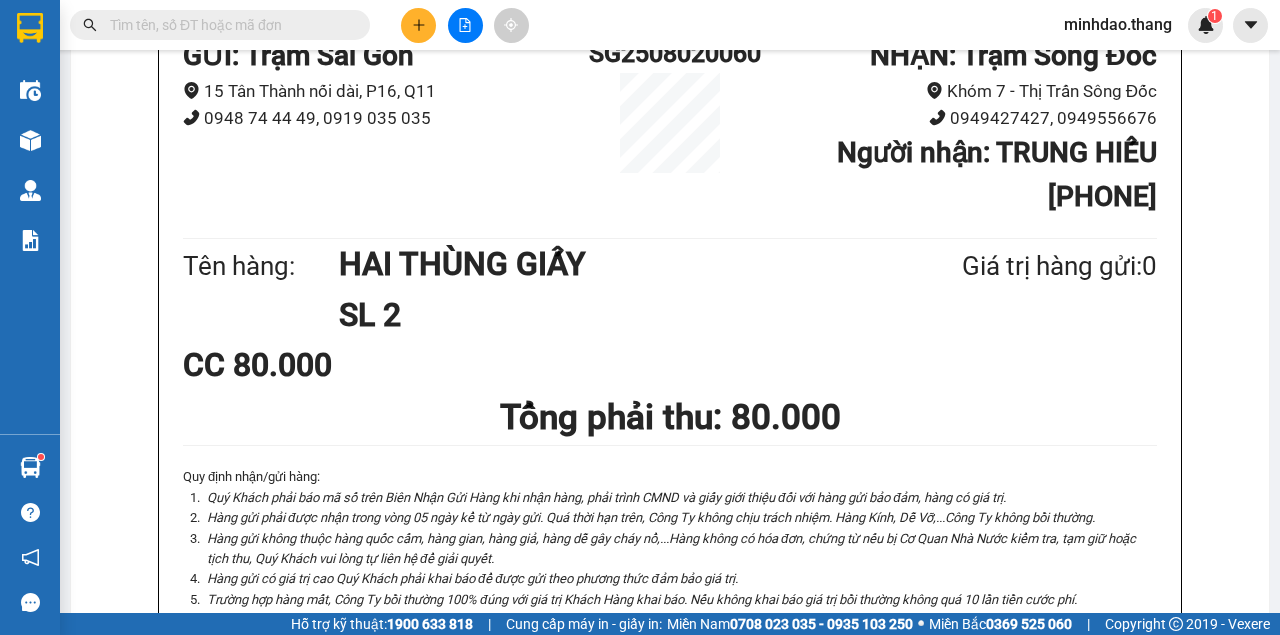 click at bounding box center [228, 25] 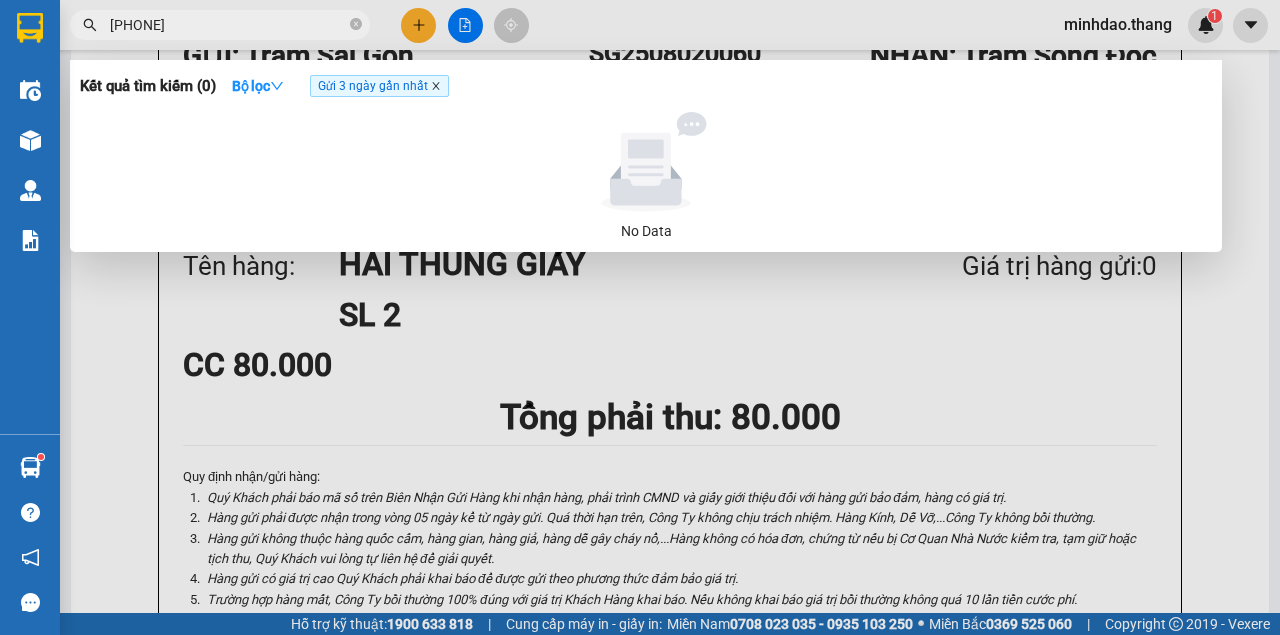 type on "0901358957" 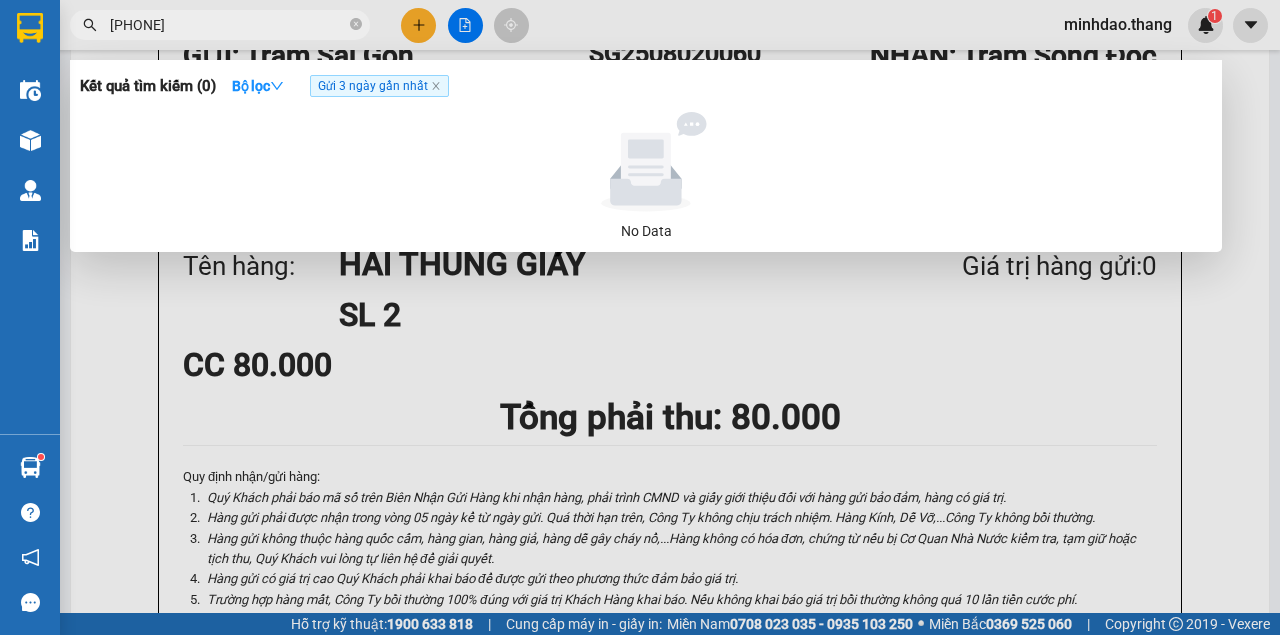 click 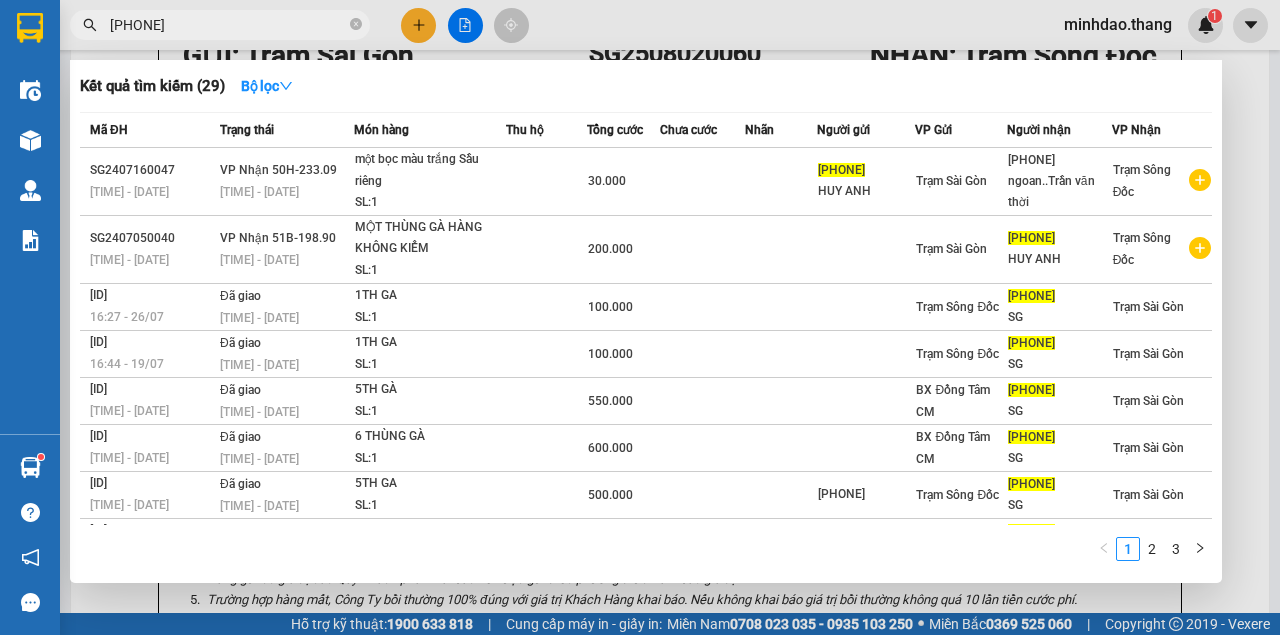 click at bounding box center (640, 317) 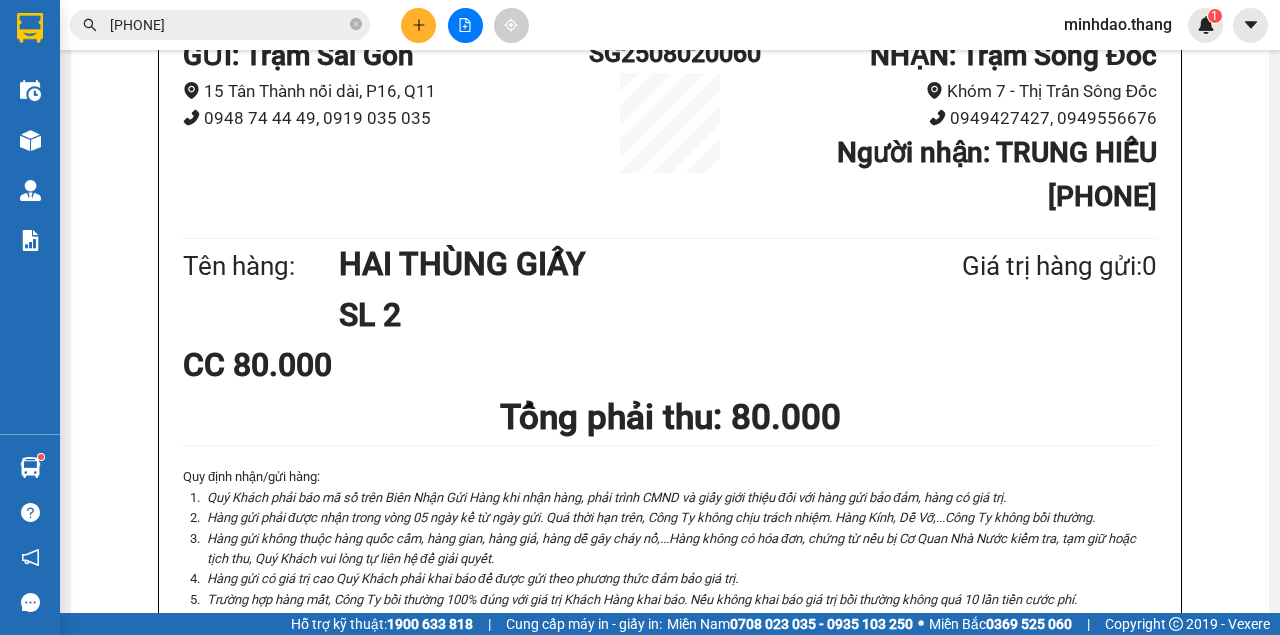 click at bounding box center (418, 25) 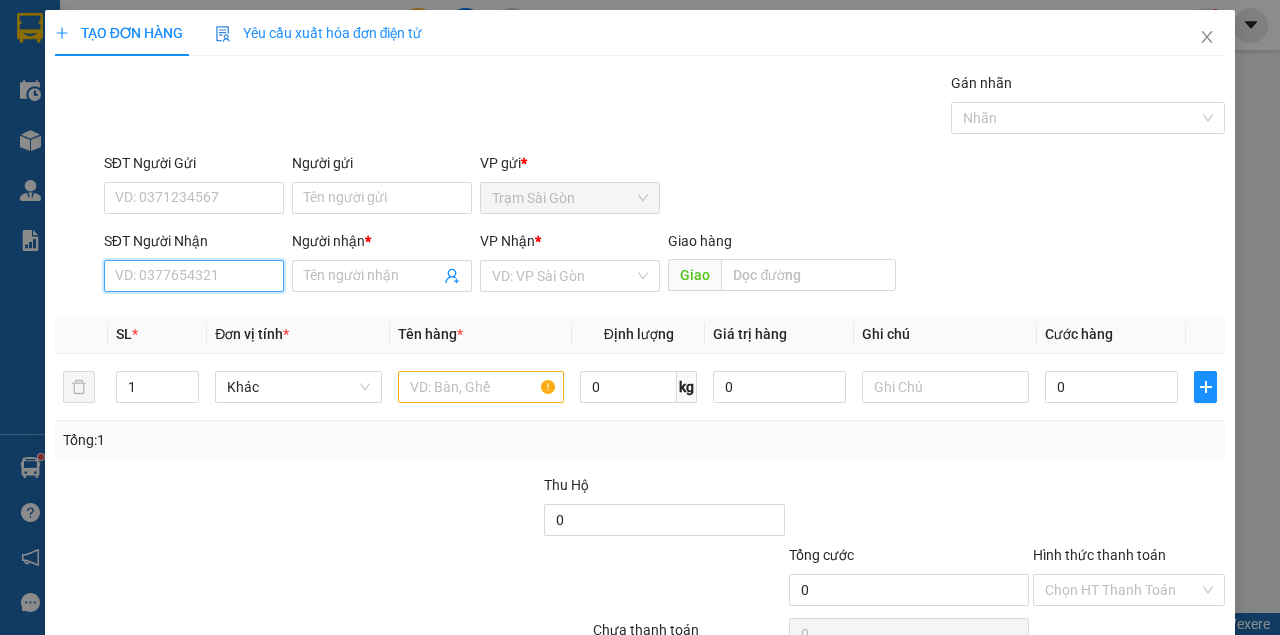 click on "SĐT Người Nhận" at bounding box center (194, 276) 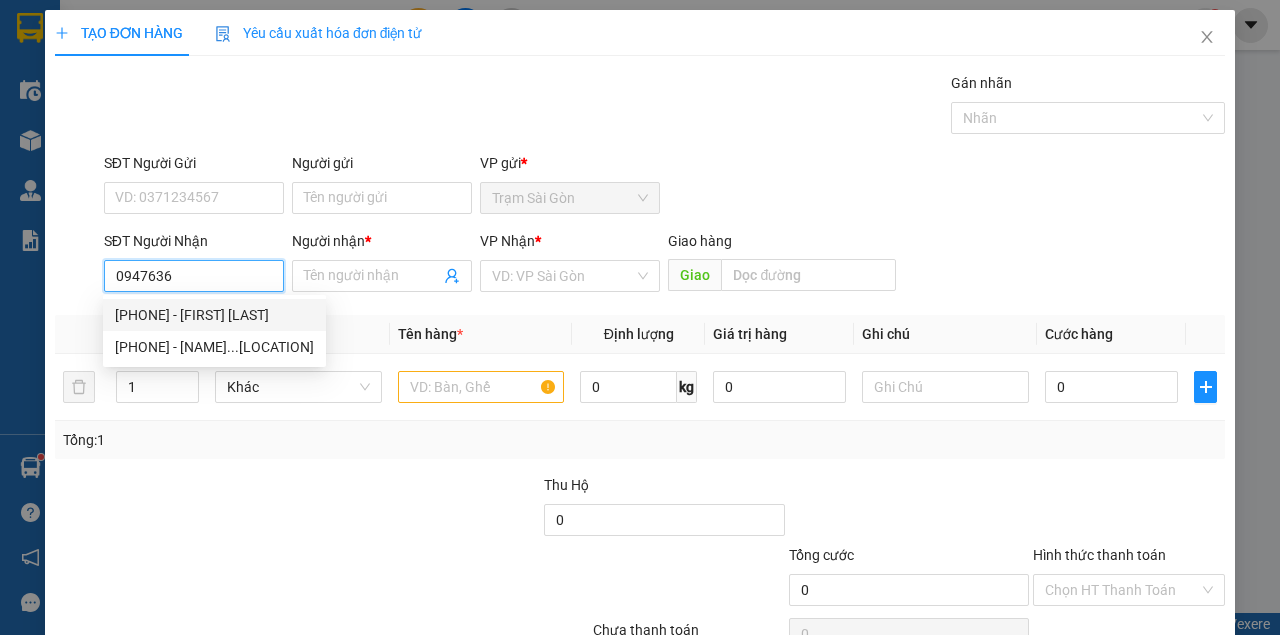 click on "0947636563 - LOAN KIM HUỲNH" at bounding box center (214, 315) 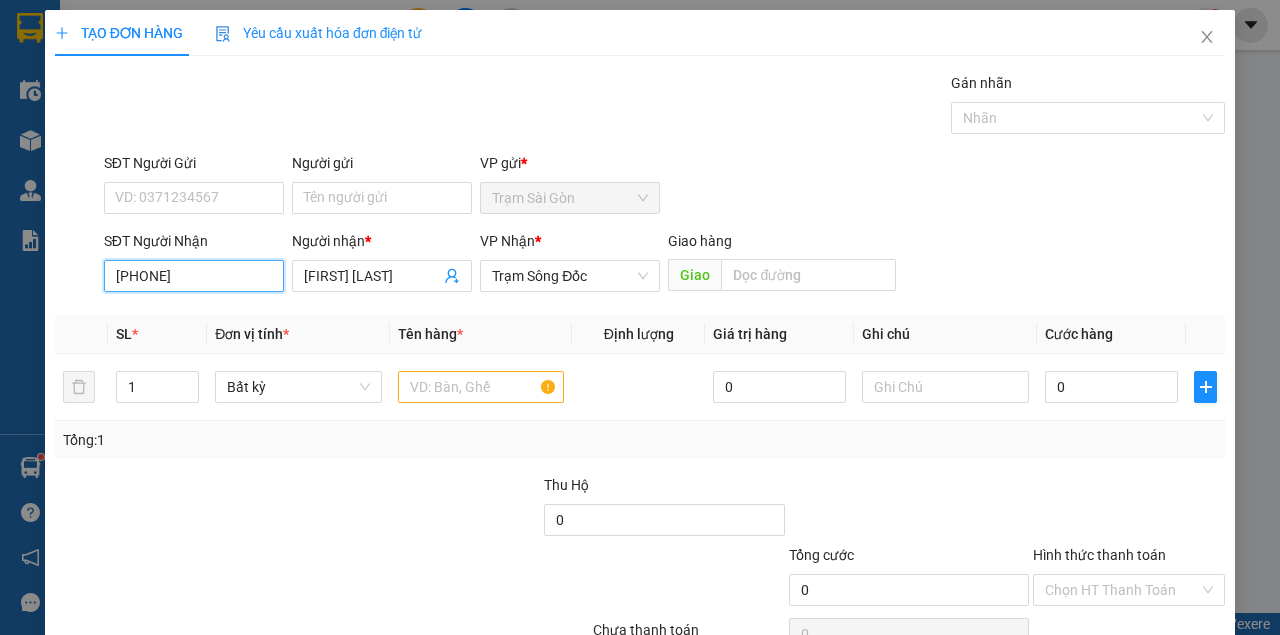 drag, startPoint x: 221, startPoint y: 276, endPoint x: 29, endPoint y: 262, distance: 192.50974 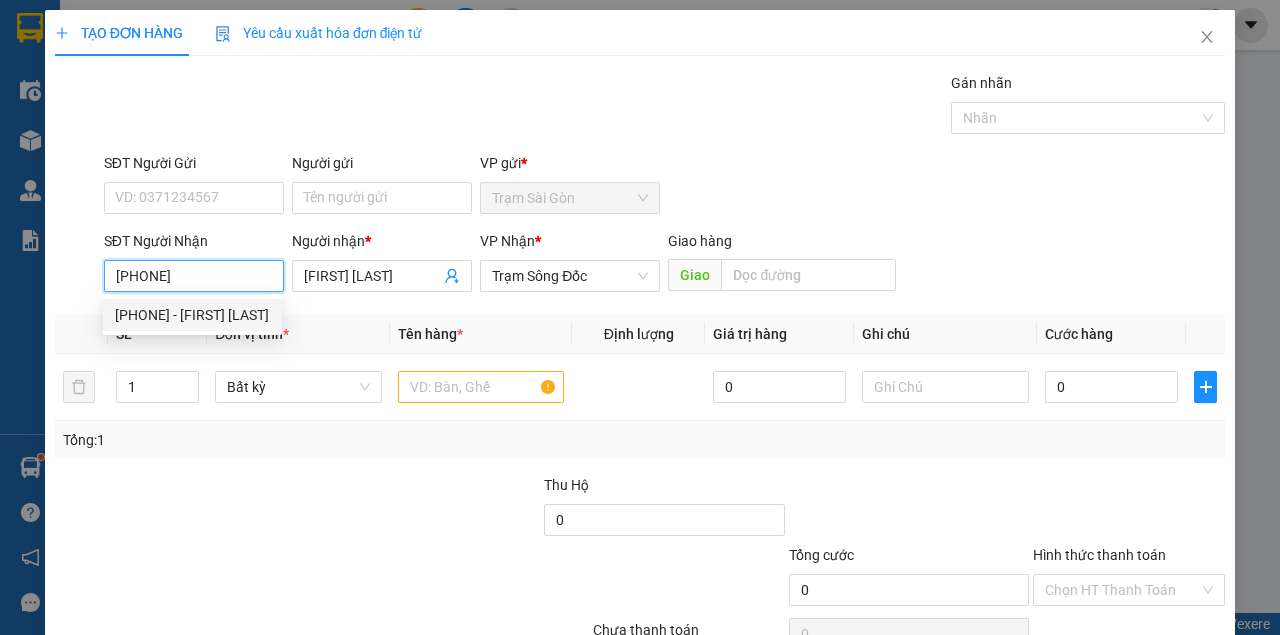 type on "[PHONE]" 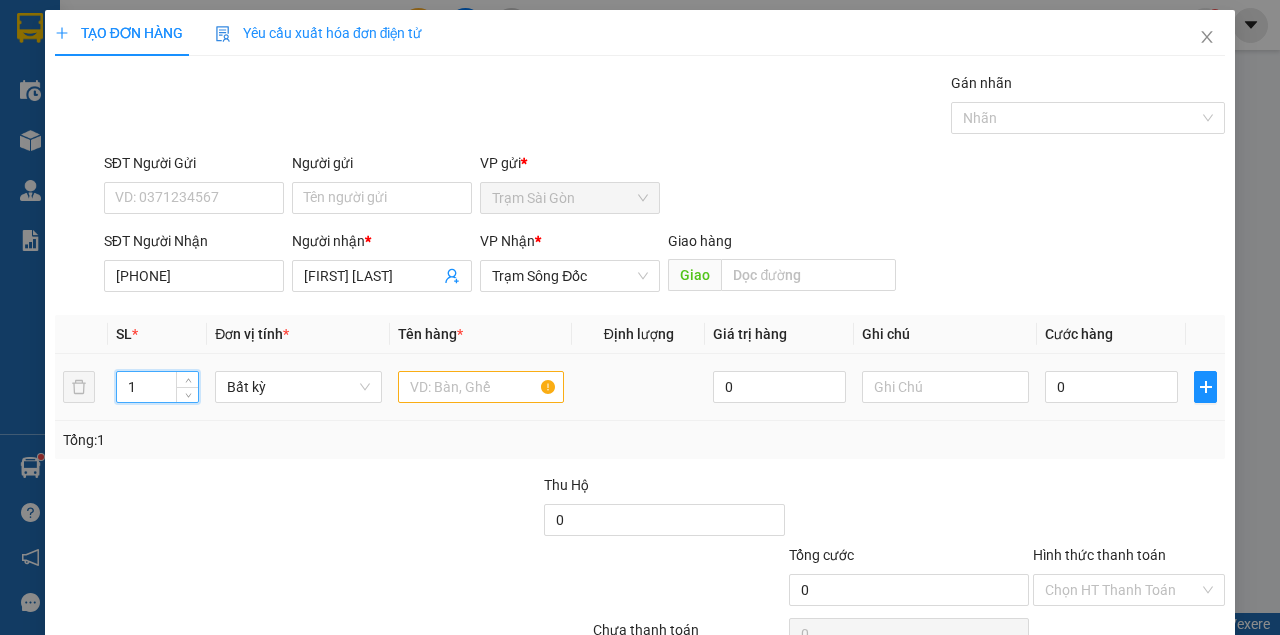 click on "1" at bounding box center [158, 387] 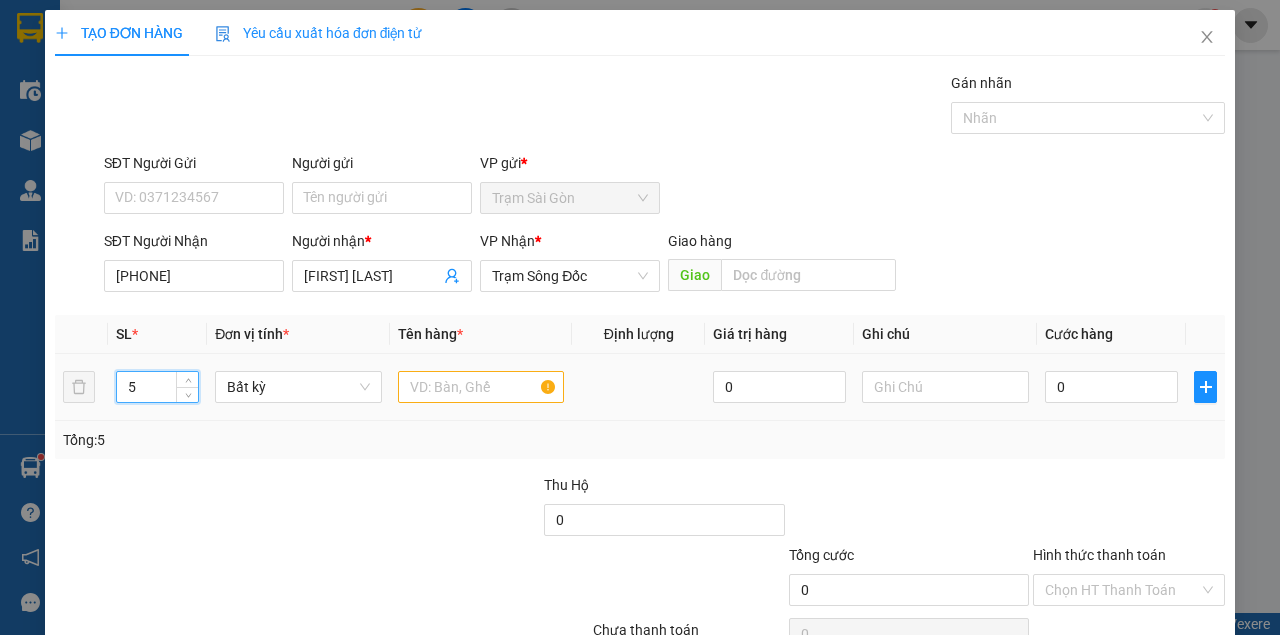 type on "5" 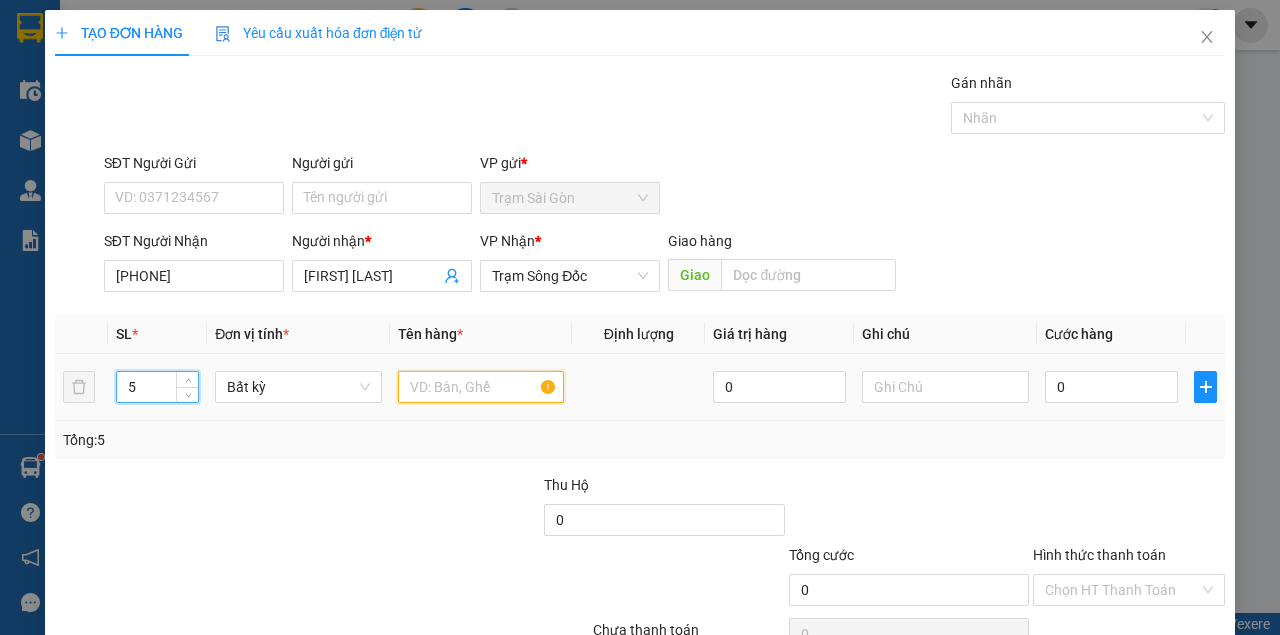 click at bounding box center (481, 387) 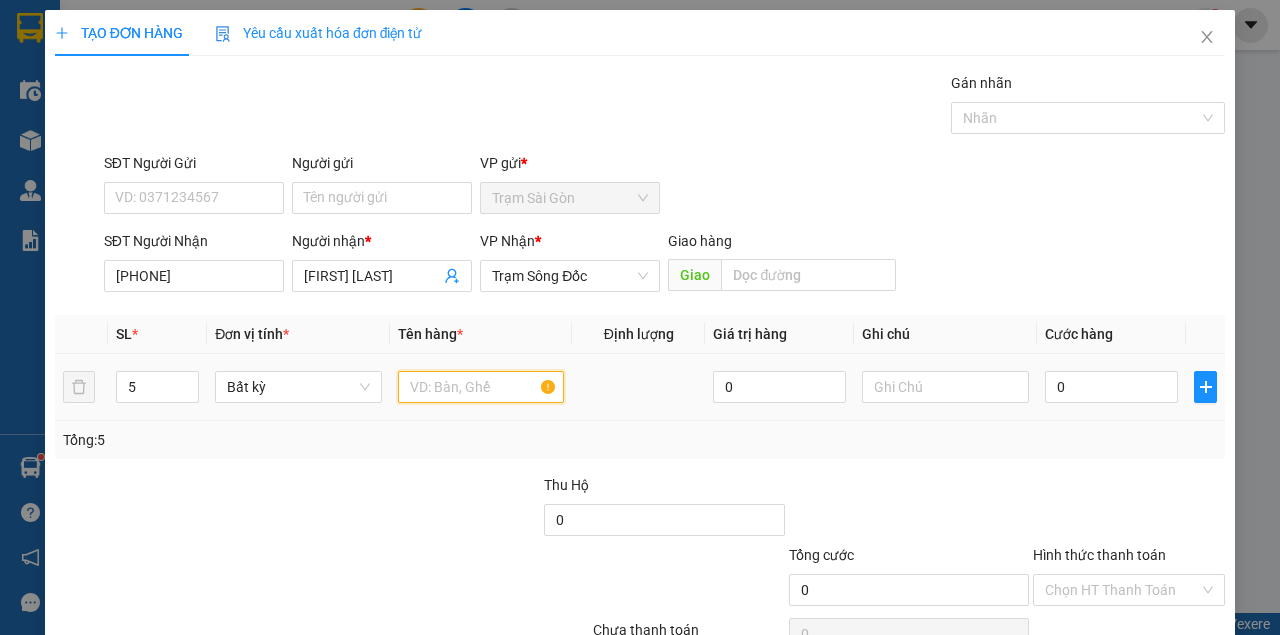 drag, startPoint x: 514, startPoint y: 378, endPoint x: 505, endPoint y: 383, distance: 10.29563 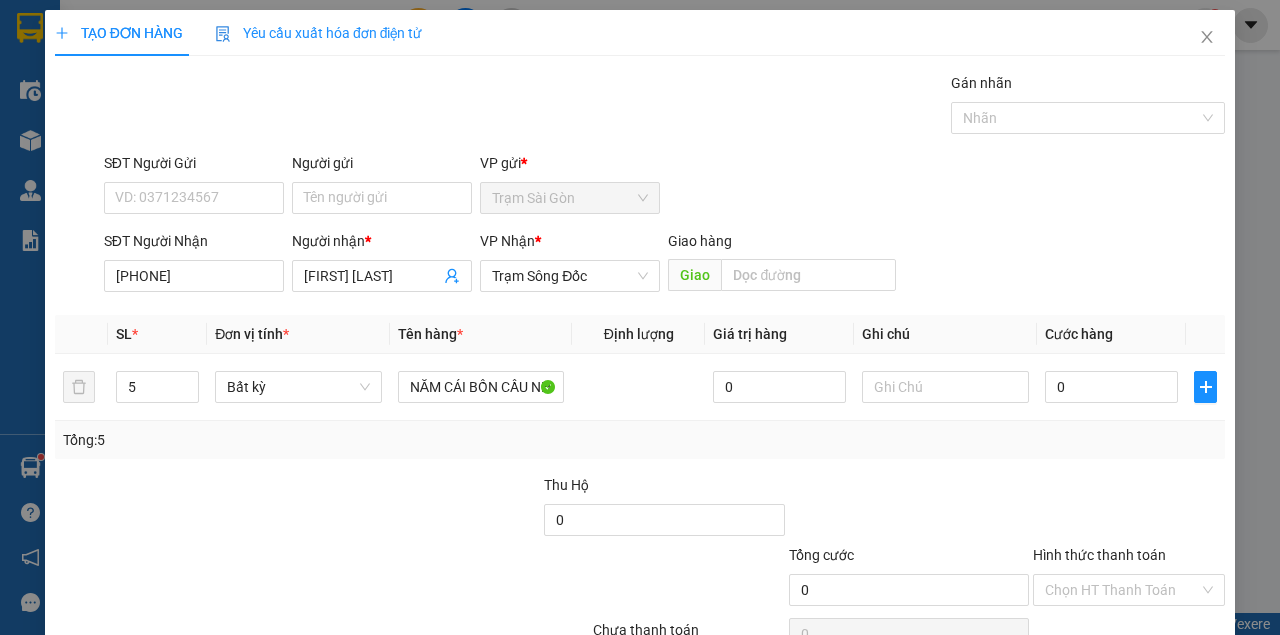 click on "Transit Pickup Surcharge Ids Transit Deliver Surcharge Ids Transit Deliver Surcharge Transit Deliver Surcharge Gói vận chuyển  * Tiêu chuẩn Gán nhãn   Nhãn SĐT Người Gửi VD: 0371234567 Người gửi Tên người gửi VP gửi  * Trạm Sài Gòn SĐT Người Nhận 0947636563 Người nhận  * LOAN KIM HUỲNH VP Nhận  * Trạm Sông Đốc Giao hàng Giao SL  * Đơn vị tính  * Tên hàng  * Định lượng Giá trị hàng Ghi chú Cước hàng                   5 Bất kỳ NĂM CÁI BỒN CẦU NHÀ  XE NÓI TRƯỚC HÀNG CÓ SỨ THỦY TINH NHÀ XE NÓI TRƯỚC NHẬN KHÔNG AO BỂ NHA ANH CHỊ 0 0 Tổng:  5 Thu Hộ 0 Tổng cước 0 Hình thức thanh toán Chọn HT Thanh Toán Số tiền thu trước 0 Chưa thanh toán 0 Chọn HT Thanh Toán Lưu nháp Xóa Thông tin Lưu Lưu và In" at bounding box center (640, 386) 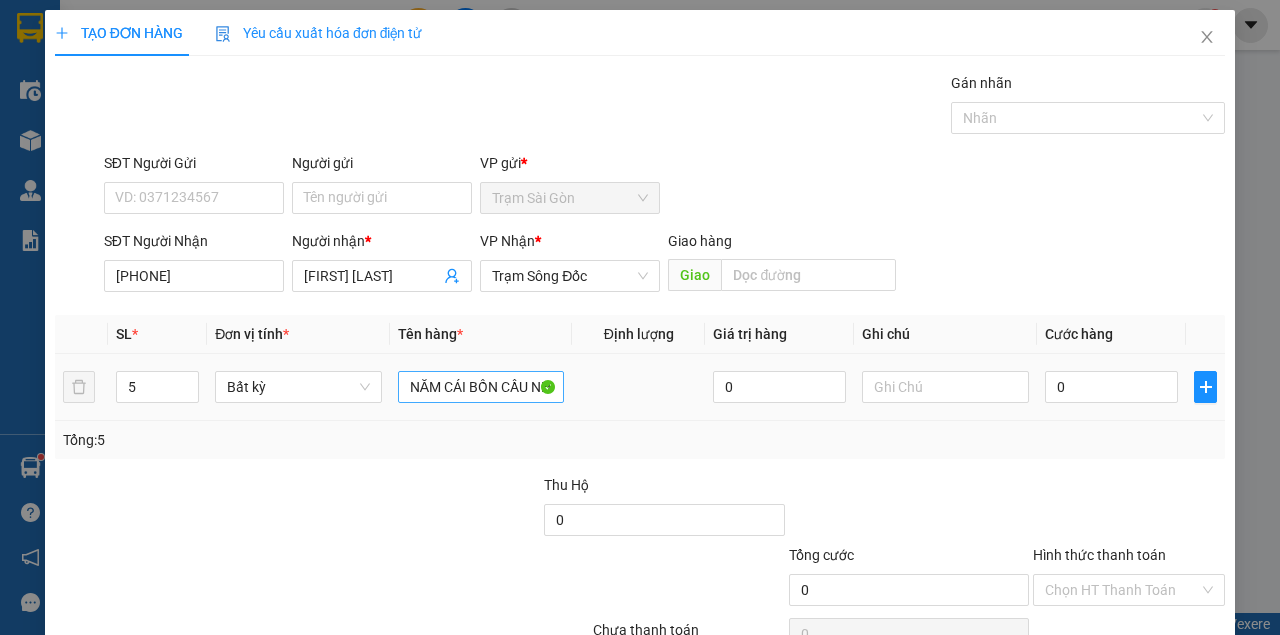 drag, startPoint x: 496, startPoint y: 359, endPoint x: 486, endPoint y: 380, distance: 23.259407 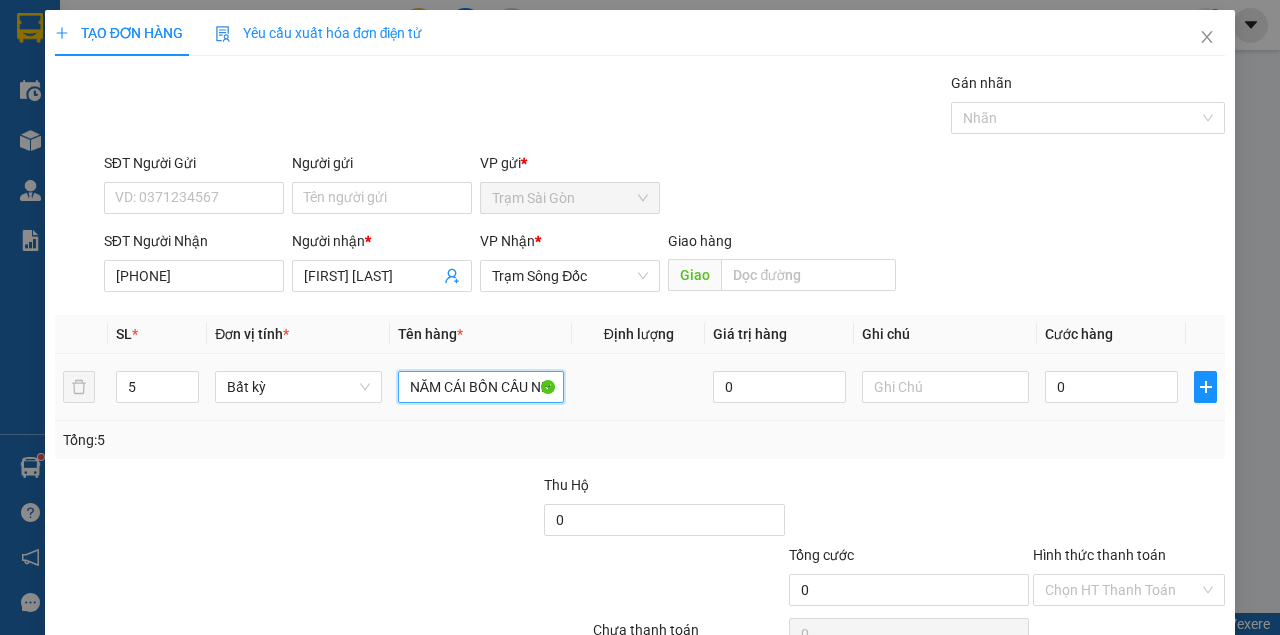 click on "NĂM CÁI BỒN CẦU NHÀ  XE NÓI TRƯỚC HÀNG CÓ SỨ THỦY TINH NHÀ XE NÓI TRƯỚC NHẬN KHÔNG AO BỂ NHA ANH CHỊ" at bounding box center (481, 387) 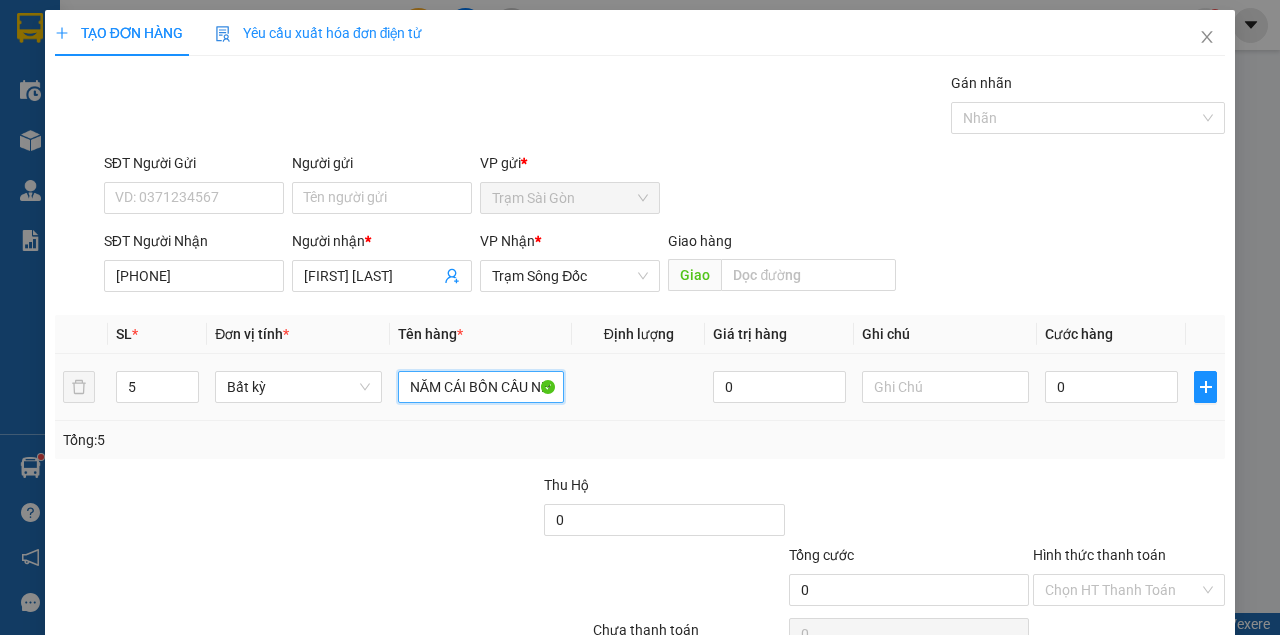 click on "NĂM CÁI BỒN CẦU NHÀ  XE NÓI TRƯỚC HÀNG CÓ SỨ THỦY TINH NHÀ XE NÓI TRƯỚC NHẬN KHÔNG BAO BỂ NHA ANH CHỊ" at bounding box center (481, 387) 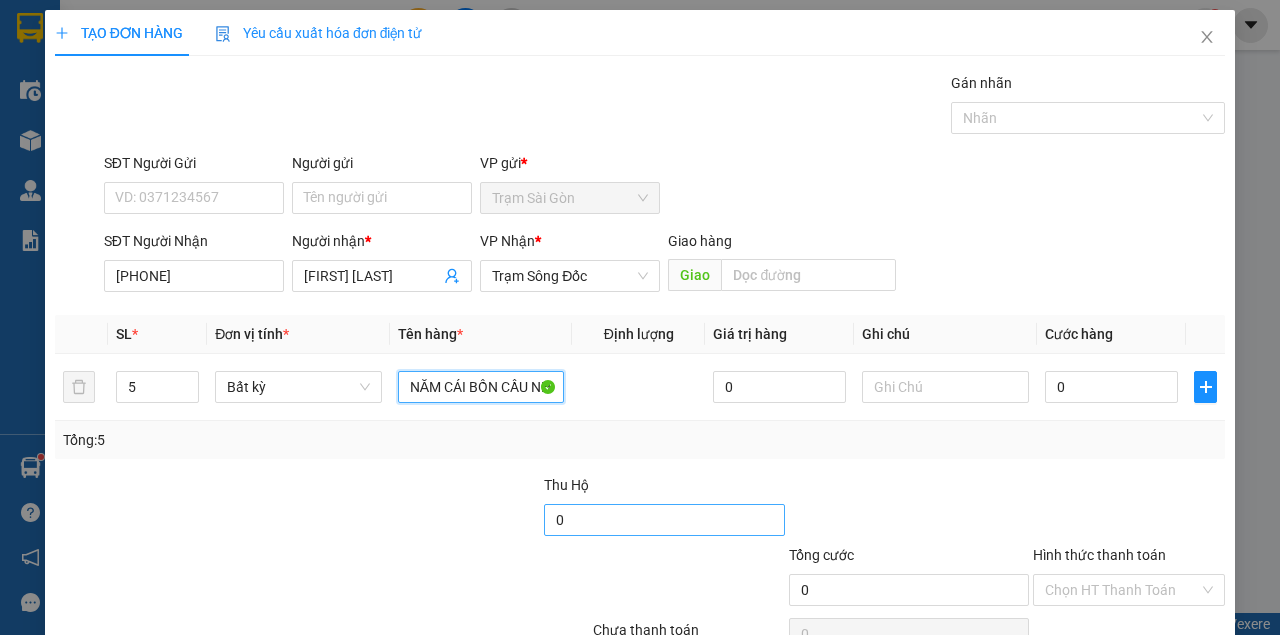 type on "NĂM CÁI BỒN CẦU NHÀ  XE NÓI TRƯỚC HÀNG CÓ SỨ THỦY TINH NHÀ XE NÓI TRƯỚC NHẬN KHÔNG BAO BỂ NHA ANH CHỊ THU HỘ (" 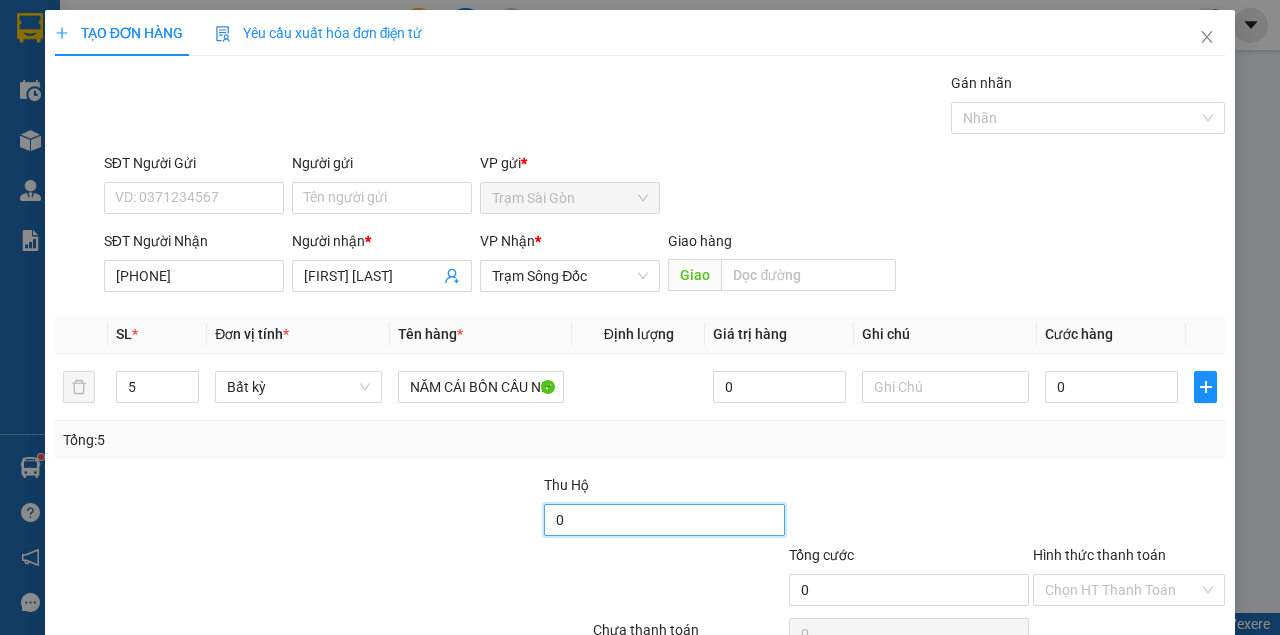 click on "0" at bounding box center [664, 520] 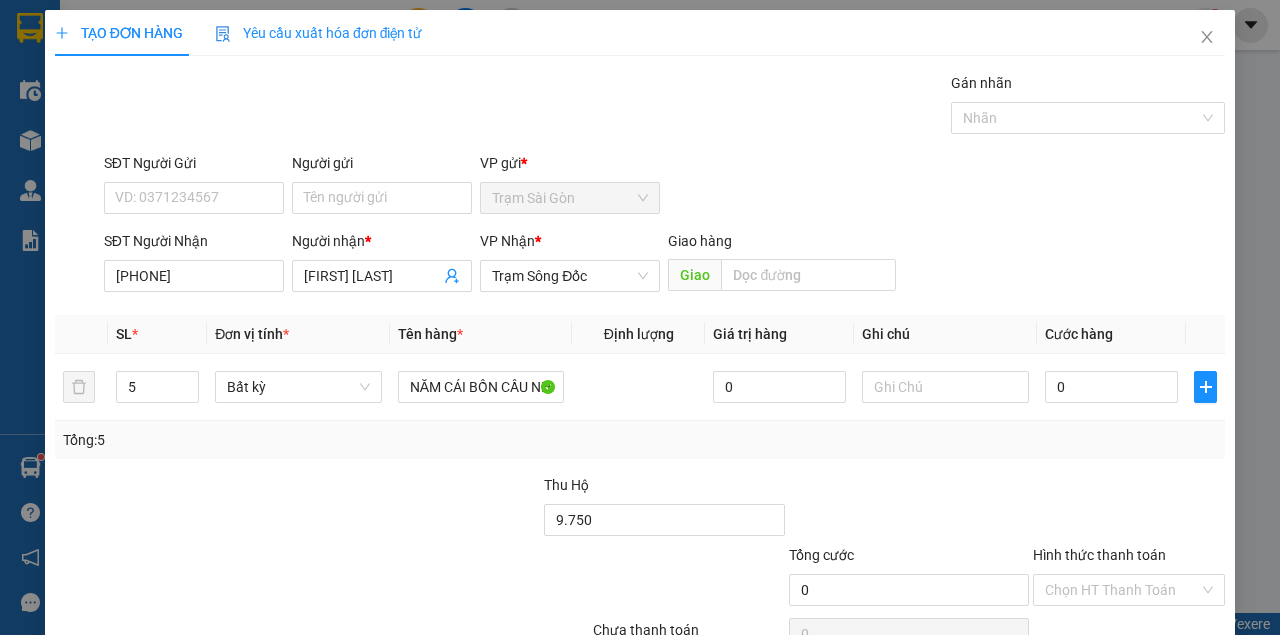 type on "9.750.000" 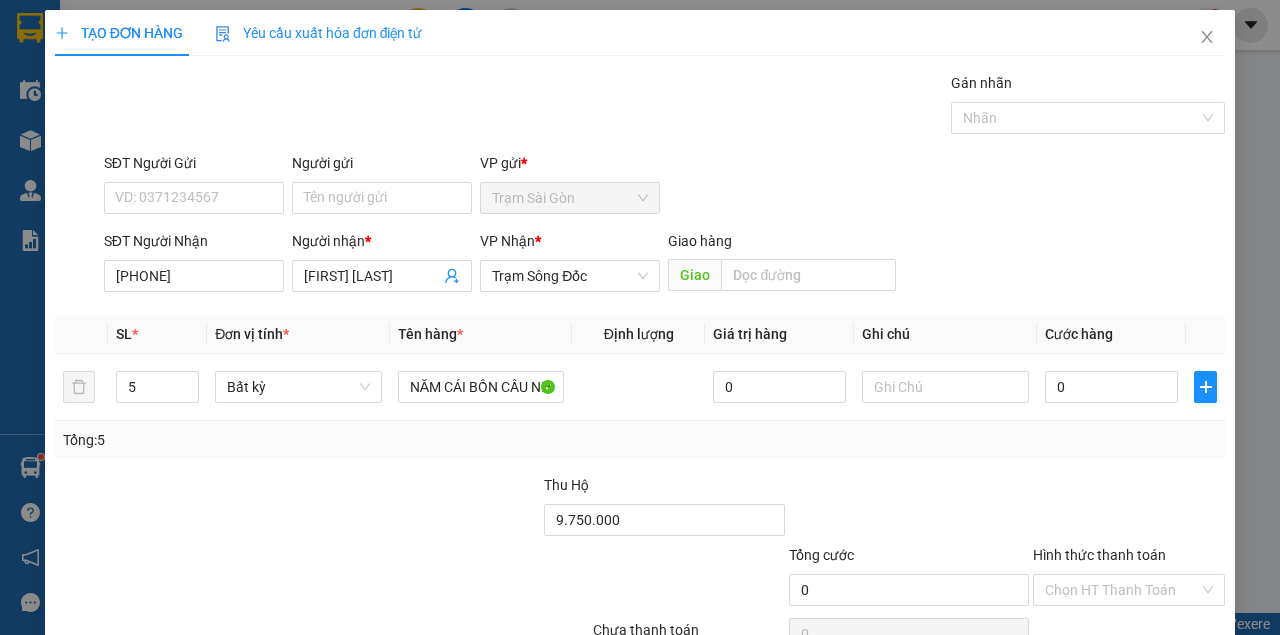 click at bounding box center [493, 579] 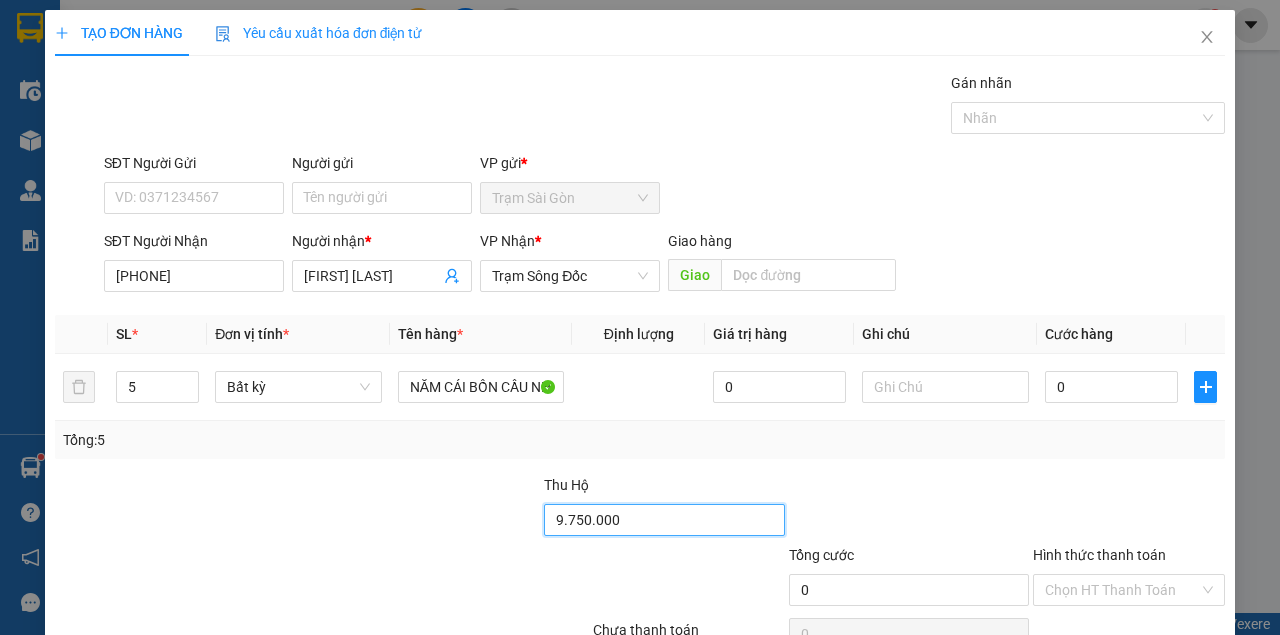 click on "9.750.000" at bounding box center (664, 520) 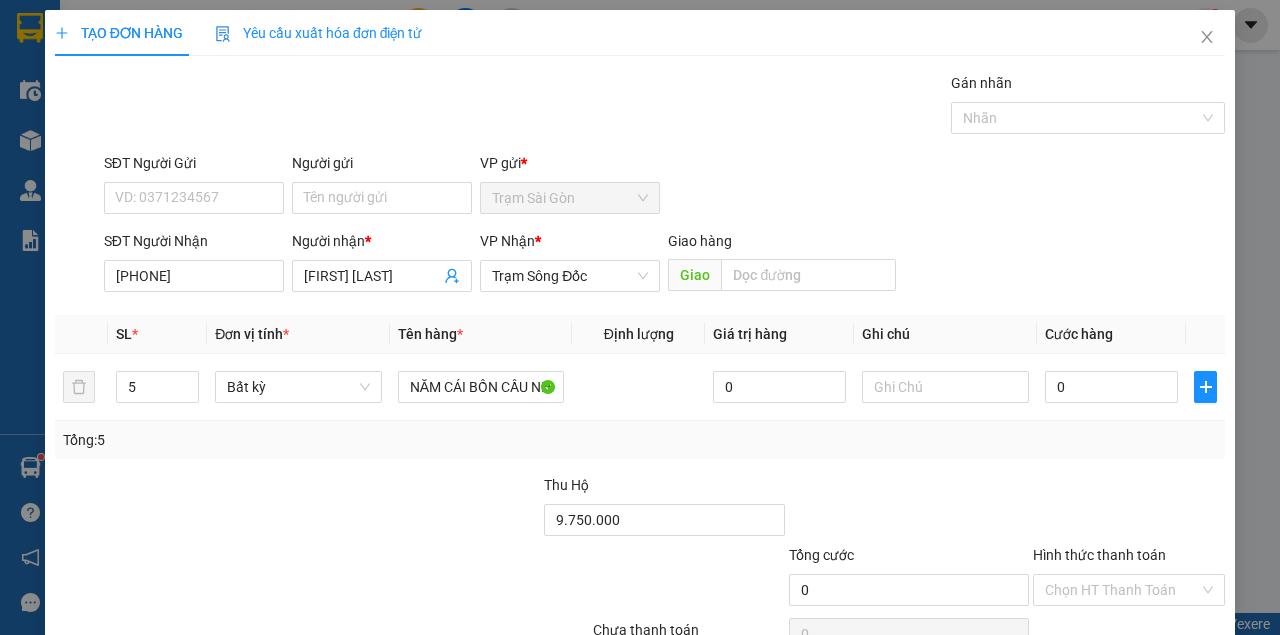 click on "Transit Pickup Surcharge Ids Transit Deliver Surcharge Ids Transit Deliver Surcharge Transit Deliver Surcharge Gói vận chuyển  * Tiêu chuẩn Gán nhãn   Nhãn SĐT Người Gửi VD: 0371234567 Người gửi Tên người gửi VP gửi  * Trạm Sài Gòn SĐT Người Nhận 0947636563 Người nhận  * LOAN KIM HUỲNH VP Nhận  * Trạm Sông Đốc Giao hàng Giao SL  * Đơn vị tính  * Tên hàng  * Định lượng Giá trị hàng Ghi chú Cước hàng                   5 Bất kỳ NĂM CÁI BỒN CẦU NHÀ  XE NÓI TRƯỚC HÀNG CÓ SỨ THỦY TINH NHÀ XE NÓI TRƯỚC NHẬN KHÔNG BAO BỂ NHA ANH CHỊ THU HỘ ( 0 0 Tổng:  5 Thu Hộ 9.750.000 Tổng cước 0 Hình thức thanh toán Chọn HT Thanh Toán Số tiền thu trước 0 Chưa thanh toán 0 Chọn HT Thanh Toán Lưu nháp Xóa Thông tin Lưu Lưu và In NĂM CÁI BỒN CẦU NHÀ  XE NÓI TRƯỚC HÀNG CÓ SỨ THỦY TINH NHÀ XE NÓI TRƯỚC NHẬN KHÔNG BAO BỂ NHA ANH CHỊ THU HỘ (" at bounding box center [640, 386] 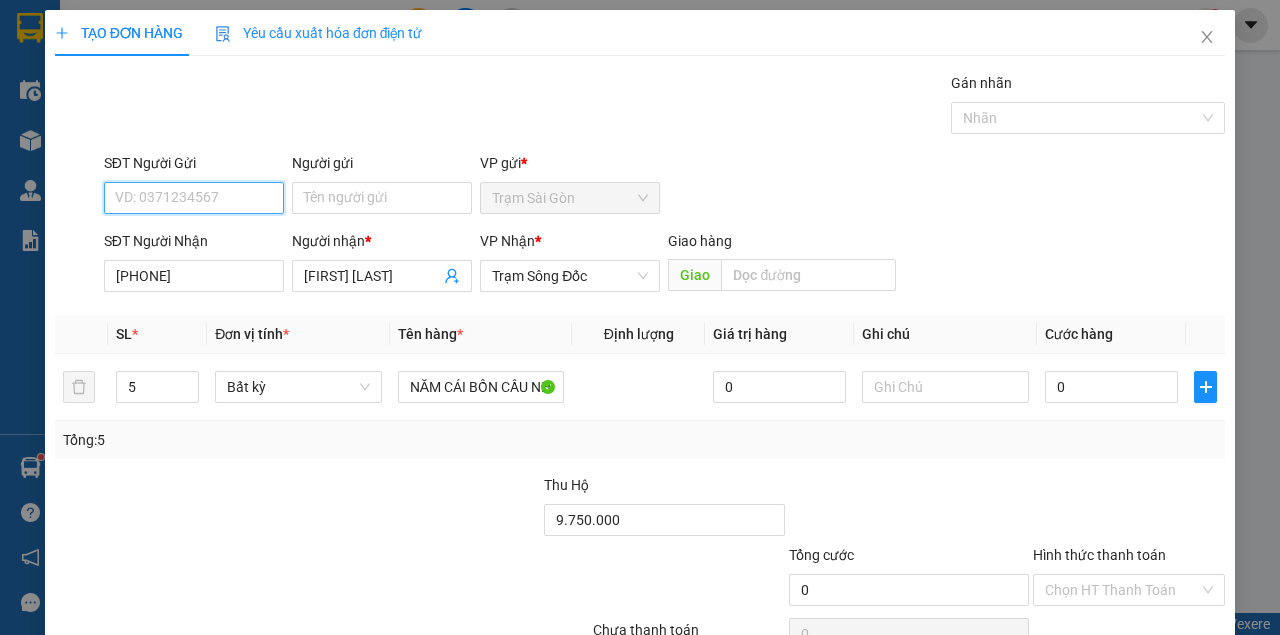 click on "SĐT Người Gửi" at bounding box center (194, 198) 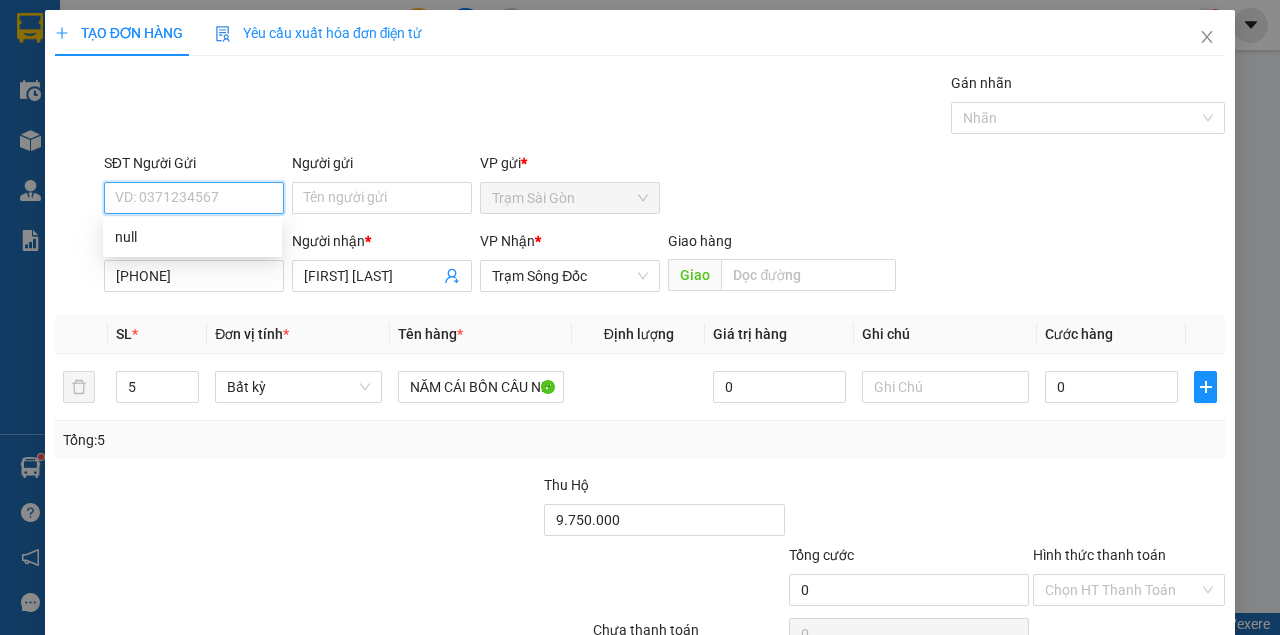 click on "SĐT Người Gửi" at bounding box center [194, 198] 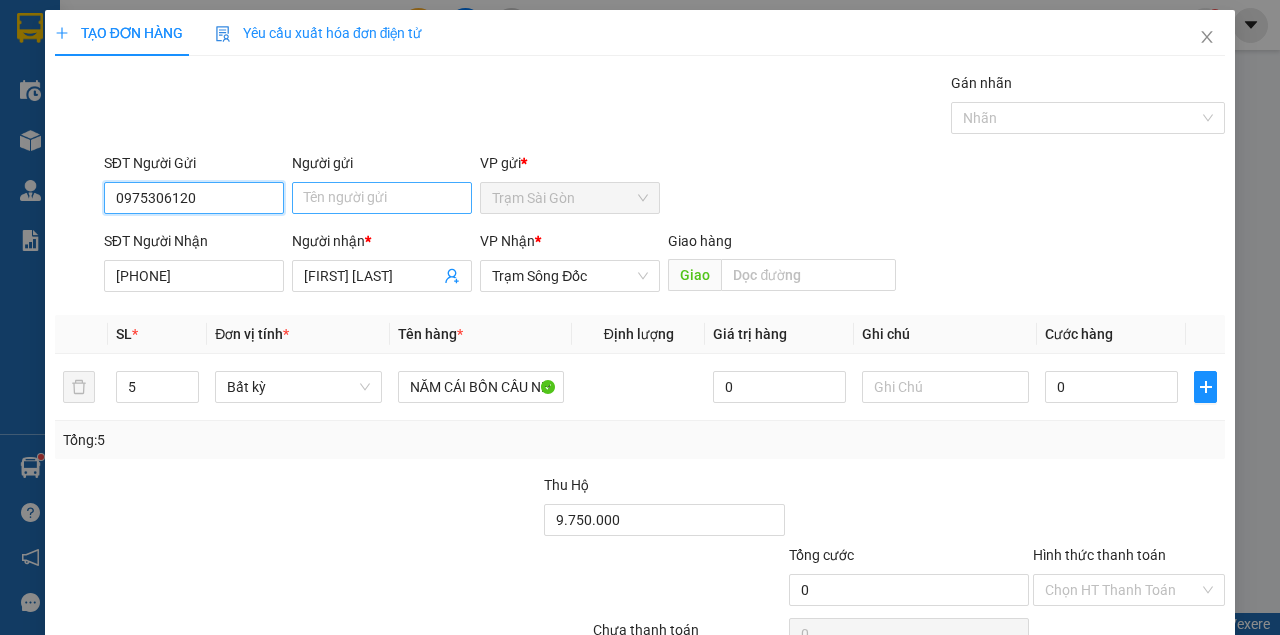 type on "0975306120" 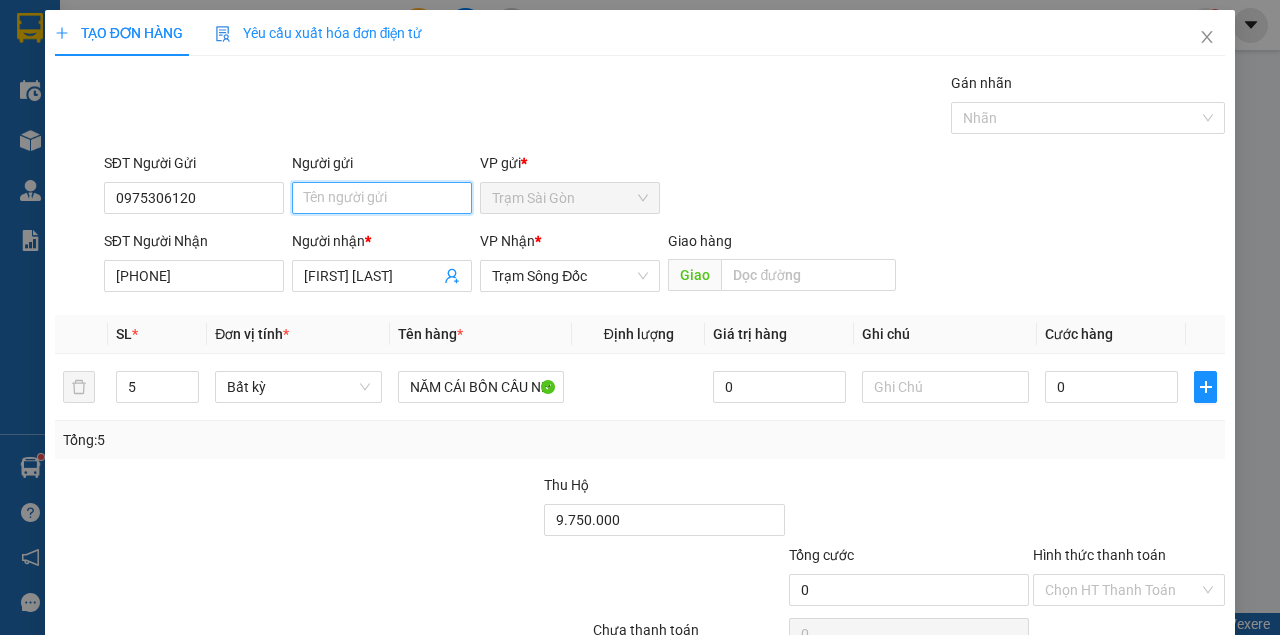 click on "Người gửi" at bounding box center [382, 198] 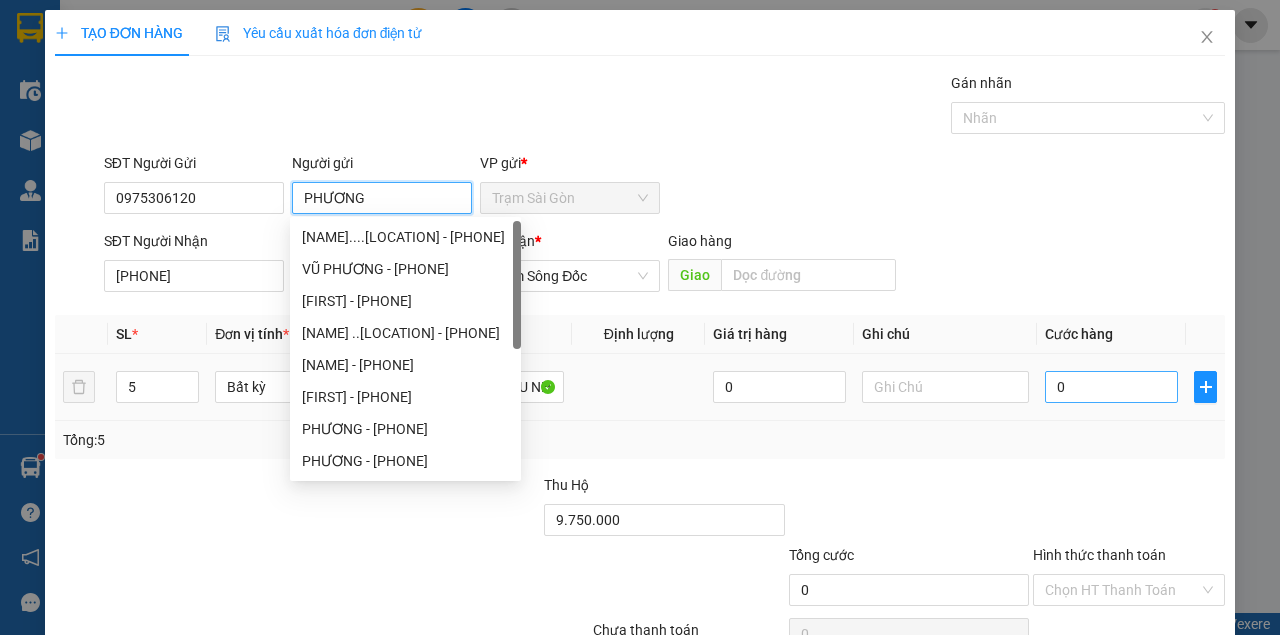 type on "PHƯƠNG" 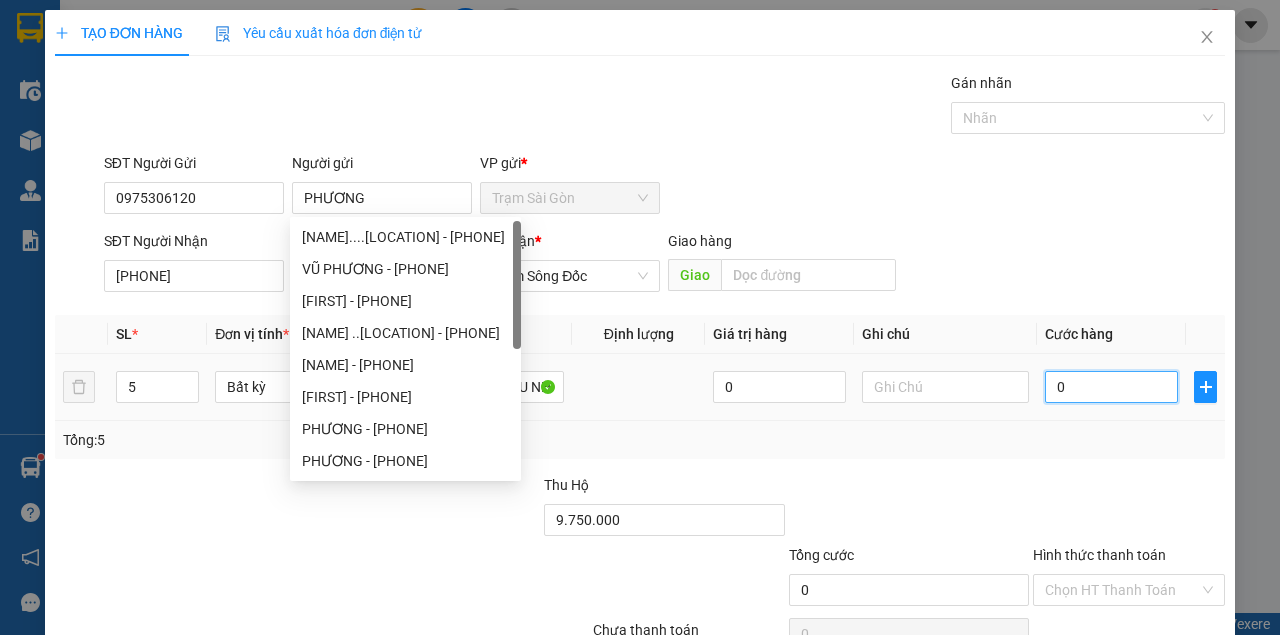 click on "0" at bounding box center (1111, 387) 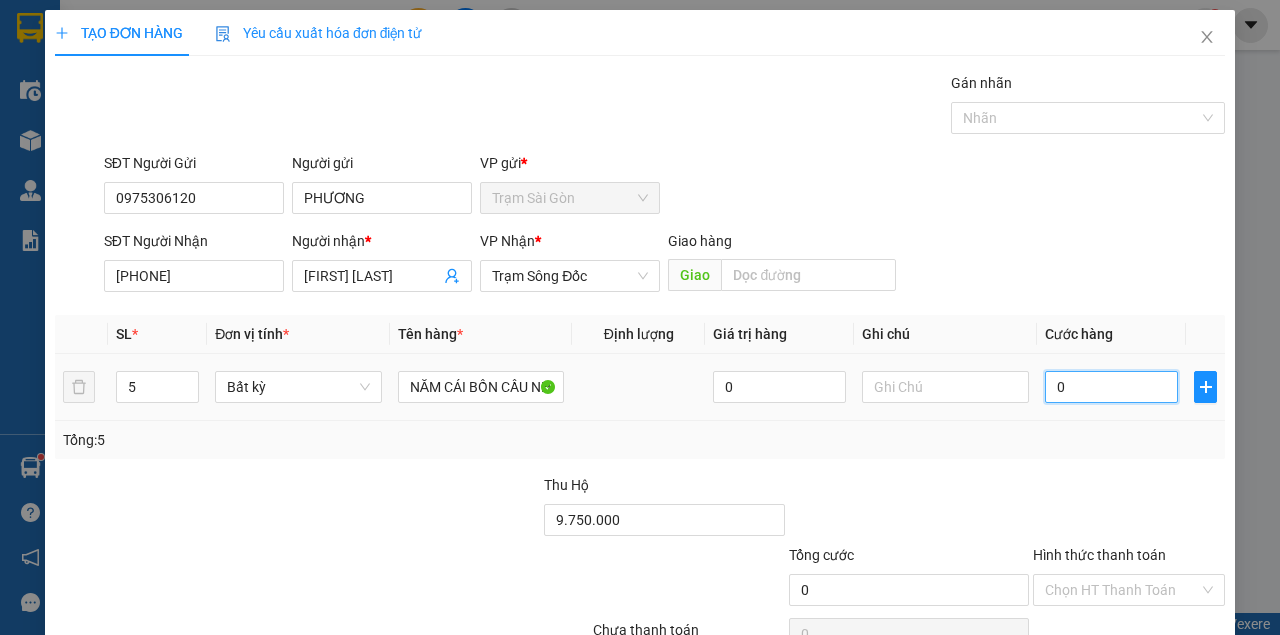type on "7" 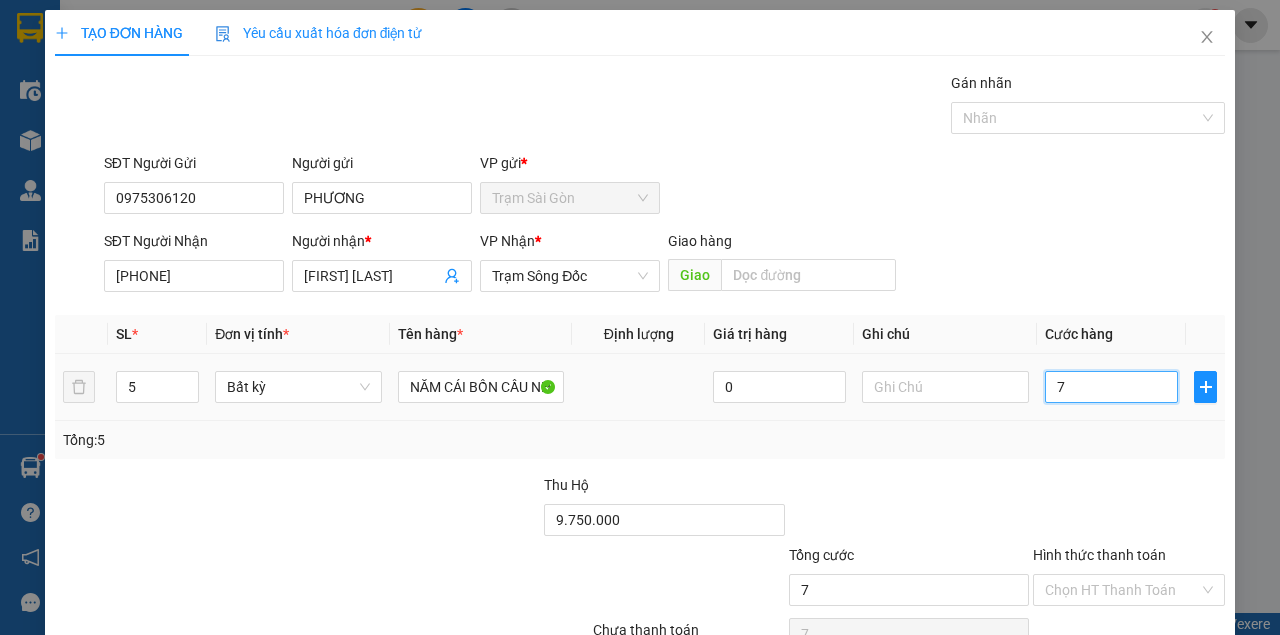 type on "75" 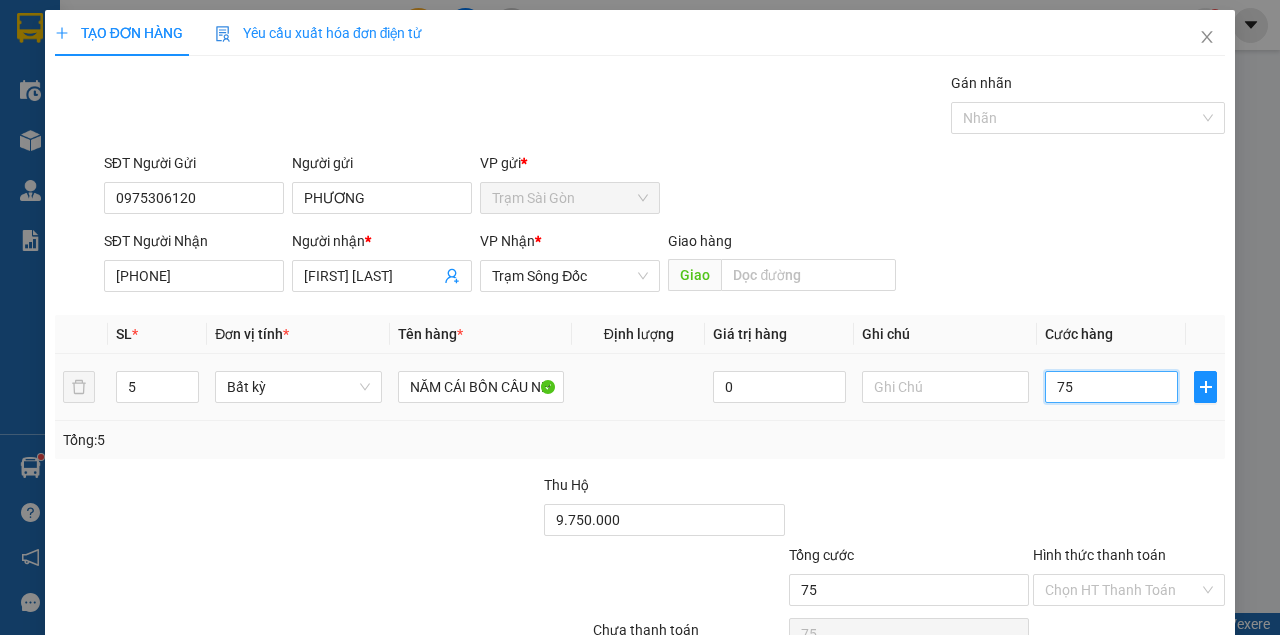 type on "750" 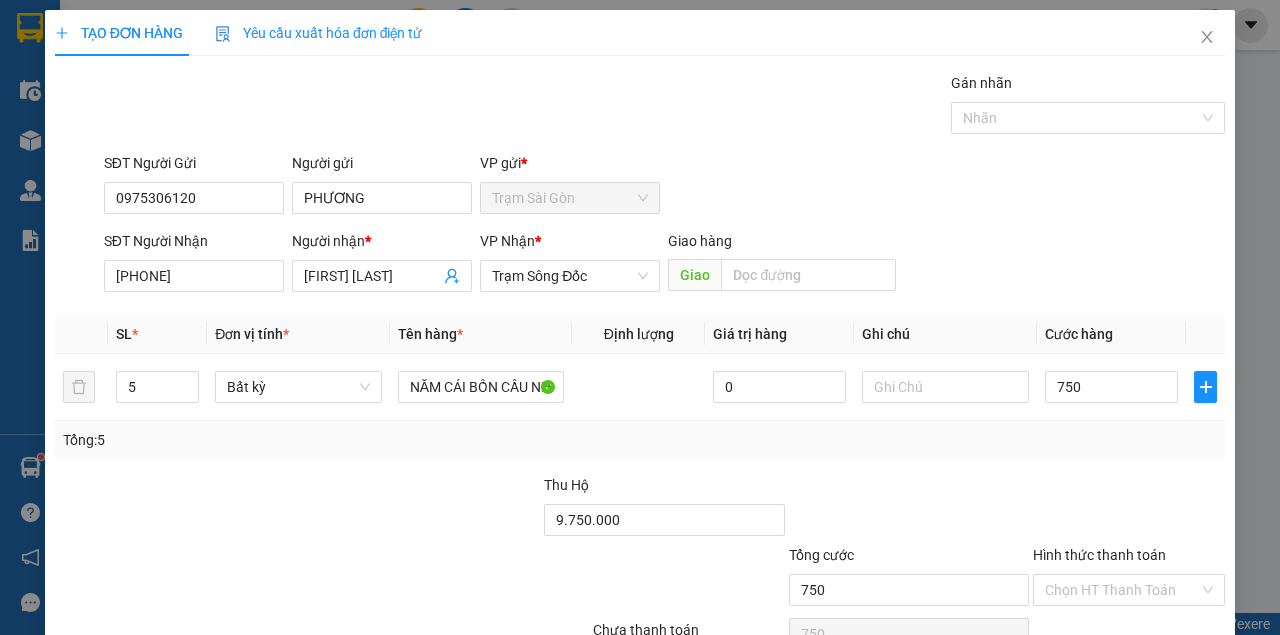 type on "750.000" 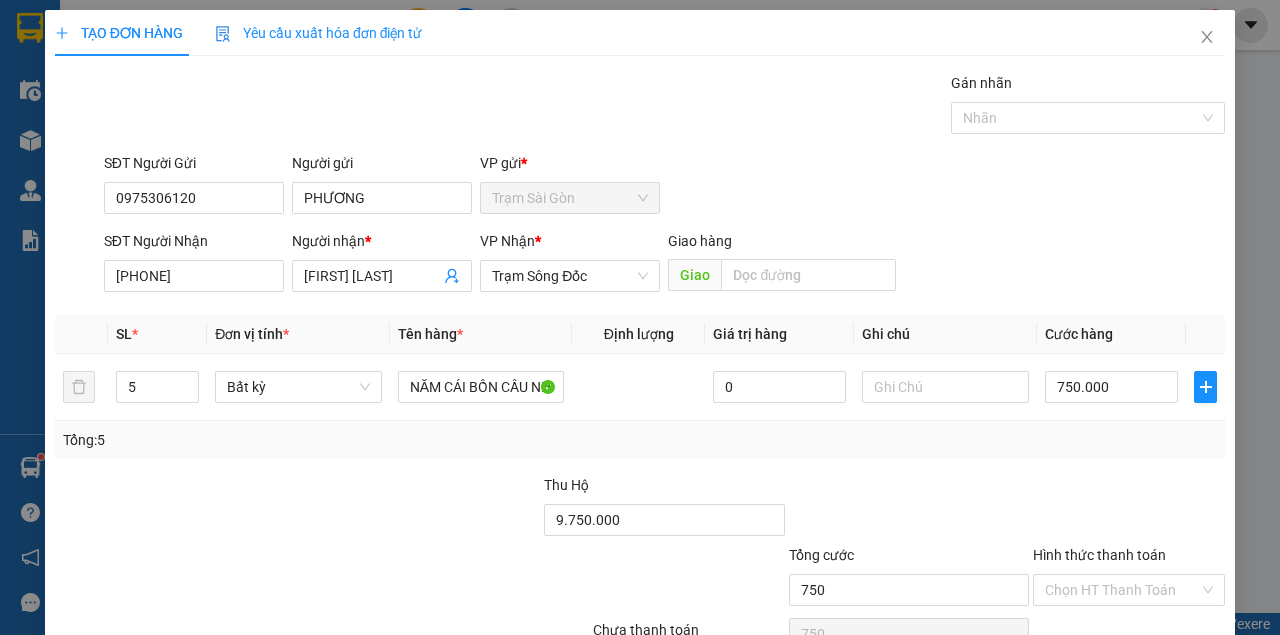 type on "750.000" 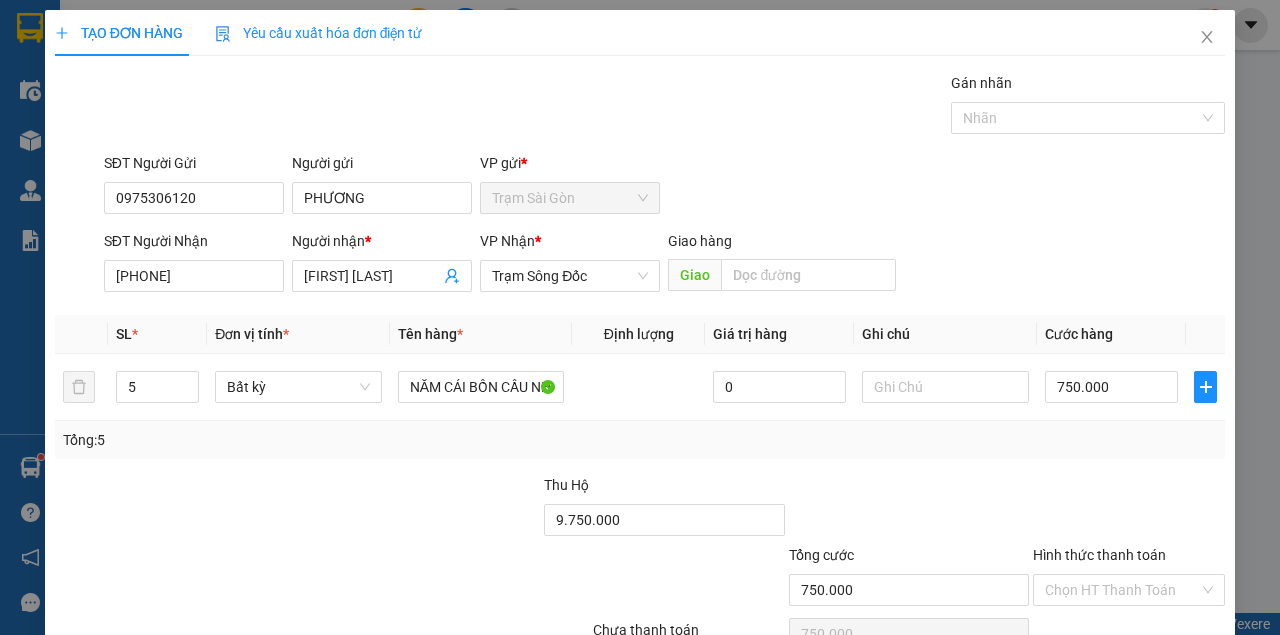 click on "SĐT Người Nhận 0947636563 Người nhận  * LOAN KIM HUỲNH VP Nhận  * Trạm Sông Đốc Giao hàng Giao" at bounding box center [664, 265] 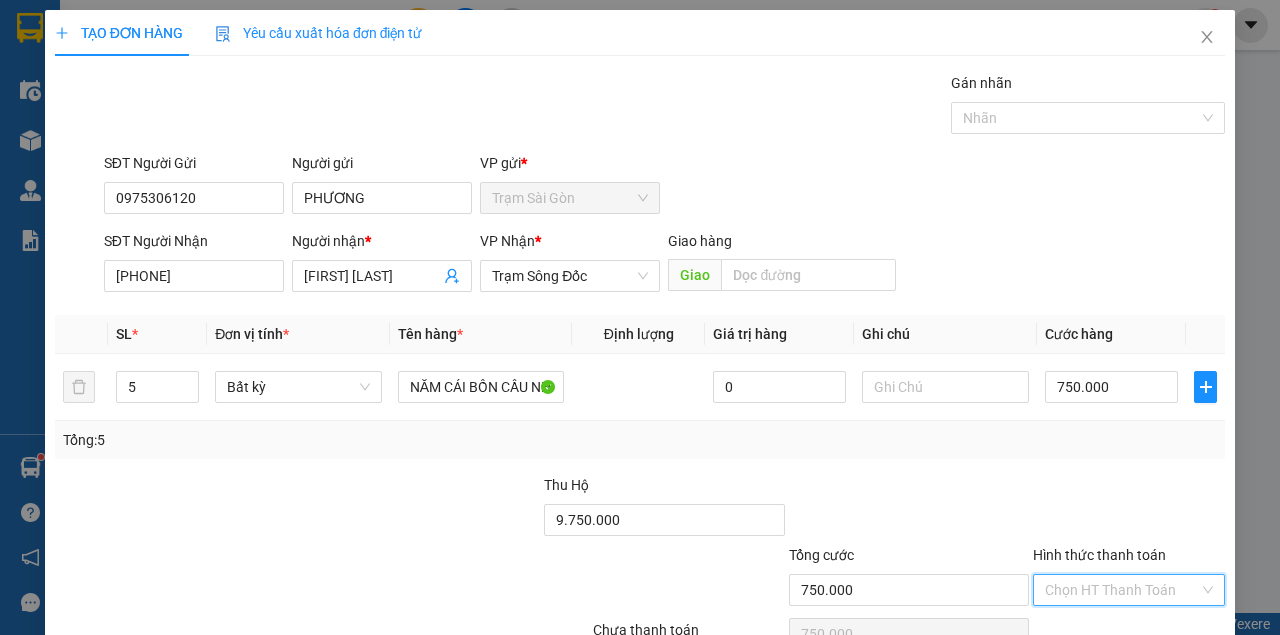drag, startPoint x: 1154, startPoint y: 490, endPoint x: 1144, endPoint y: 510, distance: 22.36068 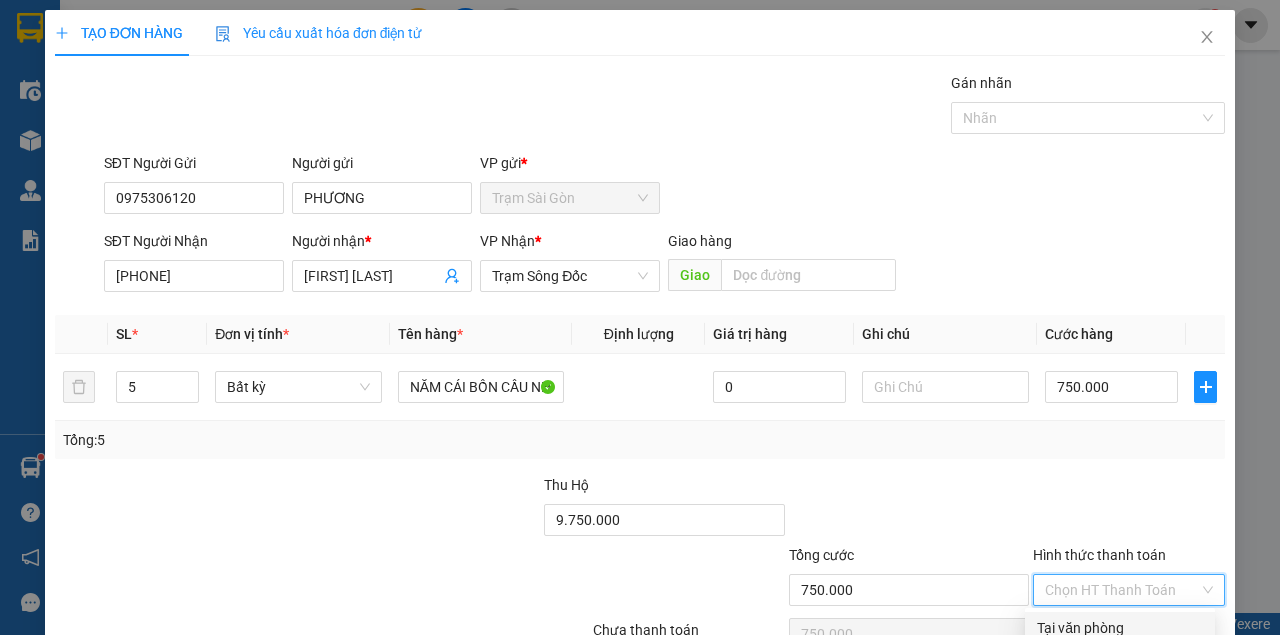 click on "Tại văn phòng" at bounding box center [1120, 628] 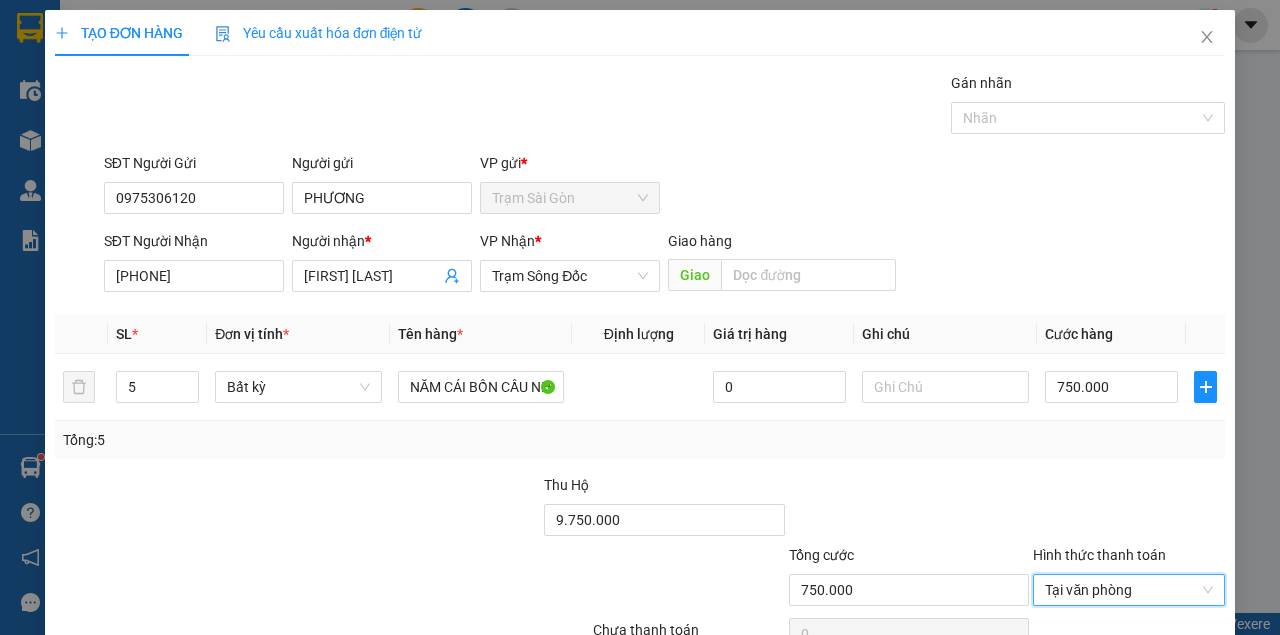 click at bounding box center [909, 509] 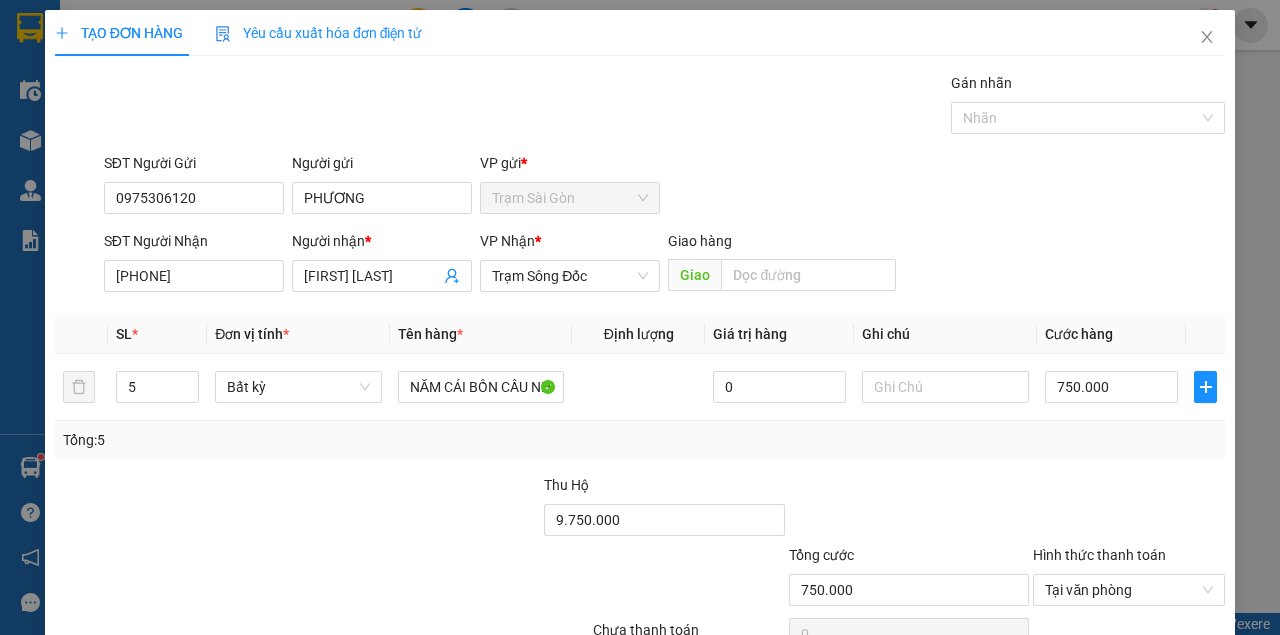 click at bounding box center (1129, 509) 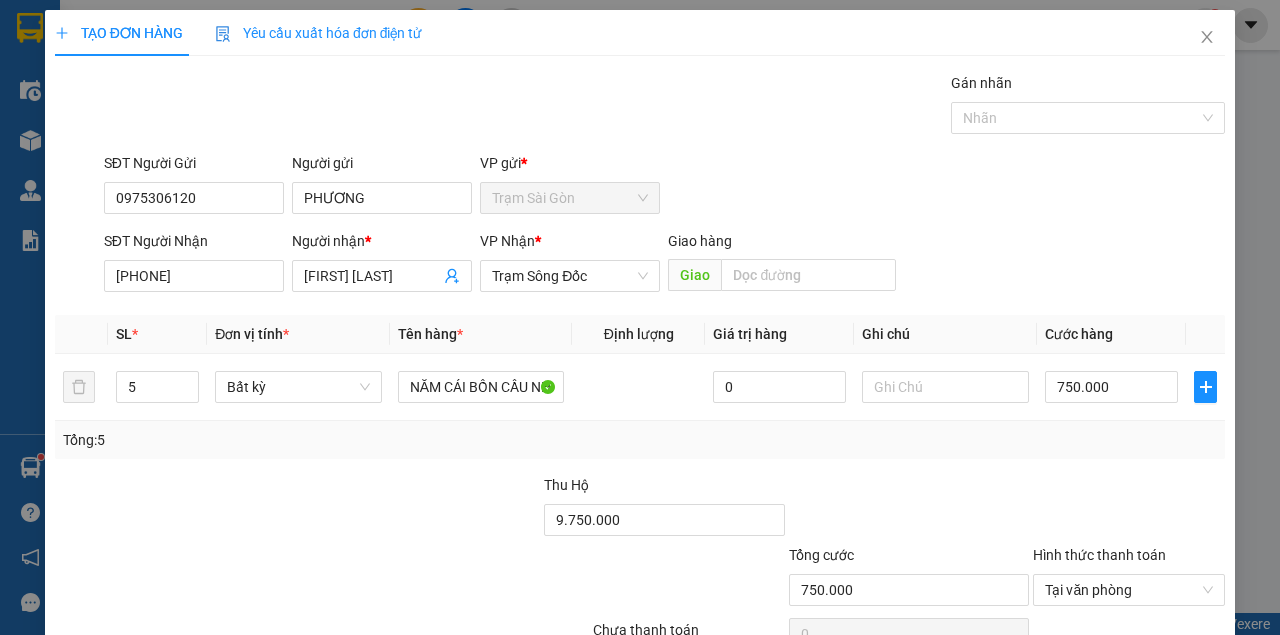 click 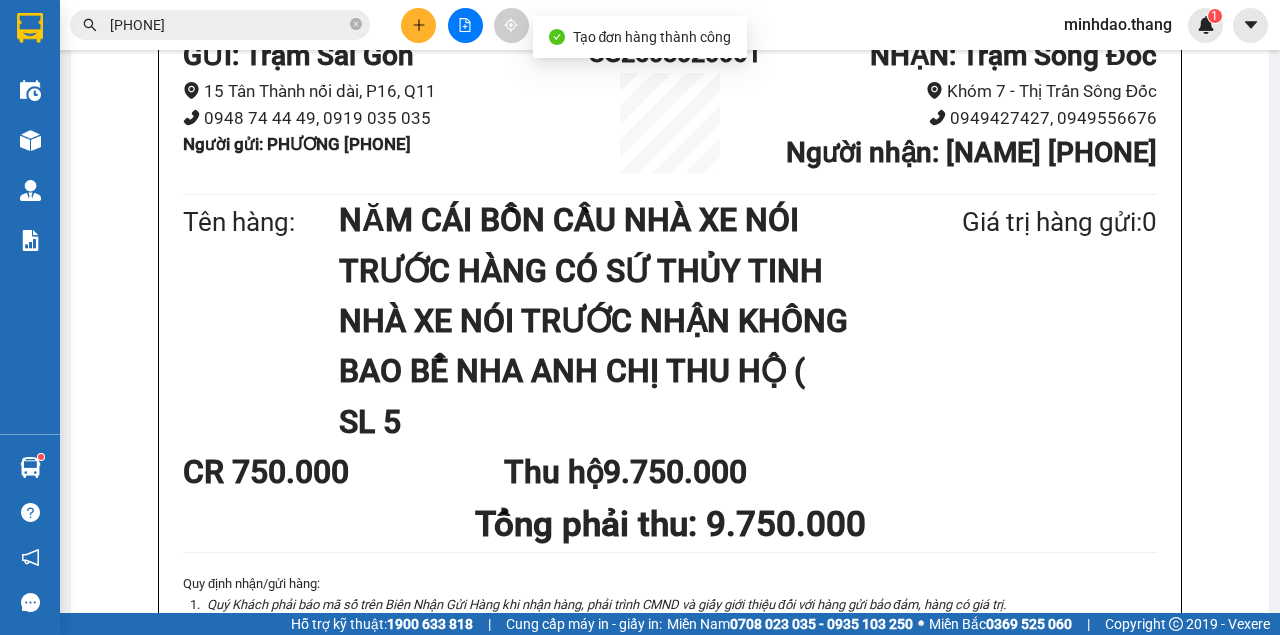 drag, startPoint x: 679, startPoint y: 94, endPoint x: 696, endPoint y: 82, distance: 20.808653 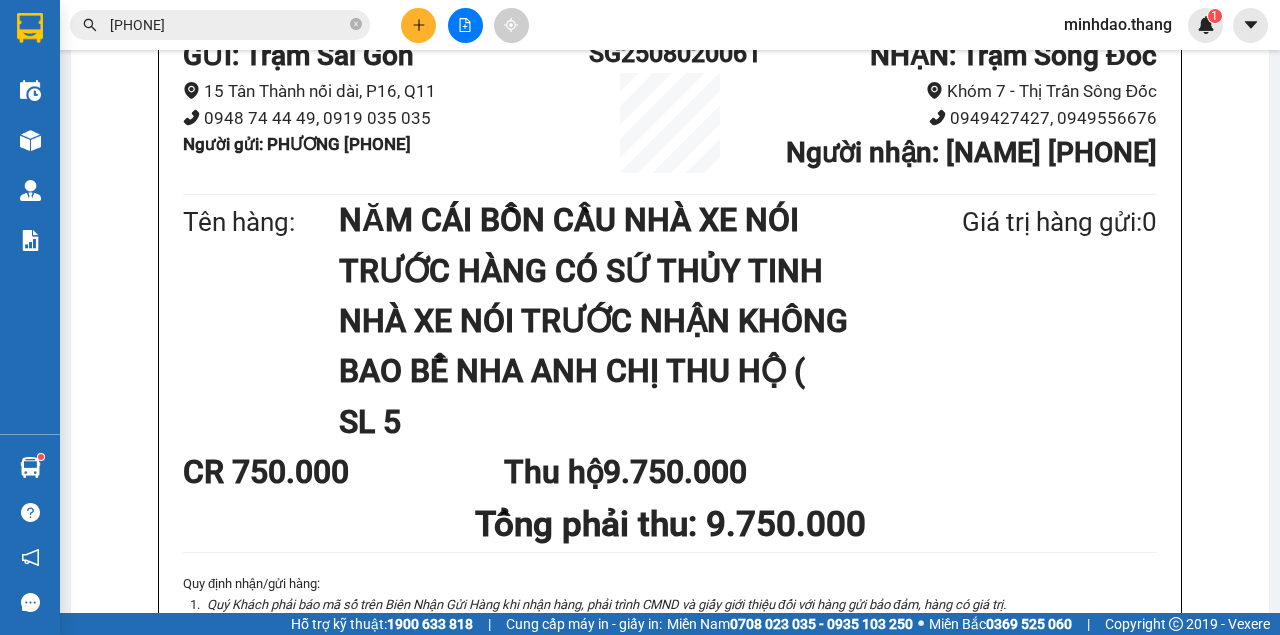 click on "In biên nhận 80mm" at bounding box center [840, -162] 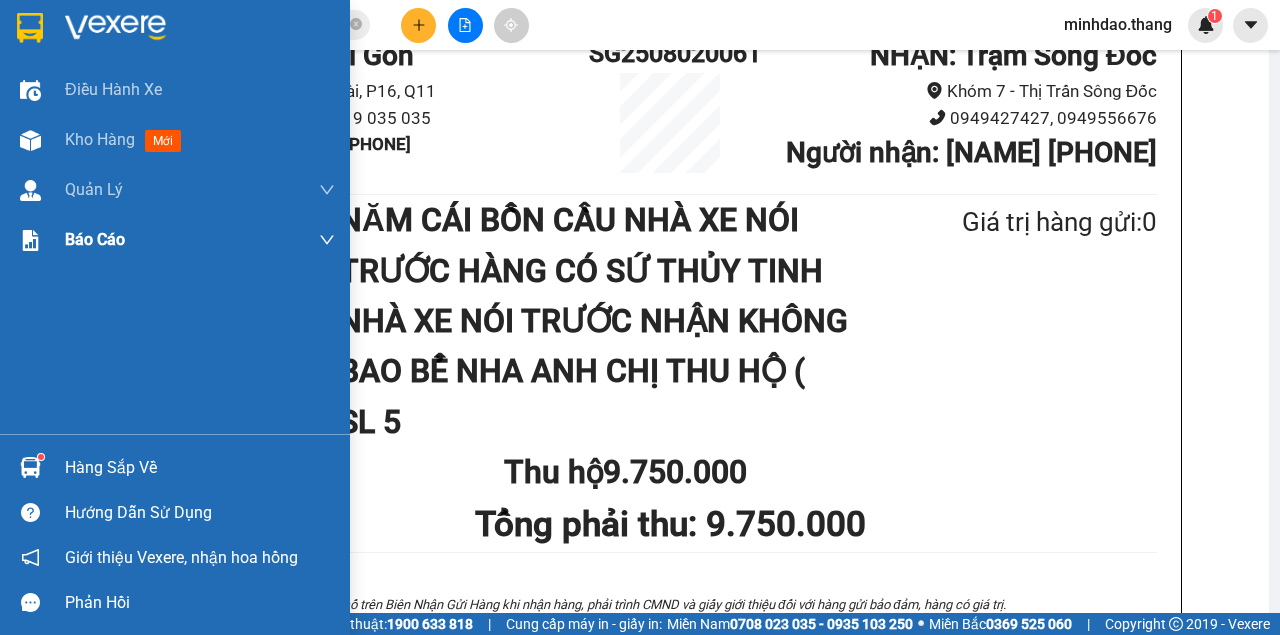 drag, startPoint x: 44, startPoint y: 147, endPoint x: 301, endPoint y: 258, distance: 279.9464 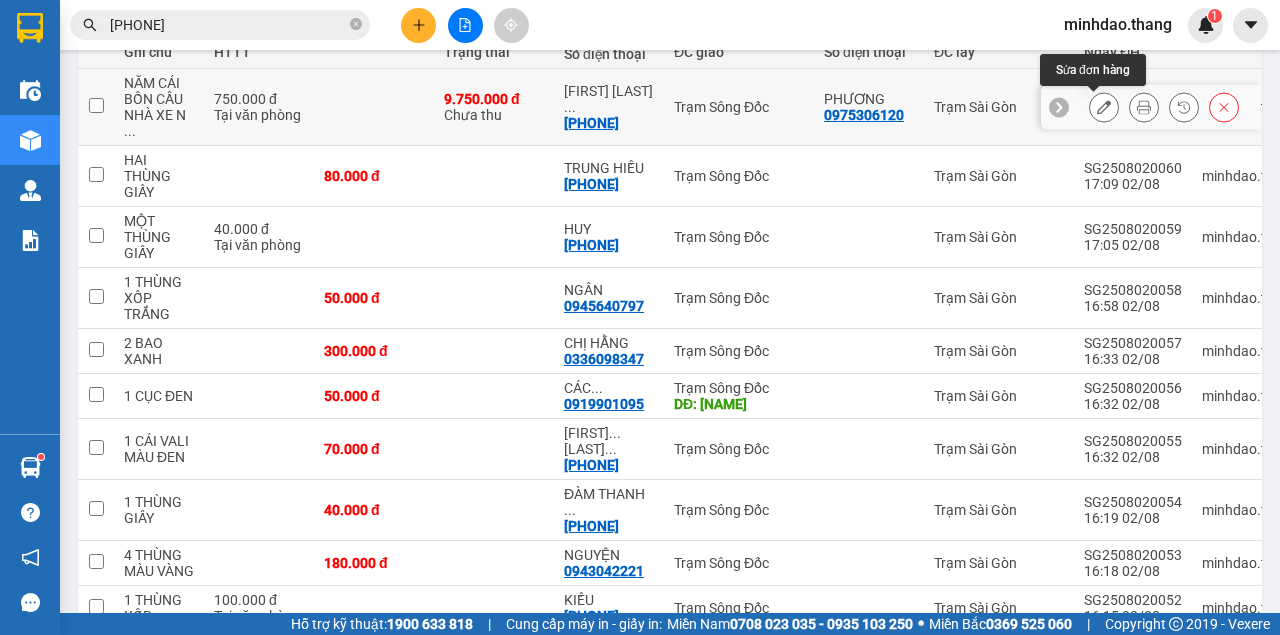 click 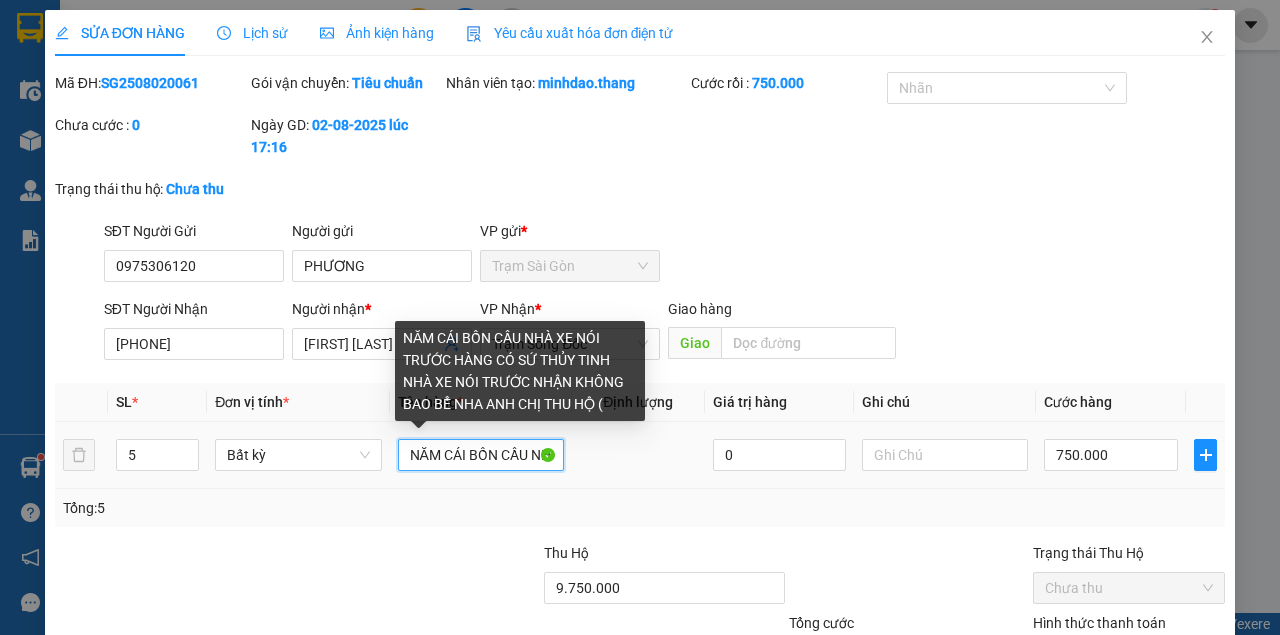 click on "NĂM CÁI BỒN CẦU NHÀ  XE NÓI TRƯỚC HÀNG CÓ SỨ THỦY TINH NHÀ XE NÓI TRƯỚC NHẬN KHÔNG BAO BỂ NHA ANH CHỊ THU HỘ (" at bounding box center (481, 455) 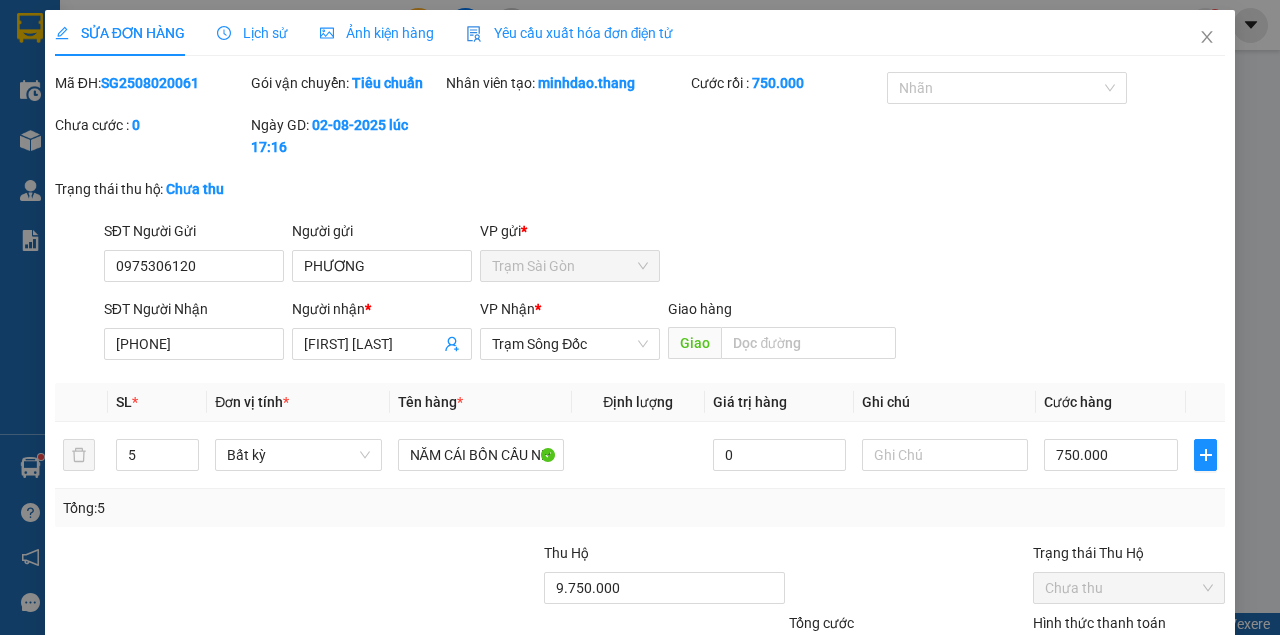 click on "Lưu thay đổi" at bounding box center (1007, 753) 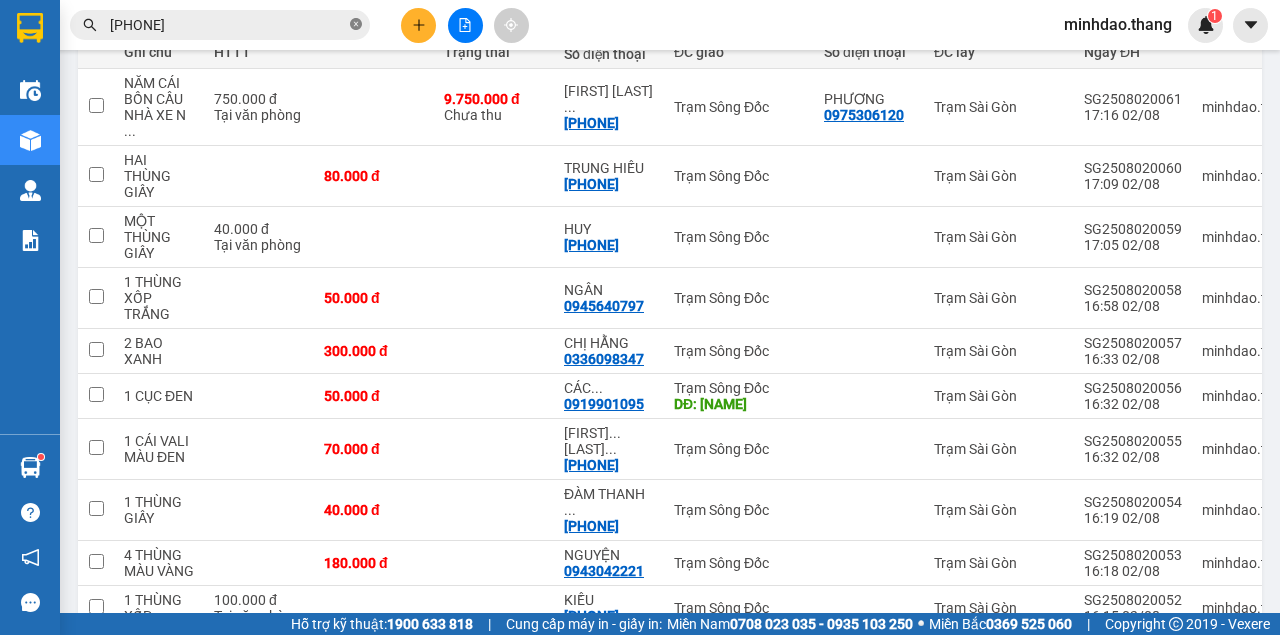 drag, startPoint x: 352, startPoint y: 22, endPoint x: 296, endPoint y: 22, distance: 56 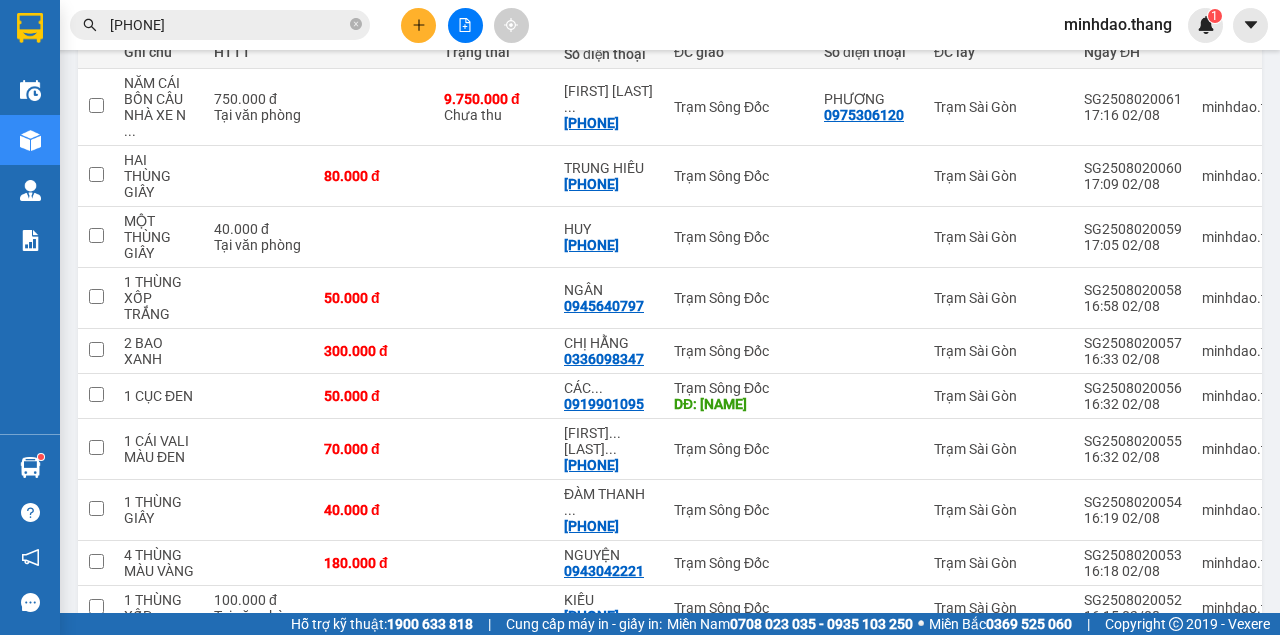 click 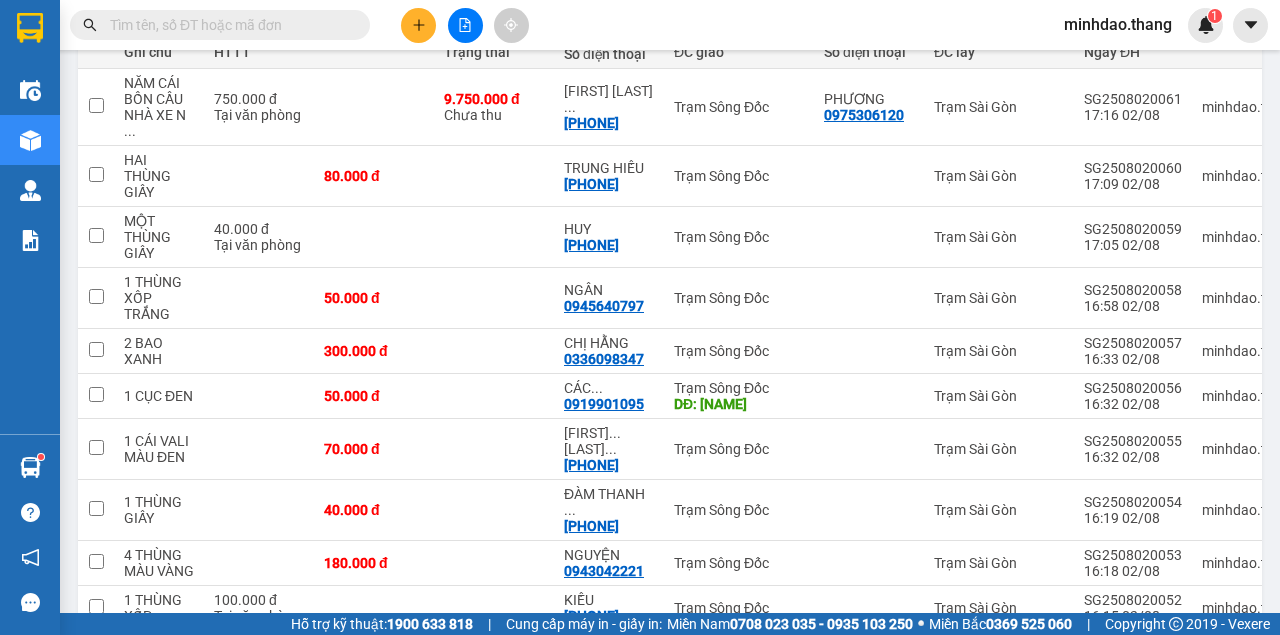click at bounding box center [228, 25] 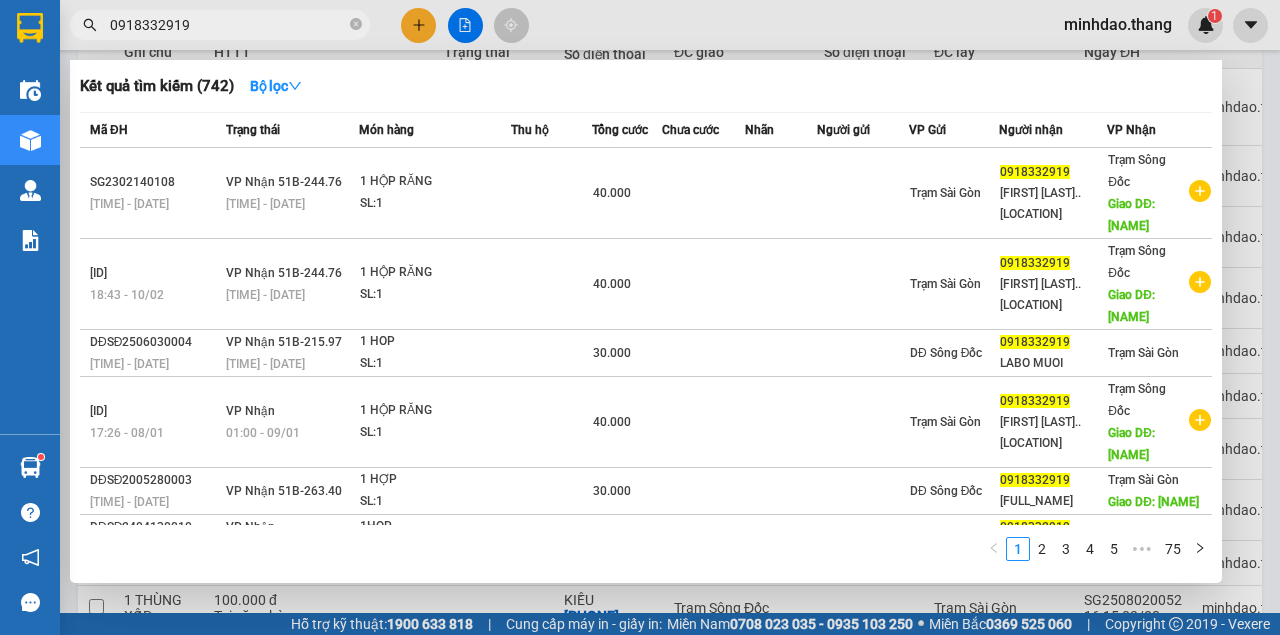 drag, startPoint x: 220, startPoint y: 20, endPoint x: 0, endPoint y: -22, distance: 223.9732 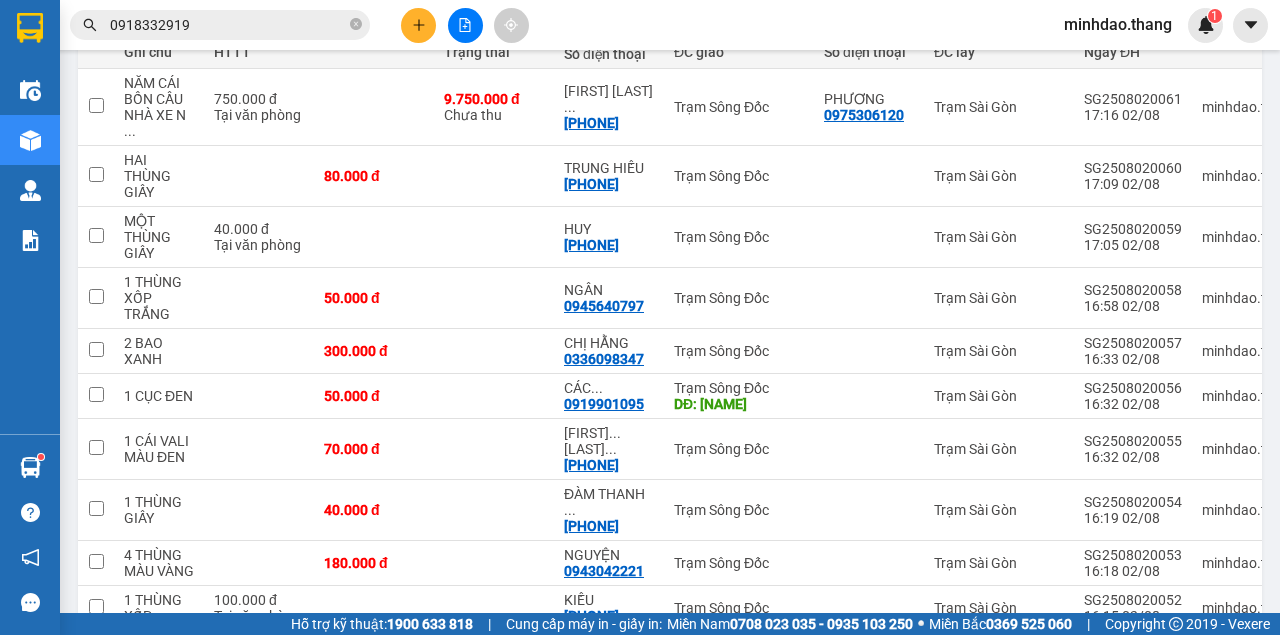 click at bounding box center [418, 25] 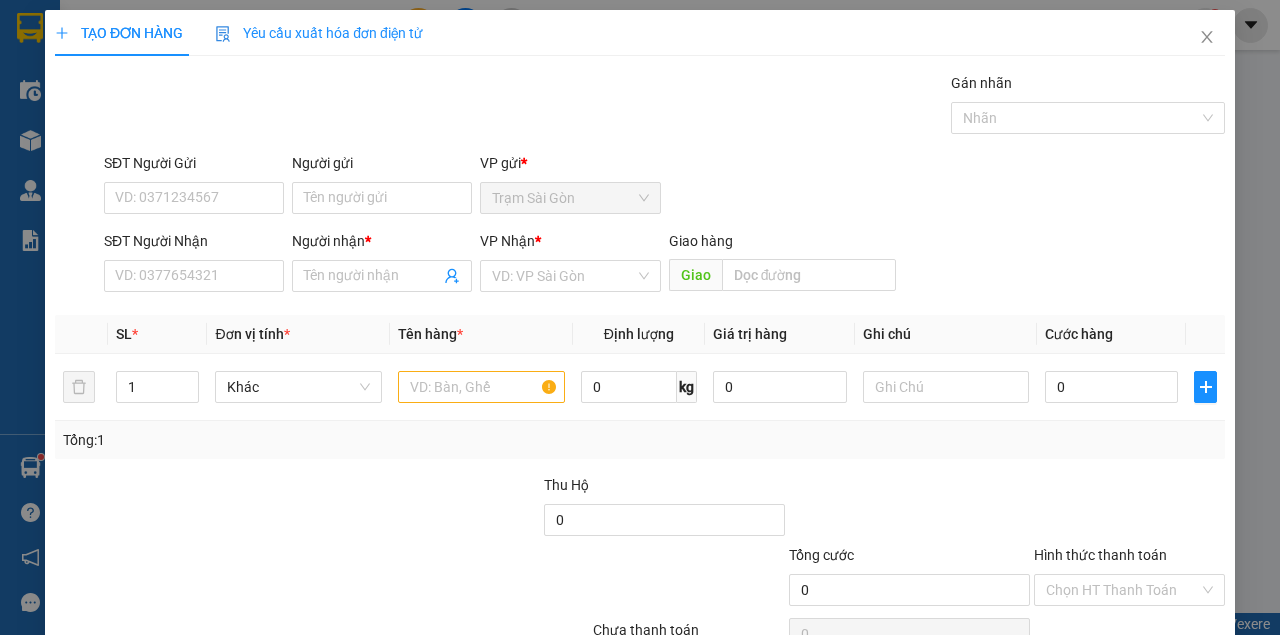 click on "Yêu cầu xuất hóa đơn điện tử" at bounding box center [319, 33] 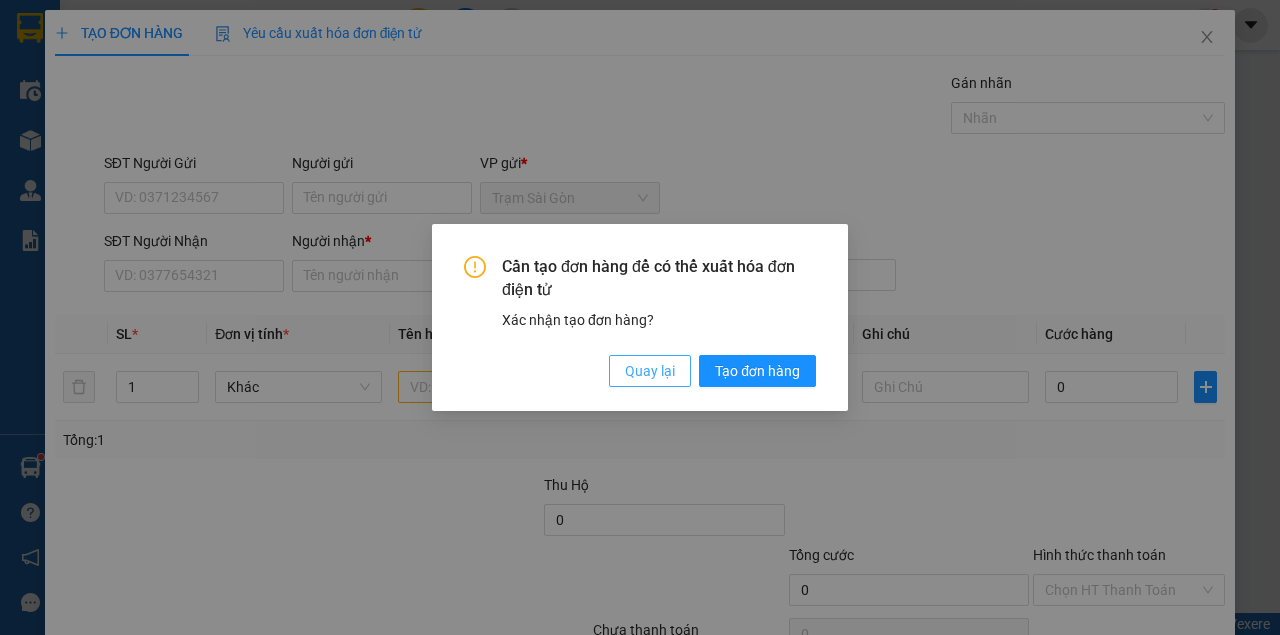 drag, startPoint x: 642, startPoint y: 371, endPoint x: 402, endPoint y: 384, distance: 240.35182 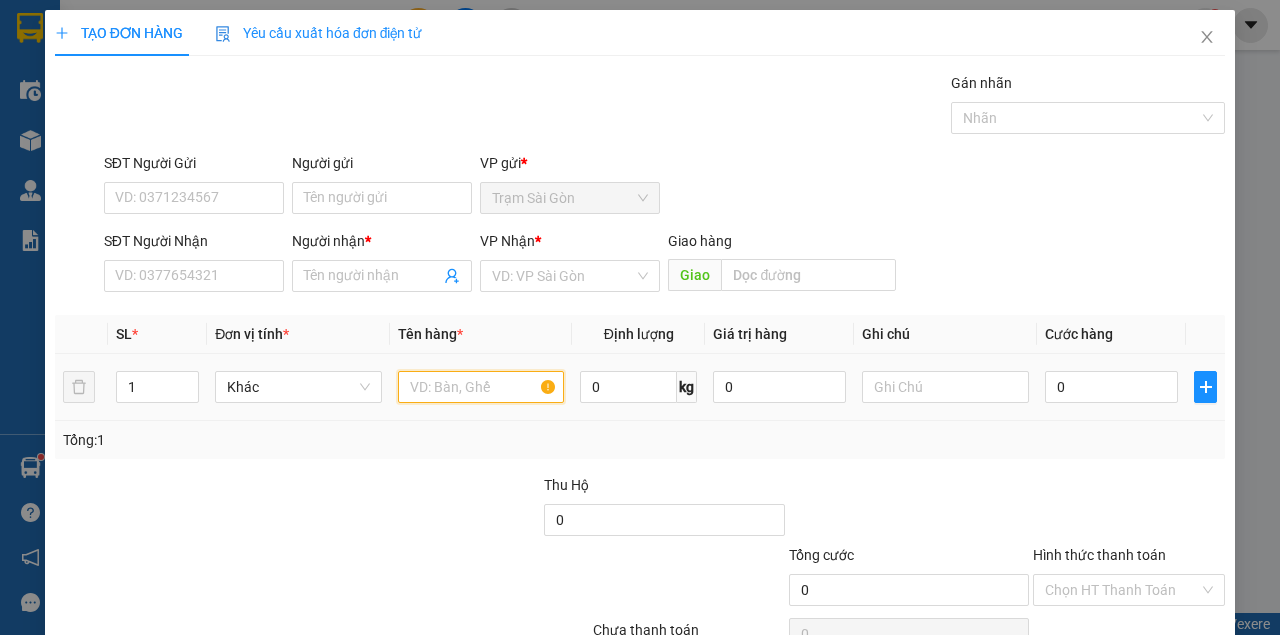 click at bounding box center [481, 387] 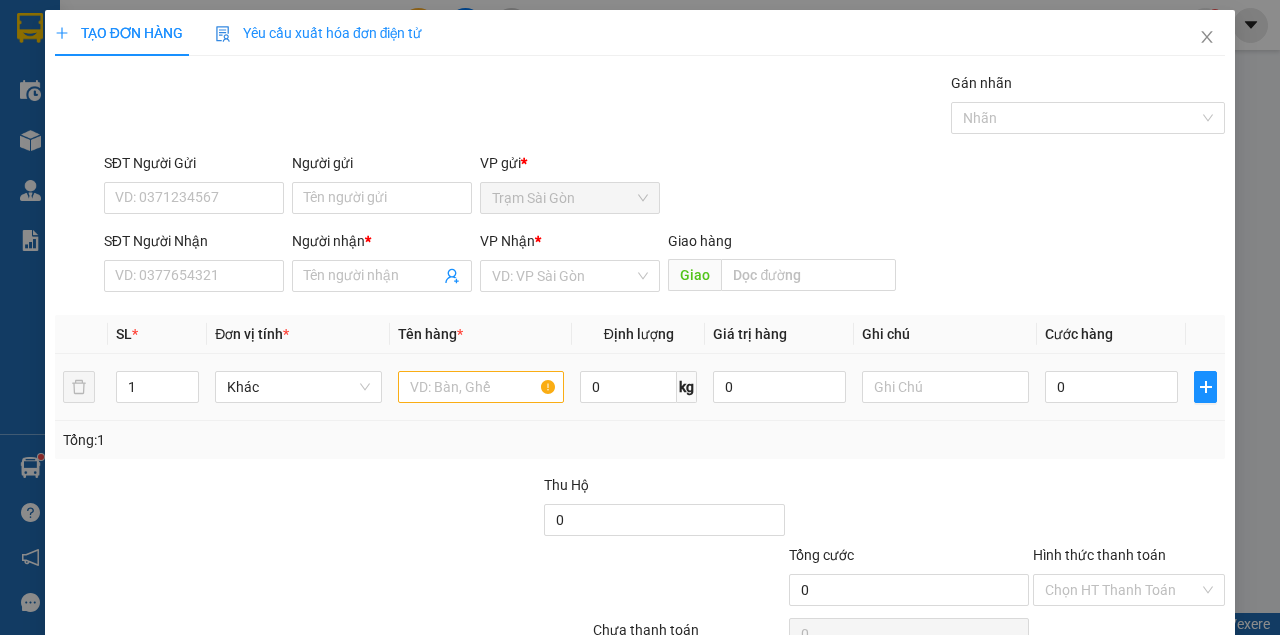 click at bounding box center (481, 387) 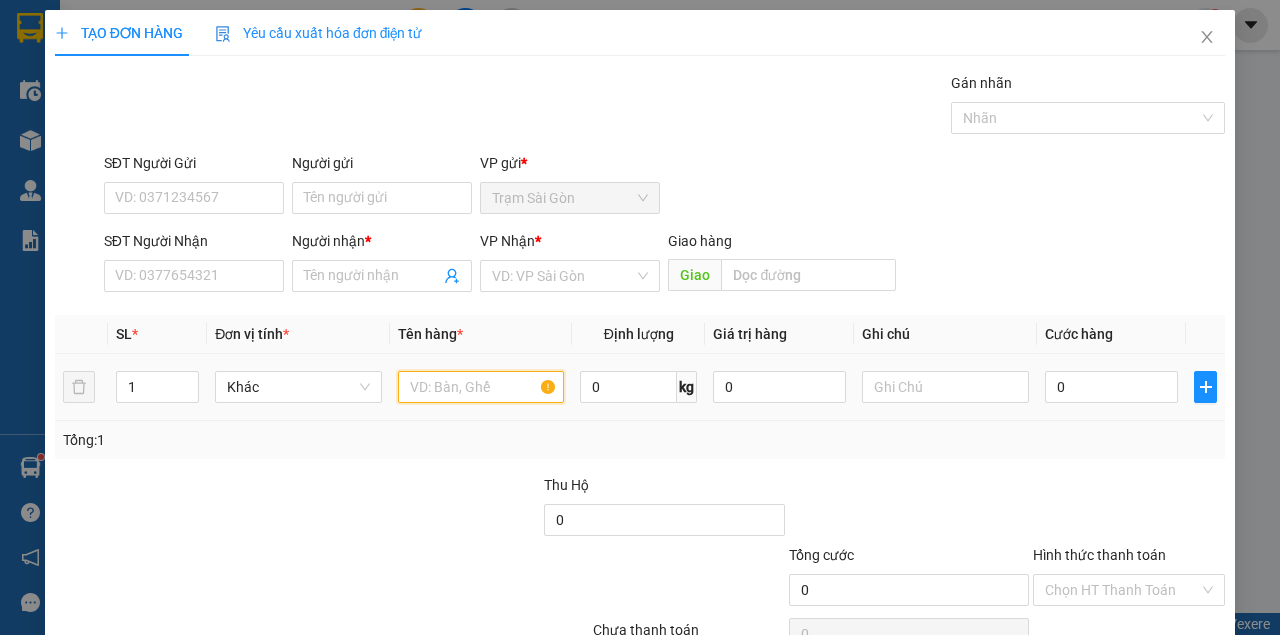 click at bounding box center (481, 387) 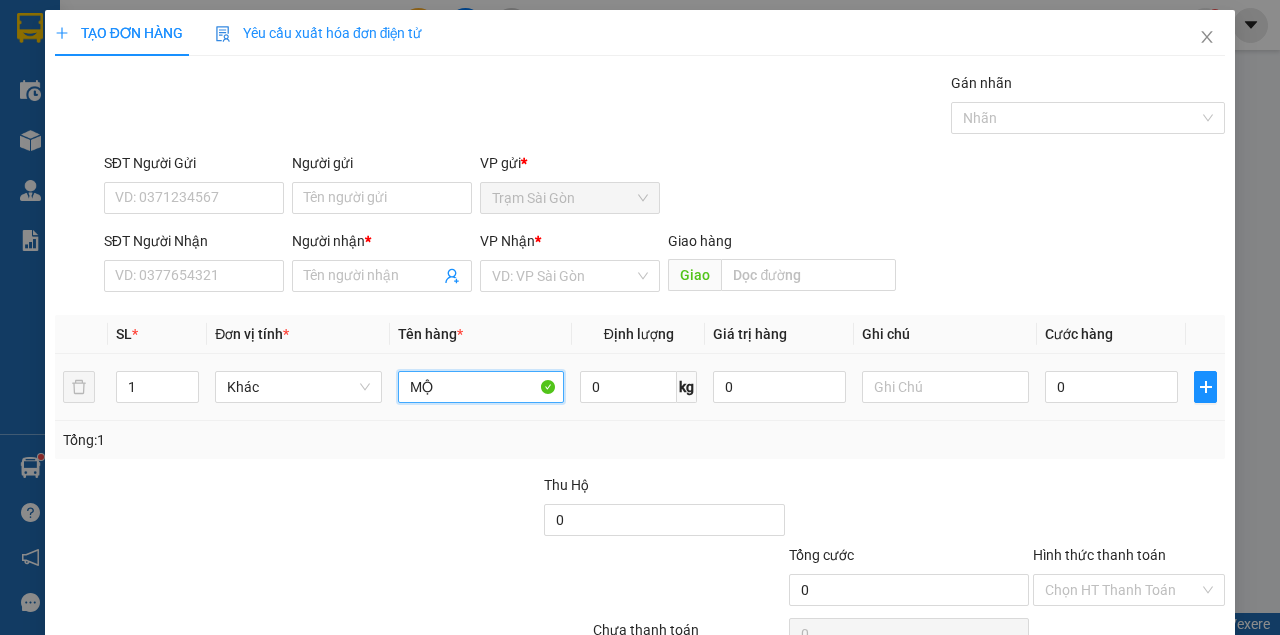 type on "M" 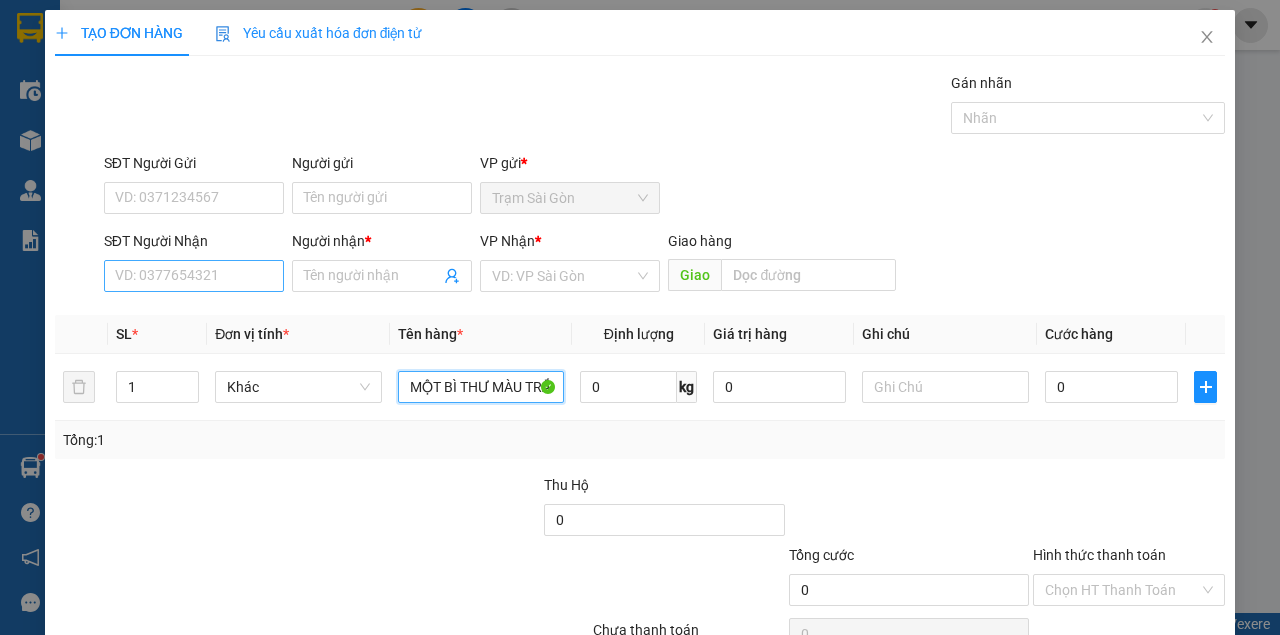 type on "MỘT BÌ THƯ MÀU TRẮNG" 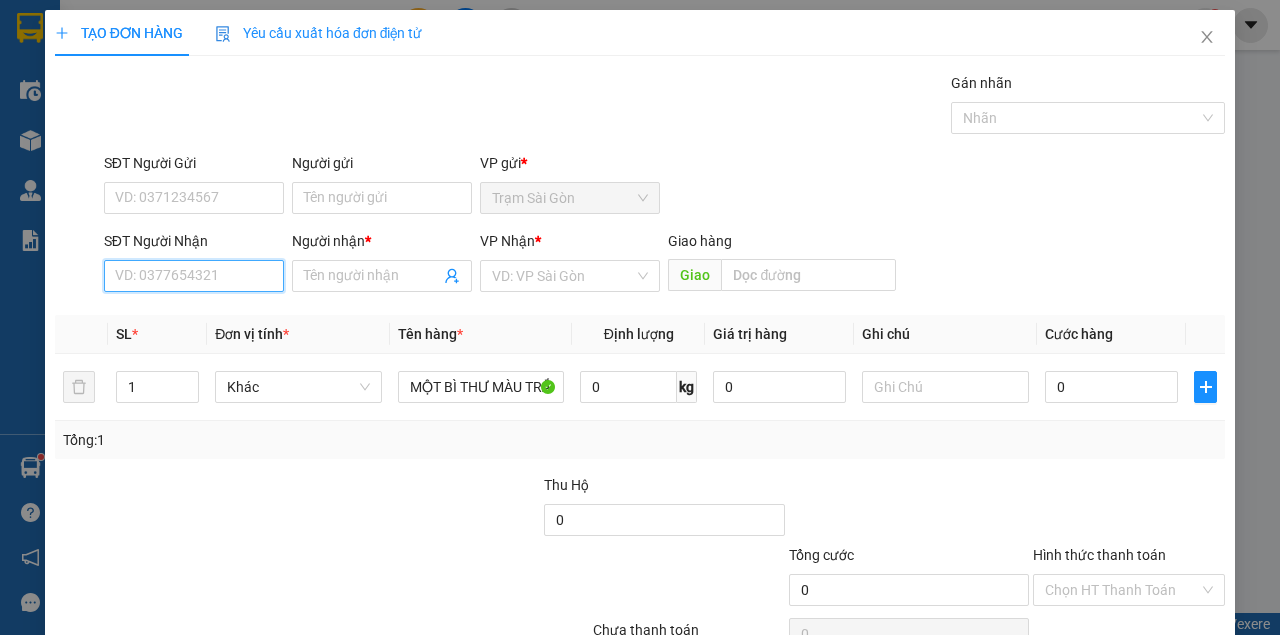 click on "SĐT Người Nhận" at bounding box center (194, 276) 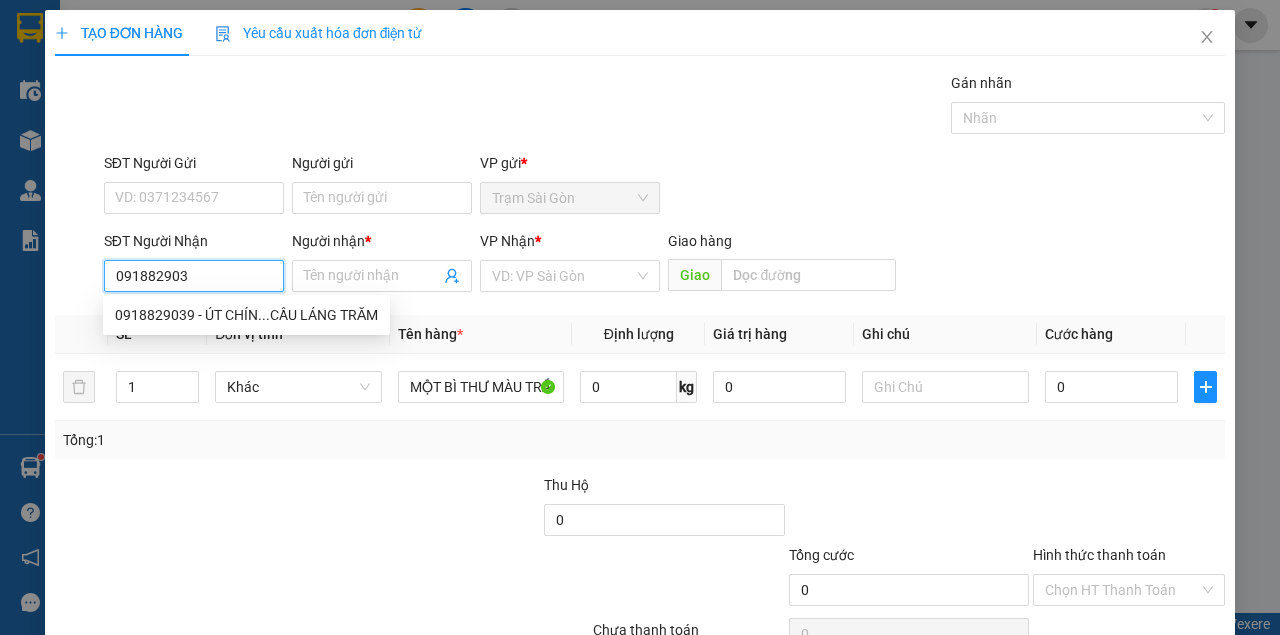 type on "0918829039" 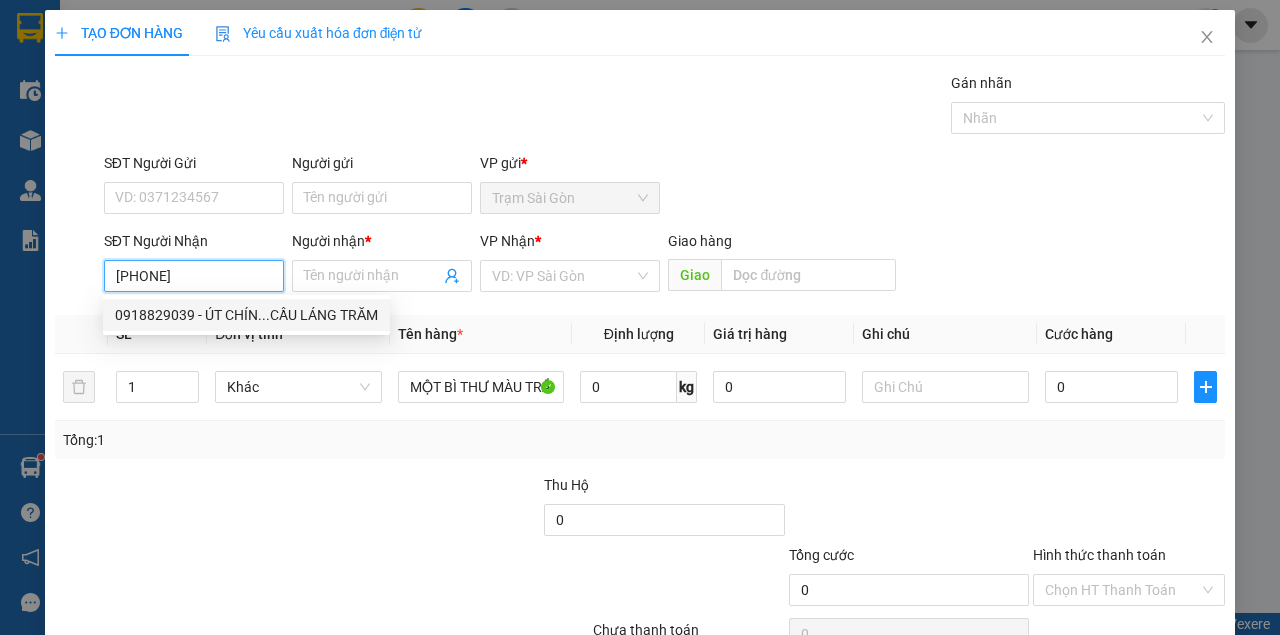 click on "0918829039 - ÚT CHÍN...CẦU LÁNG TRĂM" at bounding box center [246, 315] 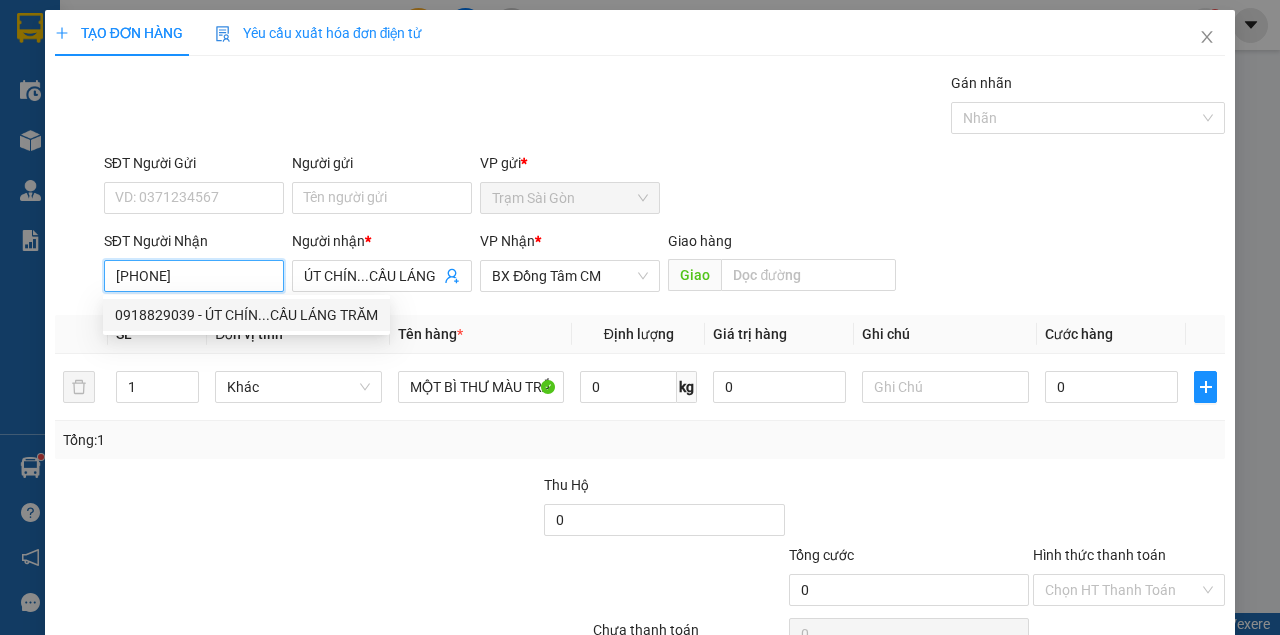 type on "ÚT CHÍN...CẦU LÁNG TRĂM" 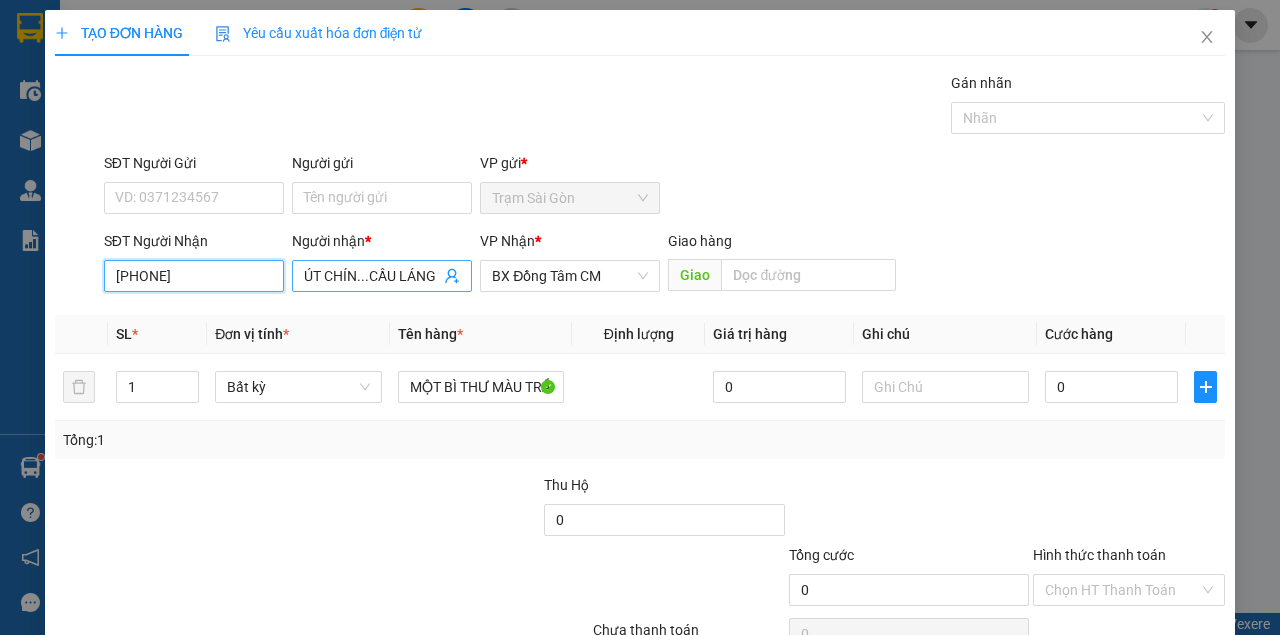 type on "0918829039" 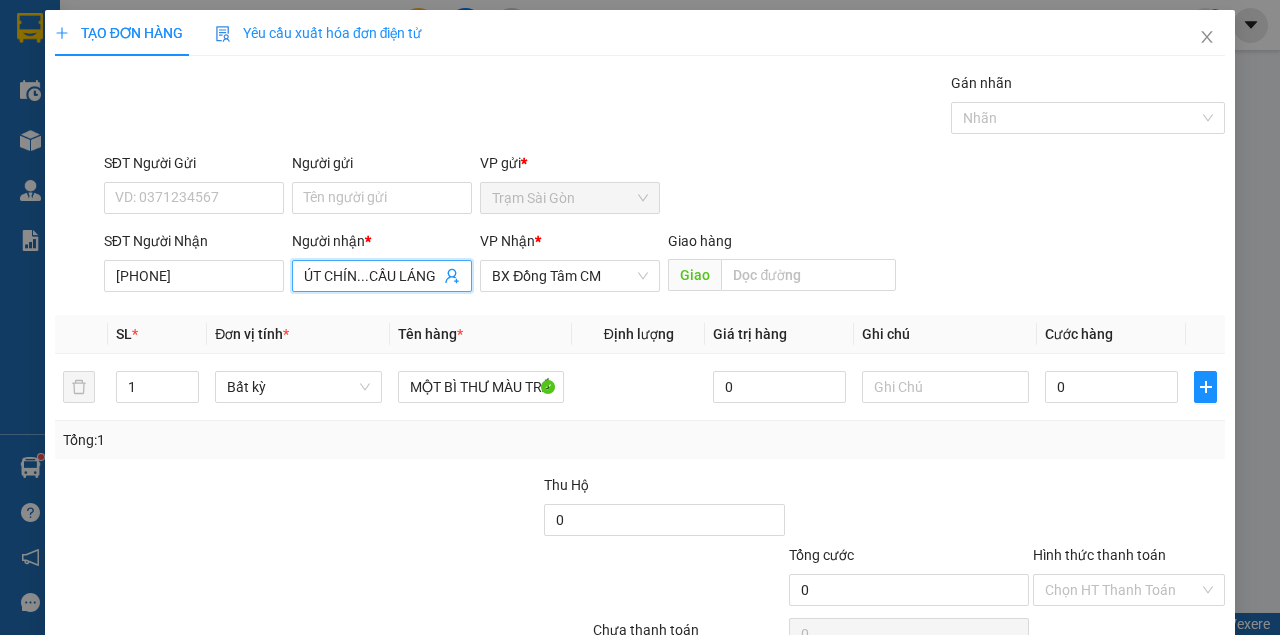 click on "ÚT CHÍN...CẦU LÁNG TRĂM" at bounding box center (372, 276) 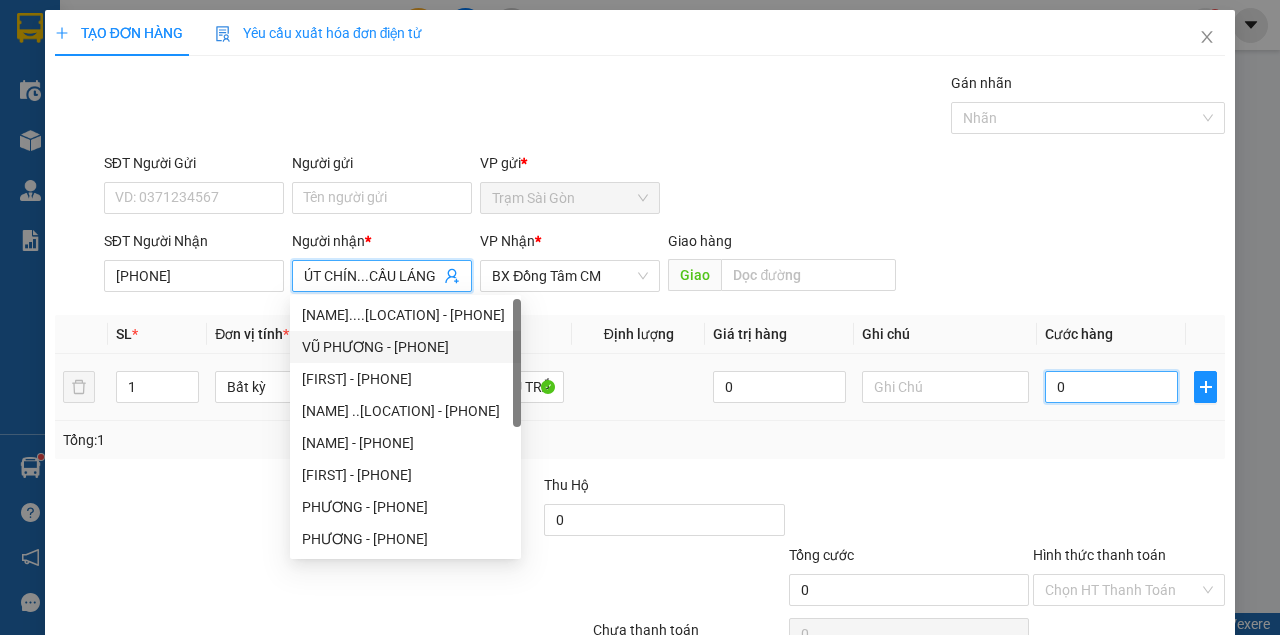 click on "0" at bounding box center (1111, 387) 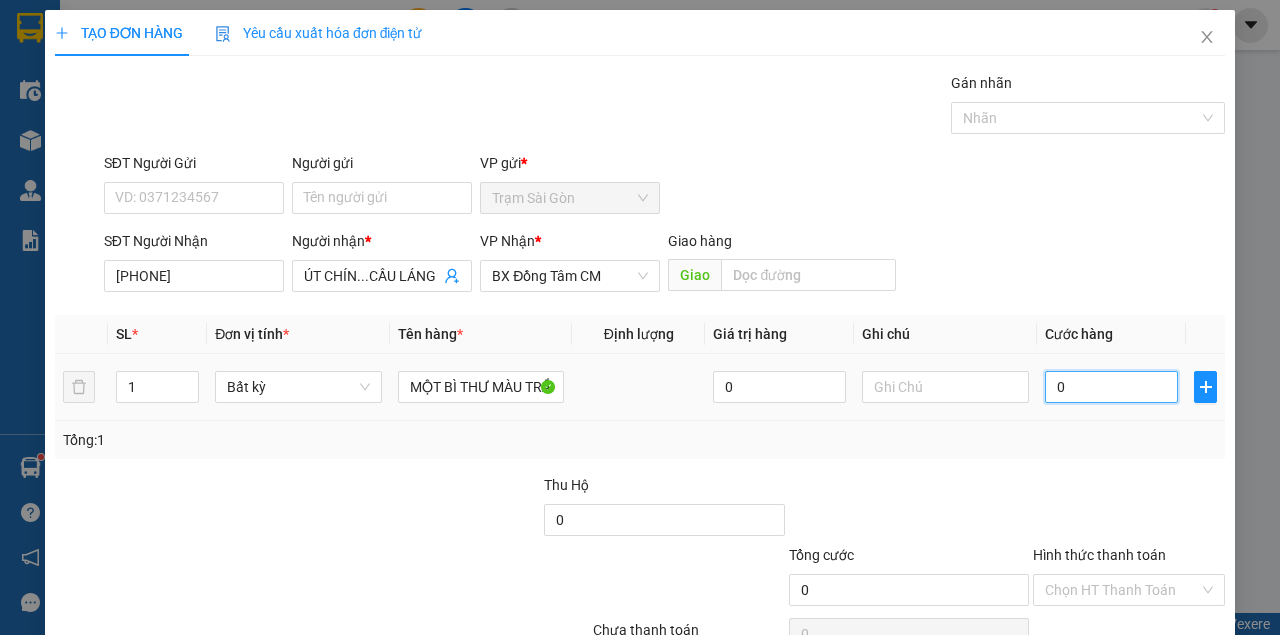 type on "3" 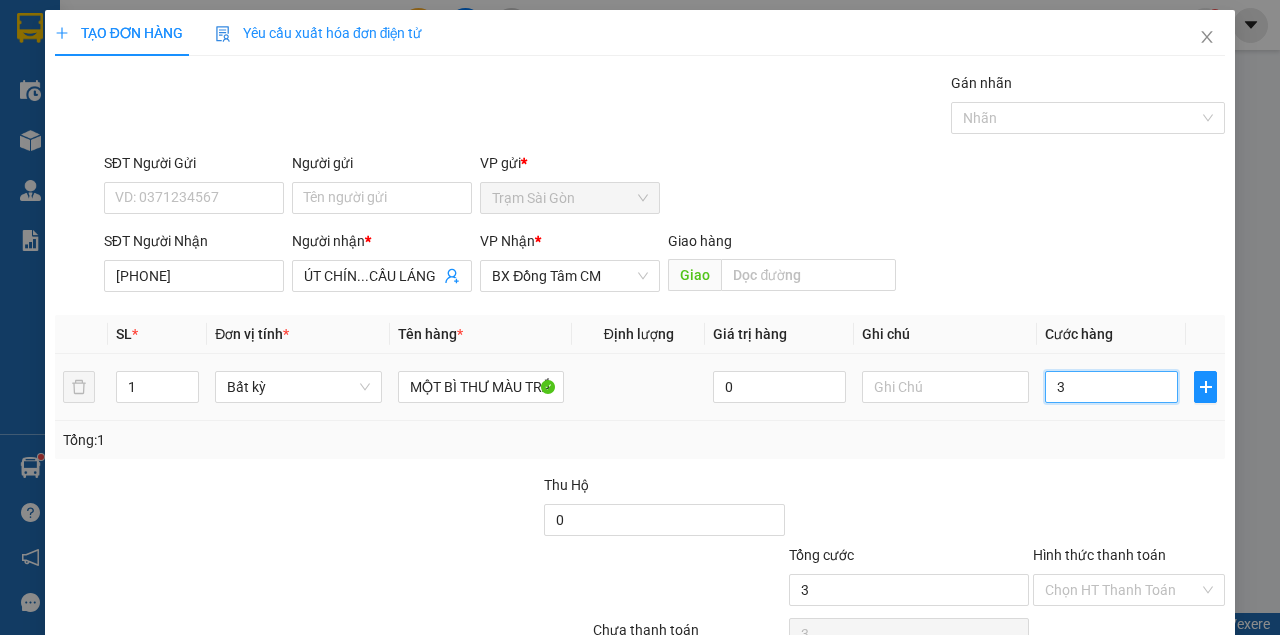 type on "30" 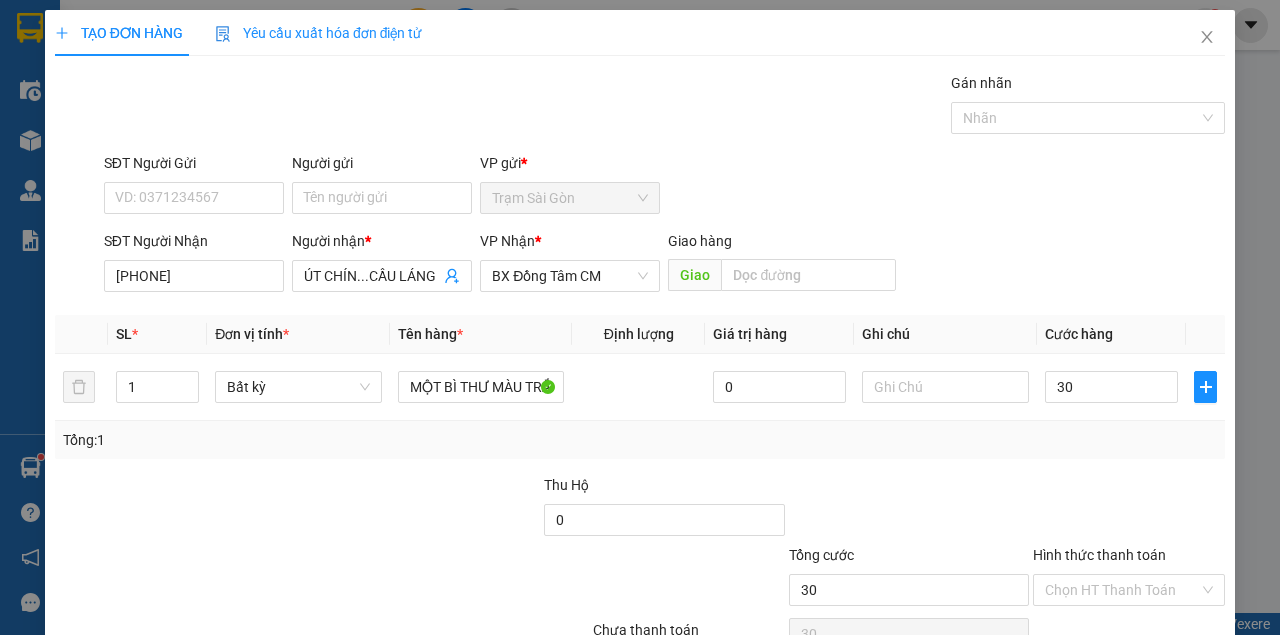 type on "30.000" 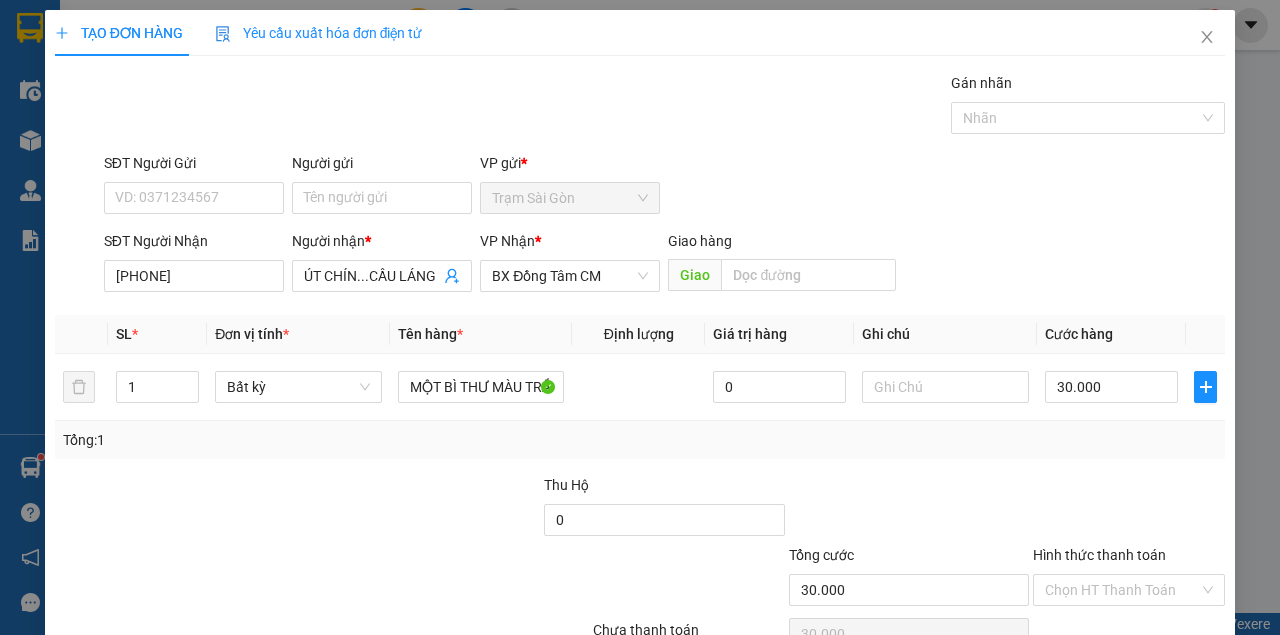 click on "SĐT Người Nhận 0918829039 Người nhận  * ÚT CHÍN...CẦU LÁNG TRĂM VP Nhận  * BX Đồng Tâm CM Giao hàng Giao" at bounding box center [664, 265] 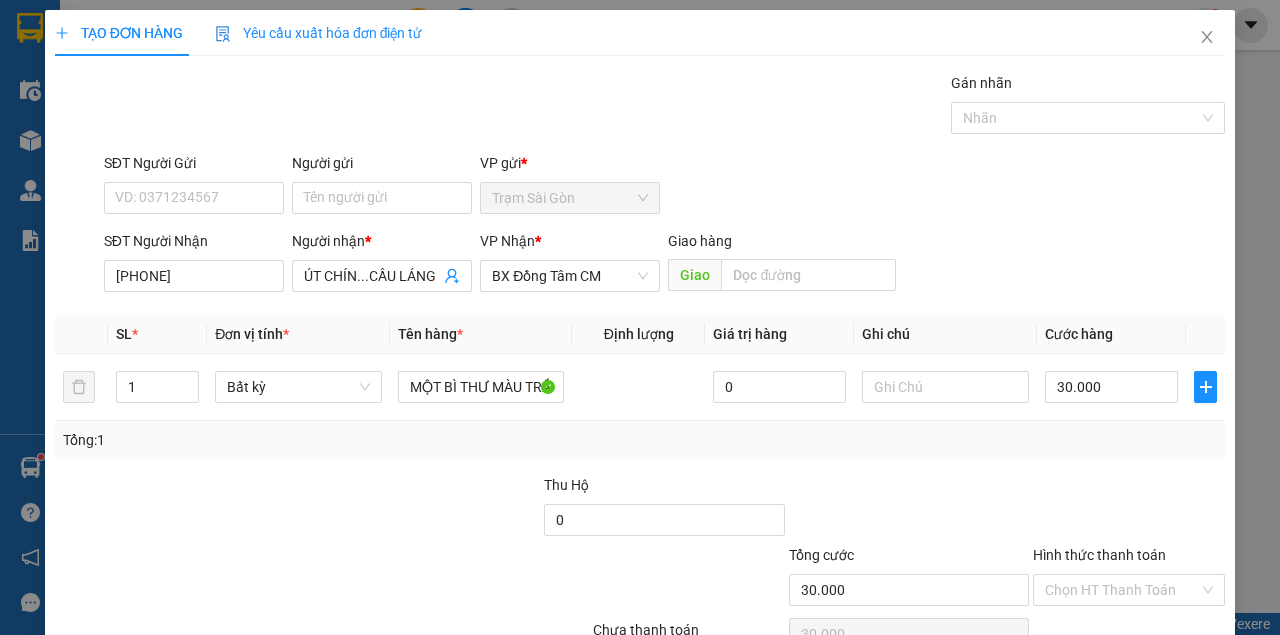 click on "SĐT Người Nhận 0918829039 Người nhận  * ÚT CHÍN...CẦU LÁNG TRĂM VP Nhận  * BX Đồng Tâm CM Giao hàng Giao" at bounding box center [664, 265] 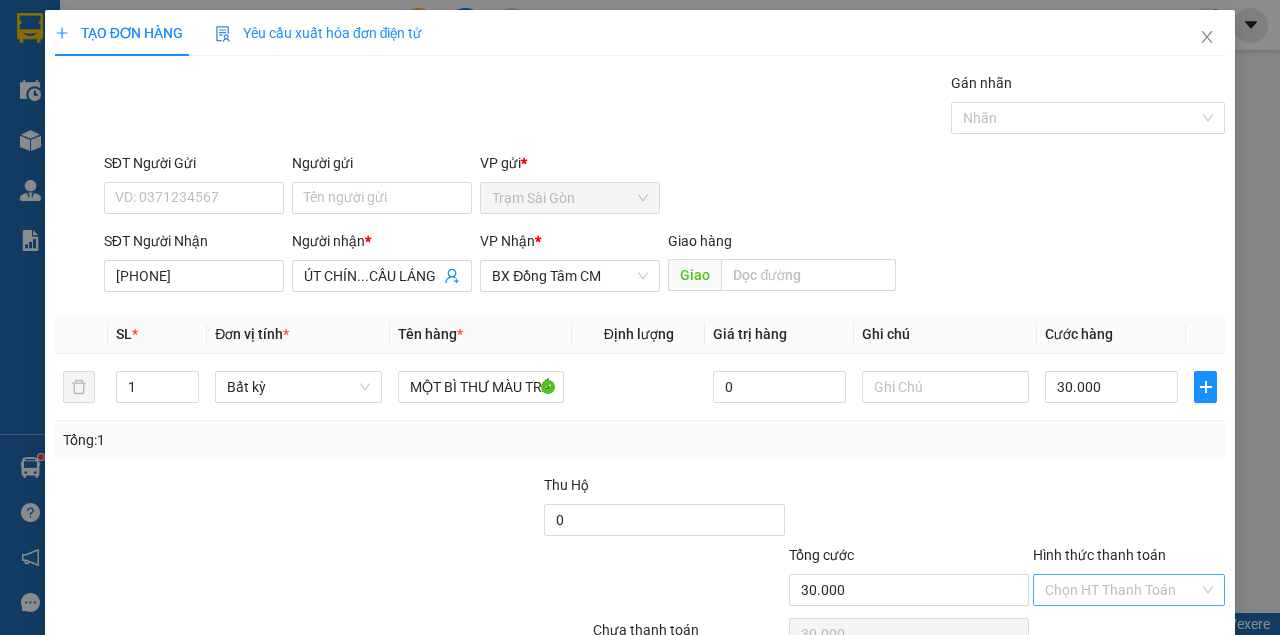 click on "Hình thức thanh toán" at bounding box center (1122, 590) 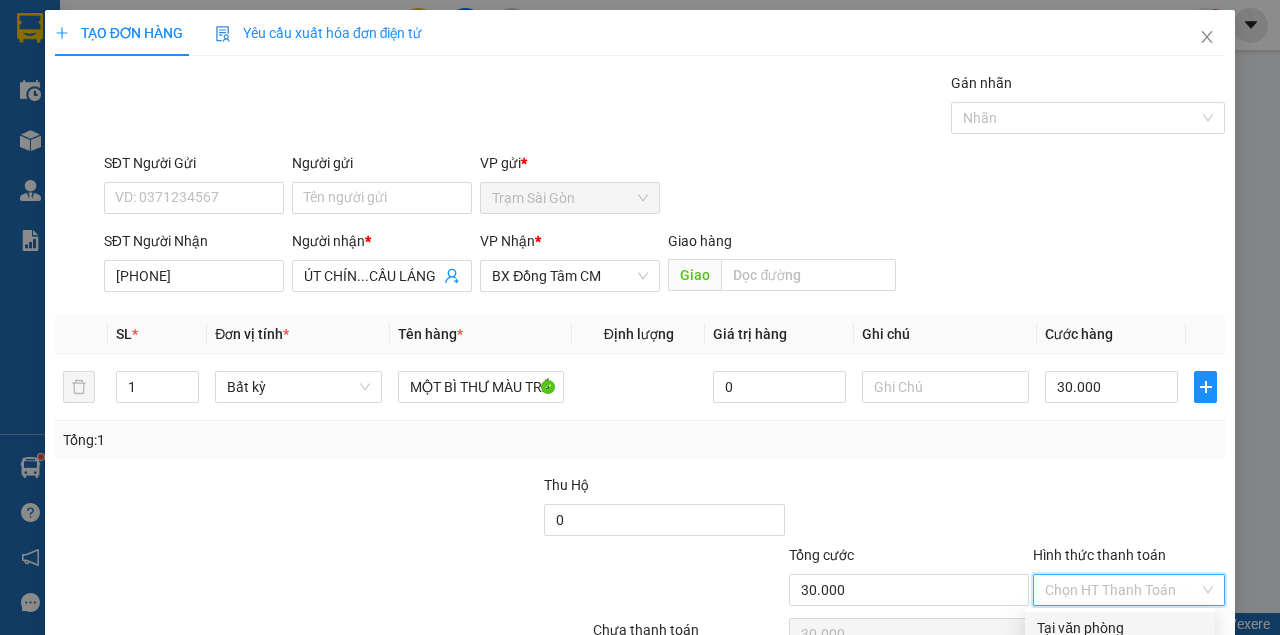 drag, startPoint x: 1018, startPoint y: 411, endPoint x: 1053, endPoint y: 499, distance: 94.7048 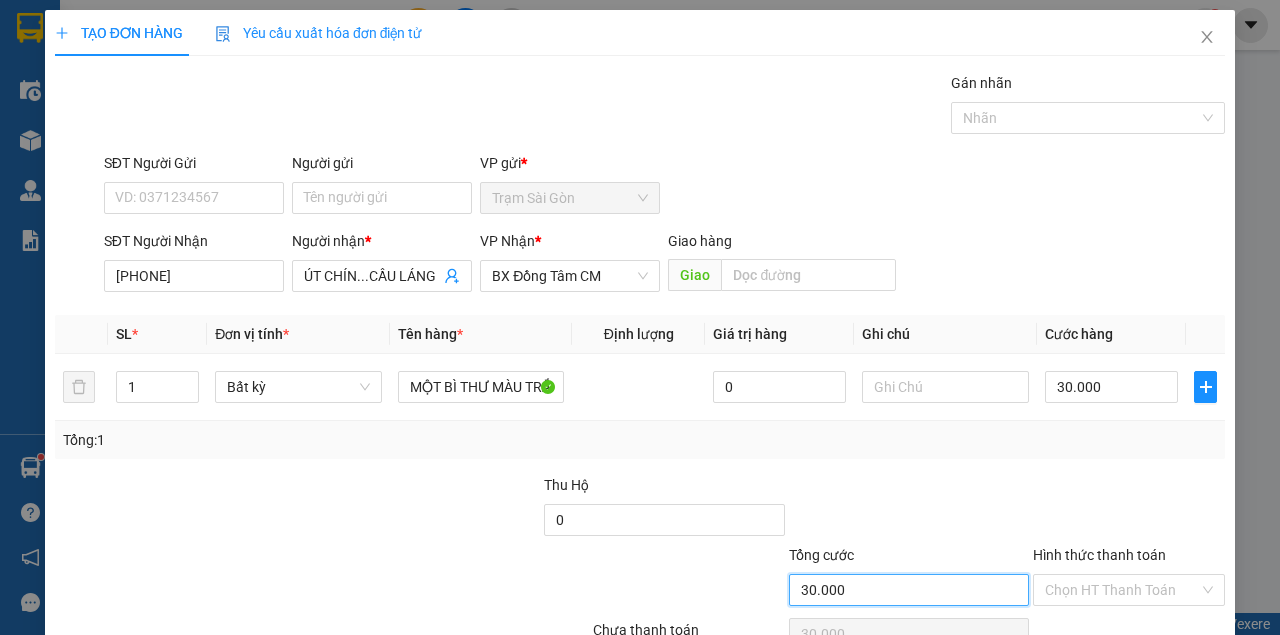 click on "30.000" at bounding box center (909, 590) 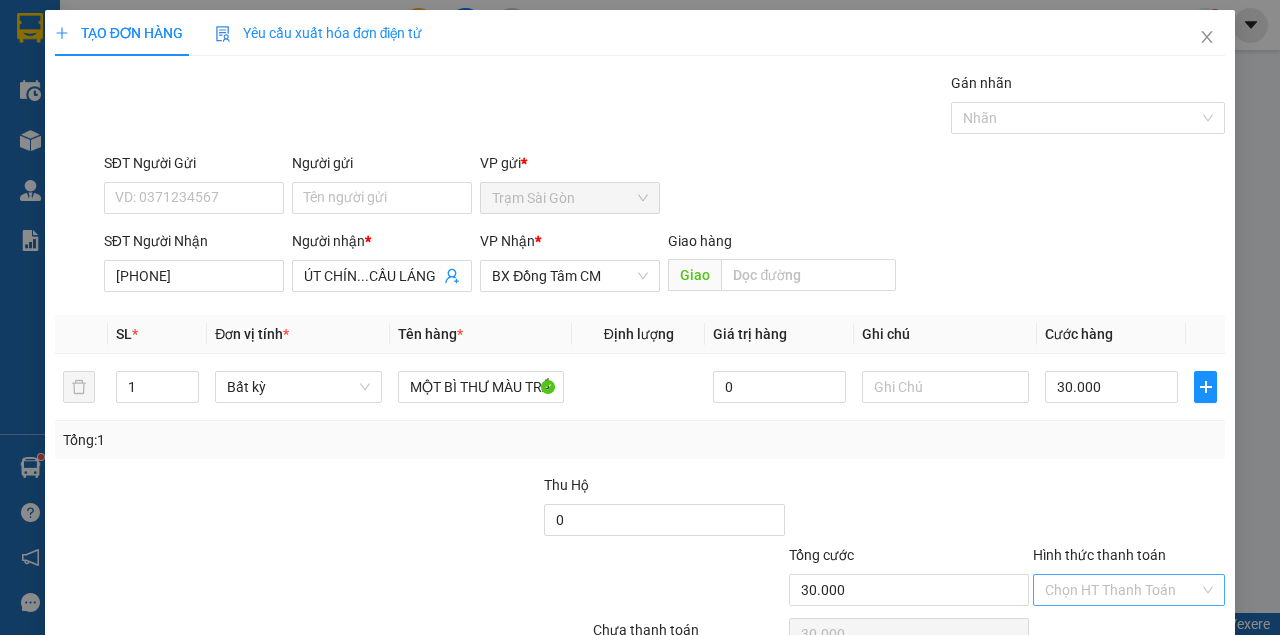 drag, startPoint x: 1106, startPoint y: 493, endPoint x: 1102, endPoint y: 517, distance: 24.33105 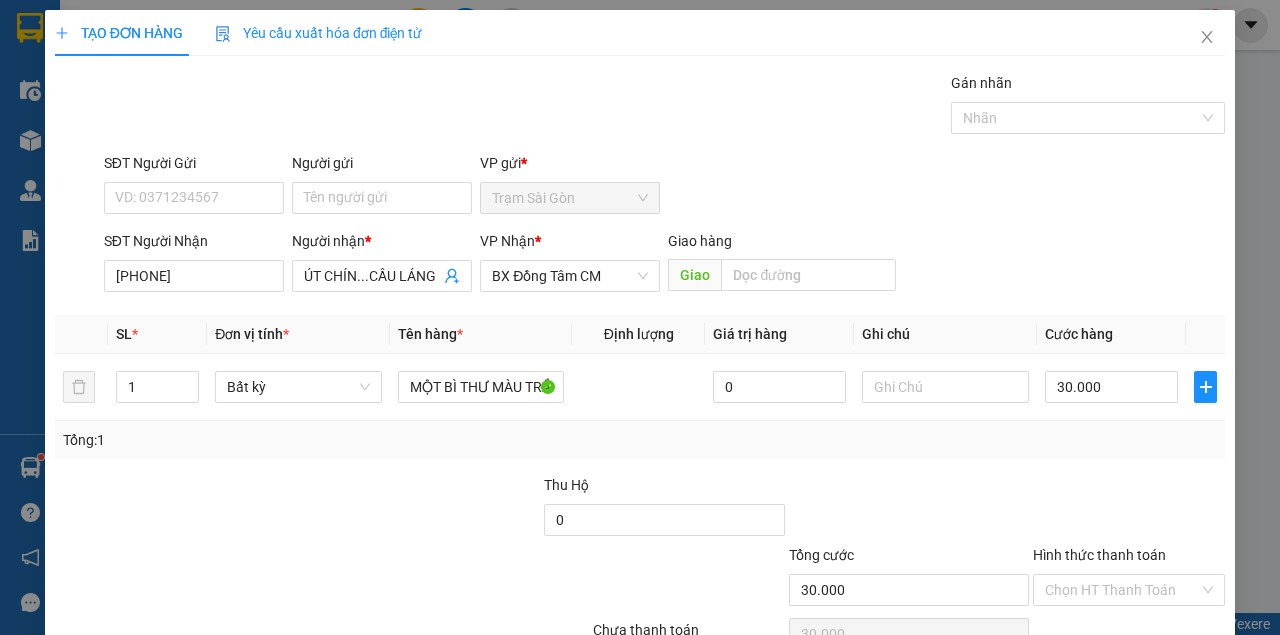 click on "Hình thức thanh toán" at bounding box center [1122, 590] 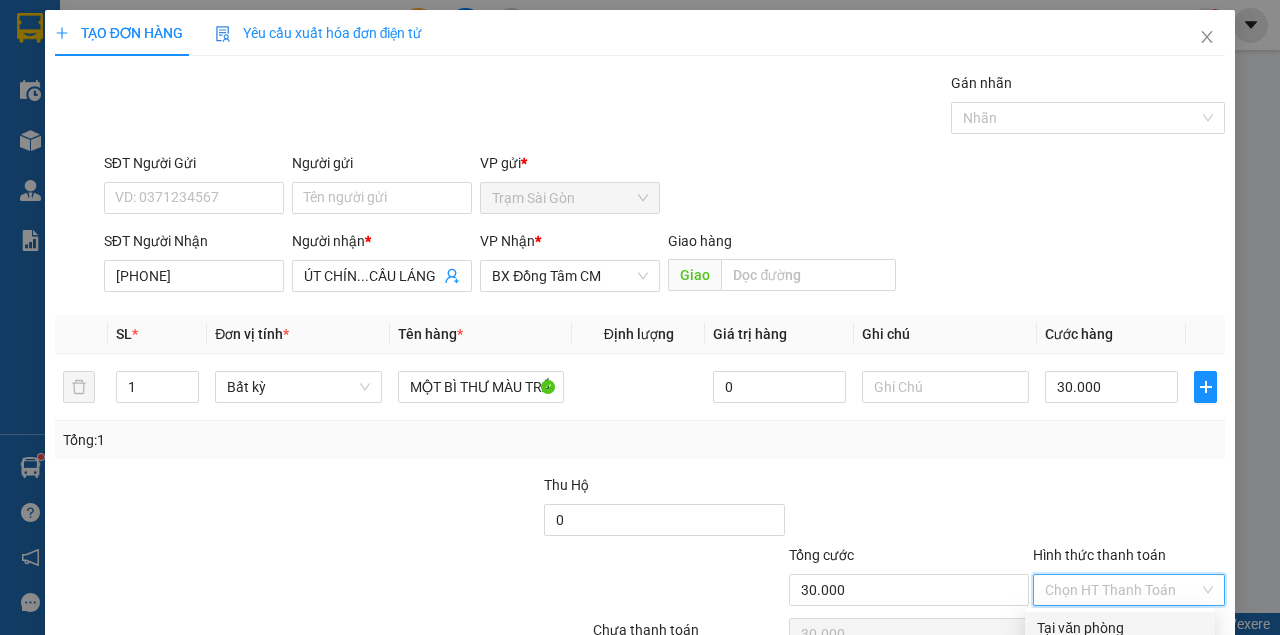 click on "Tại văn phòng" at bounding box center [1120, 628] 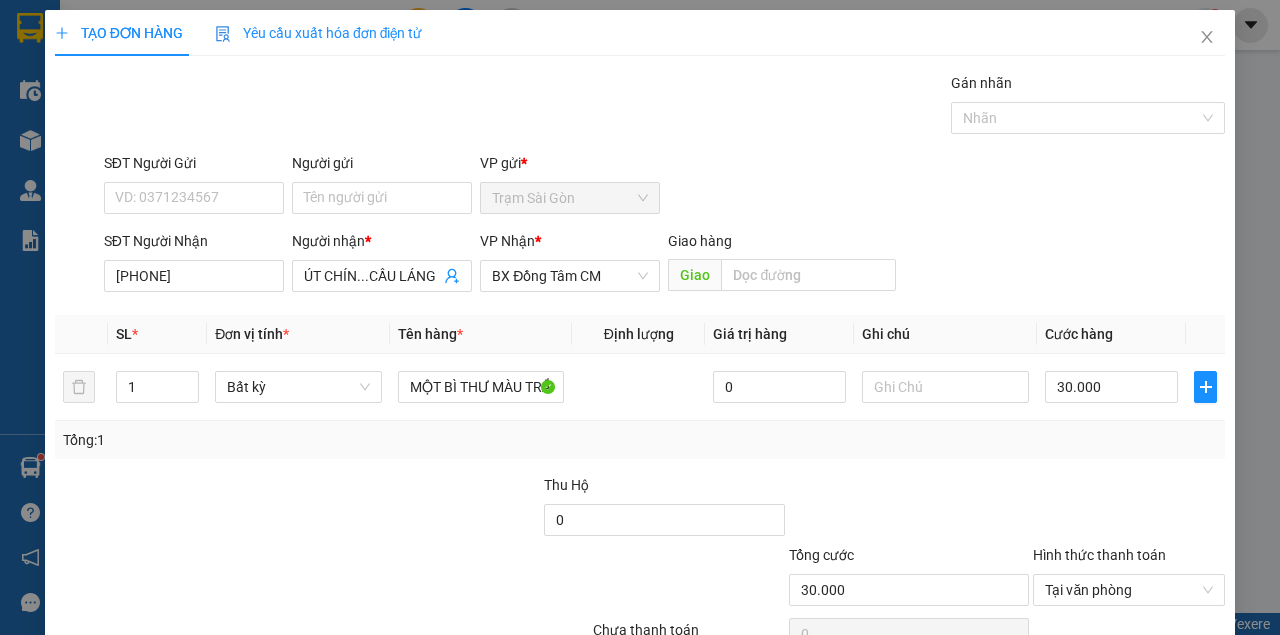 click on "Lưu và In" at bounding box center (1165, 685) 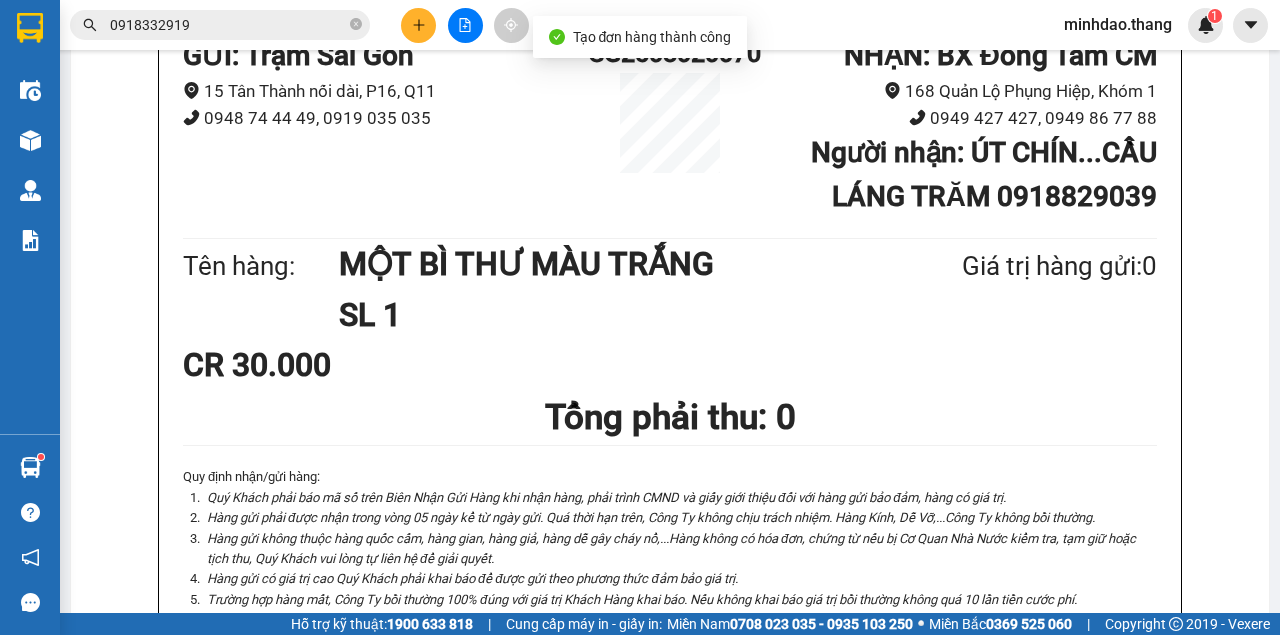 drag, startPoint x: 615, startPoint y: 110, endPoint x: 647, endPoint y: 123, distance: 34.539833 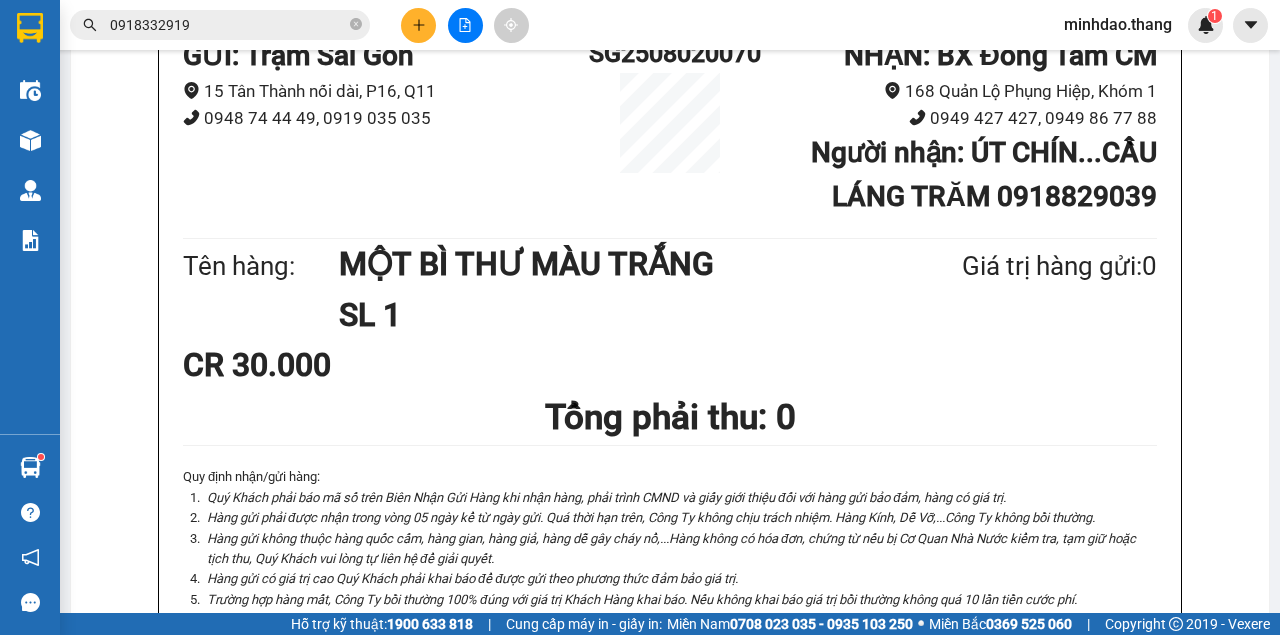 click on "In biên nhận 80mm" at bounding box center (828, -161) 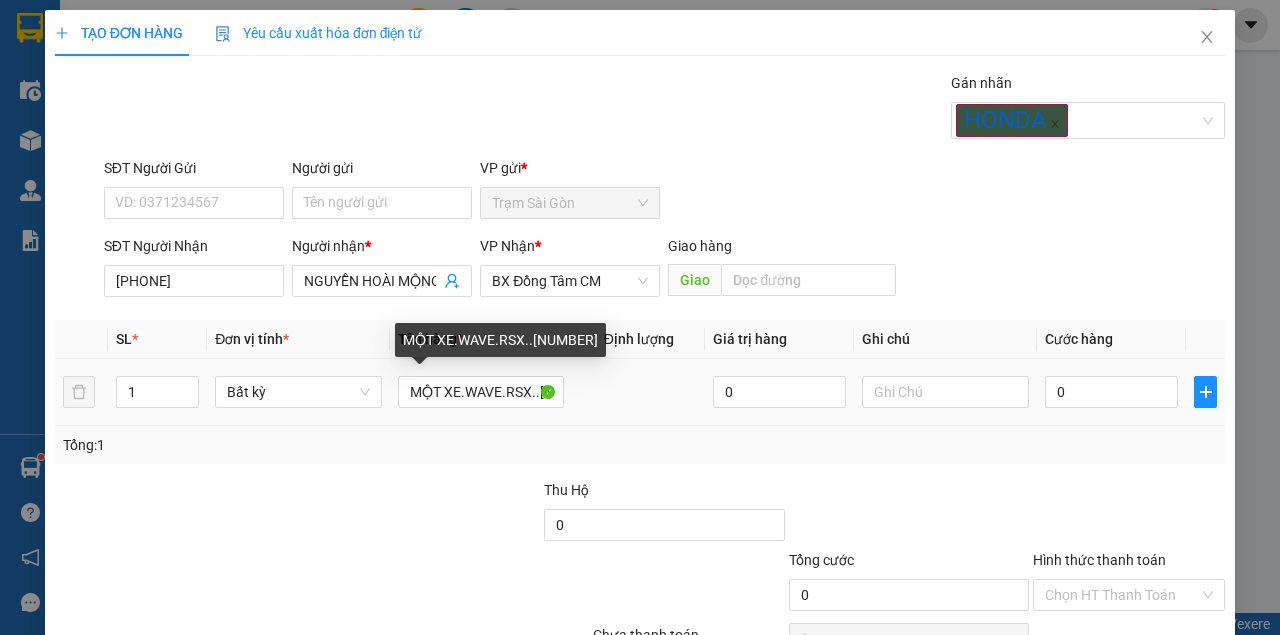 scroll, scrollTop: 0, scrollLeft: 0, axis: both 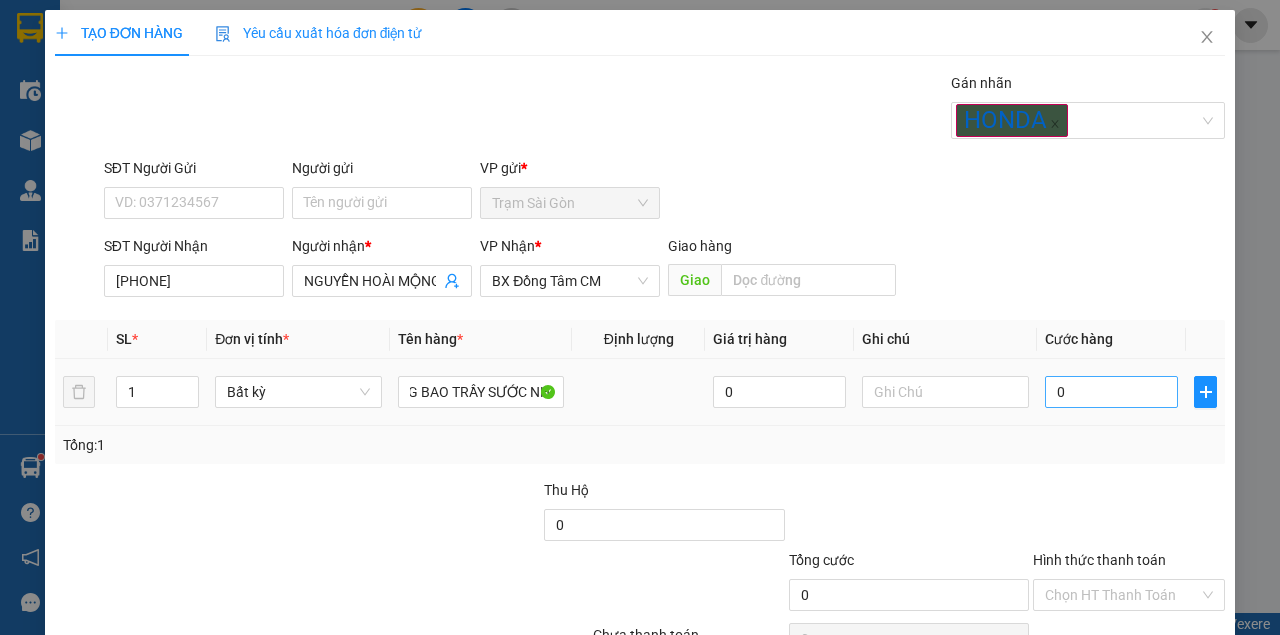type on "MỘT XE.WAVE.RSX..69N1.30343 GIẤY TỜ NGƯỜI NHẬN GIƯ XE GỬI NHÀ XE NÓI TRƯỚC NHẬN KHÔNG BAO TRẦY SƯỚC NHA" 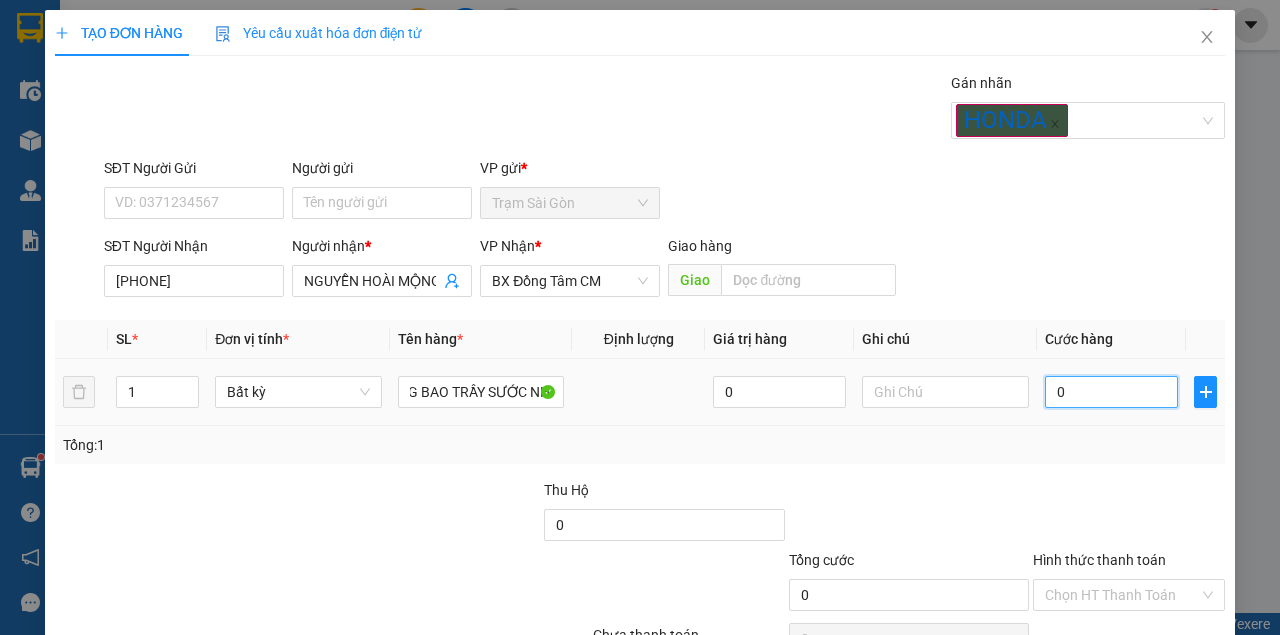 scroll, scrollTop: 0, scrollLeft: 0, axis: both 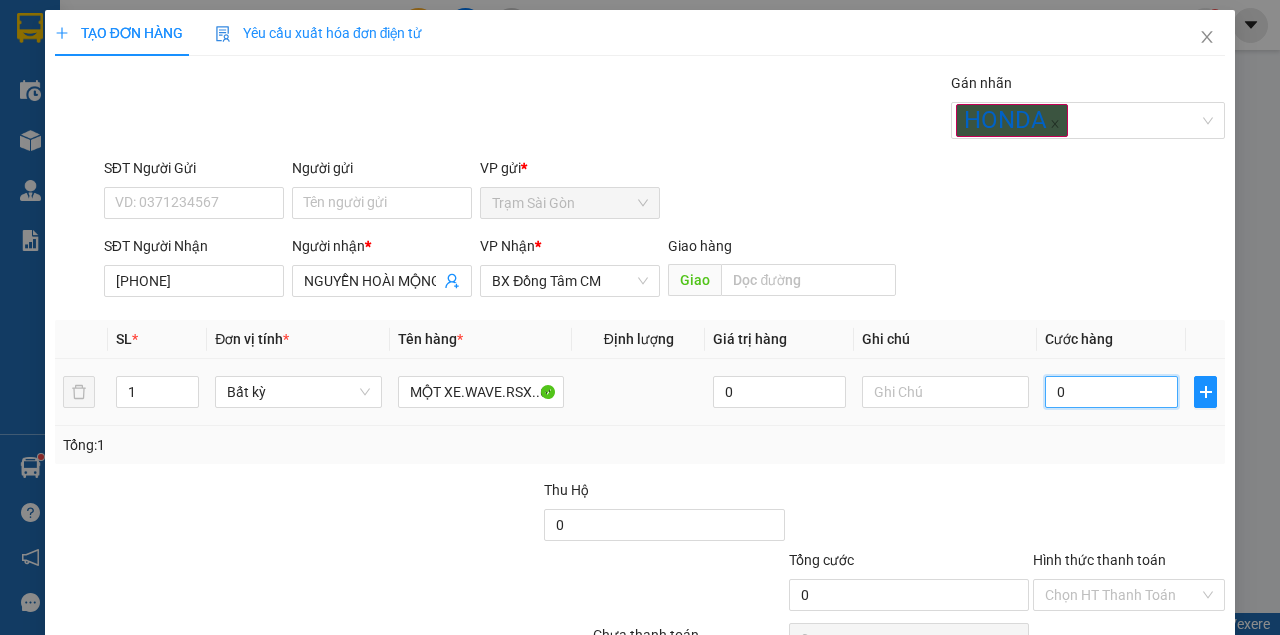 click on "0" at bounding box center [1111, 392] 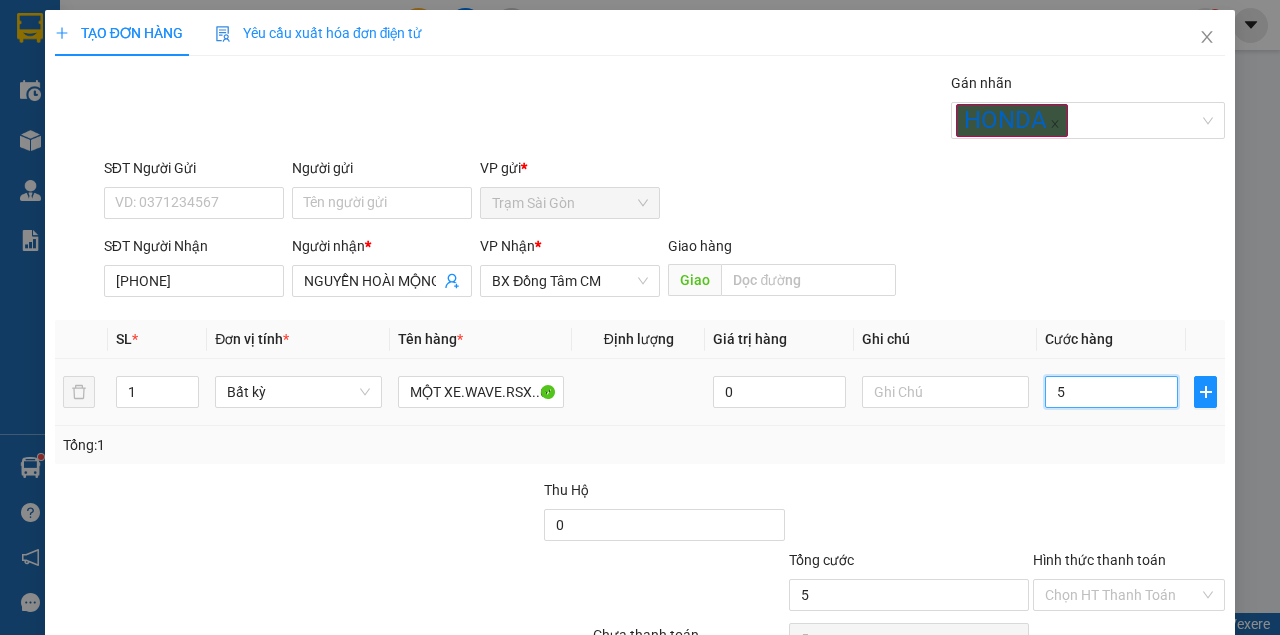 type on "50" 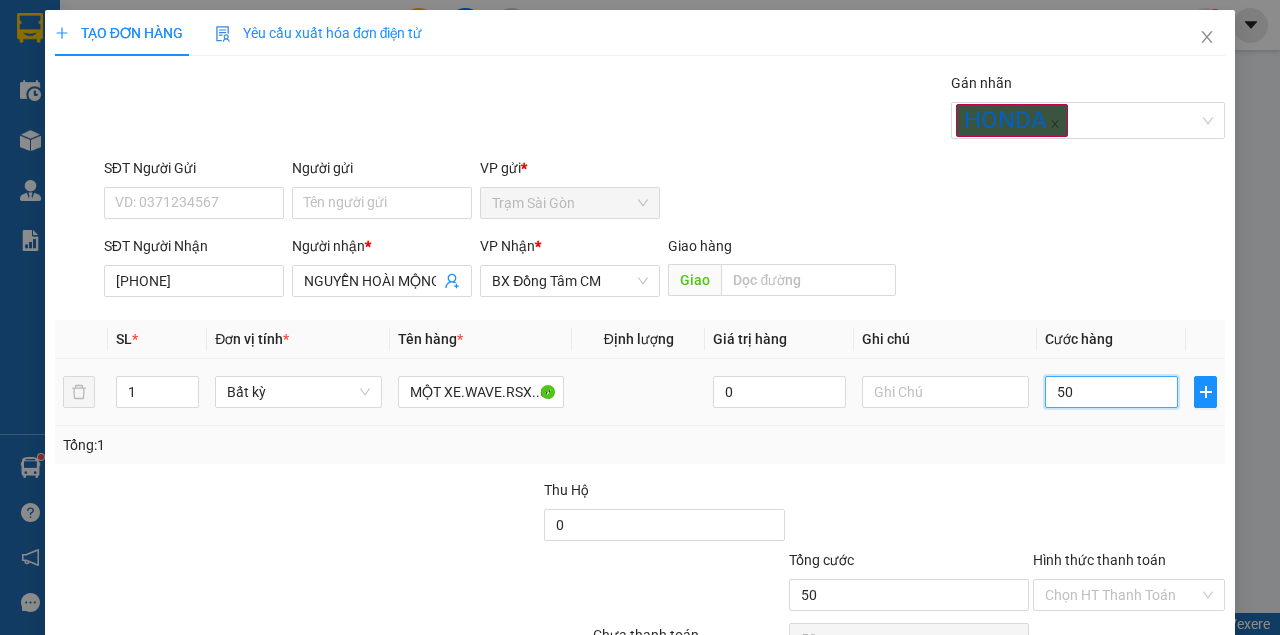 type on "500" 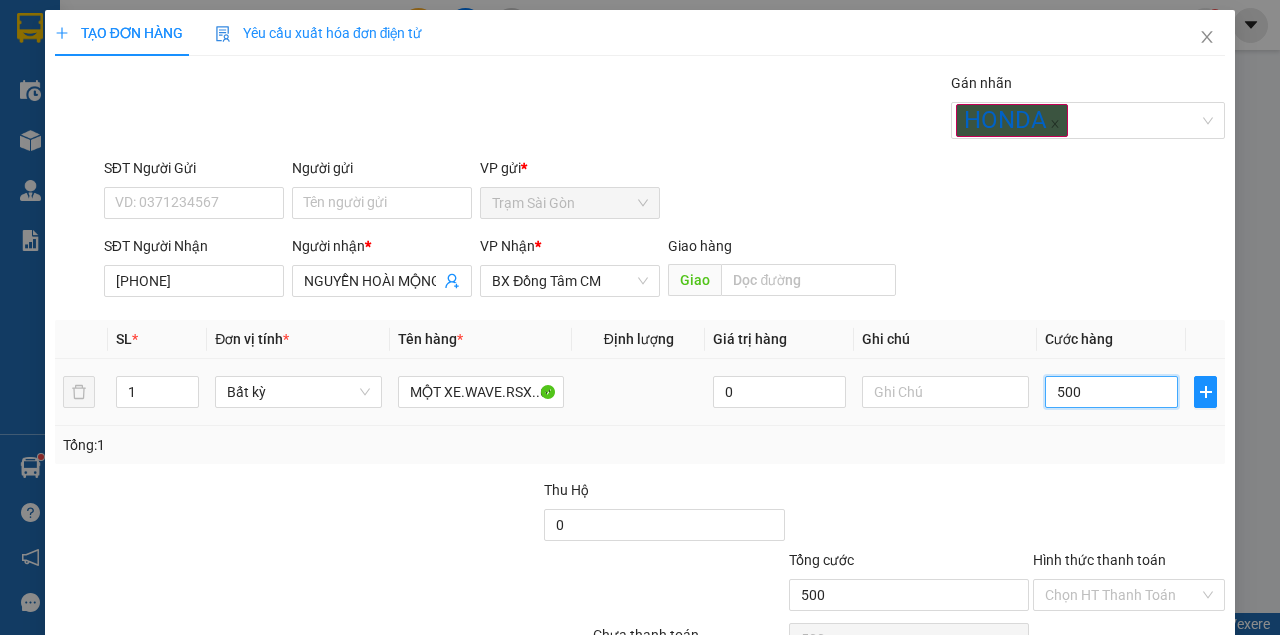 type on "5.000" 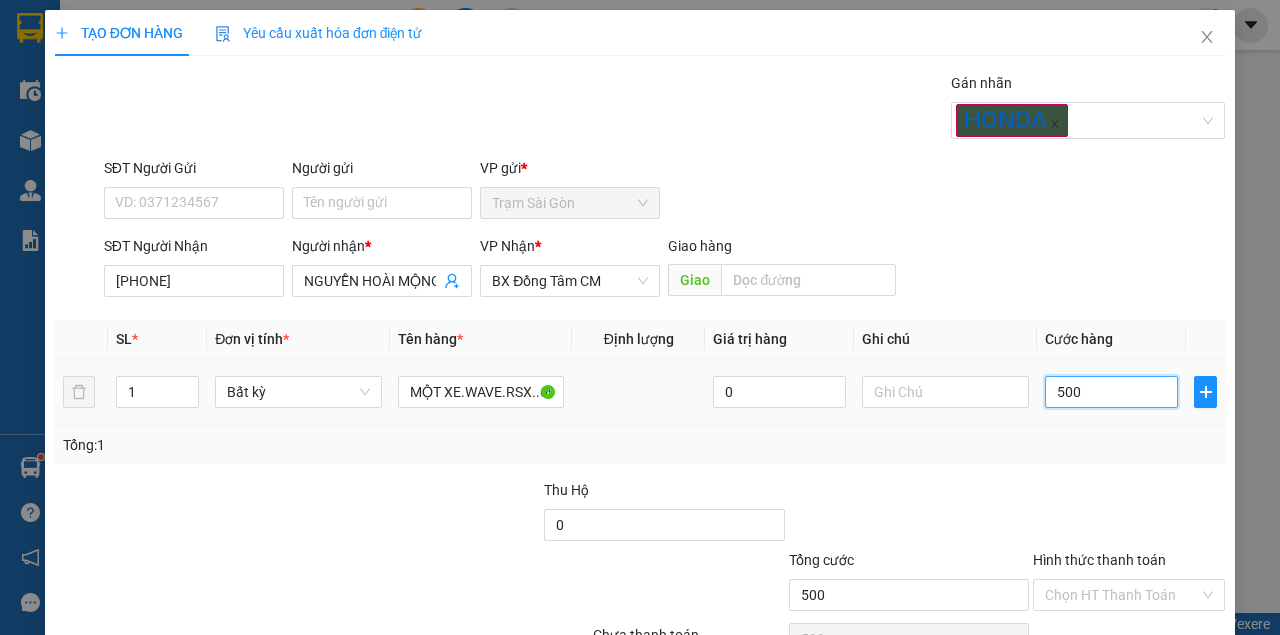 type on "5.000" 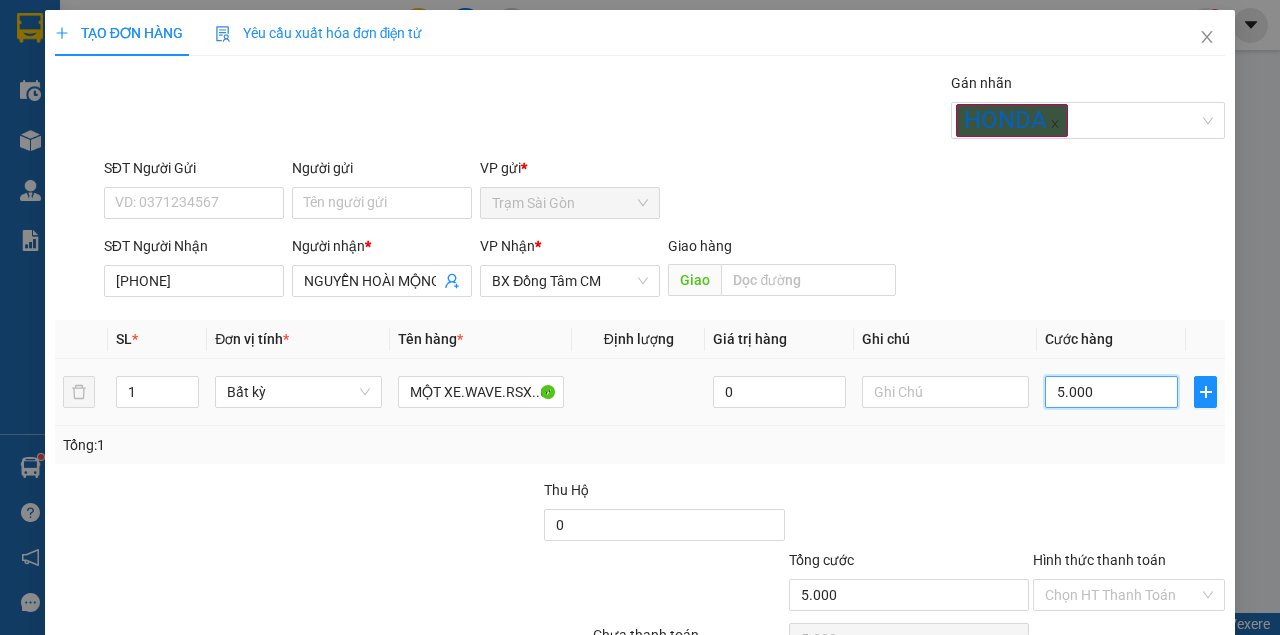 type on "50.000" 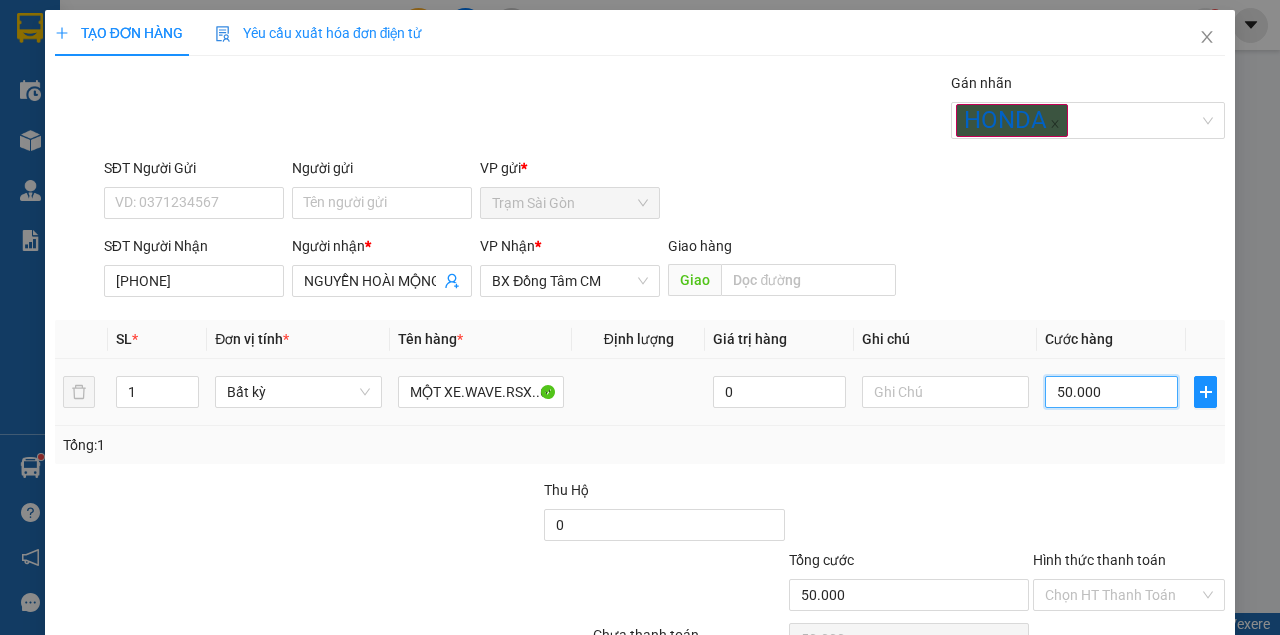 type on "500.000" 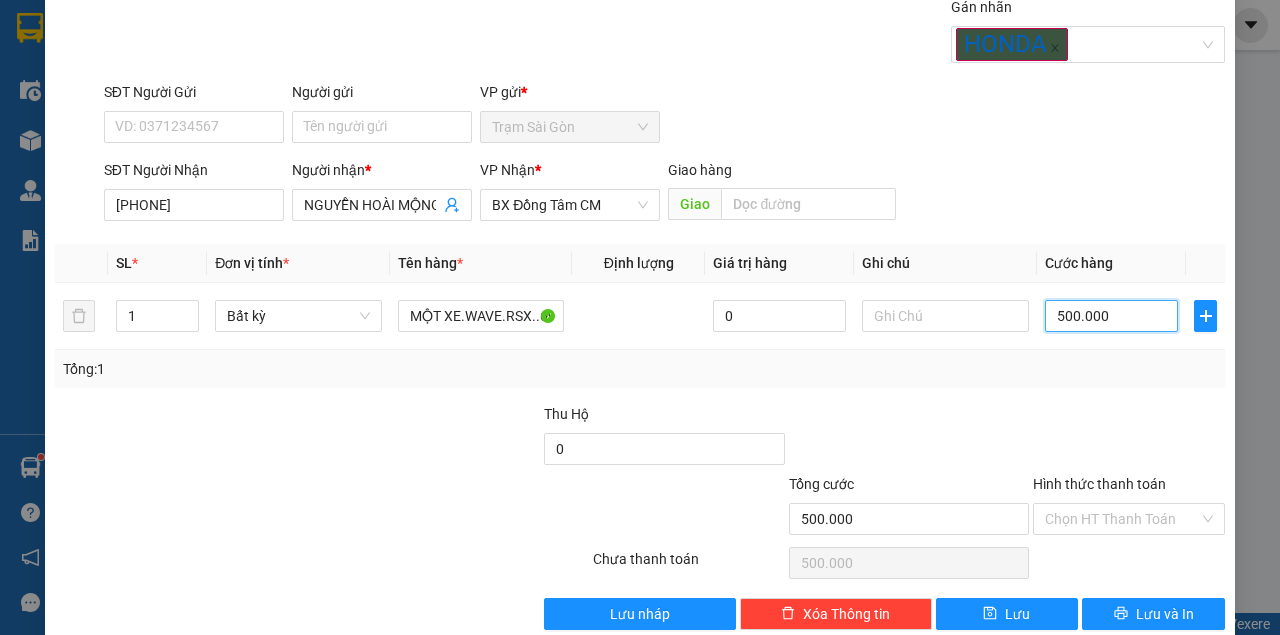 scroll, scrollTop: 106, scrollLeft: 0, axis: vertical 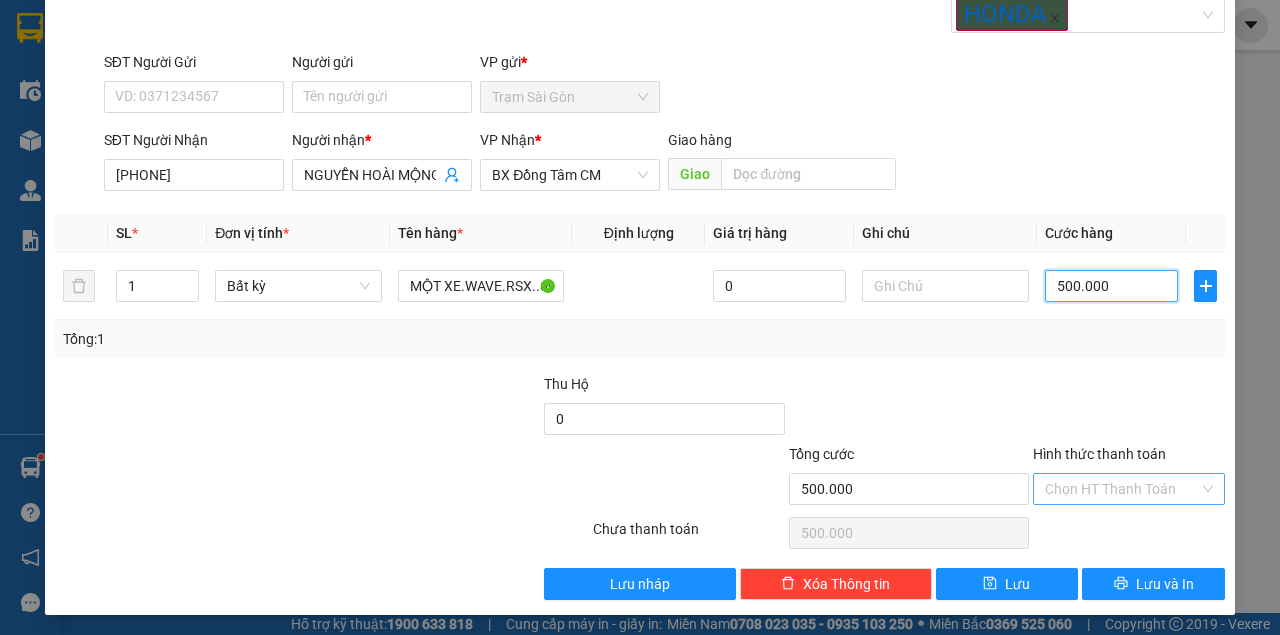 type on "500.000" 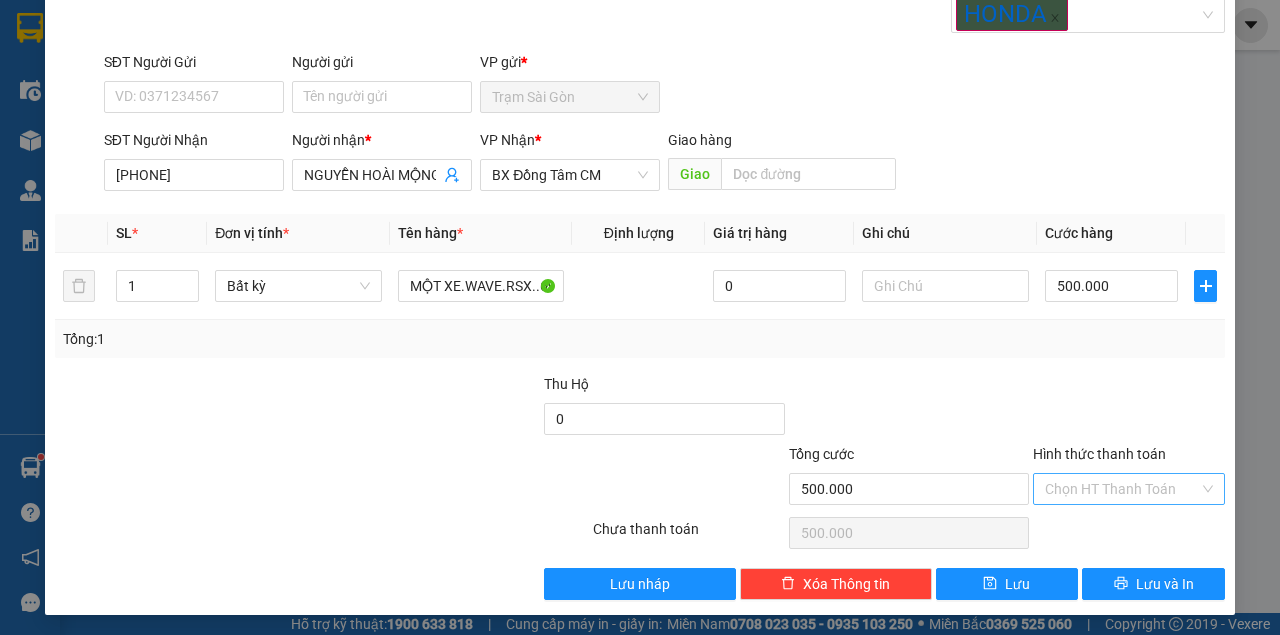 click on "Hình thức thanh toán" at bounding box center [1122, 489] 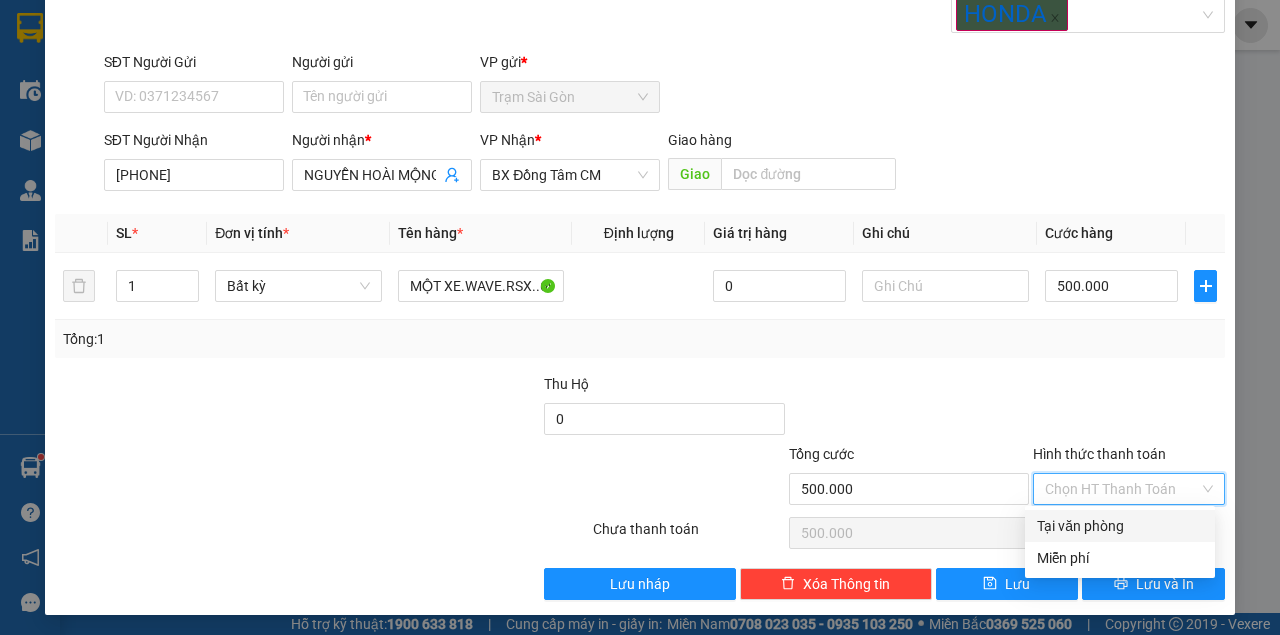 click on "Tại văn phòng" at bounding box center [1120, 526] 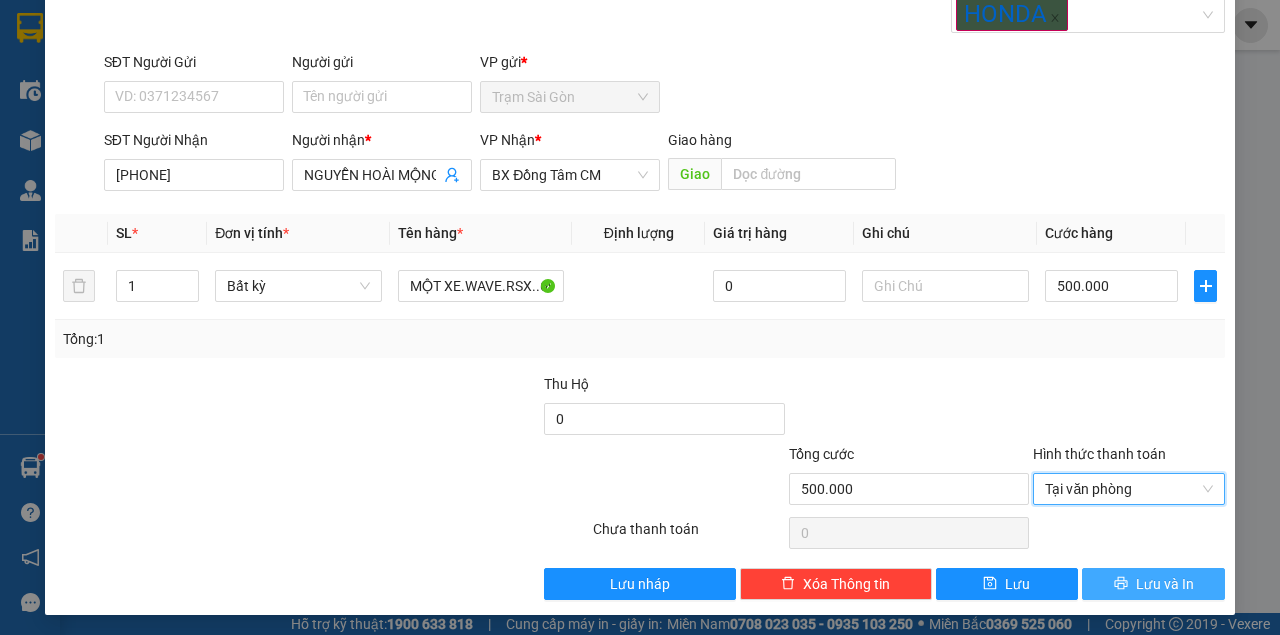 click on "Lưu và In" at bounding box center (1153, 584) 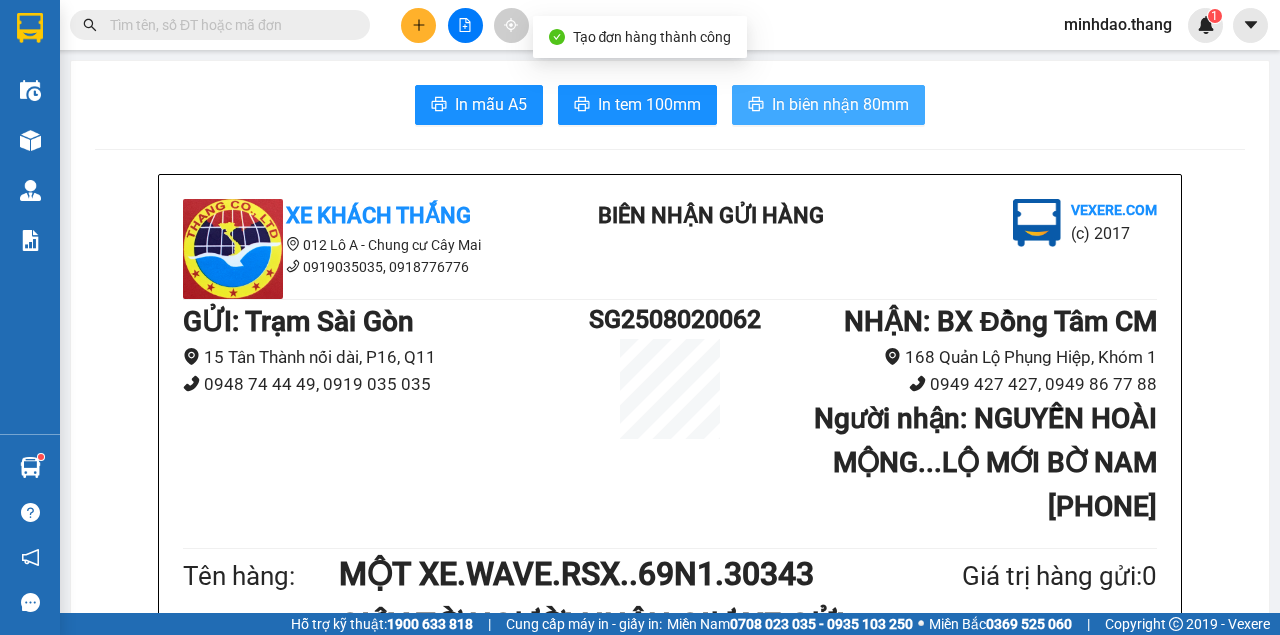 type 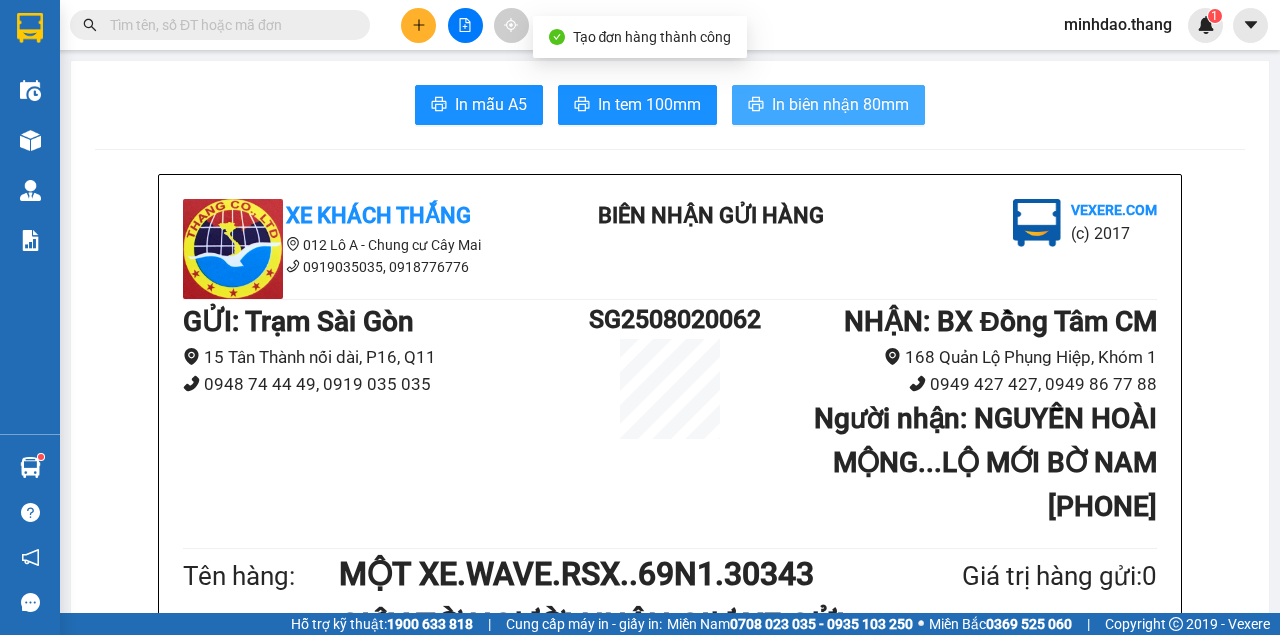 scroll, scrollTop: 400, scrollLeft: 0, axis: vertical 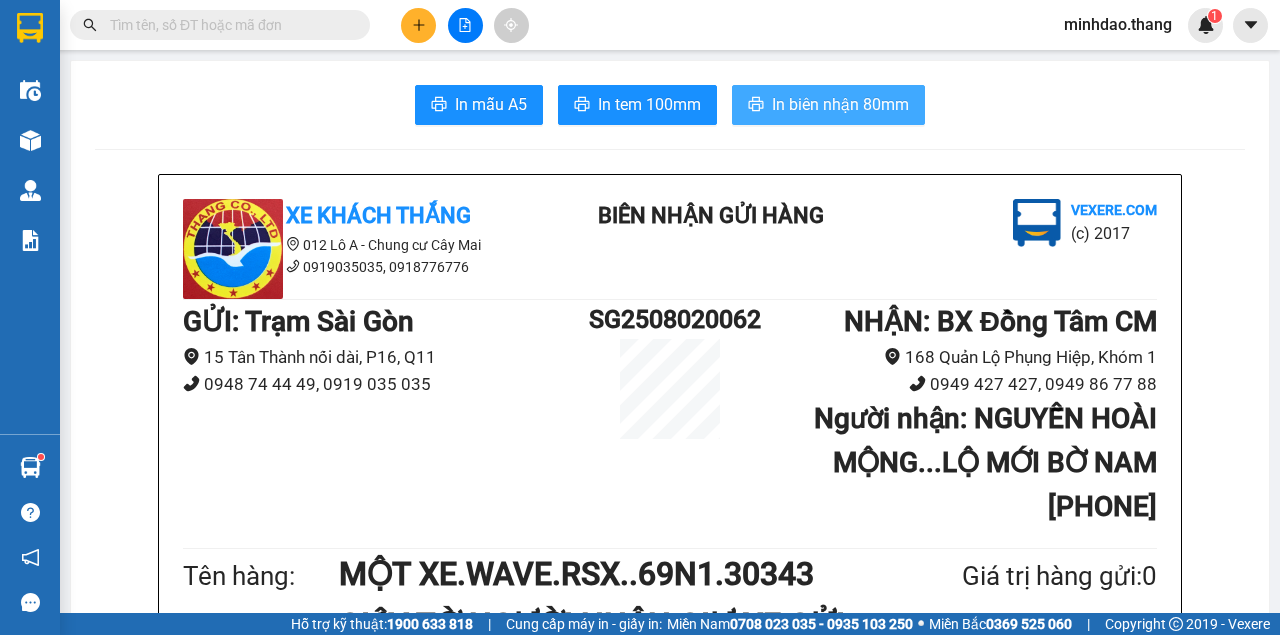 click on "In biên nhận 80mm" at bounding box center [828, 105] 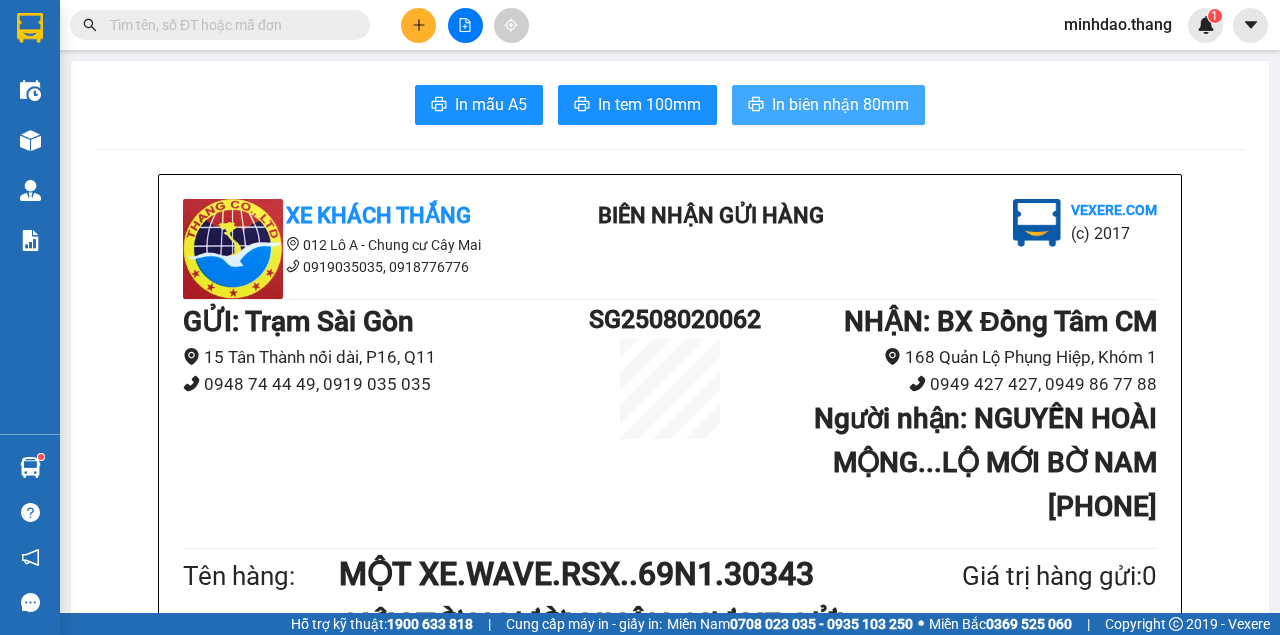 scroll, scrollTop: 0, scrollLeft: 0, axis: both 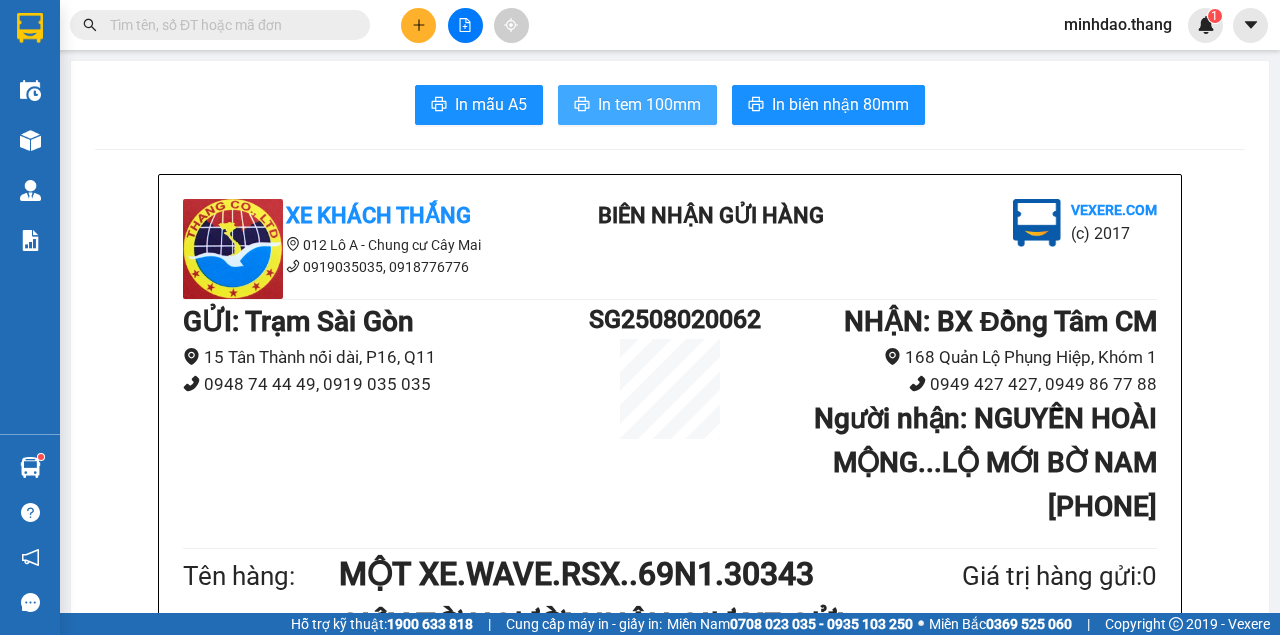 type 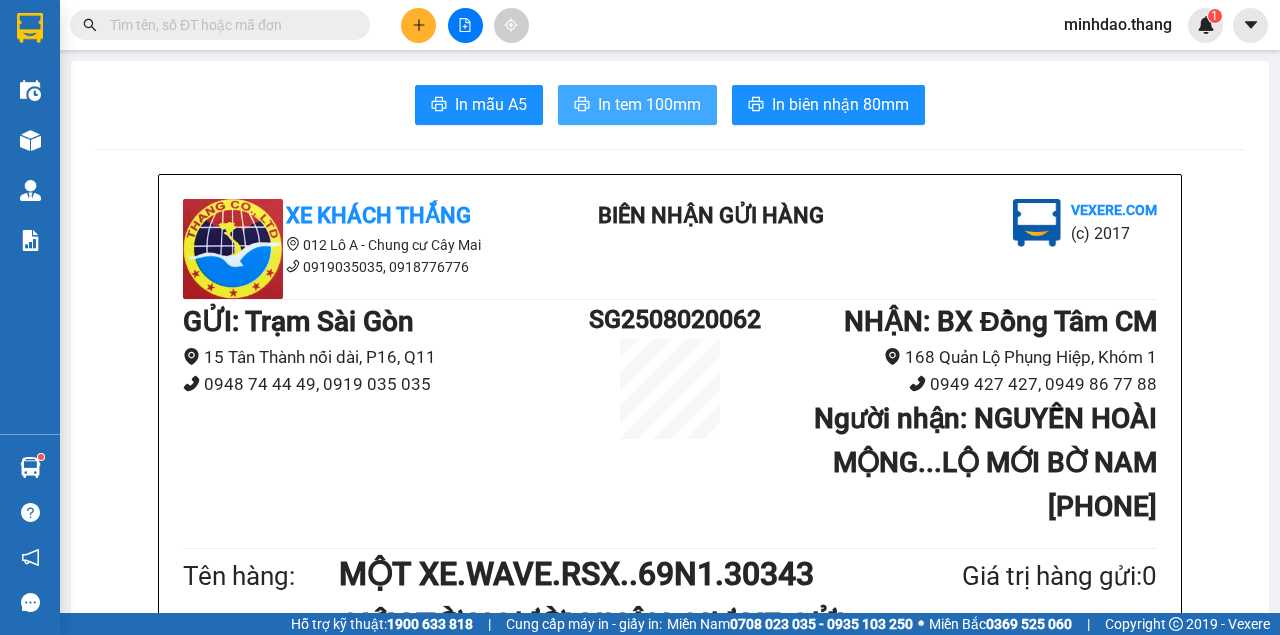 scroll, scrollTop: 0, scrollLeft: 0, axis: both 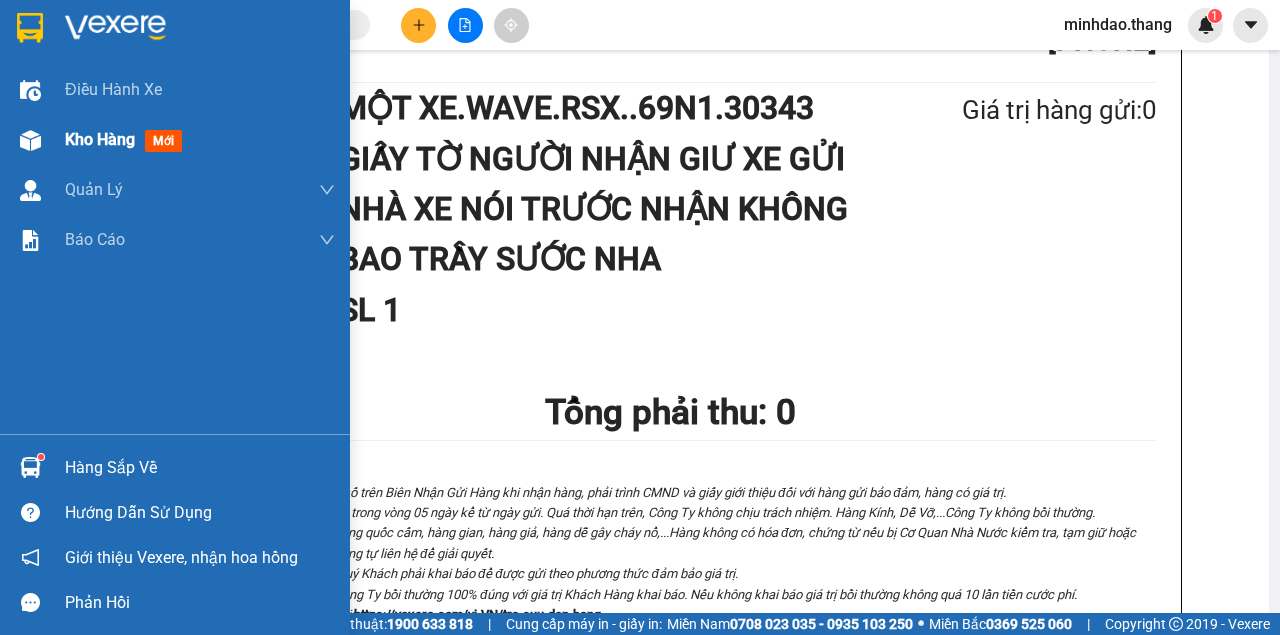 click at bounding box center [30, 140] 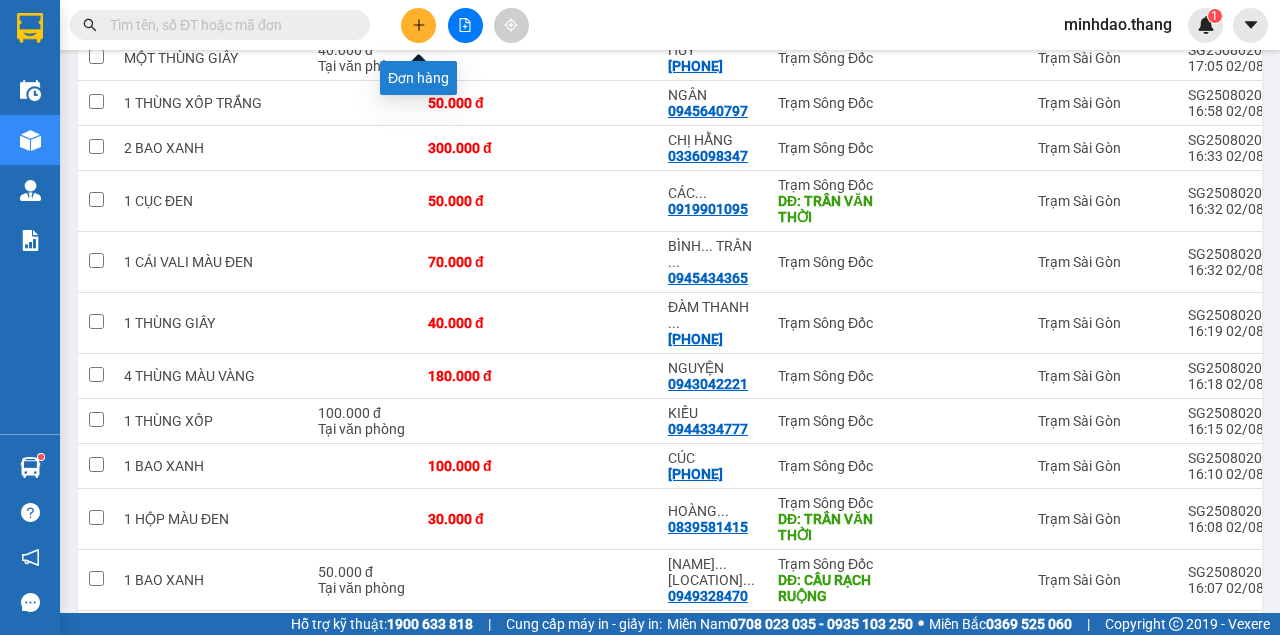 click 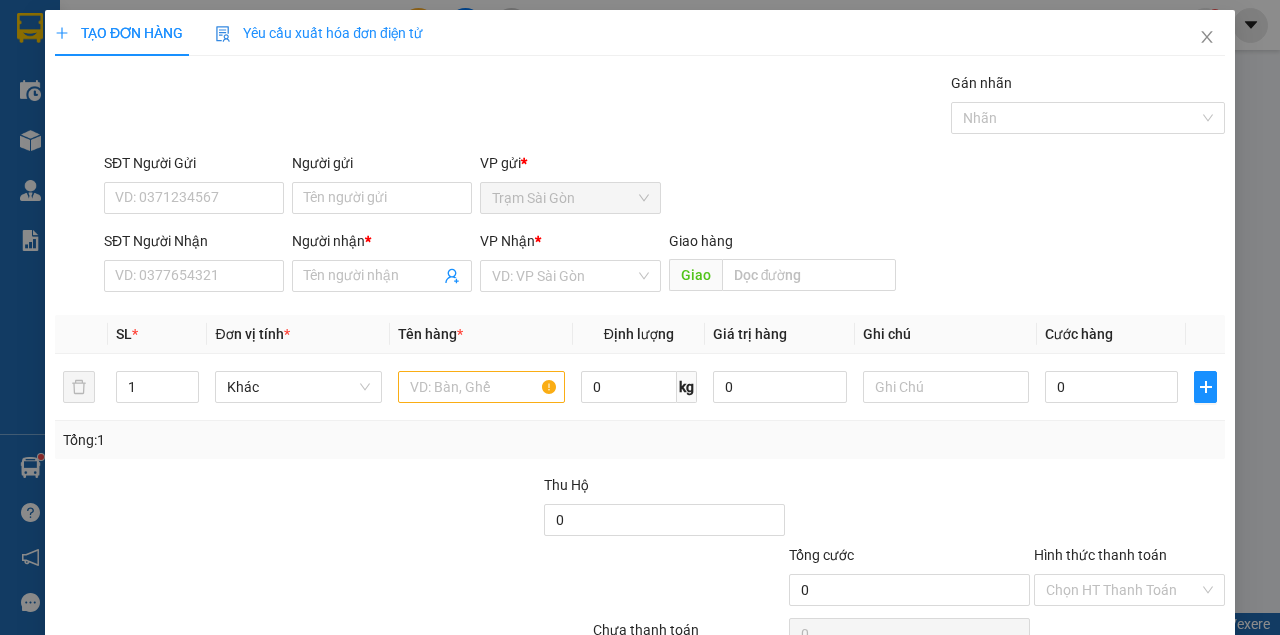 scroll, scrollTop: 0, scrollLeft: 0, axis: both 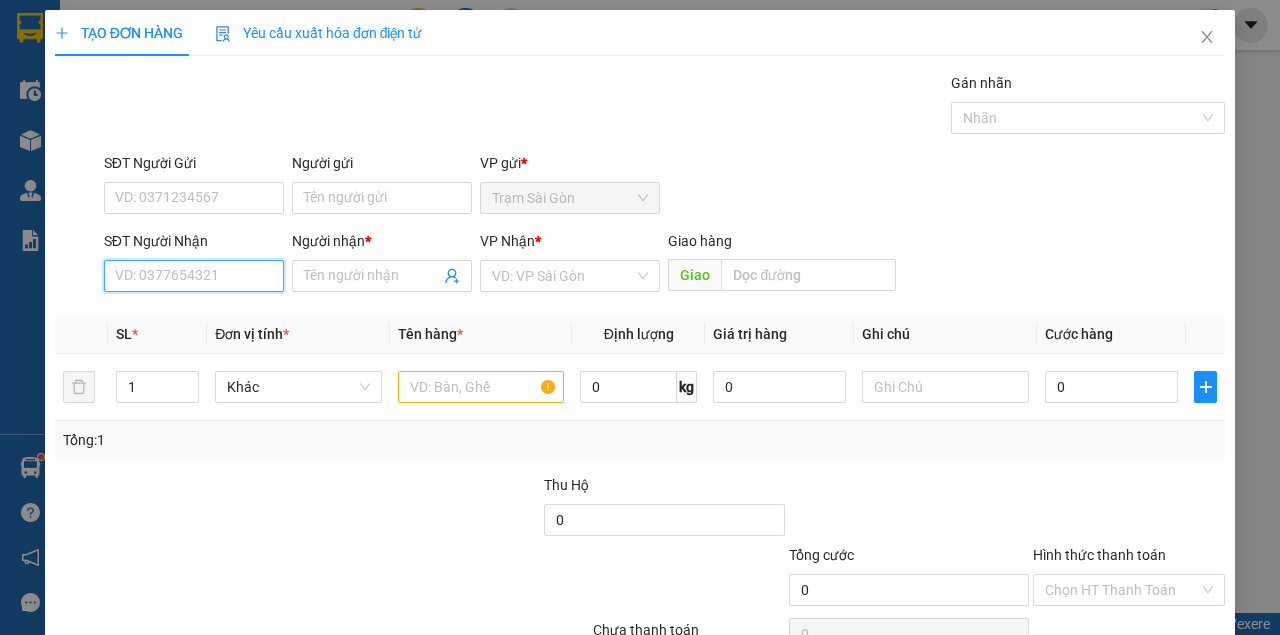 click on "SĐT Người Nhận" at bounding box center [194, 276] 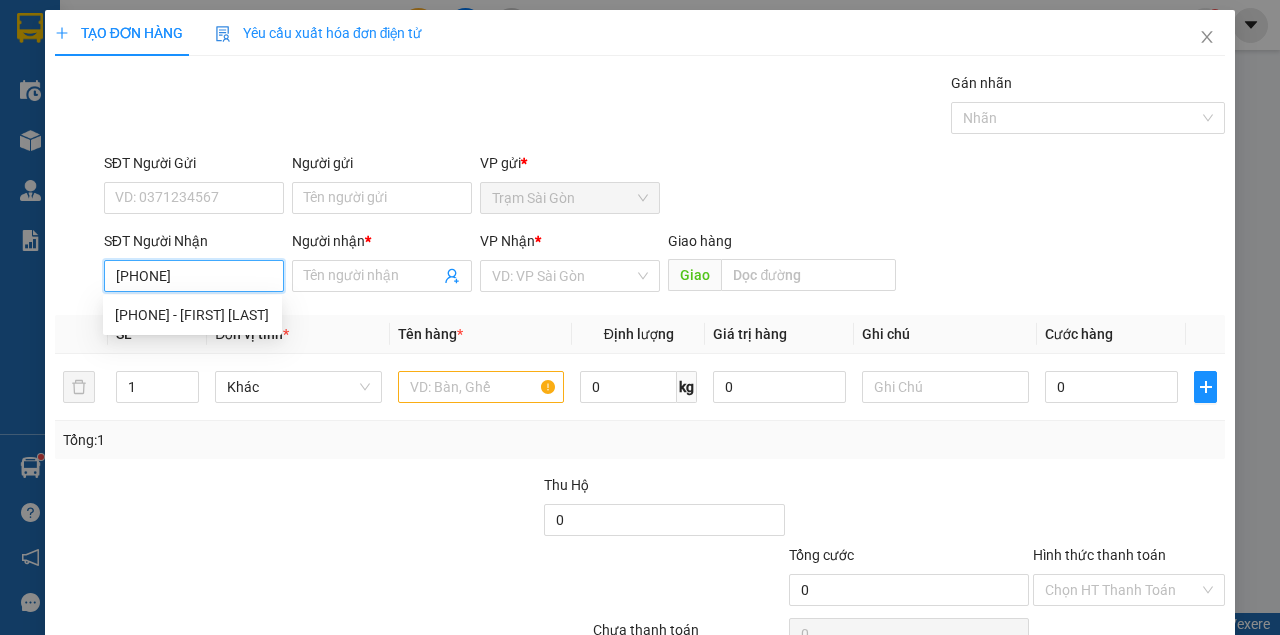 type on "[PHONE]" 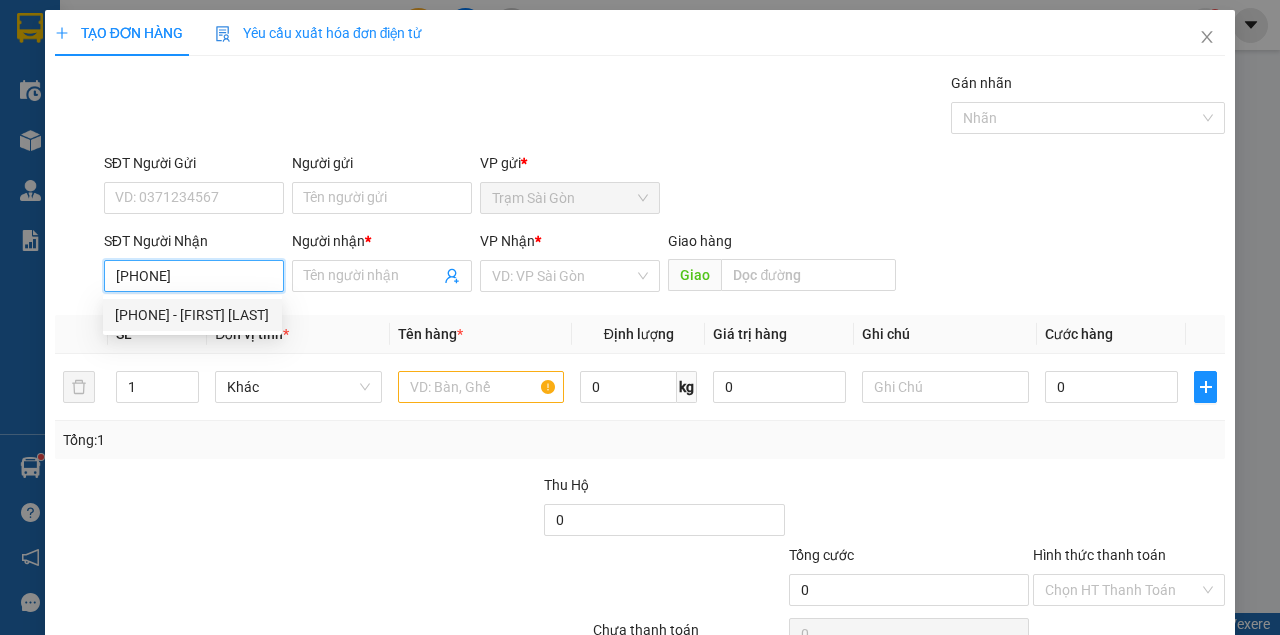 drag, startPoint x: 251, startPoint y: 305, endPoint x: 262, endPoint y: 300, distance: 12.083046 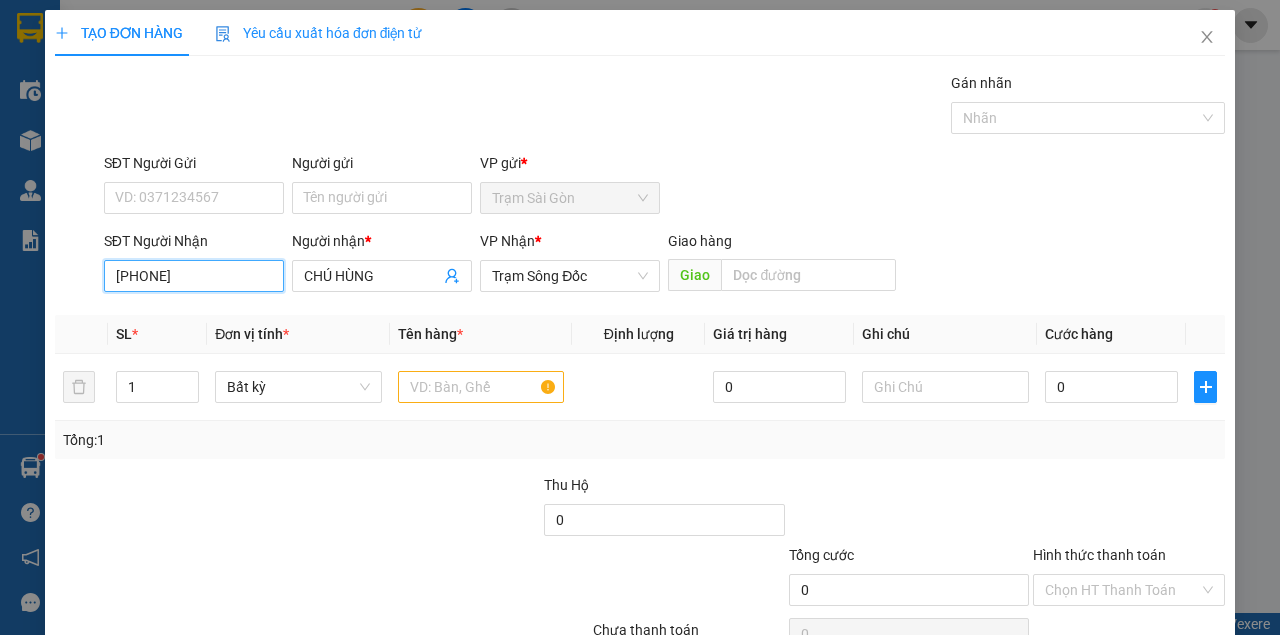 drag, startPoint x: 244, startPoint y: 276, endPoint x: 22, endPoint y: 212, distance: 231.04112 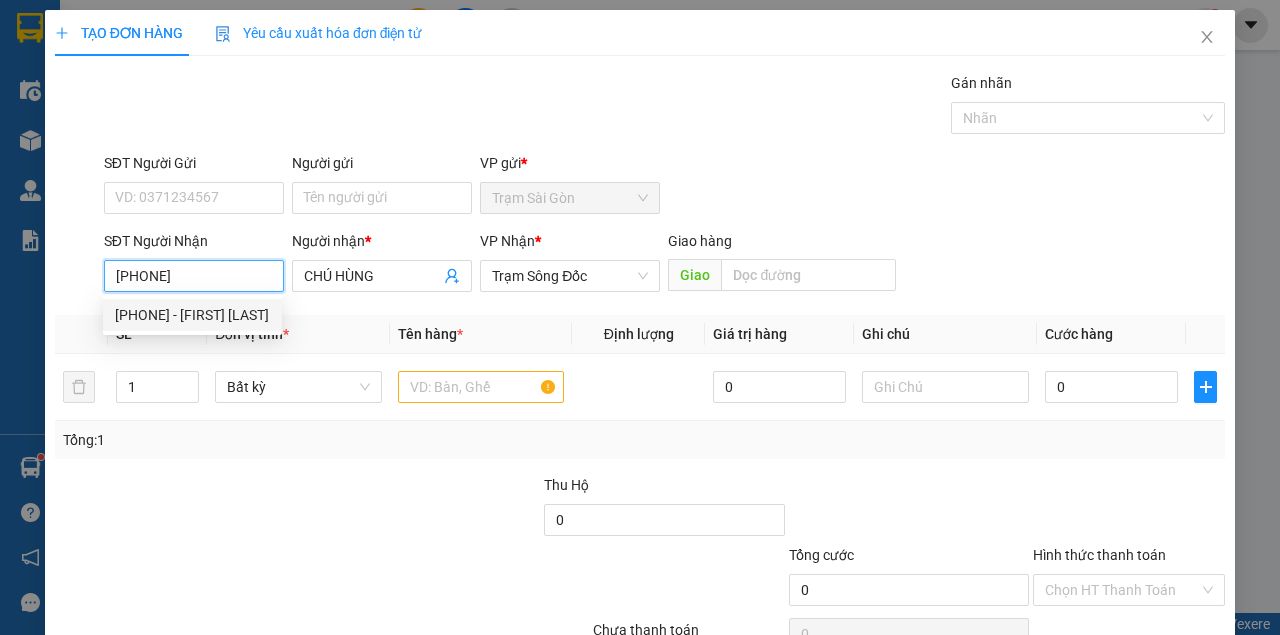type on "[PHONE]" 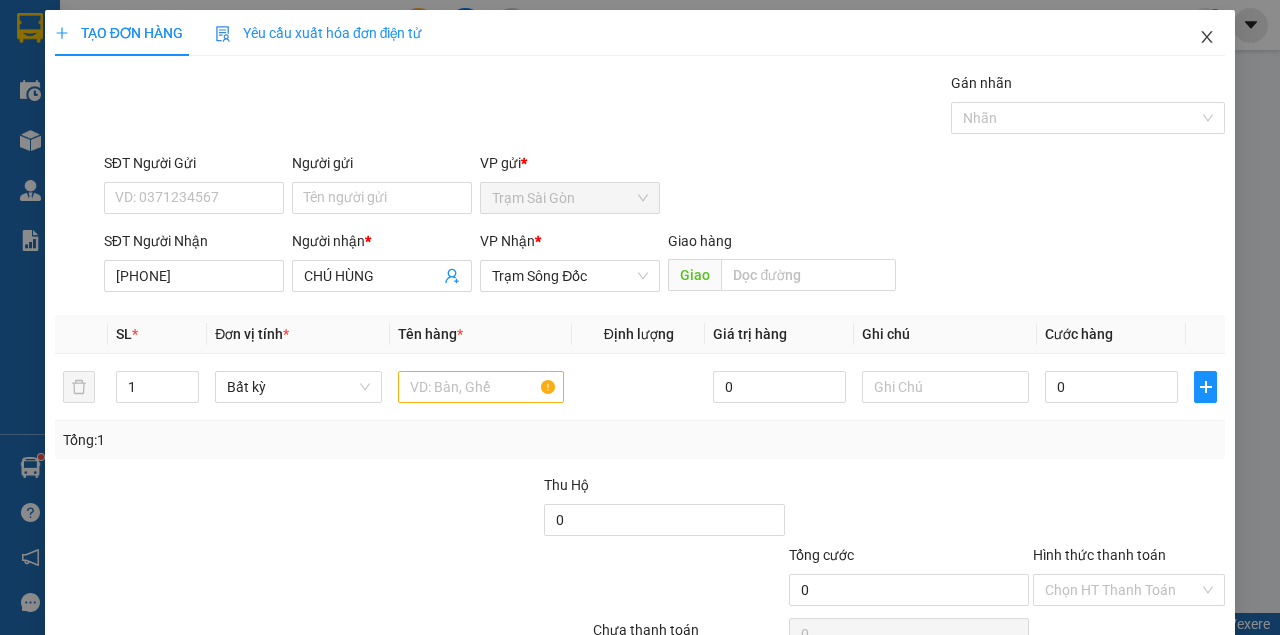 click at bounding box center (1207, 38) 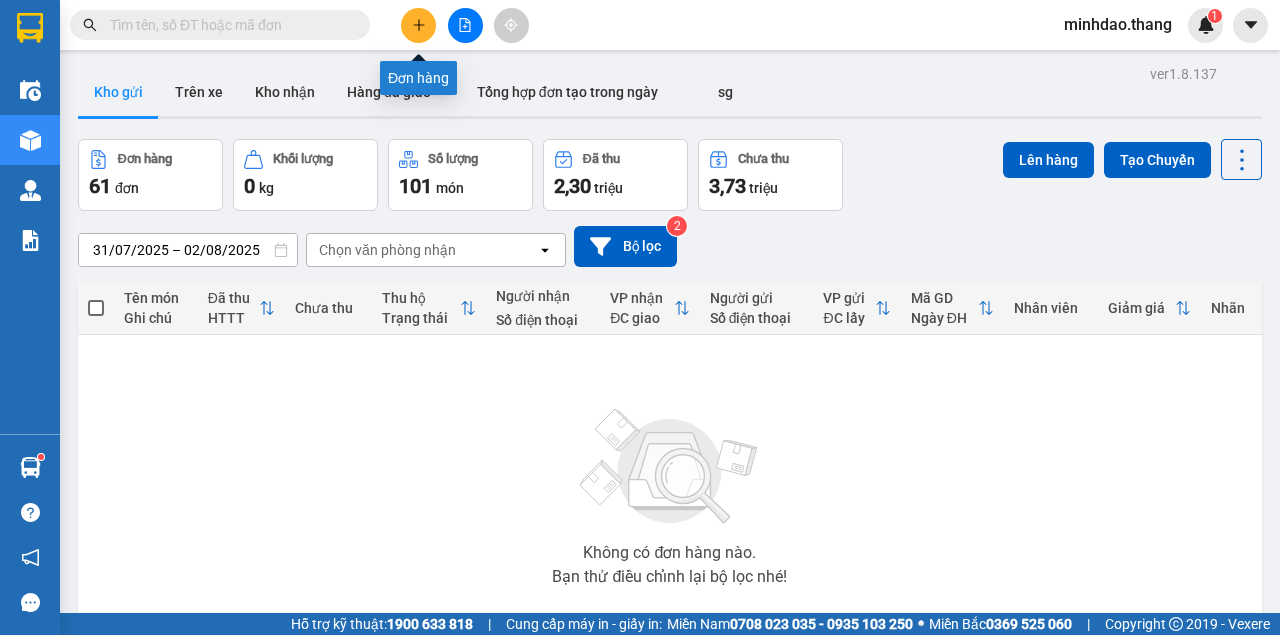 click at bounding box center (418, 25) 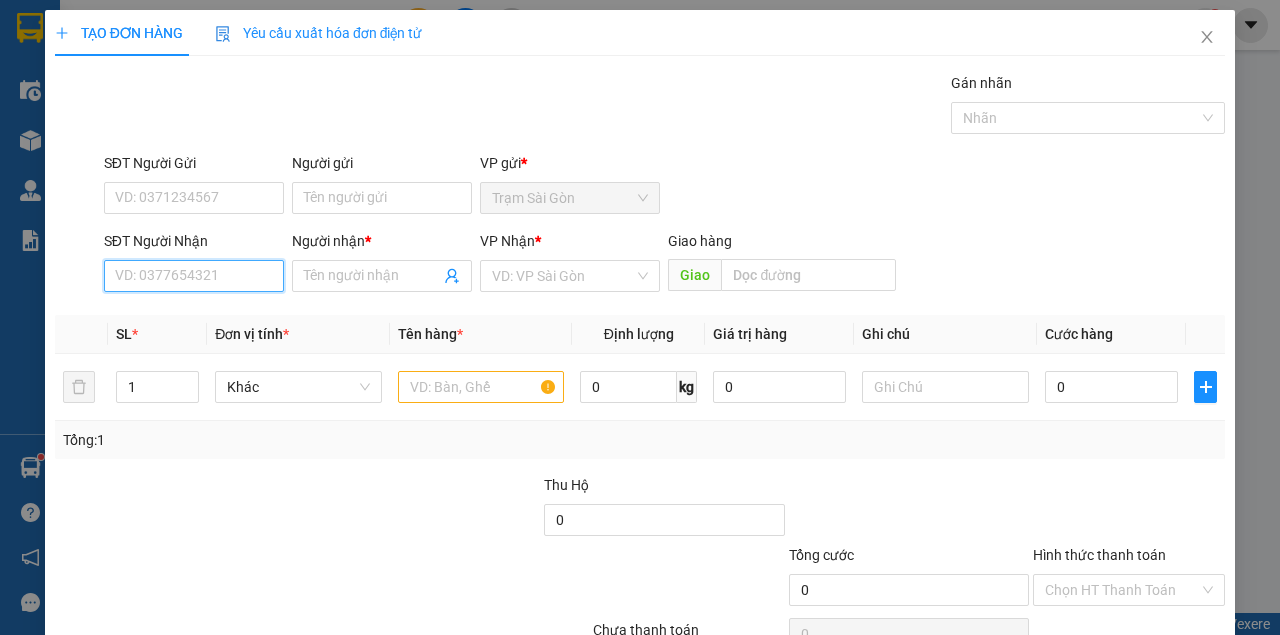 click on "SĐT Người Nhận" at bounding box center (194, 276) 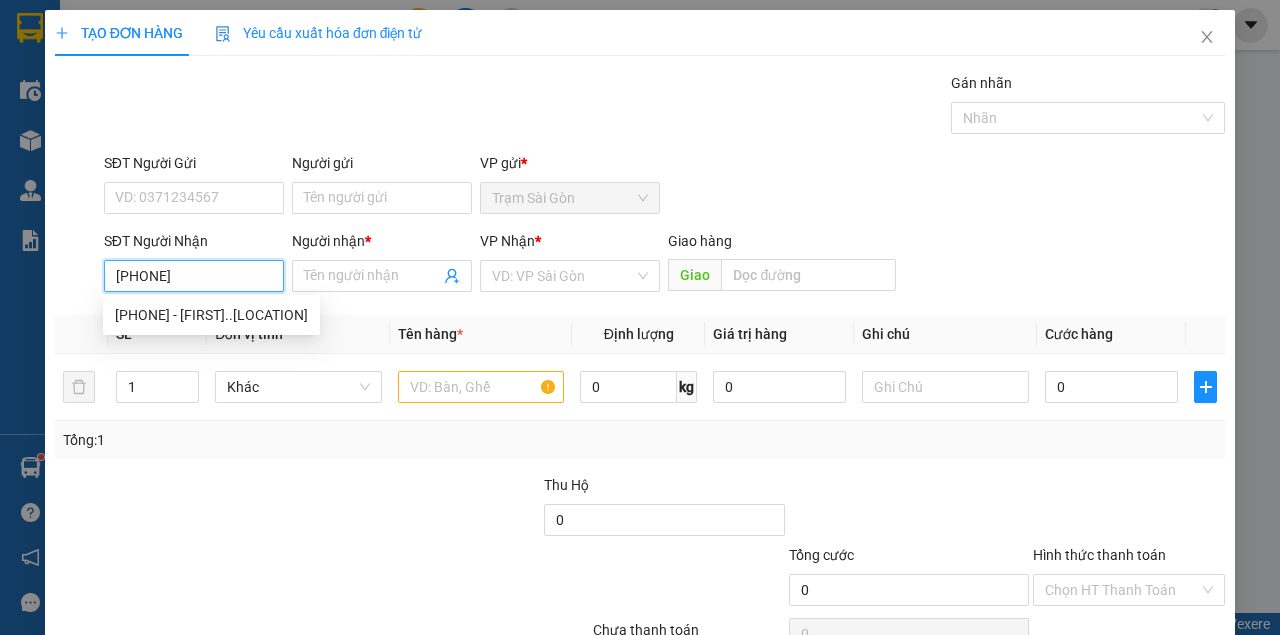 type on "[PHONE]" 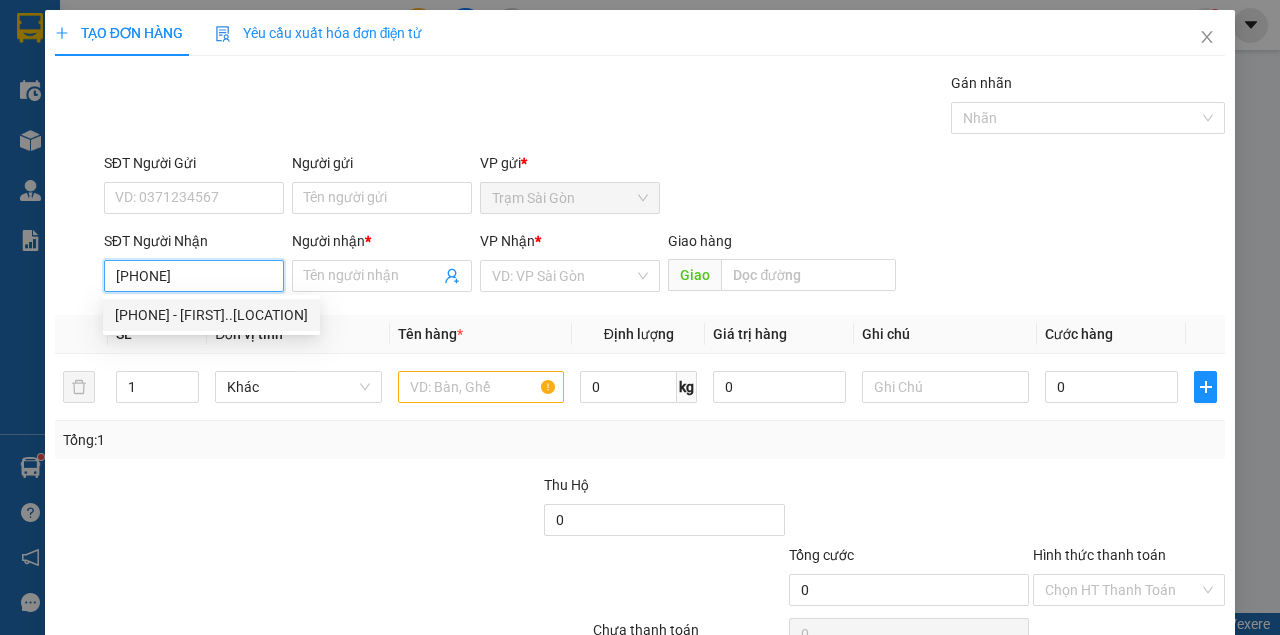 drag, startPoint x: 210, startPoint y: 312, endPoint x: 234, endPoint y: 324, distance: 26.832815 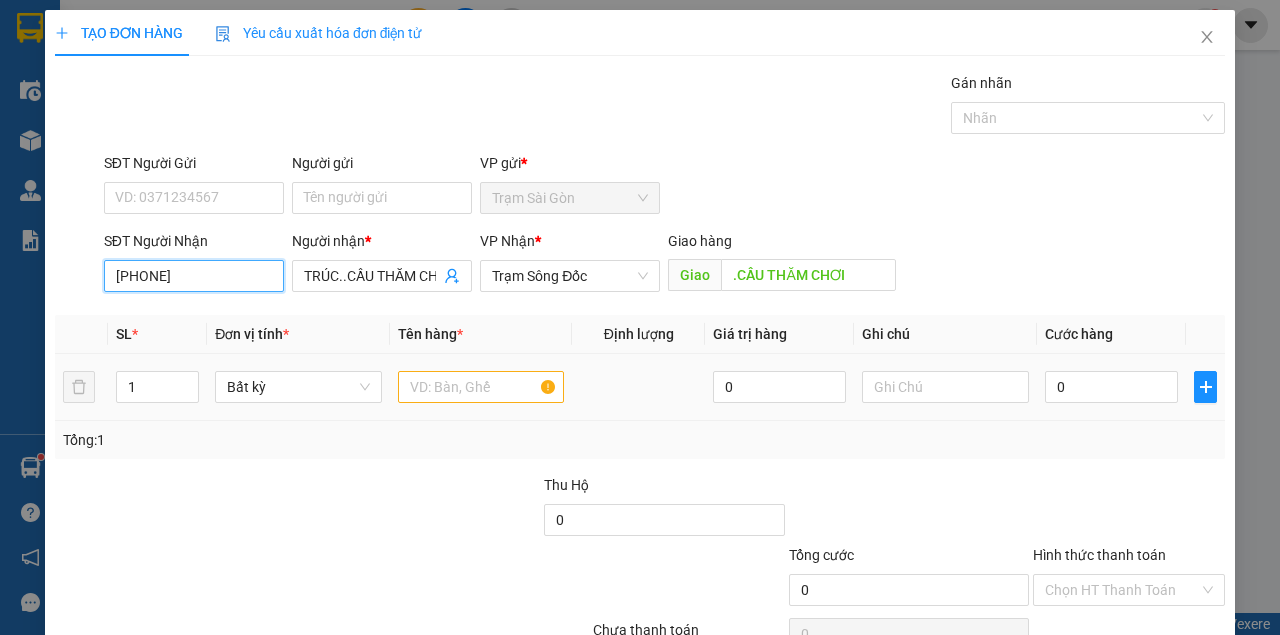 type on "[PHONE]" 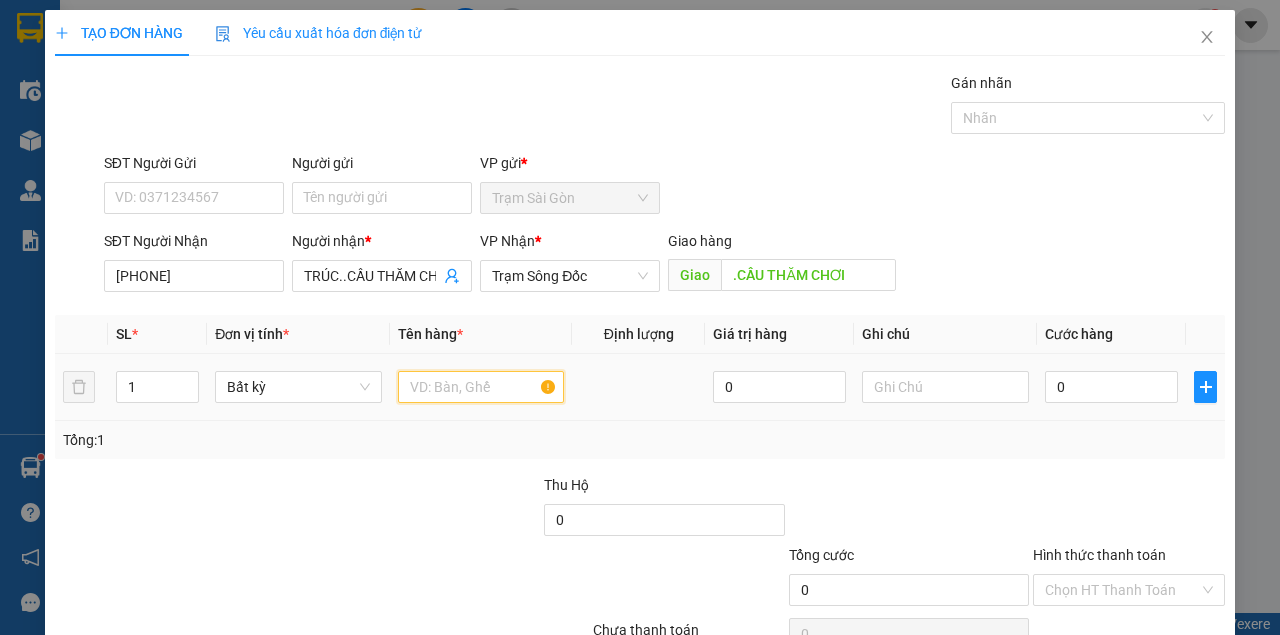 drag, startPoint x: 448, startPoint y: 388, endPoint x: 499, endPoint y: 339, distance: 70.724815 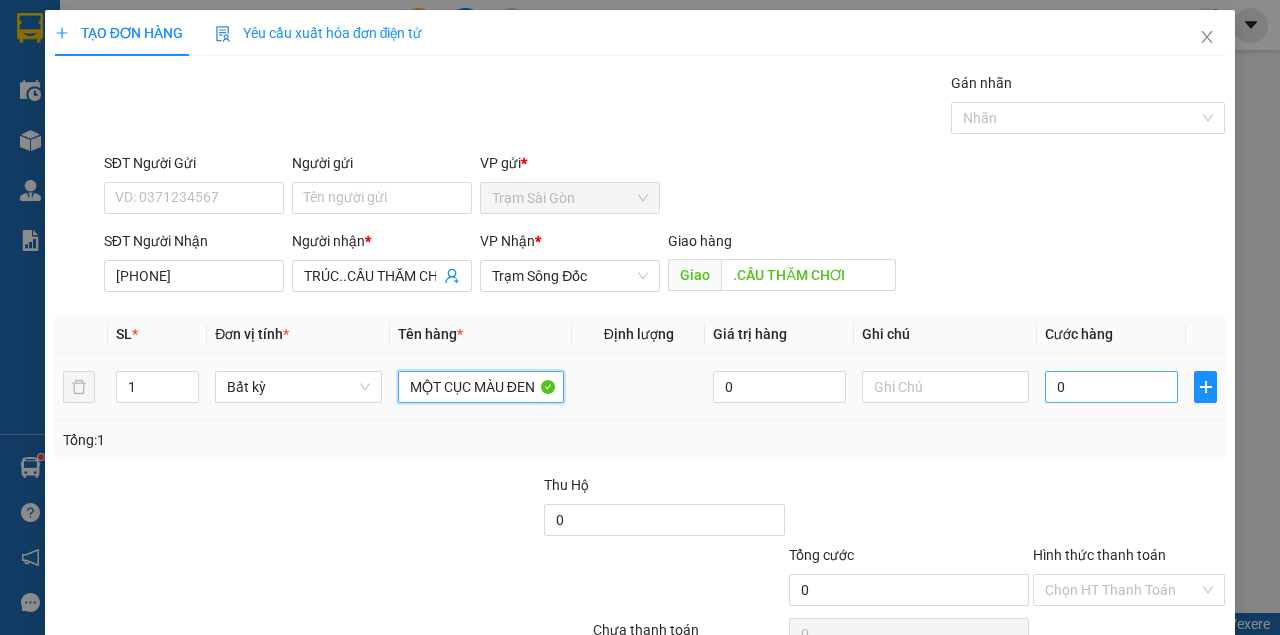 type on "MỘT CỤC MÀU ĐEN" 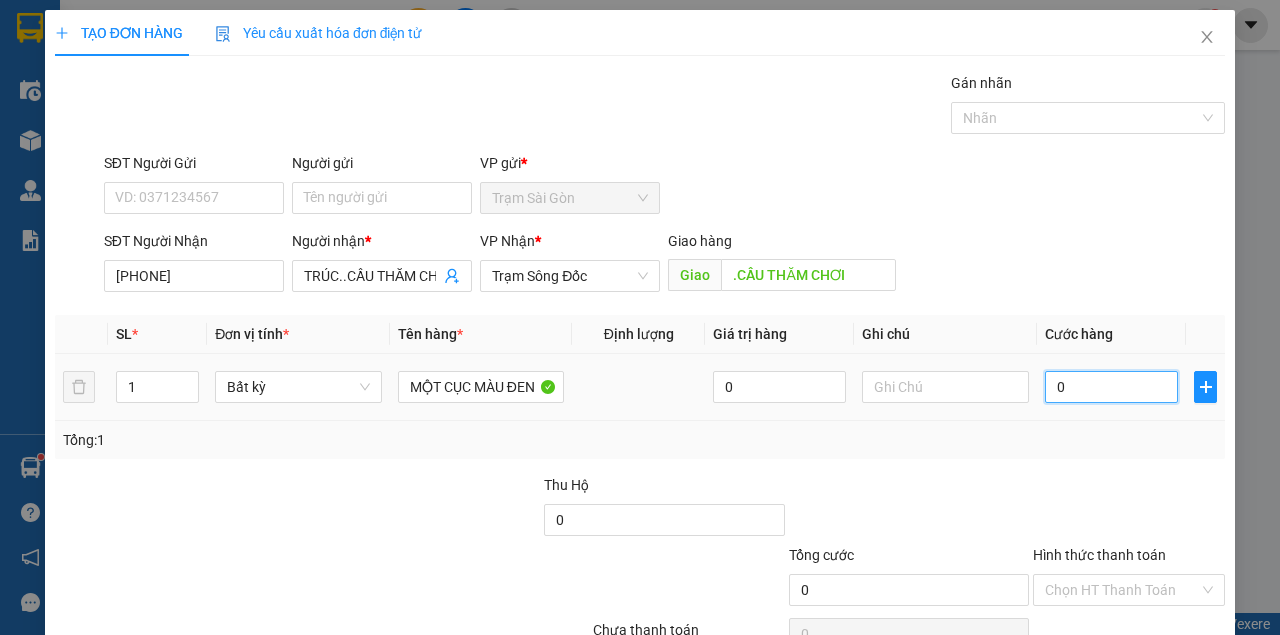 click on "0" at bounding box center [1111, 387] 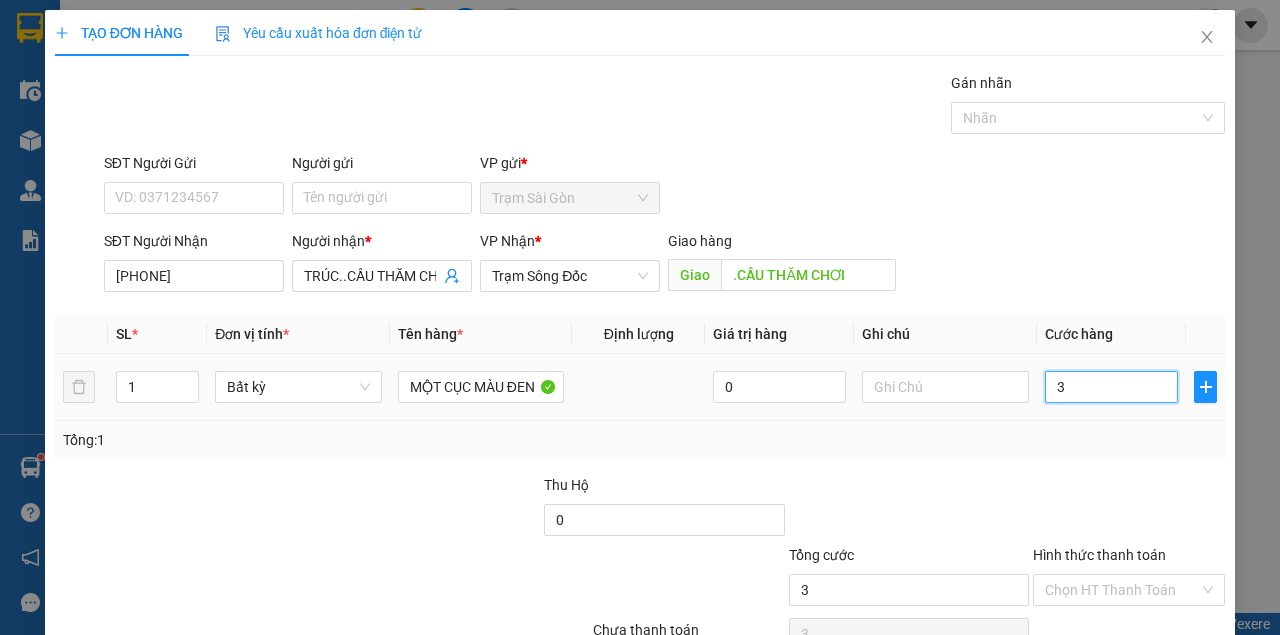 type on "30" 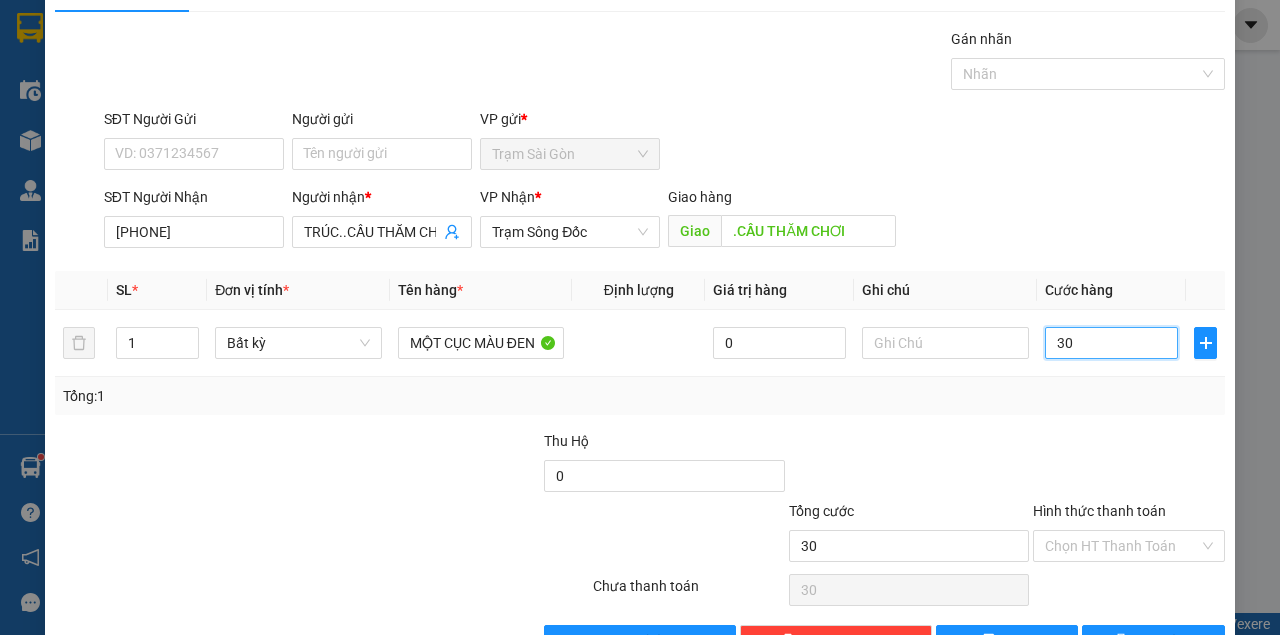 scroll, scrollTop: 102, scrollLeft: 0, axis: vertical 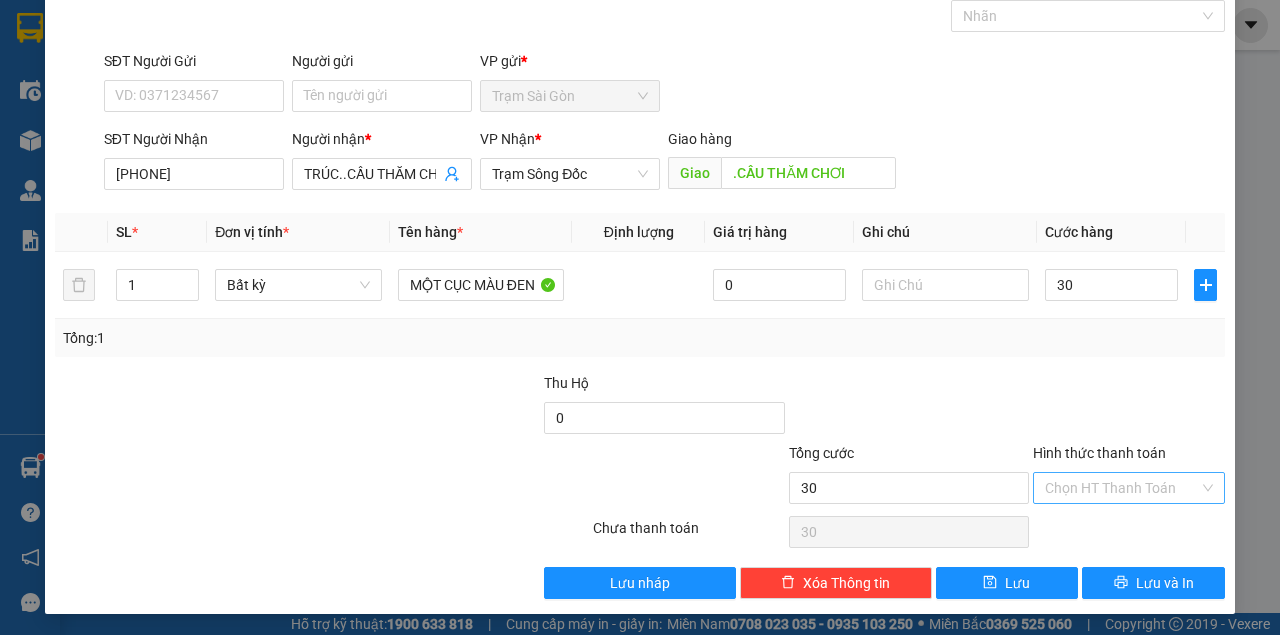 type on "30.000" 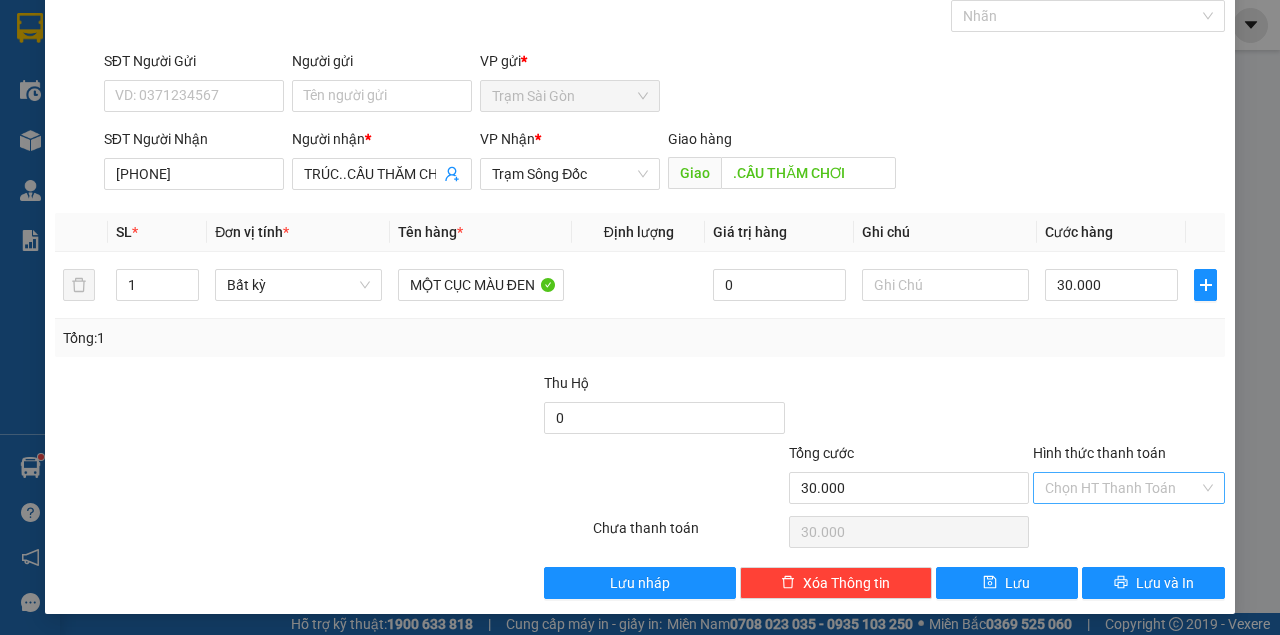 click on "Hình thức thanh toán" at bounding box center (1122, 488) 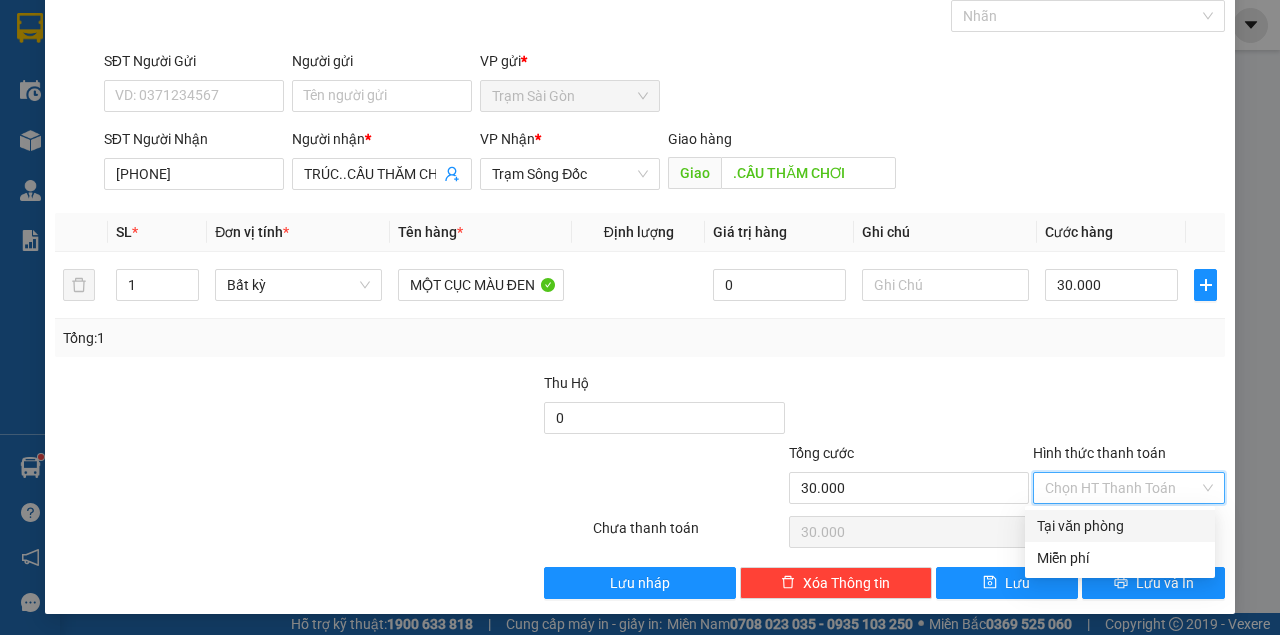 click on "Tại văn phòng" at bounding box center [1120, 526] 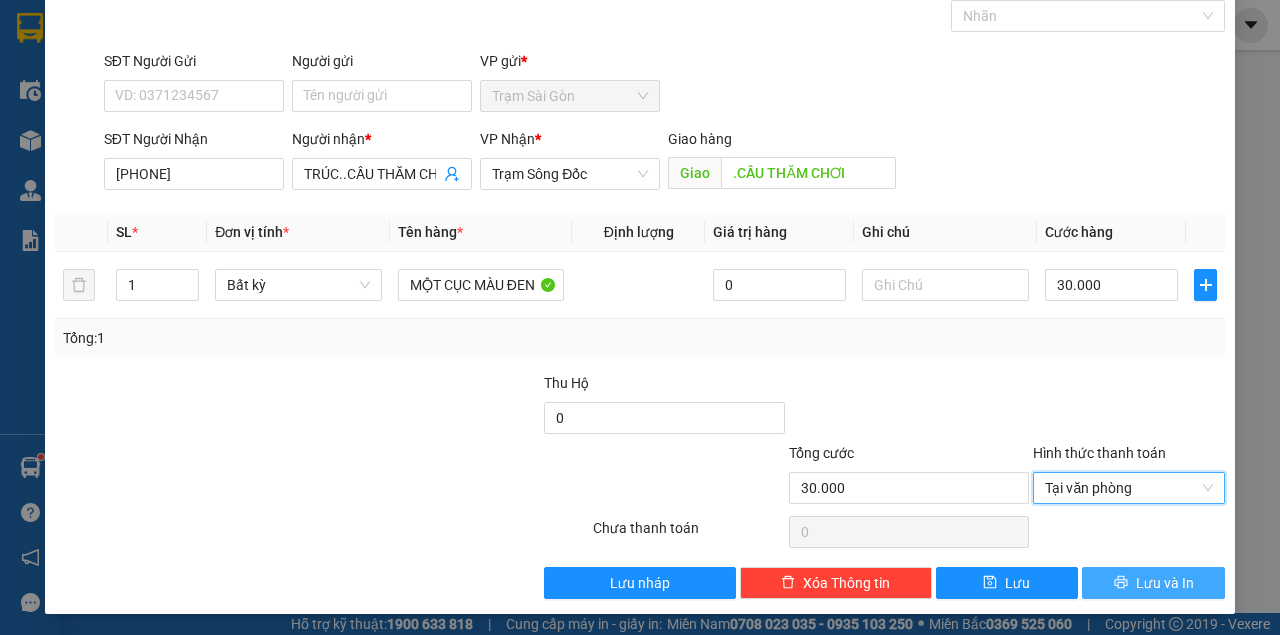 type 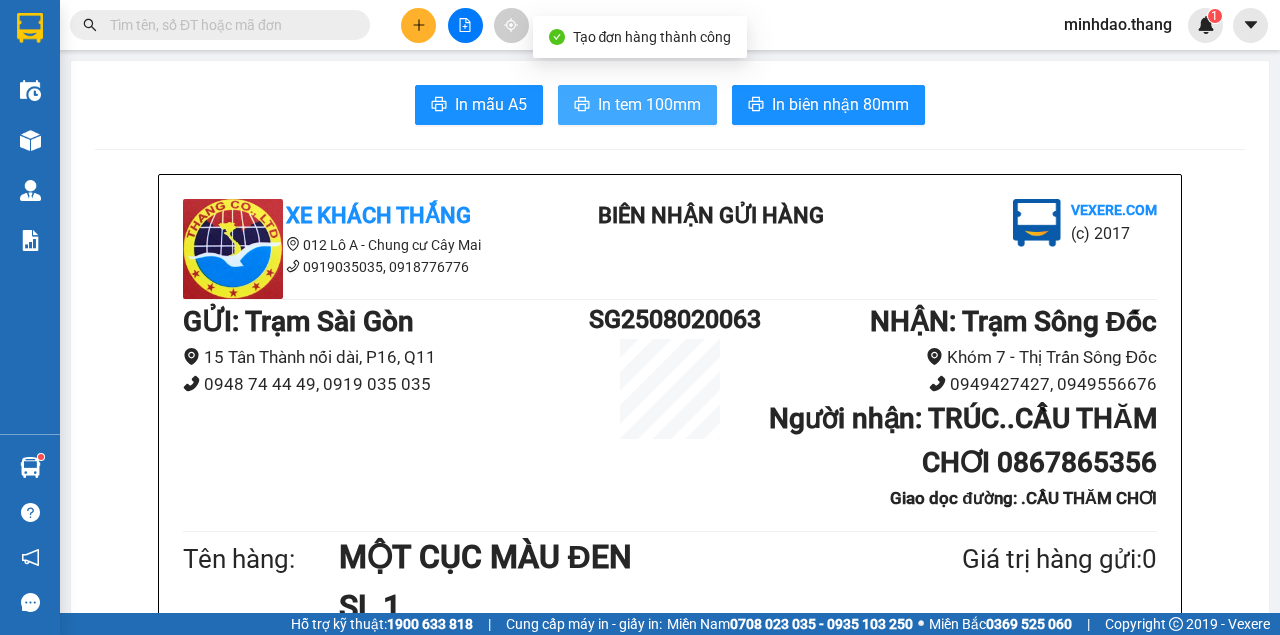 click on "In tem 100mm" at bounding box center (649, 104) 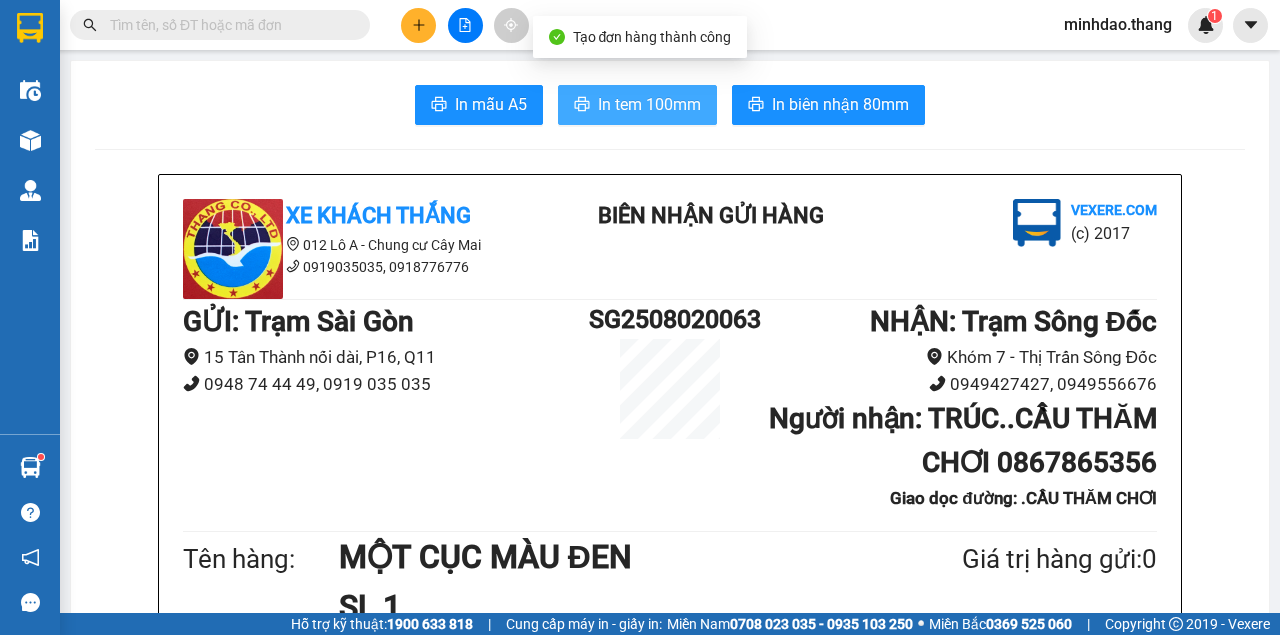 scroll, scrollTop: 0, scrollLeft: 0, axis: both 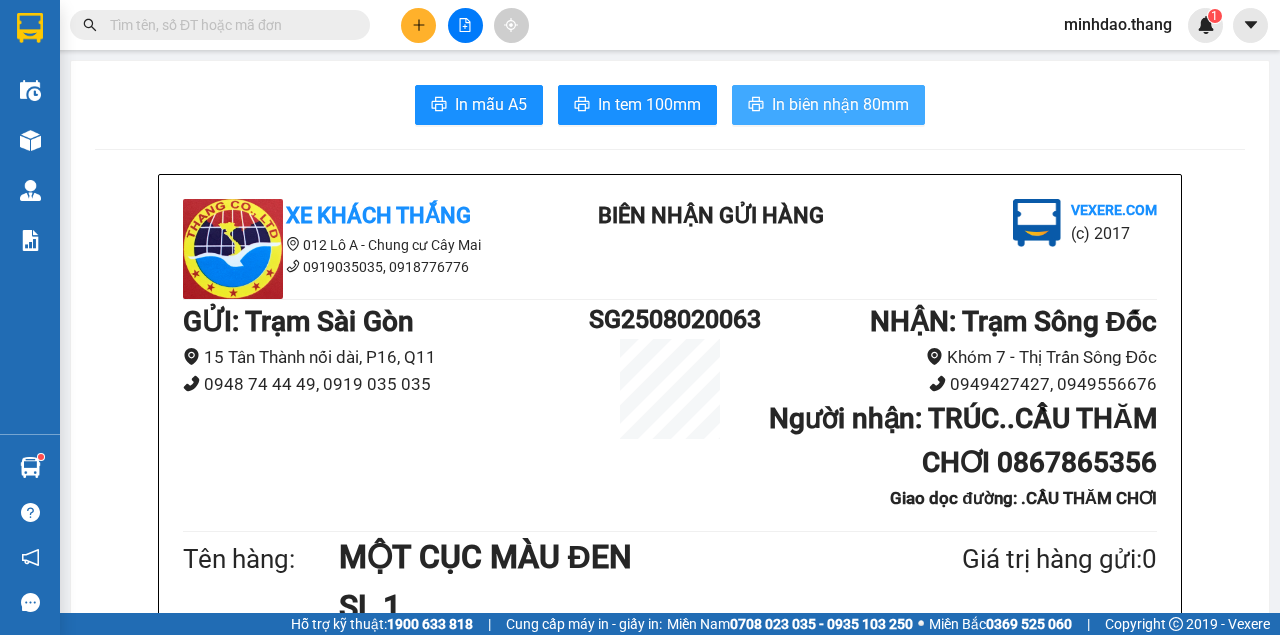drag, startPoint x: 845, startPoint y: 107, endPoint x: 828, endPoint y: 123, distance: 23.345236 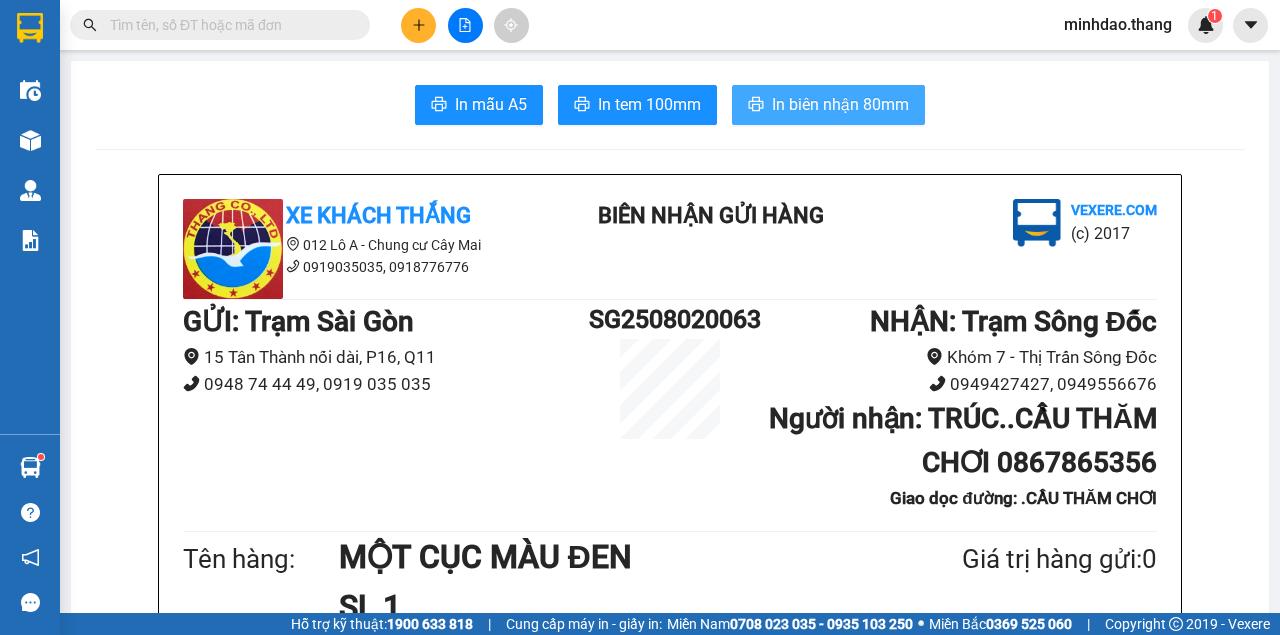 scroll, scrollTop: 0, scrollLeft: 0, axis: both 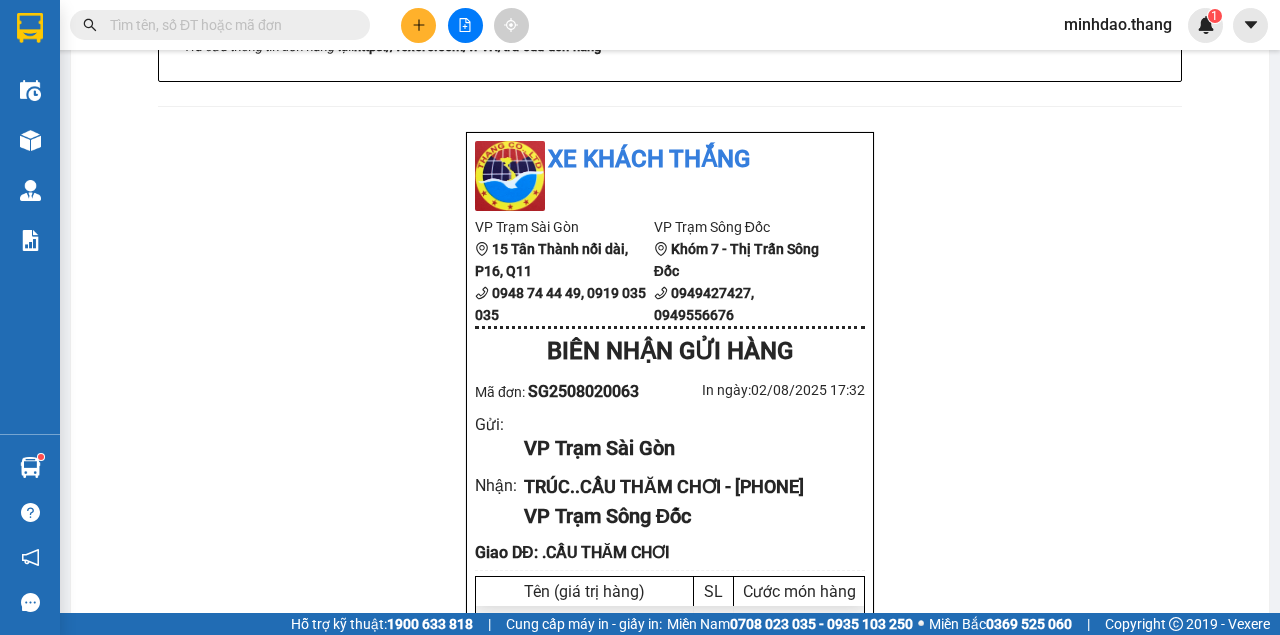 click on "Kết quả tìm kiếm ( 7 )  Bộ lọc  Mã ĐH Trạng thái Món hàng Thu hộ Tổng cước Chưa cước Nhãn Người gửi VP Gửi Người nhận VP Nhận SG2508010003 14:08 - 01/08 VP Nhận   51B-215.97 01:50 - 02/08 1TIVI SL:  1 50.000 Trạm Sông Đốc [PHONE] SG Trạm Sài Gòn CM2507120014 07:39 - 12/07 VP Nhận   50H-556.27 13:03 - 12/07 1 XE KHÁCH ĐI SL:  1 500.000 BX Đồng Tâm CM [PHONE] K TEN Trạm Sài Gòn SG2408250041 18:59 - 25/08 Trên xe   51B-215.97 20:00  -   26/08 MỘT HỒ SƠ SL:  1 30.000 Trạm Sài Gòn [PHONE] PHAN VĂN QUÂN..TRẦN VĂN THỜI  Trạm Sông Đốc Giao DĐ: TRẦN VĂN THỜI  SG2105230045 14:15 - 23/05 Đã giao   1 KIỆN CÓ 2 CÂY SL:  1 40.000 Trạm Sài Gòn [PHONE] HẬU___ TVT Trạm Sông Đốc Giao DĐ: TRẦN VĂN THỜI  SG2101070041 14:59 - 07/01 Đã giao   1 ỐNG SL:  1 30.000 Trạm Sài Gòn [PHONE] HẬU___ TVT Trạm Sông Đốc Giao DĐ: TVT SG2007130005 09:42 - 13/07 Trên xe   51B-215.97 20:01  -   1" at bounding box center [640, 25] 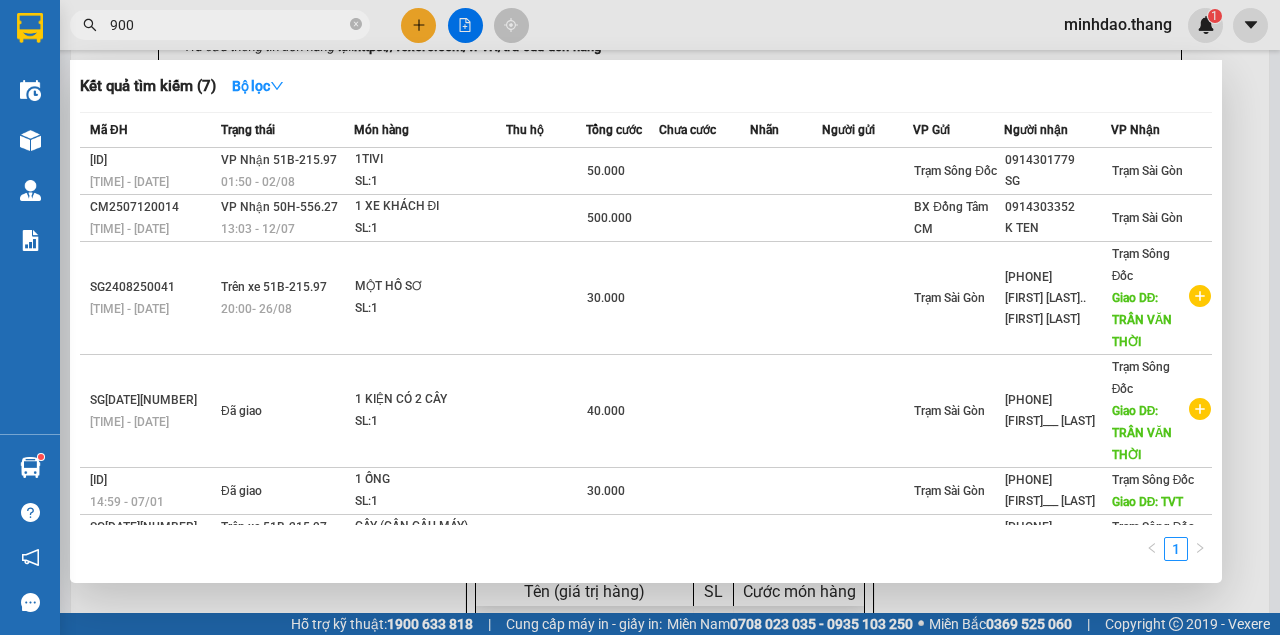 type on "9009" 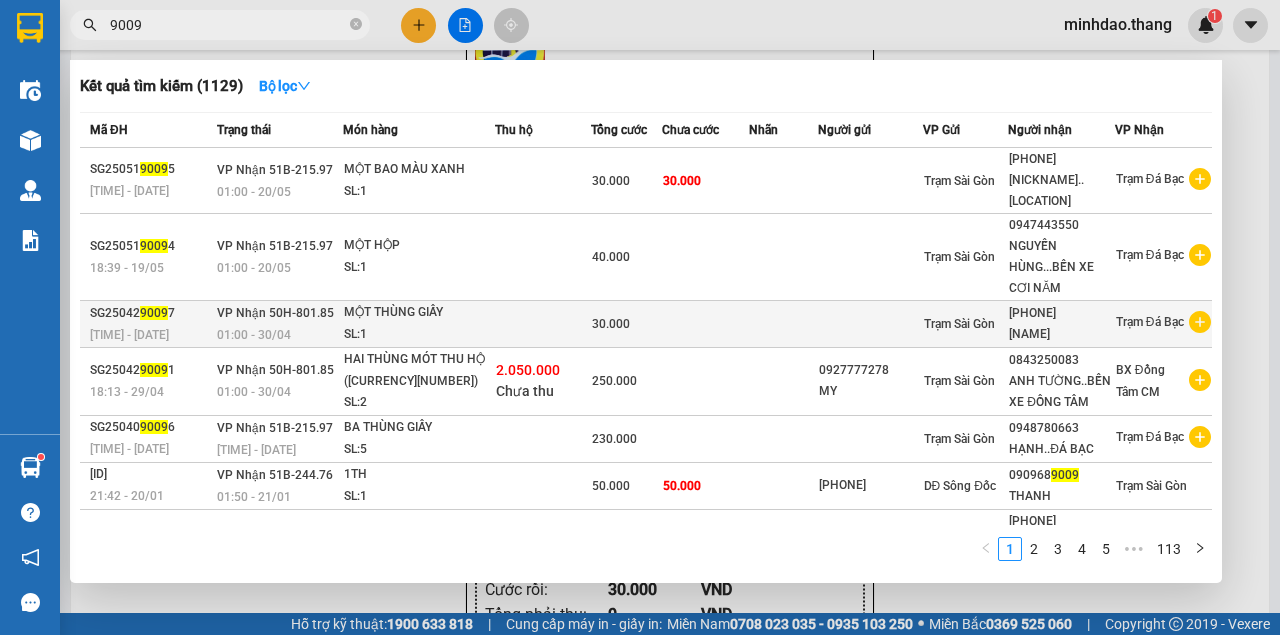 scroll, scrollTop: 1133, scrollLeft: 0, axis: vertical 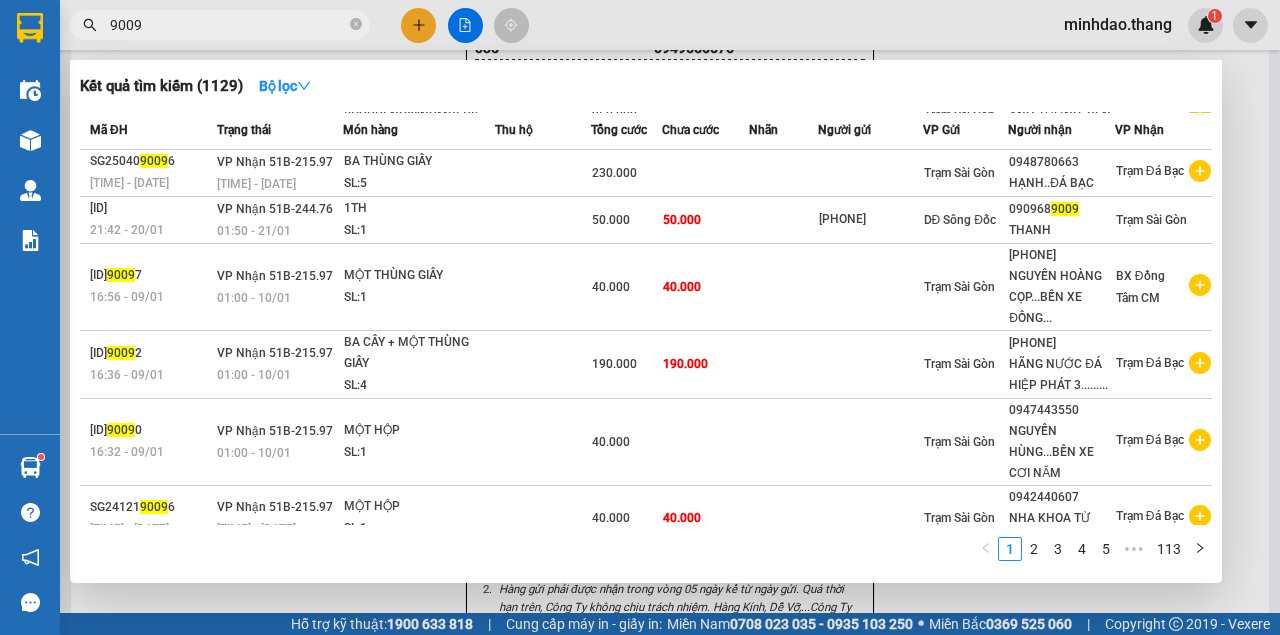 drag, startPoint x: 353, startPoint y: 20, endPoint x: 344, endPoint y: 28, distance: 12.0415945 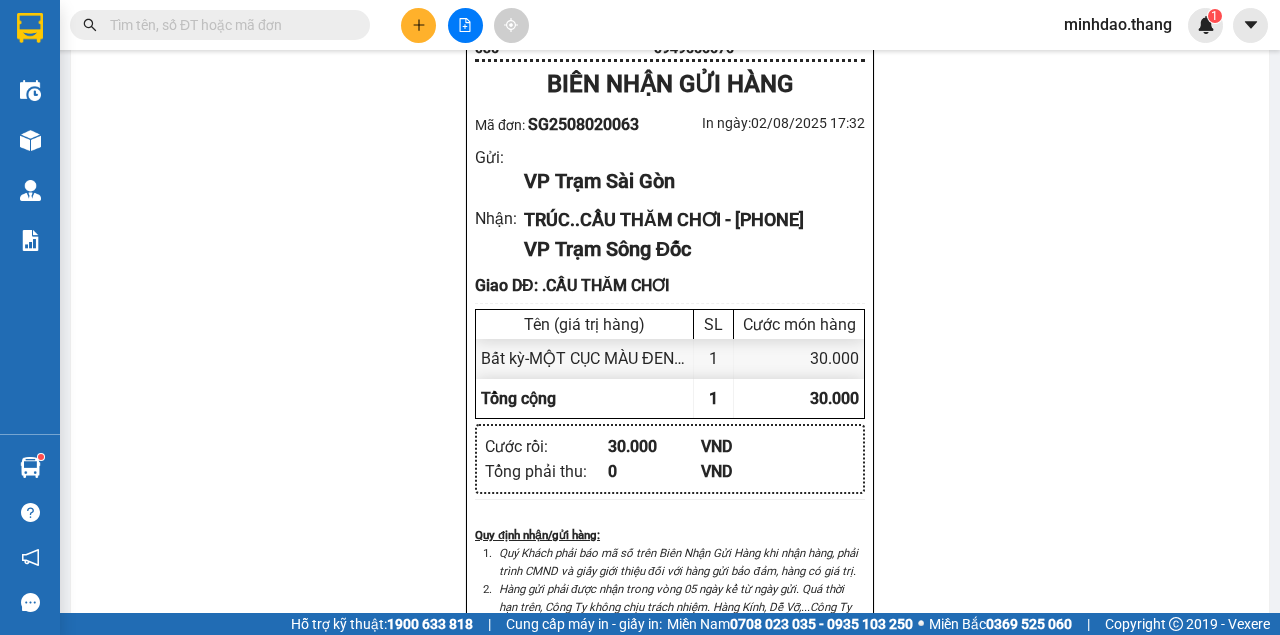 drag, startPoint x: 337, startPoint y: 28, endPoint x: 318, endPoint y: 12, distance: 24.839485 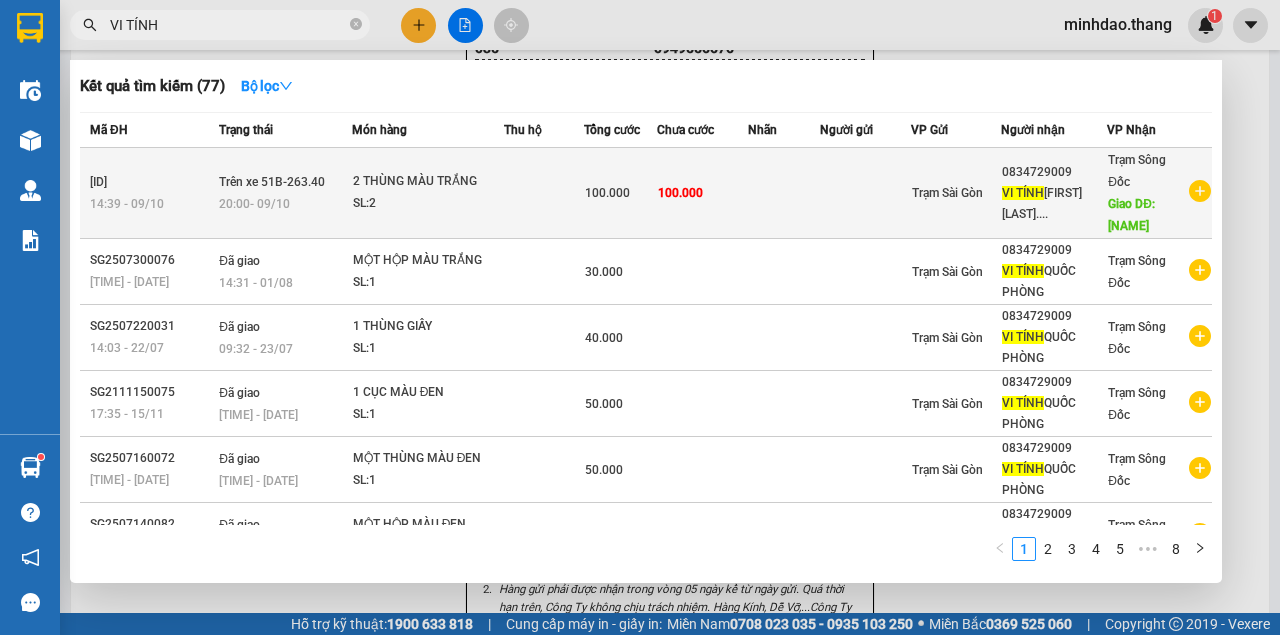 type on "VI TÍNH" 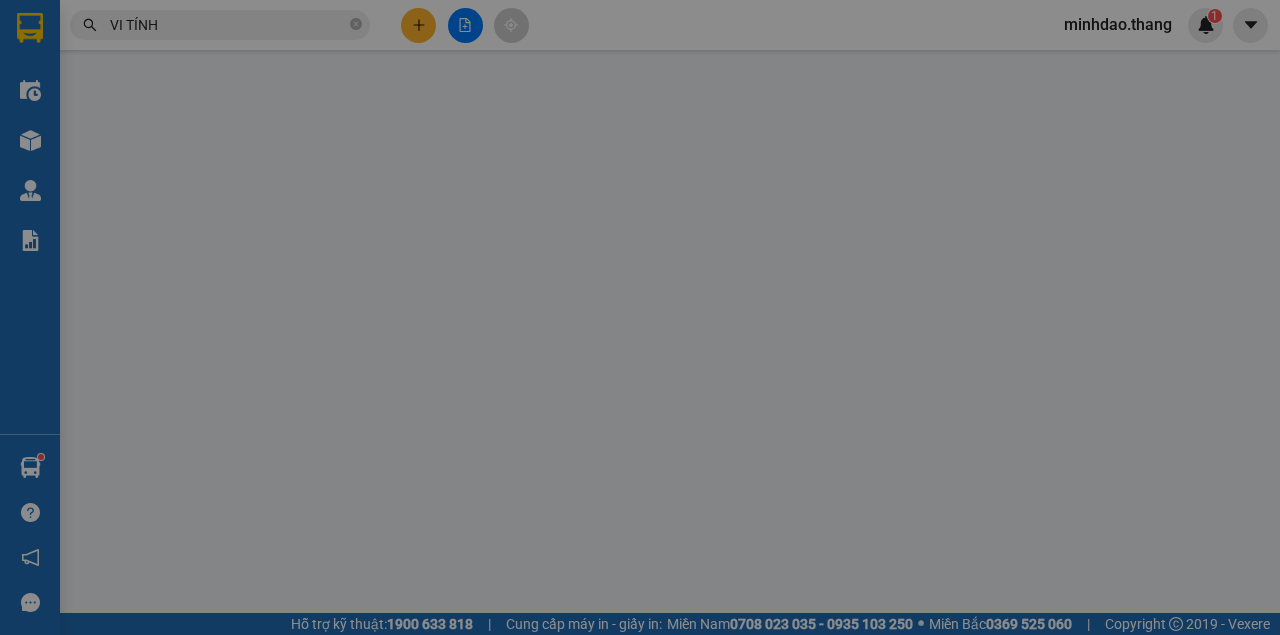 scroll, scrollTop: 0, scrollLeft: 0, axis: both 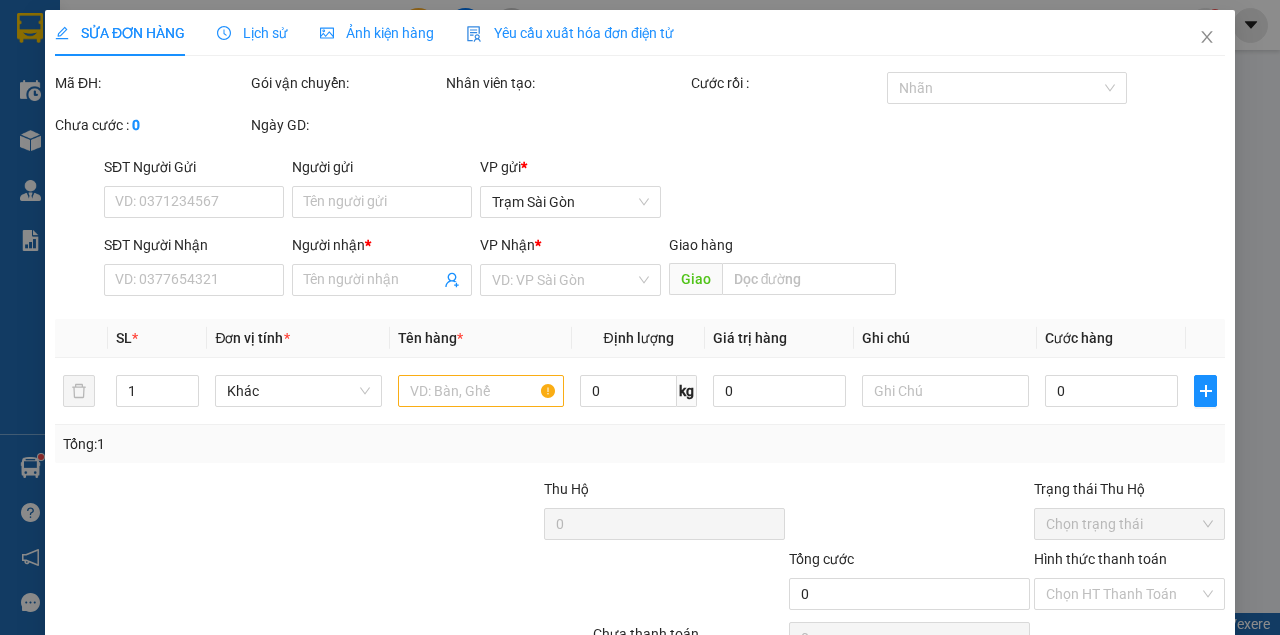 type on "0834729009" 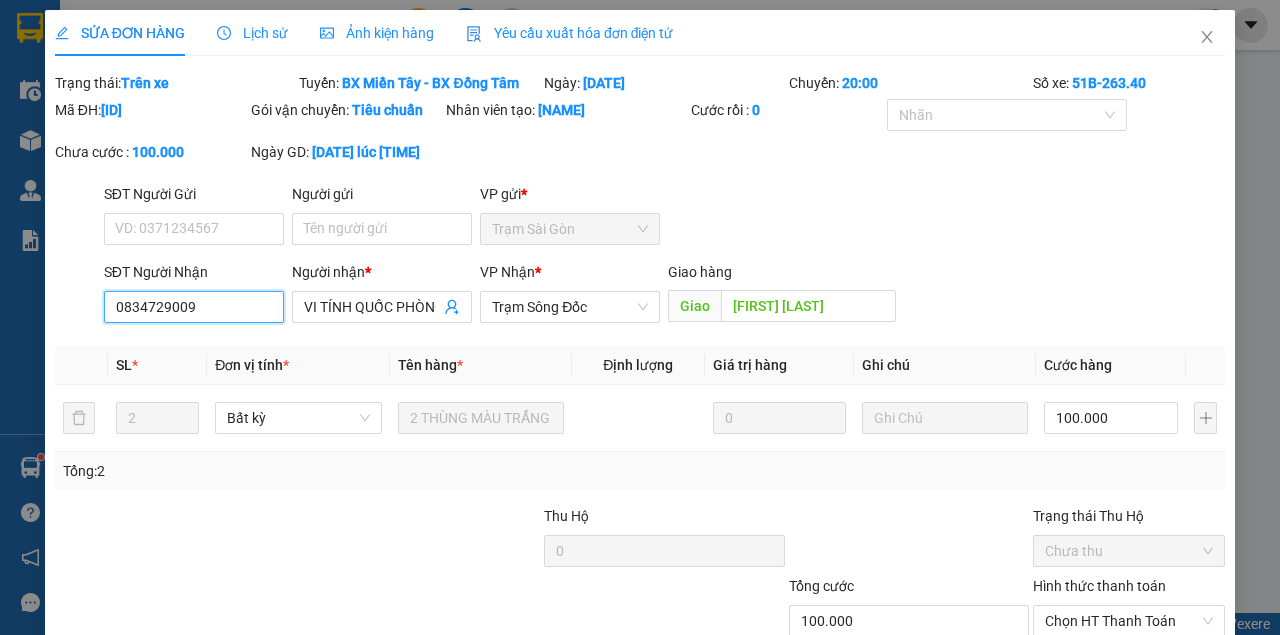 drag, startPoint x: 136, startPoint y: 322, endPoint x: 0, endPoint y: 297, distance: 138.2787 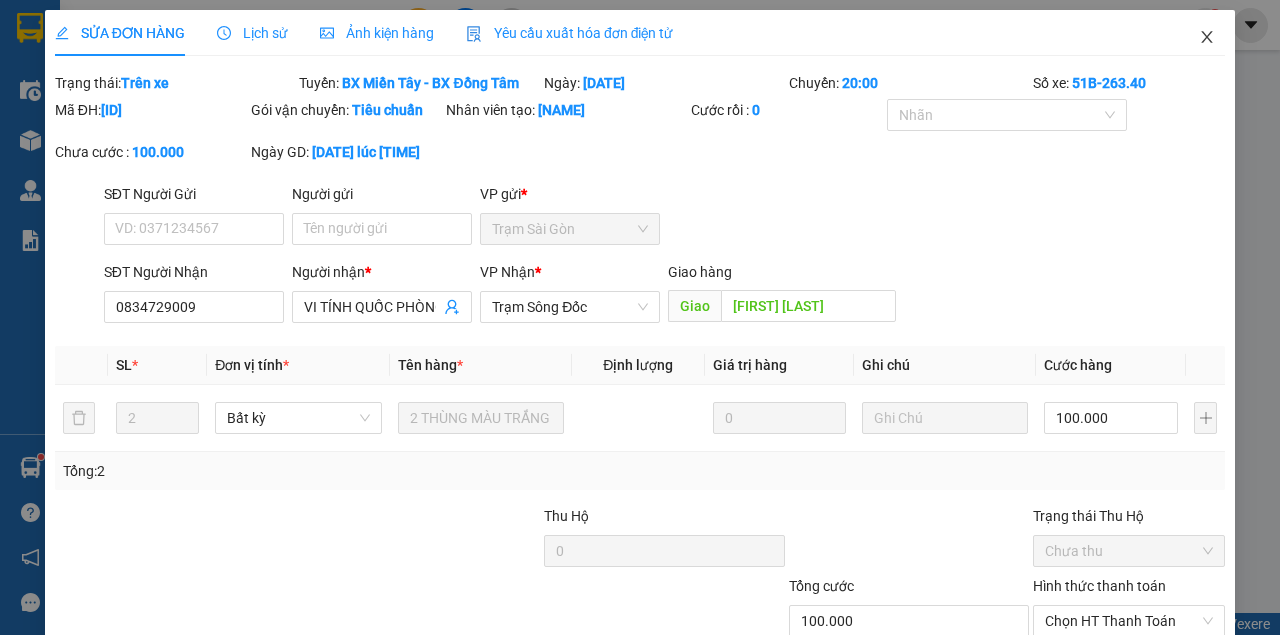 drag, startPoint x: 1204, startPoint y: 46, endPoint x: 1170, endPoint y: 58, distance: 36.05551 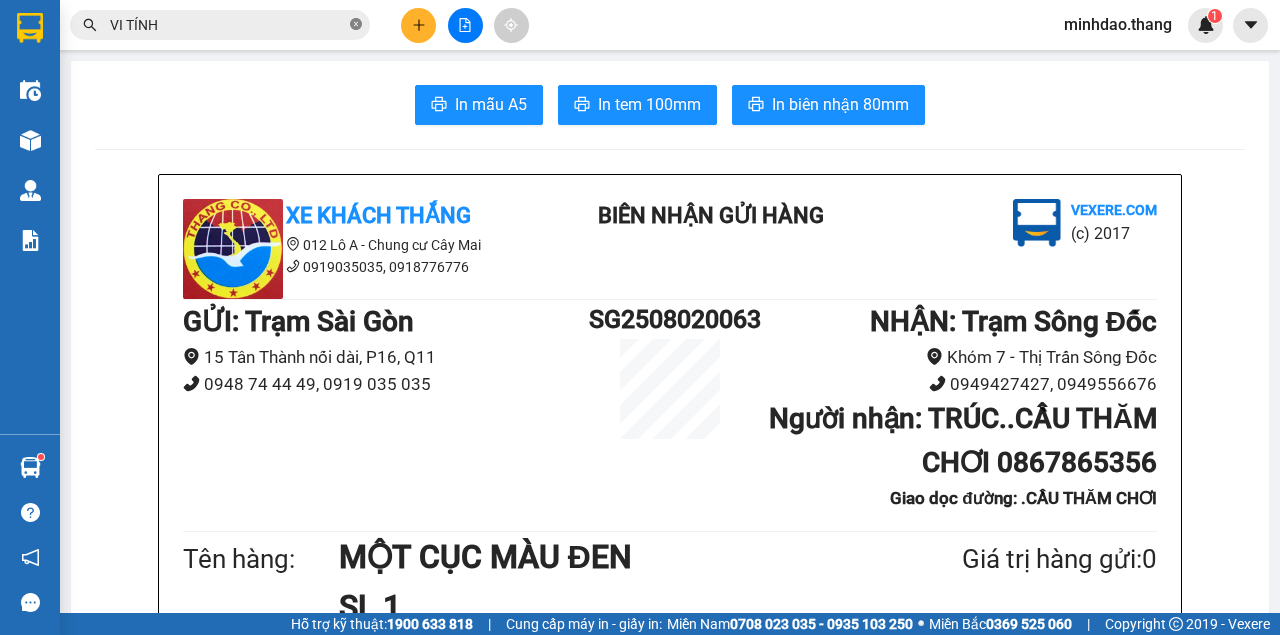 click 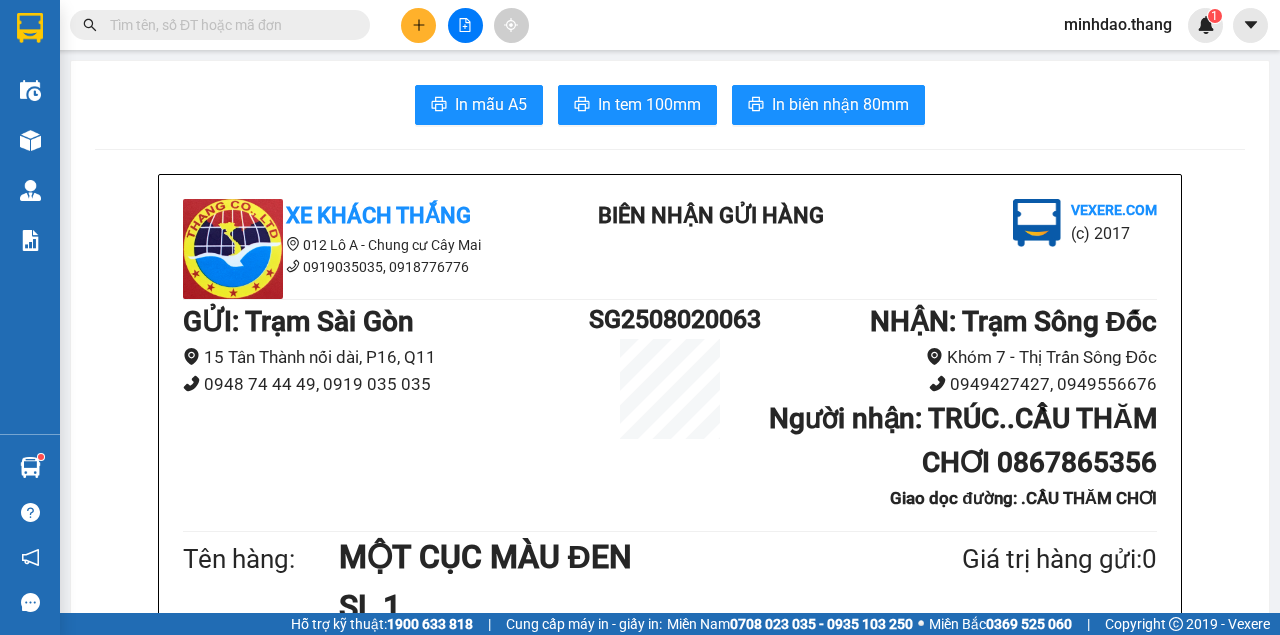 click at bounding box center (228, 25) 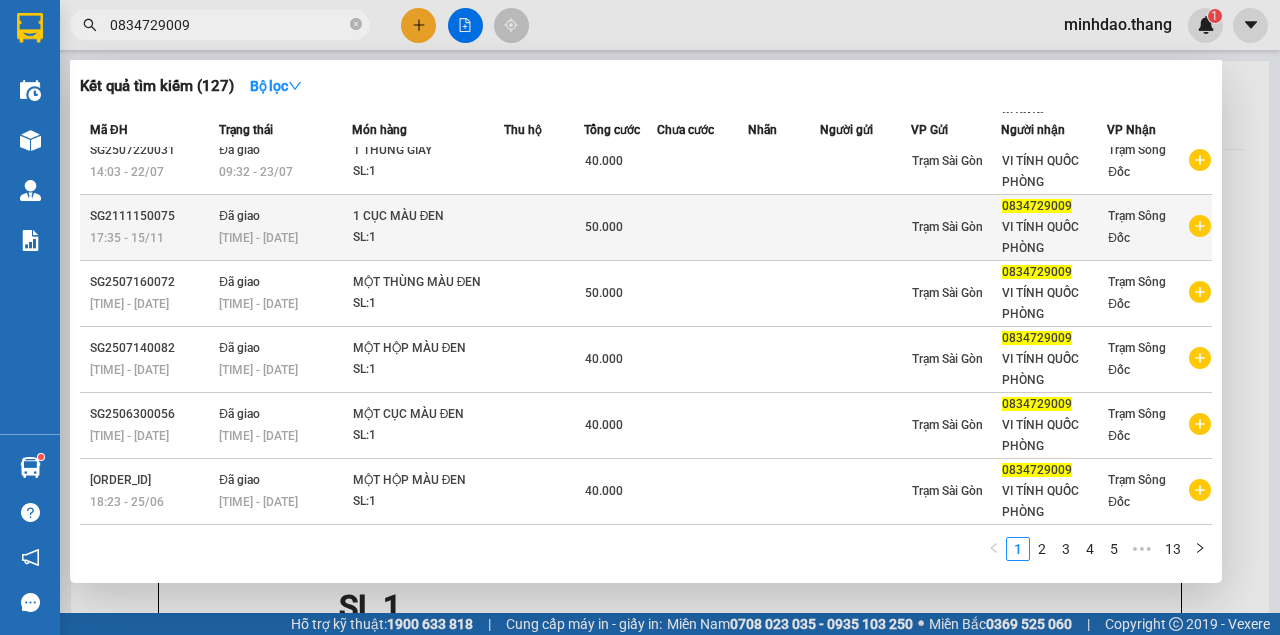 scroll, scrollTop: 312, scrollLeft: 0, axis: vertical 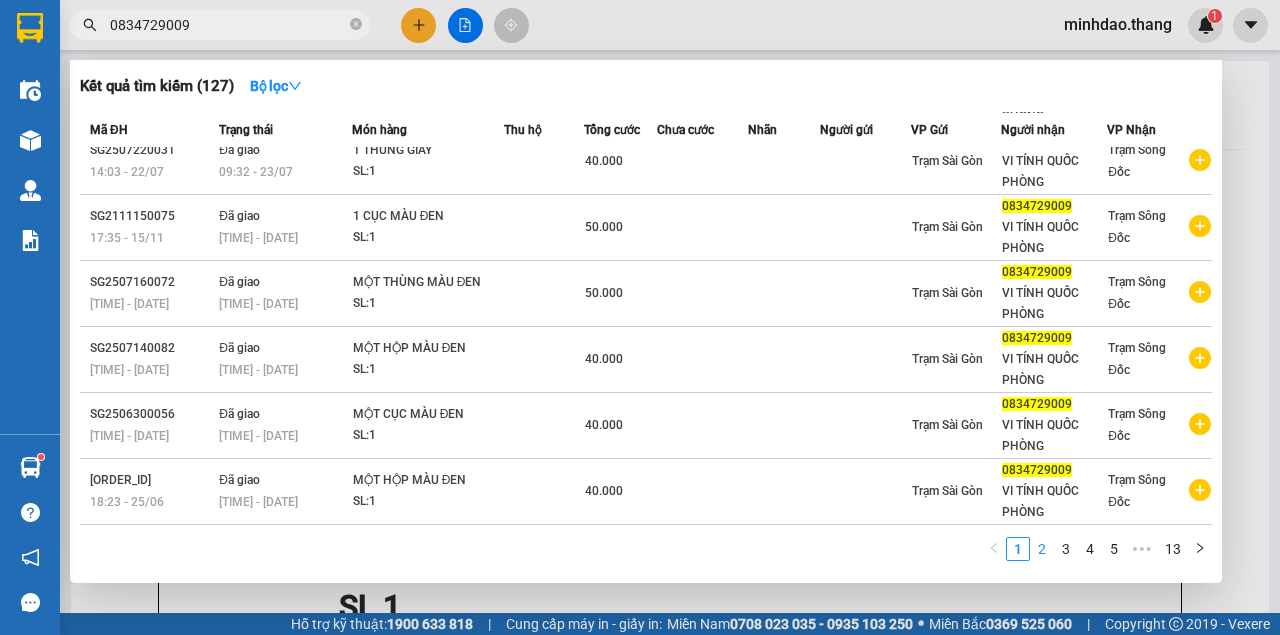 type on "0834729009" 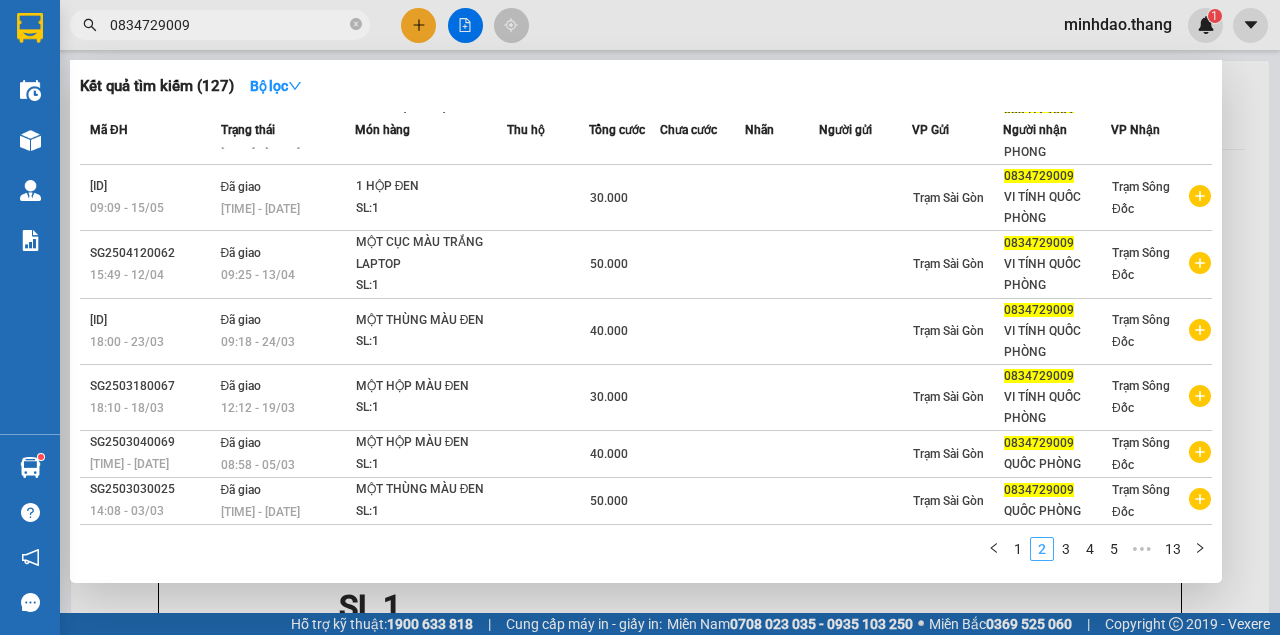 scroll, scrollTop: 244, scrollLeft: 0, axis: vertical 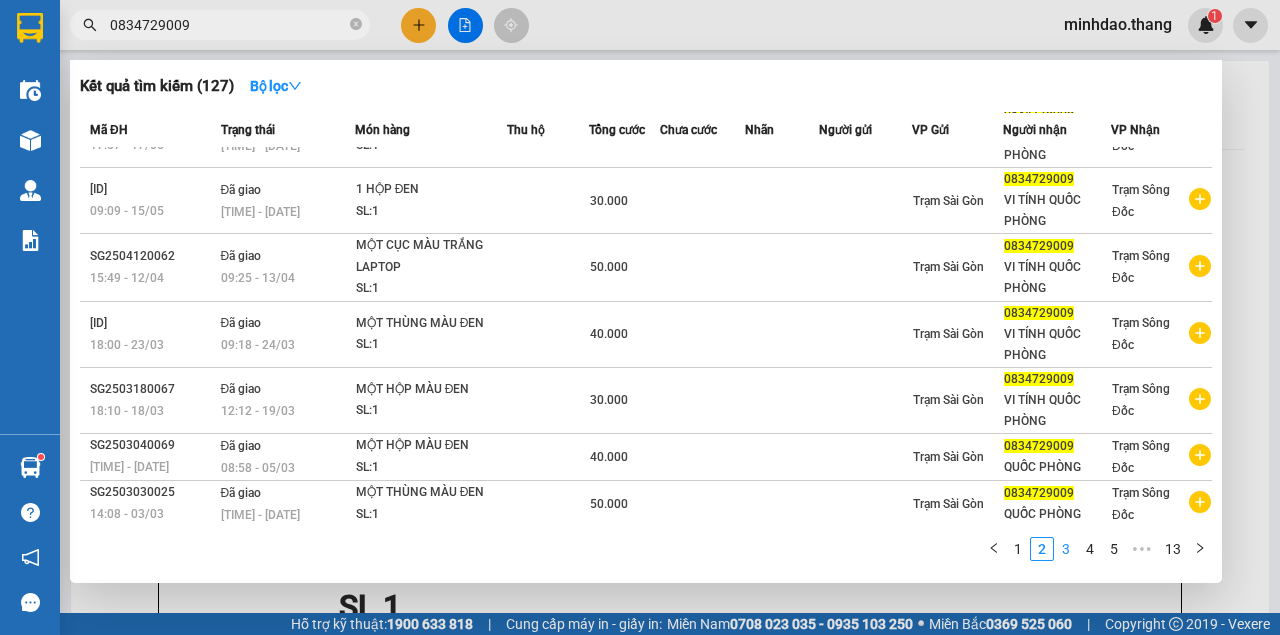 click on "3" at bounding box center (1066, 549) 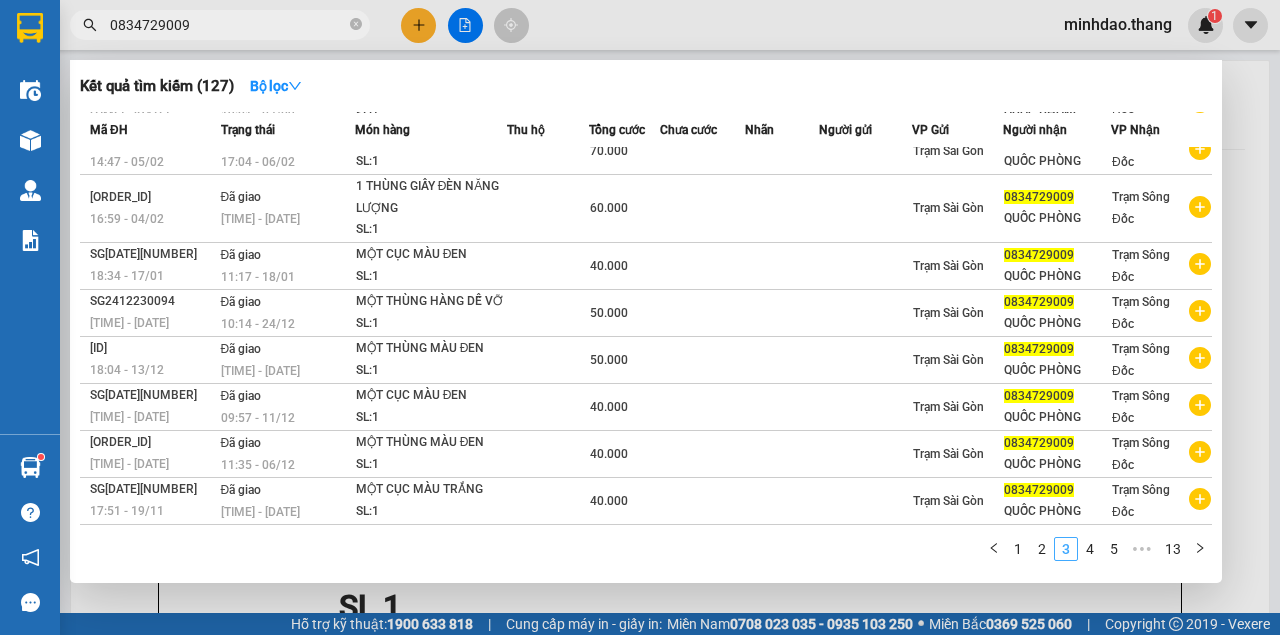 scroll, scrollTop: 116, scrollLeft: 0, axis: vertical 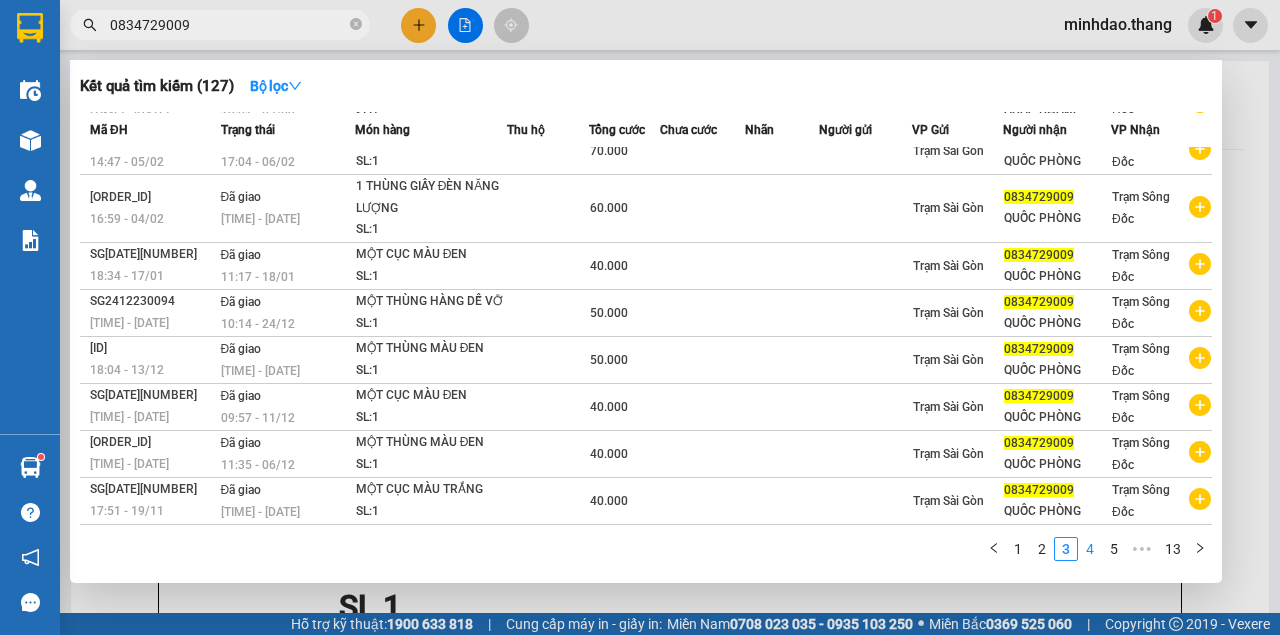 click on "4" at bounding box center [1090, 549] 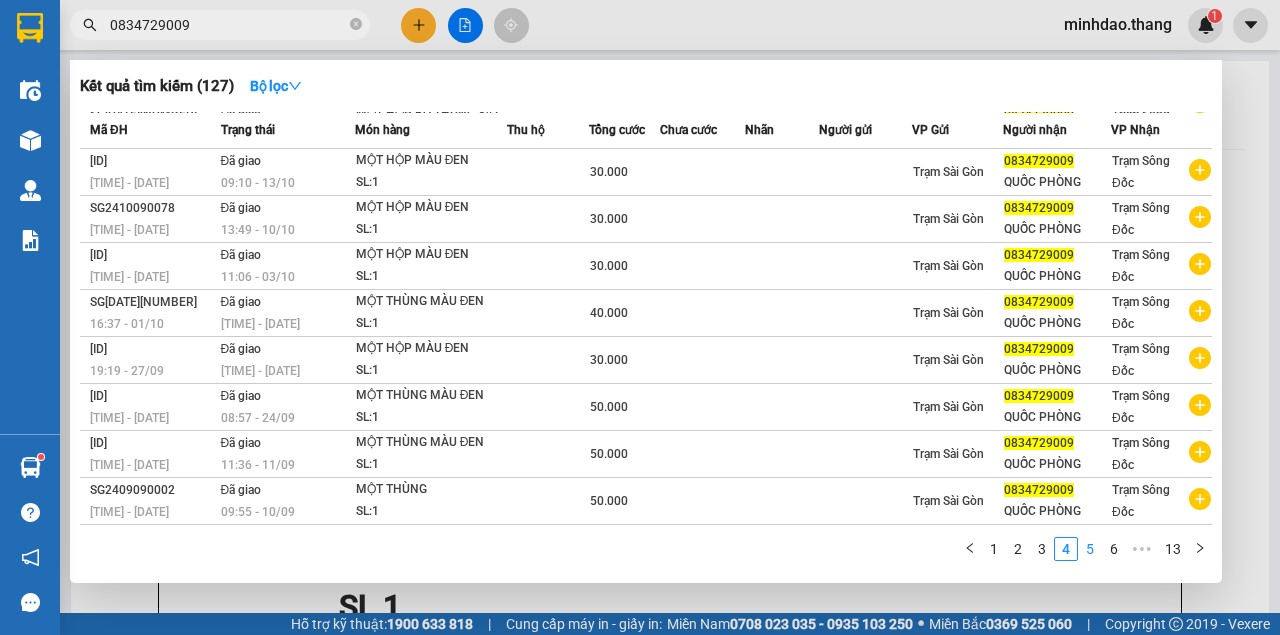 scroll, scrollTop: 96, scrollLeft: 0, axis: vertical 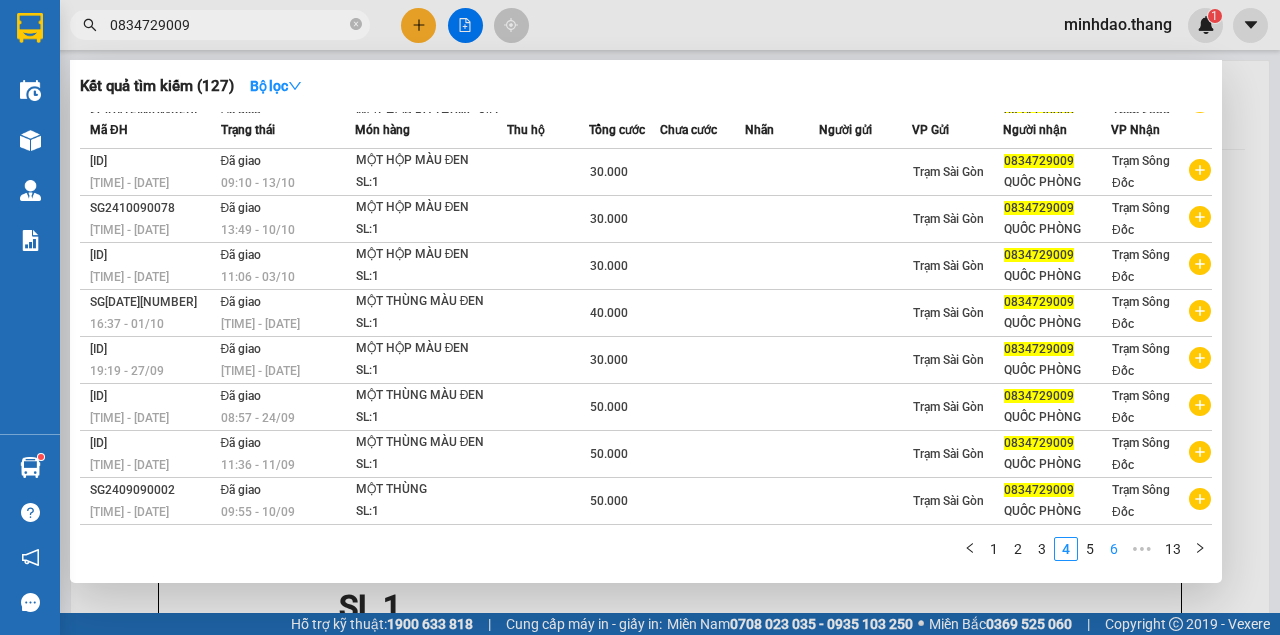 click on "6" at bounding box center [1114, 549] 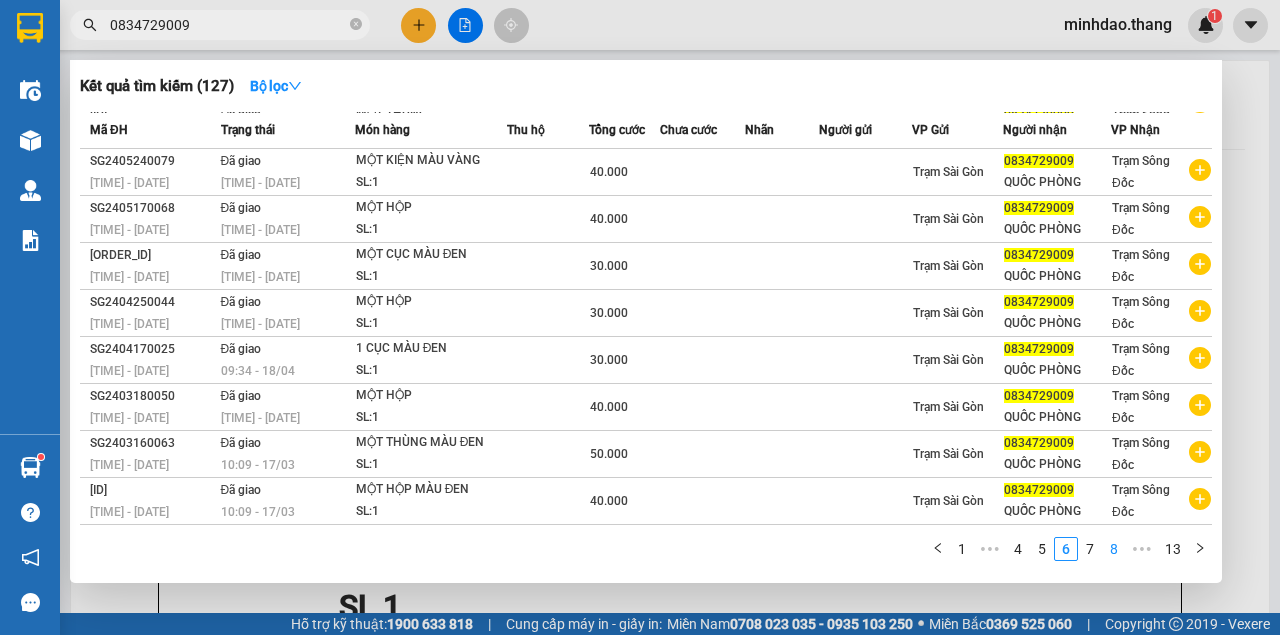 click on "8" at bounding box center [1114, 549] 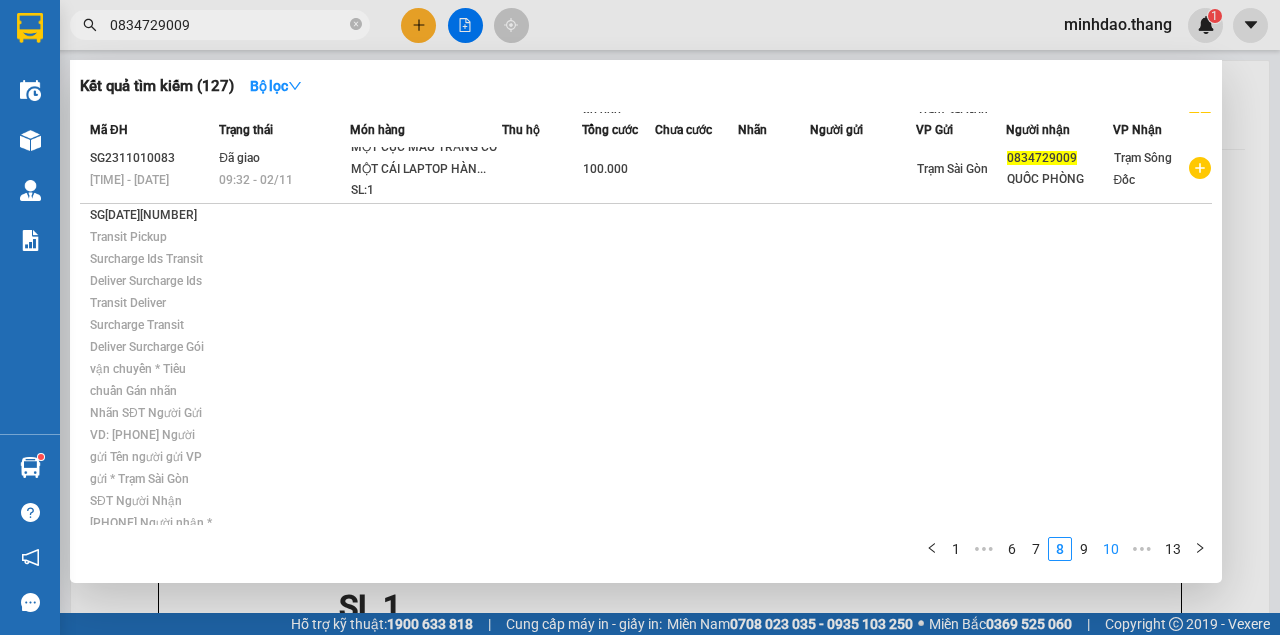click on "10" at bounding box center [1111, 549] 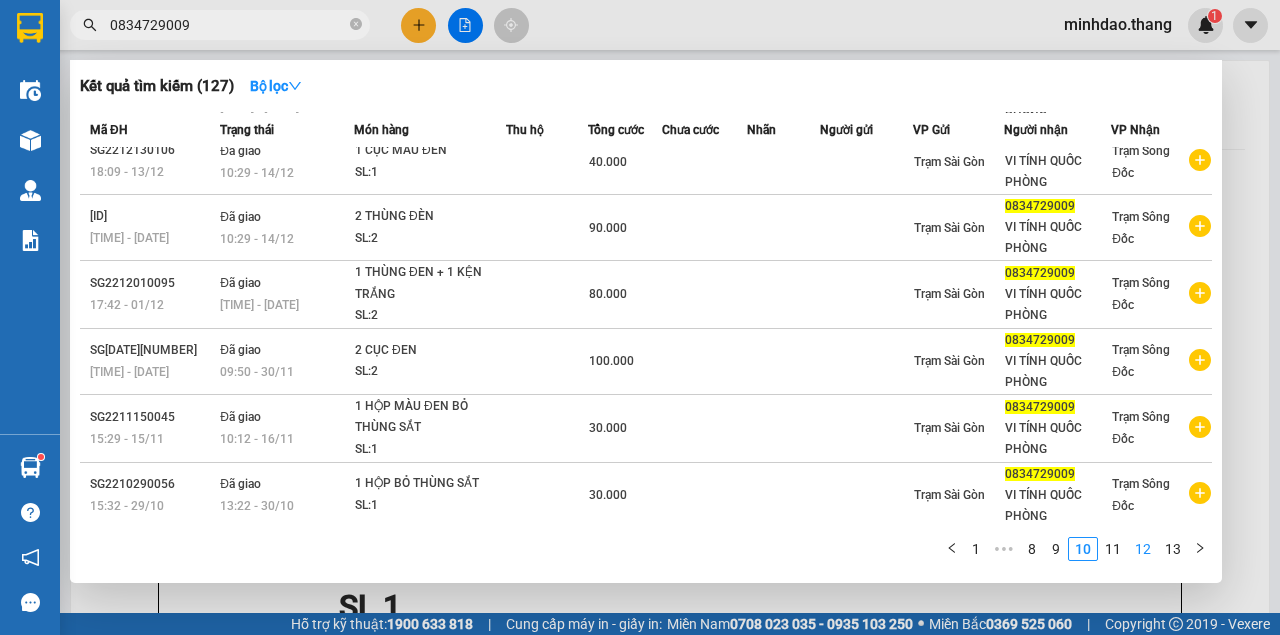 click on "12" at bounding box center (1143, 549) 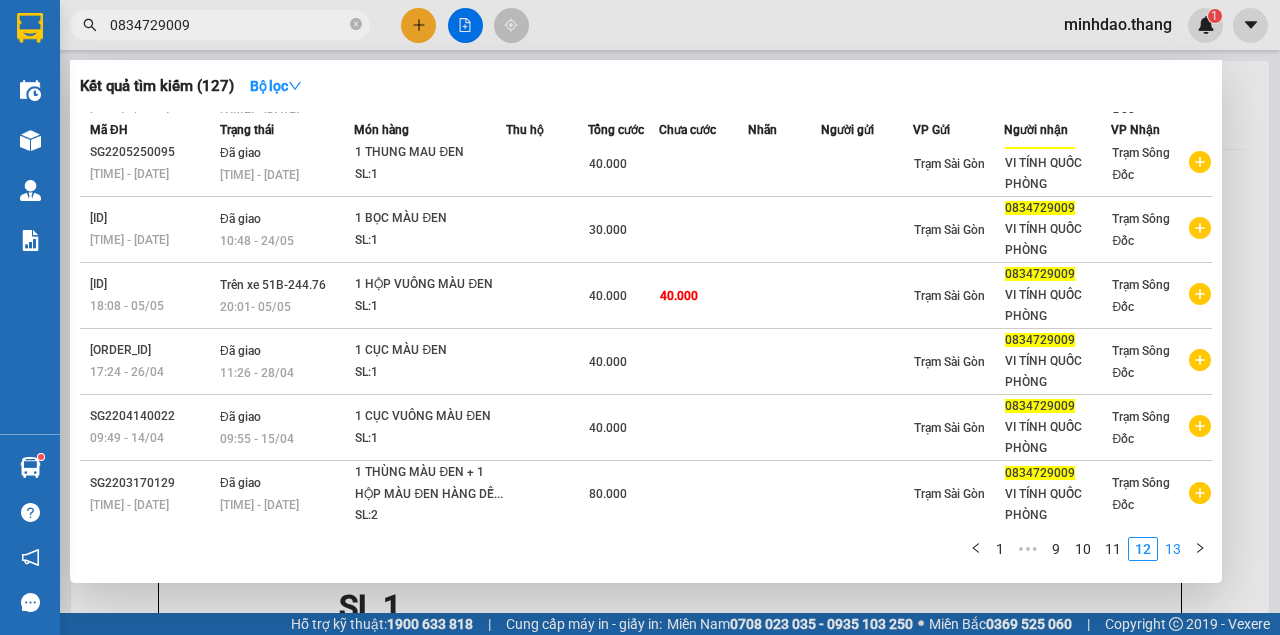 click on "13" at bounding box center (1173, 549) 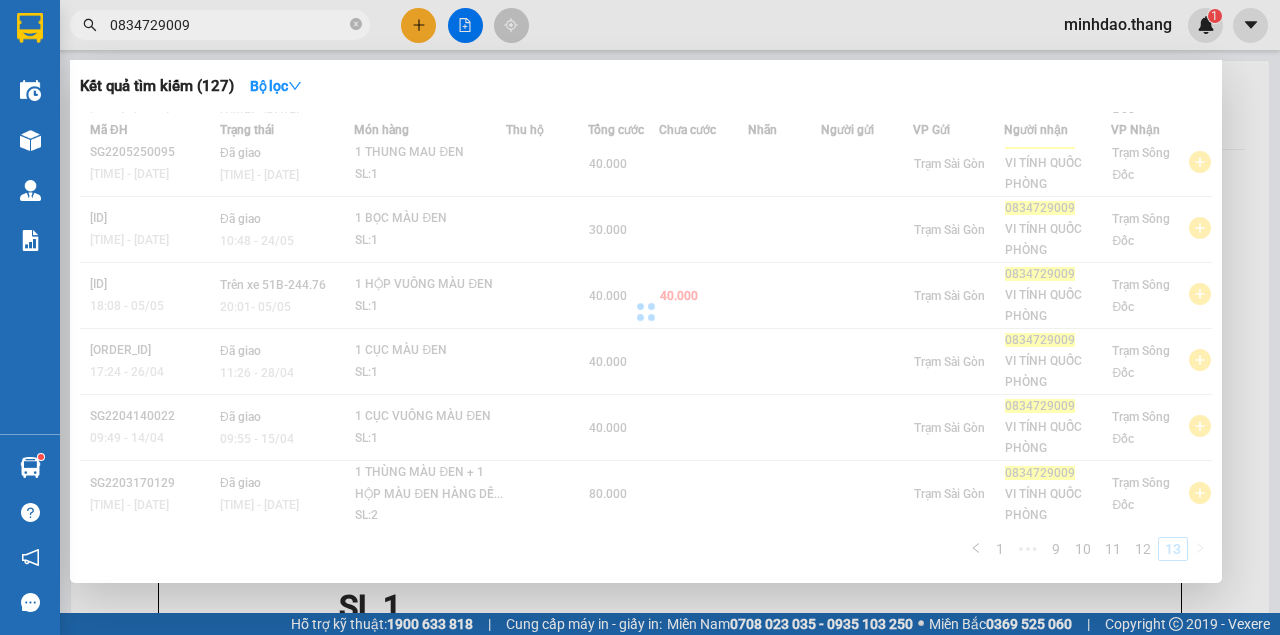 scroll, scrollTop: 64, scrollLeft: 0, axis: vertical 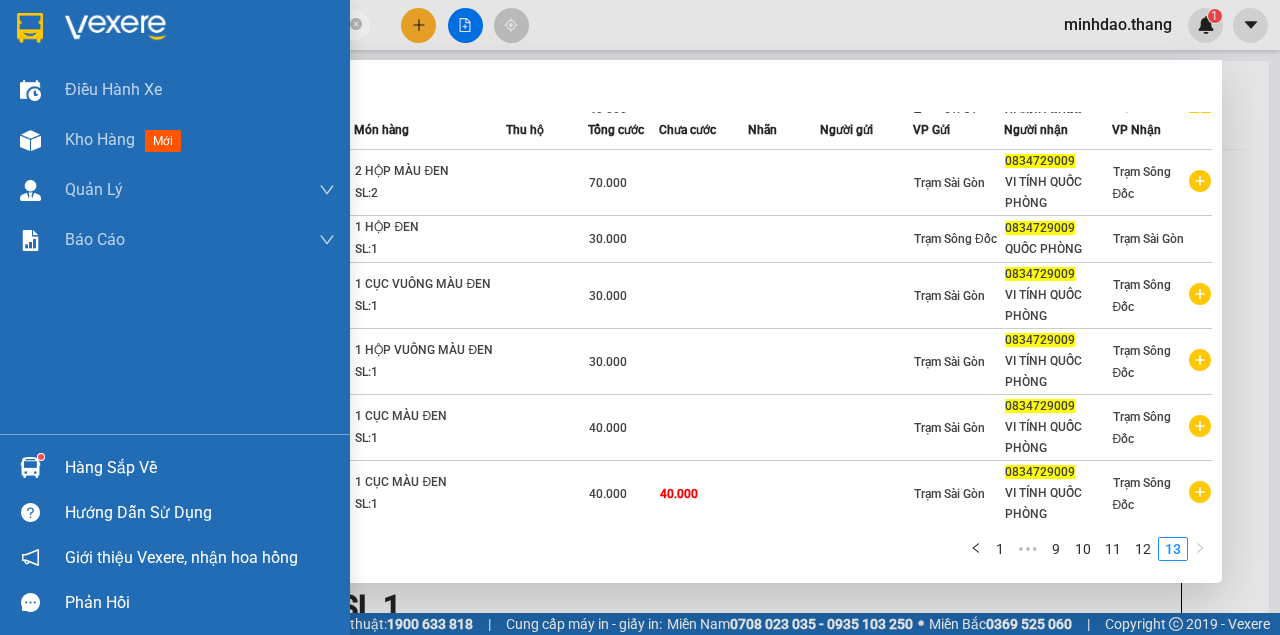 drag, startPoint x: 253, startPoint y: 32, endPoint x: 0, endPoint y: 6, distance: 254.33246 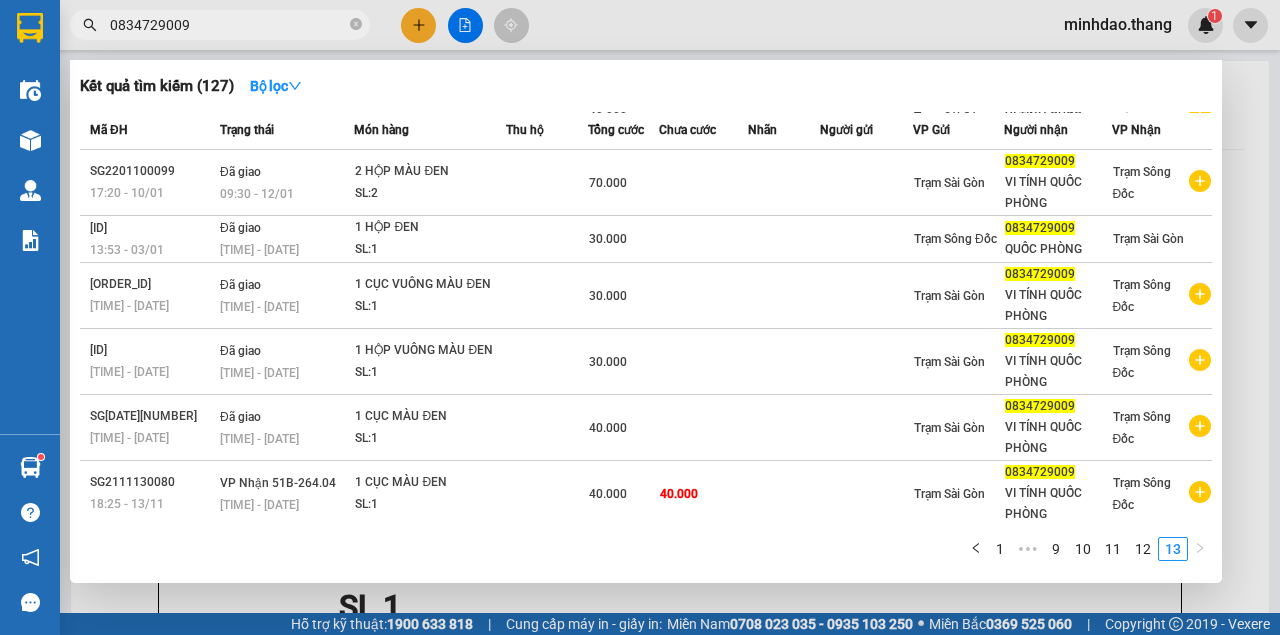 click at bounding box center (640, 317) 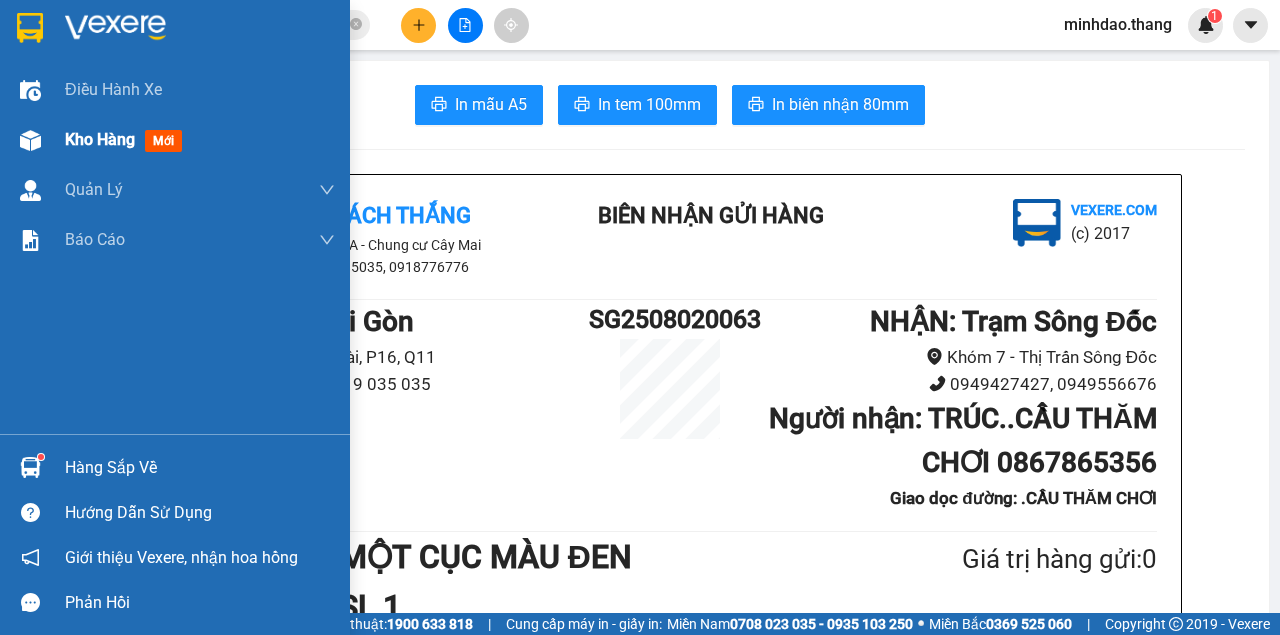 click on "Kho hàng" at bounding box center (100, 139) 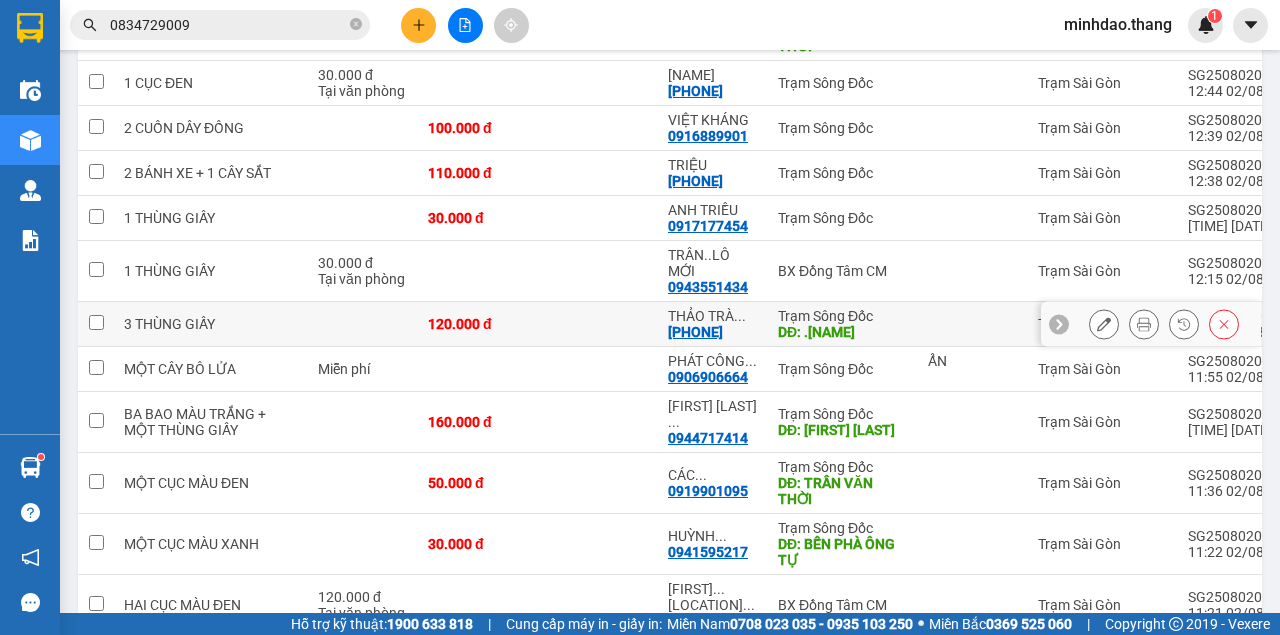 scroll, scrollTop: 2066, scrollLeft: 0, axis: vertical 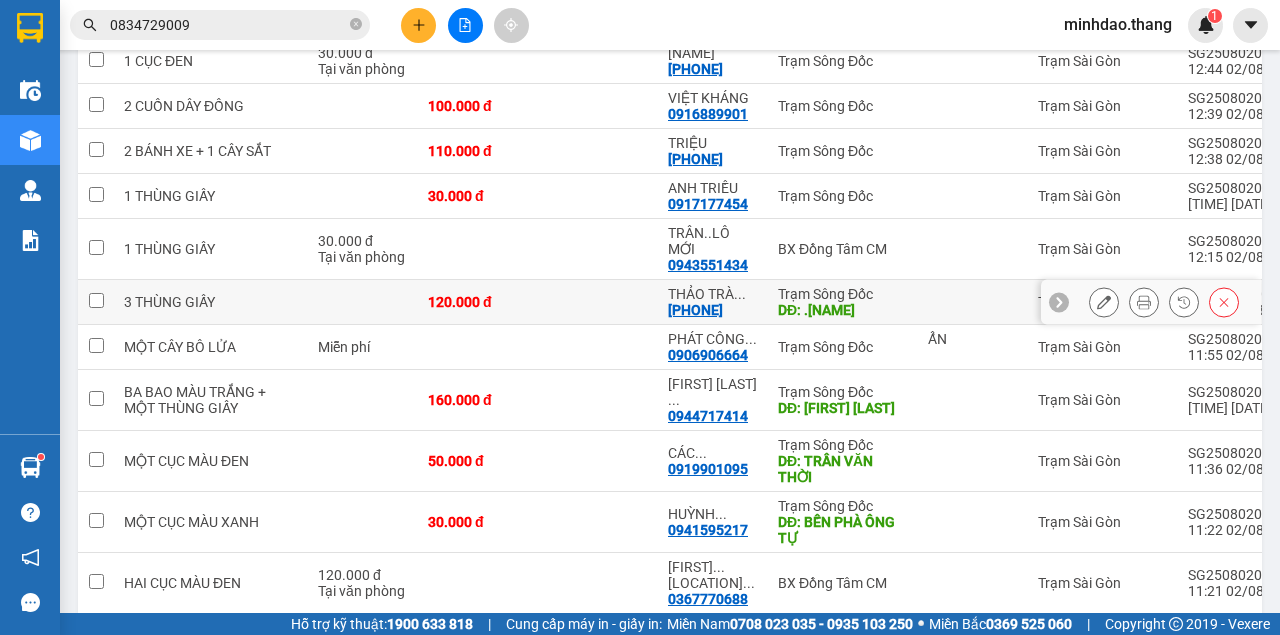 click at bounding box center (1104, 302) 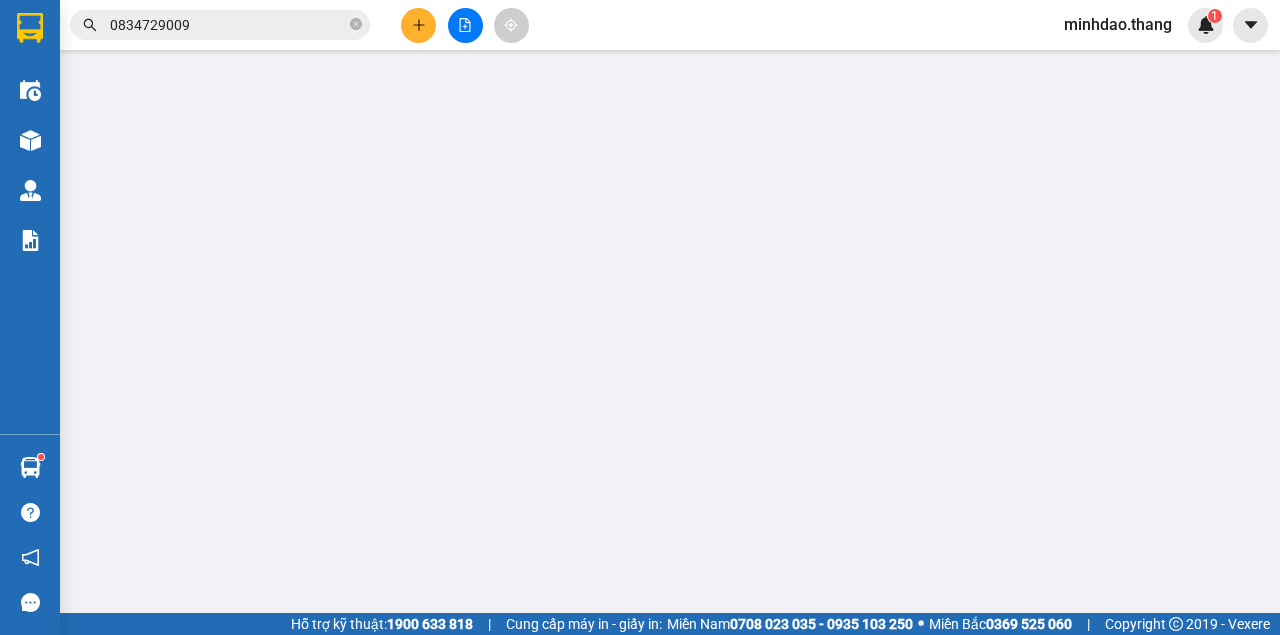 type on "[PHONE]" 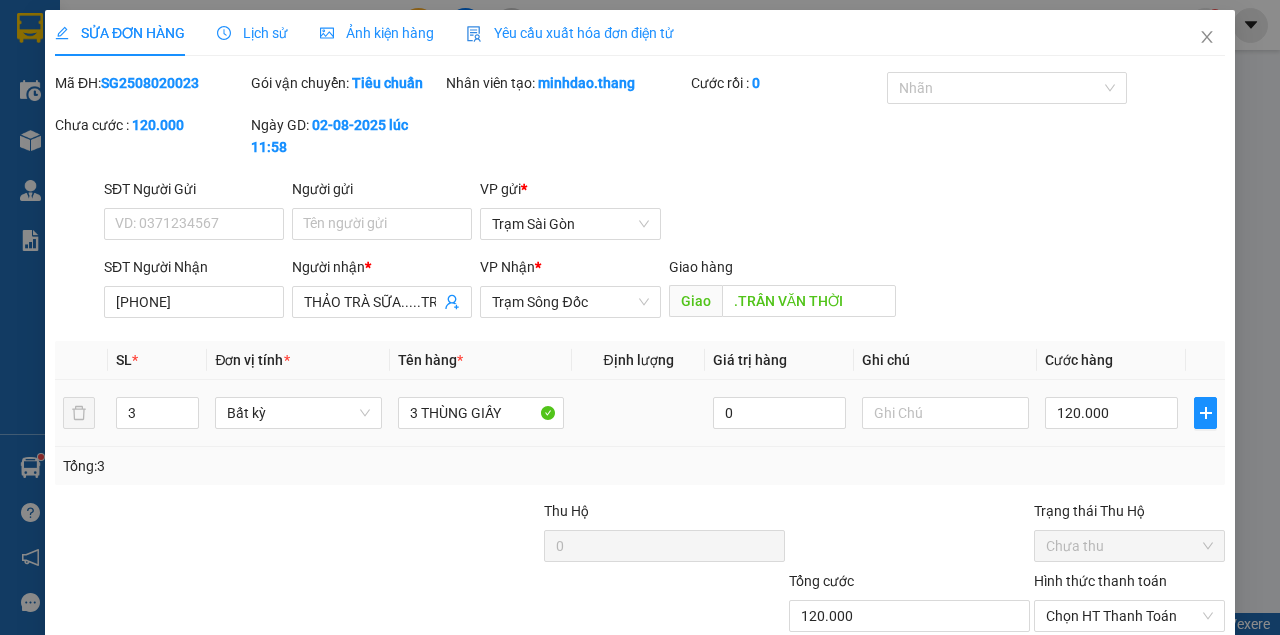 scroll, scrollTop: 0, scrollLeft: 0, axis: both 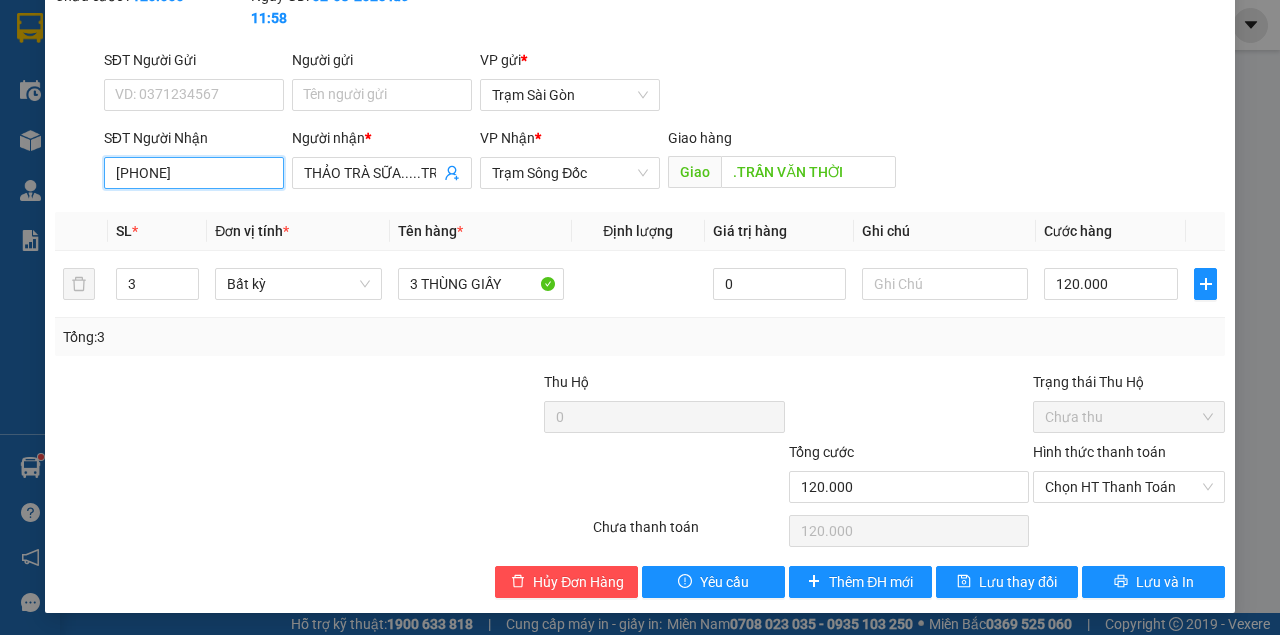 drag, startPoint x: 235, startPoint y: 175, endPoint x: 188, endPoint y: 182, distance: 47.518417 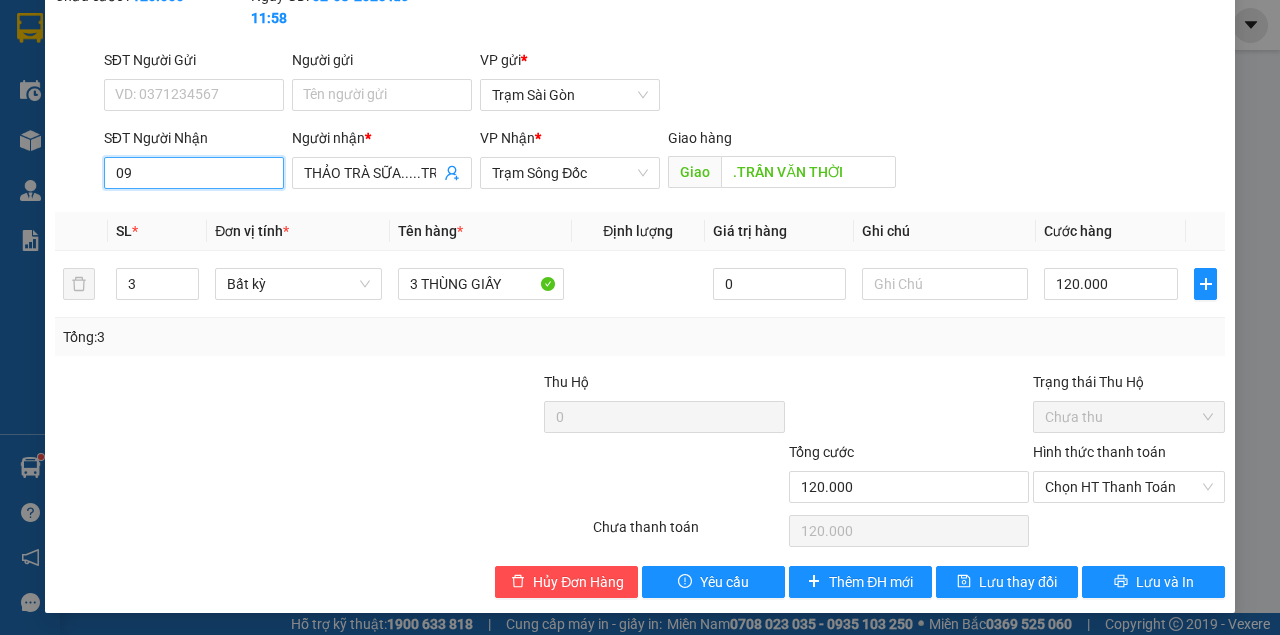 type on "0" 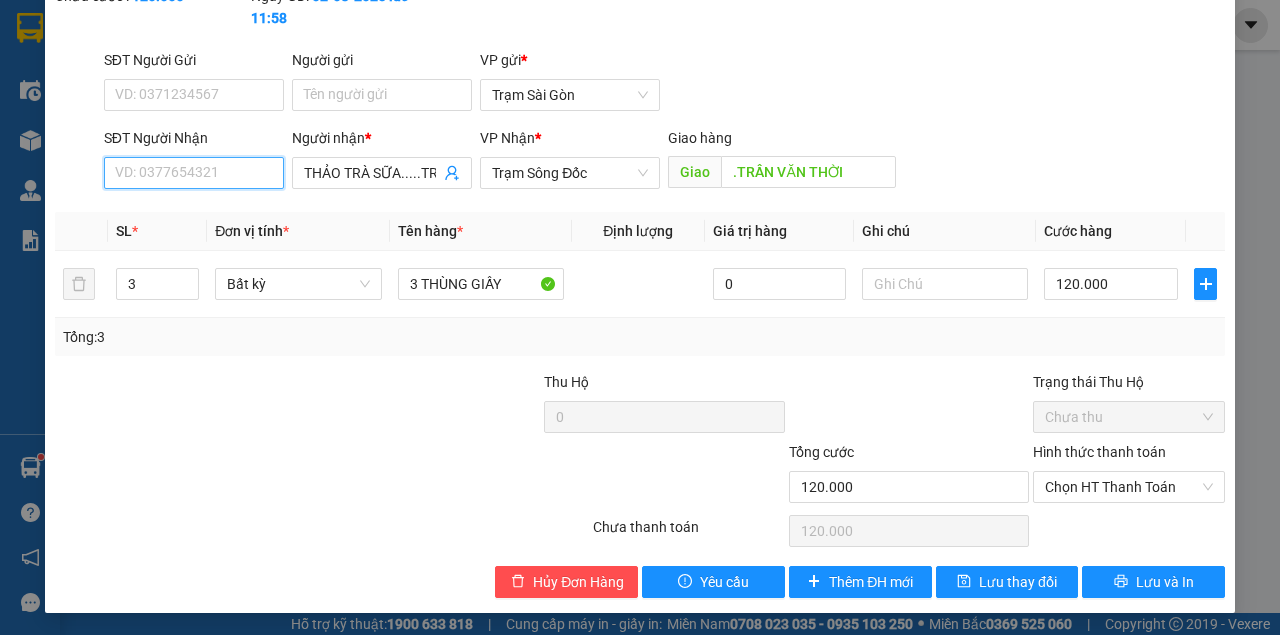 paste on "0834729009" 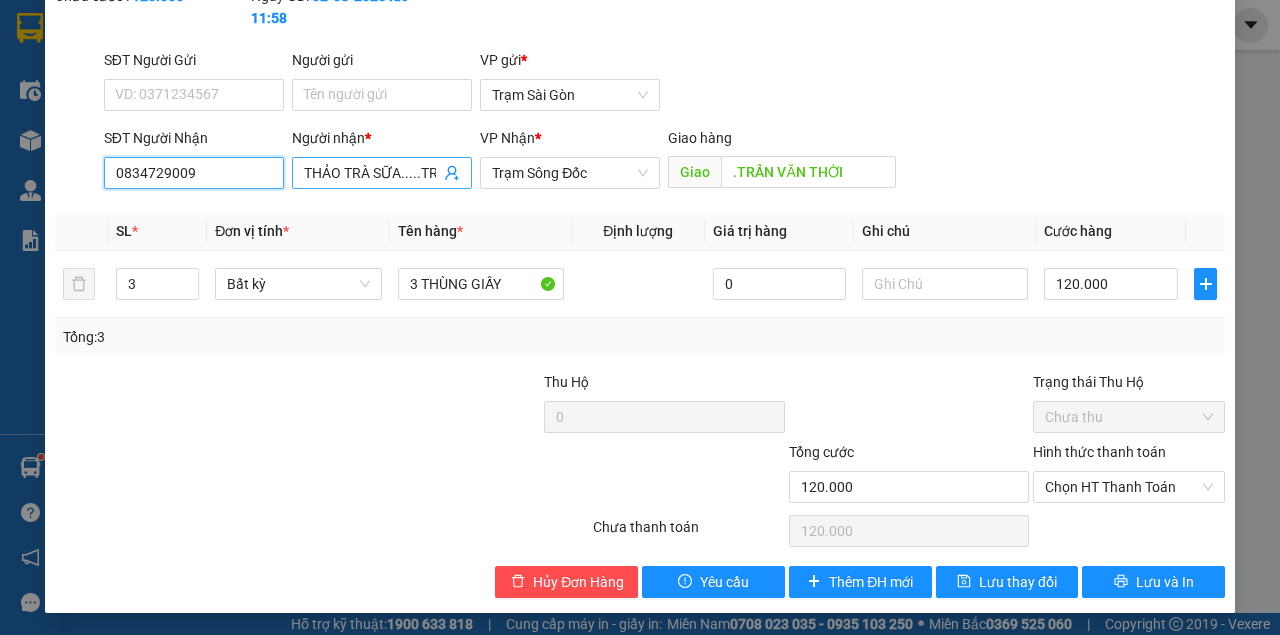 type on "0834729009" 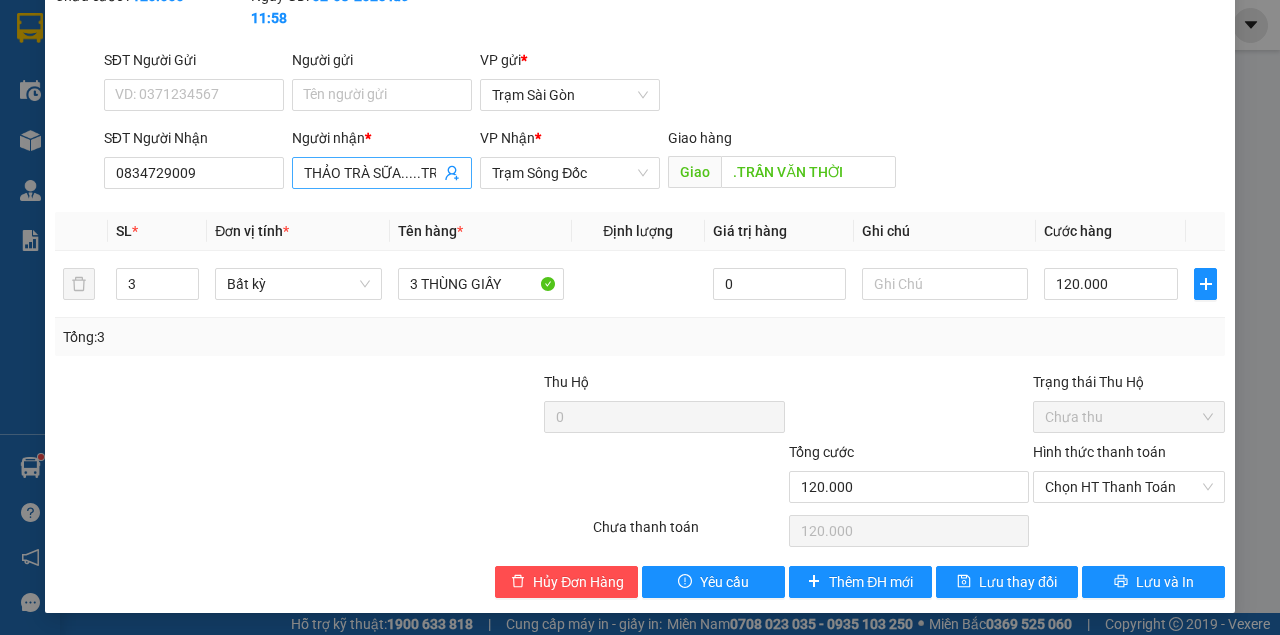 scroll, scrollTop: 0, scrollLeft: 85, axis: horizontal 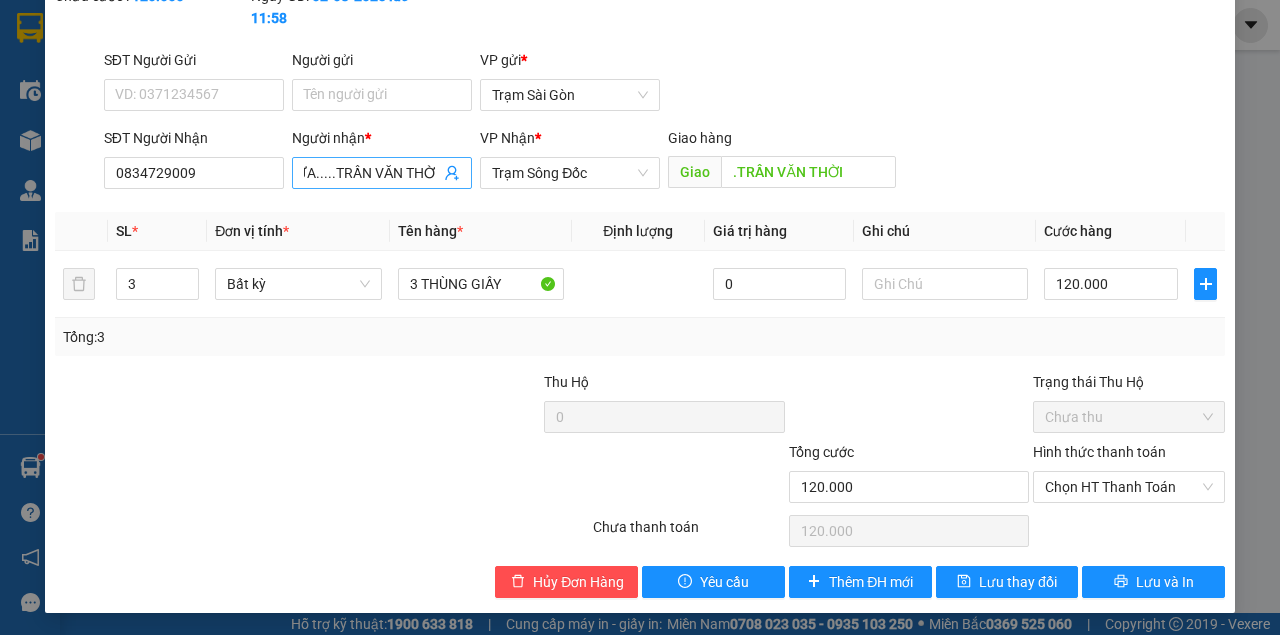 click on "THẢO TRÀ SỮA.....TRẦN VĂN THỜI" at bounding box center [372, 173] 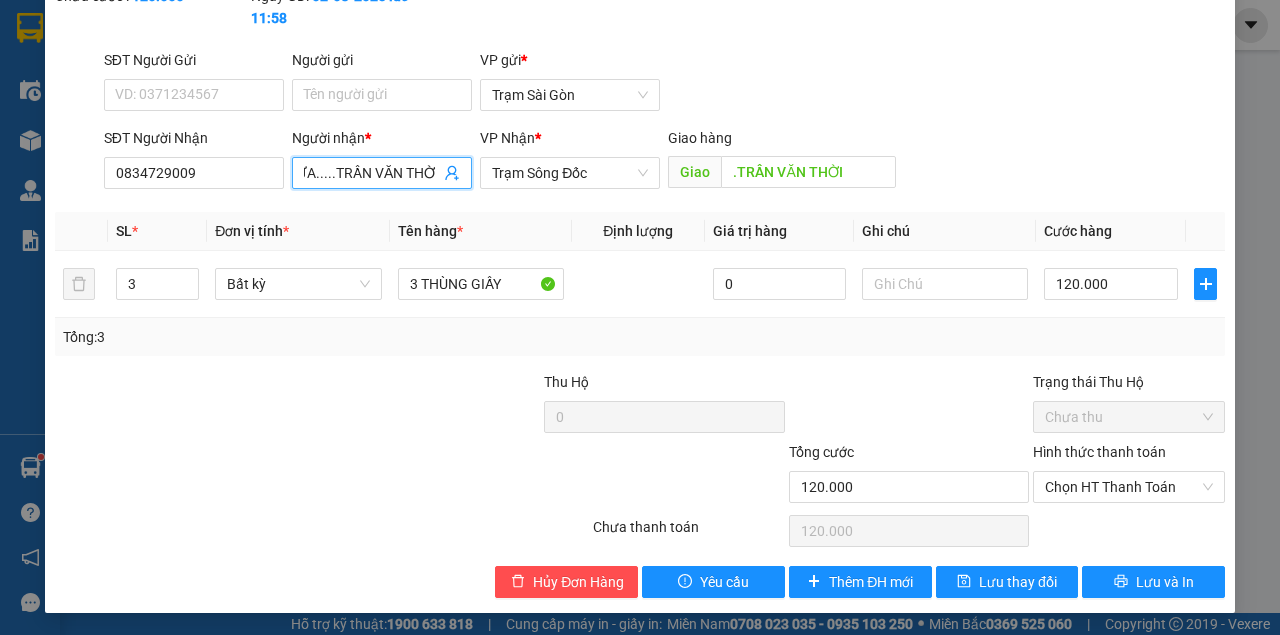 click on "THẢO TRÀ SỮA.....TRẦN VĂN THỜI" at bounding box center [372, 173] 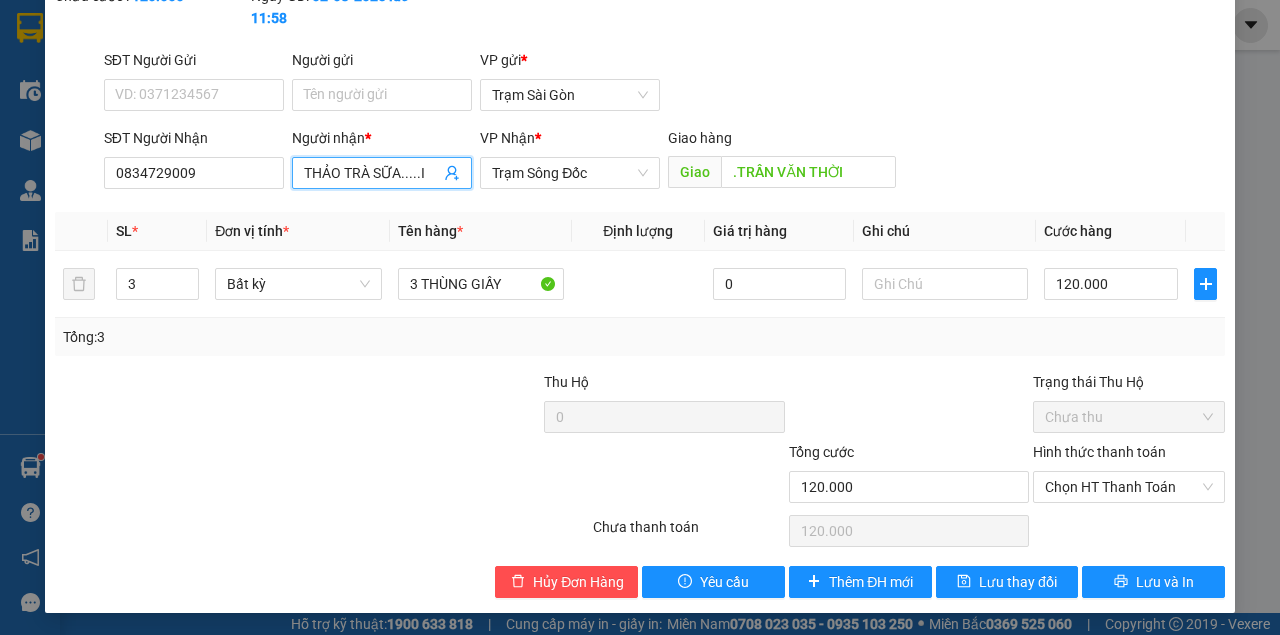 scroll, scrollTop: 0, scrollLeft: 0, axis: both 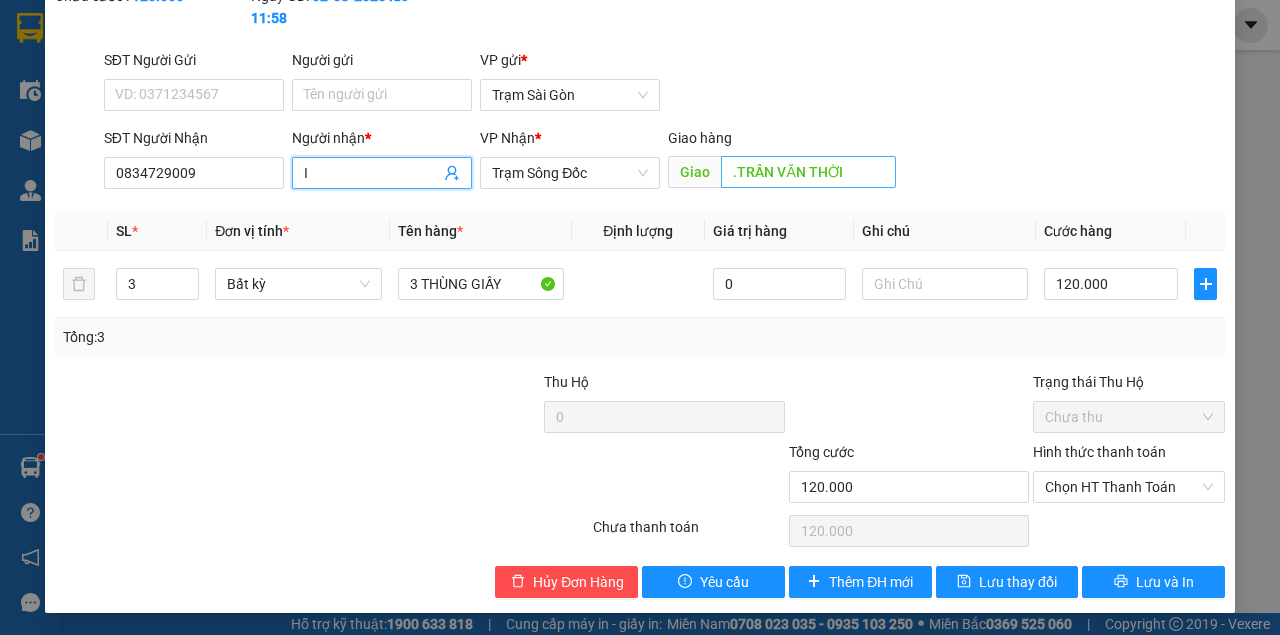 type on "I" 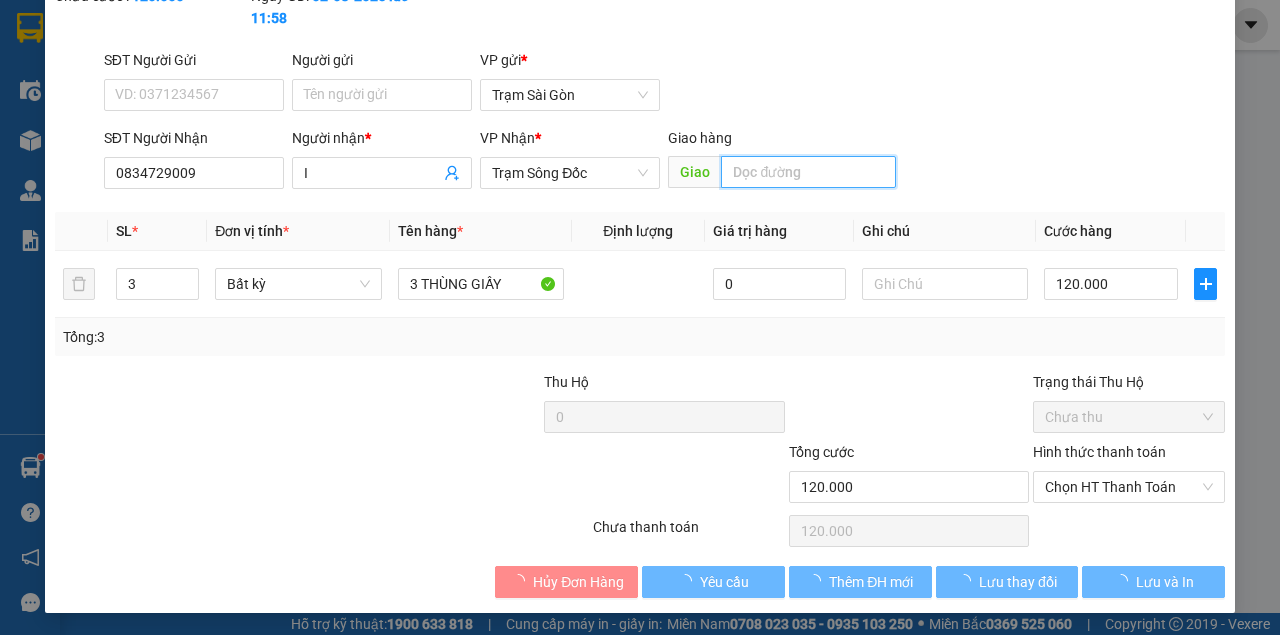 click at bounding box center (808, 172) 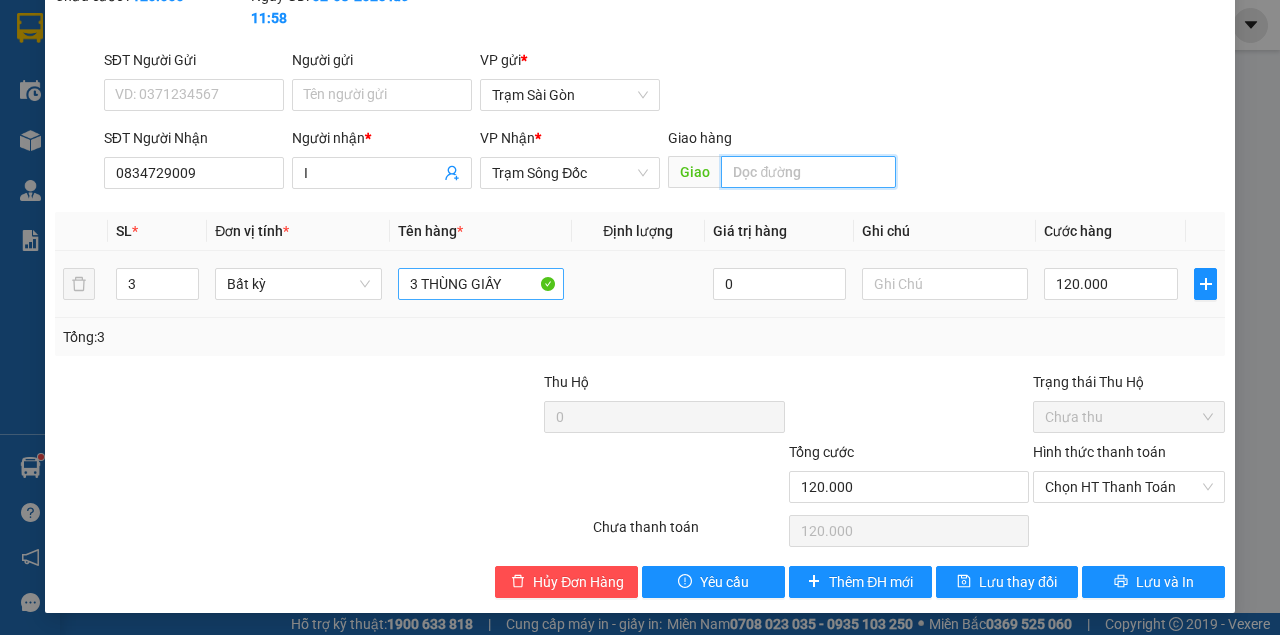 type 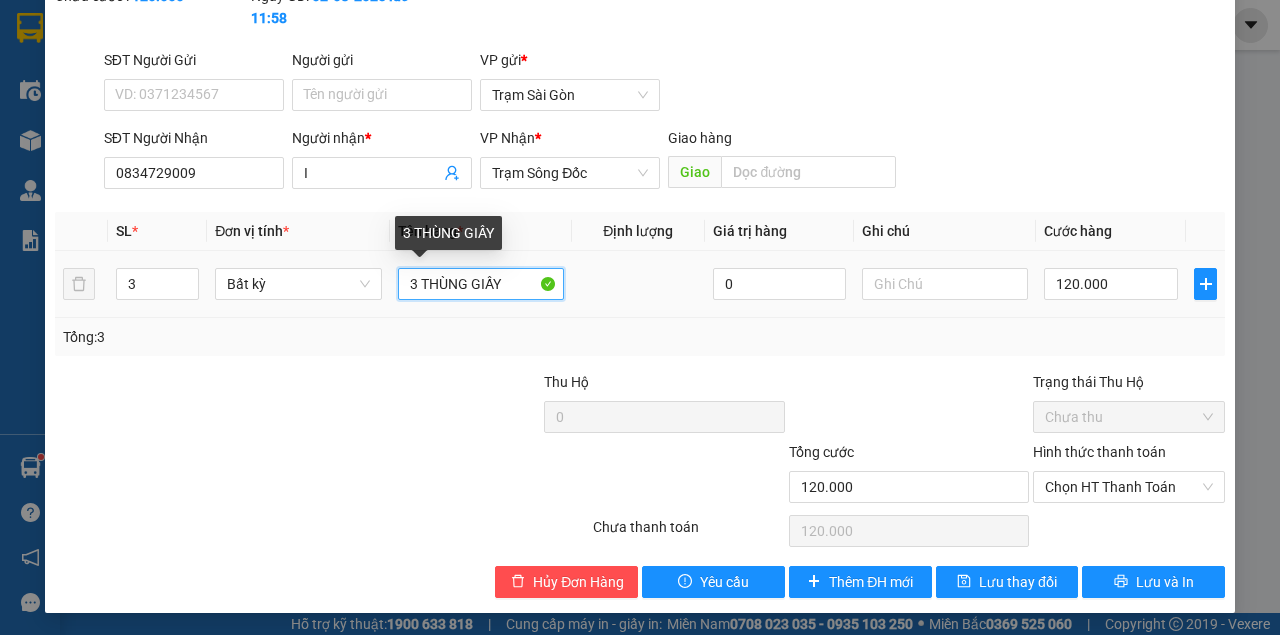 click on "3 THÙNG GIẤY" at bounding box center [481, 284] 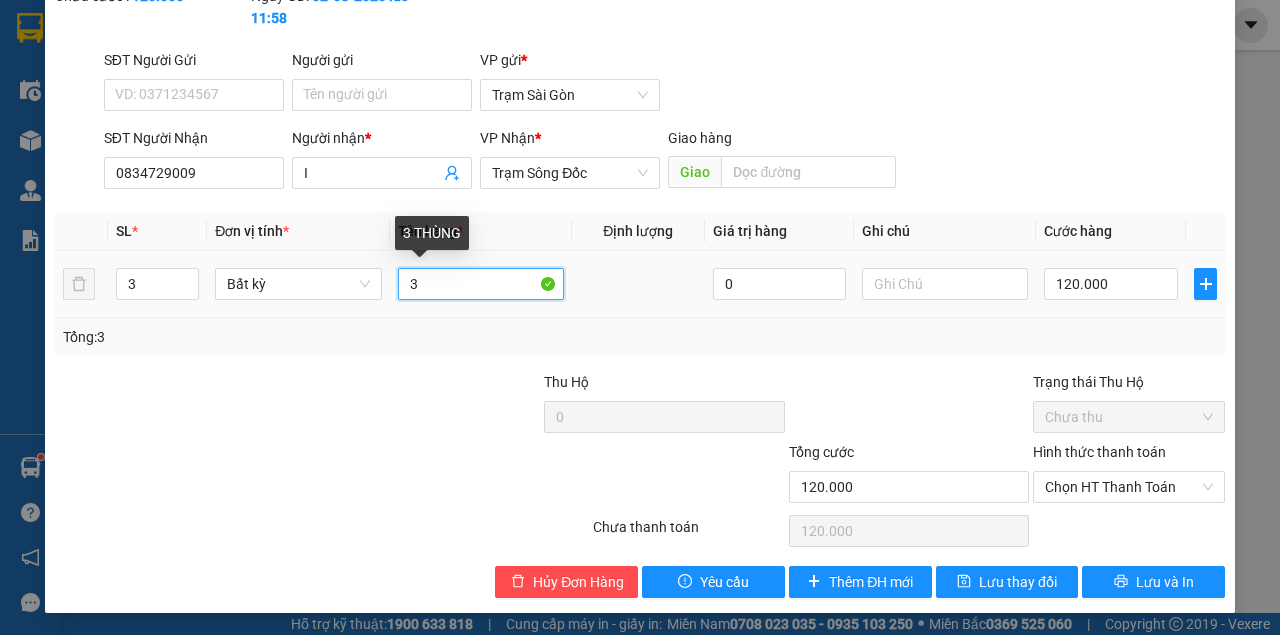 type on "3" 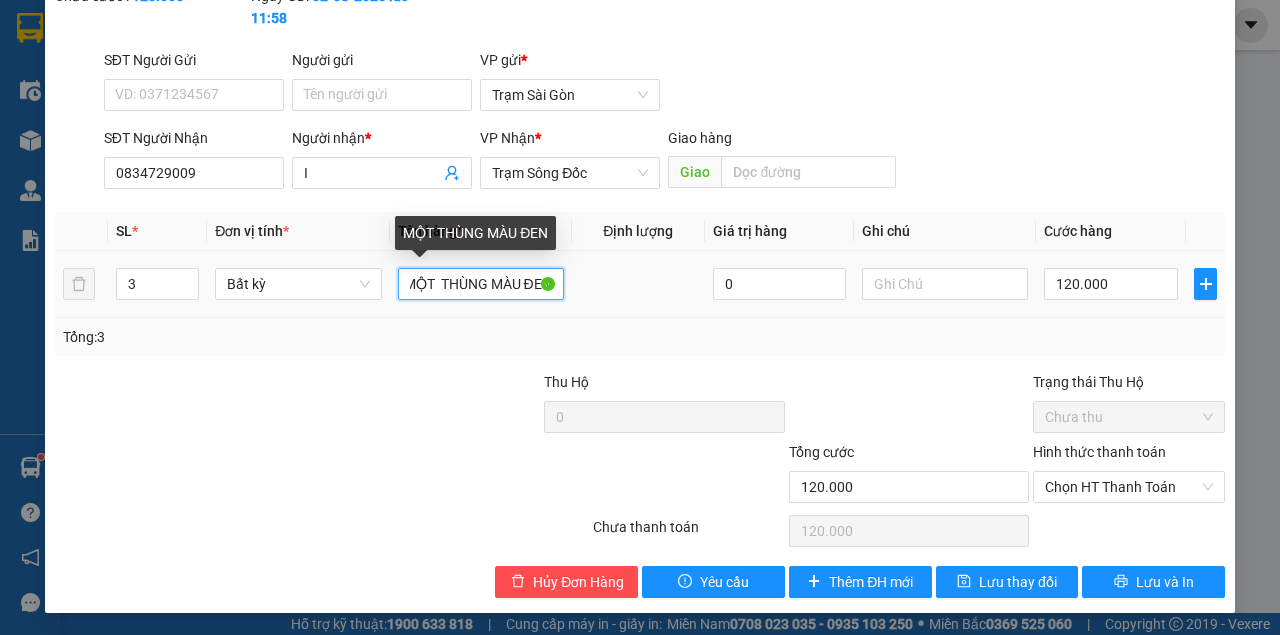 scroll, scrollTop: 0, scrollLeft: 13, axis: horizontal 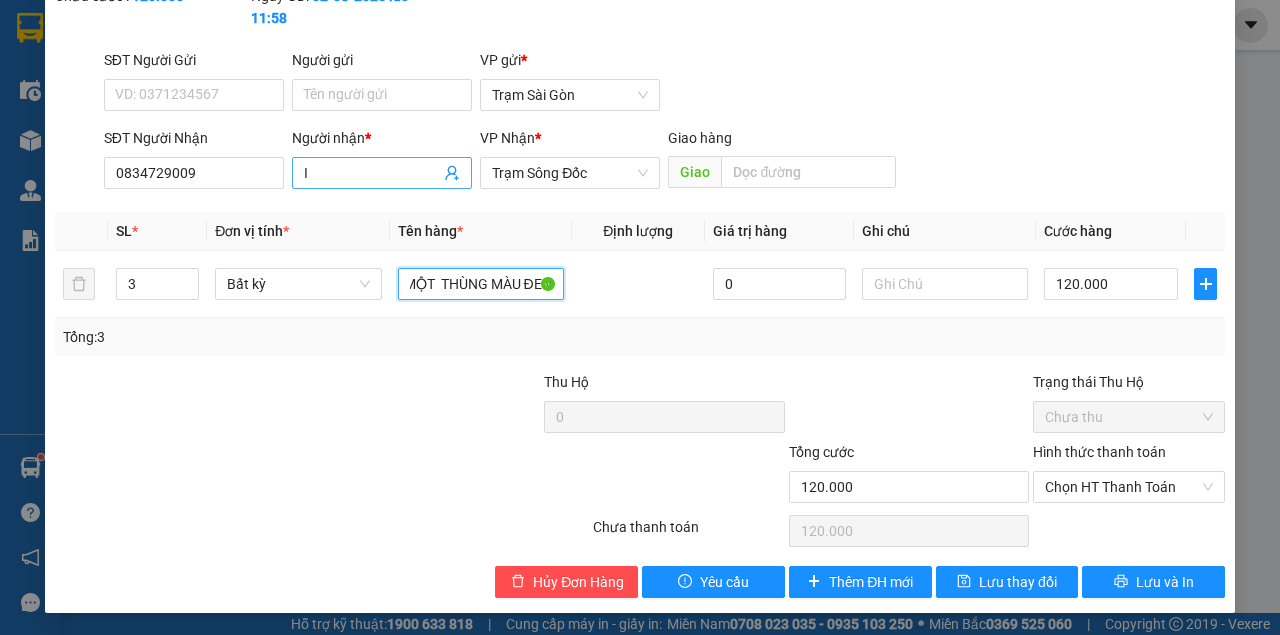 type on "MỘT  THÙNG MÀU ĐEN" 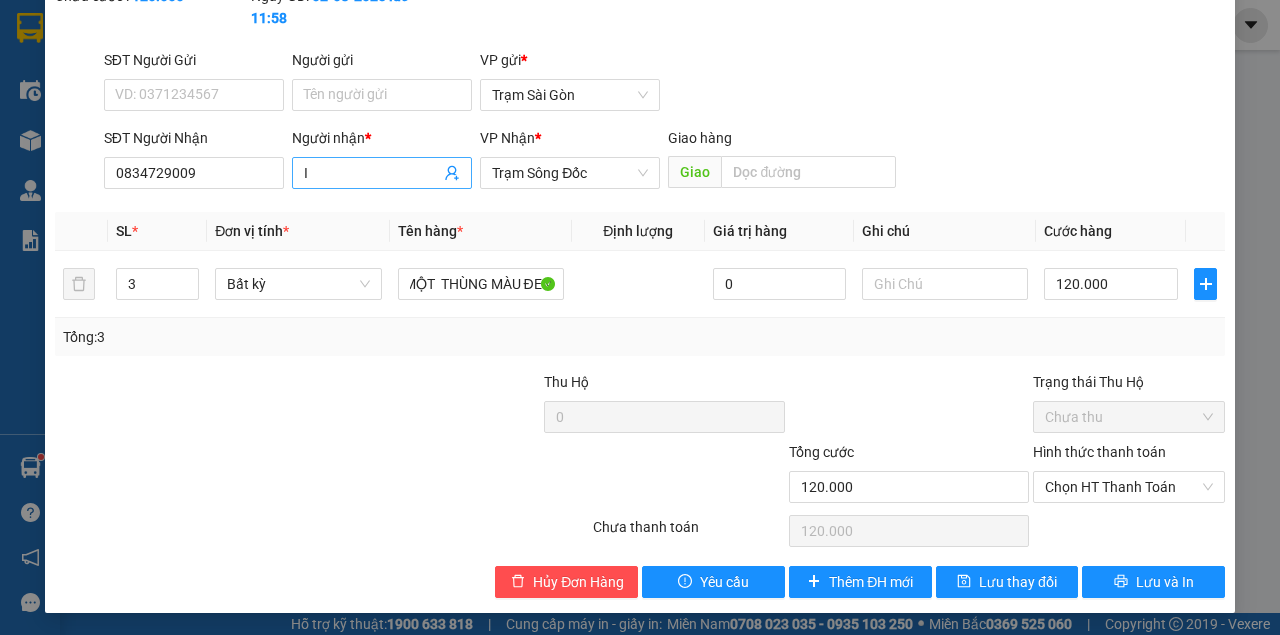 click on "I" at bounding box center [372, 173] 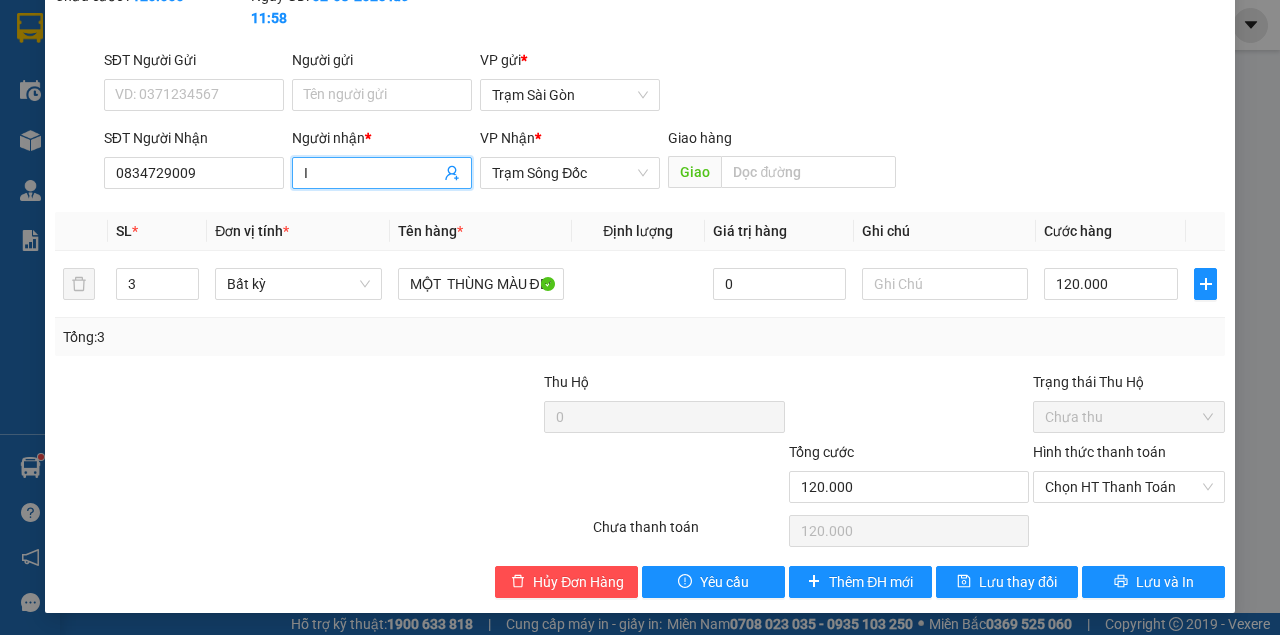 click on "I" at bounding box center (372, 173) 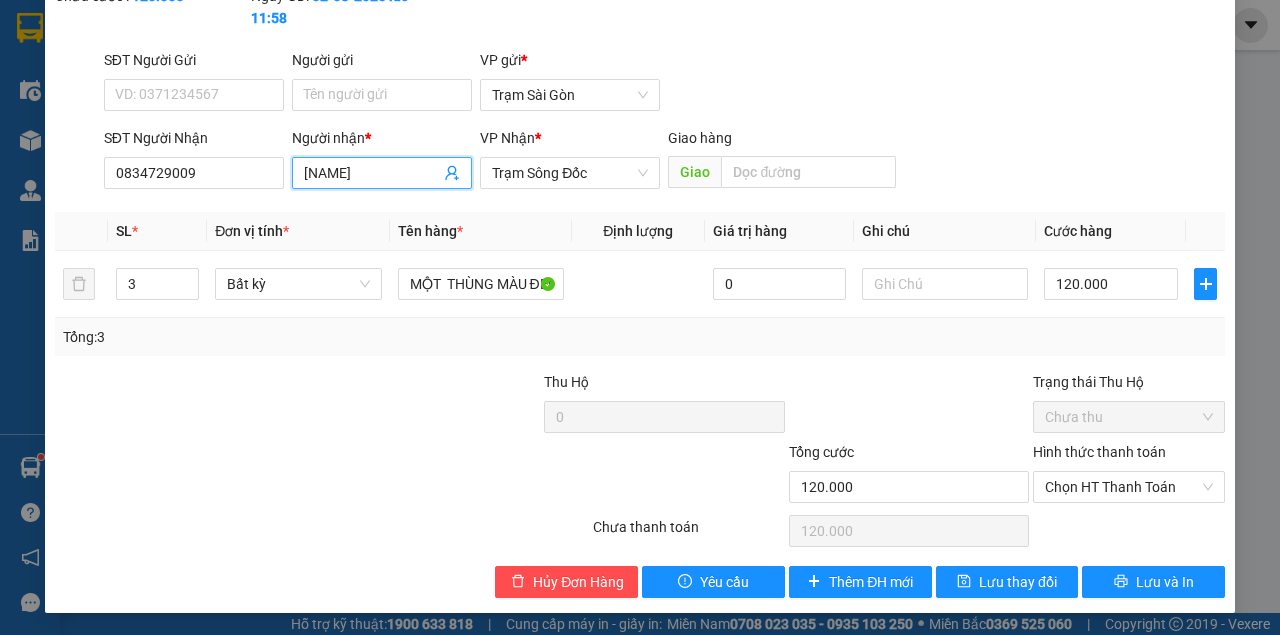scroll, scrollTop: 0, scrollLeft: 16, axis: horizontal 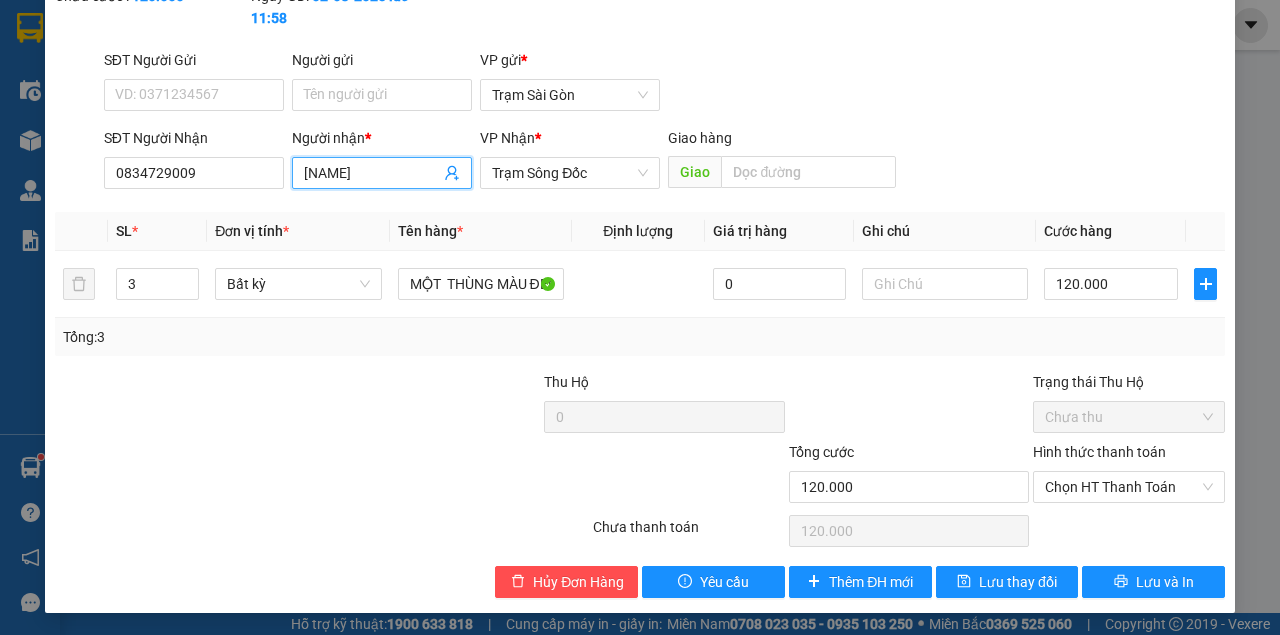 type on "[NAME]" 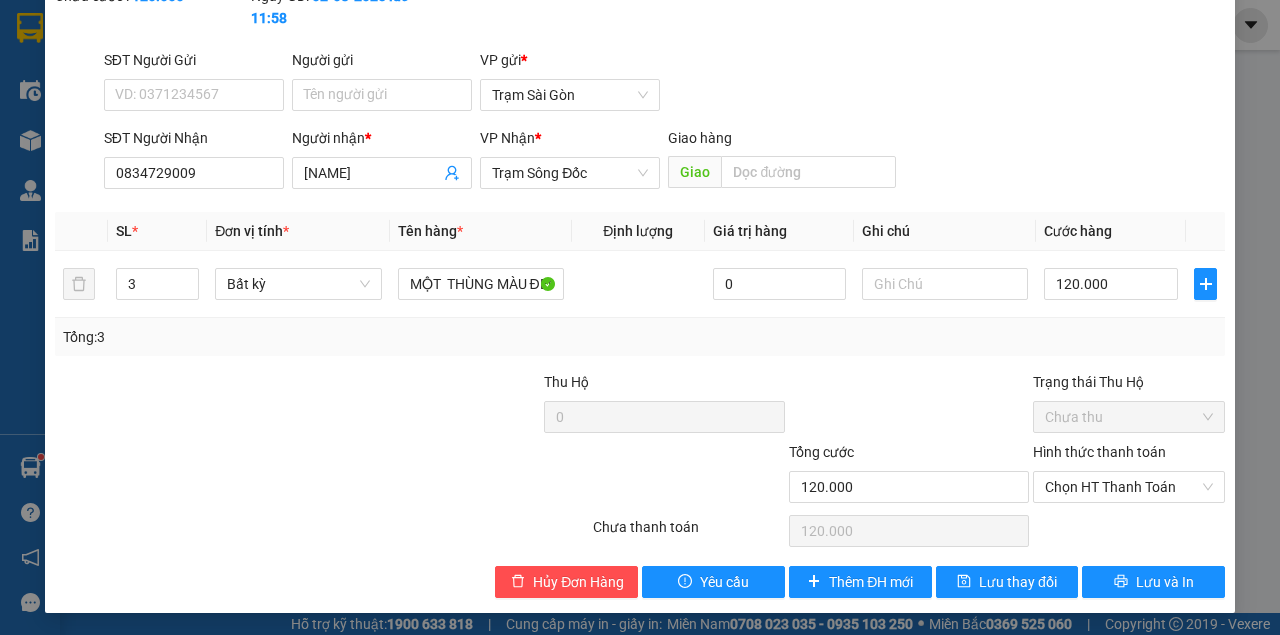 scroll, scrollTop: 0, scrollLeft: 0, axis: both 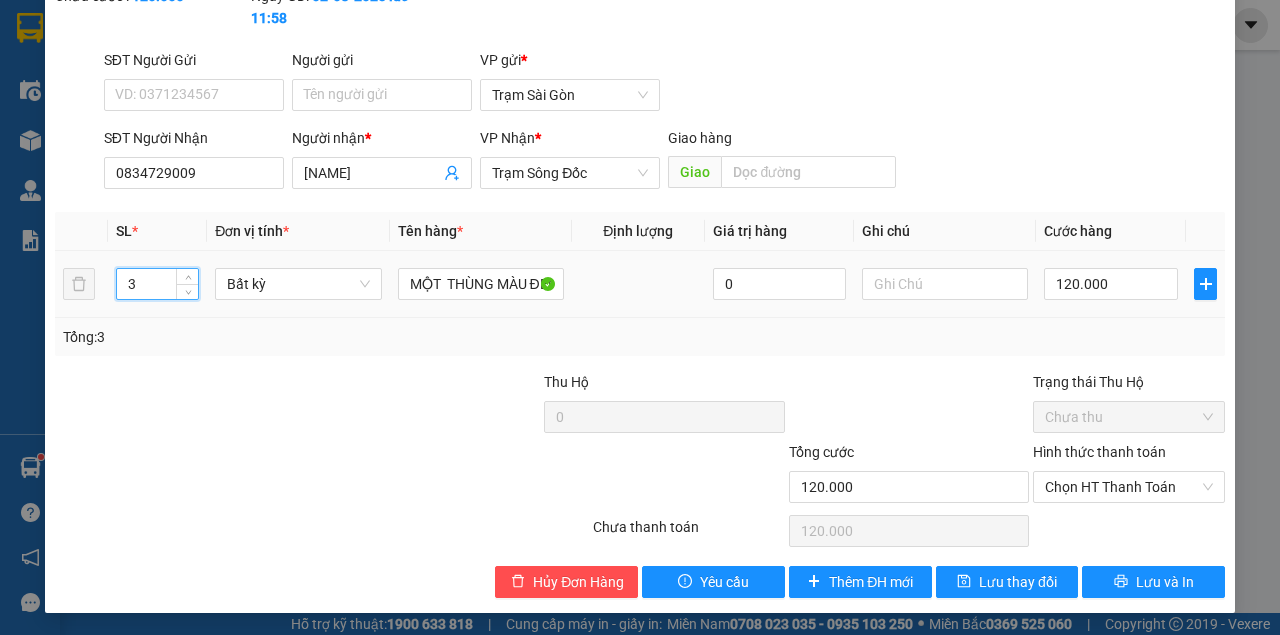 click on "3" at bounding box center (158, 284) 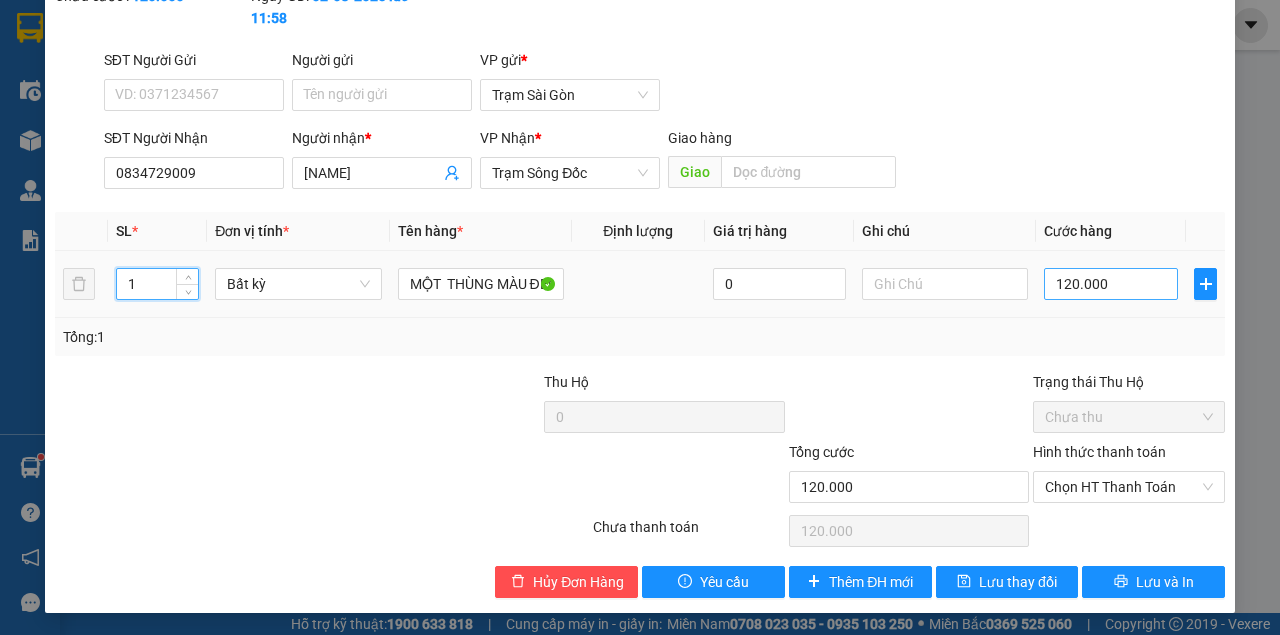 type on "1" 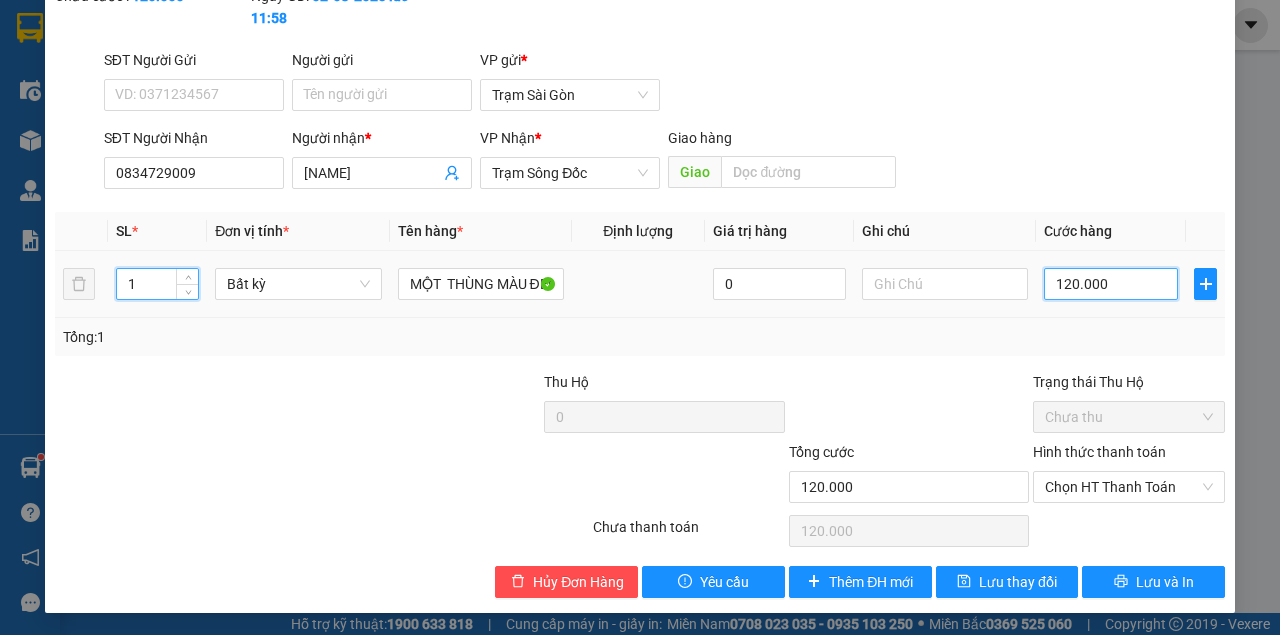 click on "120.000" at bounding box center (1111, 284) 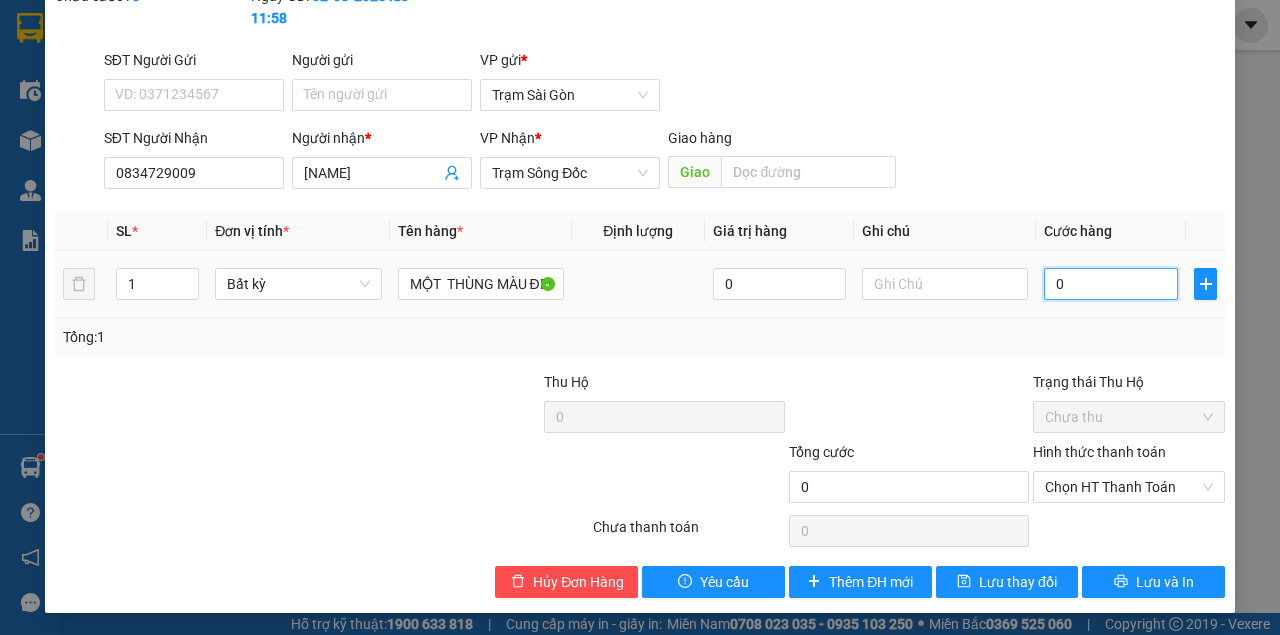 type on "0" 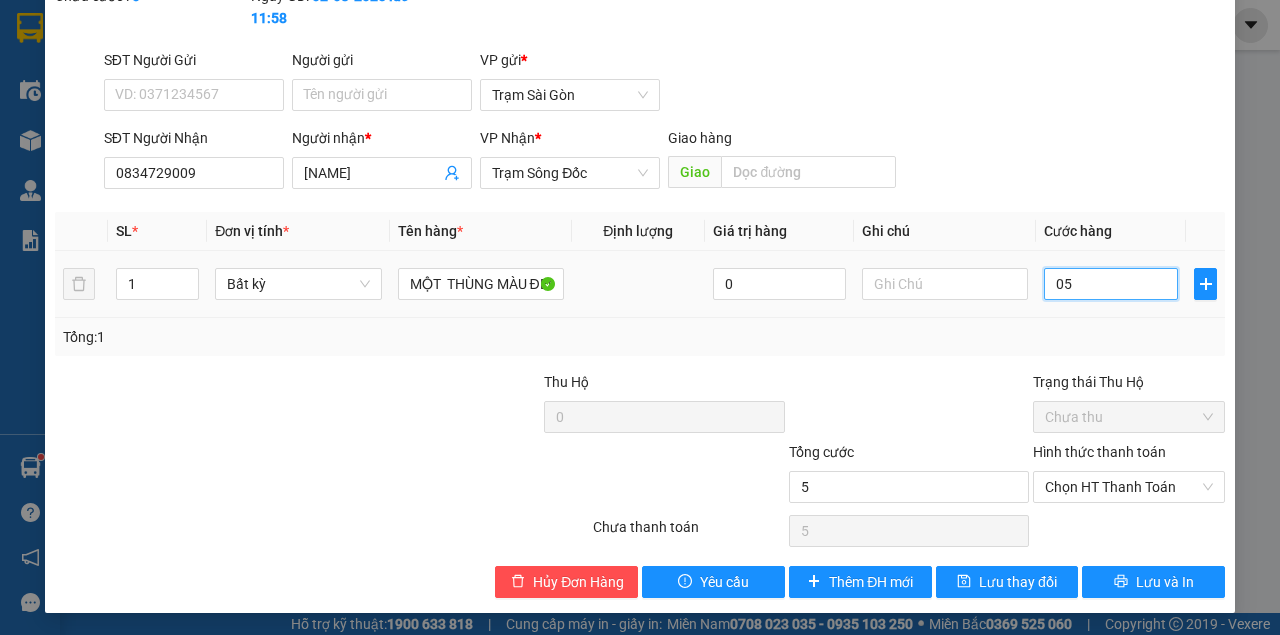 type on "50" 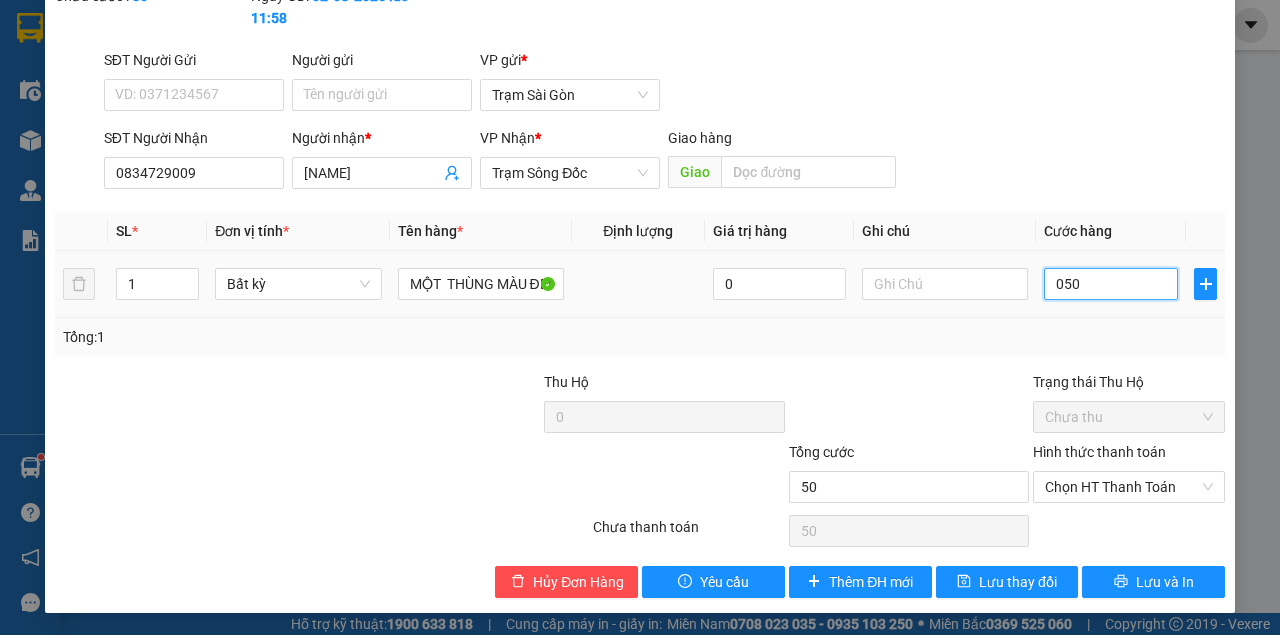type on "5" 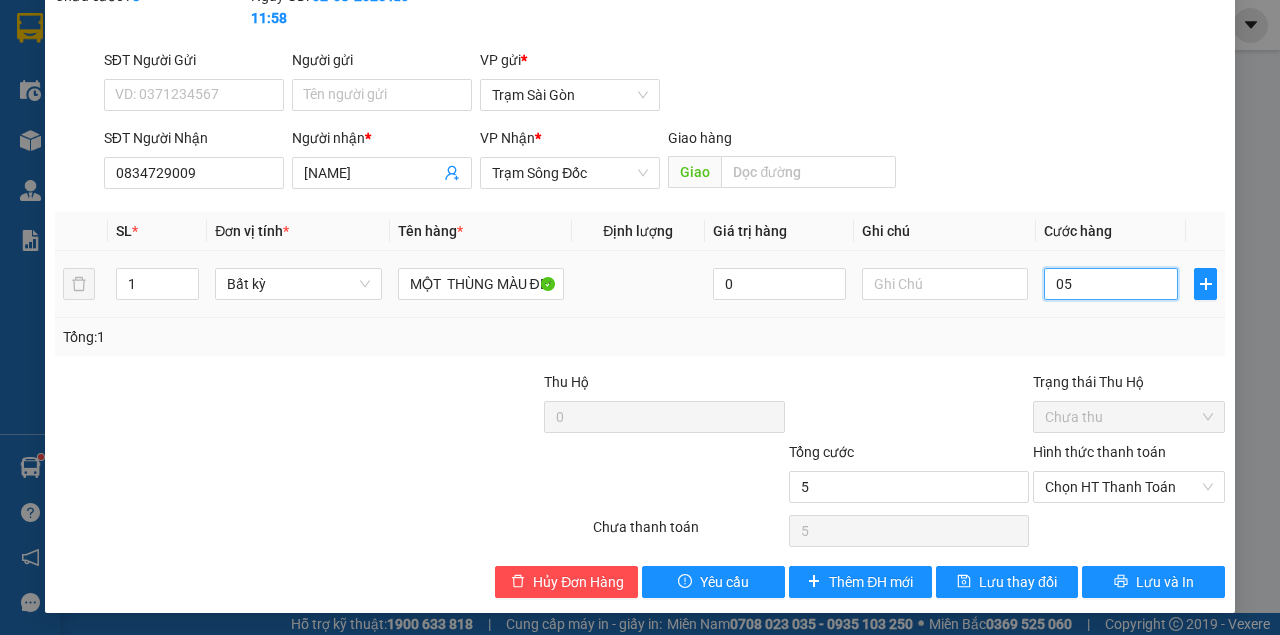 type on "0" 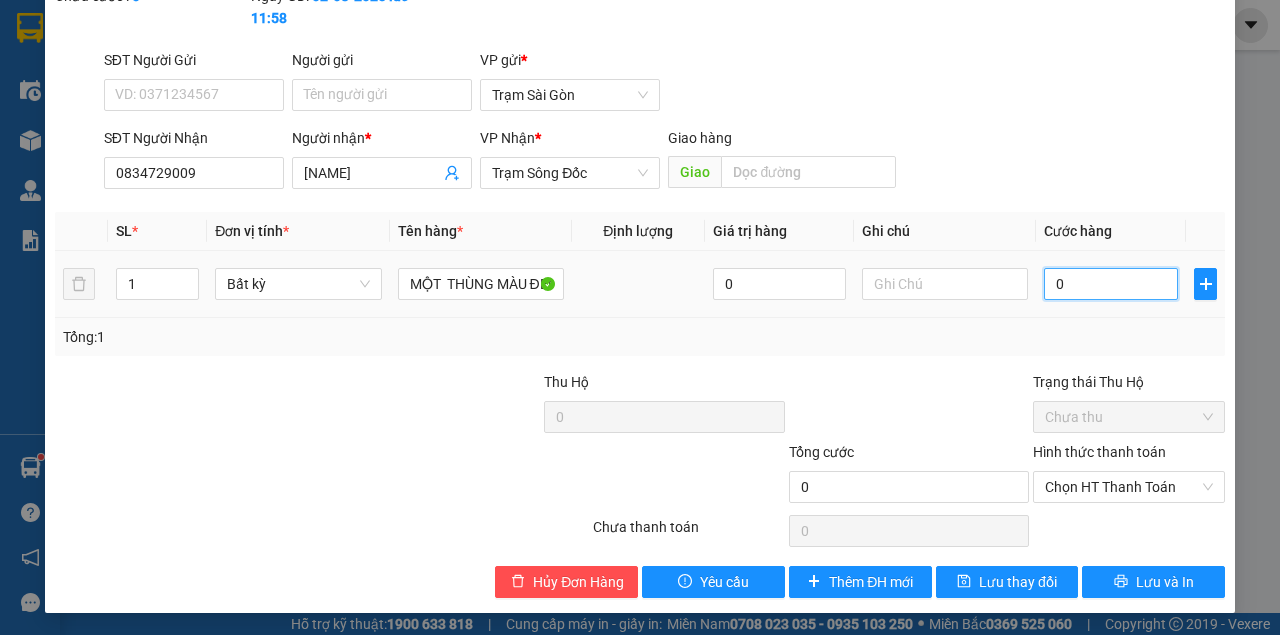 type on "0" 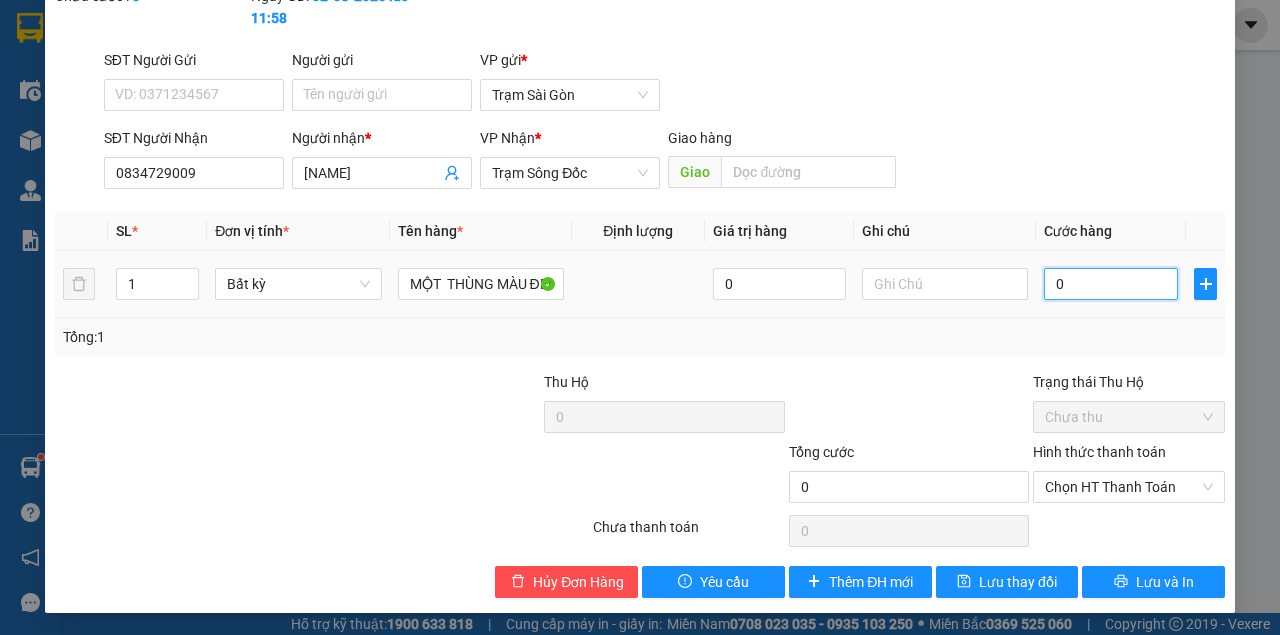 type on "5" 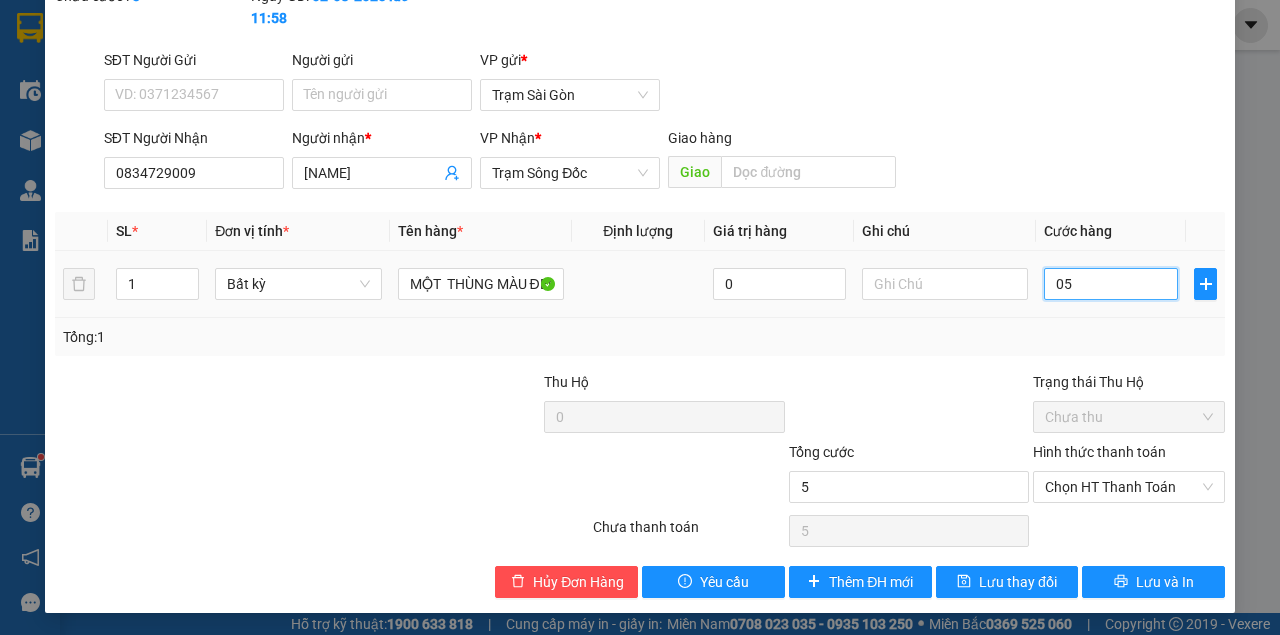 type on "50" 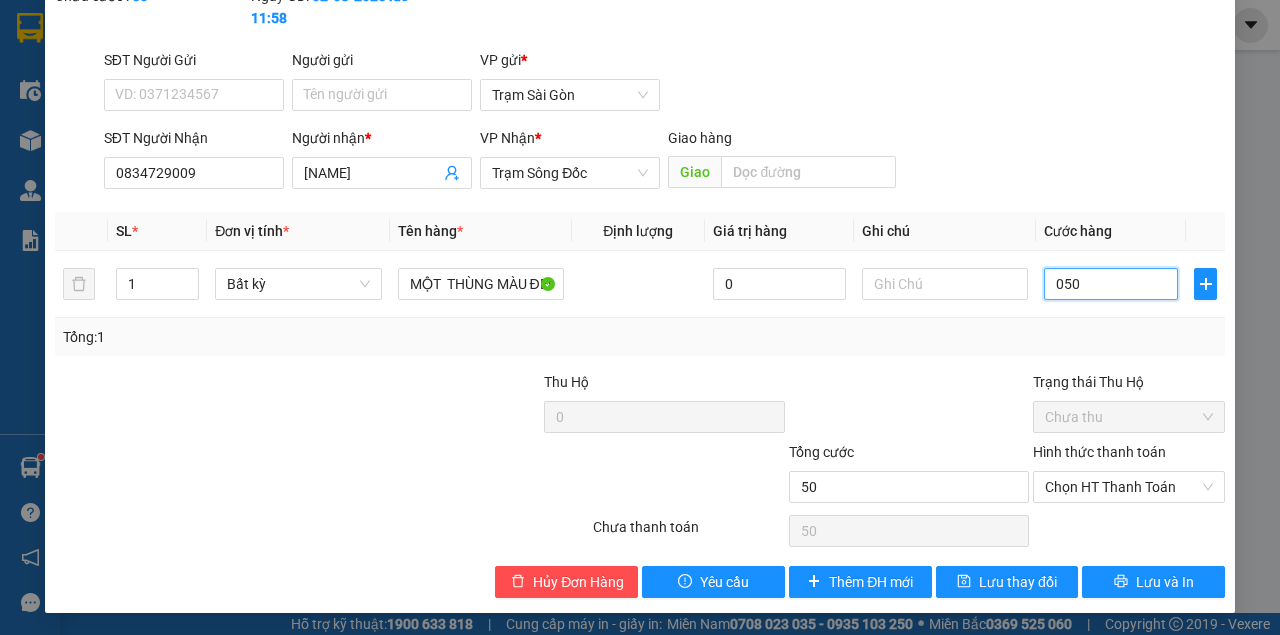 type on "050" 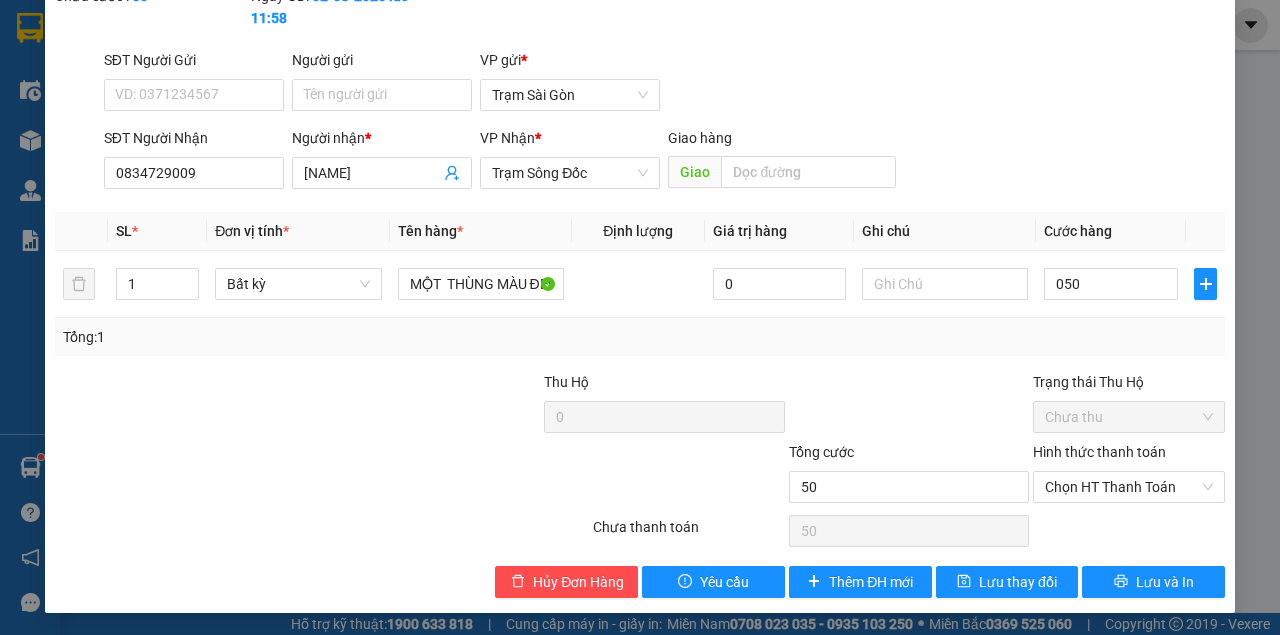 type on "50.000" 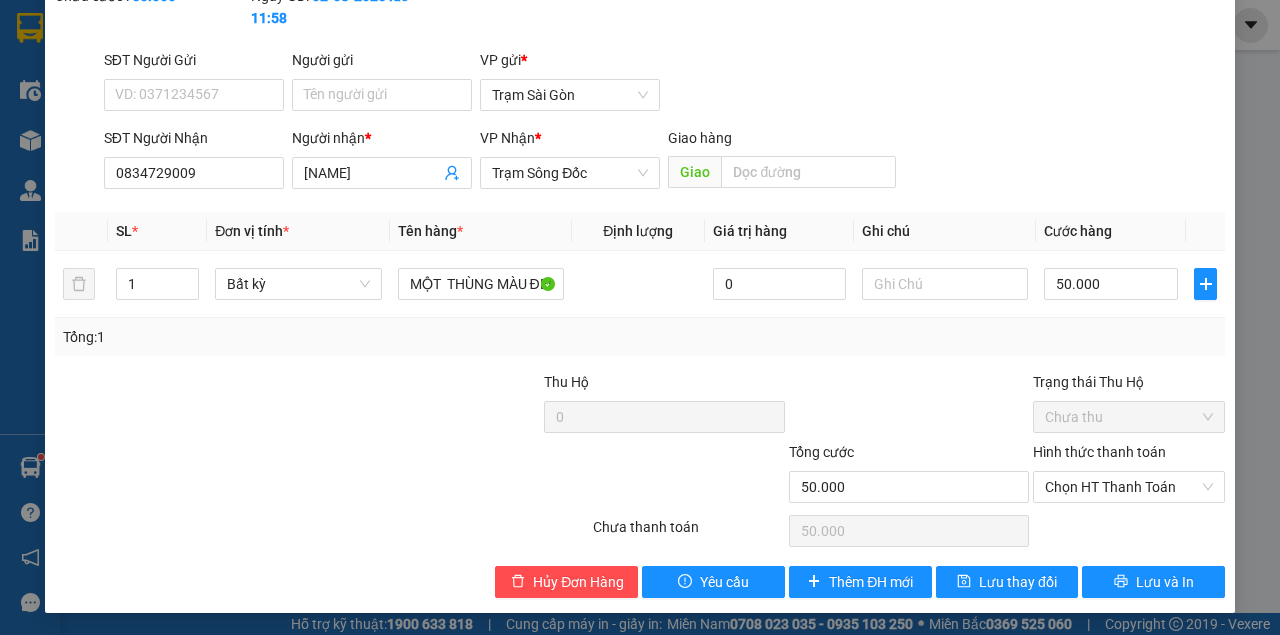 click on "Total Paid Fee 0 Total UnPaid Fee 120.000 Cash Collection Total Fee Mã ĐH:  [ID] Gói vận chuyển:   Tiêu chuẩn Nhân viên tạo:   minhdao.thang Cước rồi :   0   Nhãn Chưa cước :   50.000 Ngày GD:   [DATE] lúc [TIME] SĐT Người Gửi VD: [PHONE] Người gửi Tên người gửi VP gửi  * Trạm Sài Gòn SĐT Người Nhận [PHONE] Người nhận  * [BRAND NAME] VP Nhận  * Trạm Sông Đốc Giao hàng Giao SL  * Đơn vị tính  * Tên hàng  * Định lượng Giá trị hàng Ghi chú Cước hàng                   1 Bất kỳ MỘT  THÙNG MÀU ĐEN 0 50.000 Tổng:  1 Thu Hộ 0 Trạng thái Thu Hộ   Chưa thu Tổng cước 50.000 Hình thức thanh toán Chọn HT Thanh ToánSố tiền thu trước 0 Chọn HT Thanh Toán Chưa thanh toán 50.000 Chọn HT Thanh Toán Hủy Đơn Hàng Yêu cầu Thêm ĐH mới Lưu thay đổi Lưu và In MỘT  THÙNG MÀU ĐEN" at bounding box center [640, 270] 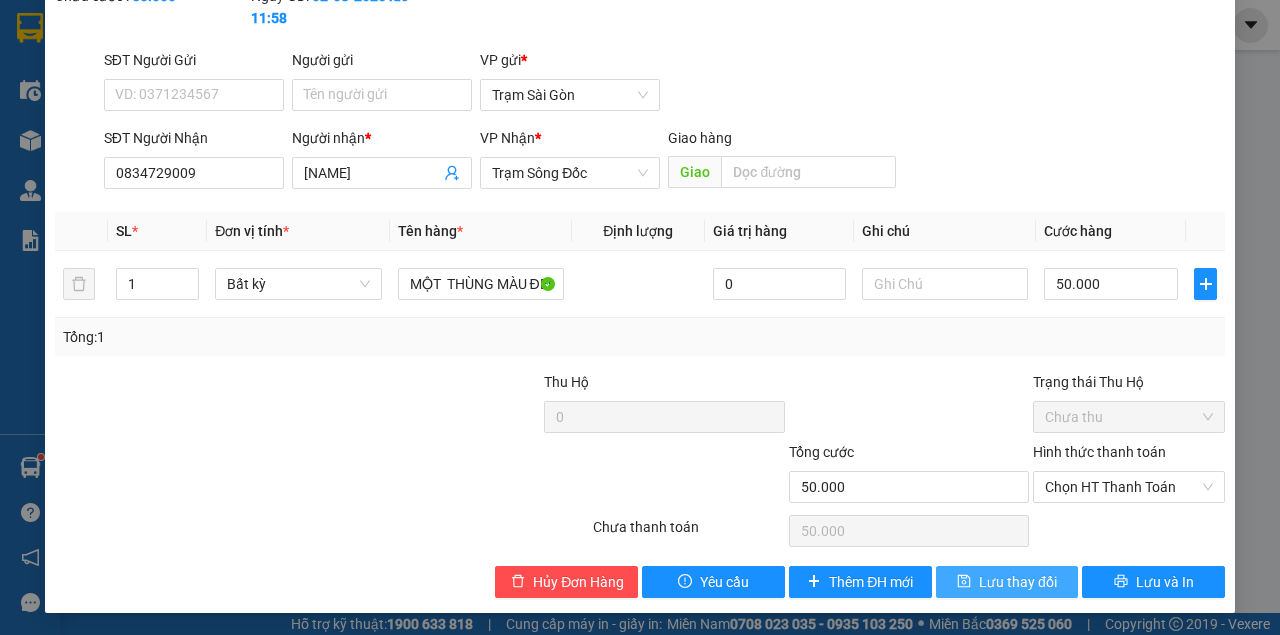 type 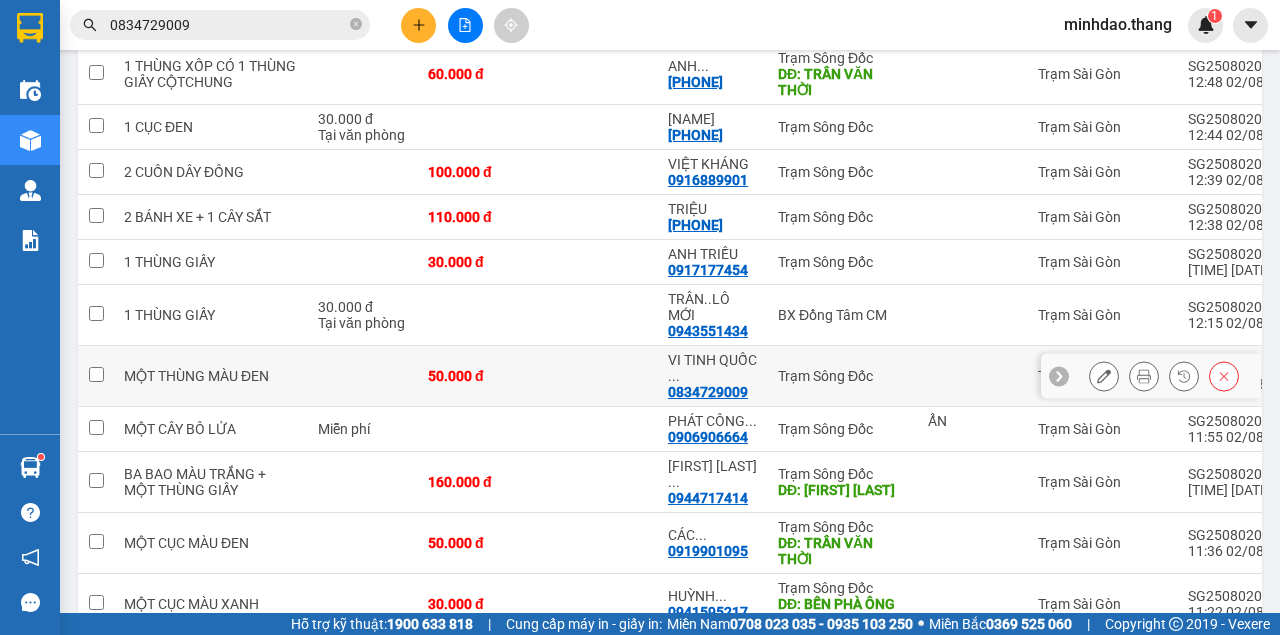 scroll, scrollTop: 2066, scrollLeft: 0, axis: vertical 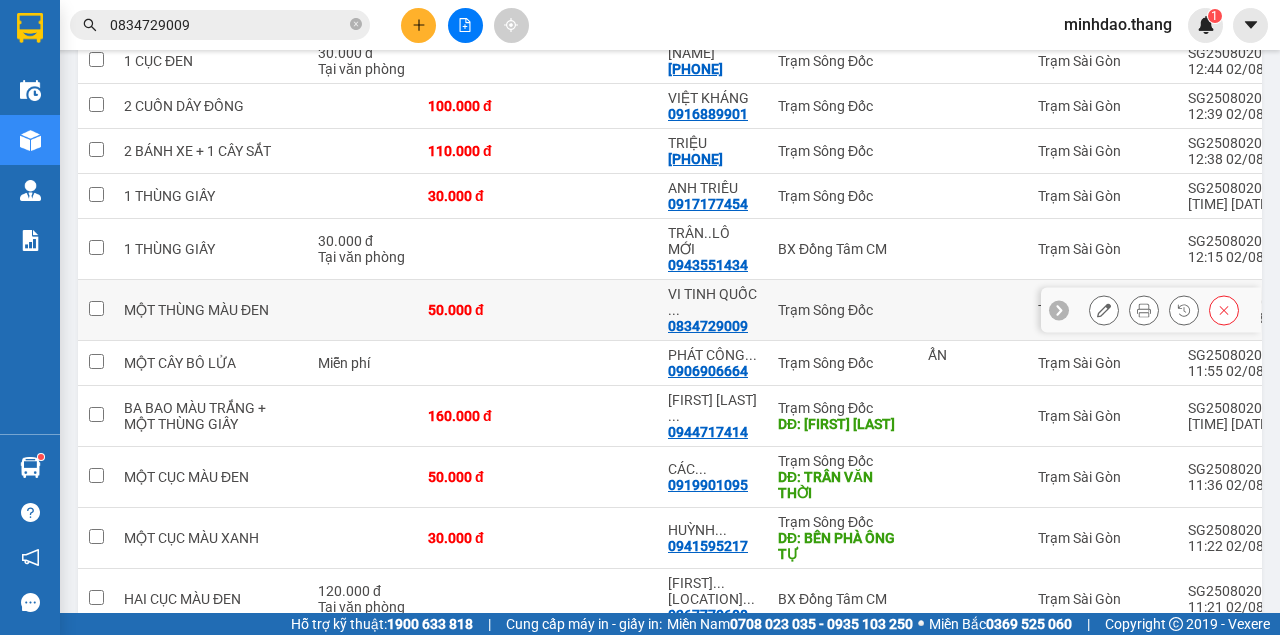 click 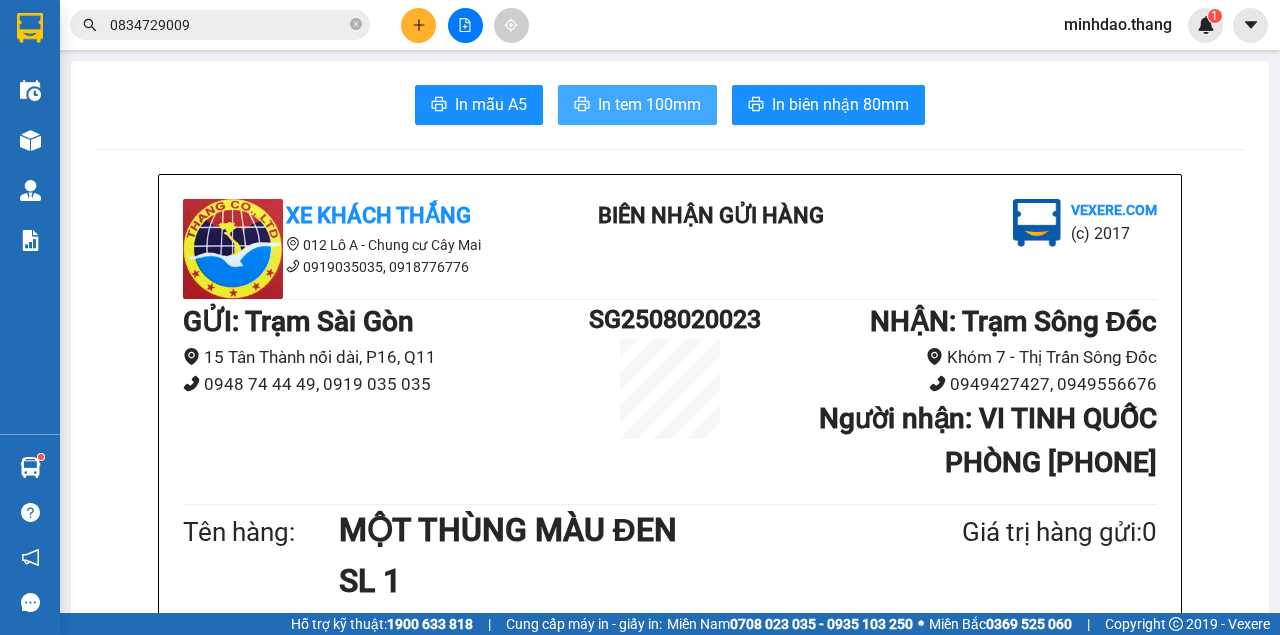 scroll, scrollTop: 0, scrollLeft: 0, axis: both 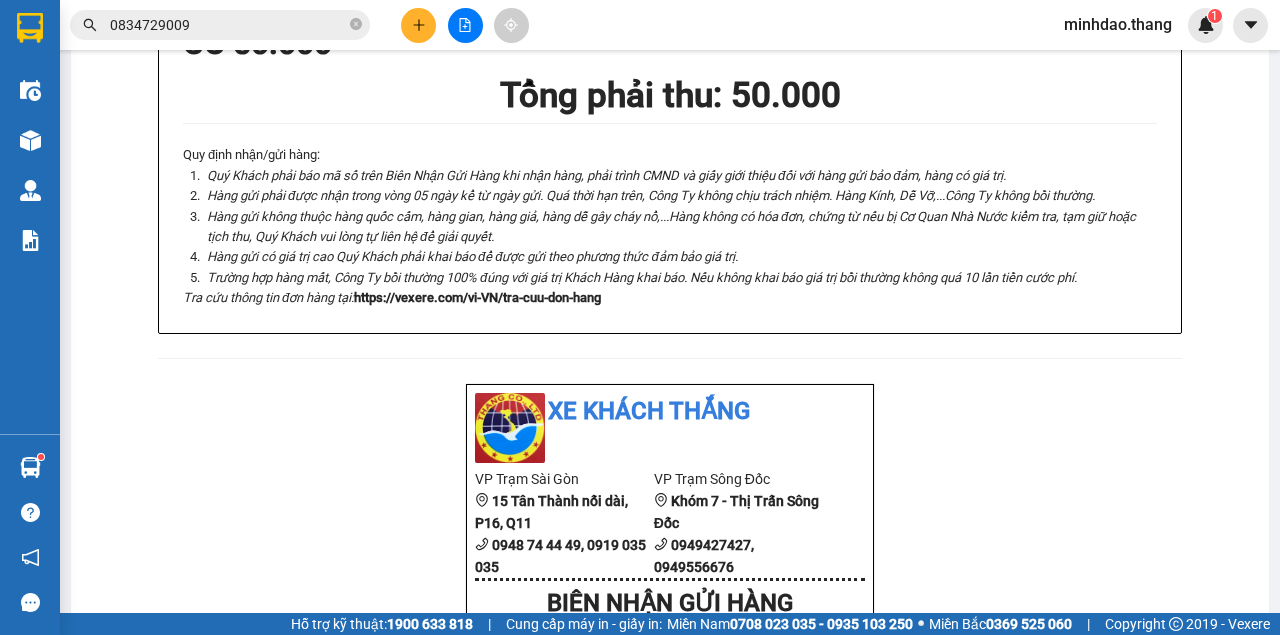 drag, startPoint x: 970, startPoint y: 488, endPoint x: 892, endPoint y: 306, distance: 198.0101 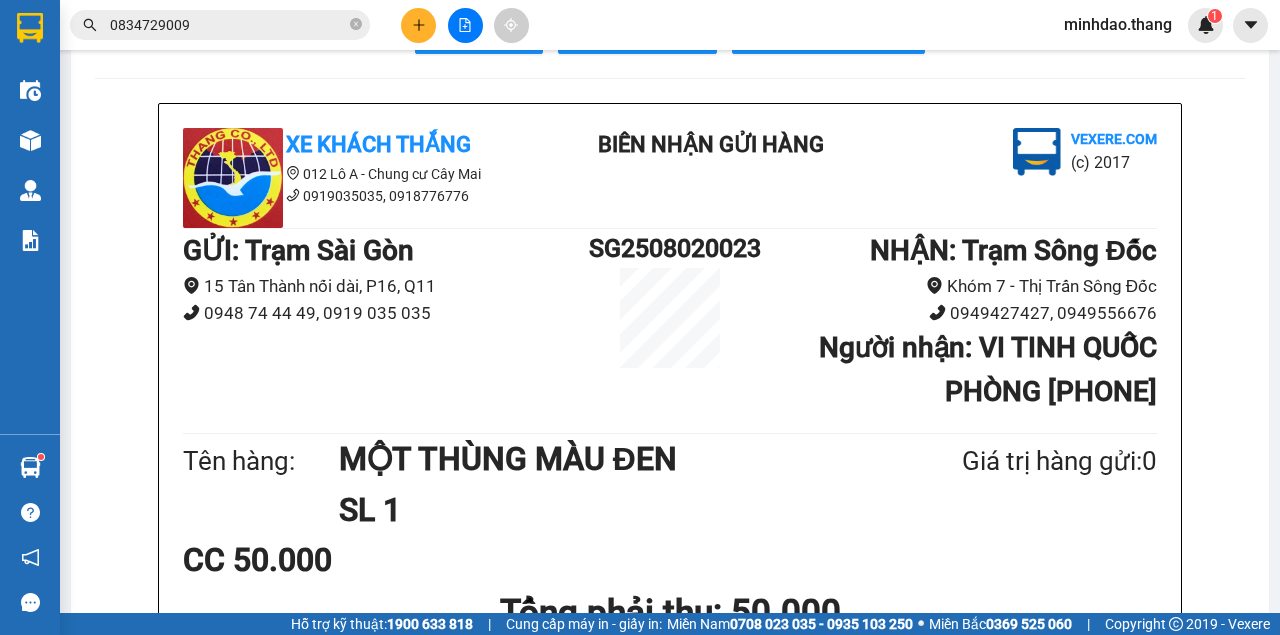scroll, scrollTop: 0, scrollLeft: 0, axis: both 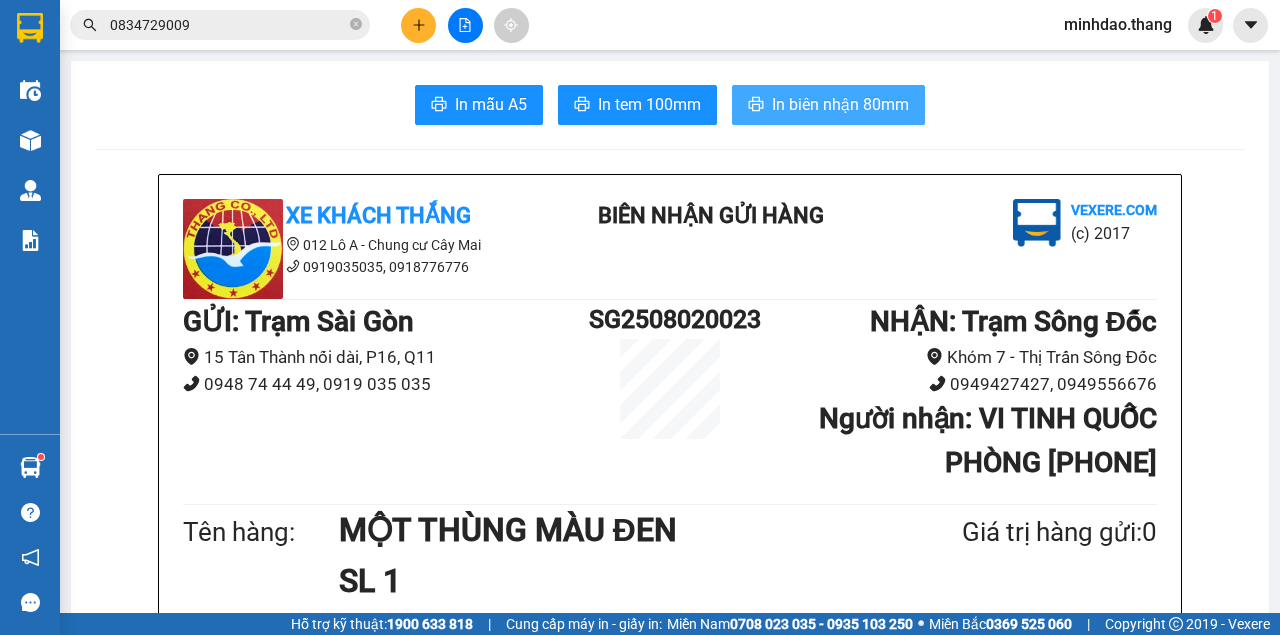 click on "In biên nhận 80mm" at bounding box center [840, 104] 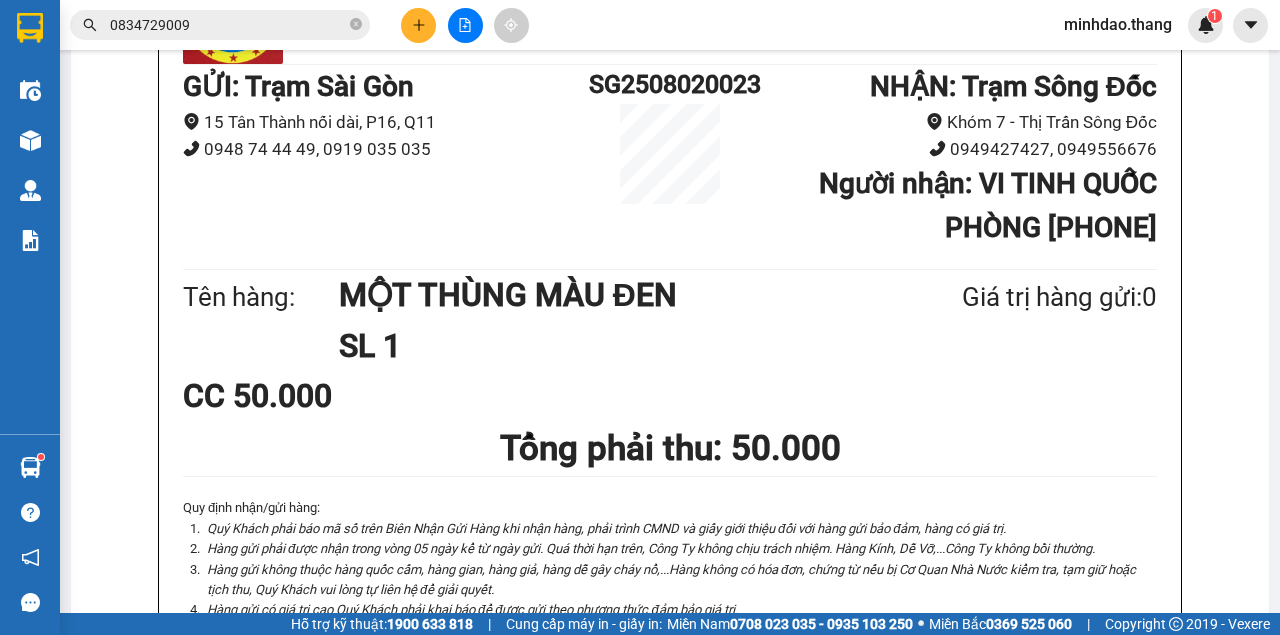 scroll, scrollTop: 0, scrollLeft: 0, axis: both 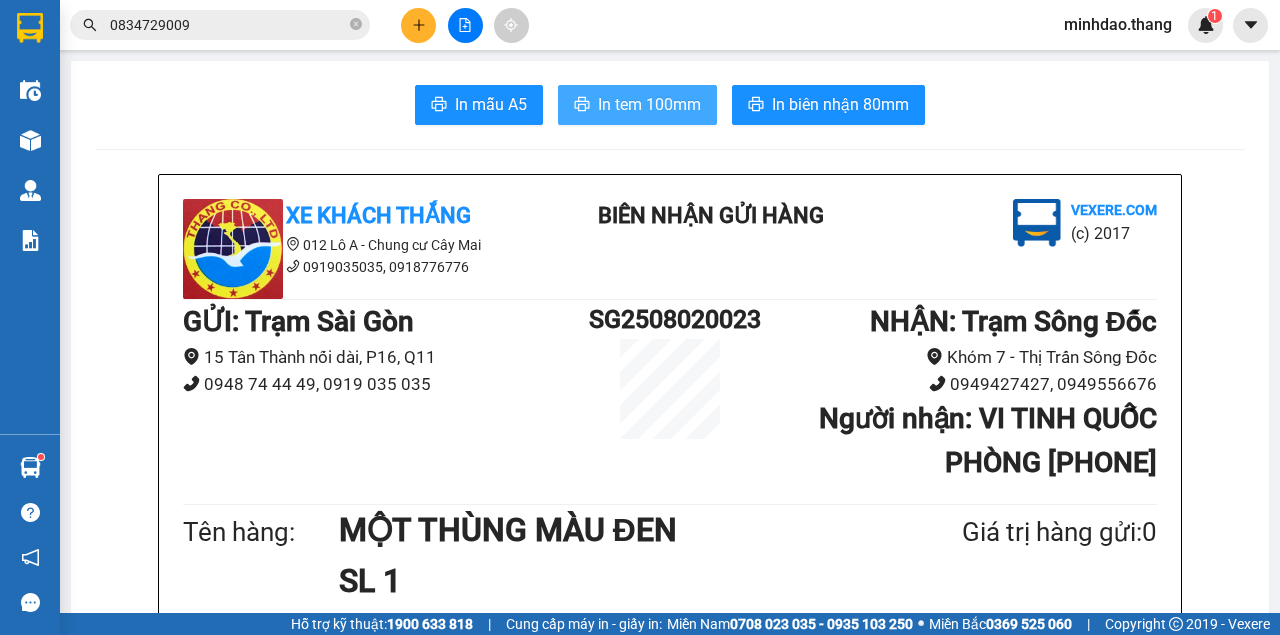 click on "In tem 100mm" at bounding box center (637, 105) 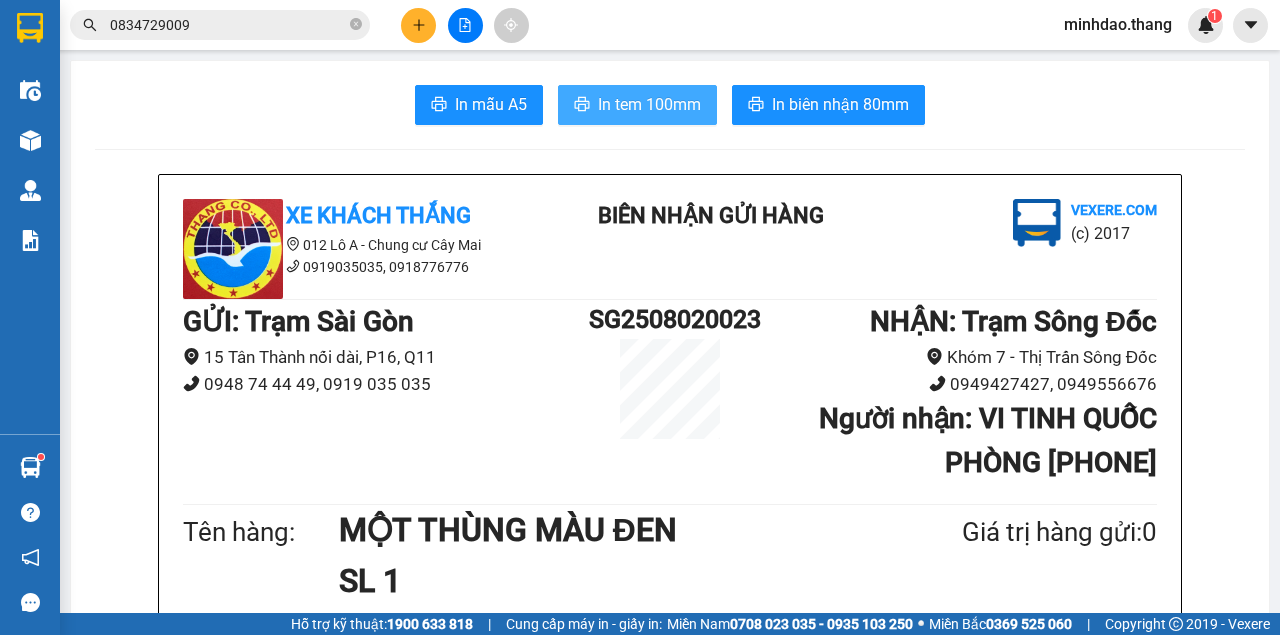 scroll, scrollTop: 0, scrollLeft: 0, axis: both 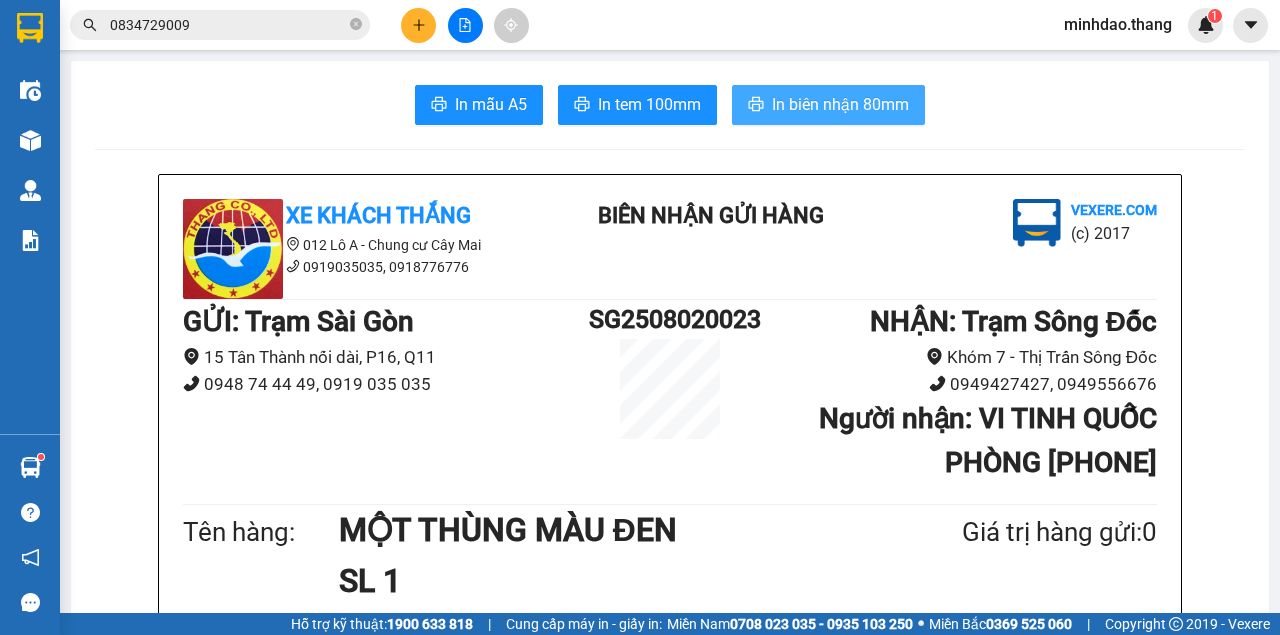 click on "In biên nhận 80mm" at bounding box center [828, 105] 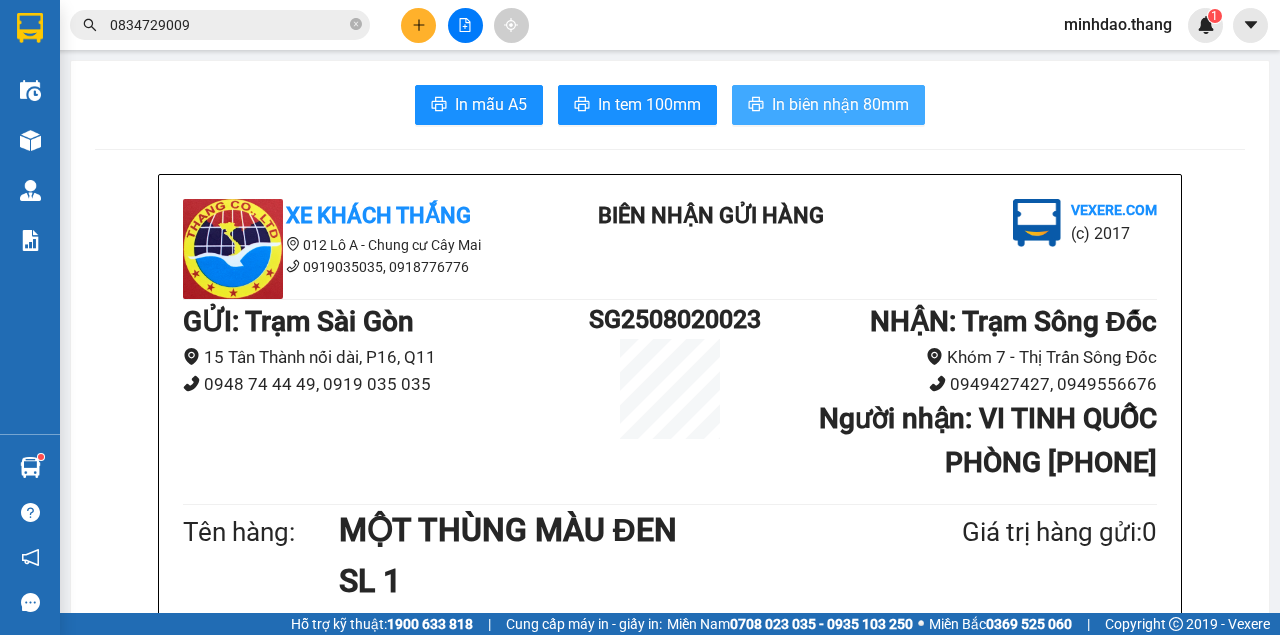 scroll, scrollTop: 0, scrollLeft: 0, axis: both 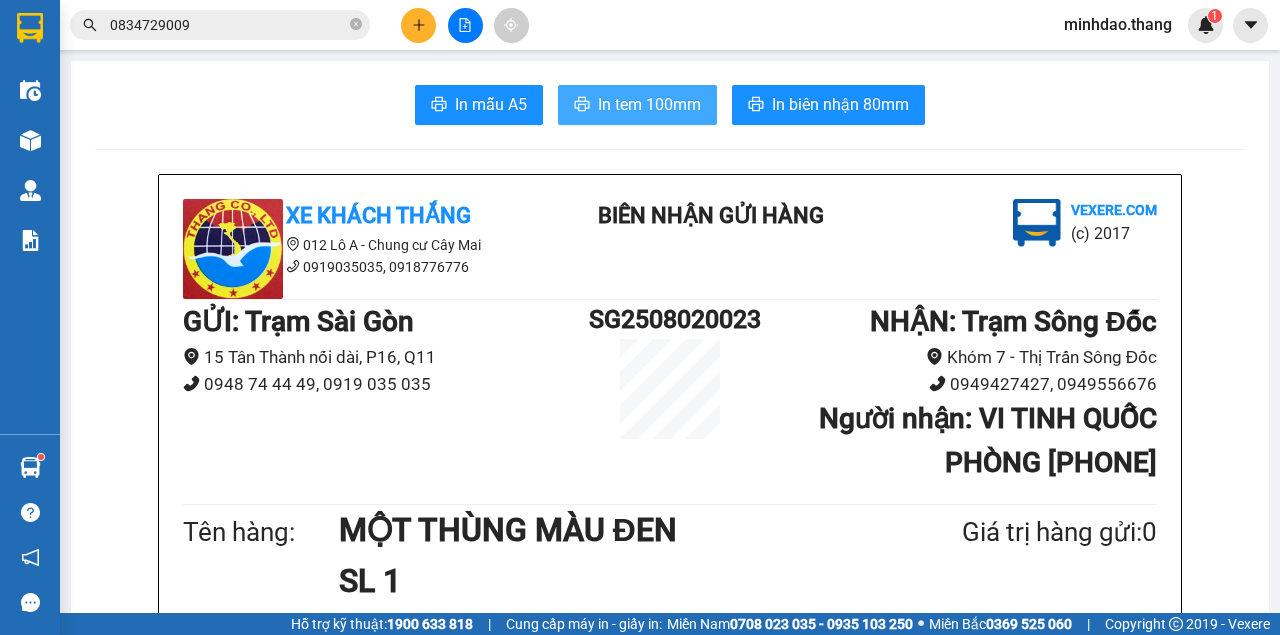 click on "In tem 100mm" at bounding box center [649, 104] 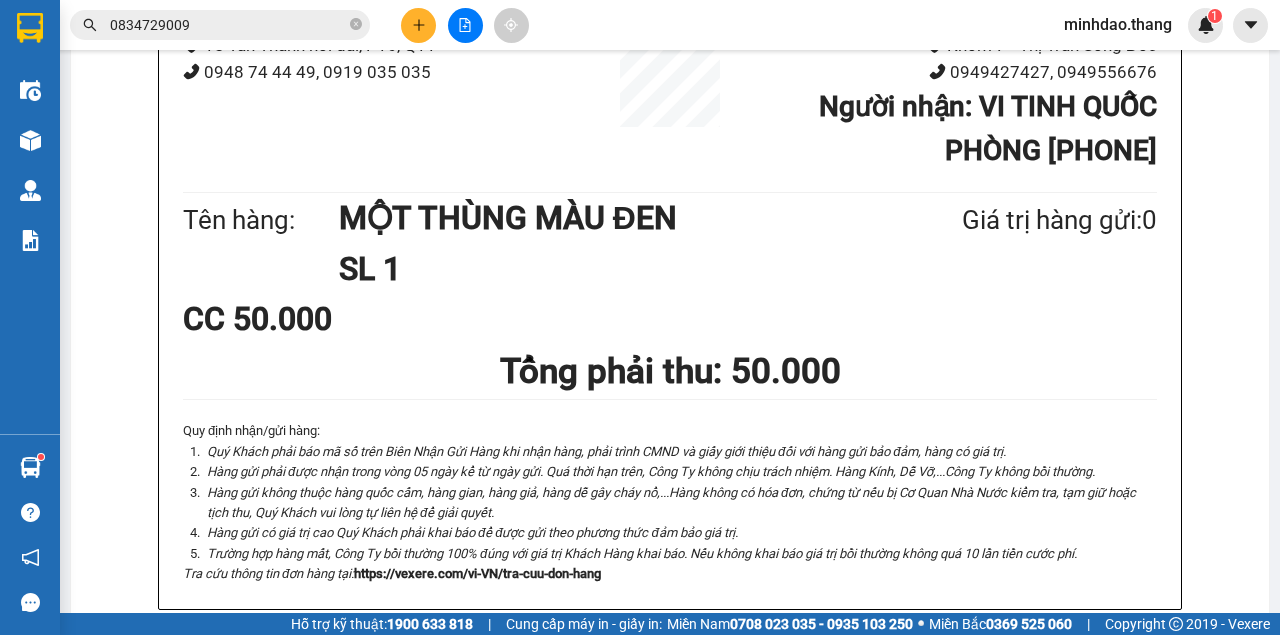 scroll, scrollTop: 0, scrollLeft: 0, axis: both 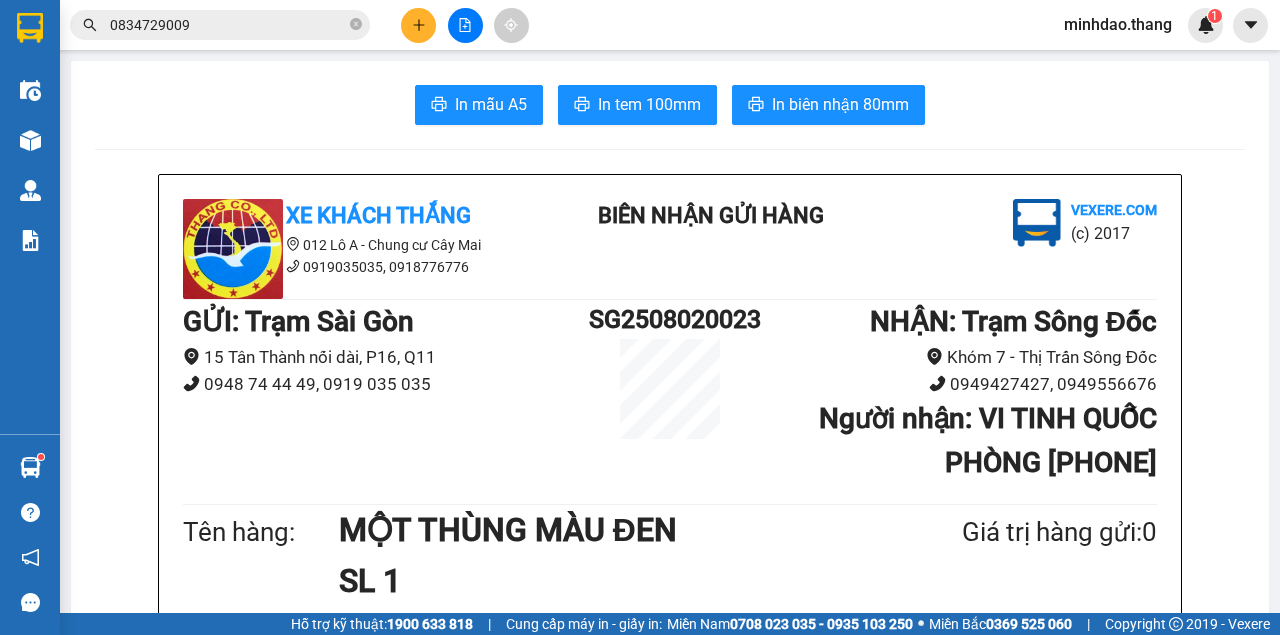 click at bounding box center [418, 25] 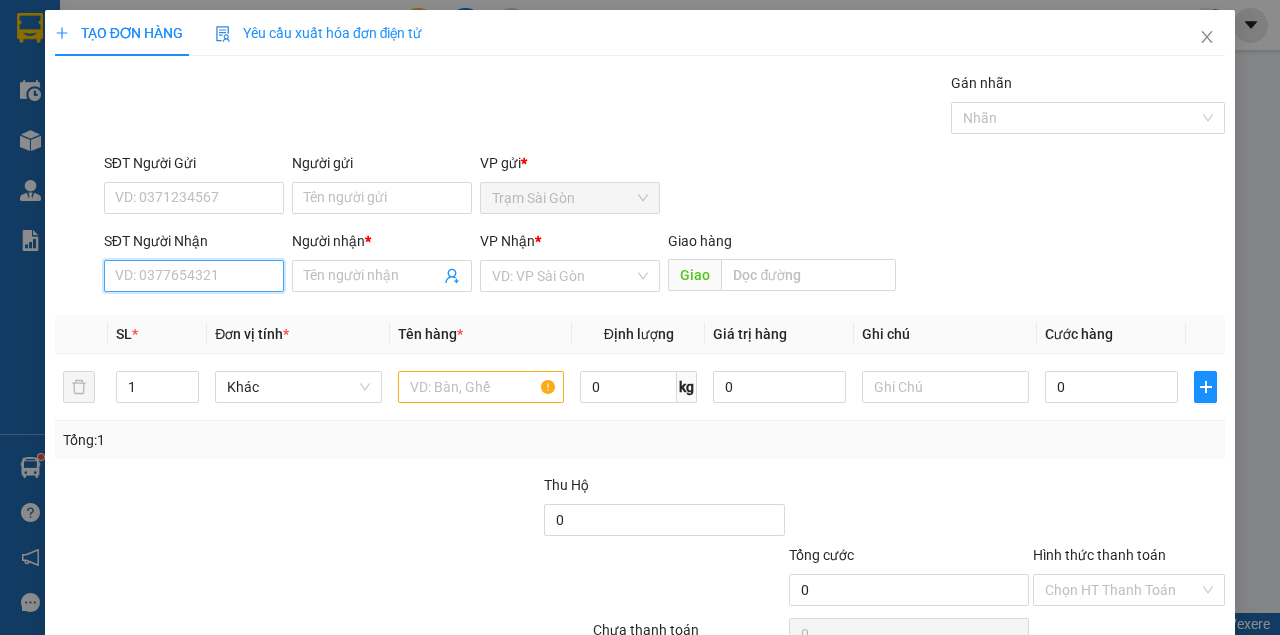 click on "SĐT Người Nhận" at bounding box center (194, 276) 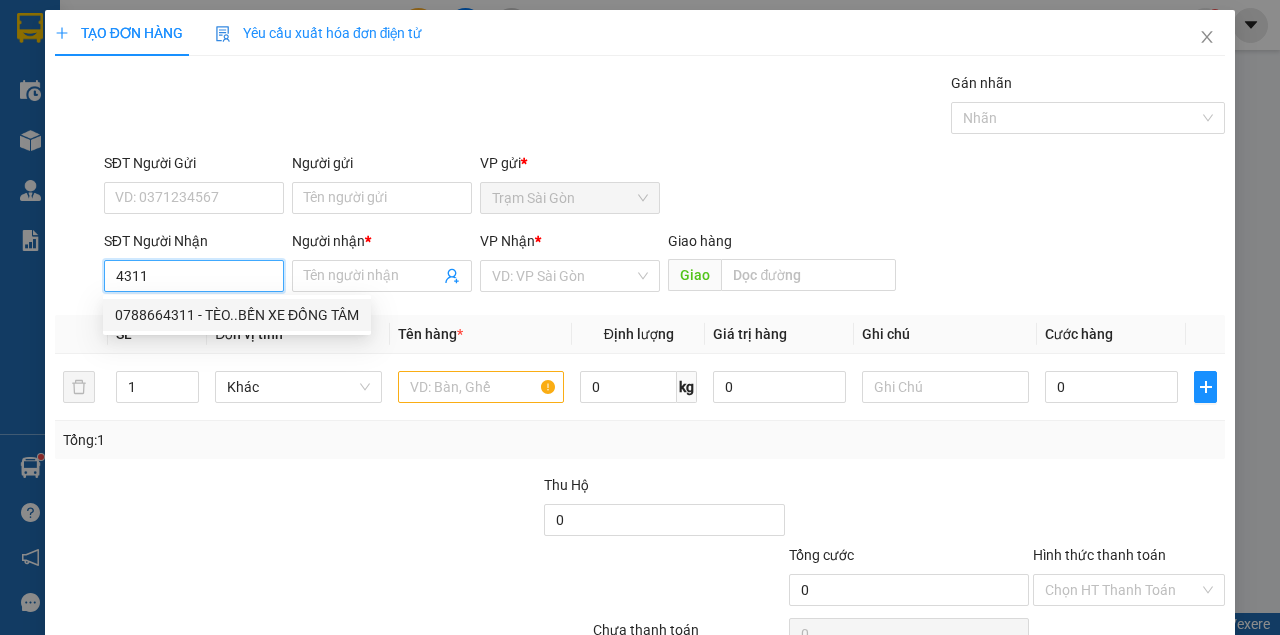 click on "0788664311 - TÈO..BẾN XE ĐỒNG TÂM" at bounding box center [237, 315] 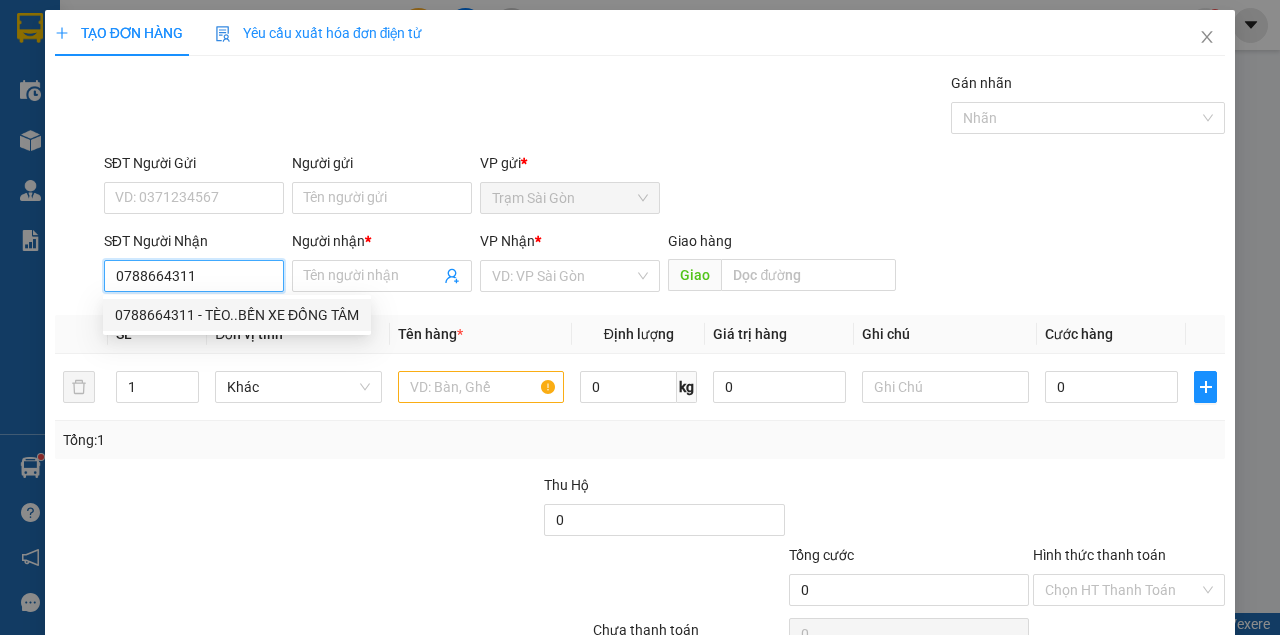 type on "TÈO..BẾN XE ĐỒNG TÂM" 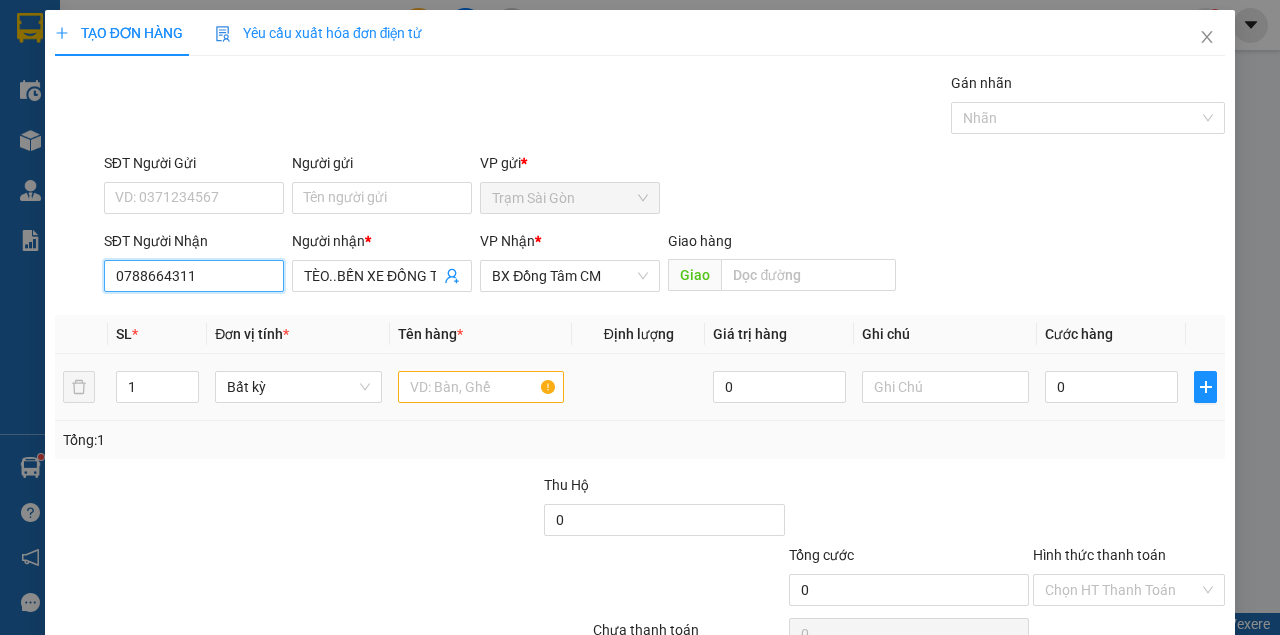 type on "0788664311" 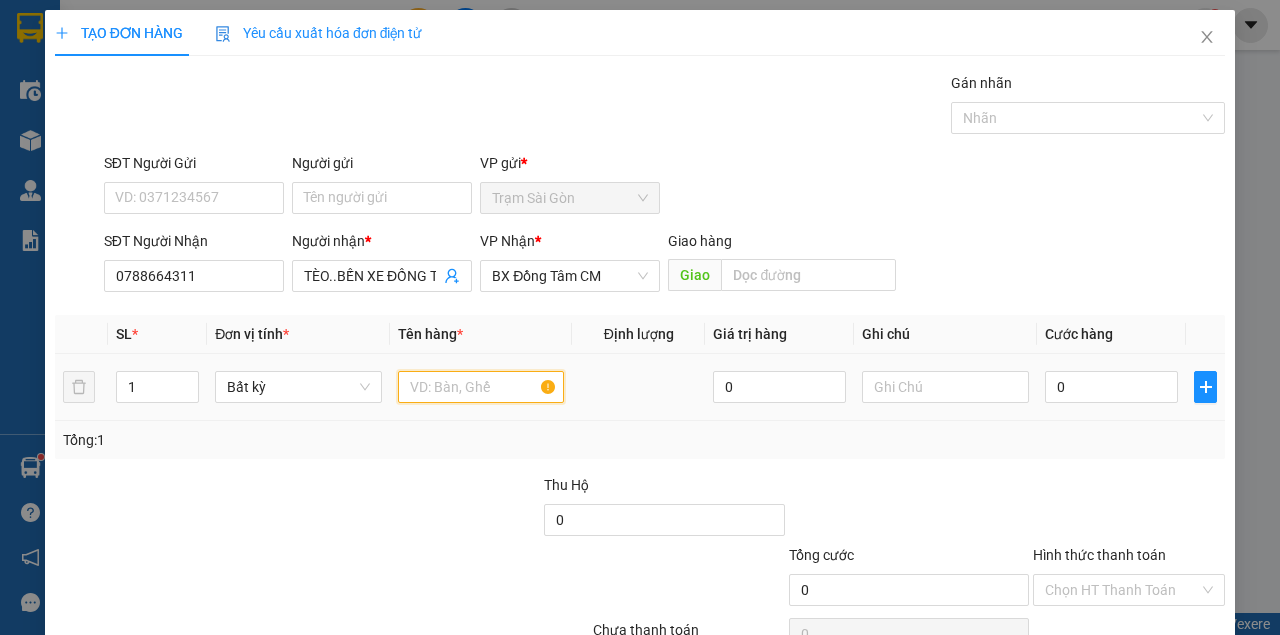 click at bounding box center [481, 387] 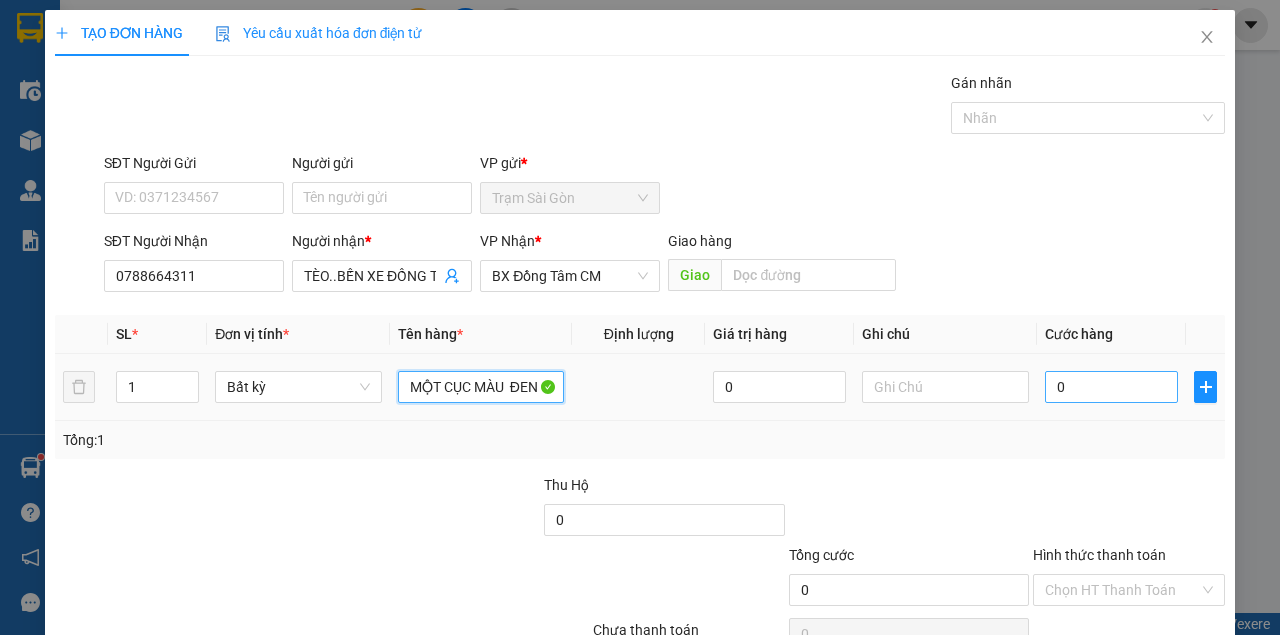 type on "MỘT CỤC MÀU  ĐEN" 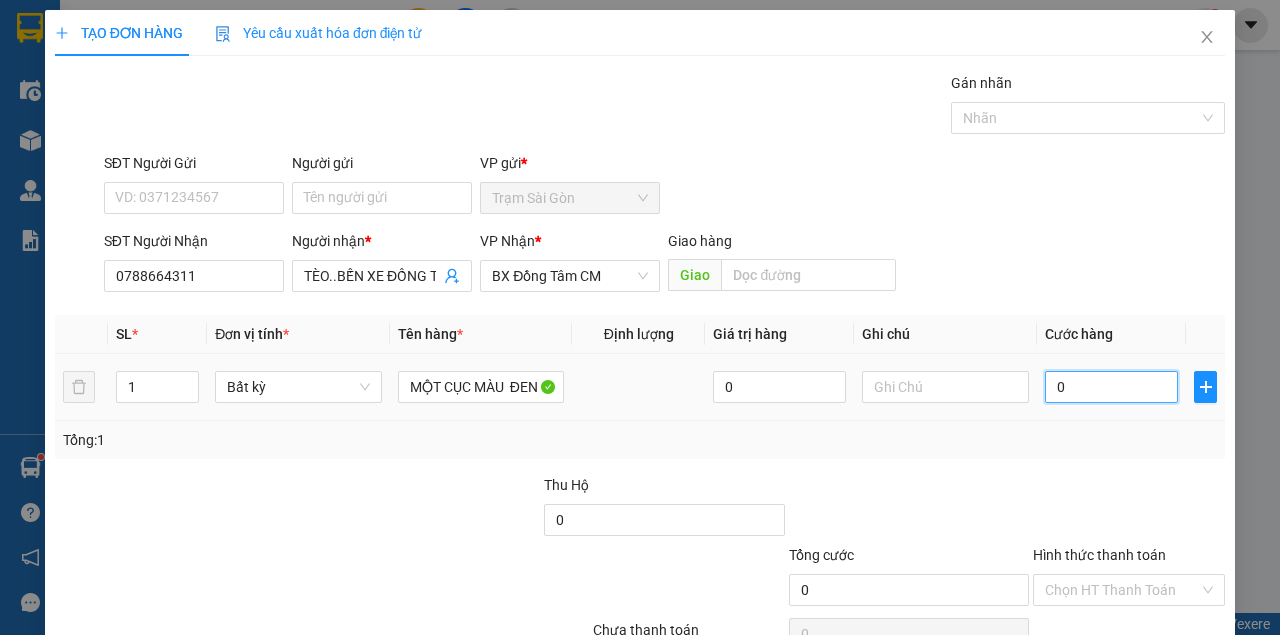 click on "0" at bounding box center [1111, 387] 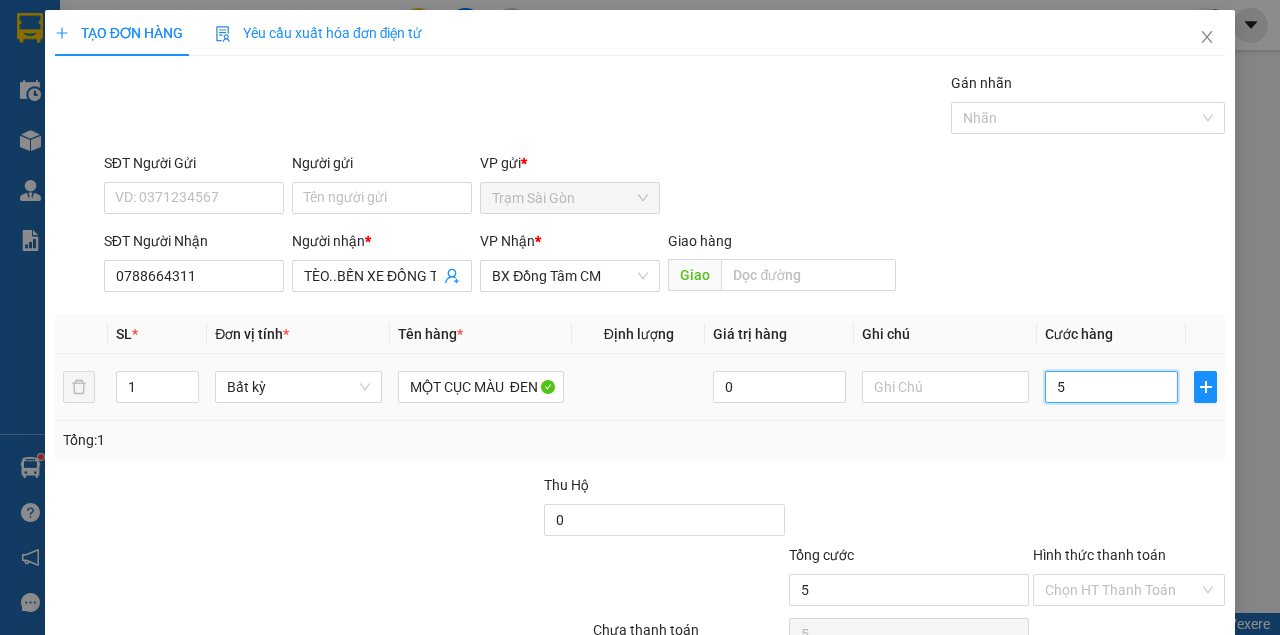 type on "50" 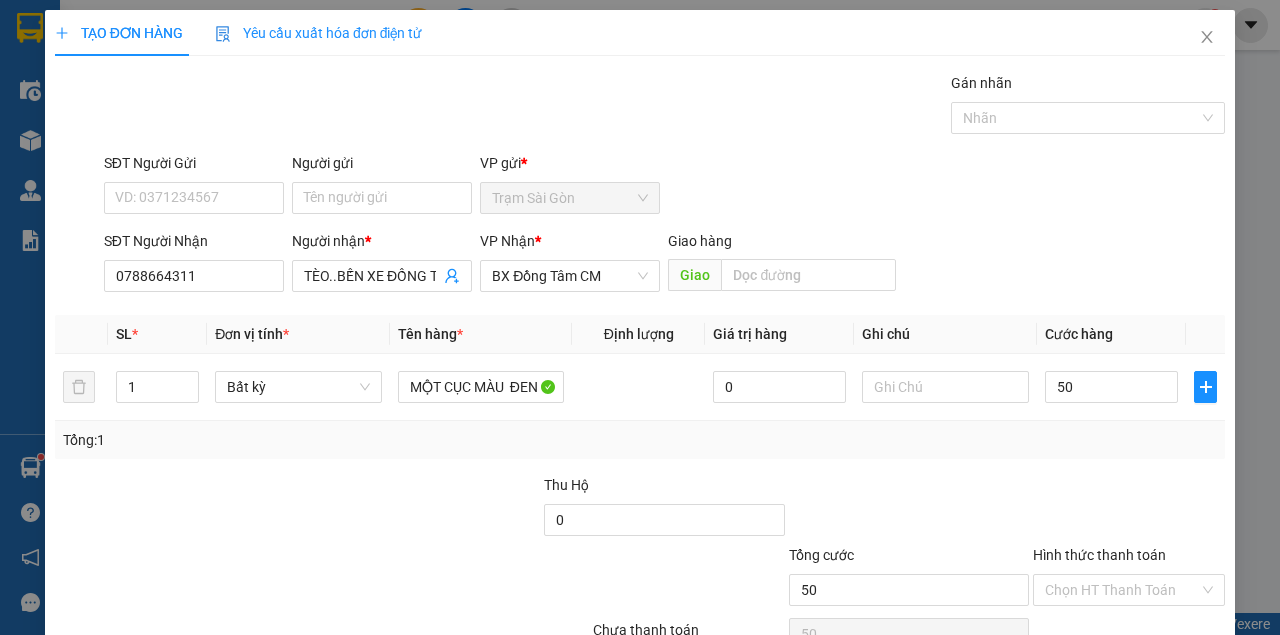 type on "50.000" 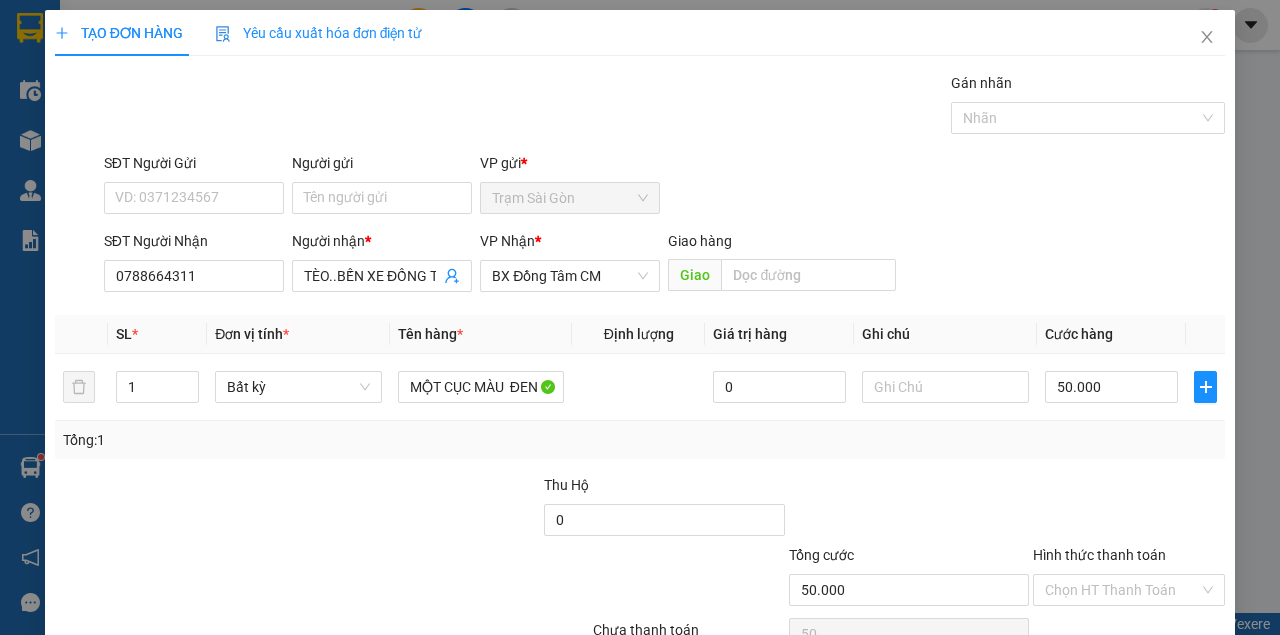 type on "50.000" 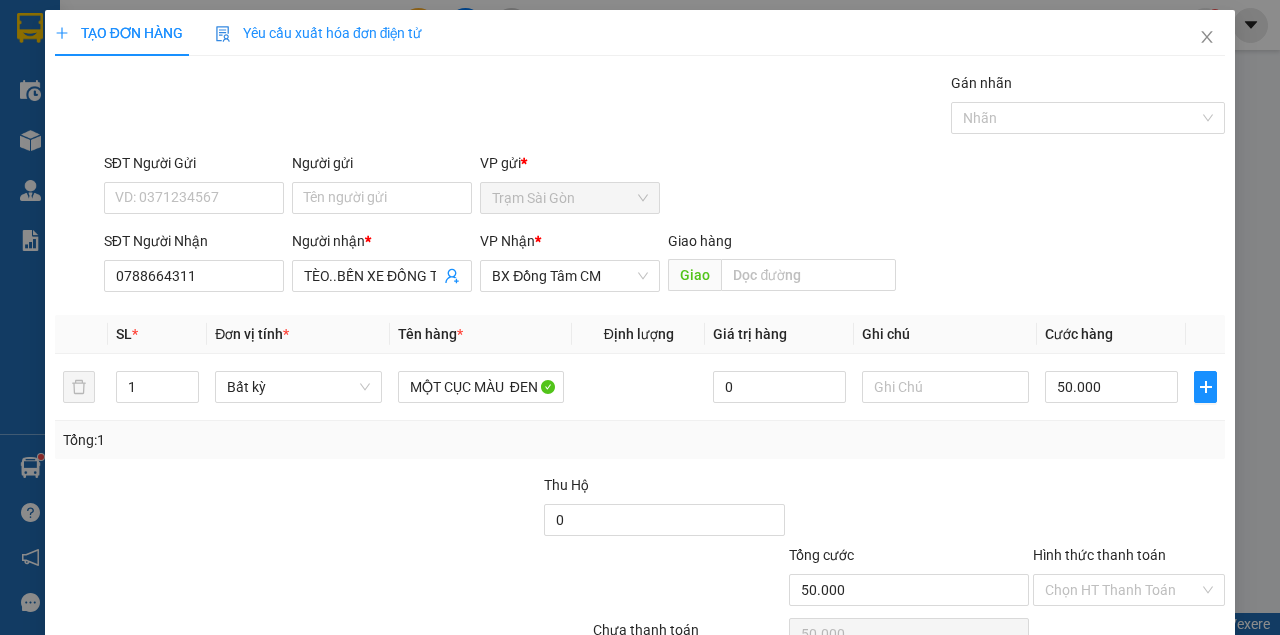 click on "SĐT Người Nhận [PHONE] Người nhận  * TÈO..BẾN XE ĐỒNG TÂM VP Nhận  * BX Đồng Tâm CM Giao hàng Giao" at bounding box center (664, 265) 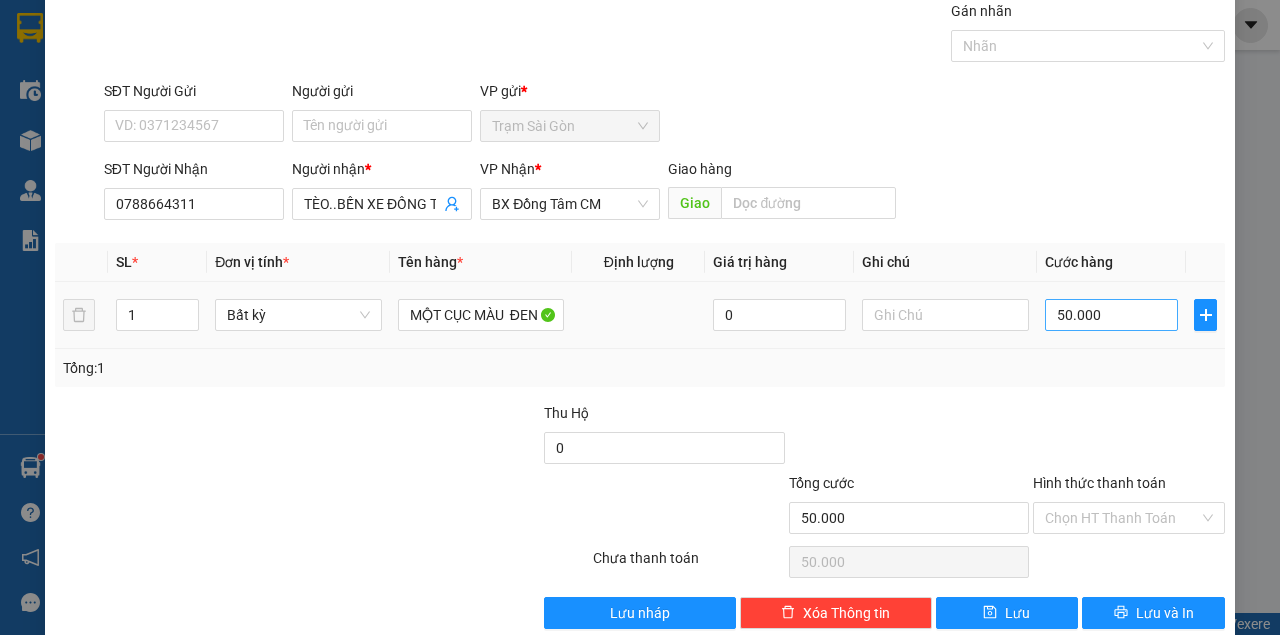scroll, scrollTop: 102, scrollLeft: 0, axis: vertical 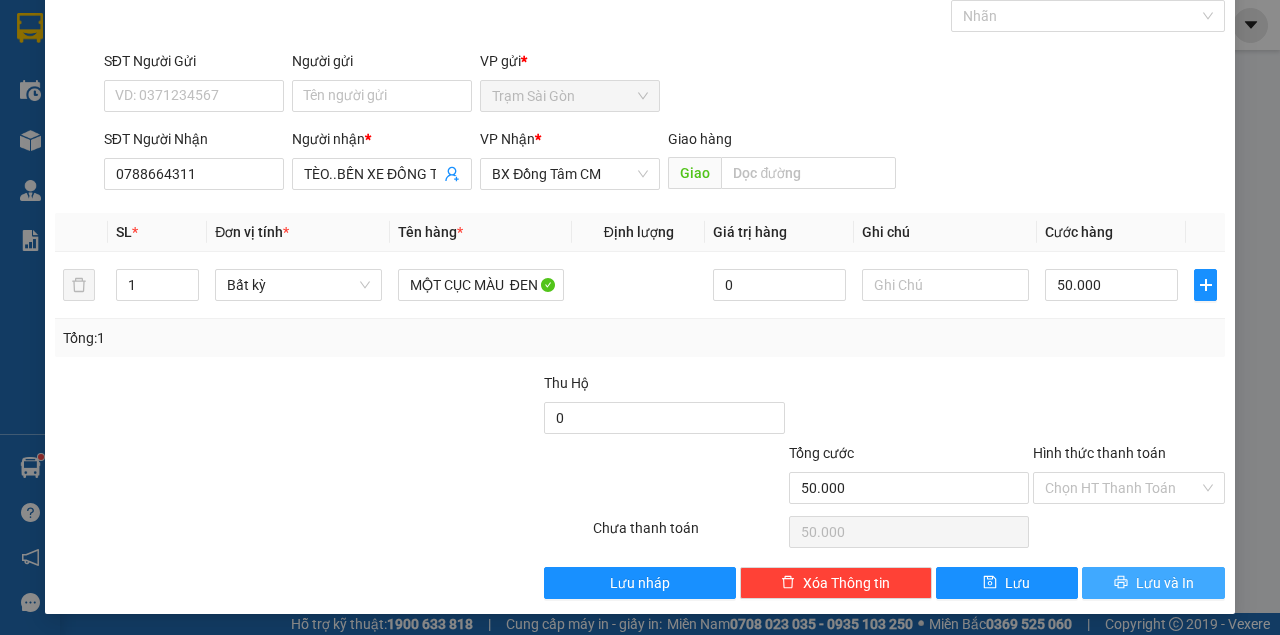 click 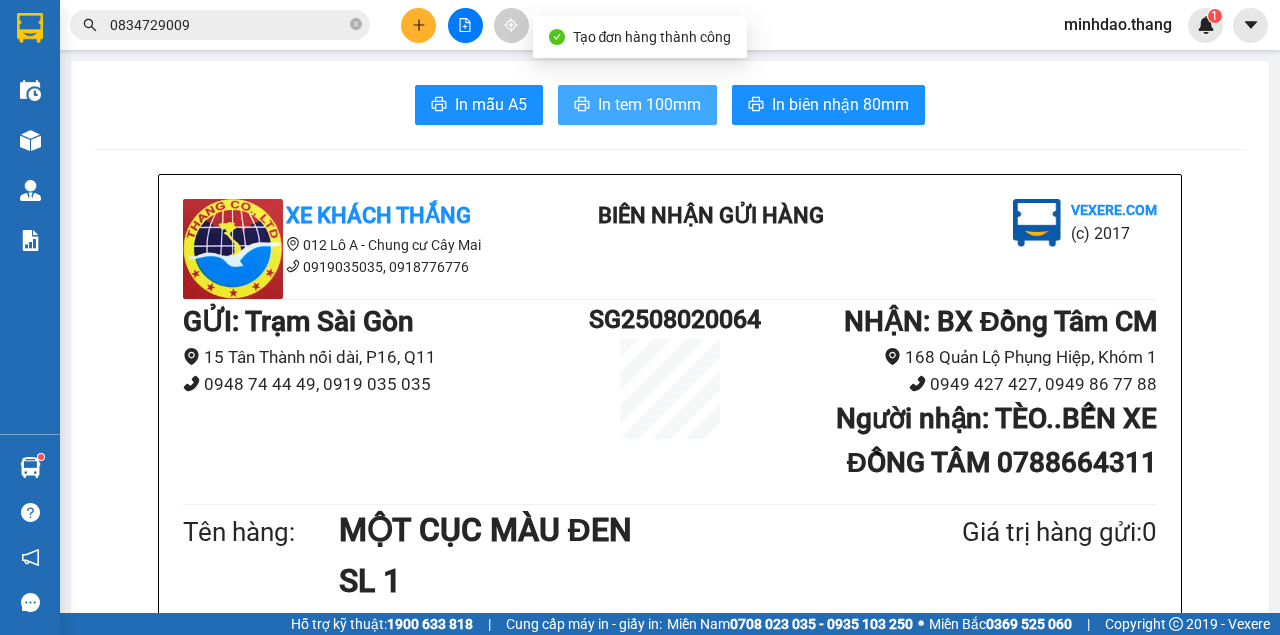 click on "In tem 100mm" at bounding box center (649, 104) 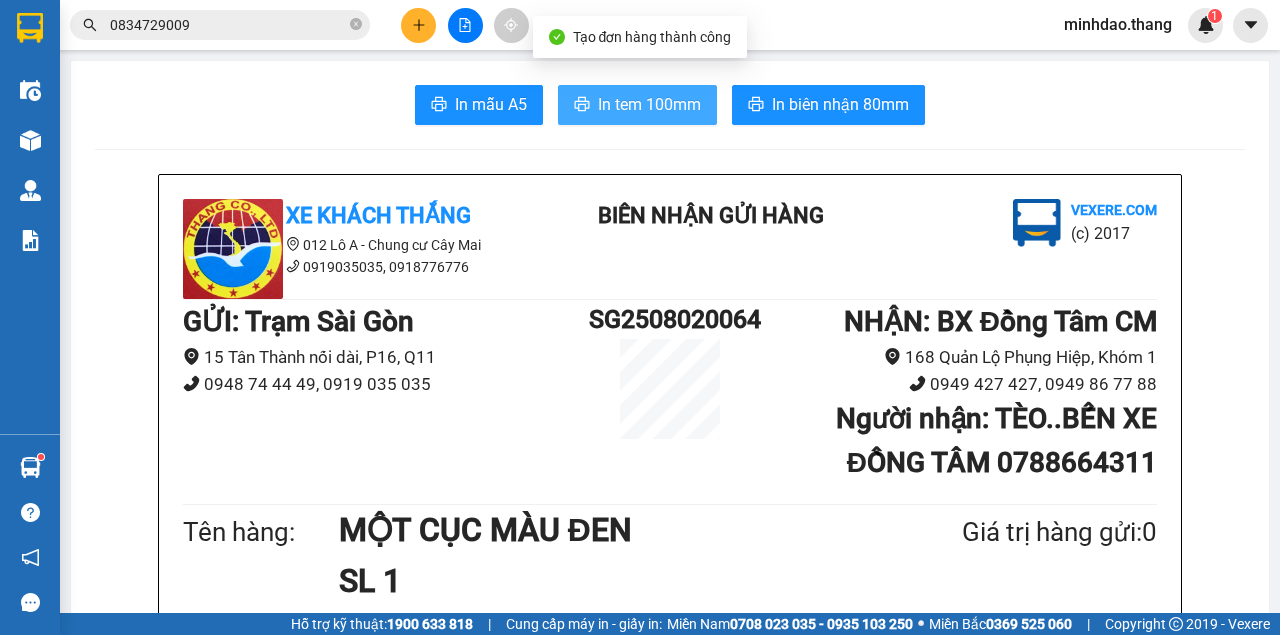 scroll, scrollTop: 0, scrollLeft: 0, axis: both 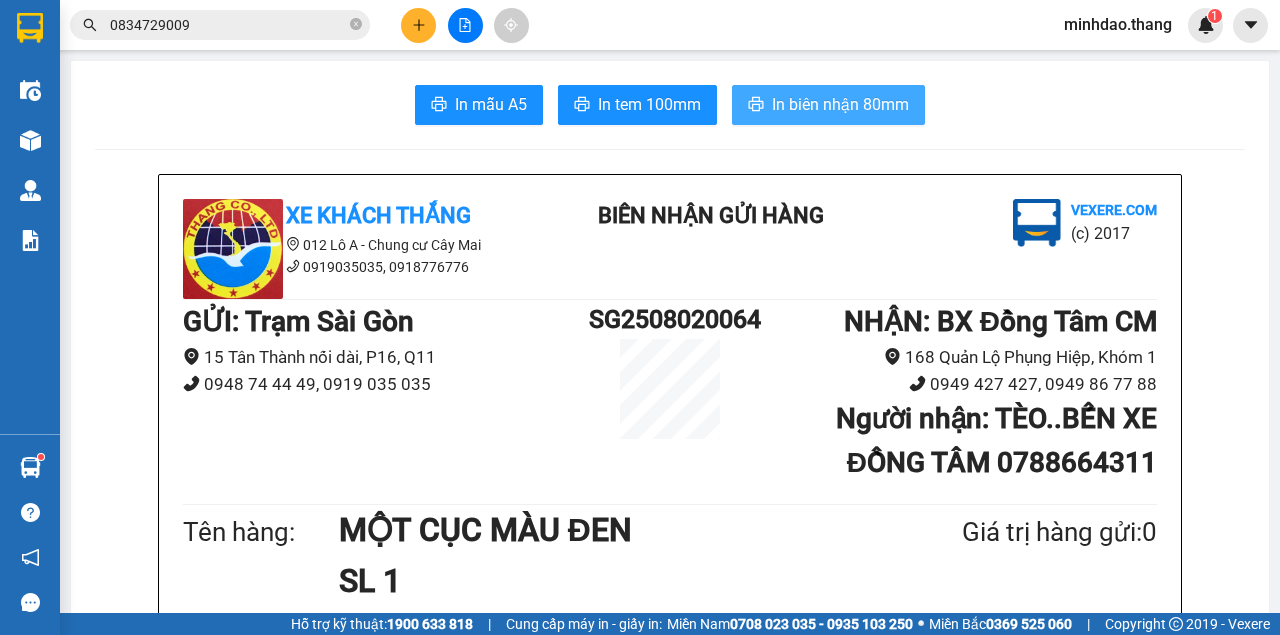 click on "In biên nhận 80mm" at bounding box center [828, 105] 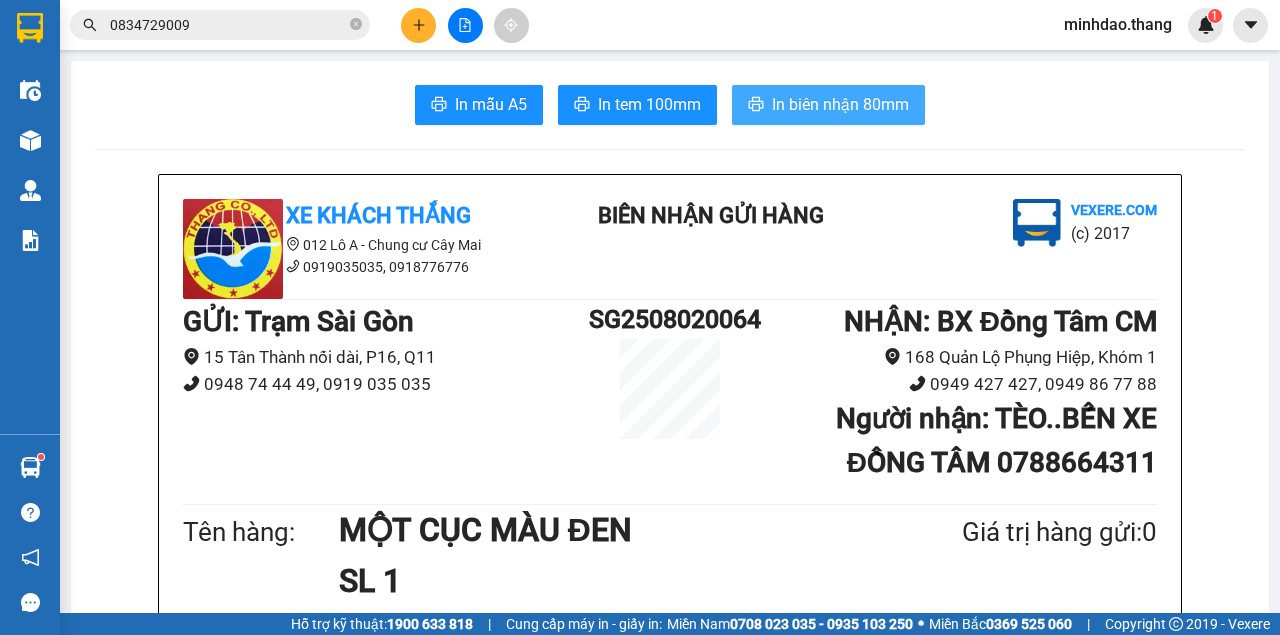 scroll, scrollTop: 0, scrollLeft: 0, axis: both 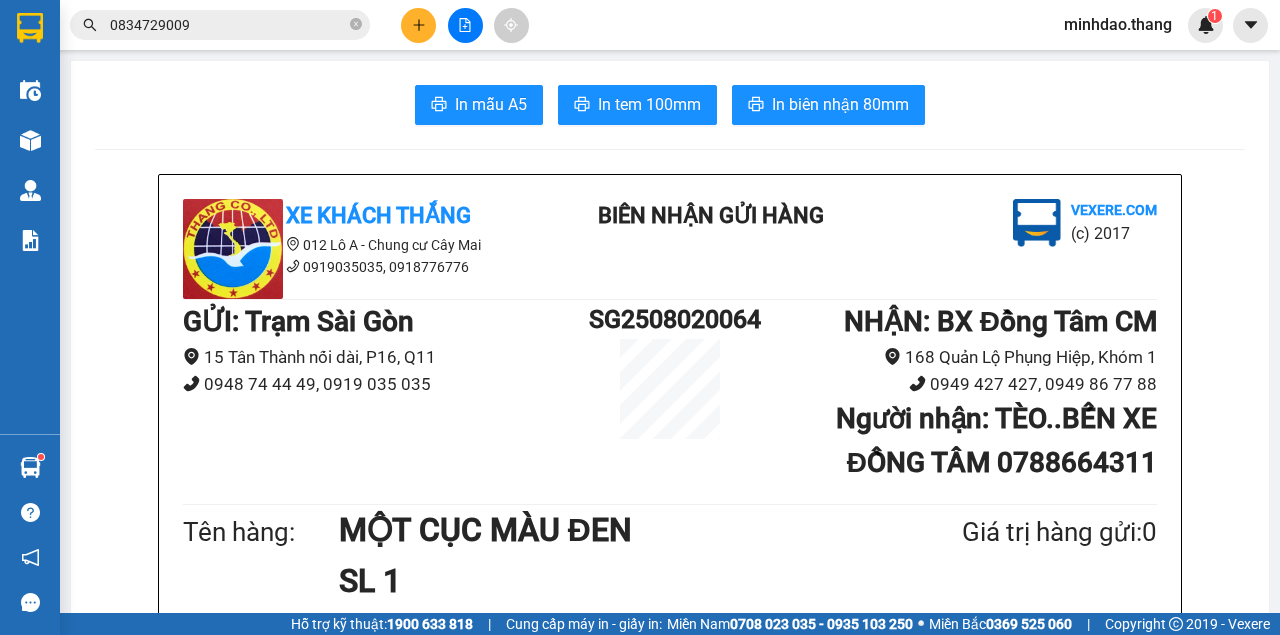click at bounding box center [465, 25] 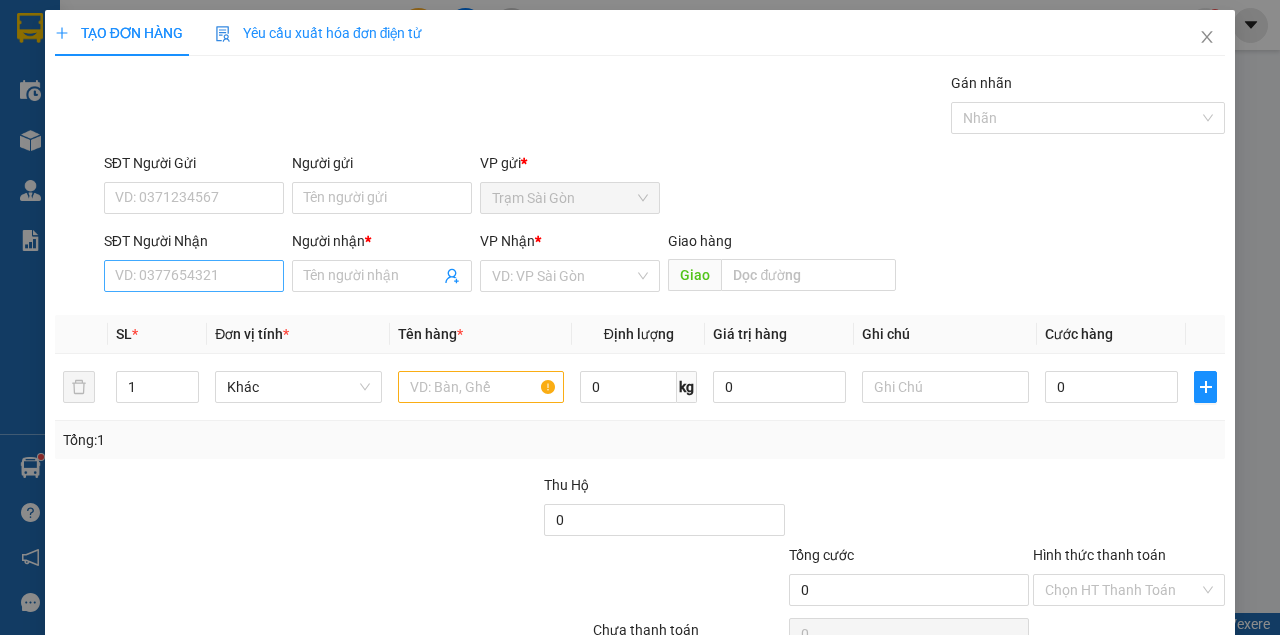 click on "SĐT Người Nhận VD: 0377654321" at bounding box center (194, 265) 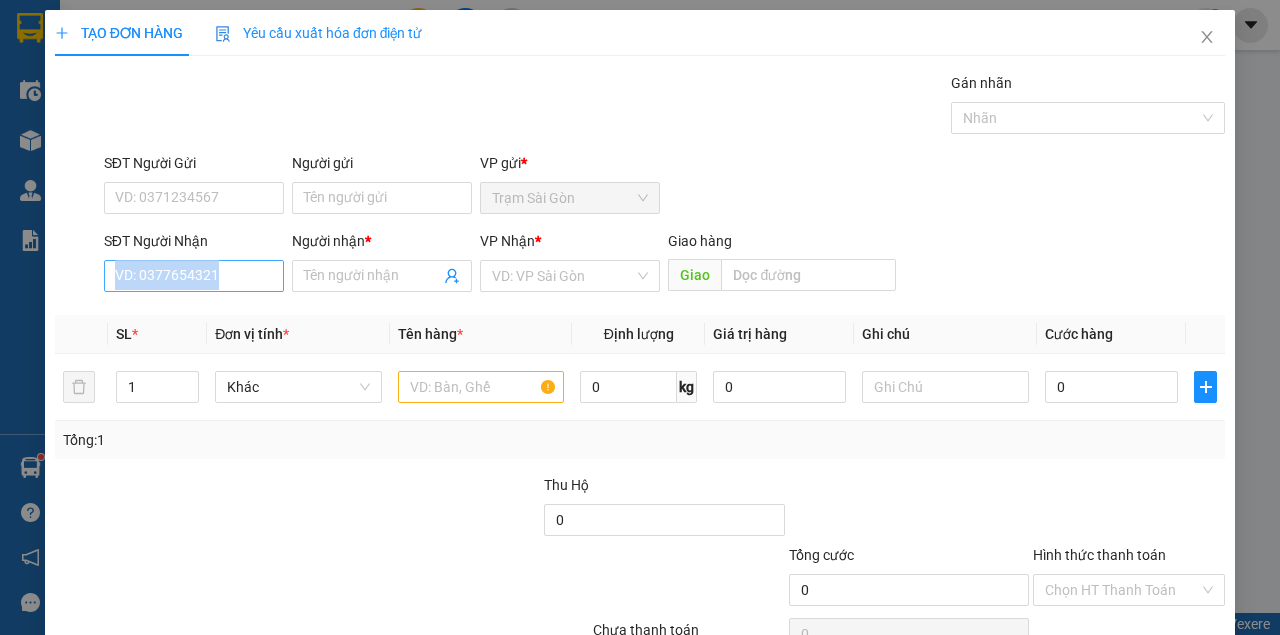 click on "SĐT Người Nhận" at bounding box center [194, 276] 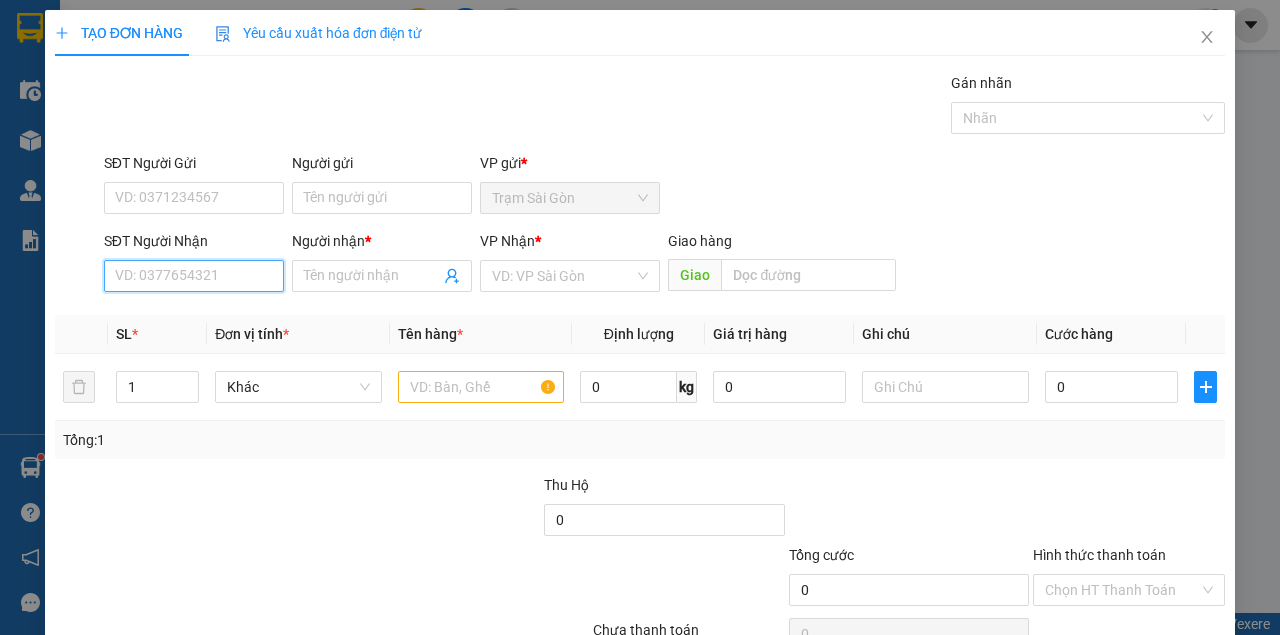 drag, startPoint x: 240, startPoint y: 285, endPoint x: 250, endPoint y: 269, distance: 18.867962 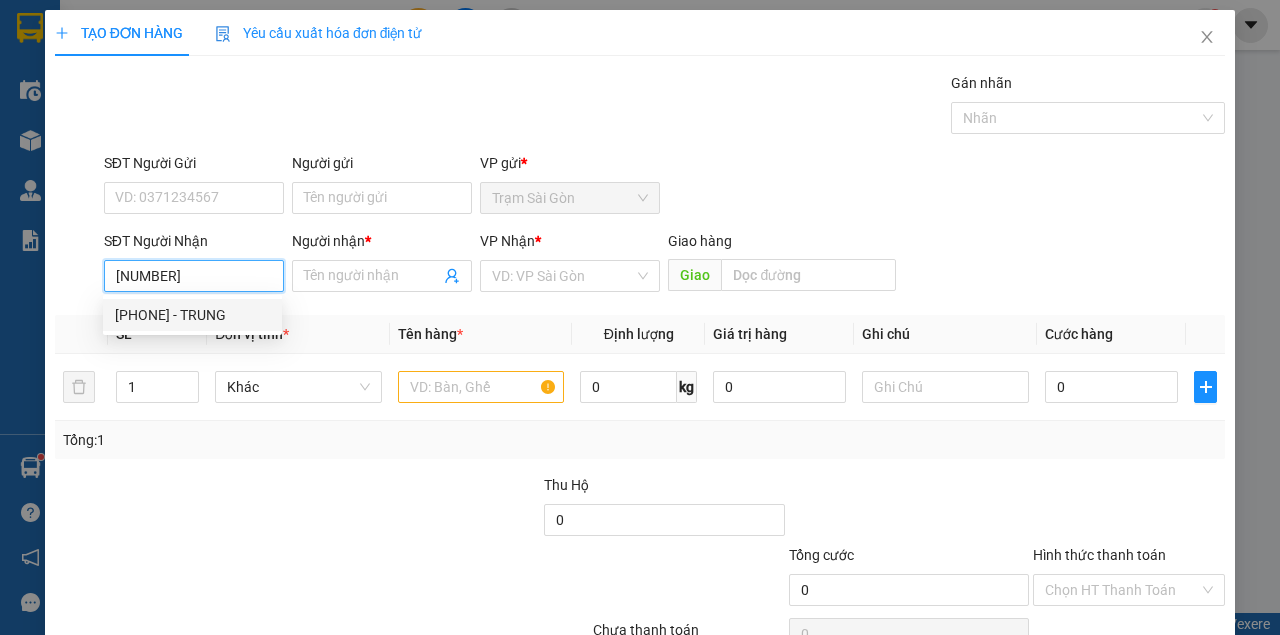 click on "[PHONE] - TRUNG" at bounding box center [192, 315] 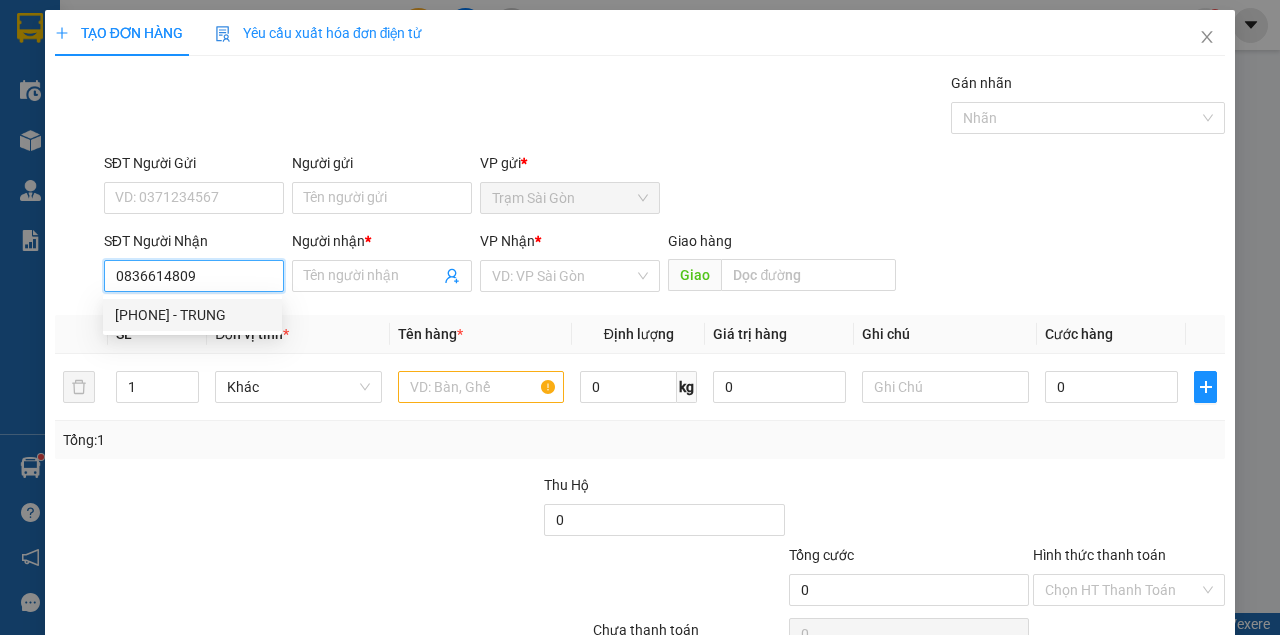 type on "TRUNG" 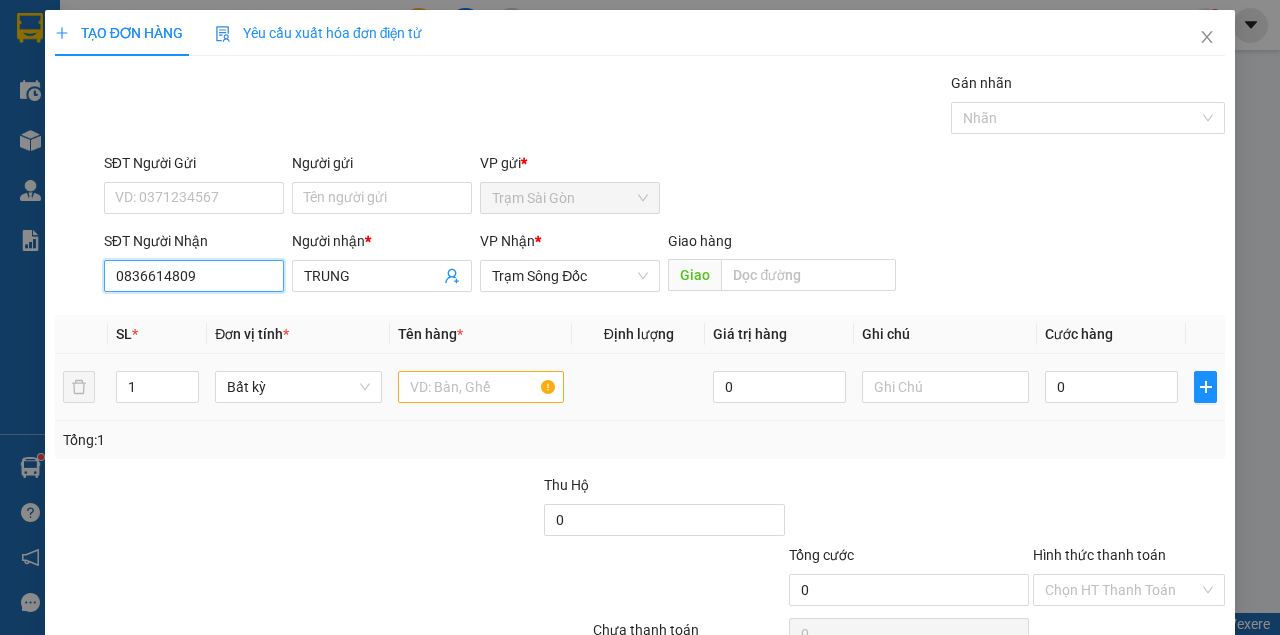 type on "0836614809" 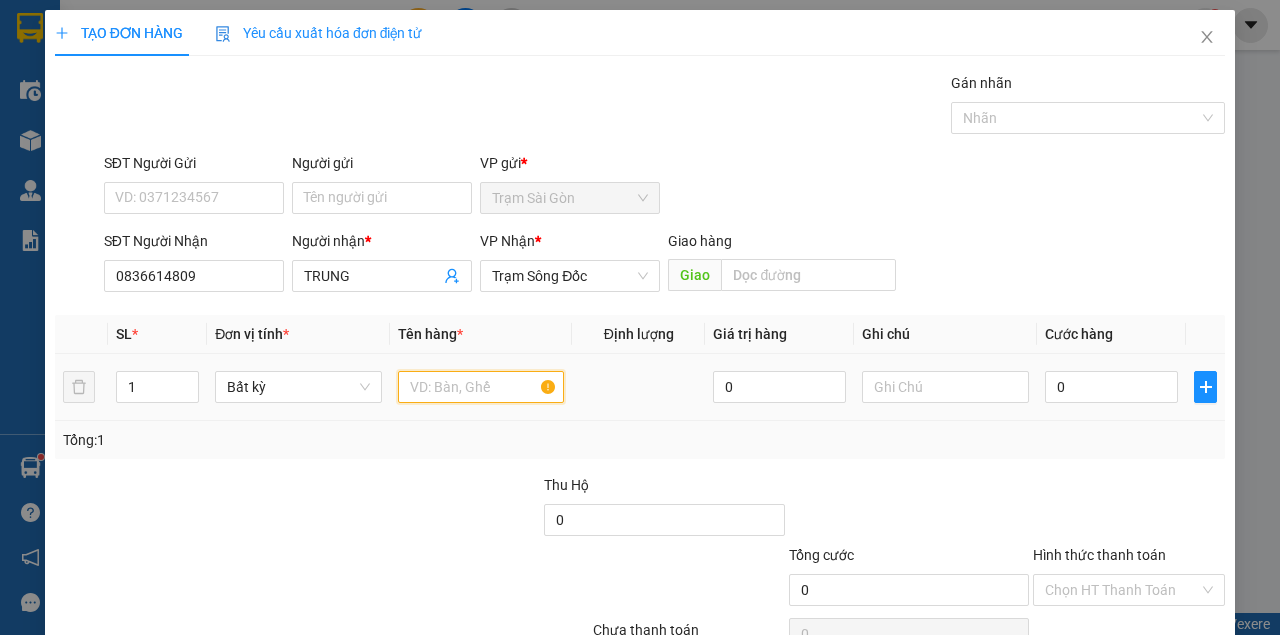 click at bounding box center (481, 387) 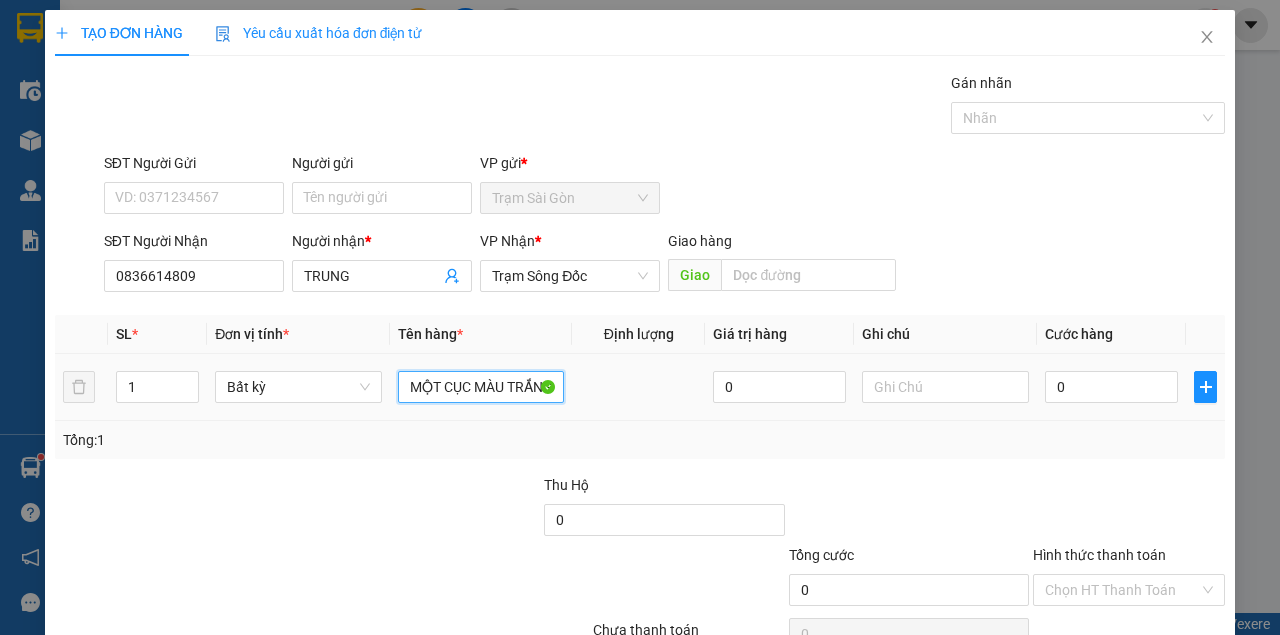 scroll, scrollTop: 0, scrollLeft: 6, axis: horizontal 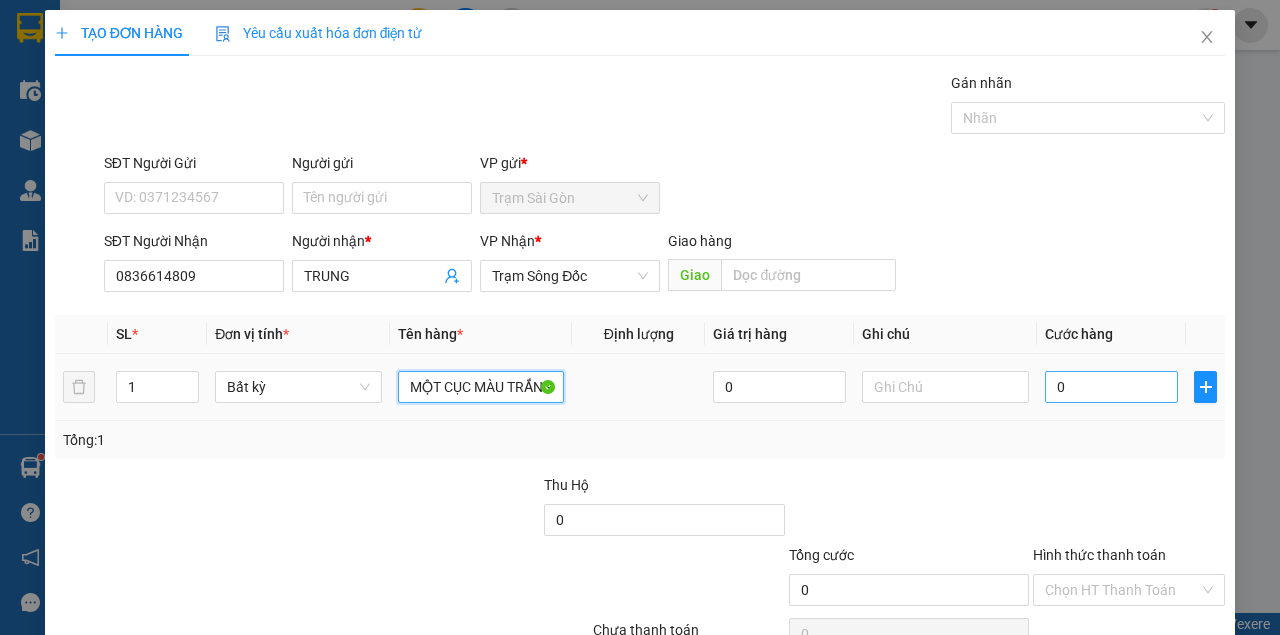 type on "MỘT CỤC MÀU TRẮNG" 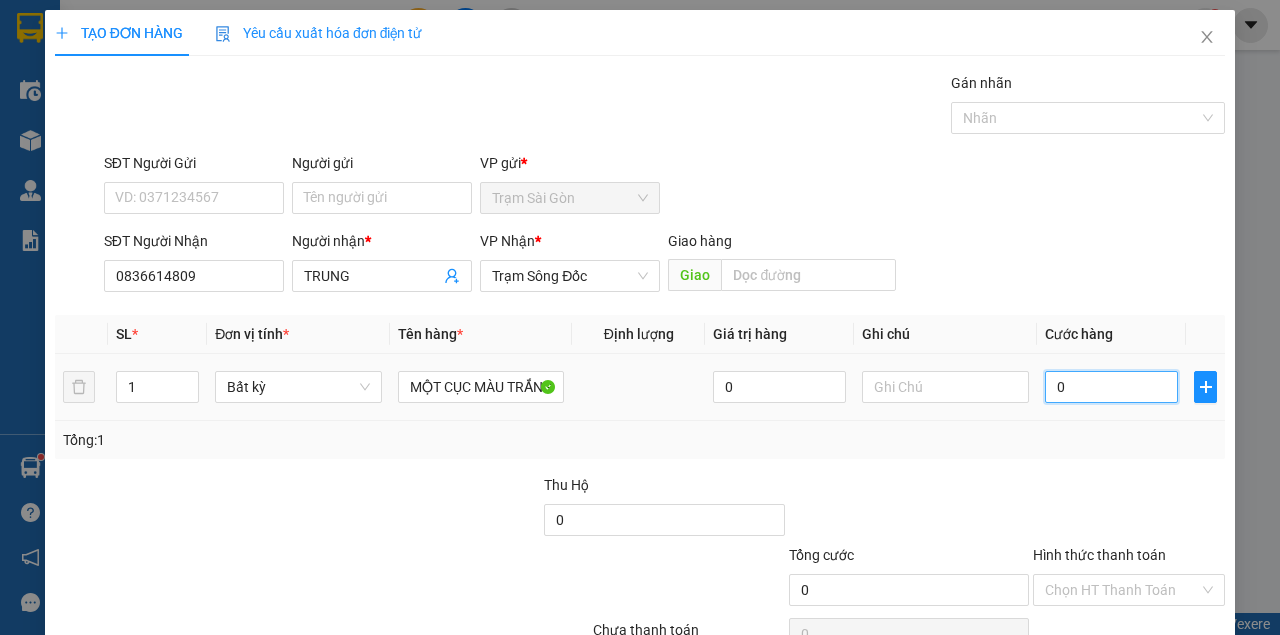 scroll, scrollTop: 0, scrollLeft: 0, axis: both 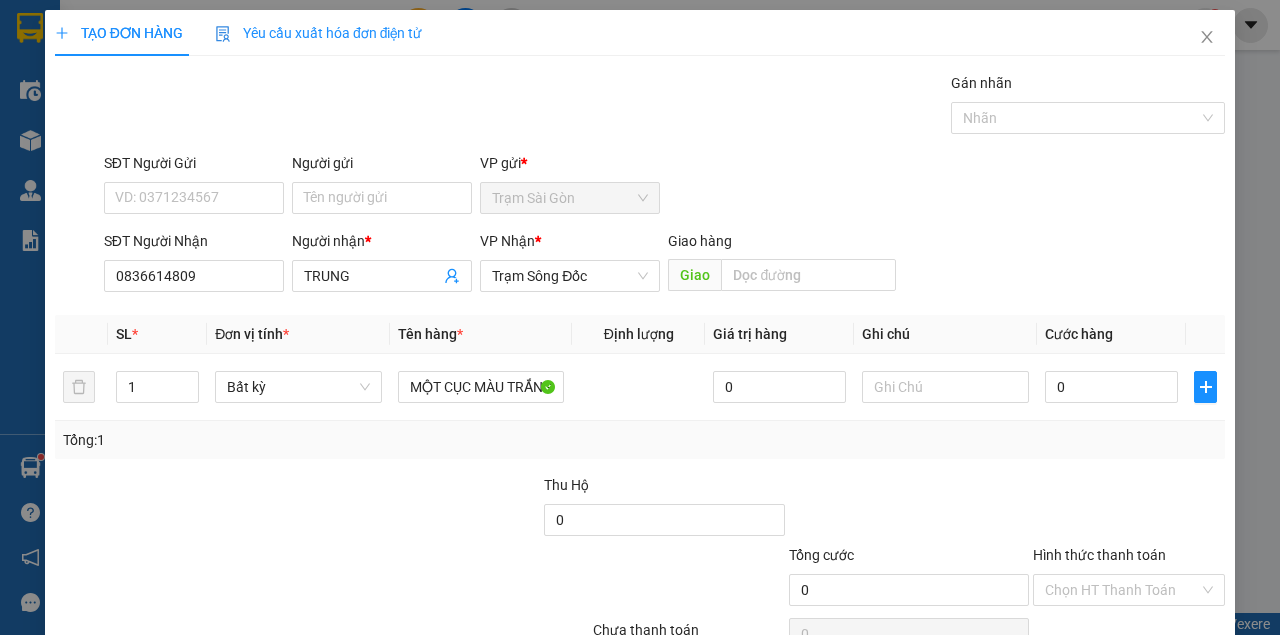 click on "SĐT Người Nhận [PHONE] Người nhận  * TRUNG VP Nhận  * Trạm Sông Đốc Giao hàng Giao" at bounding box center [664, 265] 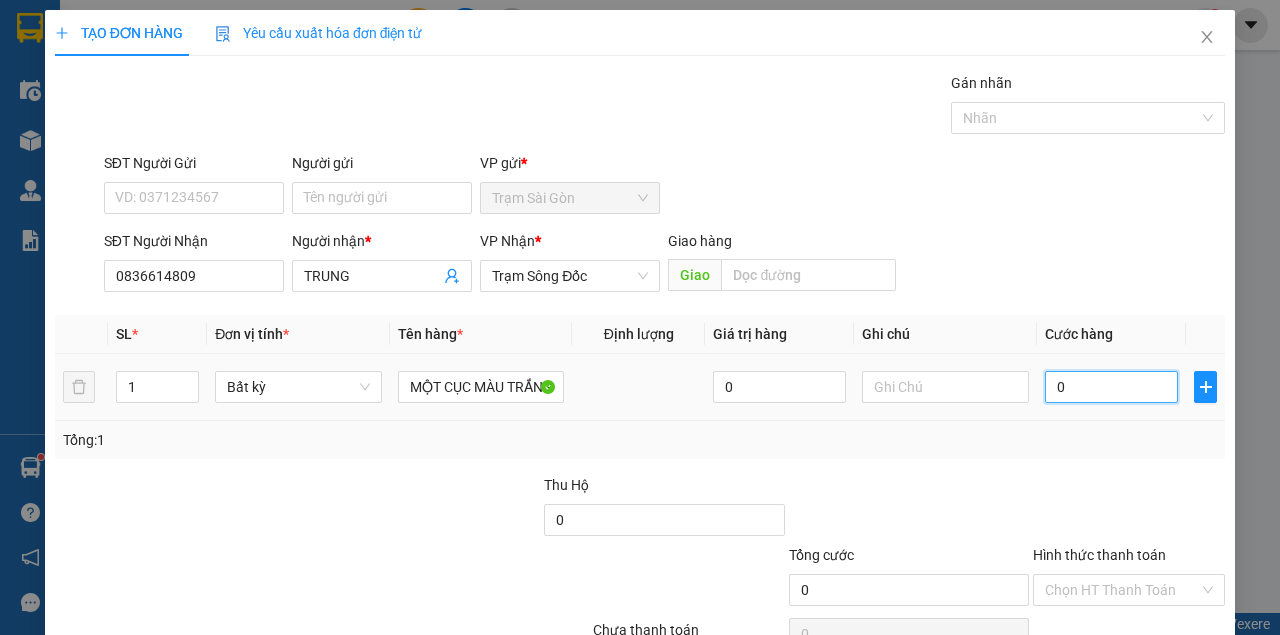 click on "0" at bounding box center [1111, 387] 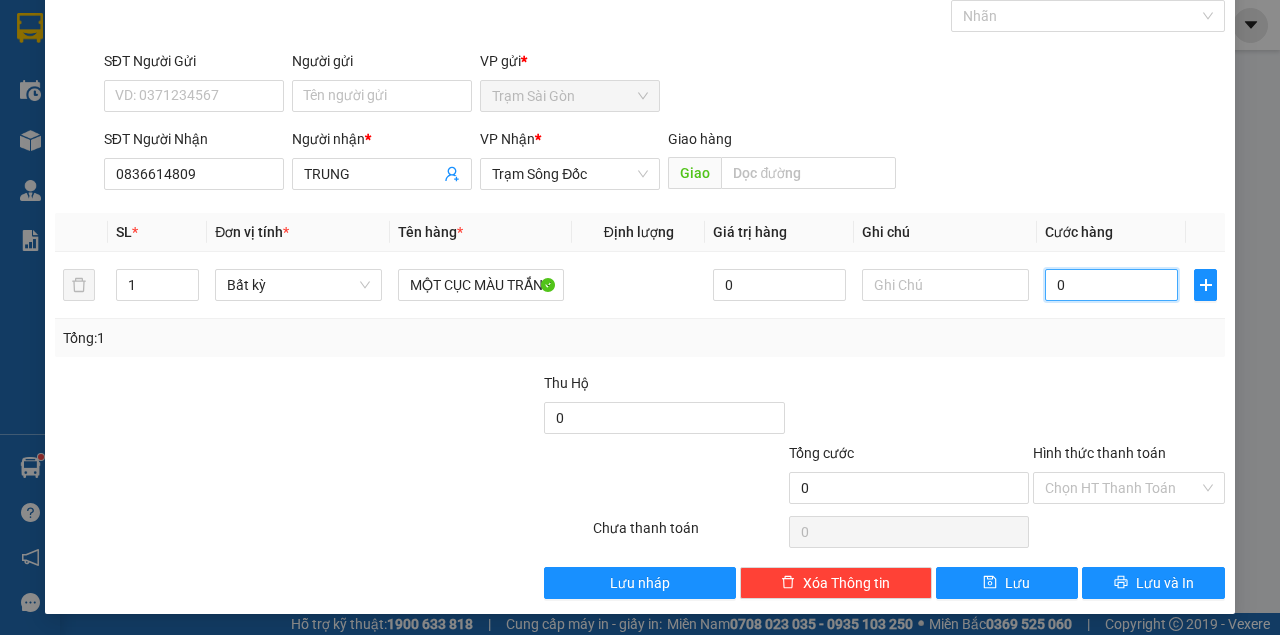 type on "3" 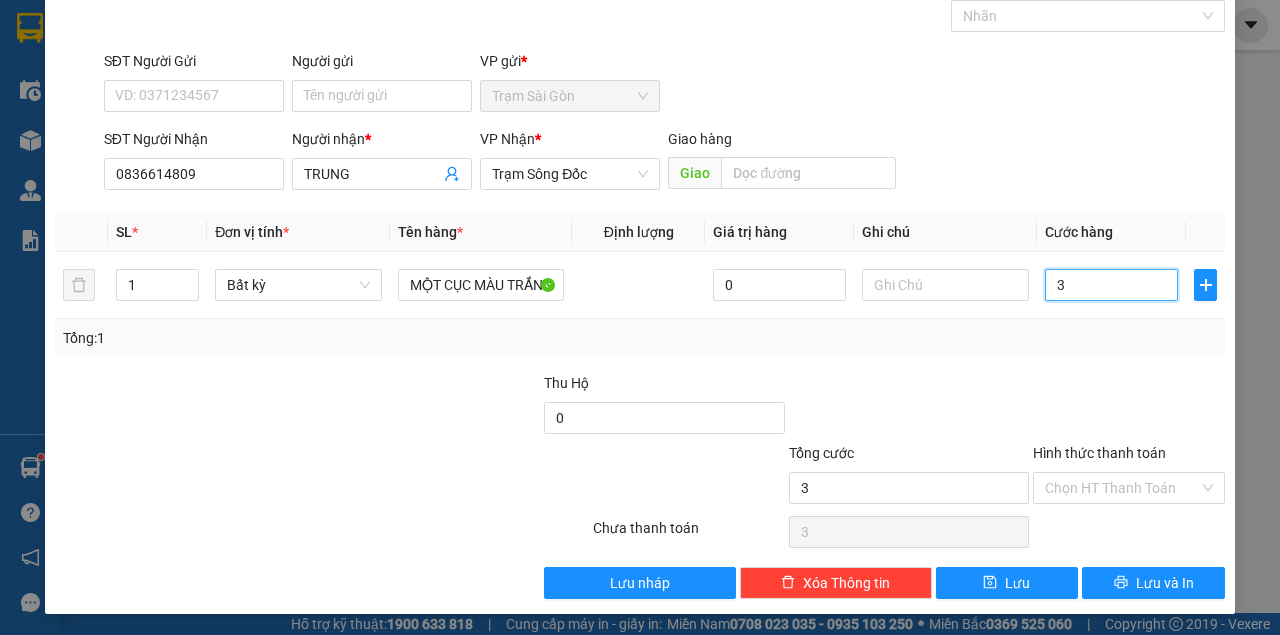 type on "30" 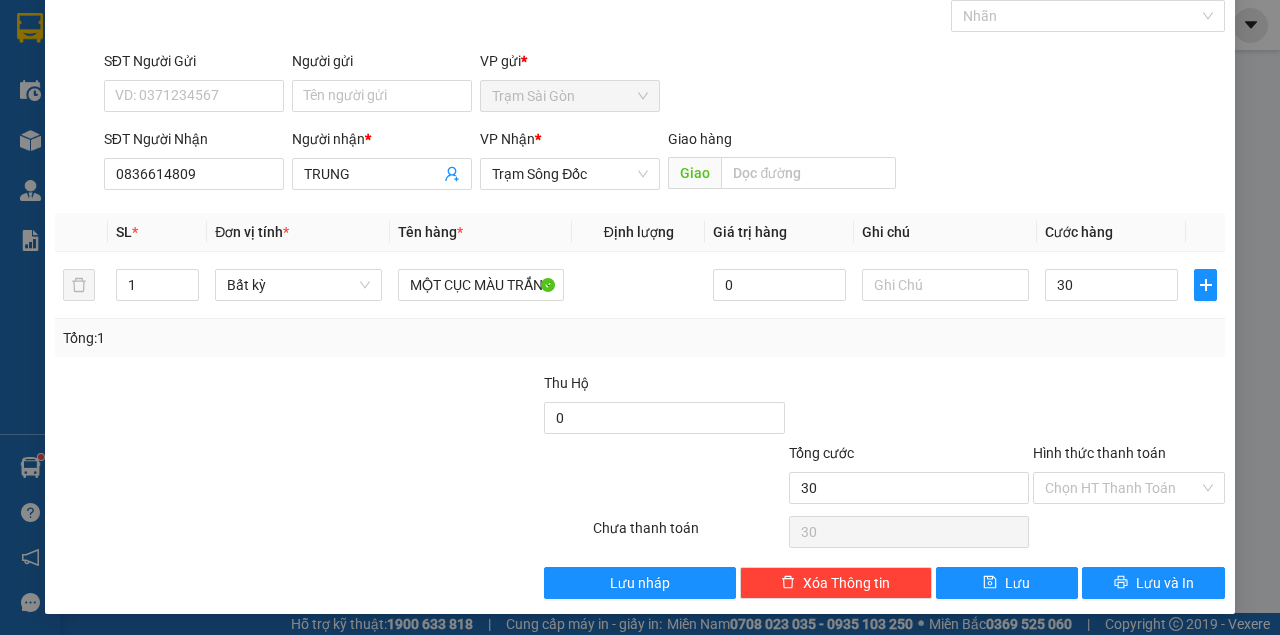 type on "30.000" 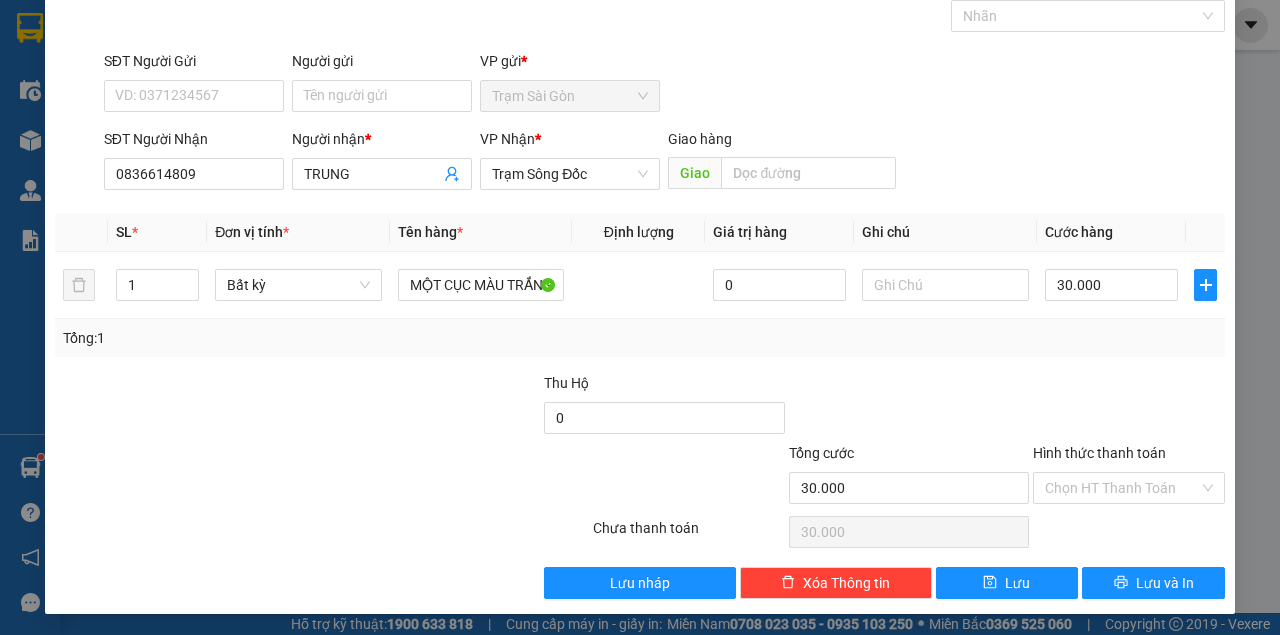 click on "SĐT Người Nhận [PHONE] Người nhận  * TRUNG VP Nhận  * Trạm Sông Đốc Giao hàng Giao" at bounding box center (664, 163) 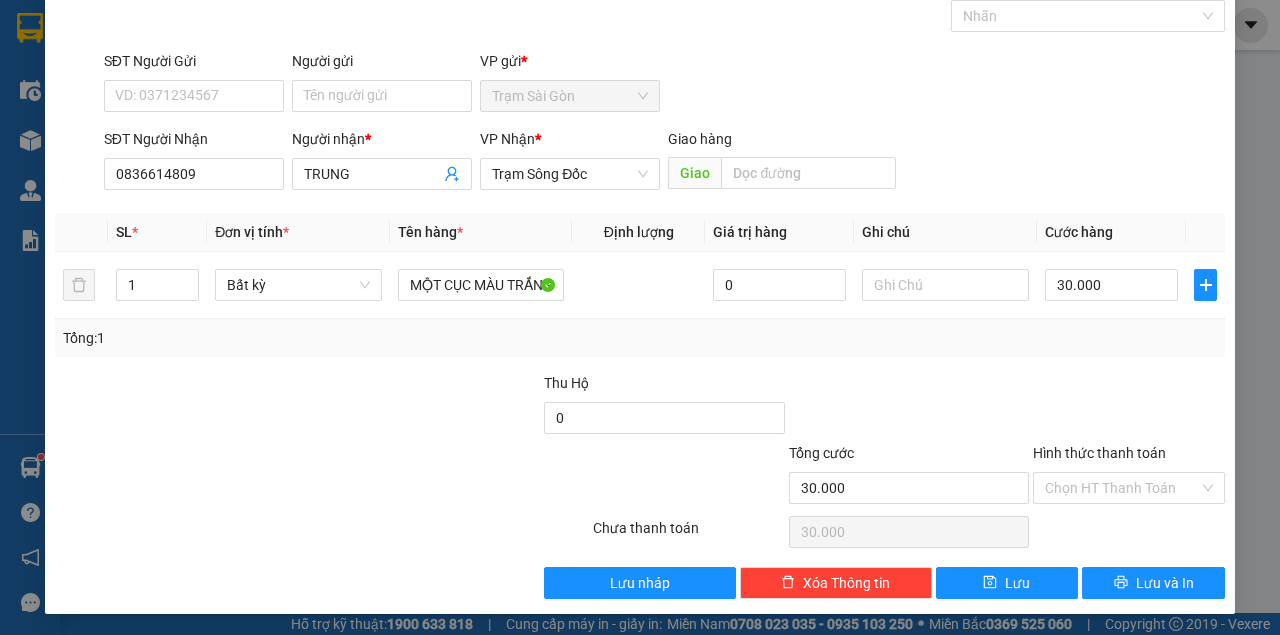 drag, startPoint x: 1043, startPoint y: 134, endPoint x: 1106, endPoint y: 344, distance: 219.24643 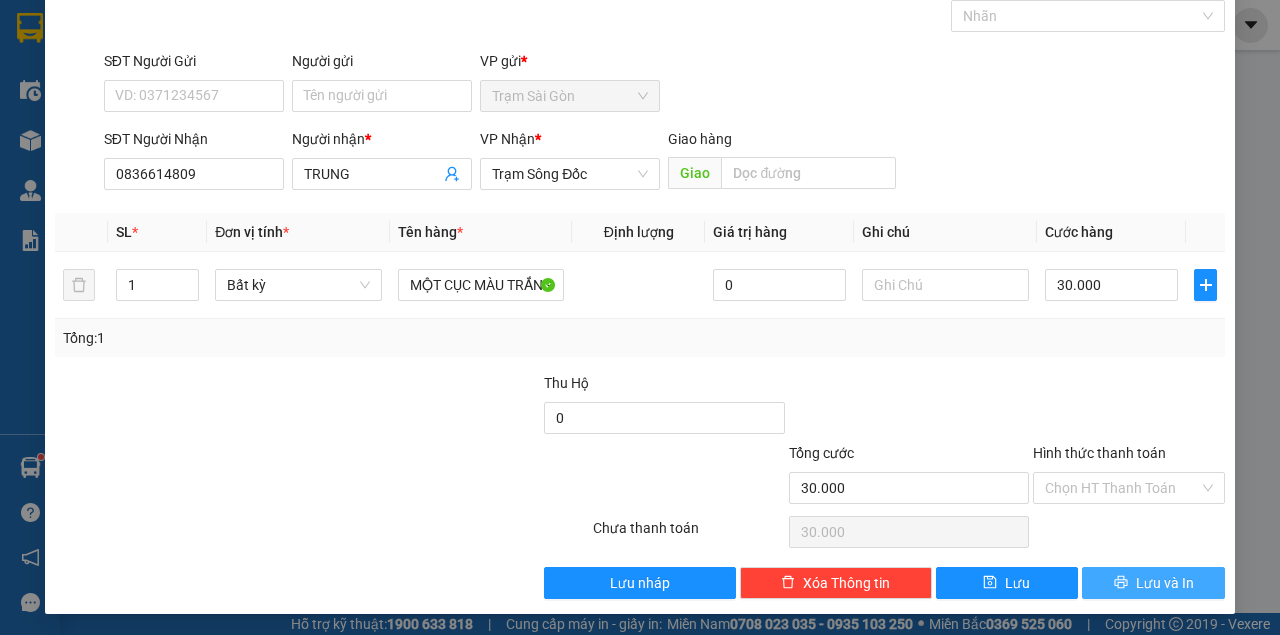 click on "Lưu và In" at bounding box center [1153, 583] 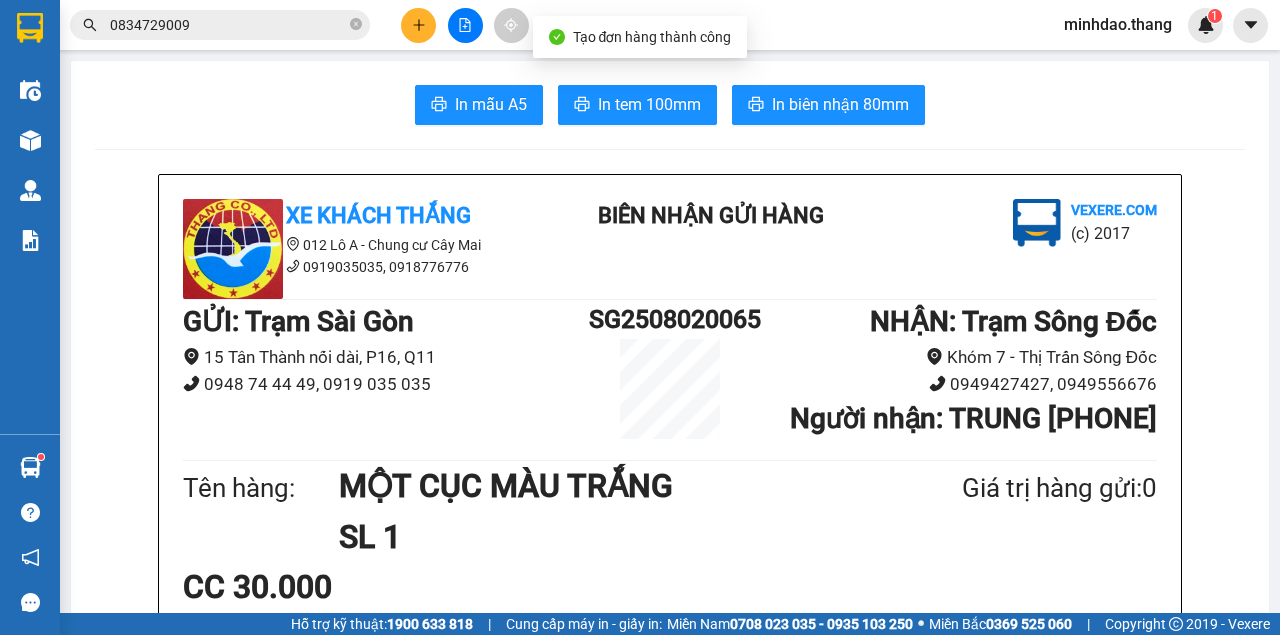 click on "In mẫu A5
In tem 100mm
In biên nhận 80mm Xe Khách THẮNG   012 Lô A - Chung cư Cây Mai   [PHONE], [PHONE] BIÊN NHẬN GỬI HÀNG Vexere.com (c) 2017 GỬI :   Trạm Sài Gòn   15 Tân Thành nối dài, P16, Q11   [PHONE], [PHONE] SG2508020065 NHẬN :   Trạm Sông Đốc   Khóm 7 - Thị Trấn Sông Đốc   [PHONE], [PHONE] Người nhận :   [FIRST]  [PHONE] Tên hàng: MỘT CỤC MÀU TRẮNG  SL 1 Giá trị hàng gửi:  0 CC   30.000 Tổng phải thu:   30.000 Quy định nhận/gửi hàng : Quý Khách phải báo mã số trên Biên Nhận Gửi Hàng khi nhận hàng, phải trình CMND và giấy giới thiệu đối với hàng gửi bảo đảm, hàng có giá trị. Hàng gửi phải được nhận trong vòng 05 ngày kể từ ngày gửi. Quá thời hạn trên, Công Ty không chịu trách nhiệm. Hàng Kính, Dễ Vỡ,...Công Ty không bồi thường. Tra cứu thông tin đơn hàng tại:  Xe Khách THẮNG" at bounding box center (670, 1259) 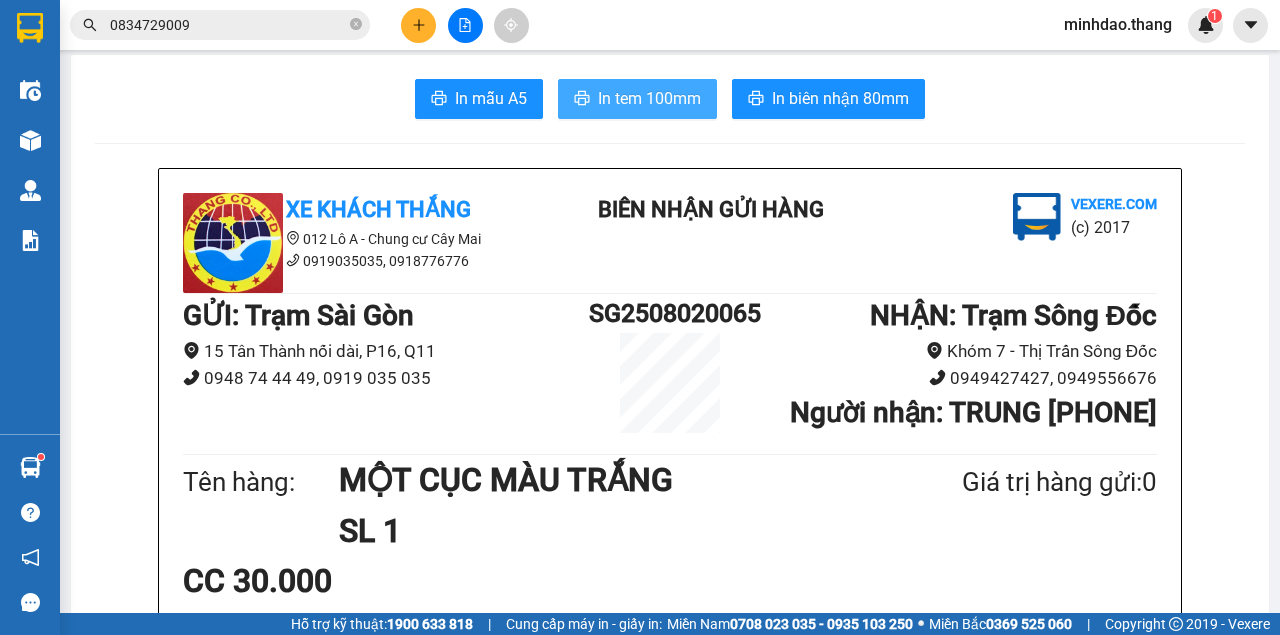 scroll, scrollTop: 0, scrollLeft: 0, axis: both 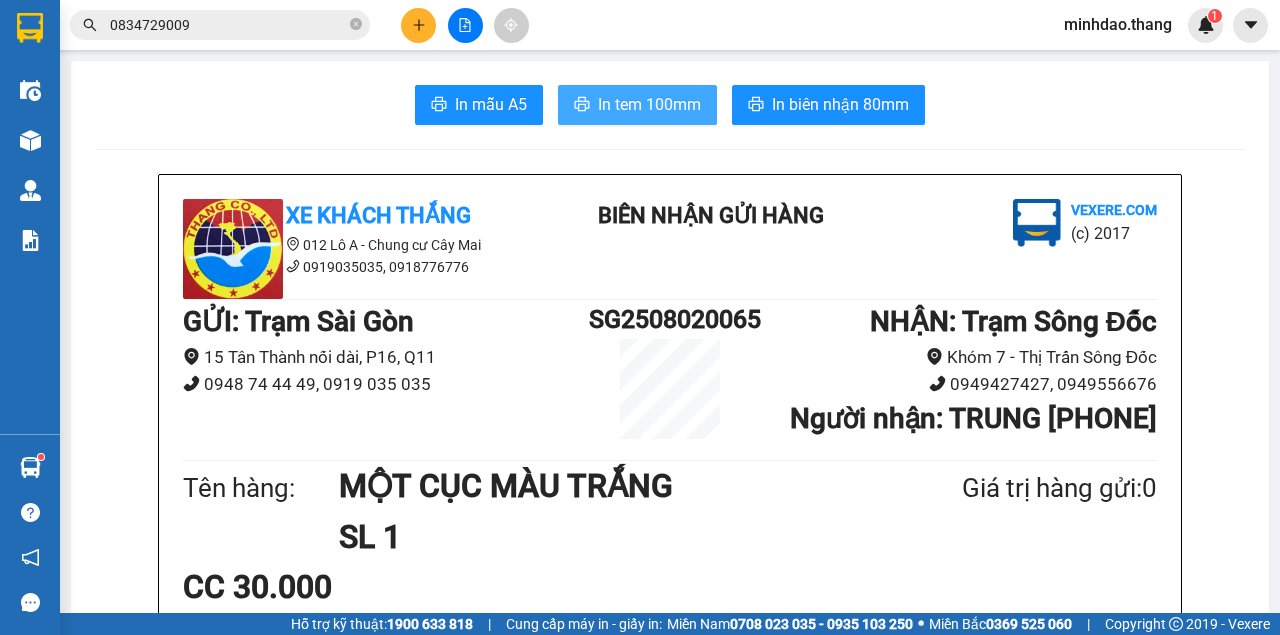 click on "In tem 100mm" at bounding box center (649, 104) 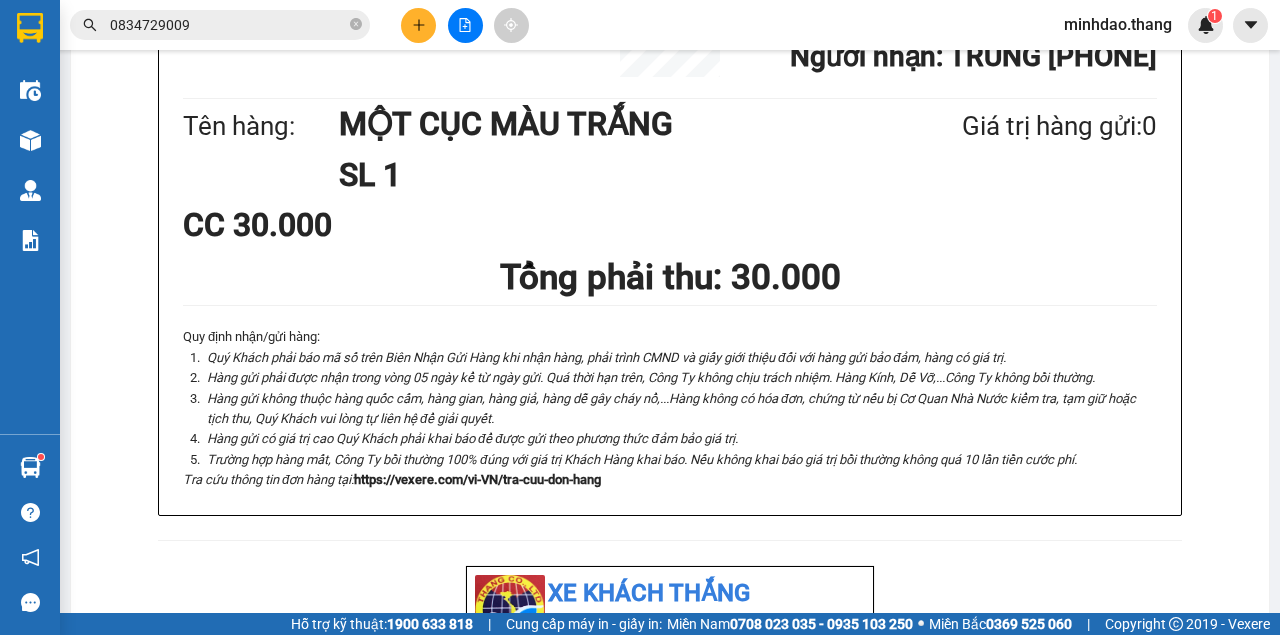 scroll, scrollTop: 400, scrollLeft: 0, axis: vertical 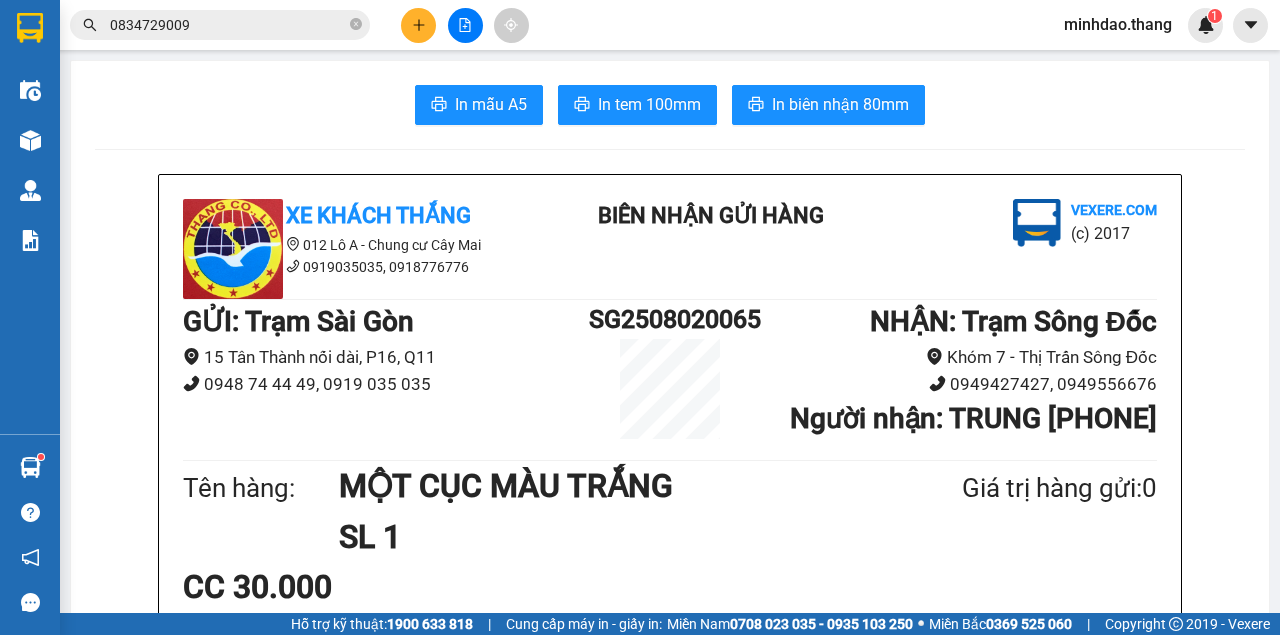 click on "In mẫu A5
In tem 100mm
In biên nhận 80mm Xe Khách THẮNG   012 Lô A - Chung cư Cây Mai   [PHONE], [PHONE] BIÊN NHẬN GỬI HÀNG Vexere.com (c) 2017 GỬI :   Trạm Sài Gòn   15 Tân Thành nối dài, P16, Q11   [PHONE], [PHONE] SG2508020065 NHẬN :   Trạm Sông Đốc   Khóm 7 - Thị Trấn Sông Đốc   [PHONE], [PHONE] Người nhận :   [FIRST]  [PHONE] Tên hàng: MỘT CỤC MÀU TRẮNG  SL 1 Giá trị hàng gửi:  0 CC   30.000 Tổng phải thu:   30.000 Quy định nhận/gửi hàng : Quý Khách phải báo mã số trên Biên Nhận Gửi Hàng khi nhận hàng, phải trình CMND và giấy giới thiệu đối với hàng gửi bảo đảm, hàng có giá trị. Hàng gửi phải được nhận trong vòng 05 ngày kể từ ngày gửi. Quá thời hạn trên, Công Ty không chịu trách nhiệm. Hàng Kính, Dễ Vỡ,...Công Ty không bồi thường. Tra cứu thông tin đơn hàng tại:  Xe Khách THẮNG" at bounding box center [670, 1259] 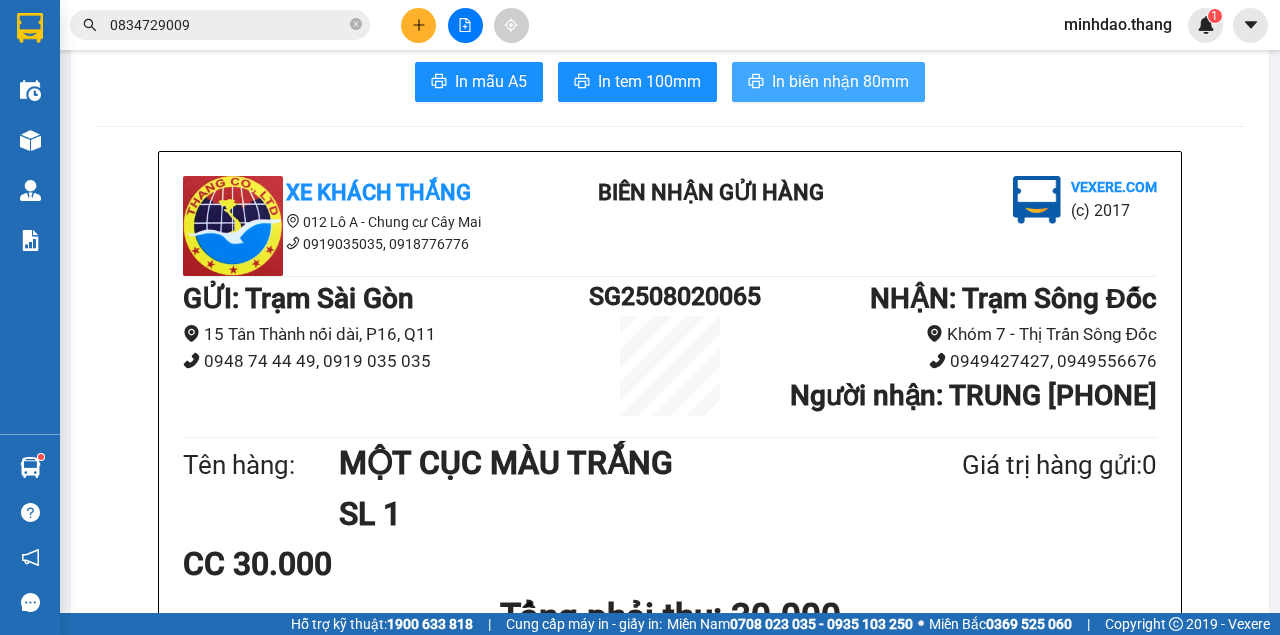 scroll, scrollTop: 0, scrollLeft: 0, axis: both 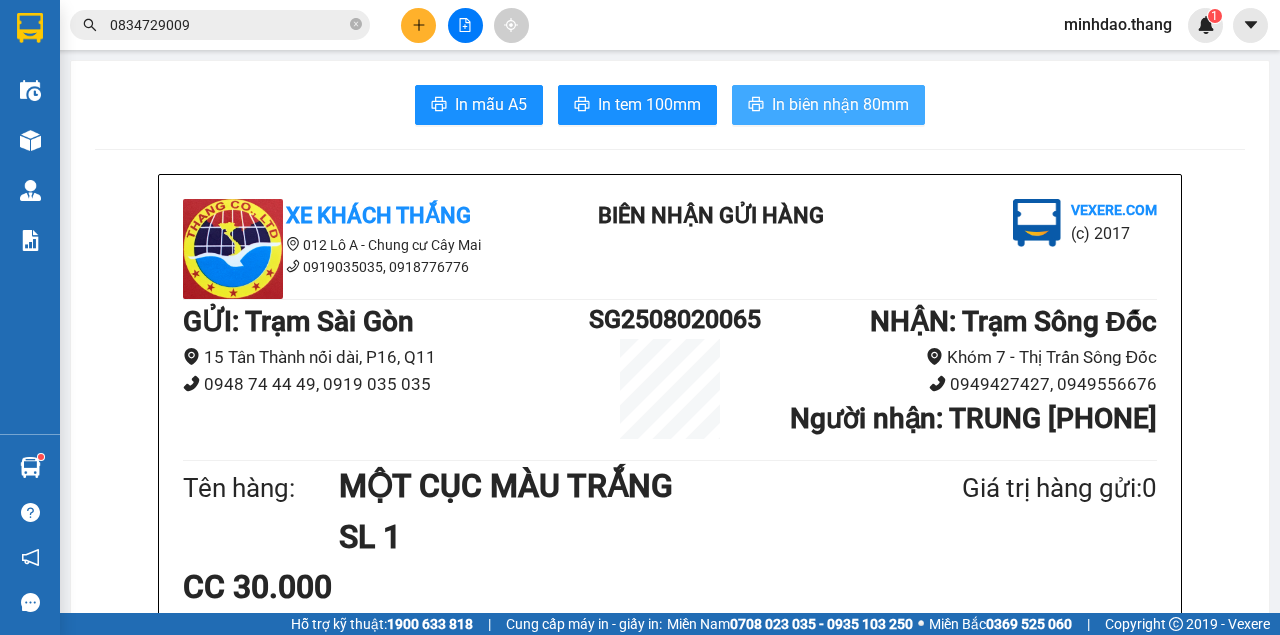 click on "In biên nhận 80mm" at bounding box center (840, 104) 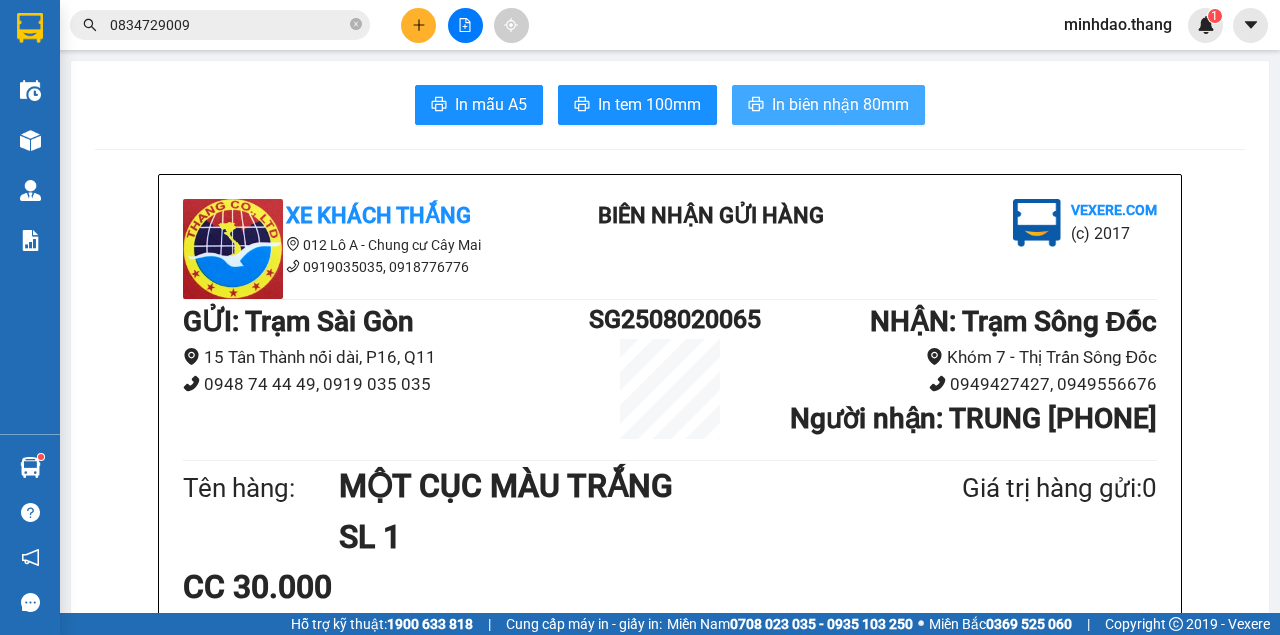 scroll, scrollTop: 0, scrollLeft: 0, axis: both 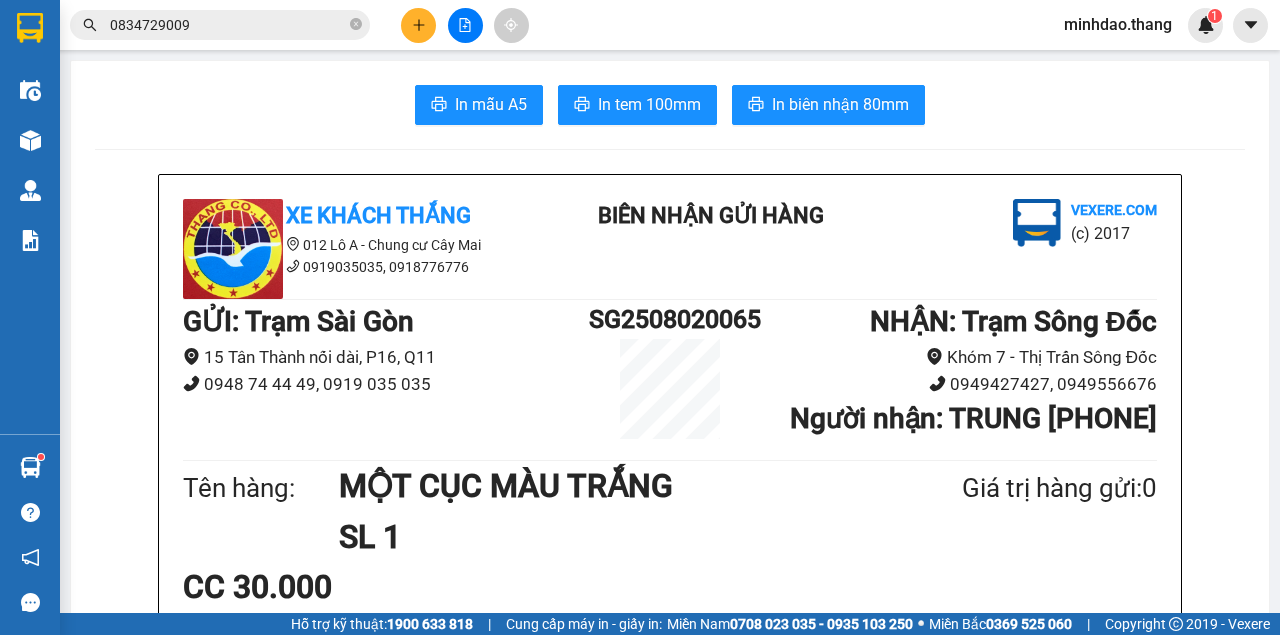 click at bounding box center [418, 25] 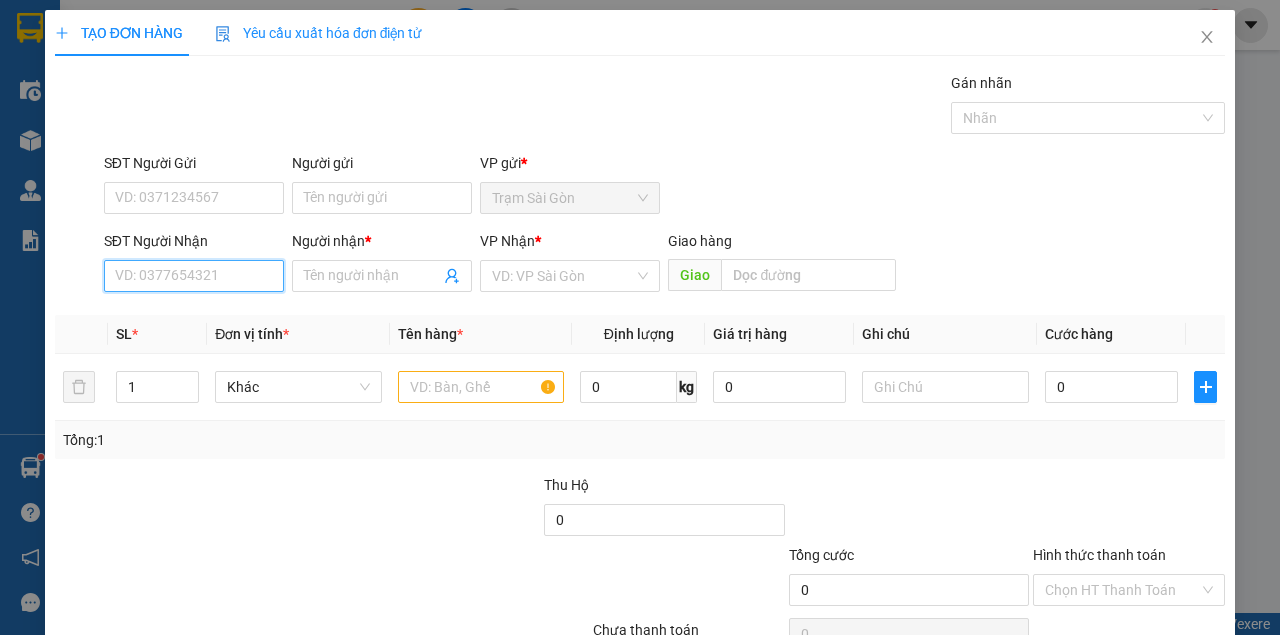 click on "SĐT Người Nhận" at bounding box center [194, 276] 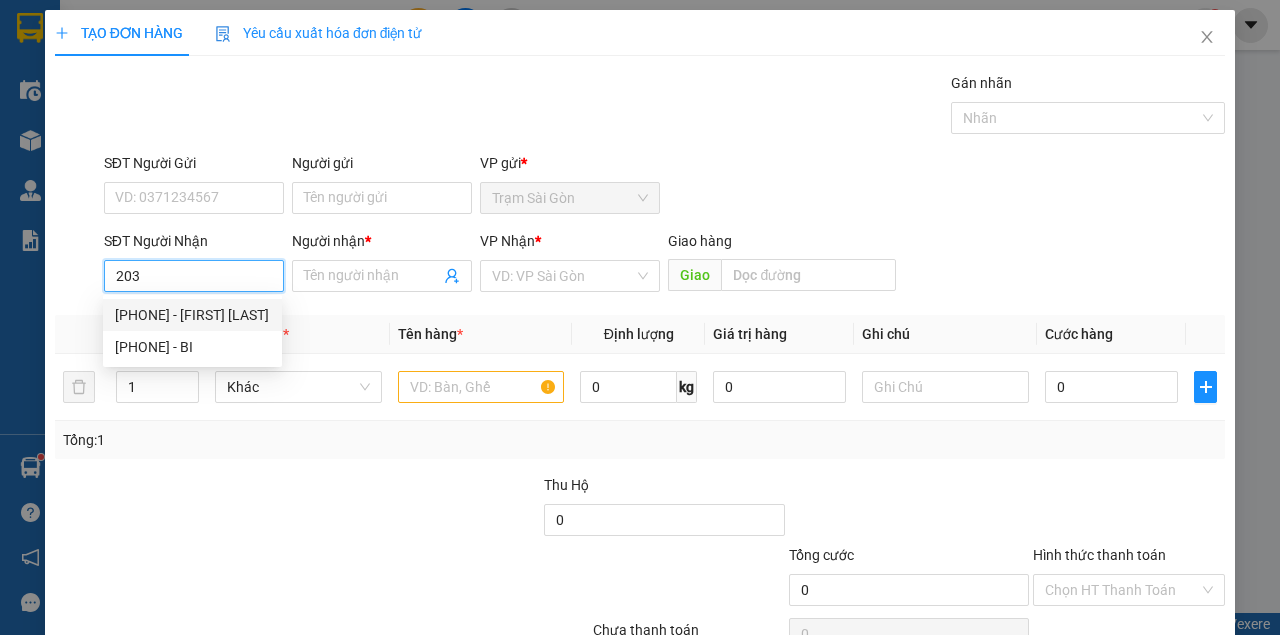 click on "[PHONE] - [FIRST] [LAST]" at bounding box center [192, 315] 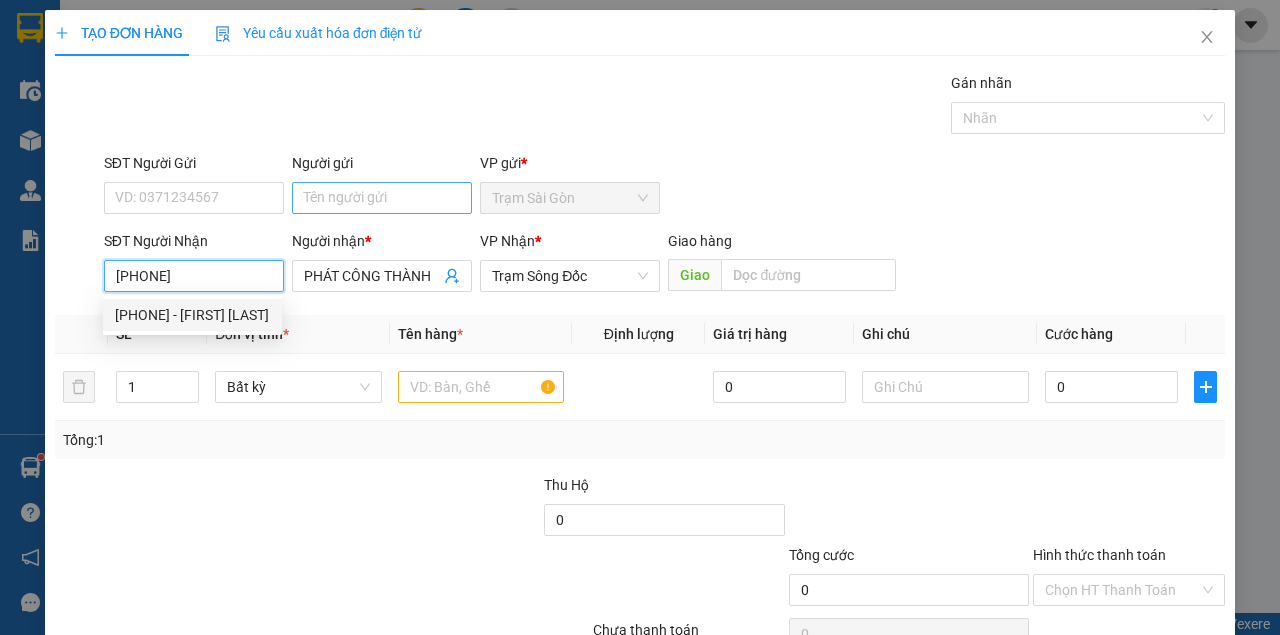 type on "[PHONE]" 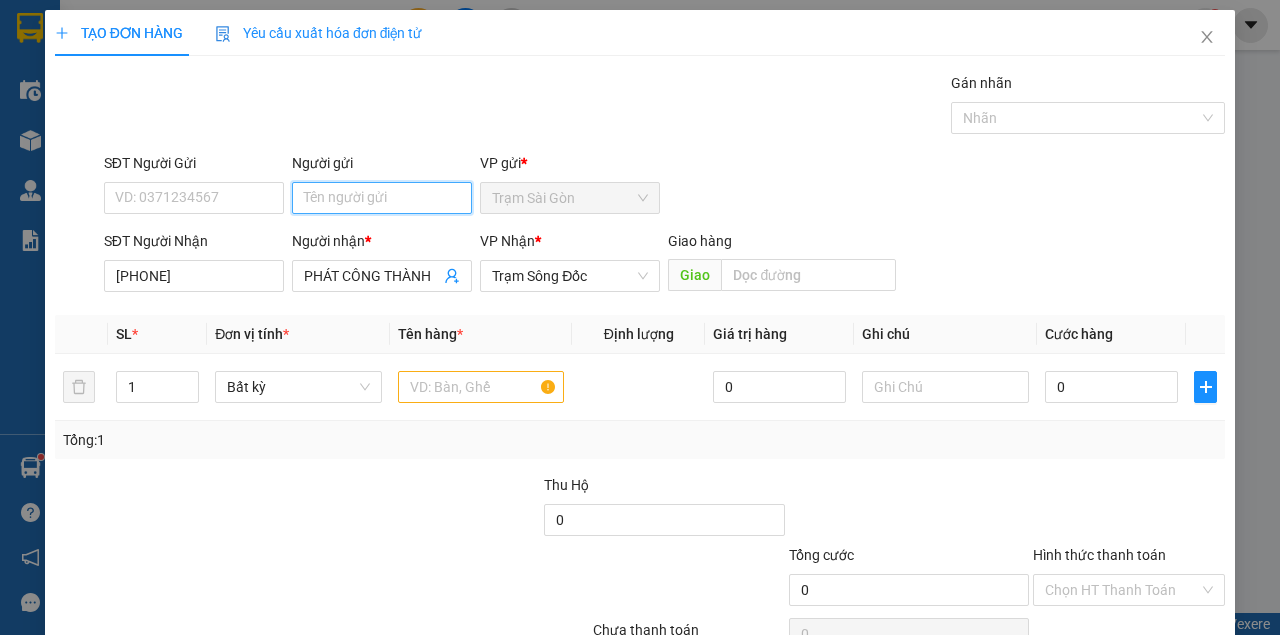 click on "Người gửi" at bounding box center [382, 198] 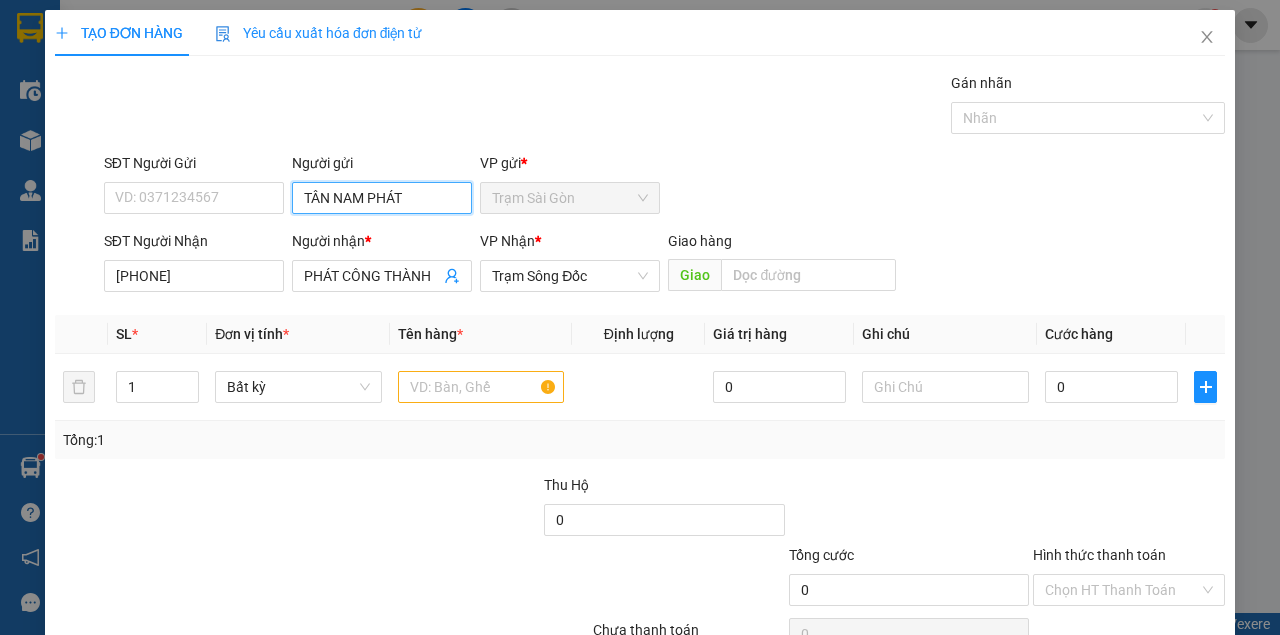 type on "TÂN NAM PHÁT" 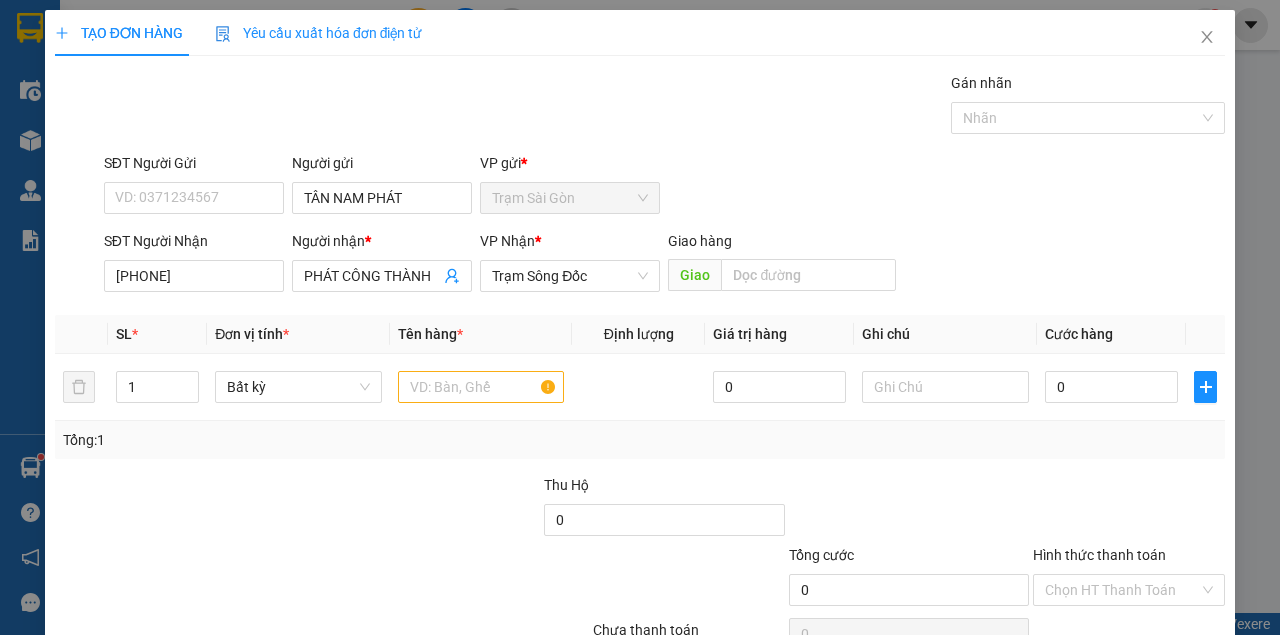 drag, startPoint x: 442, startPoint y: 50, endPoint x: 438, endPoint y: 64, distance: 14.56022 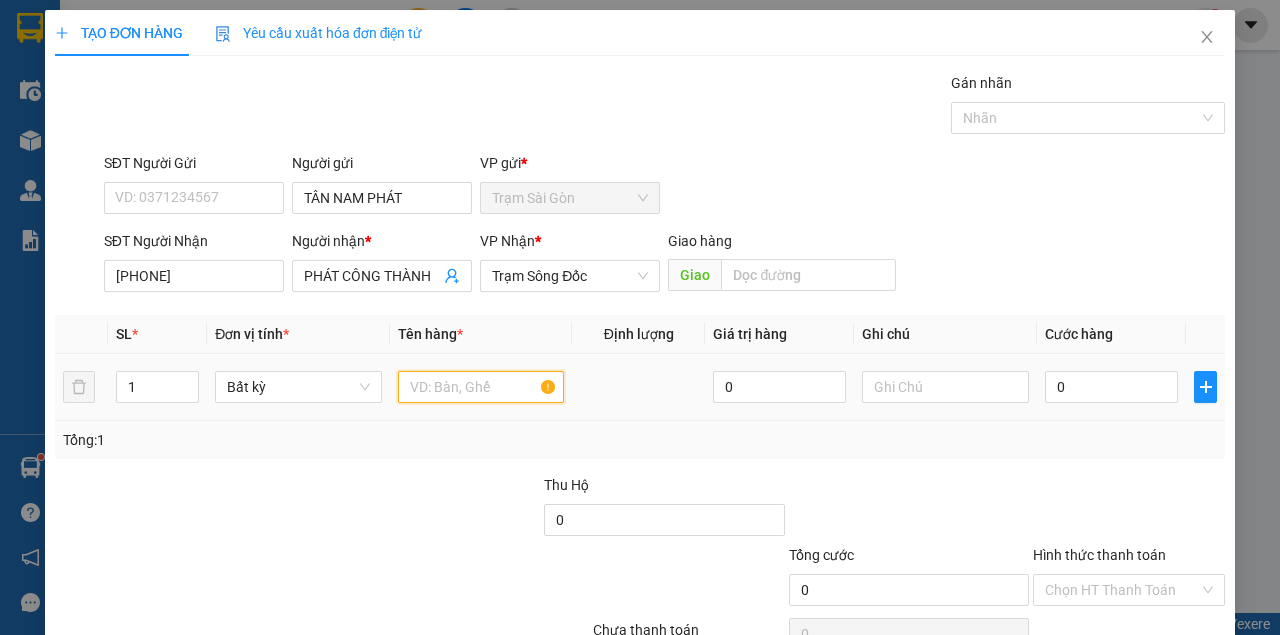click at bounding box center (481, 387) 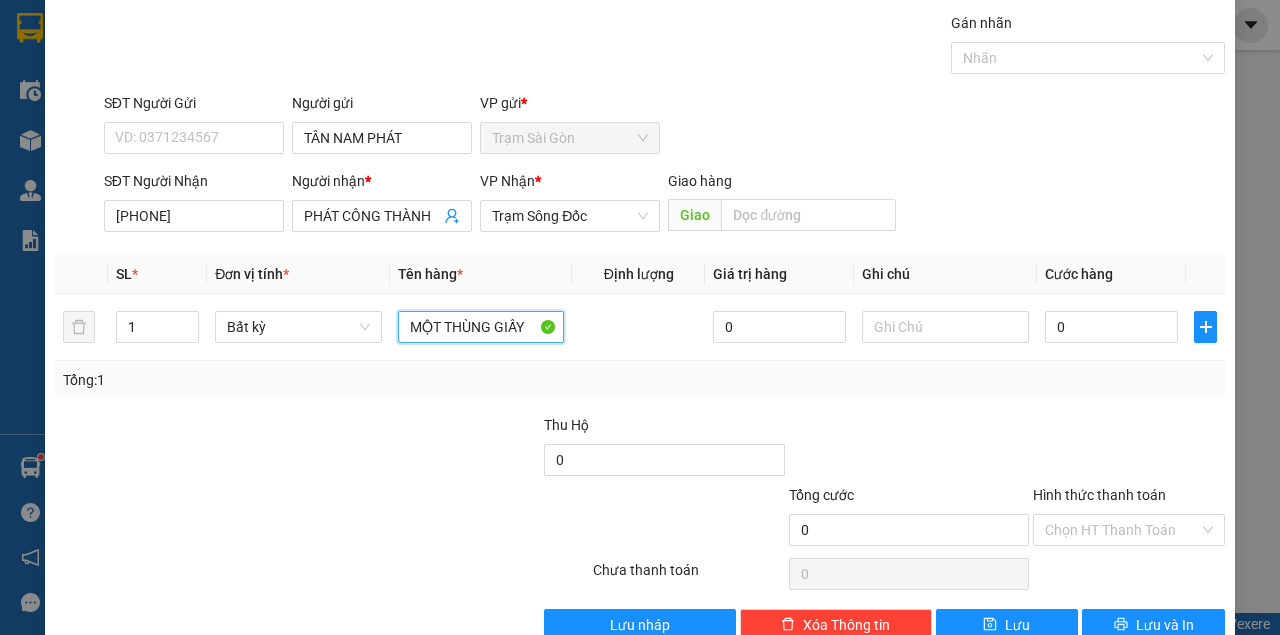 scroll, scrollTop: 102, scrollLeft: 0, axis: vertical 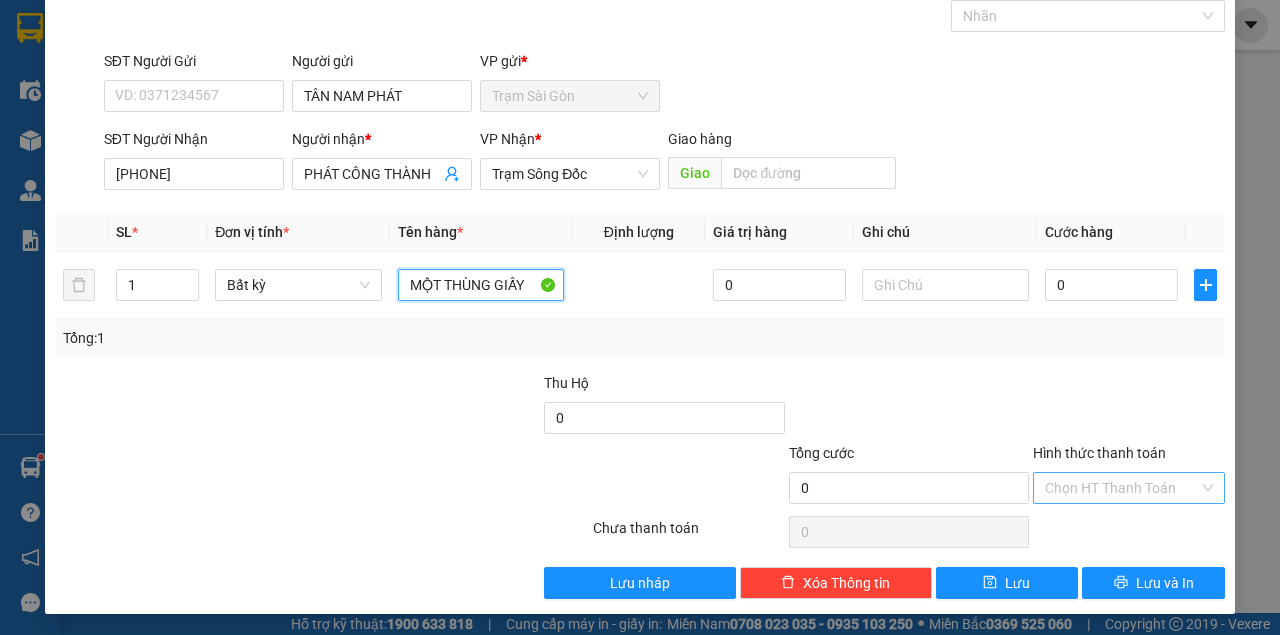 type on "MỘT THÙNG GIẤY" 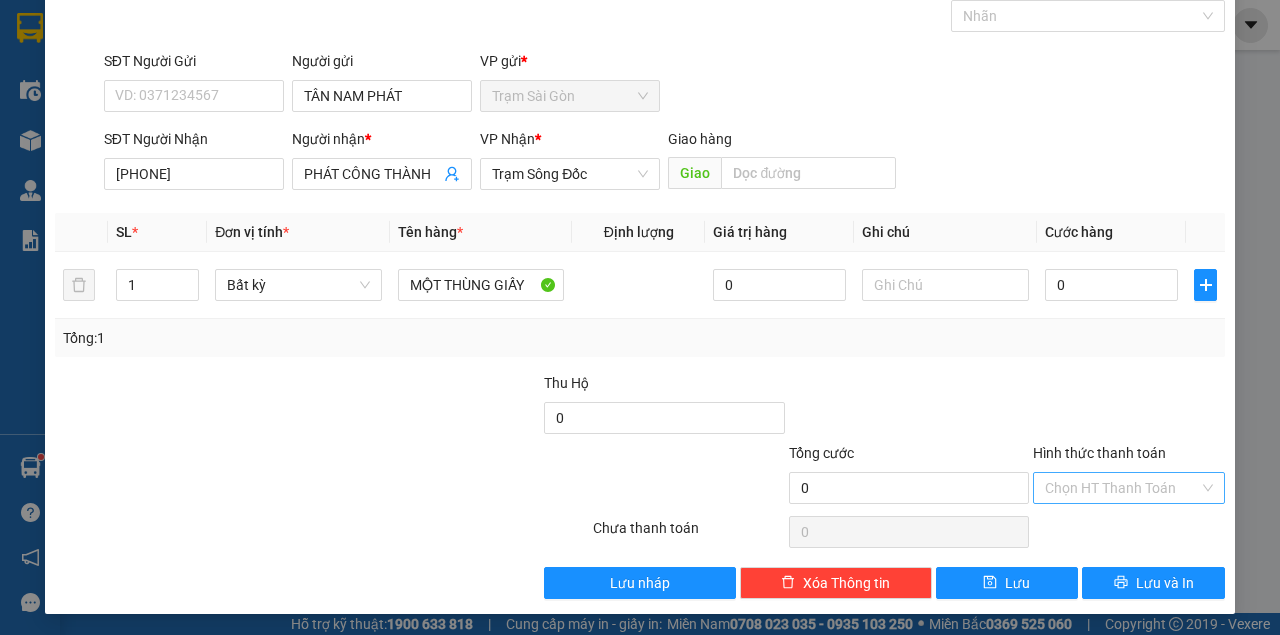 click on "Hình thức thanh toán" at bounding box center (1122, 488) 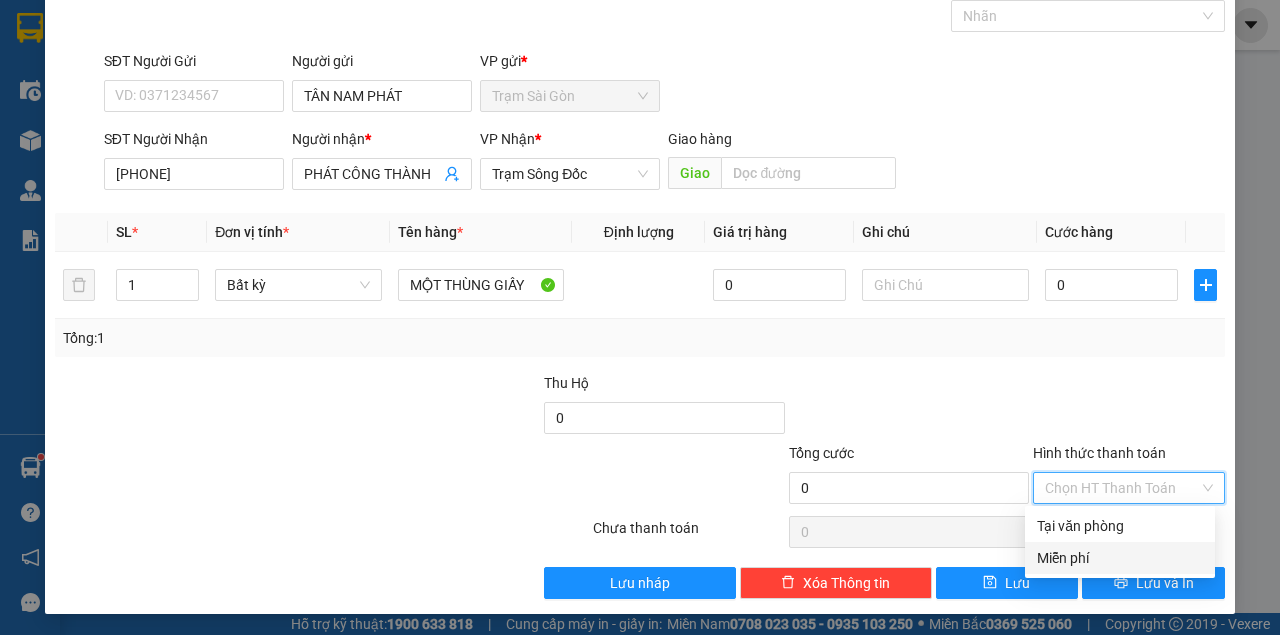 click on "Miễn phí" at bounding box center (1120, 558) 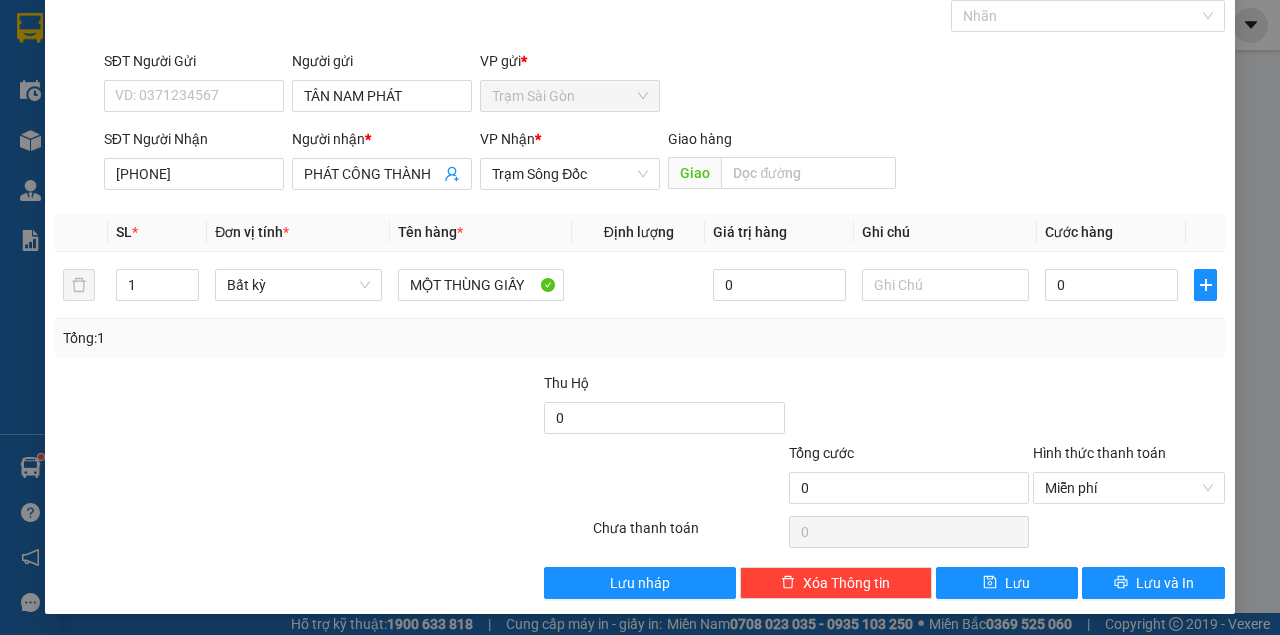 click on "TẠO ĐƠN HÀNG Yêu cầu xuất hóa đơn điện tử Transit Pickup Surcharge Ids Transit Deliver Surcharge Ids Transit Deliver Surcharge Transit Deliver Surcharge Gói vận chuyển  * Tiêu chuẩn Gán nhãn   Nhãn SĐT Người Gửi VD: [PHONE] Người gửi [FIRST] [LAST] VP gửi  * Trạm Sài Gòn SĐT Người Nhận [PHONE] Người nhận  * [FIRST] [LAST] VP Nhận  * Trạm Sông Đốc Giao hàng Giao SL  * Đơn vị tính  * Tên hàng  * Định lượng Giá trị hàng Ghi chú Cước hàng                   1 Bất kỳ MỘT THÙNG GIẤY 0 0 Tổng:  1 Thu Hộ 0 Tổng cước 0 Hình thức thanh toán Miễn phí Số tiền thu trước 0 Miễn phí Chưa thanh toán 0 Lưu nháp Xóa Thông tin Lưu Lưu và In Tại văn phòng Miễn phí Tại văn phòng Miễn phí" at bounding box center (640, 261) 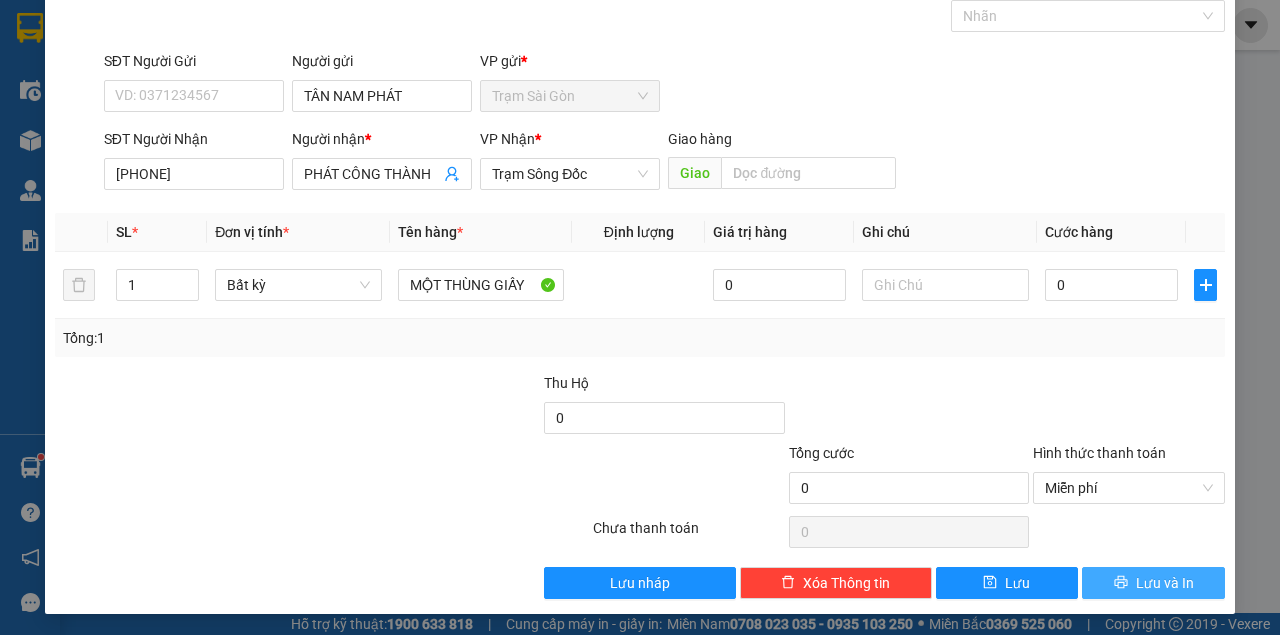 click at bounding box center [1121, 583] 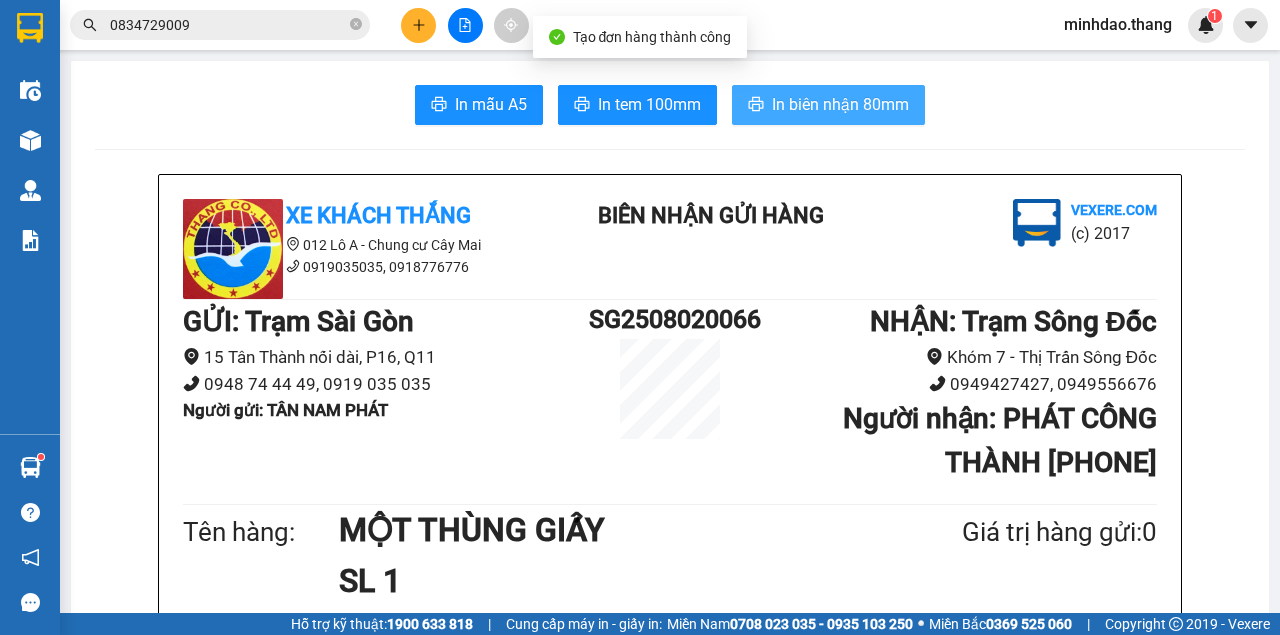 drag, startPoint x: 841, startPoint y: 102, endPoint x: 870, endPoint y: 100, distance: 29.068884 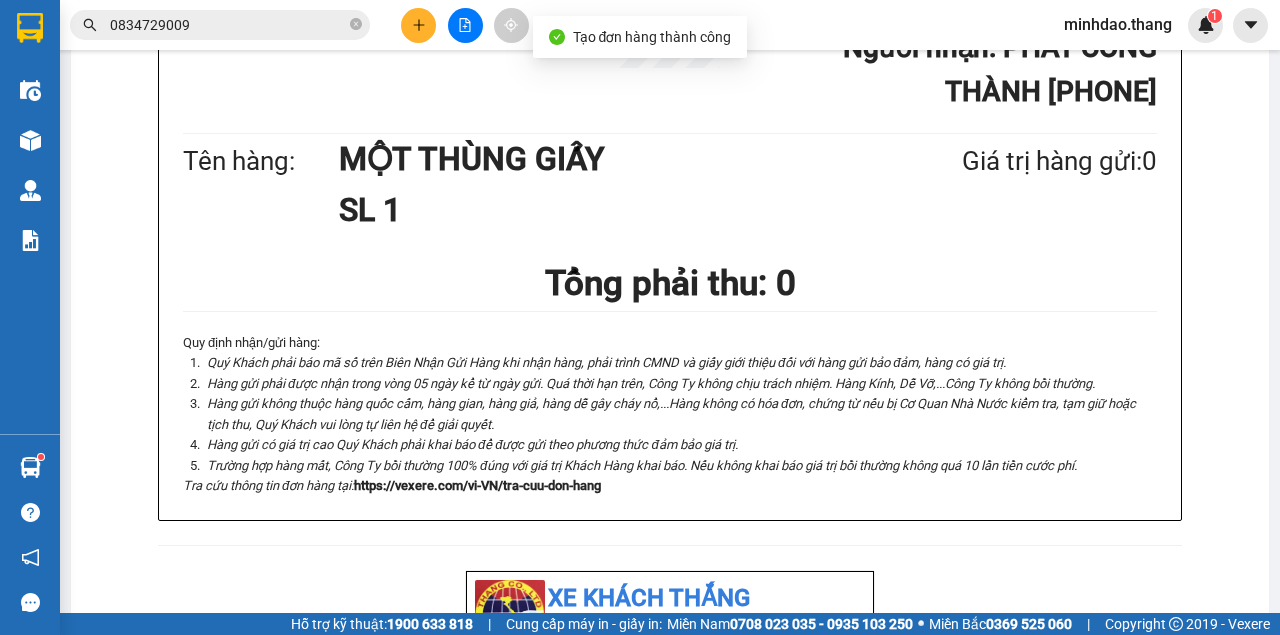 scroll, scrollTop: 400, scrollLeft: 0, axis: vertical 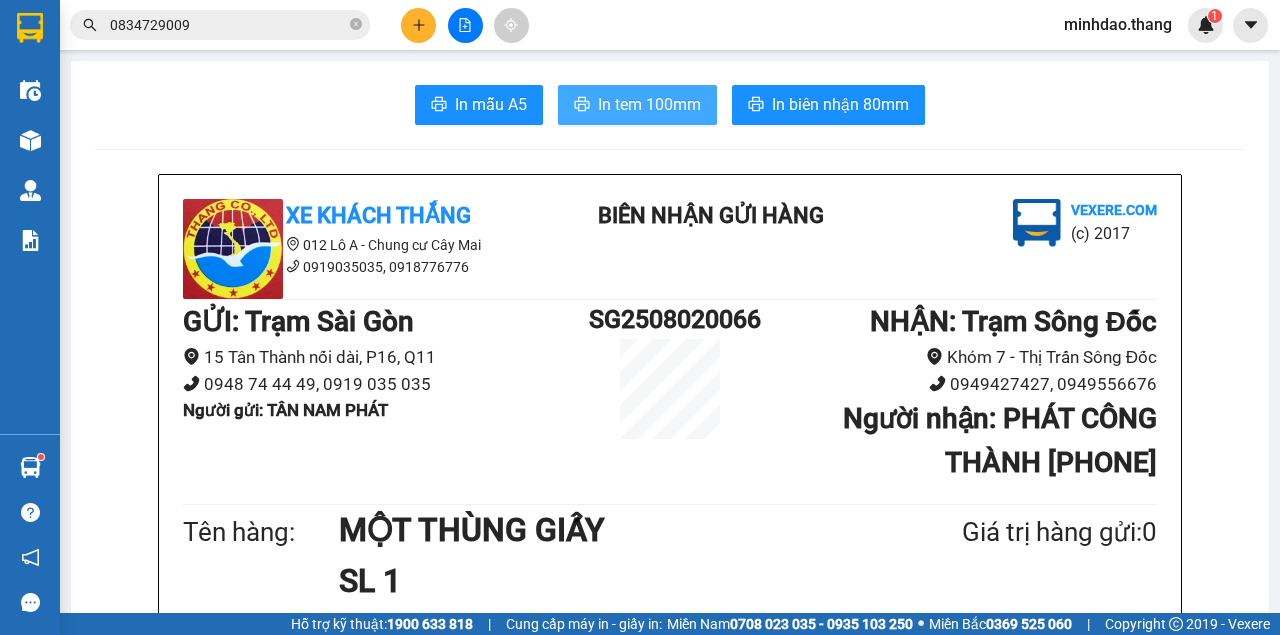 click on "In tem 100mm" at bounding box center (649, 104) 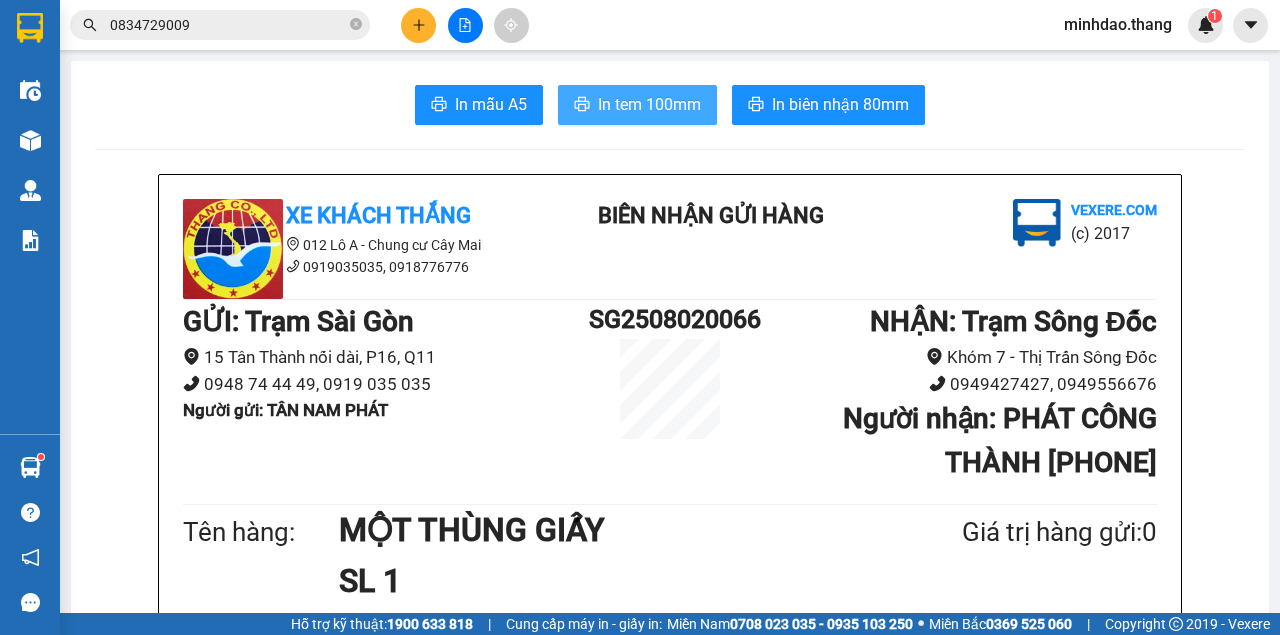 scroll, scrollTop: 0, scrollLeft: 0, axis: both 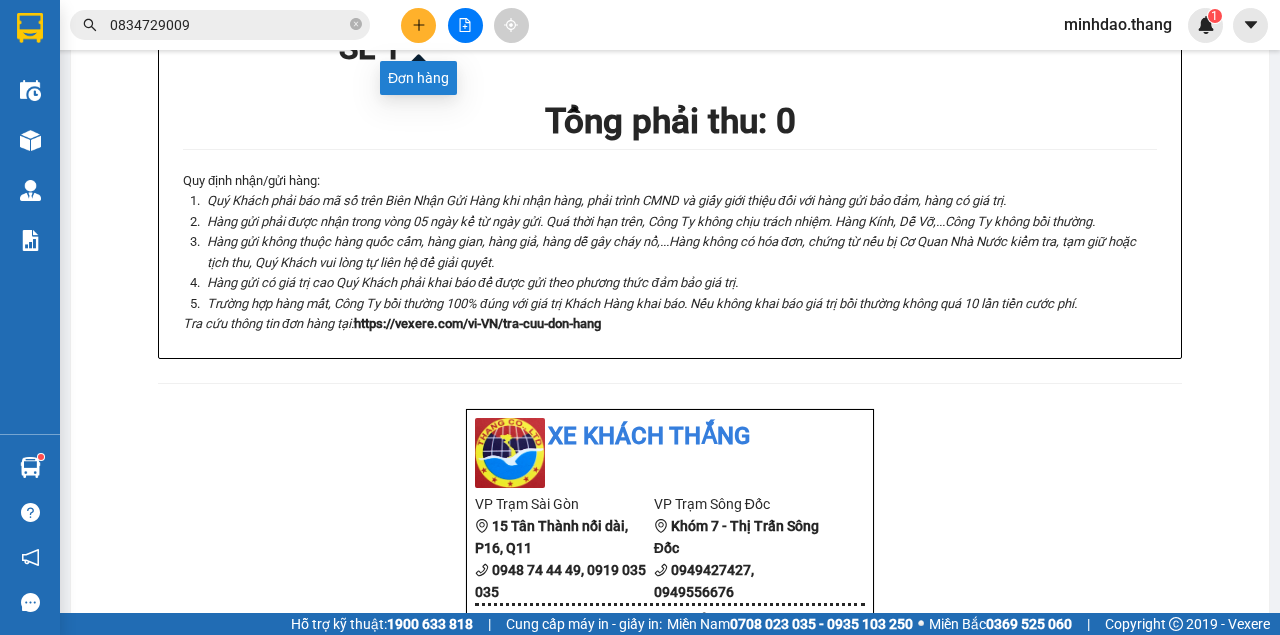 click 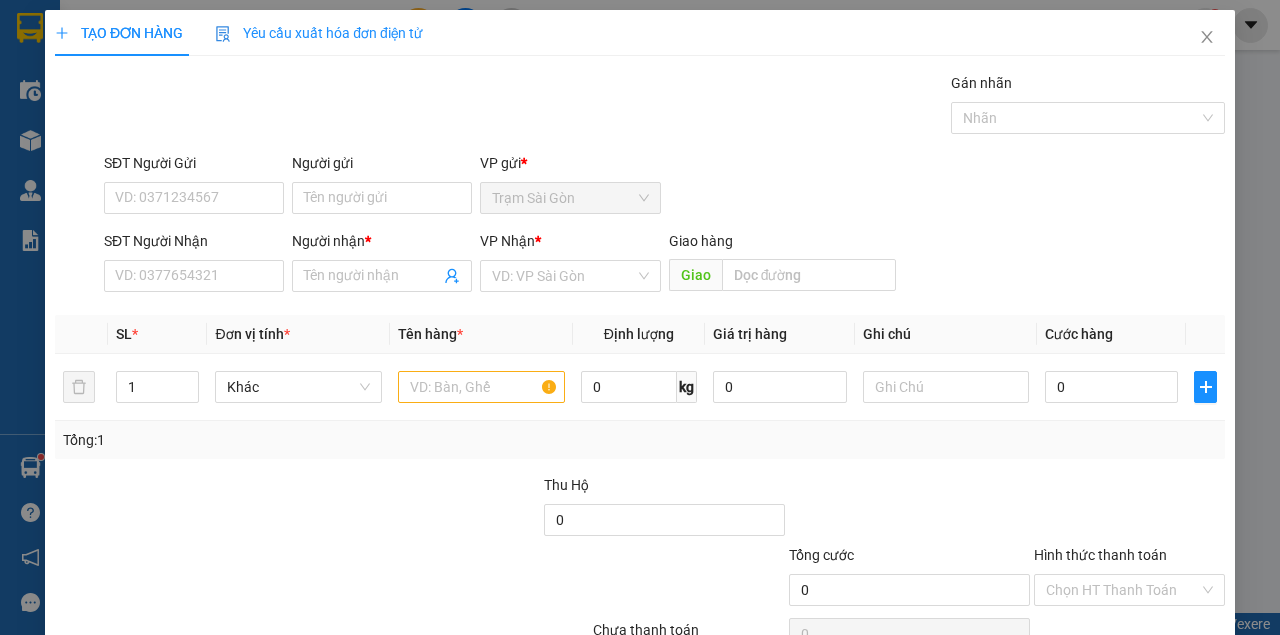 scroll, scrollTop: 0, scrollLeft: 0, axis: both 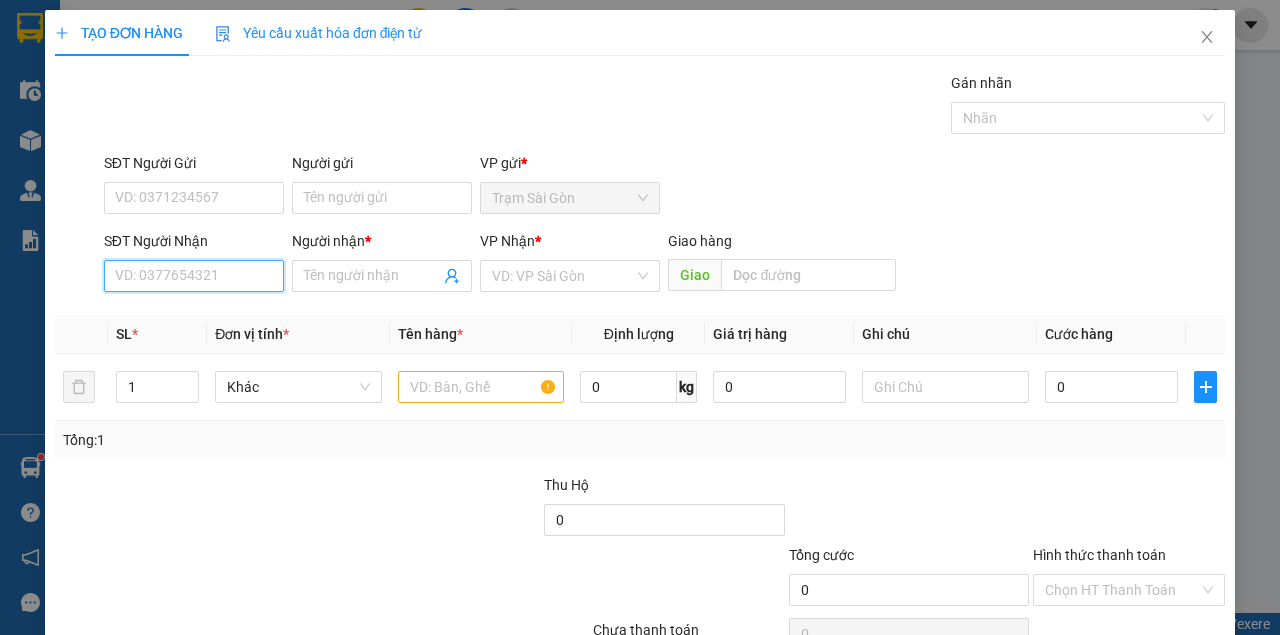 click on "SĐT Người Nhận" at bounding box center [194, 276] 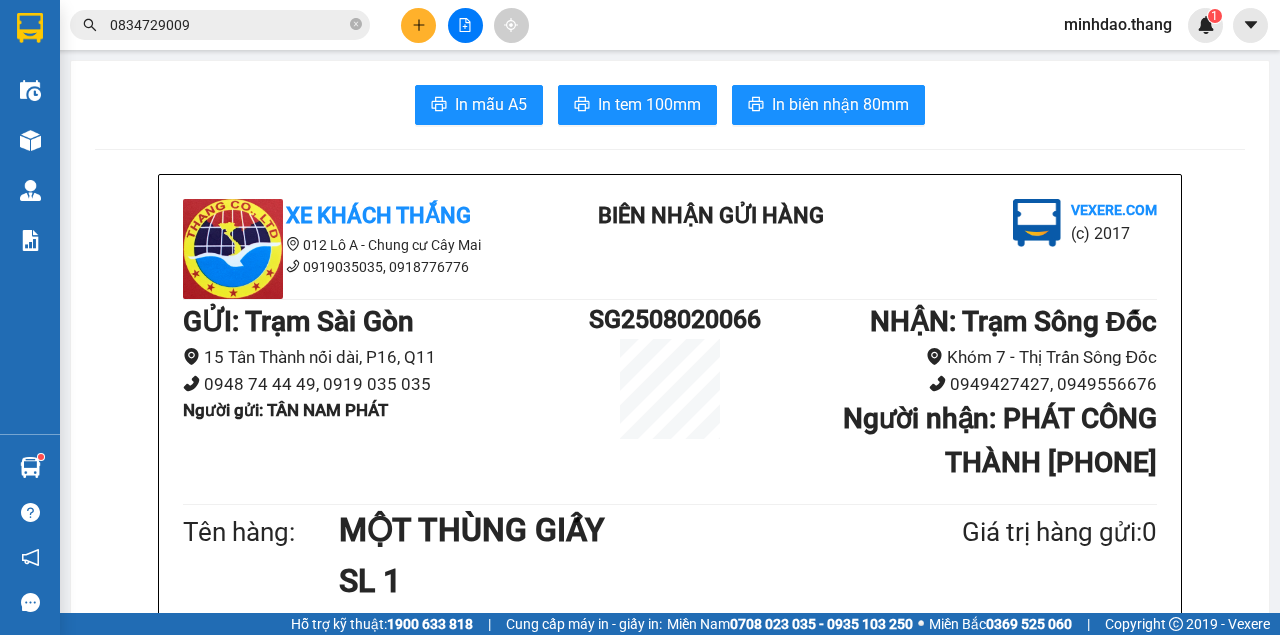 click at bounding box center [465, 25] 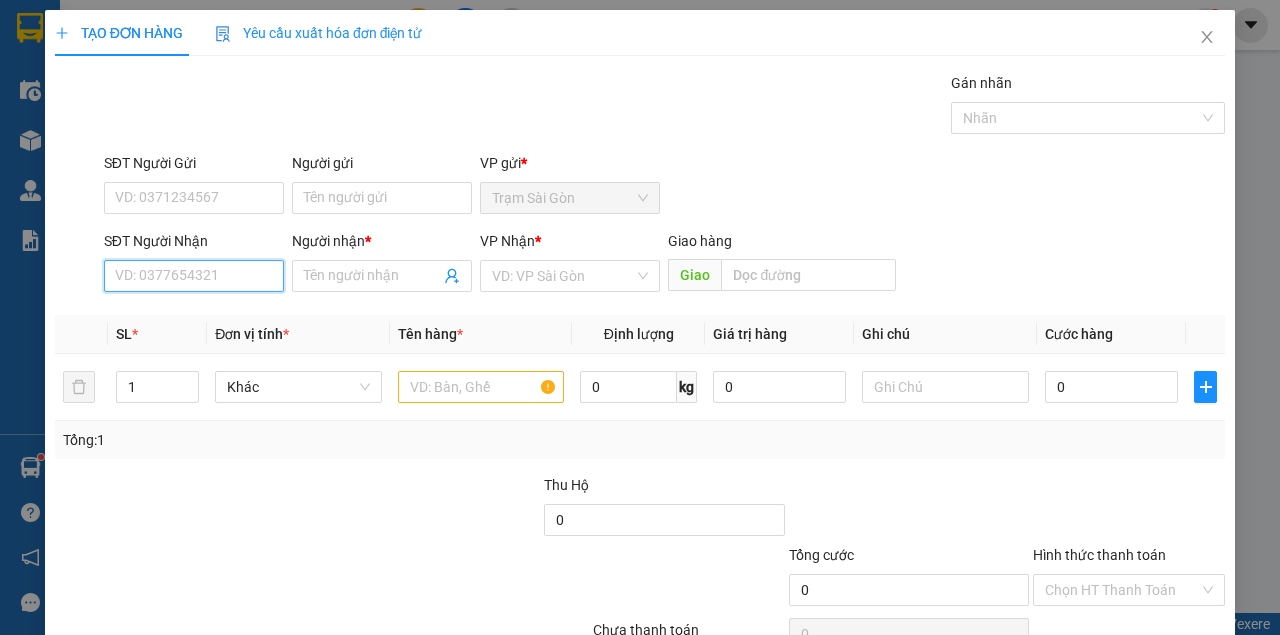 click on "SĐT Người Nhận" at bounding box center (194, 276) 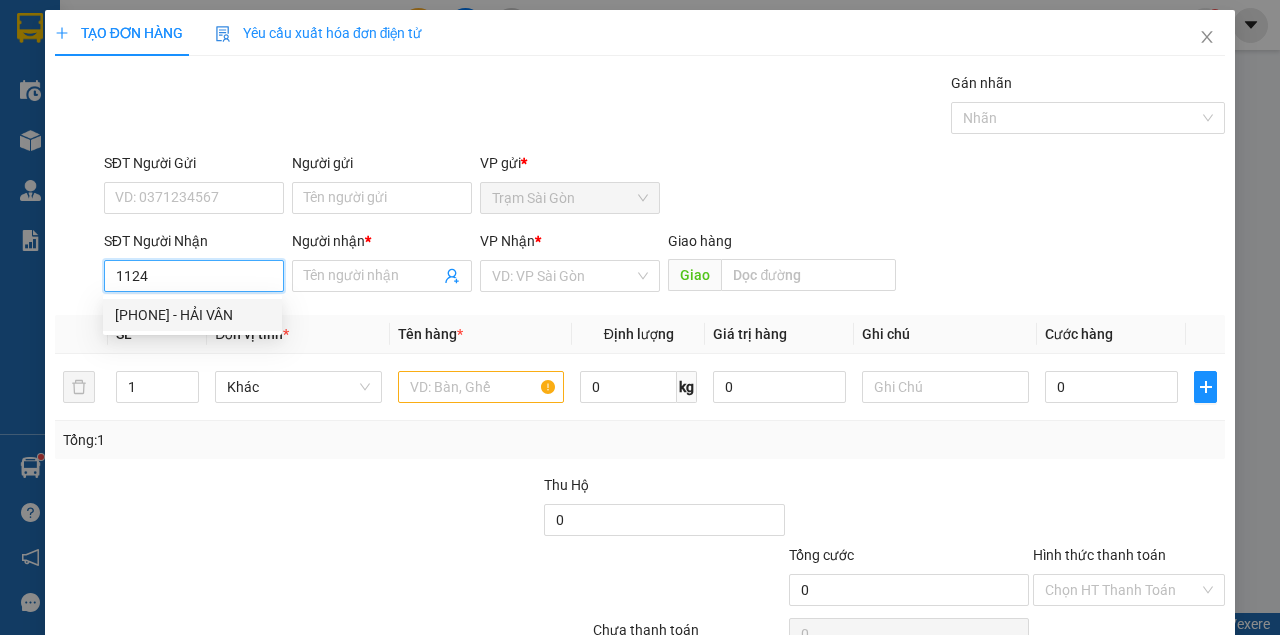 click on "[PHONE] - HẢI VÂN" at bounding box center (192, 315) 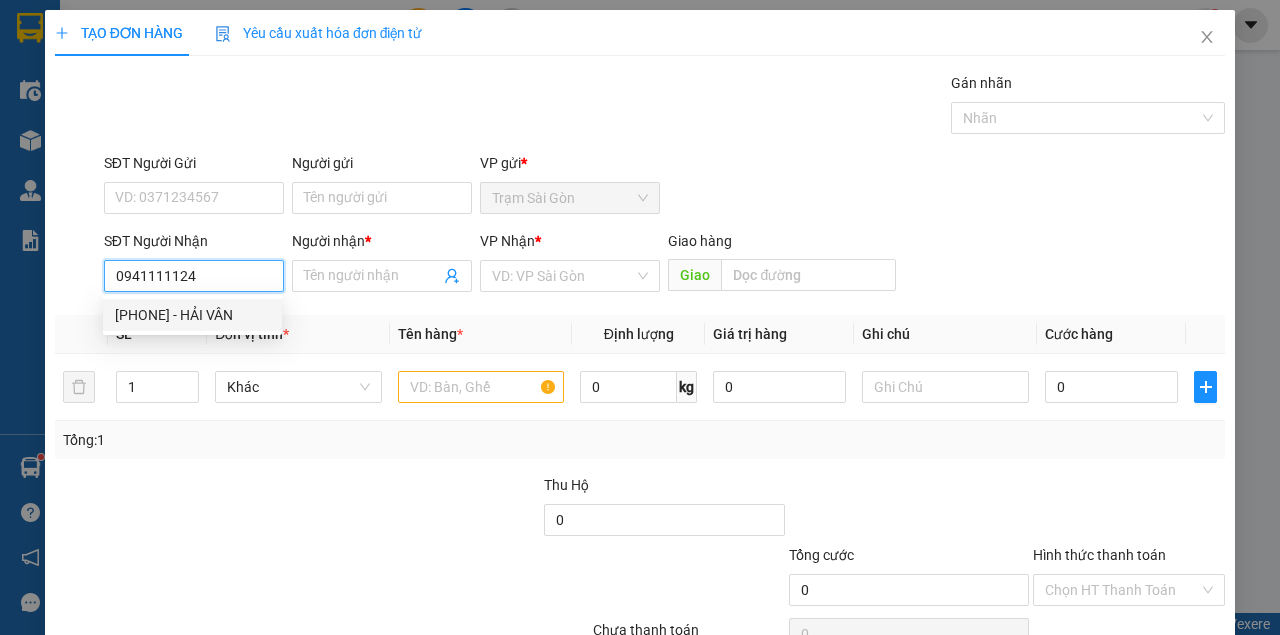 type on "HẢI VÂN" 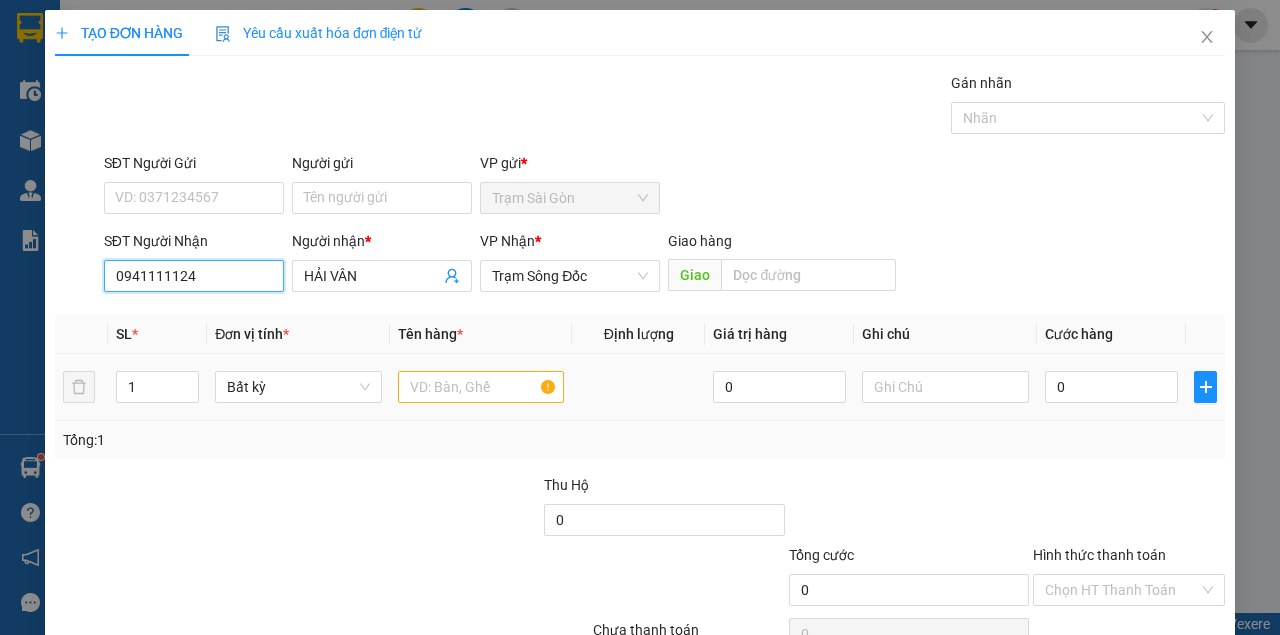 type on "0941111124" 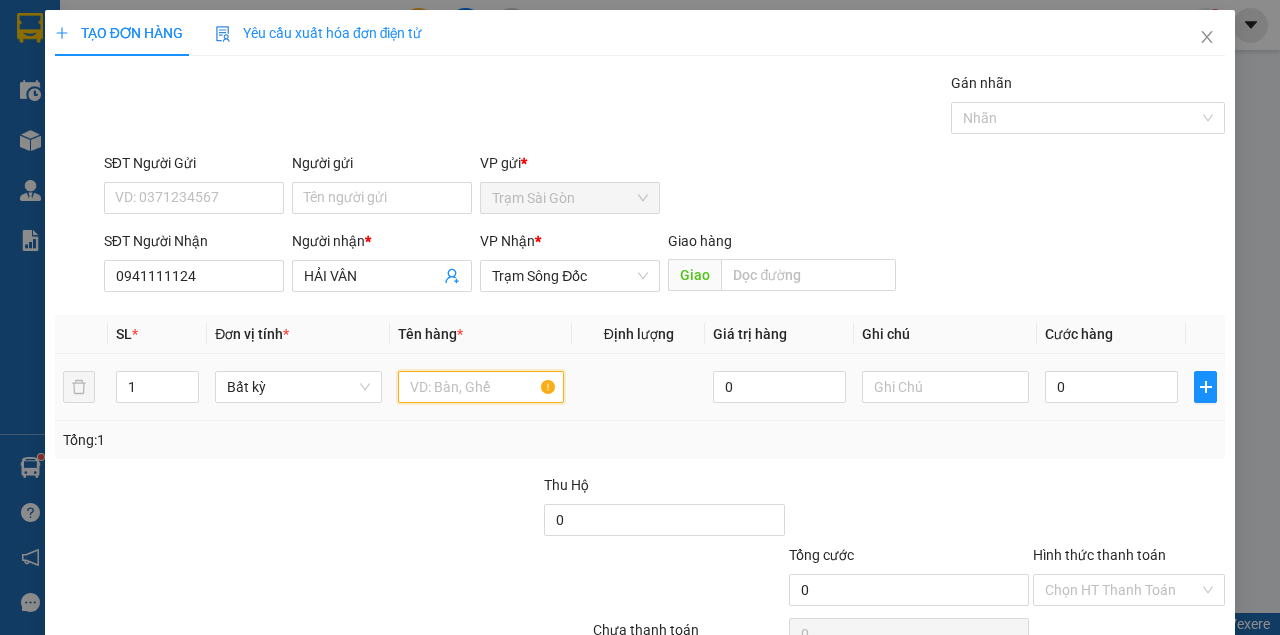 click at bounding box center [481, 387] 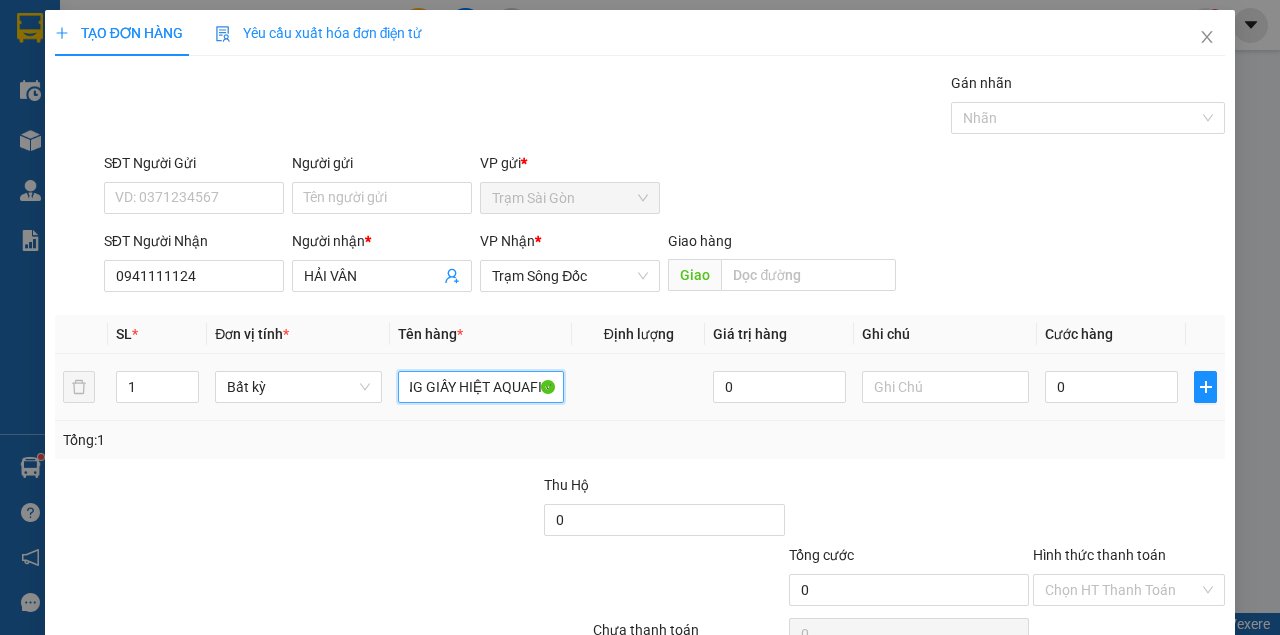 scroll, scrollTop: 0, scrollLeft: 76, axis: horizontal 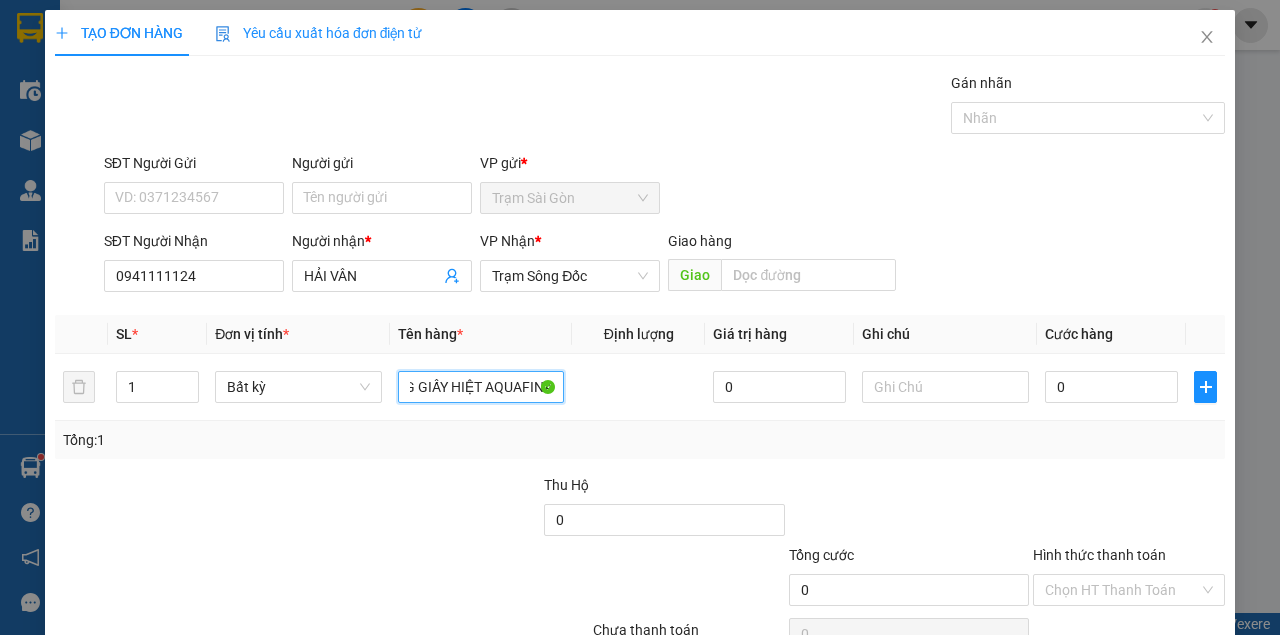type on "MỘT THÙNG GIẤY HIỆT AQUAFINA" 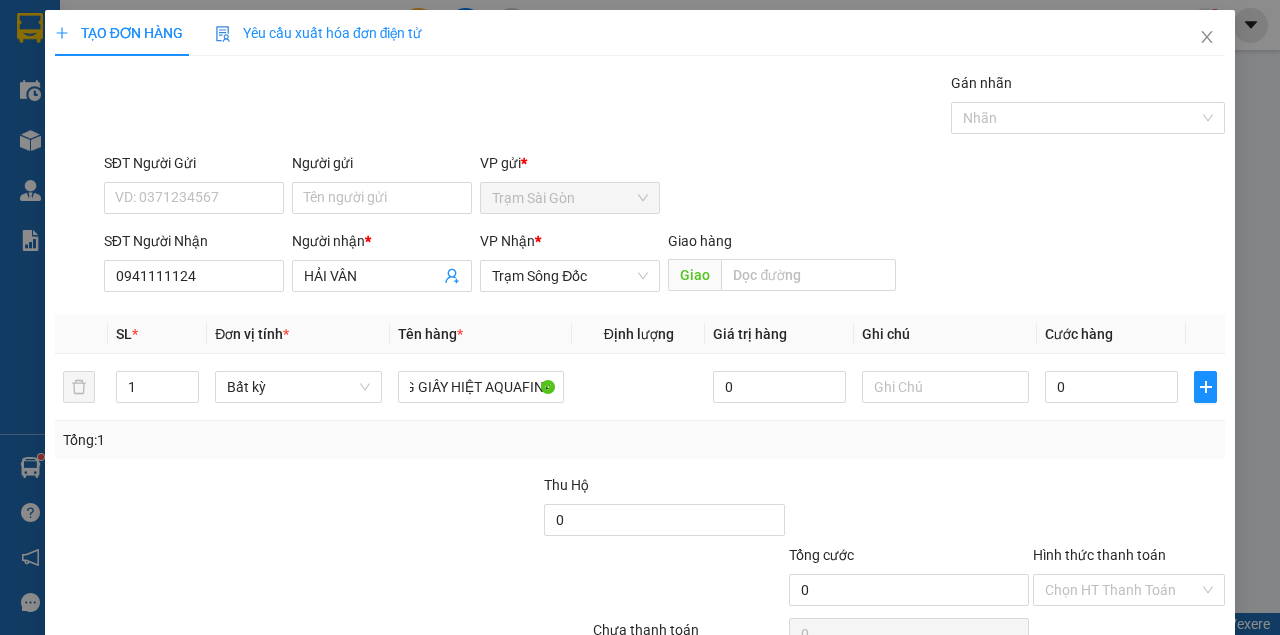 click on "Transit Pickup Surcharge Ids Transit Deliver Surcharge Ids Transit Deliver Surcharge Transit Deliver Surcharge Gói vận chuyển  * Tiêu chuẩn Gán nhãn   Nhãn SĐT Người Gửi VD: [PHONE] Người gửi Tên người gửi VP gửi  * Trạm Sài Gòn SĐT Người Nhận [PHONE] Người nhận  * [NAME] VP Nhận  * Trạm Sông Đốc Giao hàng Giao SL  * Đơn vị tính  * Tên hàng  * Định lượng Giá trị hàng Ghi chú Cước hàng                   1 Bất kỳ MỘT THÙNG GIẤY HIỆT AQUAFINA 0 0 Tổng:  1 Thu Hộ 0 Tổng cước 0 Hình thức thanh toán Chọn HT Thanh ToánSố tiền thu trước 0 Chưa thanh toán 0 Chọn HT Thanh Toán Lưu nháp Xóa Thông tin Lưu Lưu và In" at bounding box center (640, 386) 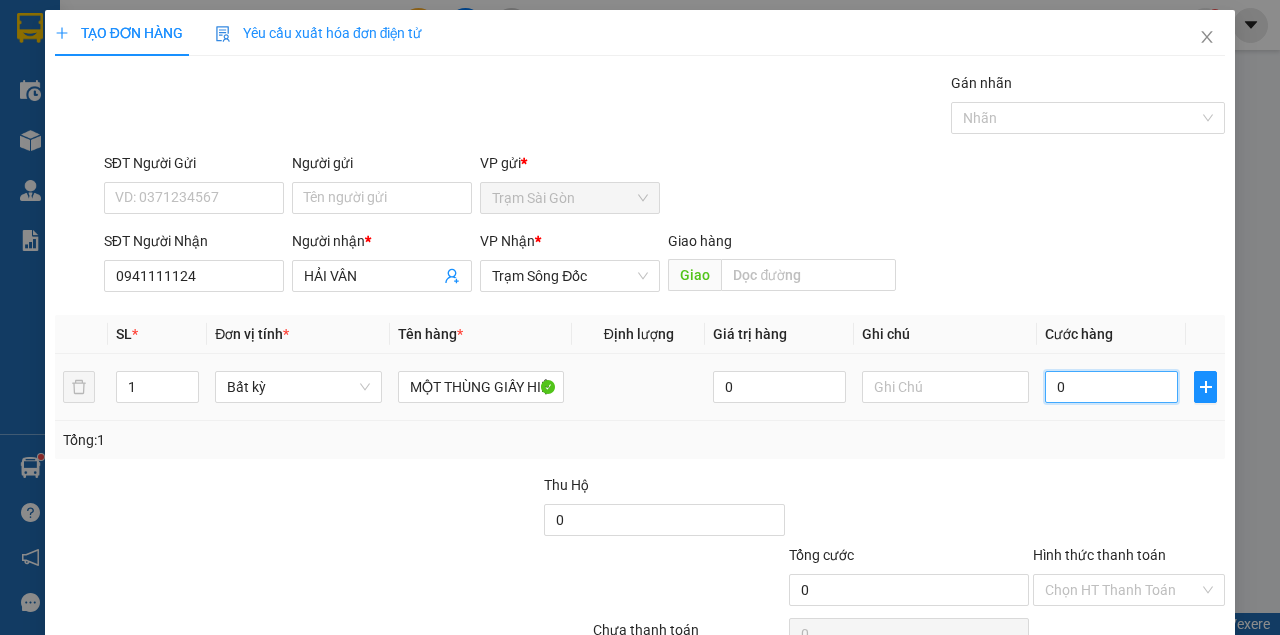 click on "0" at bounding box center [1111, 387] 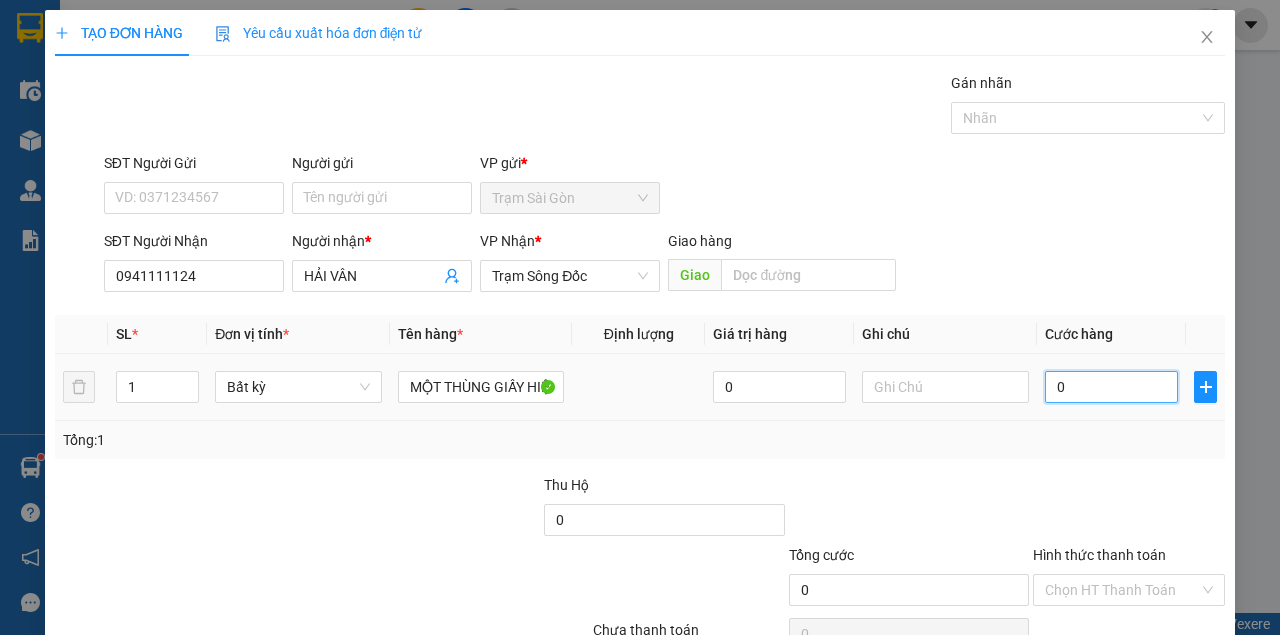 click on "0" at bounding box center [1111, 387] 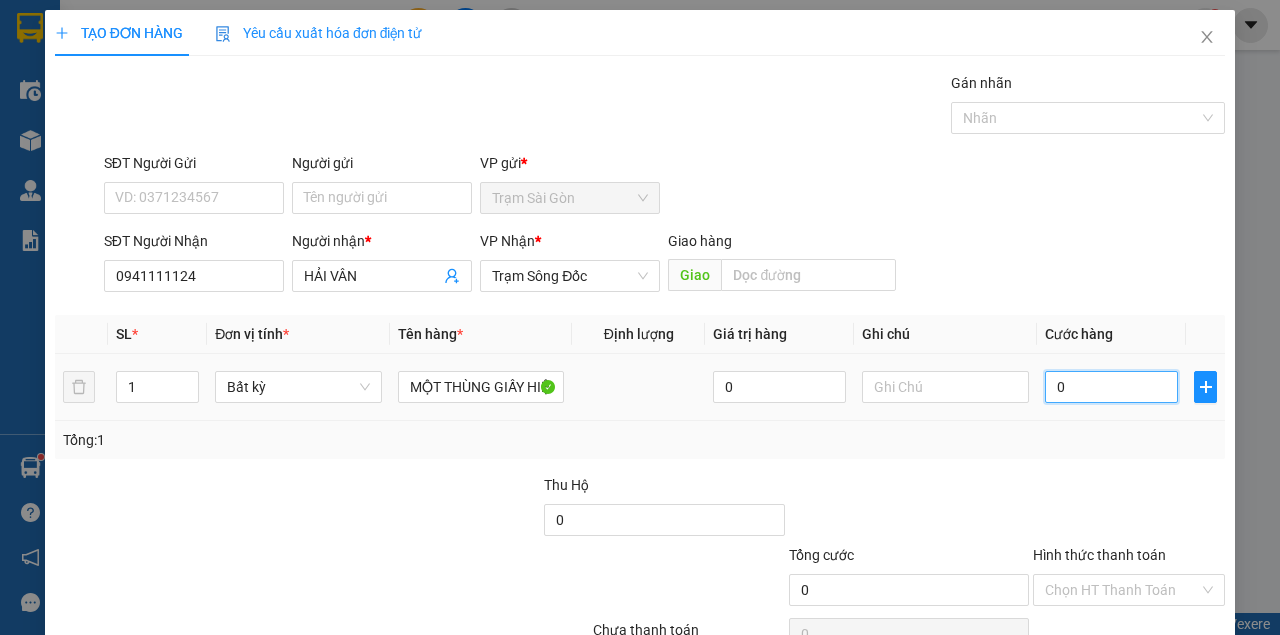 type on "3" 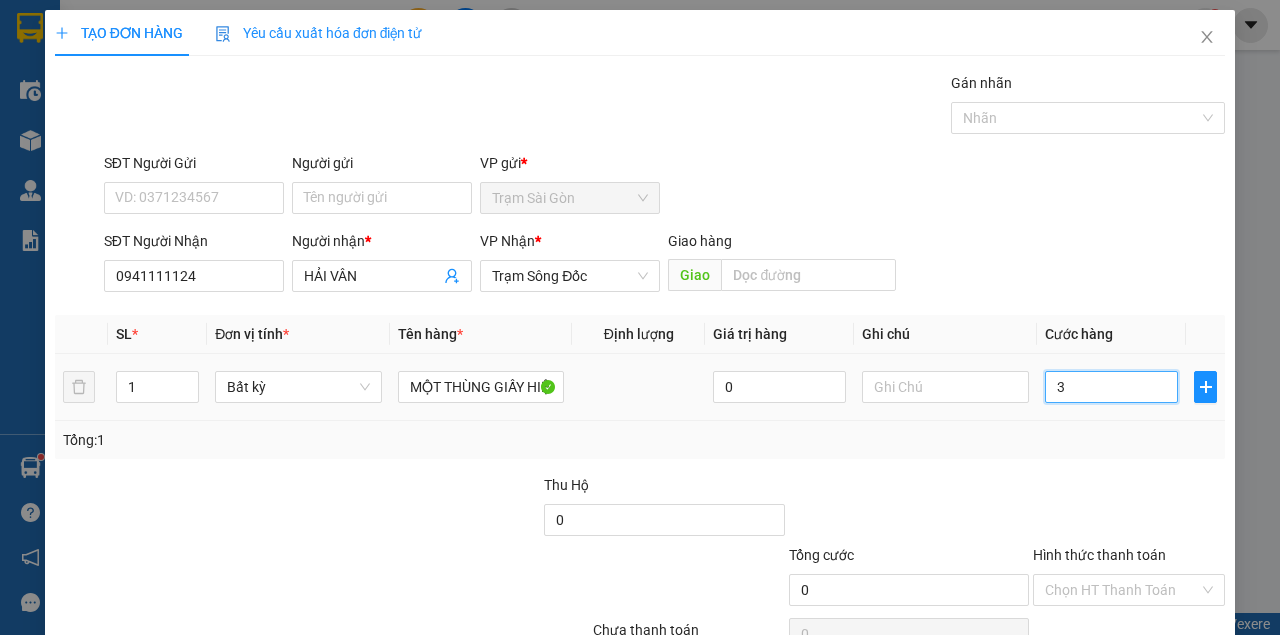 type on "3" 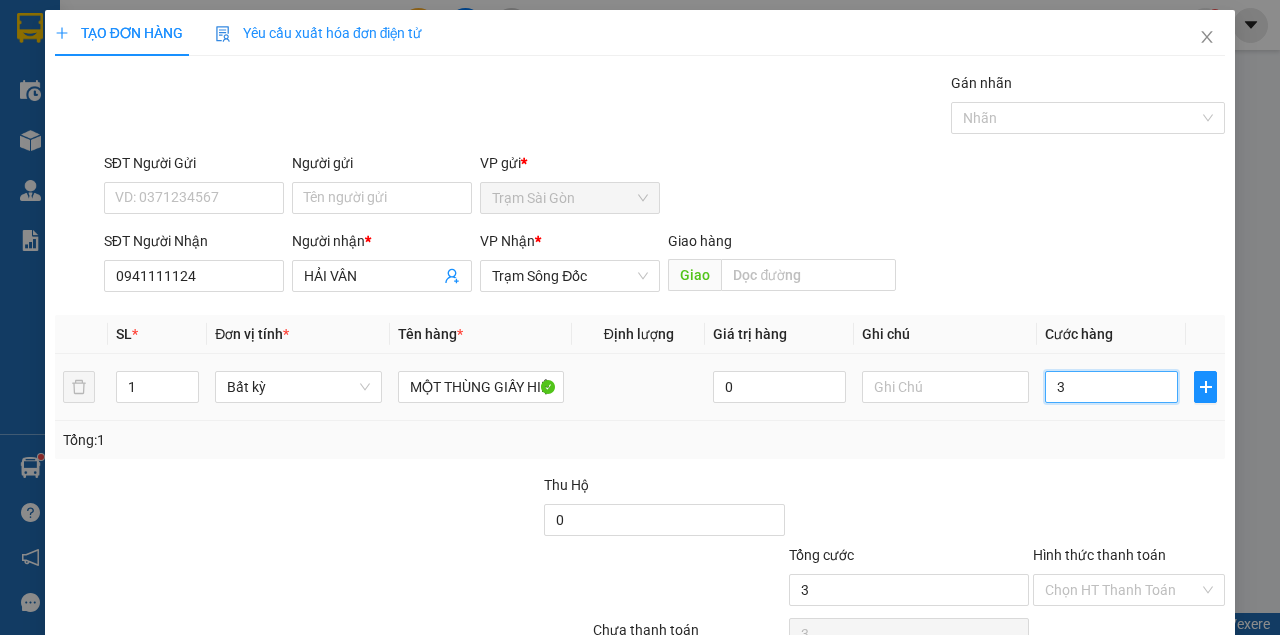type on "30" 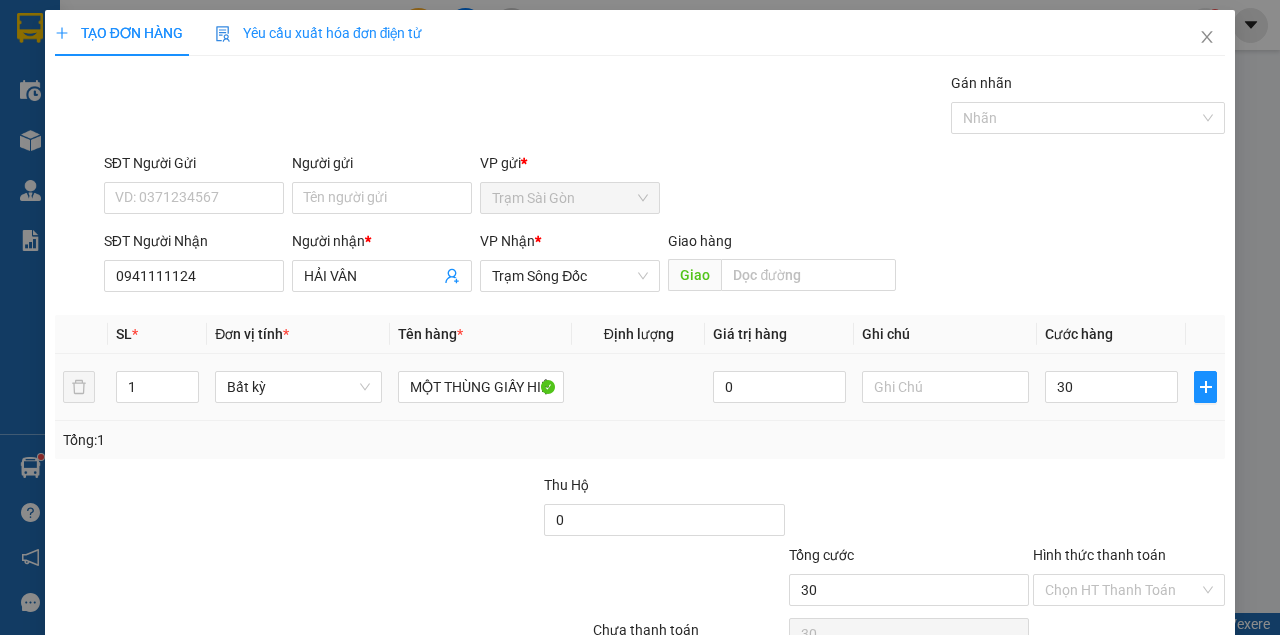 type on "30.000" 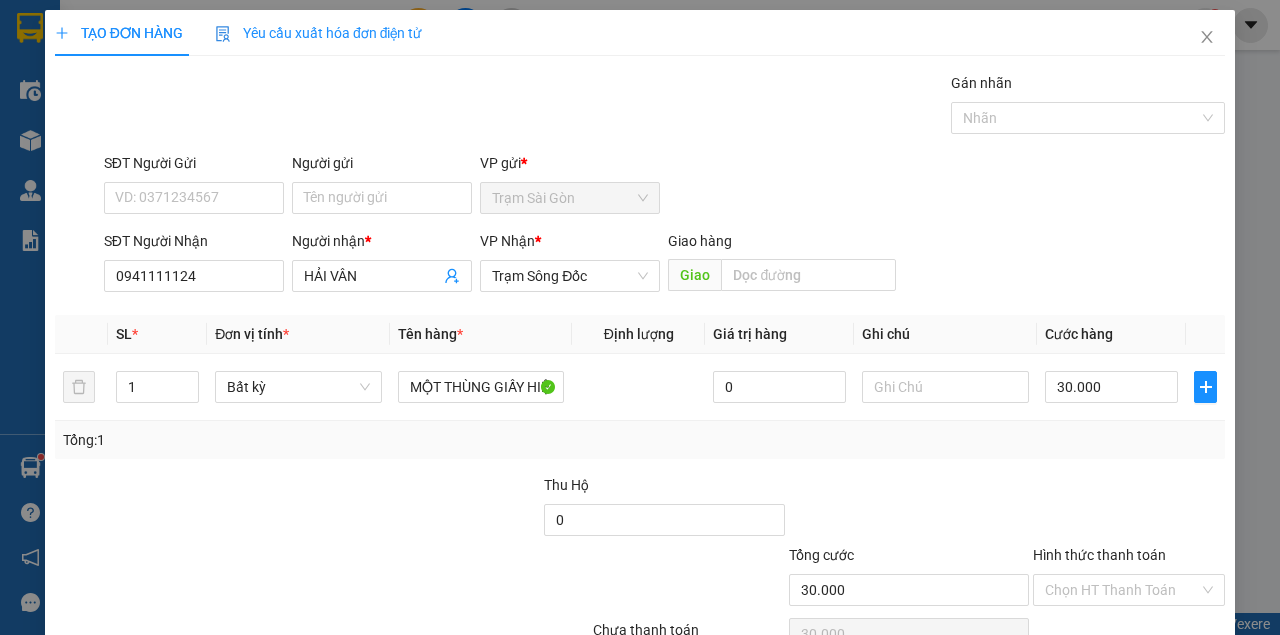 click on "Transit Pickup Surcharge Ids Transit Deliver Surcharge Ids Transit Deliver Surcharge Transit Deliver Surcharge Gói vận chuyển  * Tiêu chuẩn Gán nhãn   Nhãn SĐT Người Gửi VD: [PHONE] Người gửi Tên người gửi VP gửi  * Trạm Sài Gòn SĐT Người Nhận [PHONE] Người nhận  * [NAME] VP Nhận  * Trạm Sông Đốc Giao hàng Giao SL  * Đơn vị tính  * Tên hàng  * Định lượng Giá trị hàng Ghi chú Cước hàng                   1 Bất kỳ MỘT THÙNG GIẤY HIỆT AQUAFINA 0 30.000 Tổng:  1 Thu Hộ 0 Tổng cước 30.000 Hình thức thanh toán Chọn HT Thanh ToánSố tiền thu trước 0 Chưa thanh toán 30.000 Chọn HT Thanh Toán Lưu nháp Xóa Thông tin Lưu Lưu và In" at bounding box center (640, 386) 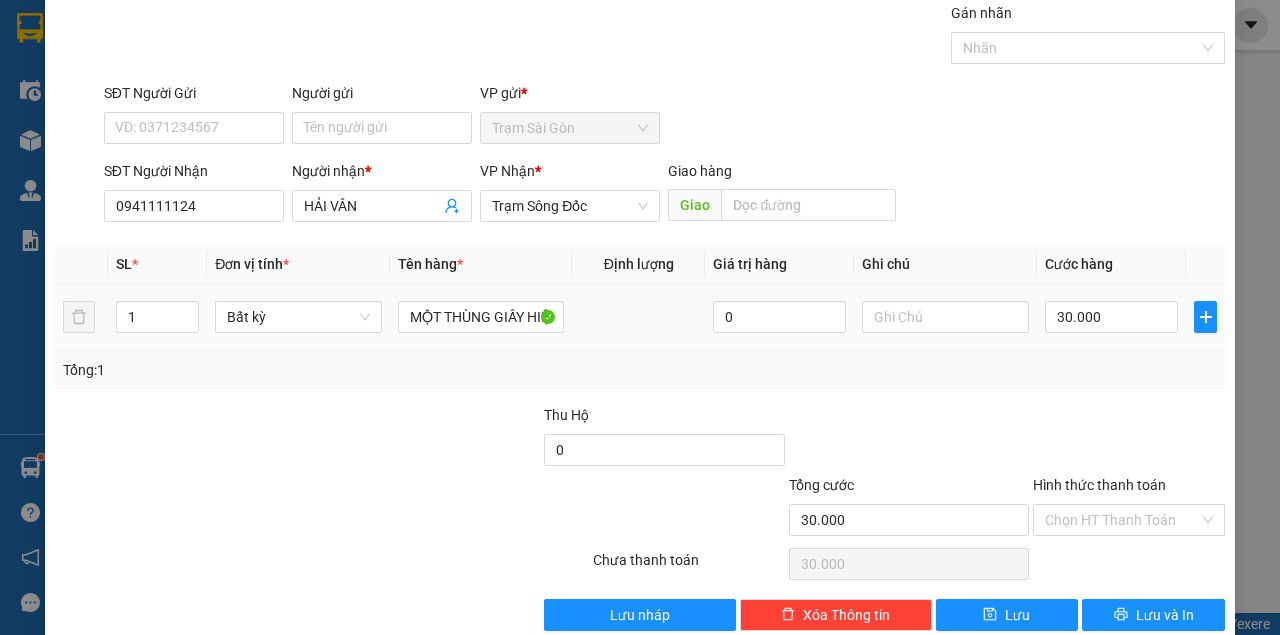 scroll, scrollTop: 102, scrollLeft: 0, axis: vertical 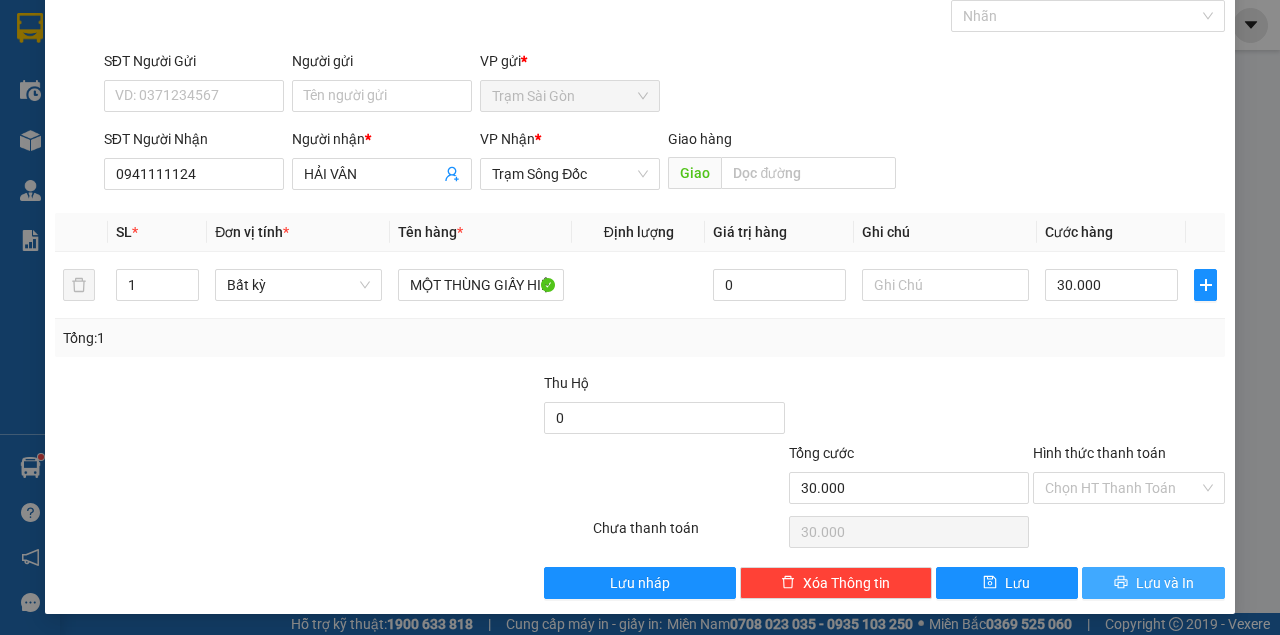 click on "Lưu và In" at bounding box center [1153, 583] 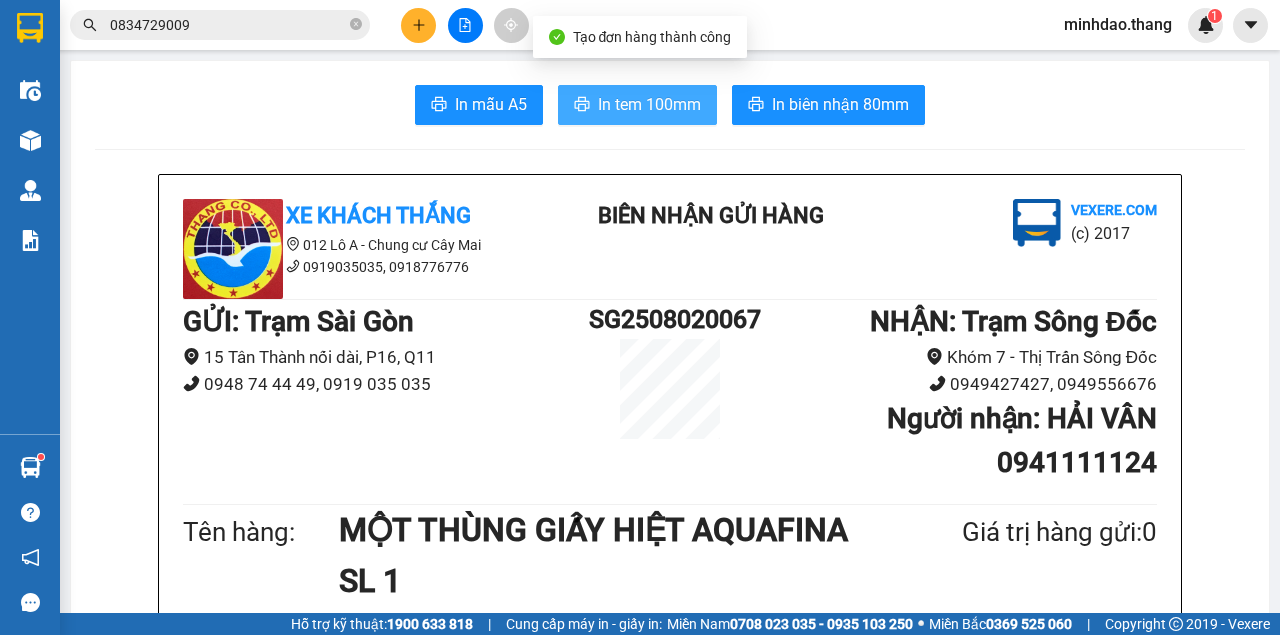 drag, startPoint x: 646, startPoint y: 116, endPoint x: 643, endPoint y: 126, distance: 10.440307 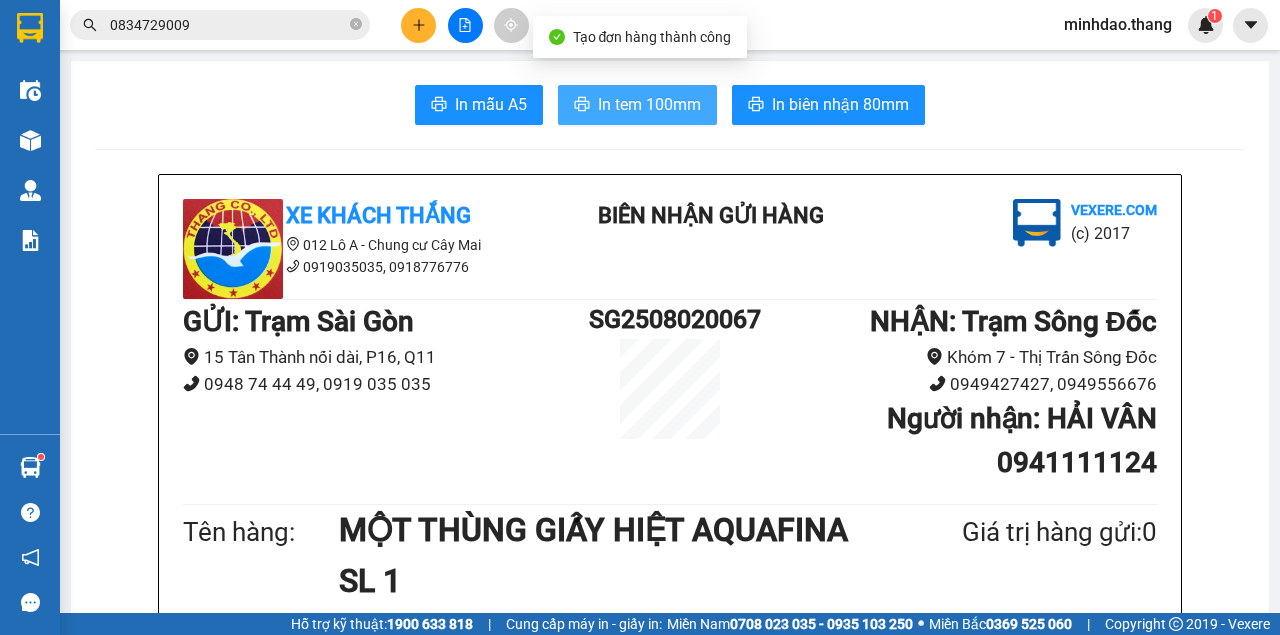 scroll, scrollTop: 0, scrollLeft: 0, axis: both 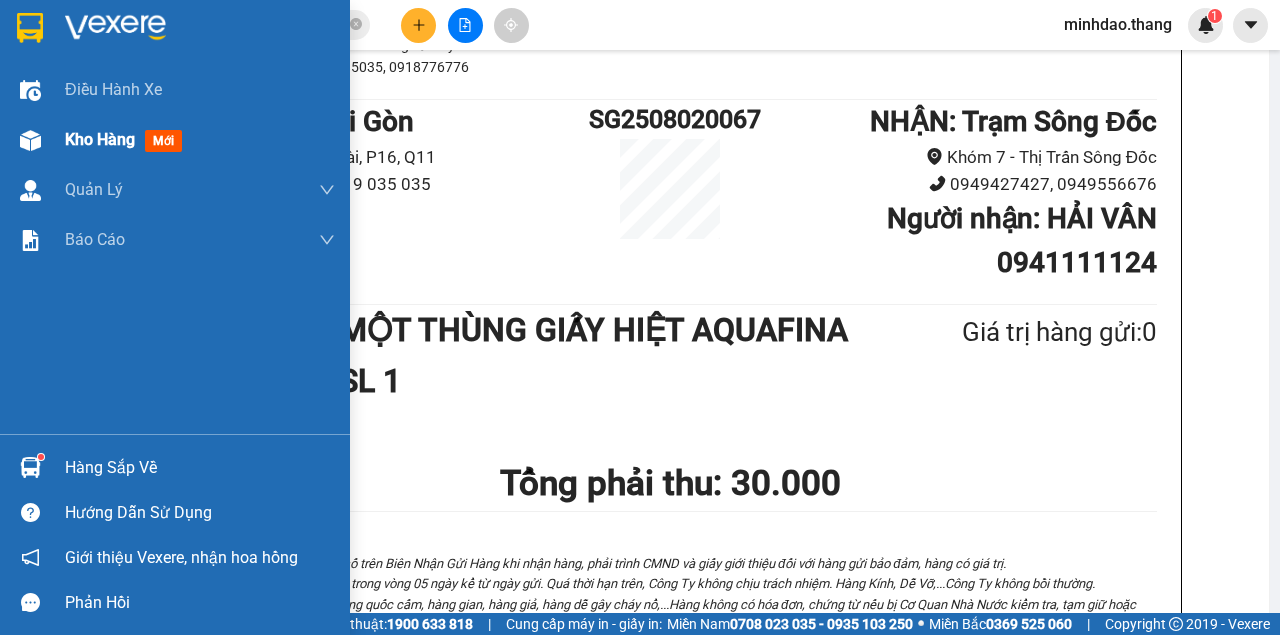 click at bounding box center [30, 140] 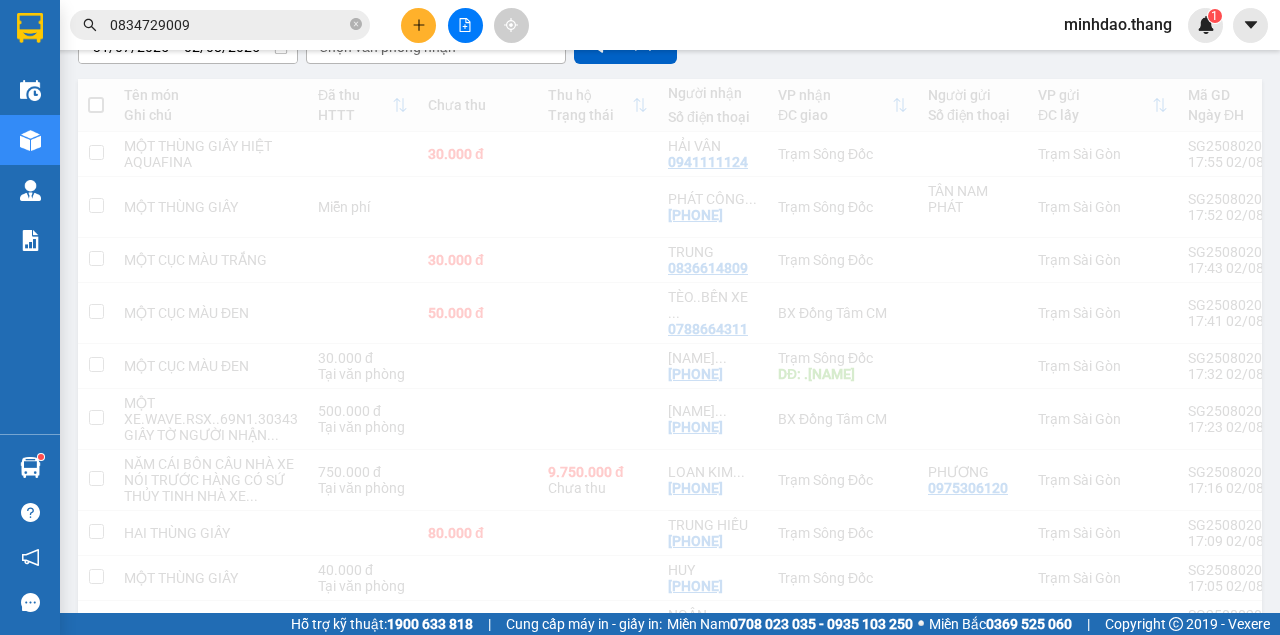 scroll, scrollTop: 0, scrollLeft: 0, axis: both 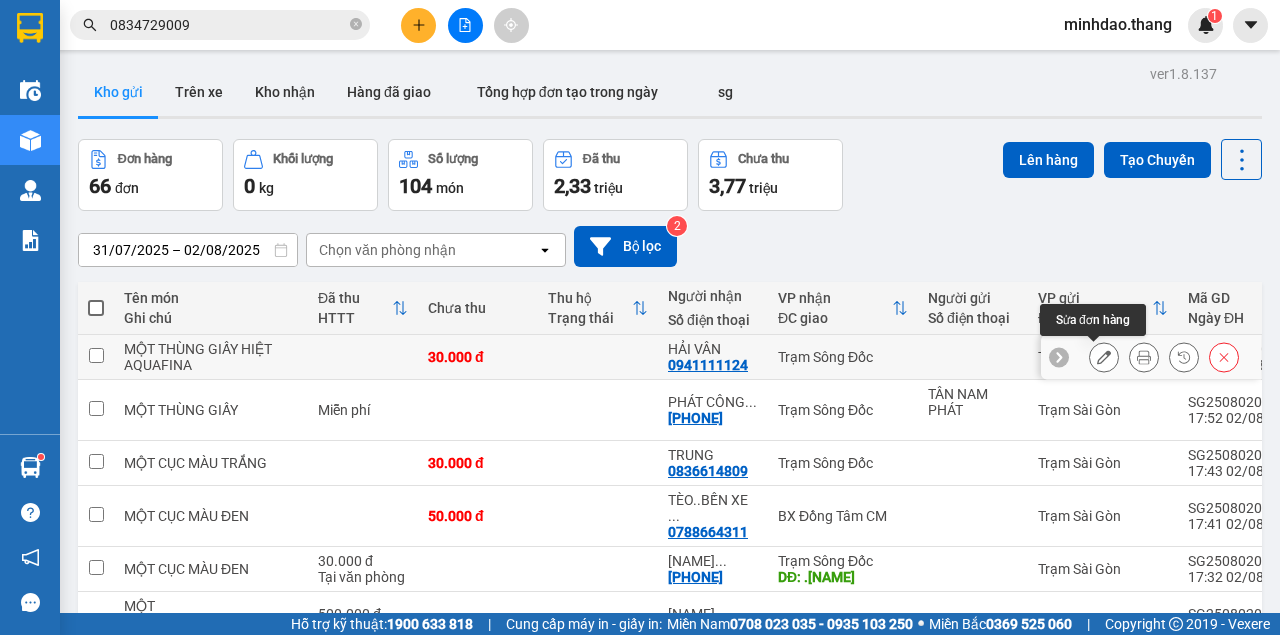 click at bounding box center [1104, 357] 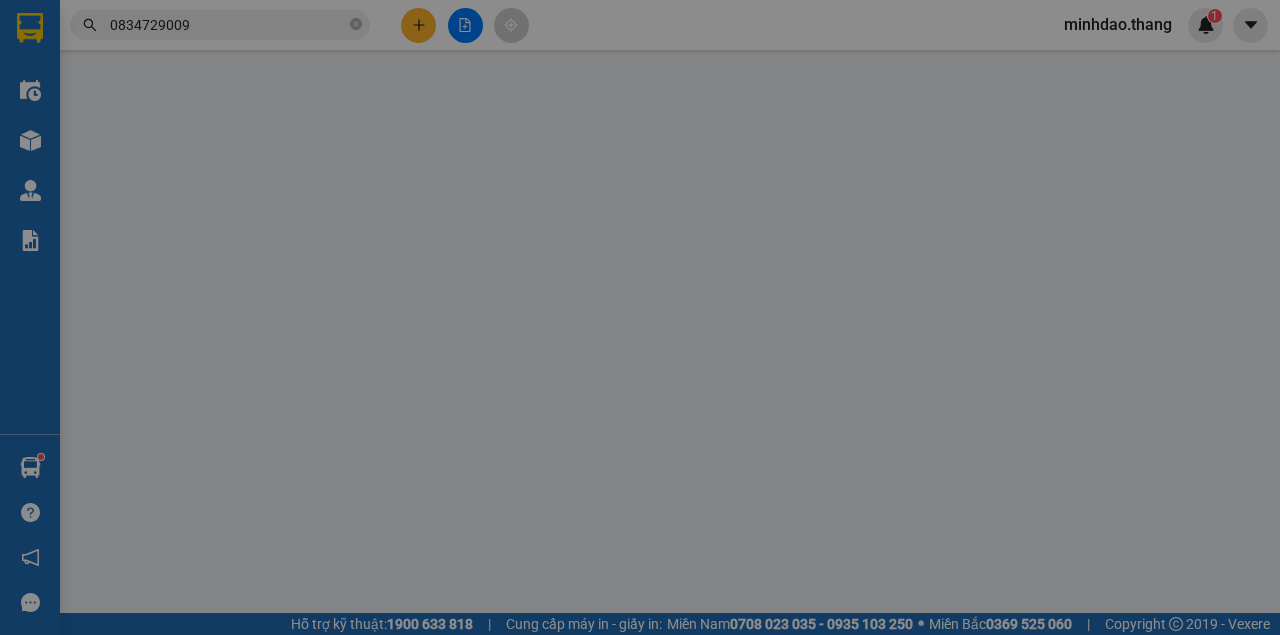 type on "0941111124" 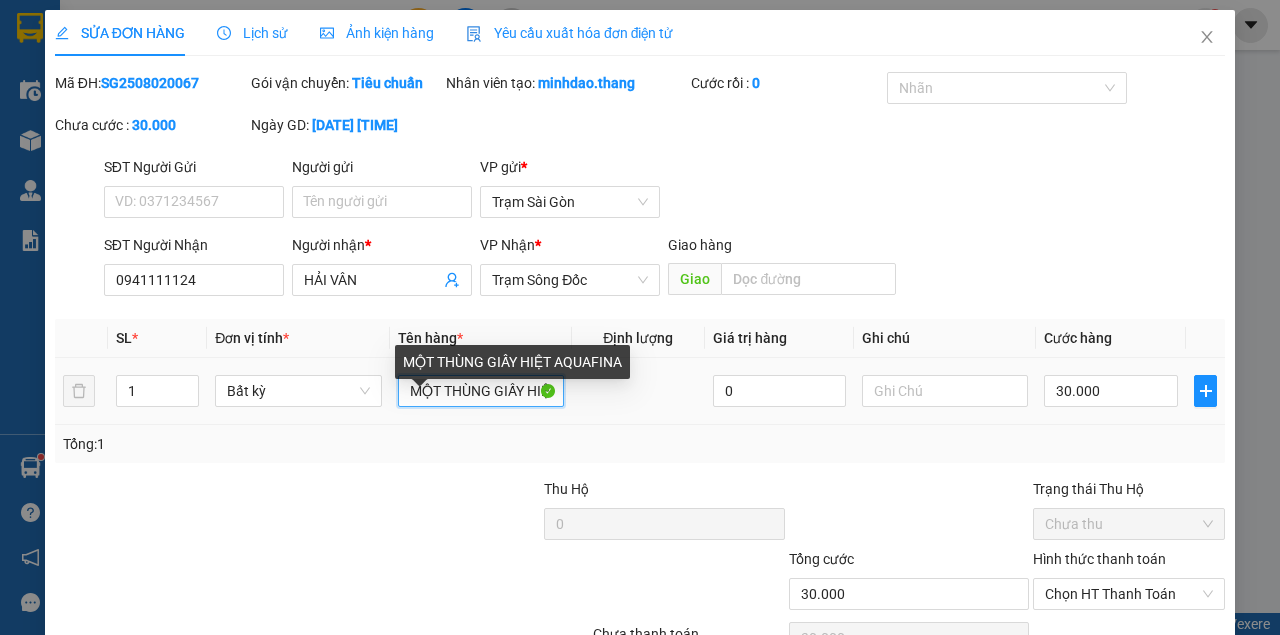 click on "MỘT THÙNG GIẤY HIỆT AQUAFINA" at bounding box center (481, 391) 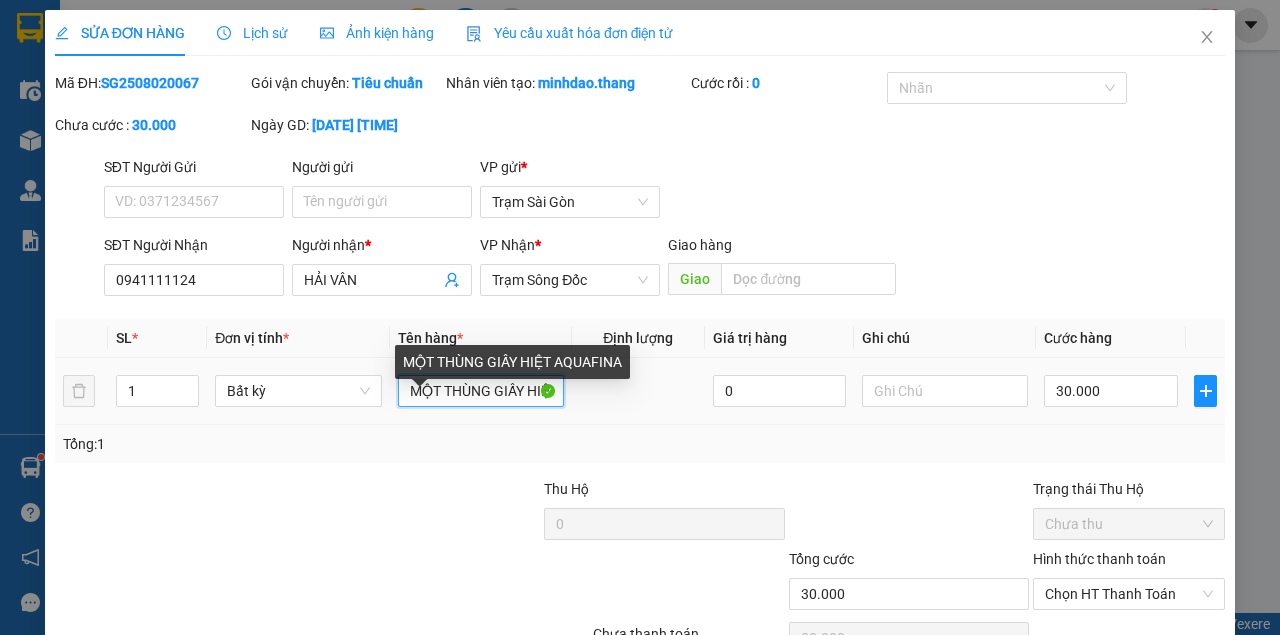 scroll, scrollTop: 0, scrollLeft: 48, axis: horizontal 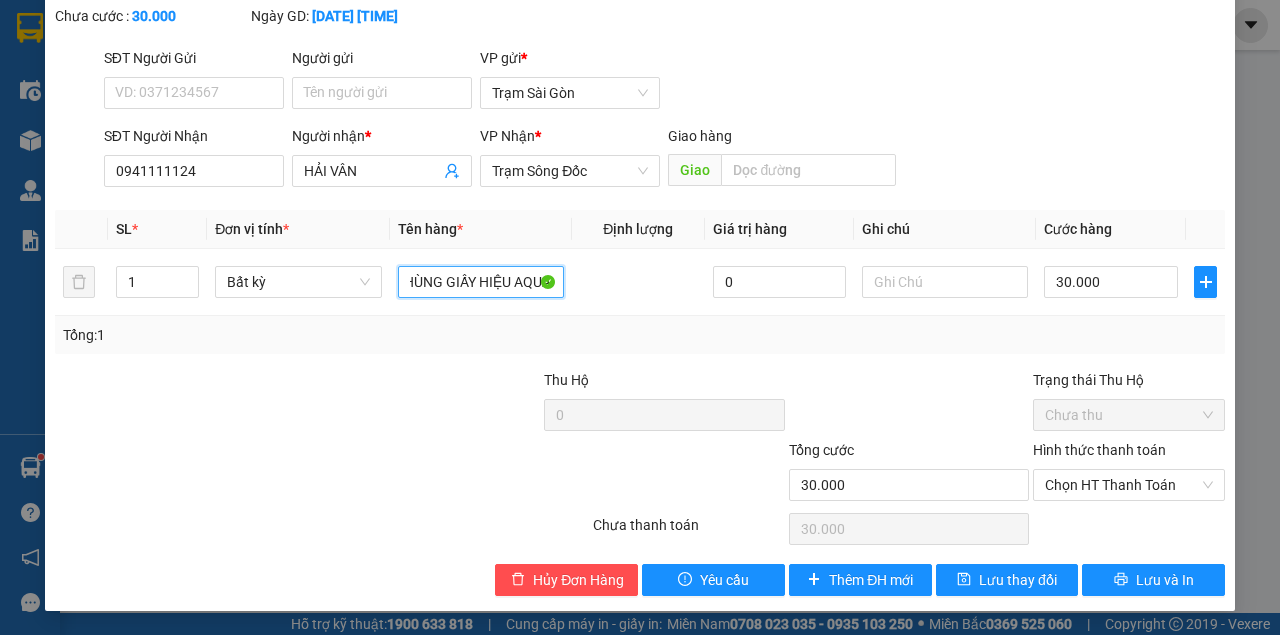 type on "MỘT THÙNG GIẤY HIỆU AQUAFINA" 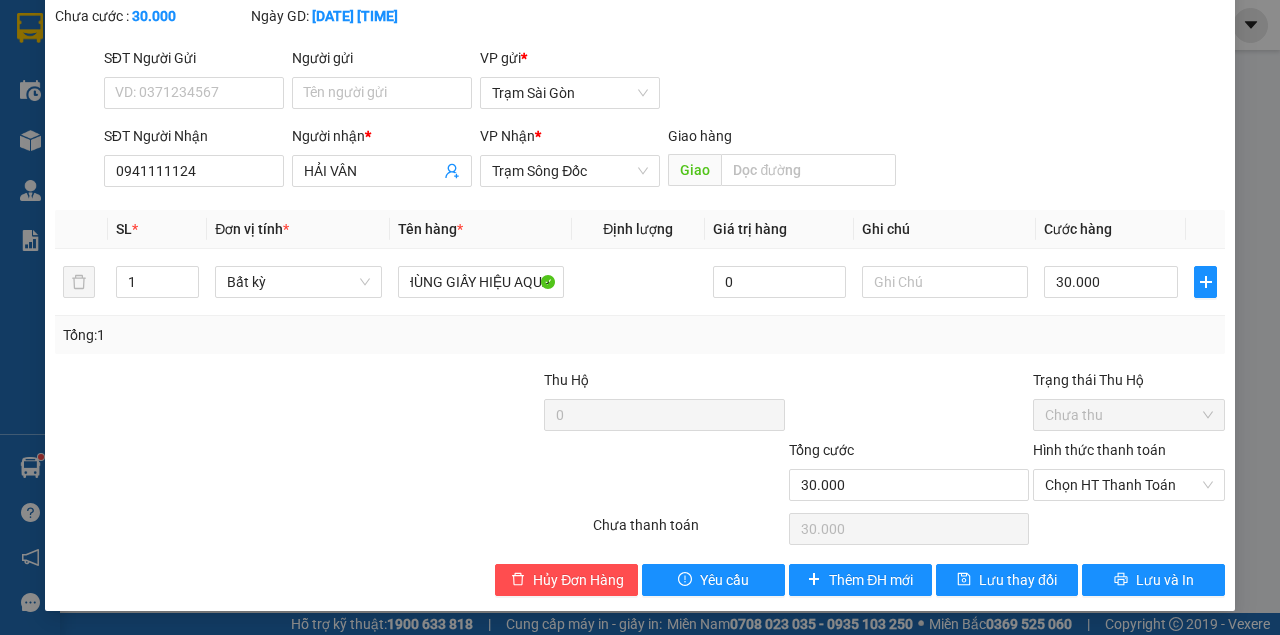 scroll, scrollTop: 0, scrollLeft: 0, axis: both 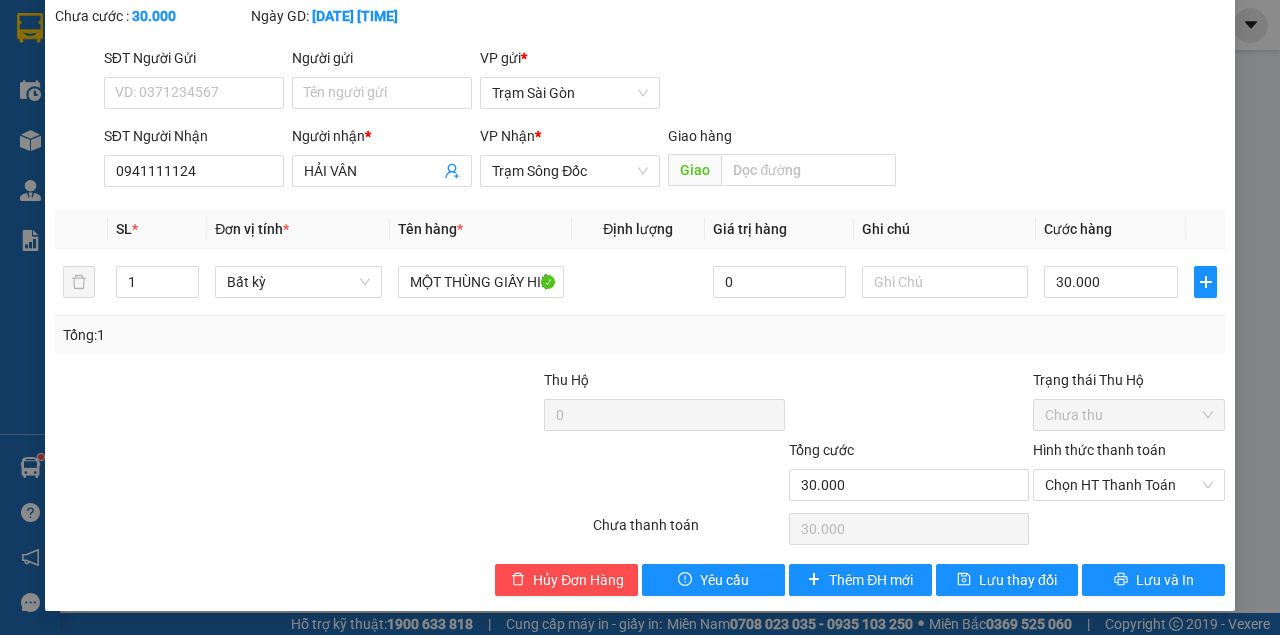 click on "SỬA ĐƠN HÀNG Lịch sử Ảnh kiện hàng Yêu cầu xuất hóa đơn điện tử Total Paid Fee 0 Total UnPaid Fee [CURRENCY][NUMBER] Cash Collection Total Fee Mã ĐH:  SG[DATE][NUMBER] Gói vận chuyển:   Tiêu chuẩn Nhân viên tạo:   minhdao.thang Cước rồi :   0   Nhãn chưa cước :   [CURRENCY][NUMBER] Ngày GD:   [DATE] lúc [TIME] SĐT Người Gửi VD: [PHONE] Người gửi Tên người gửi VP gửi  * Trạm Sài Gòn SĐT Người Nhận [PHONE] Người nhận  * HẢI VÂN VP Nhận  * Trạm Sông Đốc Giao hàng Giao SL  * Đơn vị tính  * Tên hàng  * Định lượng Giá trị hàng Ghi chú Cước hàng                   1 Bất kỳ MỘT THÙNG GIẤY HIỆU AQUAFINA 0 [CURRENCY][NUMBER] Tổng:  1 Thu Hộ 0 Trạng thái Thu Hộ   Chưa thu Tổng cước [CURRENCY][NUMBER] Hình thức thanh toán Chọn HT Thanh ToánSố tiền thu trước 0 Chọn HT Thanh Toán Chưa thanh toán [CURRENCY][NUMBER] Chọn HT Thanh Toán Hủy Đơn Hàng Yêu cầu Thêm ĐH mới Lưu thay đổi" at bounding box center [640, 256] 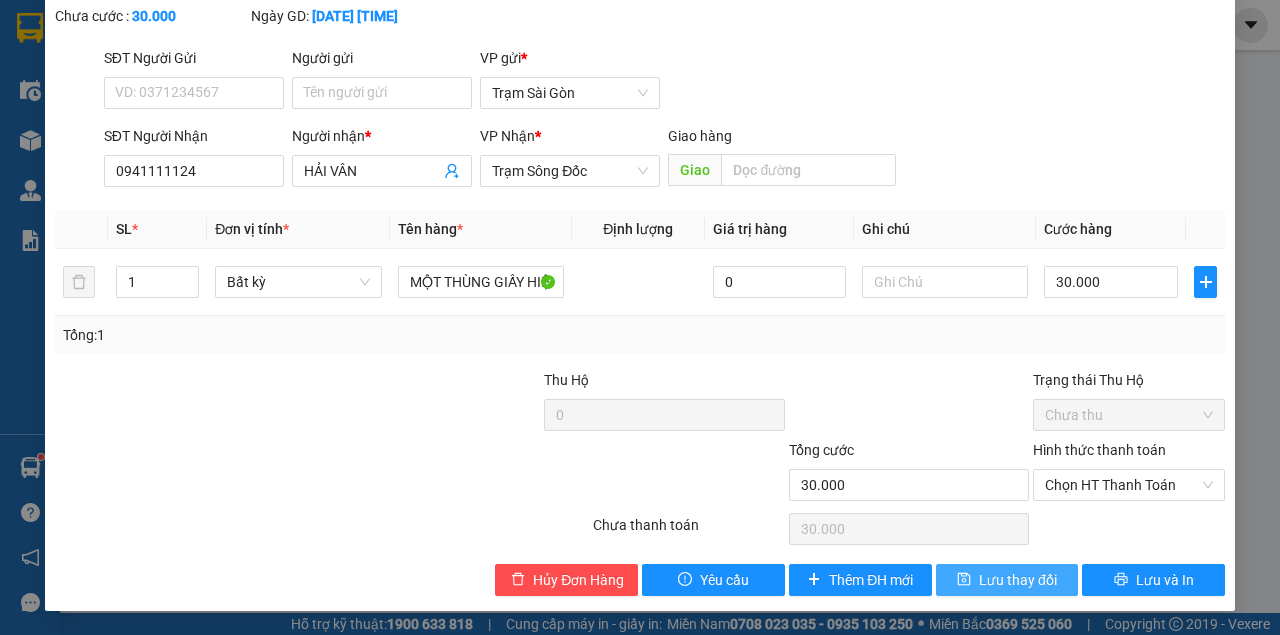 click on "Lưu thay đổi" at bounding box center (1018, 580) 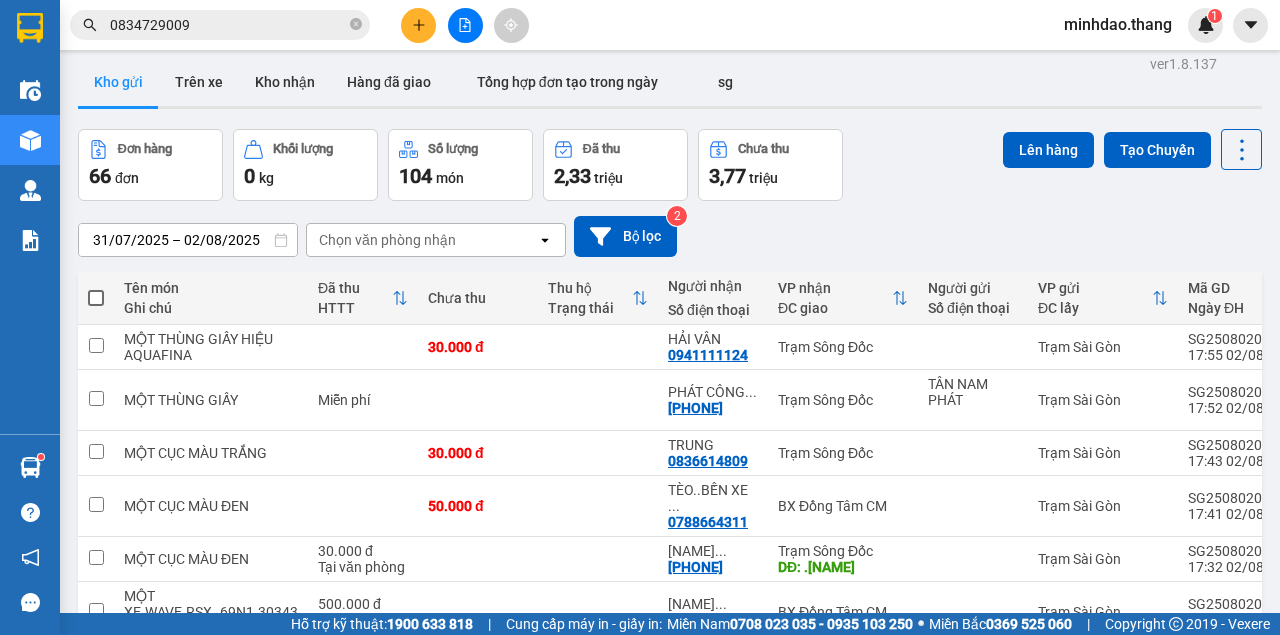 scroll, scrollTop: 0, scrollLeft: 0, axis: both 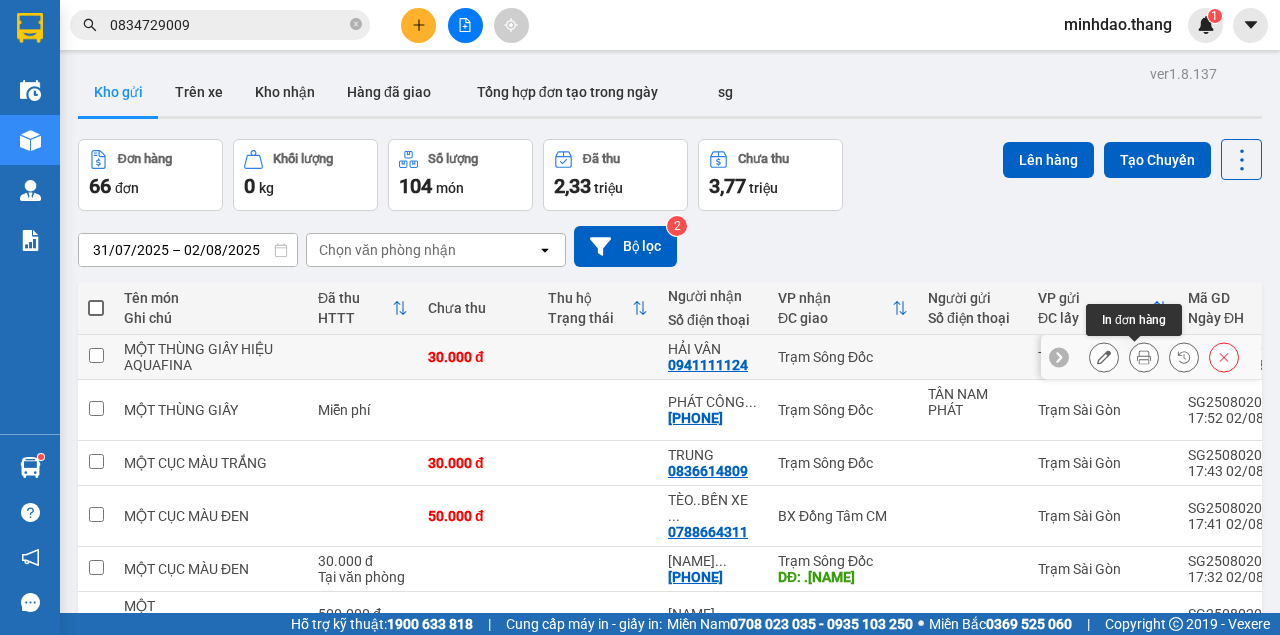 click at bounding box center [1144, 357] 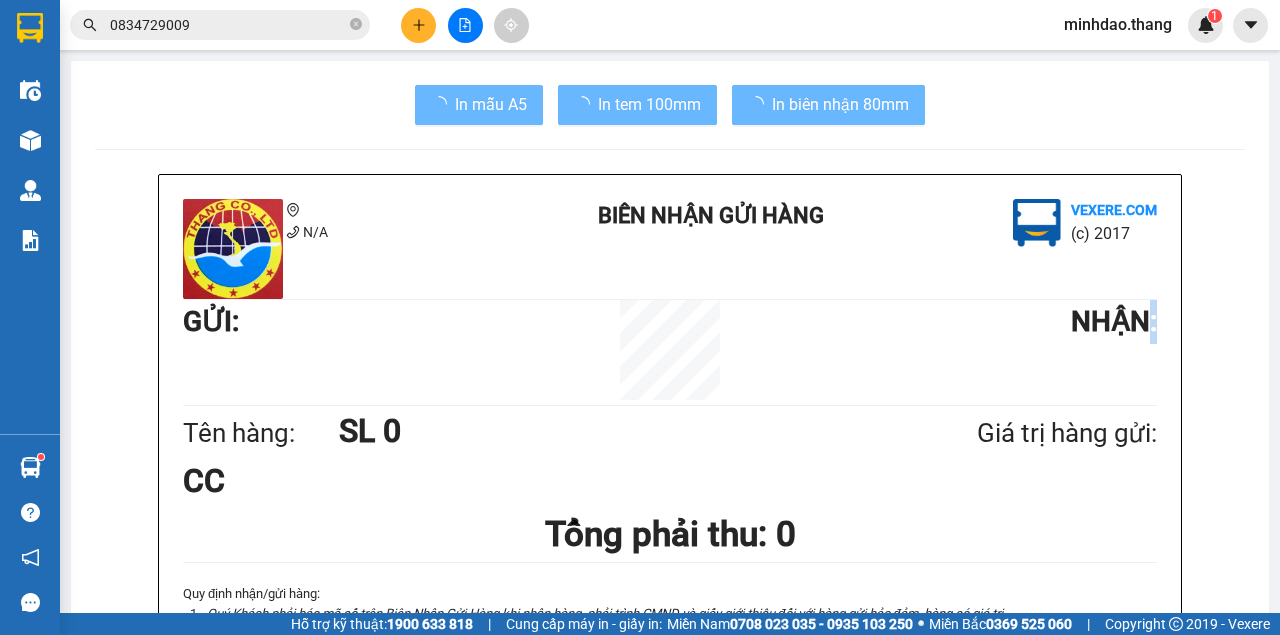 click on "GỬI :   NHẬN :" at bounding box center (670, 350) 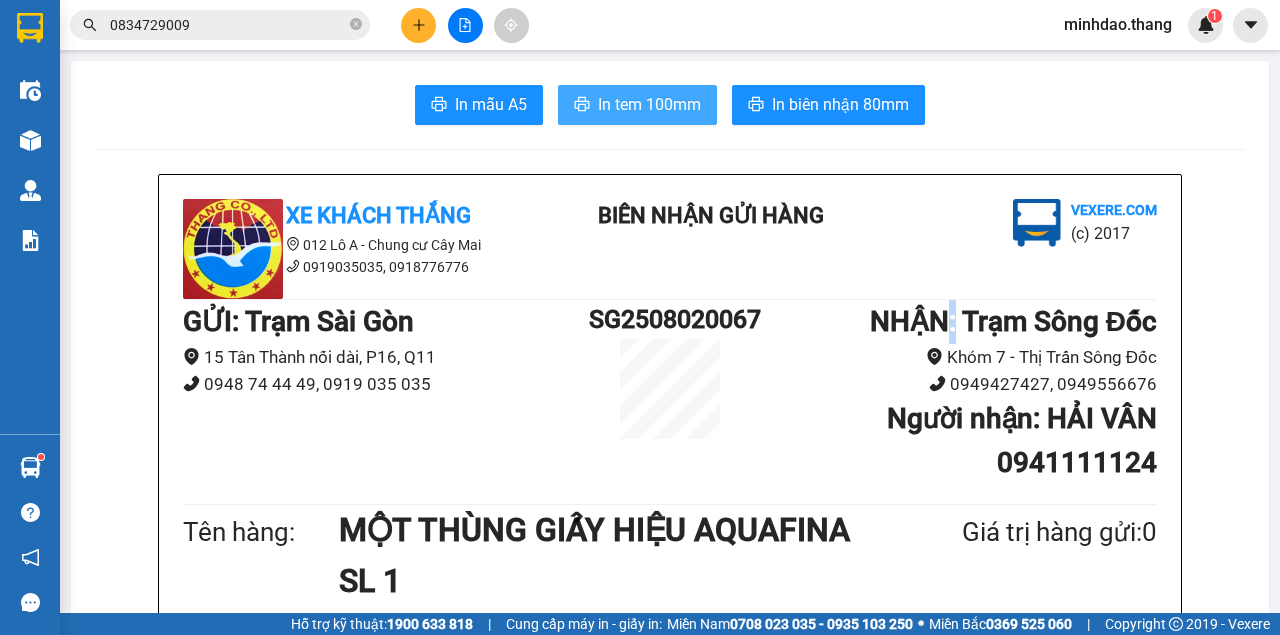 click on "In tem 100mm" at bounding box center [649, 104] 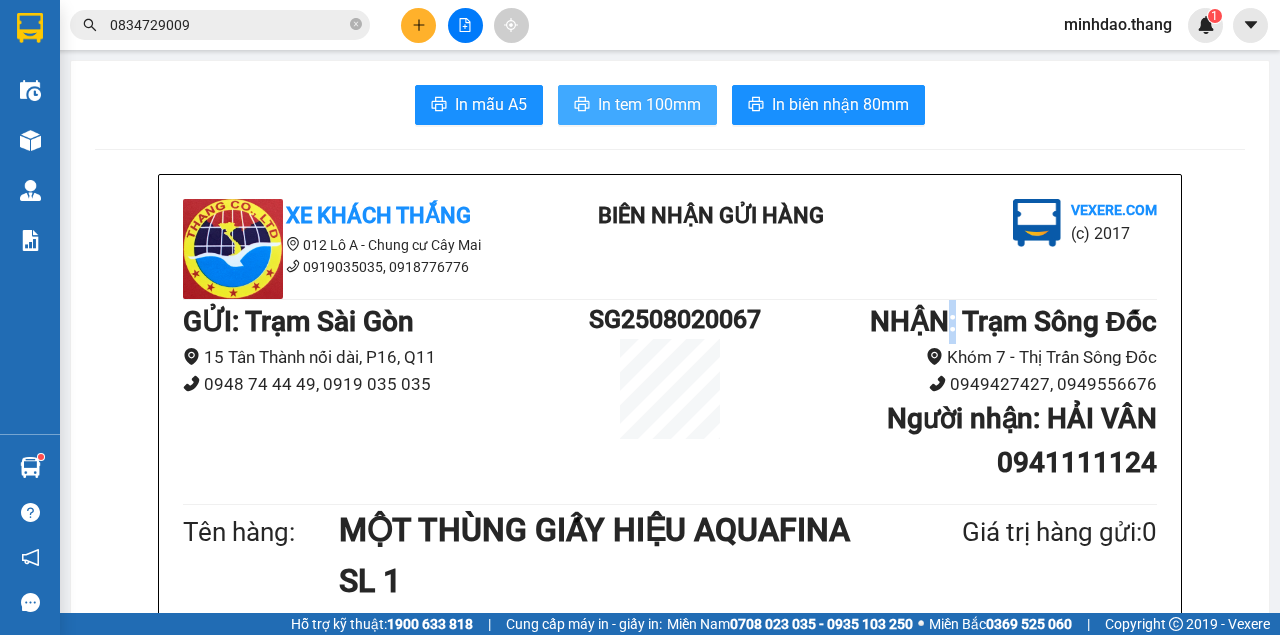 scroll, scrollTop: 0, scrollLeft: 0, axis: both 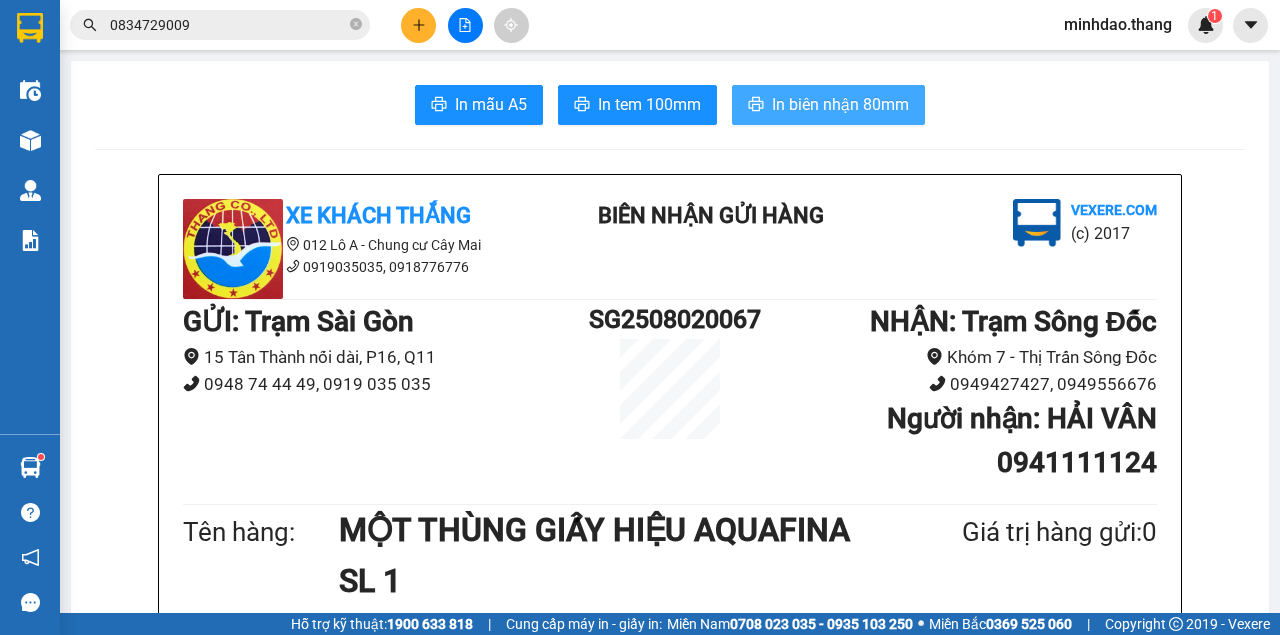 drag, startPoint x: 786, startPoint y: 82, endPoint x: 789, endPoint y: 102, distance: 20.22375 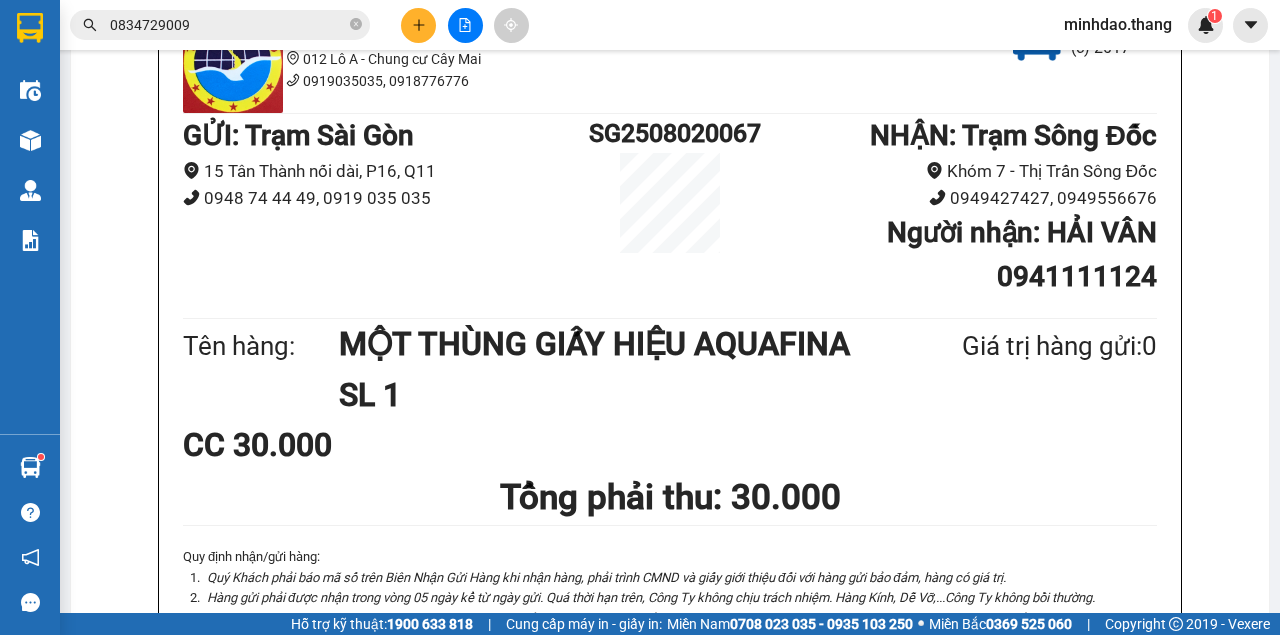 scroll, scrollTop: 0, scrollLeft: 0, axis: both 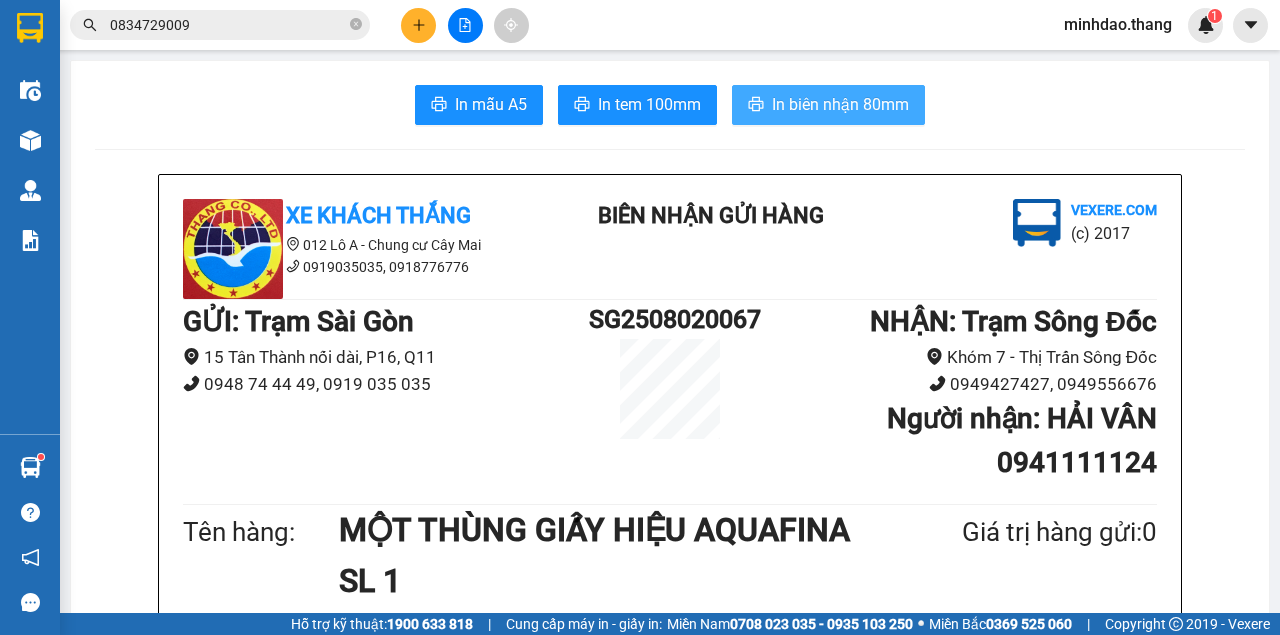 click on "In biên nhận 80mm" at bounding box center (840, 104) 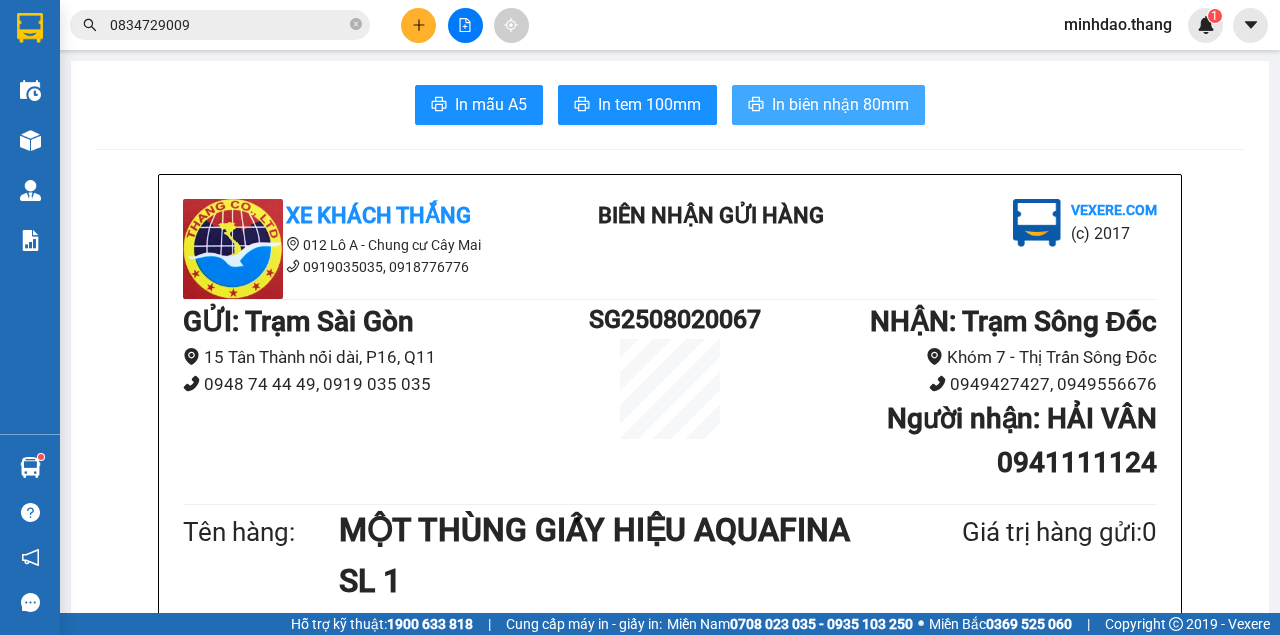 scroll, scrollTop: 400, scrollLeft: 0, axis: vertical 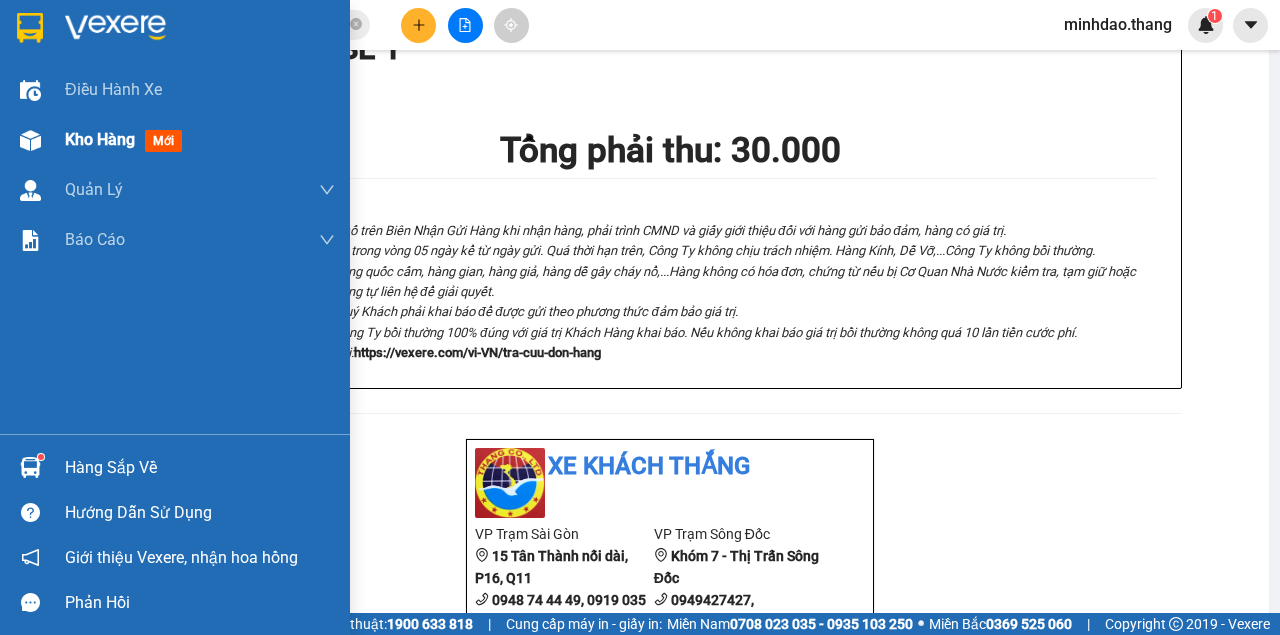 click on "Kho hàng" at bounding box center (100, 139) 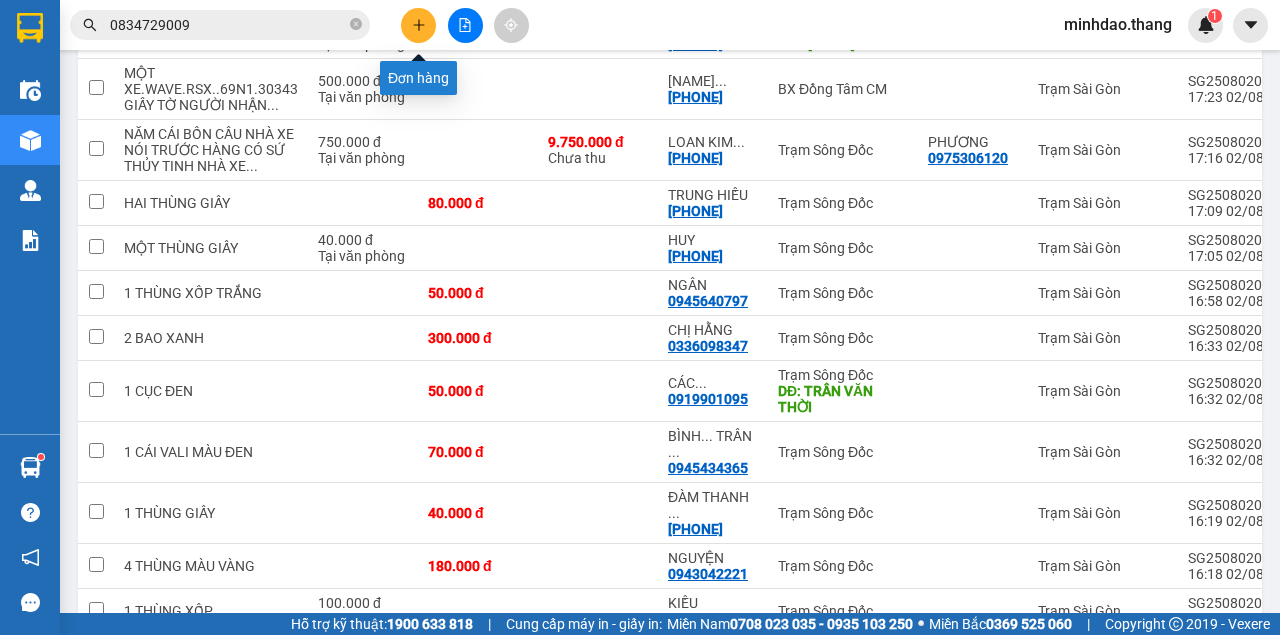 click 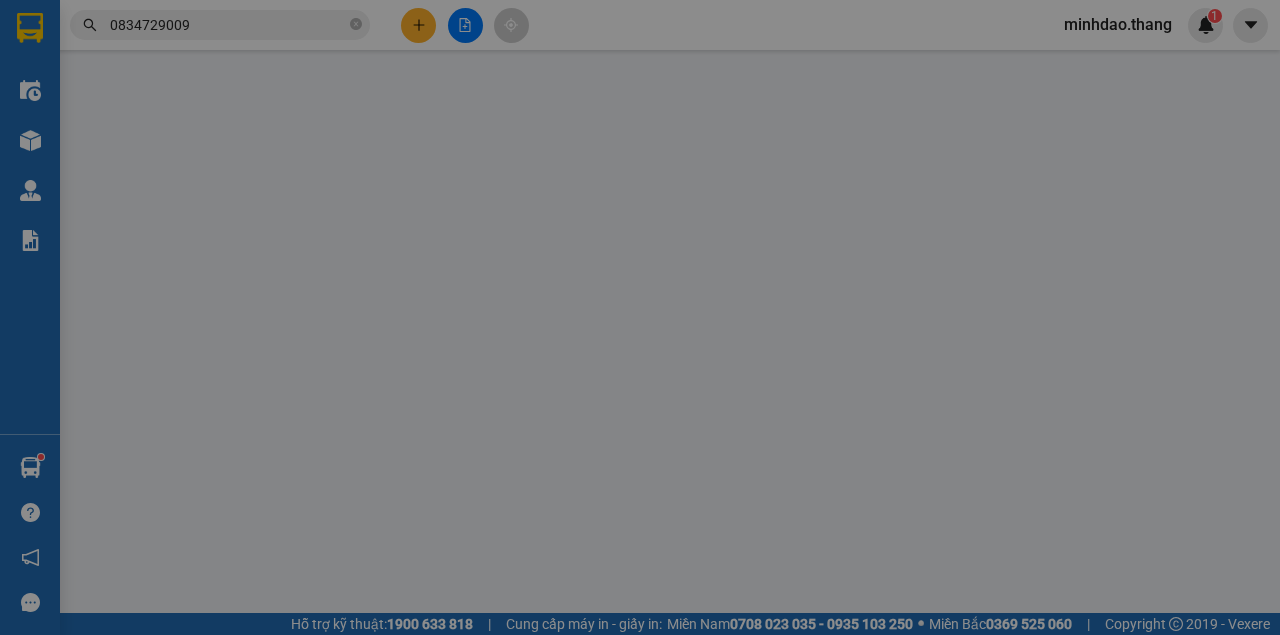 scroll, scrollTop: 0, scrollLeft: 0, axis: both 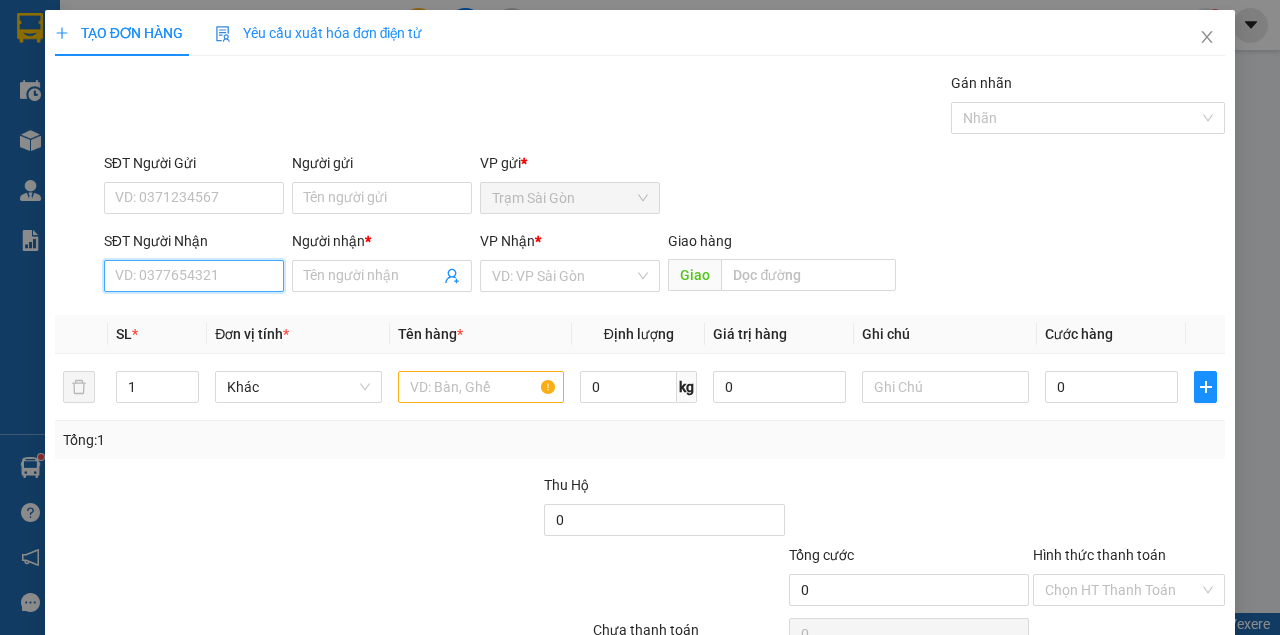 click on "SĐT Người Nhận" at bounding box center (194, 276) 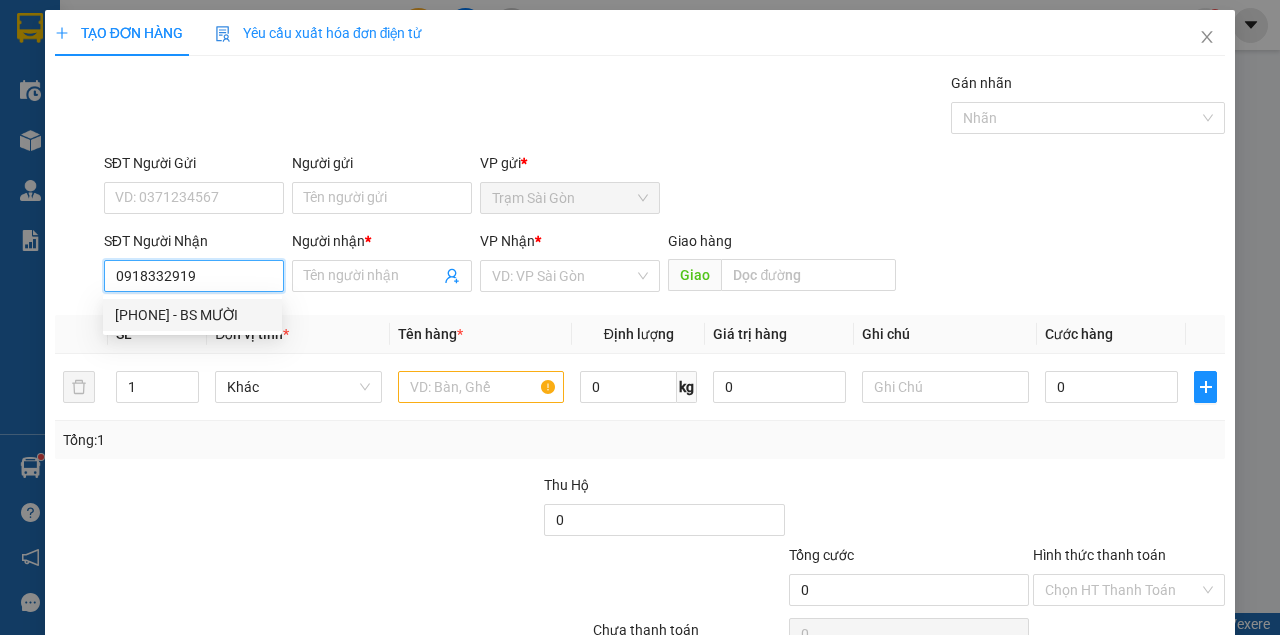 drag, startPoint x: 236, startPoint y: 276, endPoint x: 0, endPoint y: 224, distance: 241.66092 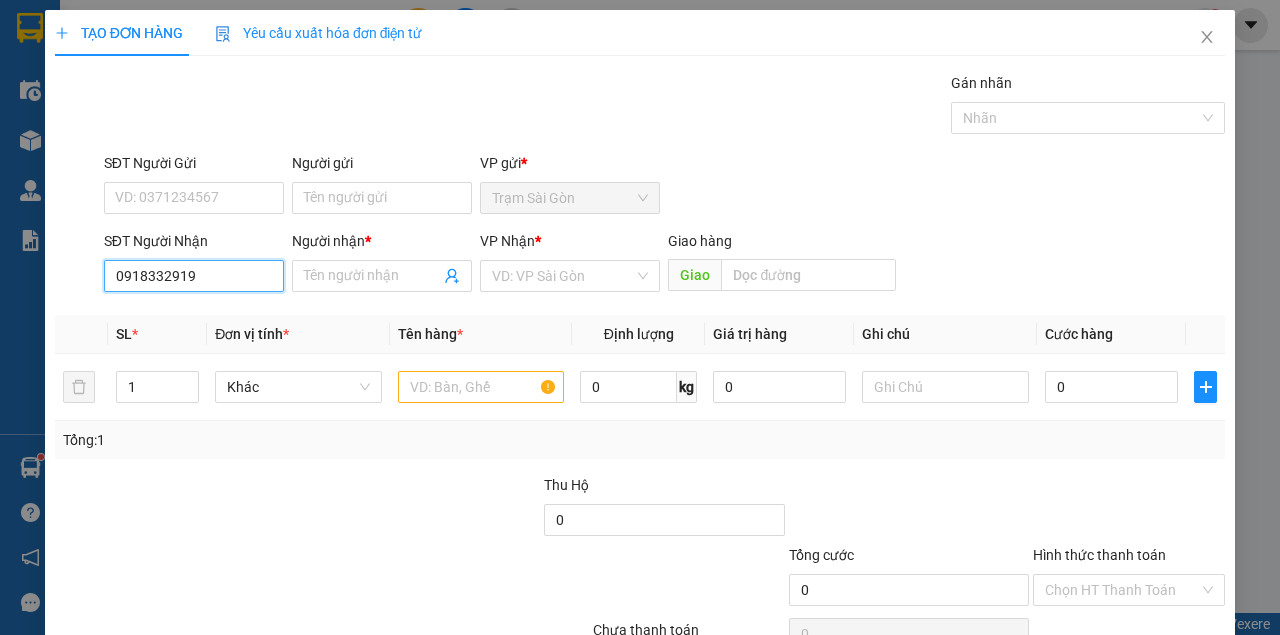 click on "0918332919" at bounding box center [194, 276] 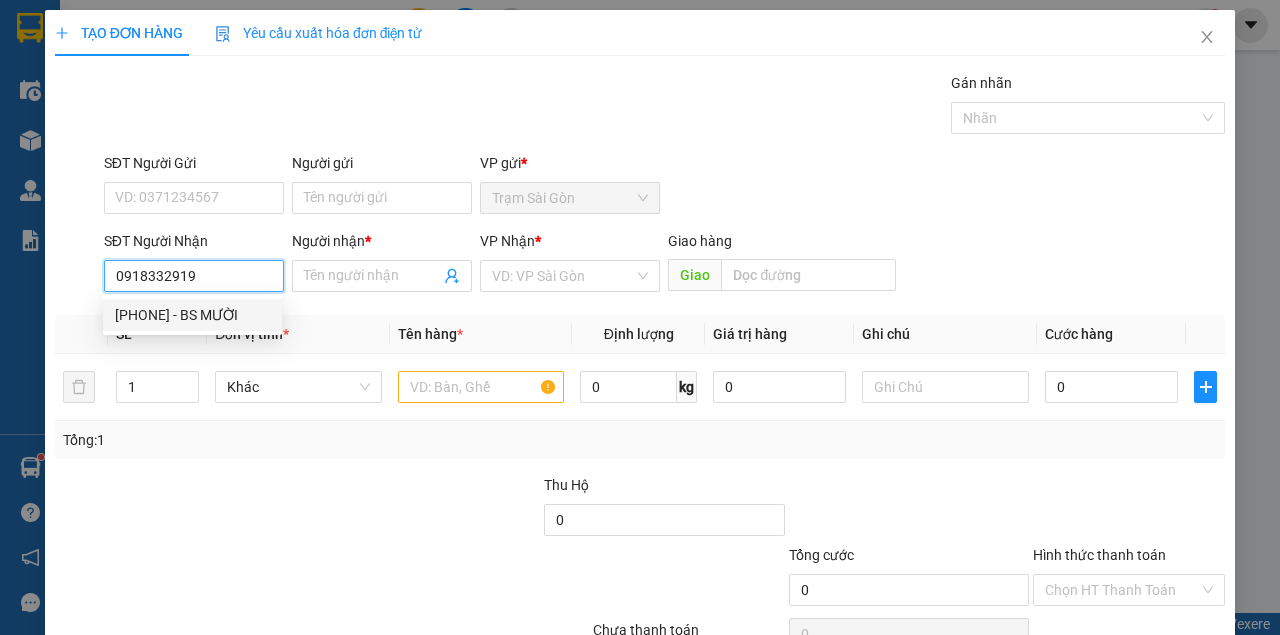 drag, startPoint x: 208, startPoint y: 314, endPoint x: 218, endPoint y: 318, distance: 10.770329 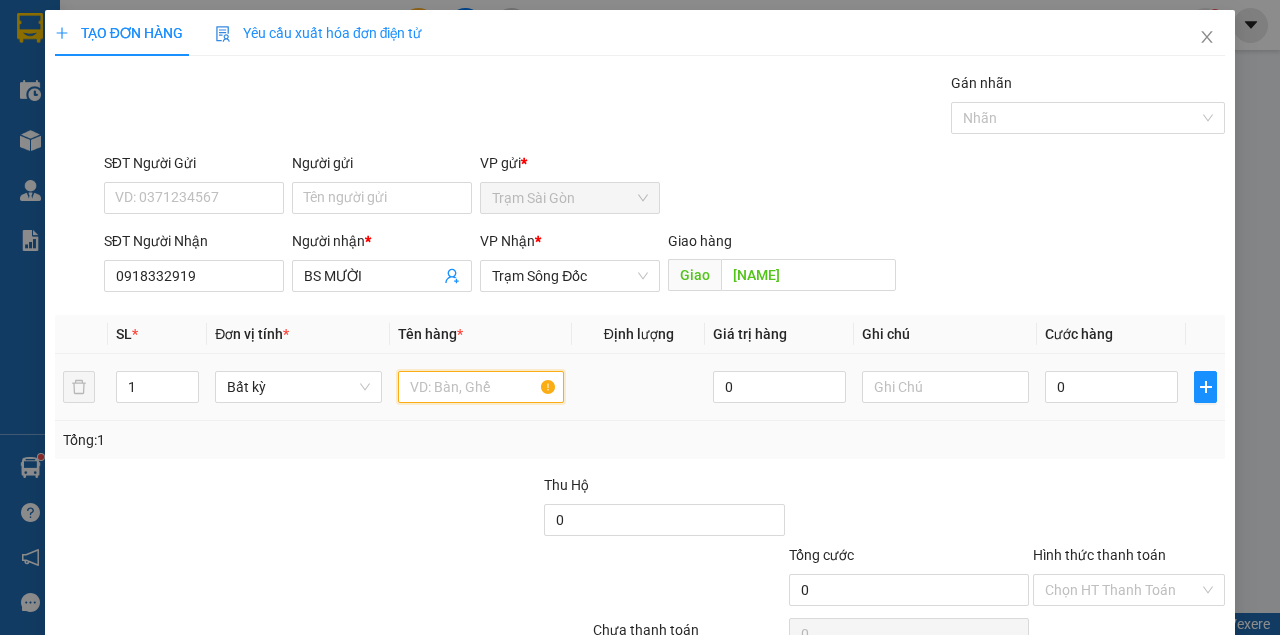 click at bounding box center [481, 387] 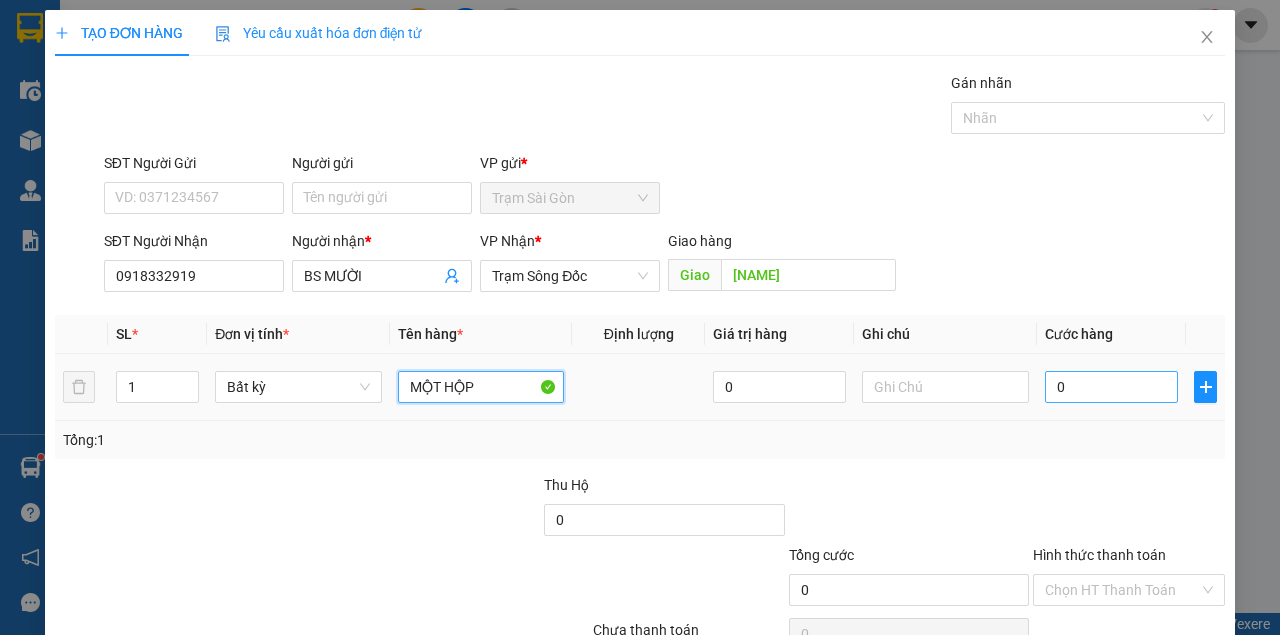 type on "MỘT HỘP" 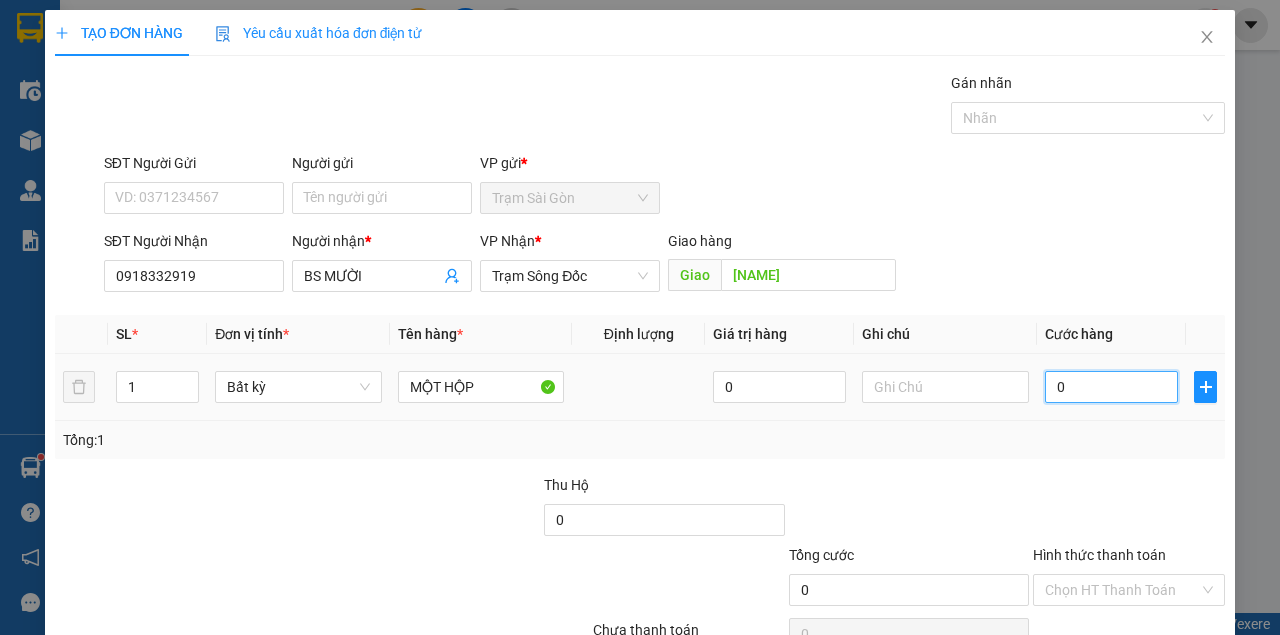 click on "0" at bounding box center [1111, 387] 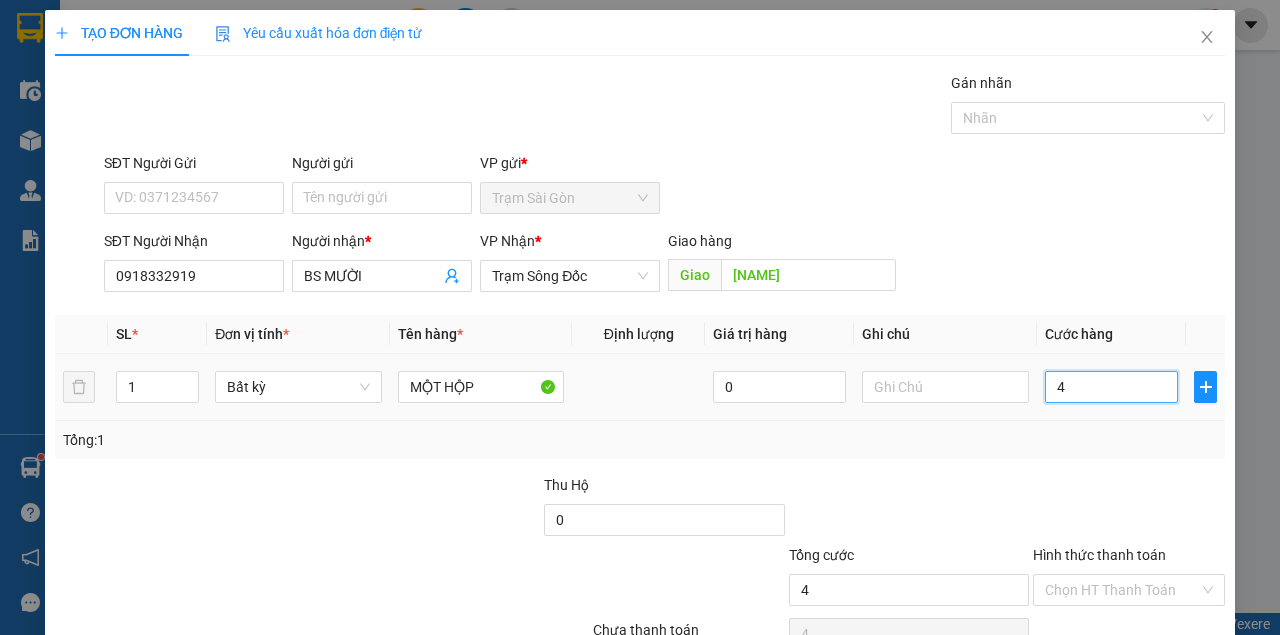 type on "40" 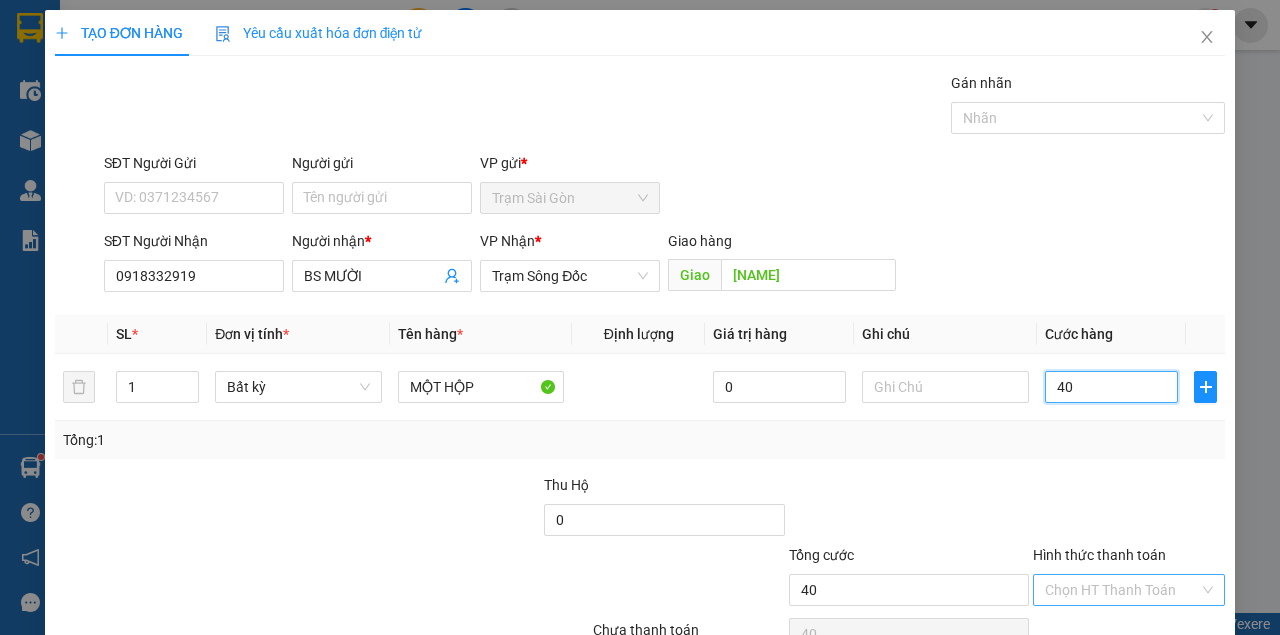 scroll, scrollTop: 102, scrollLeft: 0, axis: vertical 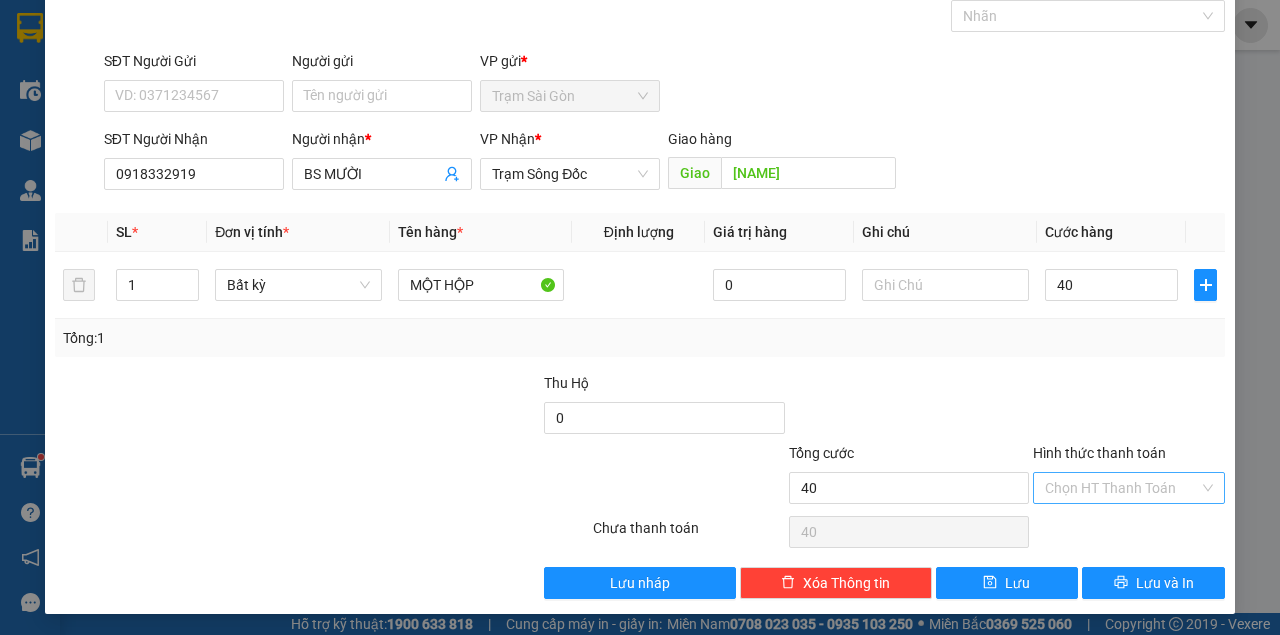 type on "40.000" 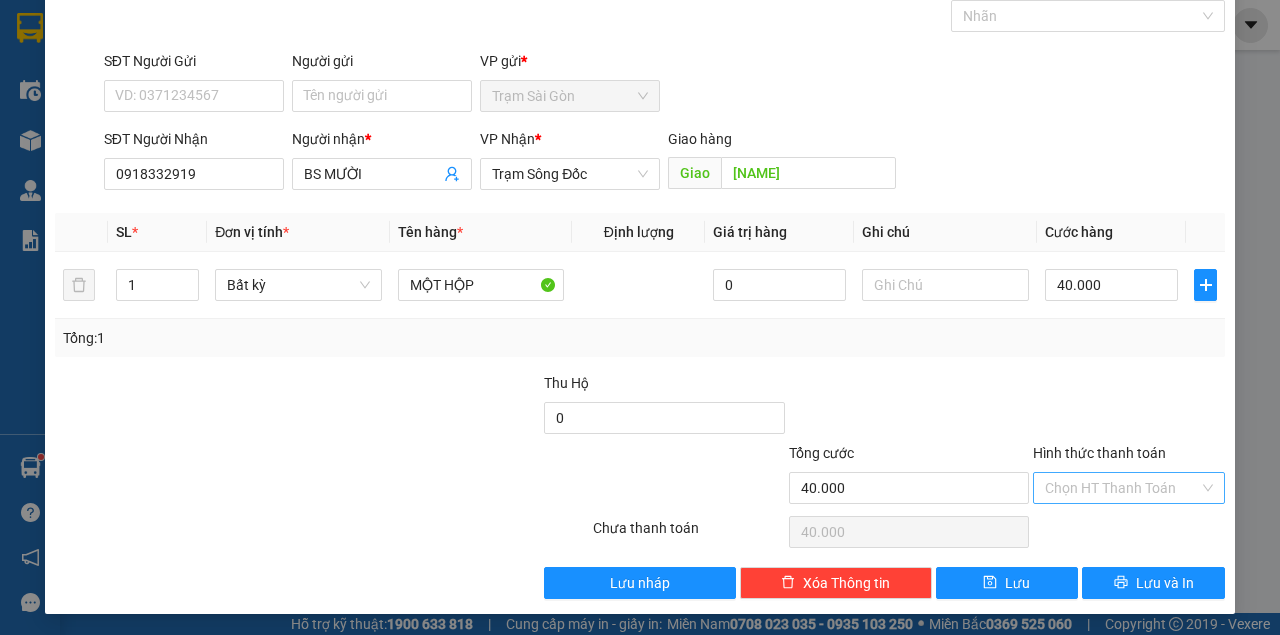 click on "Hình thức thanh toán" at bounding box center (1122, 488) 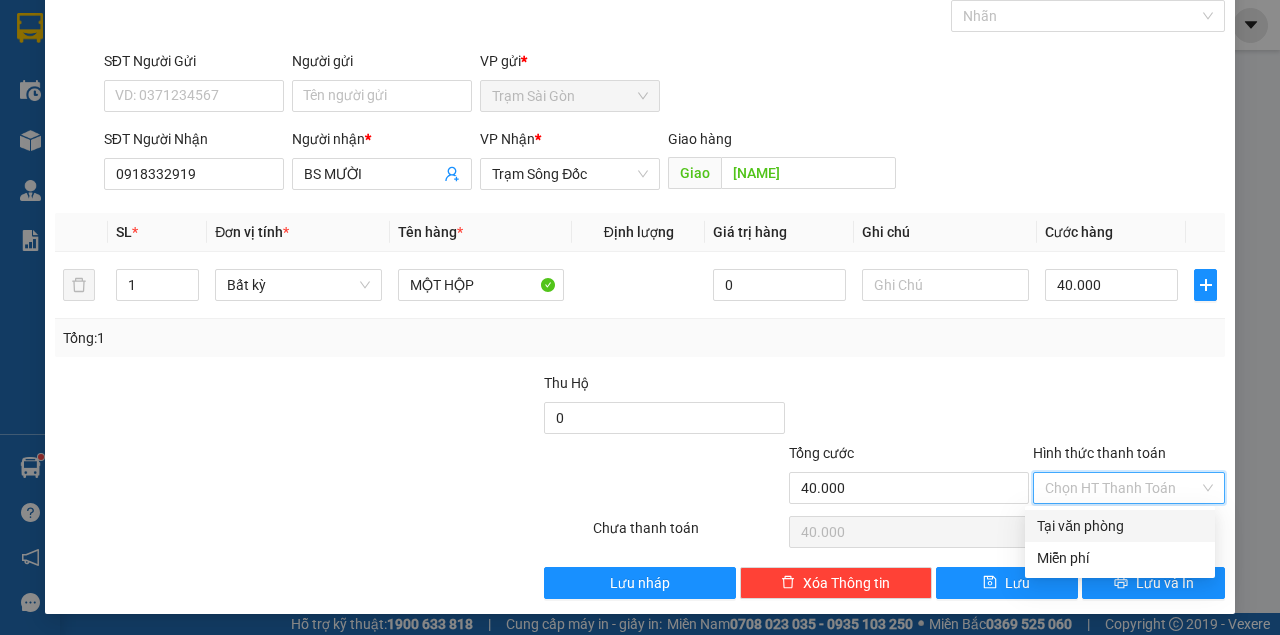 click on "Tại văn phòng" at bounding box center [1120, 526] 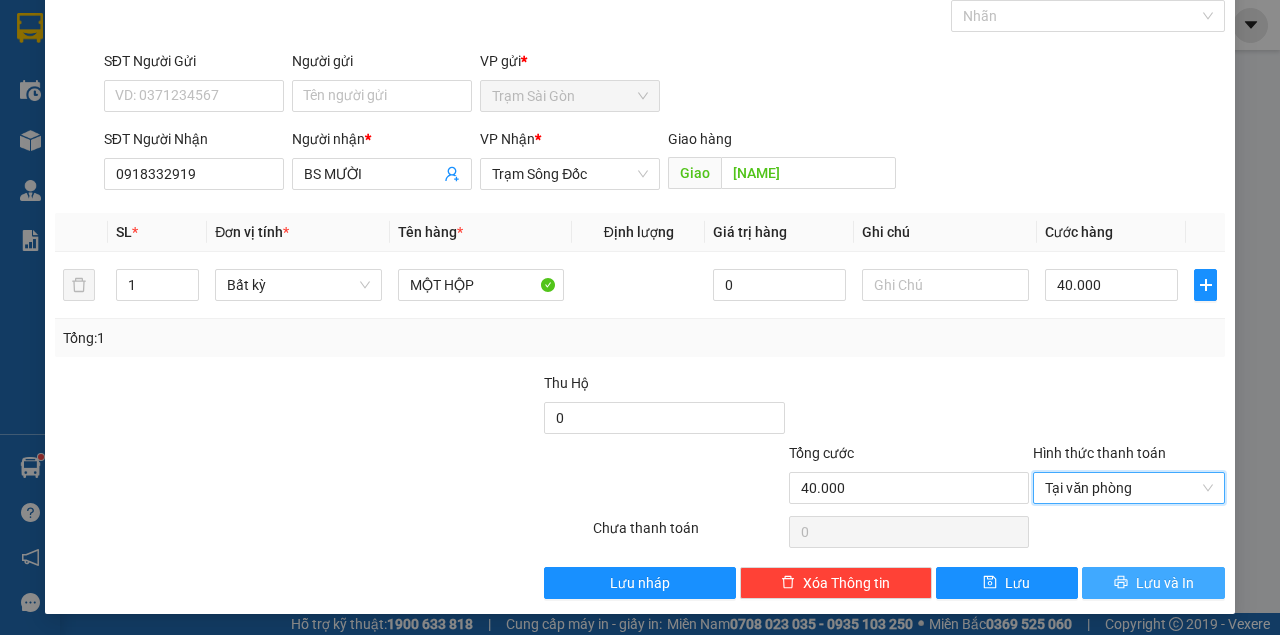 type 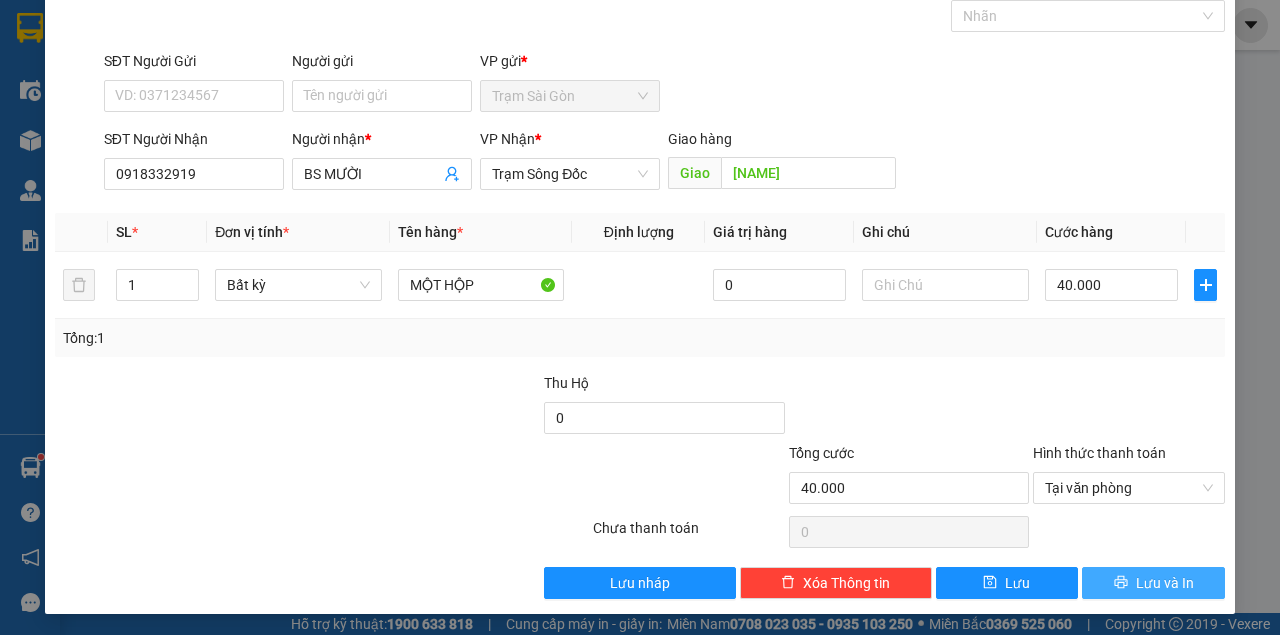 click on "Lưu và In" at bounding box center (1153, 583) 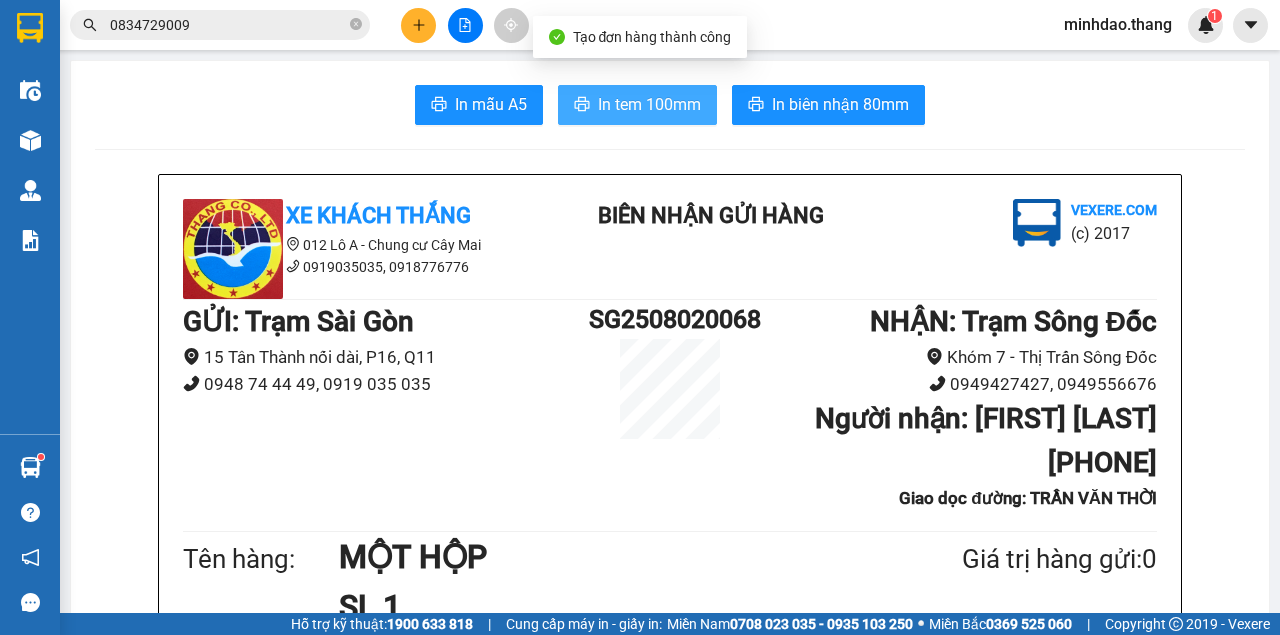 type 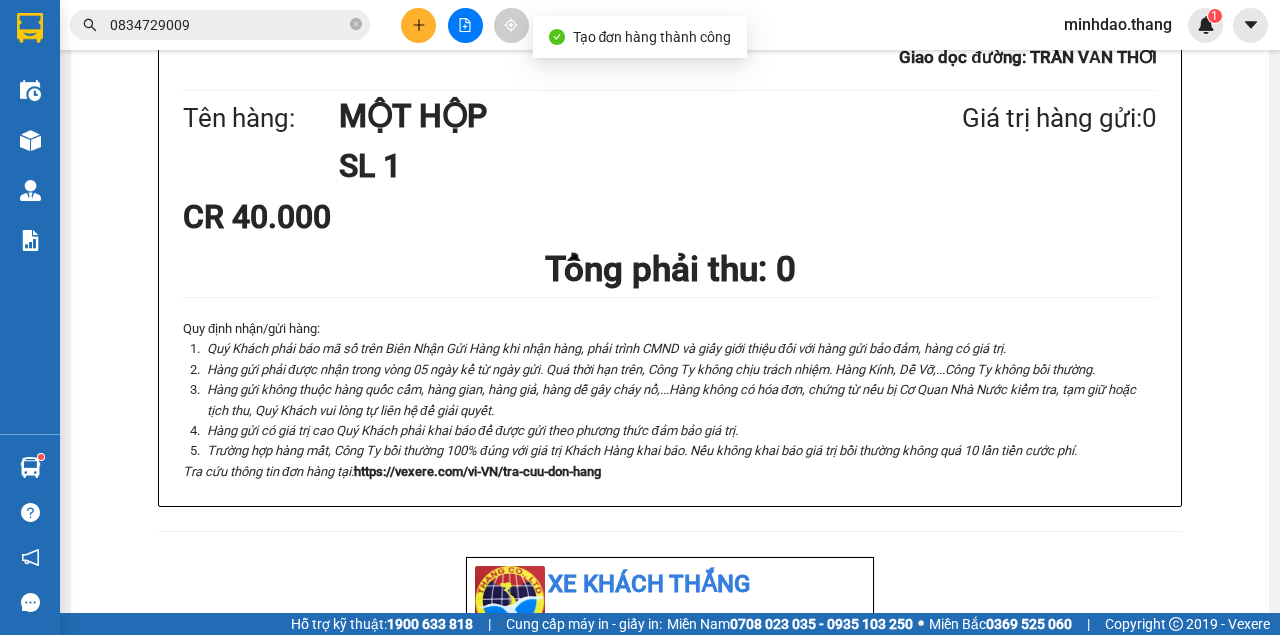 scroll, scrollTop: 570, scrollLeft: 0, axis: vertical 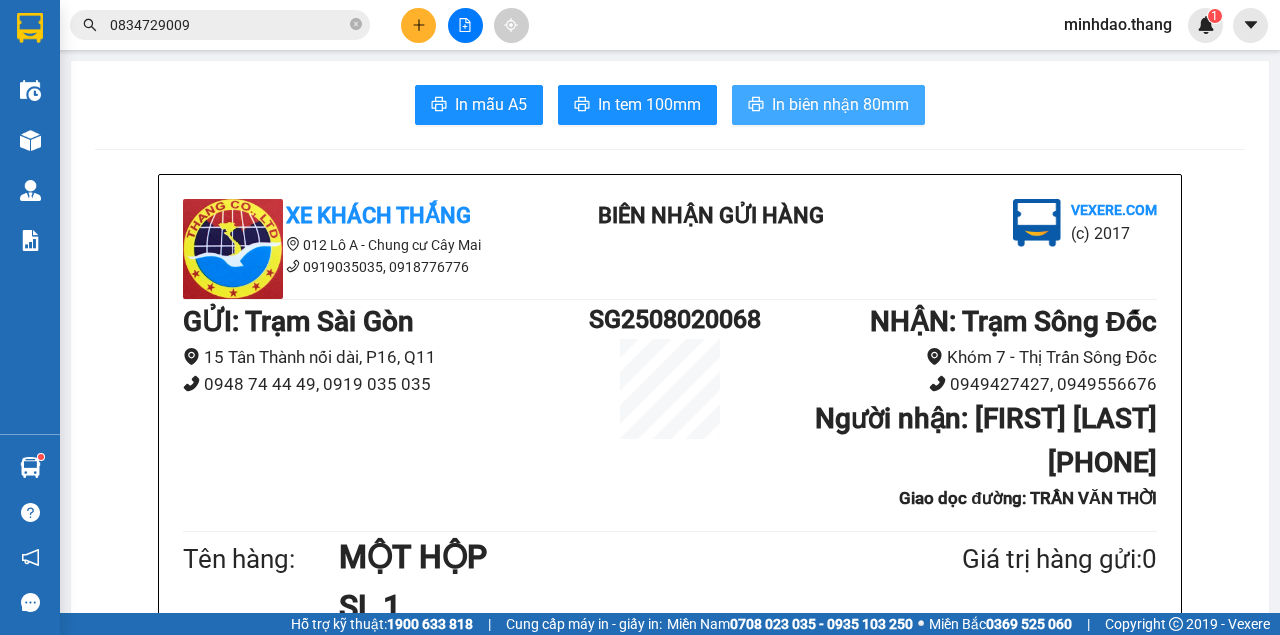 type 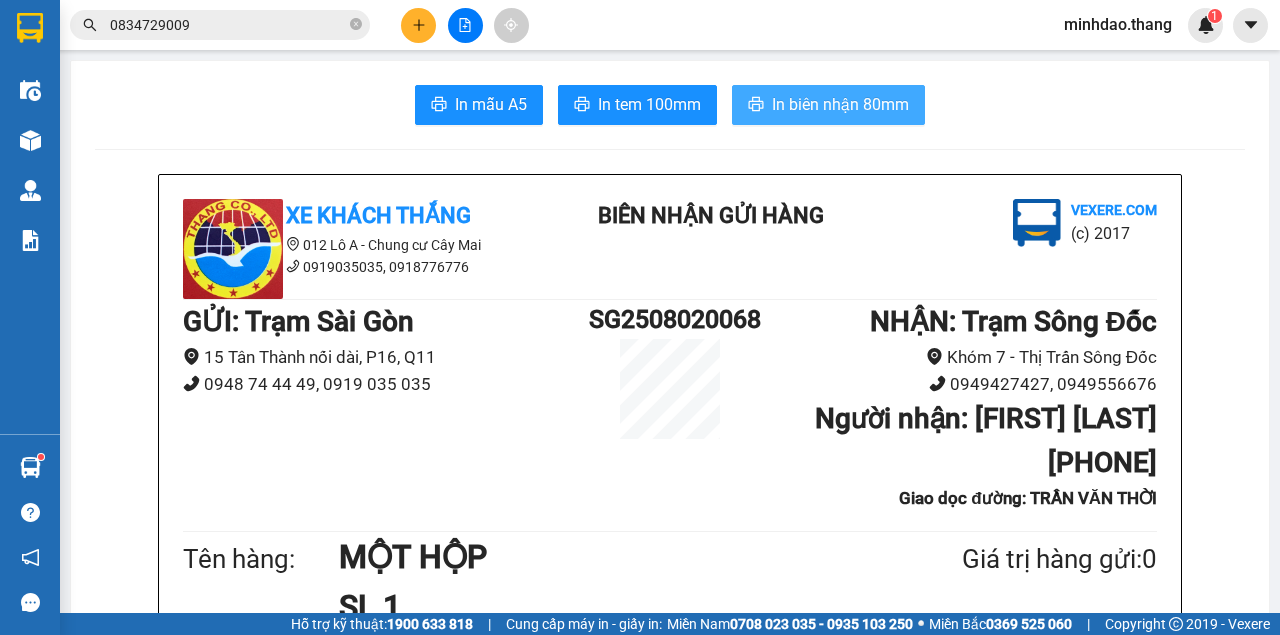 scroll, scrollTop: 0, scrollLeft: 0, axis: both 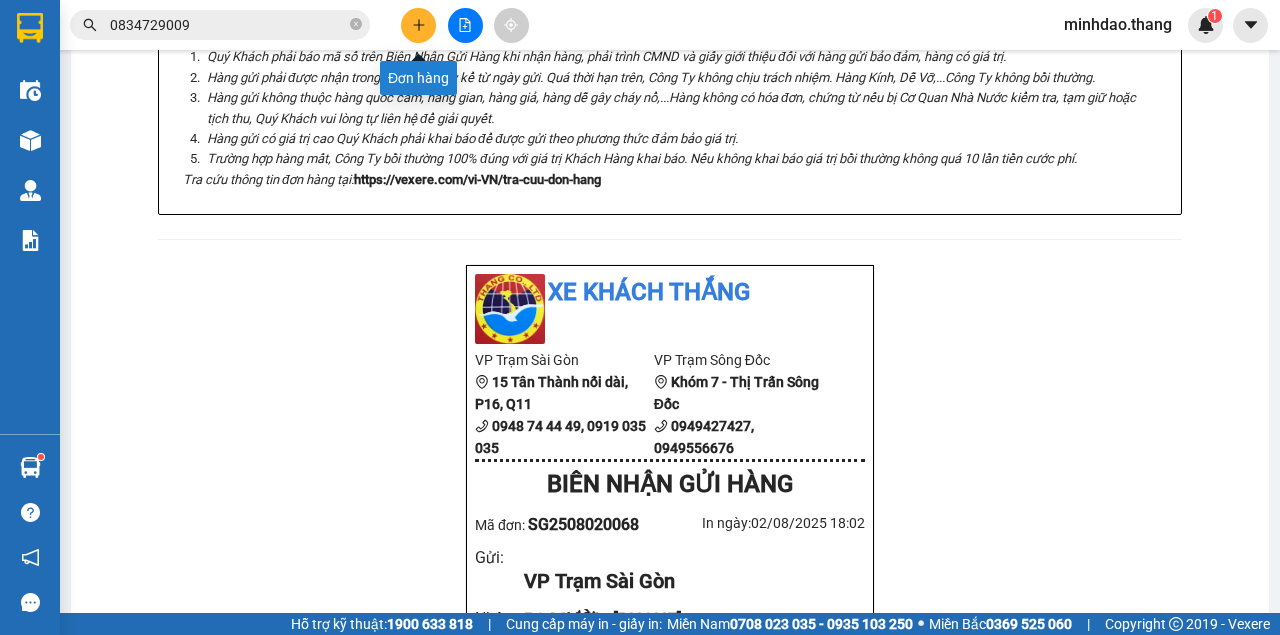 click 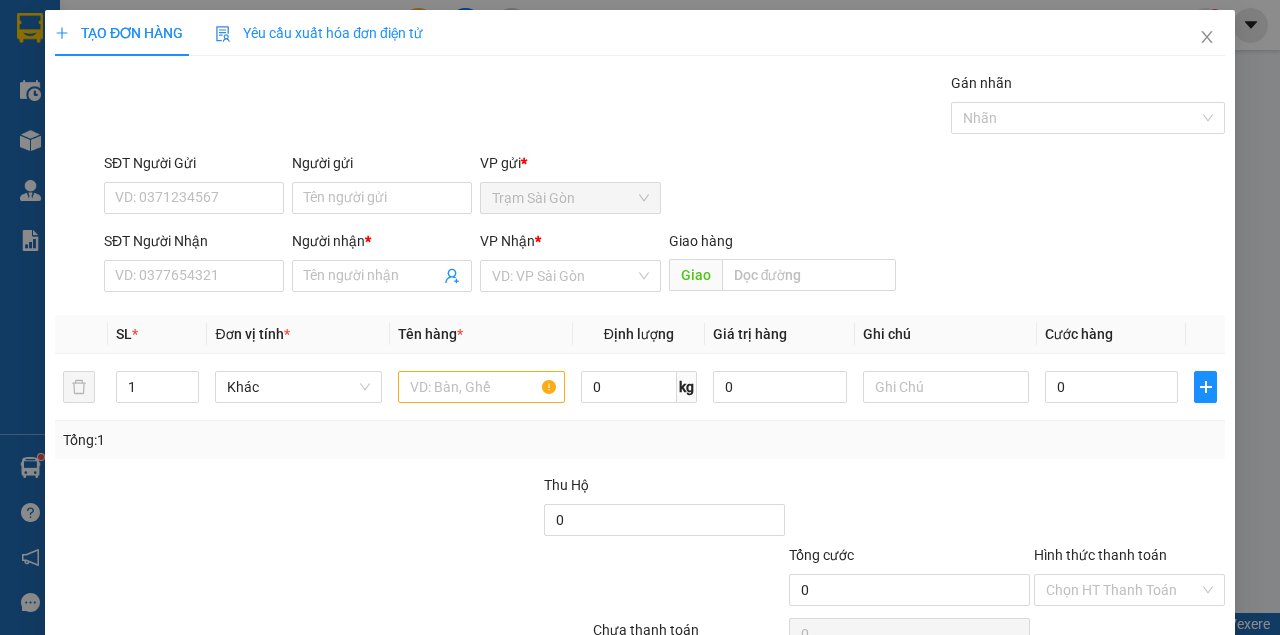 scroll, scrollTop: 0, scrollLeft: 0, axis: both 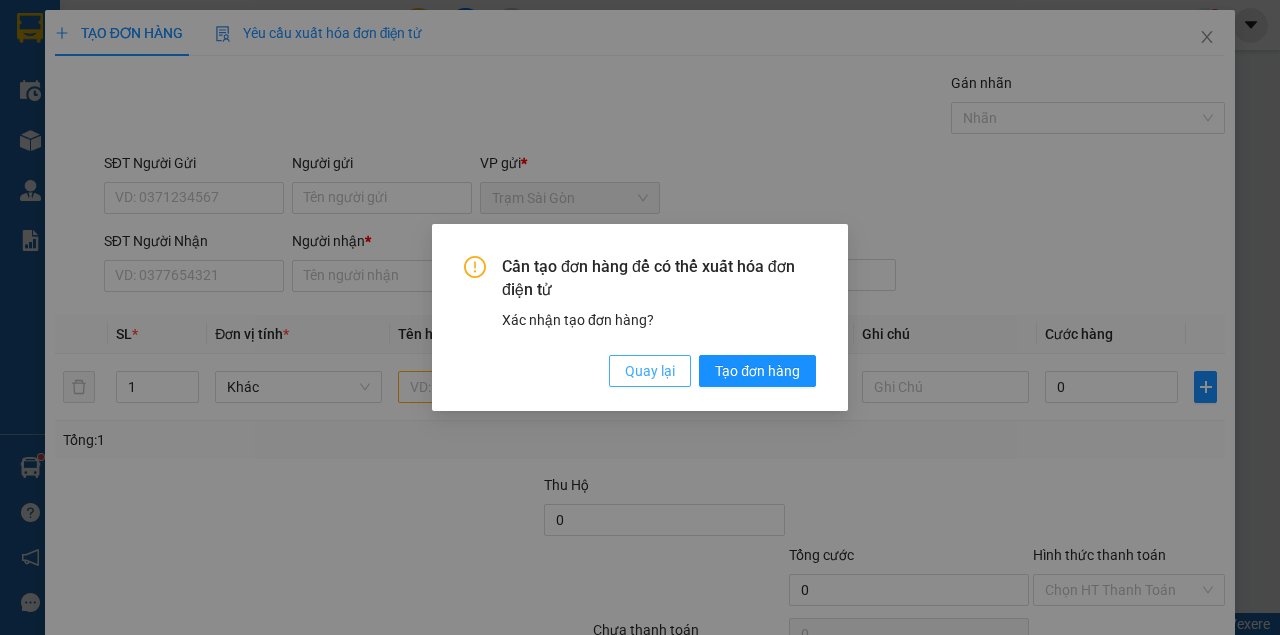 click on "Quay lại" at bounding box center (650, 371) 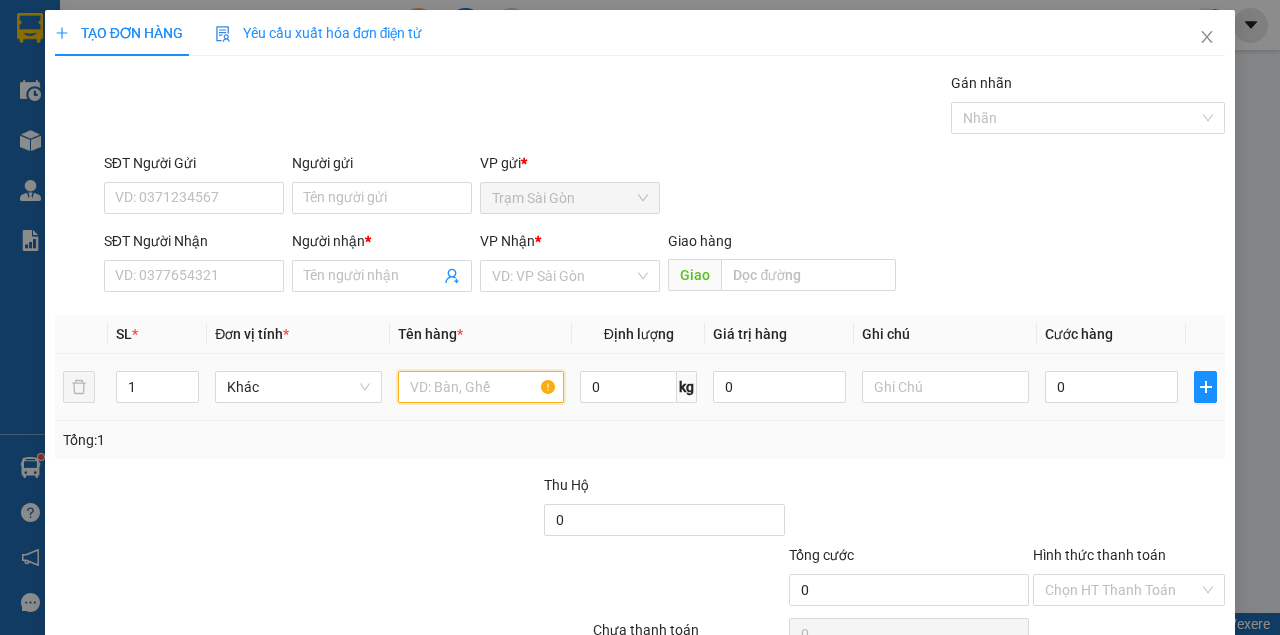 drag, startPoint x: 432, startPoint y: 392, endPoint x: 424, endPoint y: 377, distance: 17 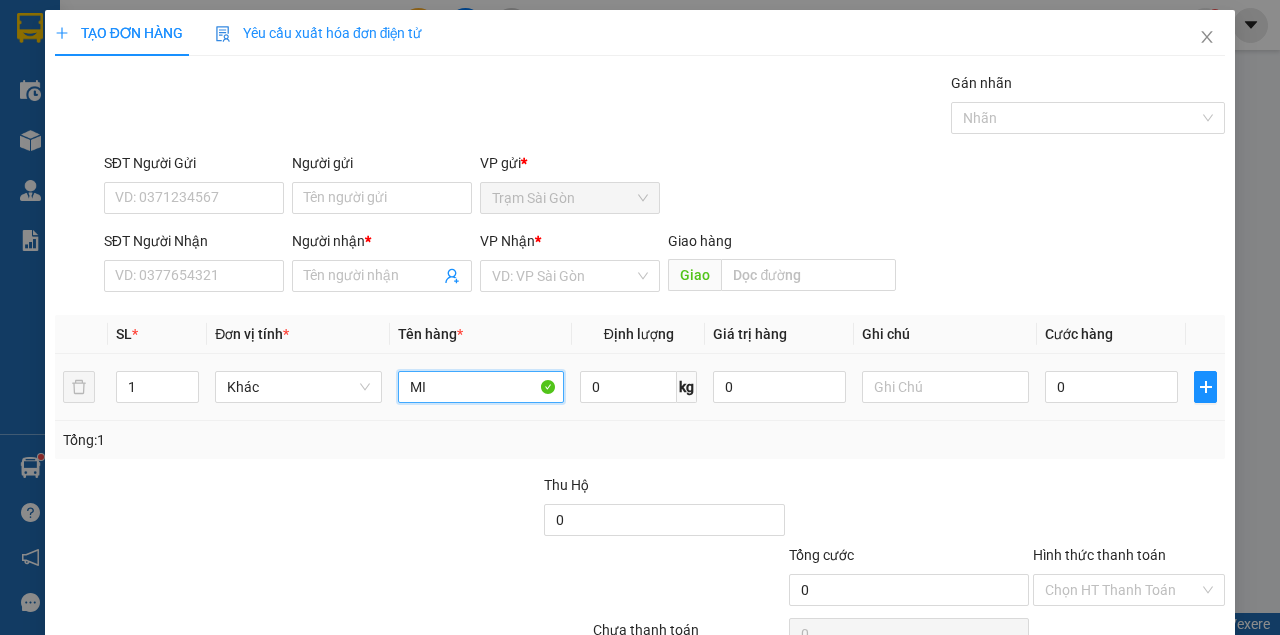 type on "M" 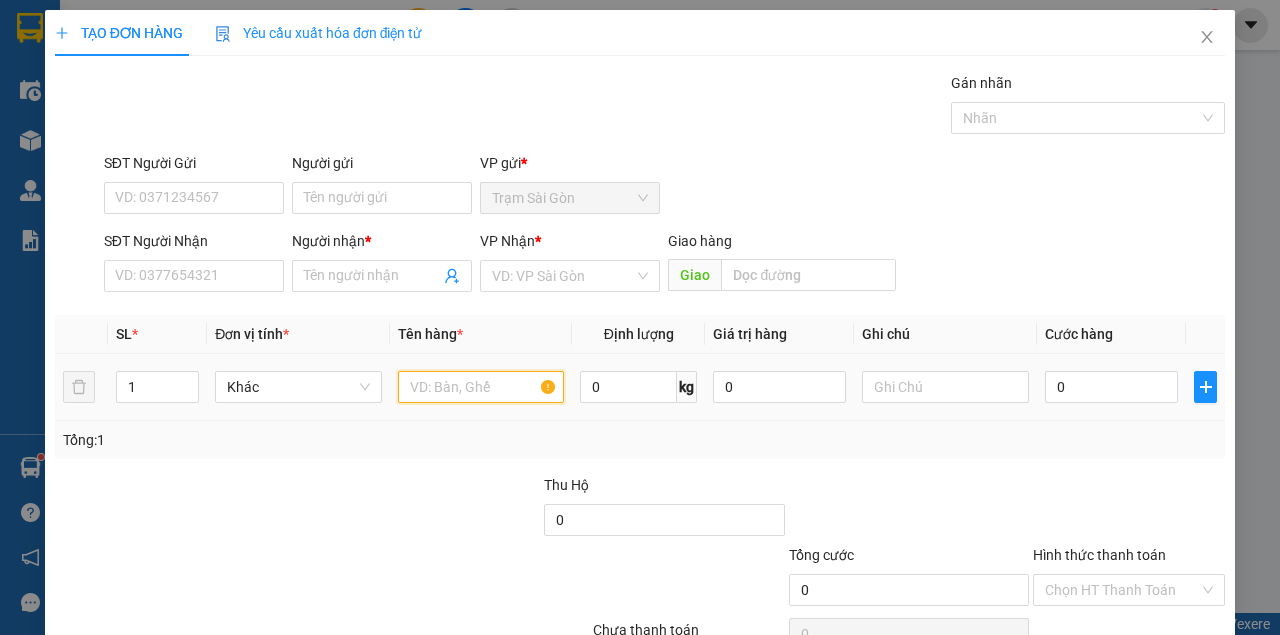 click at bounding box center [481, 387] 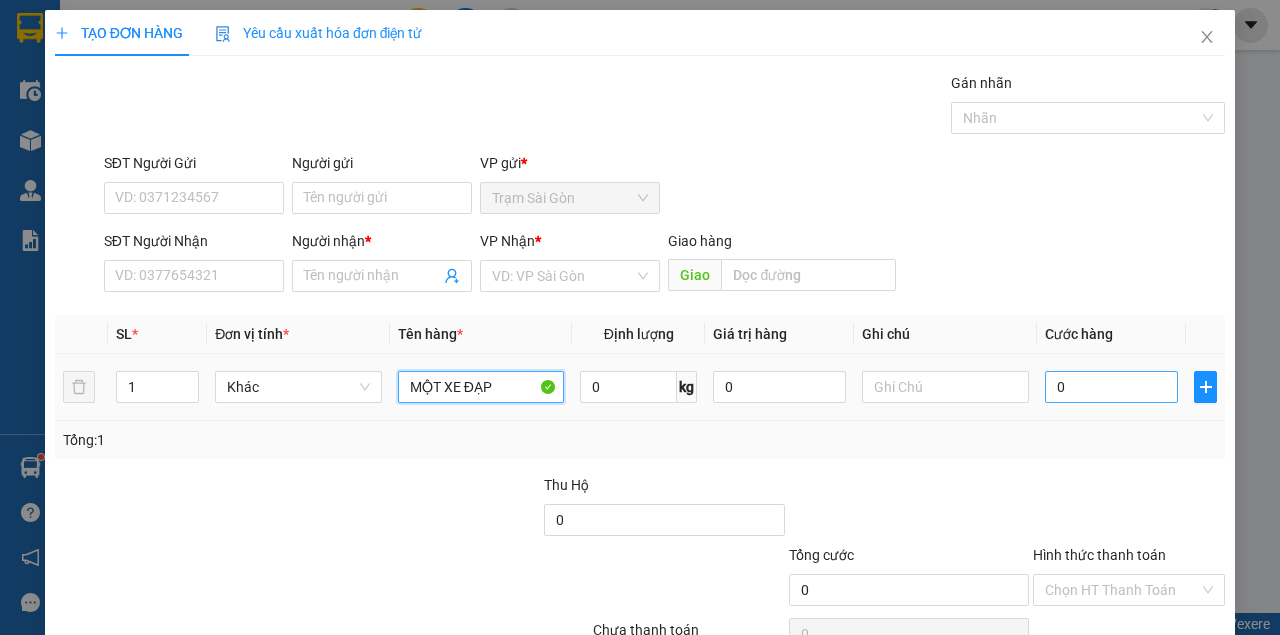 type on "MỘT XE ĐẠP" 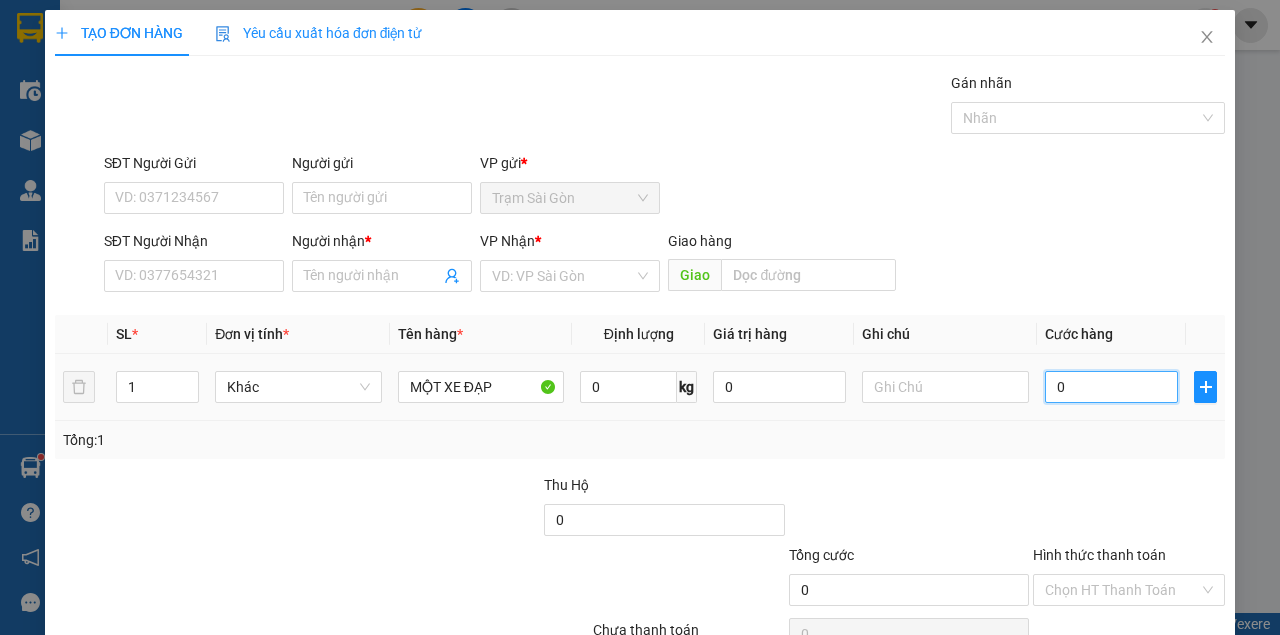 click on "0" at bounding box center (1111, 387) 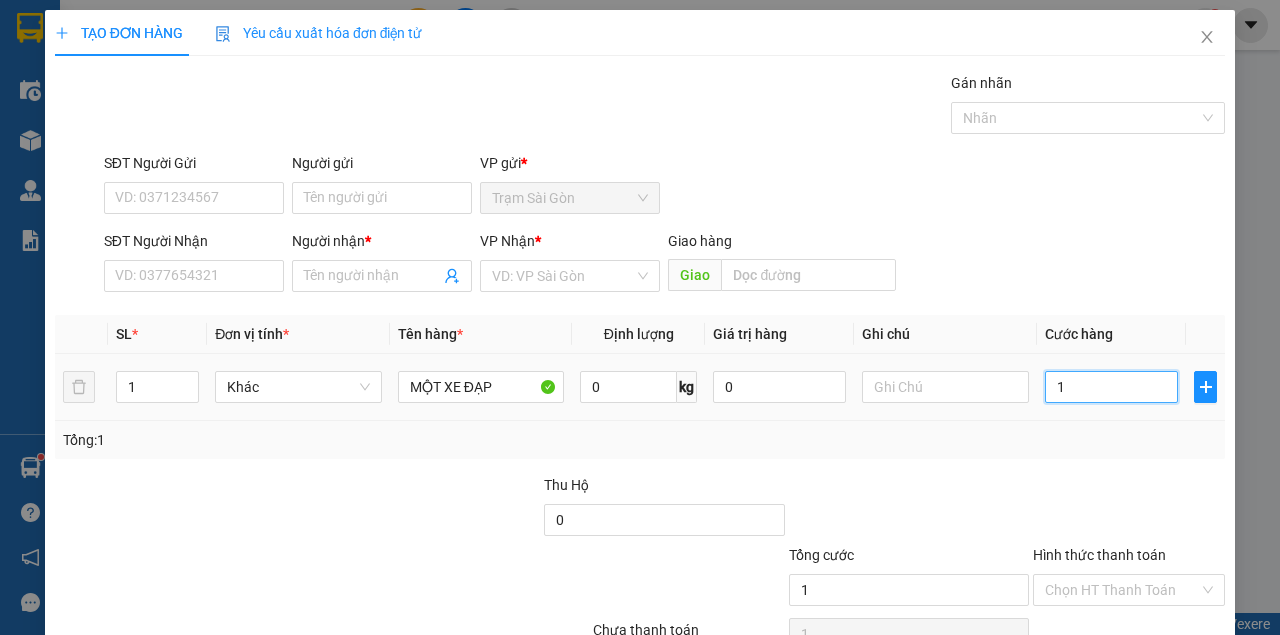 type on "15" 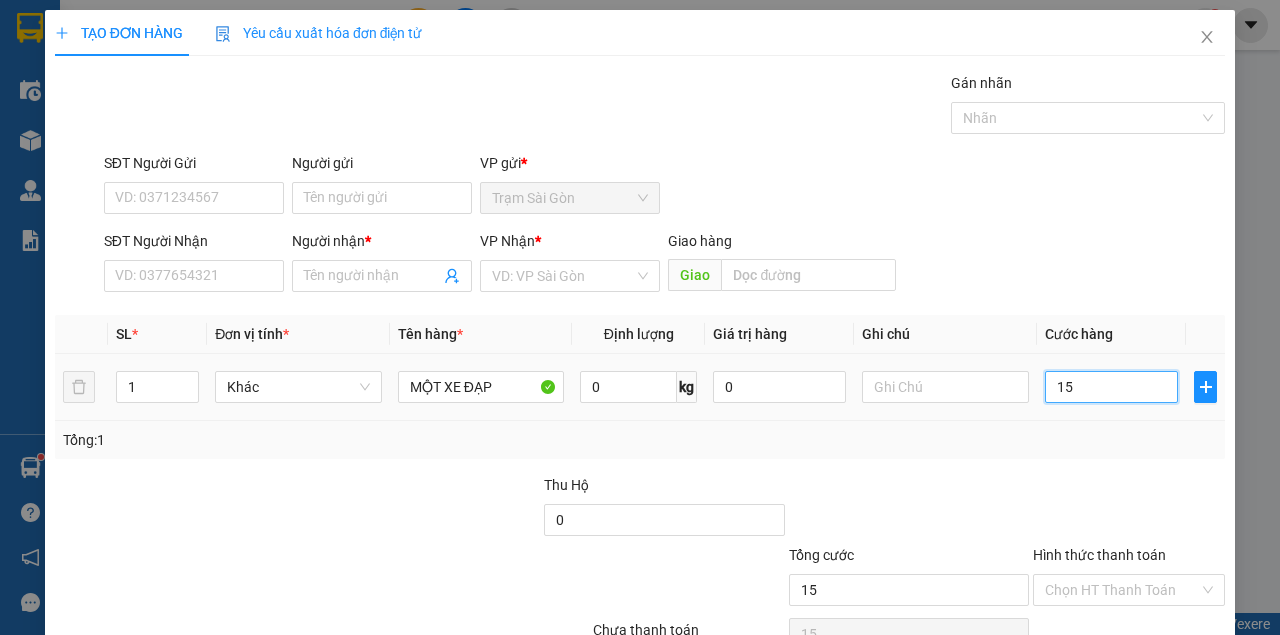 type on "150" 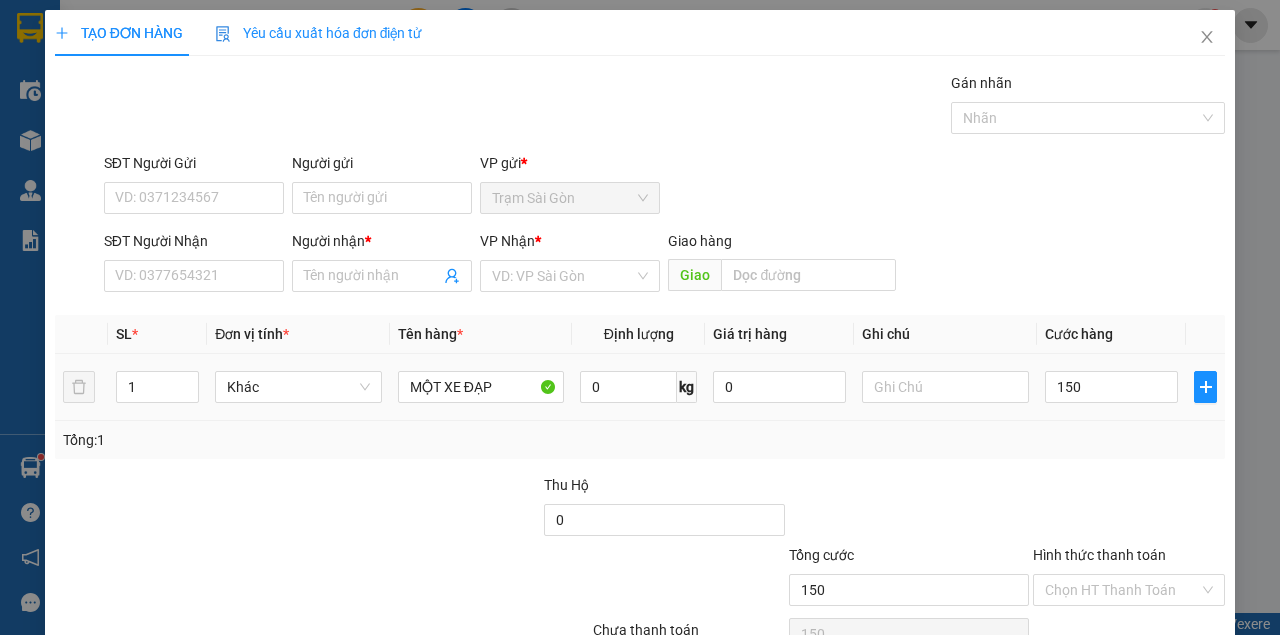type on "150.000" 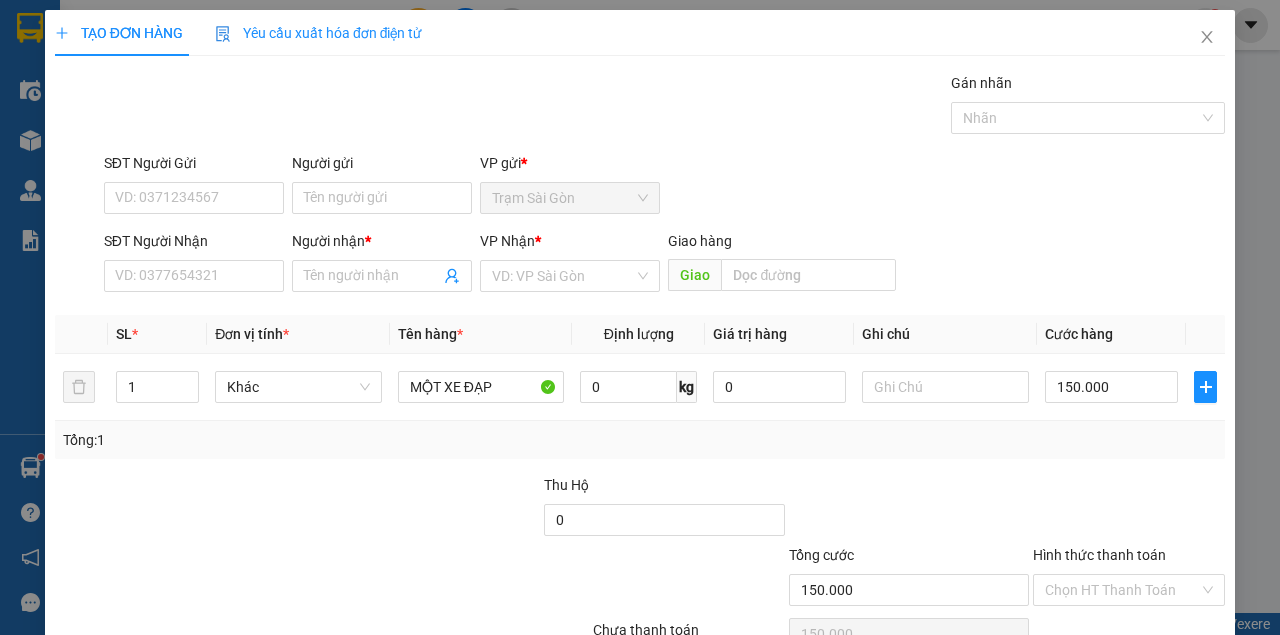 drag, startPoint x: 1055, startPoint y: 290, endPoint x: 1022, endPoint y: 290, distance: 33 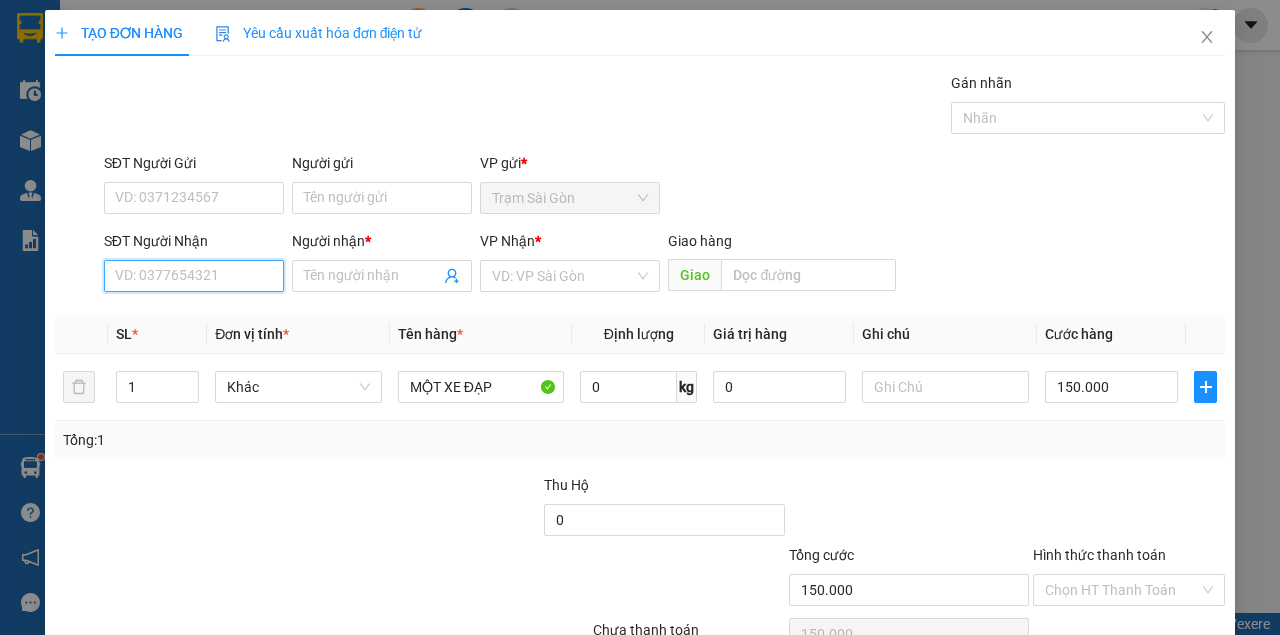 click on "SĐT Người Nhận" at bounding box center (194, 276) 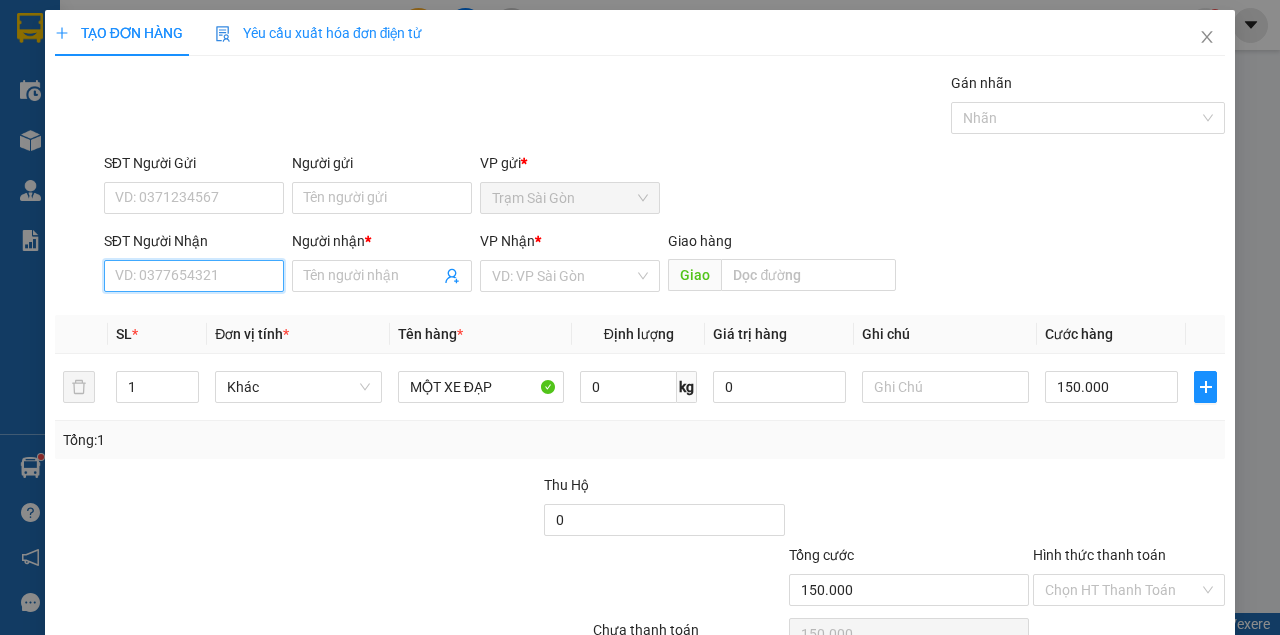 click on "SĐT Người Nhận" at bounding box center (194, 276) 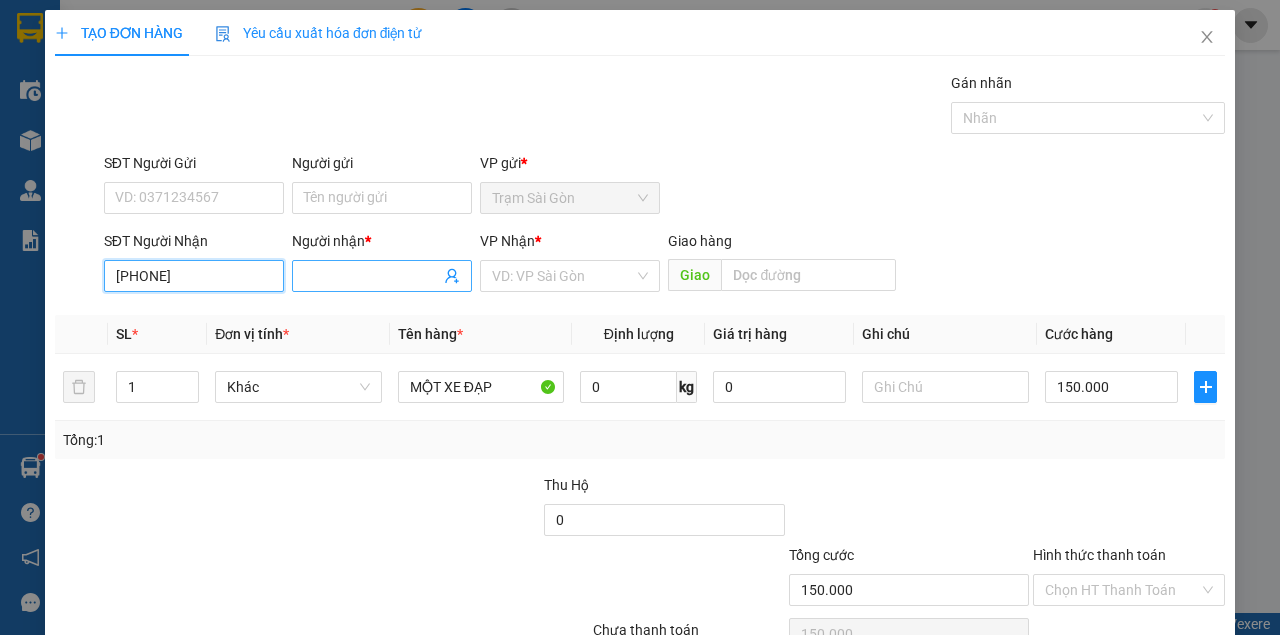 type on "[PHONE]" 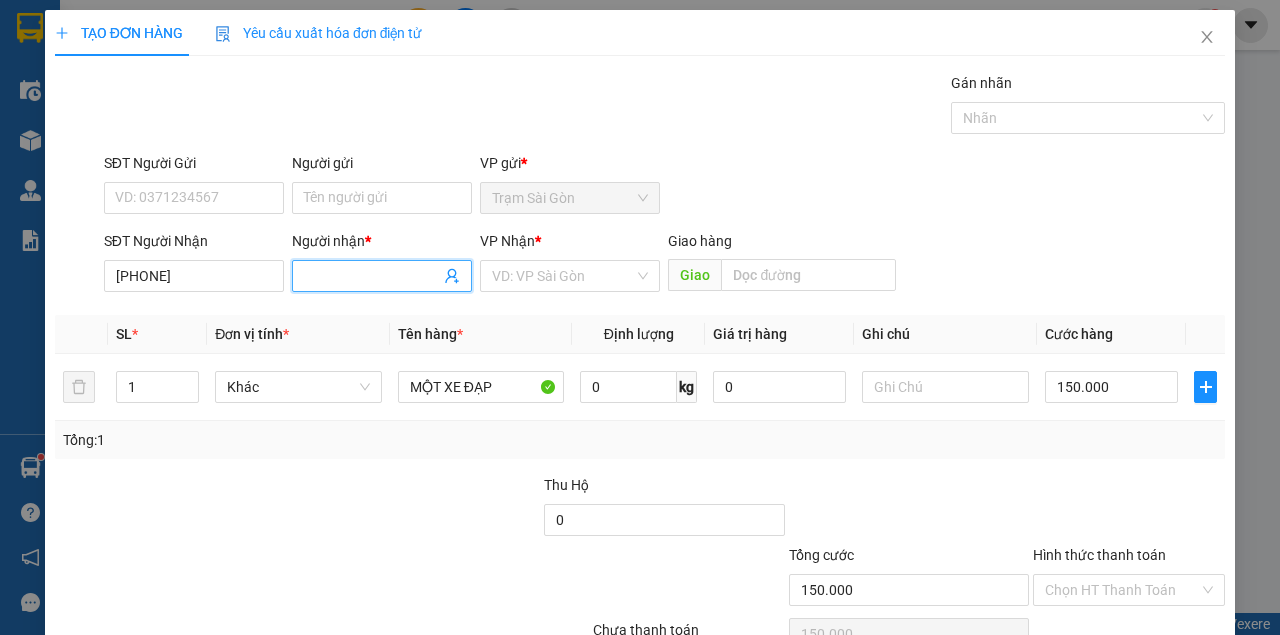 click at bounding box center [382, 276] 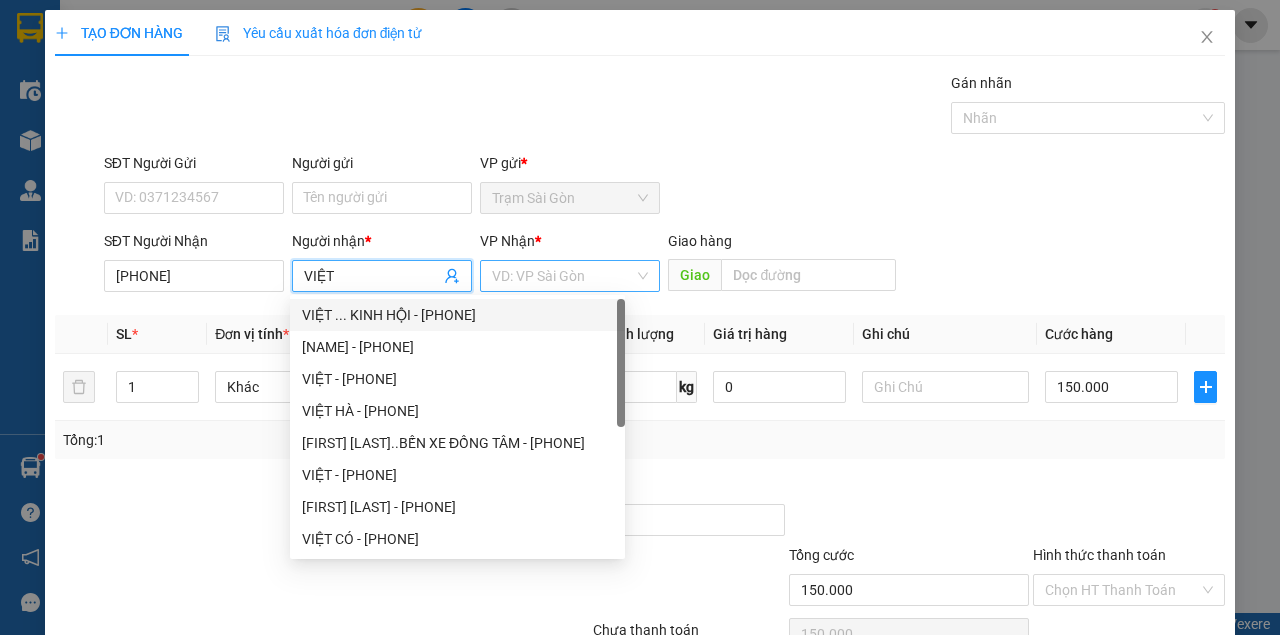 click at bounding box center (563, 276) 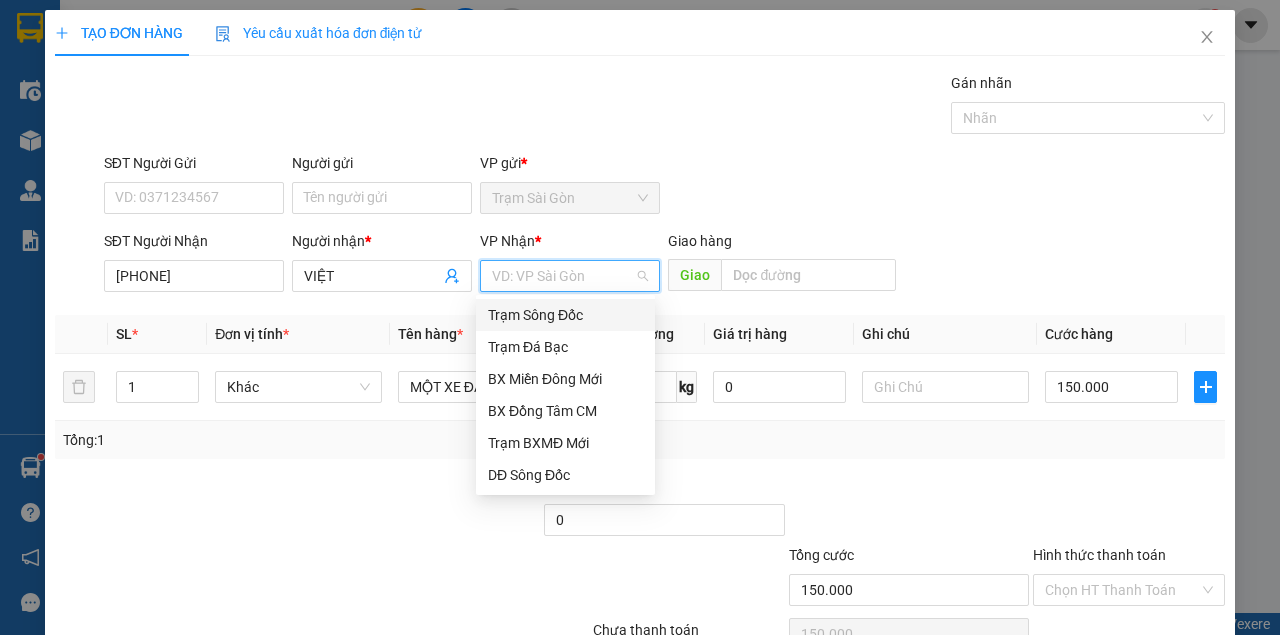 drag, startPoint x: 549, startPoint y: 320, endPoint x: 778, endPoint y: 399, distance: 242.24368 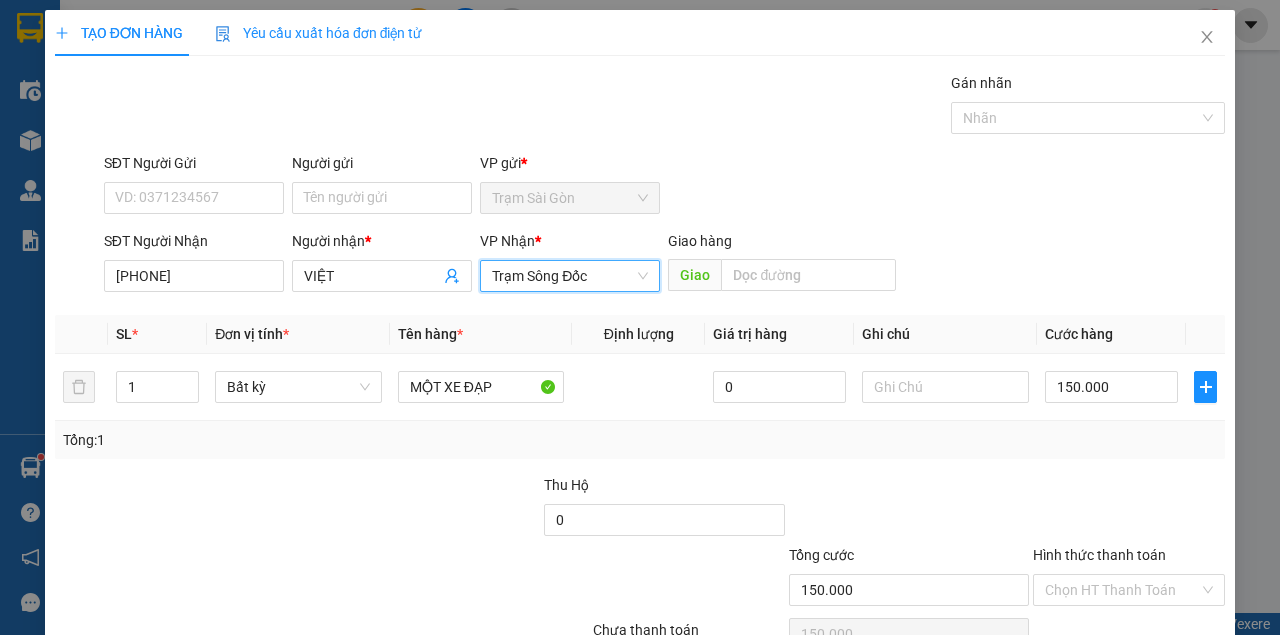 click on "SĐT Người Gửi VD: [PHONE] Người gửi Tên người gửi VP gửi  * Trạm Sài Gòn" at bounding box center (664, 187) 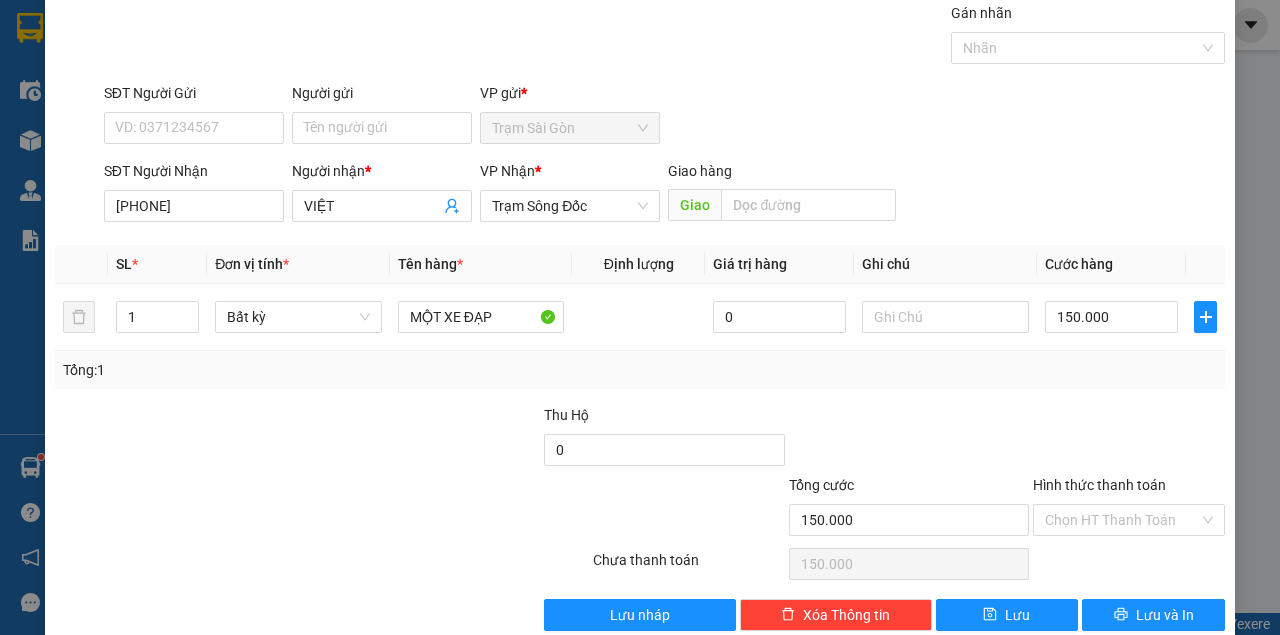 scroll, scrollTop: 102, scrollLeft: 0, axis: vertical 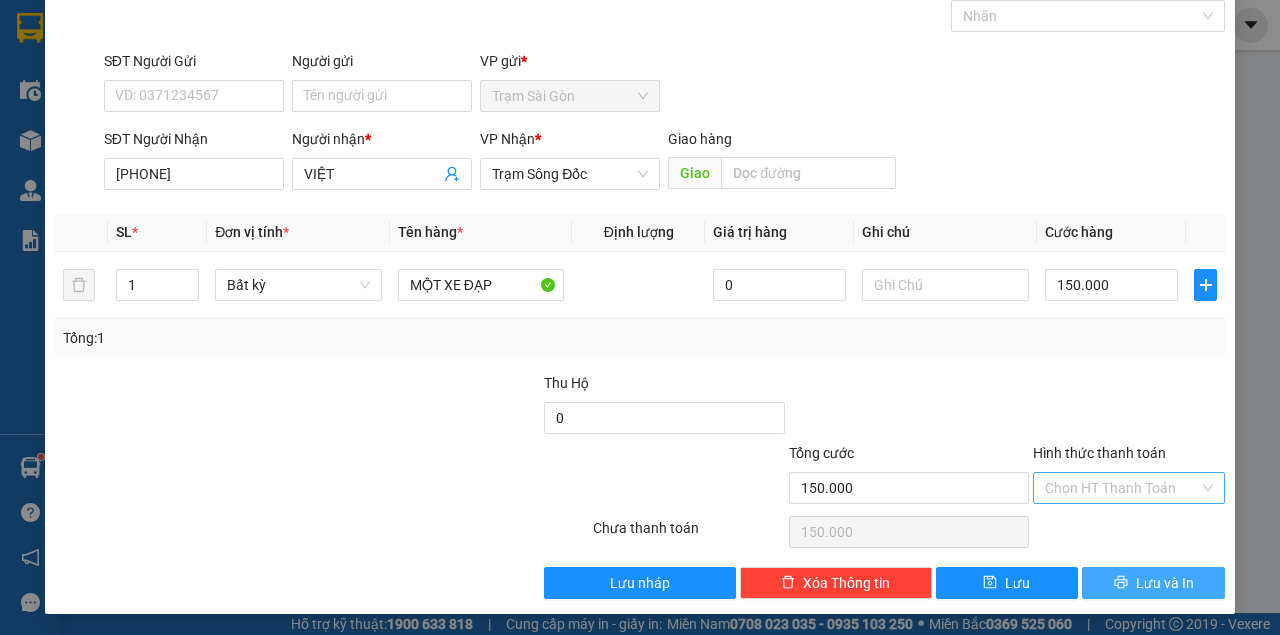 drag, startPoint x: 1118, startPoint y: 585, endPoint x: 1134, endPoint y: 494, distance: 92.39589 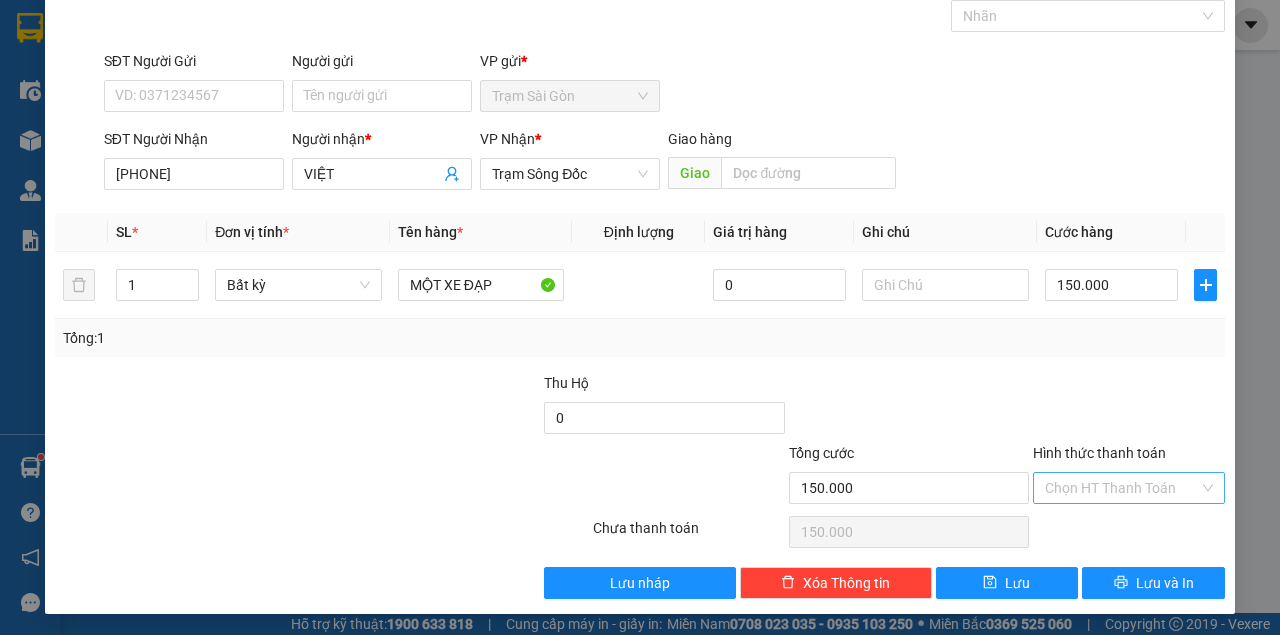 click on "Hình thức thanh toán" at bounding box center [1122, 488] 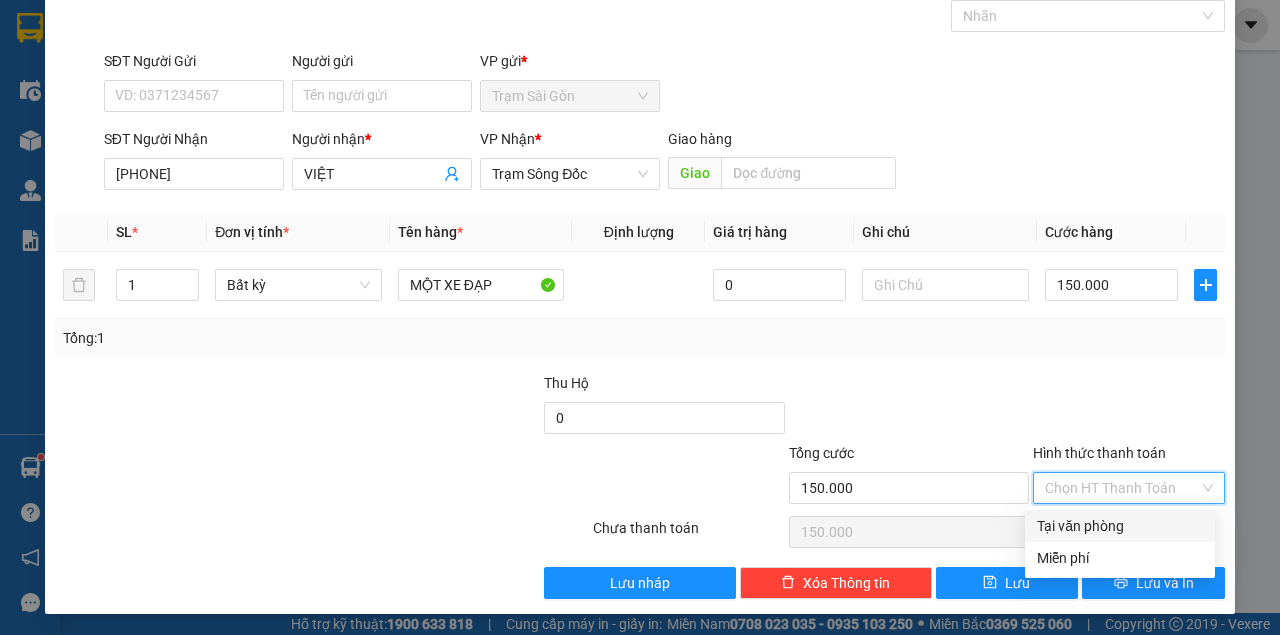 click on "Tại văn phòng" at bounding box center [1120, 526] 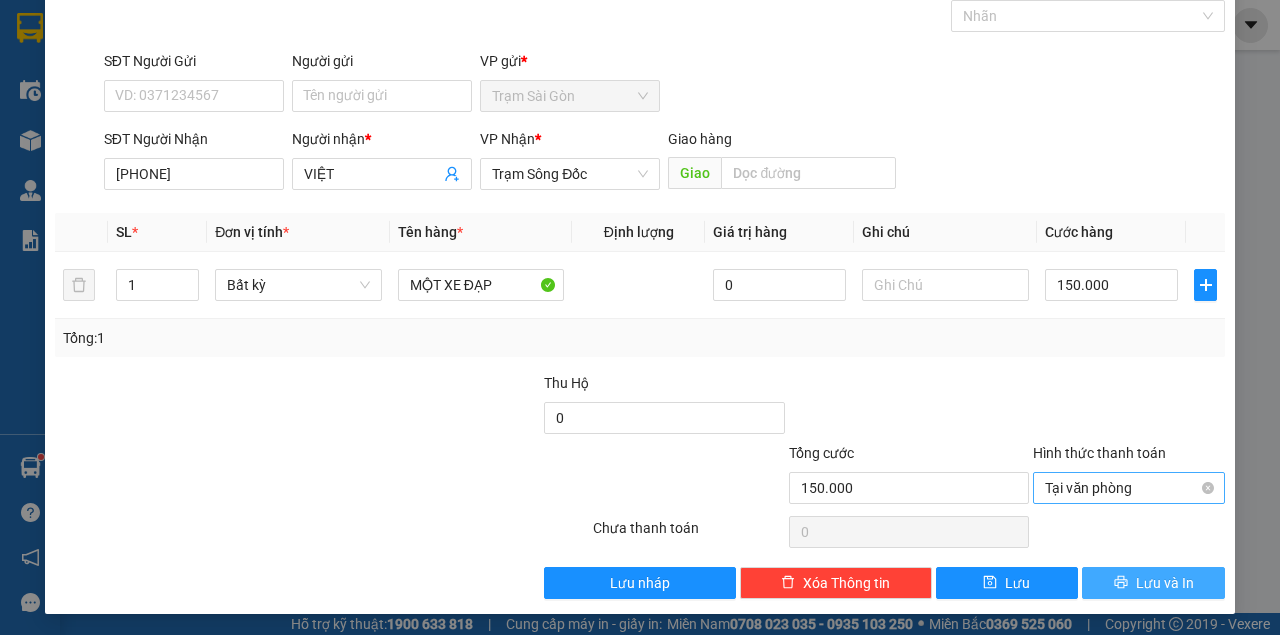 drag, startPoint x: 1138, startPoint y: 582, endPoint x: 1198, endPoint y: 478, distance: 120.06665 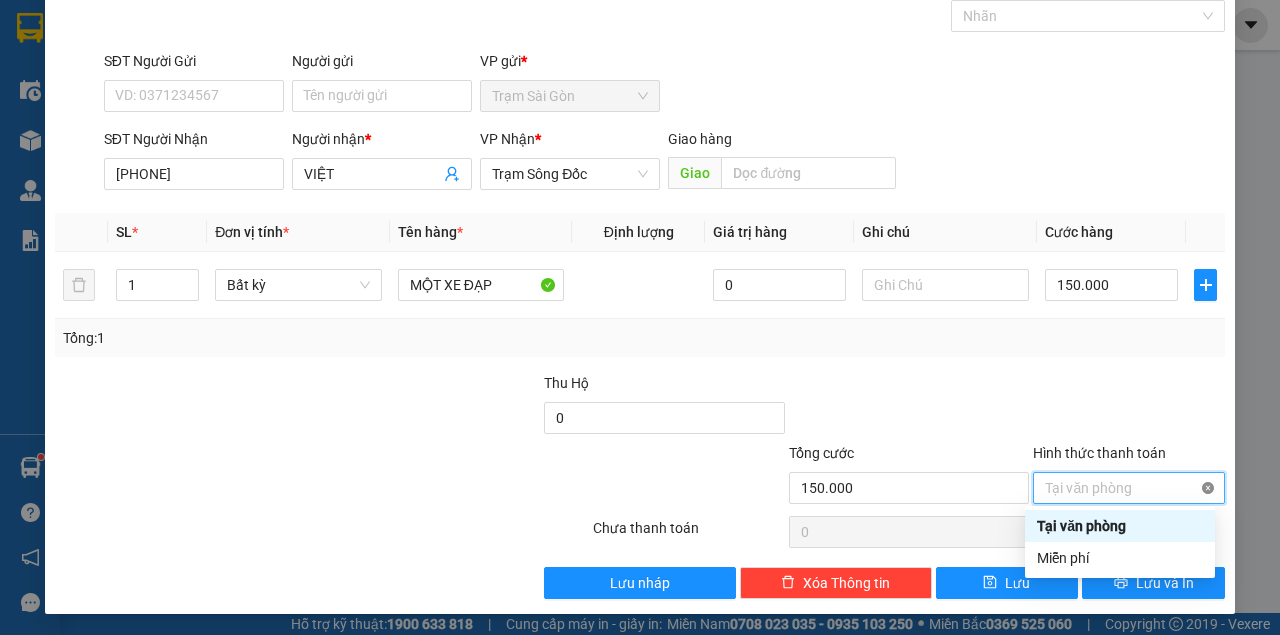 type on "150.000" 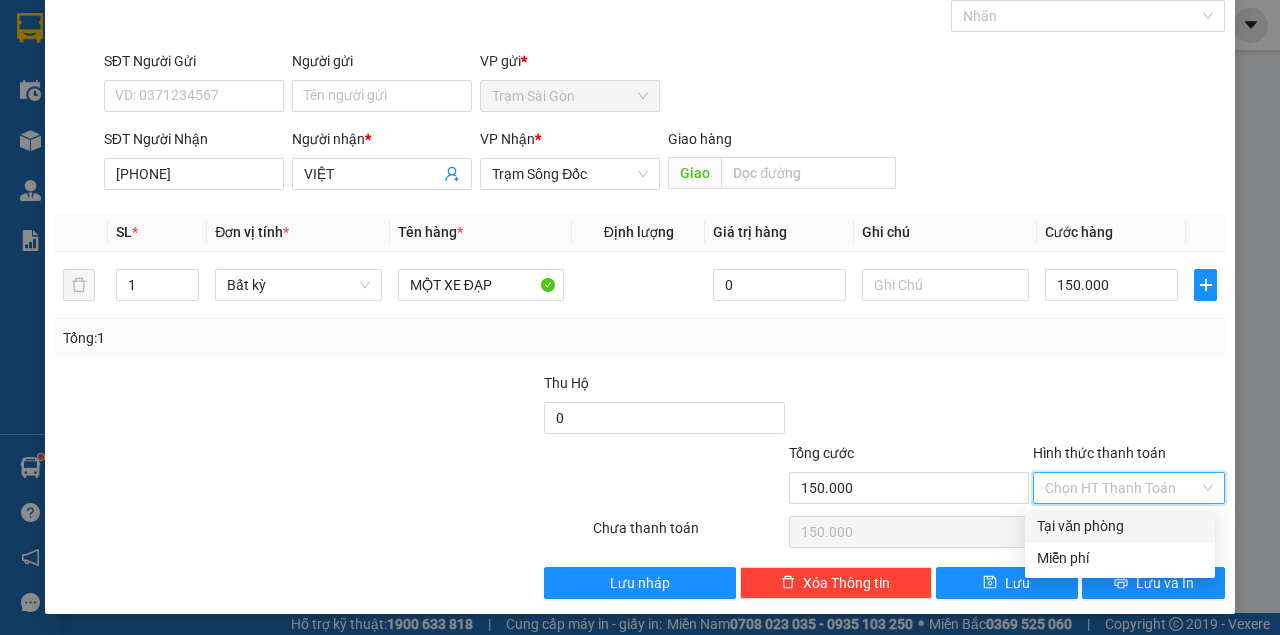 click at bounding box center [1129, 407] 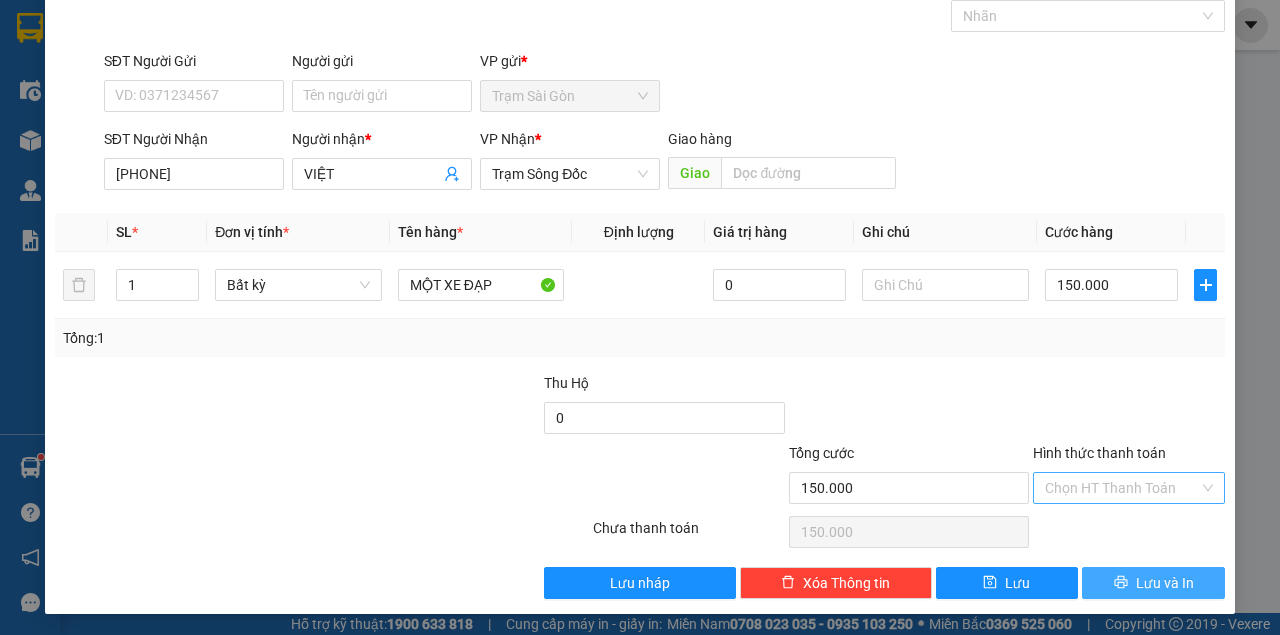 click on "Lưu và In" at bounding box center (1165, 583) 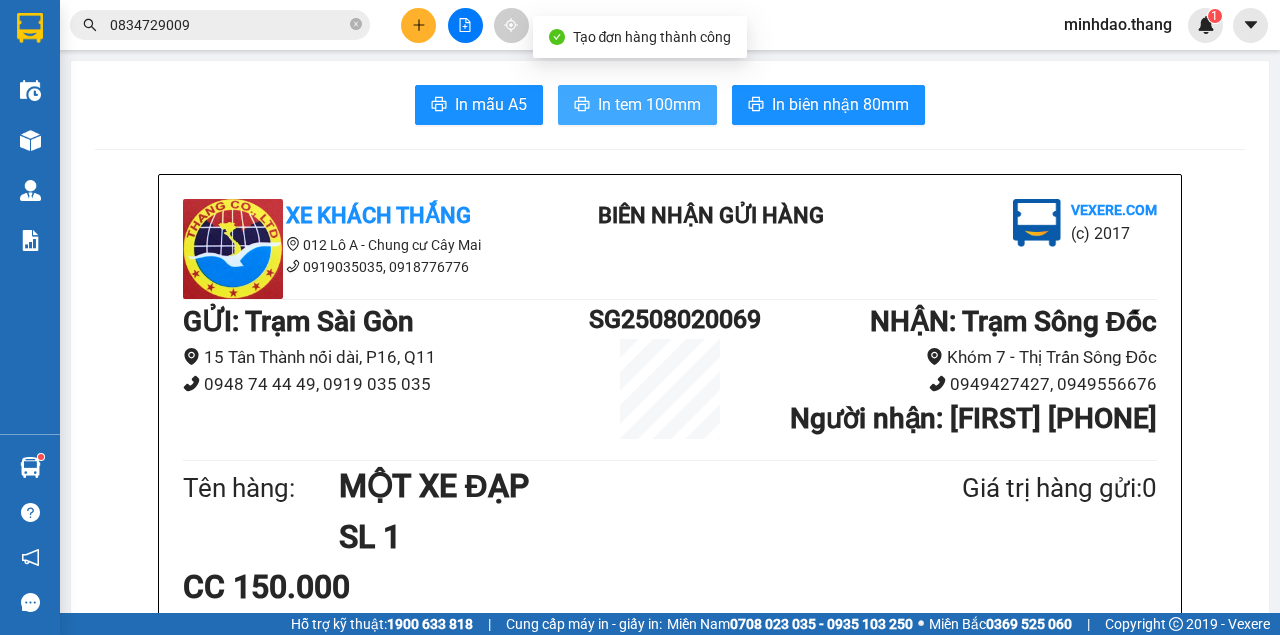 drag, startPoint x: 634, startPoint y: 107, endPoint x: 608, endPoint y: 120, distance: 29.068884 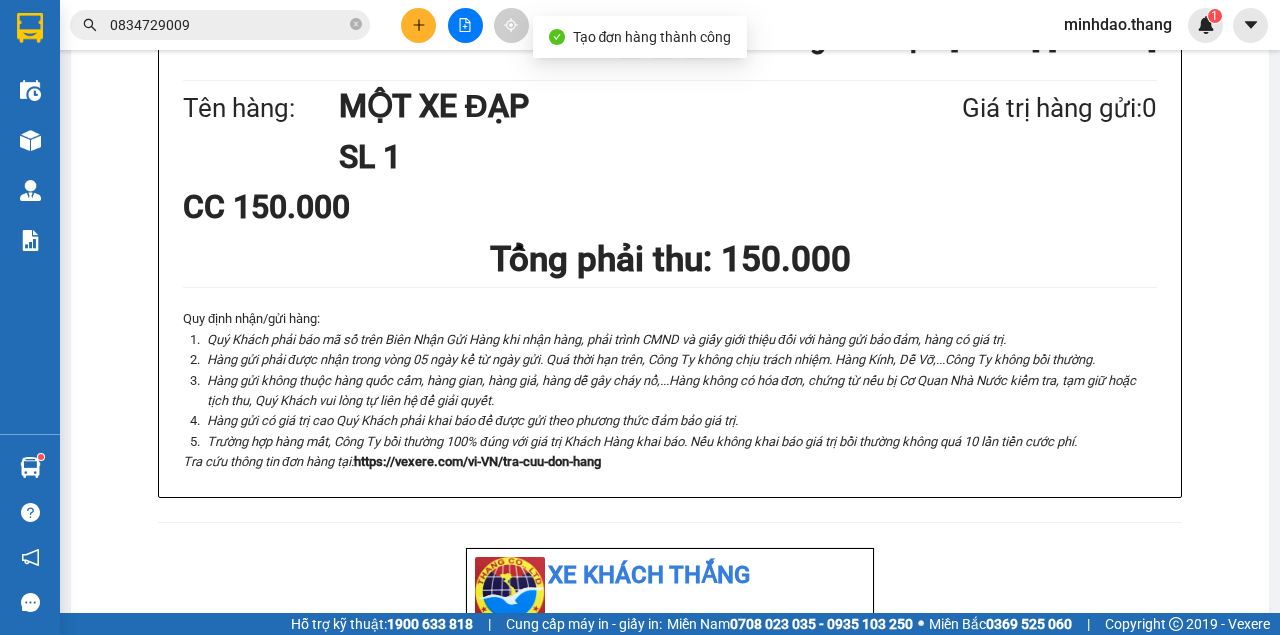 scroll, scrollTop: 0, scrollLeft: 0, axis: both 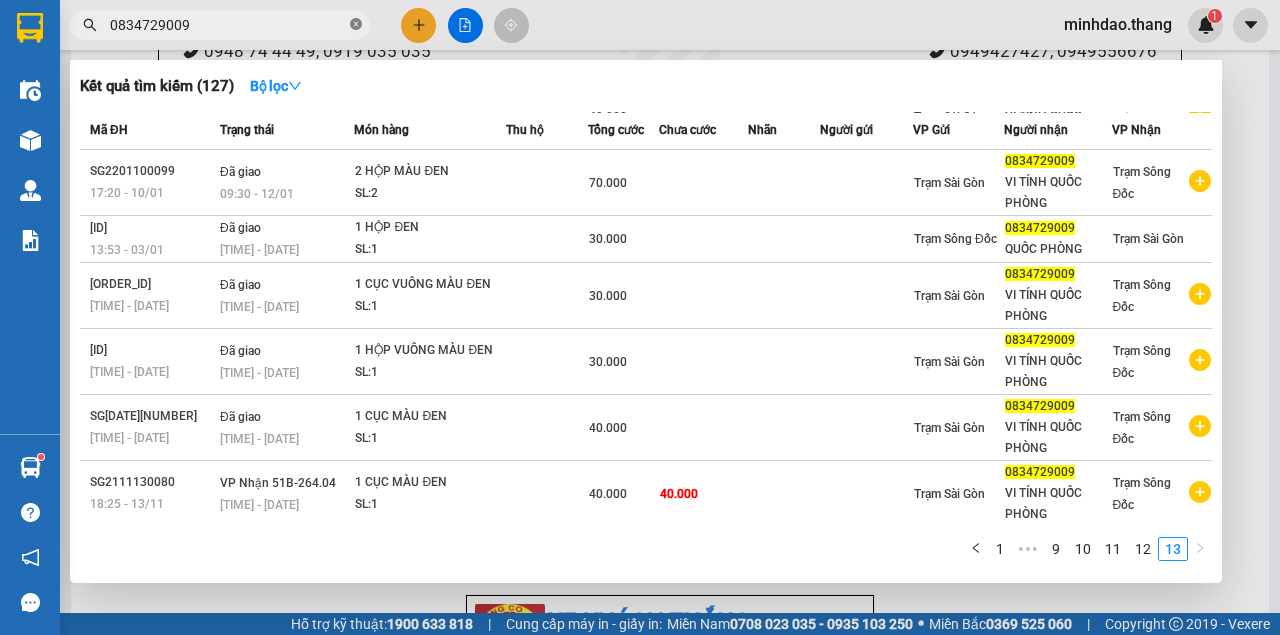 click 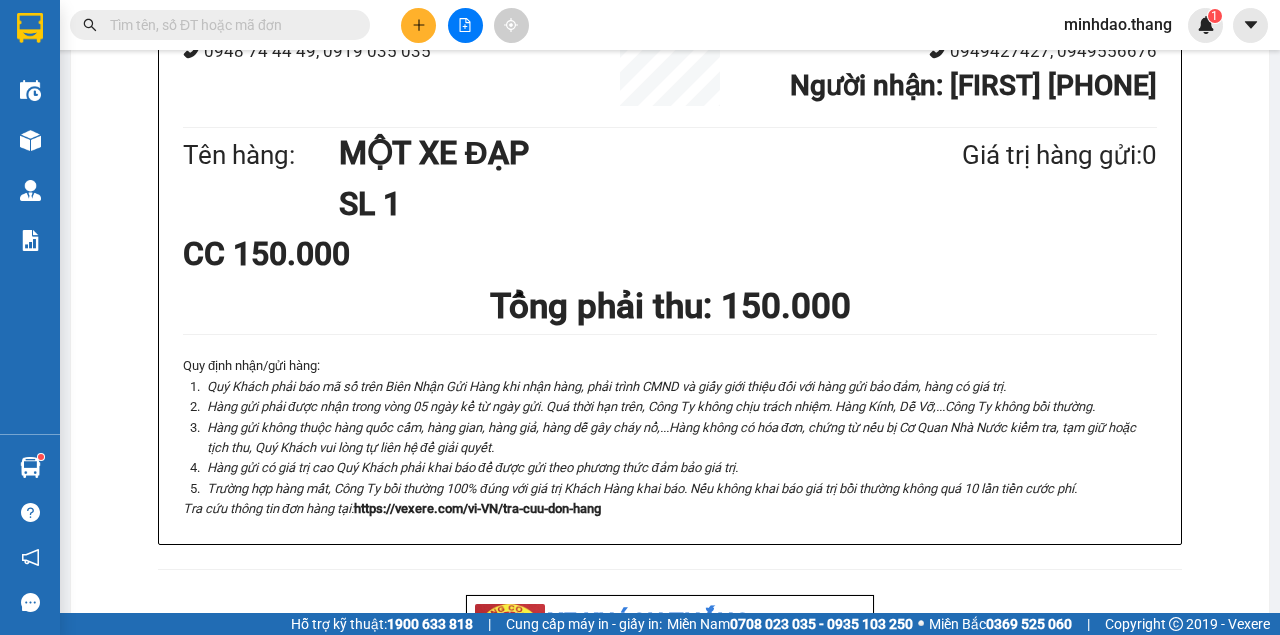 click at bounding box center [228, 25] 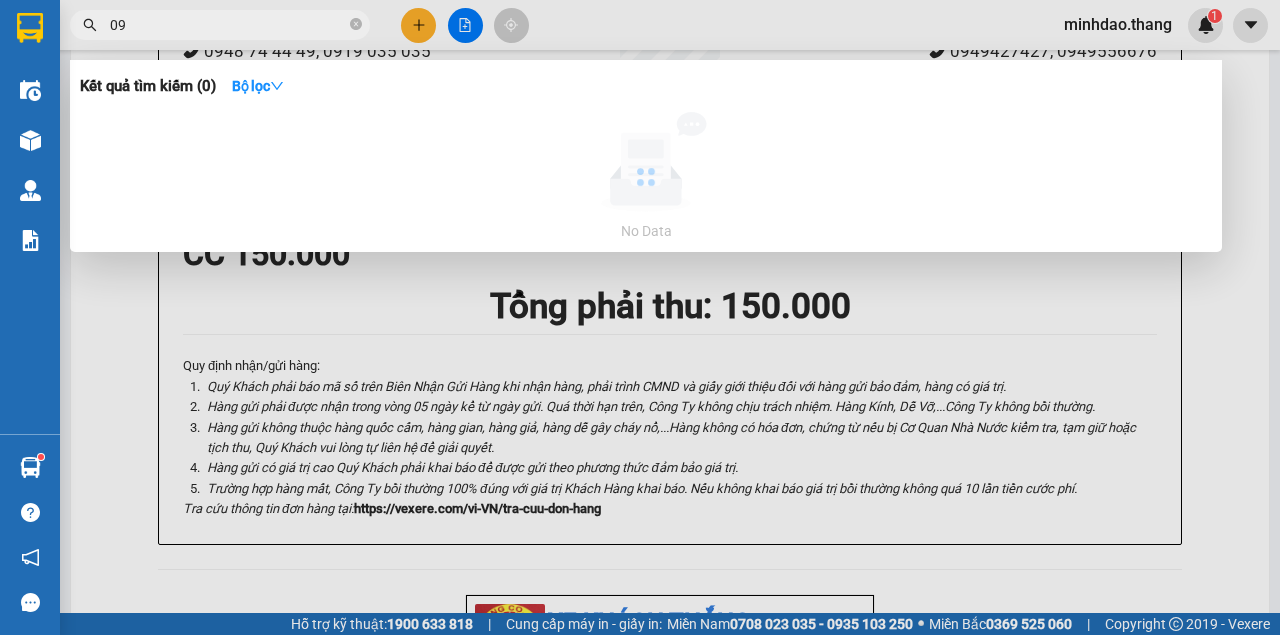 type on "0" 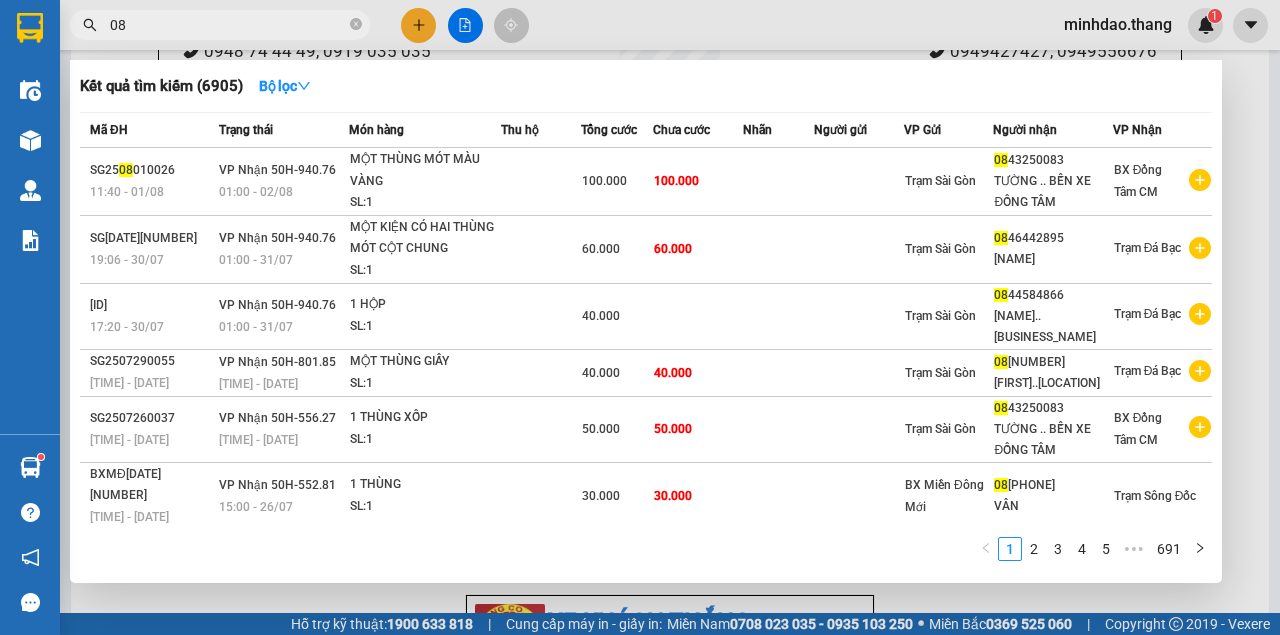 type on "0" 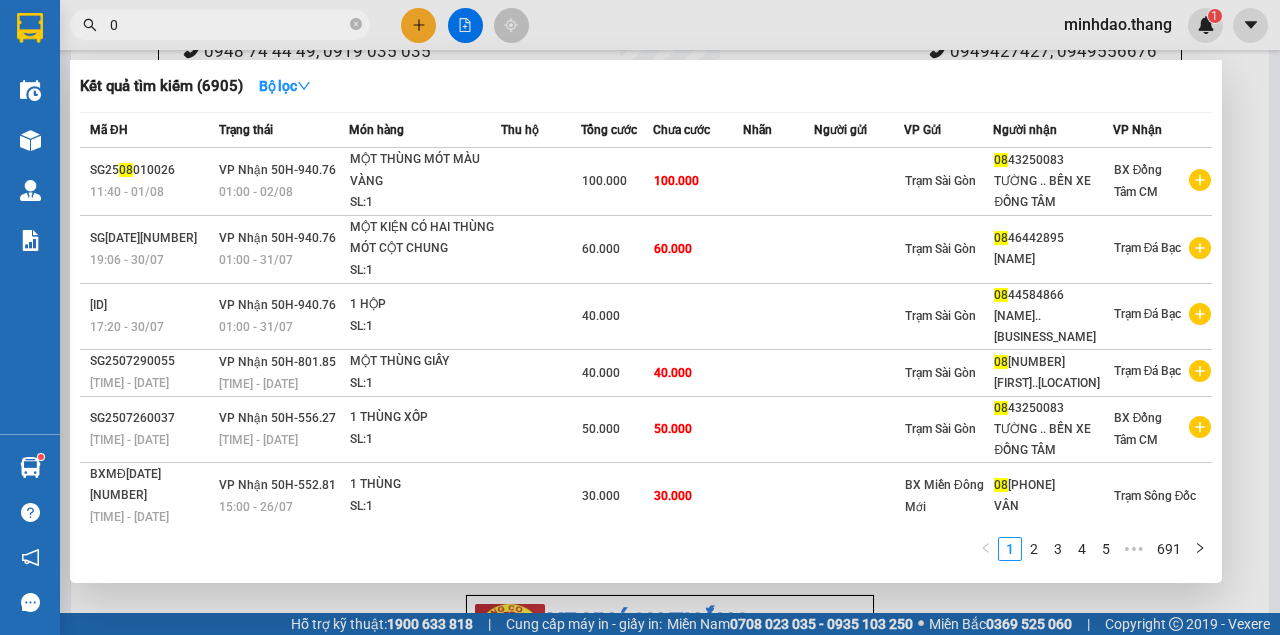 type 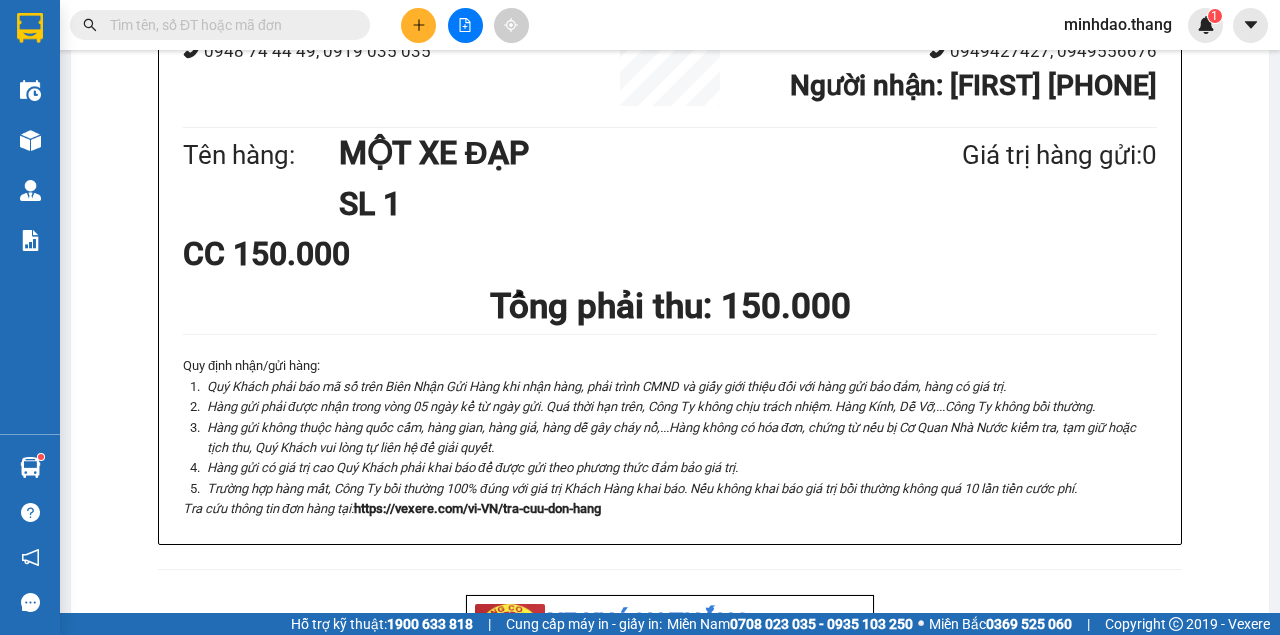 click at bounding box center [465, 25] 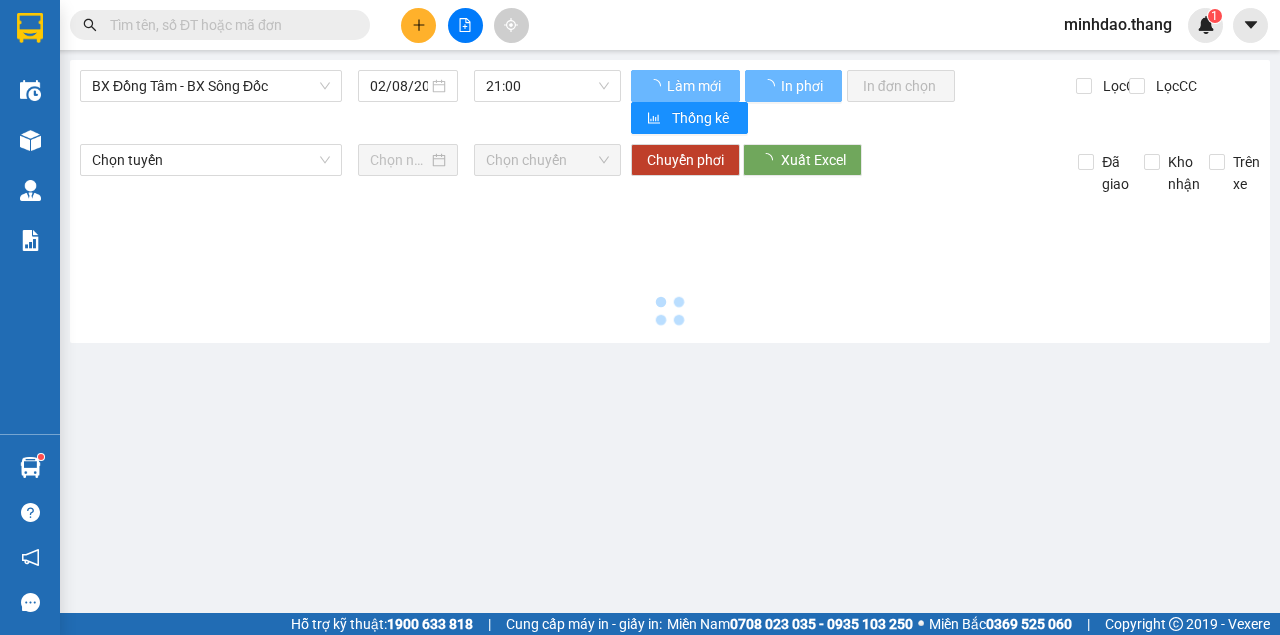 scroll, scrollTop: 0, scrollLeft: 0, axis: both 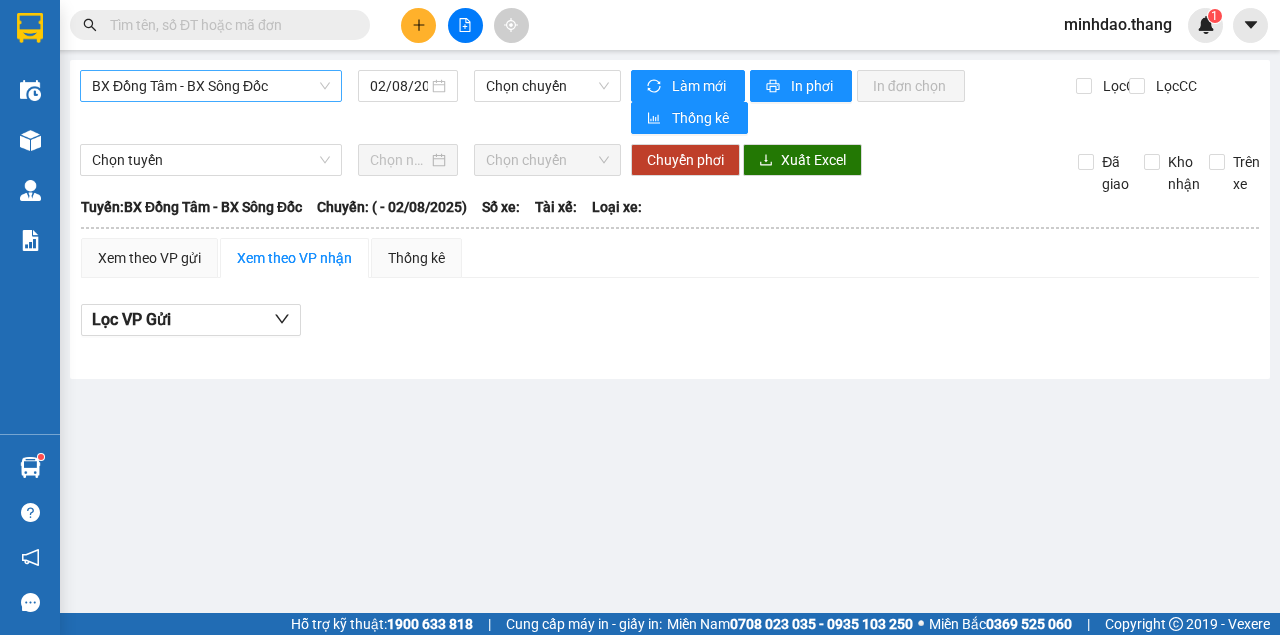 click on "BX Đồng Tâm - BX Sông Đốc" at bounding box center [211, 86] 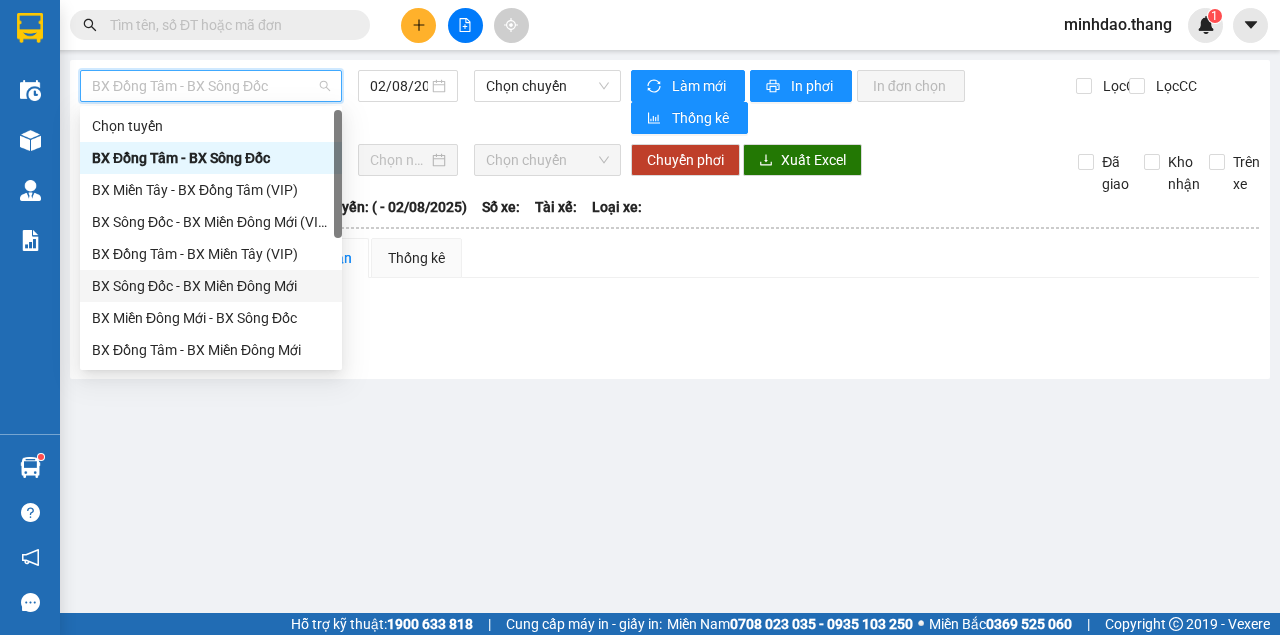 click on "BX Sông Đốc - BX Miền Đông Mới" at bounding box center (211, 286) 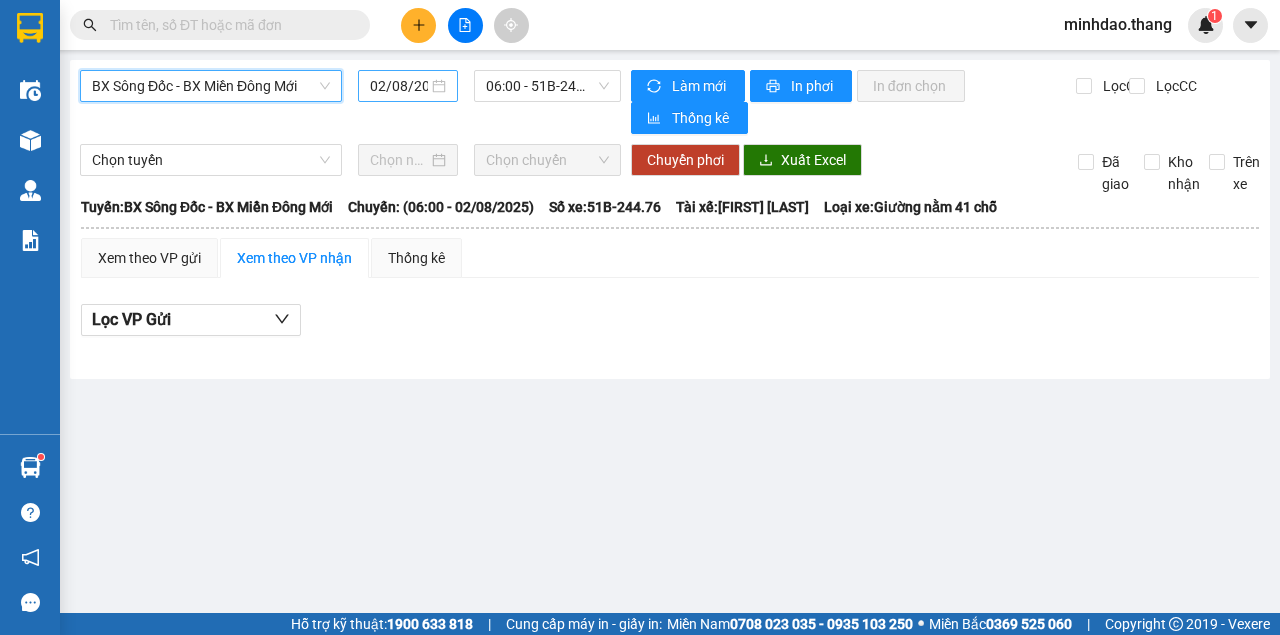 click on "02/08/2025" at bounding box center (399, 86) 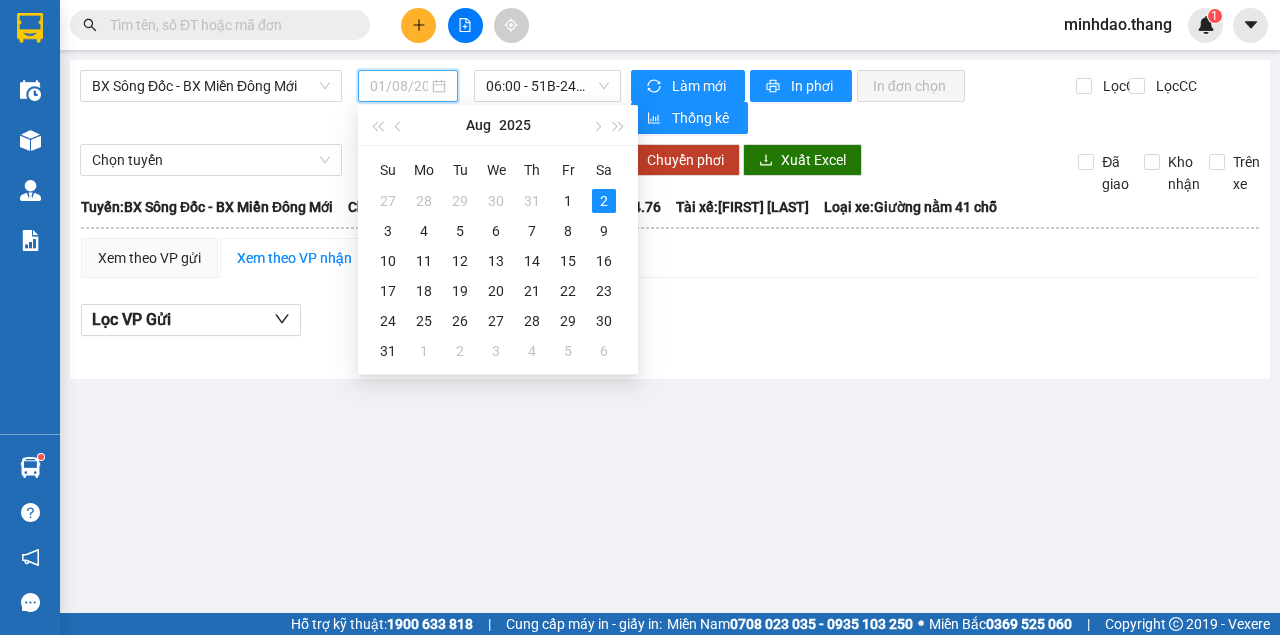 type on "02/08/2025" 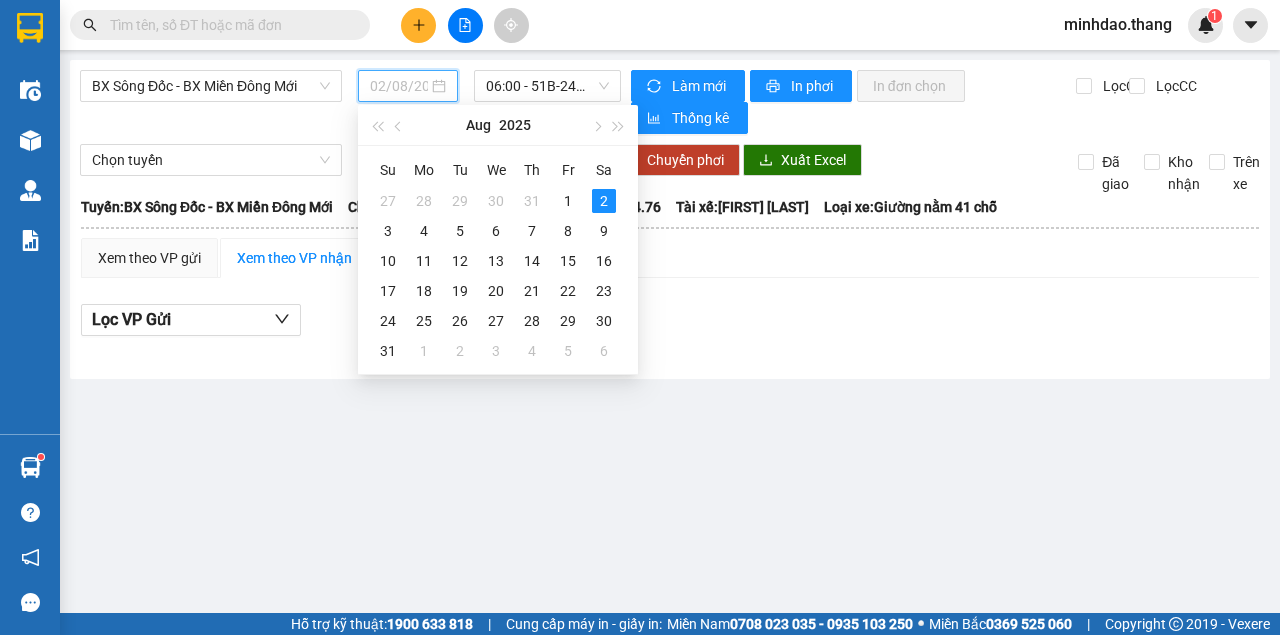 click on "2" at bounding box center [604, 201] 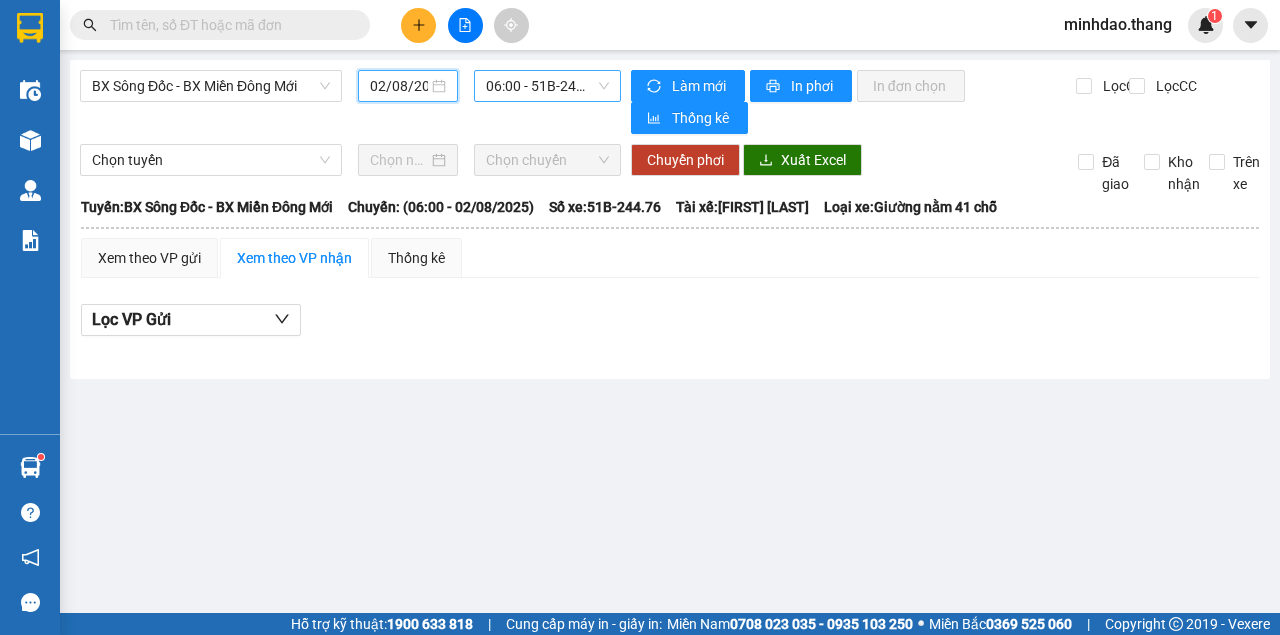 click on "06:00     - 51B-244.76" at bounding box center [547, 86] 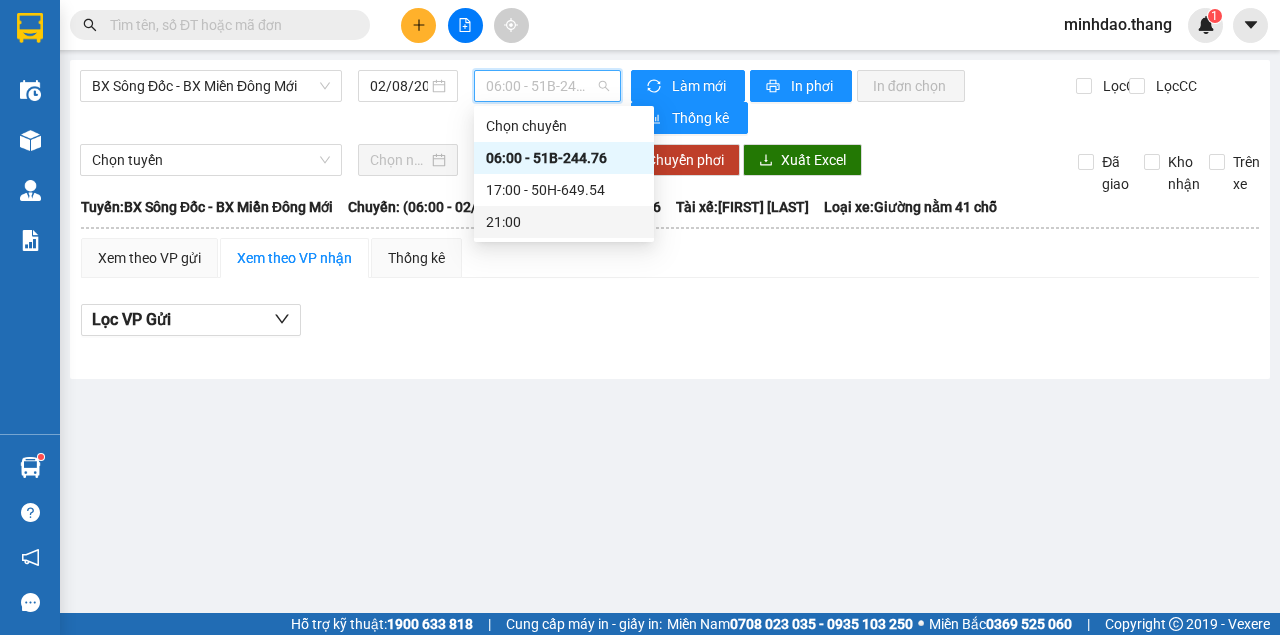 click on "21:00" at bounding box center (564, 222) 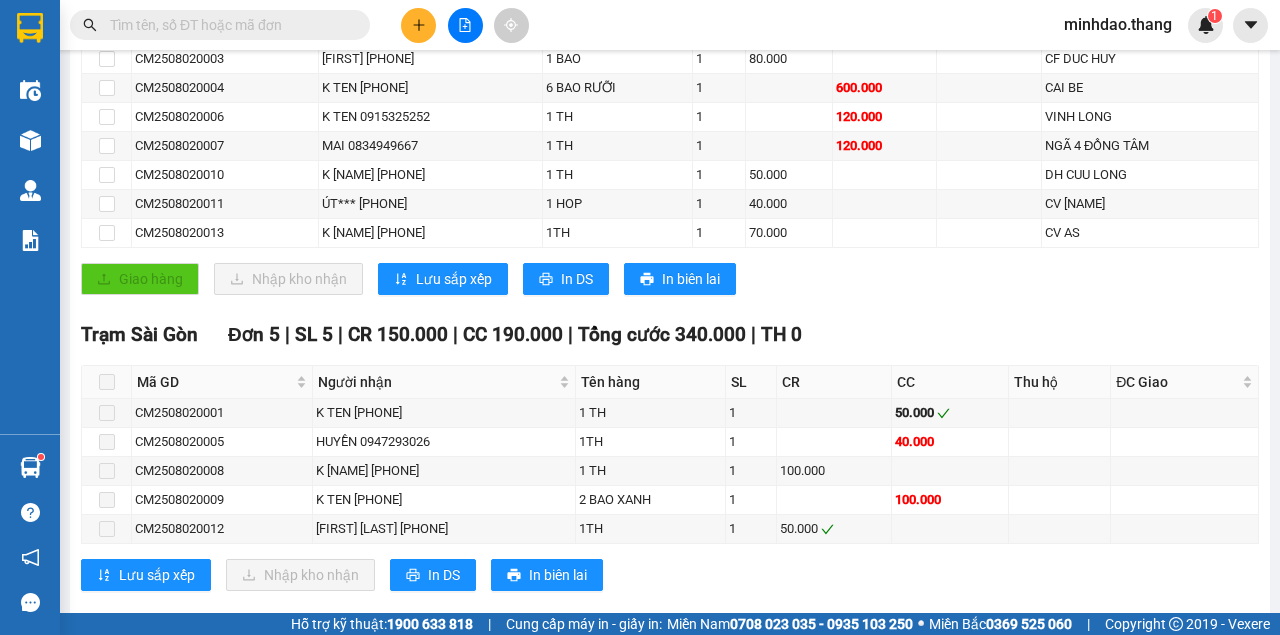 scroll, scrollTop: 478, scrollLeft: 0, axis: vertical 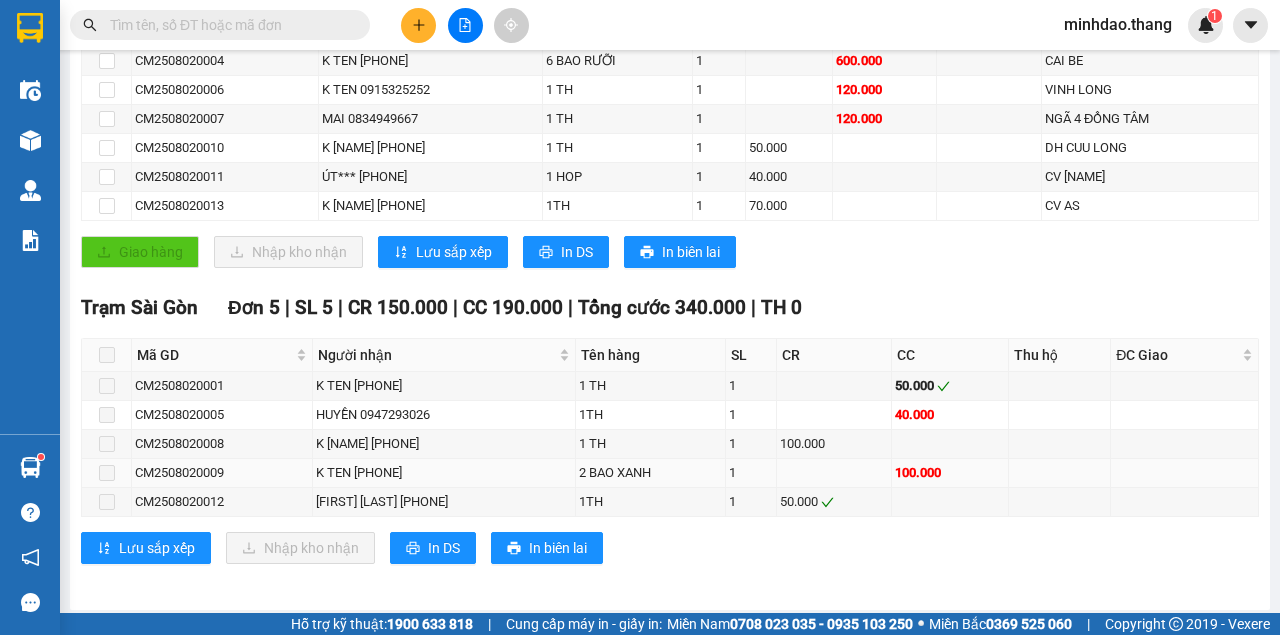 drag, startPoint x: 344, startPoint y: 466, endPoint x: 479, endPoint y: 468, distance: 135.01482 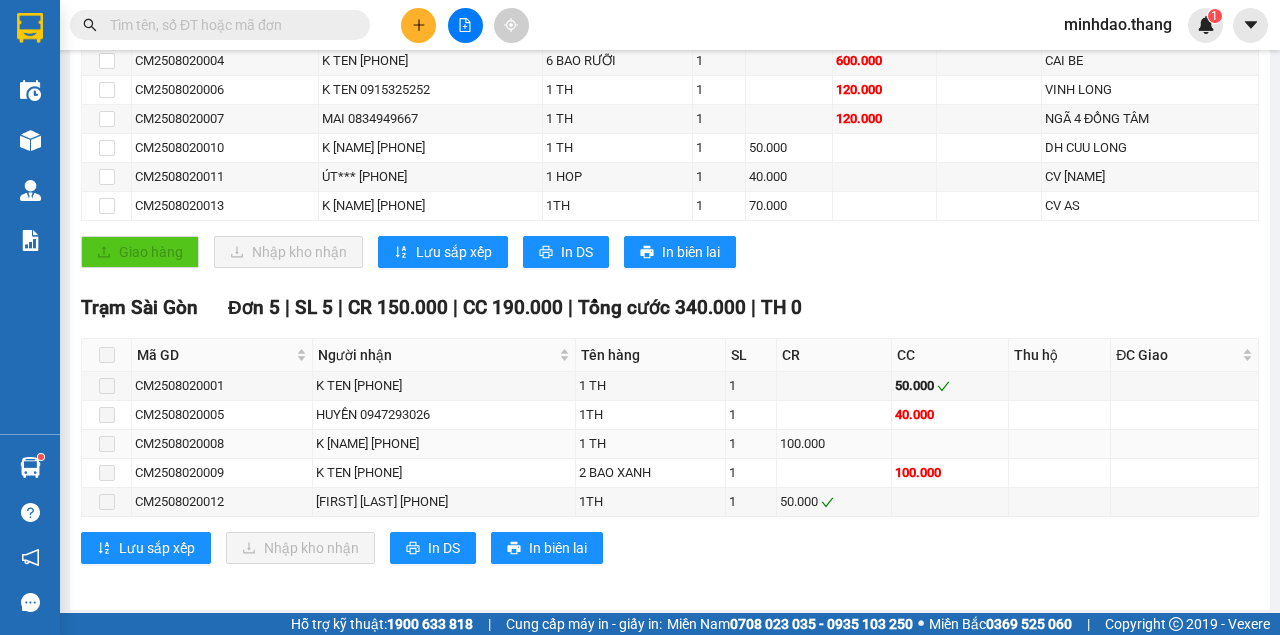 copy on "[PHONE]" 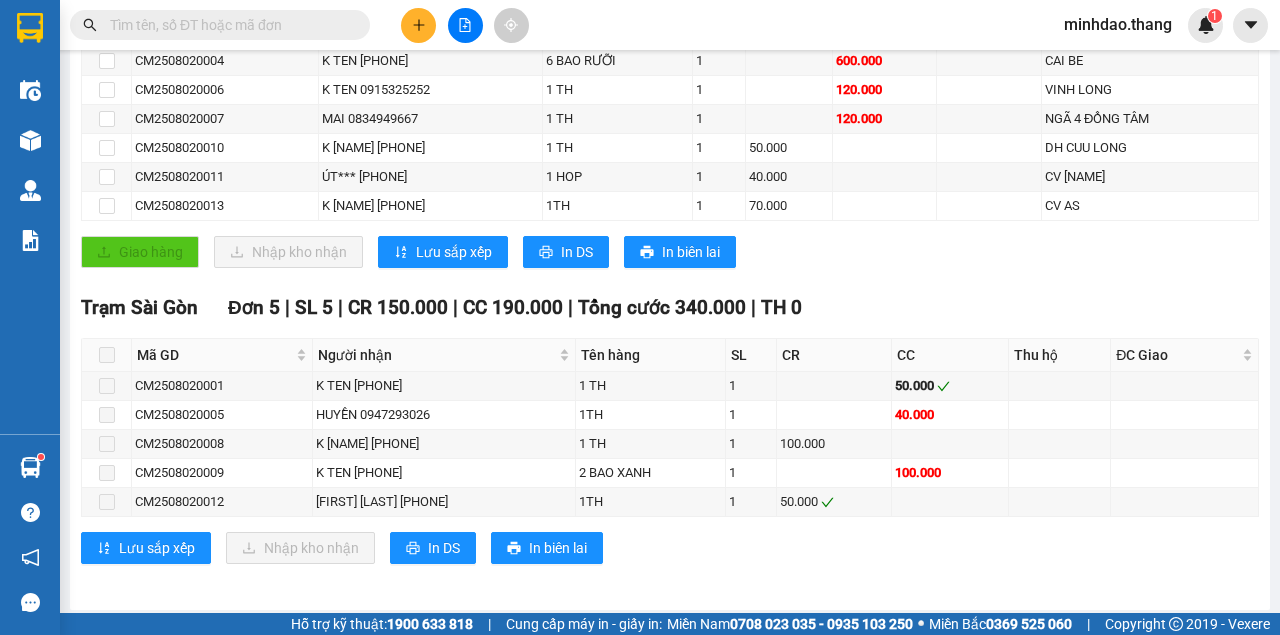 drag, startPoint x: 323, startPoint y: 42, endPoint x: 328, endPoint y: 26, distance: 16.763054 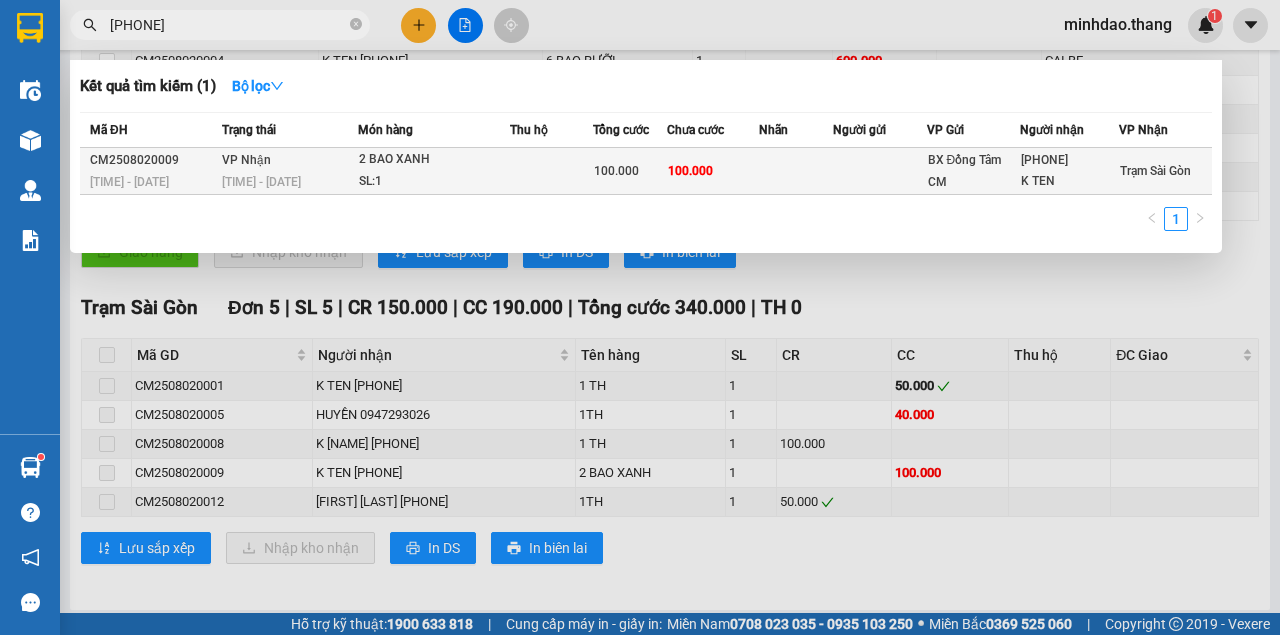 type on "[PHONE]" 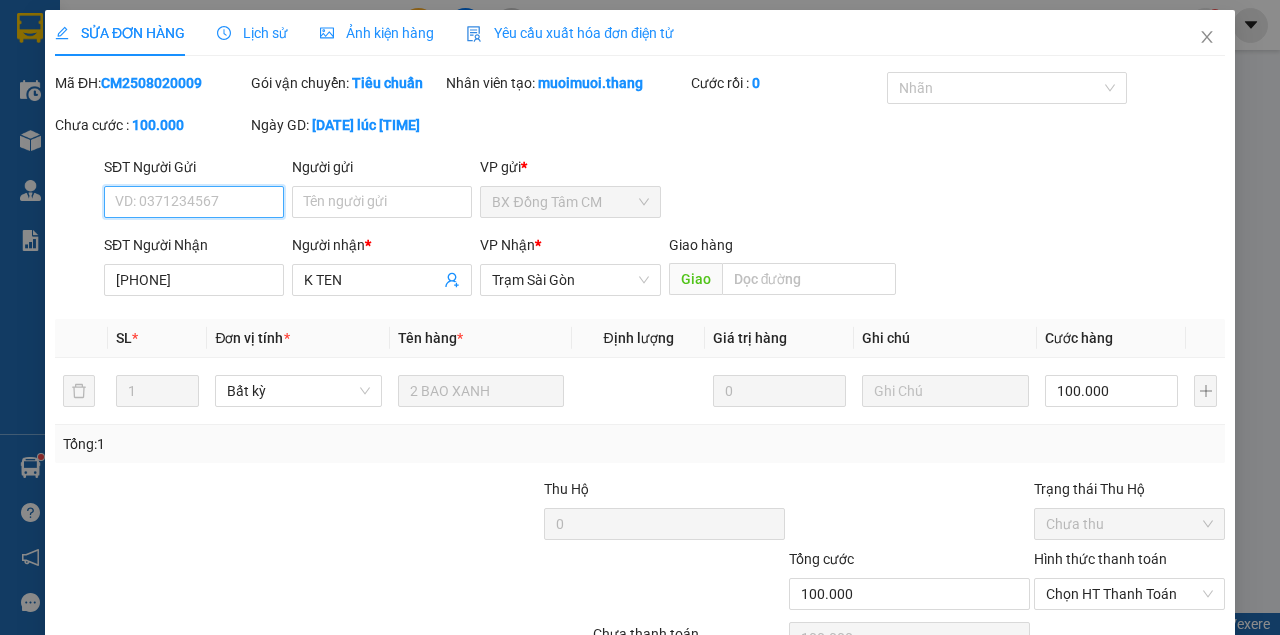 scroll, scrollTop: 0, scrollLeft: 0, axis: both 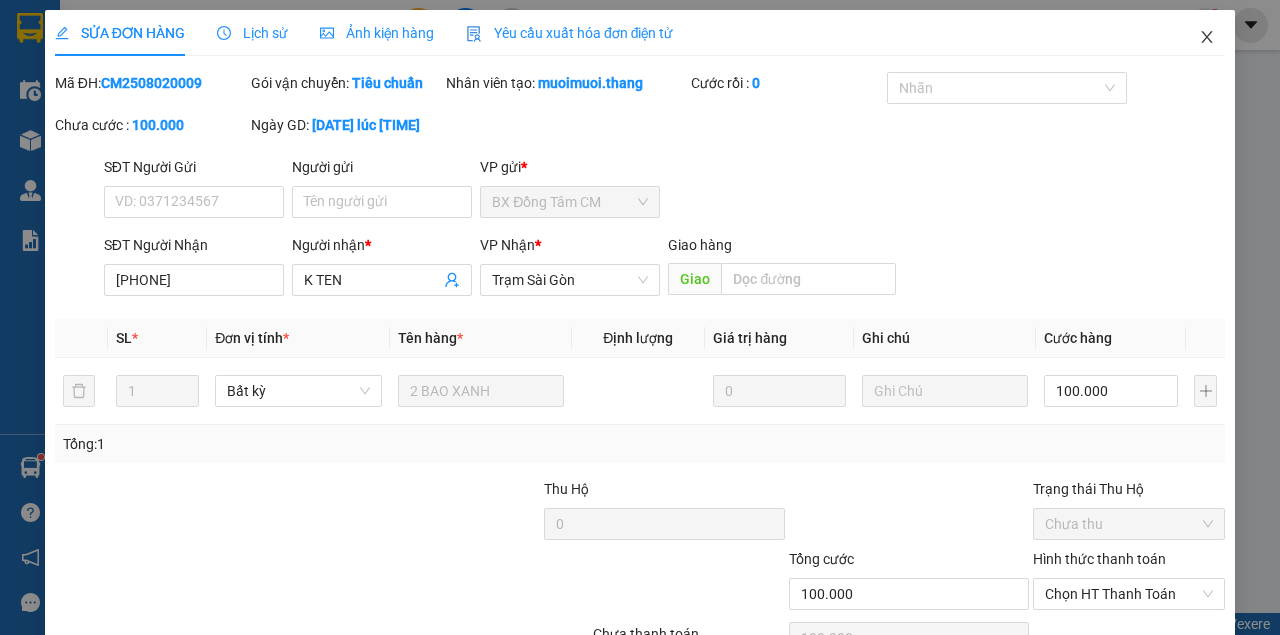 click 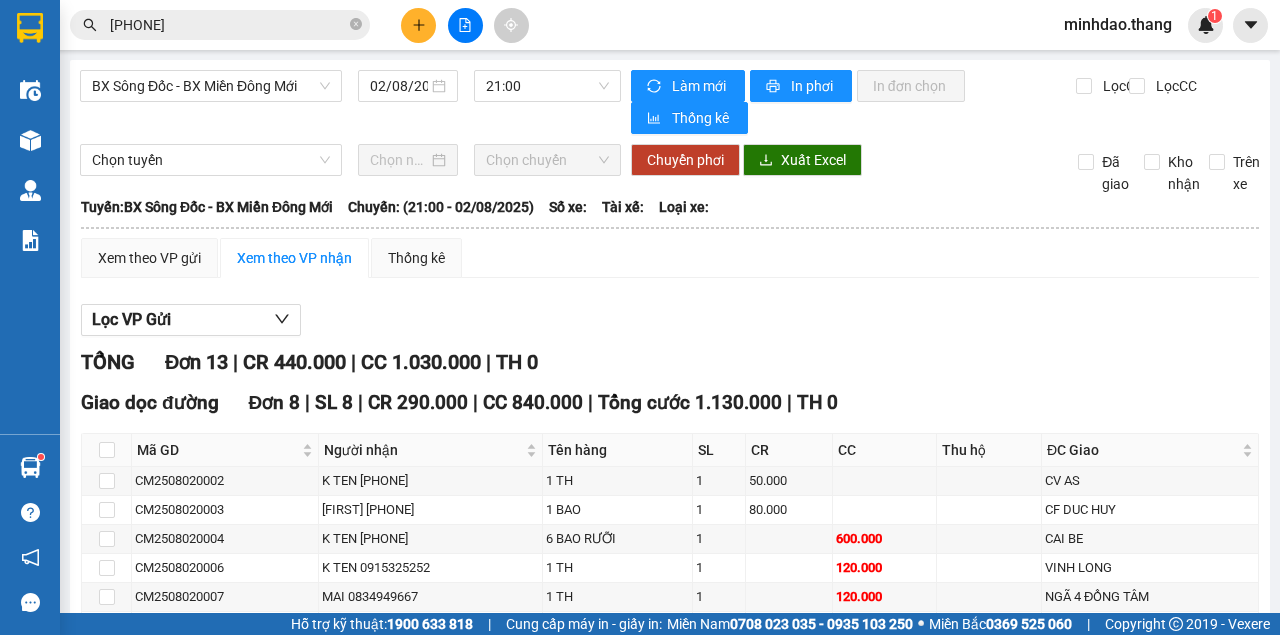 click on "[PHONE]" at bounding box center (228, 25) 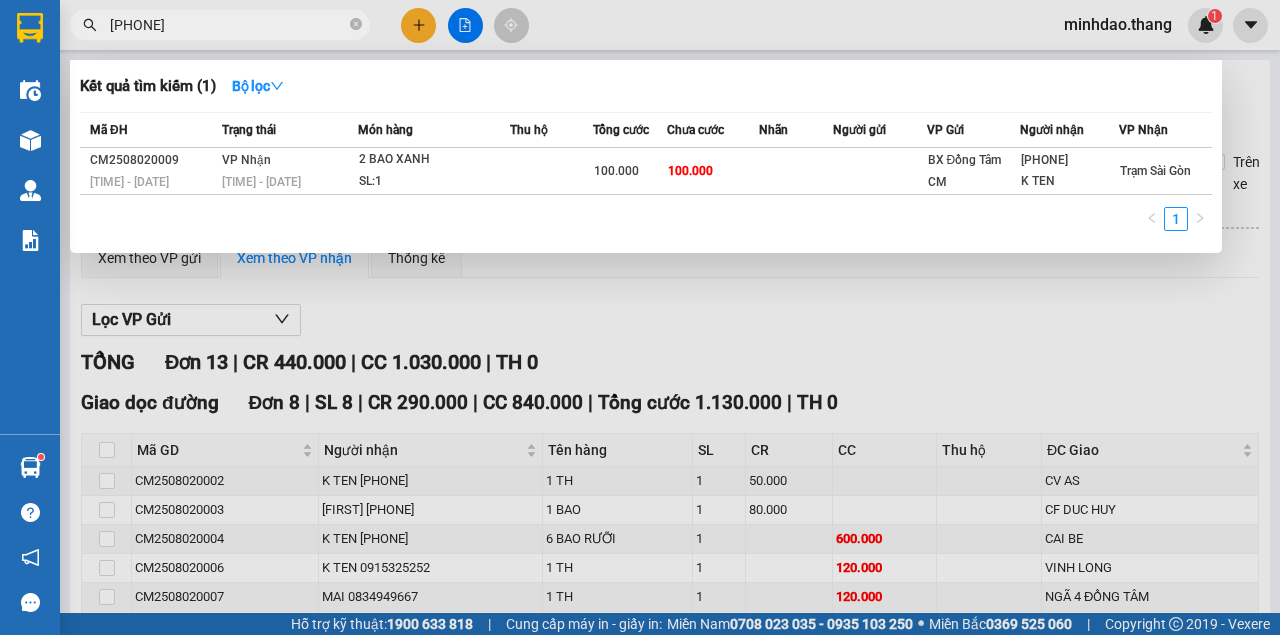 click at bounding box center [640, 317] 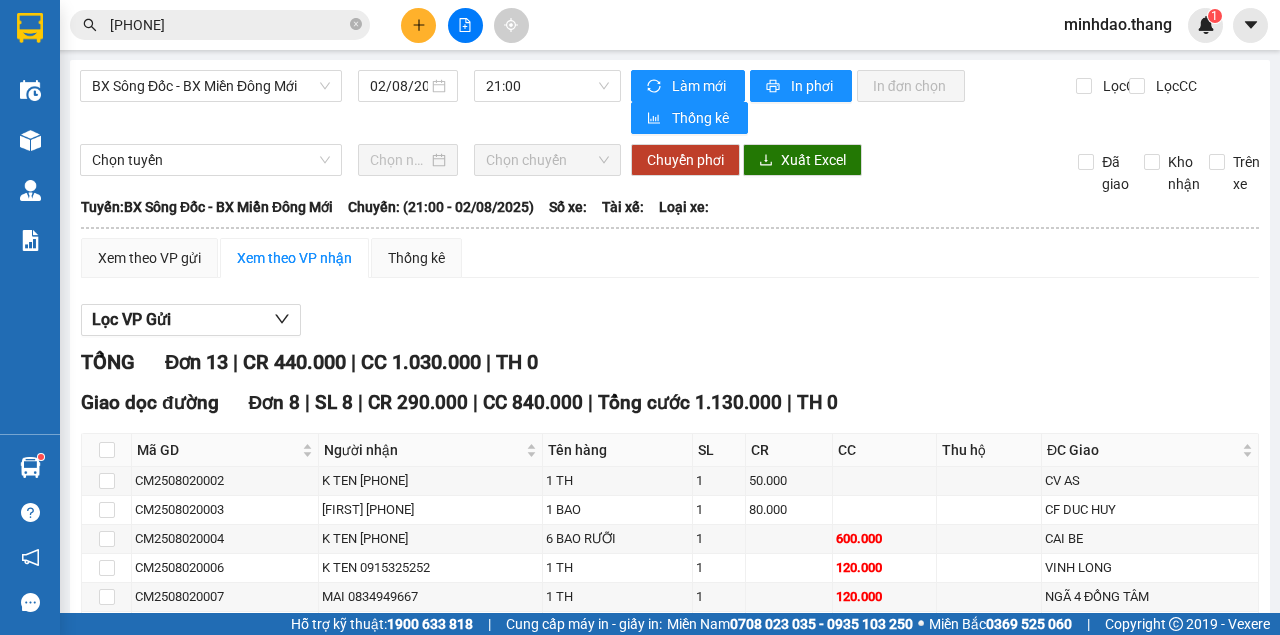 click on "[PHONE]" at bounding box center [228, 25] 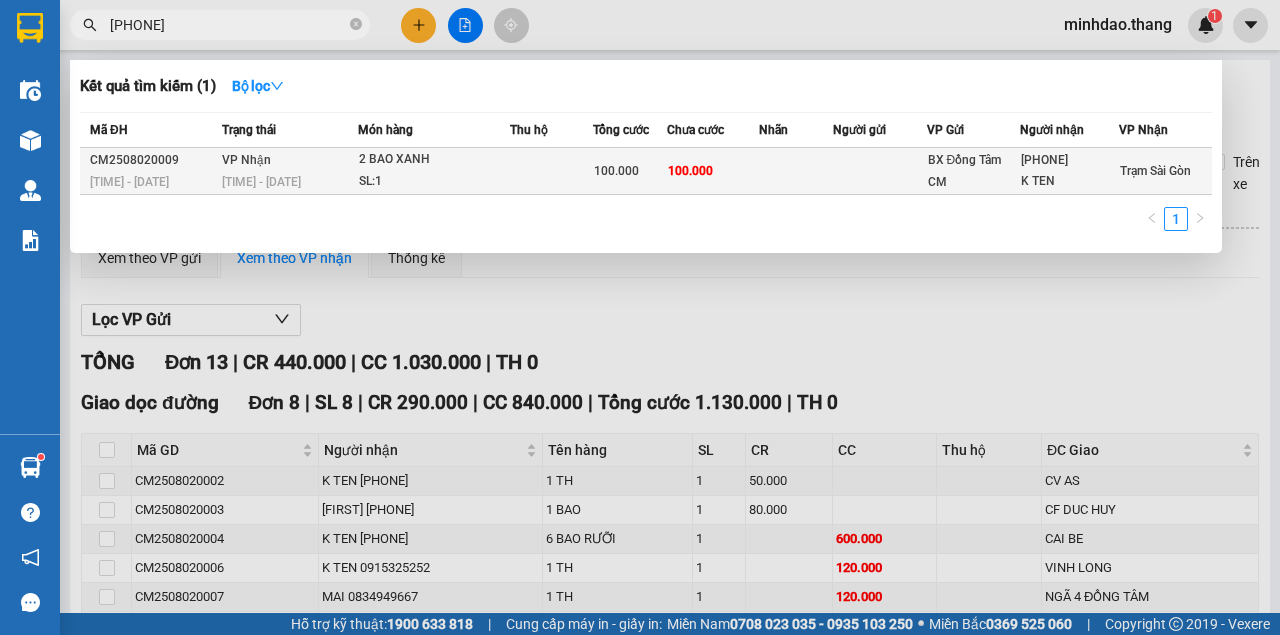 click on "100.000" at bounding box center (713, 171) 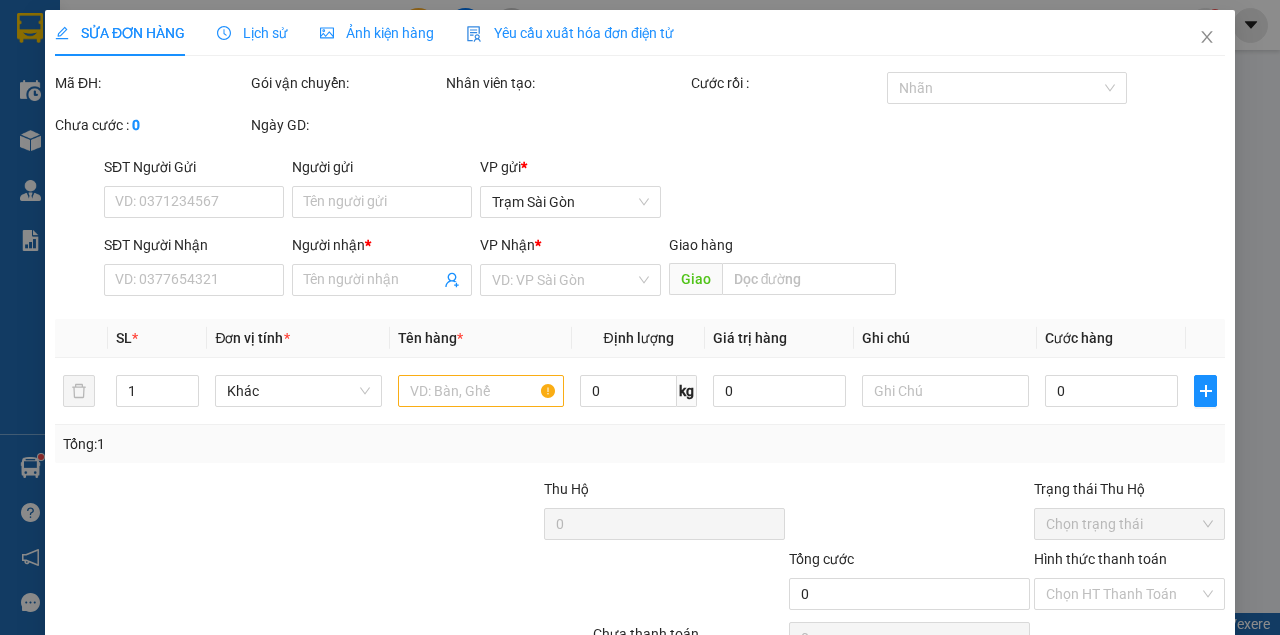 type on "[PHONE]" 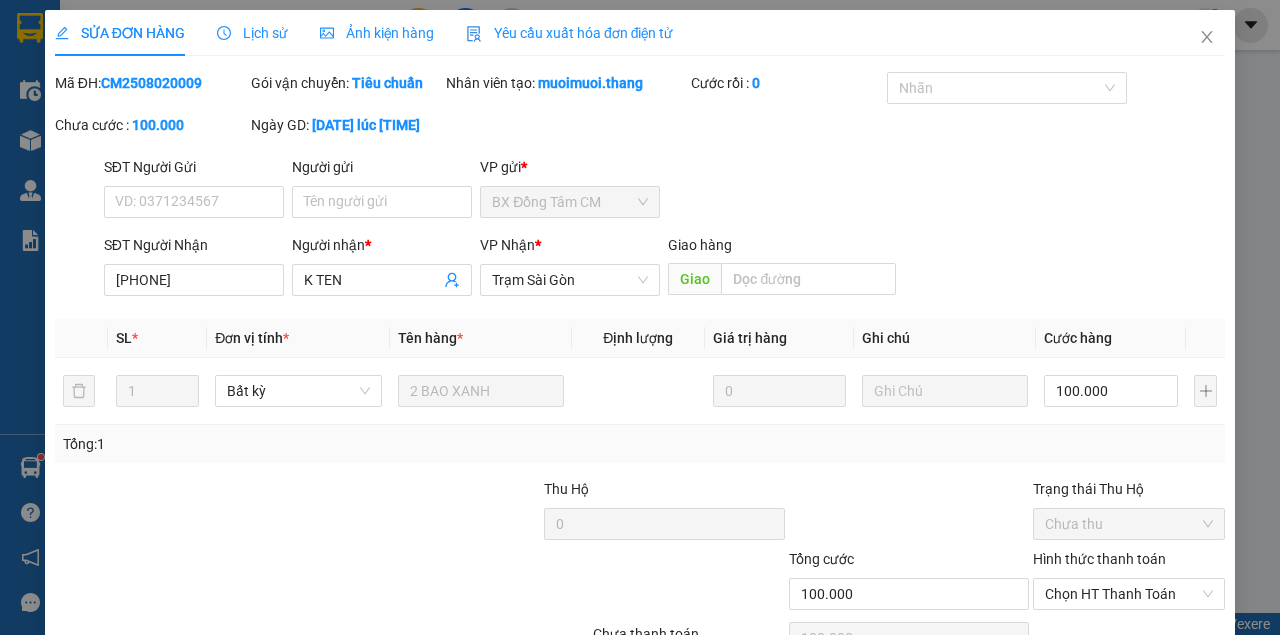 drag, startPoint x: 790, startPoint y: 526, endPoint x: 771, endPoint y: 514, distance: 22.472204 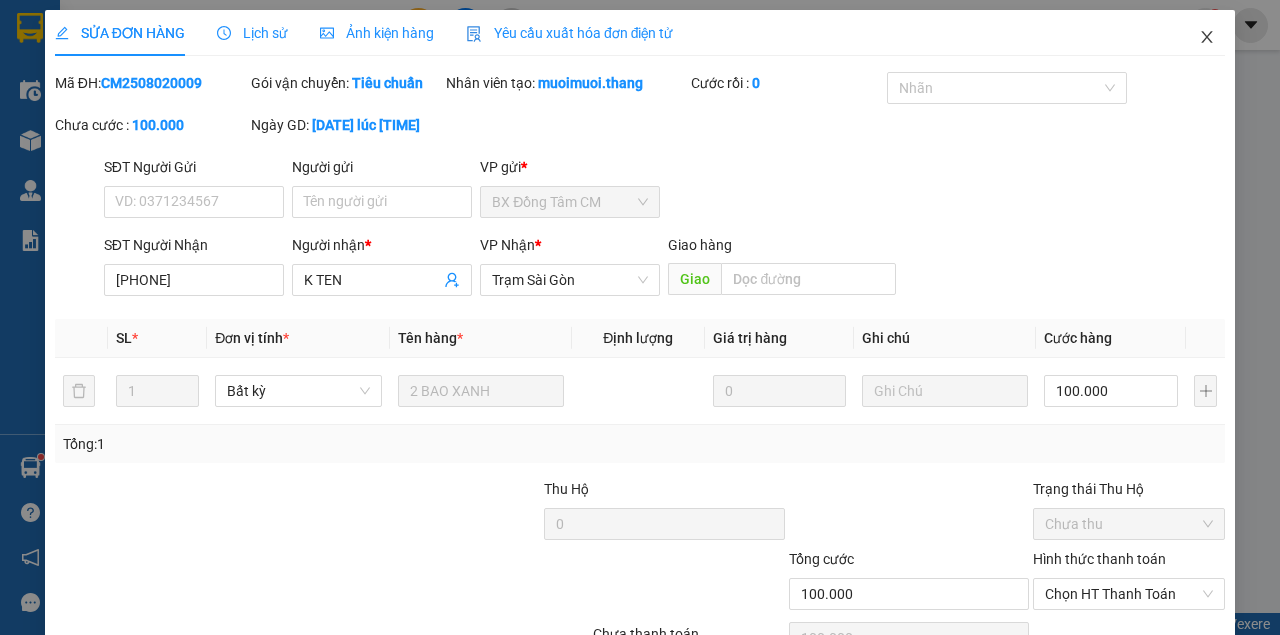 click 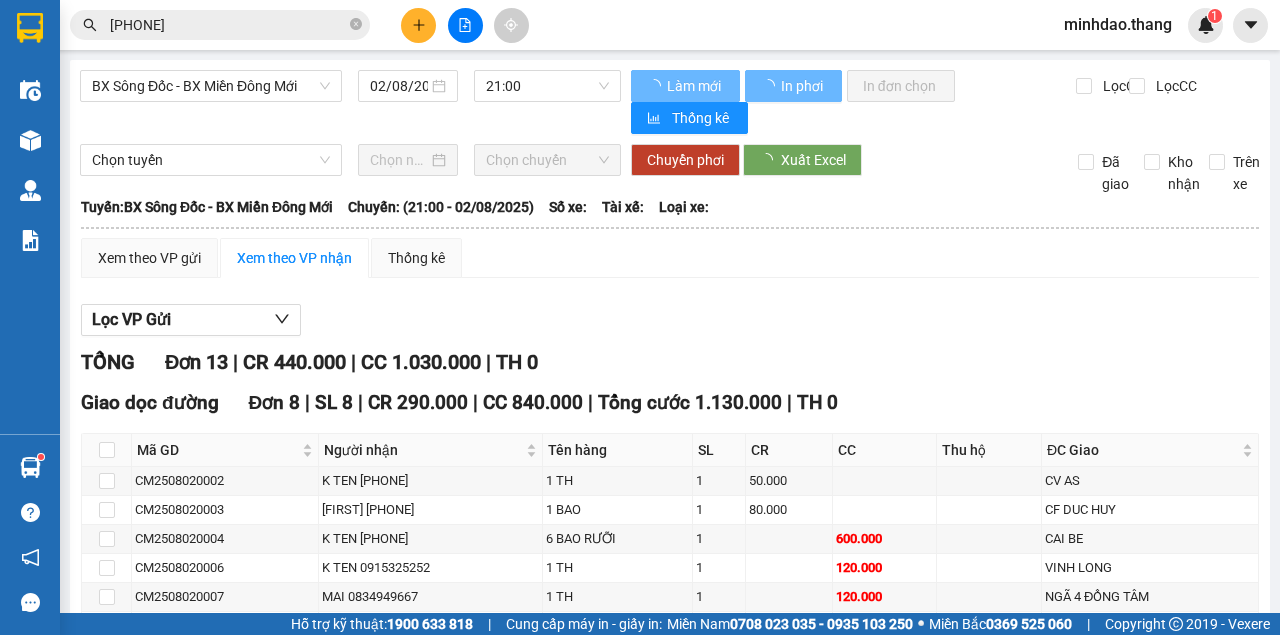 click on "[PHONE]" at bounding box center [220, 25] 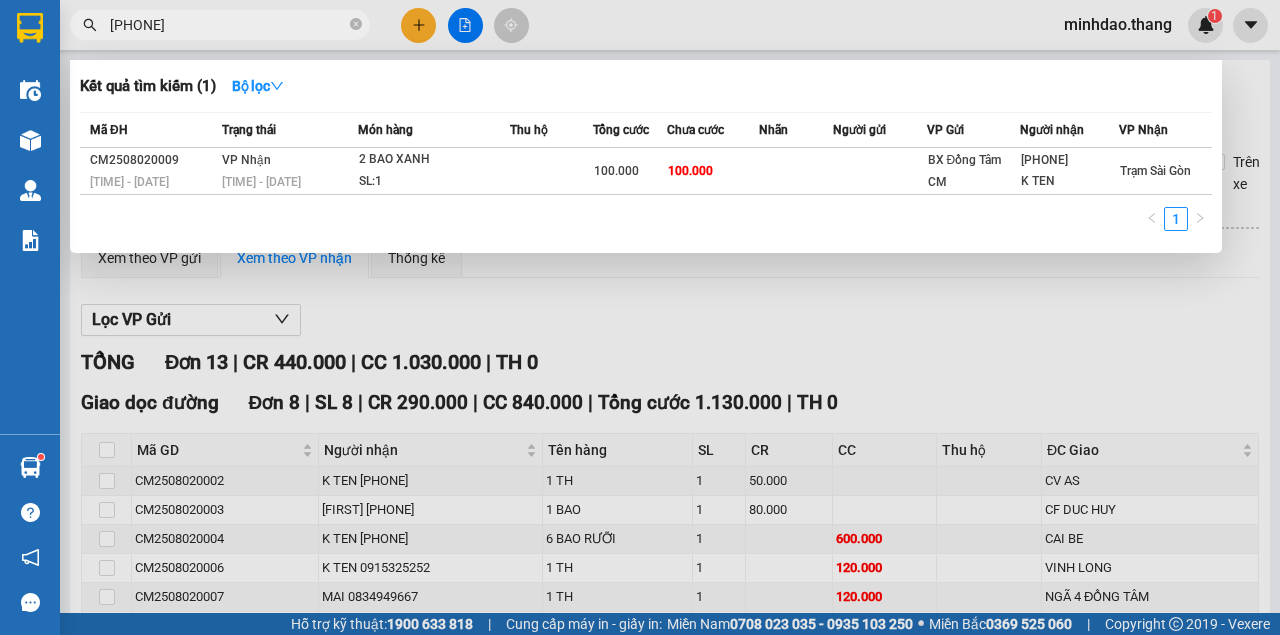 click on "[PHONE]" at bounding box center [228, 25] 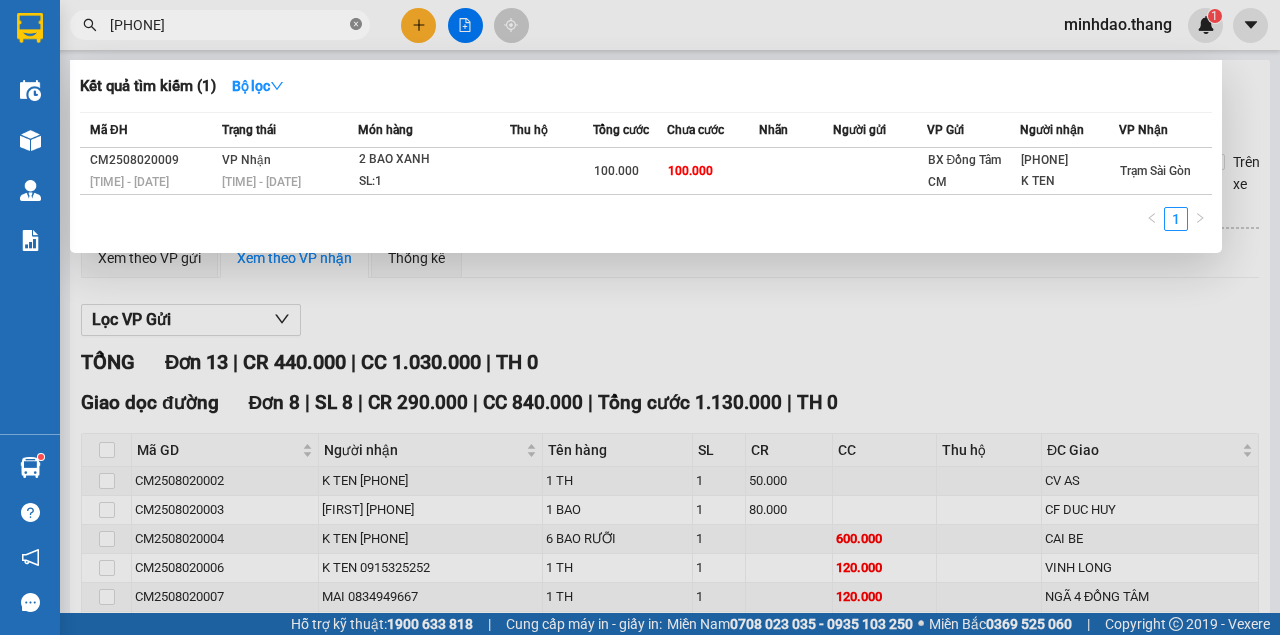 click 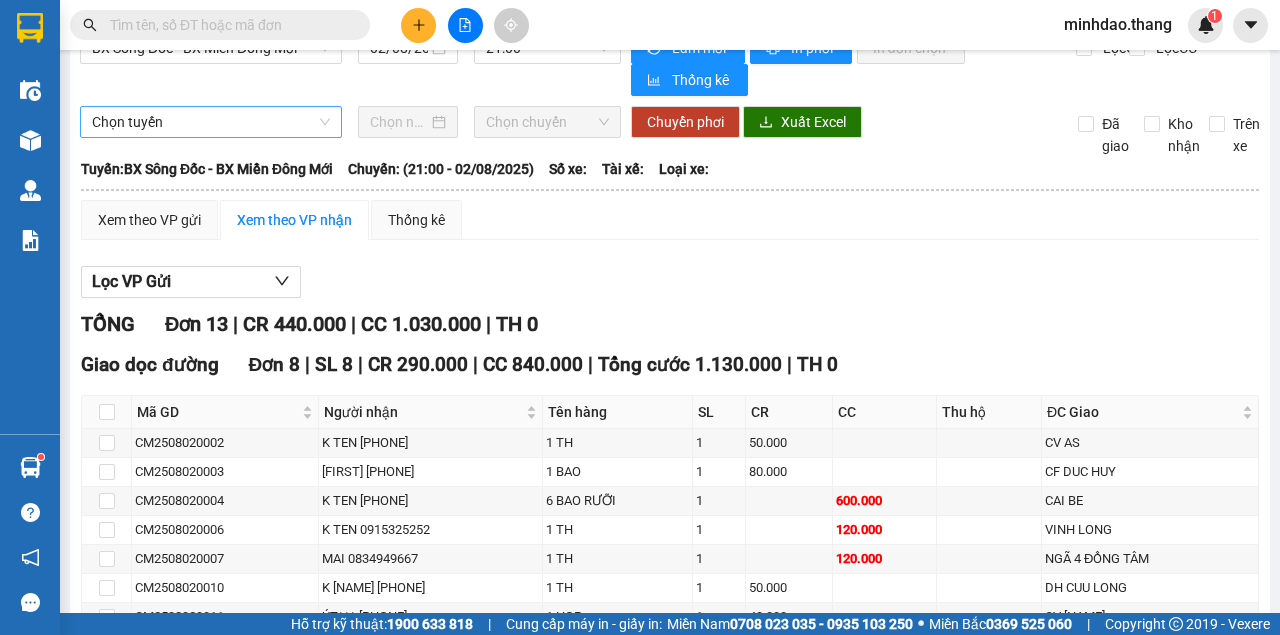 scroll, scrollTop: 0, scrollLeft: 0, axis: both 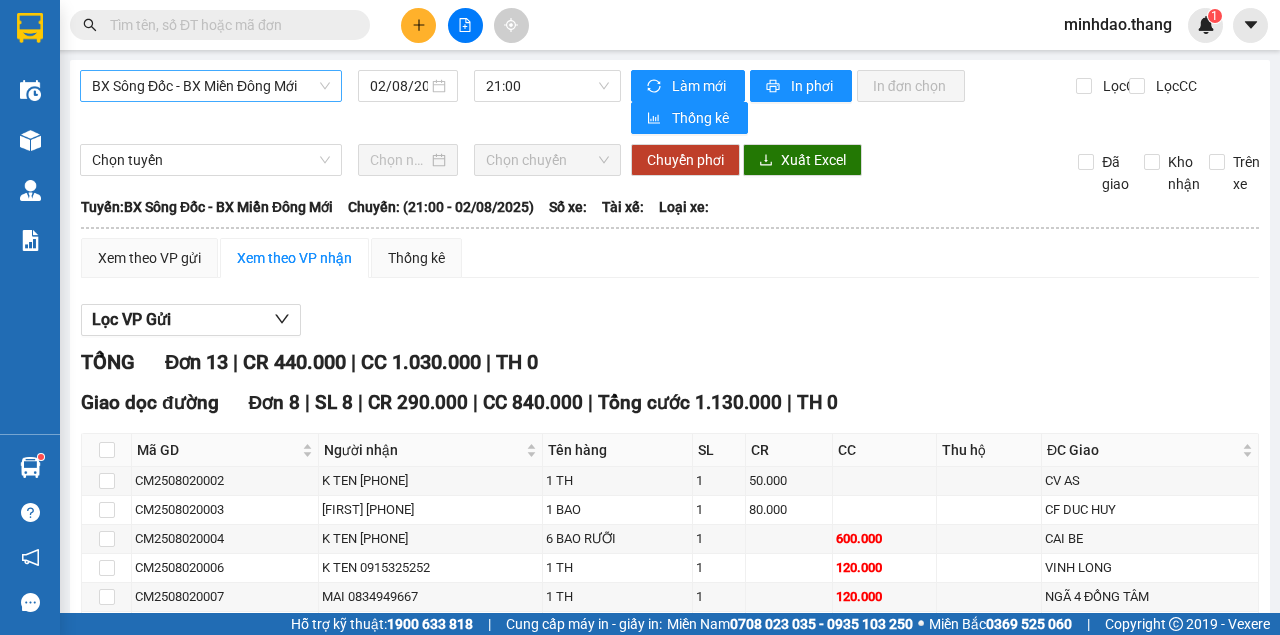 drag, startPoint x: 206, startPoint y: 86, endPoint x: 202, endPoint y: 97, distance: 11.7046995 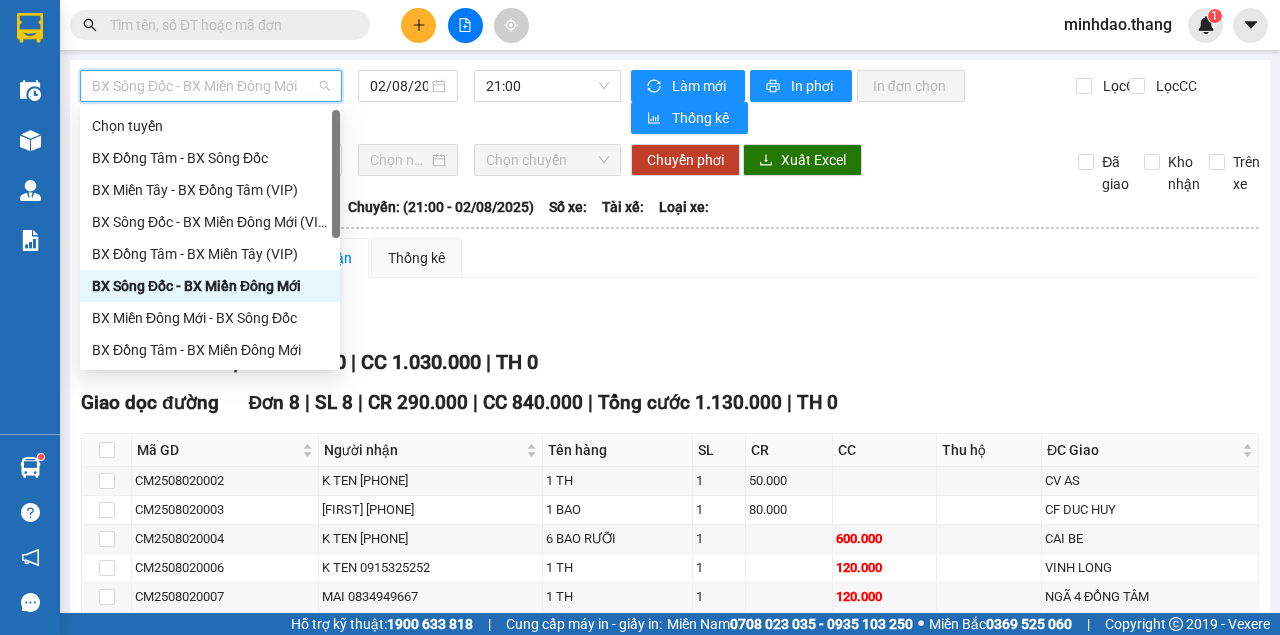 click on "BX Sông Đốc - BX Miền Đông Mới" at bounding box center (210, 286) 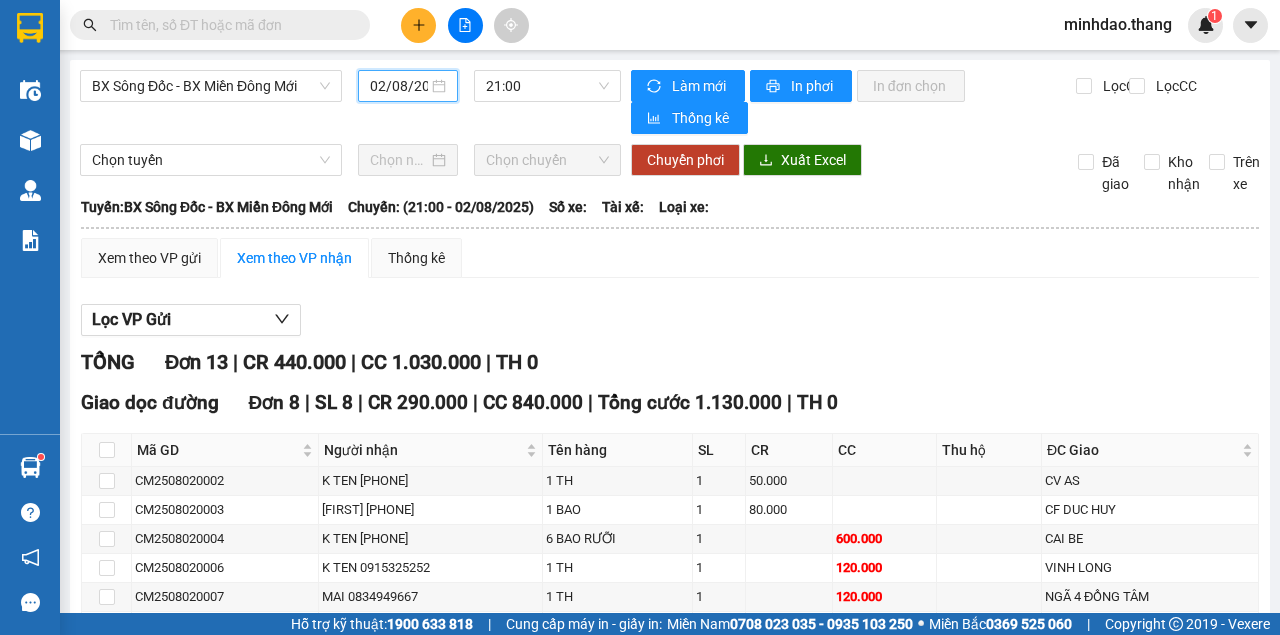 click on "02/08/2025" at bounding box center (399, 86) 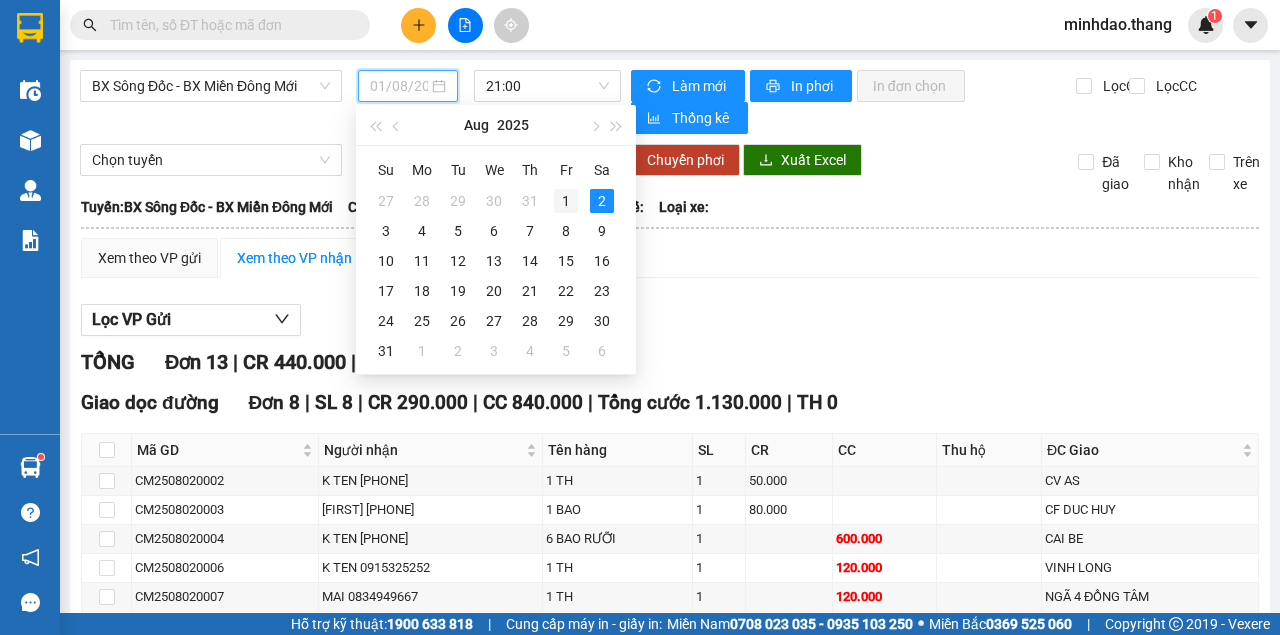 click on "1" at bounding box center [566, 201] 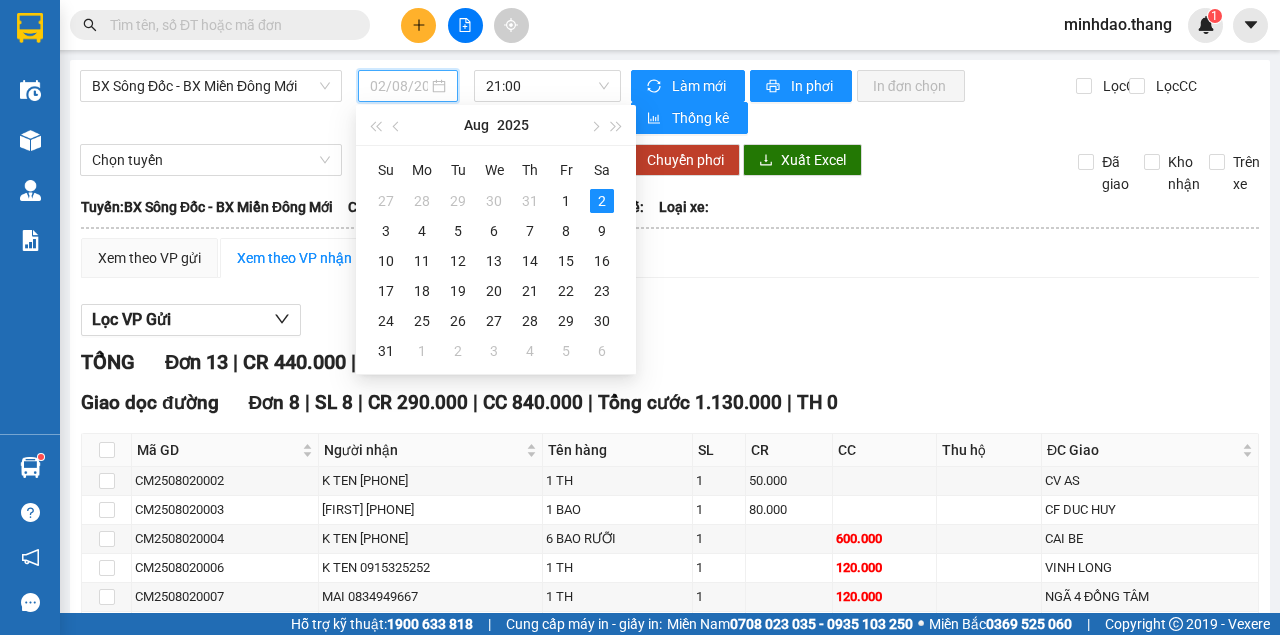 type on "01/08/2025" 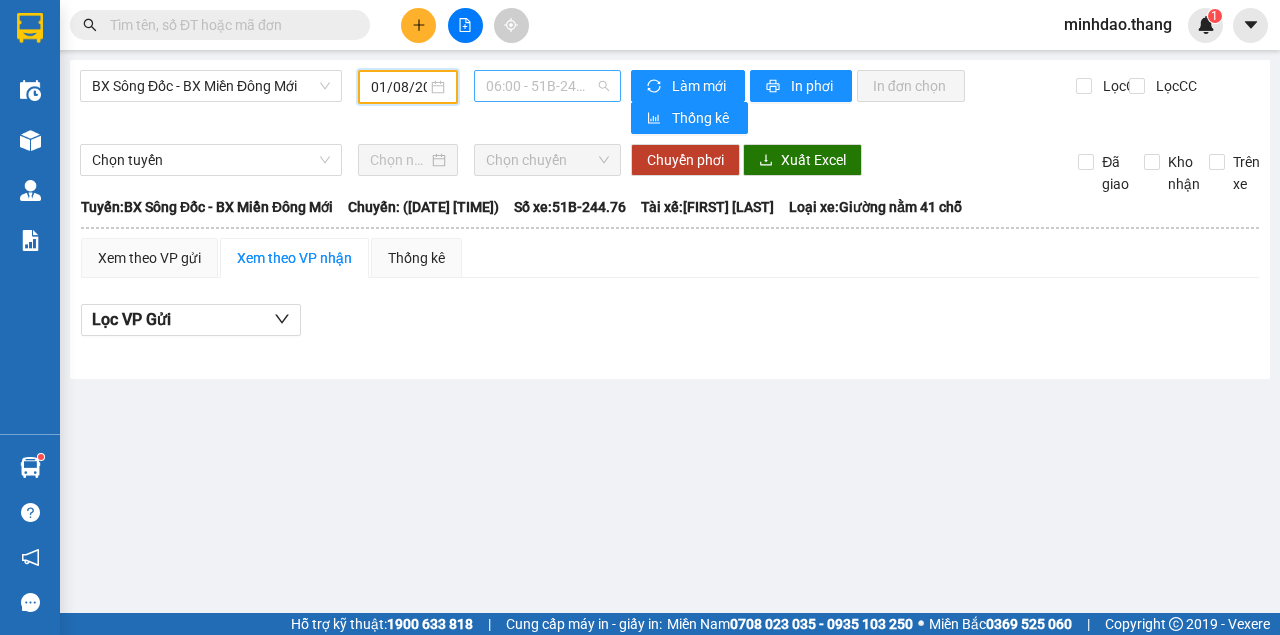 click on "06:00     - 51B-244.76" at bounding box center [547, 86] 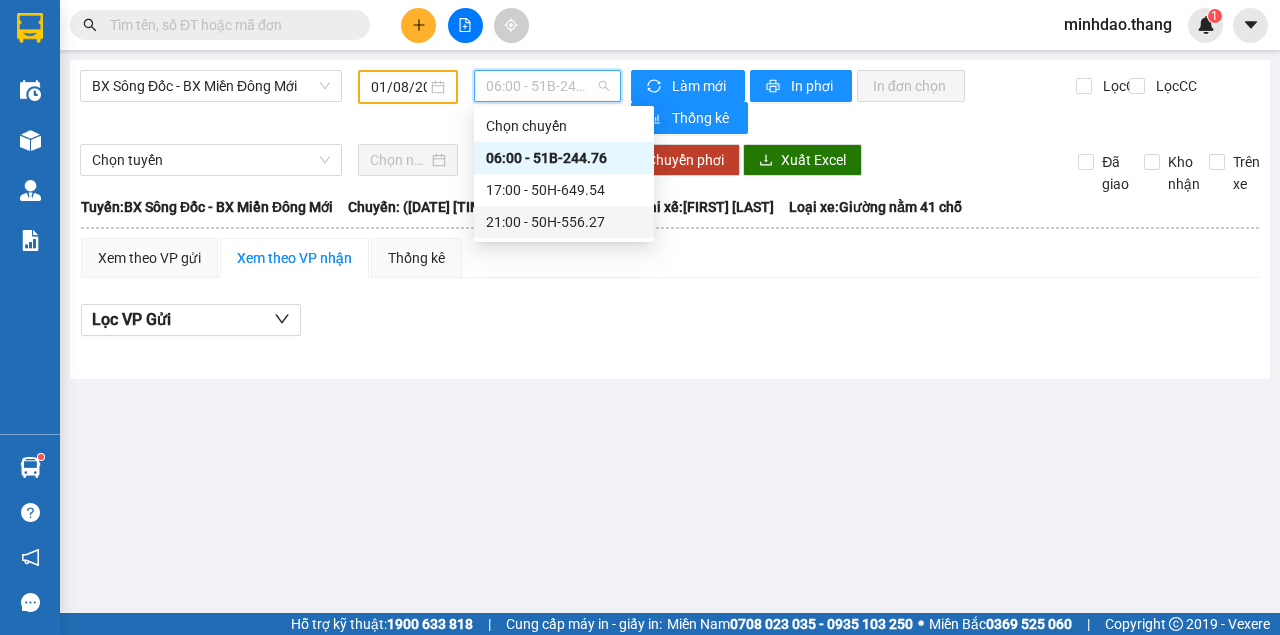 click on "21:00     - 50H-556.27" at bounding box center (564, 222) 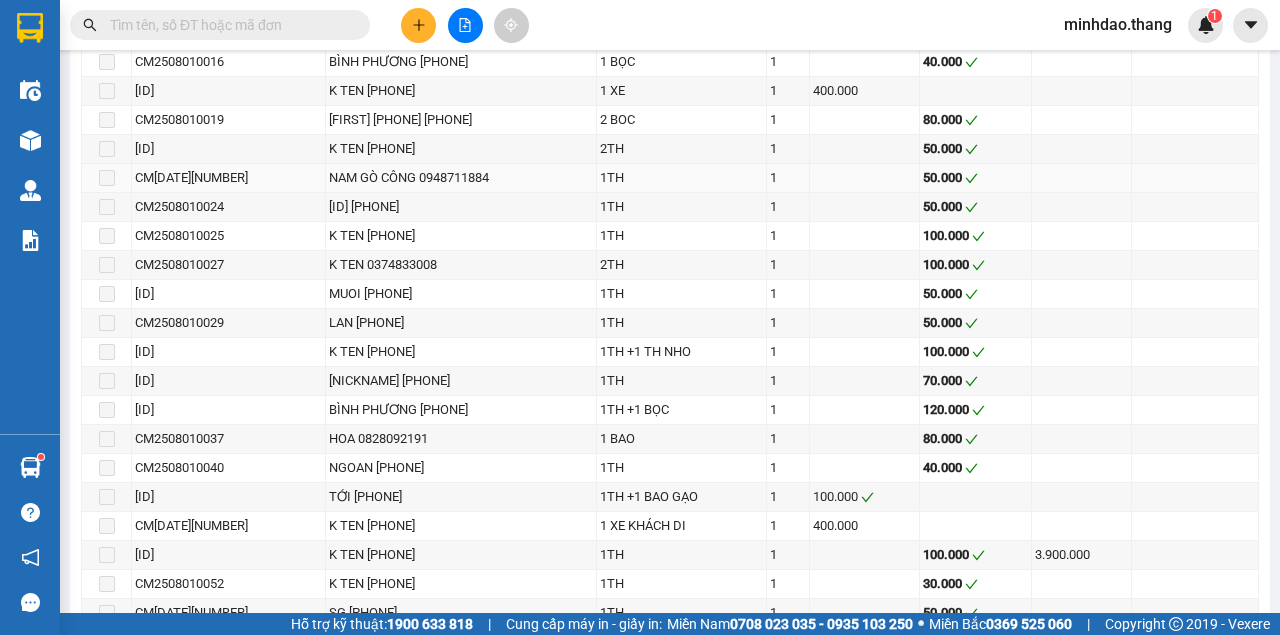 scroll, scrollTop: 1533, scrollLeft: 0, axis: vertical 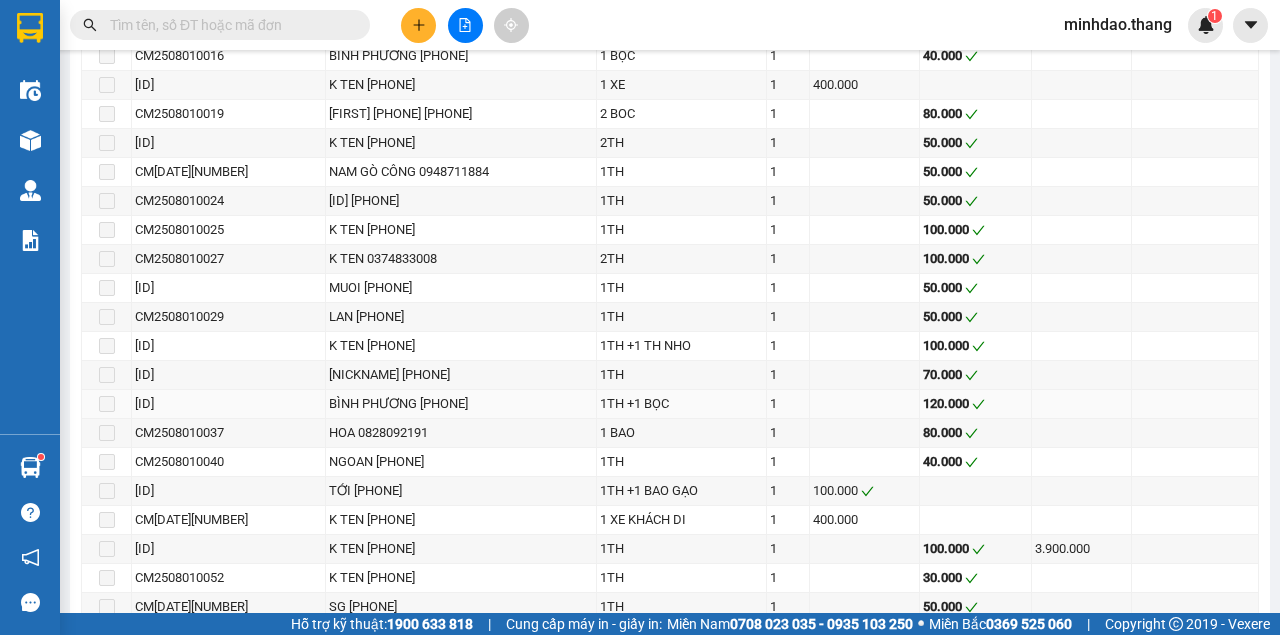drag, startPoint x: 376, startPoint y: 386, endPoint x: 510, endPoint y: 380, distance: 134.13426 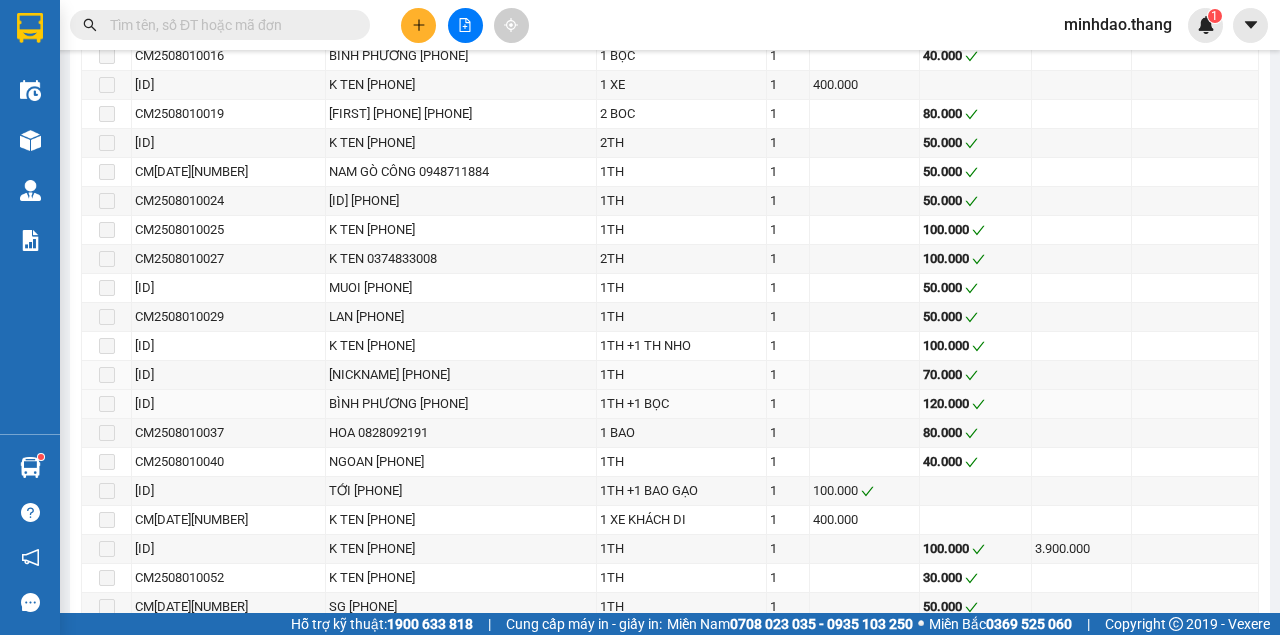 copy on "[PHONE]" 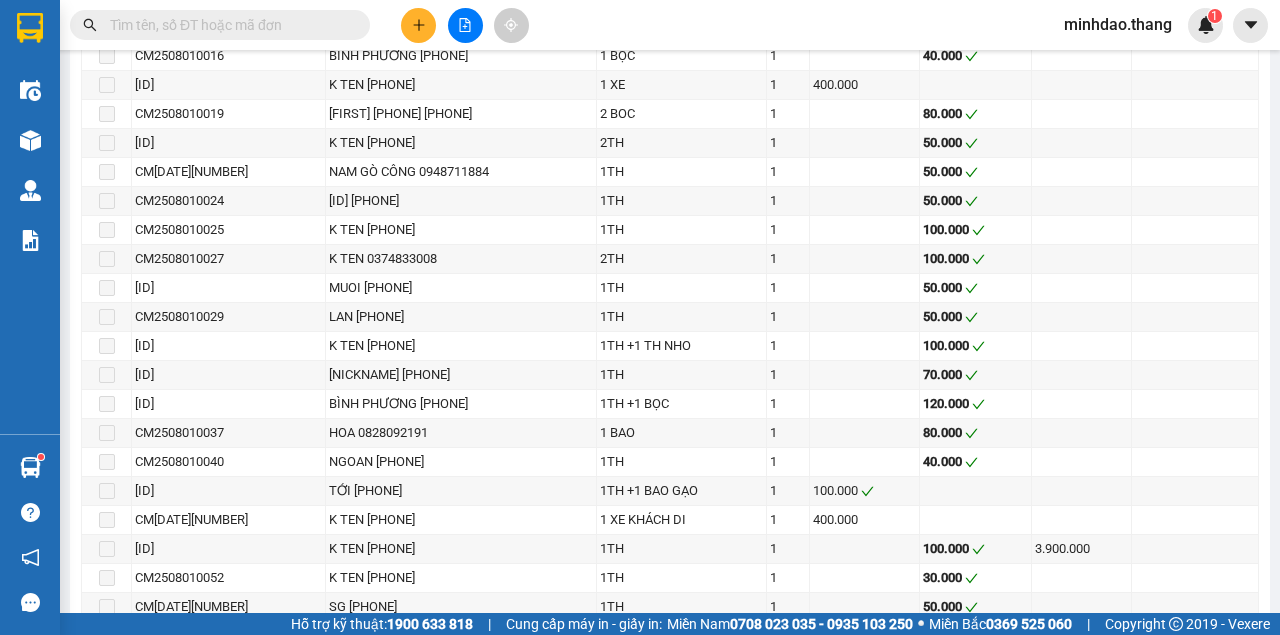 click at bounding box center (228, 25) 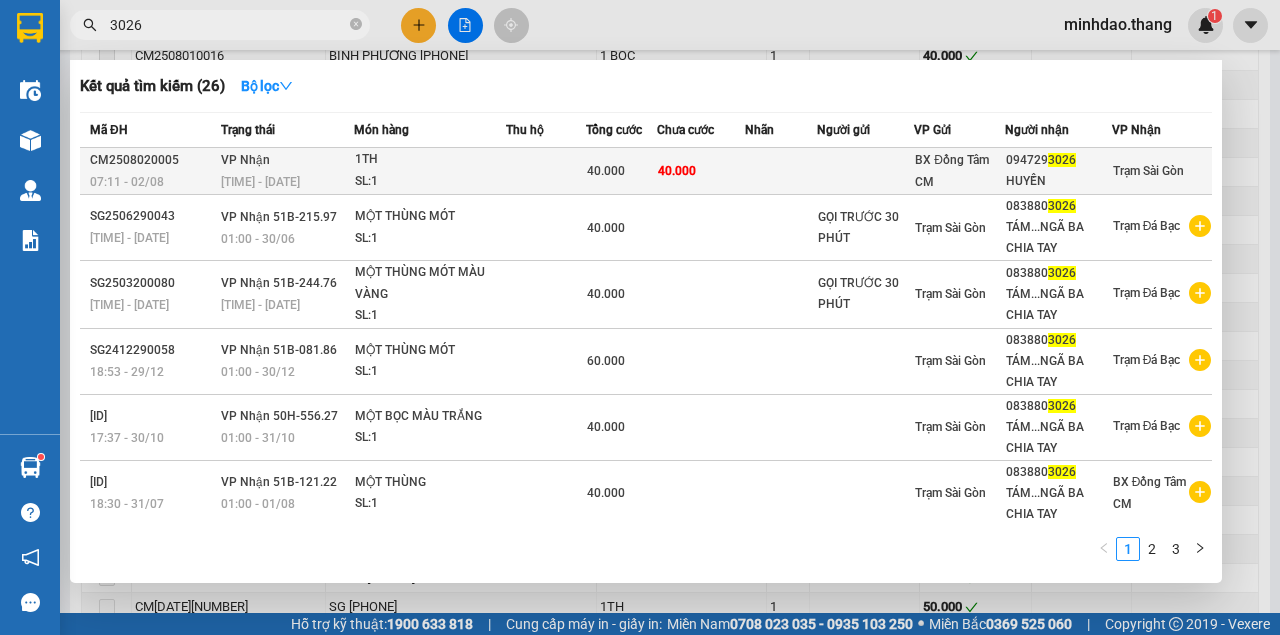 type on "3026" 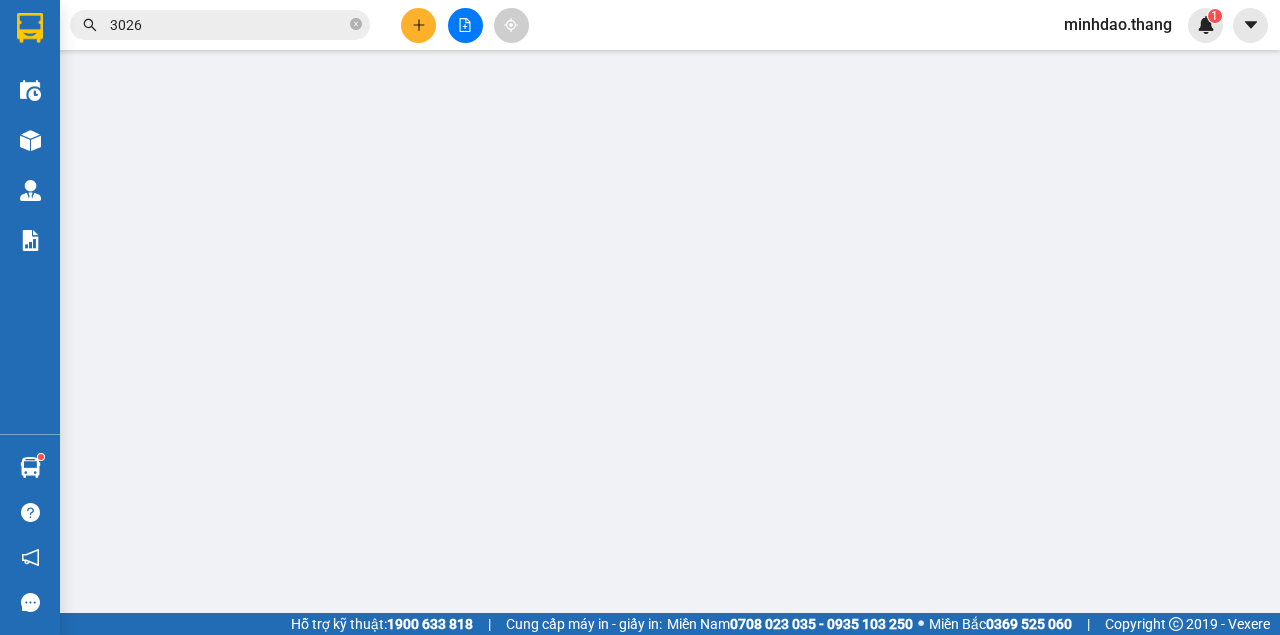 scroll, scrollTop: 0, scrollLeft: 0, axis: both 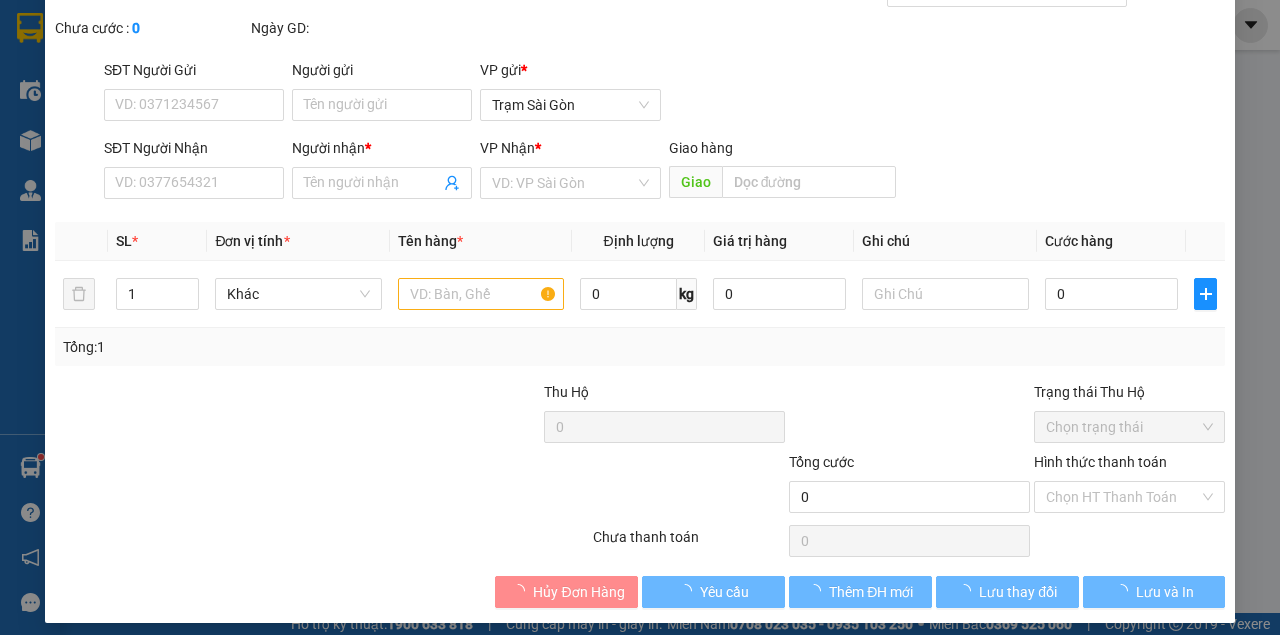 type on "0947293026" 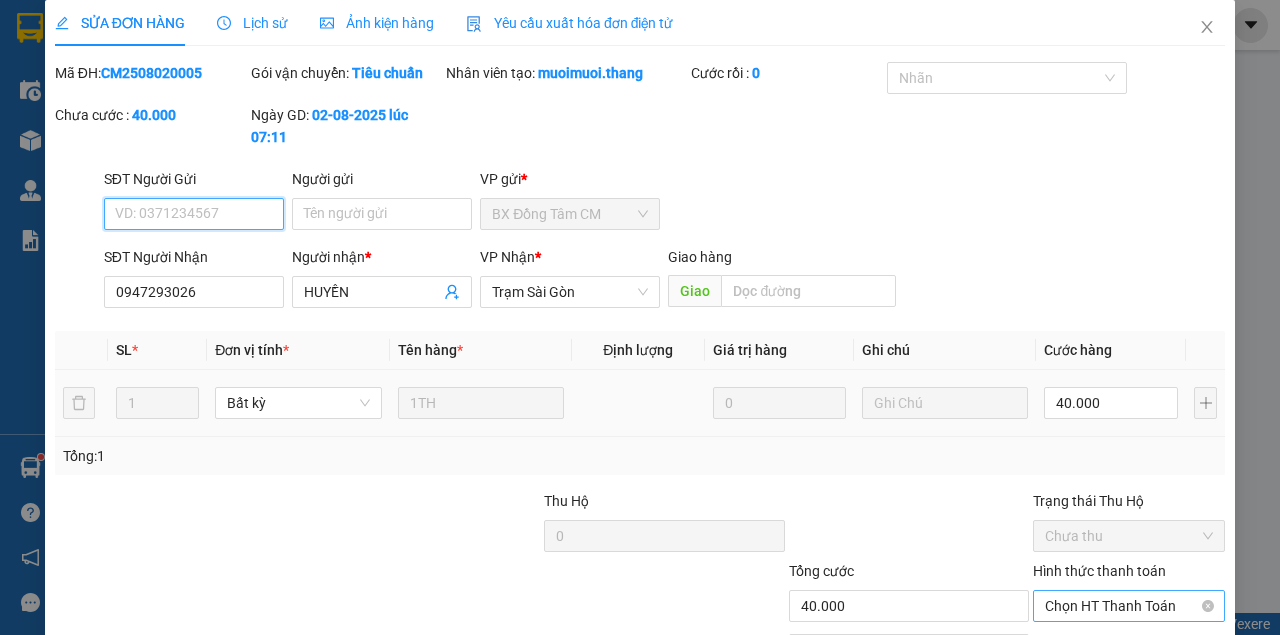 scroll, scrollTop: 129, scrollLeft: 0, axis: vertical 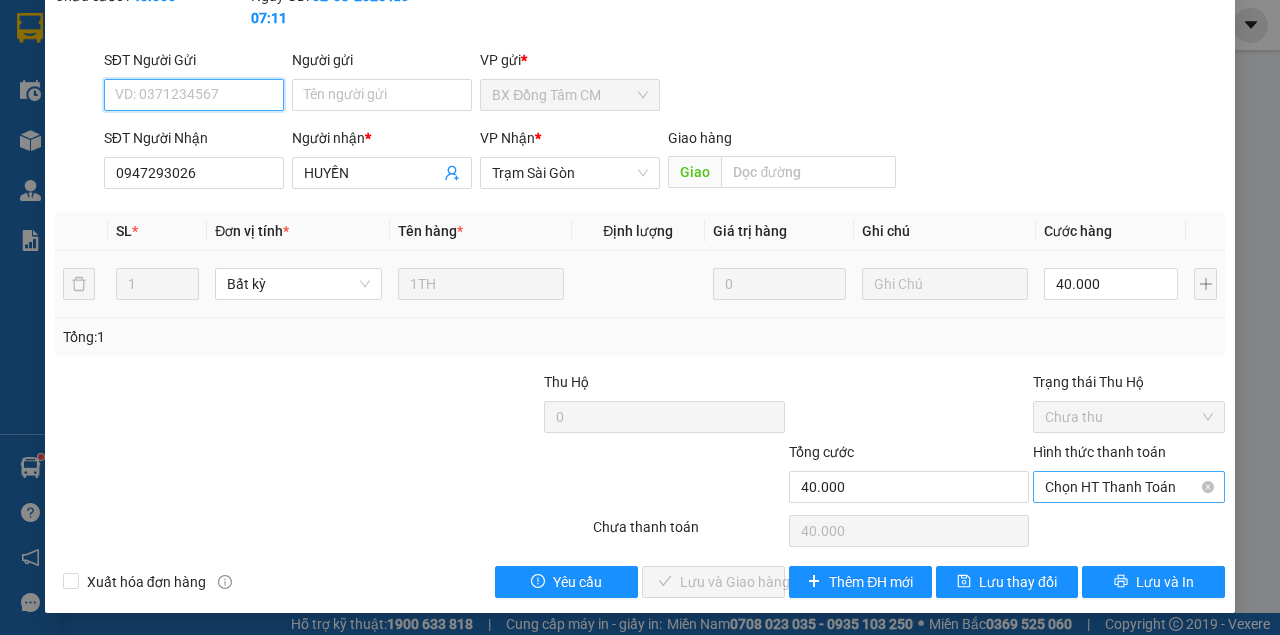 click on "Chọn HT Thanh Toán" at bounding box center [1129, 487] 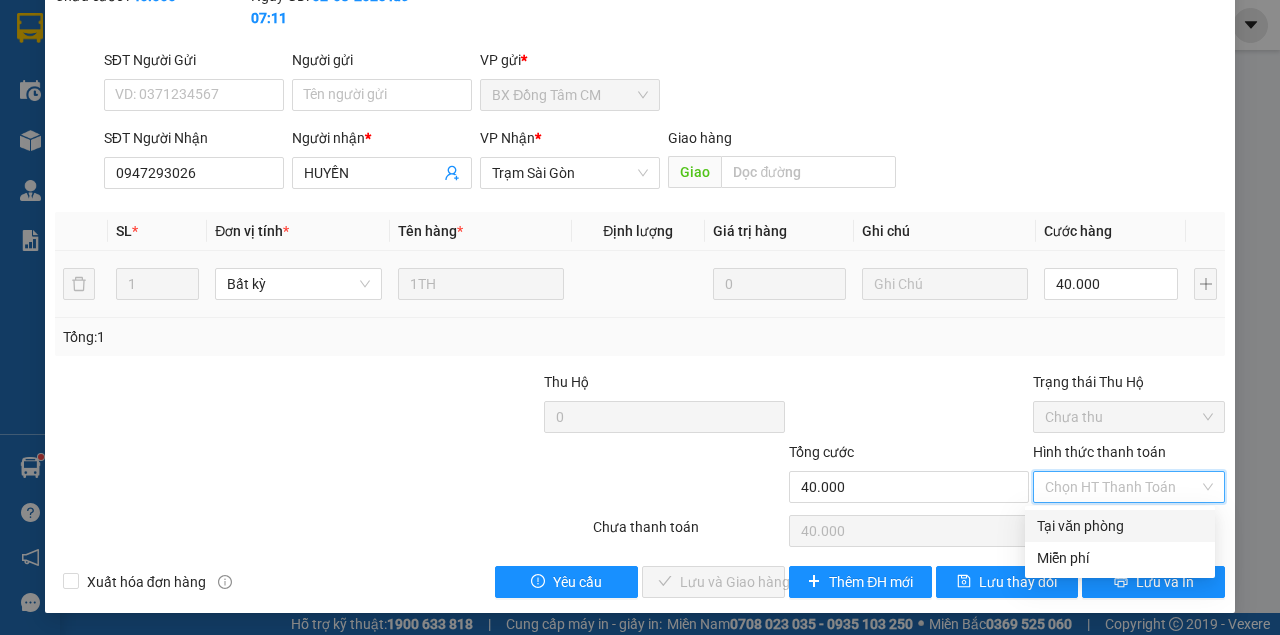 drag, startPoint x: 1108, startPoint y: 521, endPoint x: 989, endPoint y: 556, distance: 124.04031 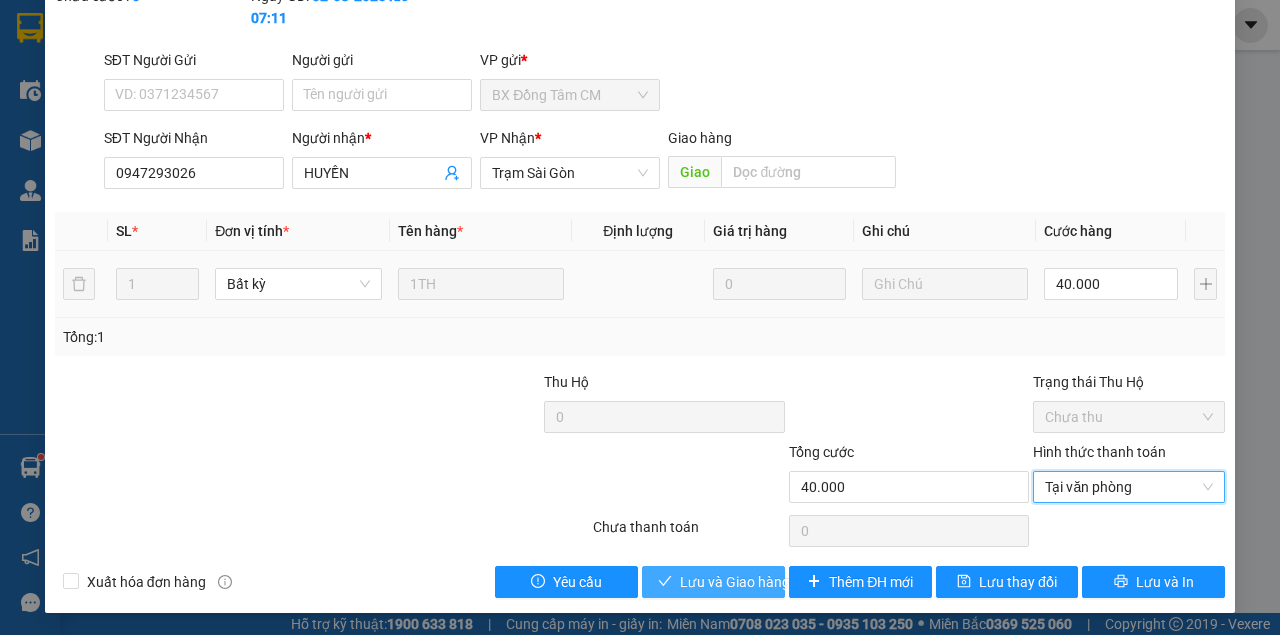 click on "SỬA ĐƠN HÀNG Lịch sử Ảnh kiện hàng Yêu cầu xuất hóa đơn điện tử Total Paid Fee 0 Total UnPaid Fee 40.000 Cash Collection Total Fee Mã ĐH:  CM2508020005 Gói vận chuyển:   Tiêu chuẩn Nhân viên tạo:   muoimuoi.thang Cước rồi :   0   Nhãn Chưa cước :   0 Ngày GD:   02-08-2025 lúc 07:11 SĐT Người Gửi VD: [PHONE] Người gửi Tên người gửi VP gửi  * BX Đồng Tâm CM SĐT Người Nhận [PHONE] Người nhận  * HUYỀN VP Nhận  * Trạm Sài Gòn Giao hàng Giao SL  * Đơn vị tính  * Tên hàng  * Định lượng Giá trị hàng Ghi chú Cước hàng                   1 Bất kỳ 1TH 0 40.000 Tổng:  1 Thu Hộ 0 Trạng thái Thu Hộ   Chưa thu Tổng cước 40.000 Hình thức thanh toán Tại văn phòng Tại văn phòng Số tiền thu trước 0 Tại văn phòng Chưa thanh toán 0 Xuất hóa đơn hàng Yêu cầu Lưu và Giao hàng Thêm ĐH mới Lưu thay đổi Lưu và In Tại văn phòng" at bounding box center (640, 247) 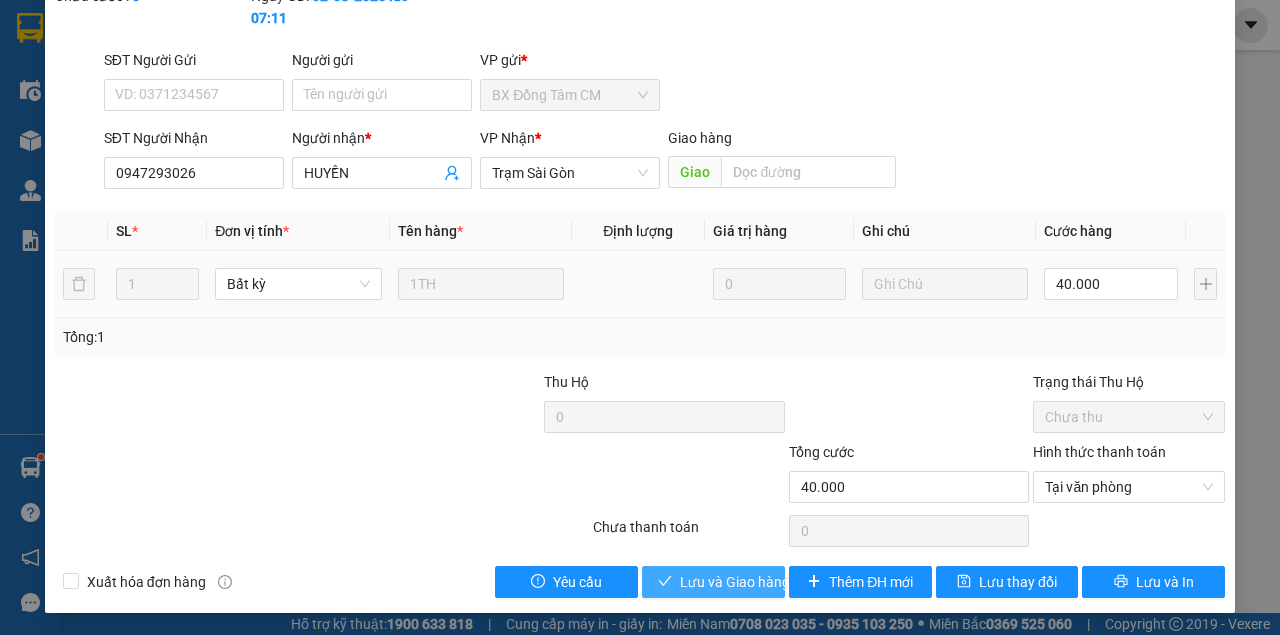 click on "Lưu và Giao hàng" at bounding box center [735, 582] 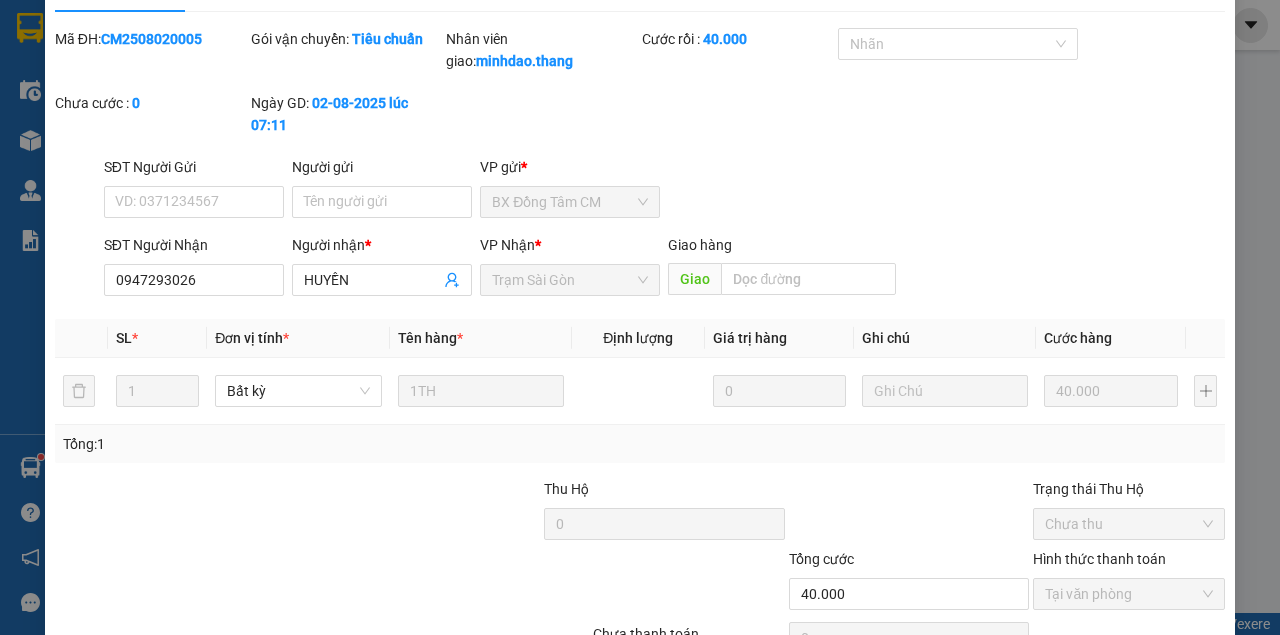 scroll, scrollTop: 0, scrollLeft: 0, axis: both 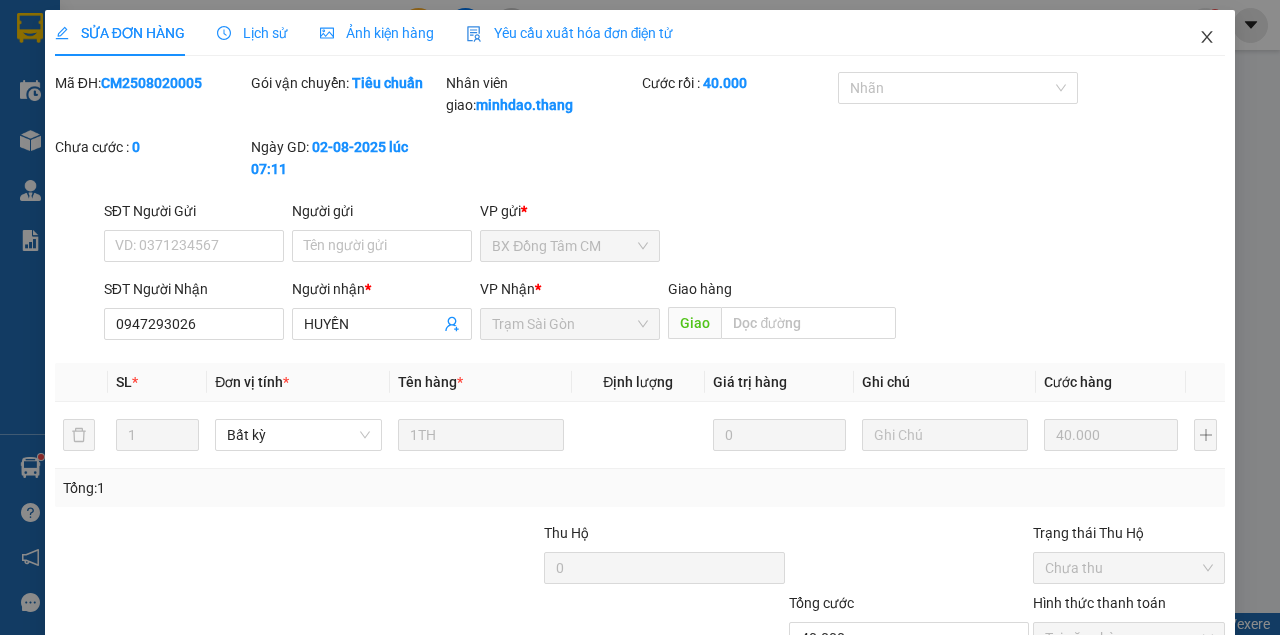 click at bounding box center [1207, 38] 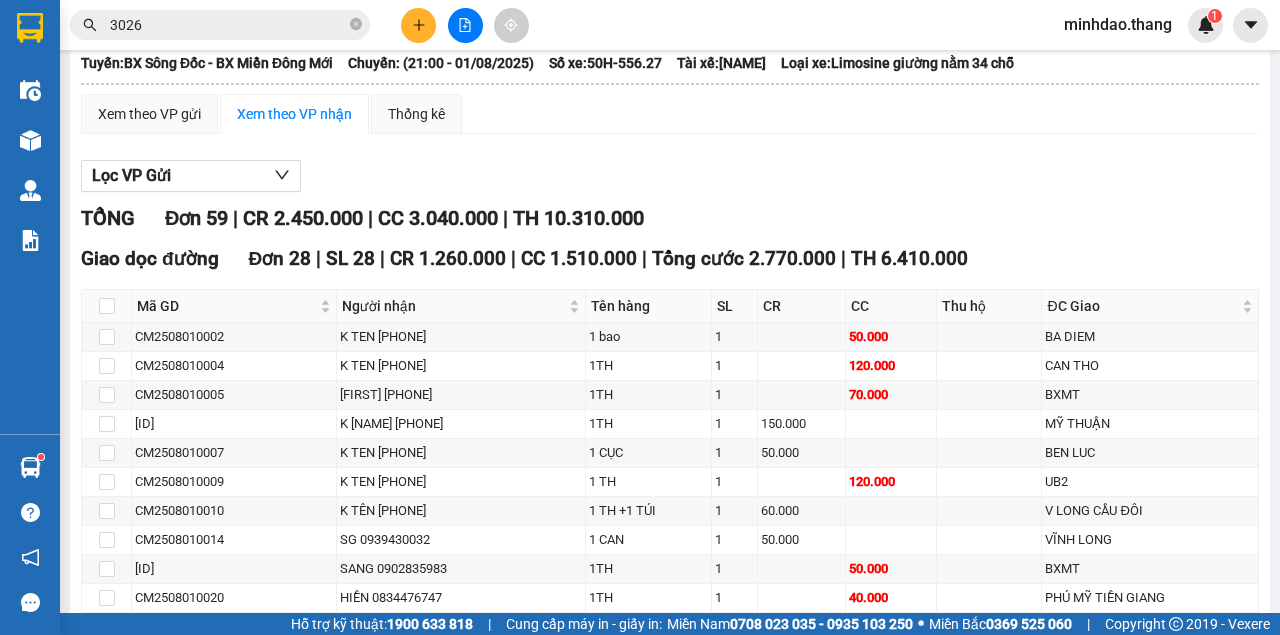 scroll, scrollTop: 0, scrollLeft: 0, axis: both 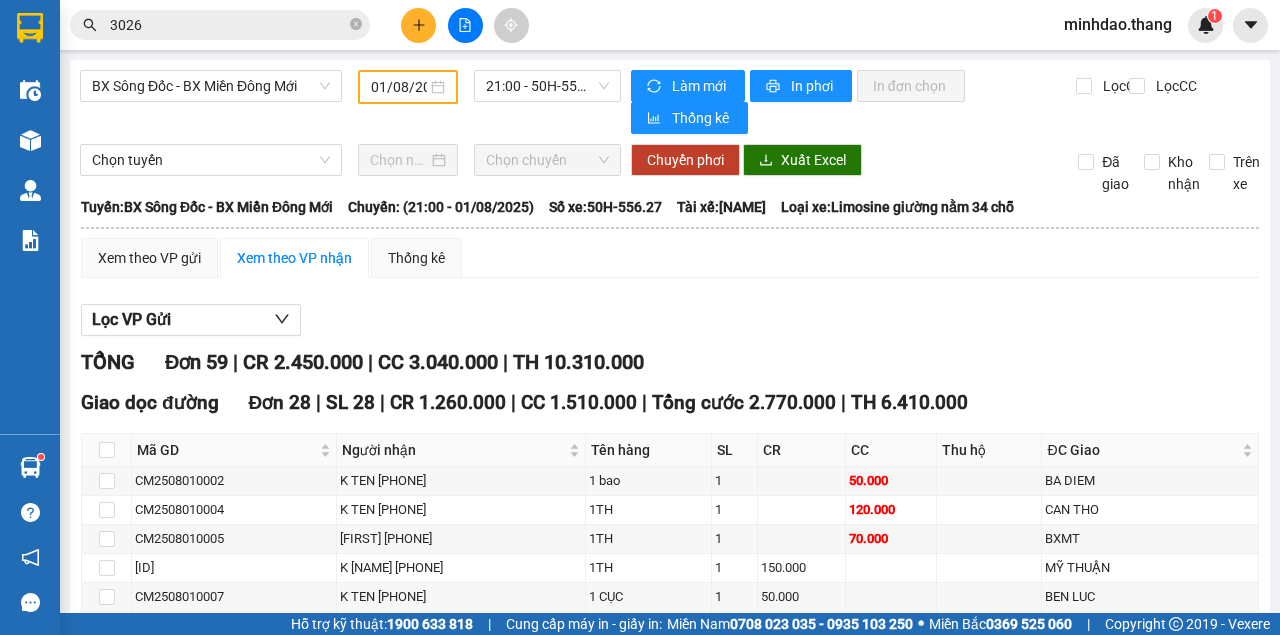 click on "01/08/2025" at bounding box center (399, 87) 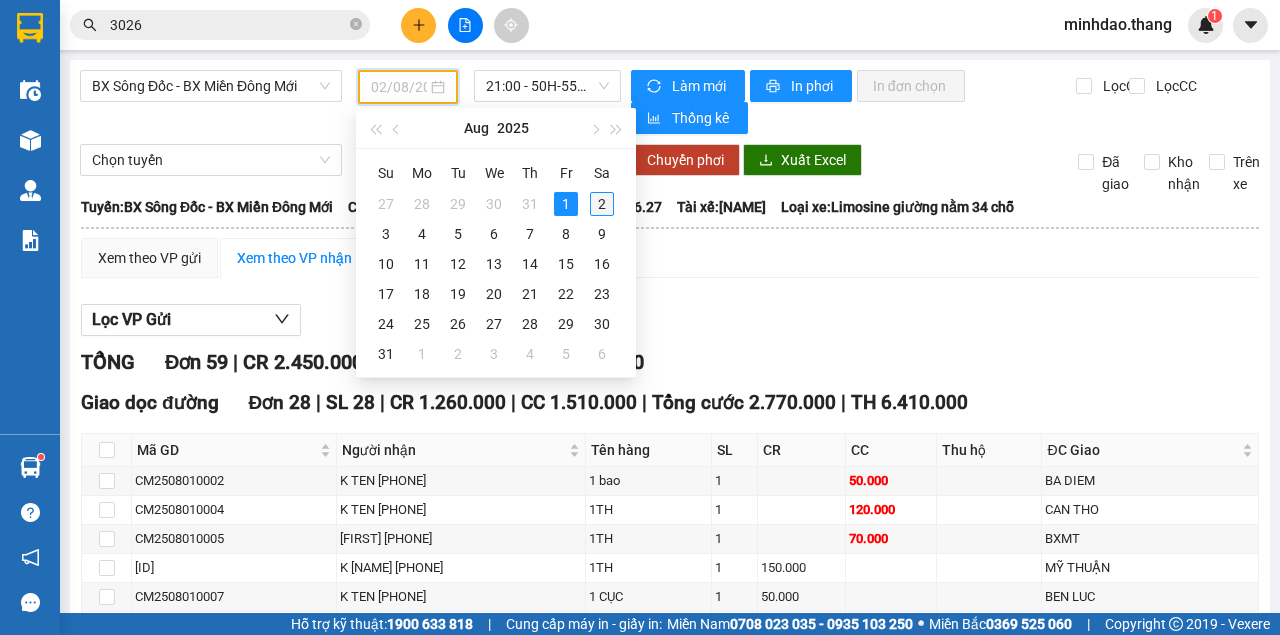 click on "2" at bounding box center [602, 204] 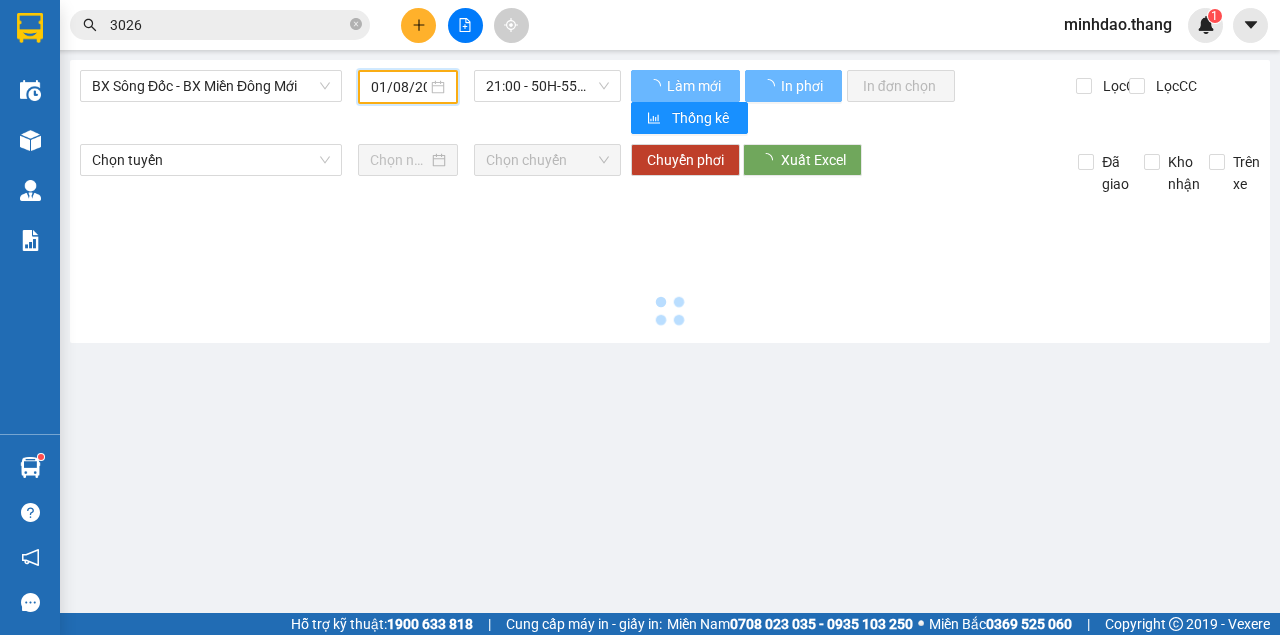 type on "02/08/2025" 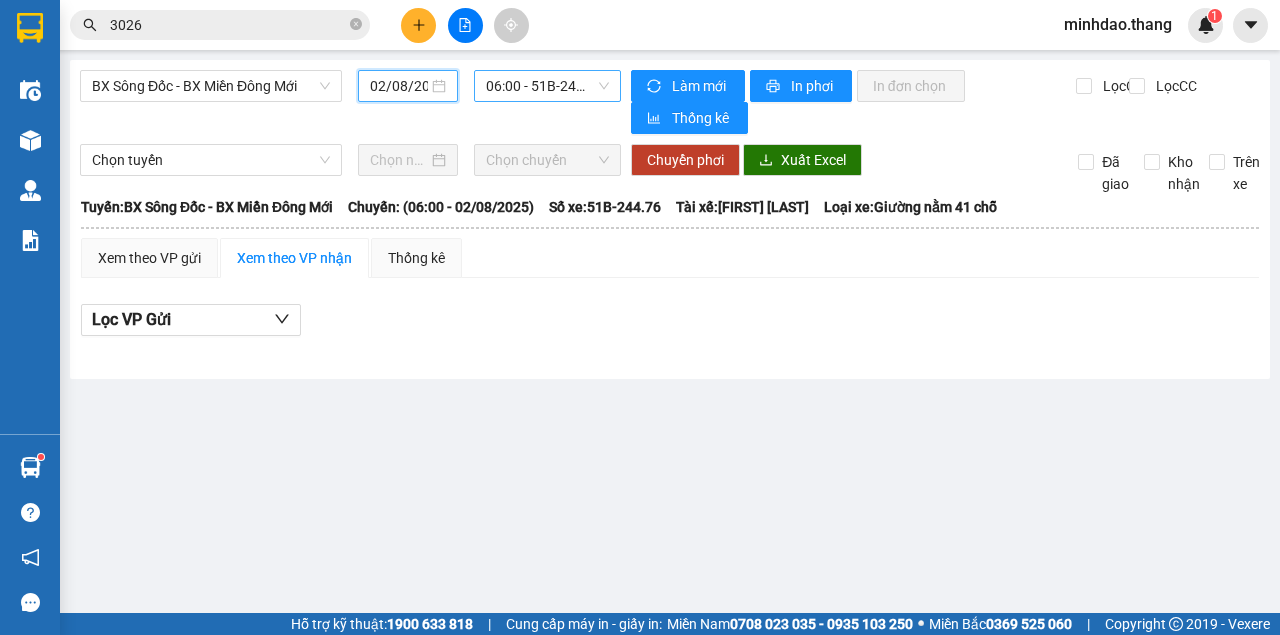click on "06:00     - 51B-244.76" at bounding box center (547, 86) 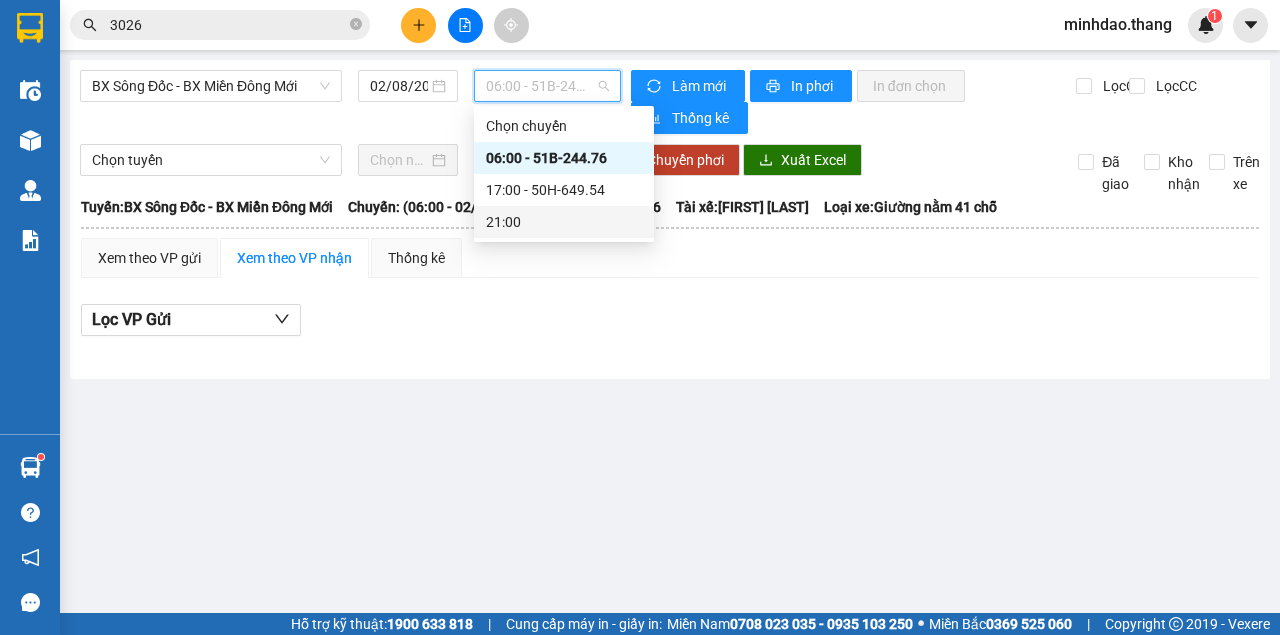 click on "21:00" at bounding box center (564, 222) 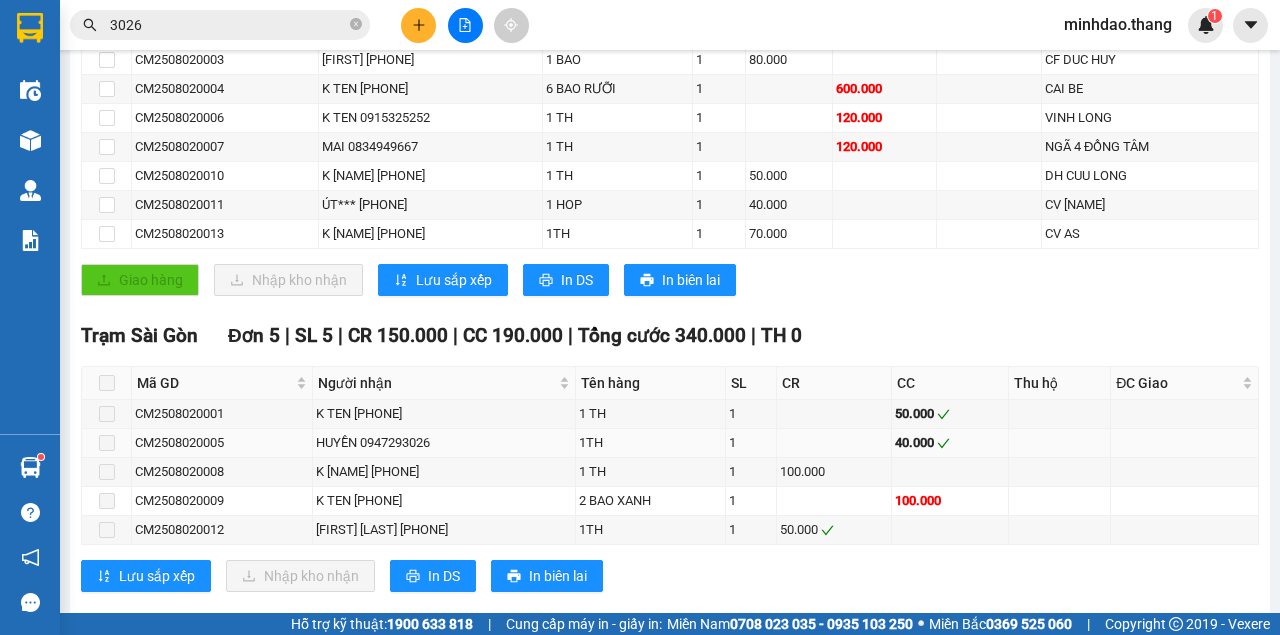 scroll, scrollTop: 478, scrollLeft: 0, axis: vertical 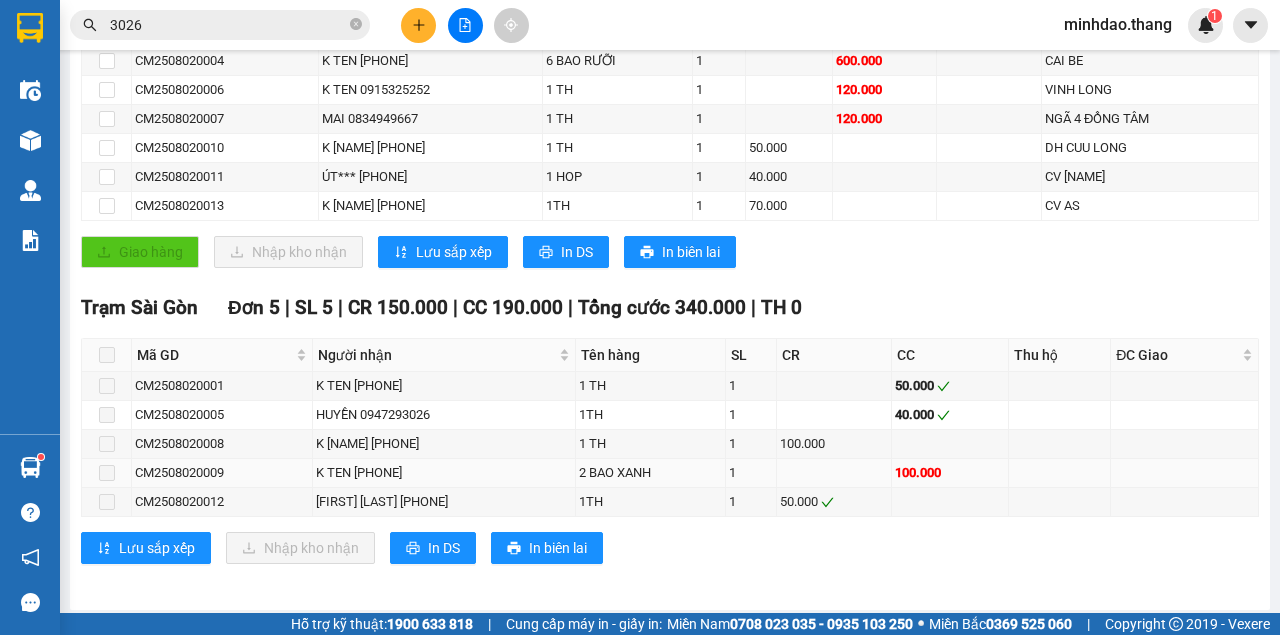 drag, startPoint x: 347, startPoint y: 467, endPoint x: 450, endPoint y: 465, distance: 103.01942 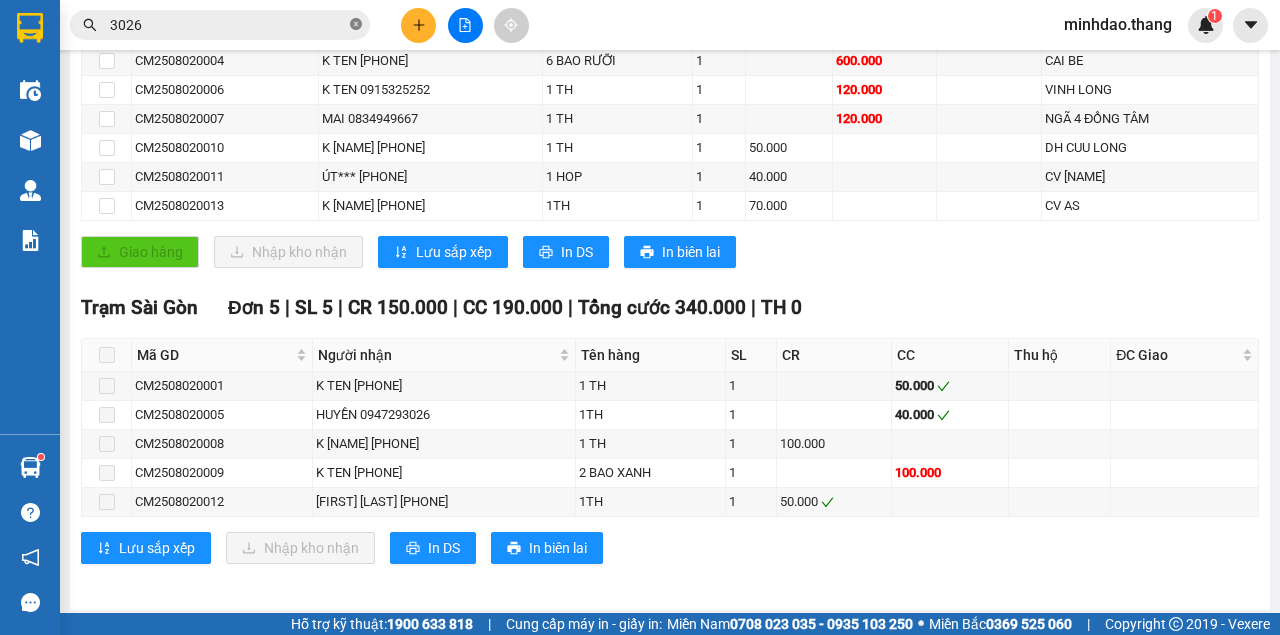 click on "3026" at bounding box center (220, 25) 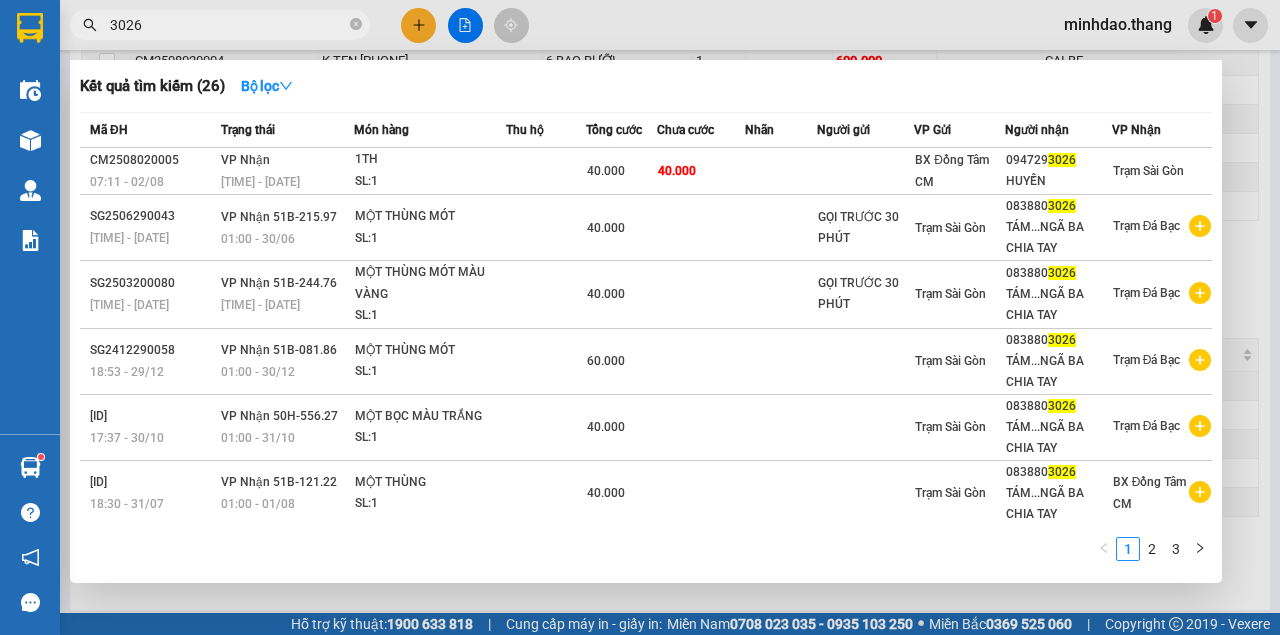 drag, startPoint x: 586, startPoint y: 20, endPoint x: 565, endPoint y: 29, distance: 22.847319 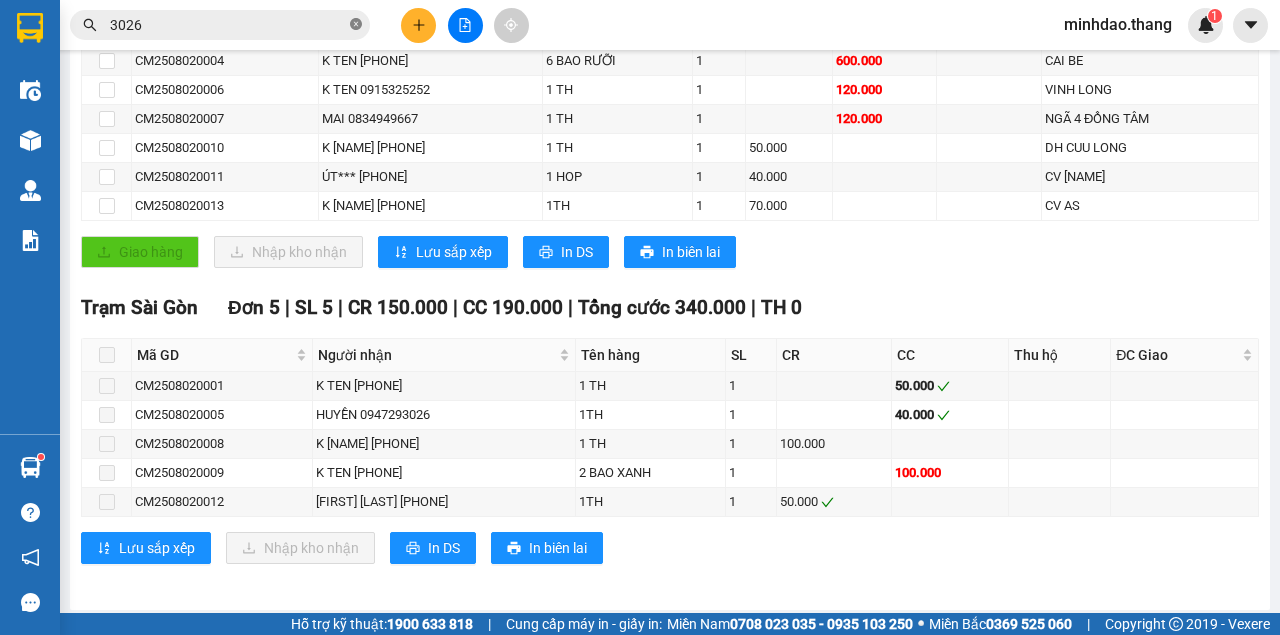 click 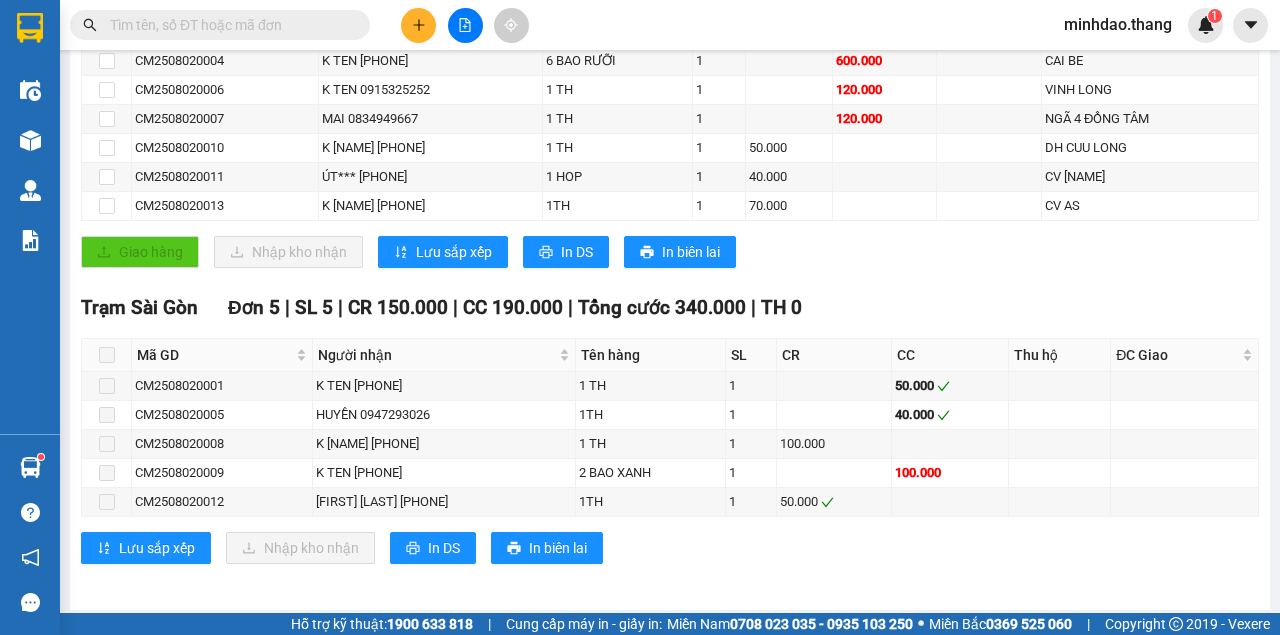 click at bounding box center (356, 25) 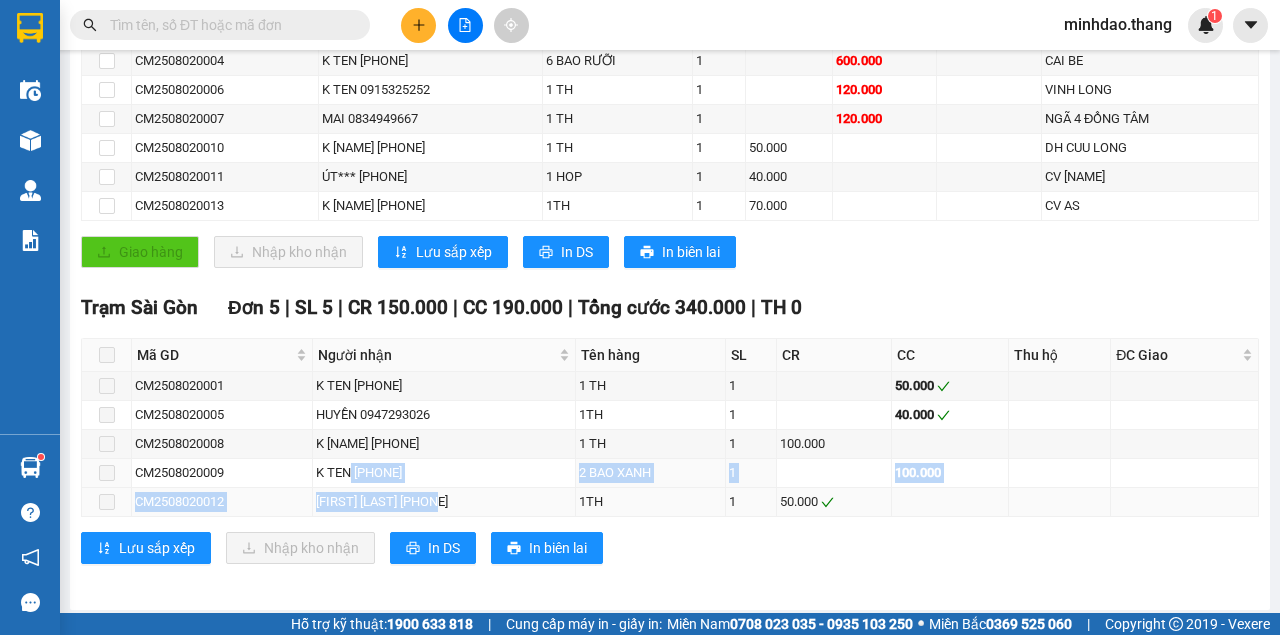 copy on "[PHONE] [NUMBER] BAO XANH [NUMBER] [CURRENCY][NUMBER] CM[DATE][NUMBER] THANH HUY [PHONE]" 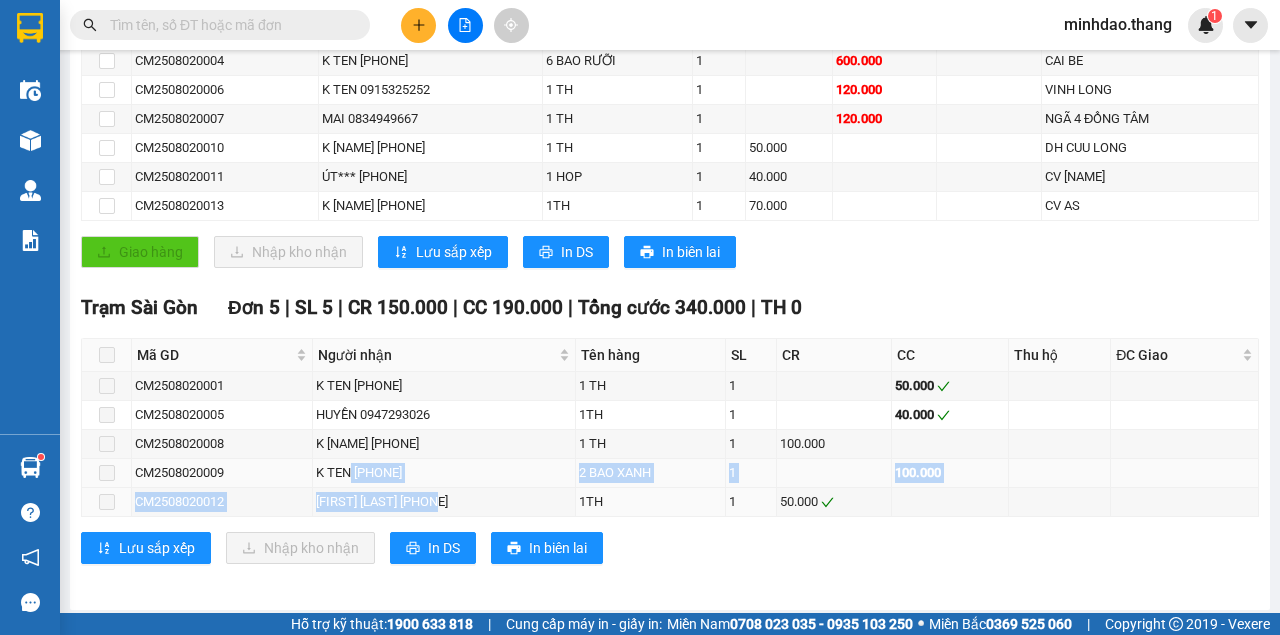 drag, startPoint x: 344, startPoint y: 466, endPoint x: 504, endPoint y: 478, distance: 160.44937 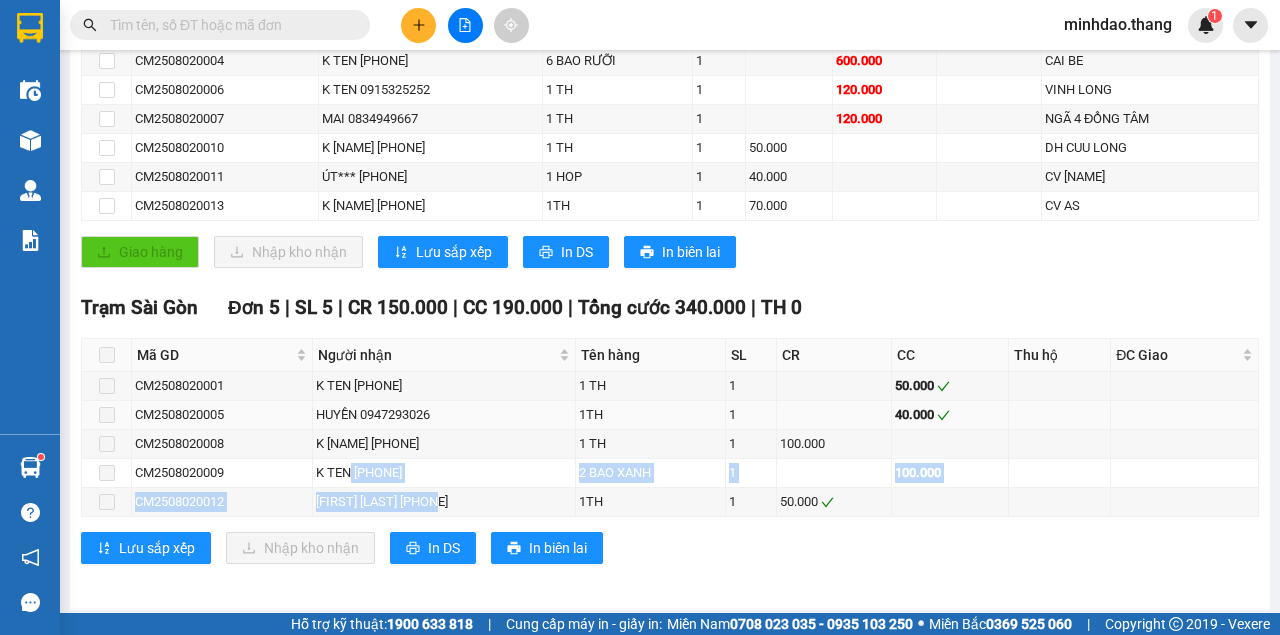 copy on "[PHONE]" 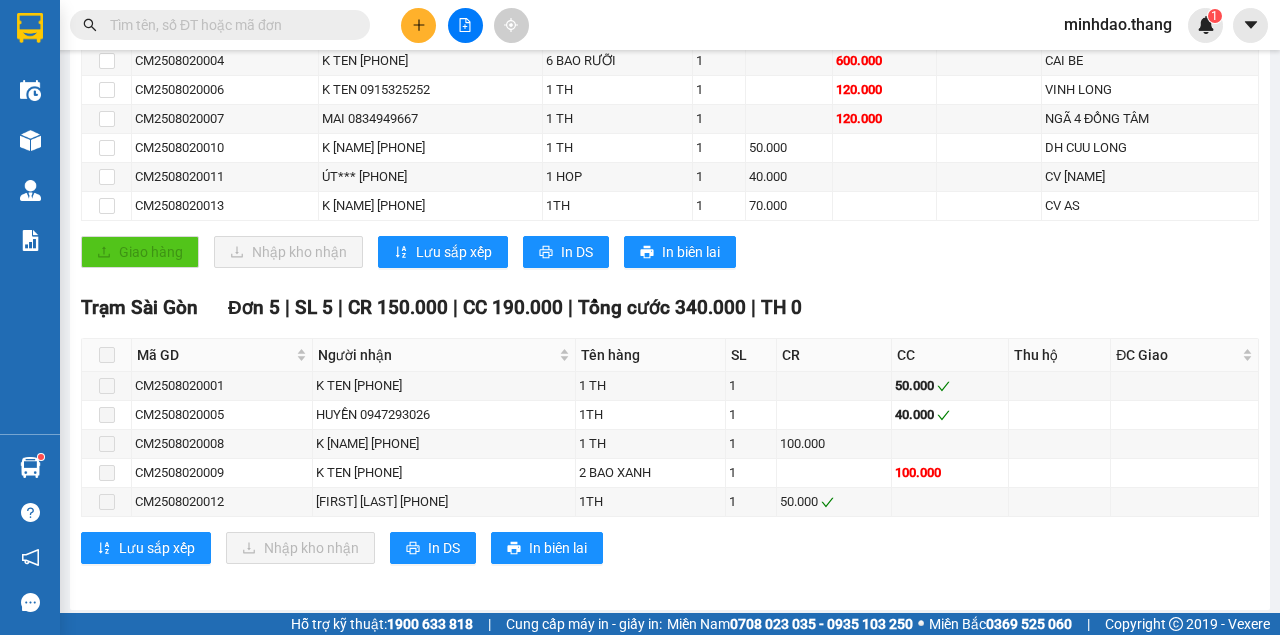 click at bounding box center (228, 25) 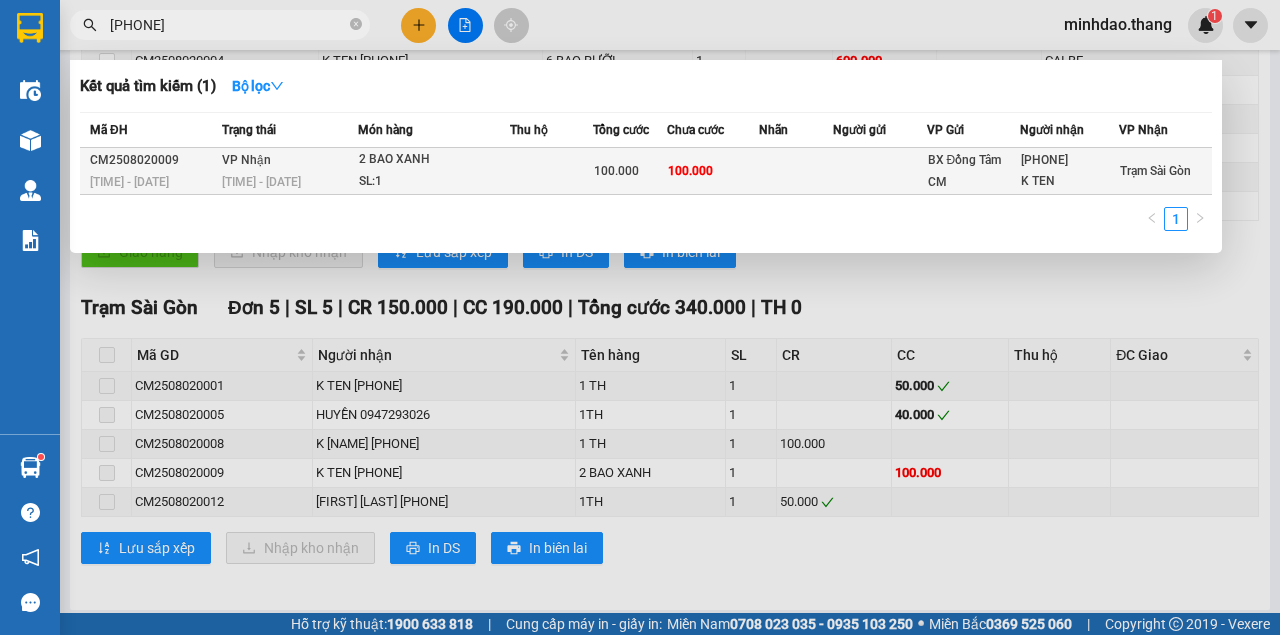 type on "[PHONE]" 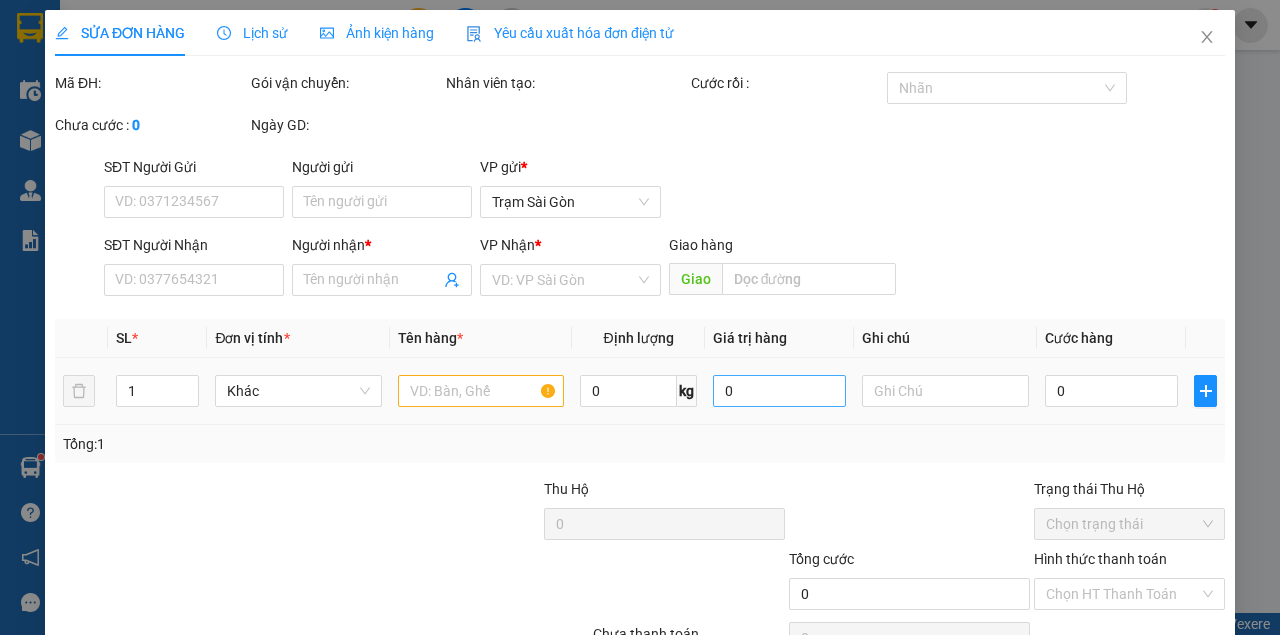 scroll, scrollTop: 0, scrollLeft: 0, axis: both 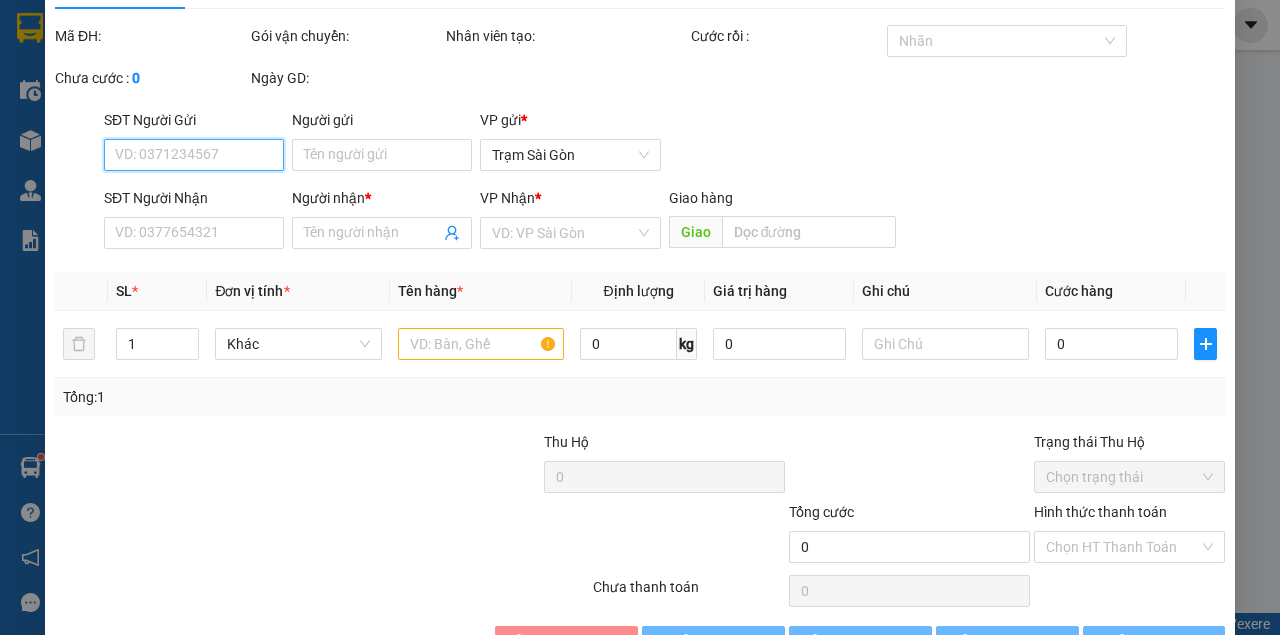 type on "[PHONE]" 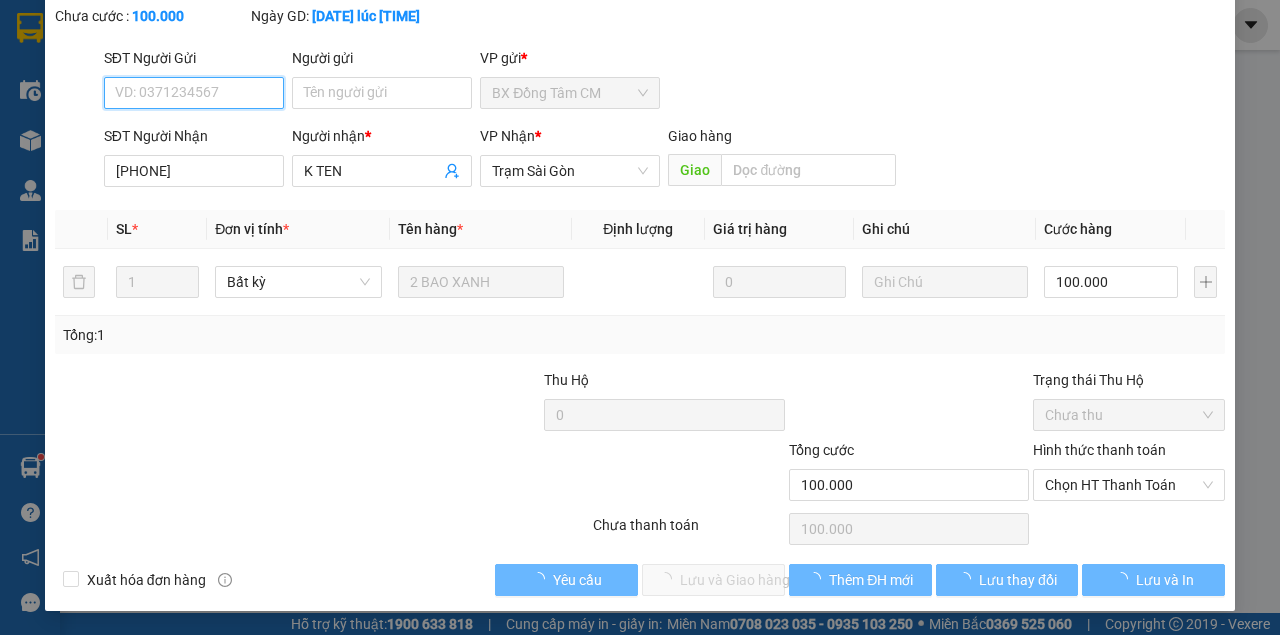 scroll, scrollTop: 129, scrollLeft: 0, axis: vertical 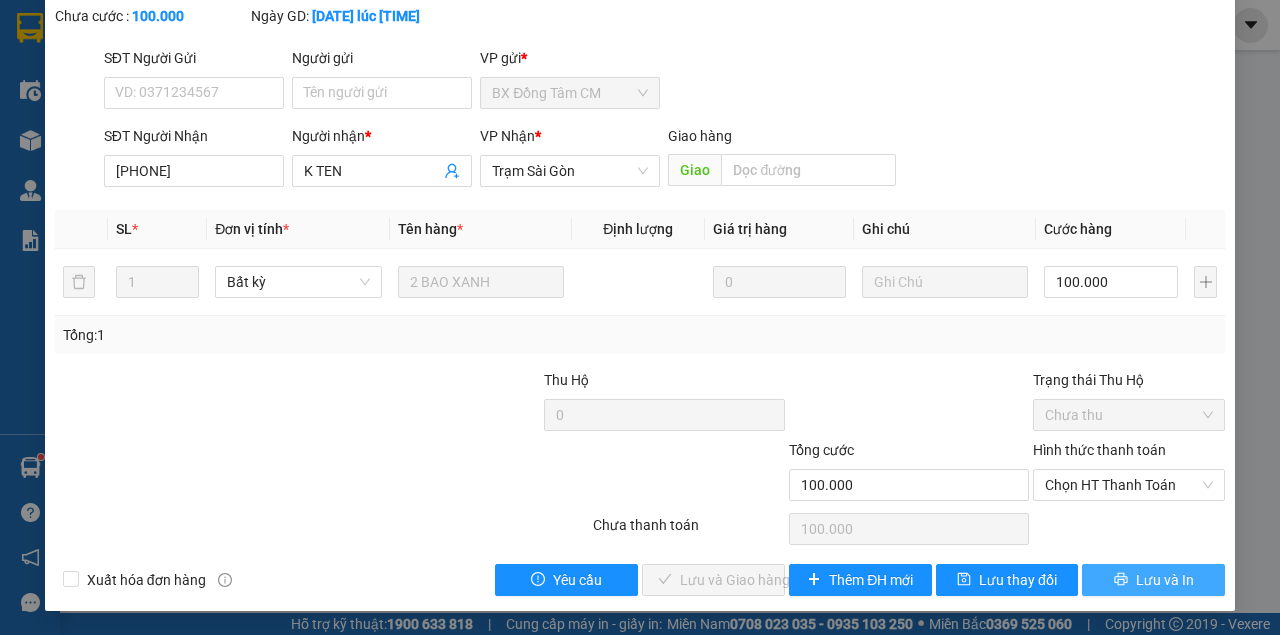 click on "Lưu và In" at bounding box center (1153, 580) 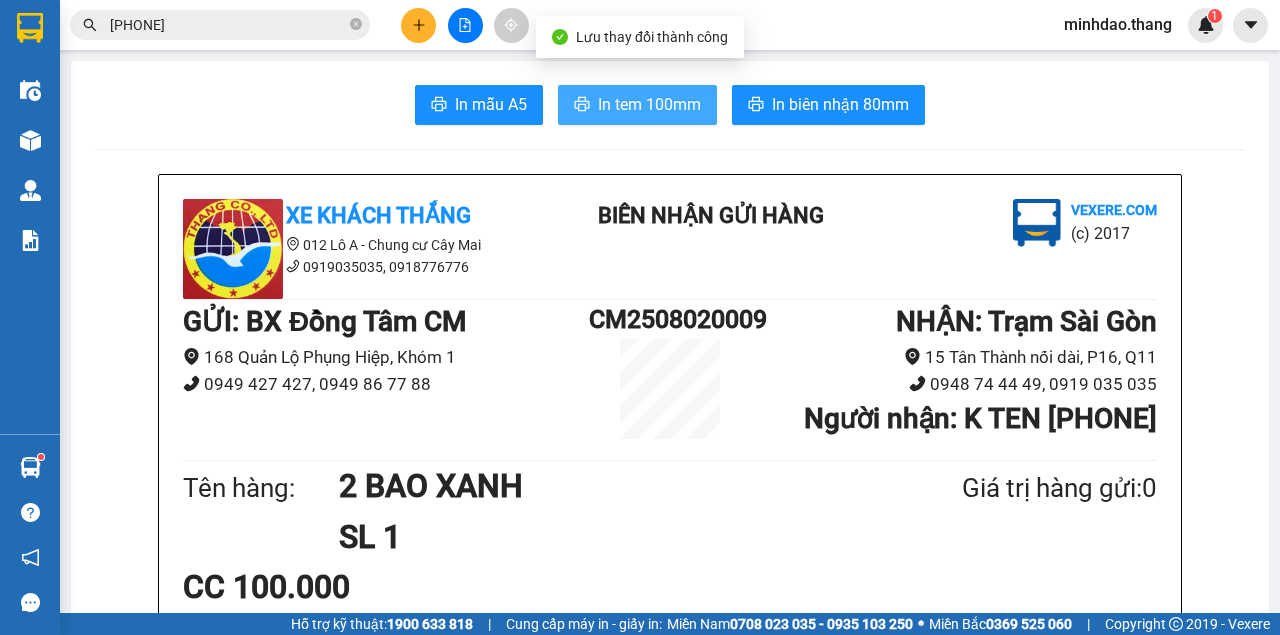 drag, startPoint x: 636, startPoint y: 102, endPoint x: 648, endPoint y: 106, distance: 12.649111 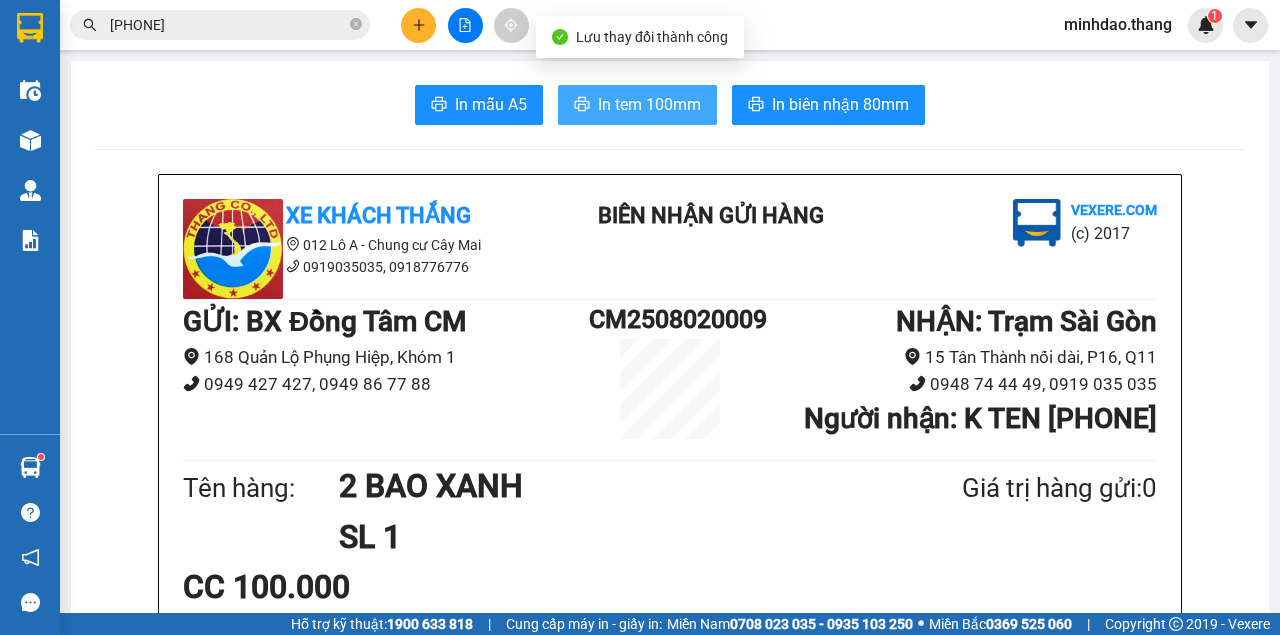 scroll, scrollTop: 400, scrollLeft: 0, axis: vertical 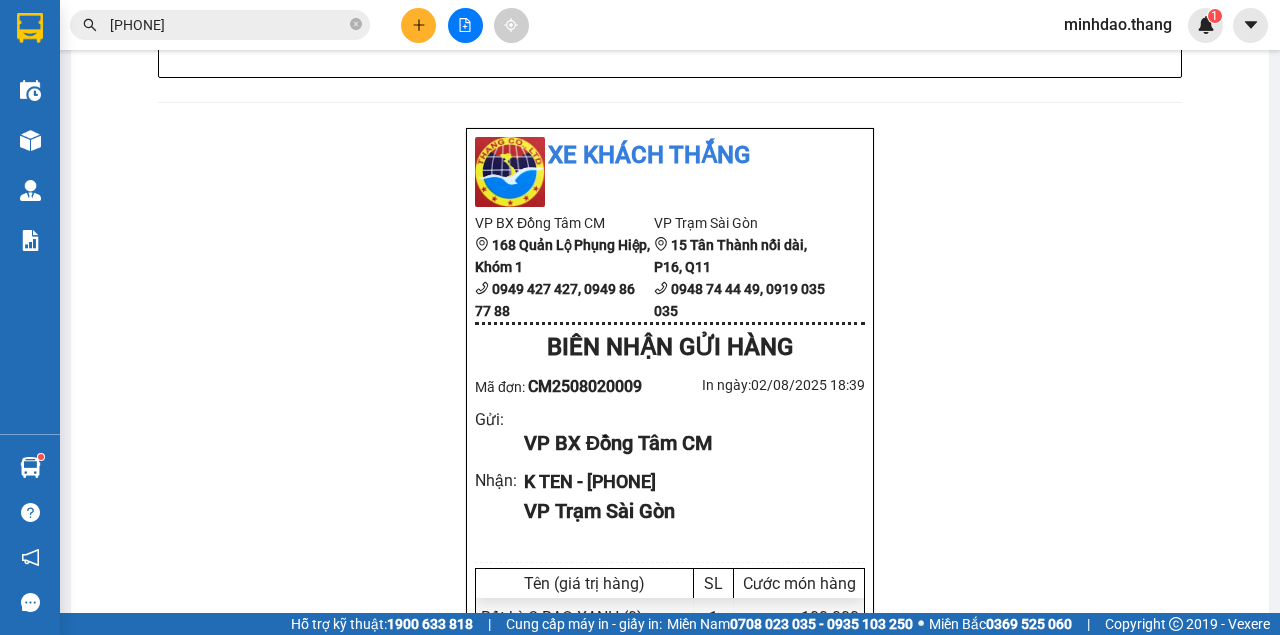 click 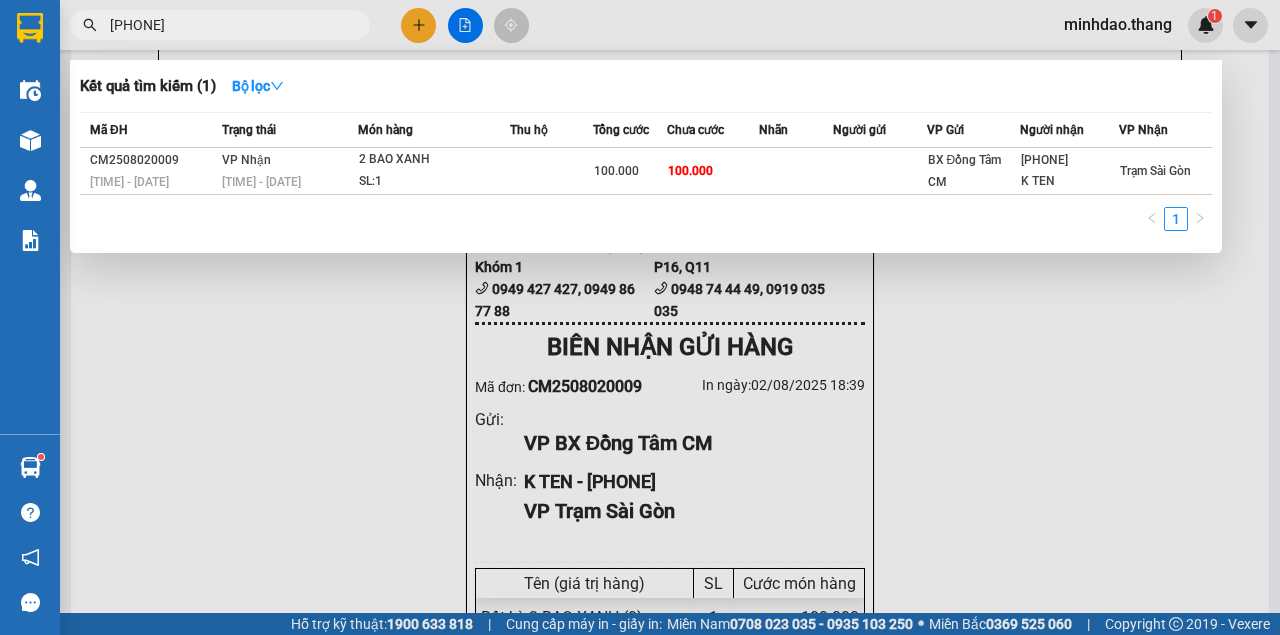 type 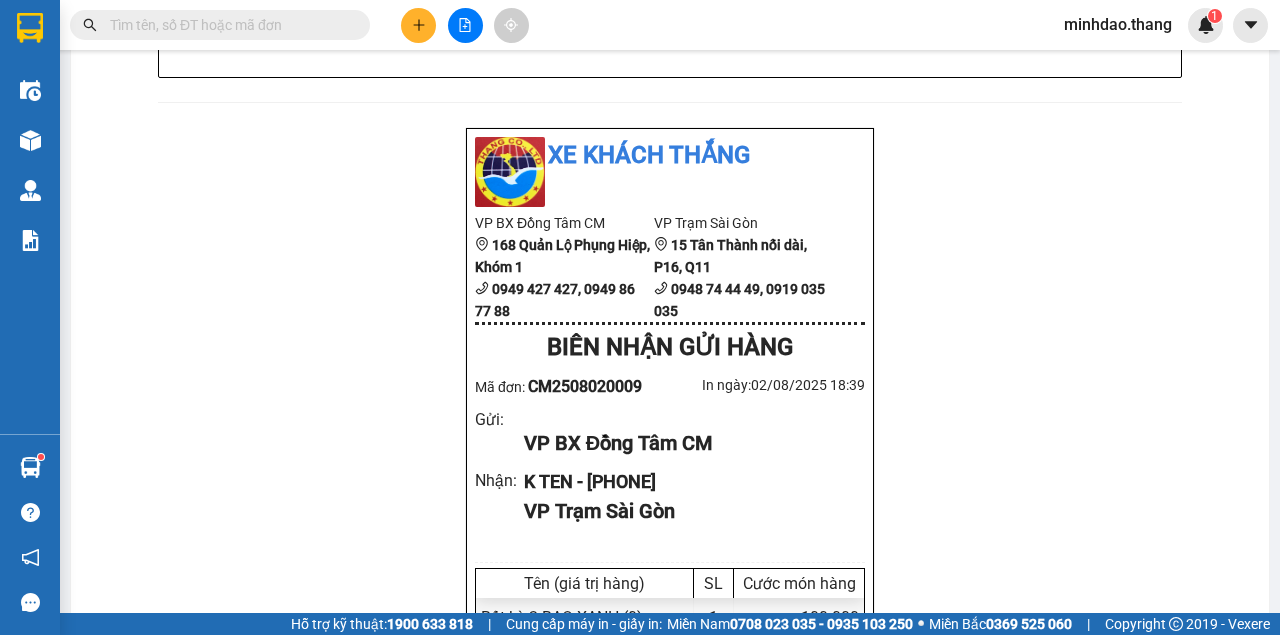 click at bounding box center (228, 25) 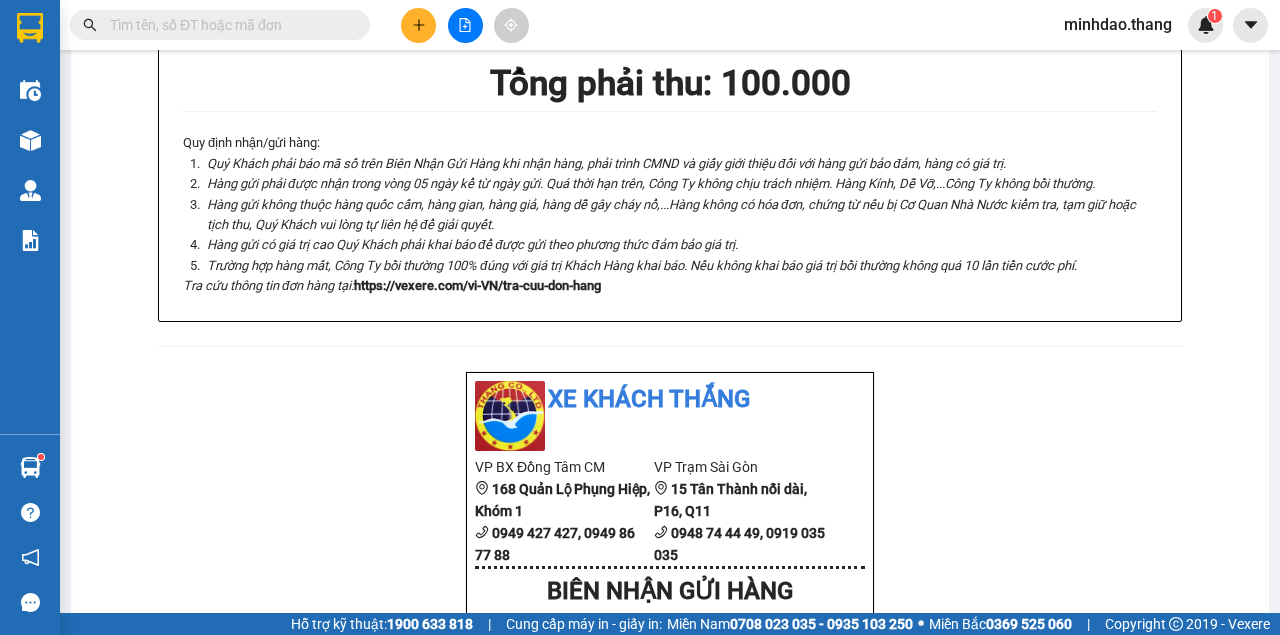 scroll, scrollTop: 533, scrollLeft: 0, axis: vertical 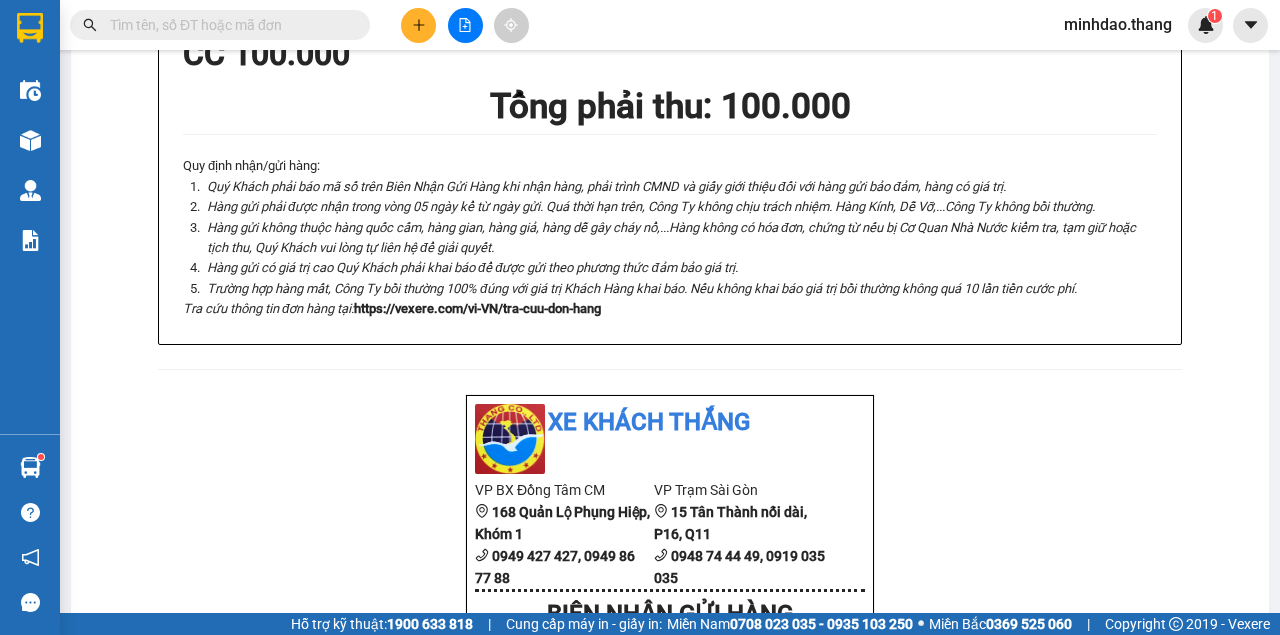 click at bounding box center (228, 25) 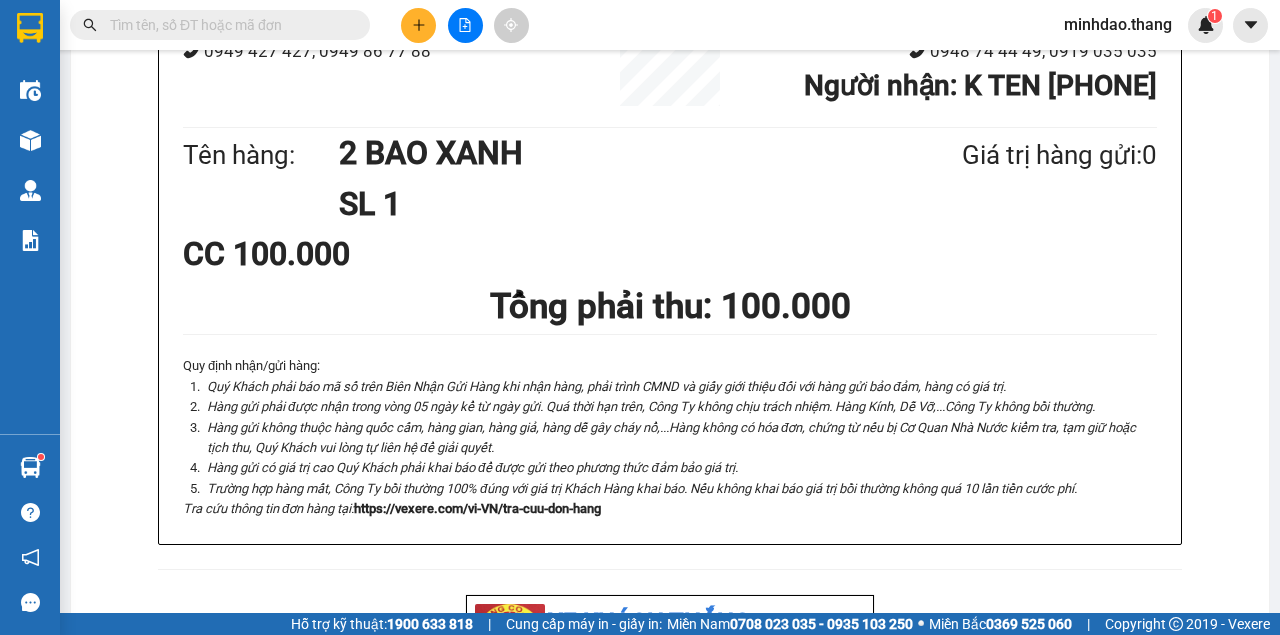 scroll, scrollTop: 0, scrollLeft: 0, axis: both 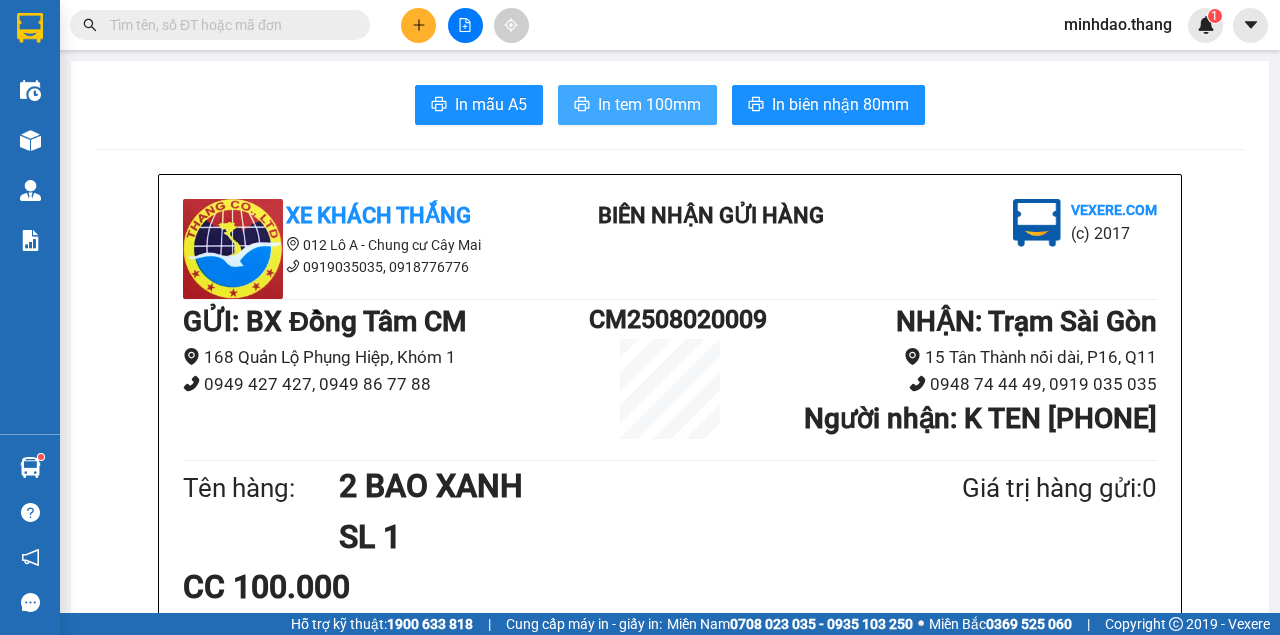 click on "In tem 100mm" at bounding box center [649, 104] 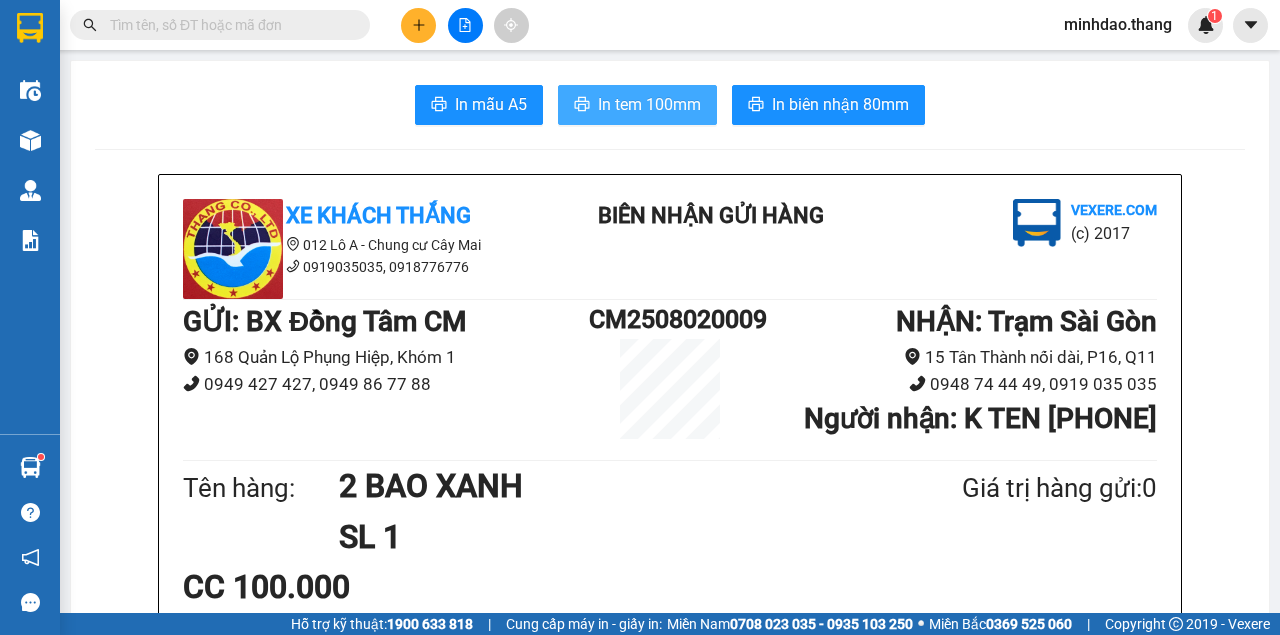 scroll, scrollTop: 0, scrollLeft: 0, axis: both 